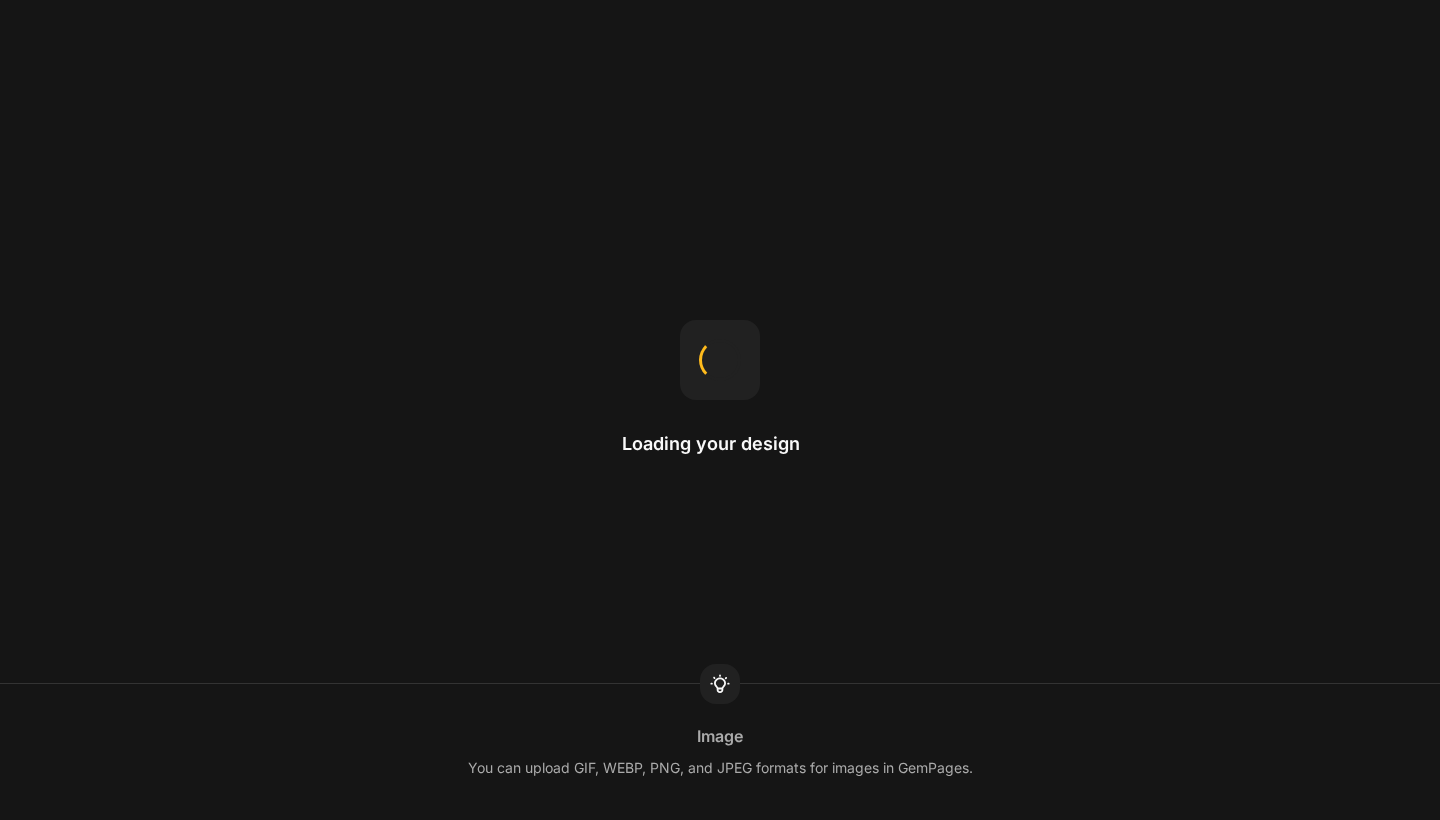 scroll, scrollTop: 0, scrollLeft: 0, axis: both 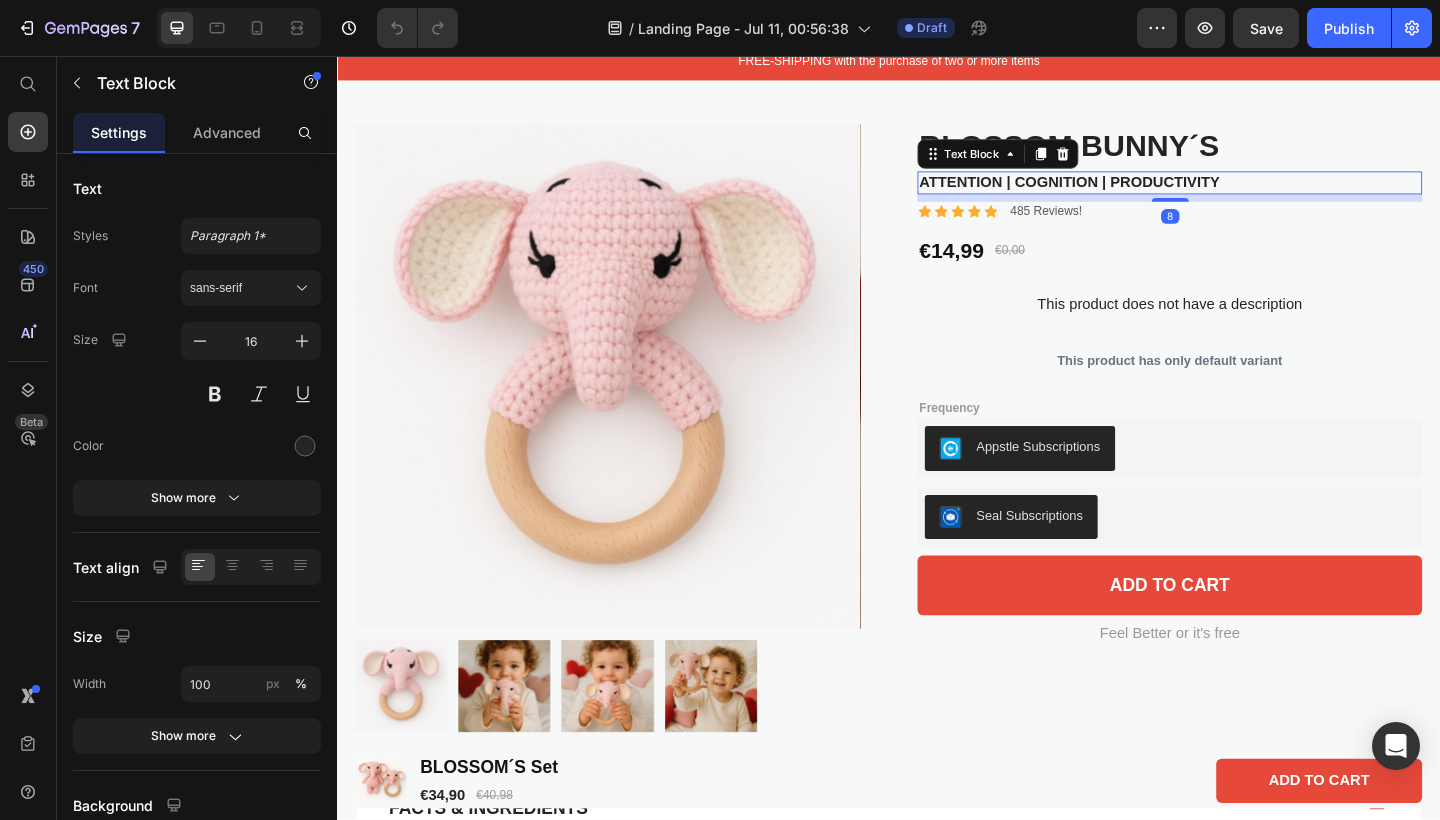 click on "ATTENTION | COGNITION | PRODUCTIVITY" at bounding box center (1242, 194) 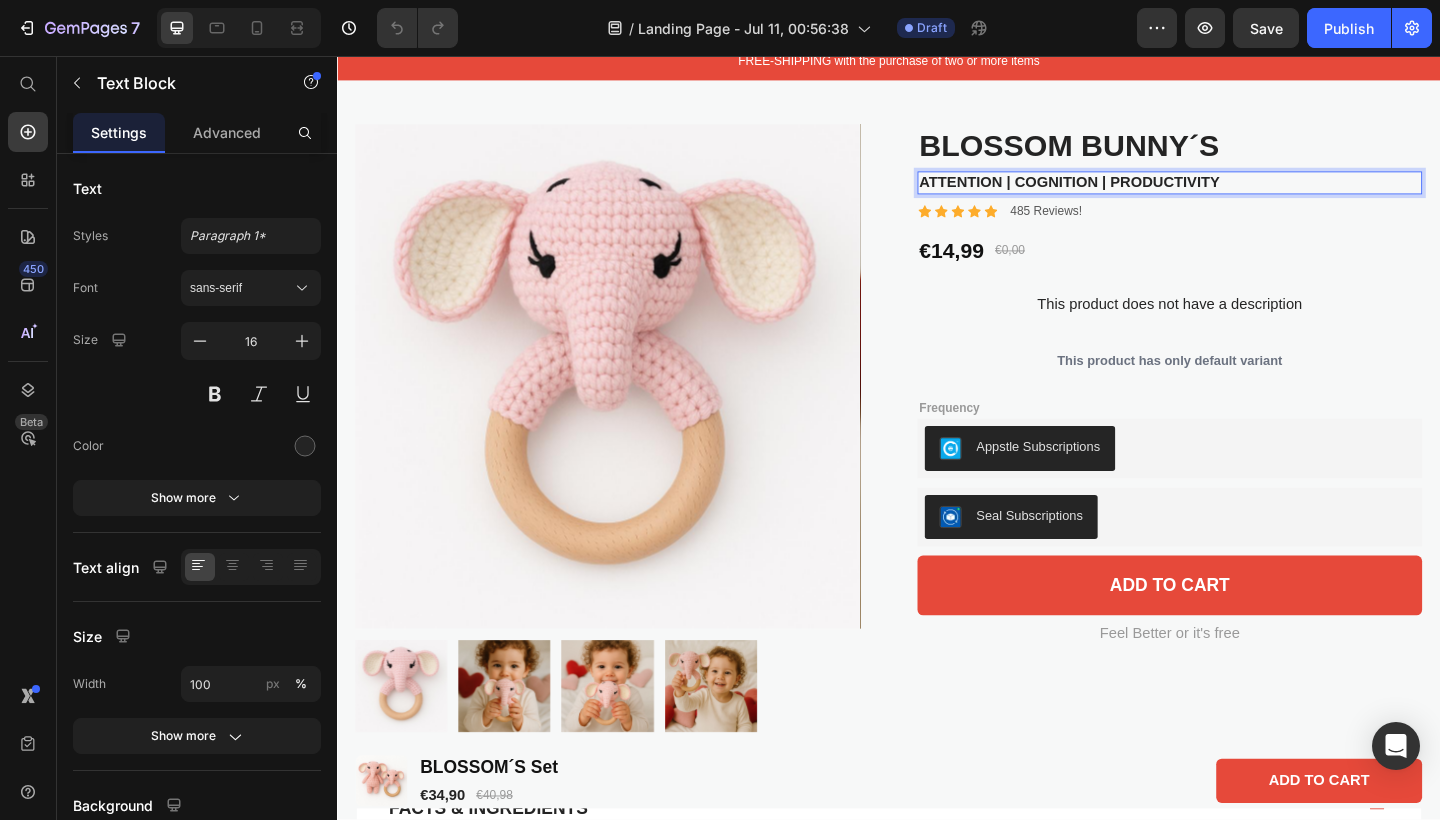 click on "ATTENTION | COGNITION | PRODUCTIVITY" at bounding box center (1242, 194) 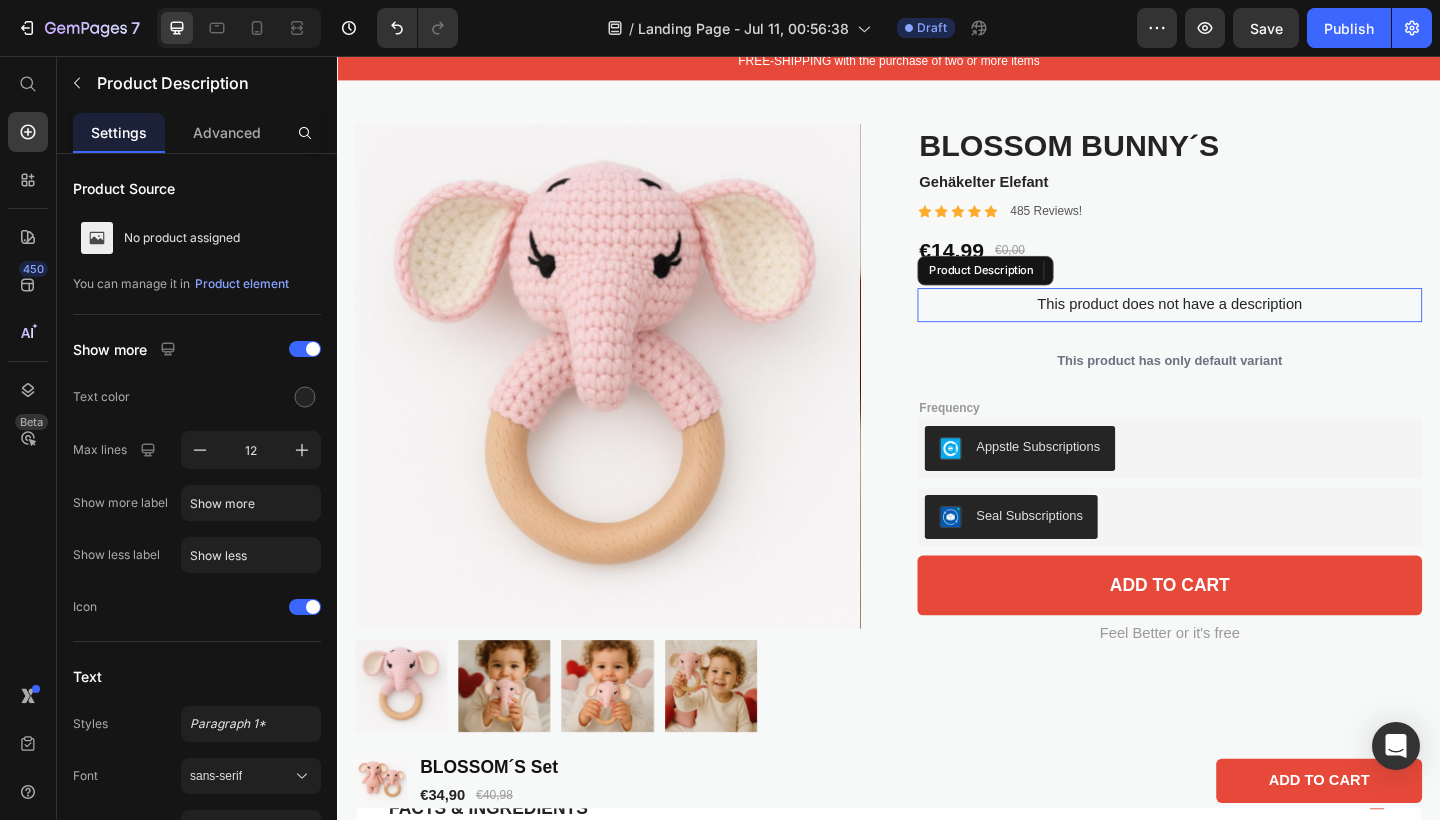 click on "This product does not have a description" at bounding box center [1242, 327] 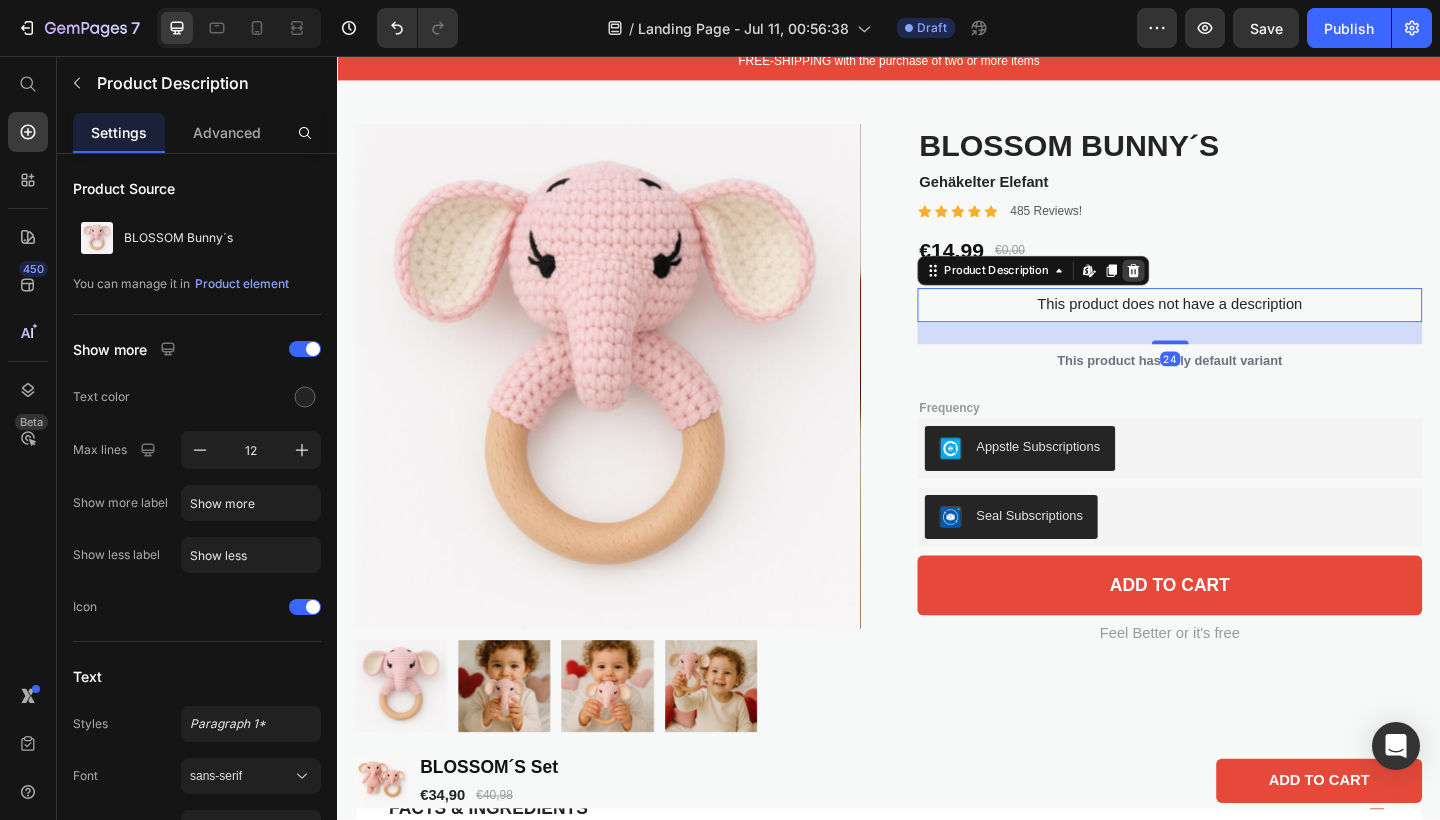 click 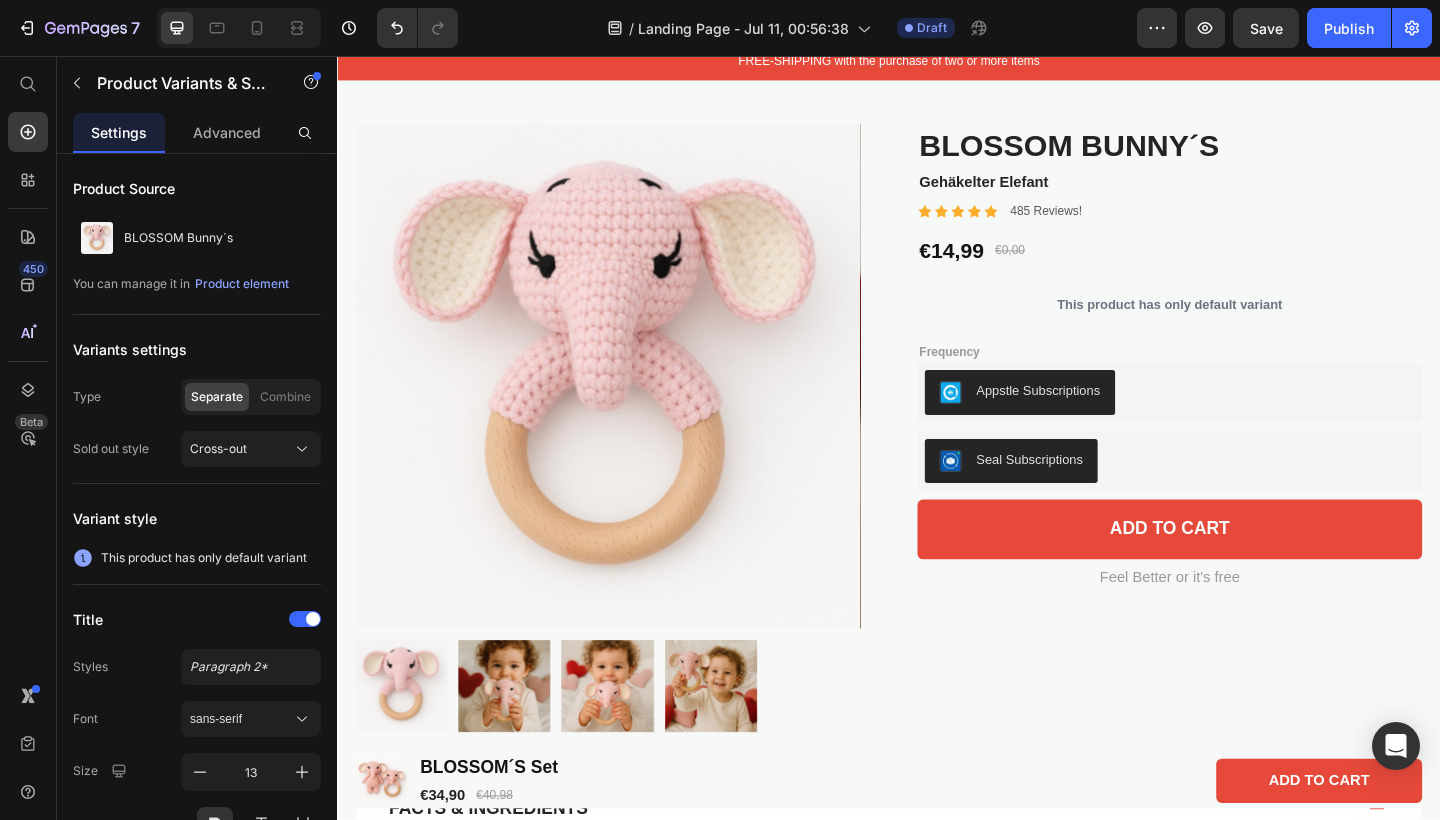 click on "This product has only default variant" at bounding box center (1242, 327) 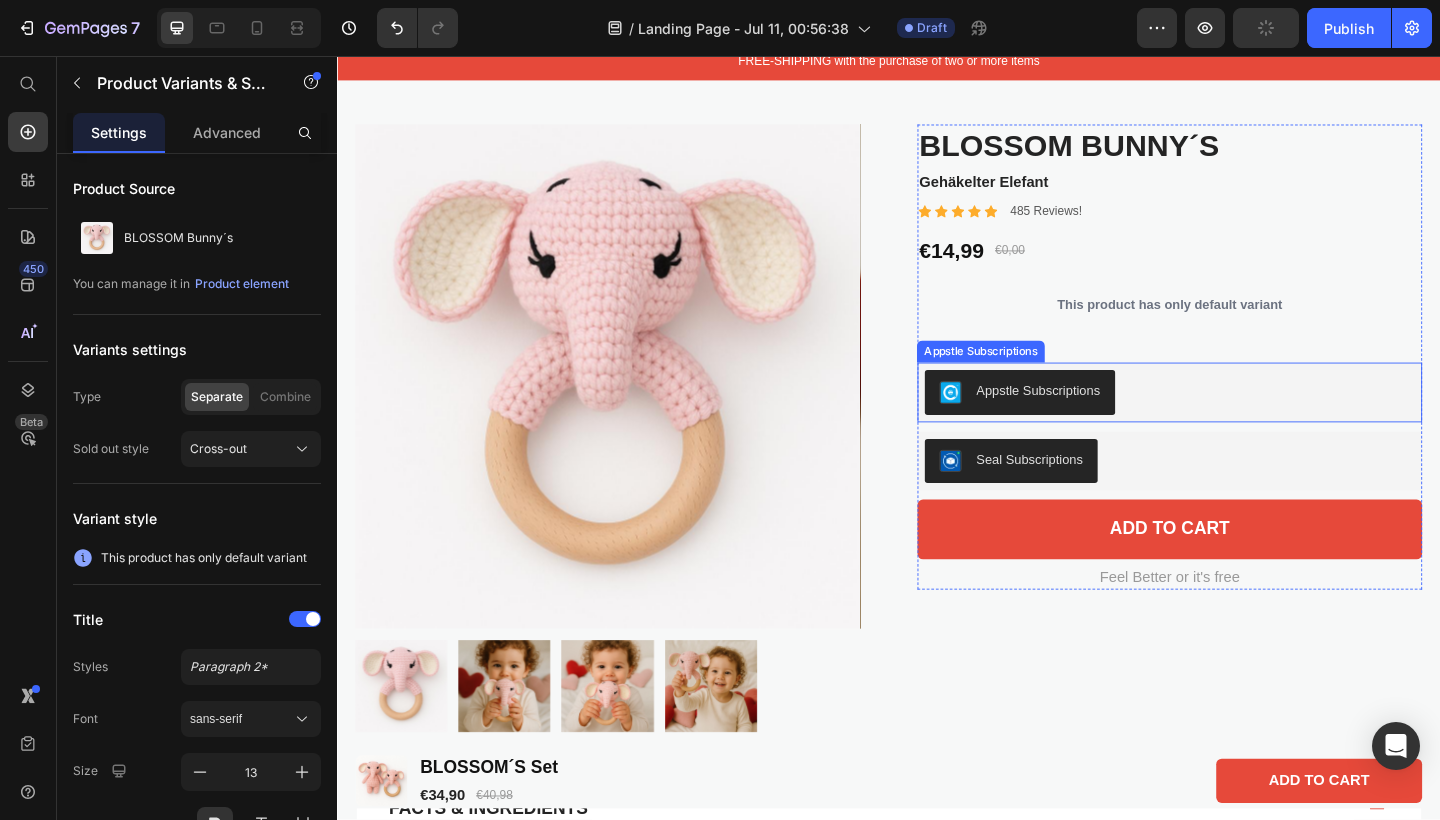 click on "Appstle Subscriptions" at bounding box center (1099, 420) 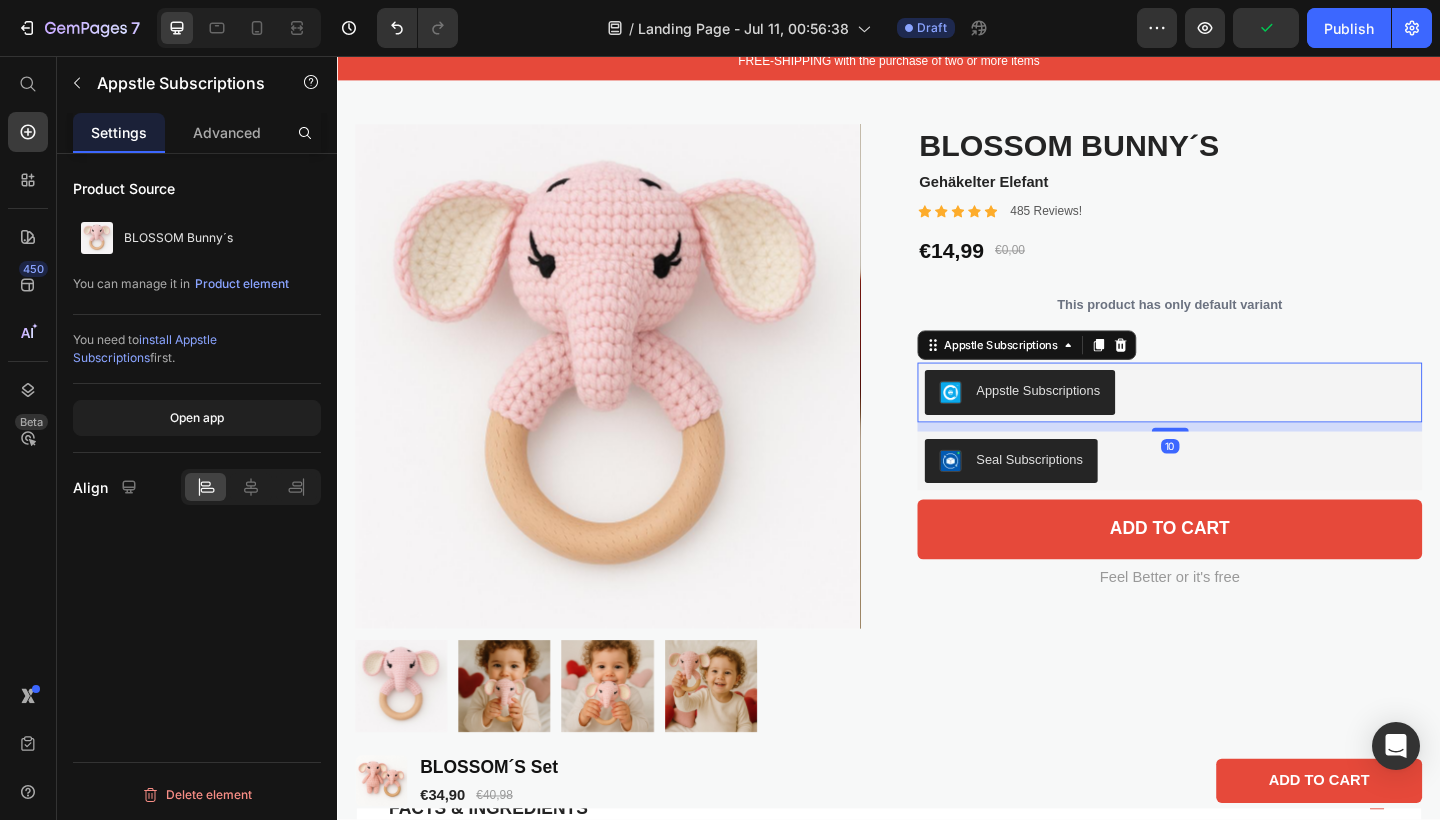 click on "Appstle Subscriptions" at bounding box center [1099, 420] 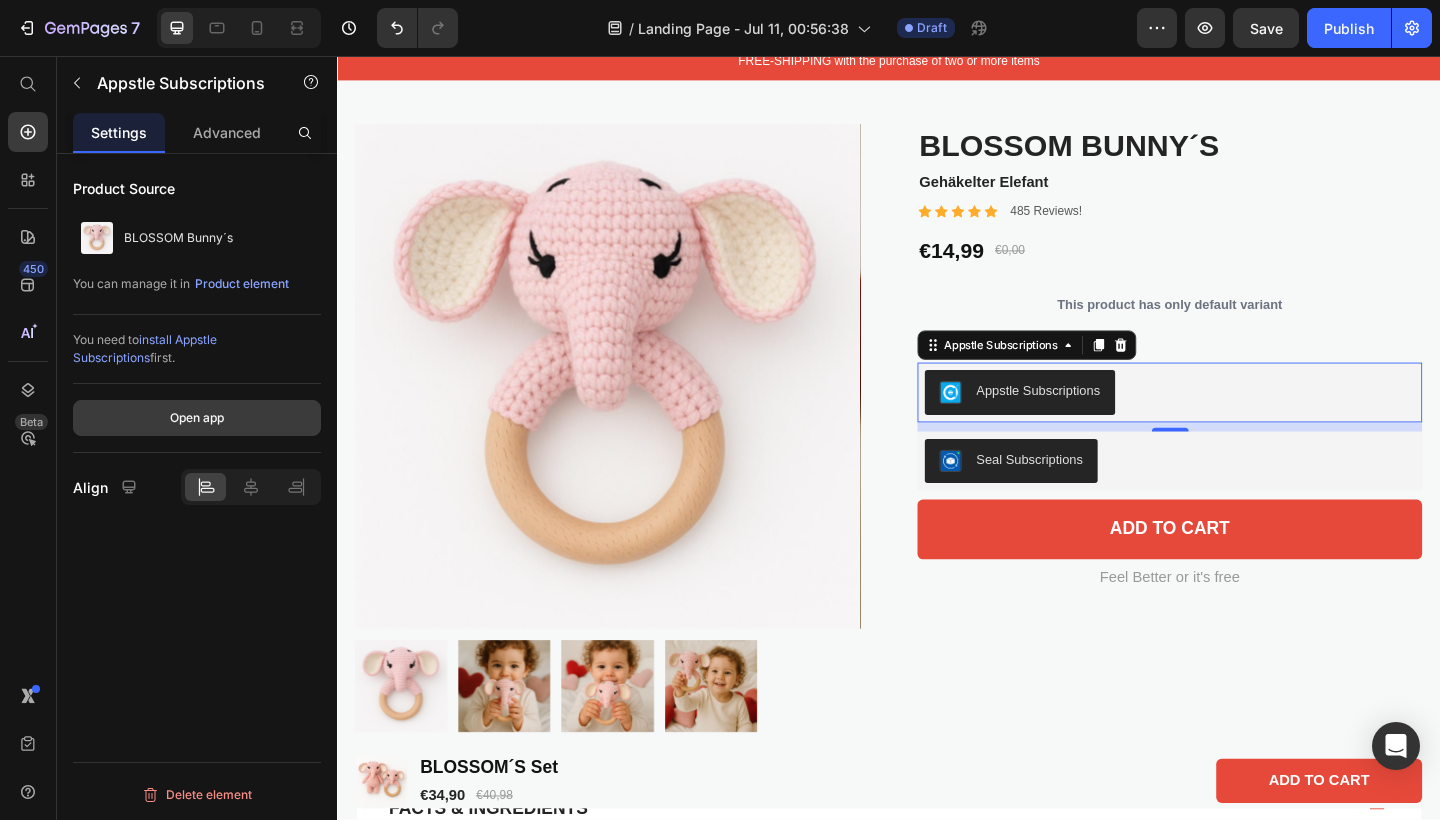 click on "Open app" at bounding box center (197, 418) 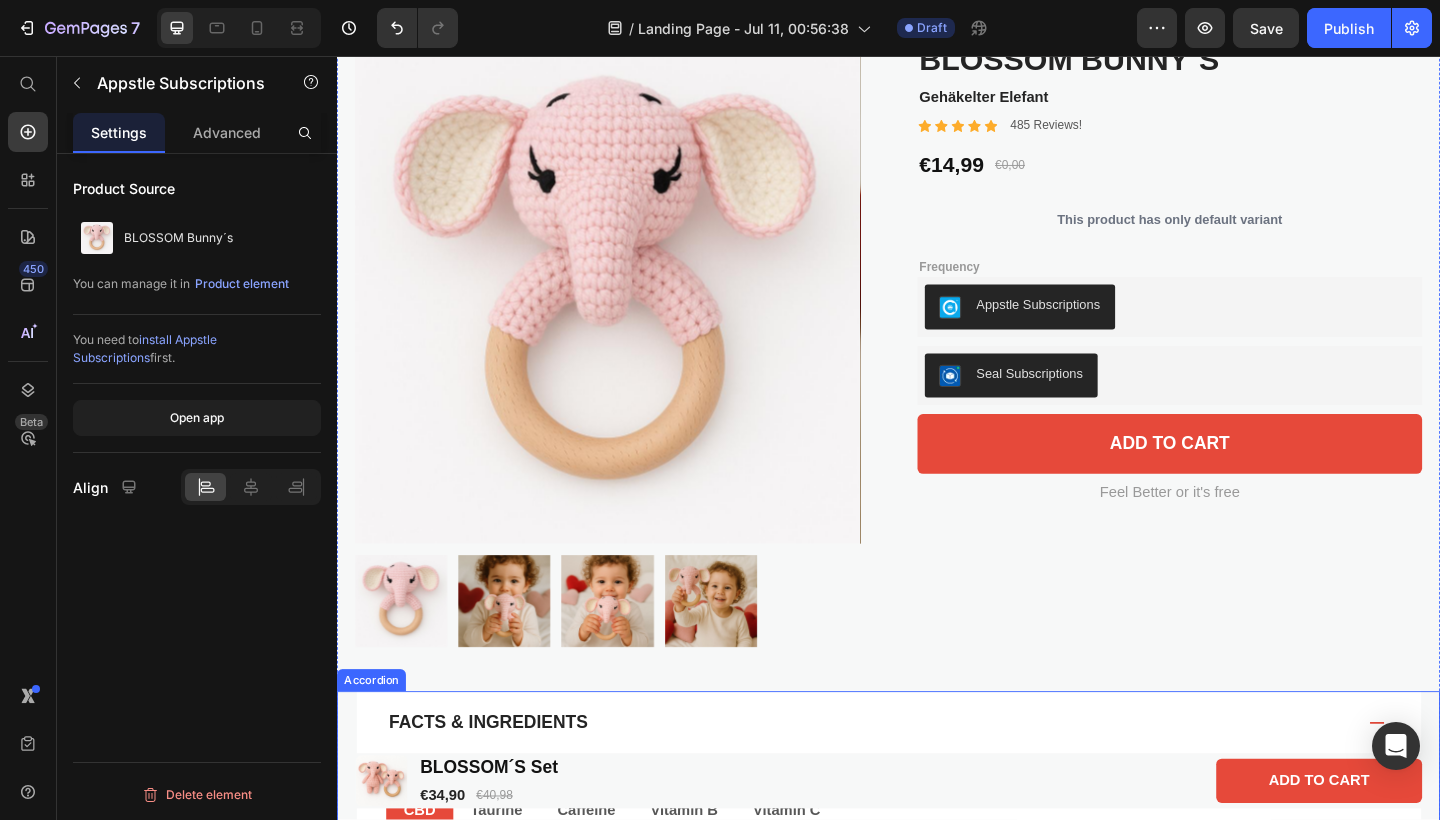 scroll, scrollTop: 144, scrollLeft: 0, axis: vertical 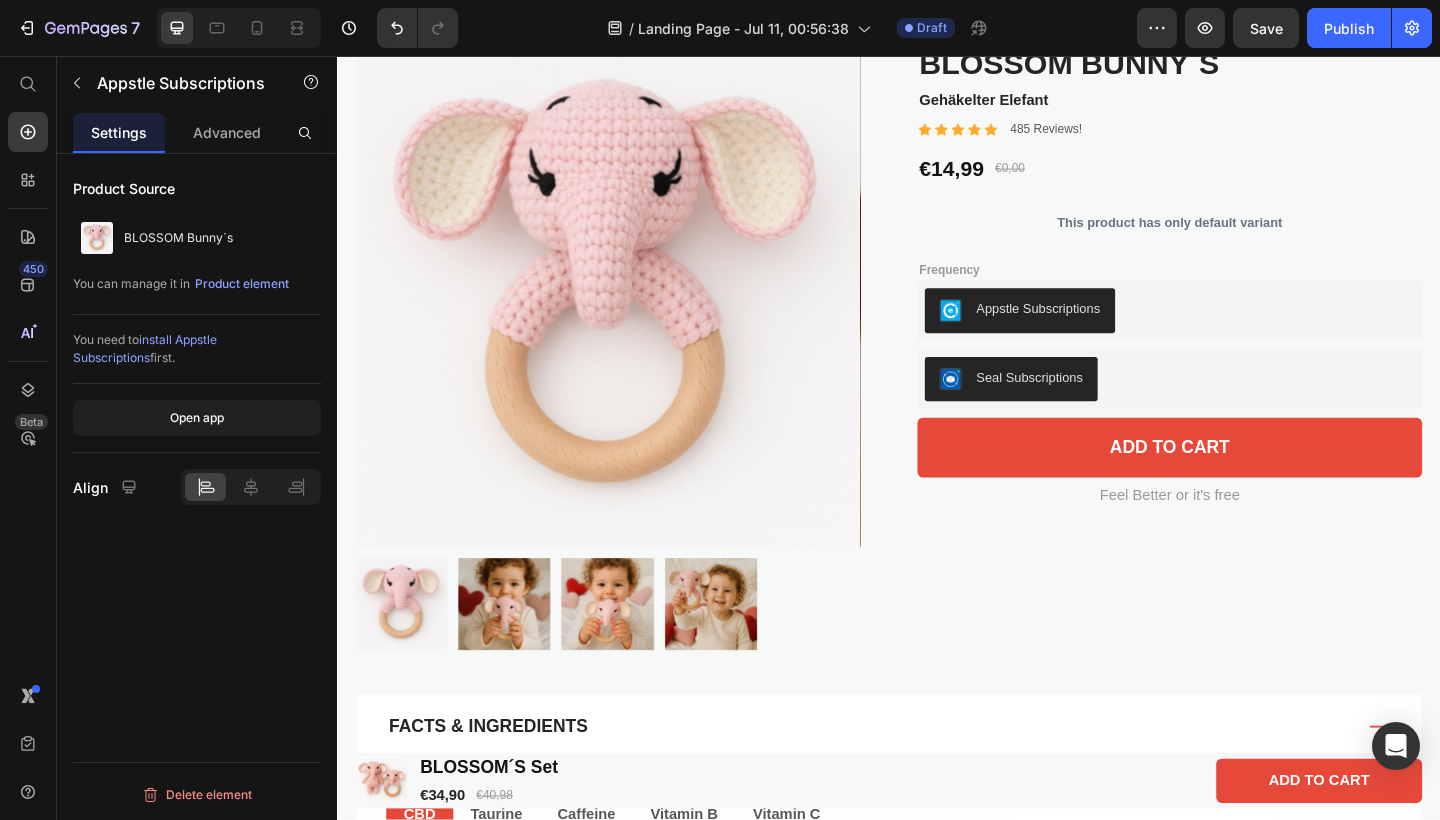 click on "Appstle Subscriptions" at bounding box center (1242, 333) 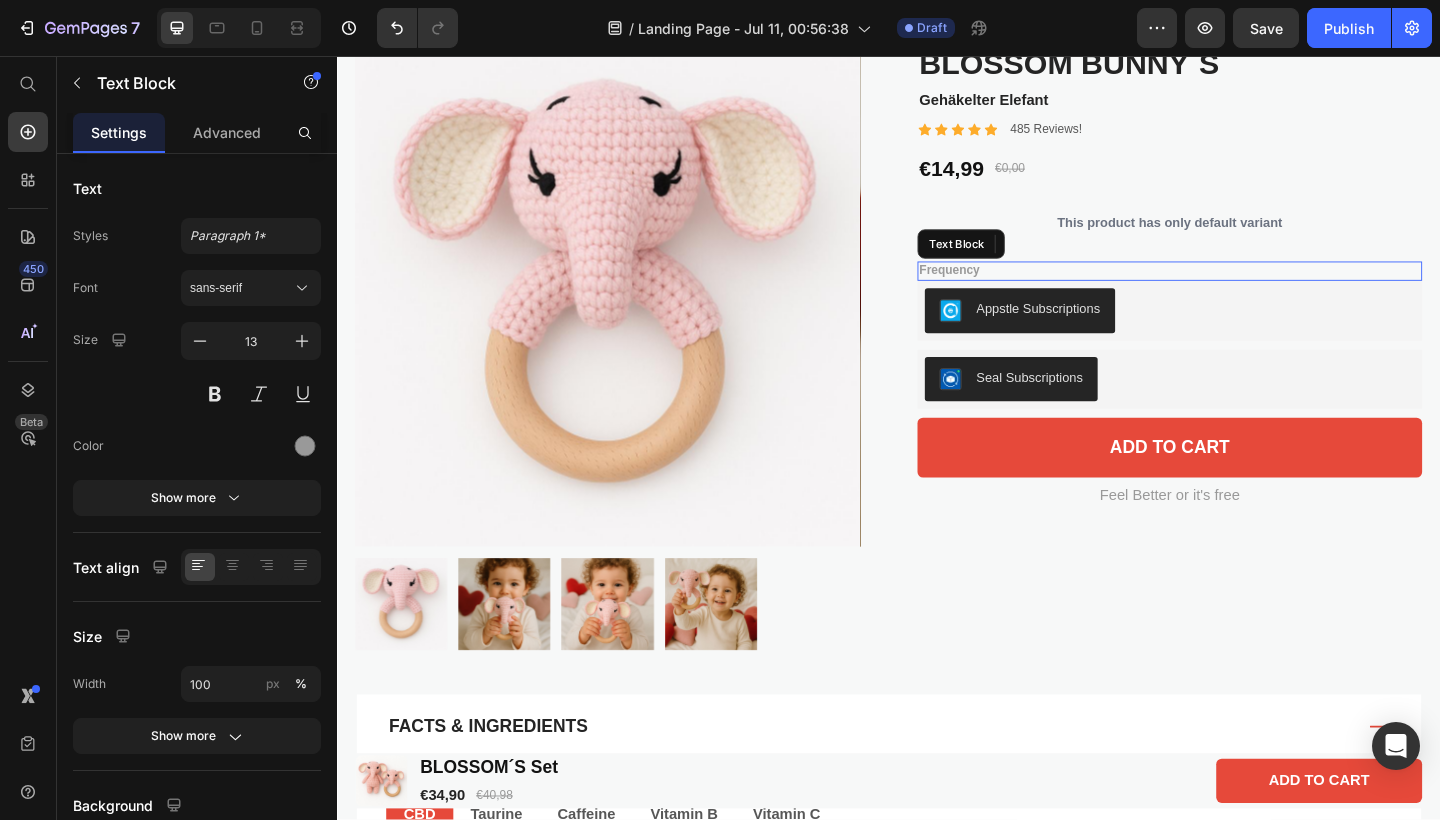 click on "Frequency" at bounding box center [1242, 290] 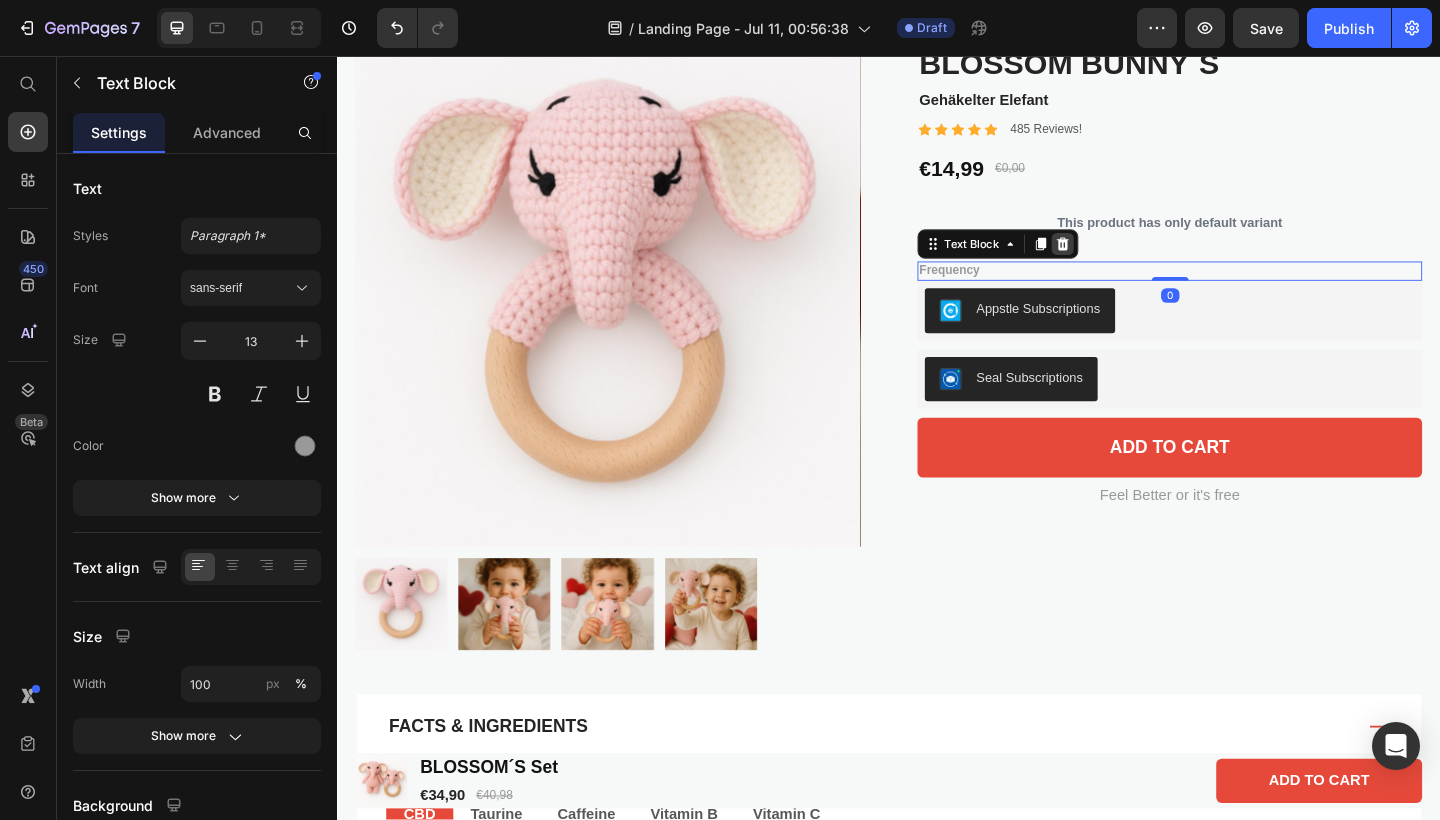 click 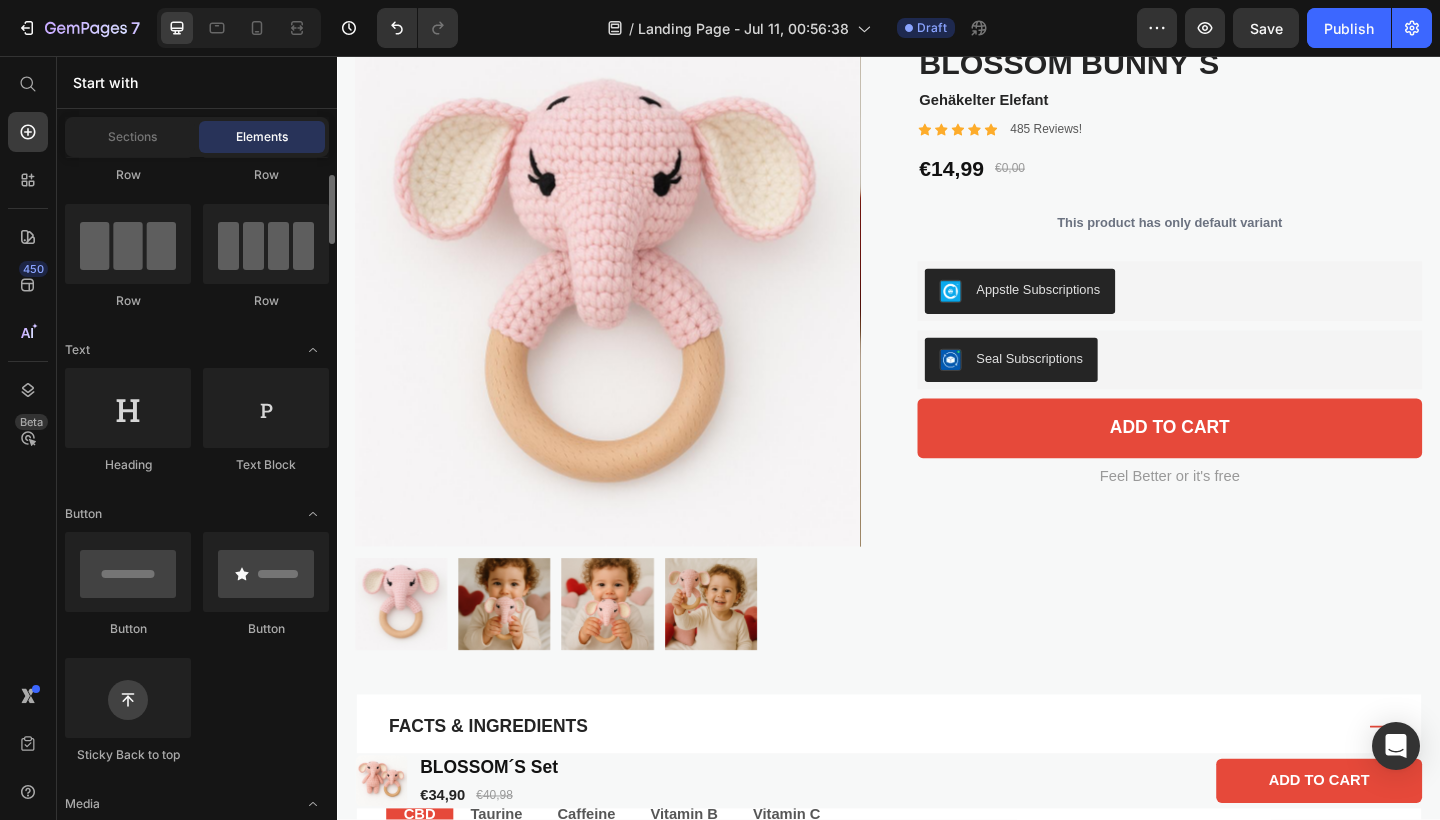 scroll, scrollTop: 128, scrollLeft: 0, axis: vertical 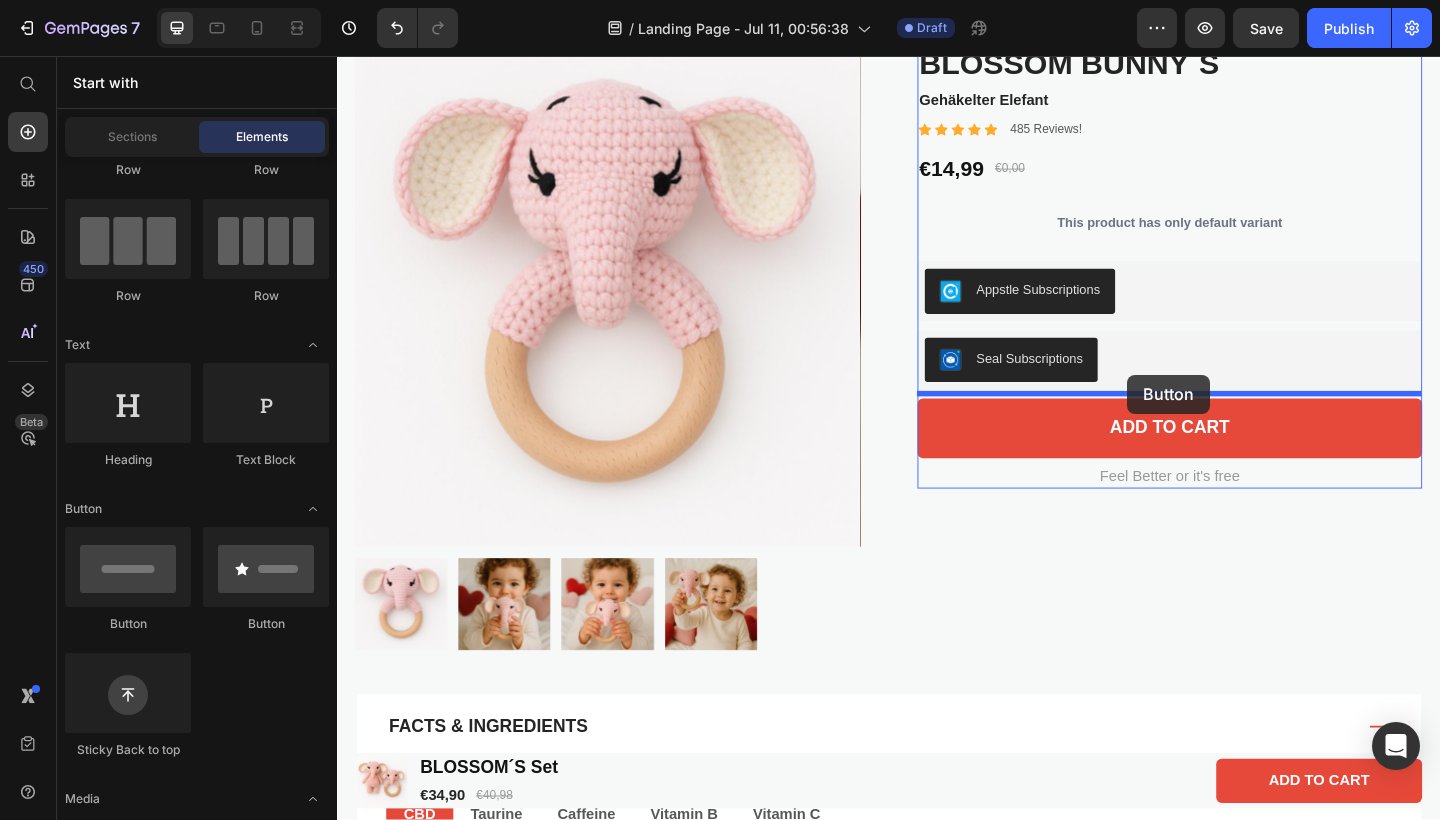 drag, startPoint x: 501, startPoint y: 612, endPoint x: 1196, endPoint y: 403, distance: 725.7451 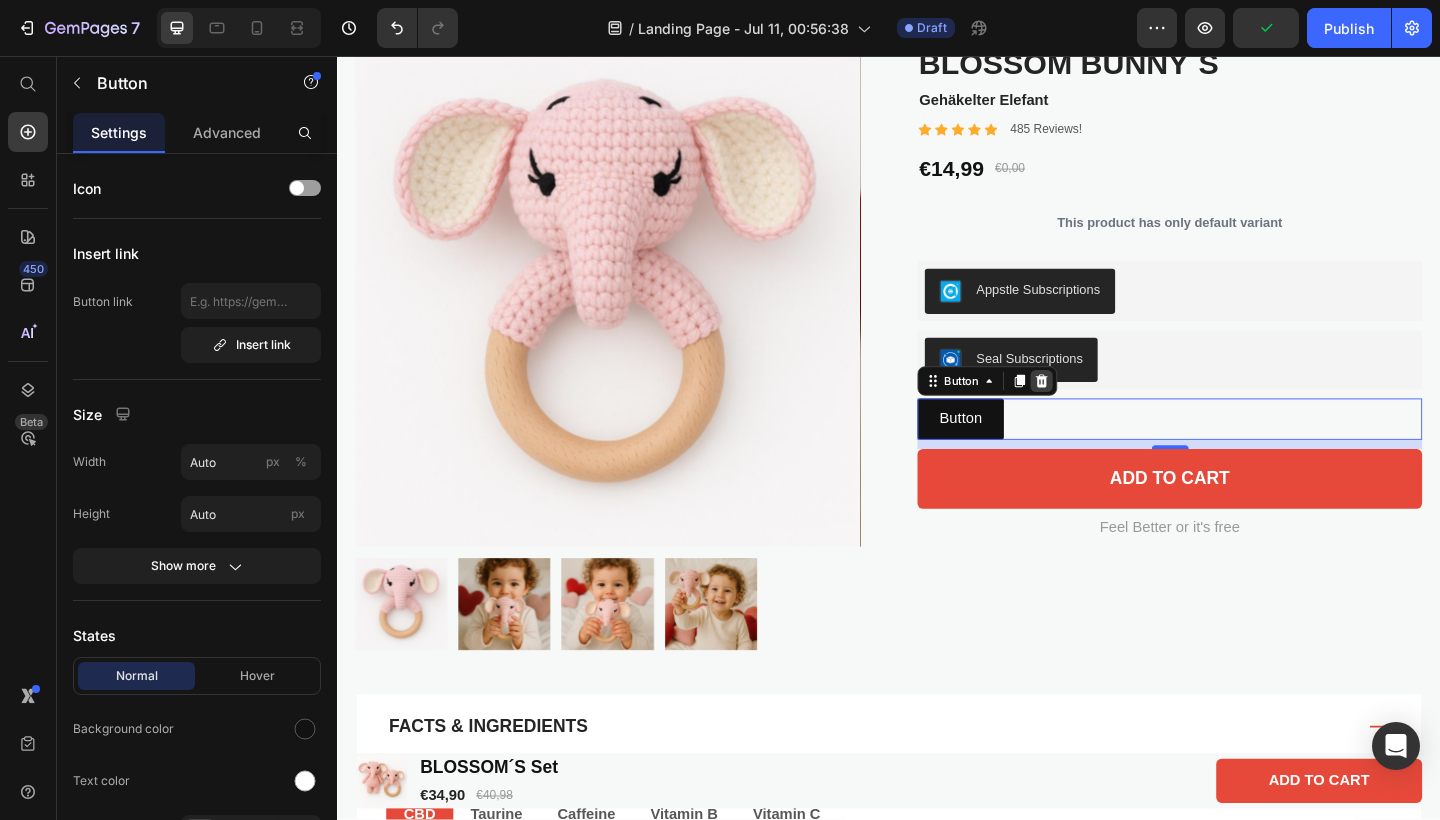 click at bounding box center (1103, 410) 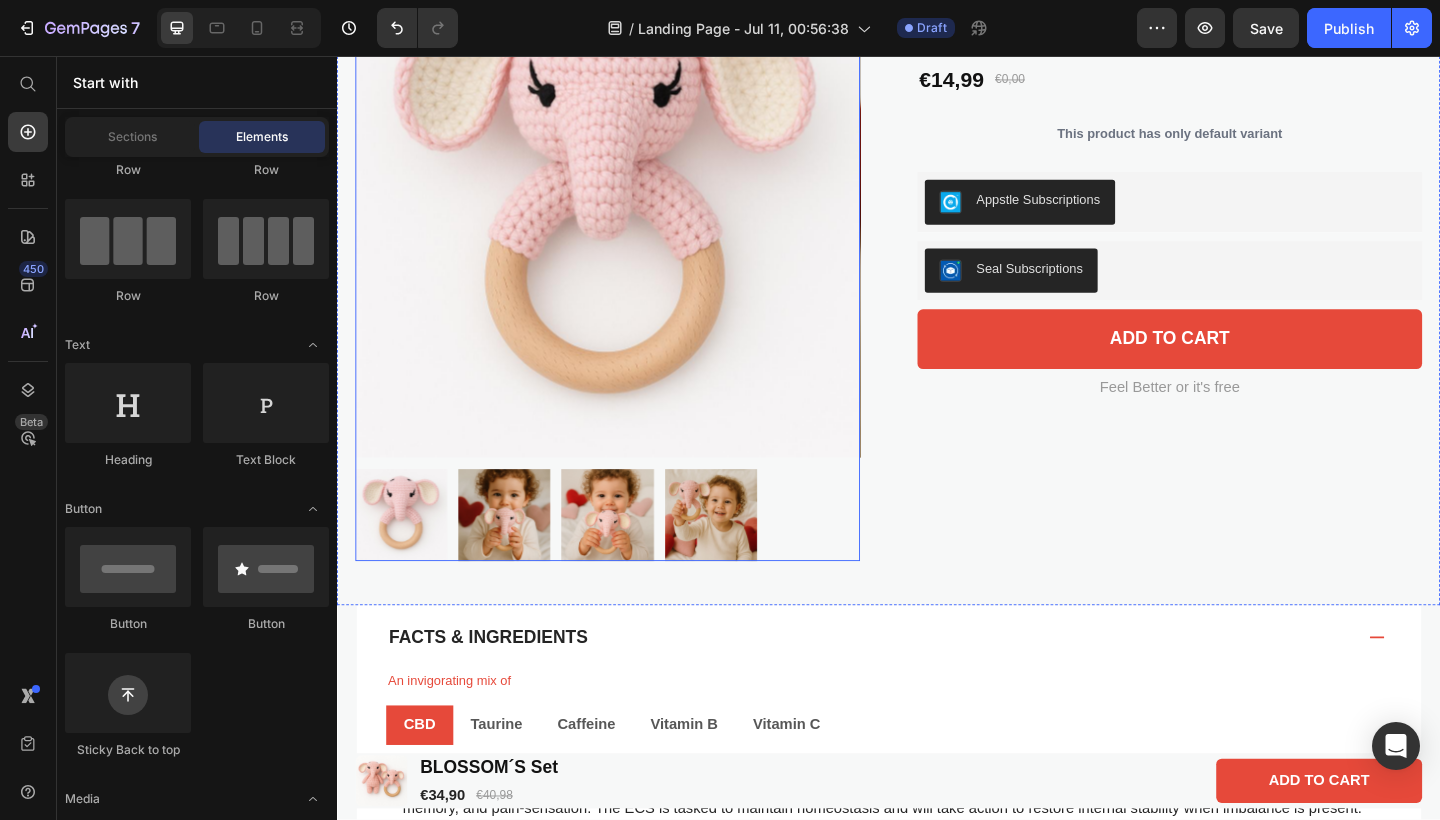 scroll, scrollTop: 235, scrollLeft: 0, axis: vertical 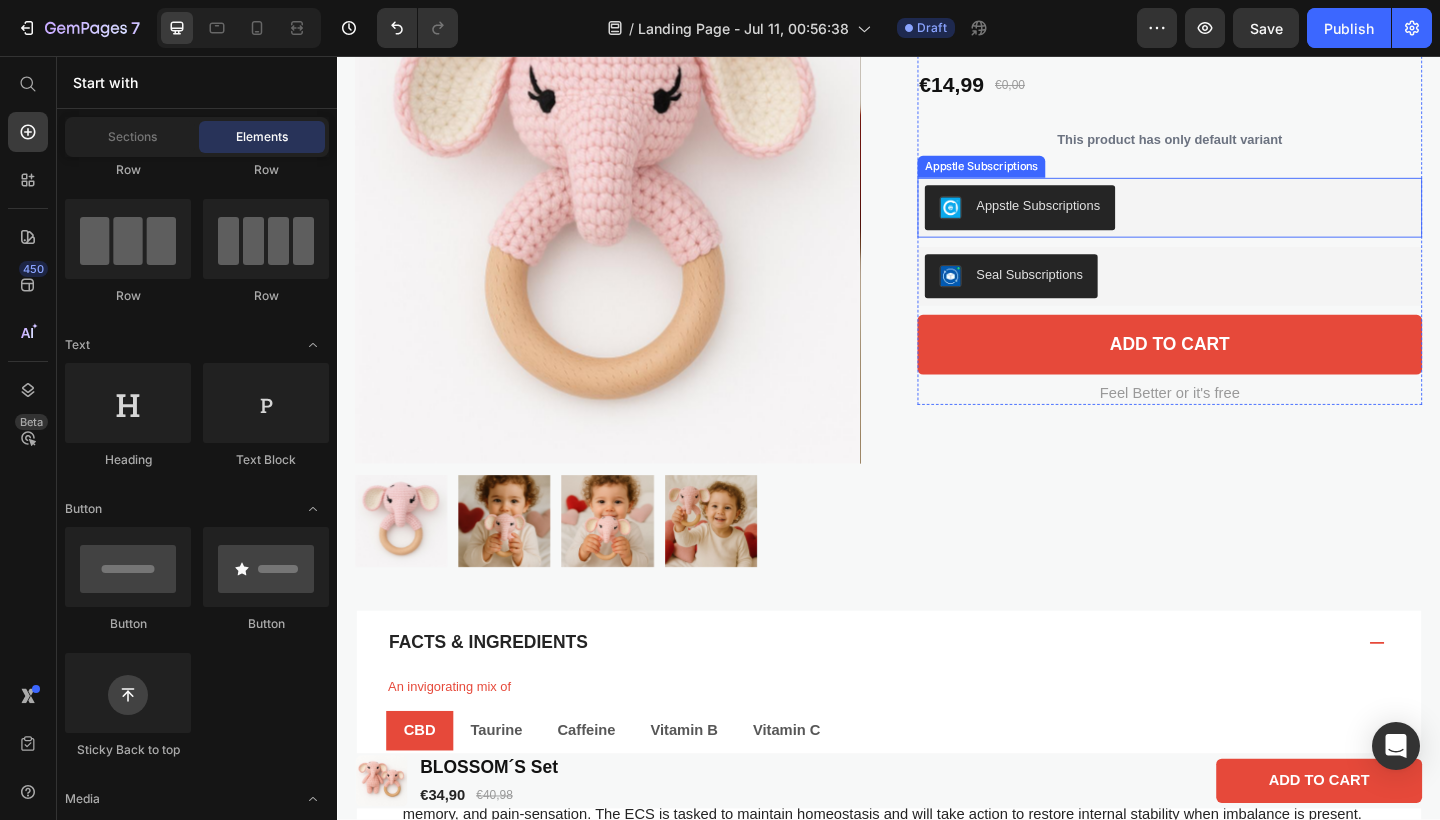 click on "Appstle Subscriptions" at bounding box center (1242, 221) 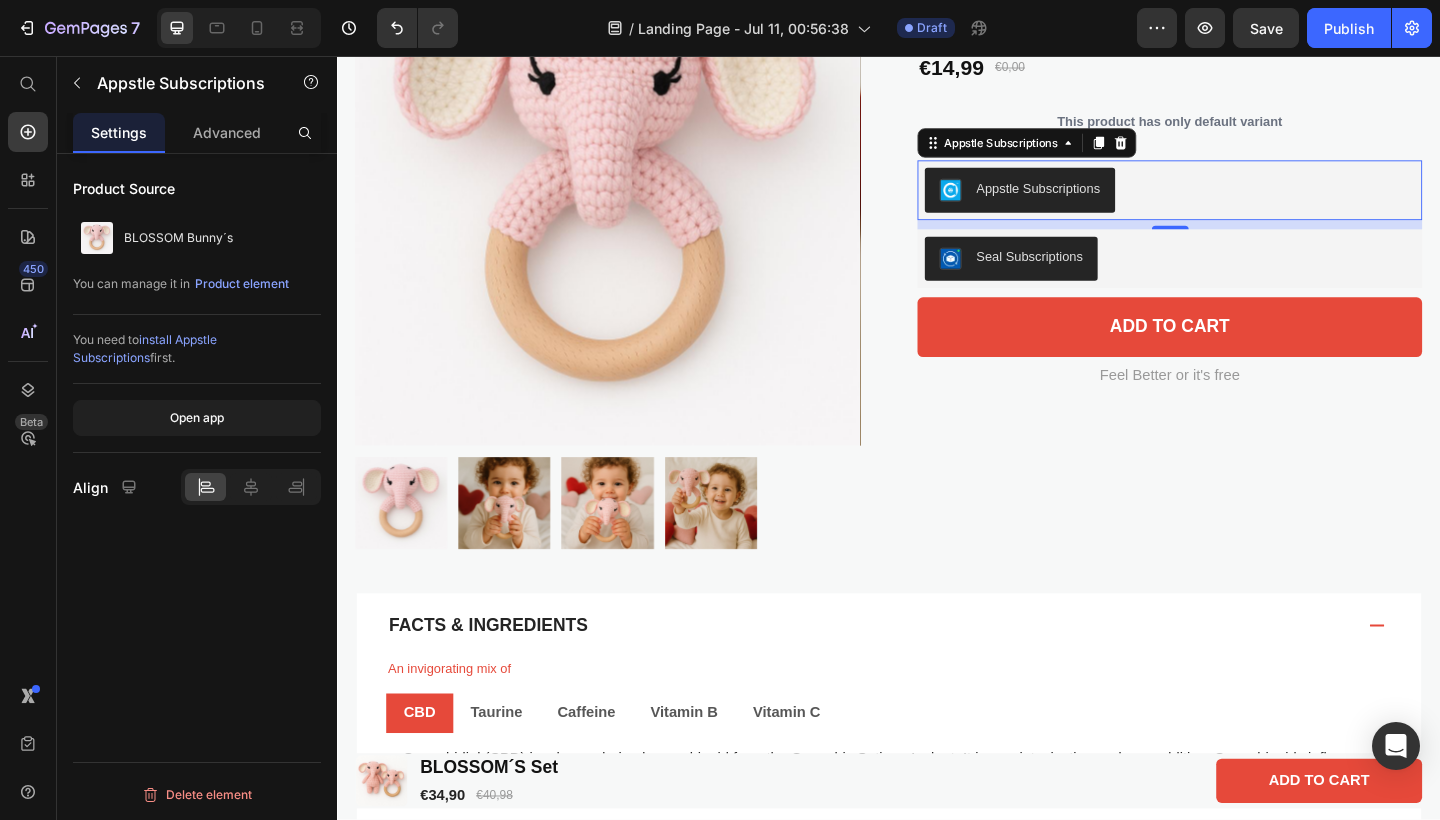 scroll, scrollTop: 257, scrollLeft: 0, axis: vertical 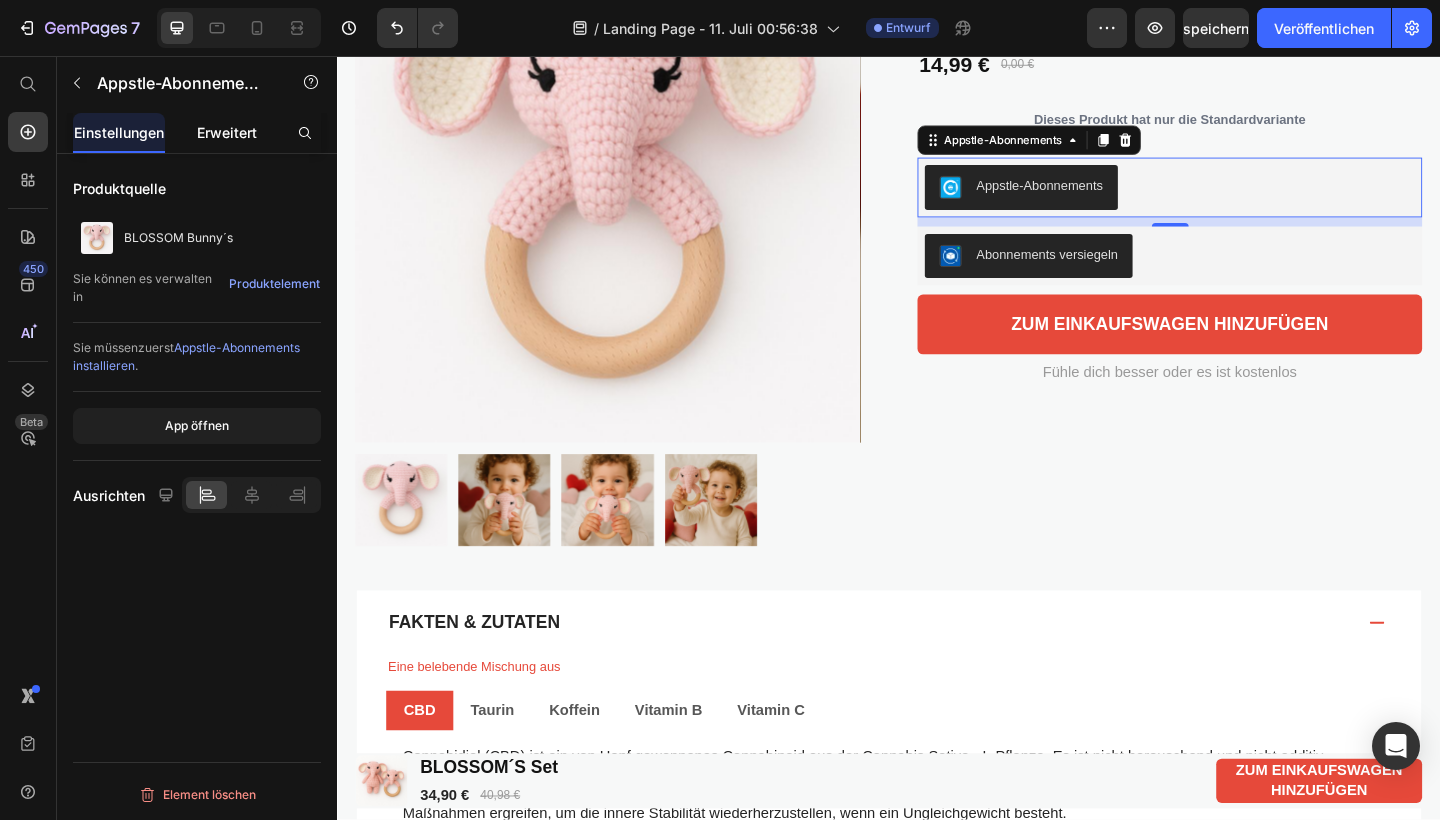 click on "Erweitert" at bounding box center [227, 132] 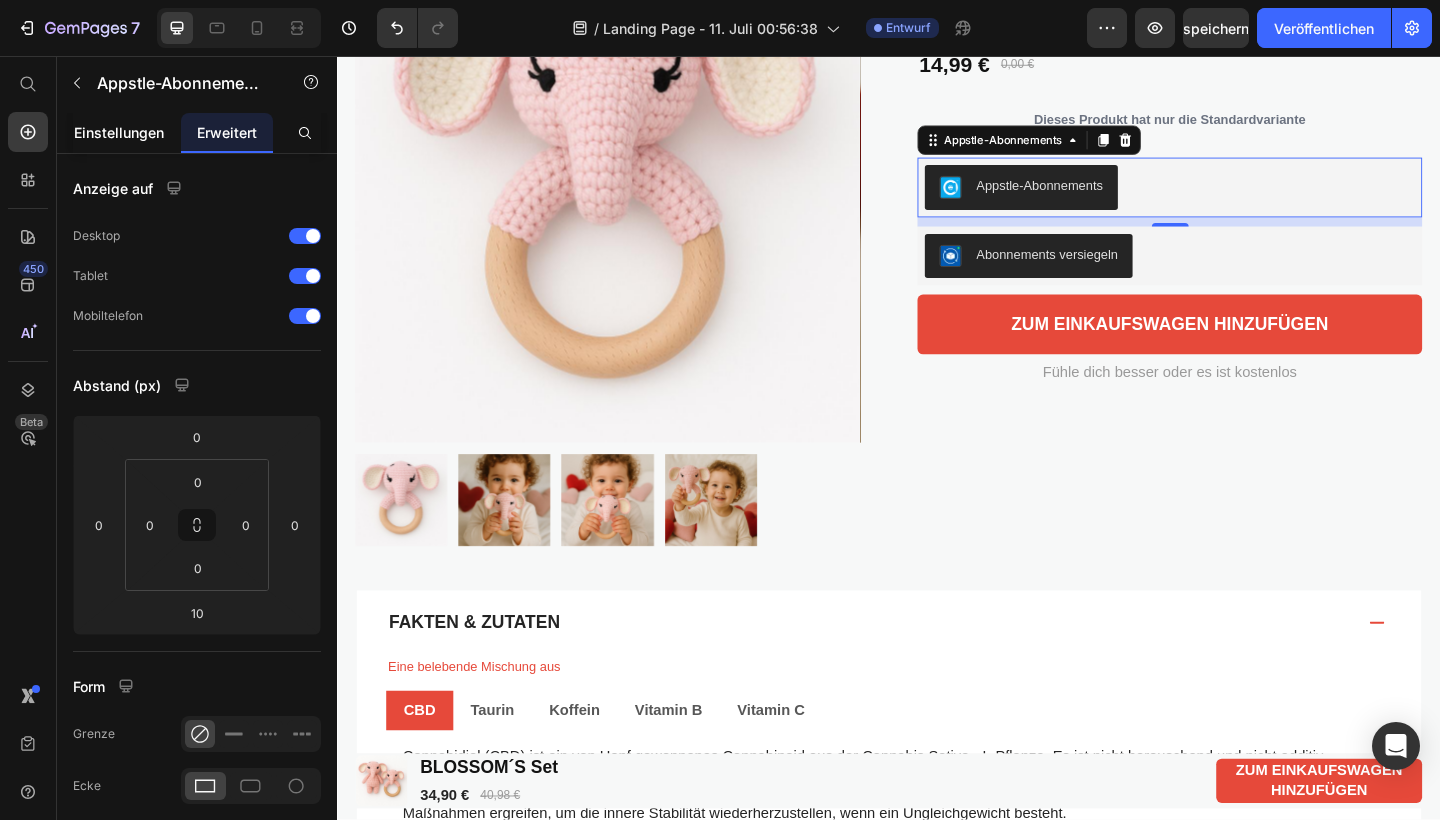 click on "Einstellungen" at bounding box center (119, 132) 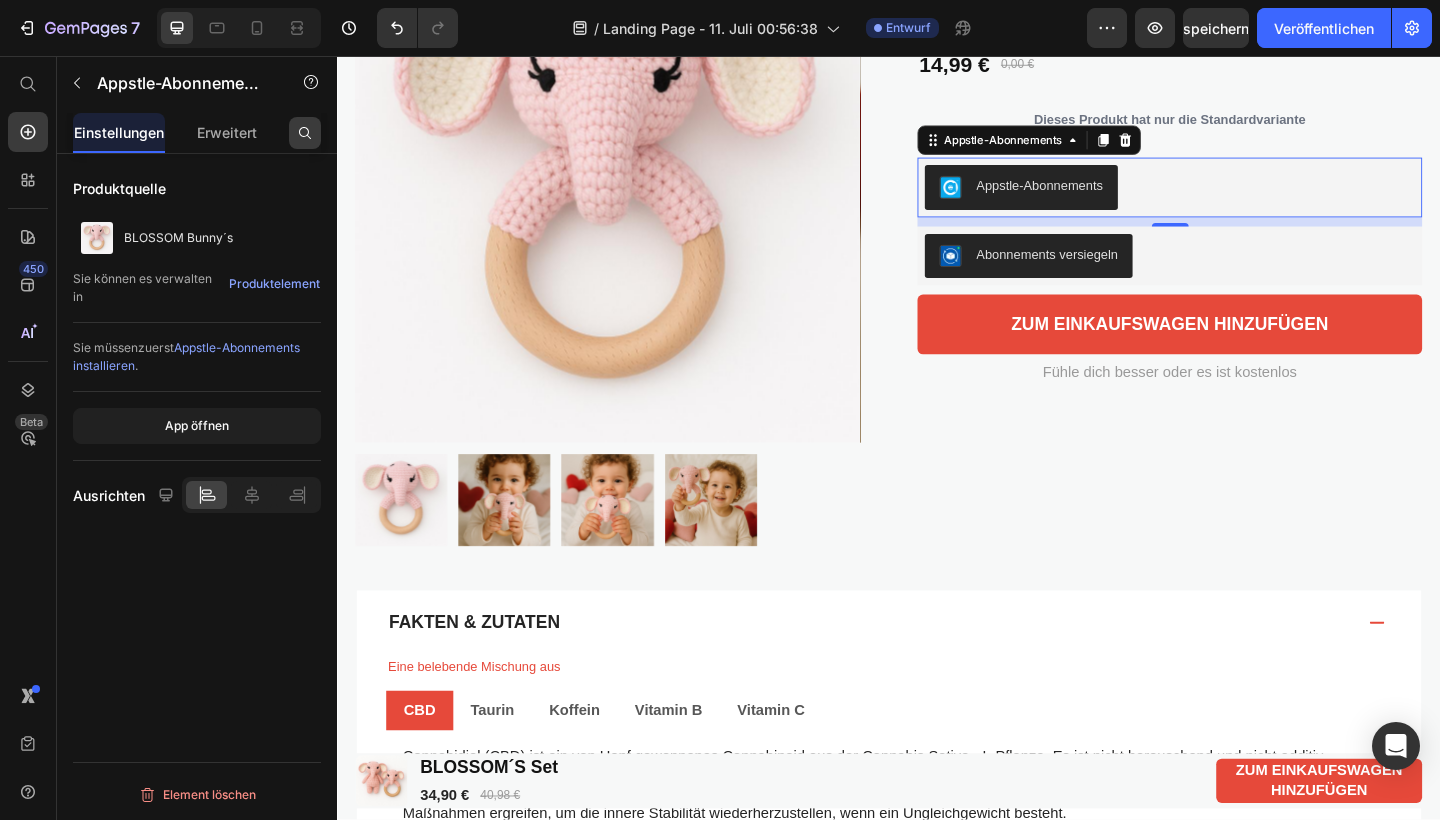 click at bounding box center (305, 133) 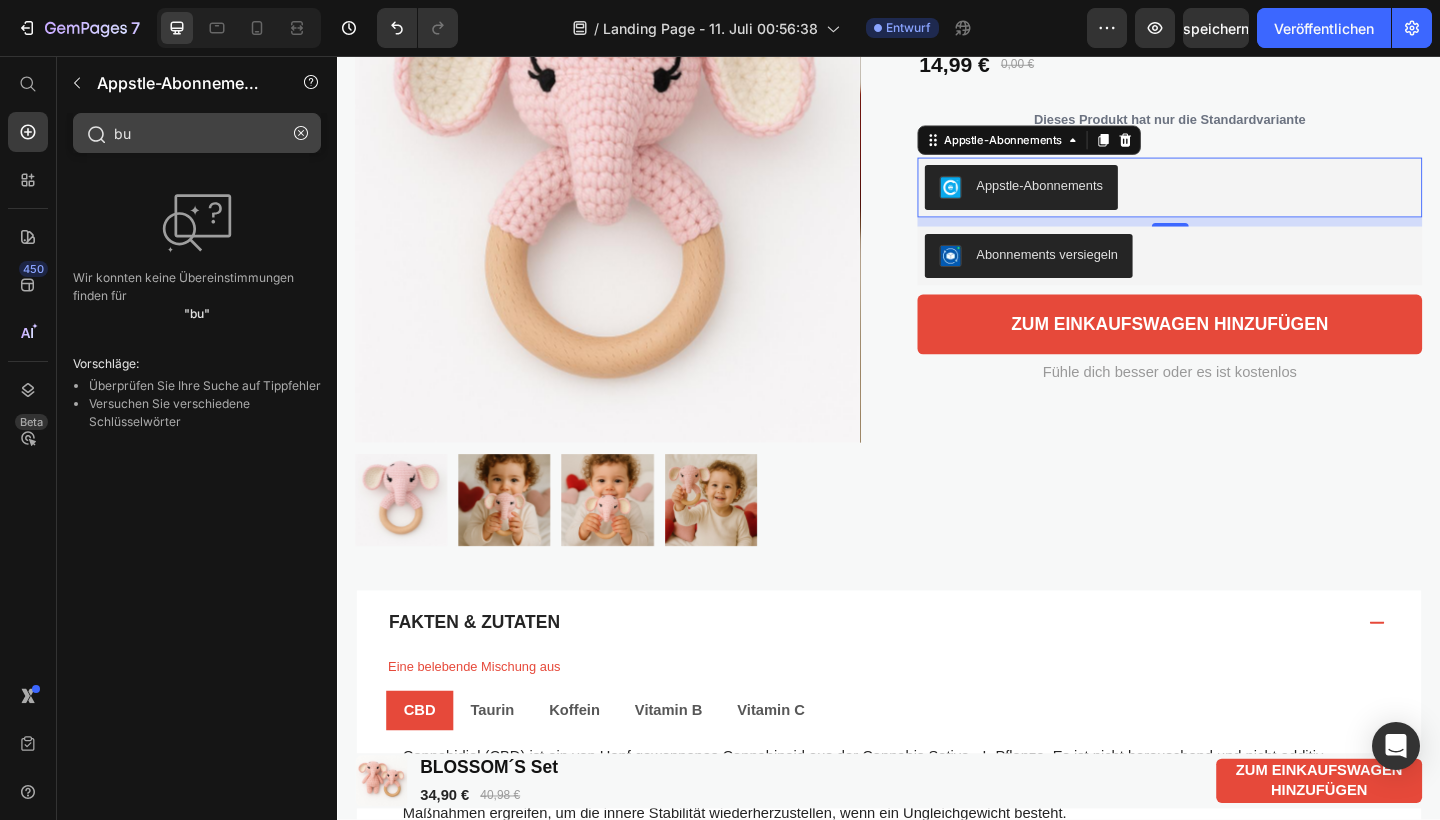 type on "b" 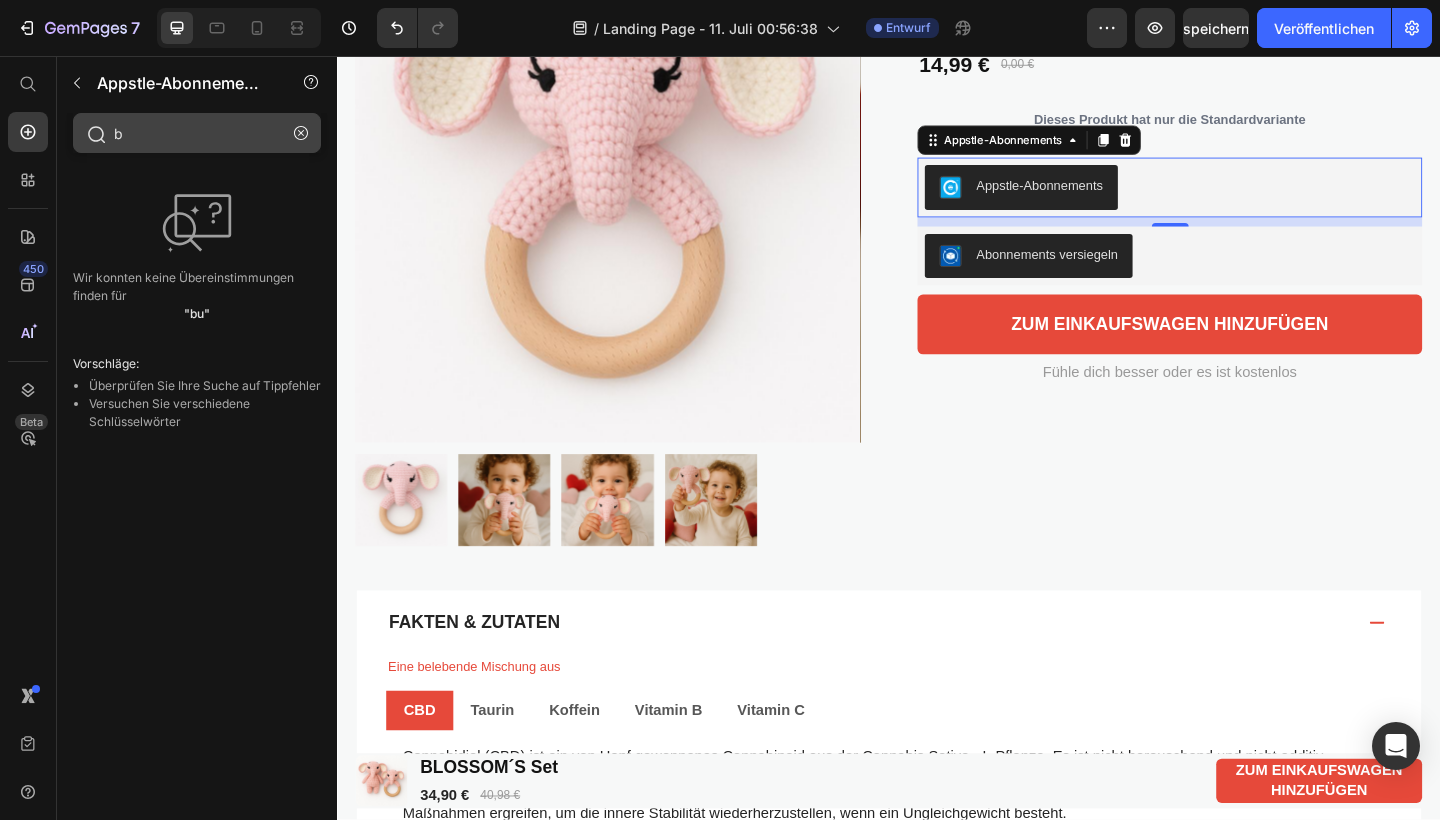 type 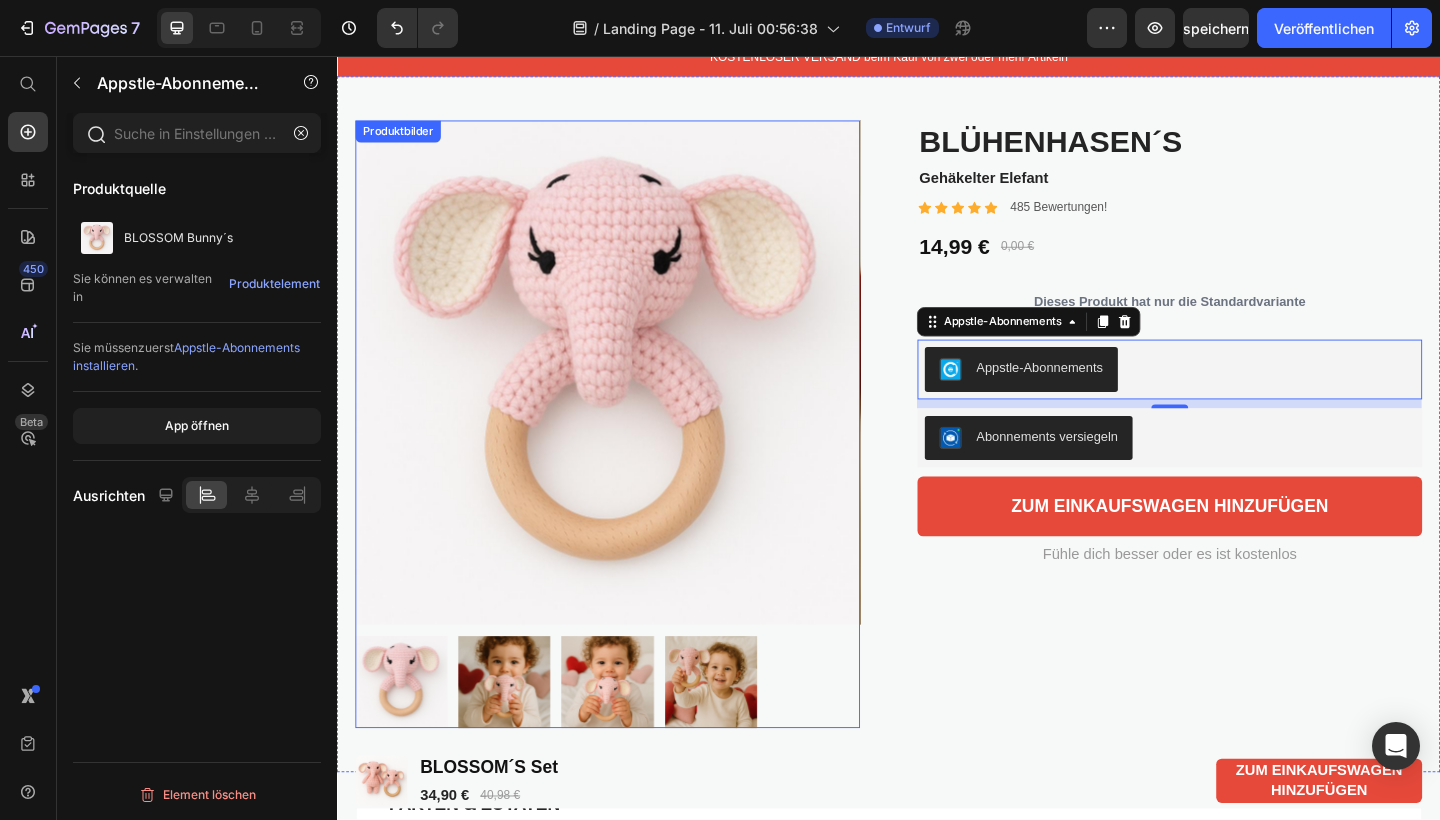 scroll, scrollTop: 52, scrollLeft: 0, axis: vertical 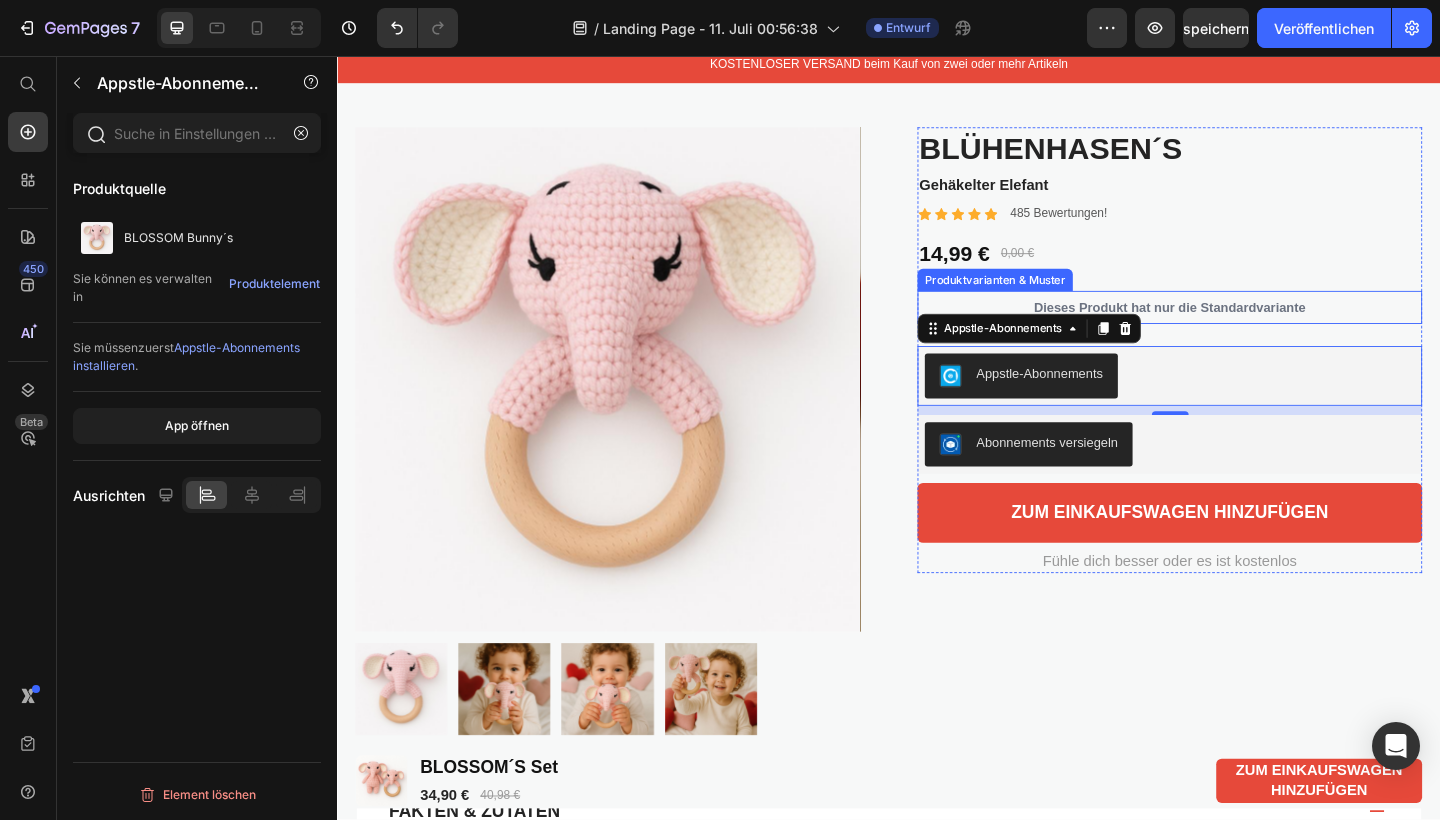click on "Dieses Produkt hat nur die Standardvariante" at bounding box center [1242, 330] 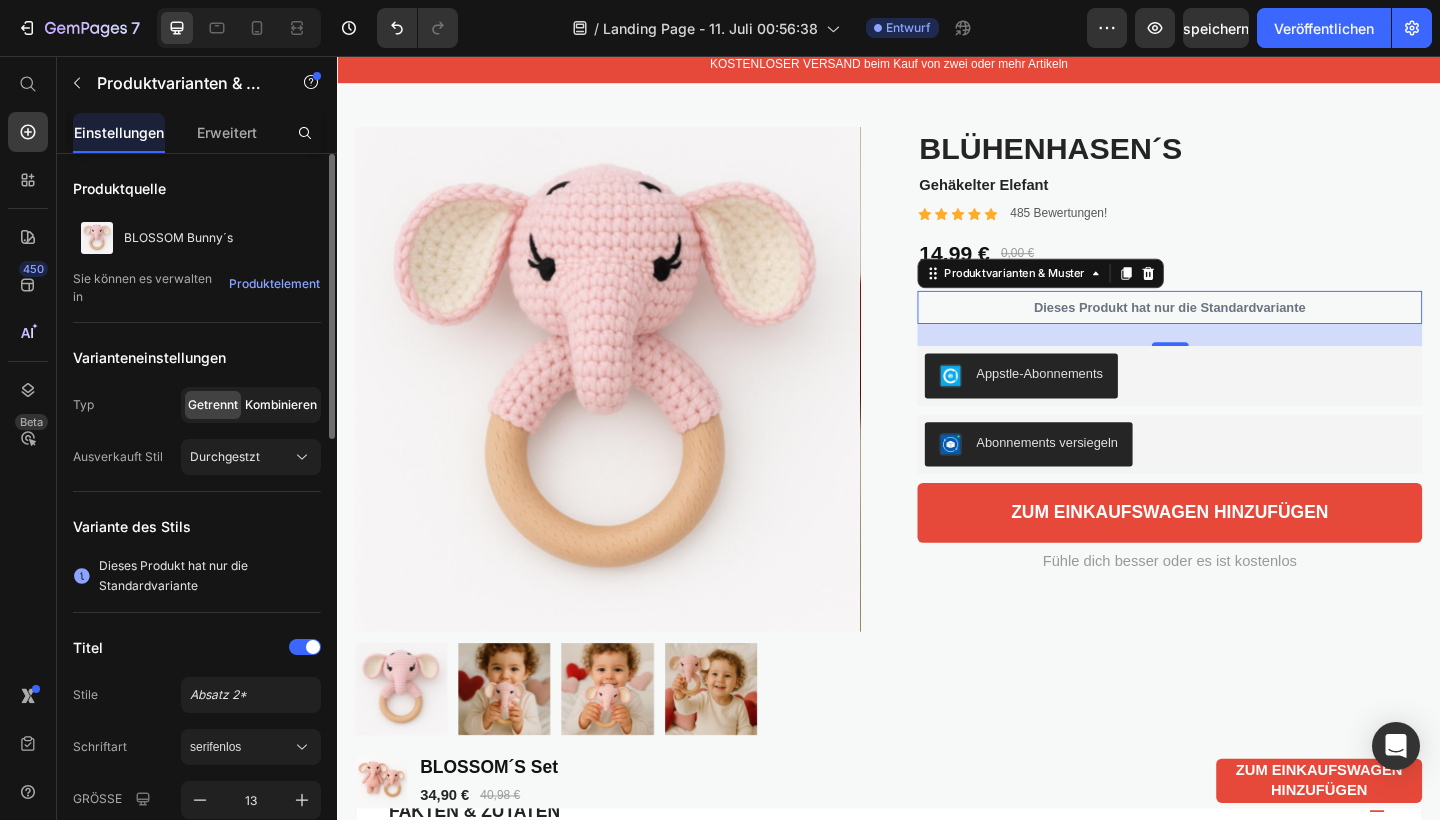 click on "Kombinieren" 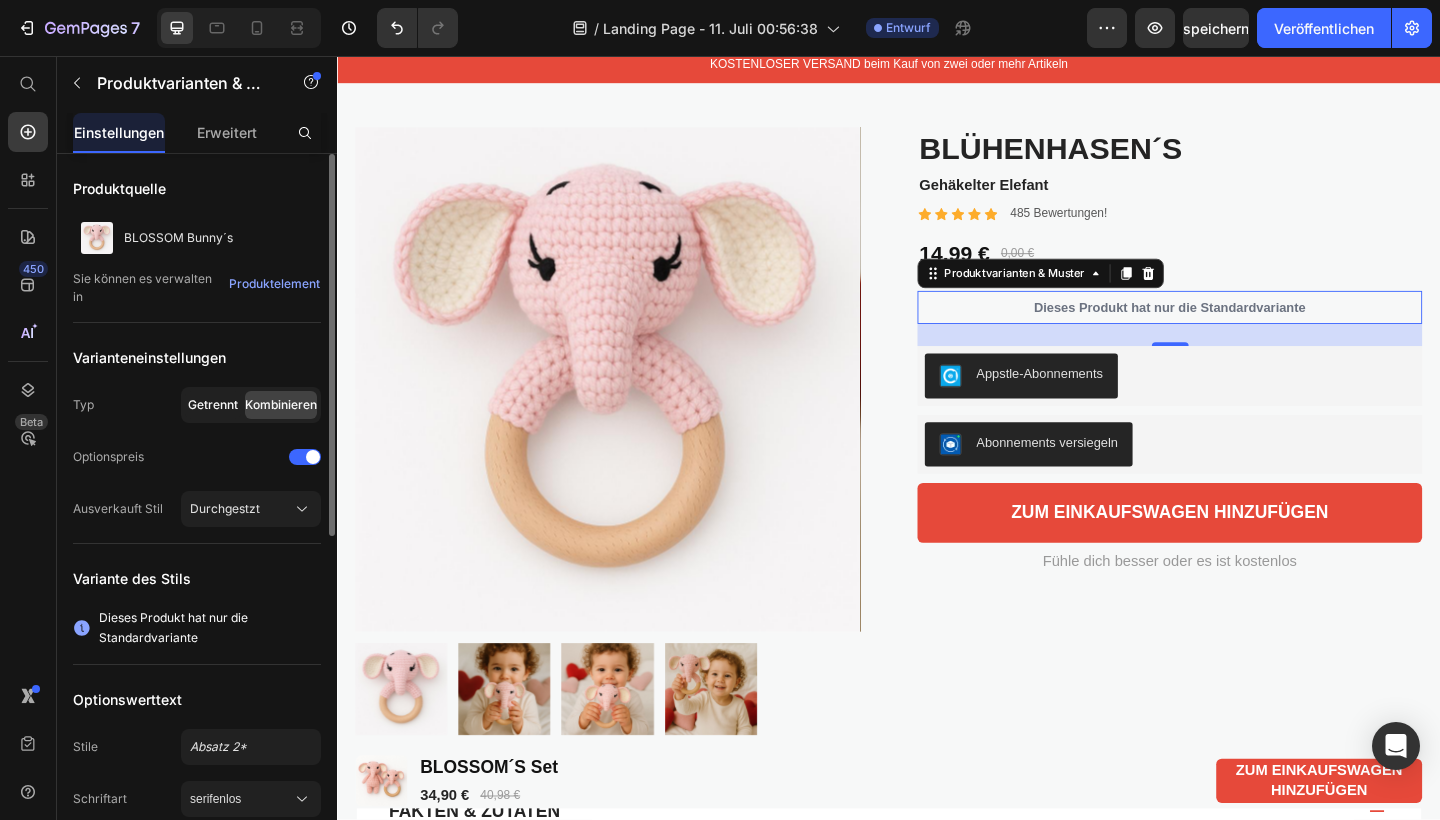 click on "Getrennt" 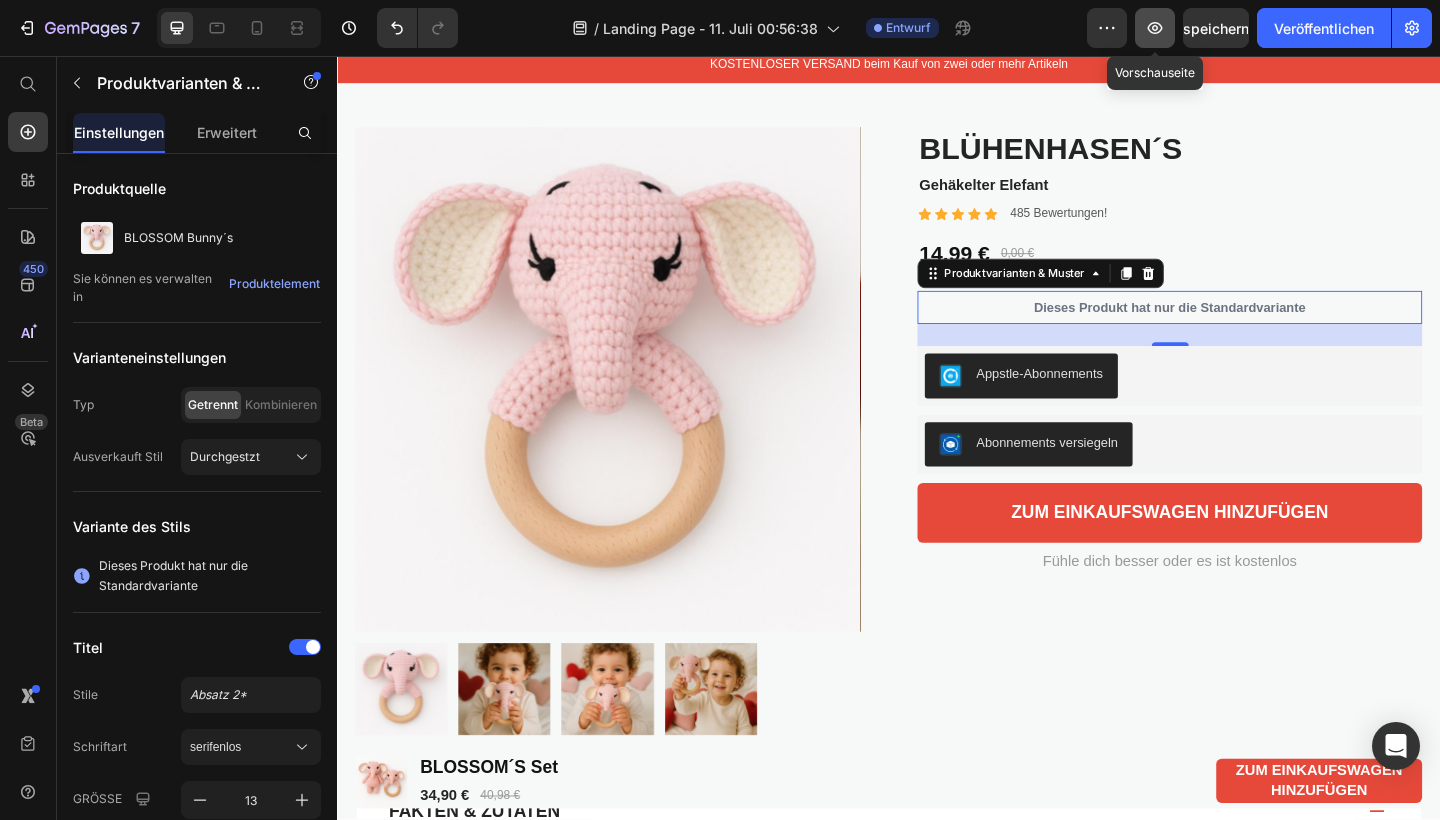 click 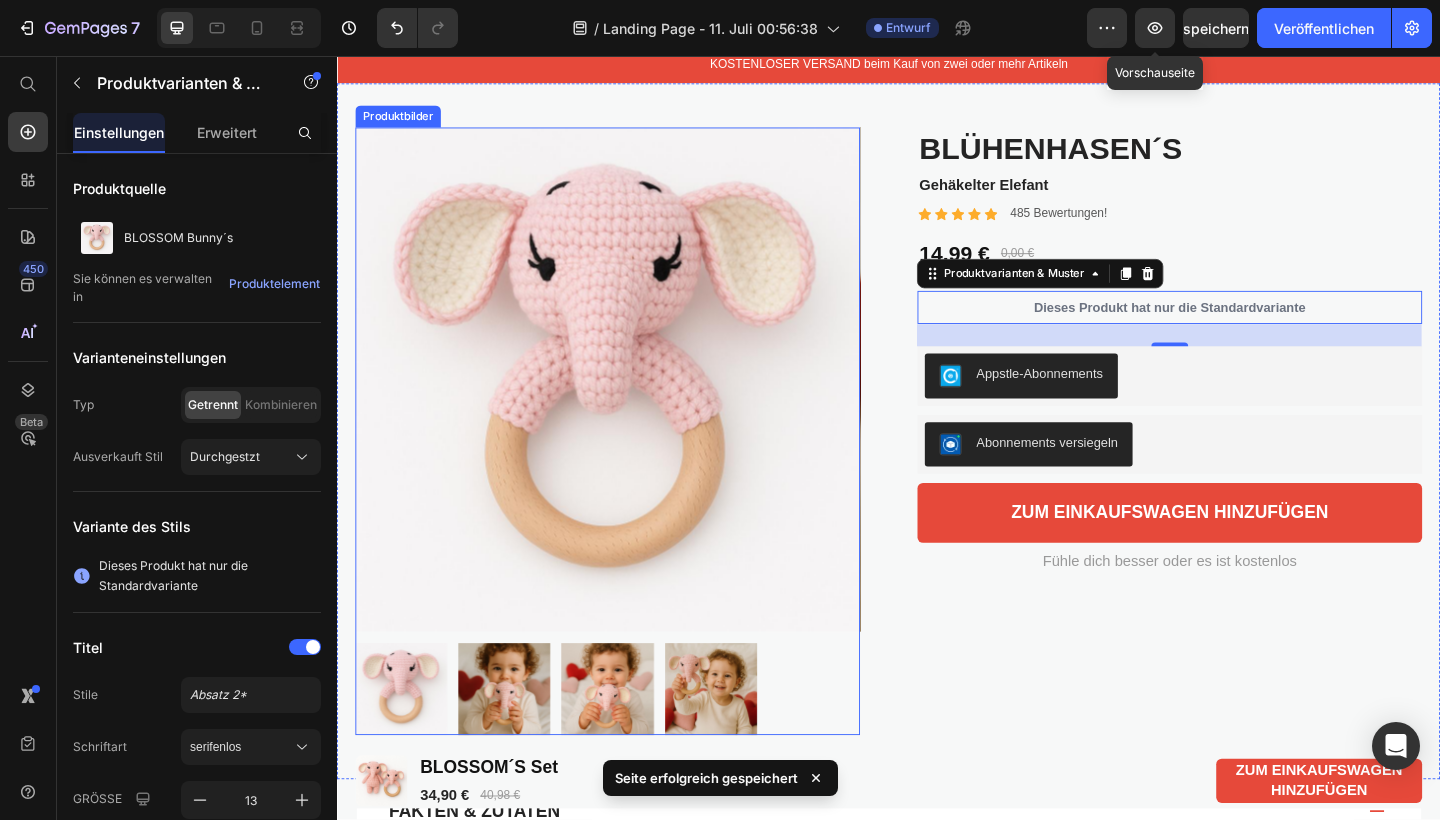 click on "FAKTEN & ZUTATEN" at bounding box center (486, 878) 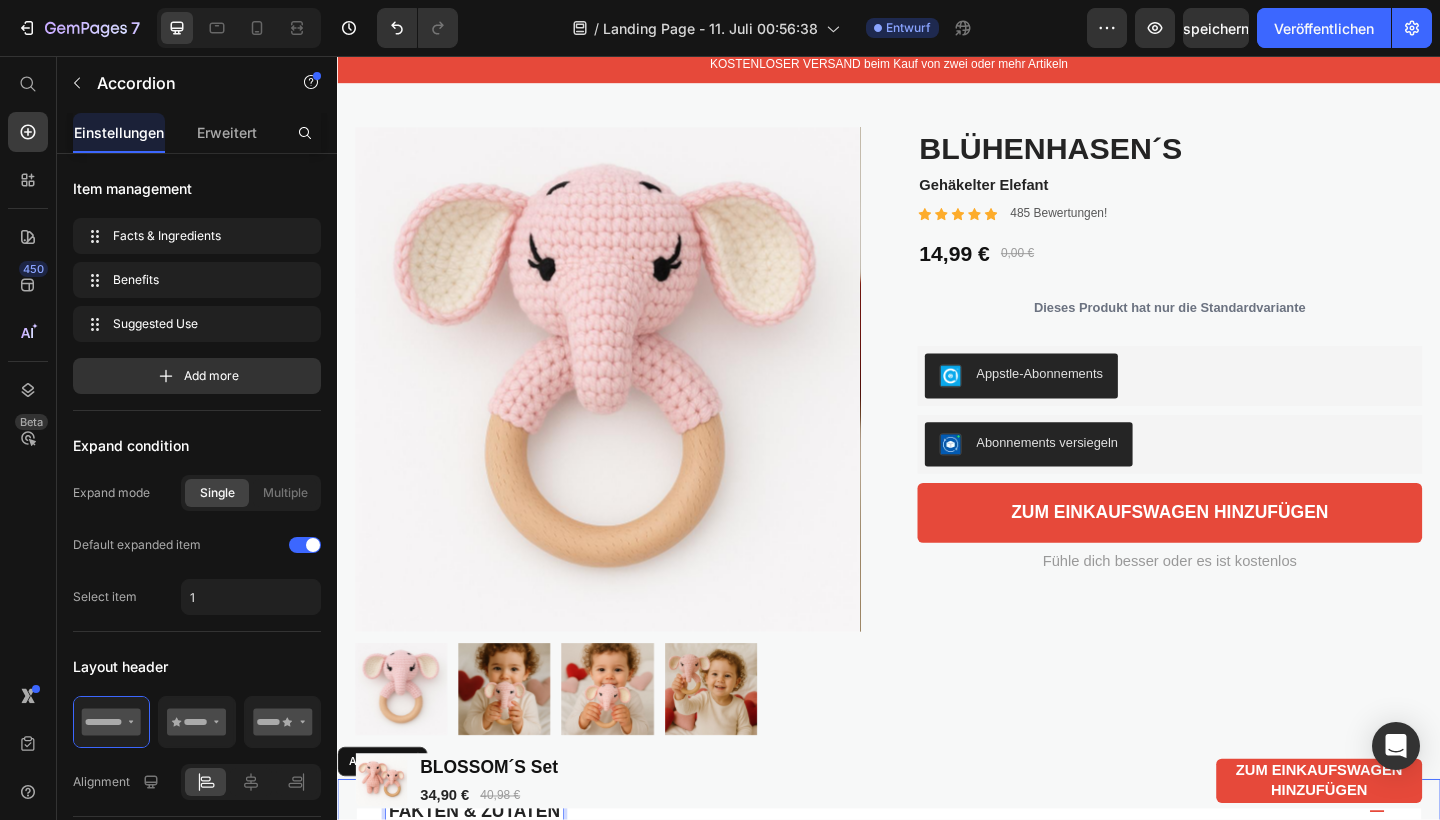scroll, scrollTop: 702, scrollLeft: 0, axis: vertical 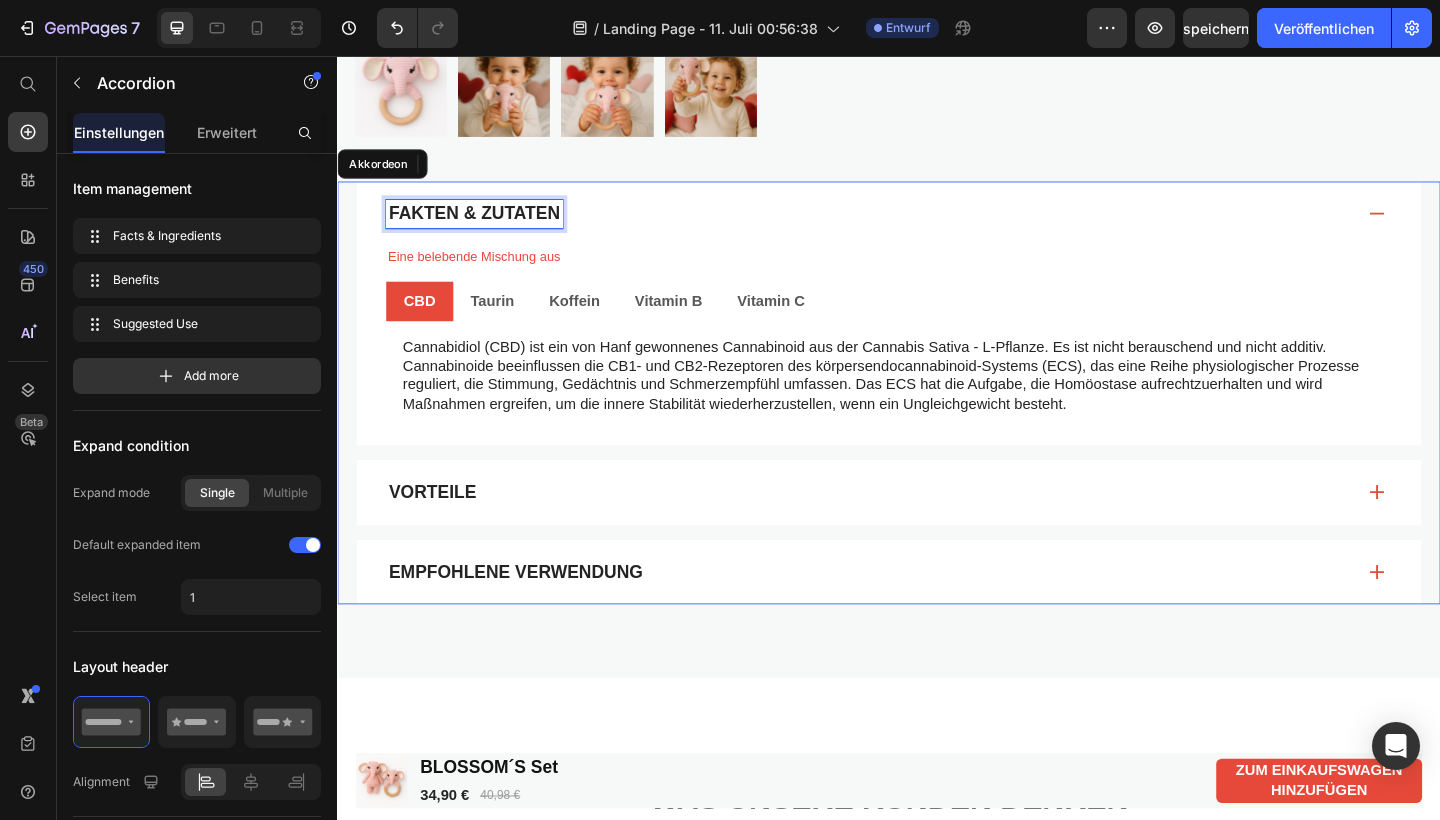 click on "FAKTEN & ZUTATEN" at bounding box center (486, 228) 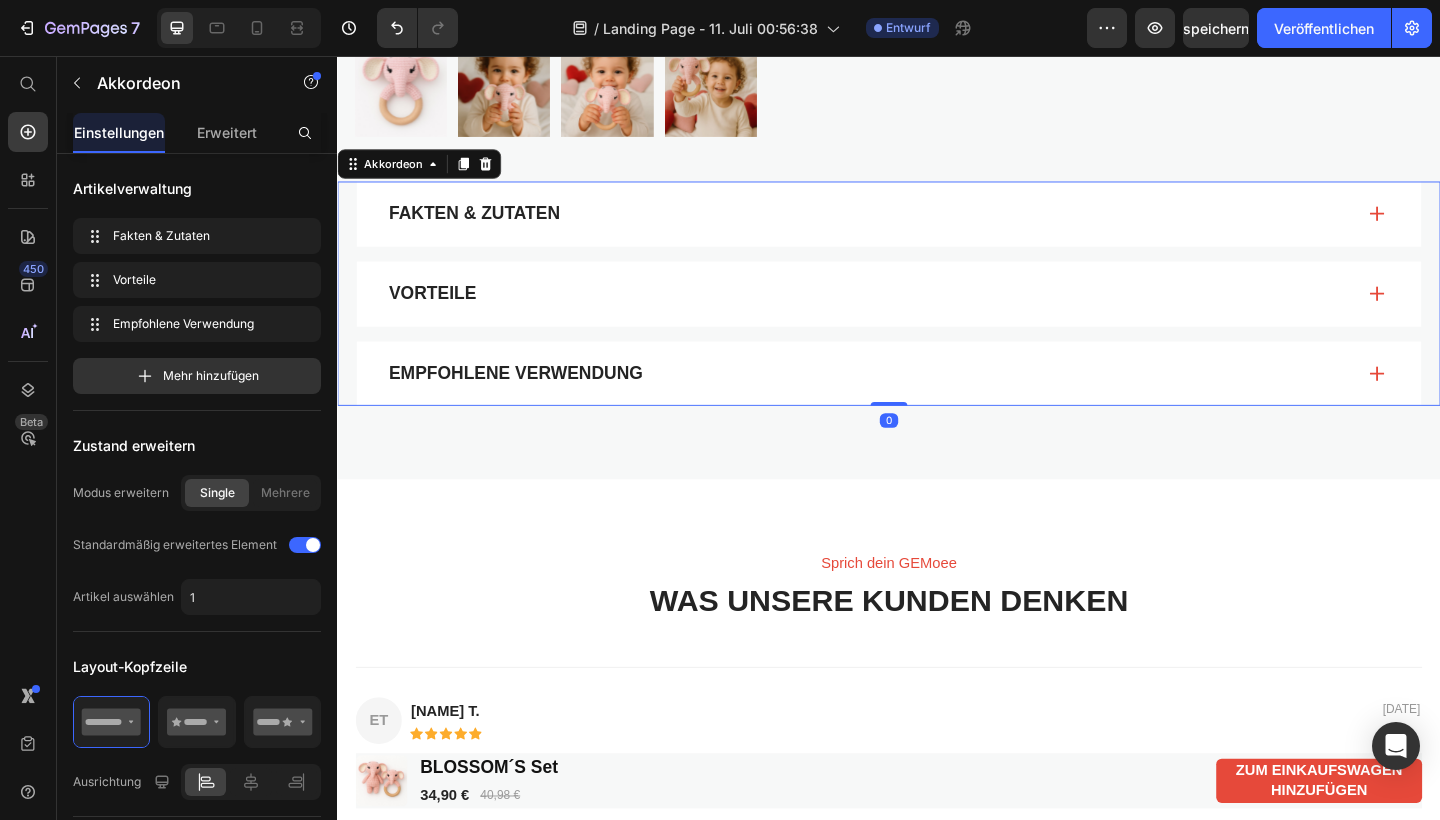 click on "FAKTEN & ZUTATEN" at bounding box center (917, 228) 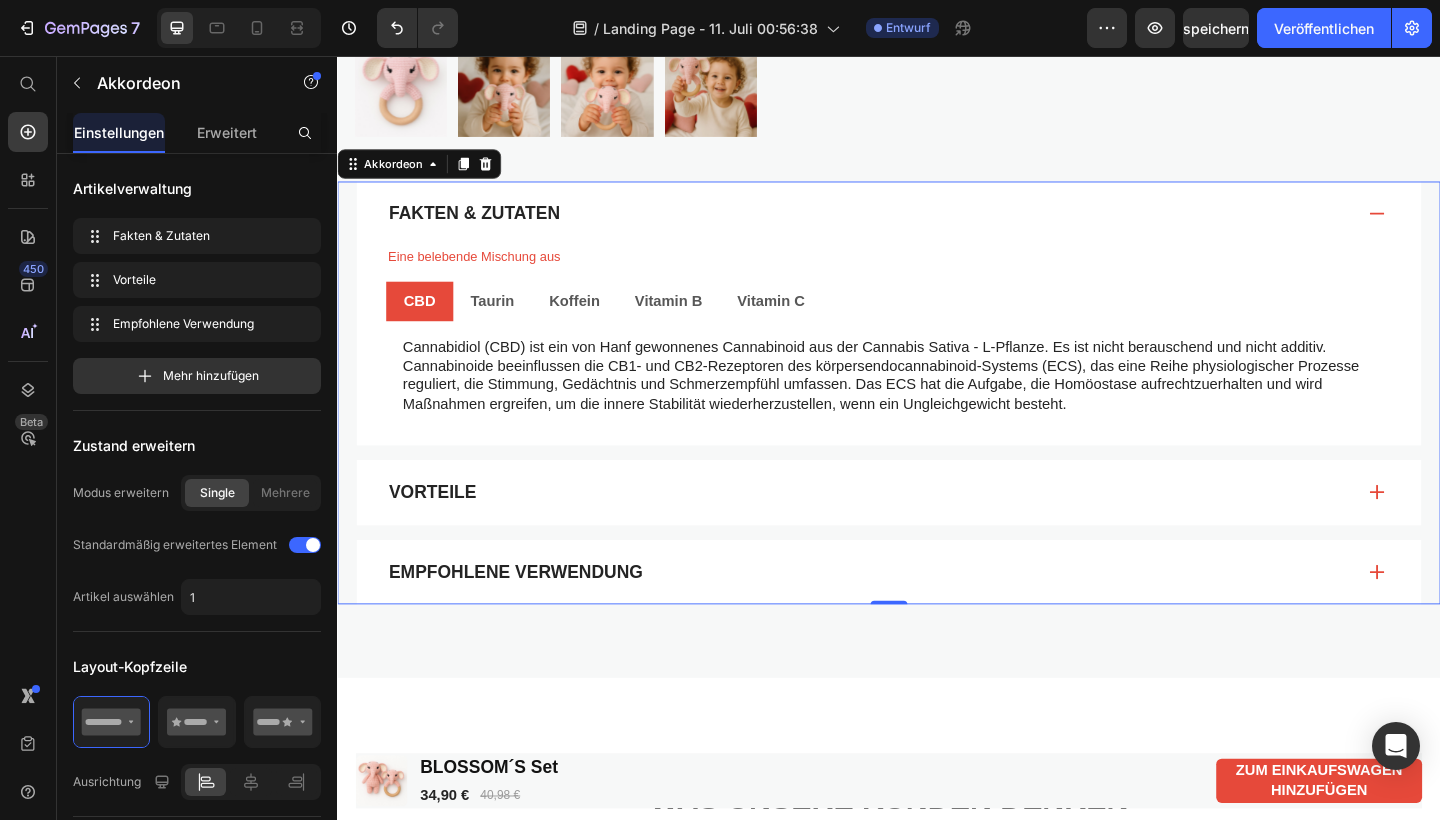 click on "FAKTEN & ZUTATEN" at bounding box center (486, 228) 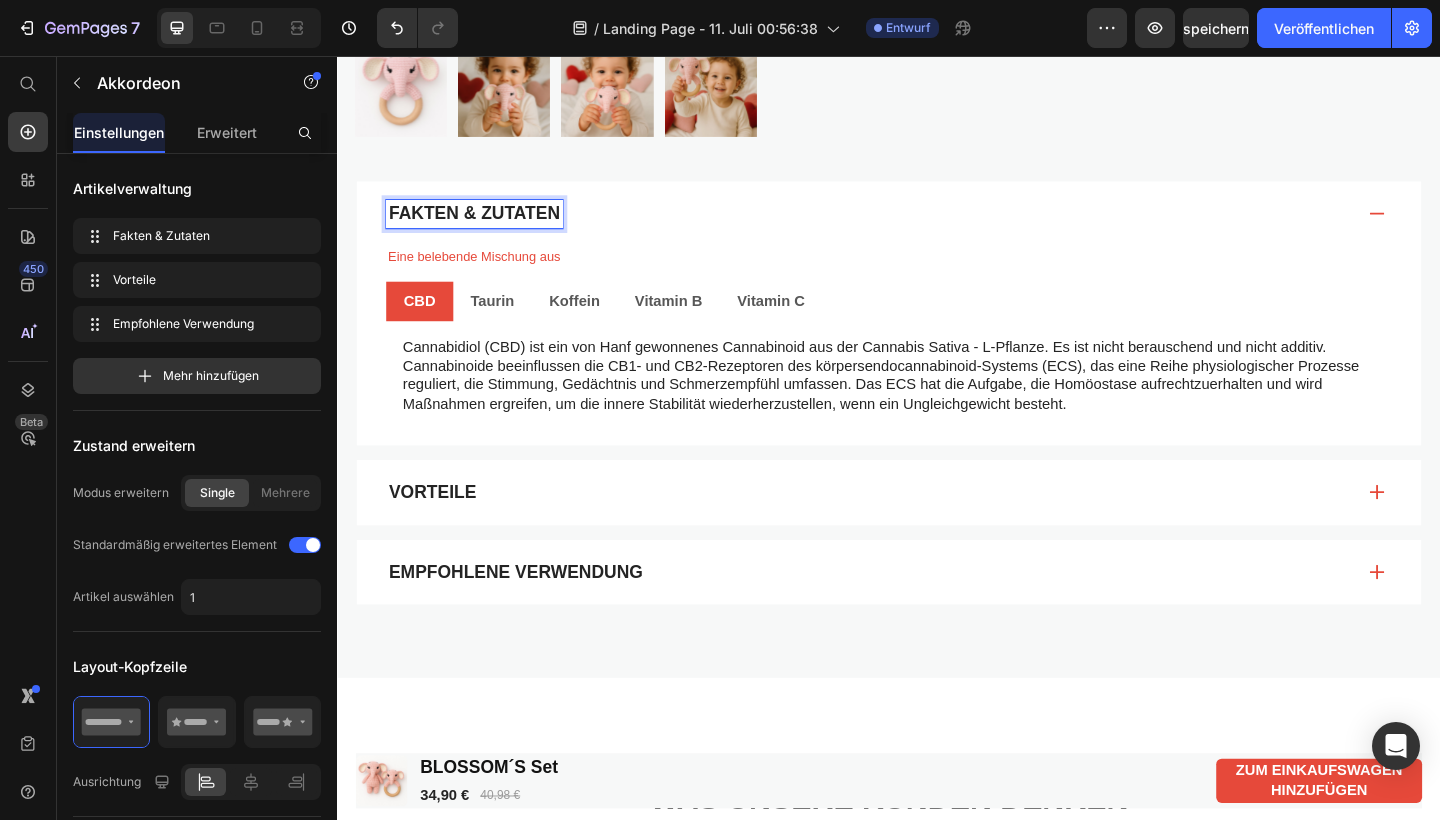 click on "FAKTEN & ZUTATEN" at bounding box center (486, 228) 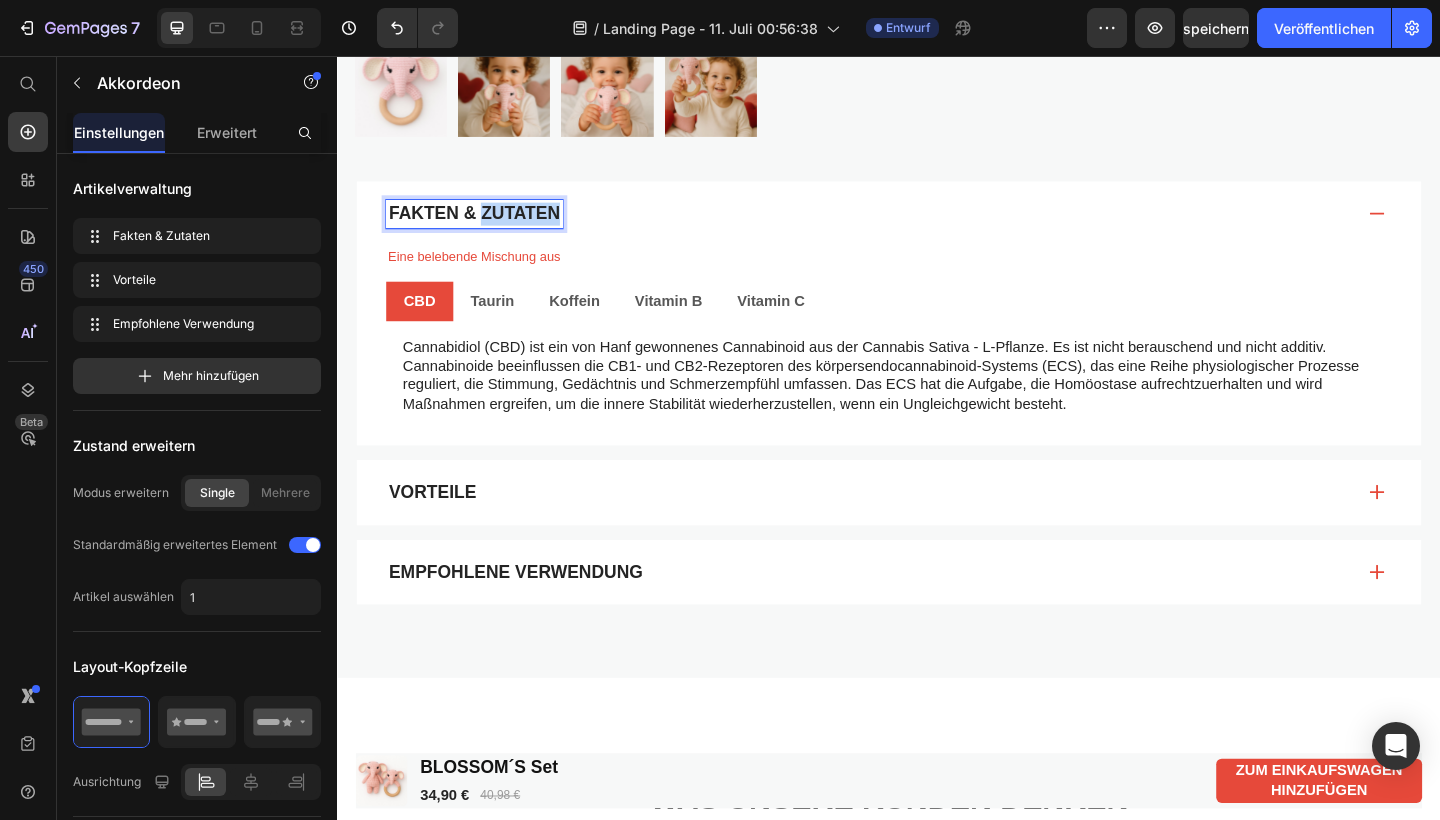 click on "FAKTEN & ZUTATEN" at bounding box center (486, 228) 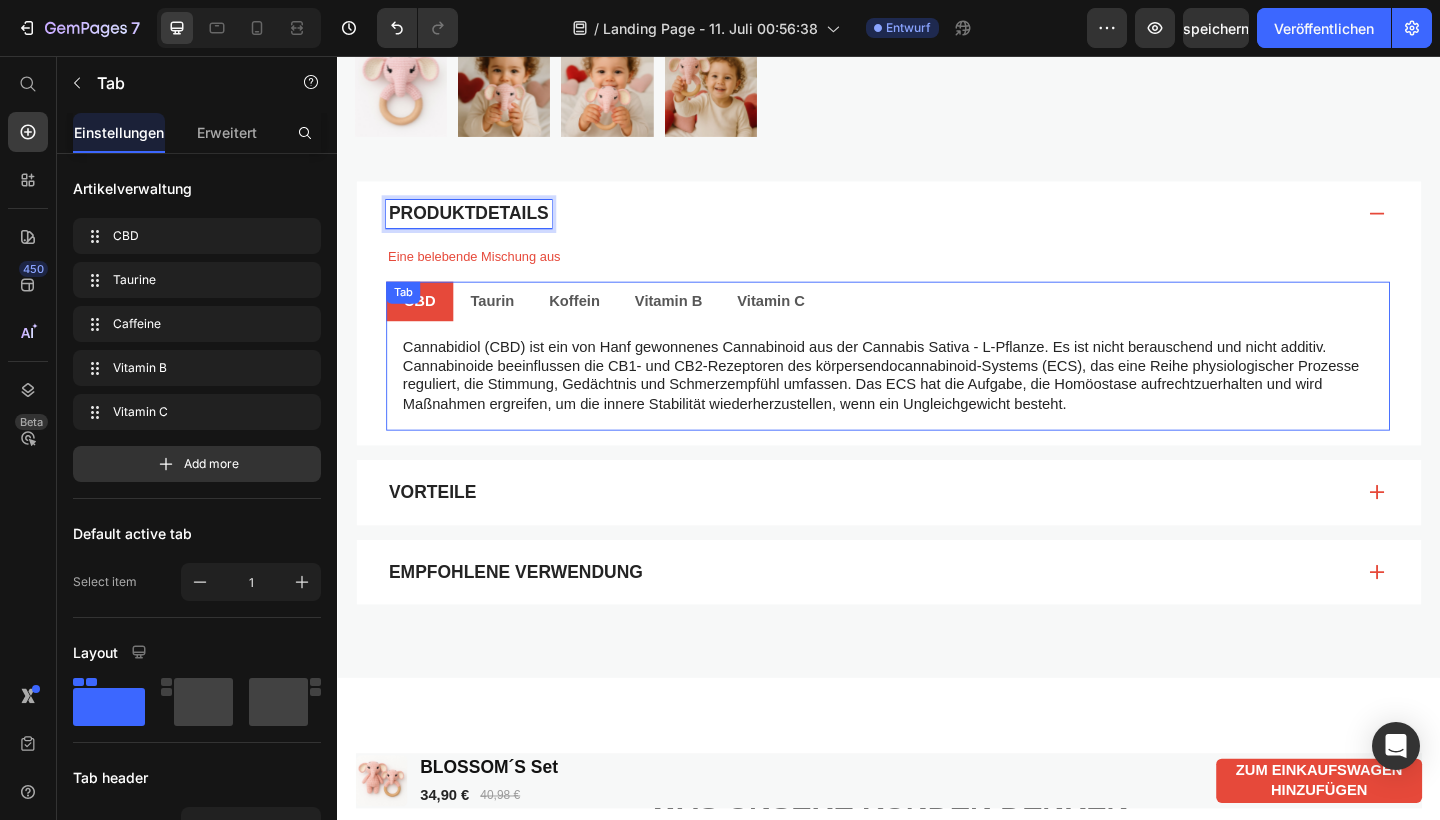 click on "CBD Taurin Koffein Vitamin B Vitamin C Cannabidiol (CBD) ist ein von Hanf gewonnenes Cannabinoid aus der Cannabis Sativa - L-Pflanze. Es ist nicht berauschend und nicht additiv. Cannabinoide beeinflussen die CB1- und CB2-Rezeptoren des körpersendocannabinoid-Systems (ECS), das eine Reihe physiologischer Prozesse reguliert, die Stimmung, Gedächtnis und Schmerzempfühl umfassen. Das ECS hat die Aufgabe, die Homöostase aufrechtzuerhalten und wird Maßnahmen ergreifen, um die innere Stabilität wiederherzustellen, wenn ein Ungleichgewicht besteht. Textblock Taurine is a relaxing amino acid and nootropic for cognitive functioning. It supports a lift in mood and calmness without promoting sluggishness. Text Block Caffeine is a central nervous system stimulant that helps you feel more alert and focused, awake and less drowsy, plus it may enhance physical performance giving you faster reaction times. Text Block Text Block Ascorbic Acid Text Block Text Block Tab" at bounding box center (936, 383) 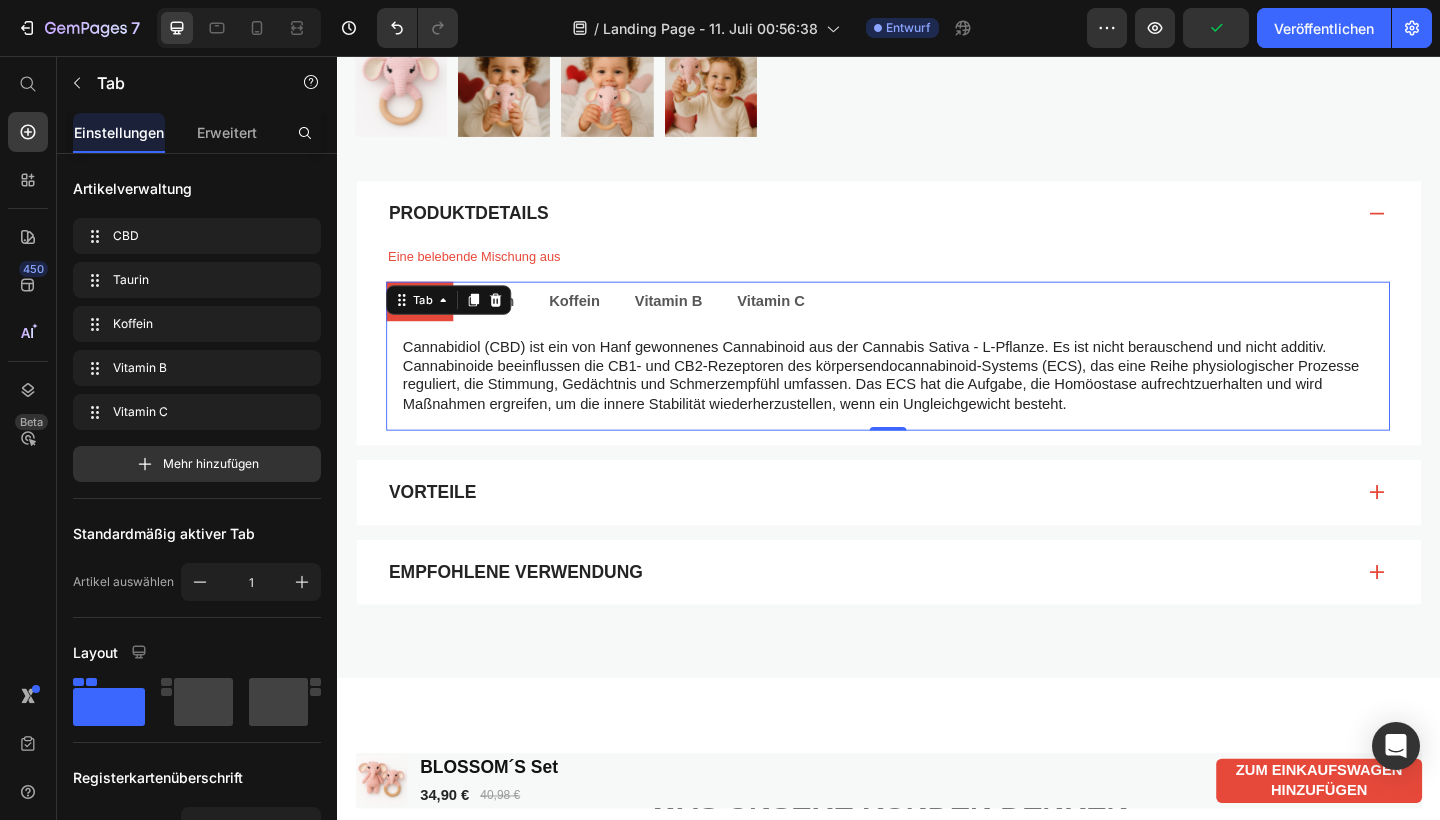 click on "CBD" at bounding box center [426, 323] 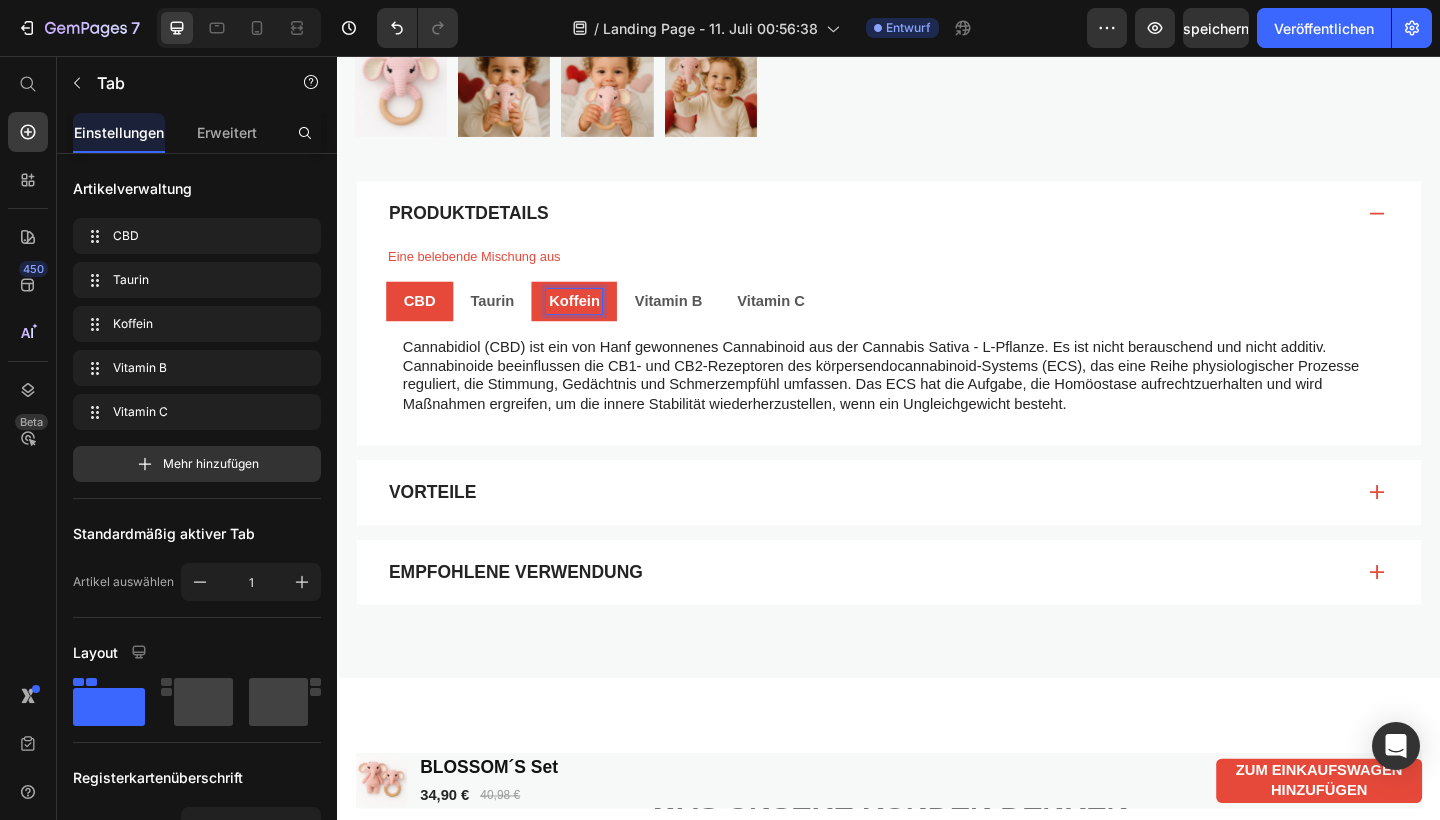 click on "CBD" at bounding box center (426, 323) 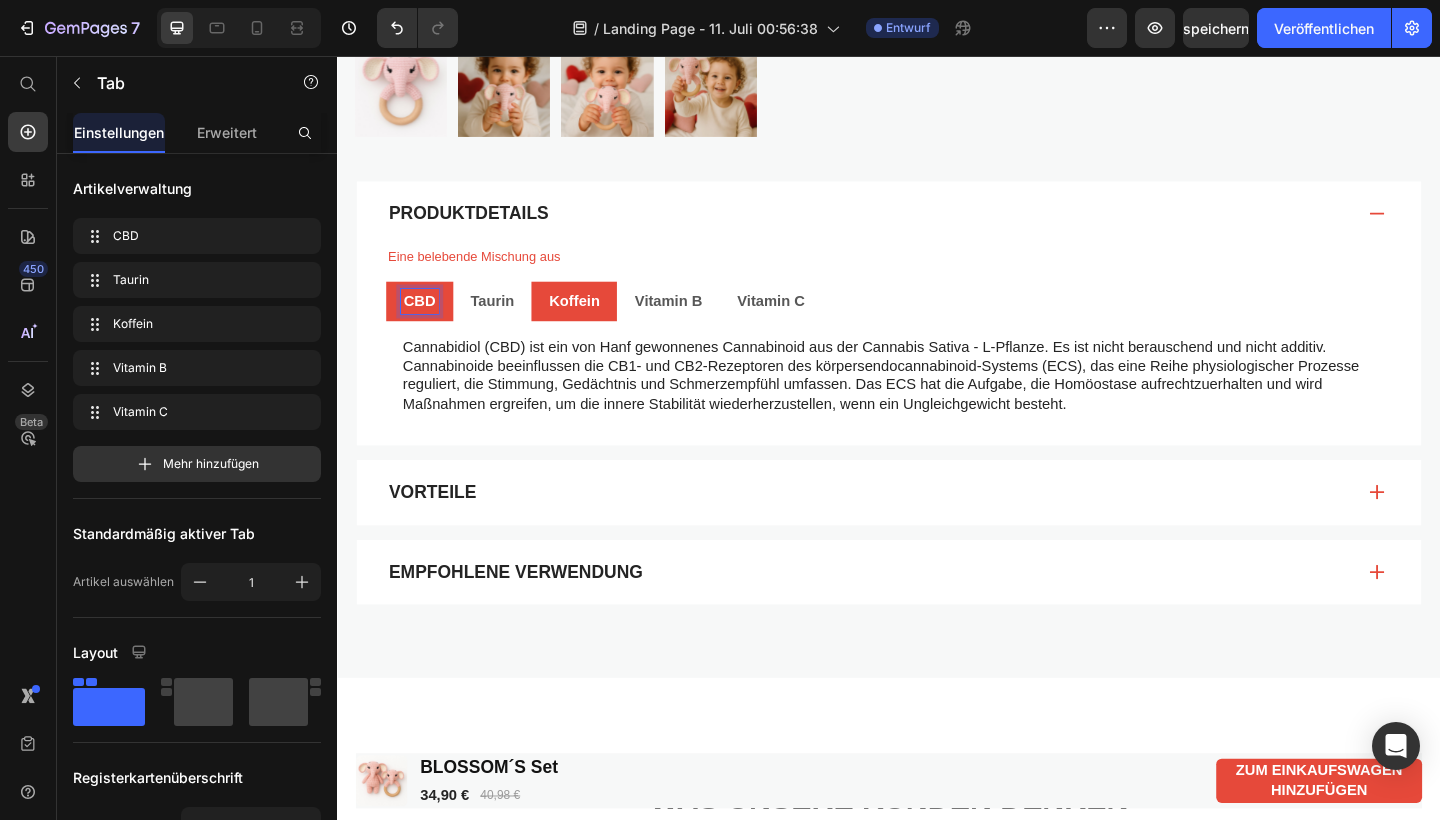 click on "CBD" at bounding box center [426, 323] 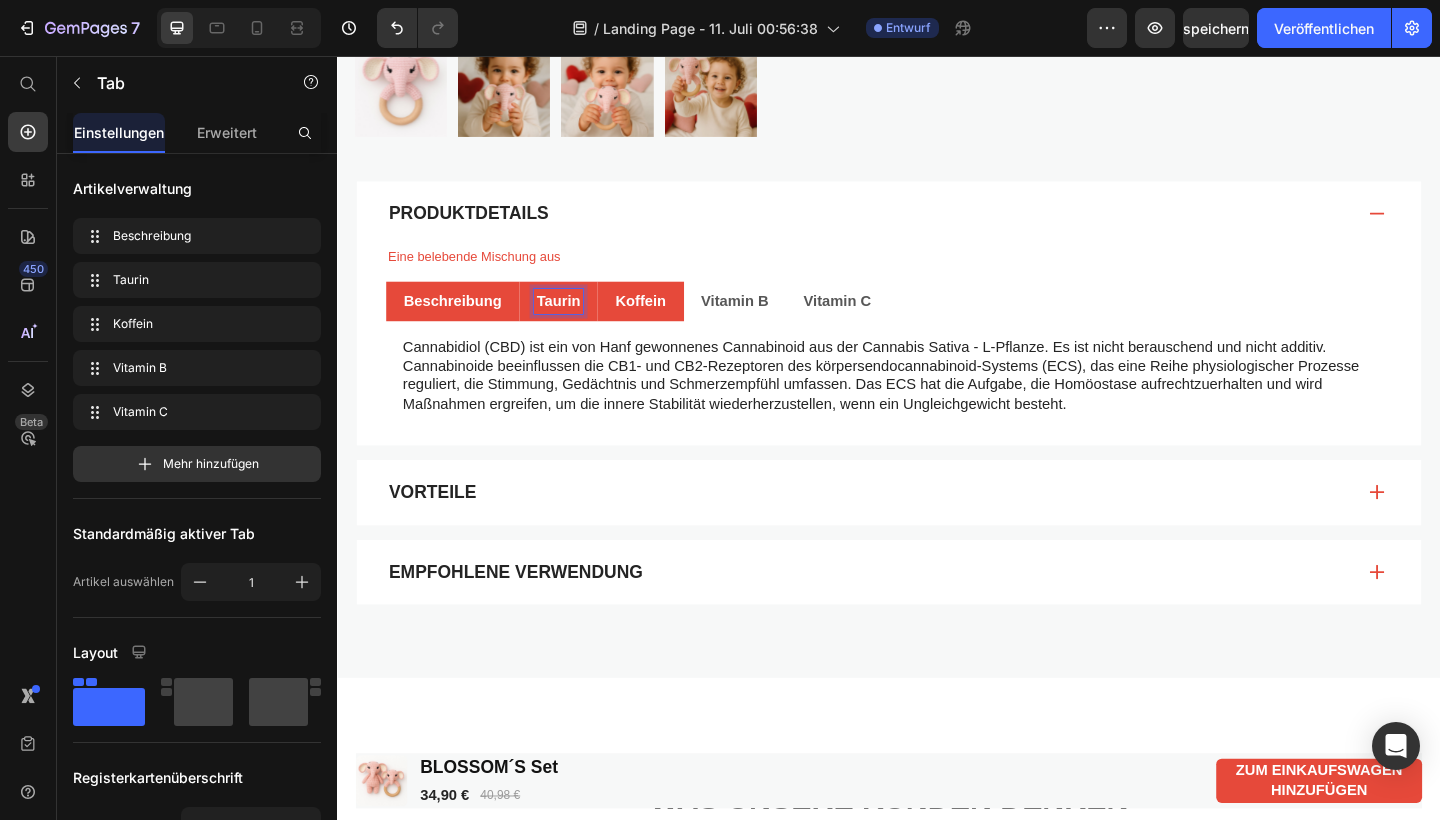 click on "Taurin" at bounding box center [578, 323] 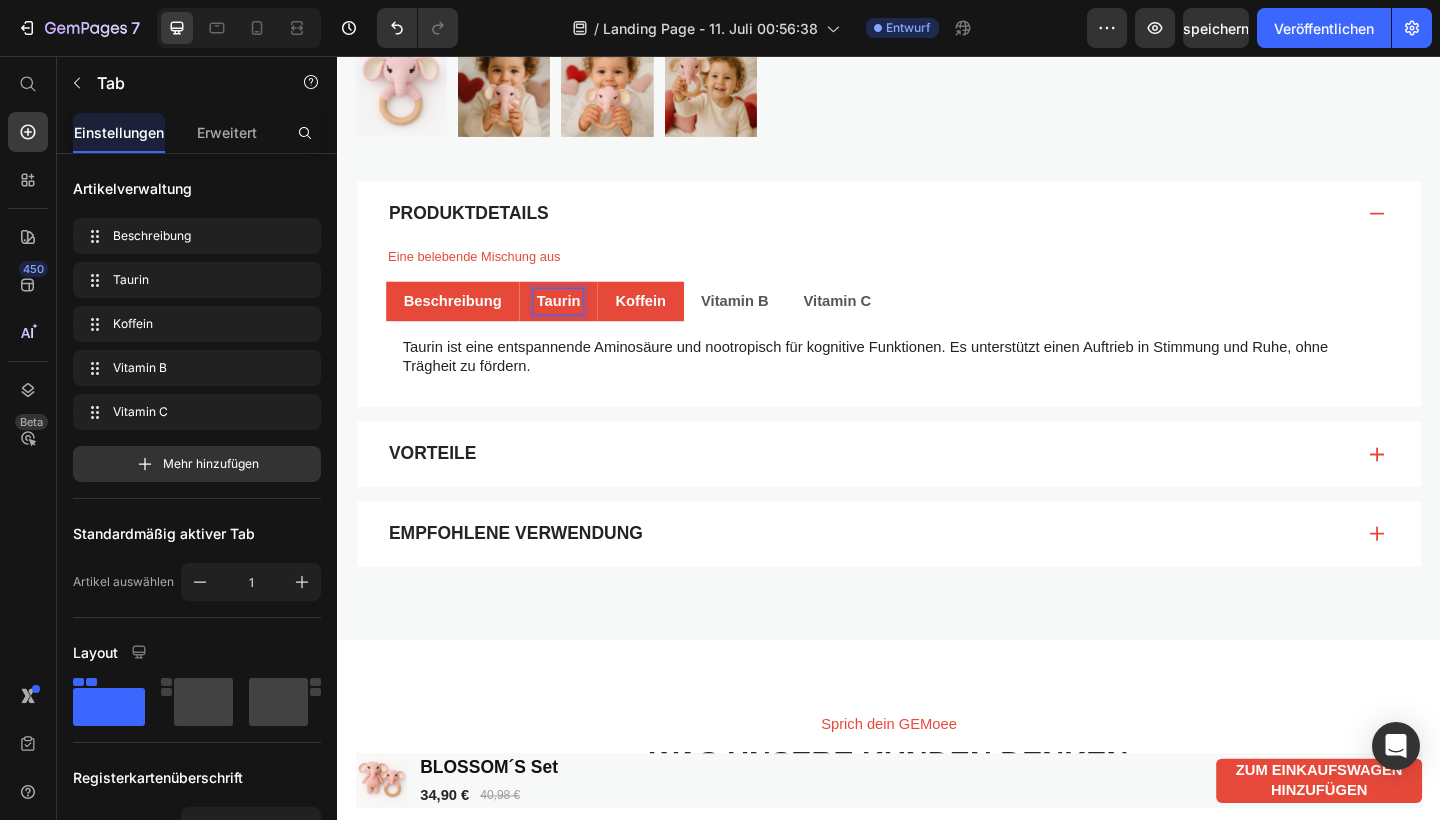 click on "Taurin" at bounding box center [578, 323] 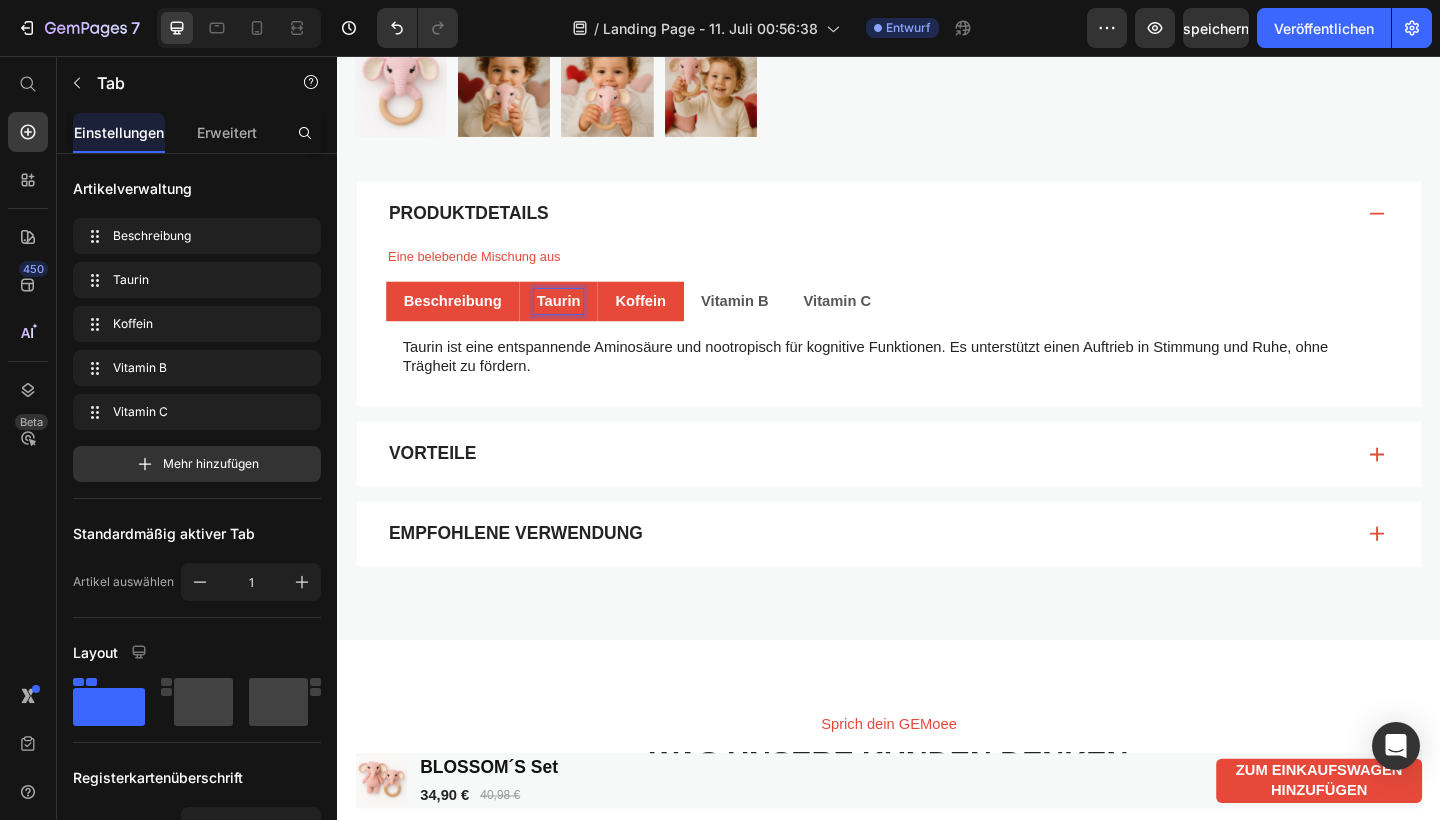 click on "Taurin" at bounding box center [578, 323] 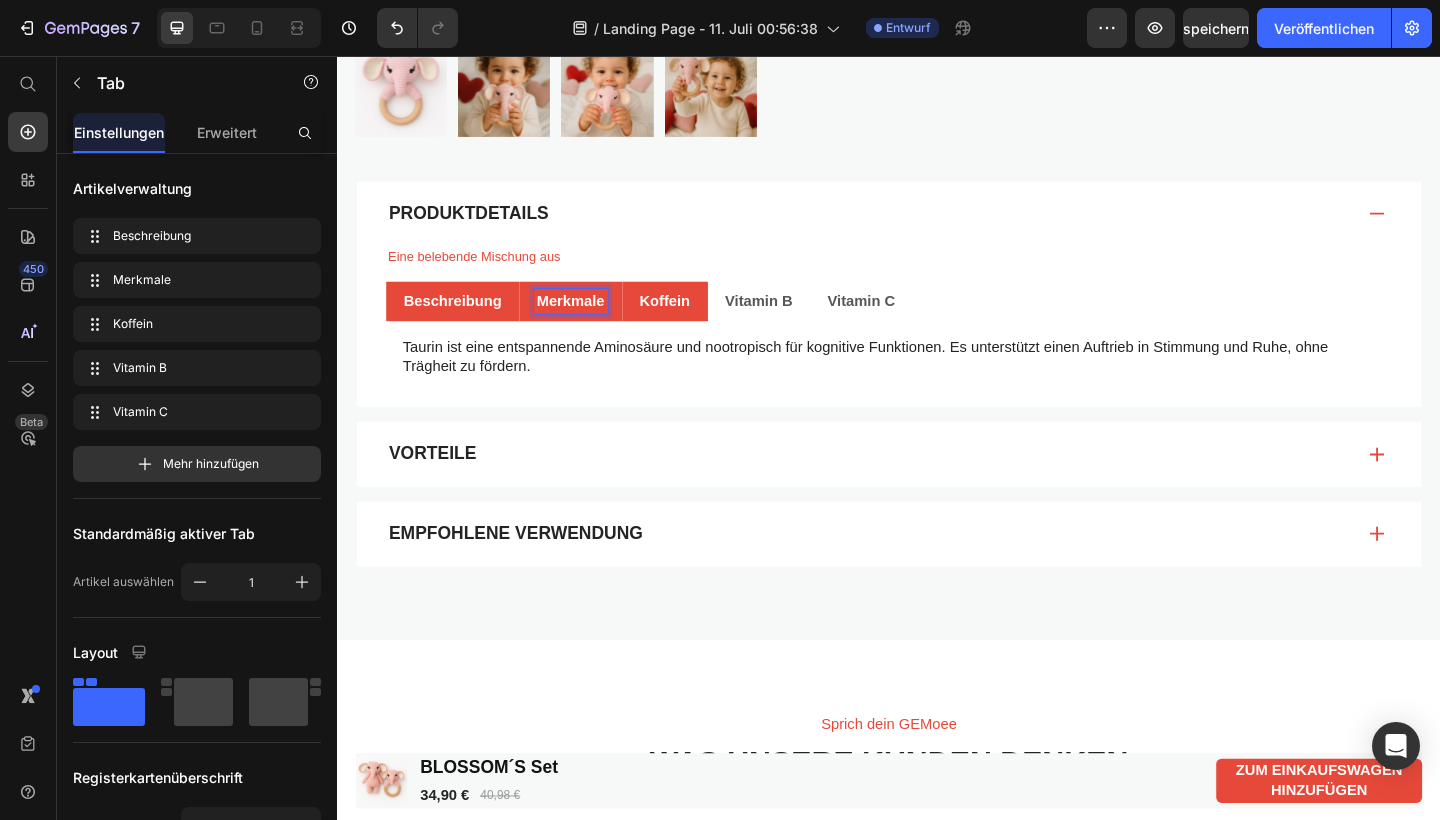 click on "Koffein" at bounding box center [693, 323] 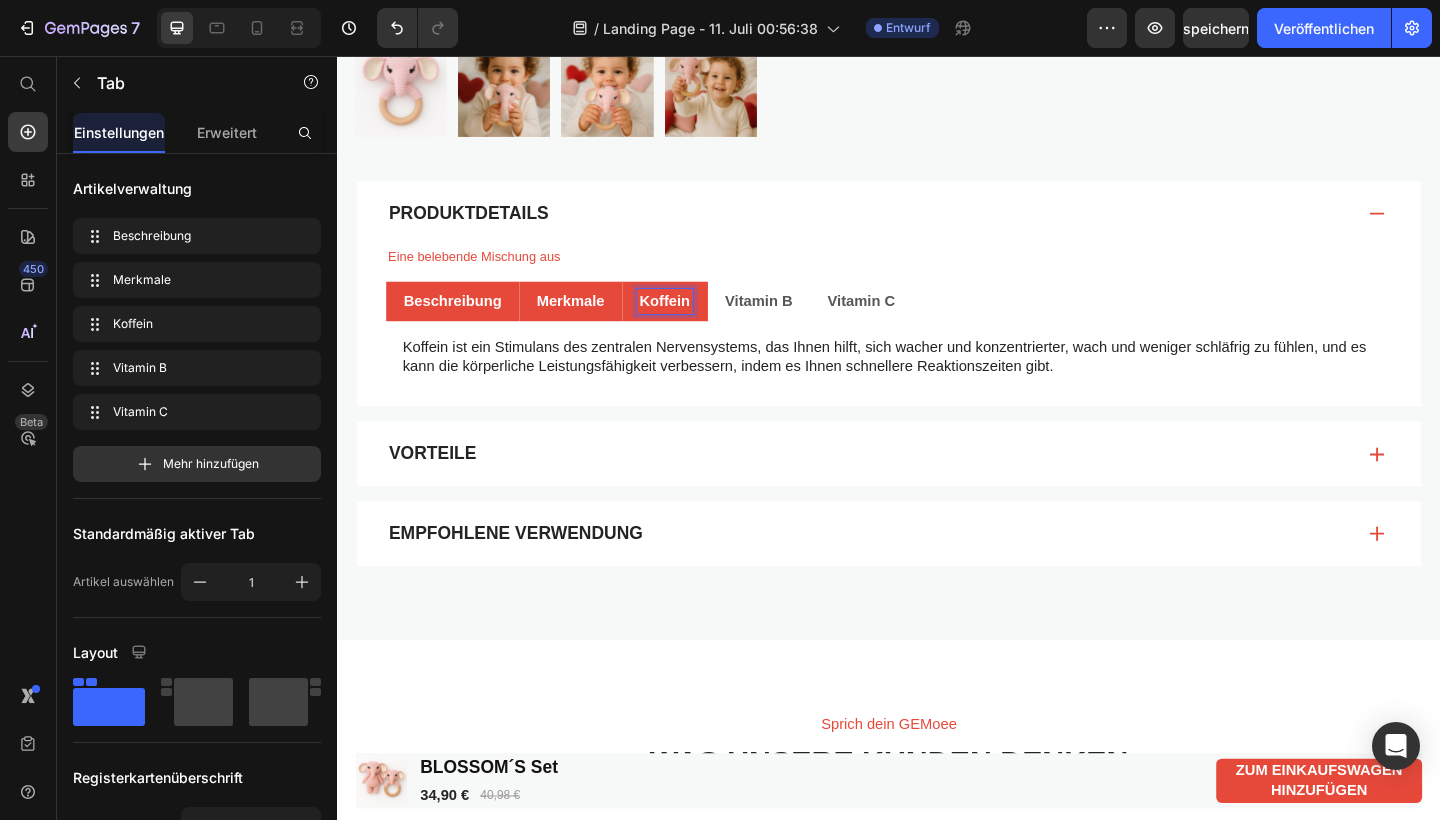 click on "Koffein" at bounding box center [693, 323] 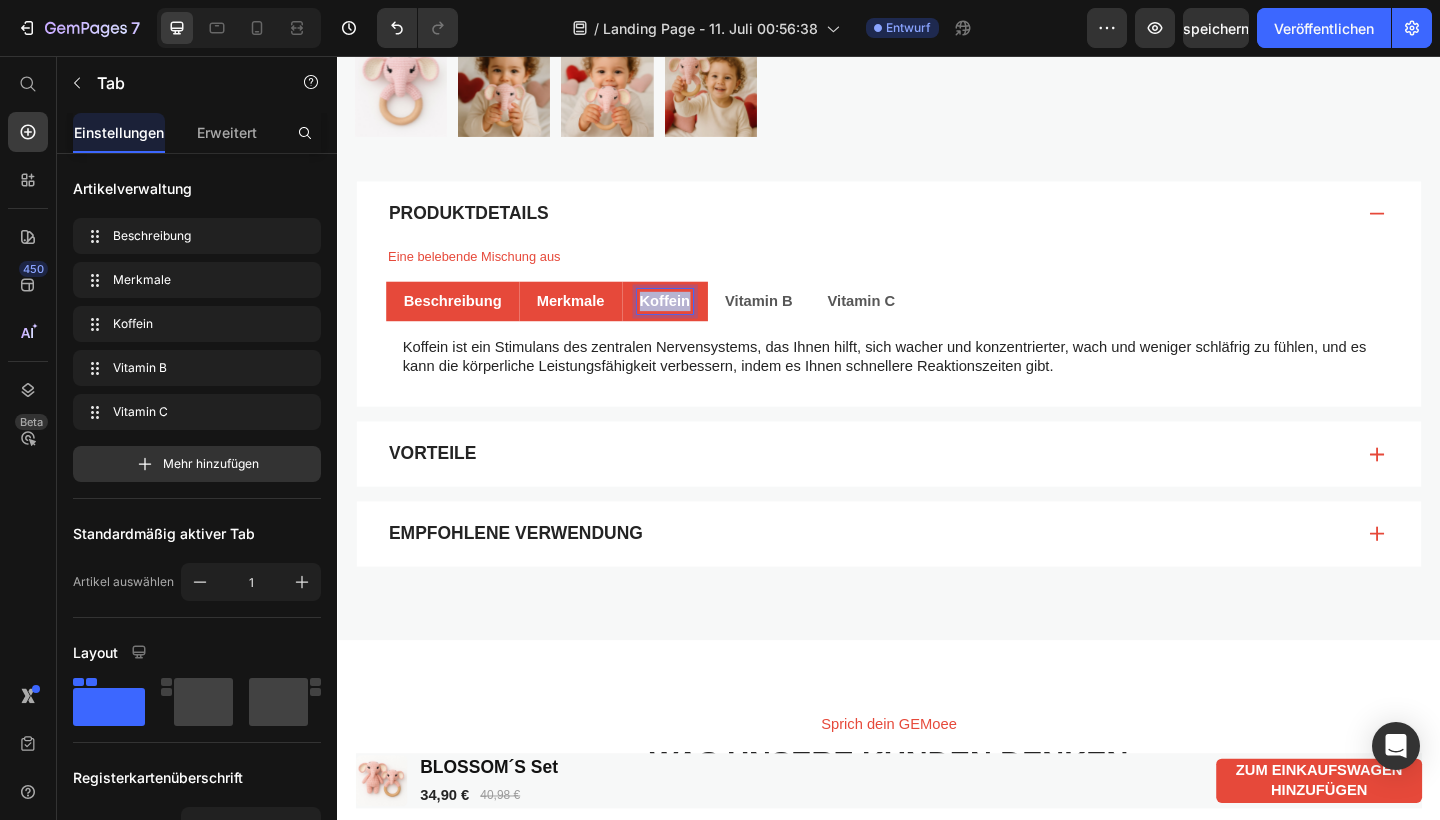click on "Koffein" at bounding box center [693, 323] 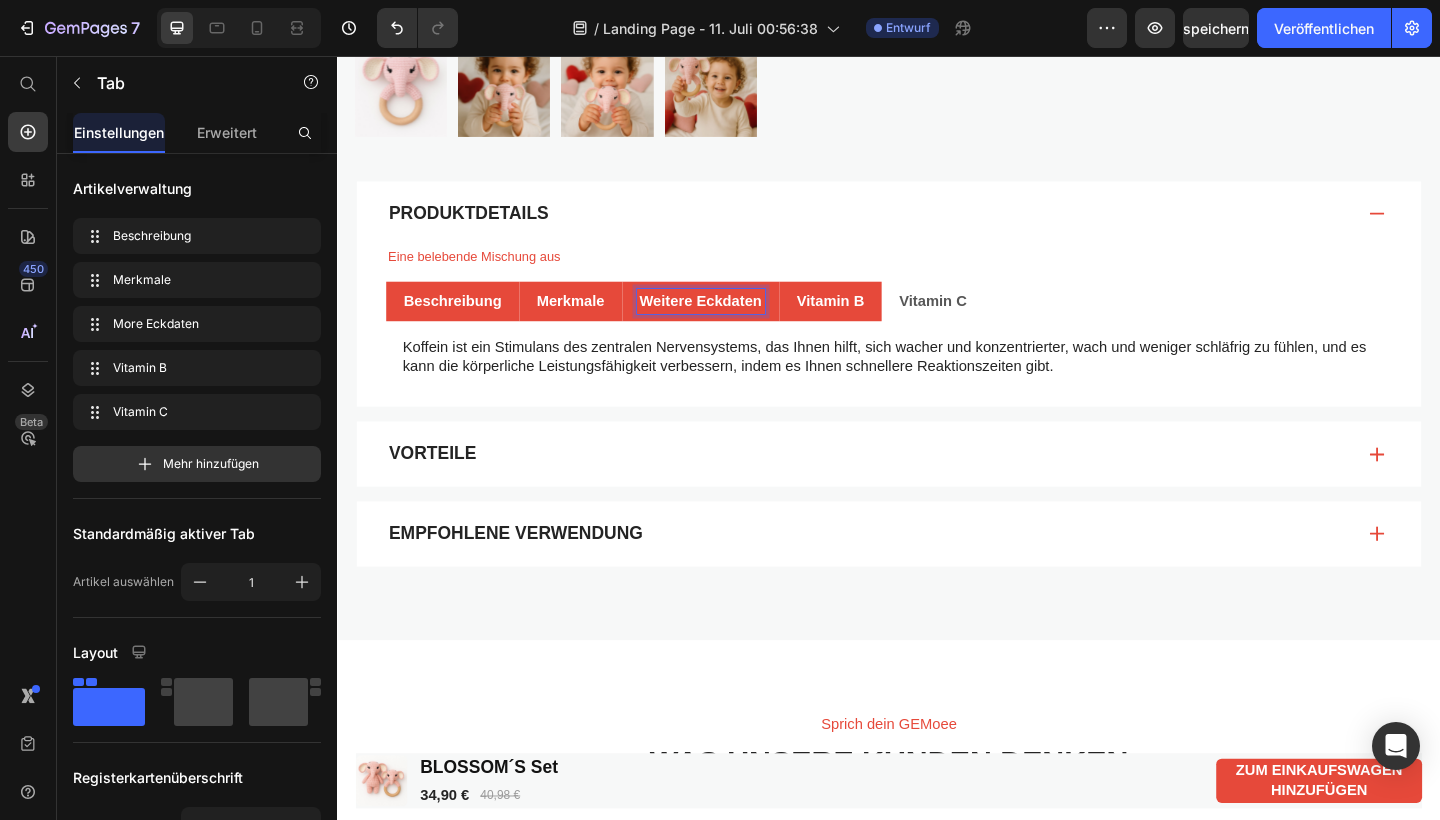 click on "Vitamin B" at bounding box center (874, 323) 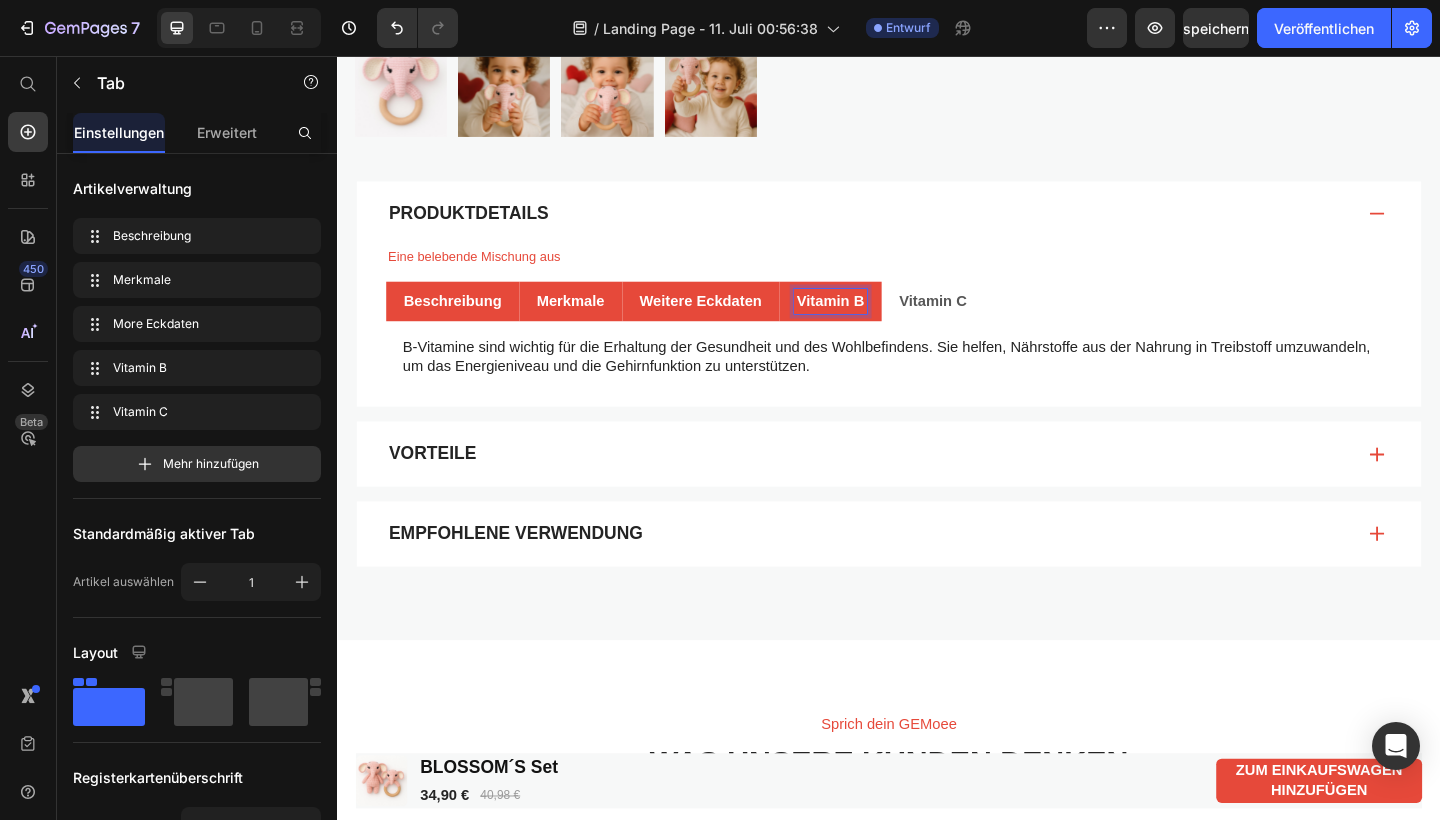 click on "Vitamin B" at bounding box center (874, 323) 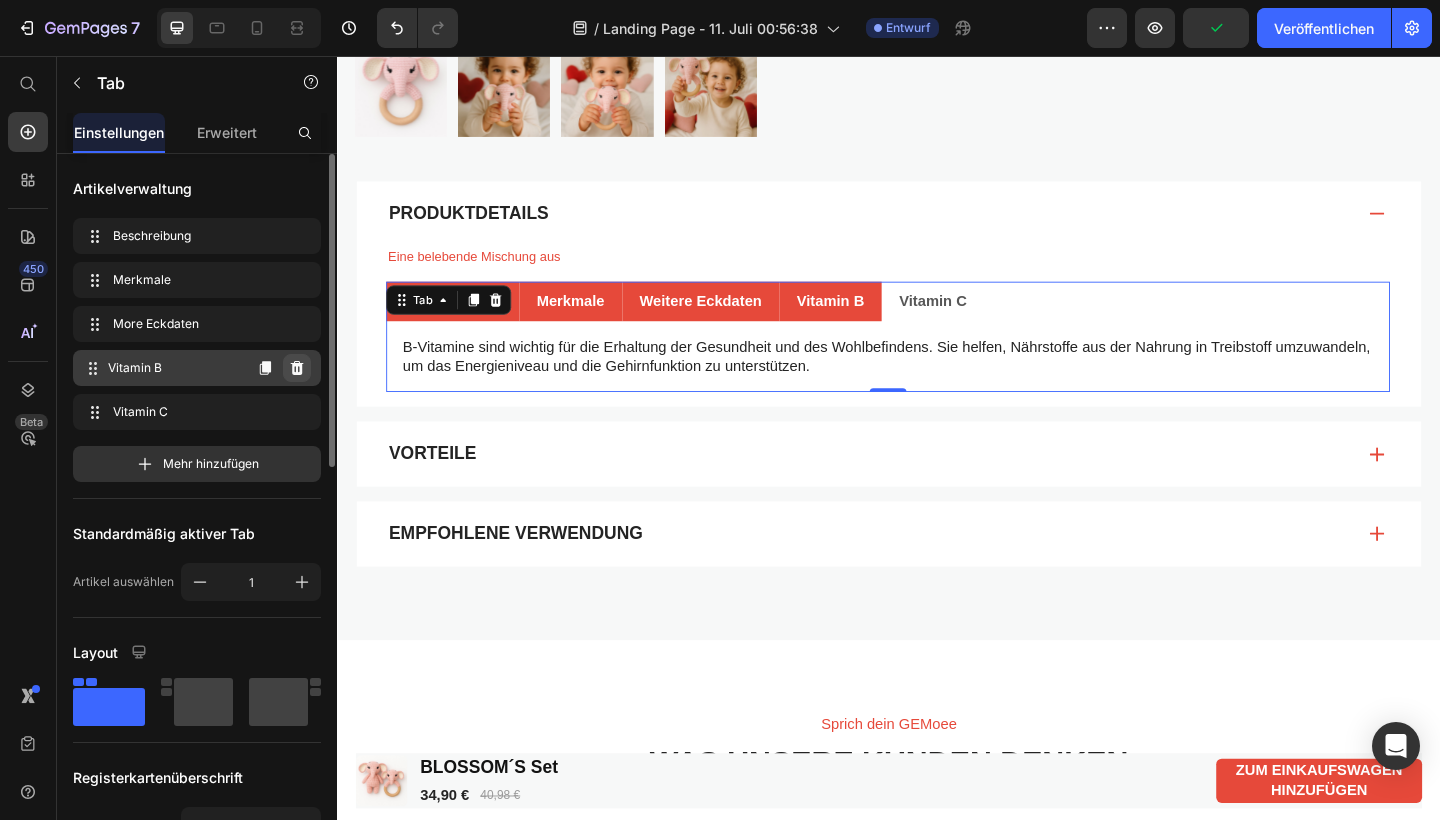 click 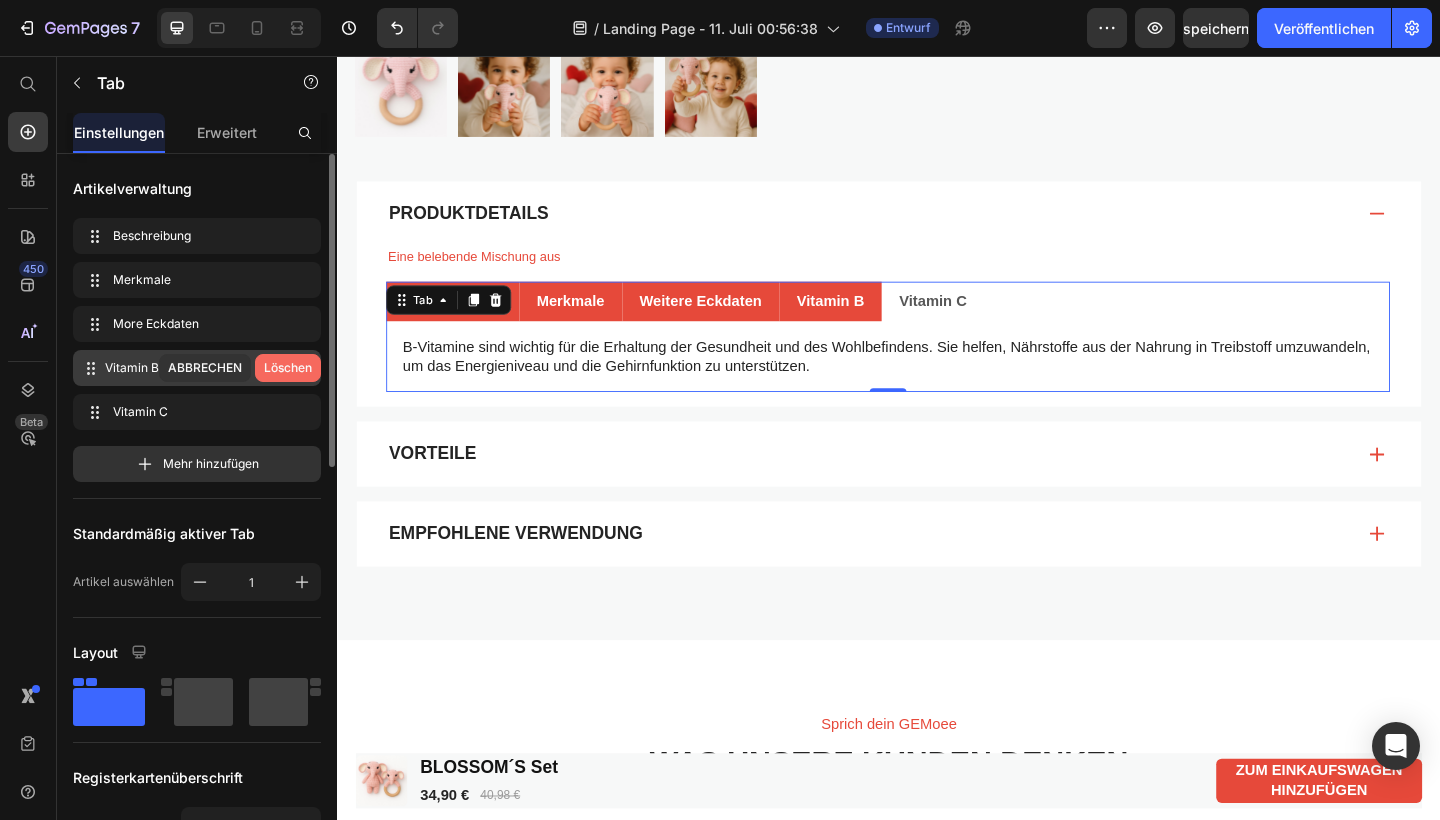 click on "Löschen" at bounding box center (288, 368) 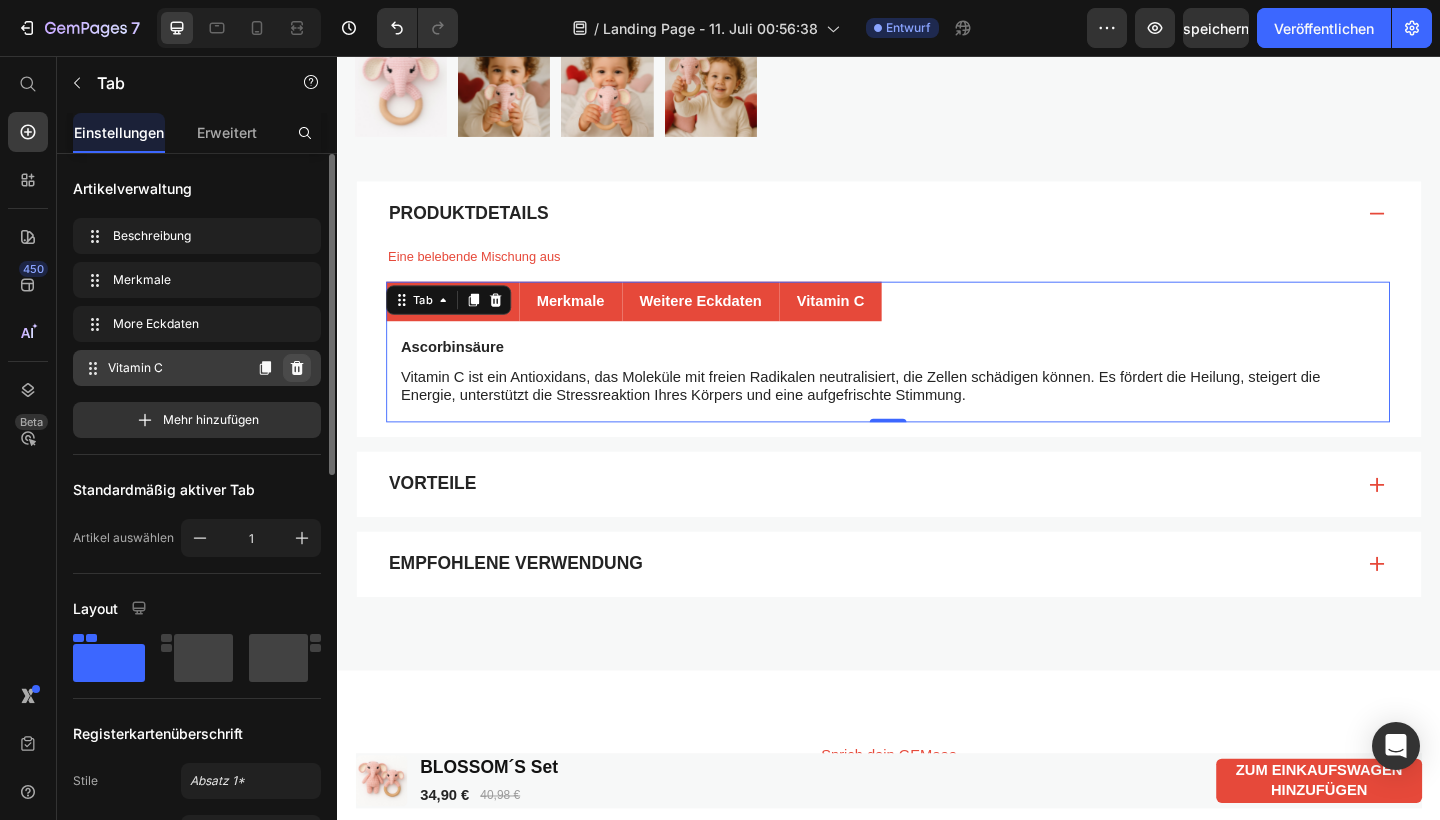 click 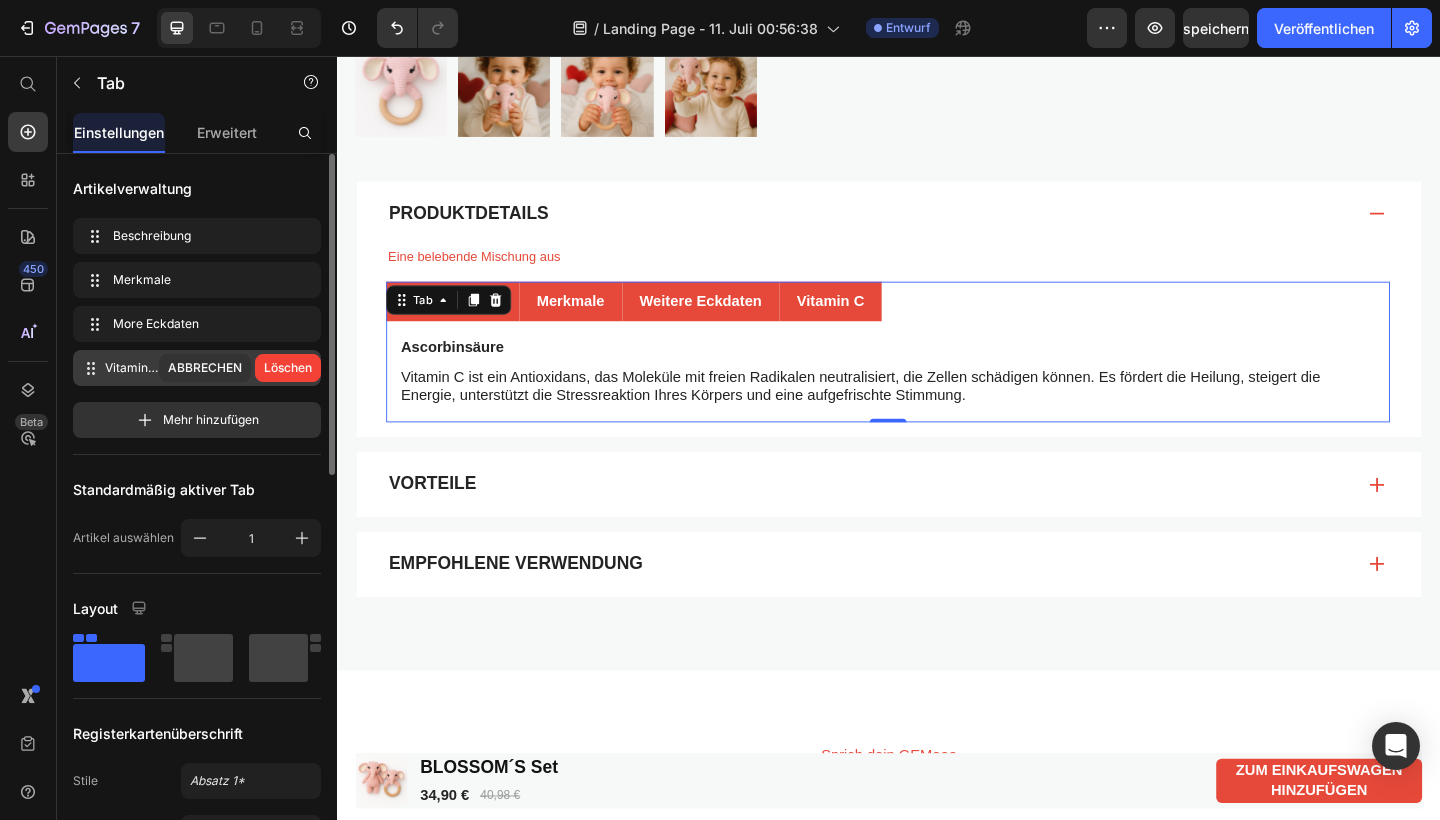 click on "Löschen" at bounding box center (288, 368) 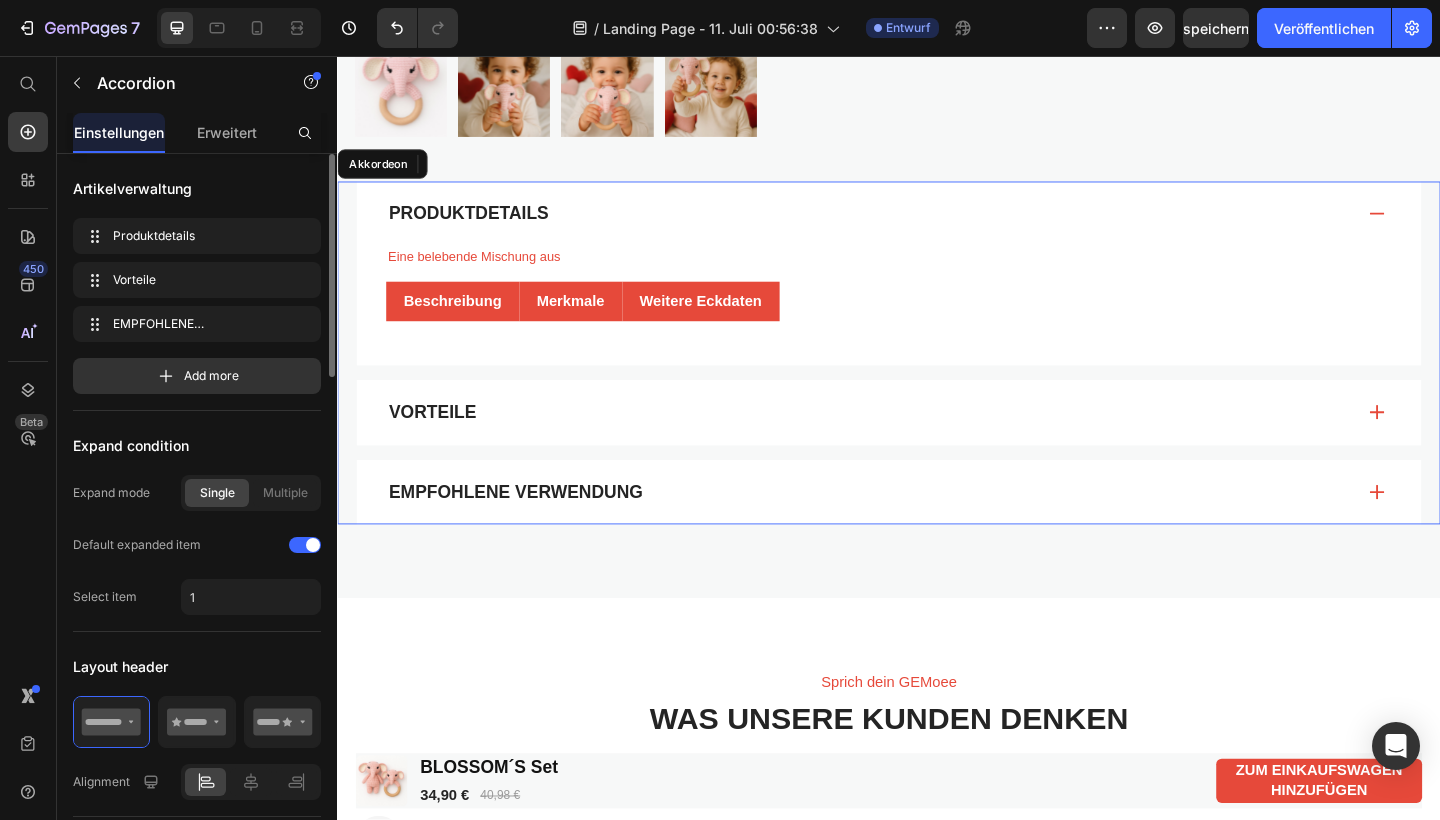 click on "VORTEILE" at bounding box center [917, 444] 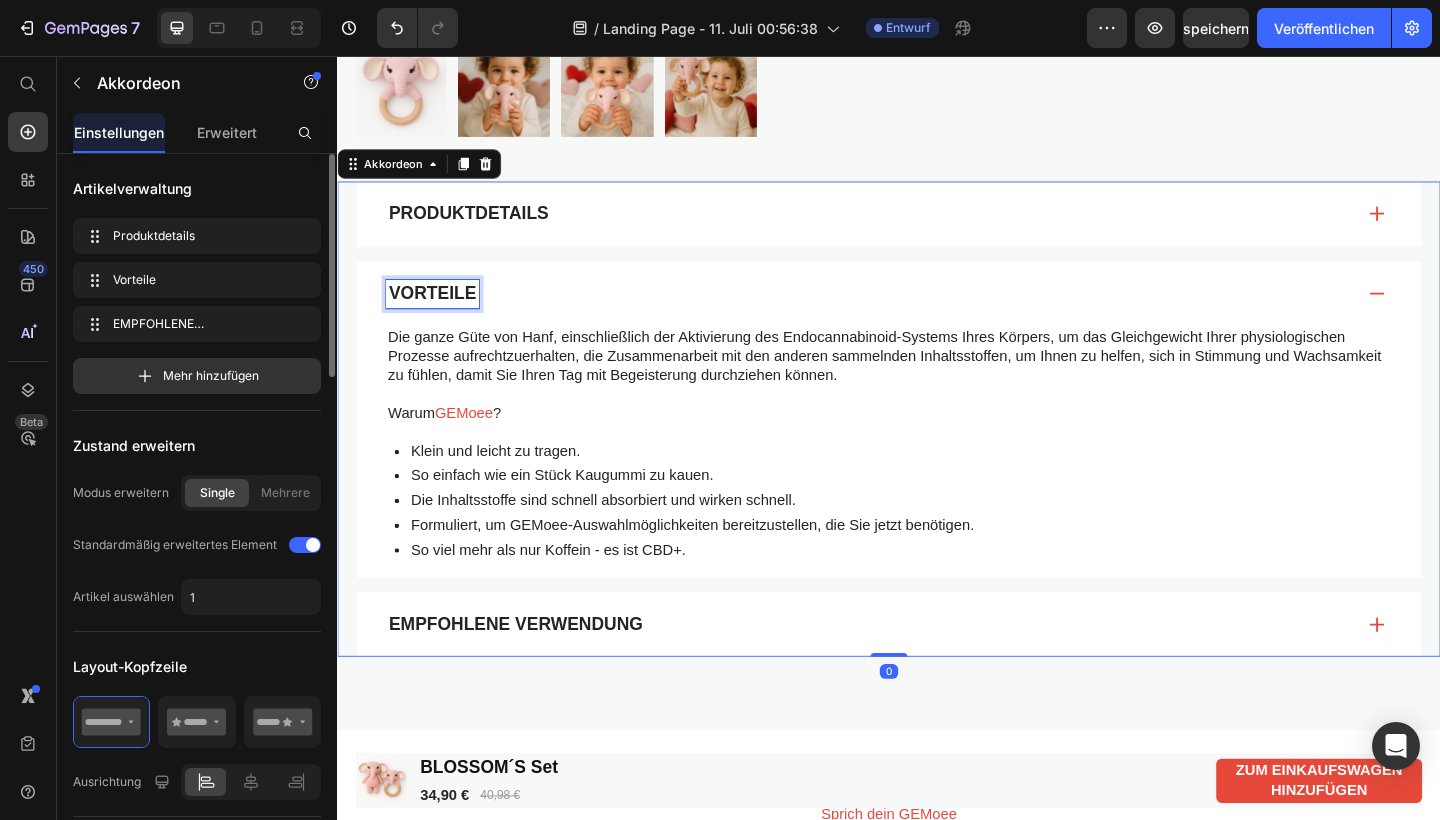 click on "VORTEILE" at bounding box center (440, 315) 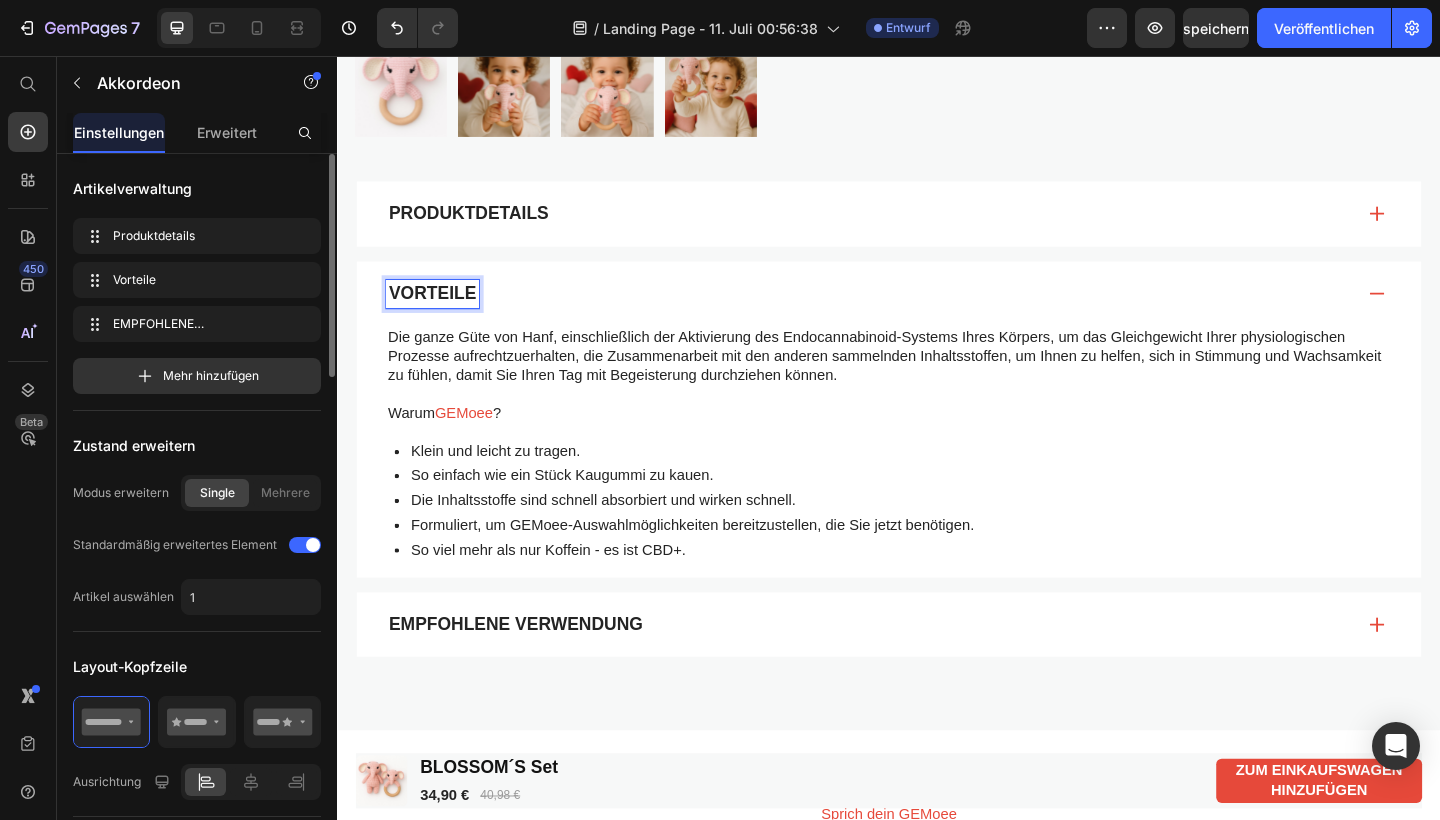 click on "VORTEILE" at bounding box center [440, 315] 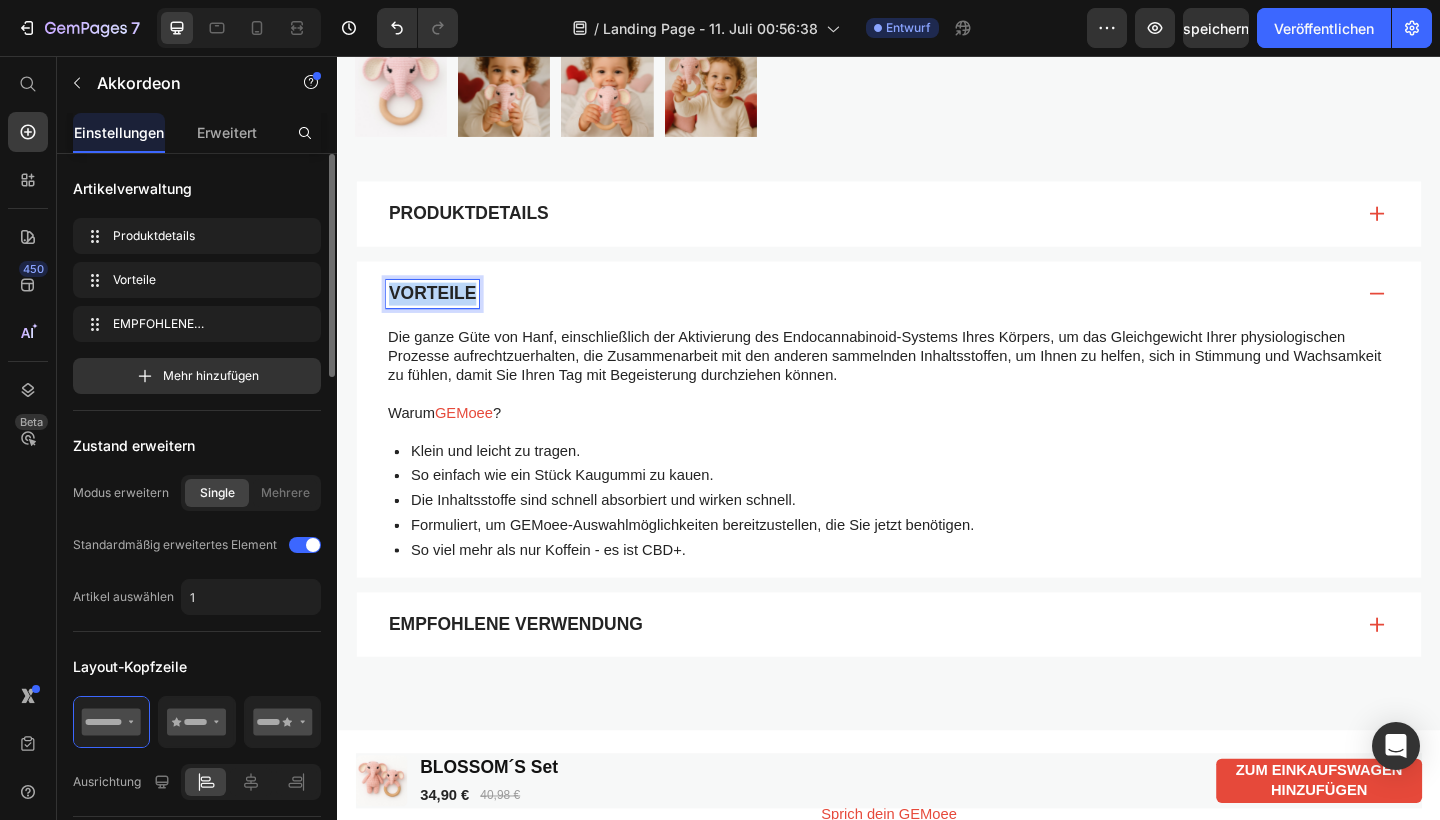 click on "VORTEILE" at bounding box center [440, 315] 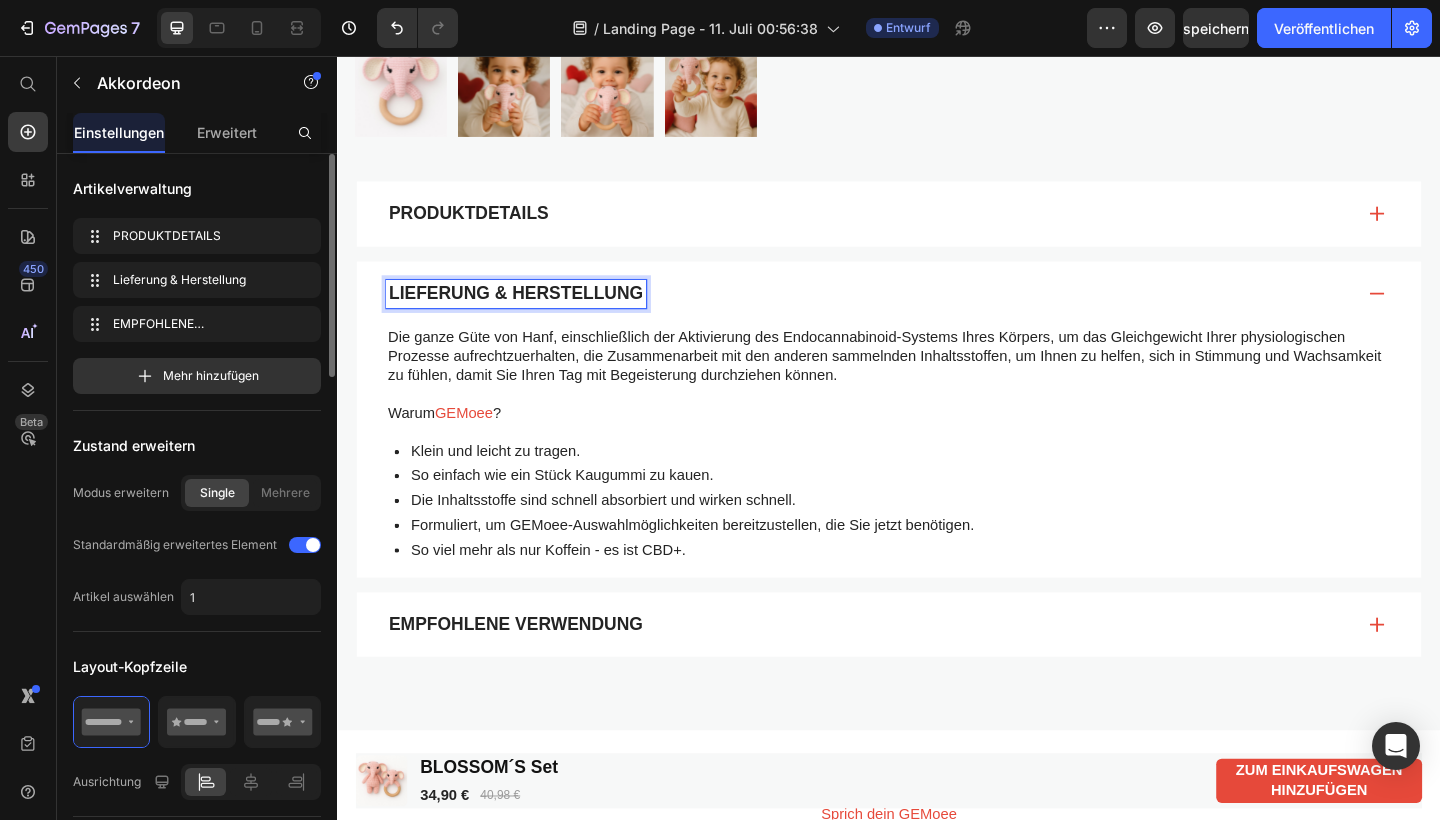 click on "EMPFOHLENE VERWENDUNG" at bounding box center (531, 675) 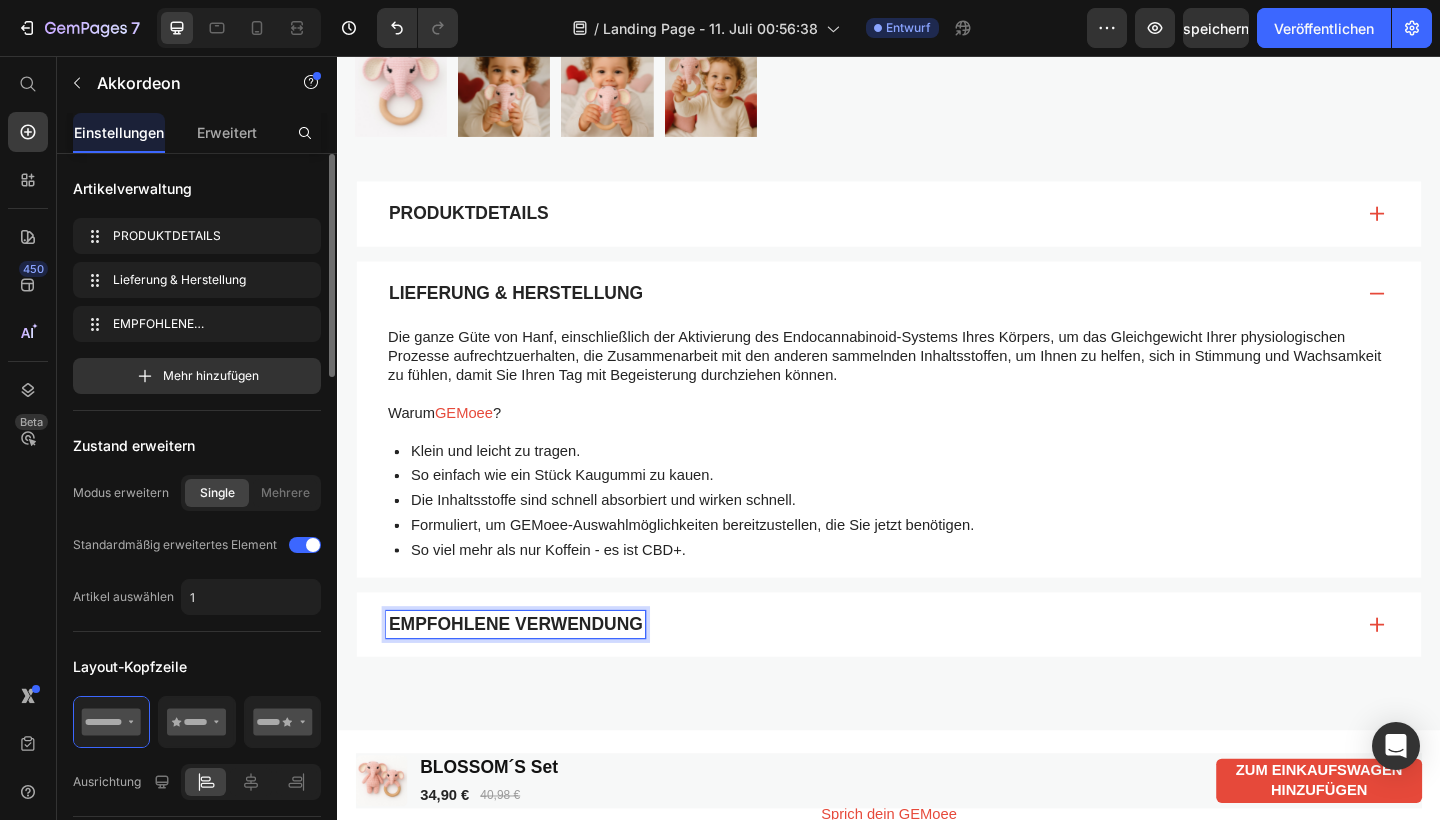 click on "EMPFOHLENE VERWENDUNG" at bounding box center (531, 675) 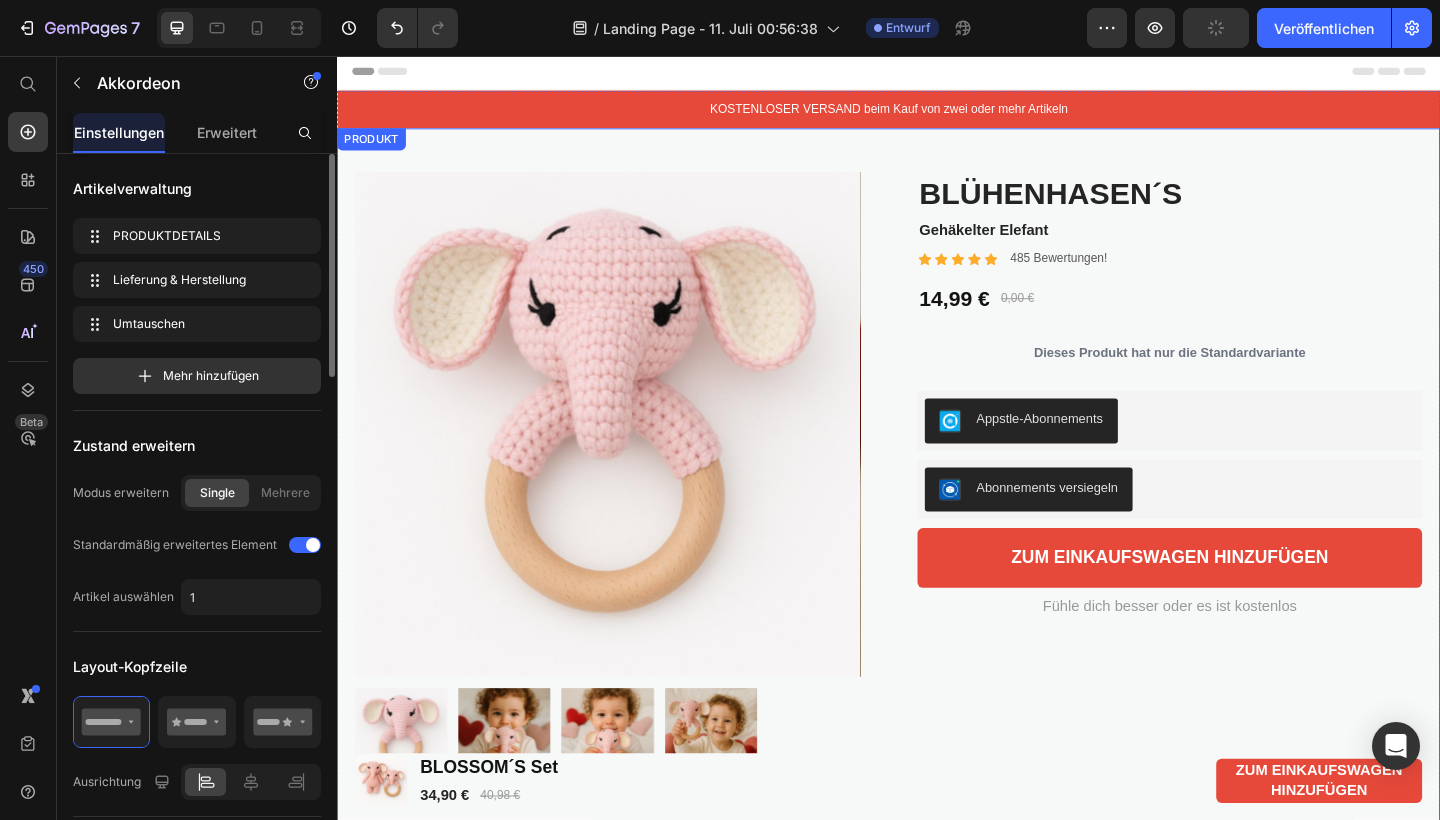 scroll, scrollTop: 22, scrollLeft: 0, axis: vertical 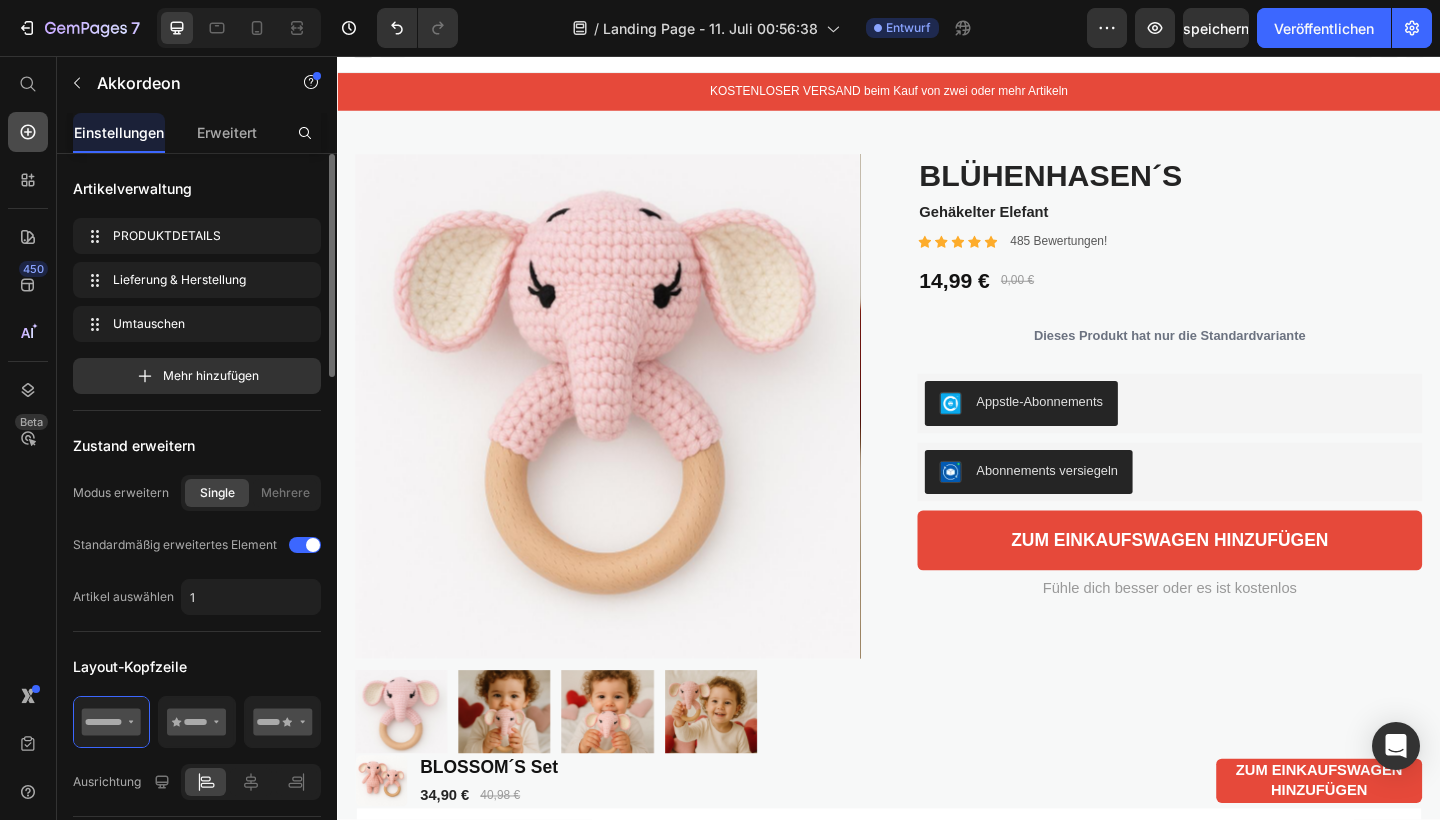 click 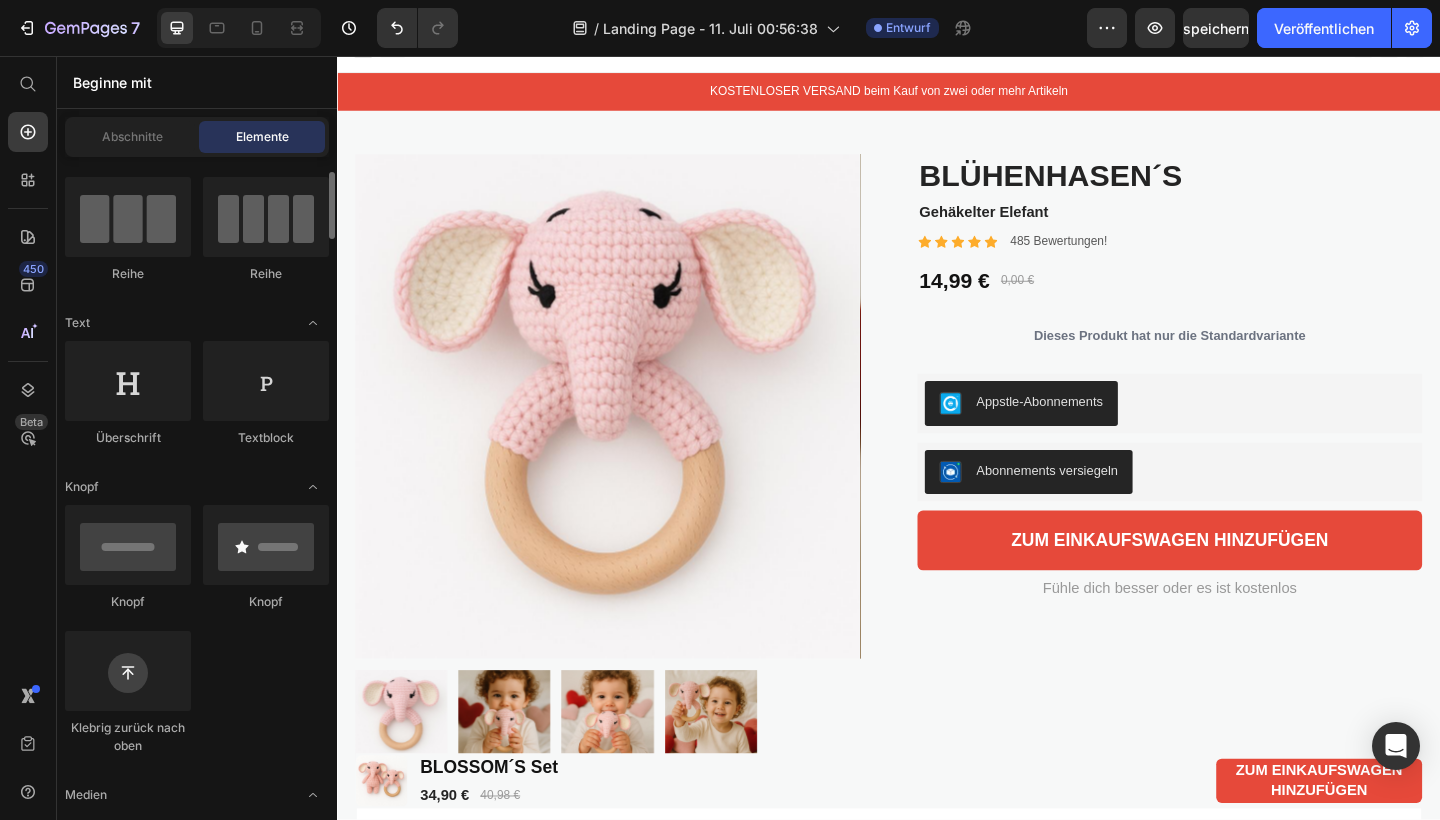 scroll, scrollTop: 155, scrollLeft: 0, axis: vertical 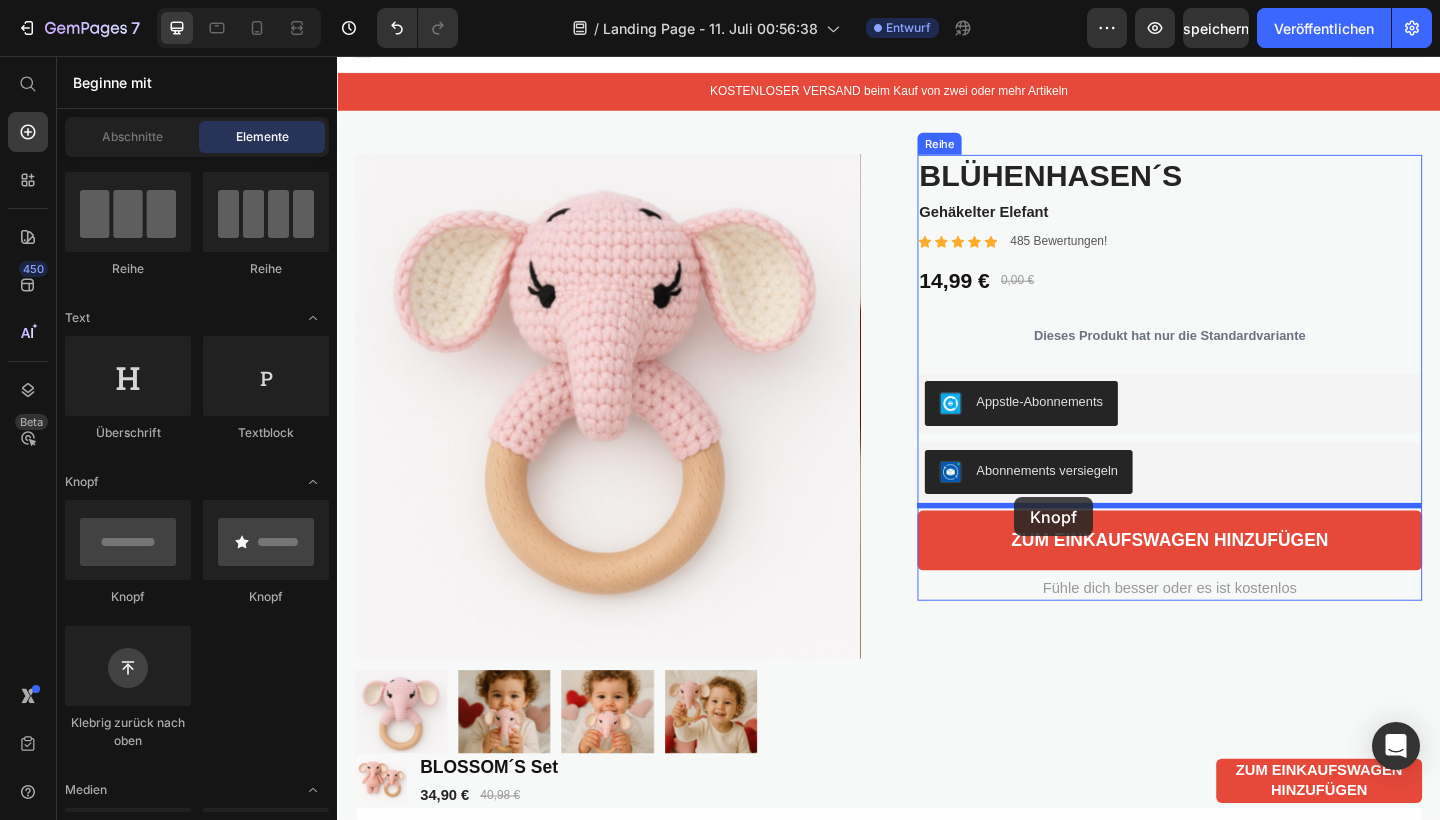 drag, startPoint x: 596, startPoint y: 611, endPoint x: 1074, endPoint y: 536, distance: 483.8481 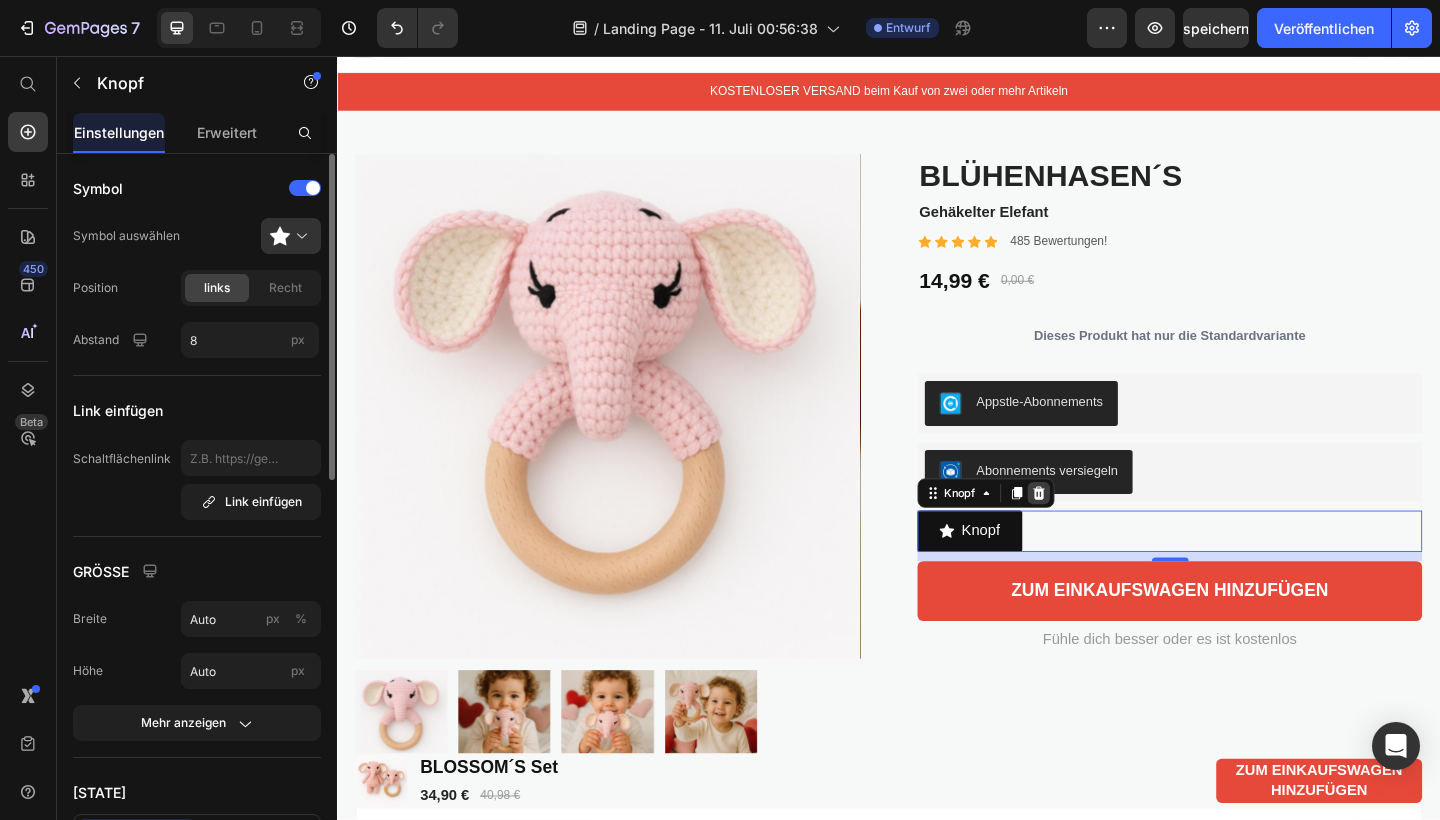 click 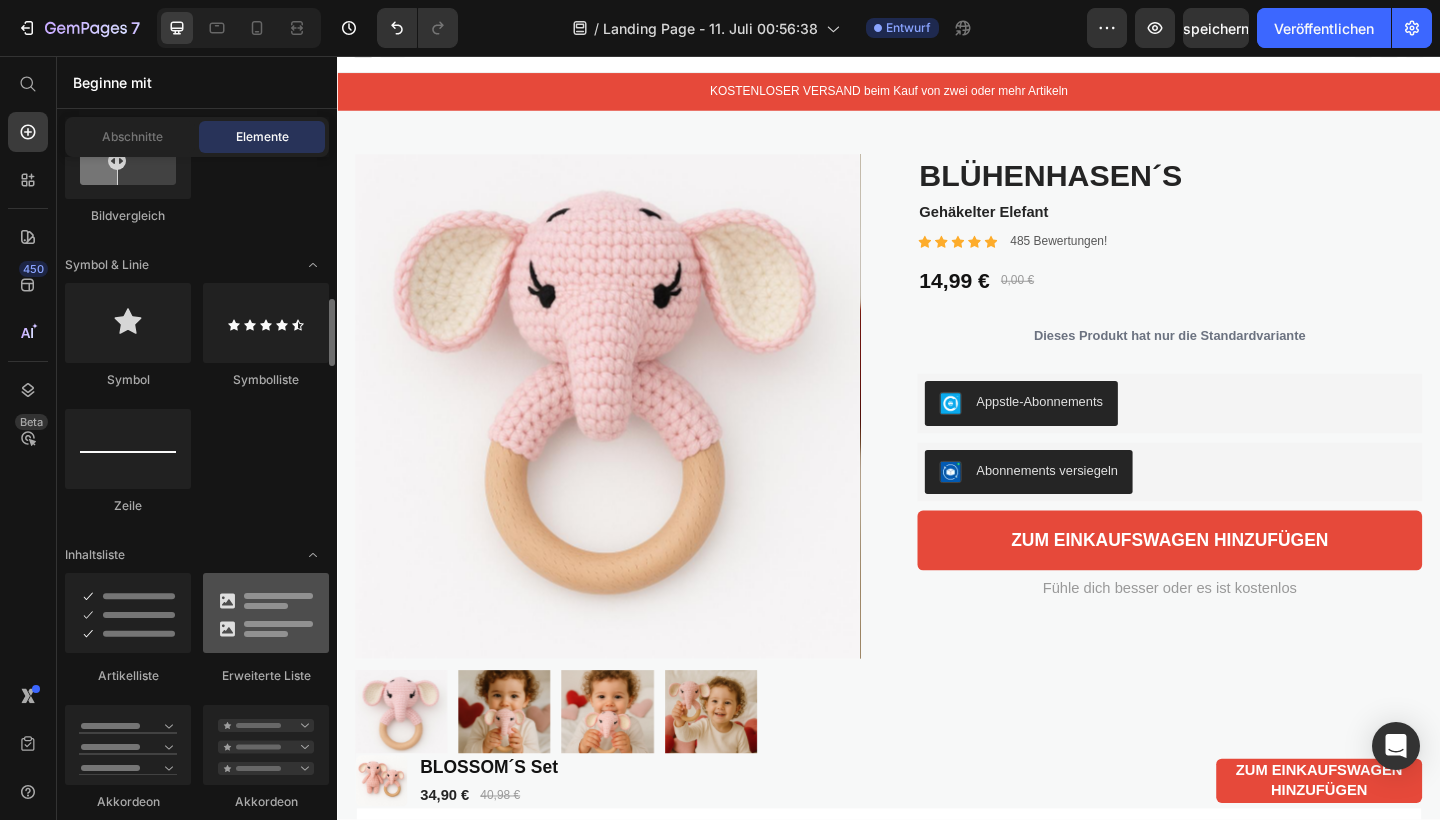 scroll, scrollTop: 1393, scrollLeft: 0, axis: vertical 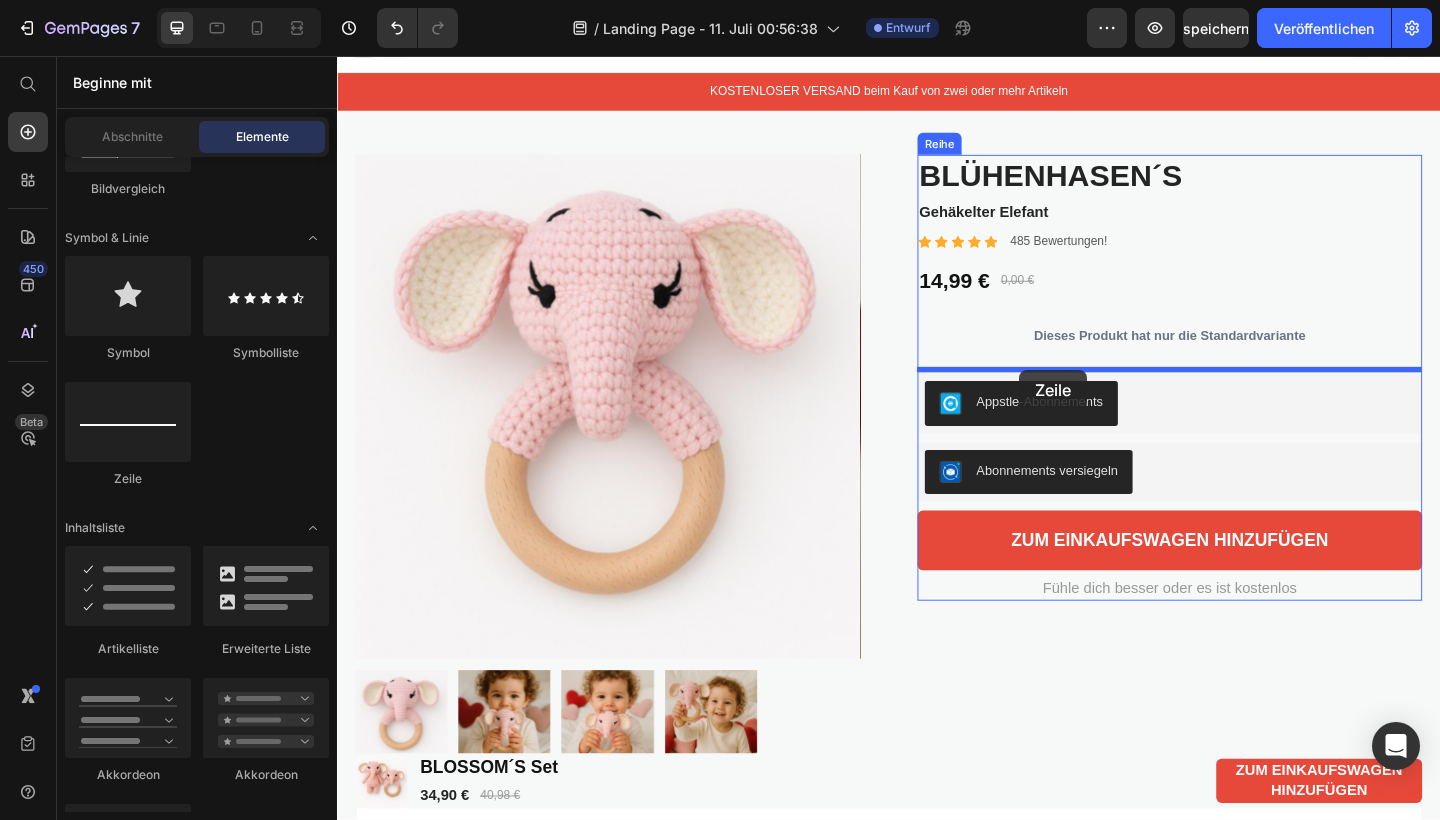 drag, startPoint x: 480, startPoint y: 476, endPoint x: 1079, endPoint y: 398, distance: 604.0571 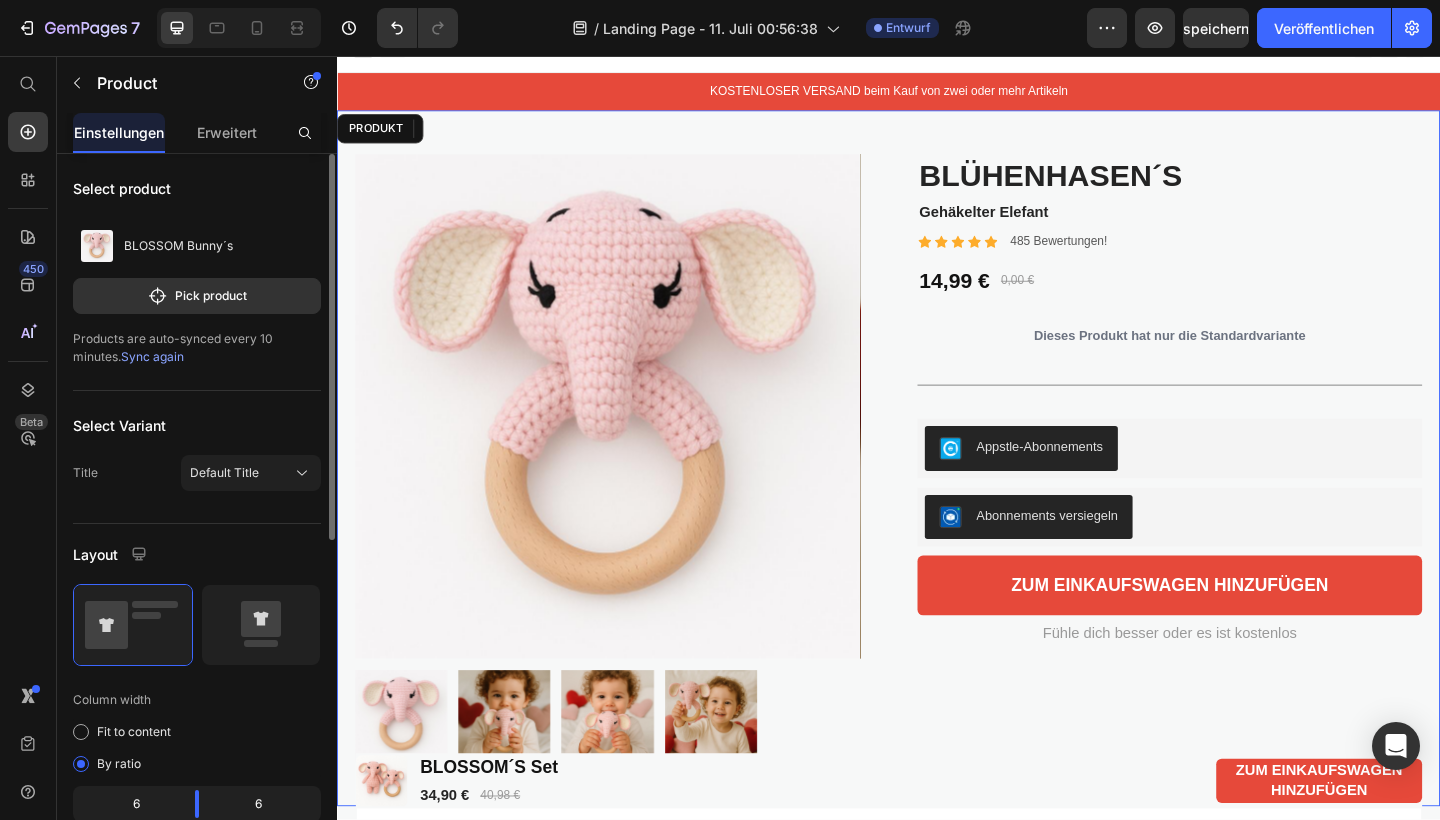 click on "Produktbilder BLÜHENHASEN´S Produkttitel Gehäkelter Elefant Textblock
Symbol
Symbol
Symbol
Symbol
Symbol Symbolliste 485 Bewertungen! Textblock Reihe 14,99 € Produktpreis 0,00 € Produktpreis Reihe Dieses Produkt hat nur die Standardvariante Produktvarianten & Muster                Title Zeile   24 Appstle-Abonnements Appstle-Abonnements Abonnements versiegeln Abonnements versiegeln zum Einkaufswagen hinzufügen zum Einkaufswagen hinzufügen Fühle dich besser oder es ist kostenlos Textblock Reihe PRODUKT" at bounding box center (937, 494) 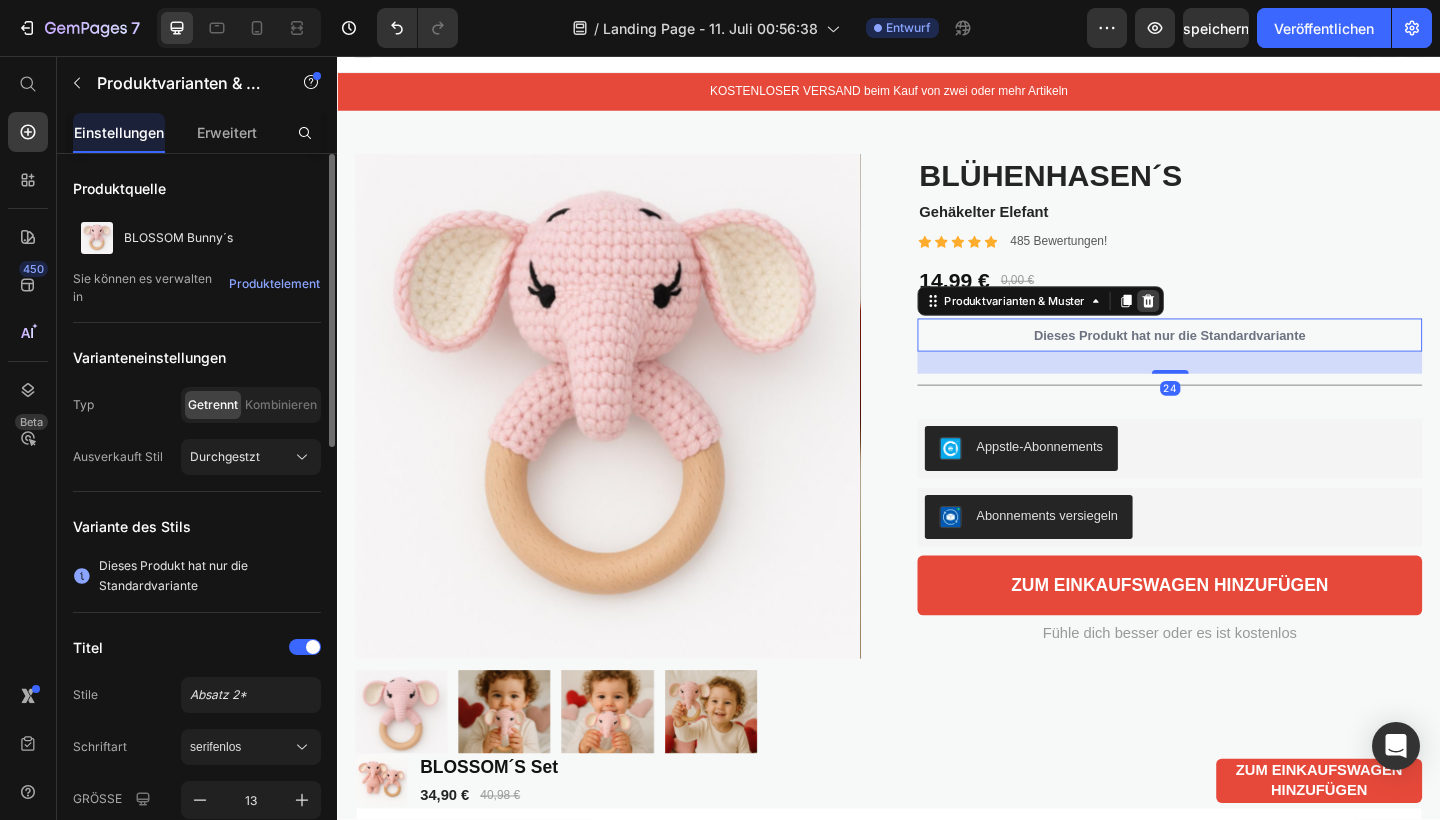 click 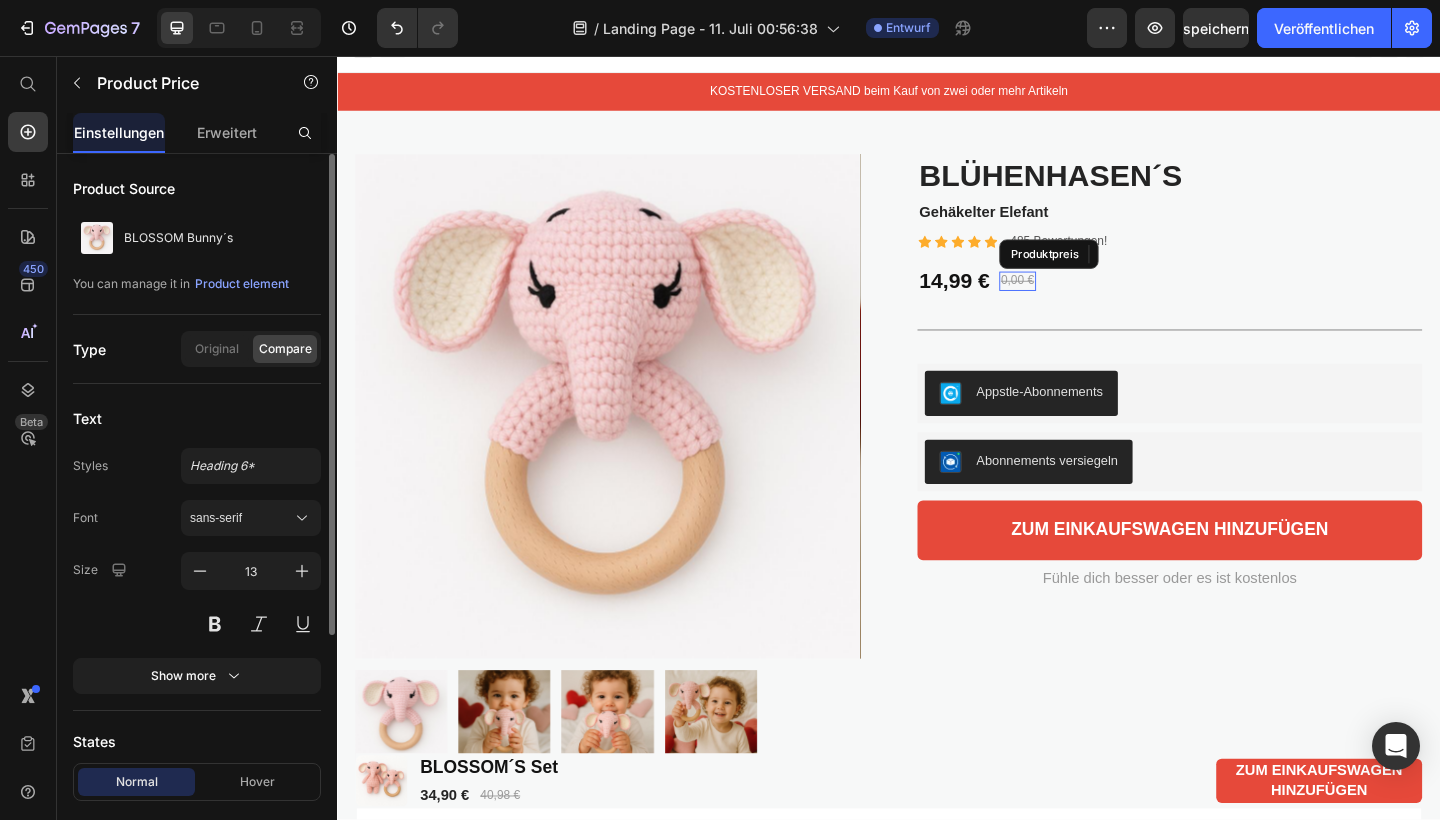 click on "0,00 €" at bounding box center (1077, 301) 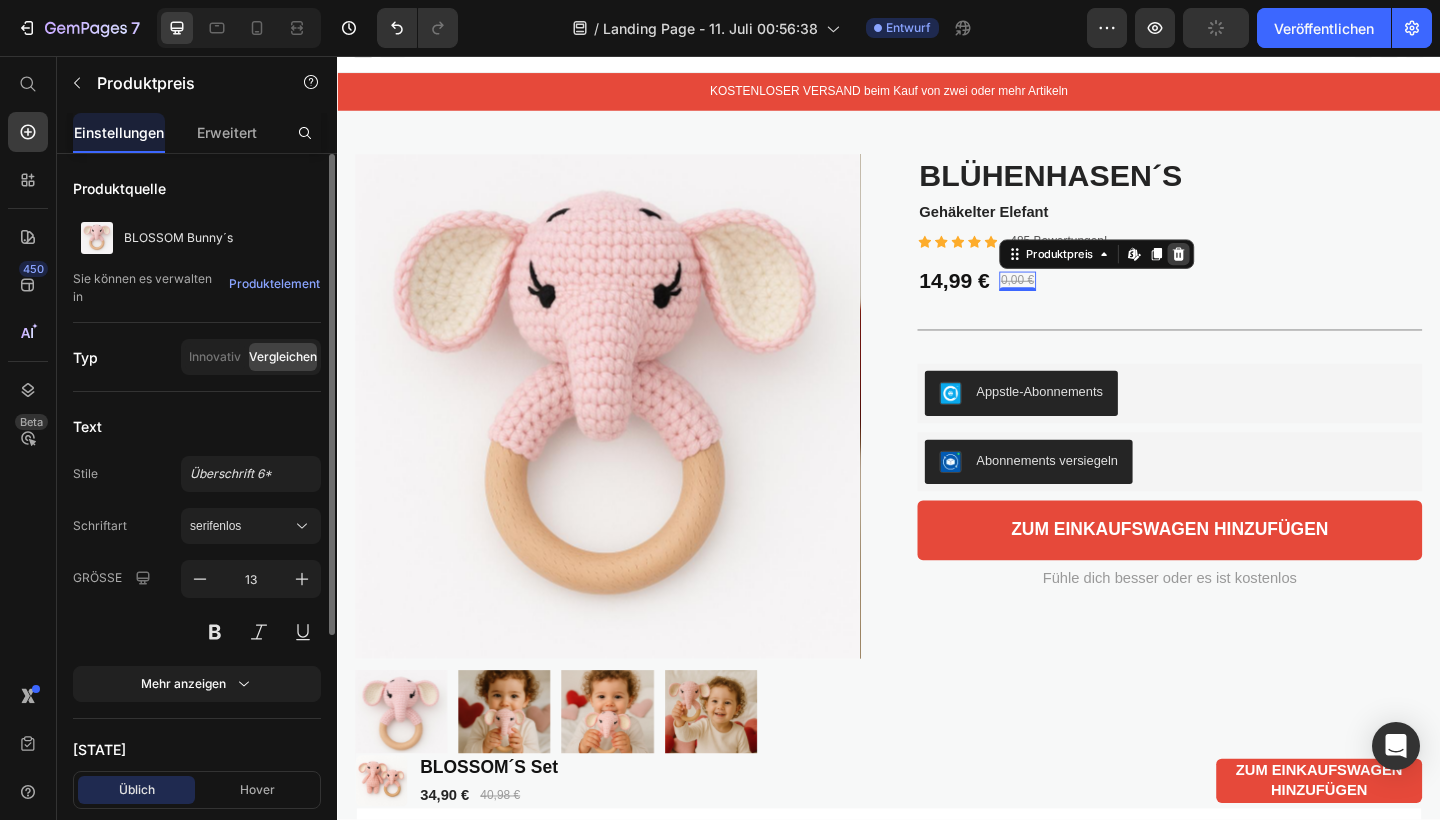 click 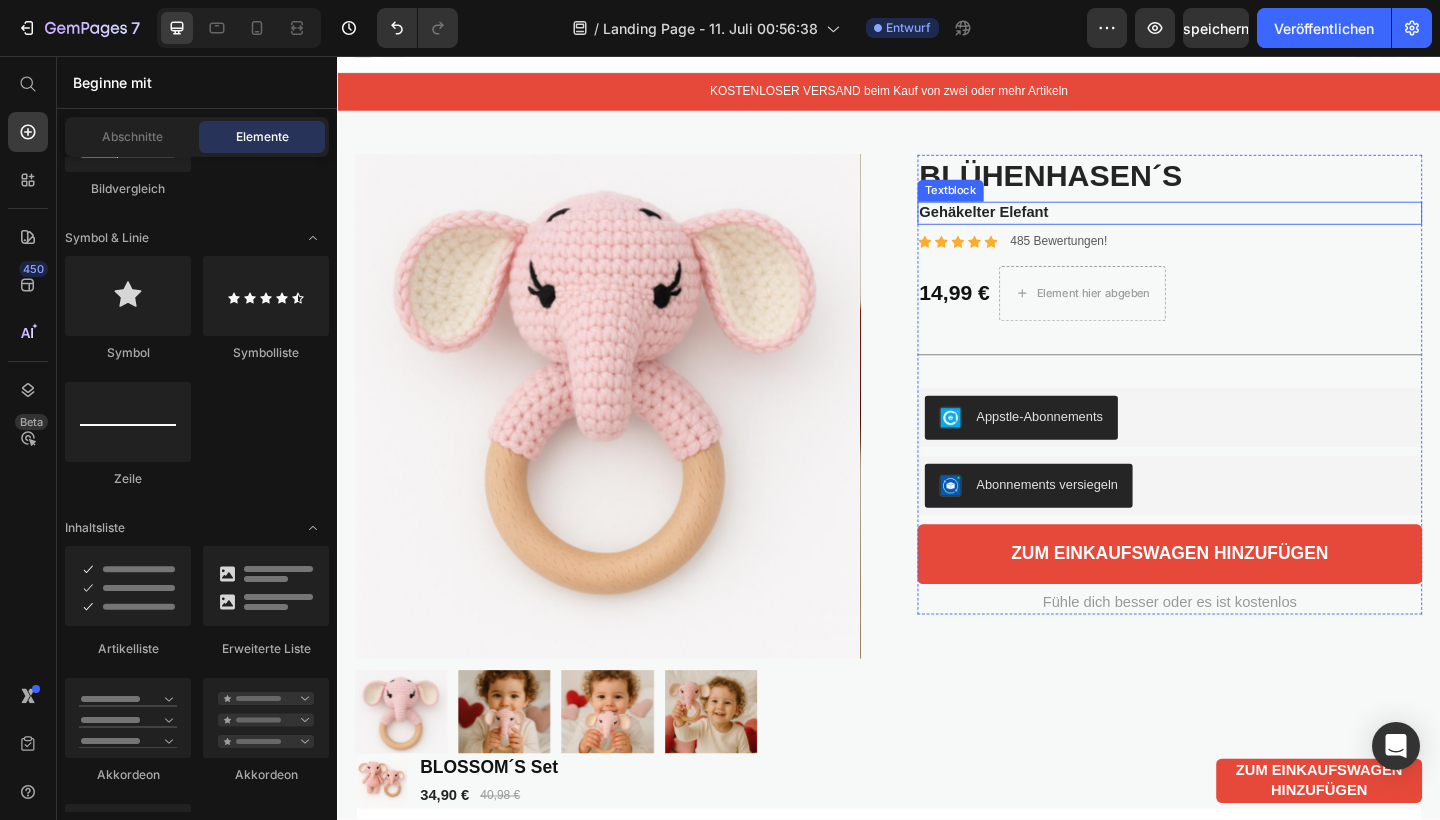 click on "Gehäkelter Elefant" at bounding box center (1242, 227) 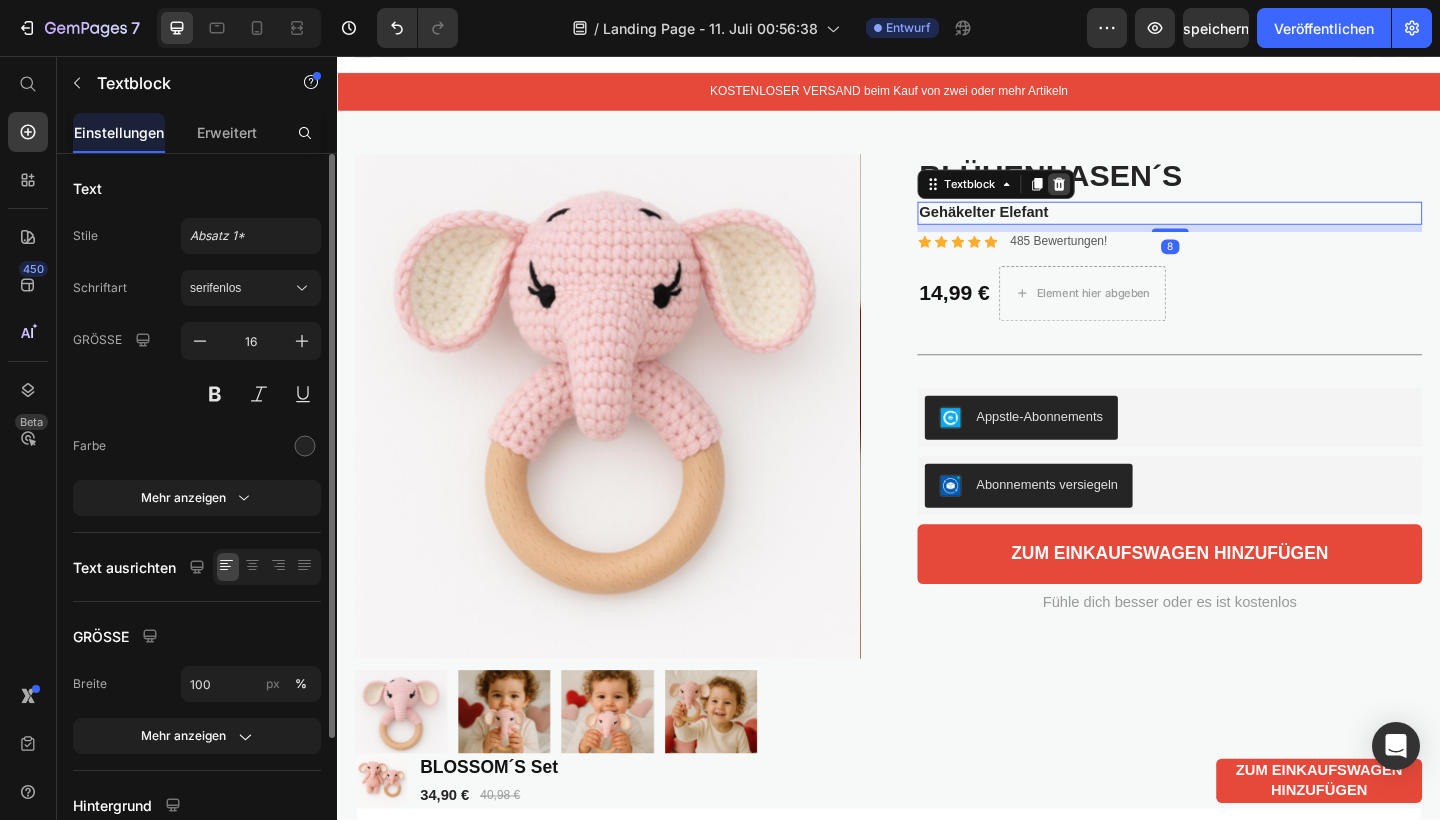 click 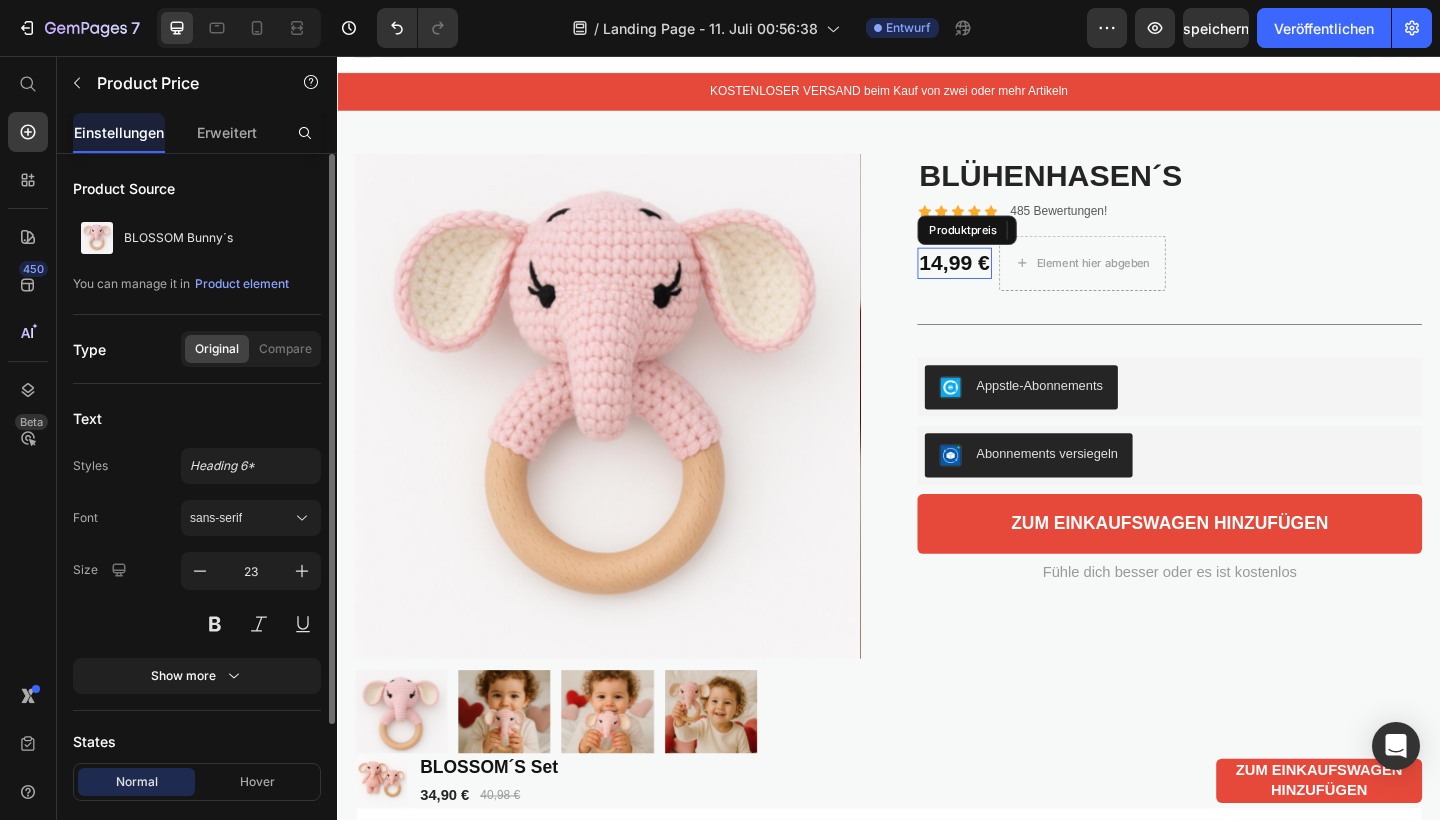 click on "14,99 €" at bounding box center [1008, 282] 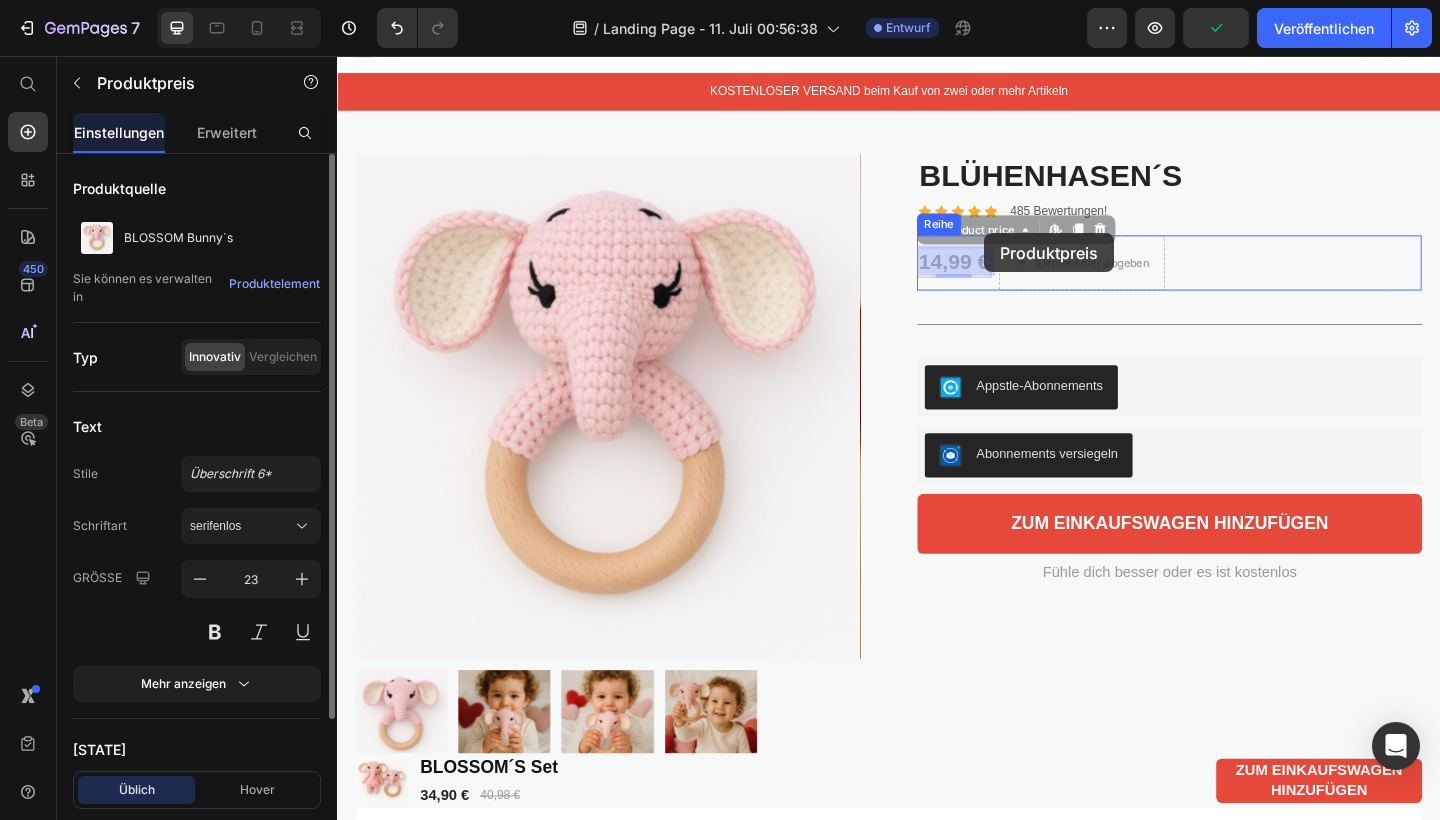drag, startPoint x: 1041, startPoint y: 279, endPoint x: 1041, endPoint y: 249, distance: 30 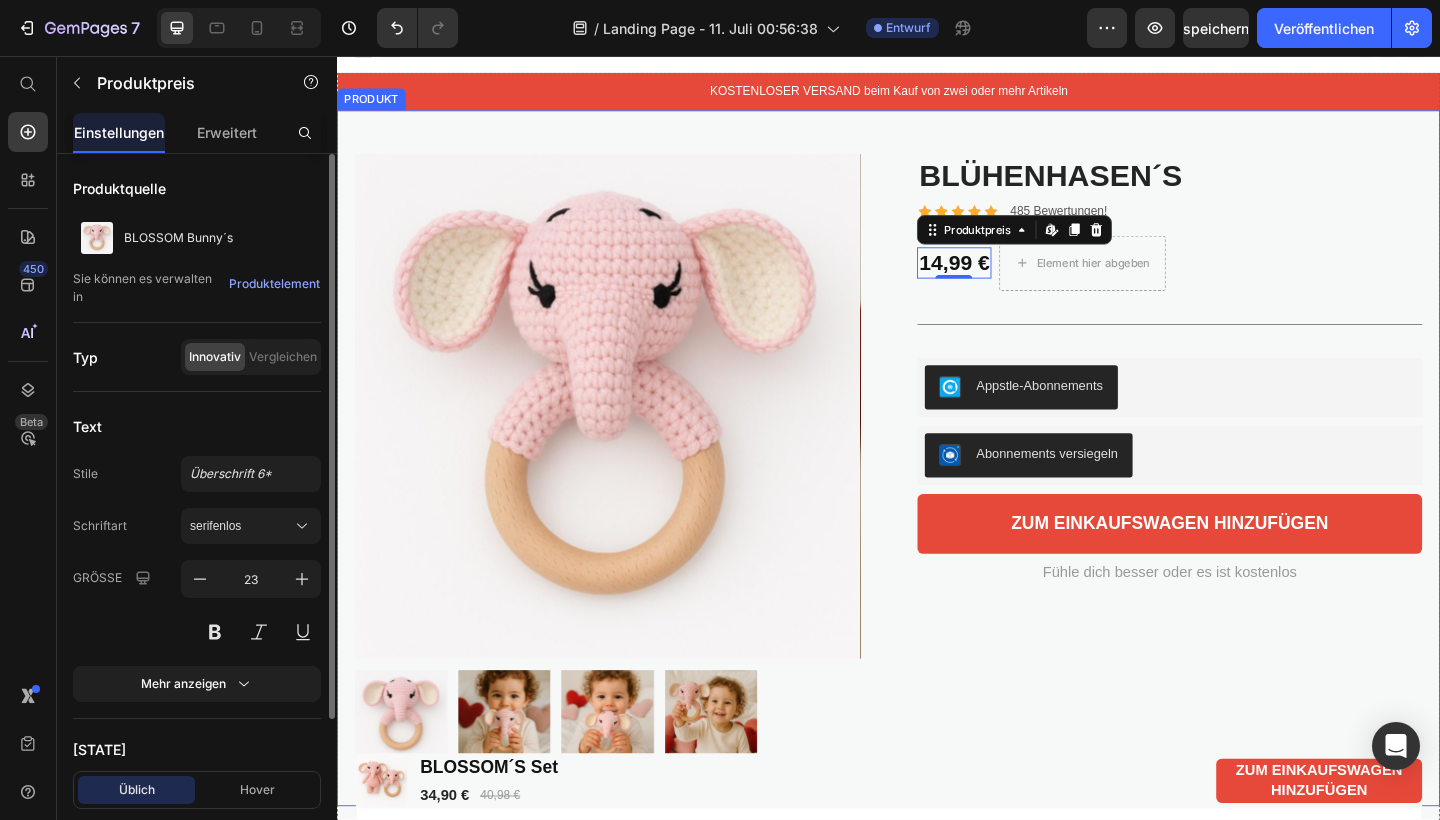 click on "Produktbilder BLÜHENHASEN´S Produkttitel
Symbol
Symbol
Symbol
Symbol
Symbol Symbolliste 485 Bewertungen! Textblock Reihe 14,99 € Produktpreis   Inhalte in Shopify bearbeiten 0
Element hier abgeben Reihe                Title Zeile Appstle-Abonnements Appstle-Abonnements Abonnements versiegeln Abonnements versiegeln zum Einkaufswagen hinzufügen zum Einkaufswagen hinzufügen Fühle dich besser oder es ist kostenlos Textblock Reihe PRODUKT" at bounding box center [937, 494] 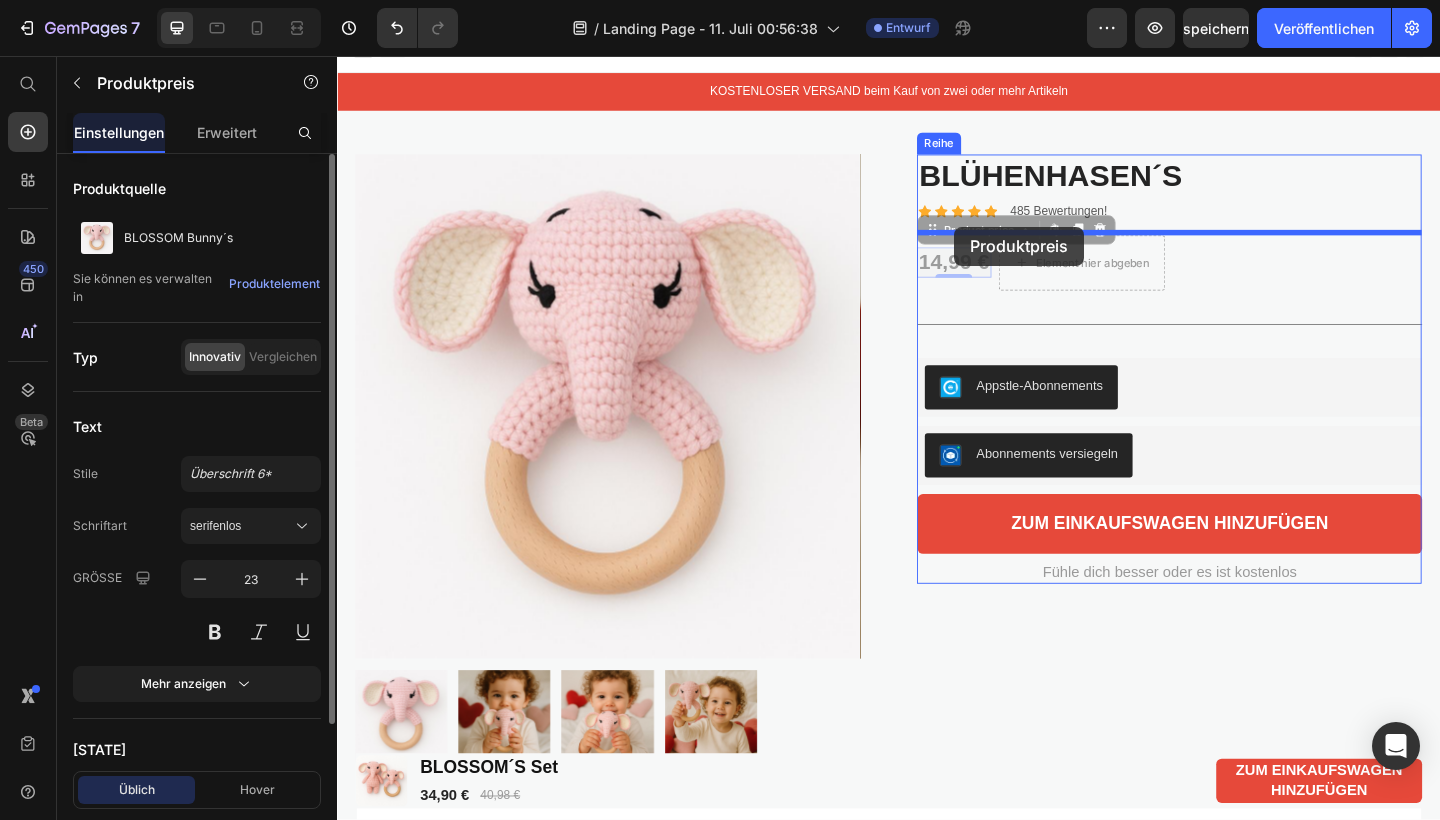 drag, startPoint x: 1006, startPoint y: 283, endPoint x: 1008, endPoint y: 241, distance: 42.047592 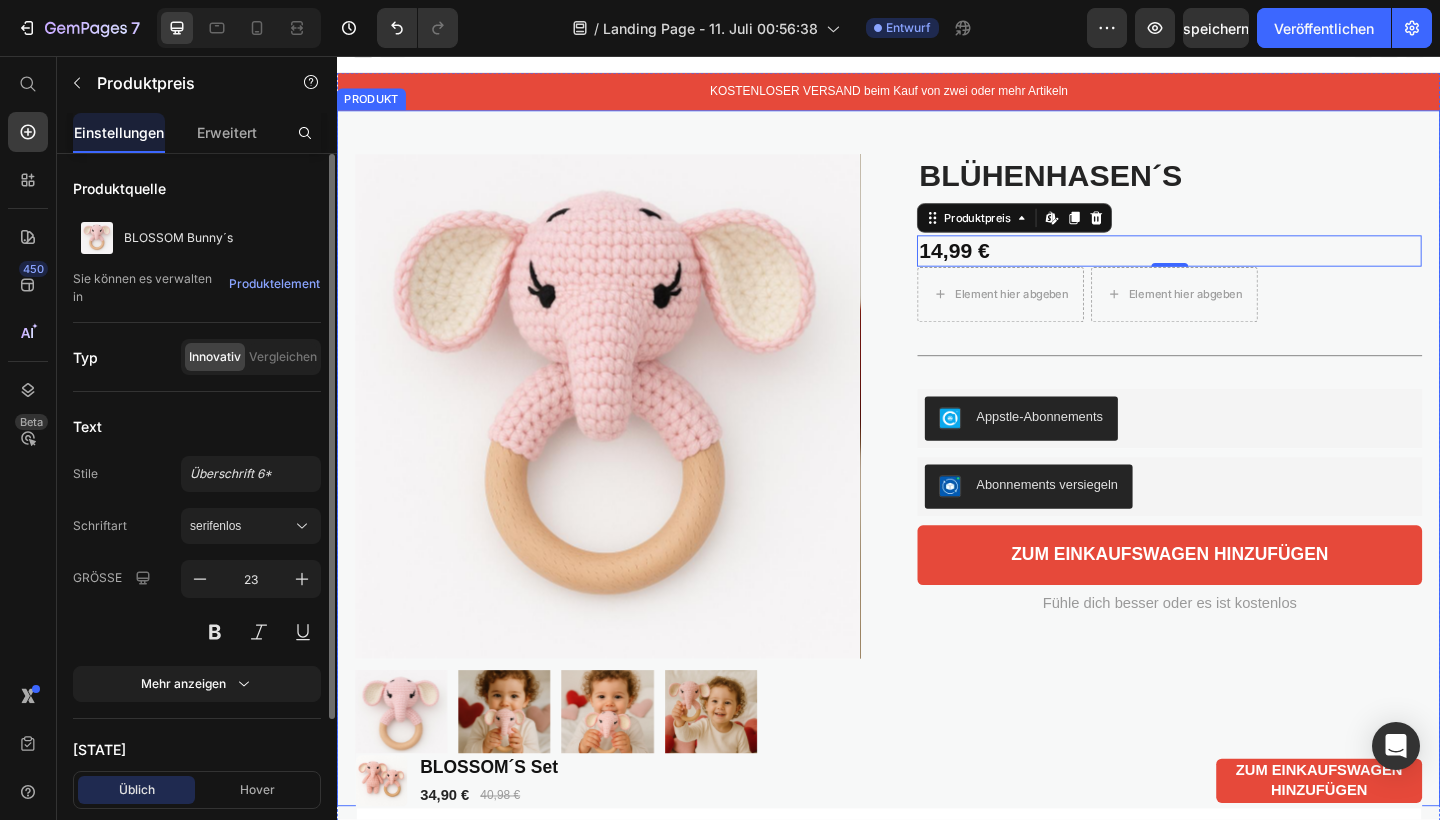 click on "Produktbilder BLÜHENHASEN´S Produkttitel
Symbol
Symbol
Symbol
Symbol
Symbol Symbolliste 485 Bewertungen! Textblock Reihe 14,99 € Produktpreis   Inhalte in Shopify bearbeiten 0
Element hier abgeben
Element hier abgeben Reihe                Title Zeile Appstle-Abonnements Appstle-Abonnements Abonnements versiegeln Abonnements versiegeln zum Einkaufswagen hinzufügen zum Einkaufswagen hinzufügen Fühle dich besser oder es ist kostenlos Textblock Reihe PRODUKT" at bounding box center (937, 494) 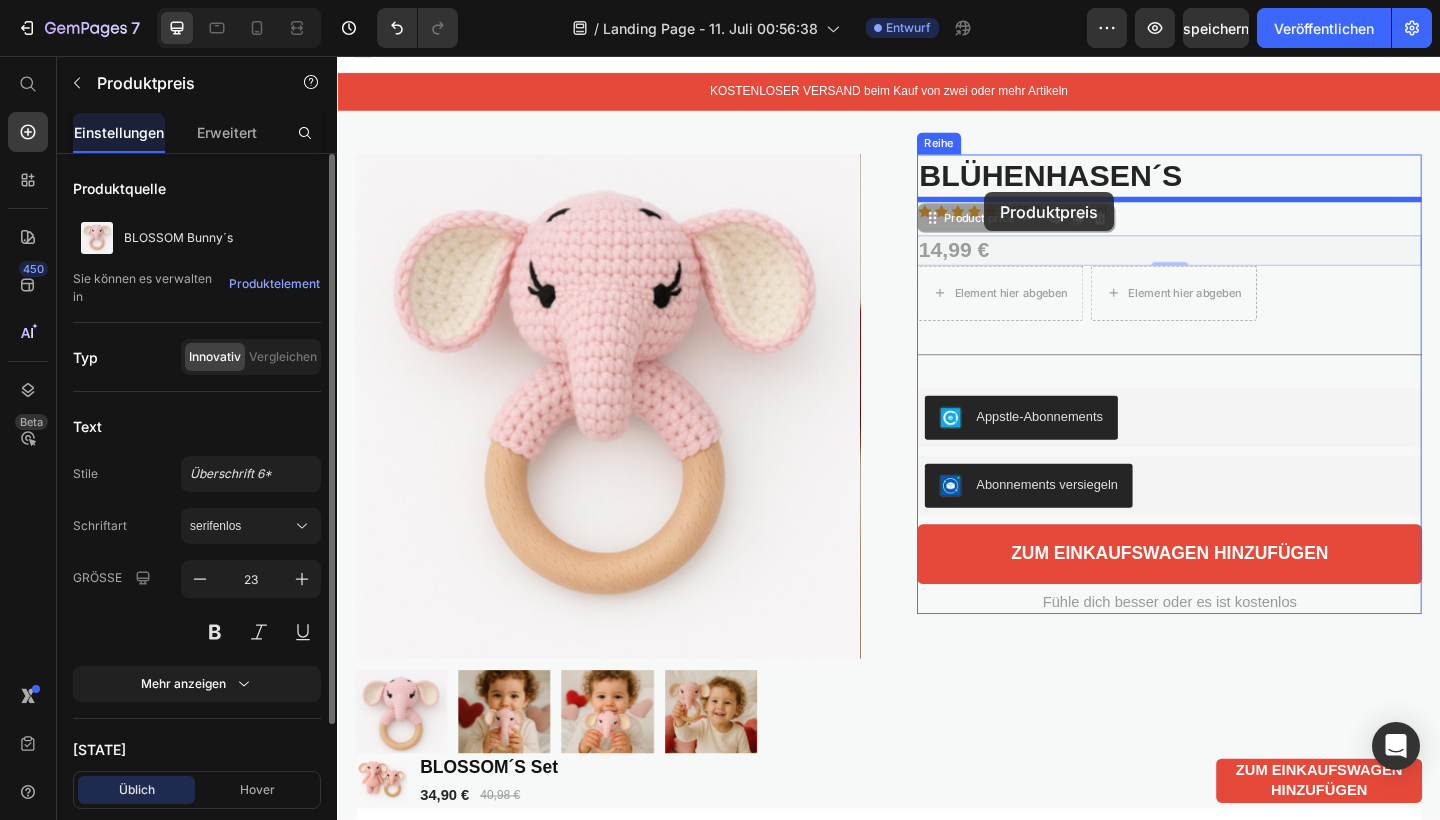 drag, startPoint x: 1034, startPoint y: 261, endPoint x: 1041, endPoint y: 204, distance: 57.428215 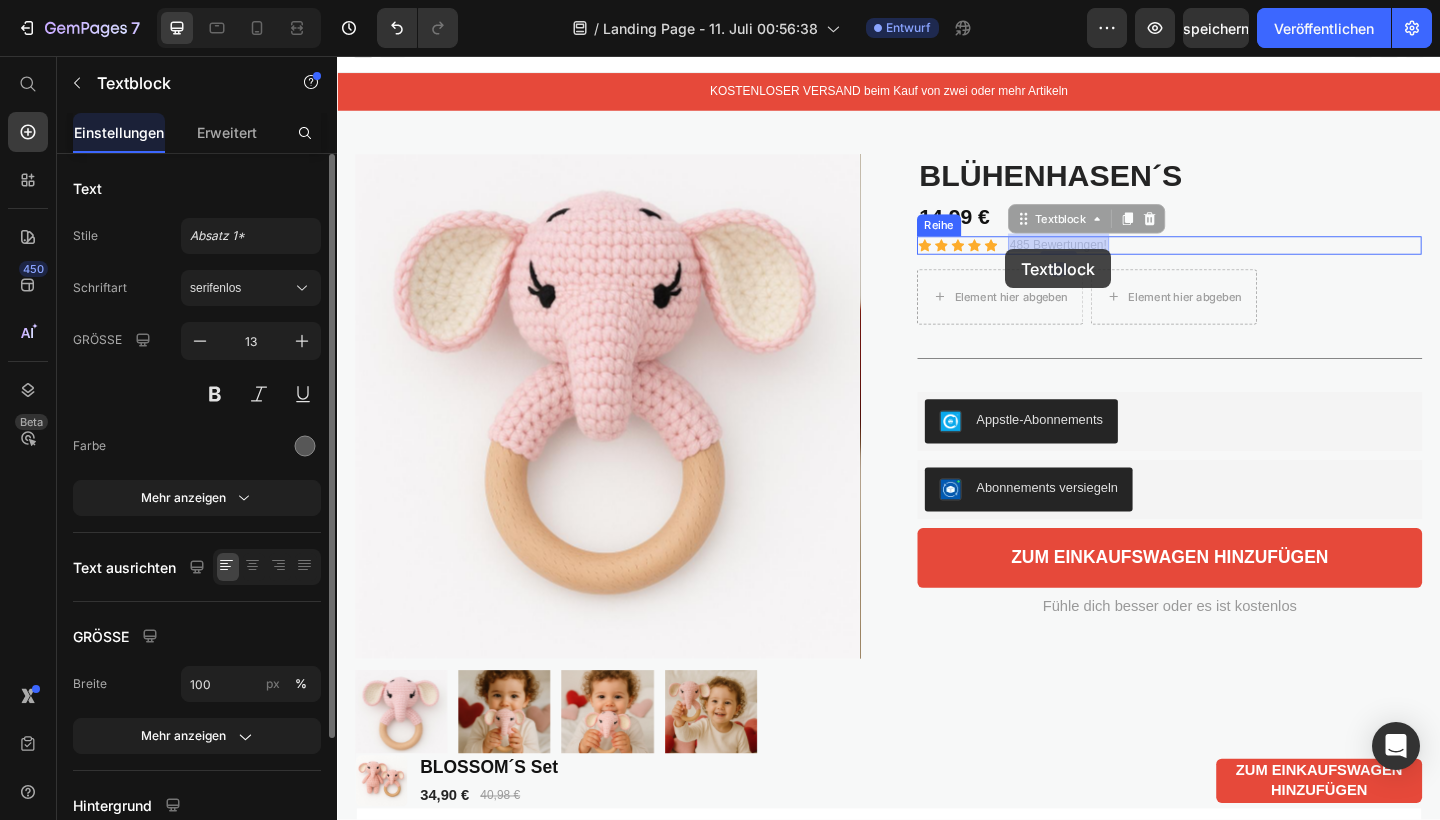 click on "Kopfzeile Produktbilder BLOSSOM´S Set Produkttitel 34,90 € Produktpreis 40,98 € Produktpreis Reihe Reihe zum Einkaufswagen hinzufügen Knopf PRODUKT Klebrig KOSTENLOSER VERSAND beim Kauf von zwei oder mehr Artikeln Textblock Produktbilder BLÜHENHASEN´S Produkttitel 14,99 € Produktpreis
Symbol
Symbol
Symbol
Symbol
Symbol Symbolliste 485 Bewertungen! Textblock   0 485 Bewertungen! Textblock   0 Reihe
Element hier abgeben
Element hier abgeben Reihe                Title Zeile Appstle-Abonnements Appstle-Abonnements Abonnements versiegeln Abonnements versiegeln zum Einkaufswagen hinzufügen zum Einkaufswagen hinzufügen Fühle dich besser oder es ist kostenlos Textblock Reihe PRODUKT
PRODUKTDETAILS
LIEFERUNG & HERSTELLUNG Textblock Warum  GEMoee ? Textblock
Klein und leicht zu tragen.
So einfach wie ein Stück Kaugummi zu kauen.
Artikelliste
Wurzel" at bounding box center (937, 3425) 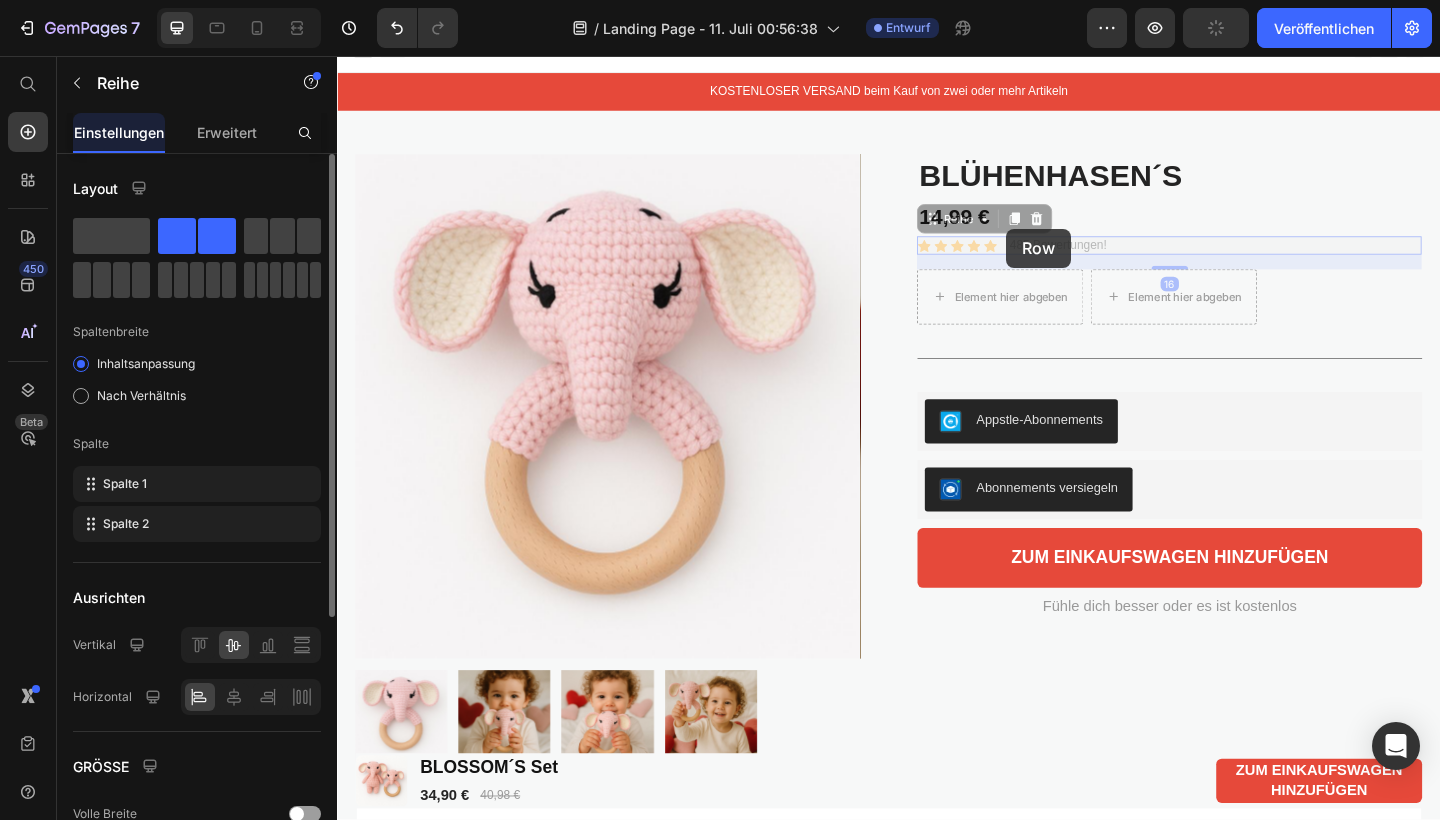 drag, startPoint x: 1064, startPoint y: 266, endPoint x: 1065, endPoint y: 244, distance: 22.022715 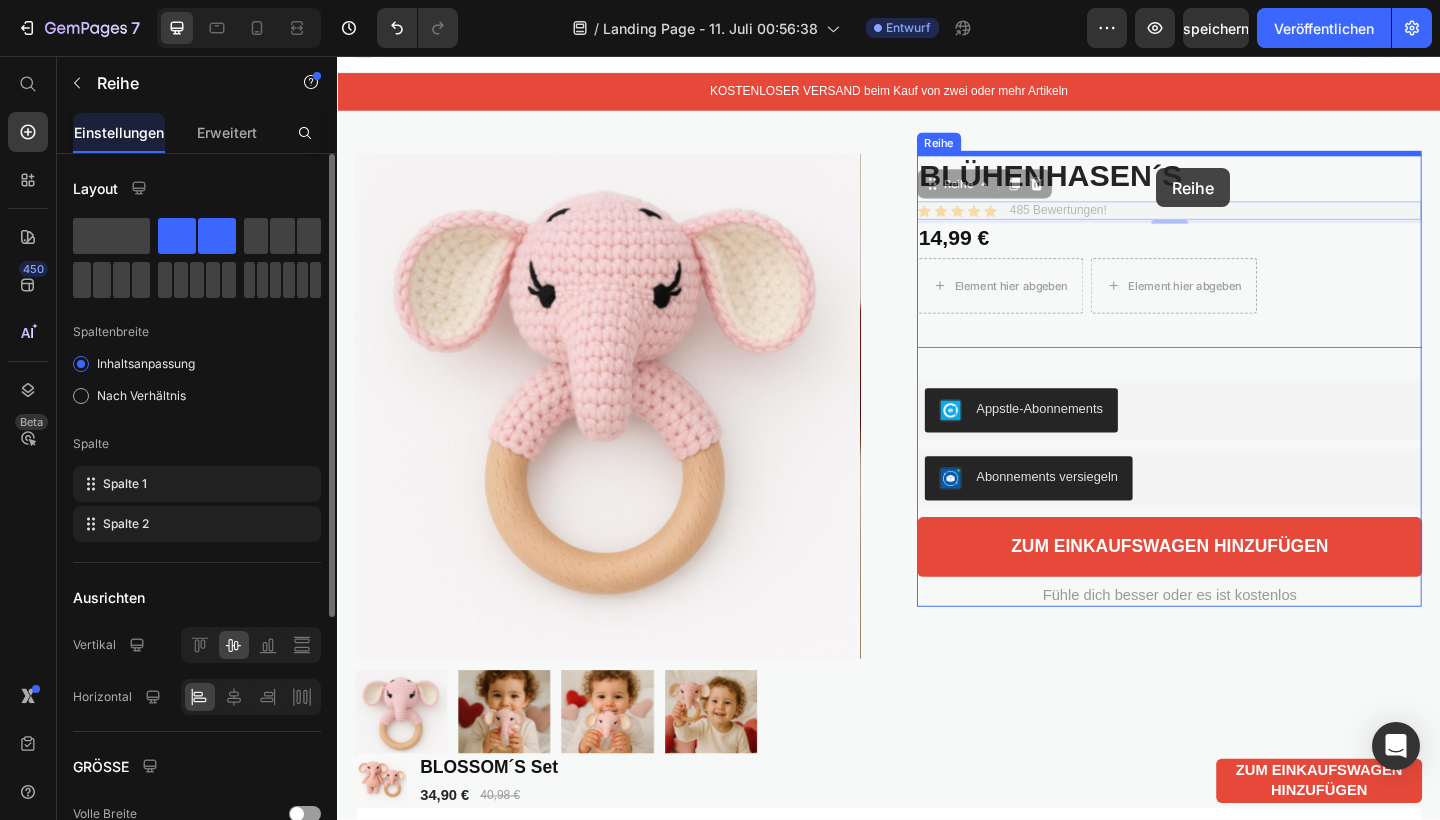 drag, startPoint x: 1225, startPoint y: 224, endPoint x: 1228, endPoint y: 178, distance: 46.09772 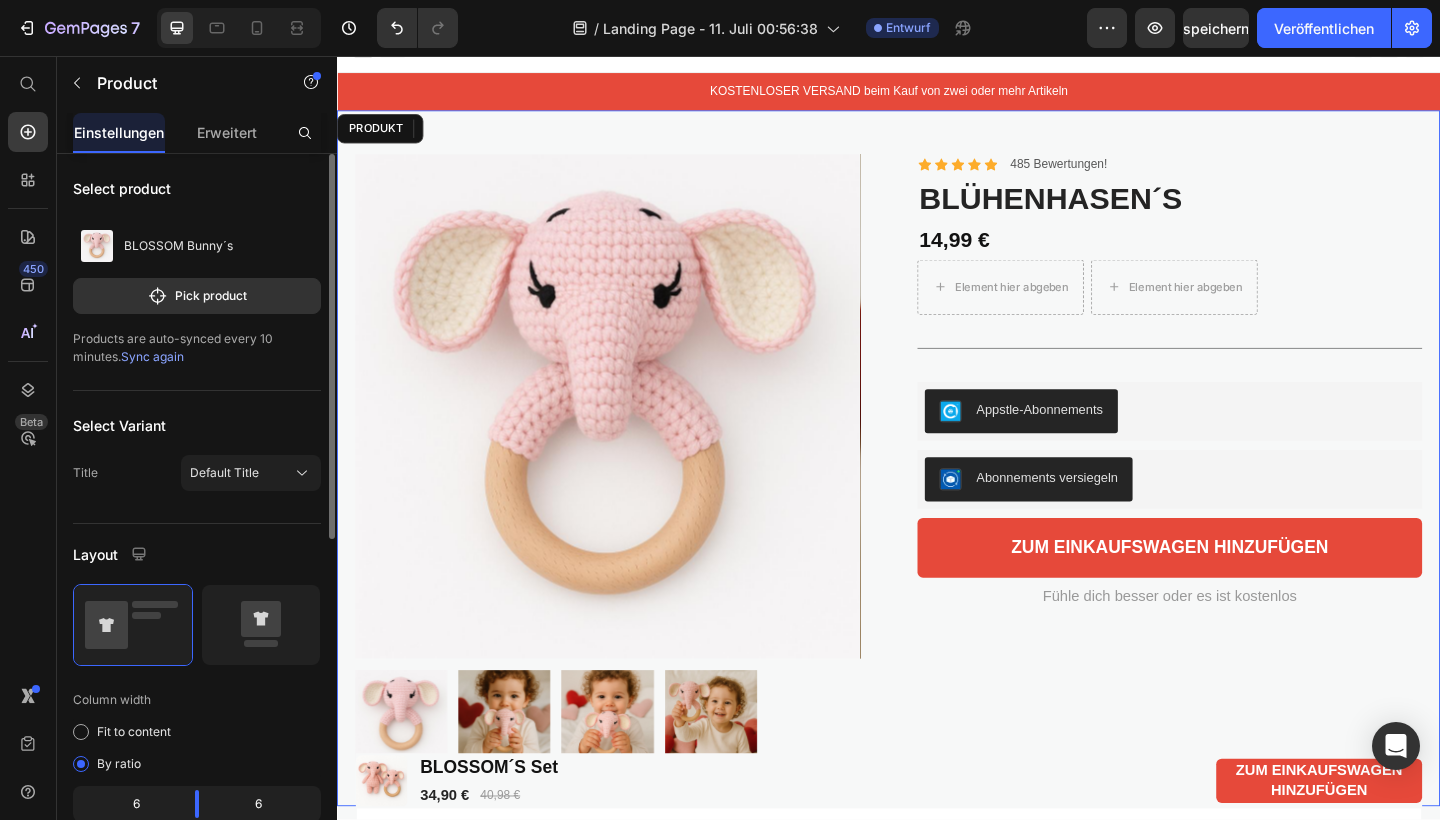 click on "Produktbilder
Symbol
Symbol
Symbol
Symbol
Symbol Symbolliste 485 Bewertungen! Textblock Reihe   16 BLÜHENHASEN´S Produkttitel 14,99 € Produktpreis
Element hier abgeben
Element hier abgeben Reihe                Title Zeile Appstle-Abonnements Appstle-Abonnements Abonnements versiegeln Abonnements versiegeln zum Einkaufswagen hinzufügen zum Einkaufswagen hinzufügen Fühle dich besser oder es ist kostenlos Textblock Reihe PRODUKT" at bounding box center (937, 494) 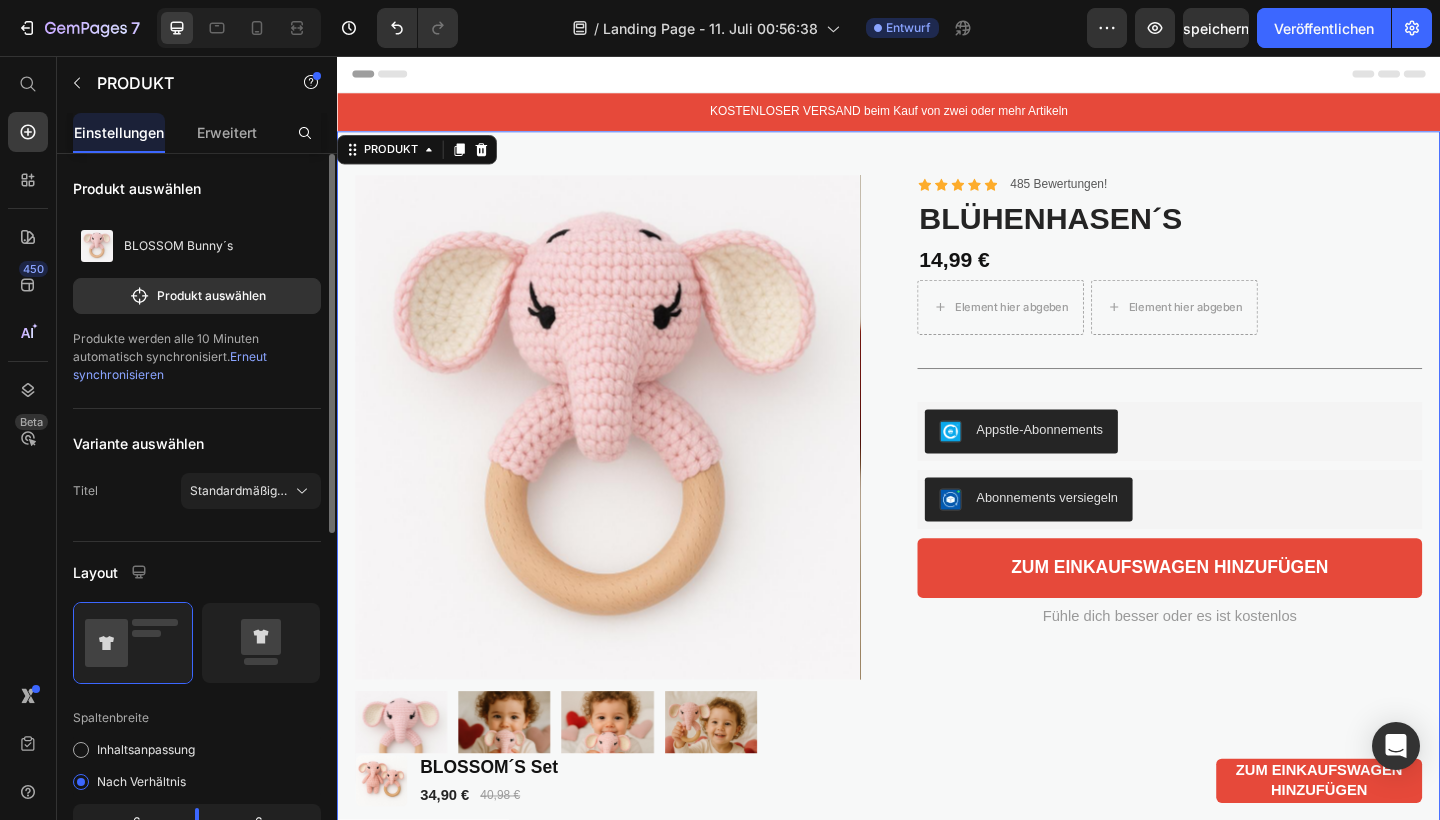 scroll, scrollTop: 0, scrollLeft: 0, axis: both 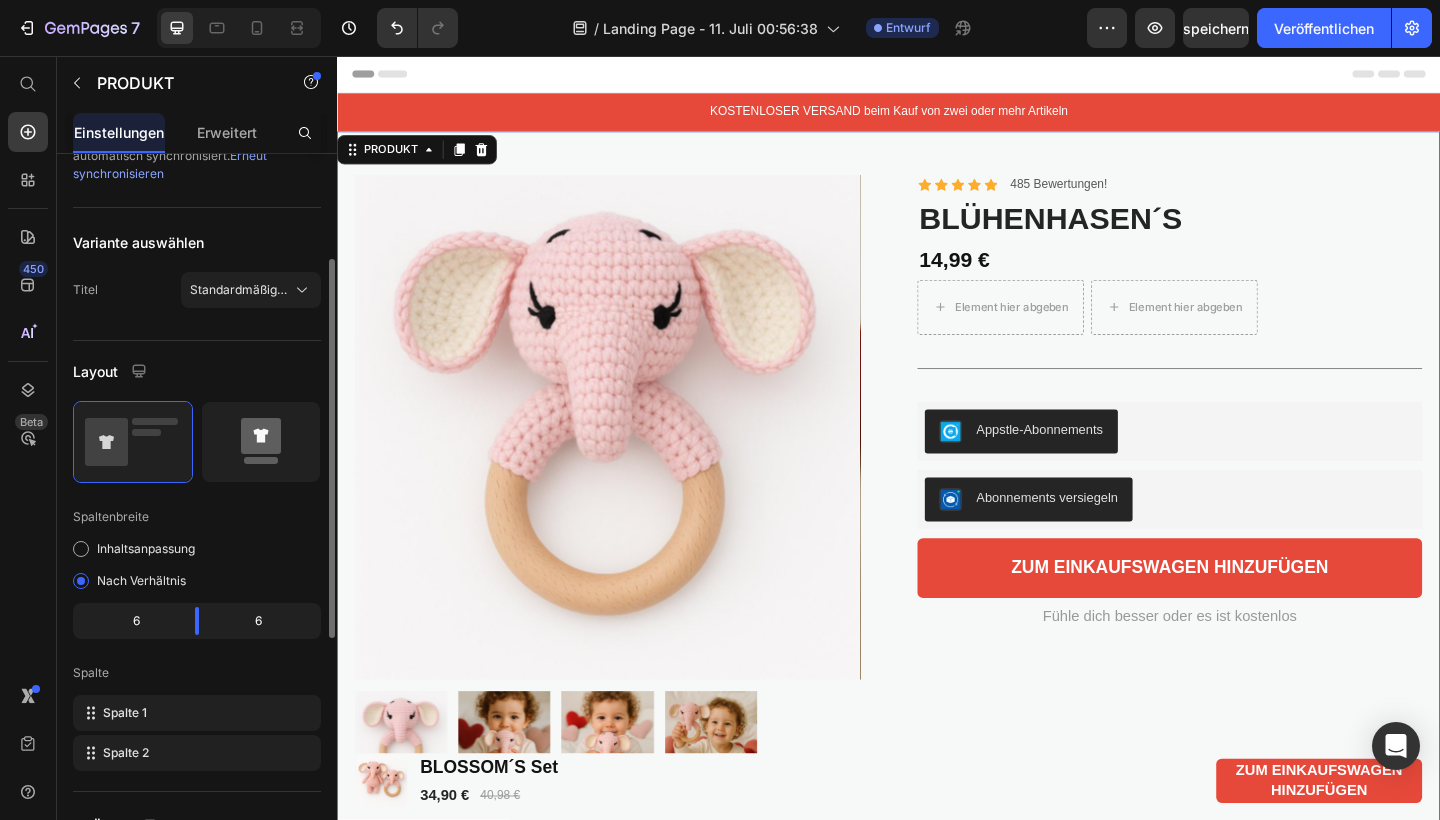 click 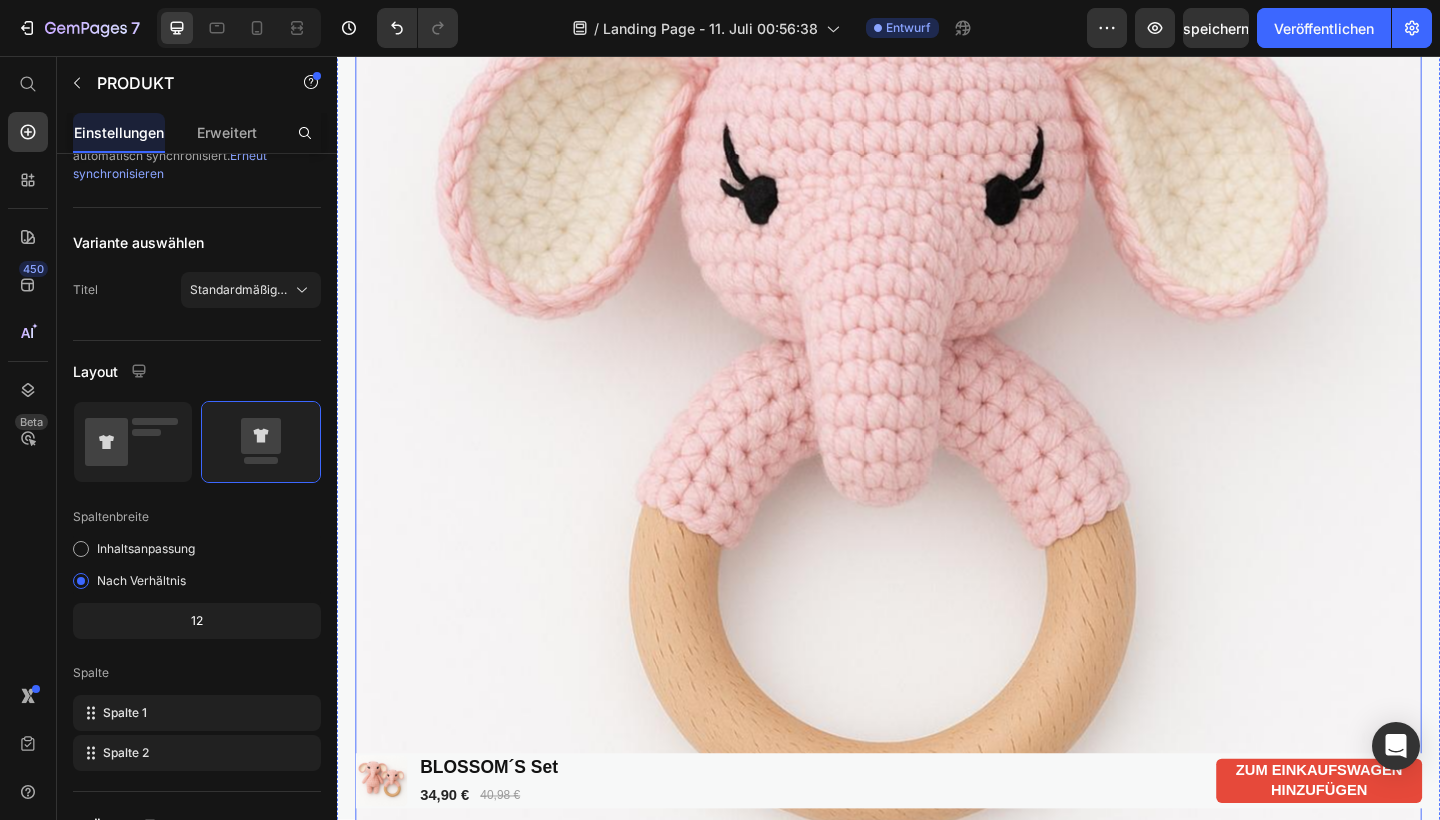 scroll, scrollTop: 325, scrollLeft: 0, axis: vertical 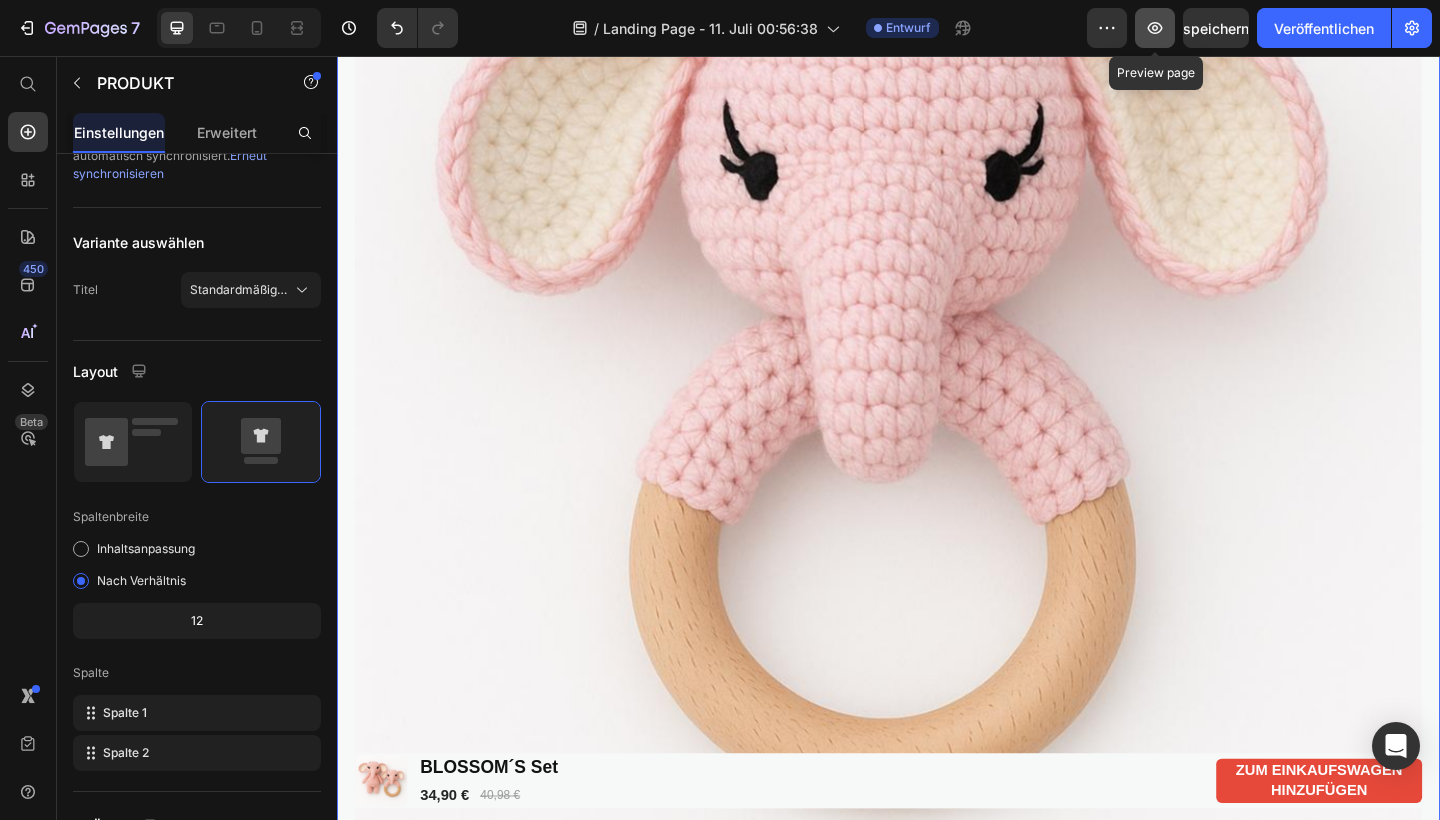 click 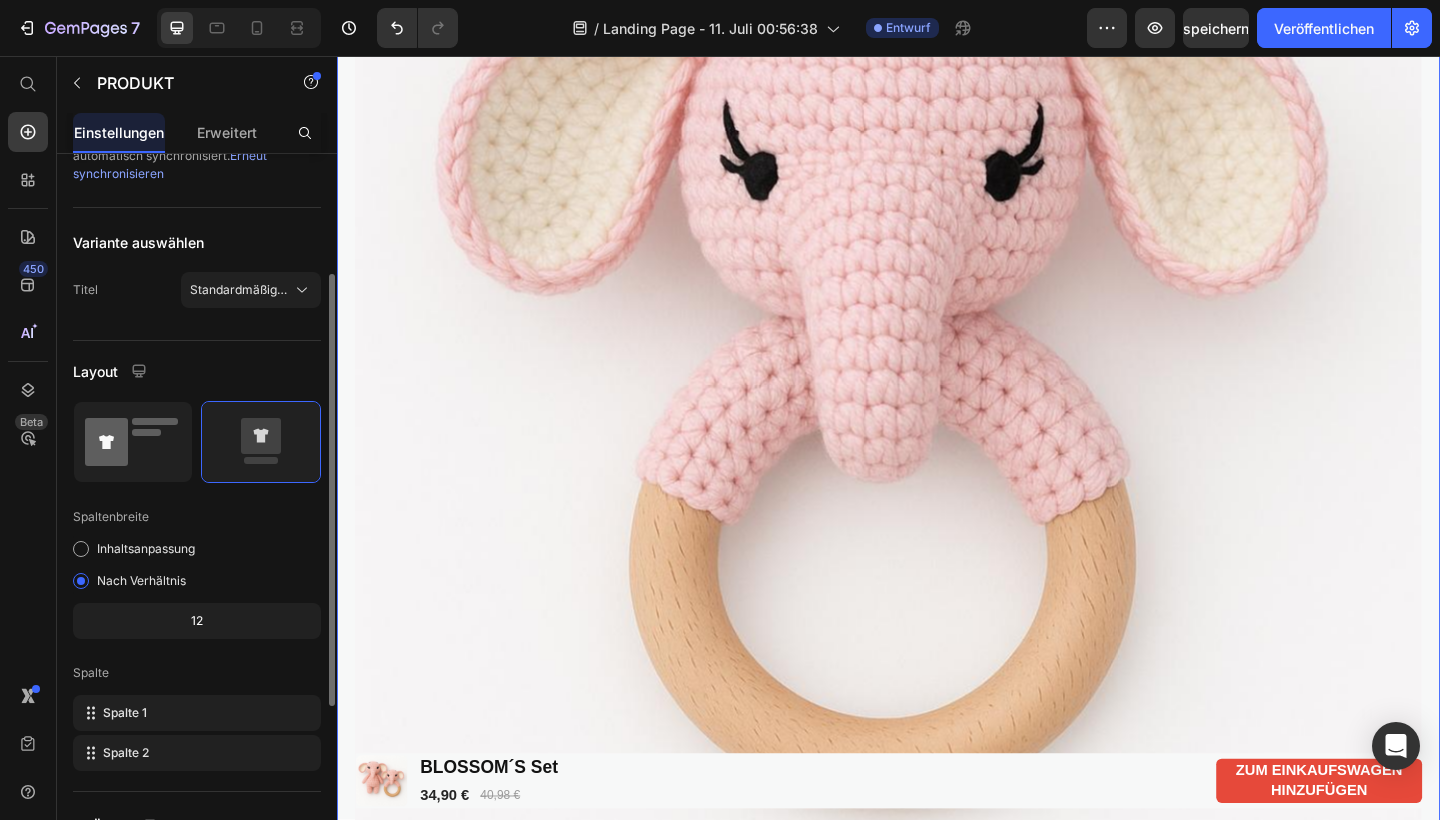 click at bounding box center (133, 442) 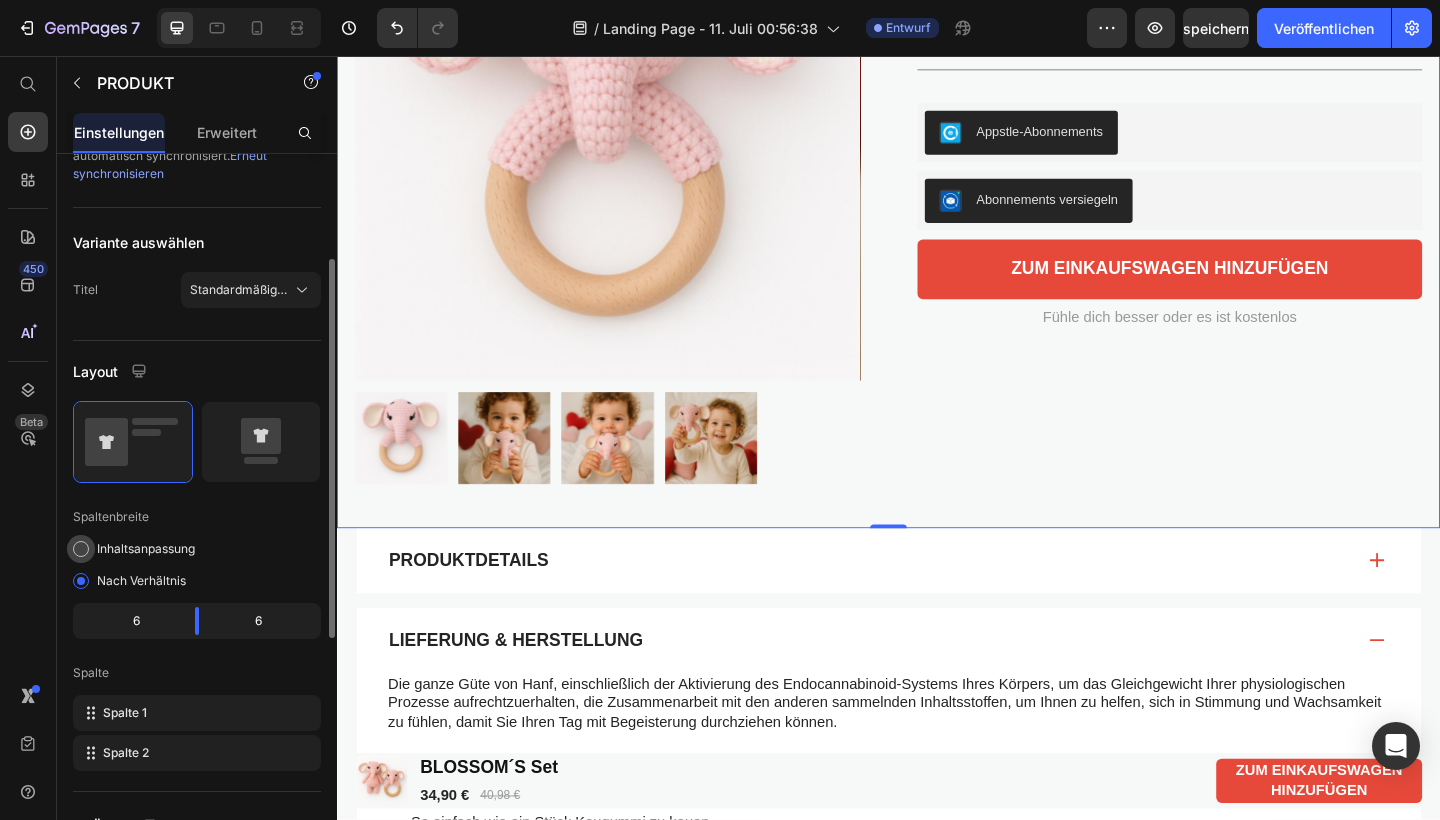 click on "Inhaltsanpassung" 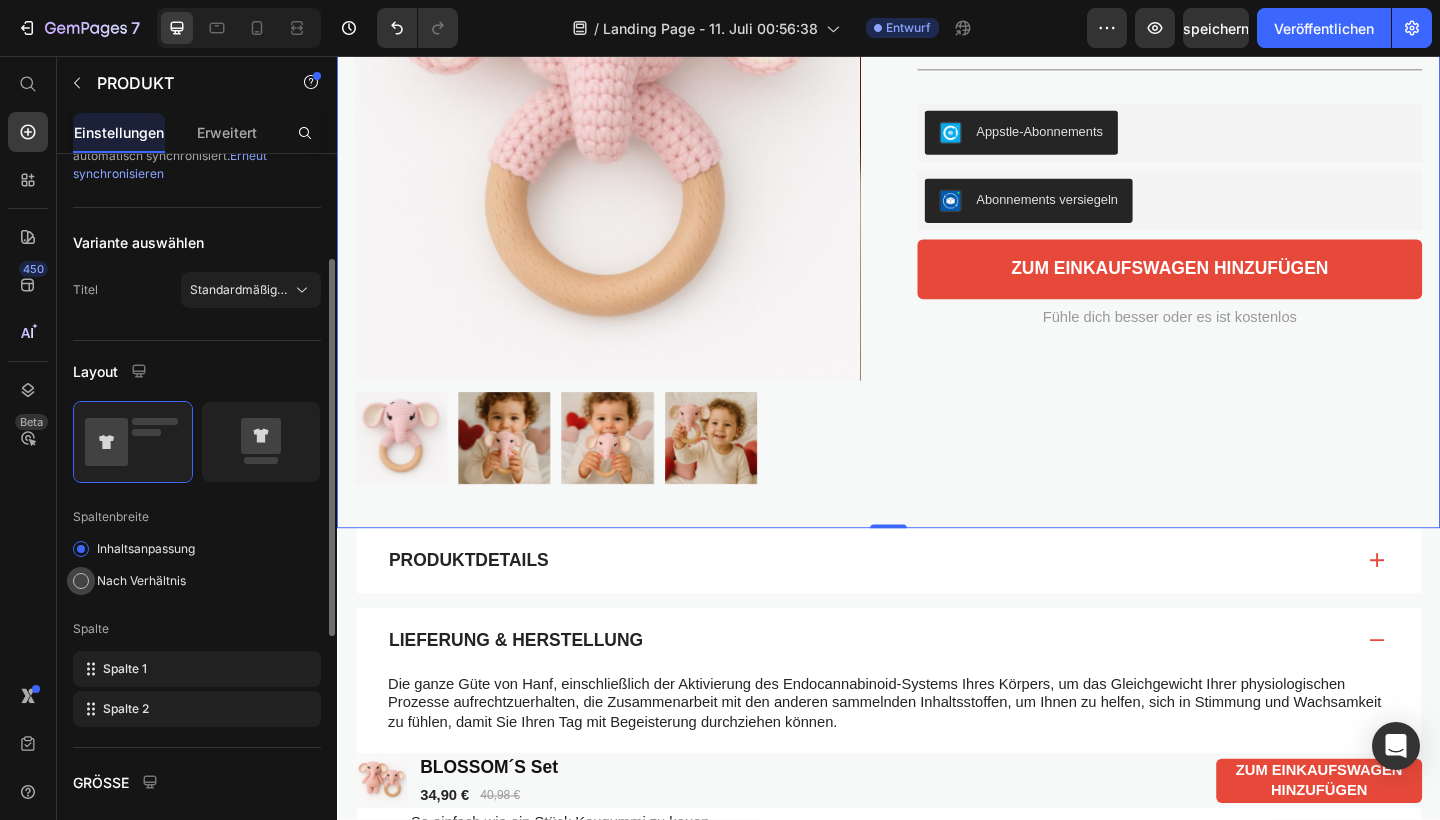 click at bounding box center [81, 581] 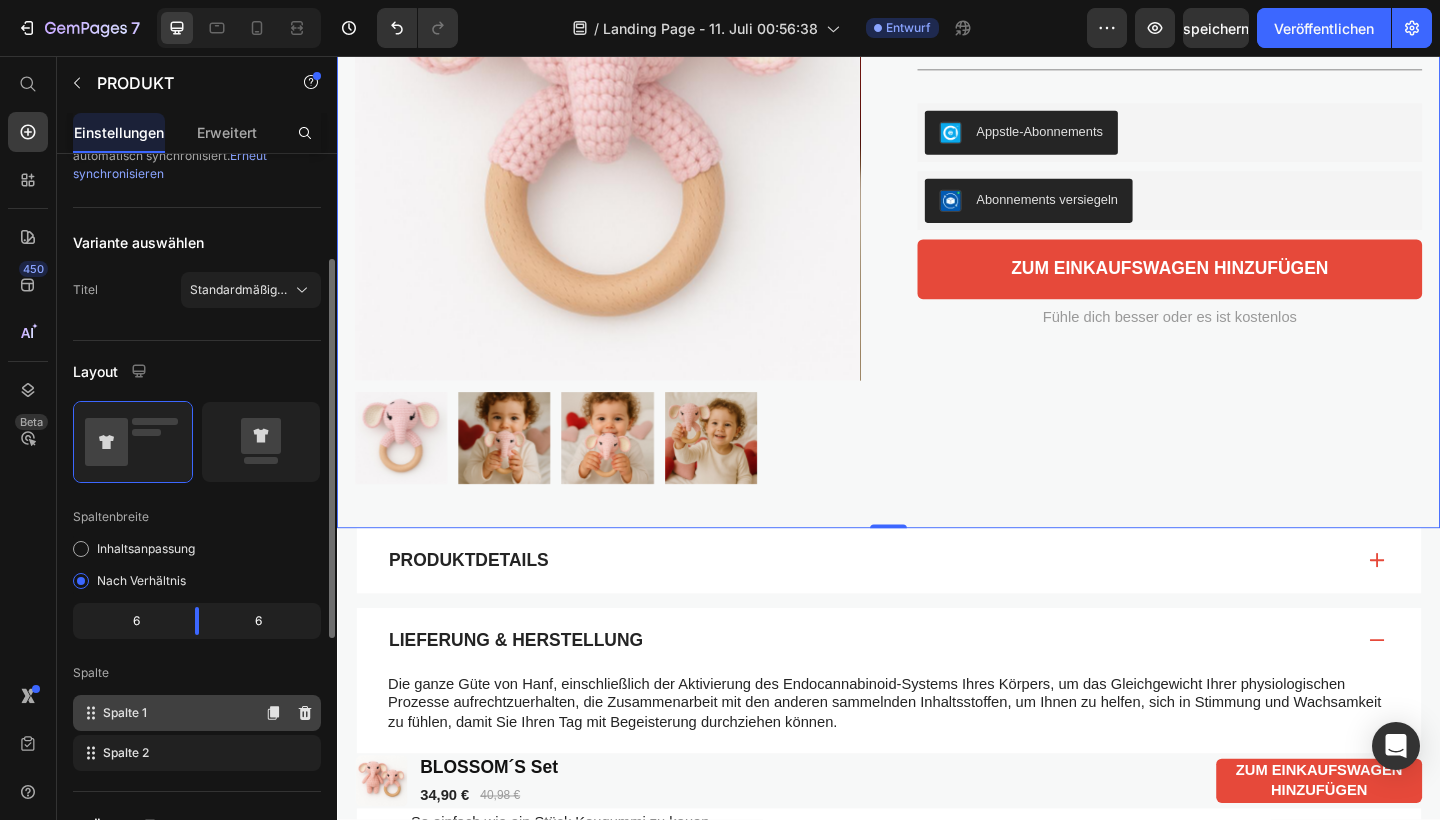 click on "Spalte 1" at bounding box center (125, 713) 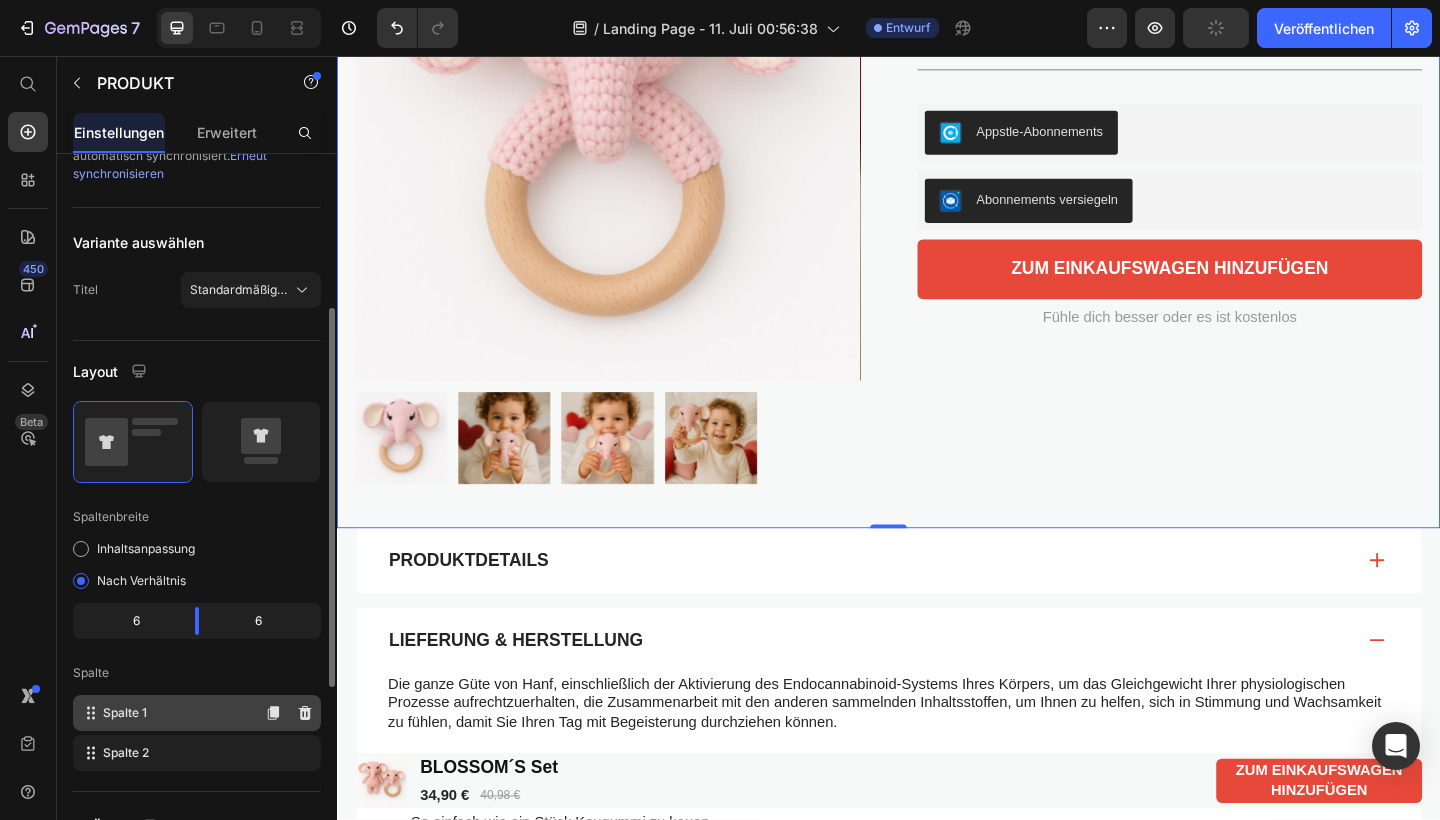 scroll, scrollTop: 291, scrollLeft: 0, axis: vertical 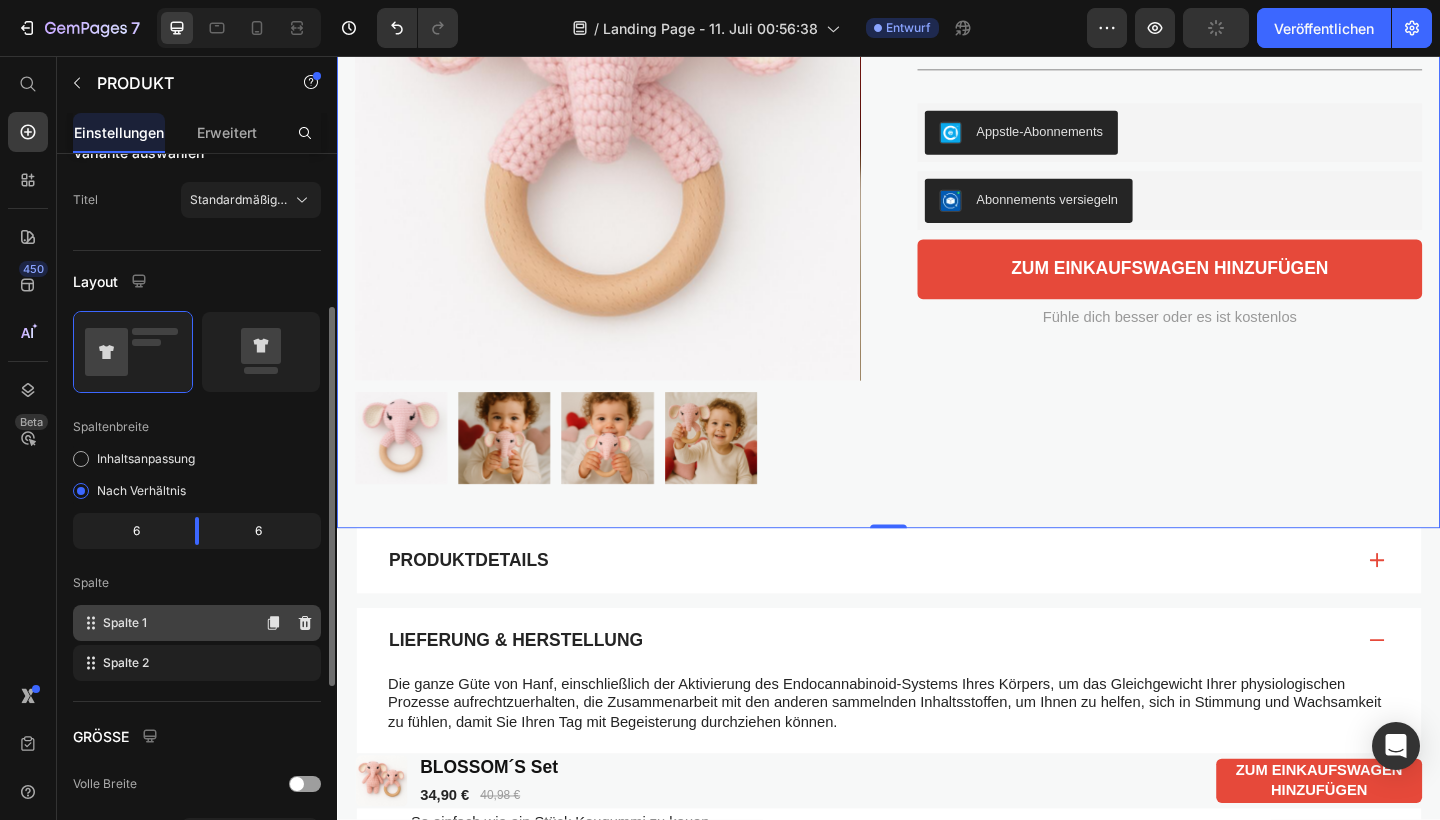 click on "Spalte 1" at bounding box center [125, 623] 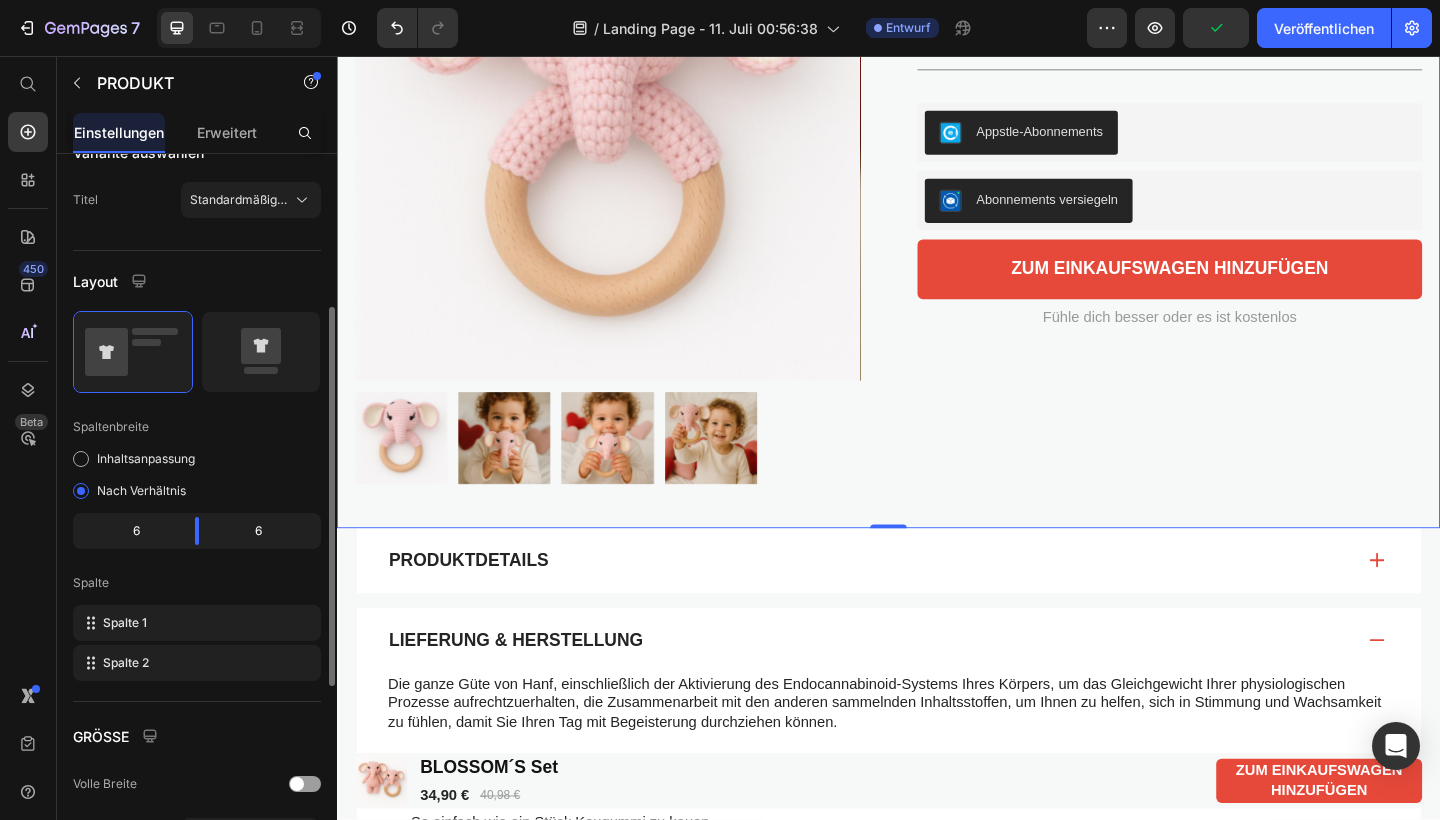 click on "6" 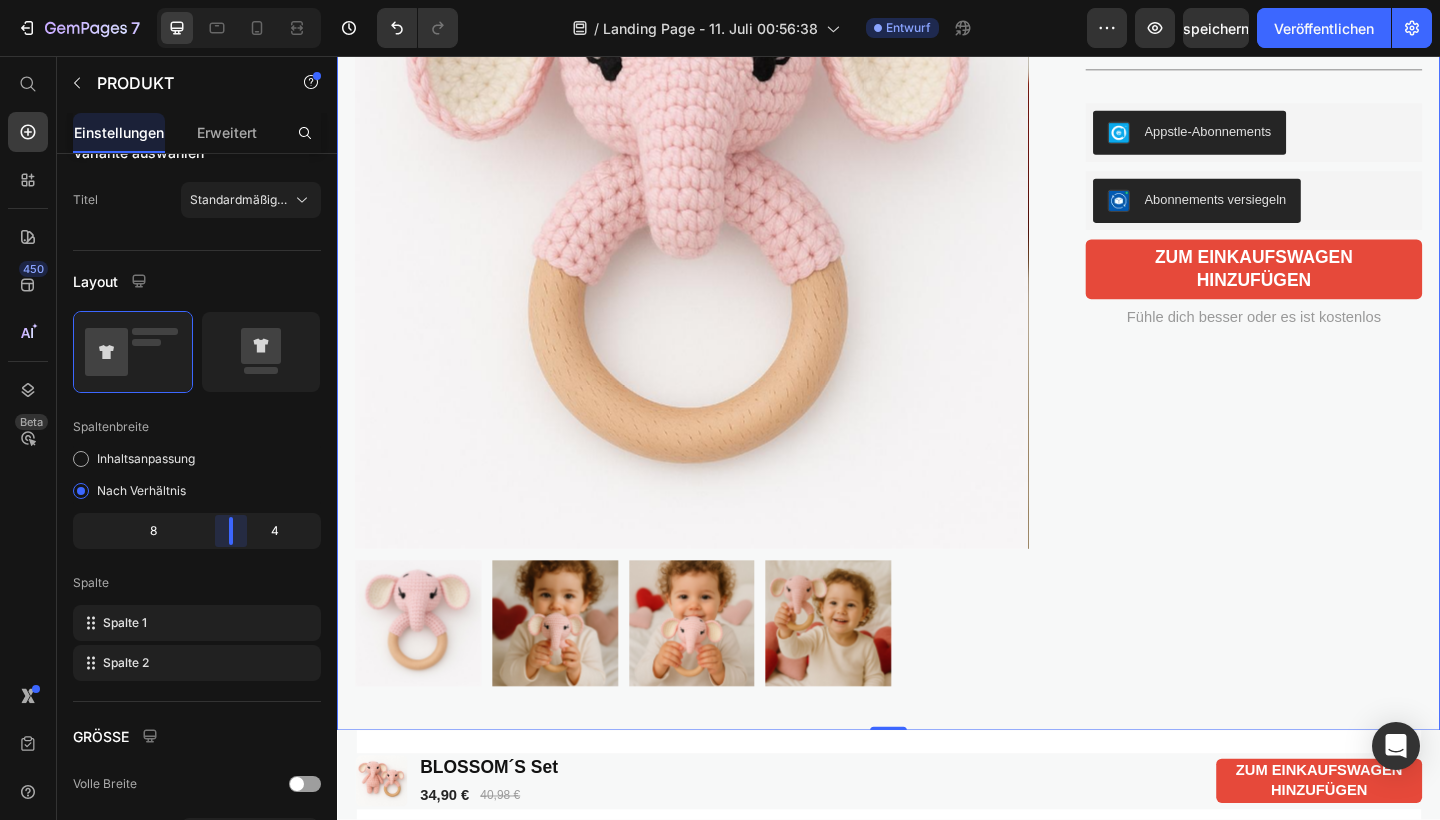 drag, startPoint x: 200, startPoint y: 532, endPoint x: 233, endPoint y: 534, distance: 33.06055 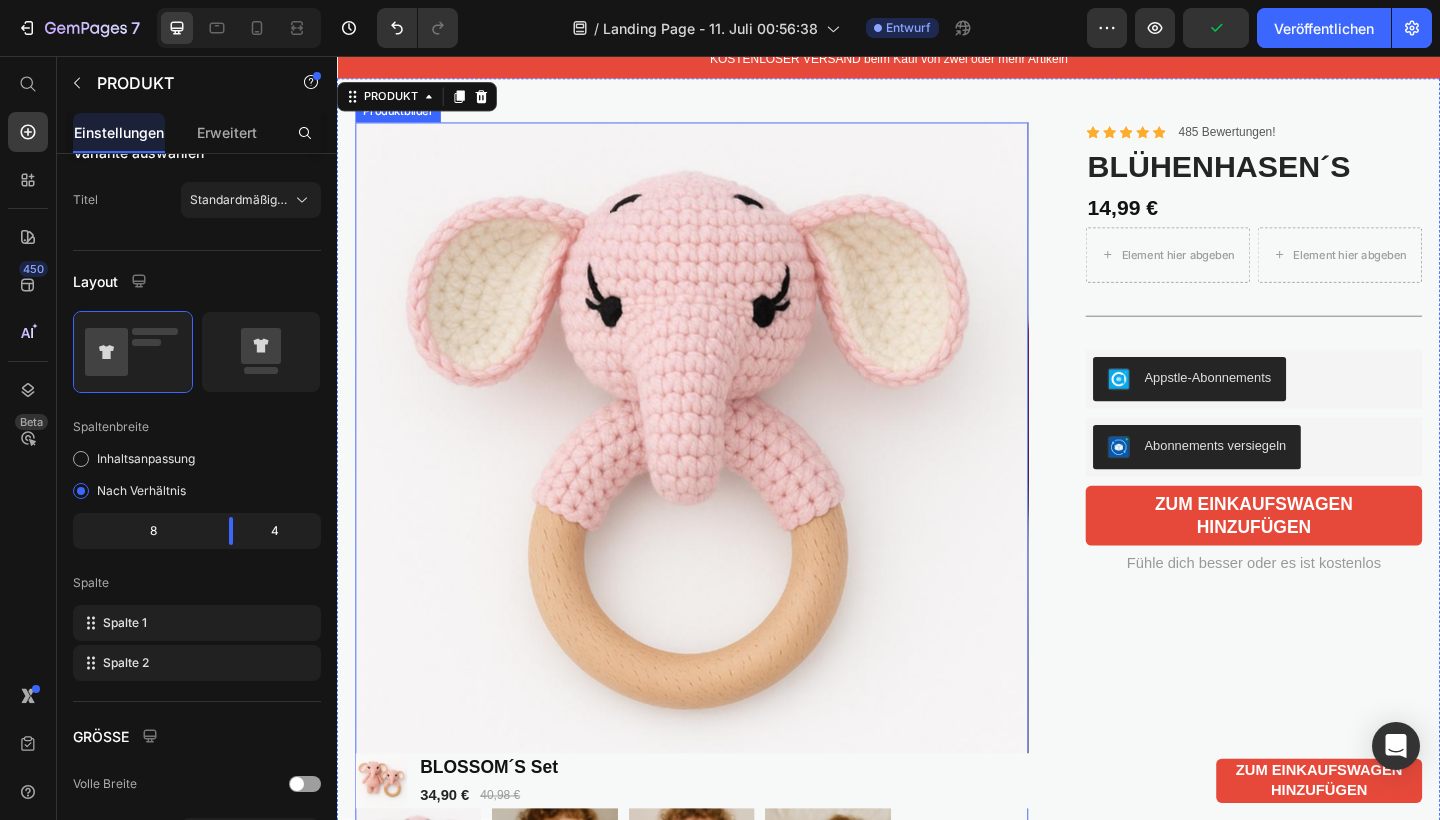 scroll, scrollTop: 67, scrollLeft: 0, axis: vertical 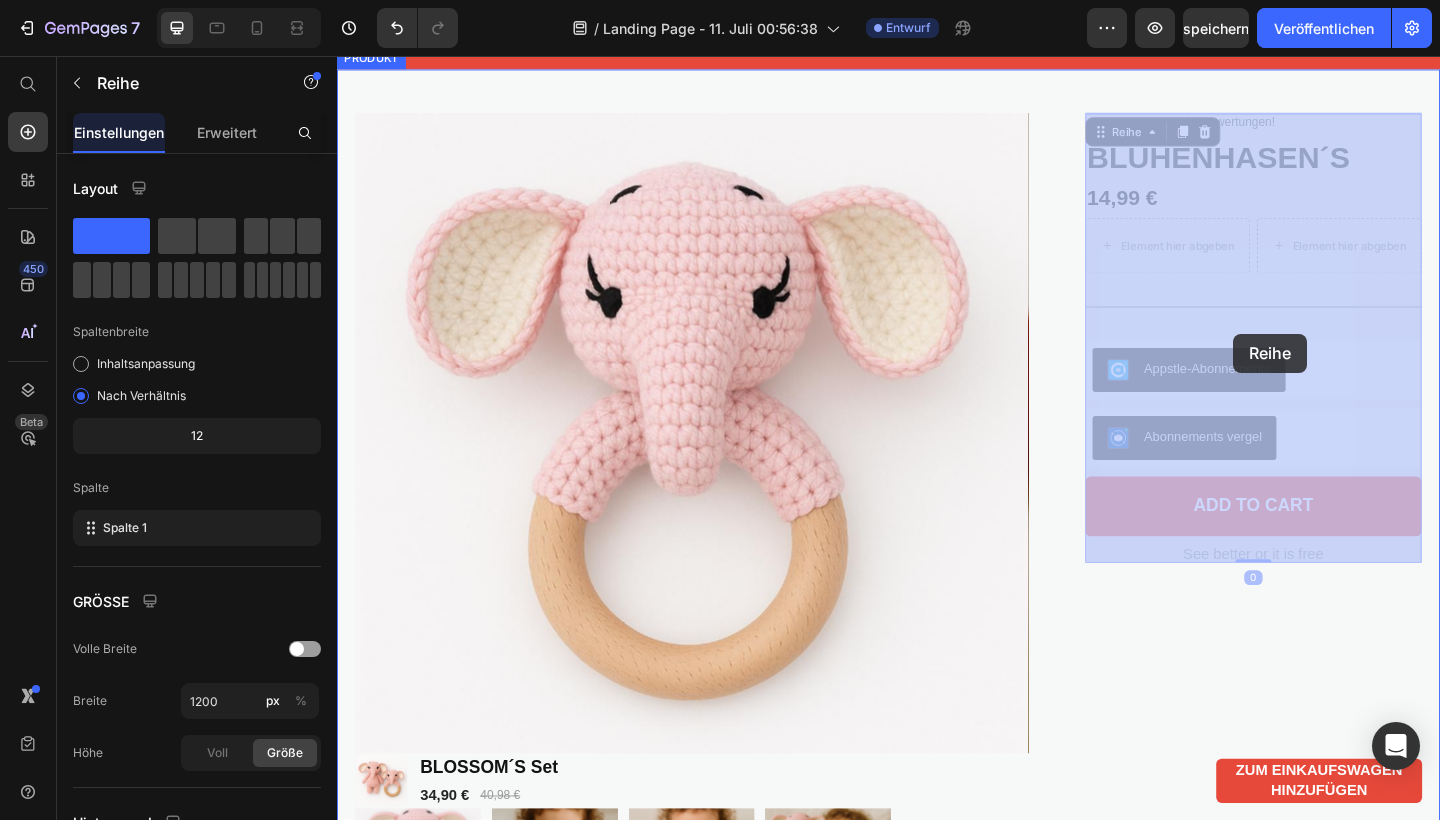 drag, startPoint x: 1400, startPoint y: 361, endPoint x: 1312, endPoint y: 358, distance: 88.051125 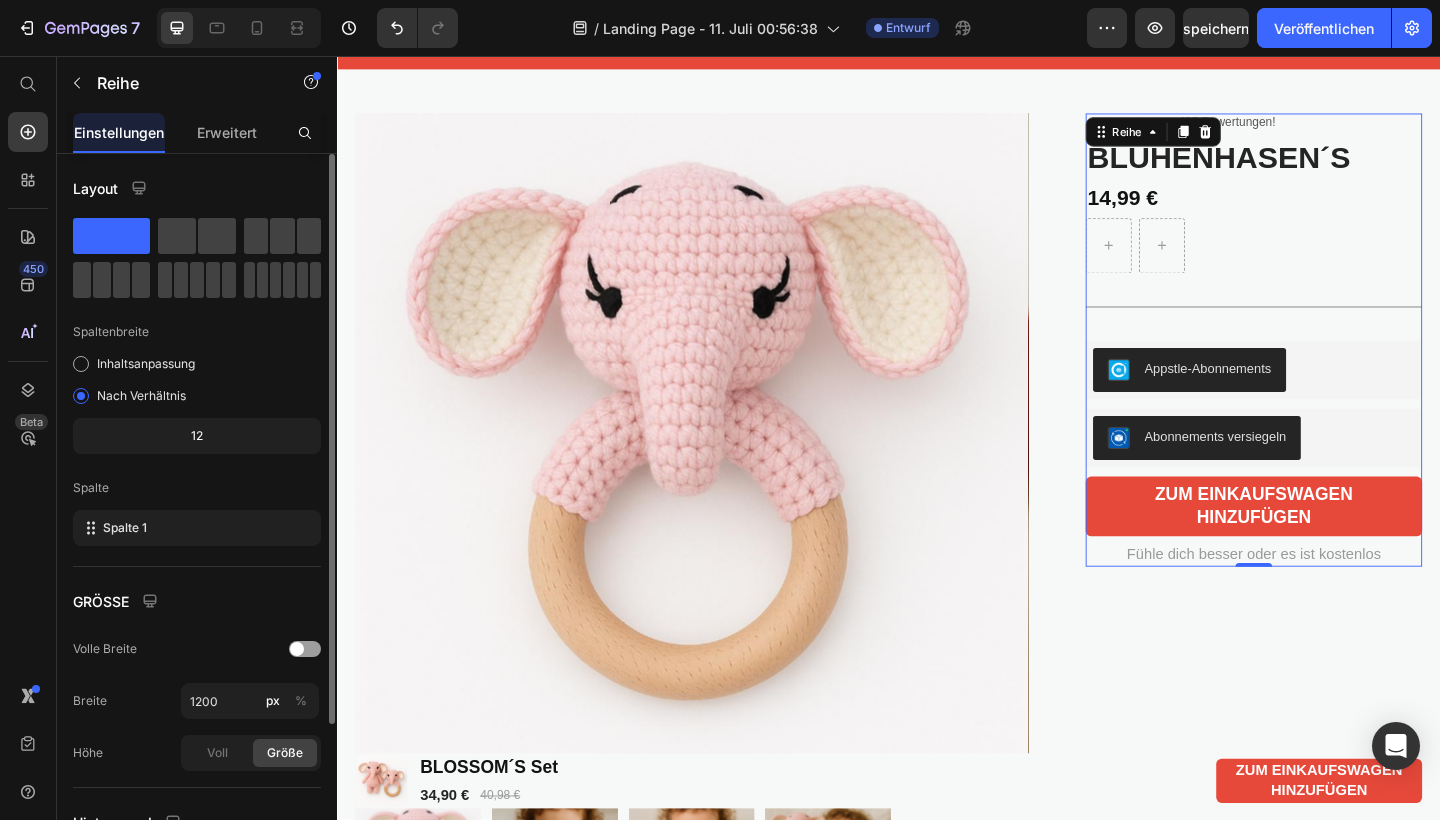 click on "12" 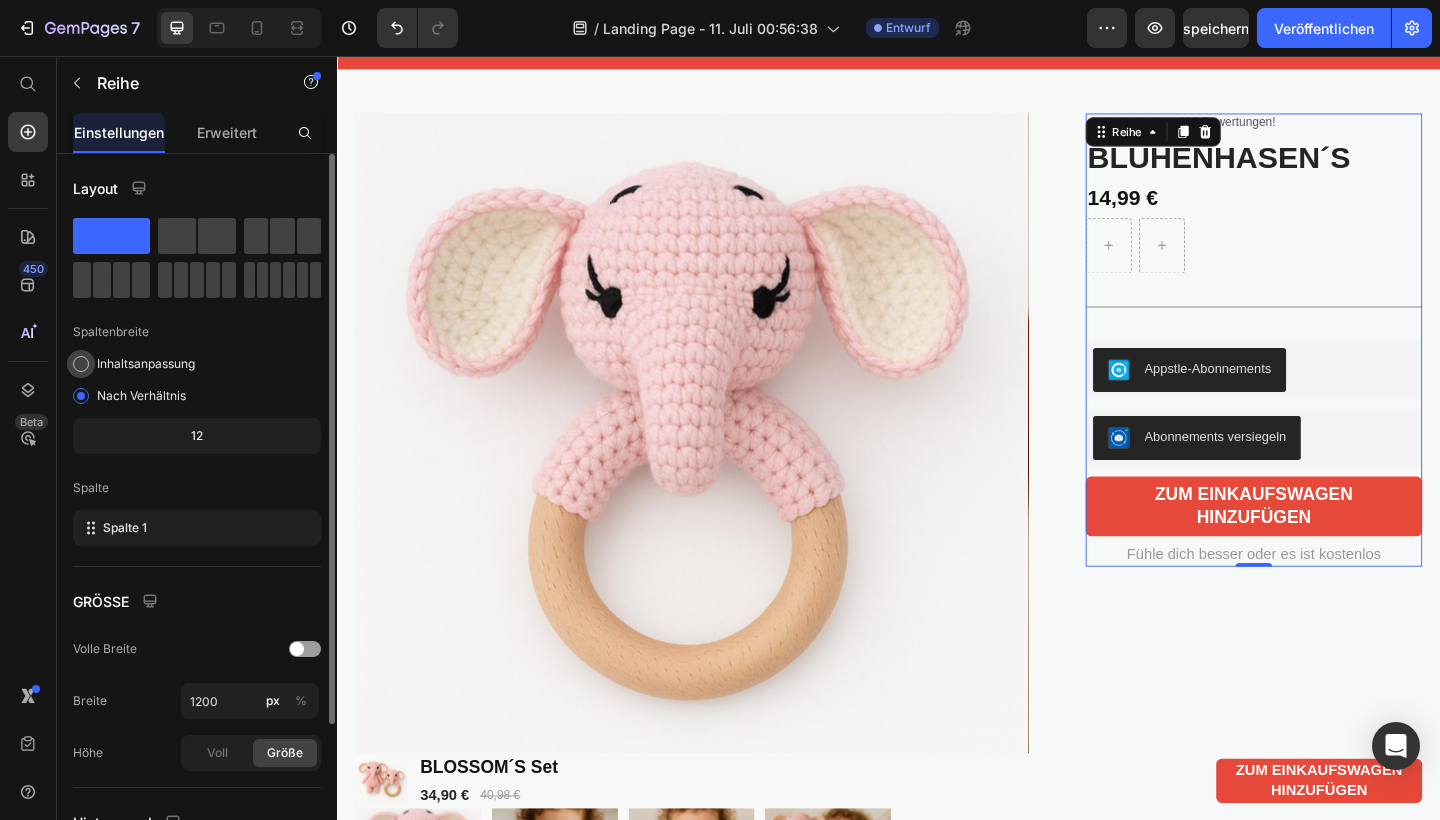 click on "Inhaltsanpassung" 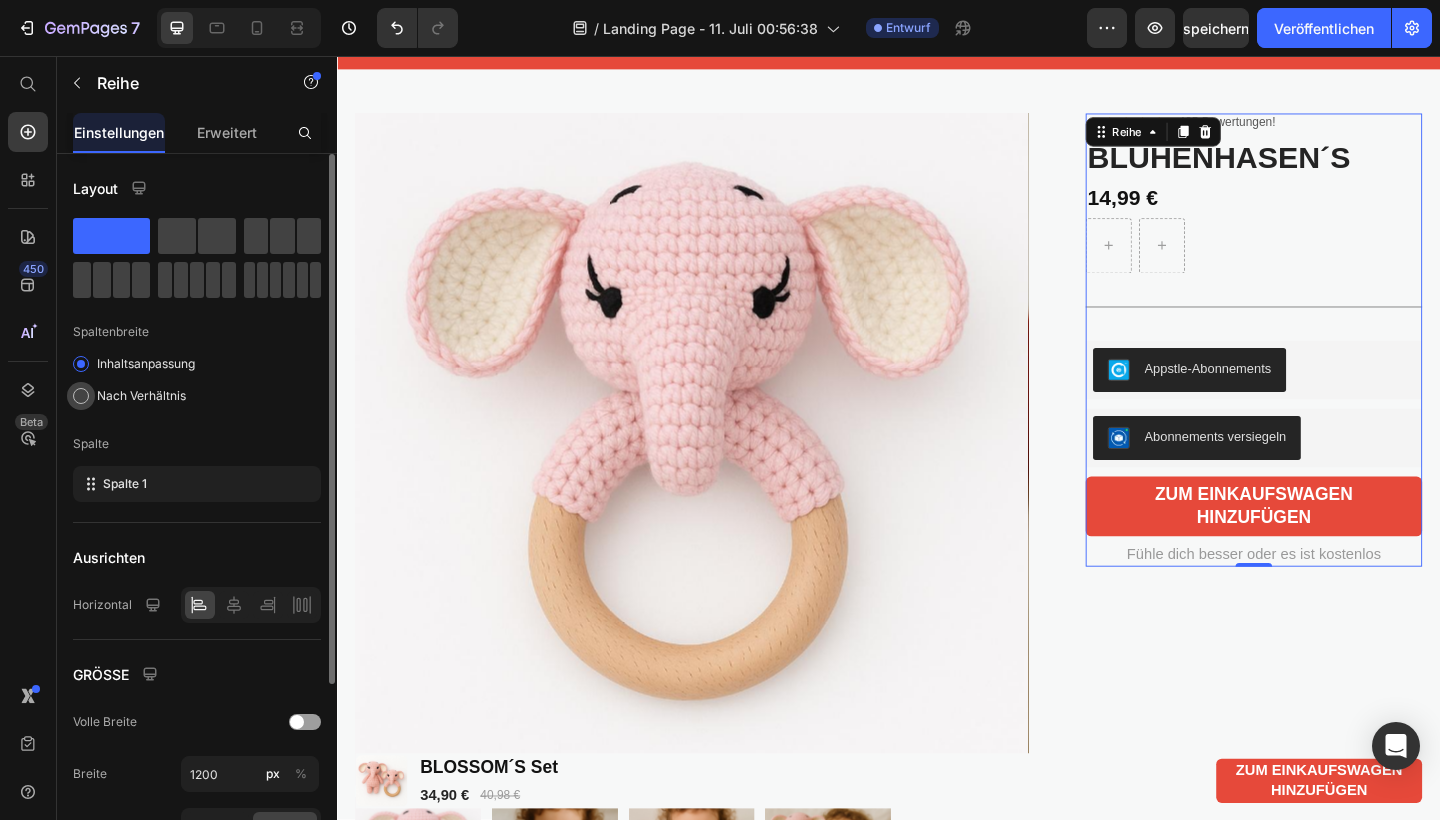 click on "Nach Verhältnis" 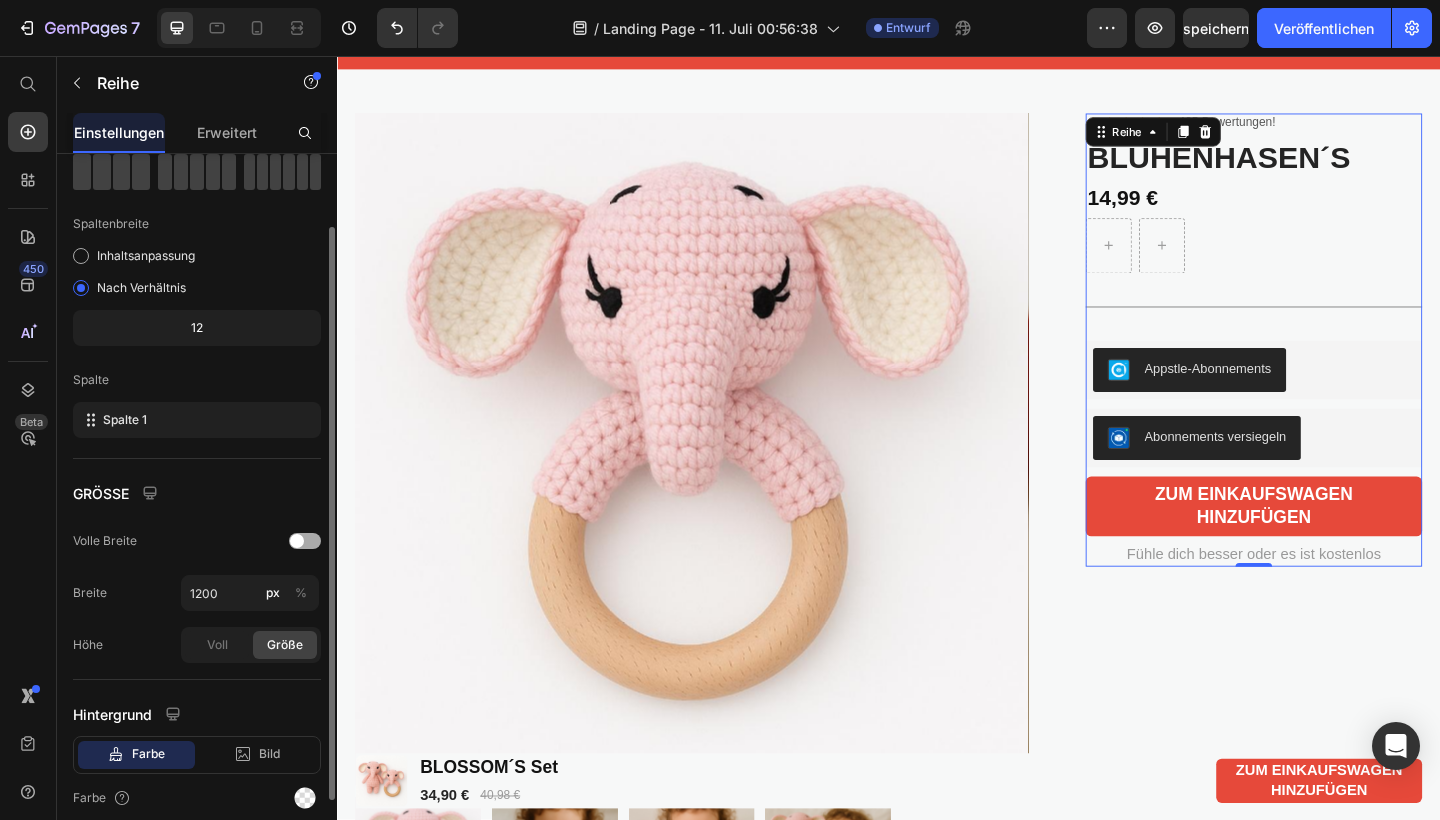 scroll, scrollTop: 120, scrollLeft: 0, axis: vertical 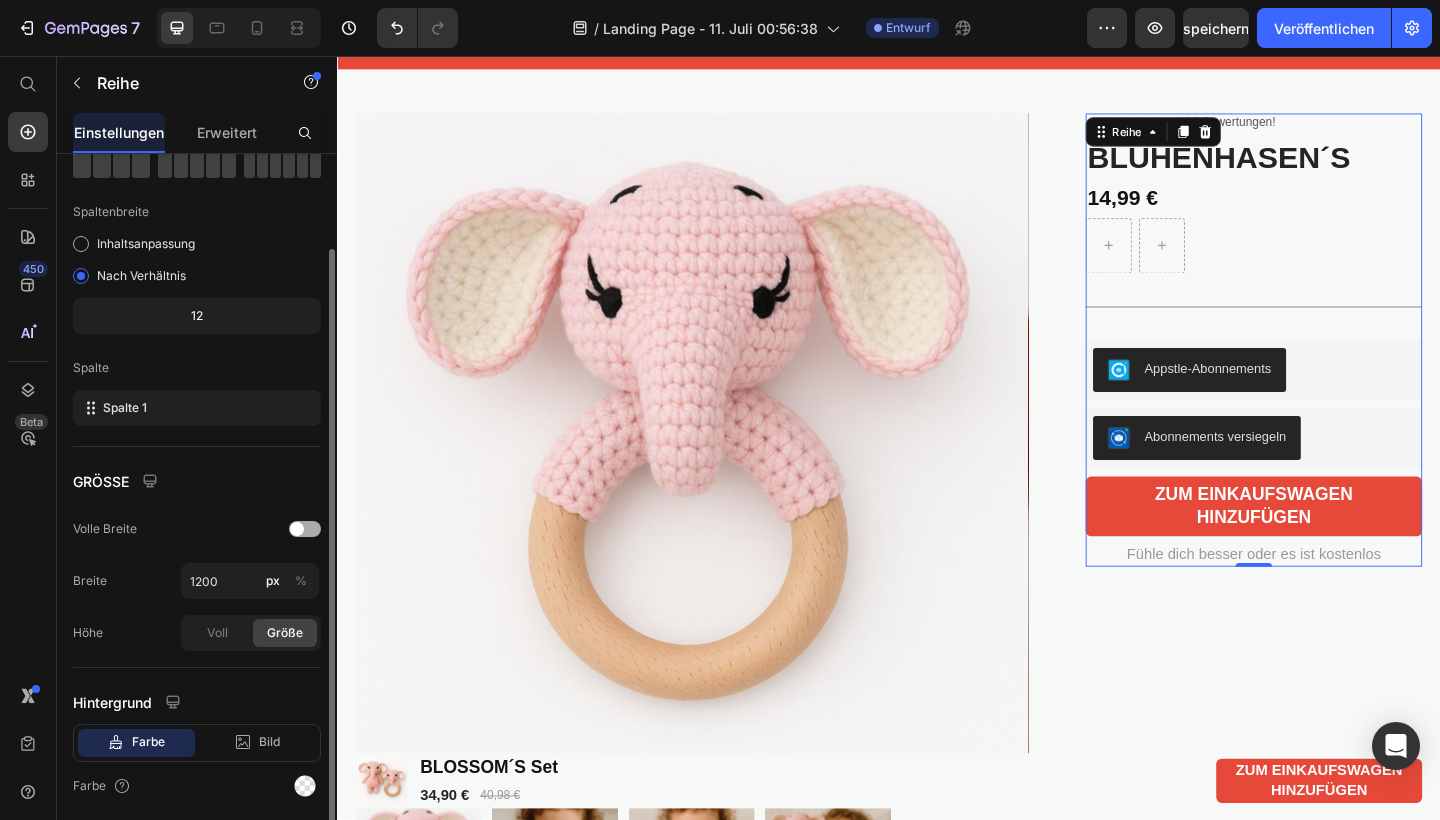 click at bounding box center (297, 529) 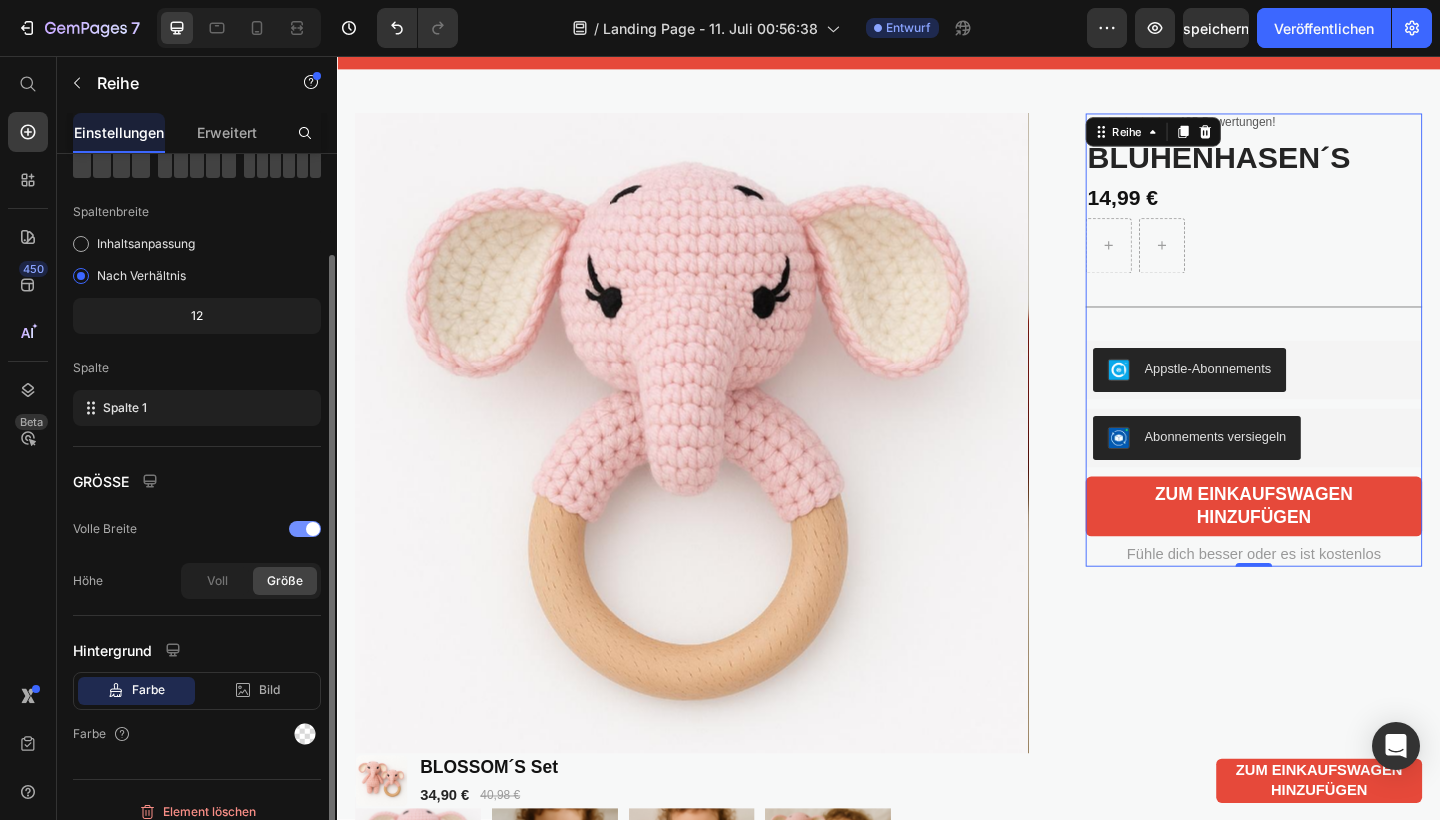 click at bounding box center (305, 529) 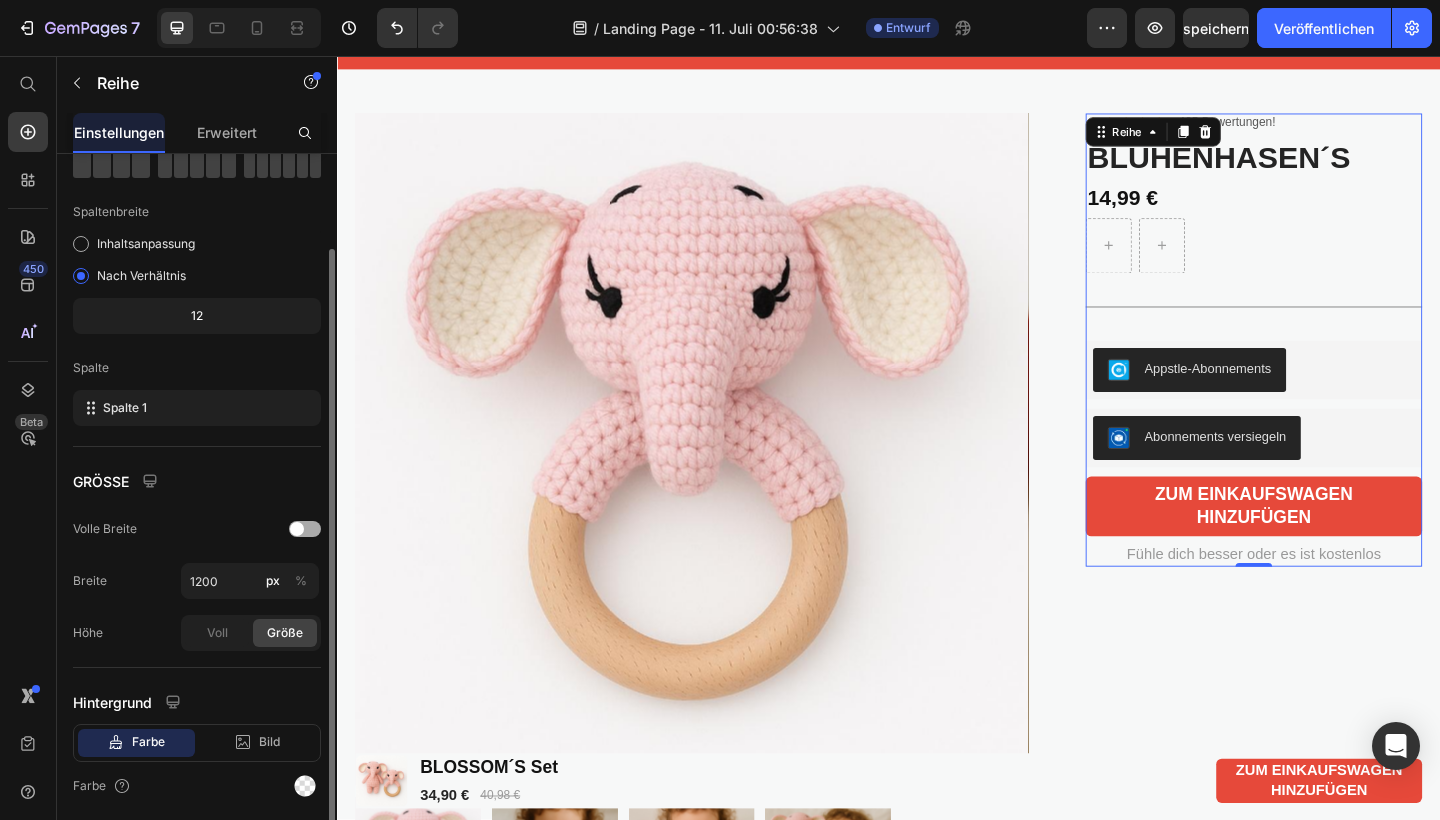 click at bounding box center (297, 529) 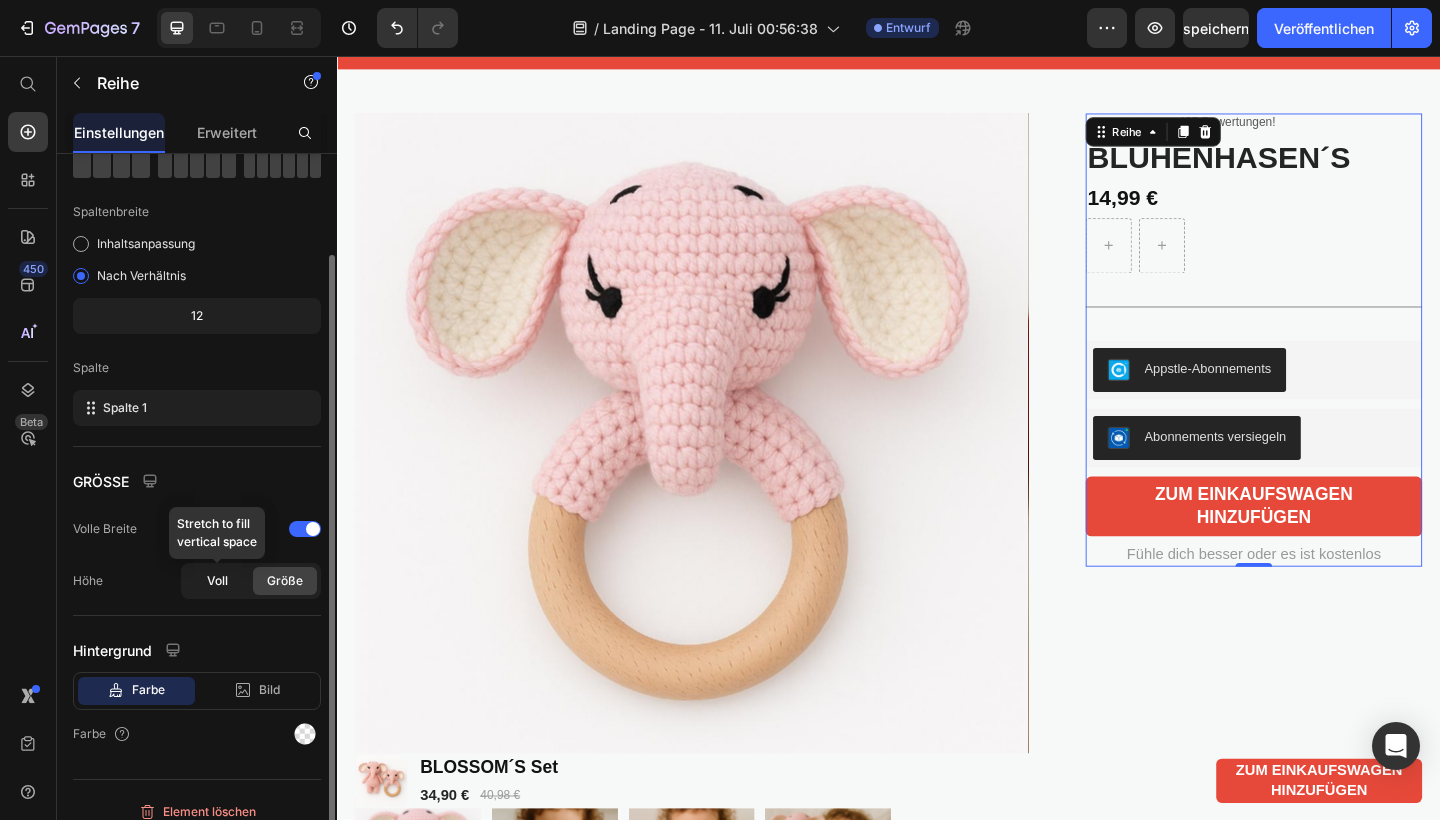 click on "Voll" 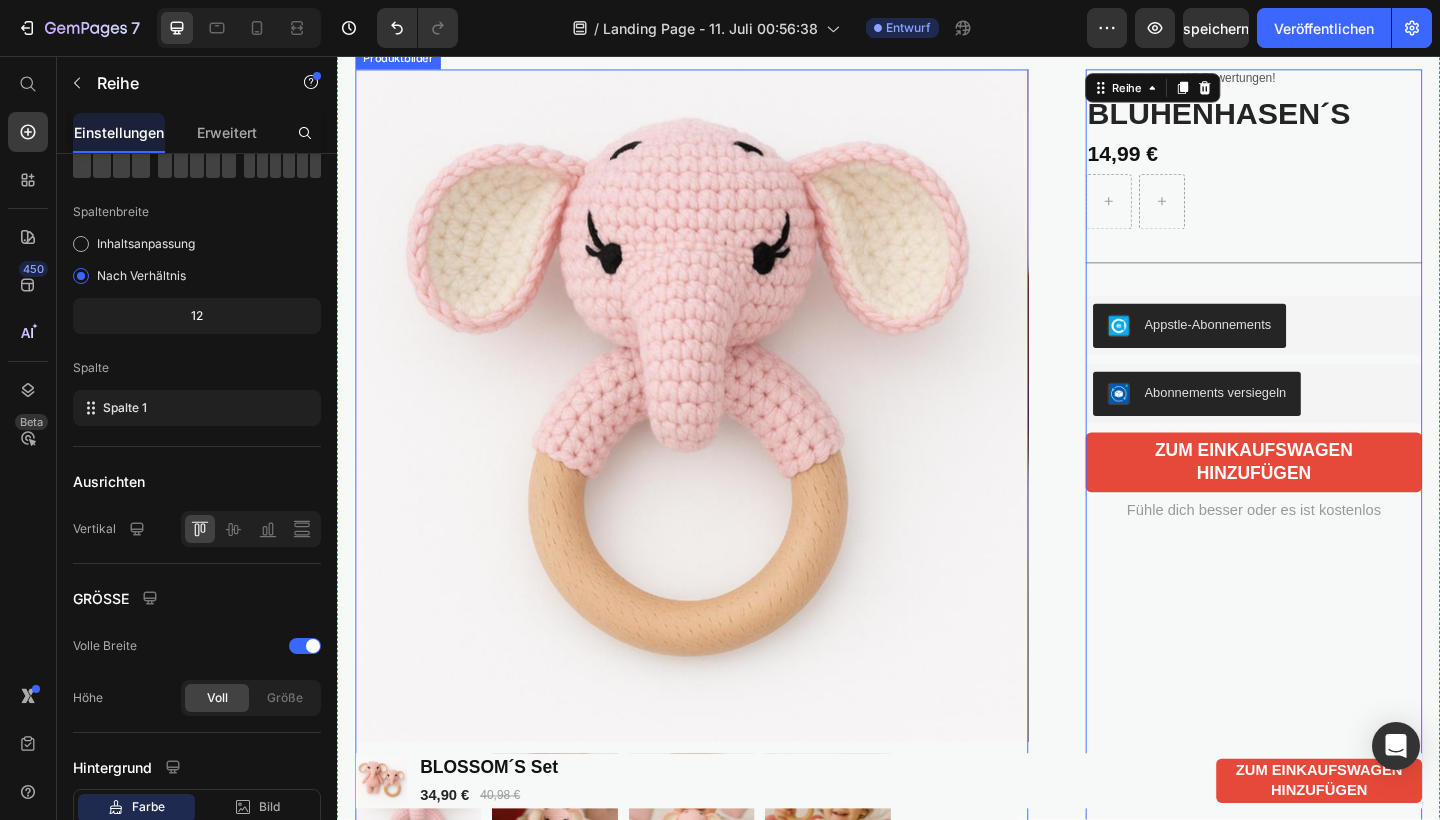 scroll, scrollTop: 106, scrollLeft: 0, axis: vertical 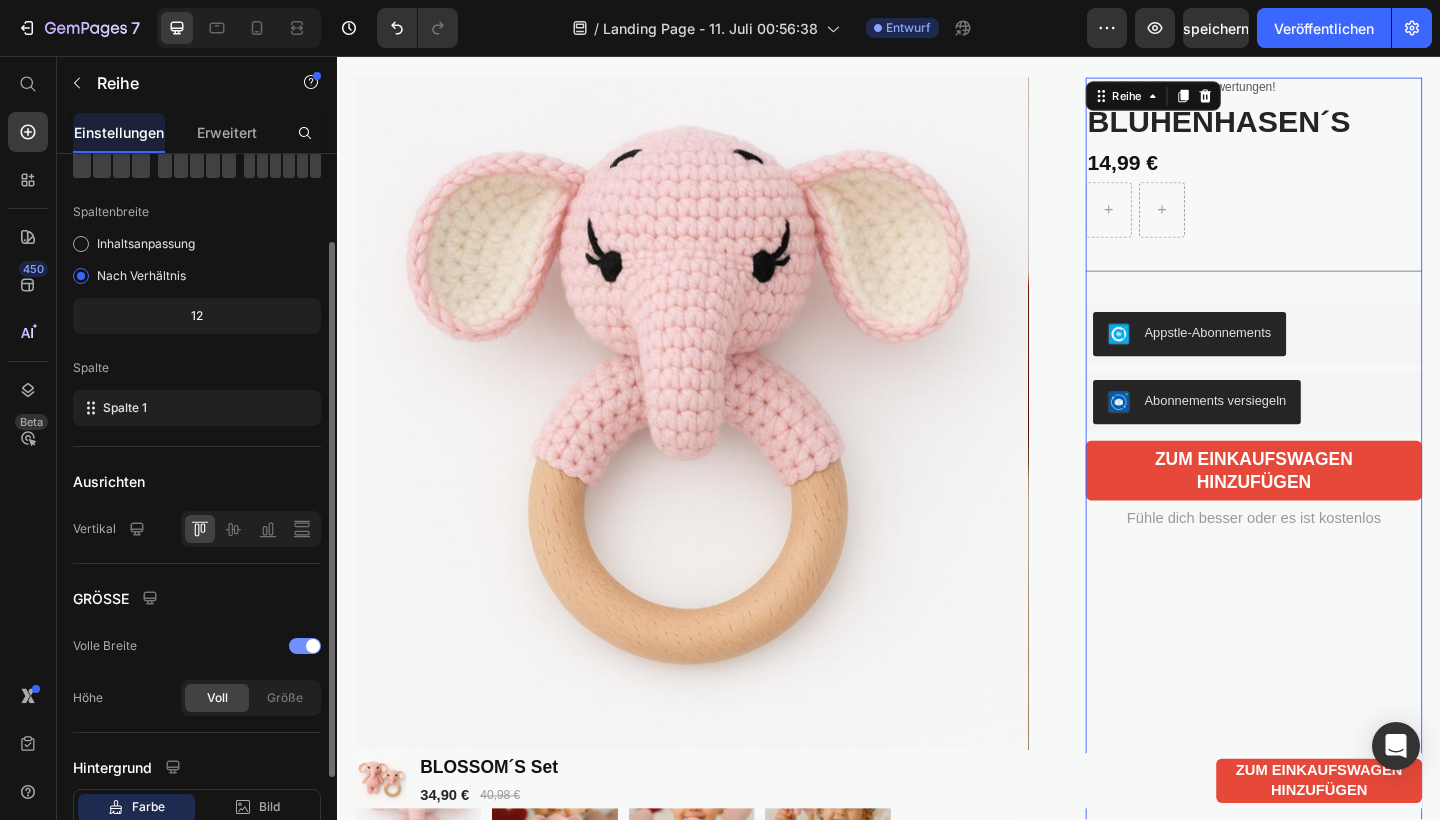 click on "Volle Breite" 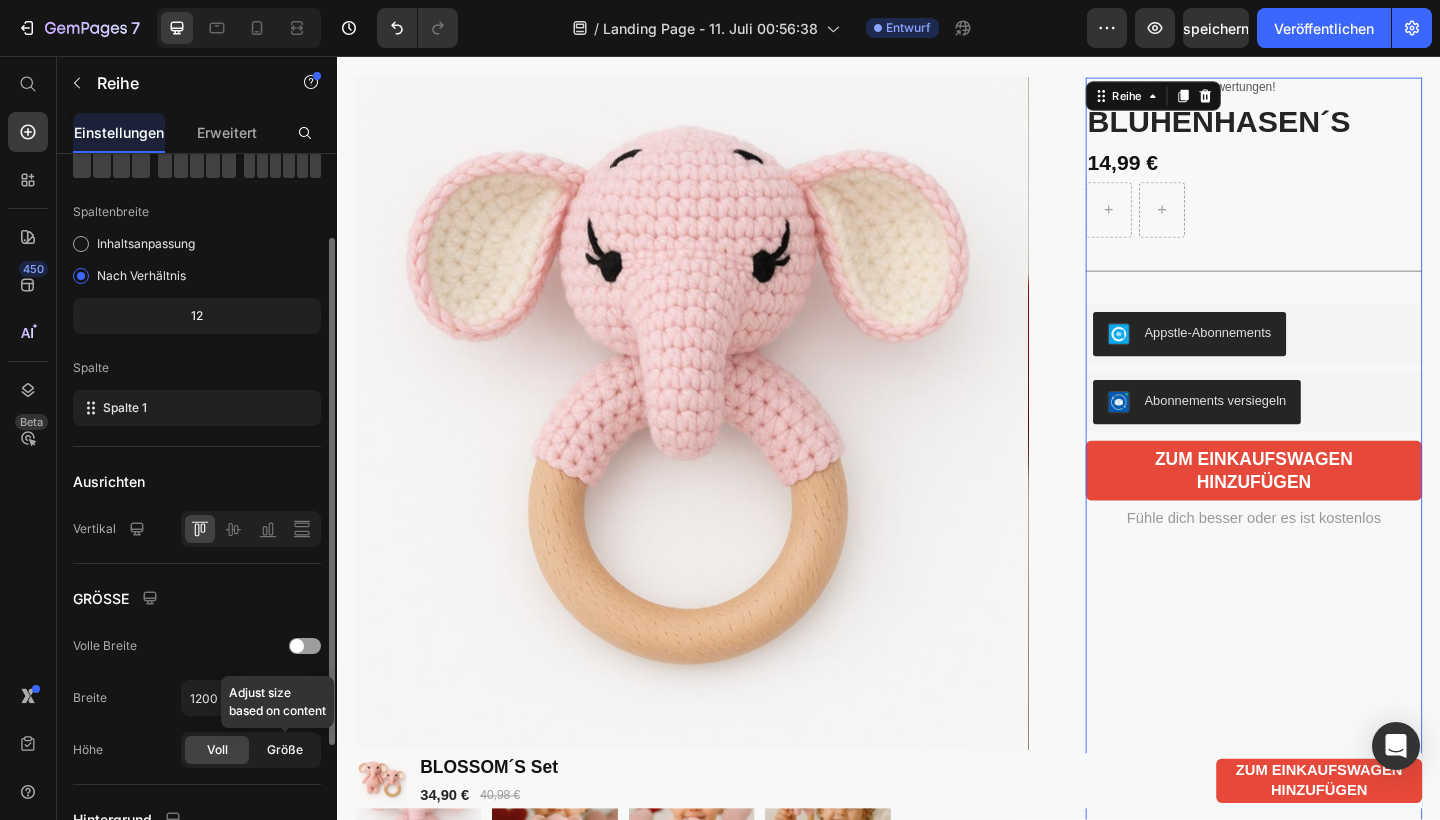 click on "Größe" 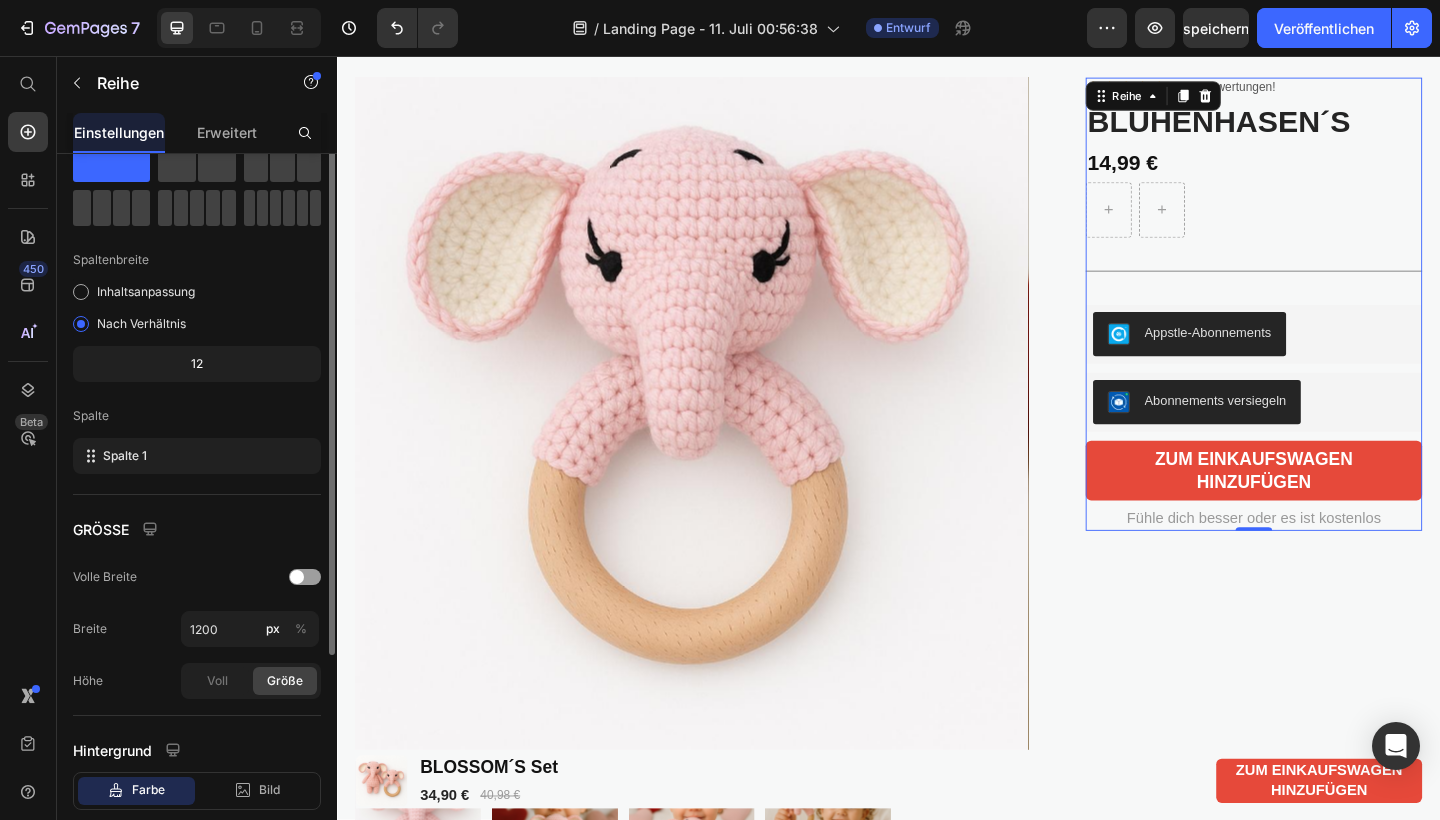 scroll, scrollTop: 0, scrollLeft: 0, axis: both 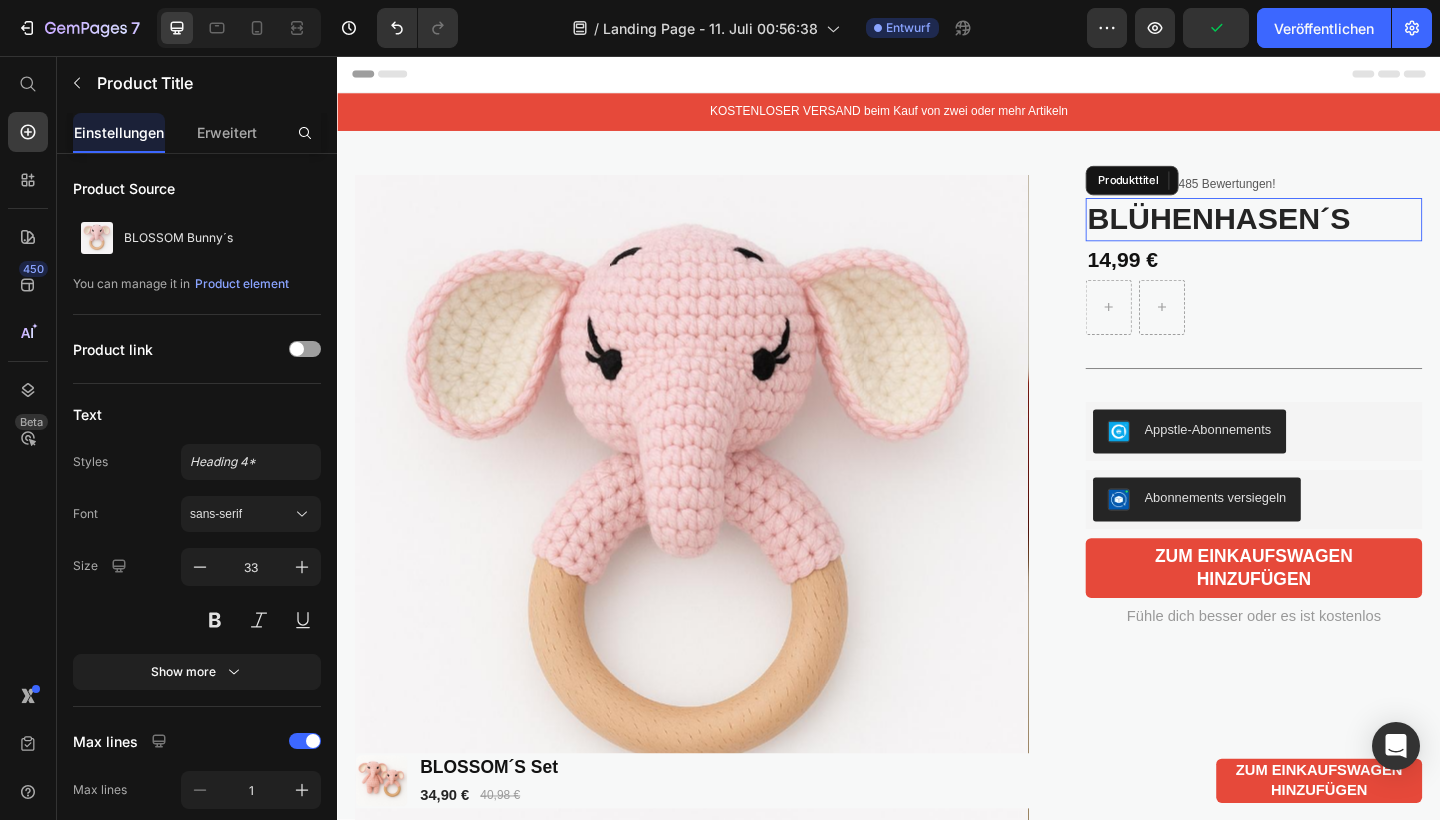 click on "BLÜHENHASEN´S" at bounding box center [1334, 234] 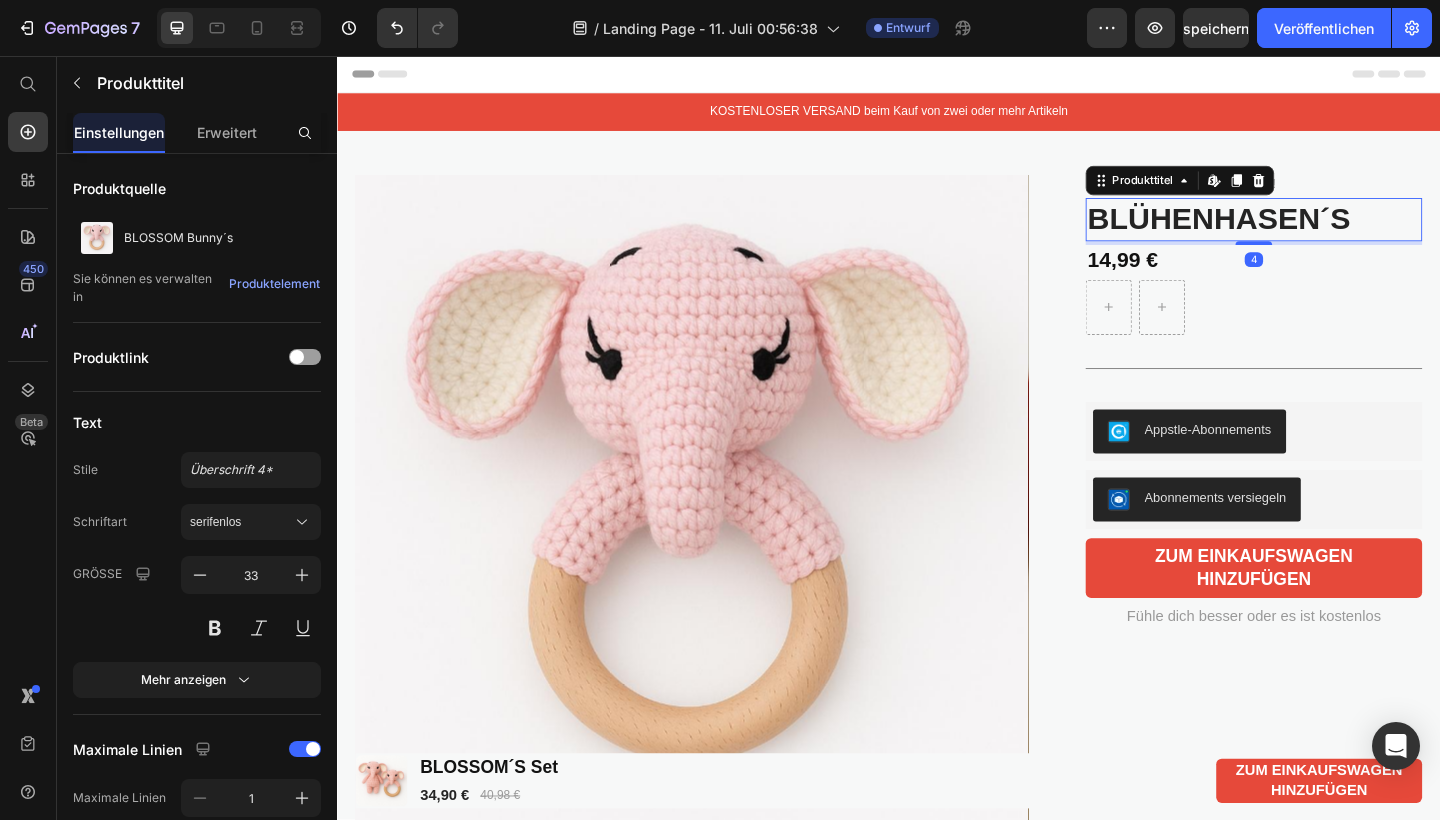 click on "BLÜHENHASEN´S" at bounding box center [1334, 234] 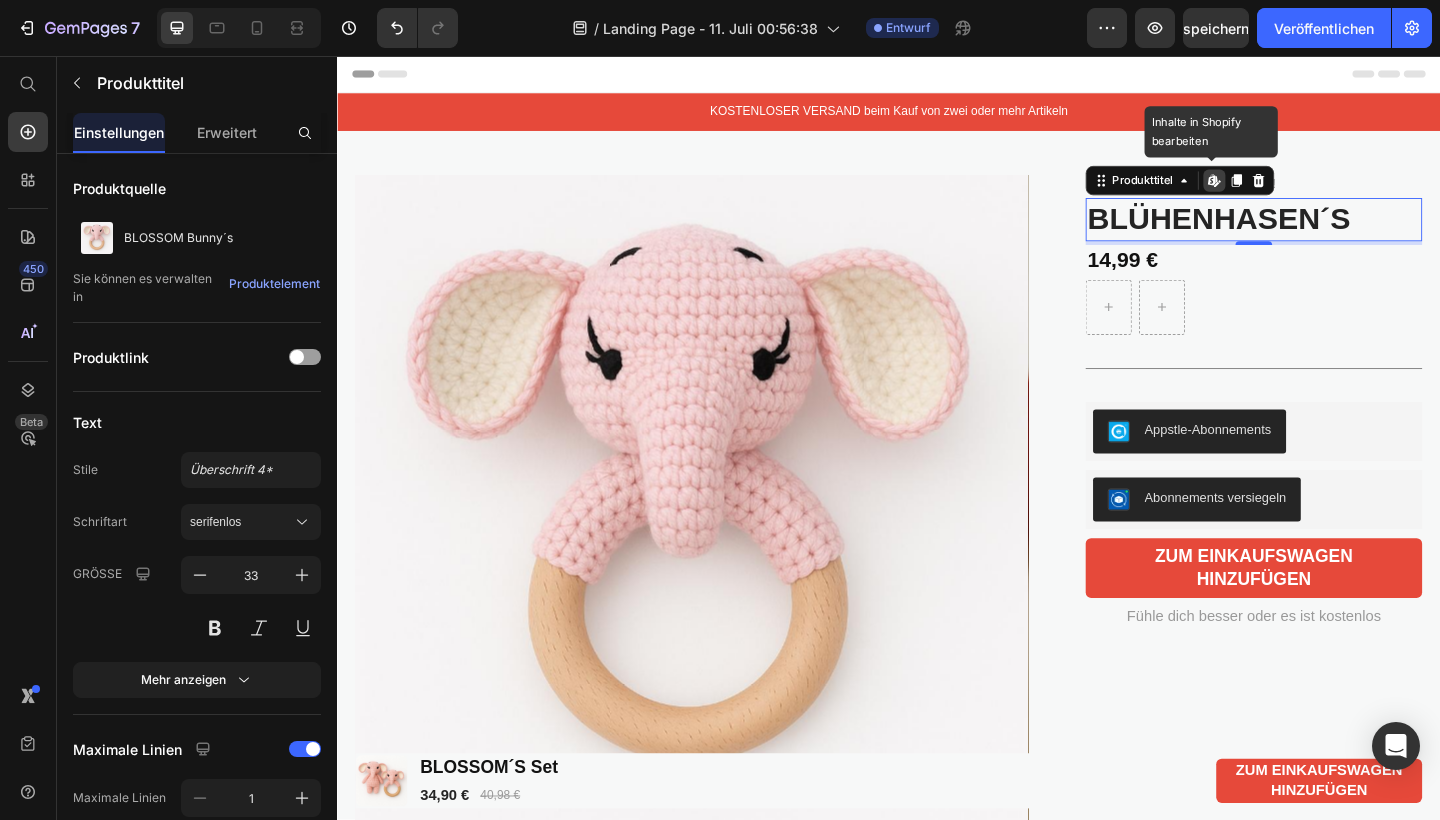 click on "BLÜHENHASEN´S" at bounding box center (1334, 234) 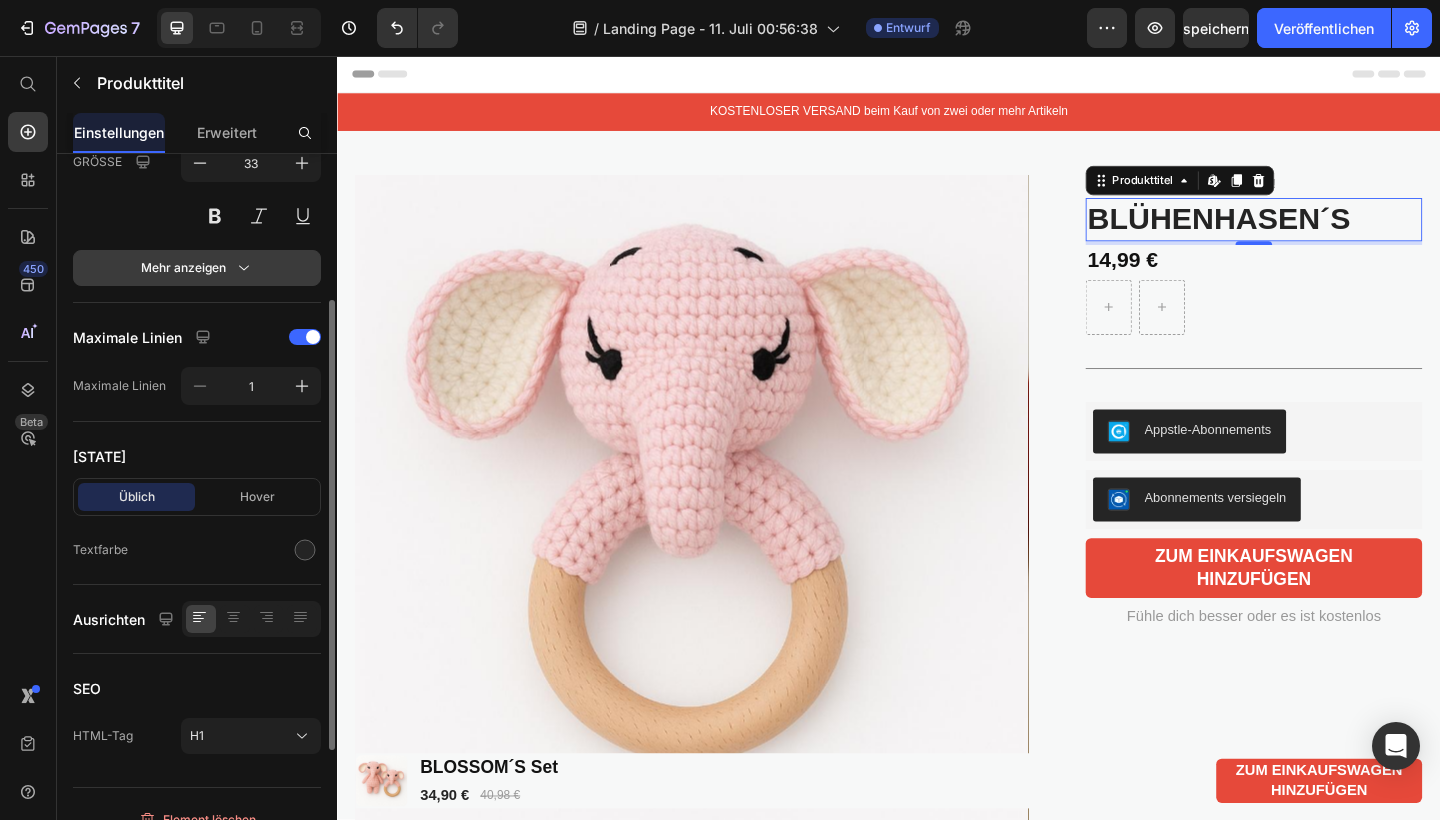 scroll, scrollTop: 437, scrollLeft: 0, axis: vertical 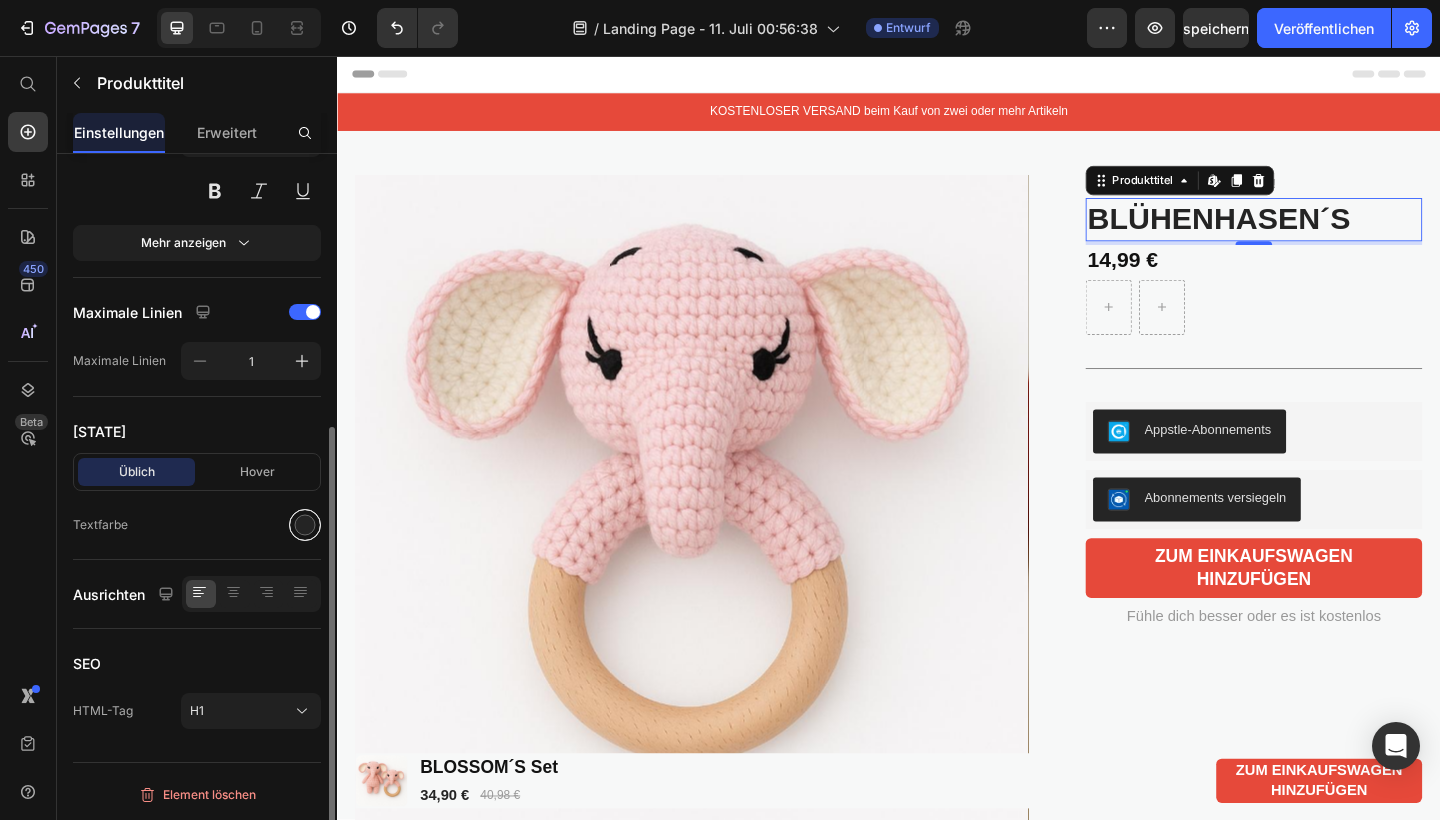 click at bounding box center (305, 525) 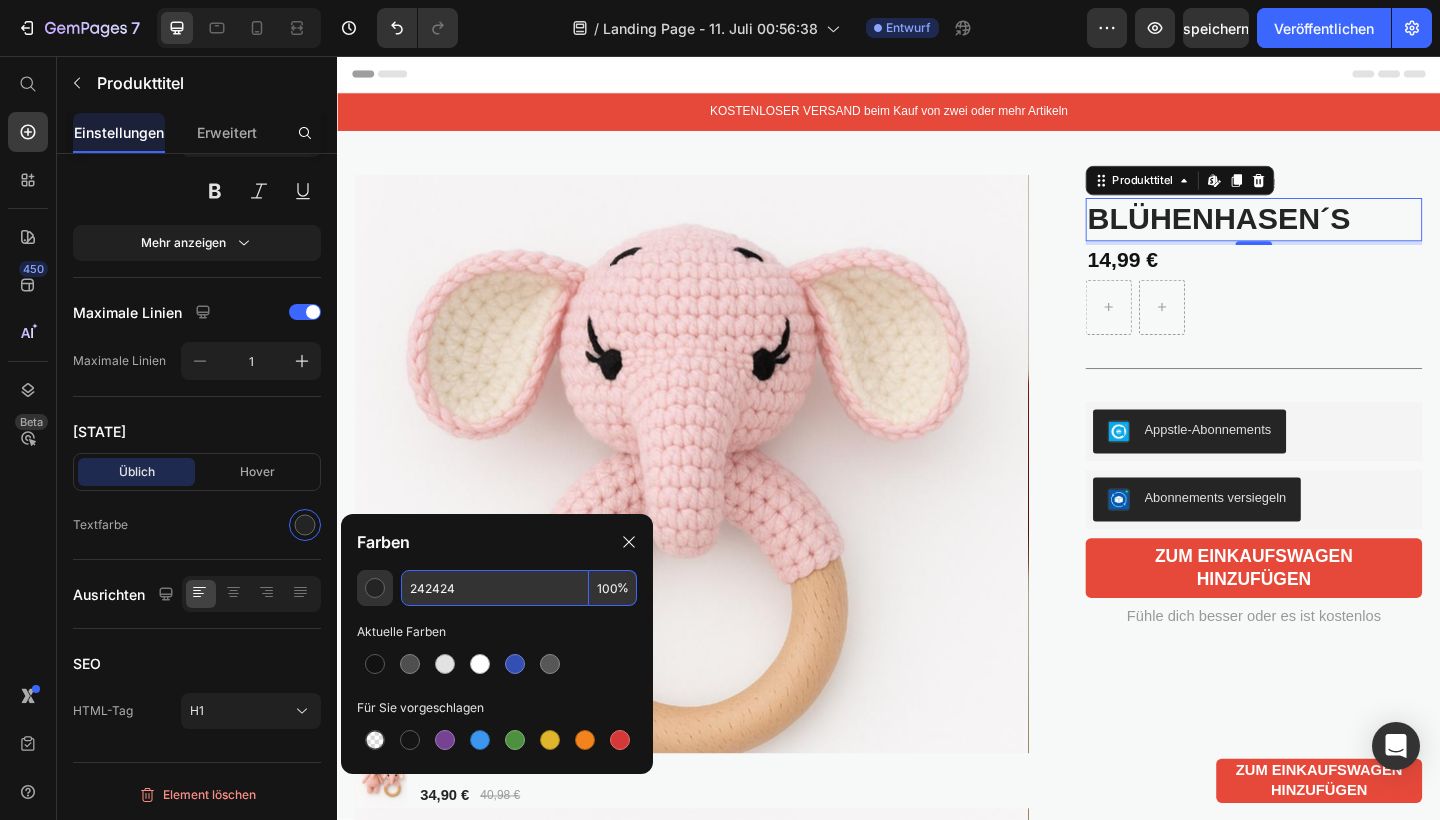 click on "242424" at bounding box center [495, 588] 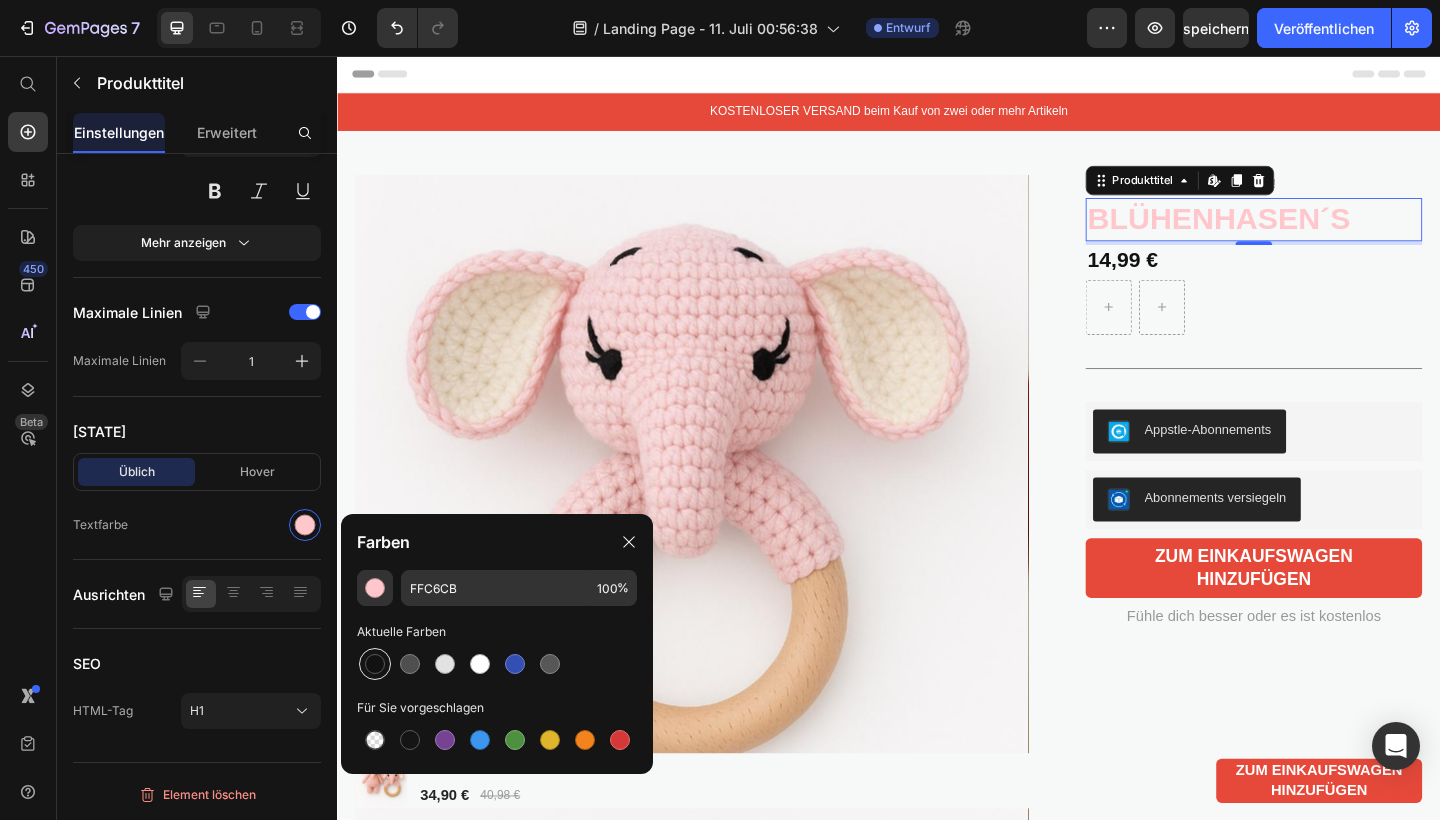 click at bounding box center [375, 664] 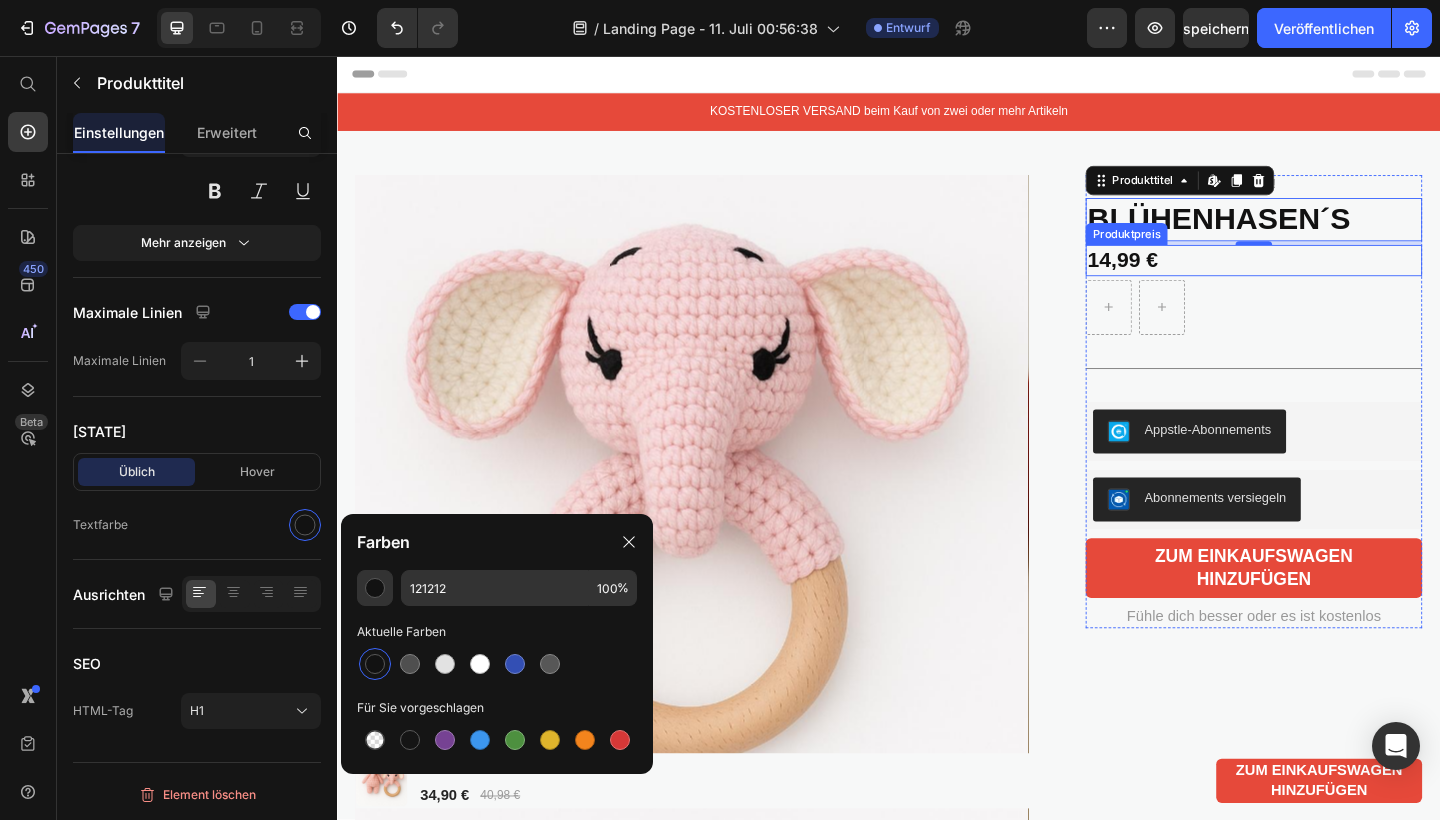click on "14,99 €" at bounding box center (1334, 279) 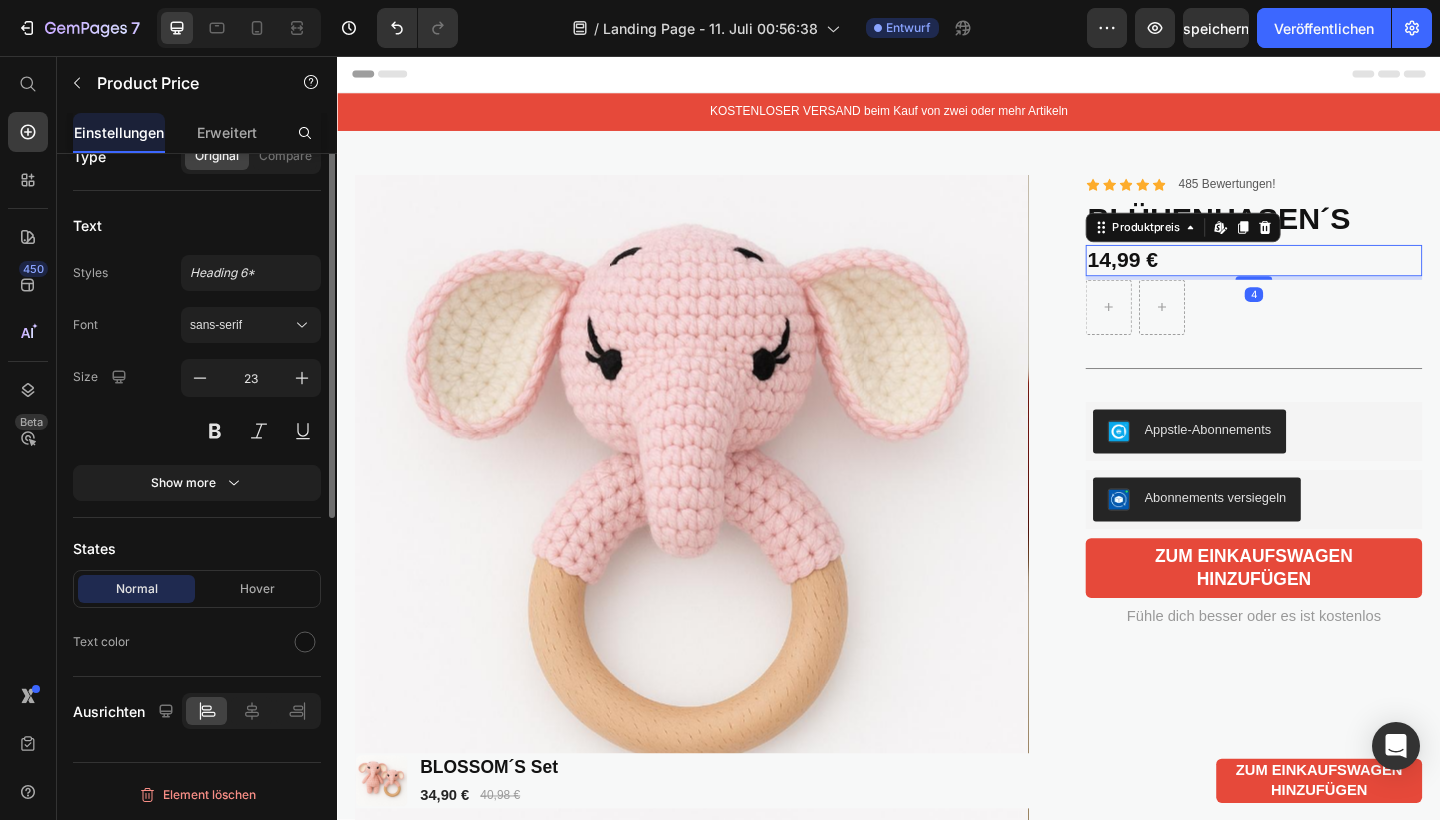 scroll, scrollTop: 0, scrollLeft: 0, axis: both 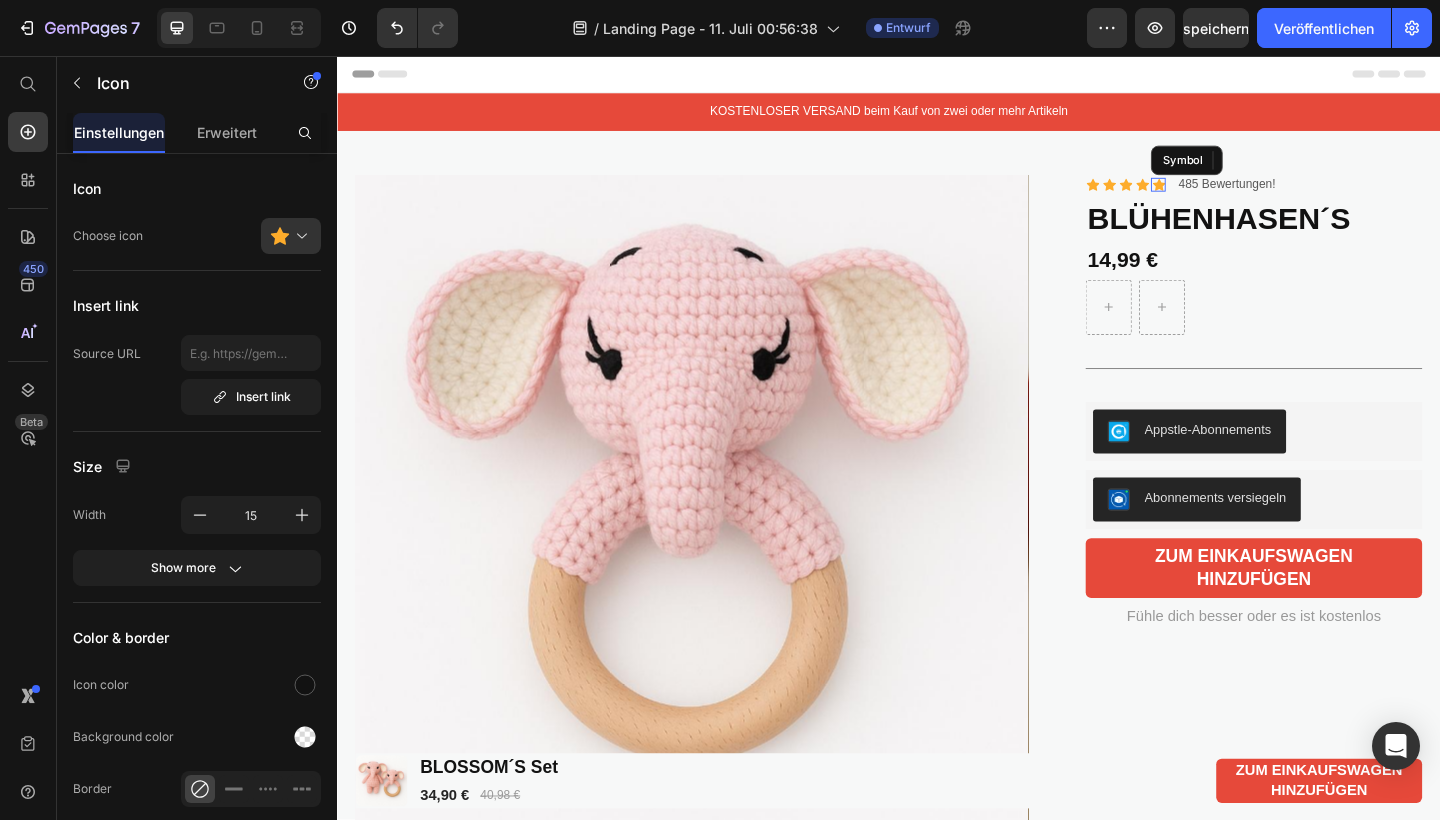 click 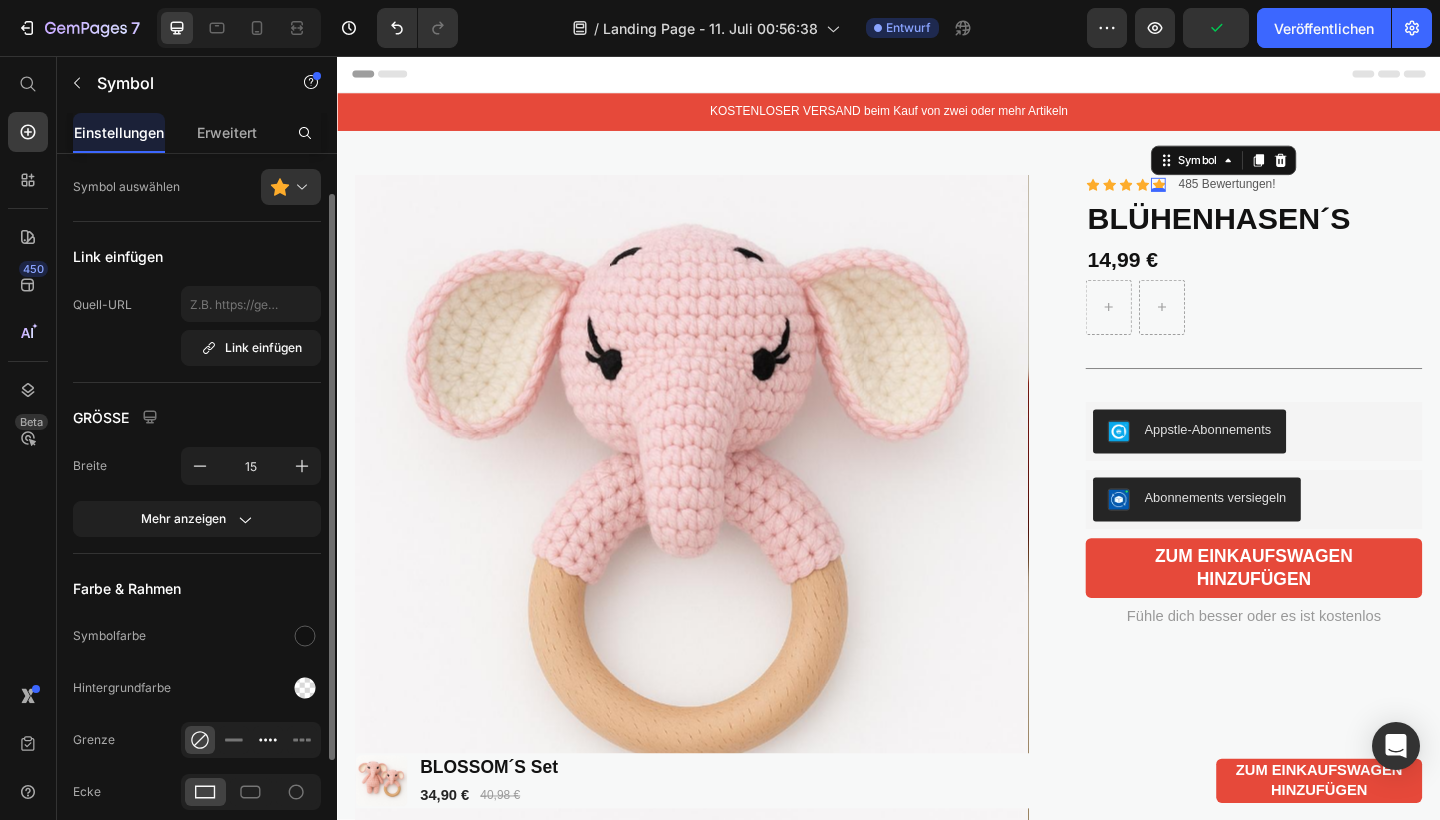 scroll, scrollTop: 46, scrollLeft: 0, axis: vertical 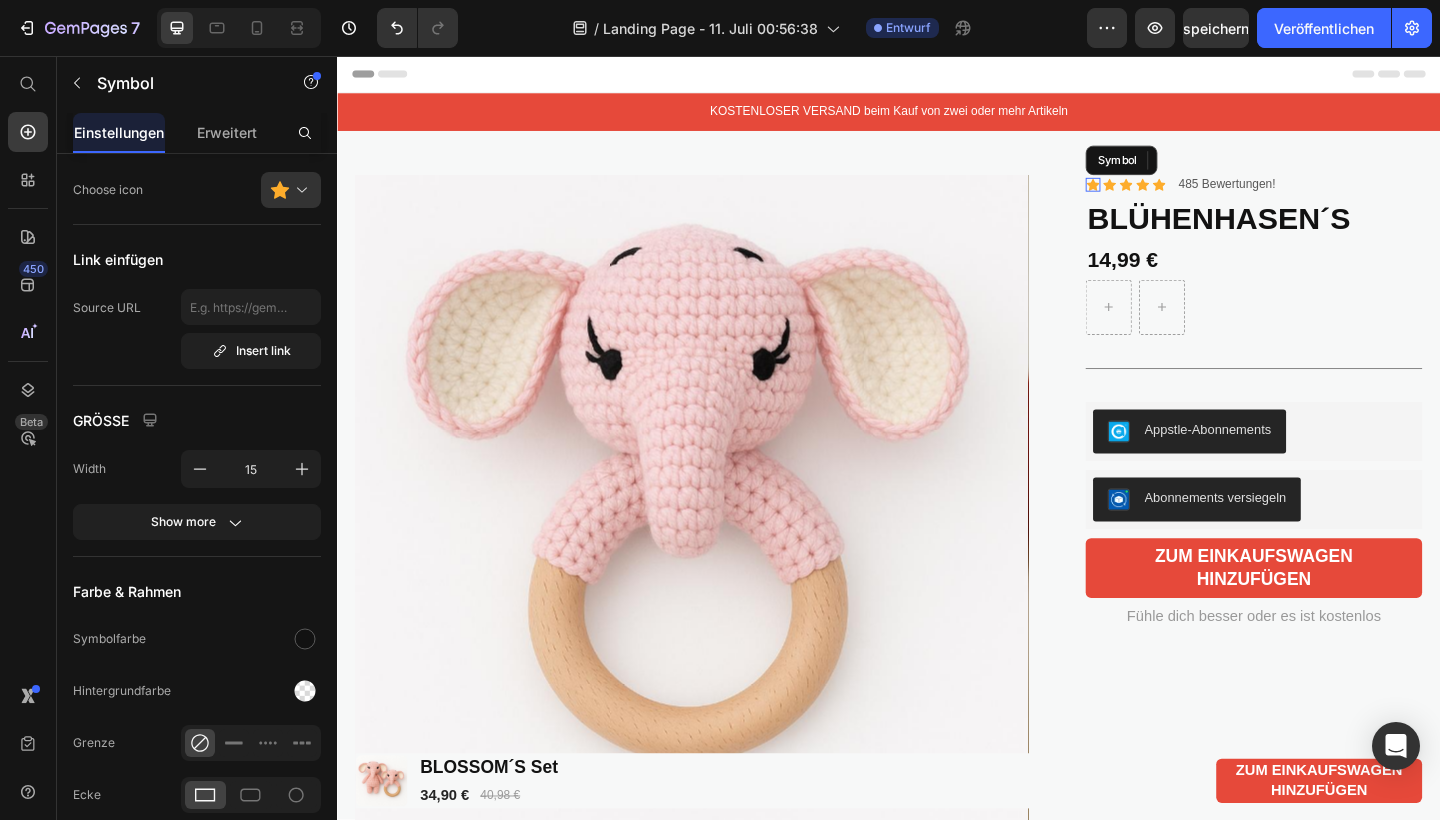 click 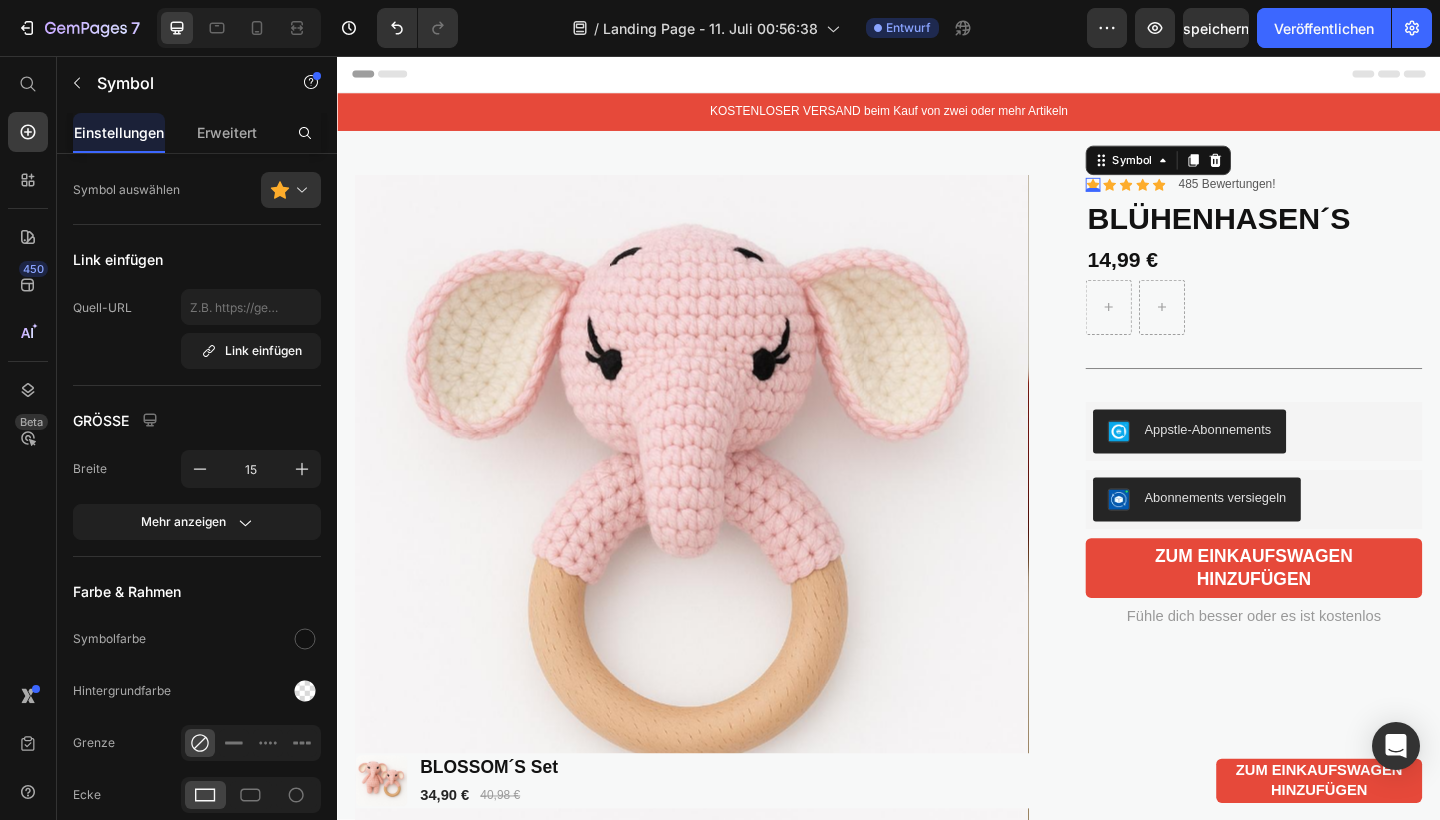 click on "0" at bounding box center [1159, 204] 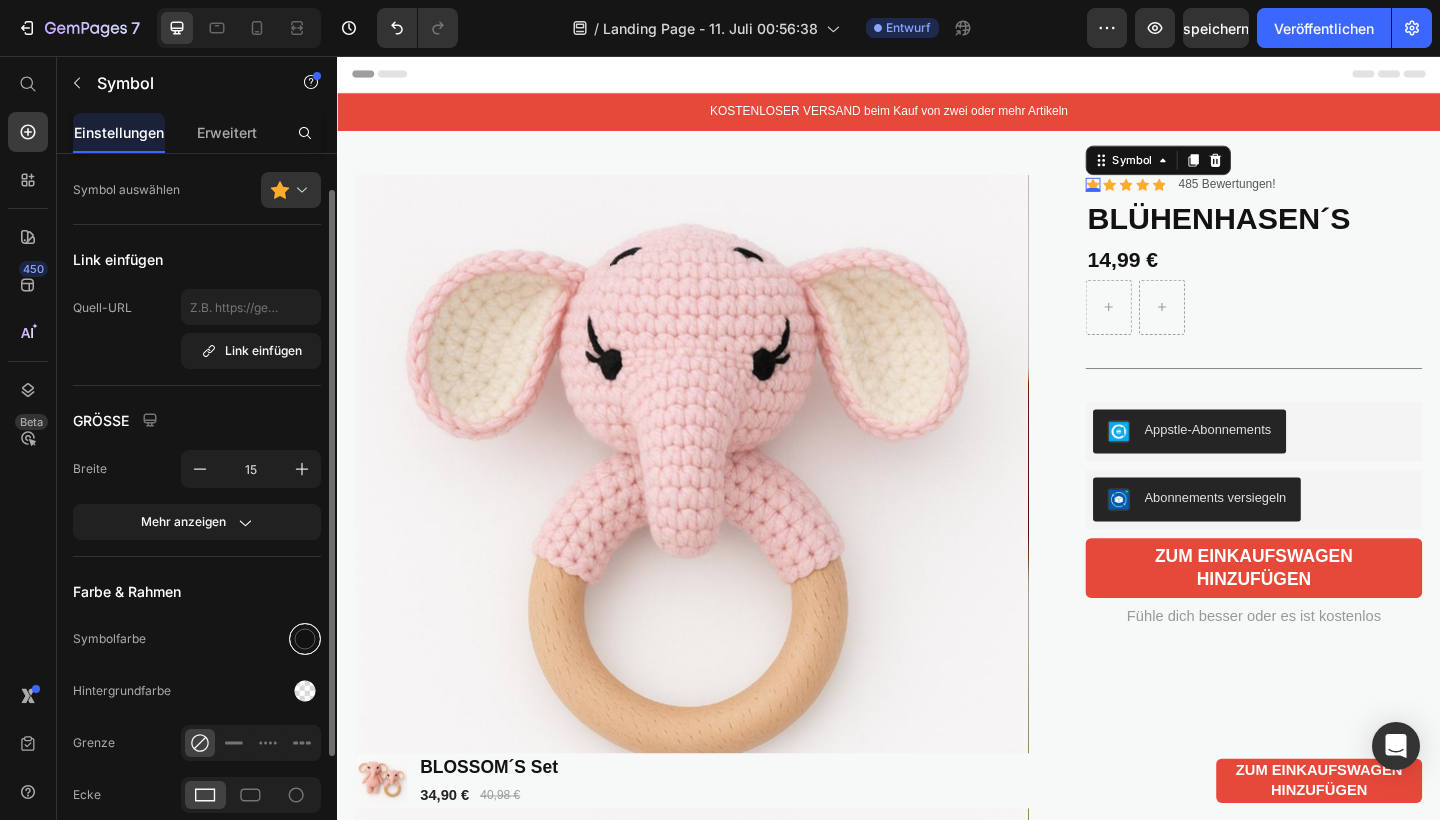 click at bounding box center [305, 639] 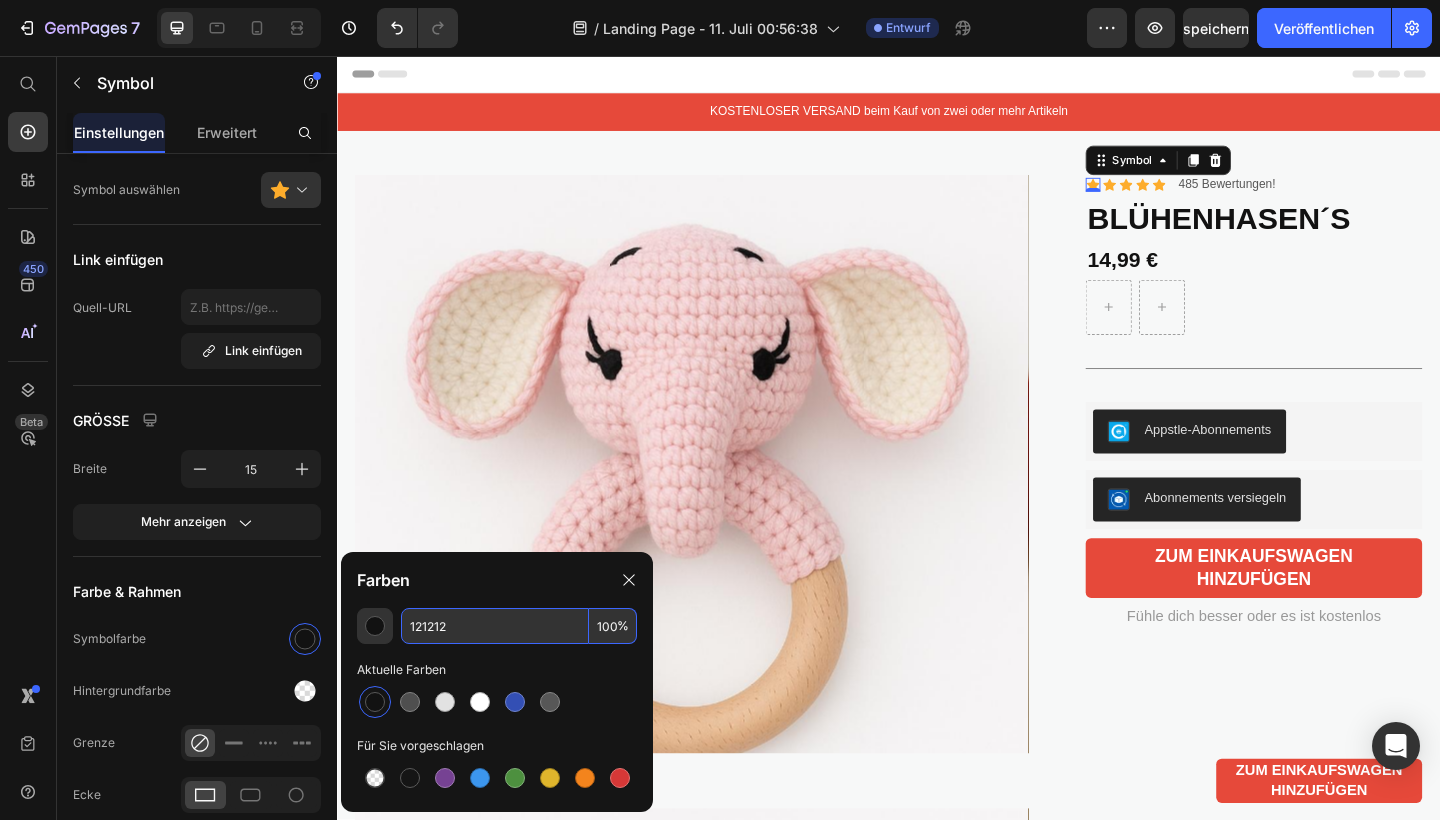 click on "121212" at bounding box center [495, 626] 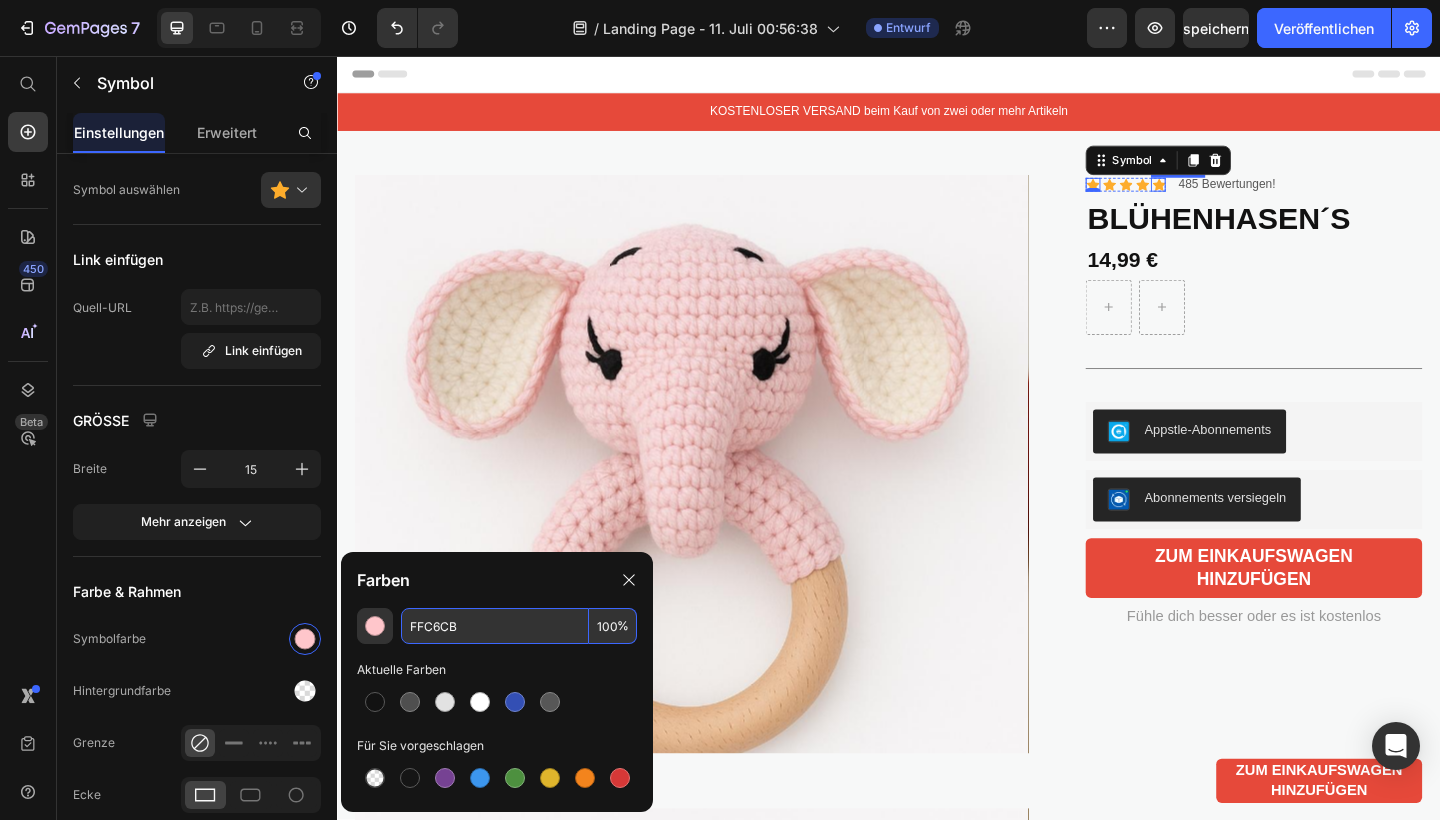 click 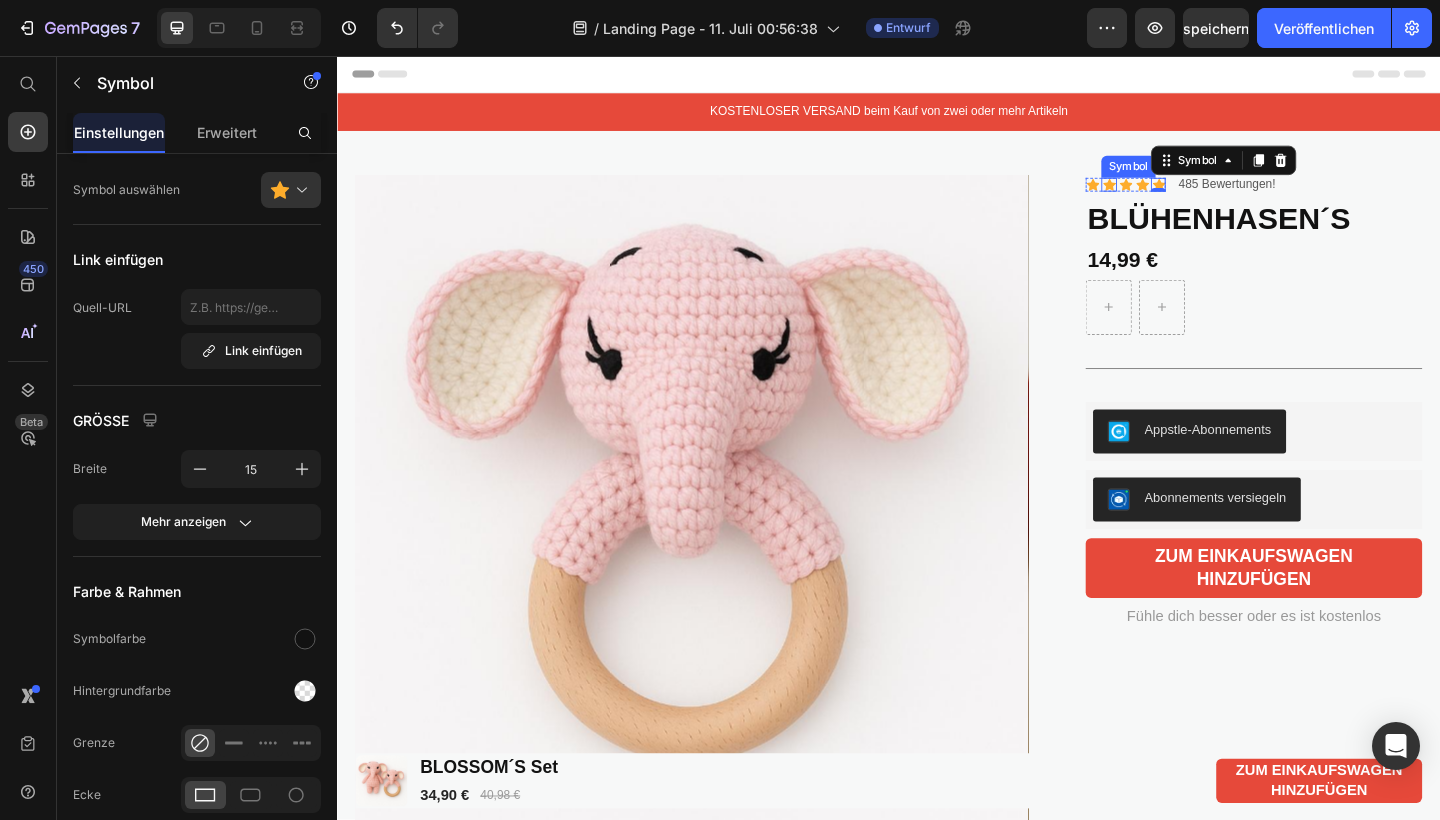 click 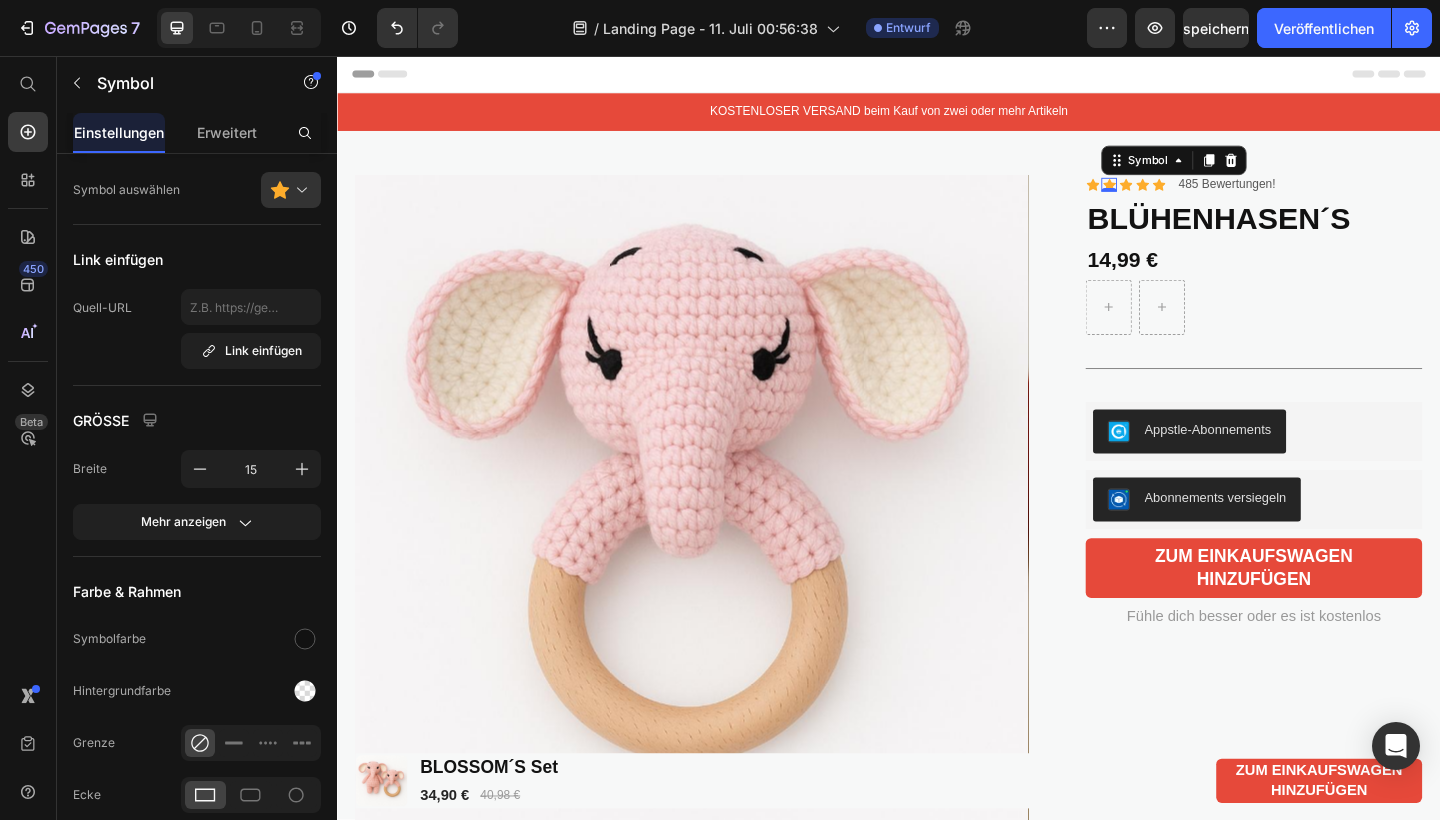 click on "0" at bounding box center (1177, 204) 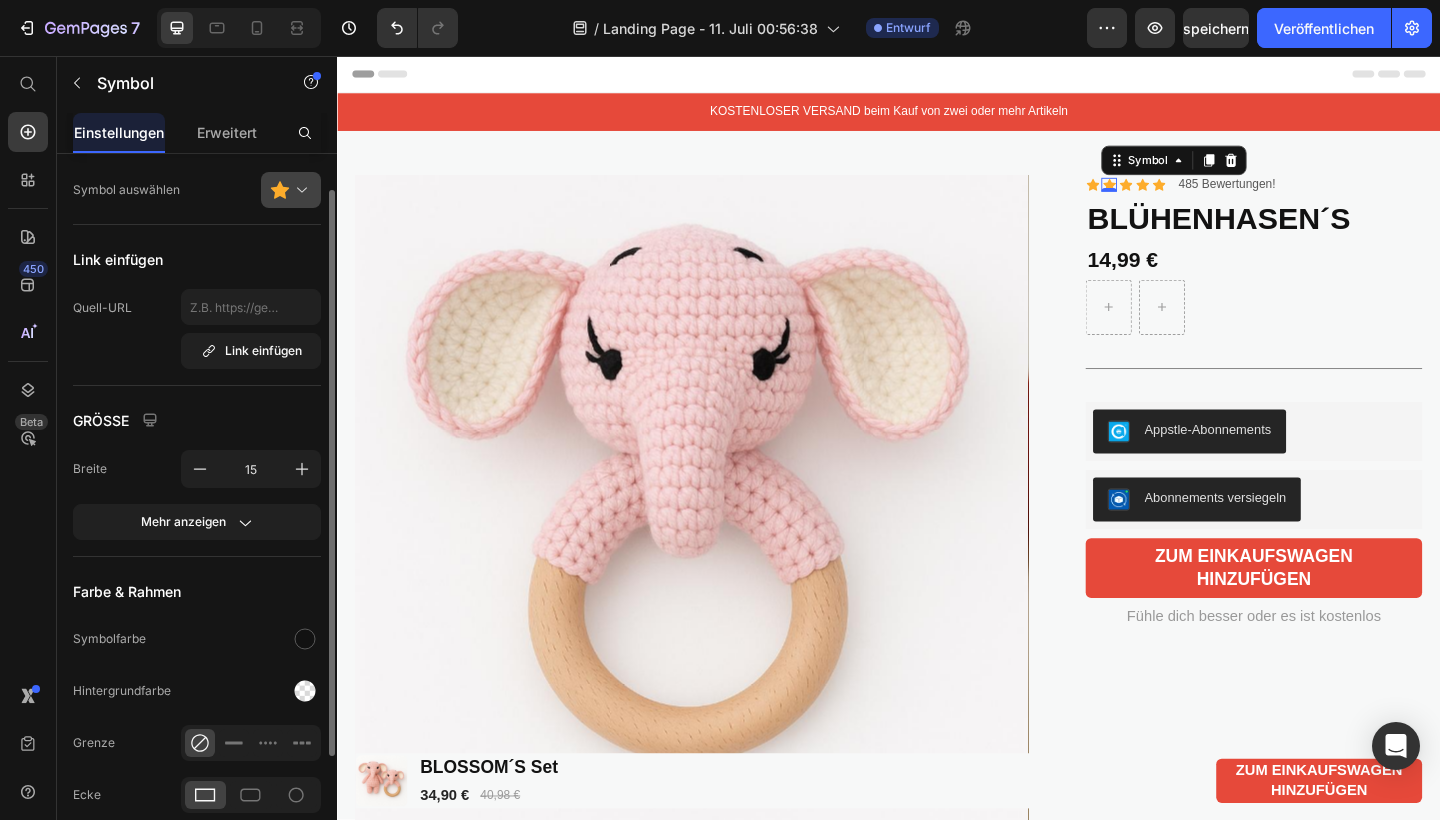 click 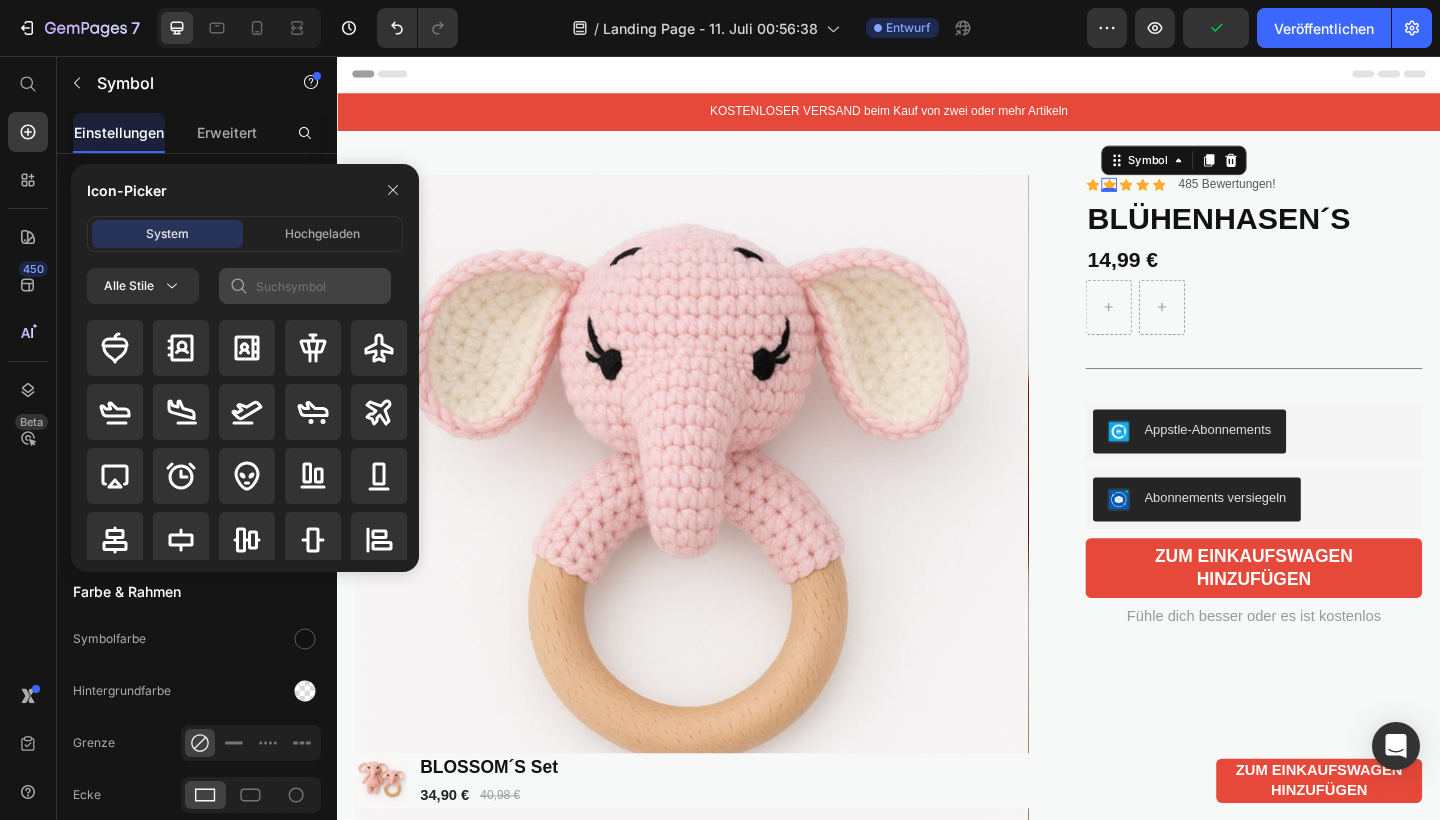 scroll, scrollTop: 0, scrollLeft: 0, axis: both 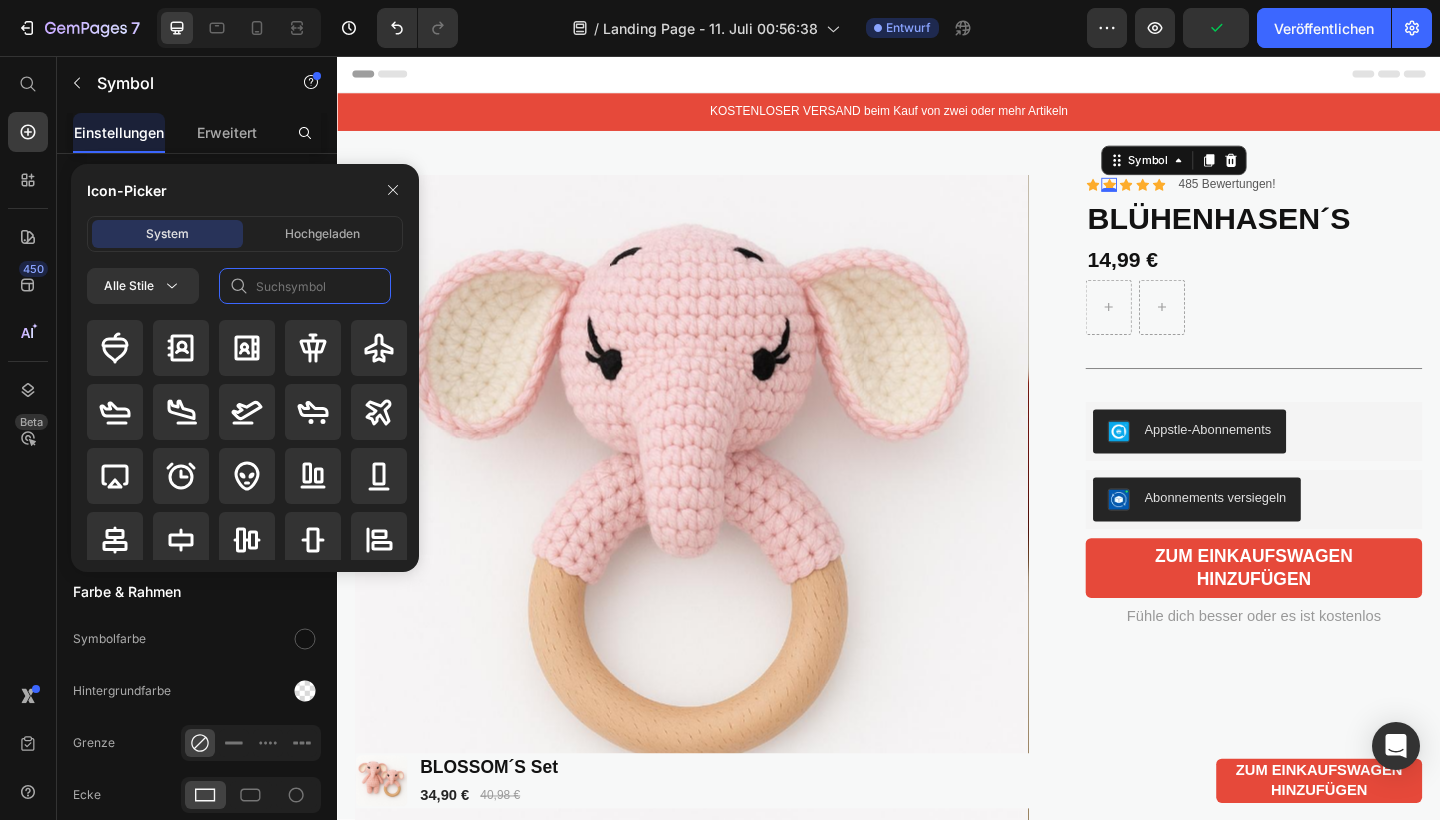 click 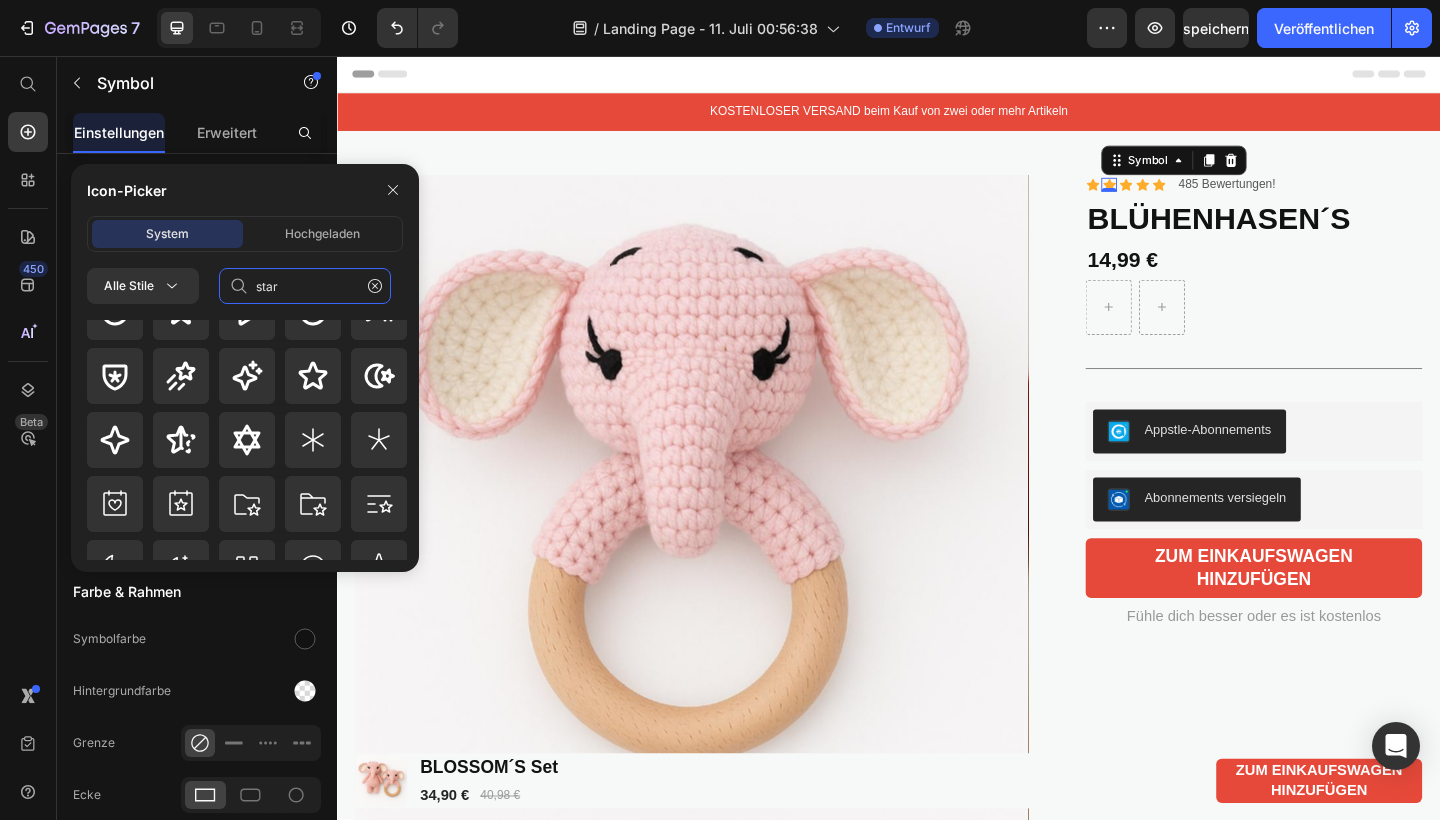 scroll, scrollTop: 142, scrollLeft: 0, axis: vertical 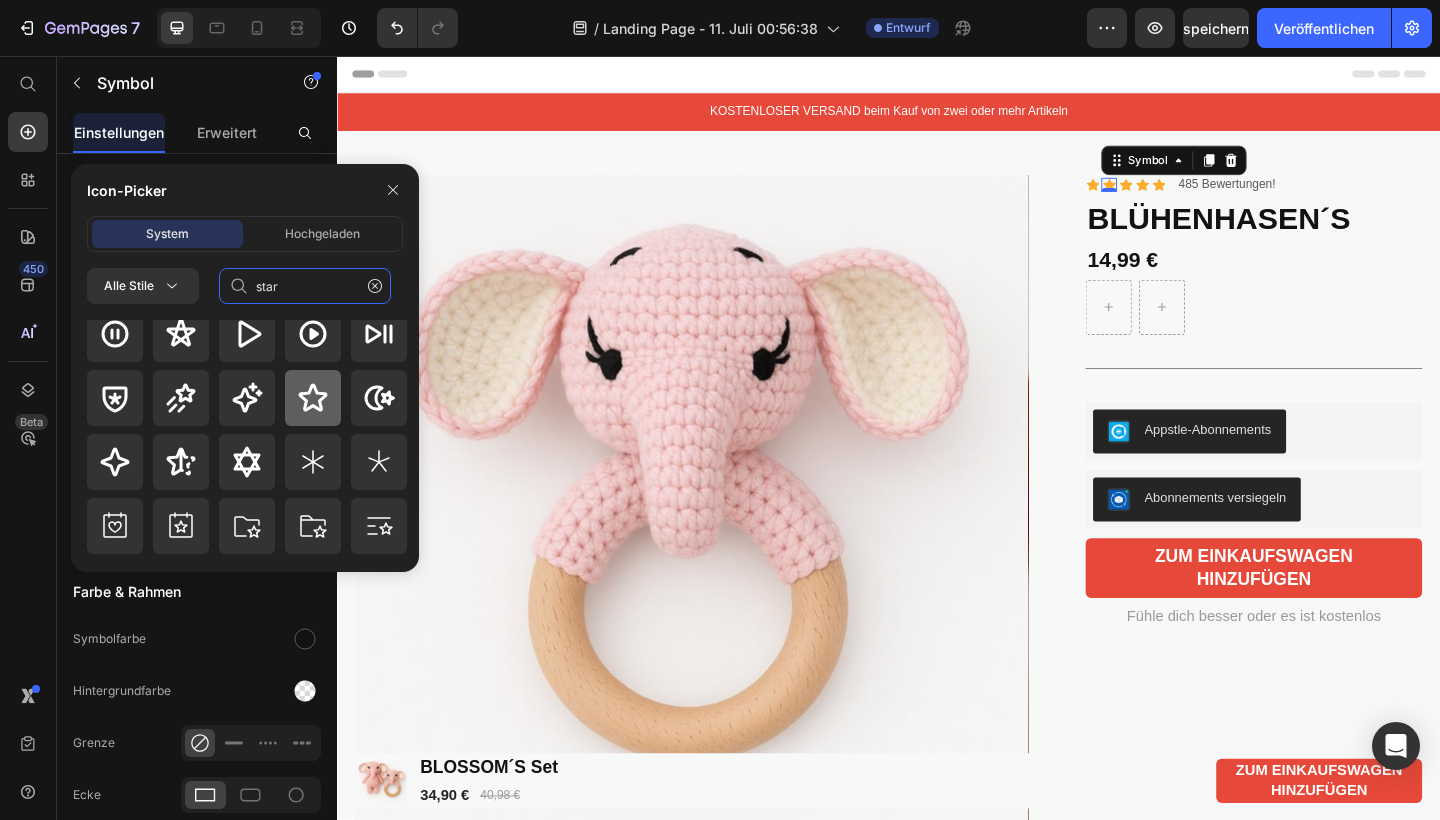 type on "star" 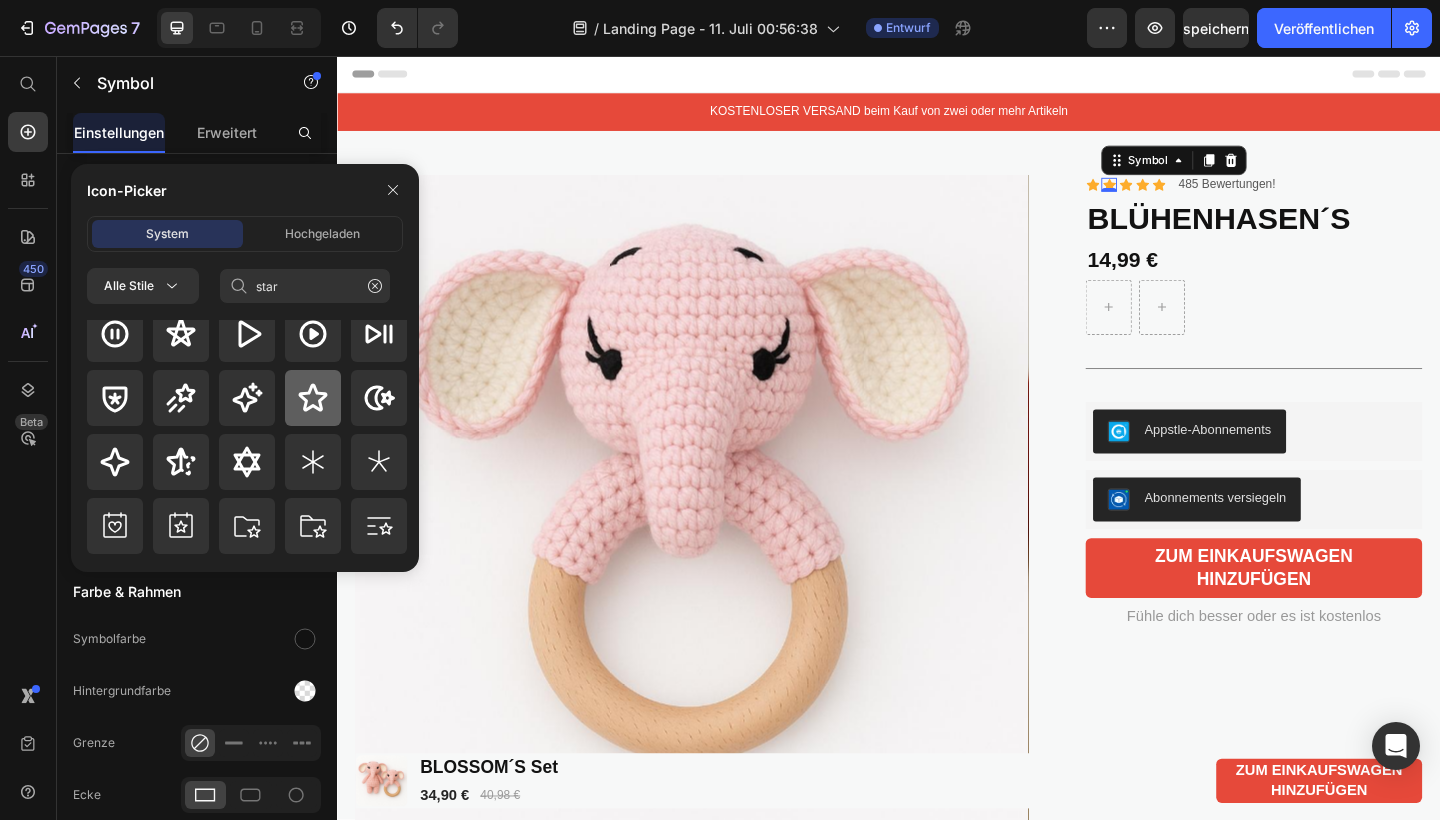 click 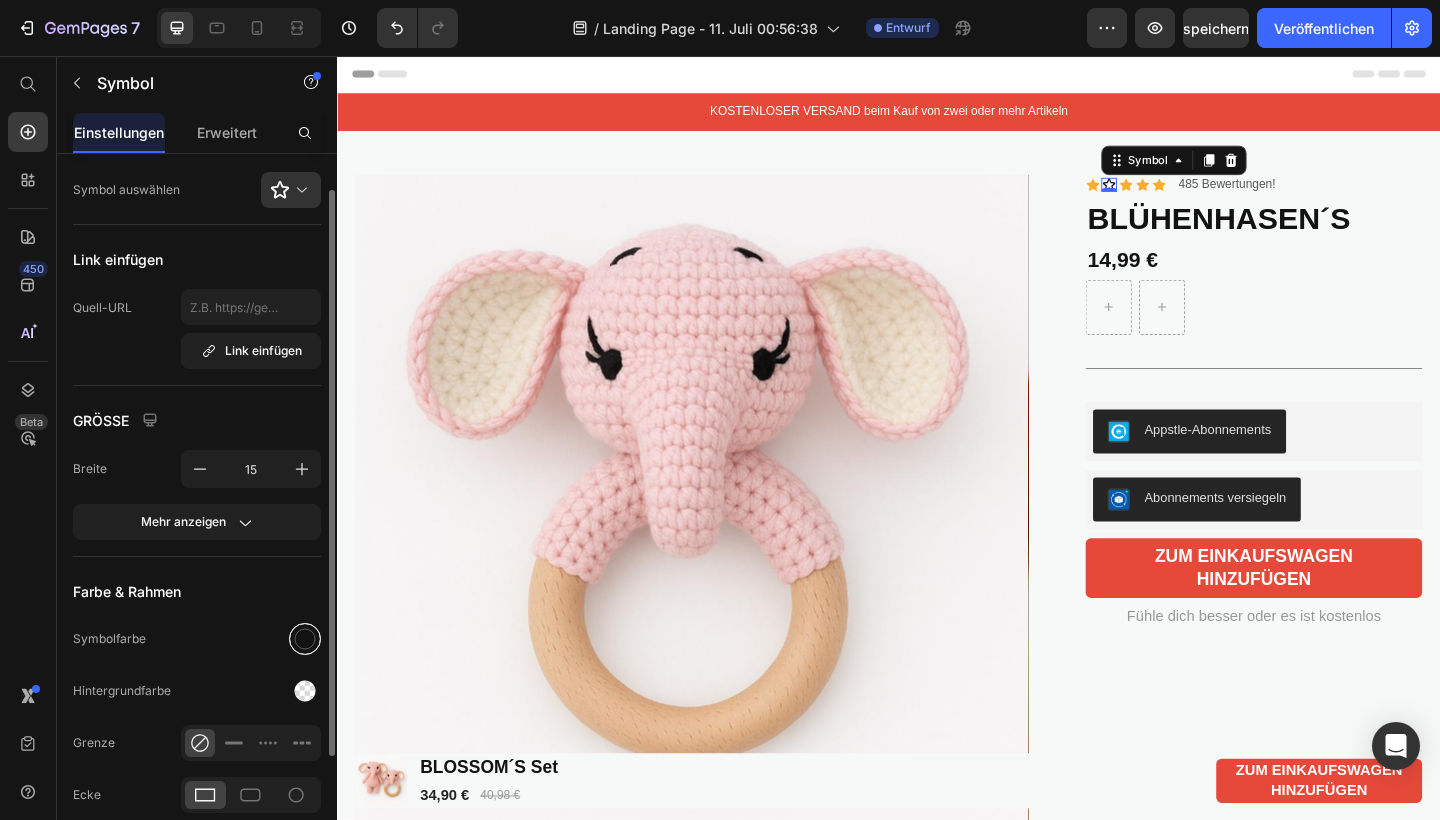 click at bounding box center (305, 639) 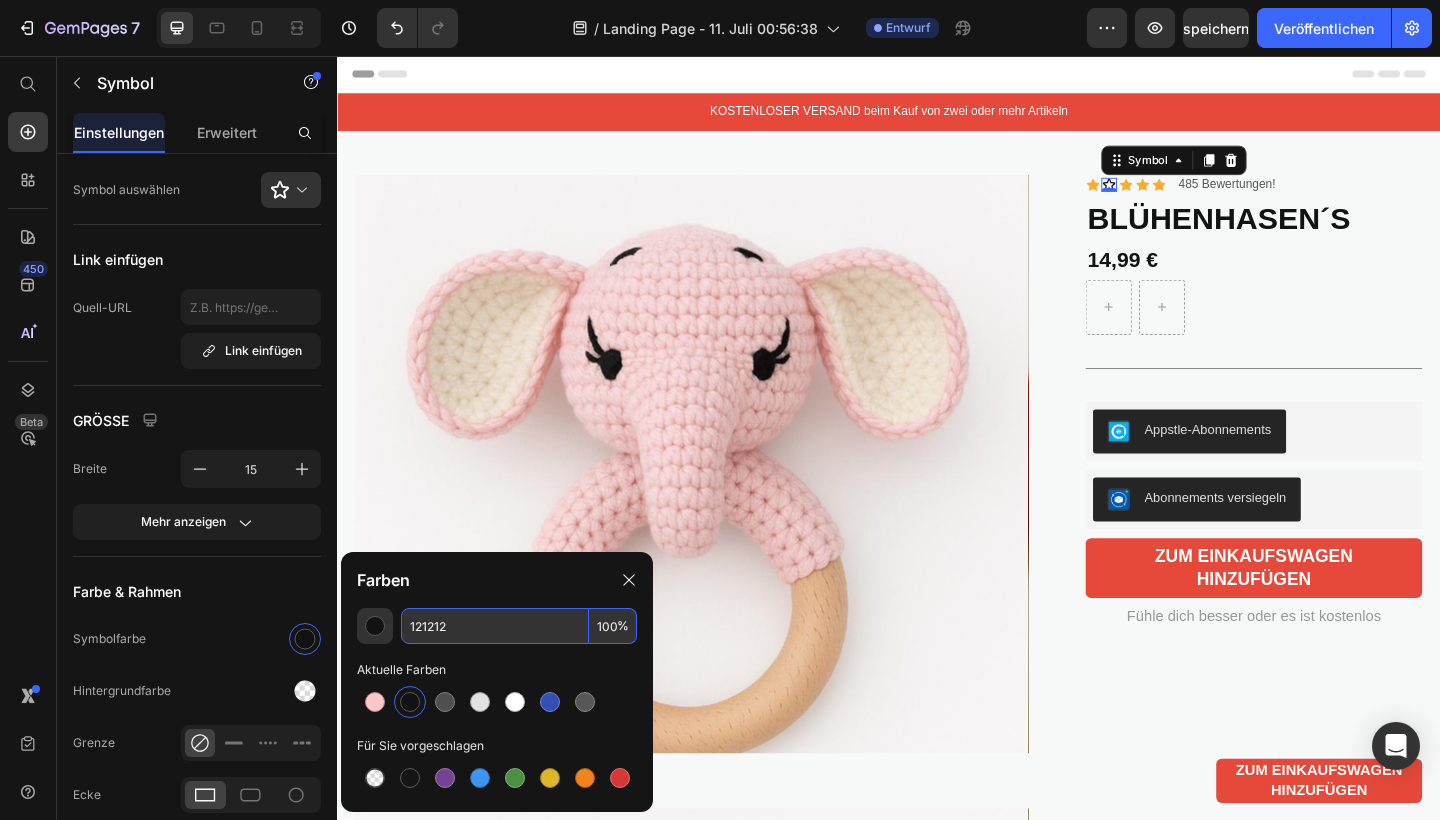 click on "121212" at bounding box center (495, 626) 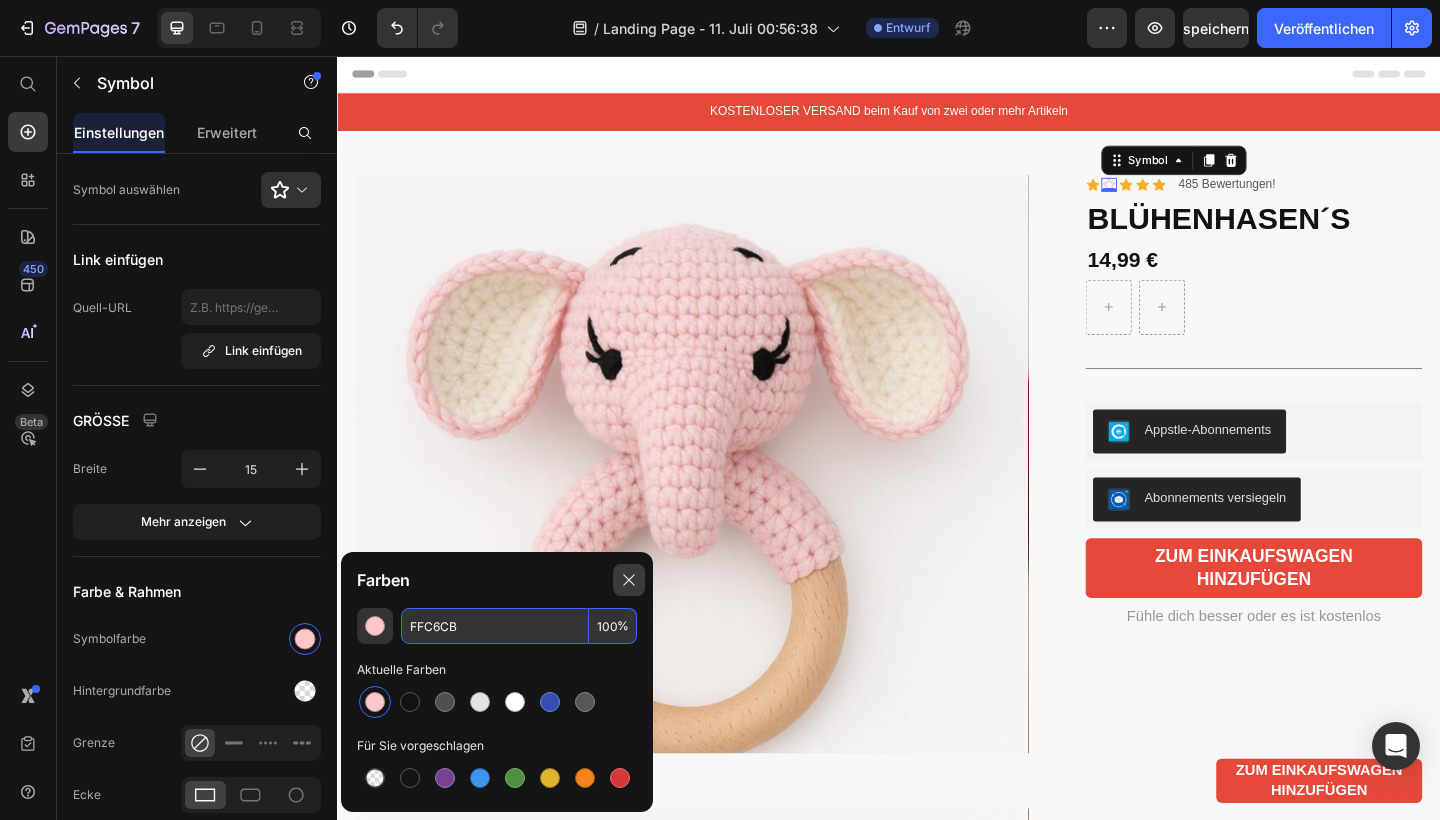 click 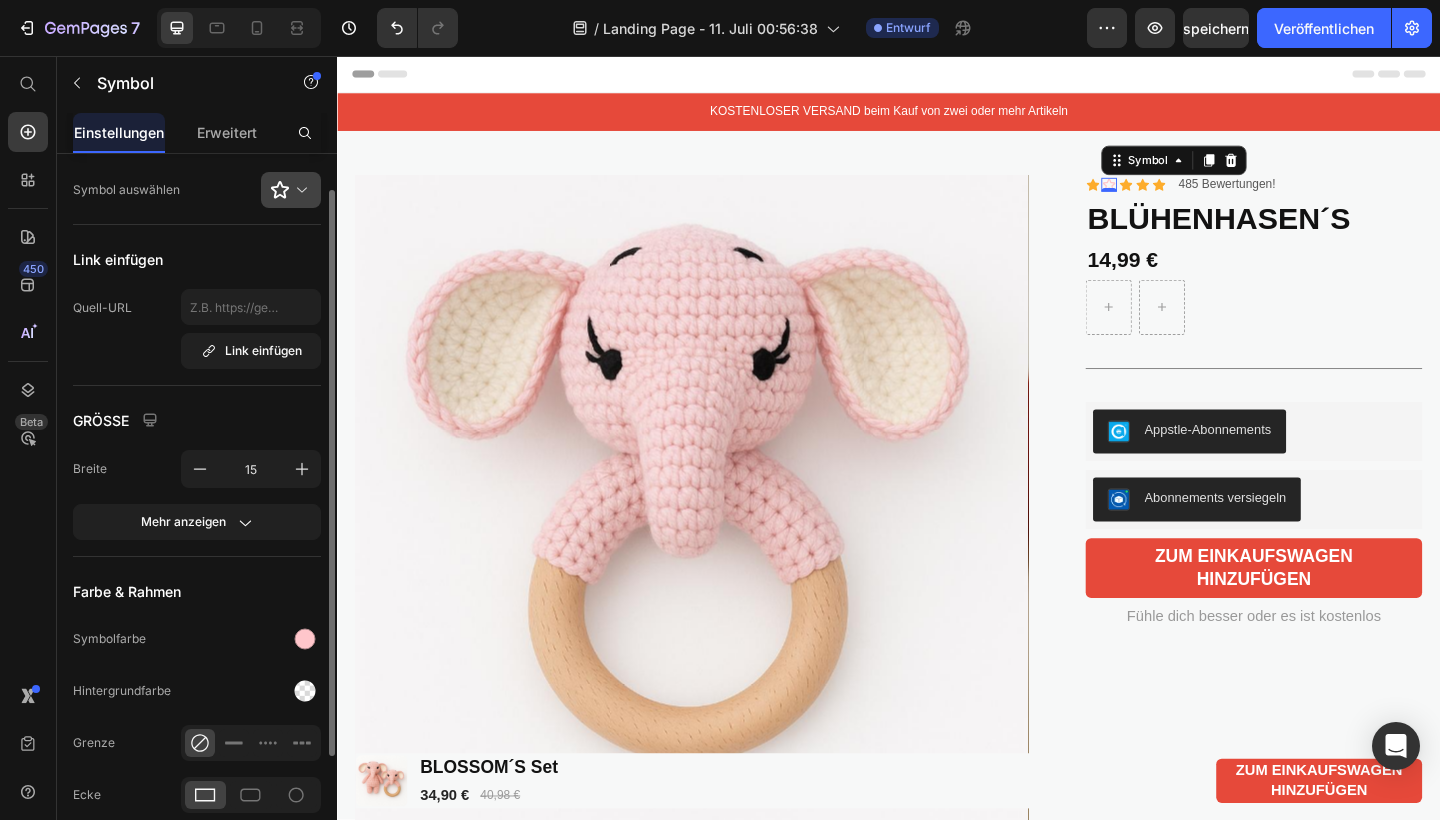 click at bounding box center (299, 190) 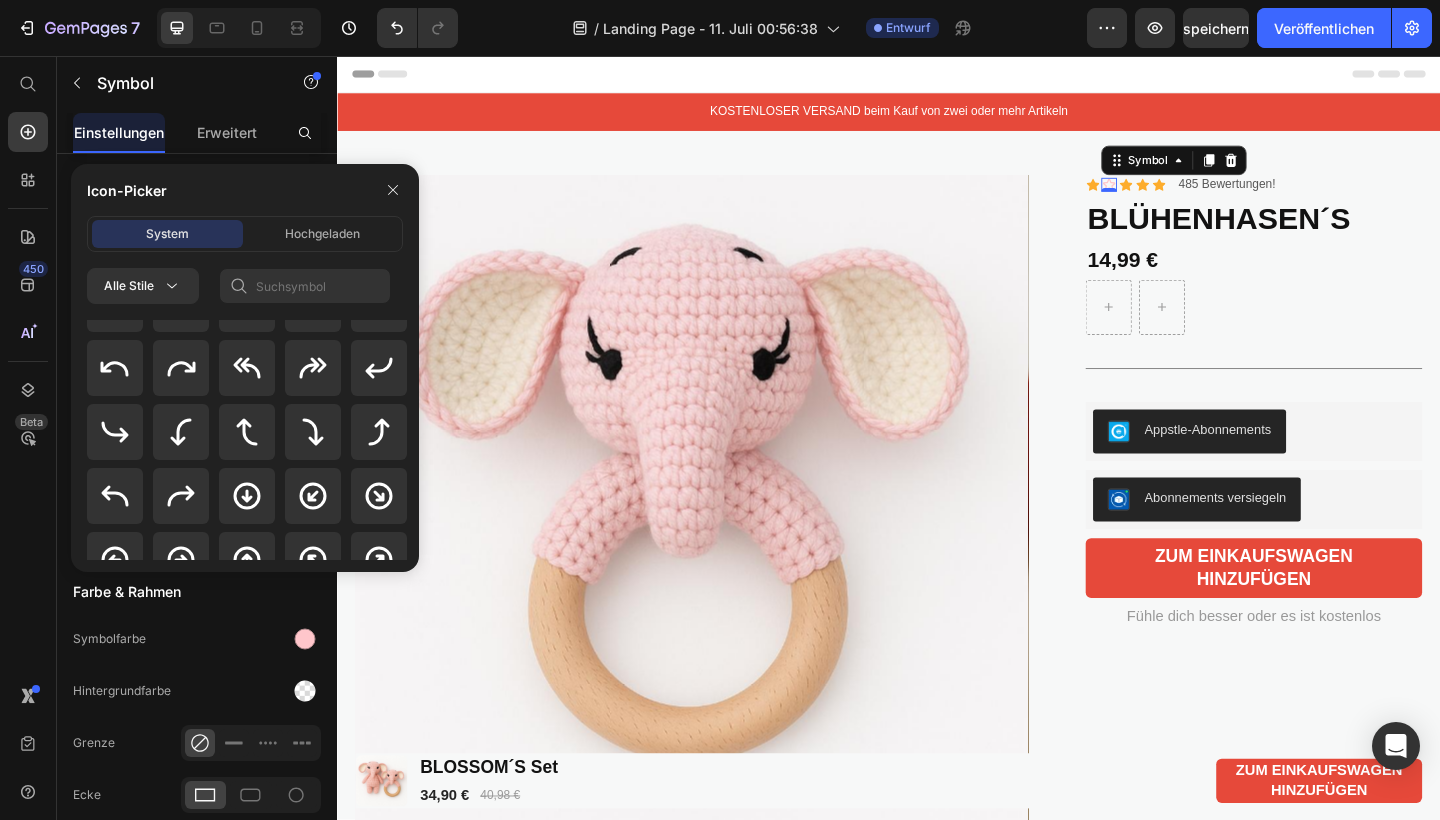scroll, scrollTop: 1008, scrollLeft: 0, axis: vertical 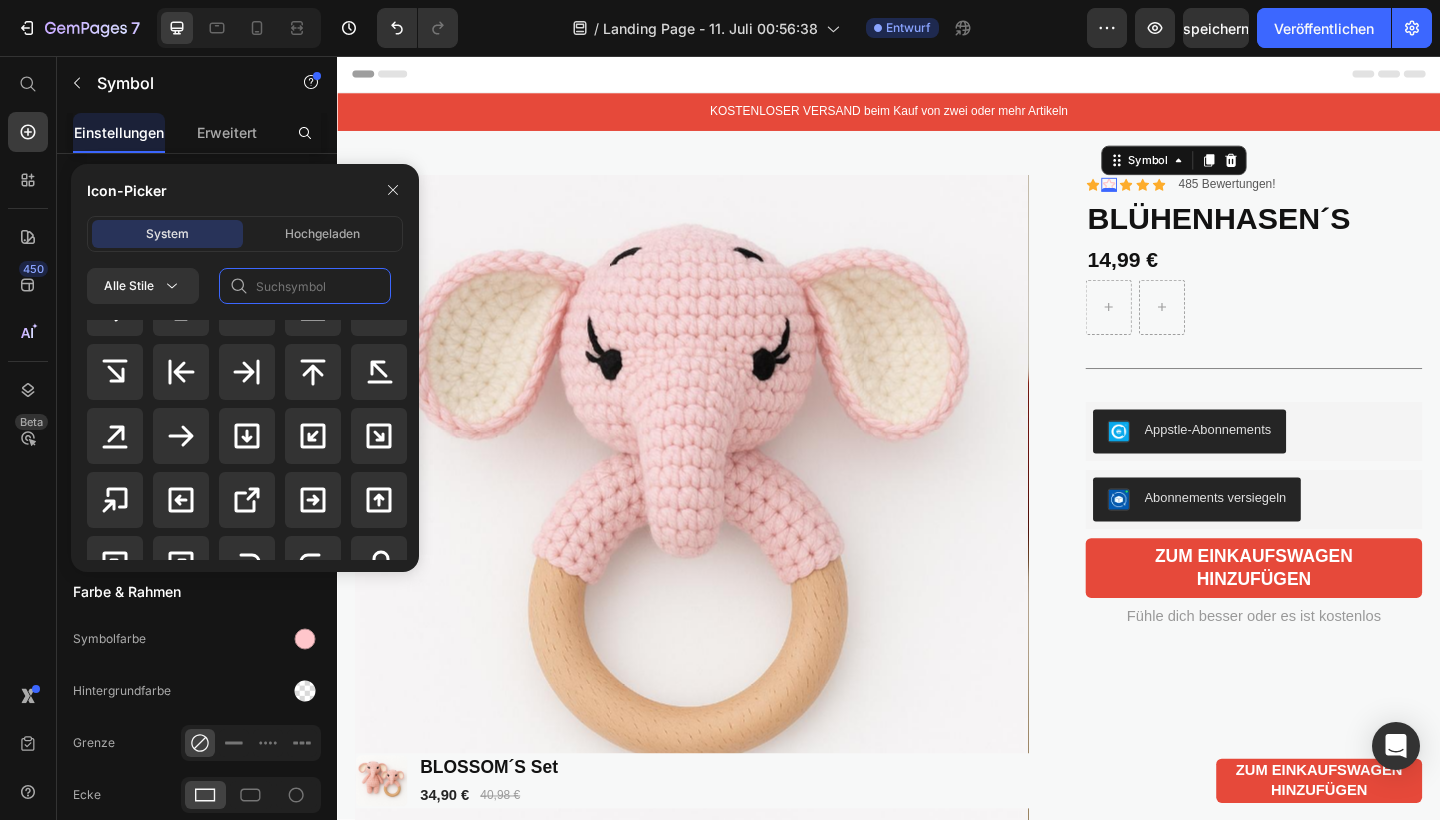 click 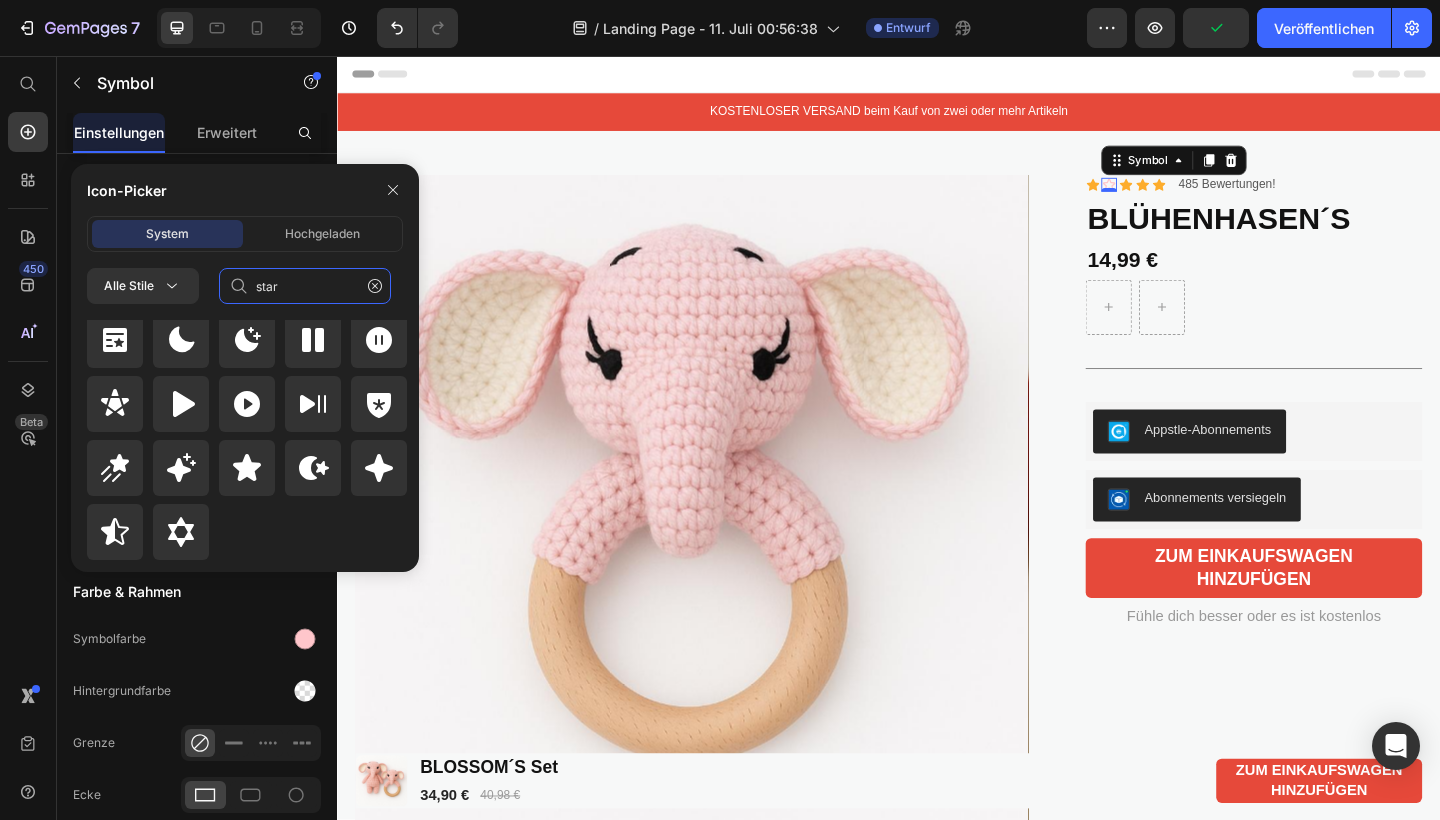 scroll, scrollTop: 872, scrollLeft: 0, axis: vertical 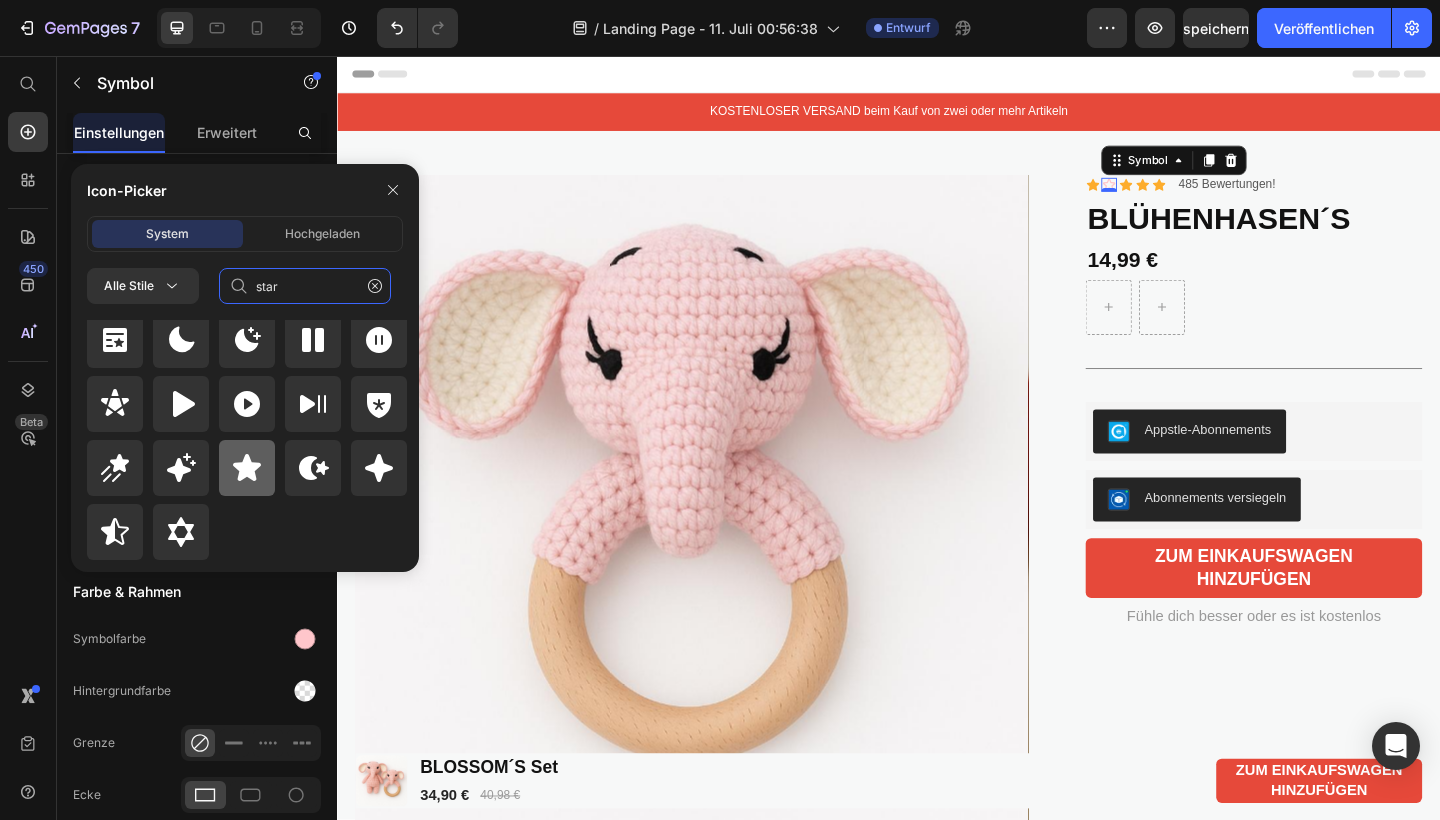 type on "star" 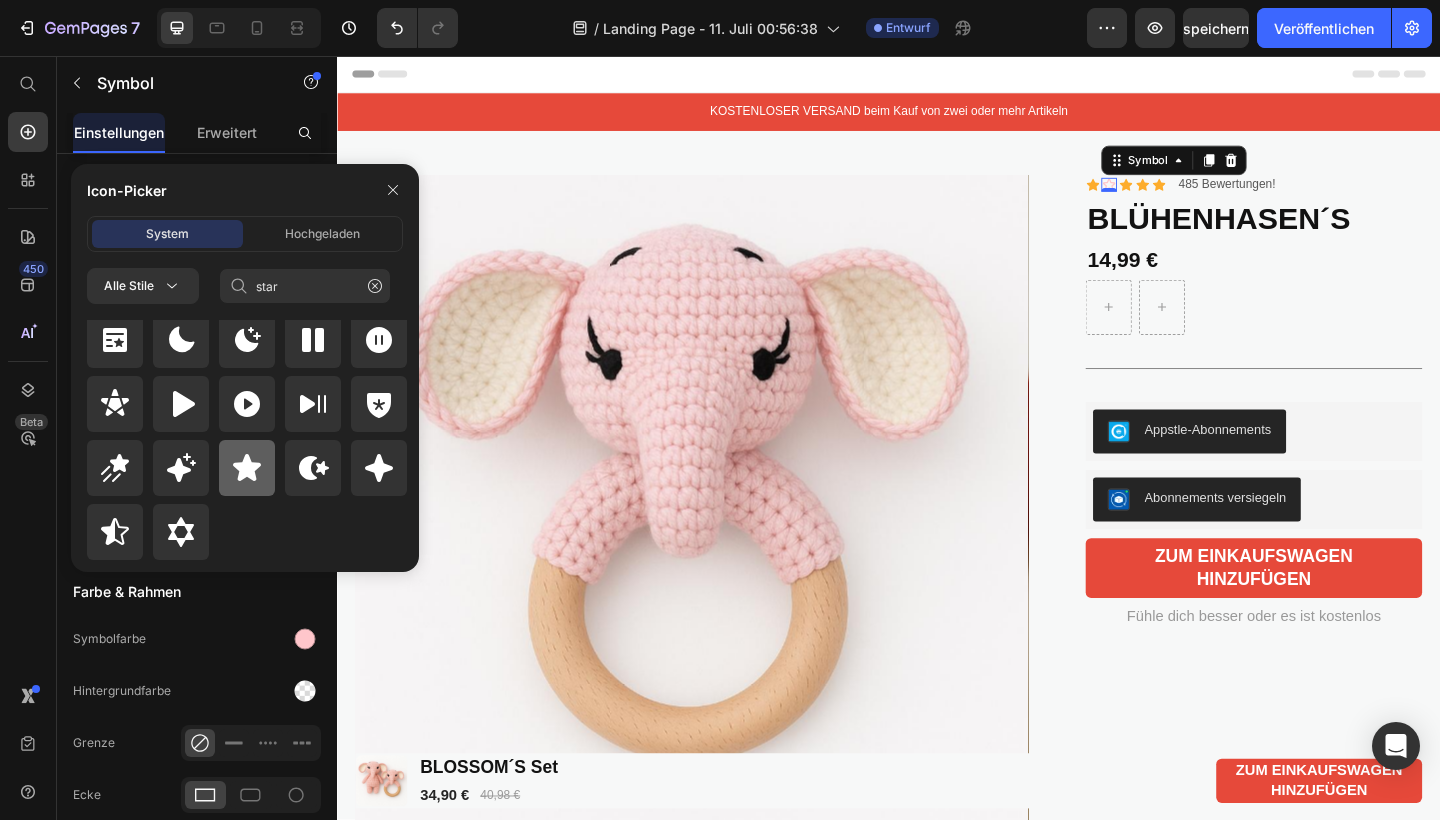 click 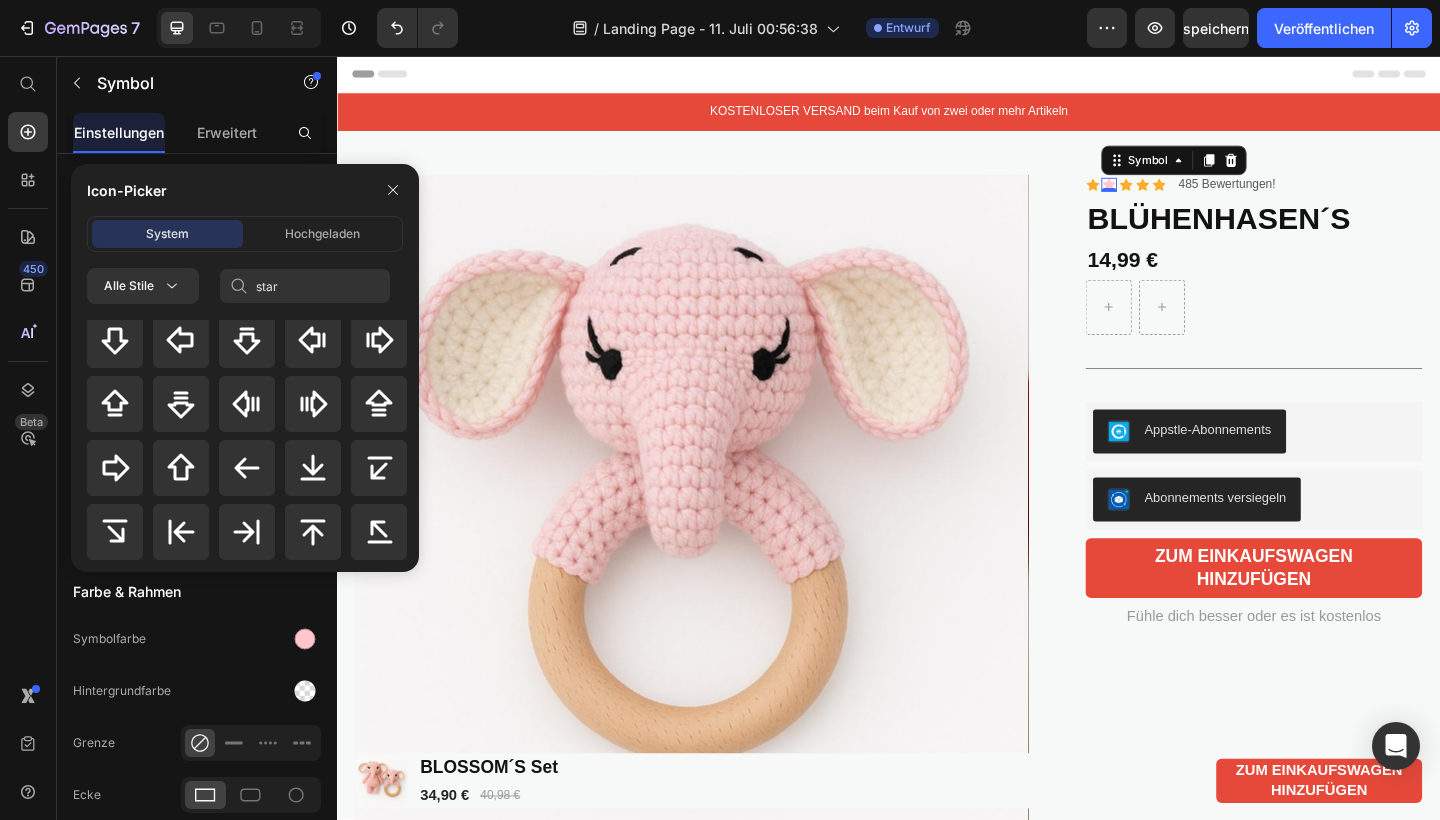 type 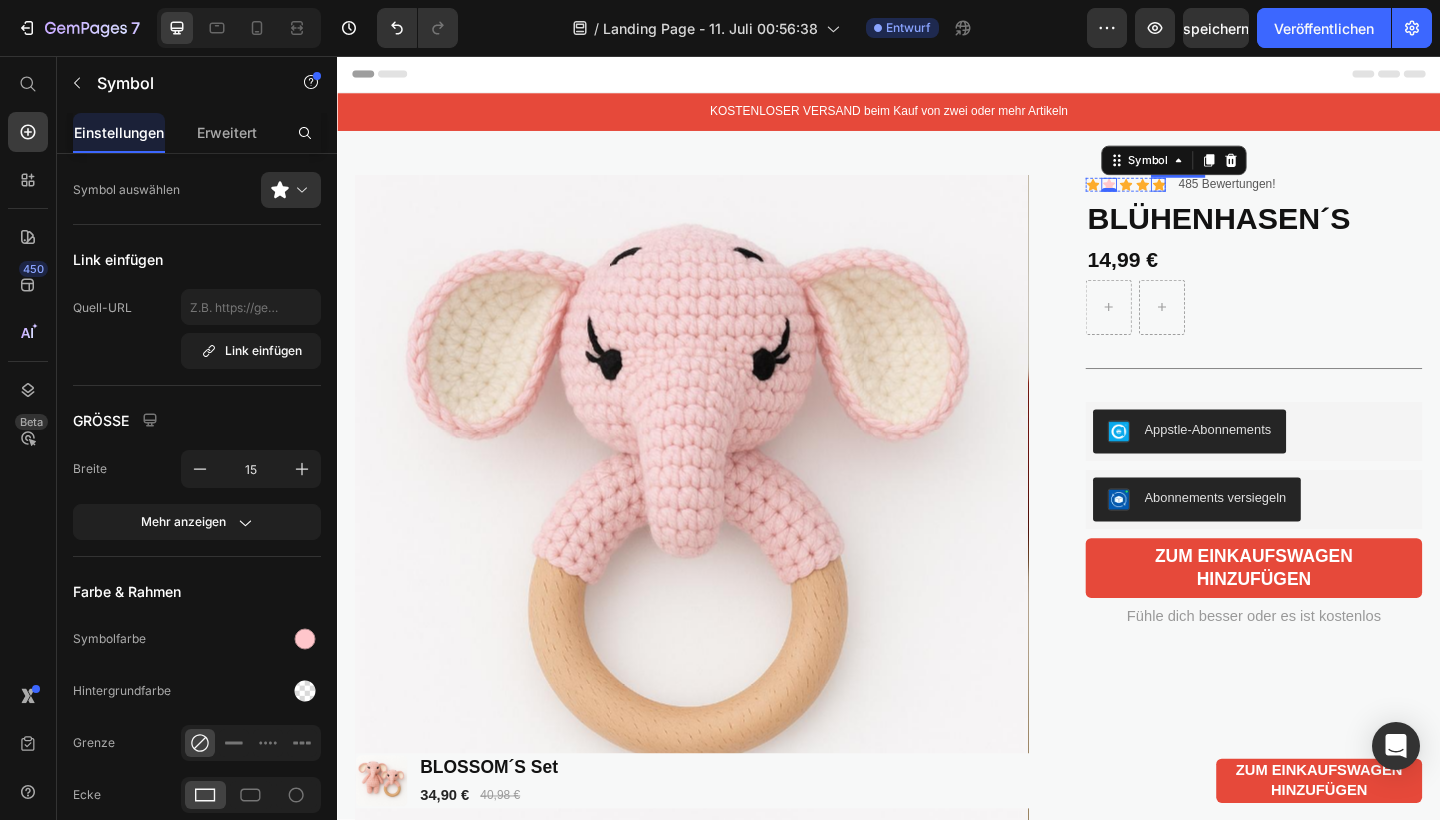 click 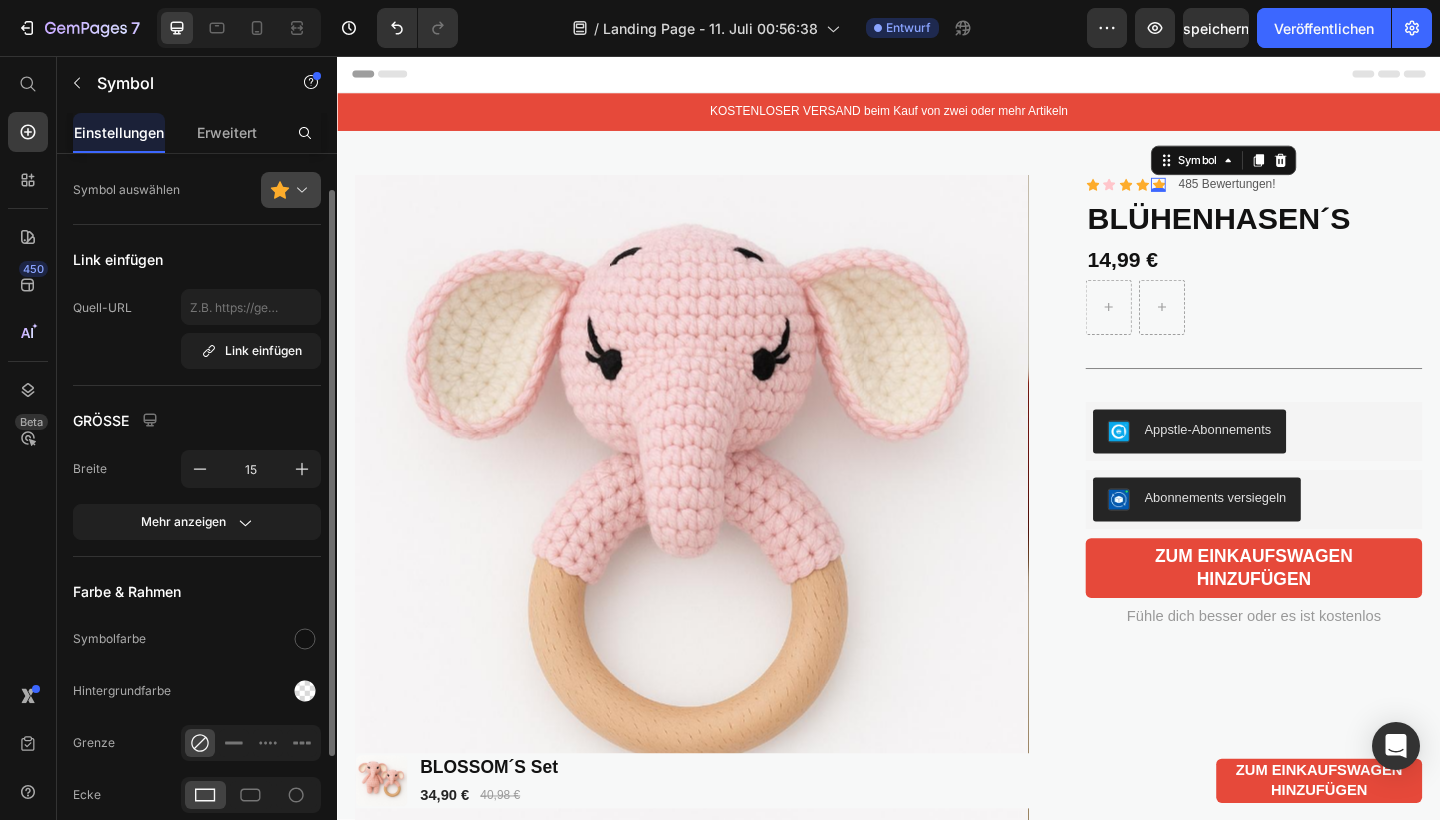 click at bounding box center [299, 190] 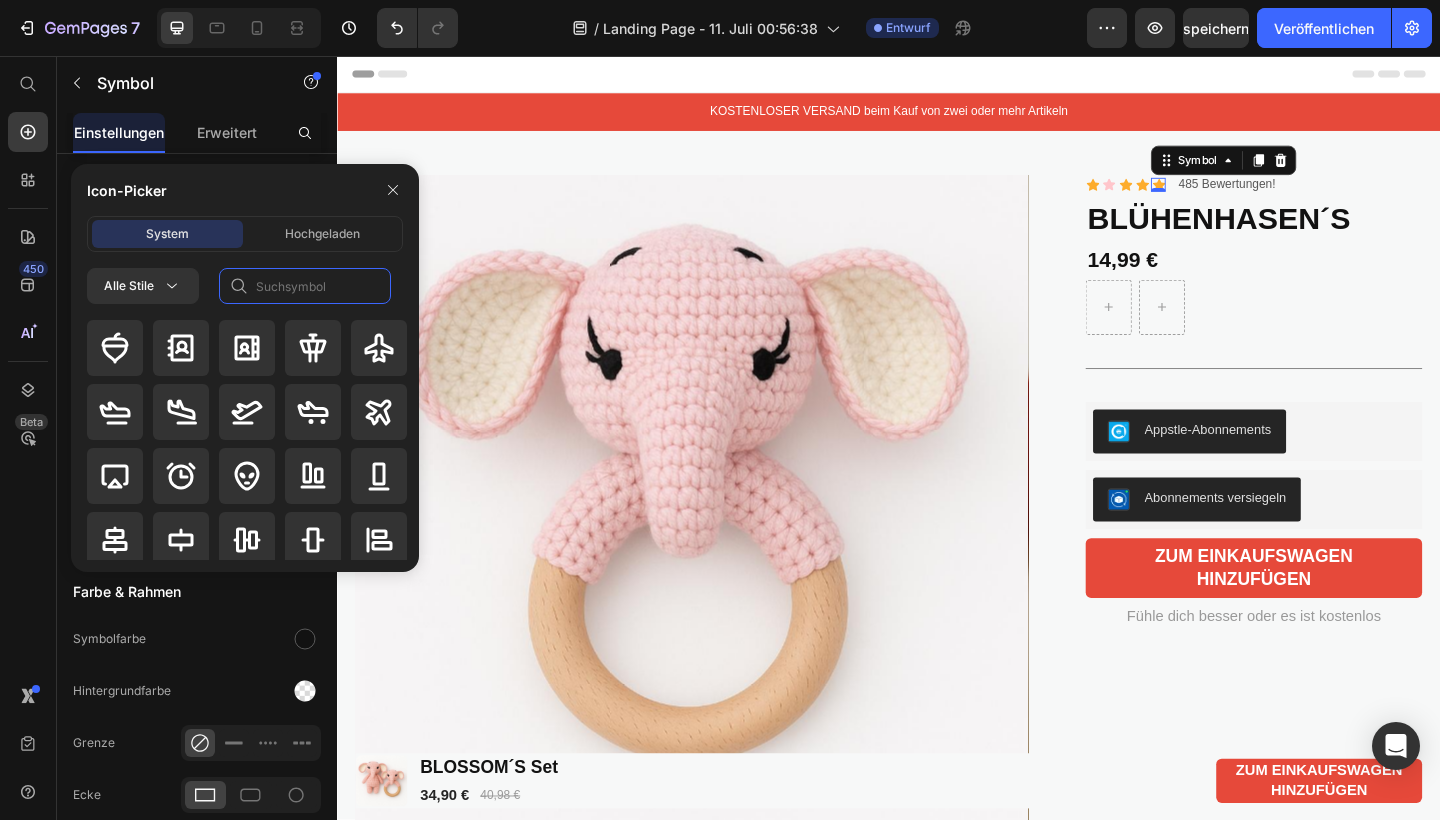 click 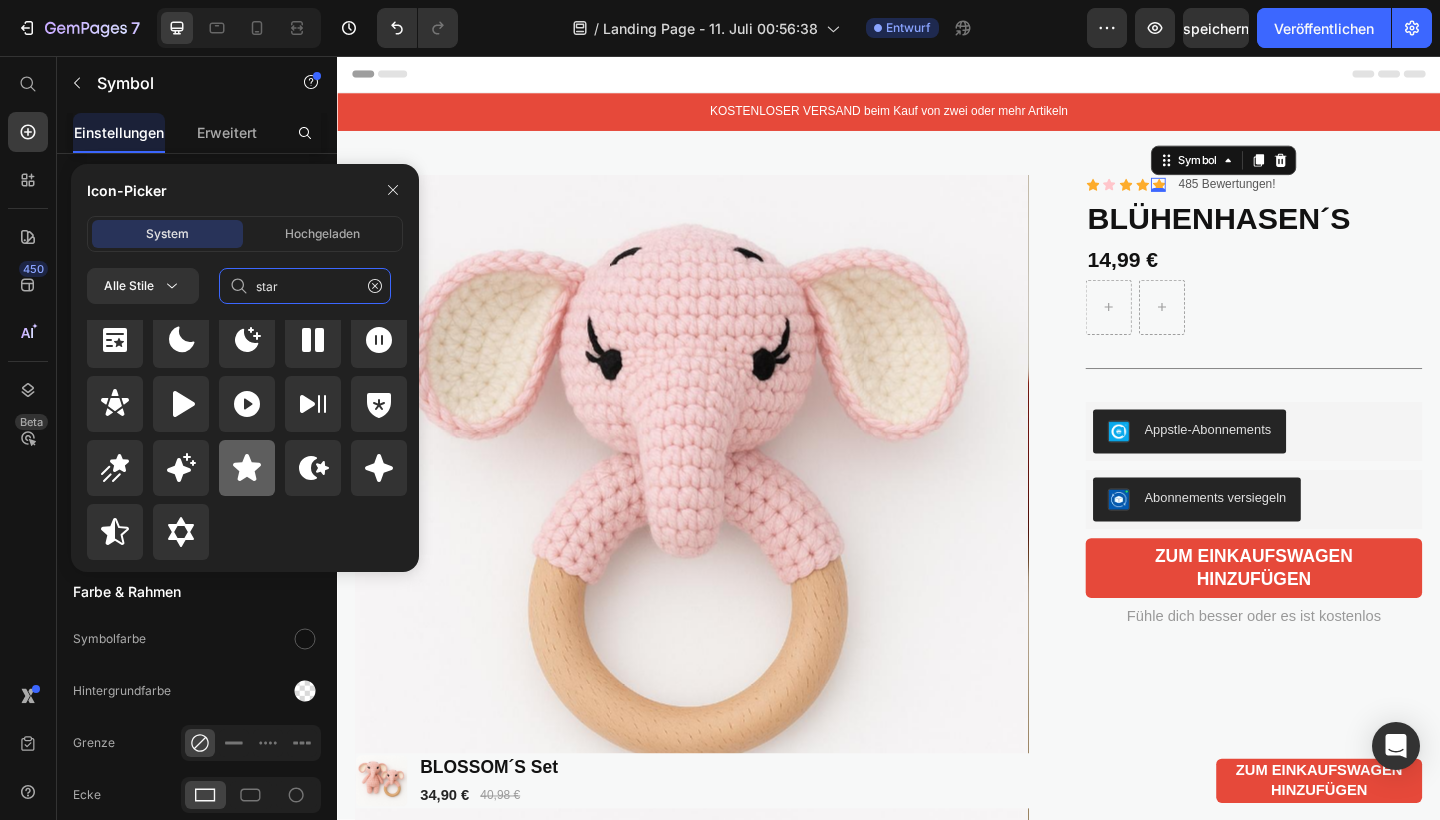 scroll, scrollTop: 872, scrollLeft: 0, axis: vertical 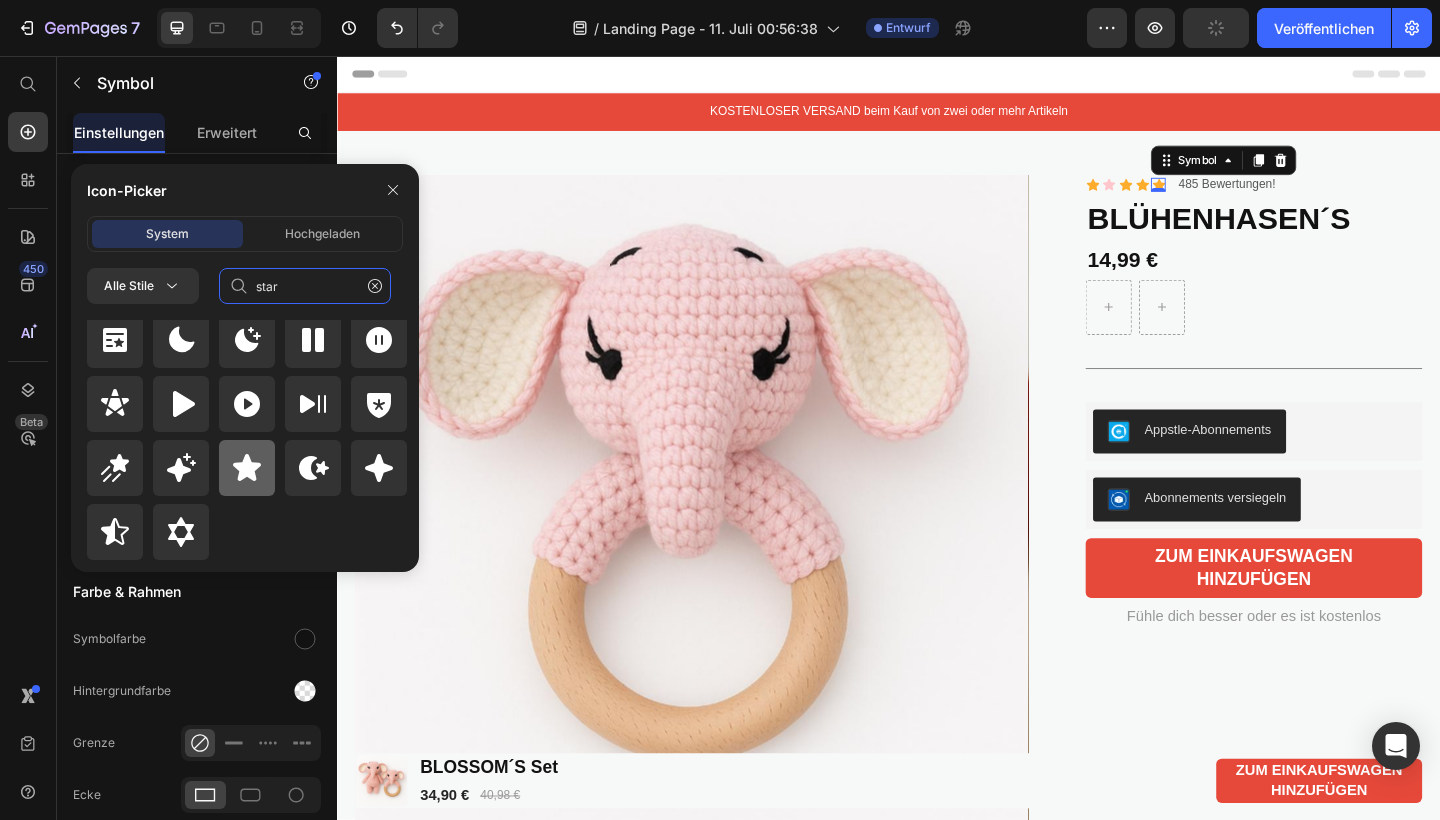 type on "star" 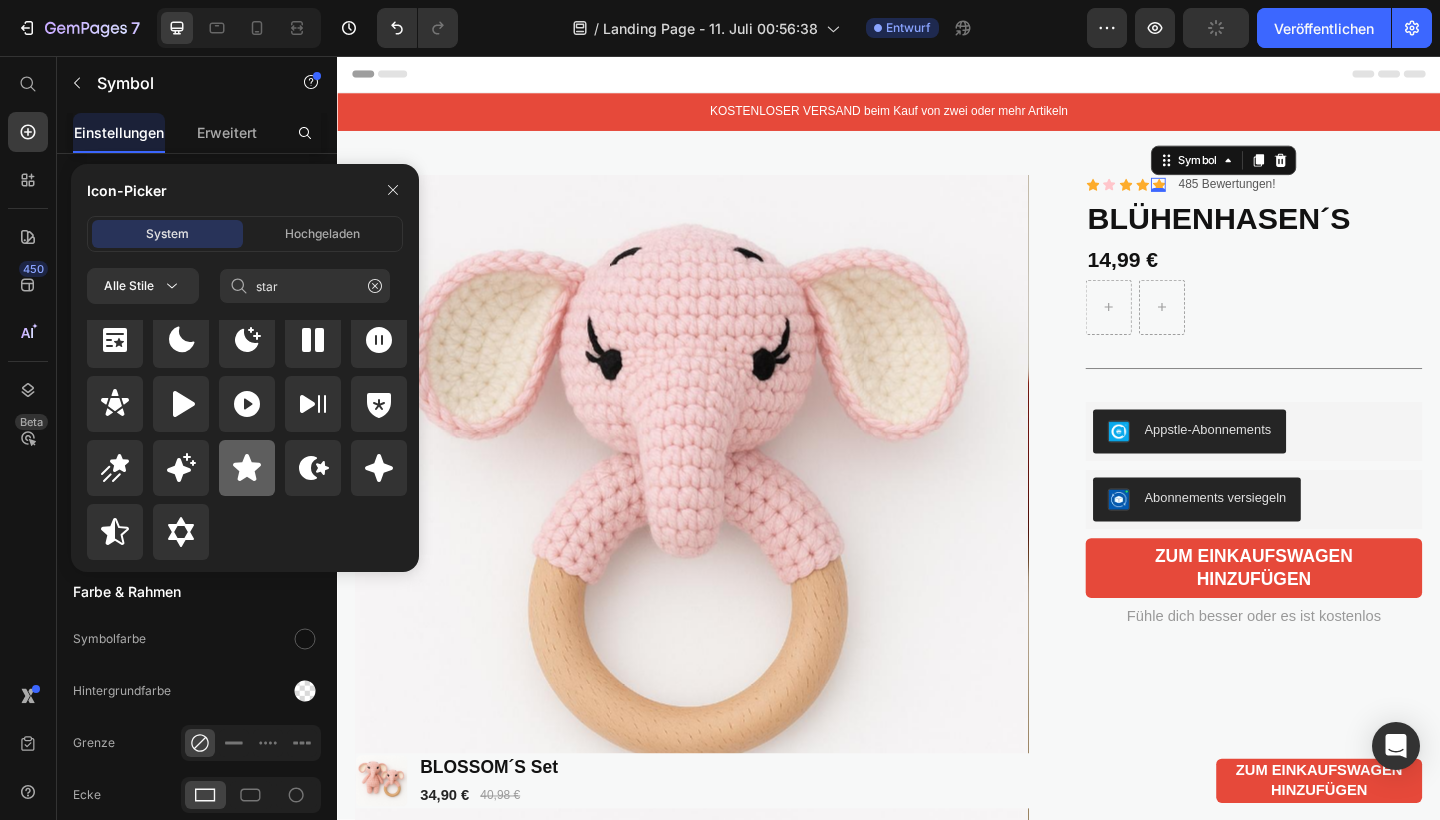 click 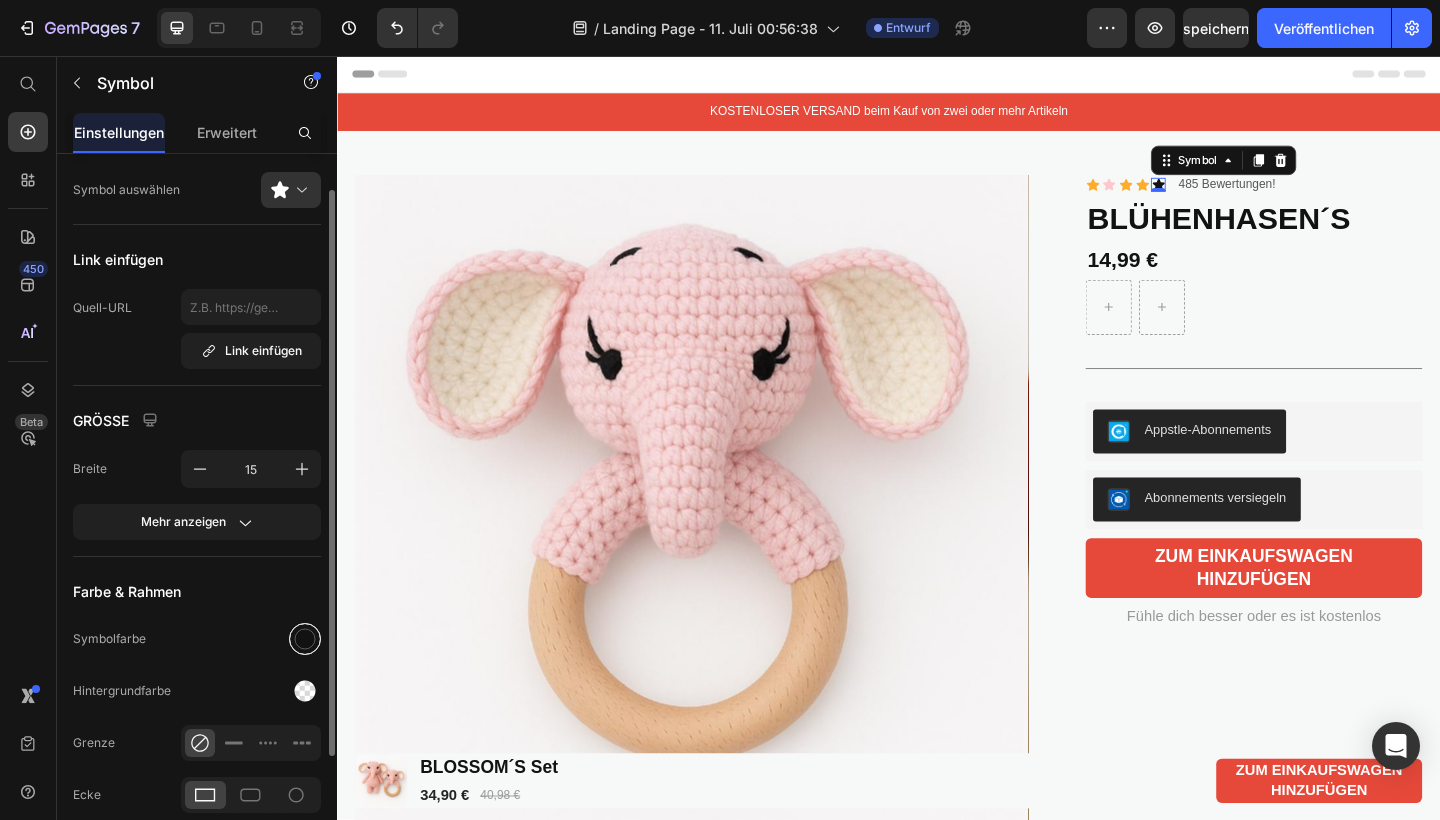 click at bounding box center (305, 639) 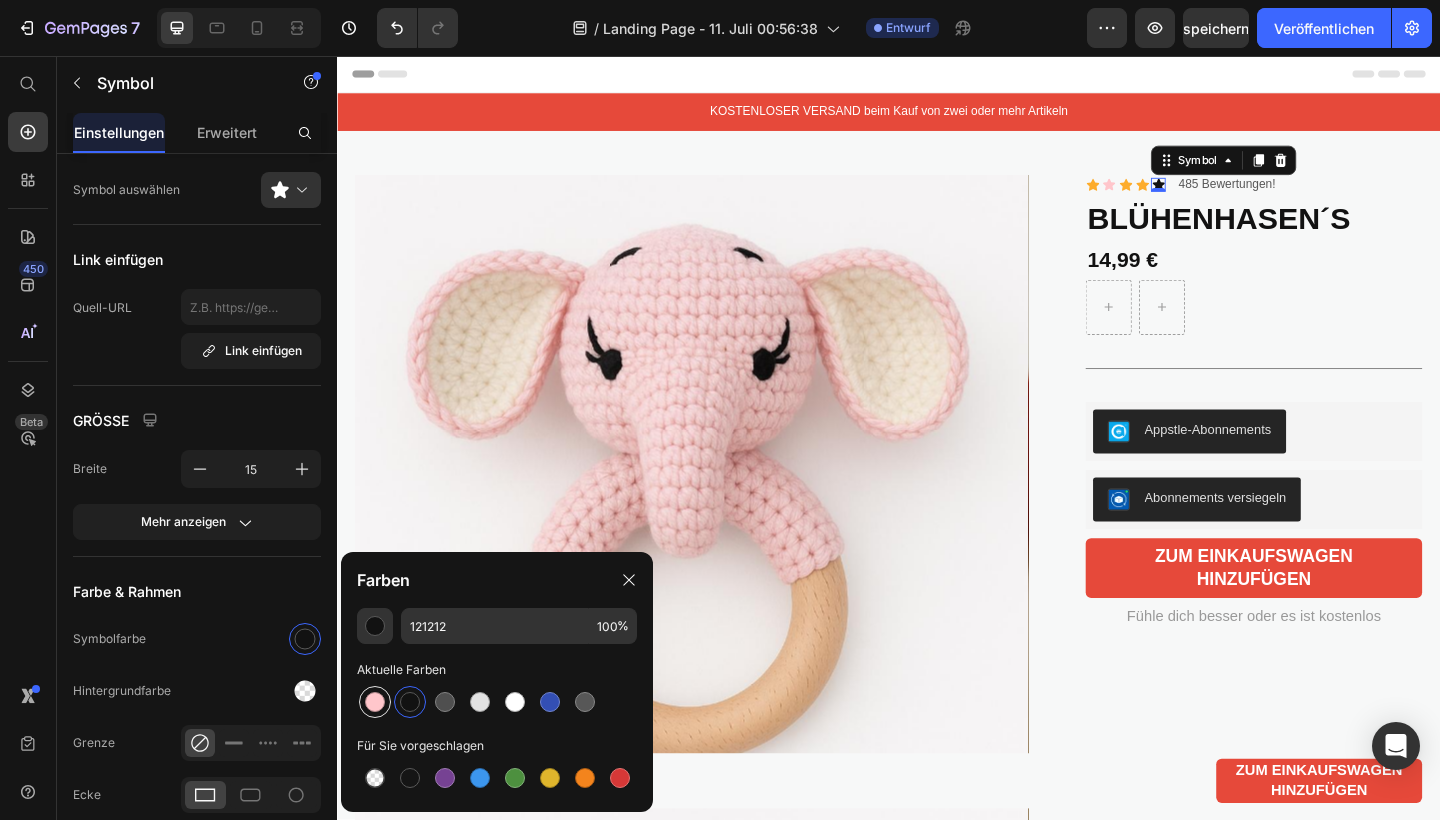 click at bounding box center (375, 702) 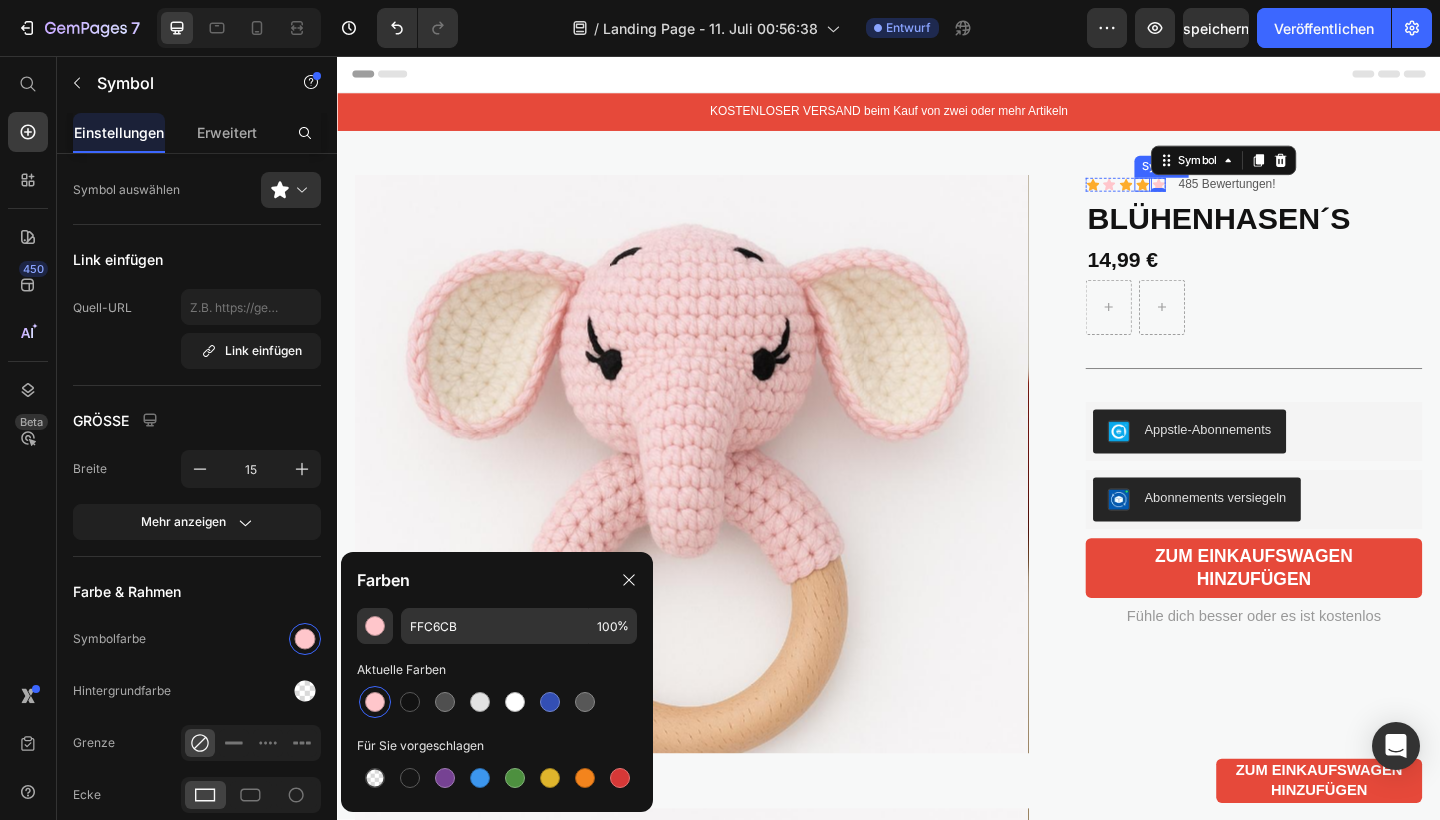 click 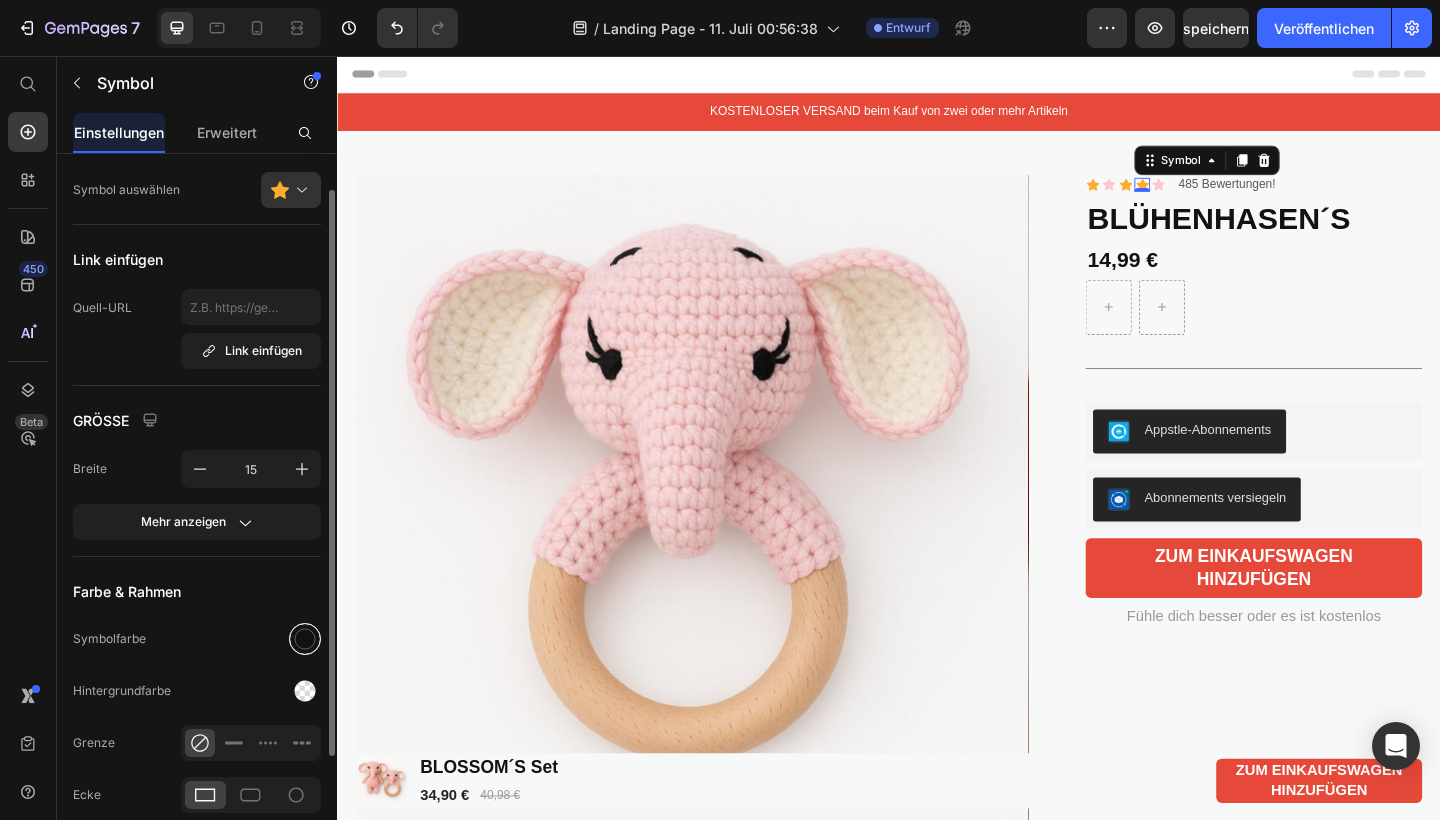 click at bounding box center (305, 639) 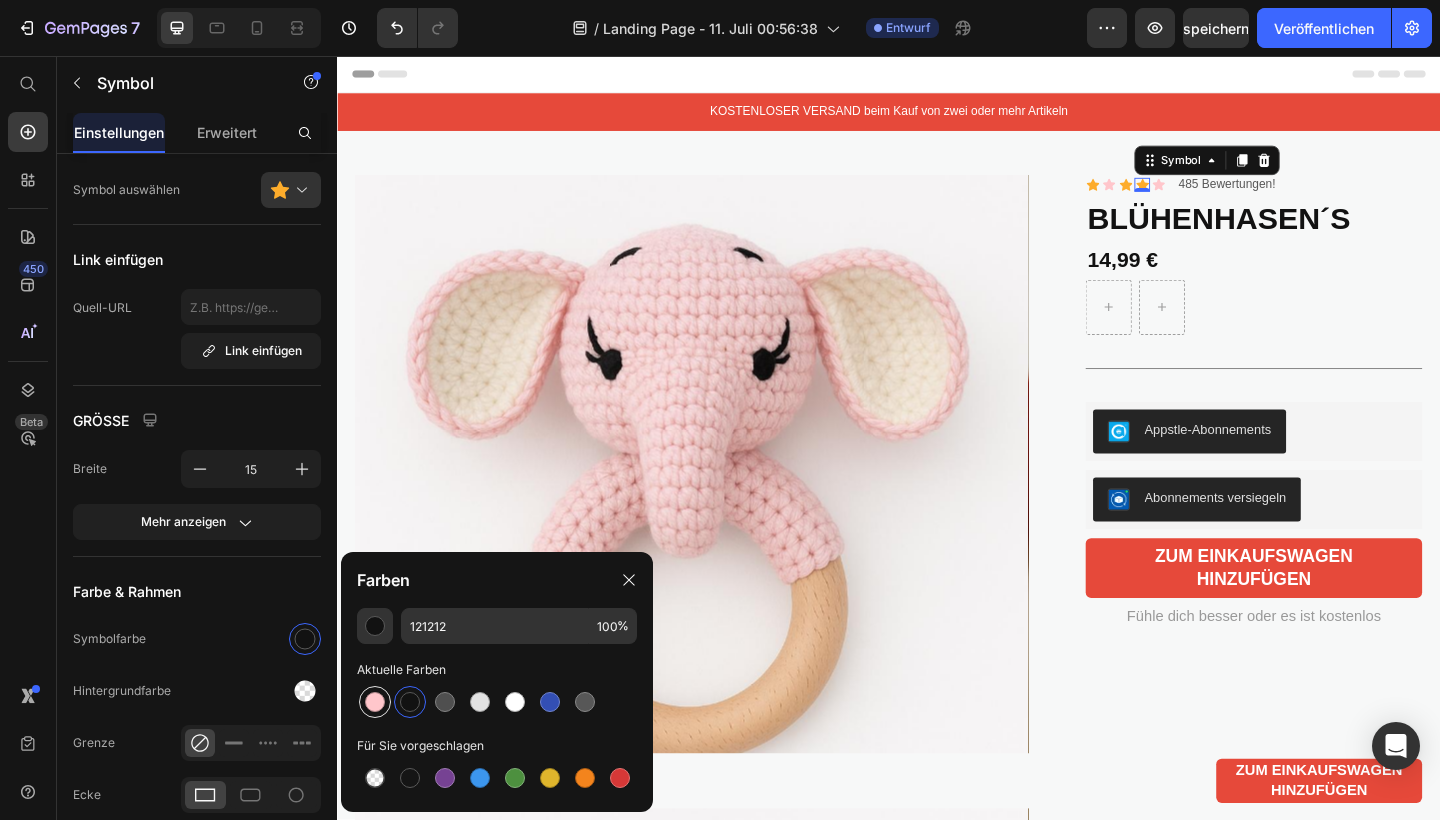 click at bounding box center [375, 702] 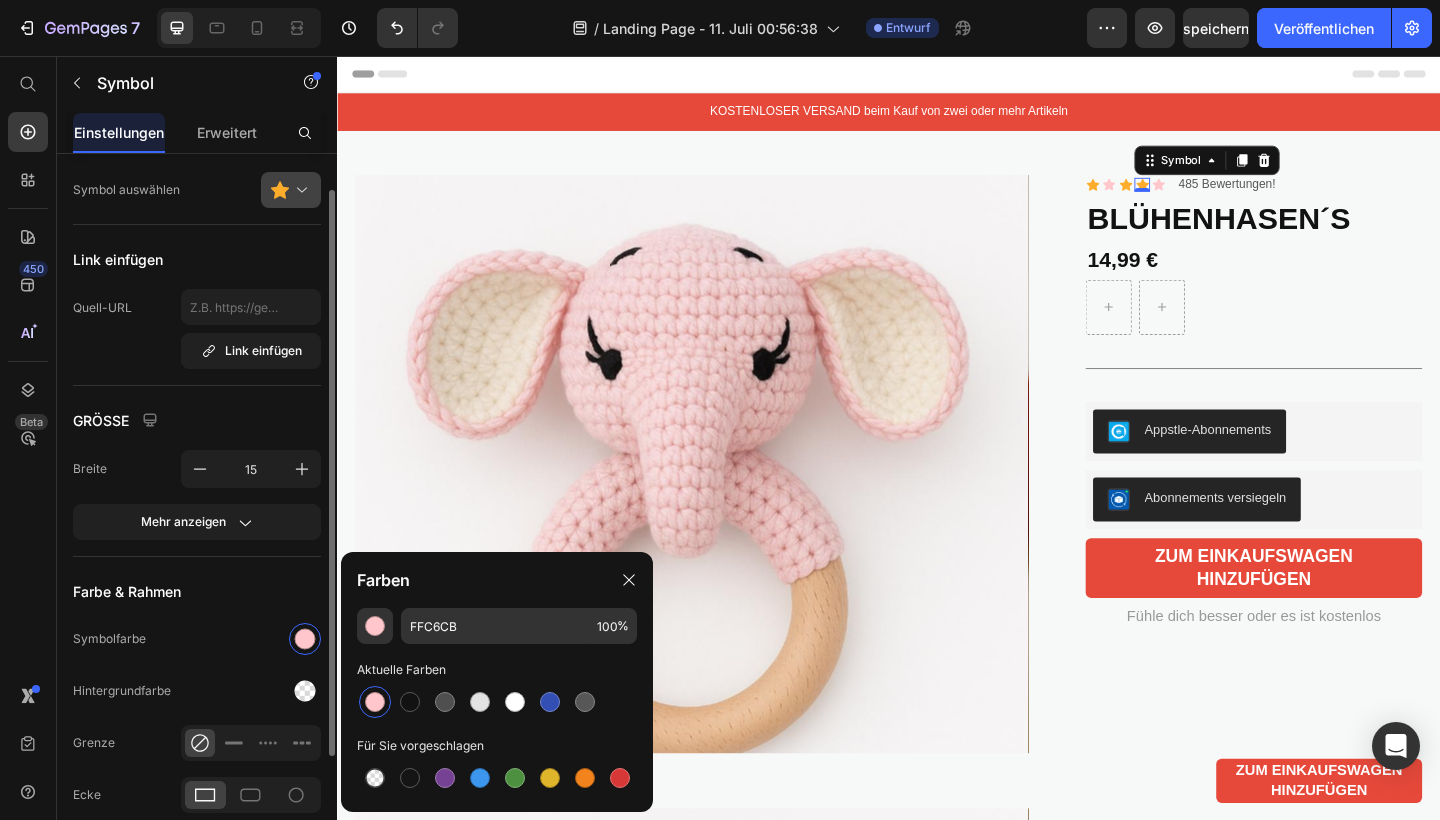 click at bounding box center (299, 190) 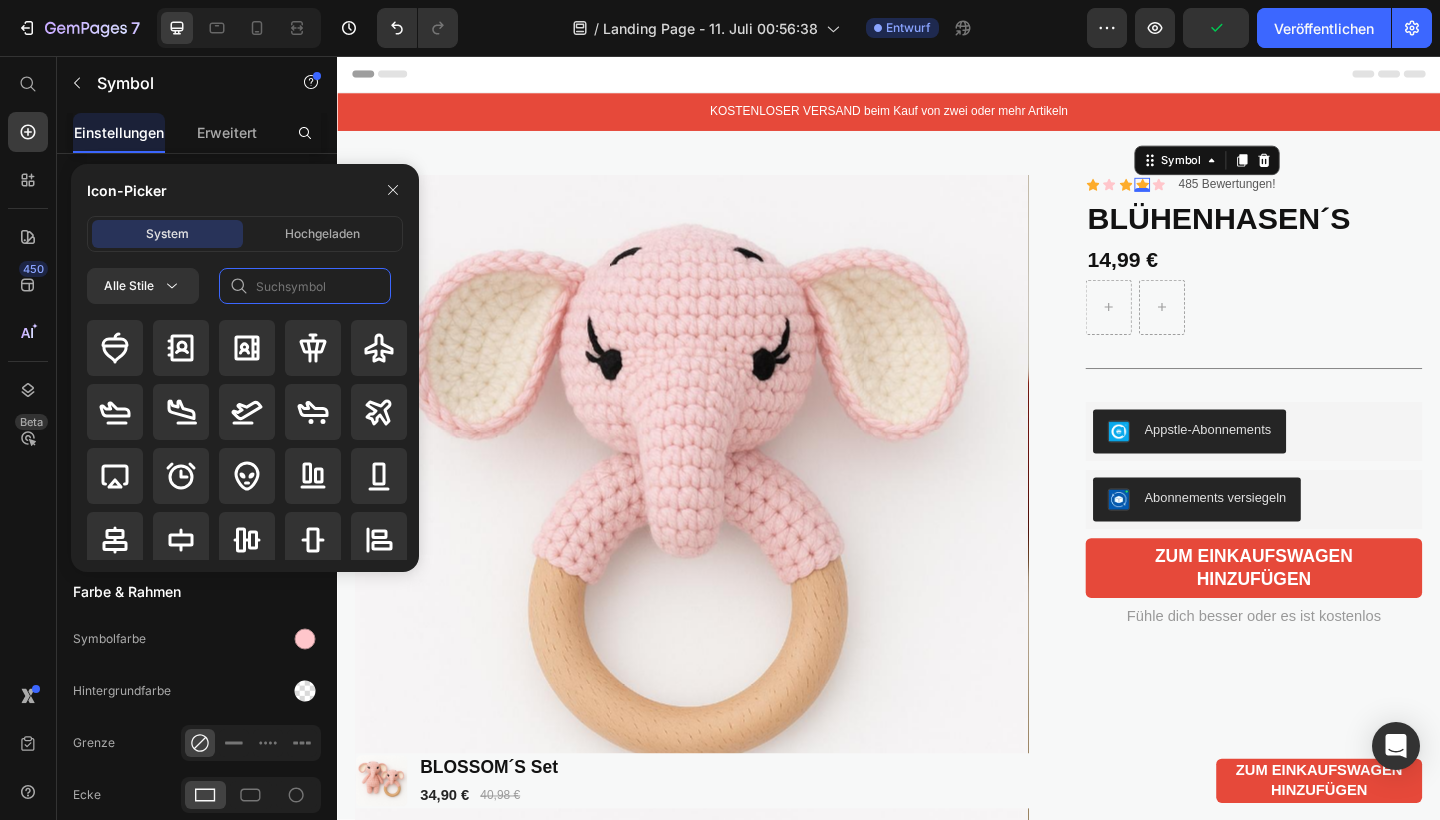 click 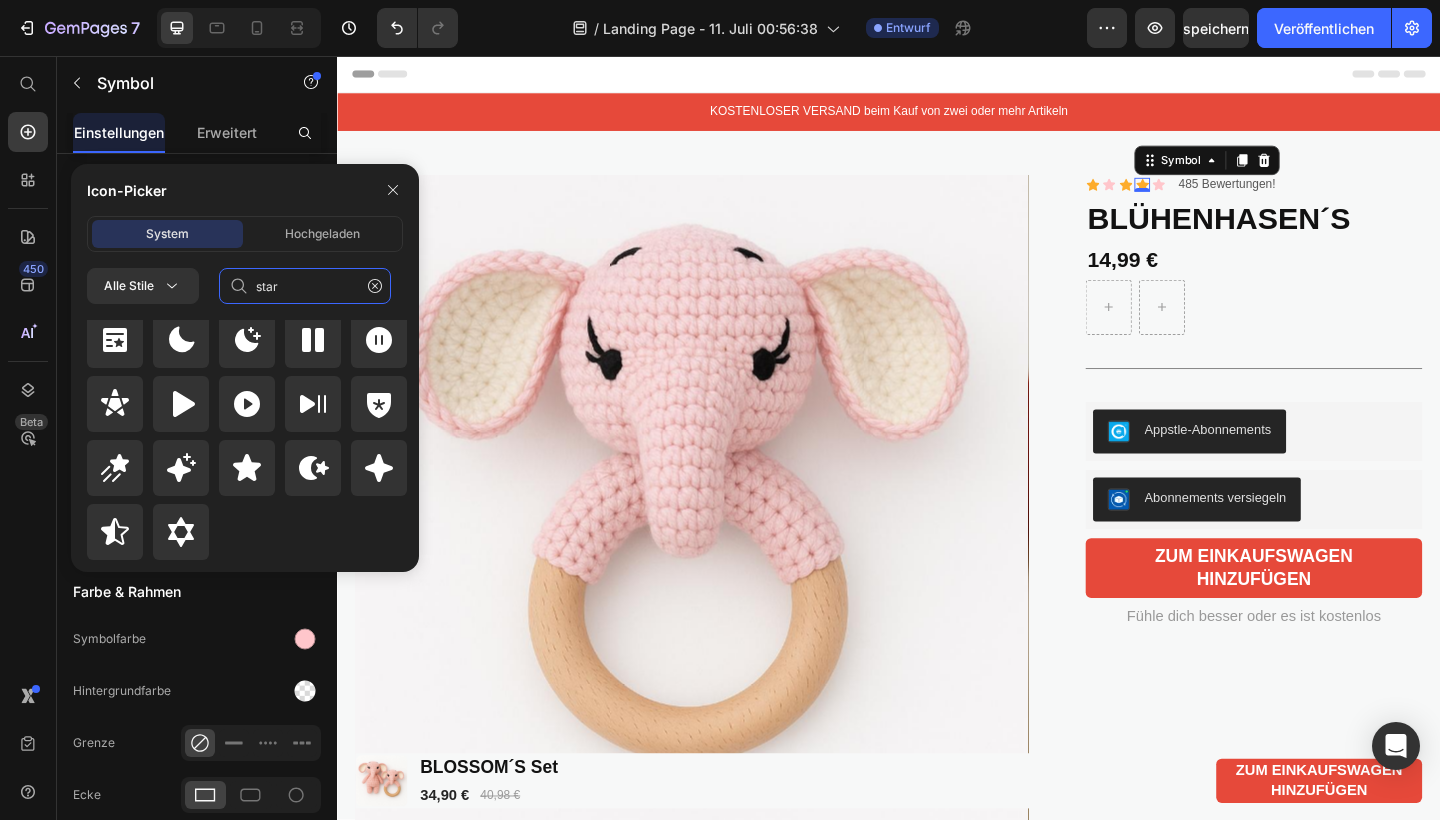 scroll, scrollTop: 872, scrollLeft: 0, axis: vertical 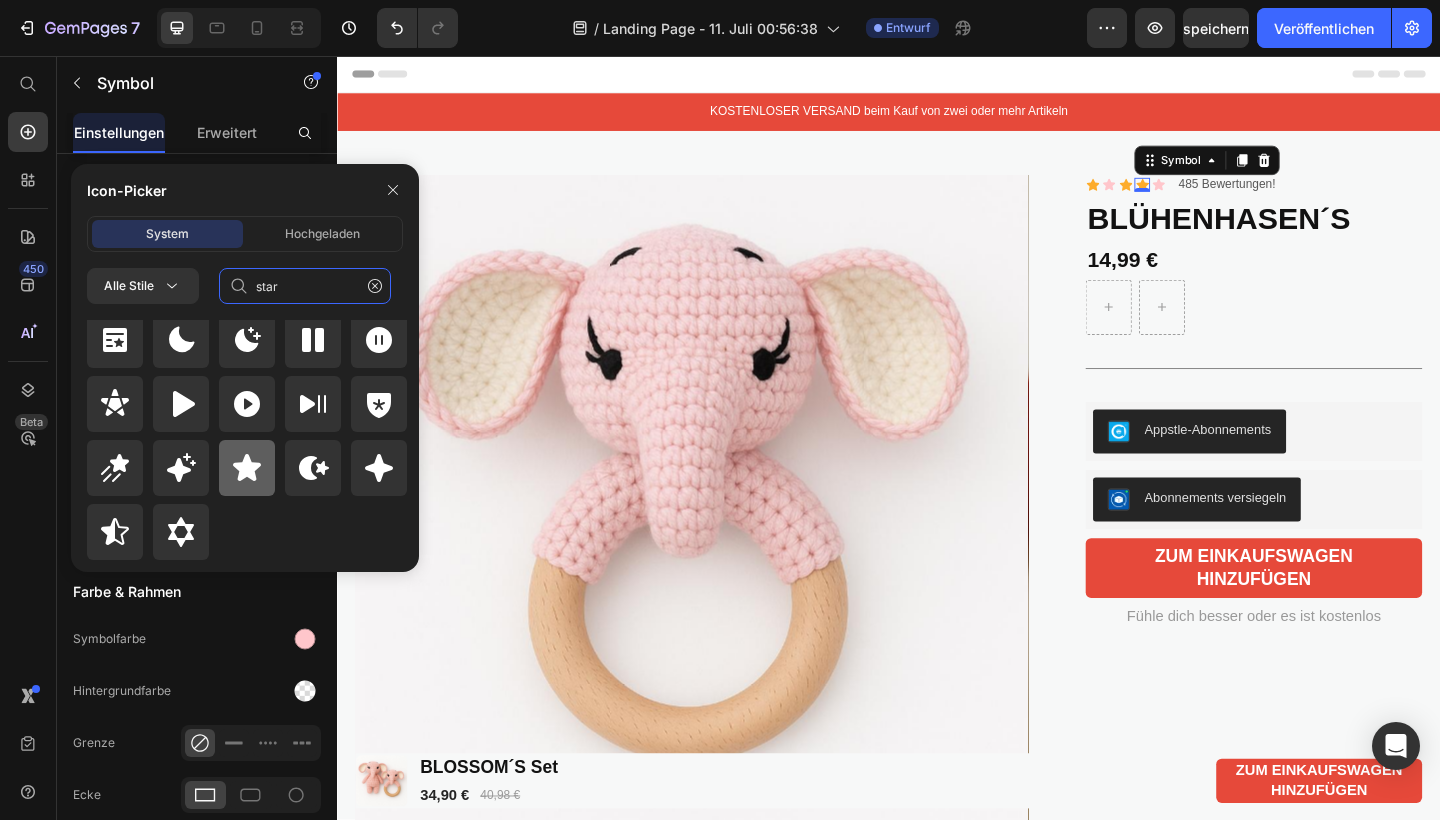 type on "star" 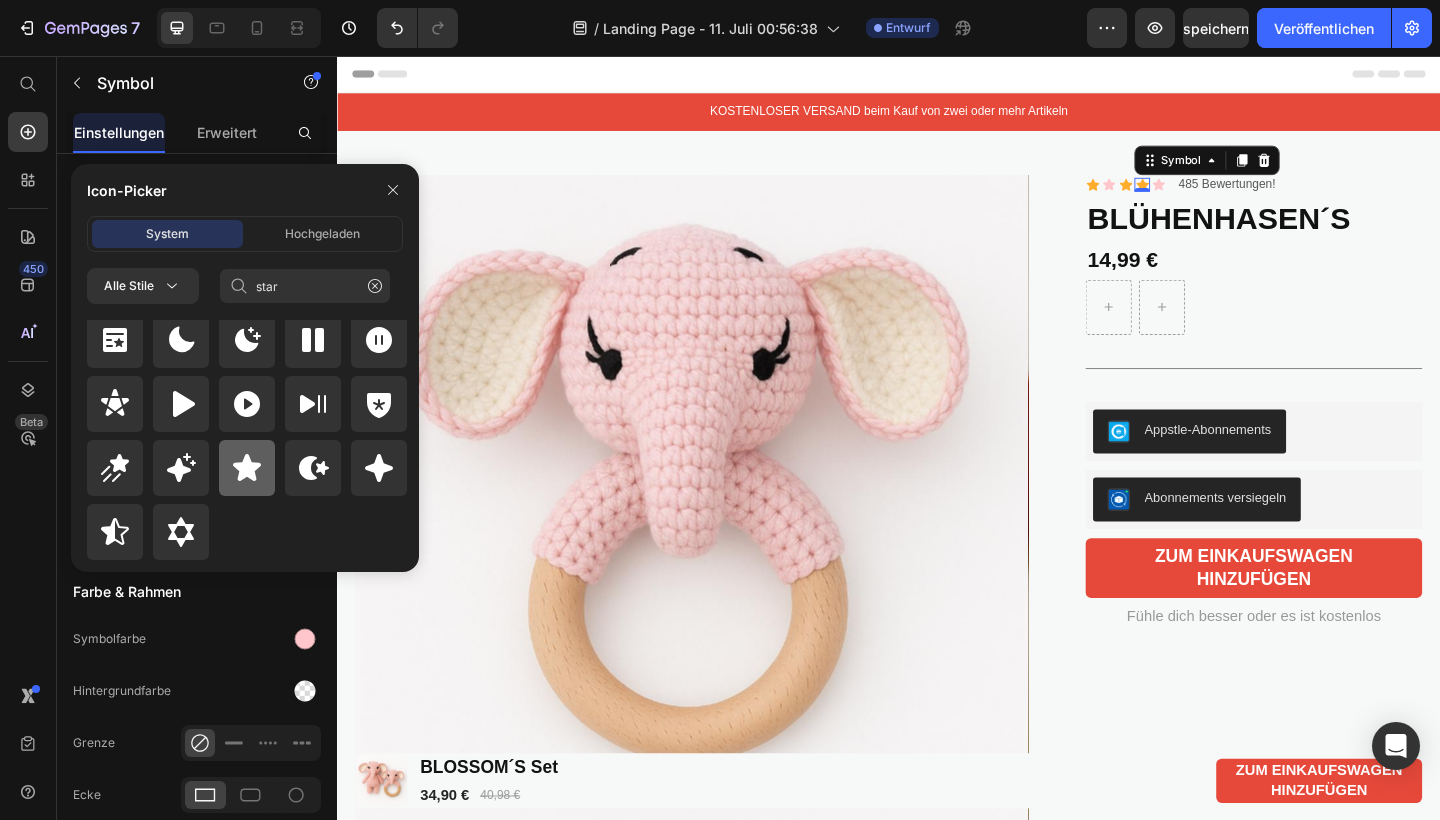 click 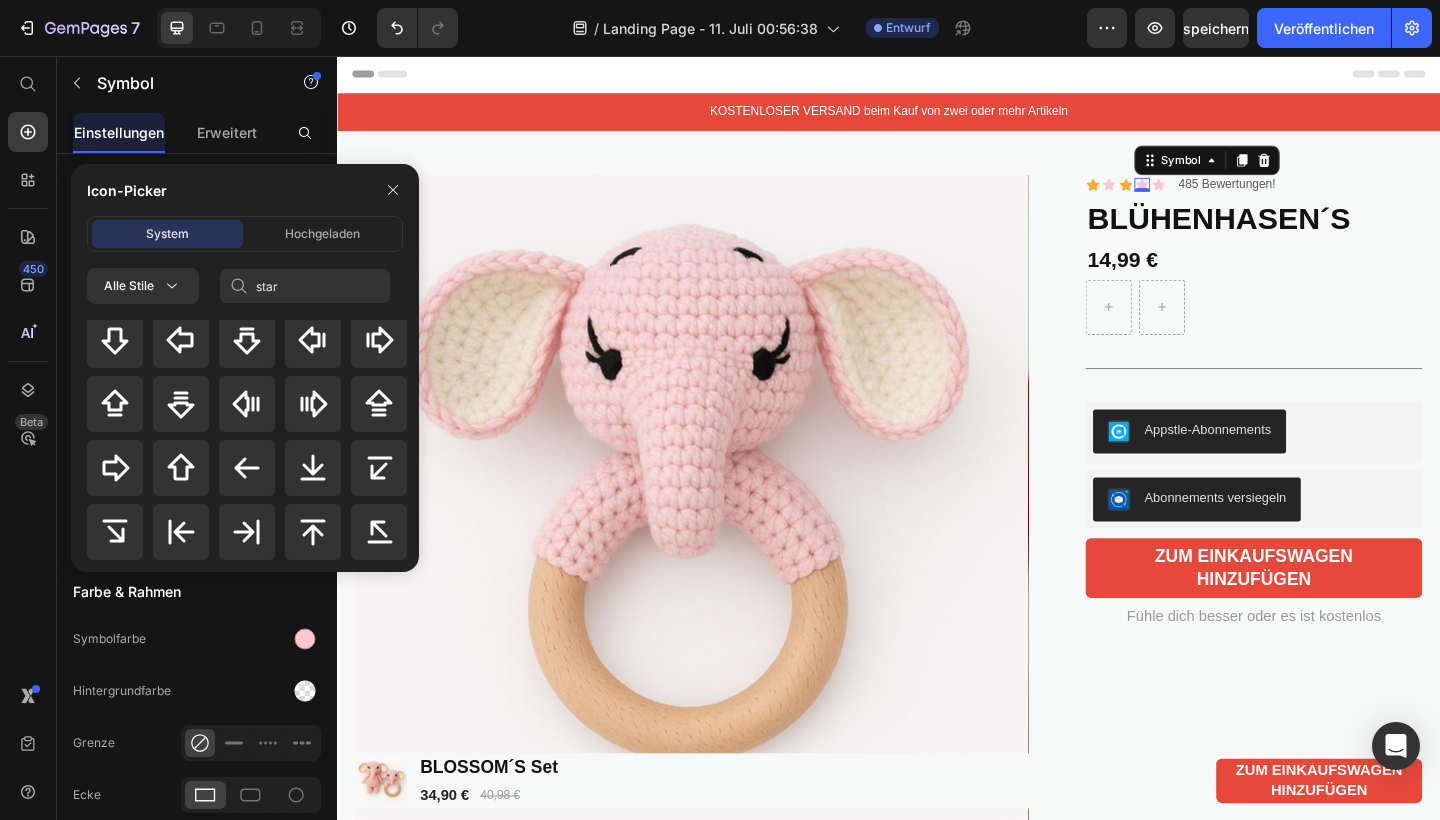 type 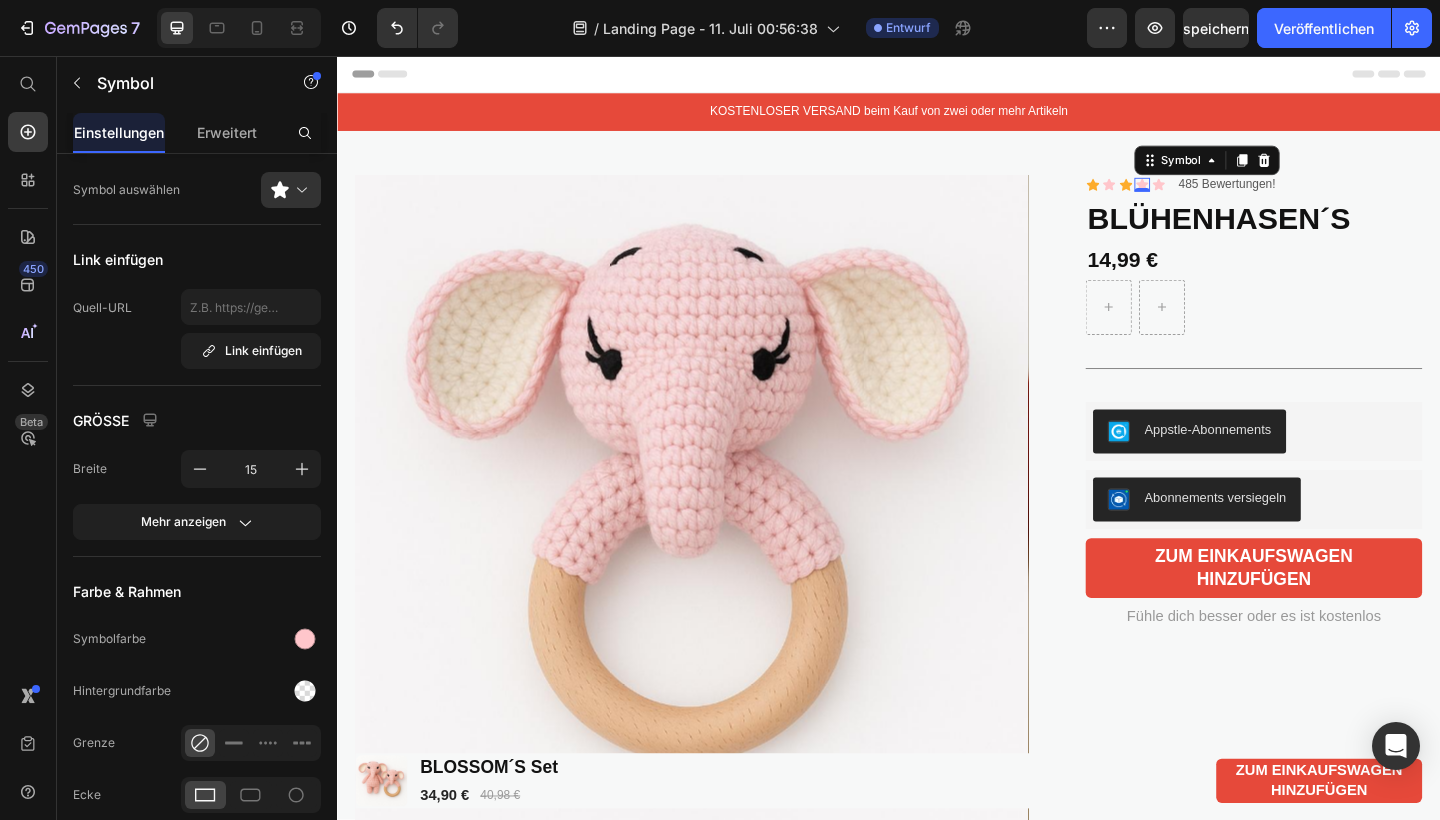 scroll, scrollTop: 0, scrollLeft: 0, axis: both 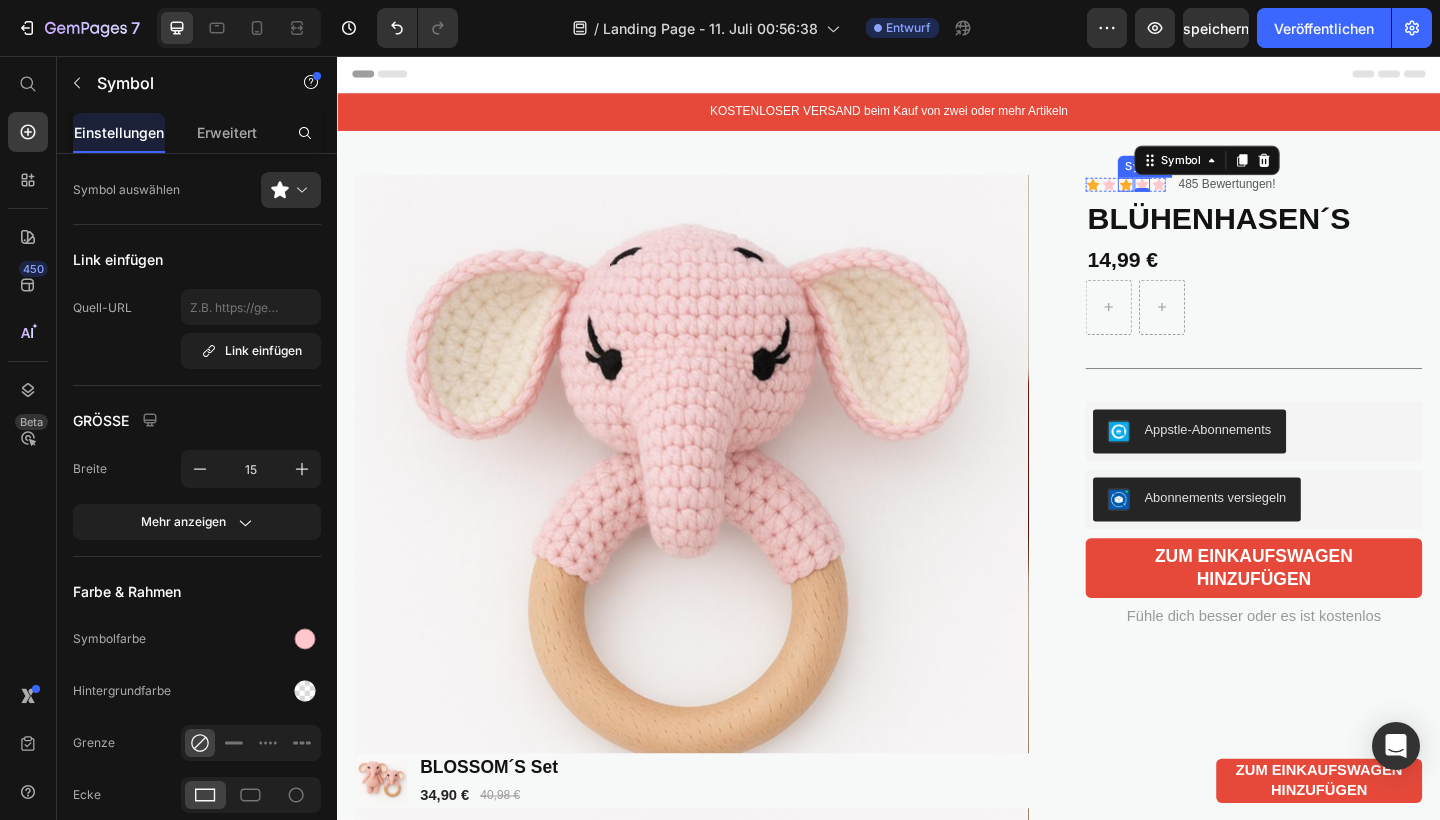 click 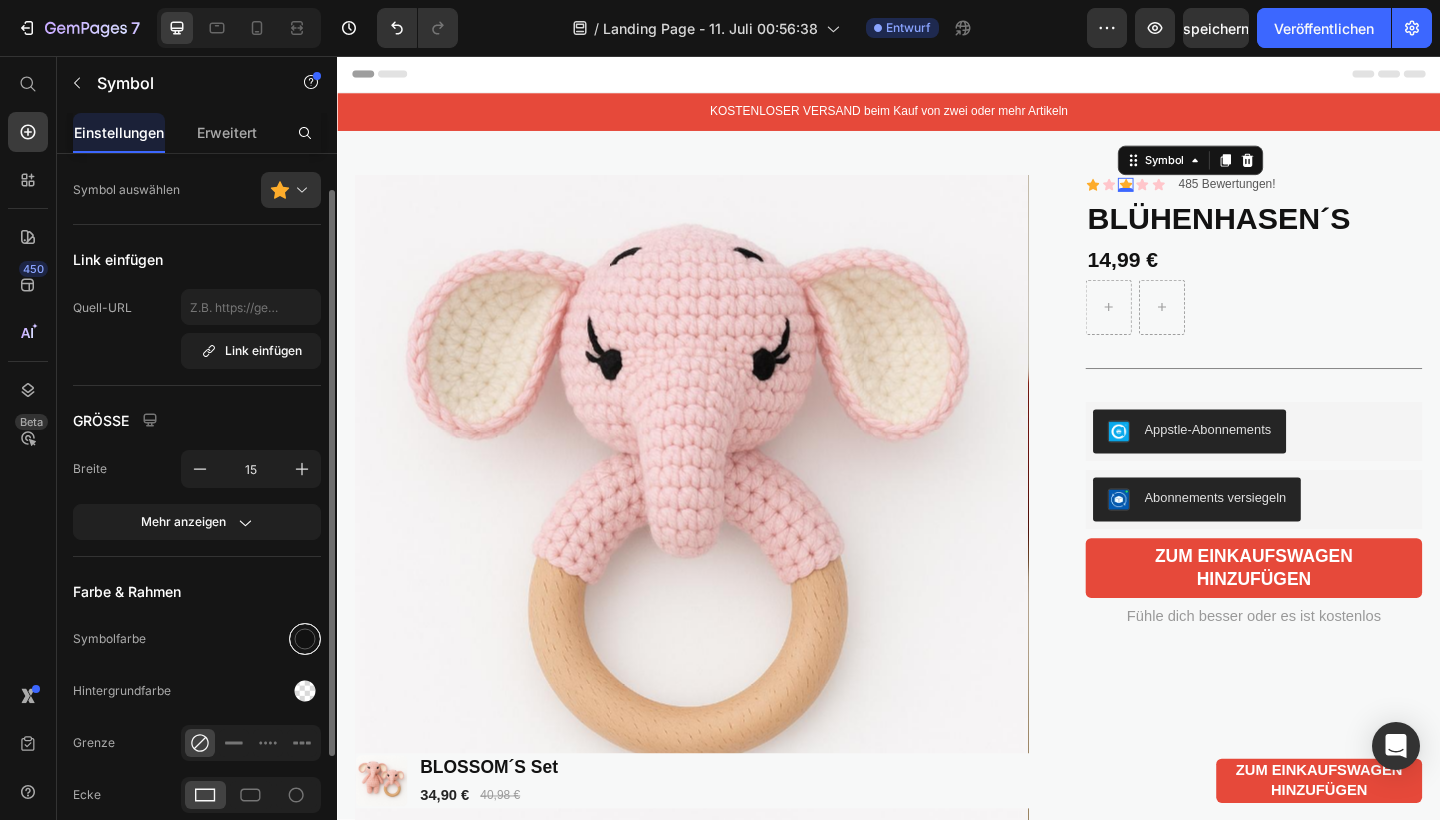 click at bounding box center (305, 639) 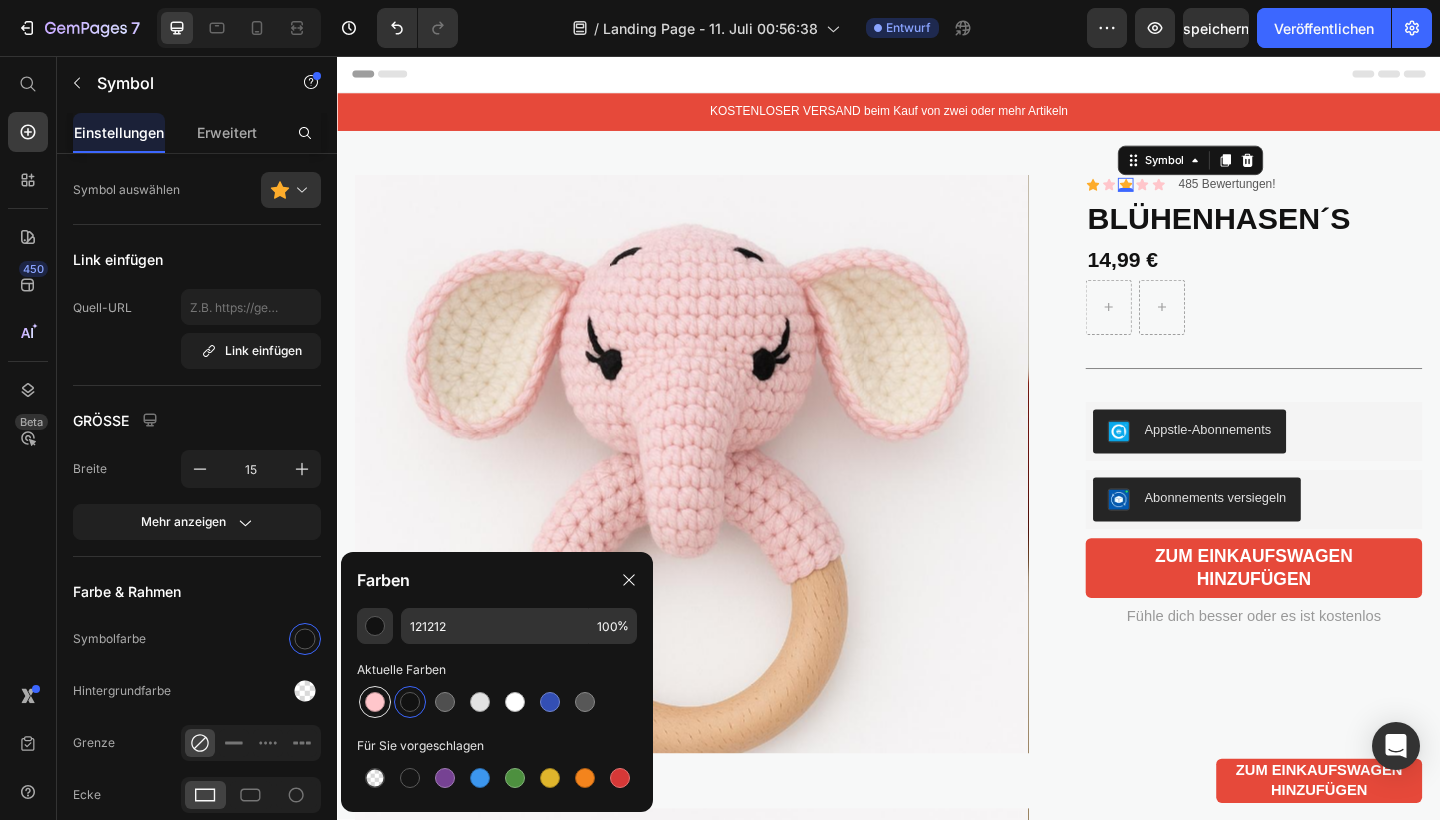 click at bounding box center [375, 702] 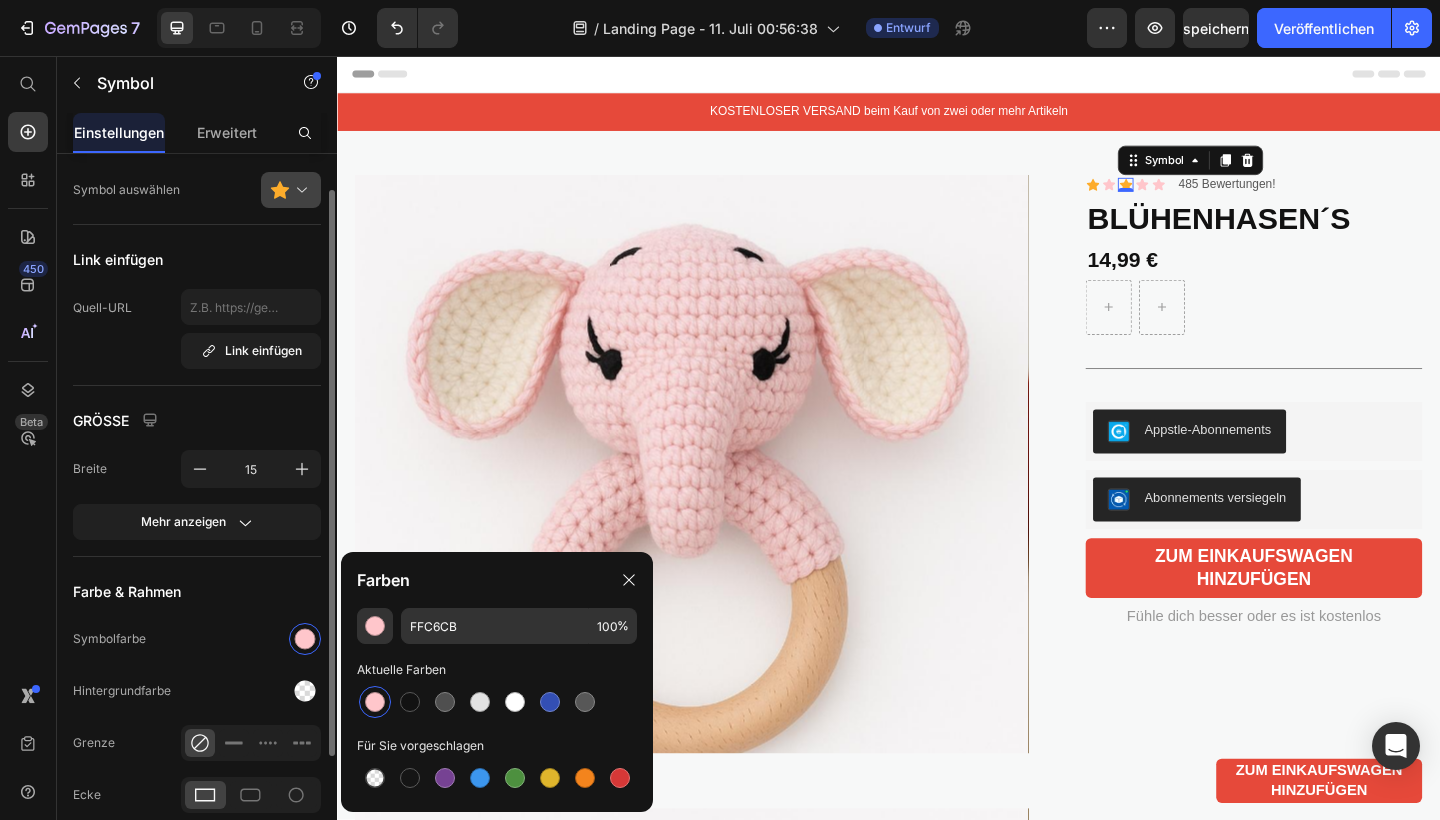 click at bounding box center [299, 190] 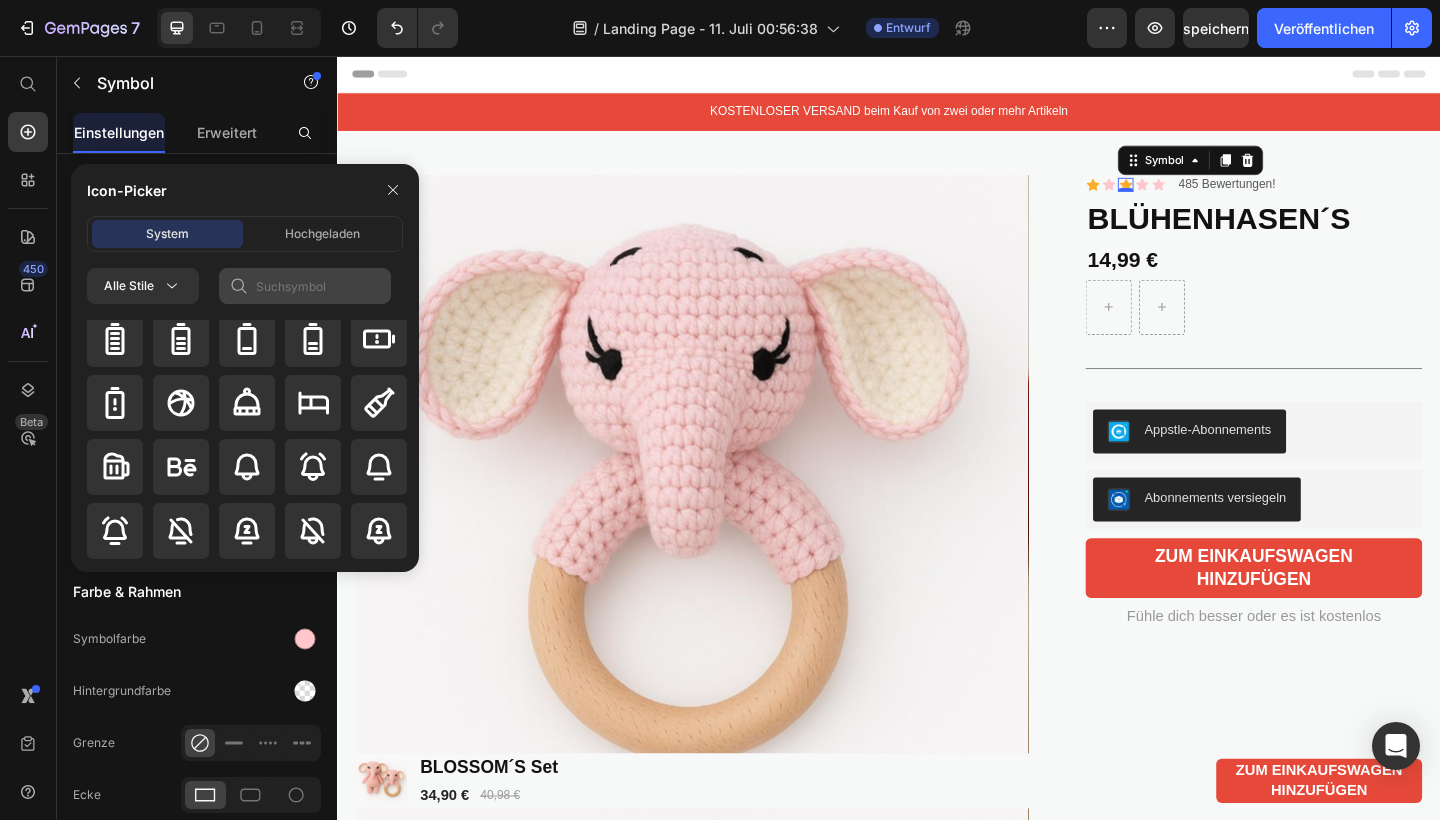 scroll, scrollTop: 1995, scrollLeft: 0, axis: vertical 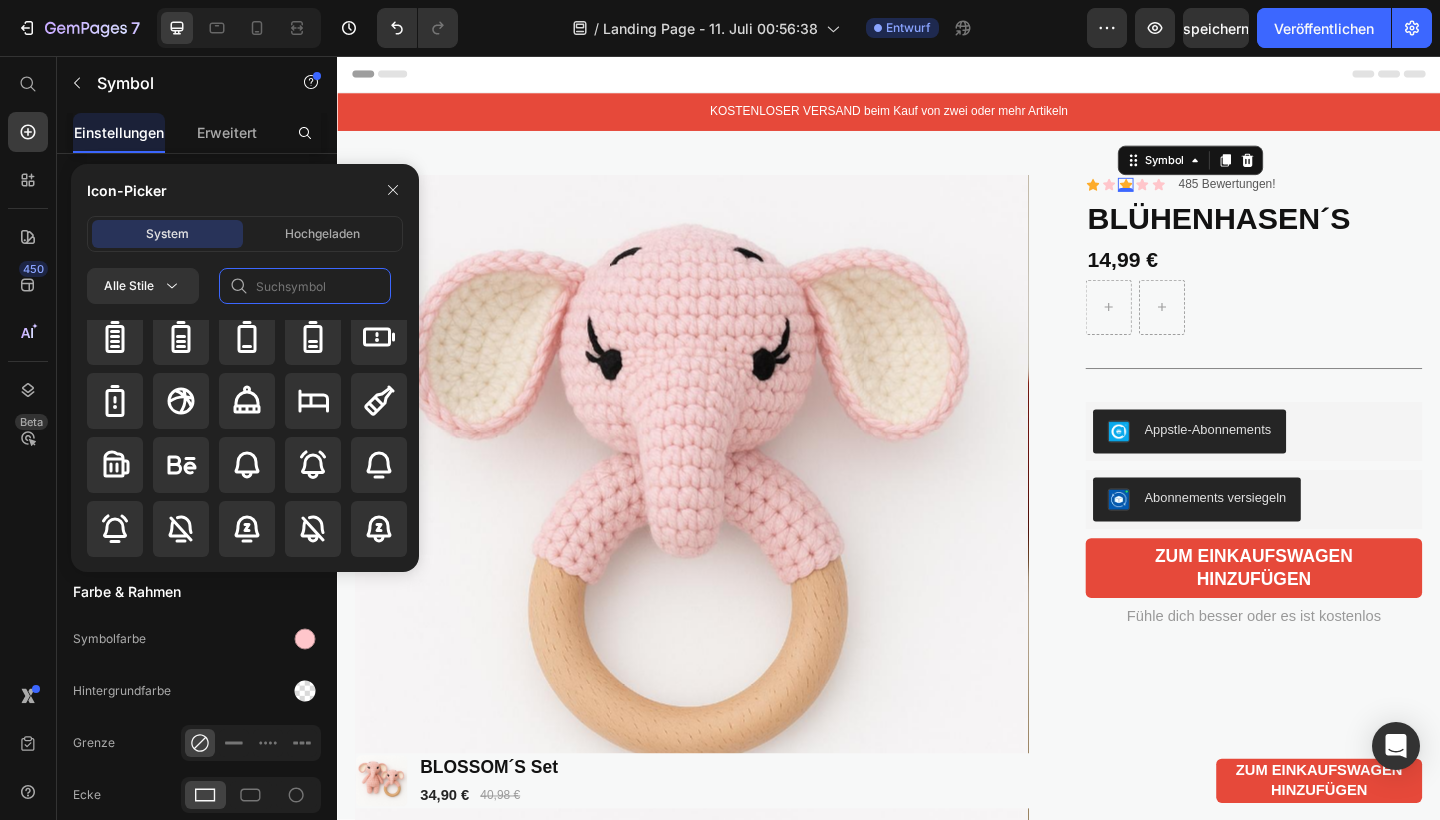 click 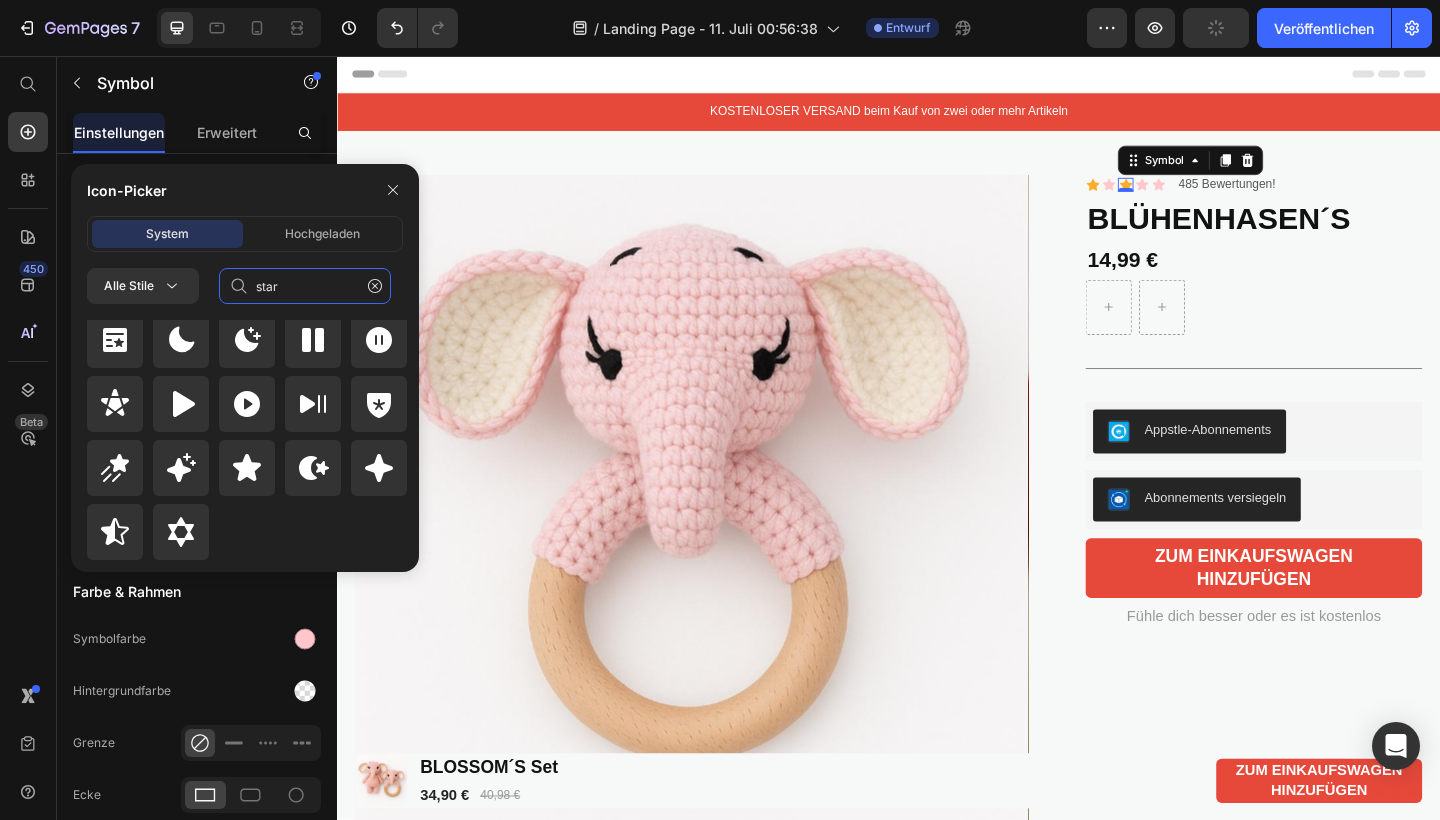 scroll, scrollTop: 872, scrollLeft: 0, axis: vertical 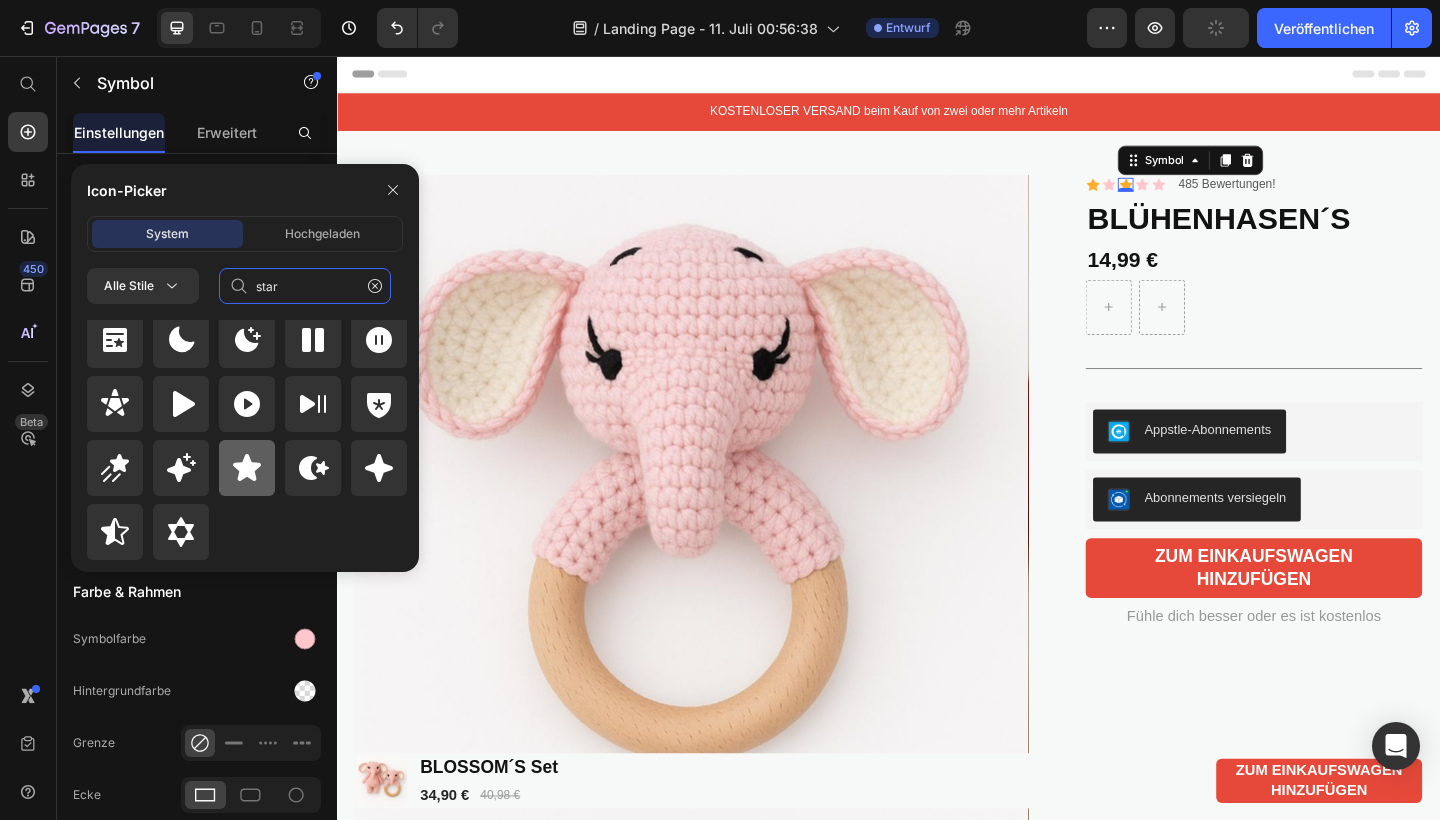 type on "star" 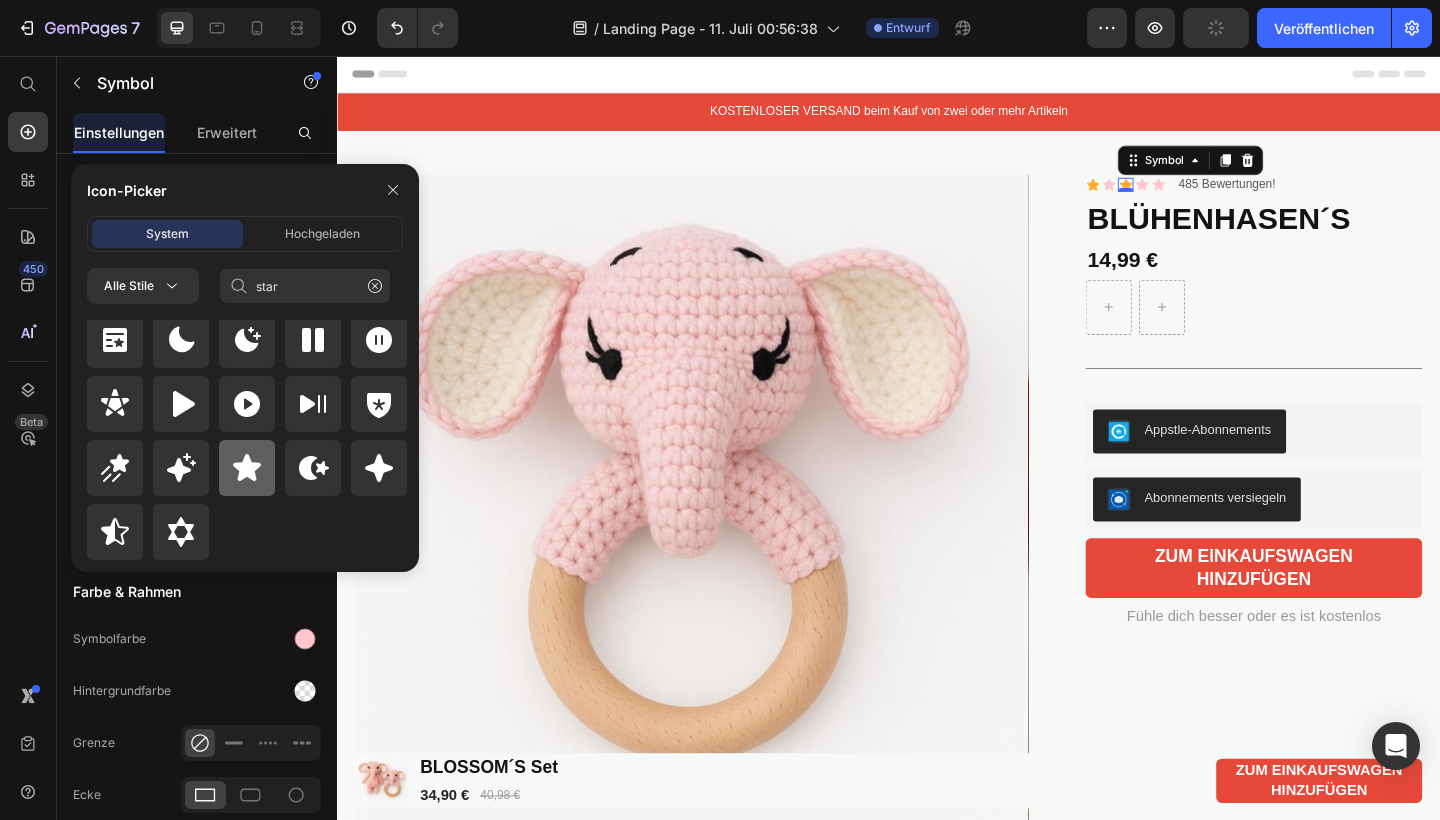 click 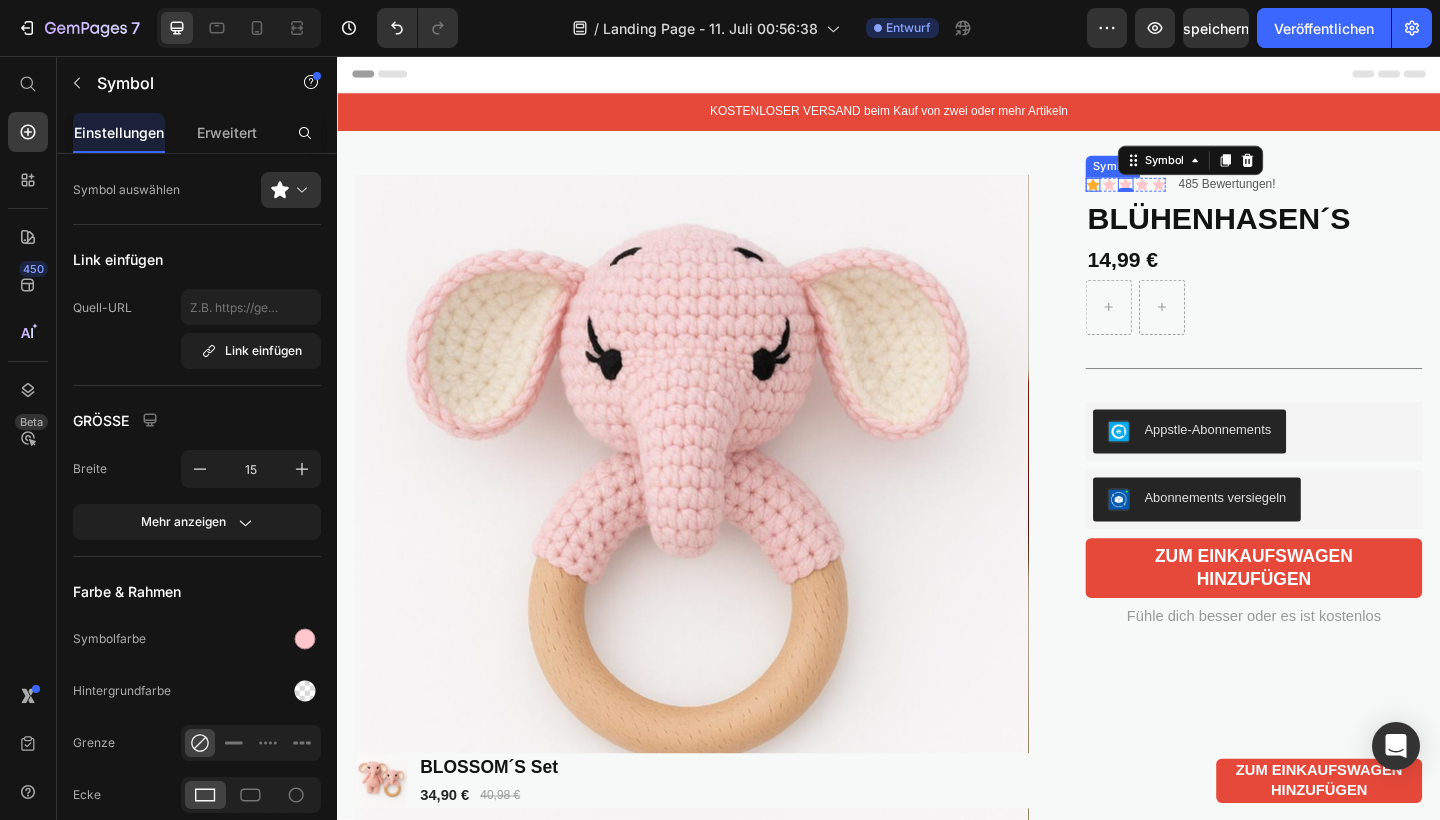 click 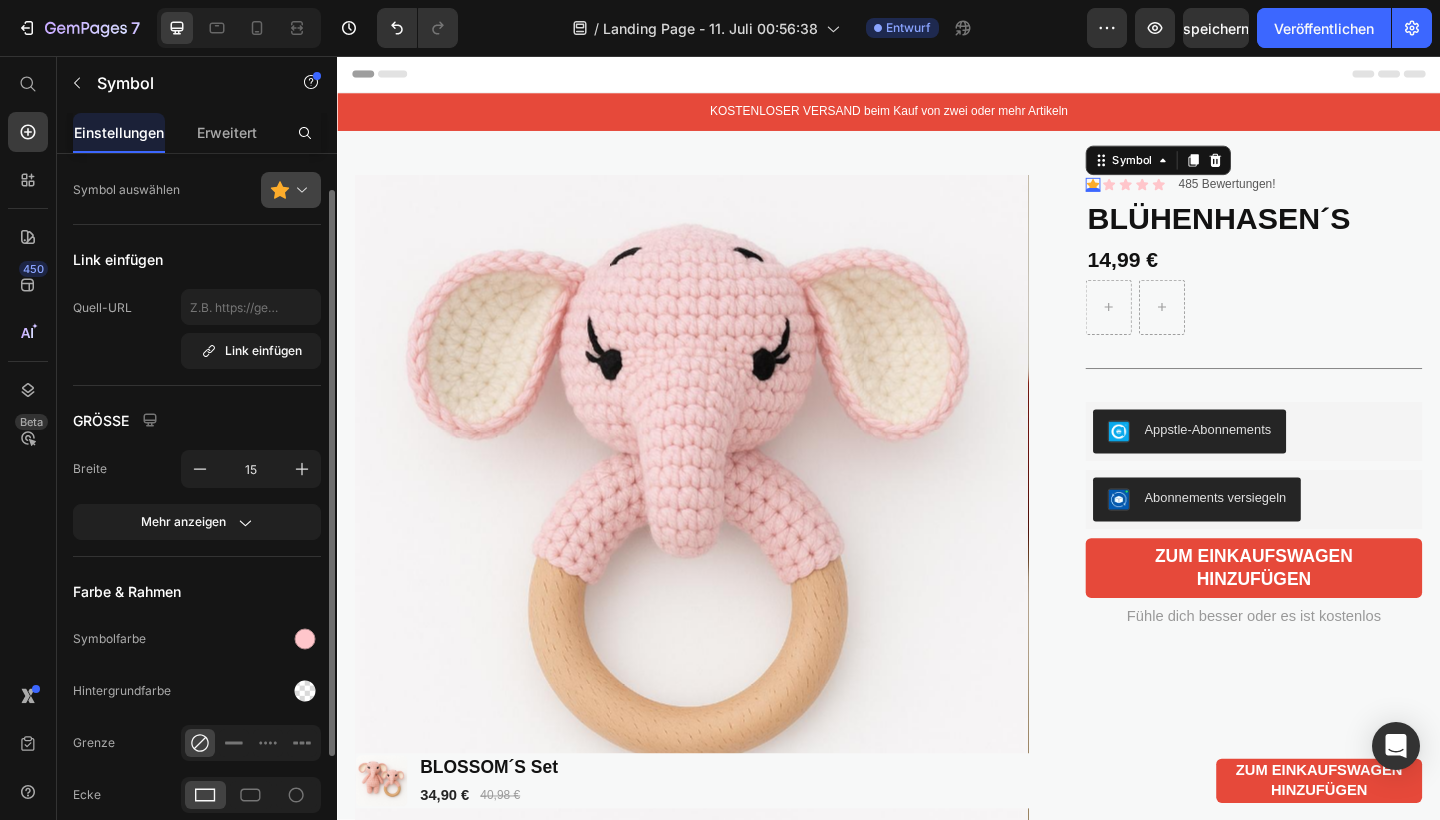 click at bounding box center (299, 190) 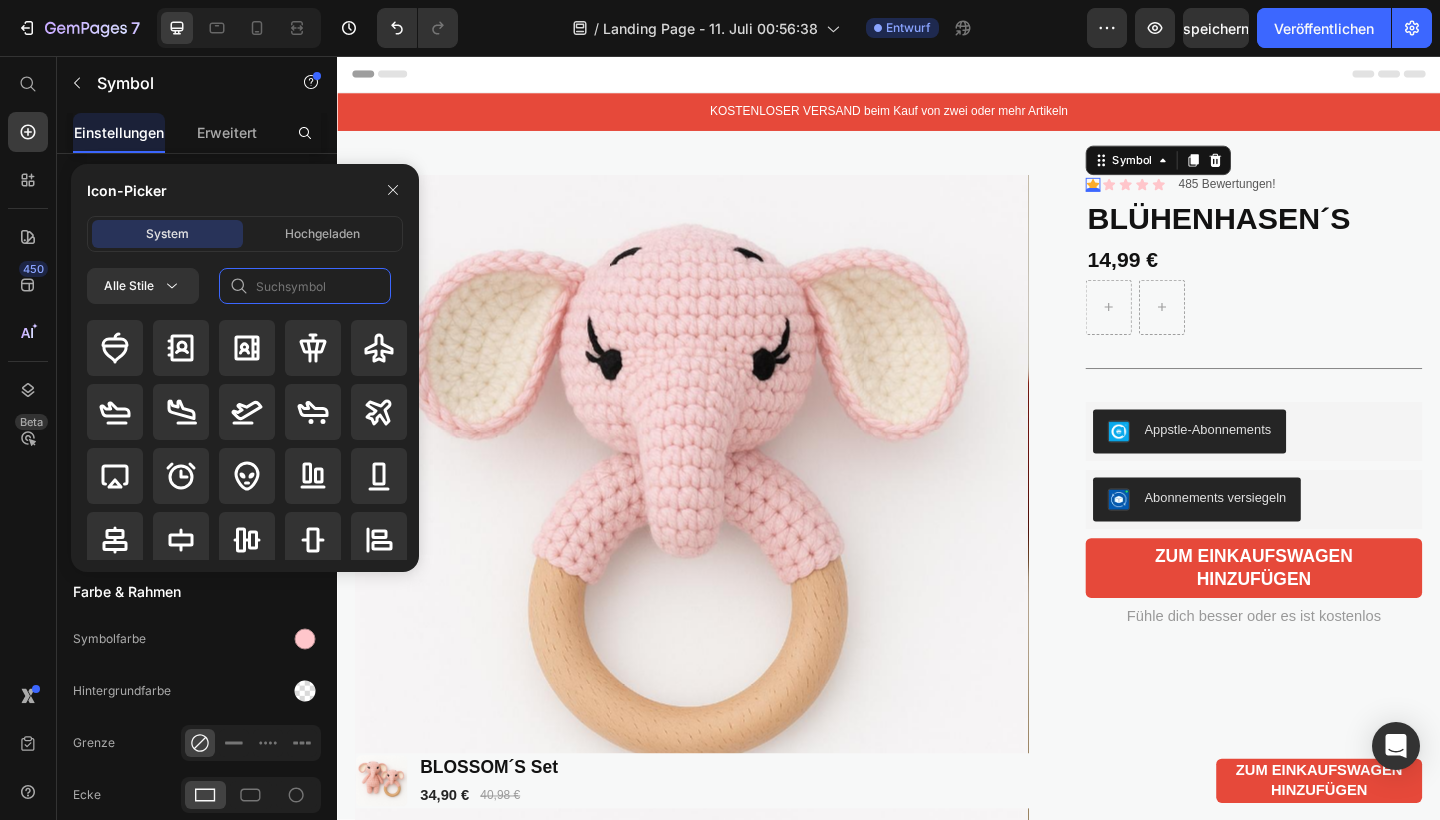 click 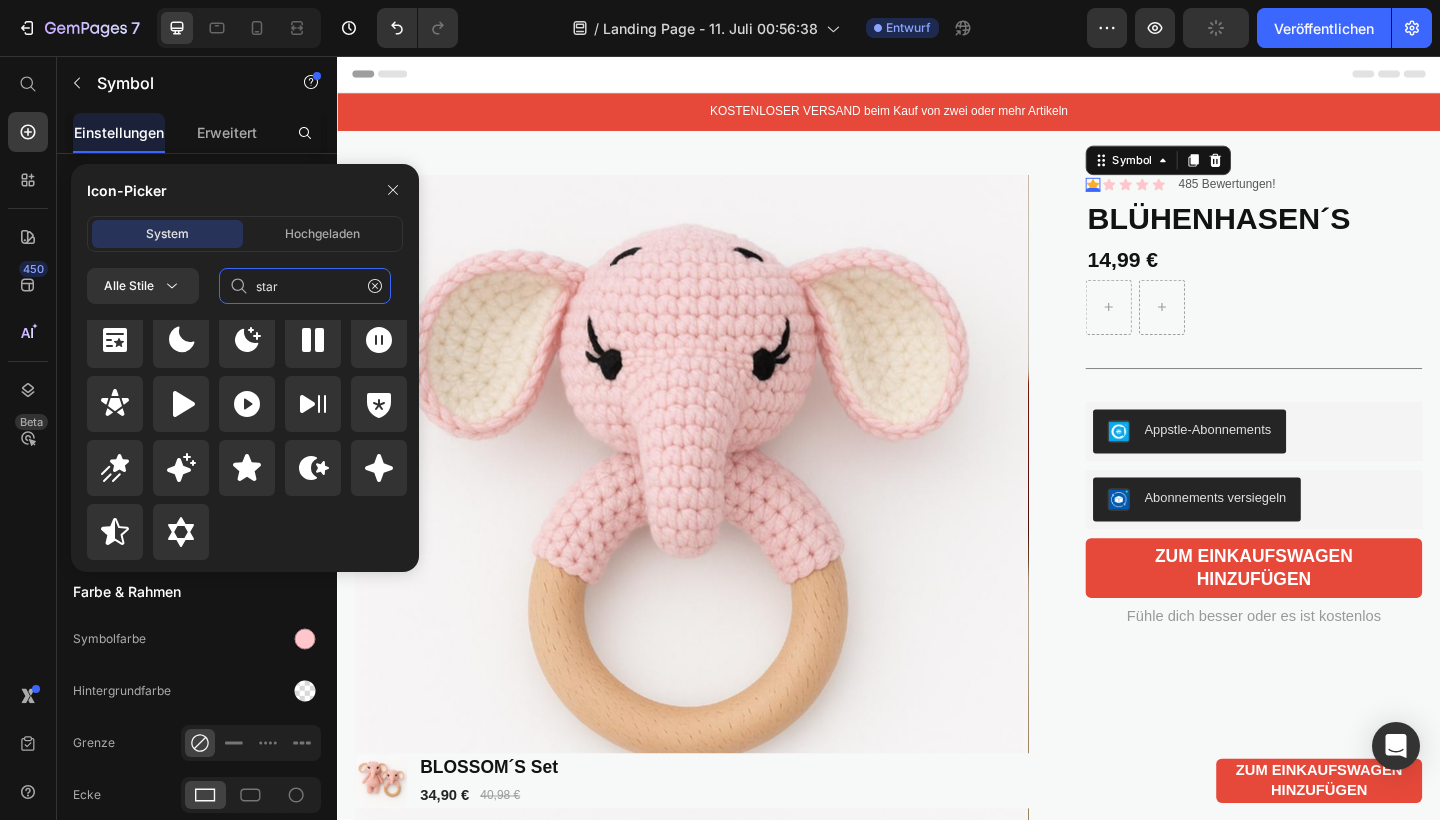 scroll, scrollTop: 872, scrollLeft: 0, axis: vertical 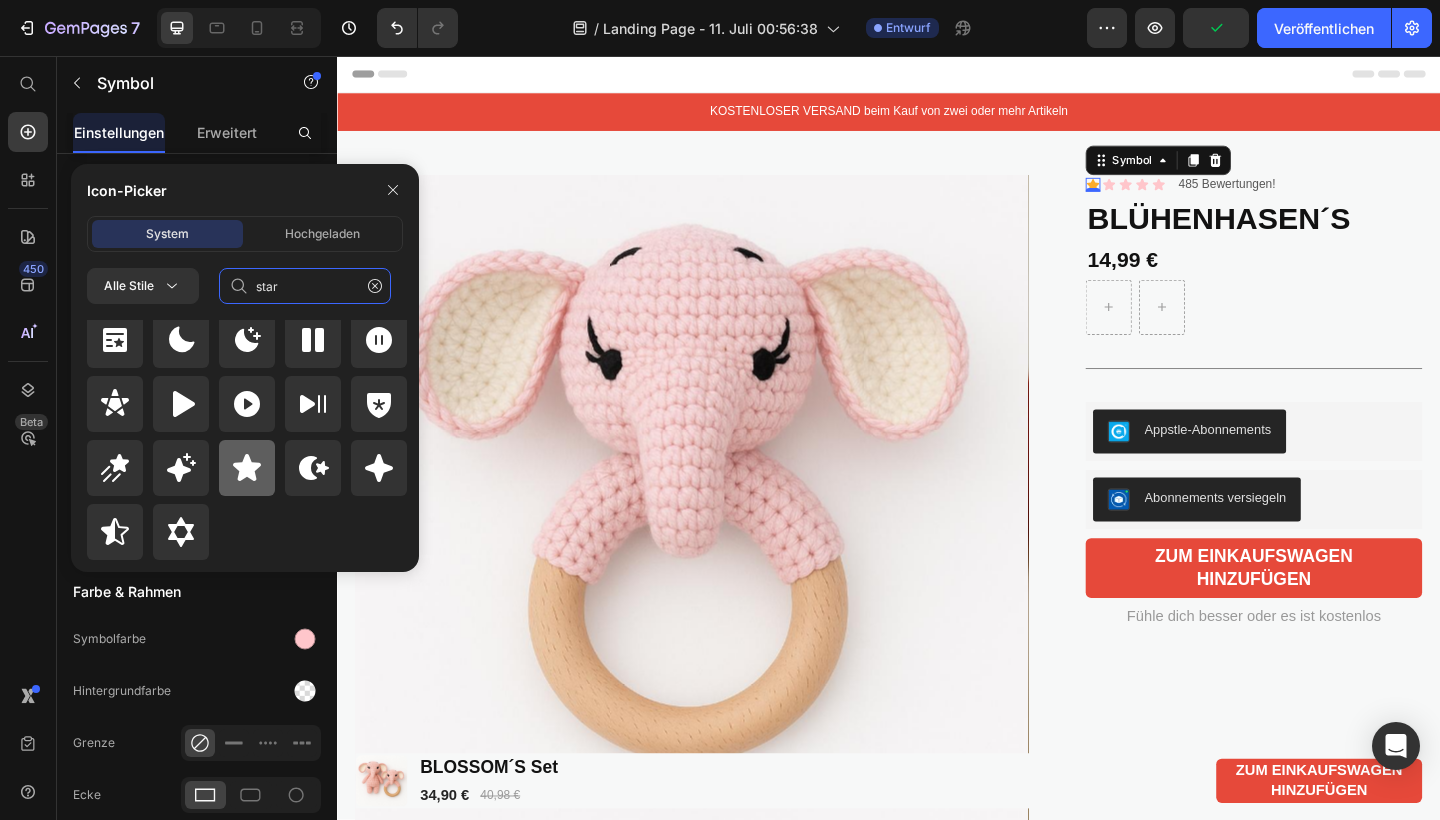 type on "star" 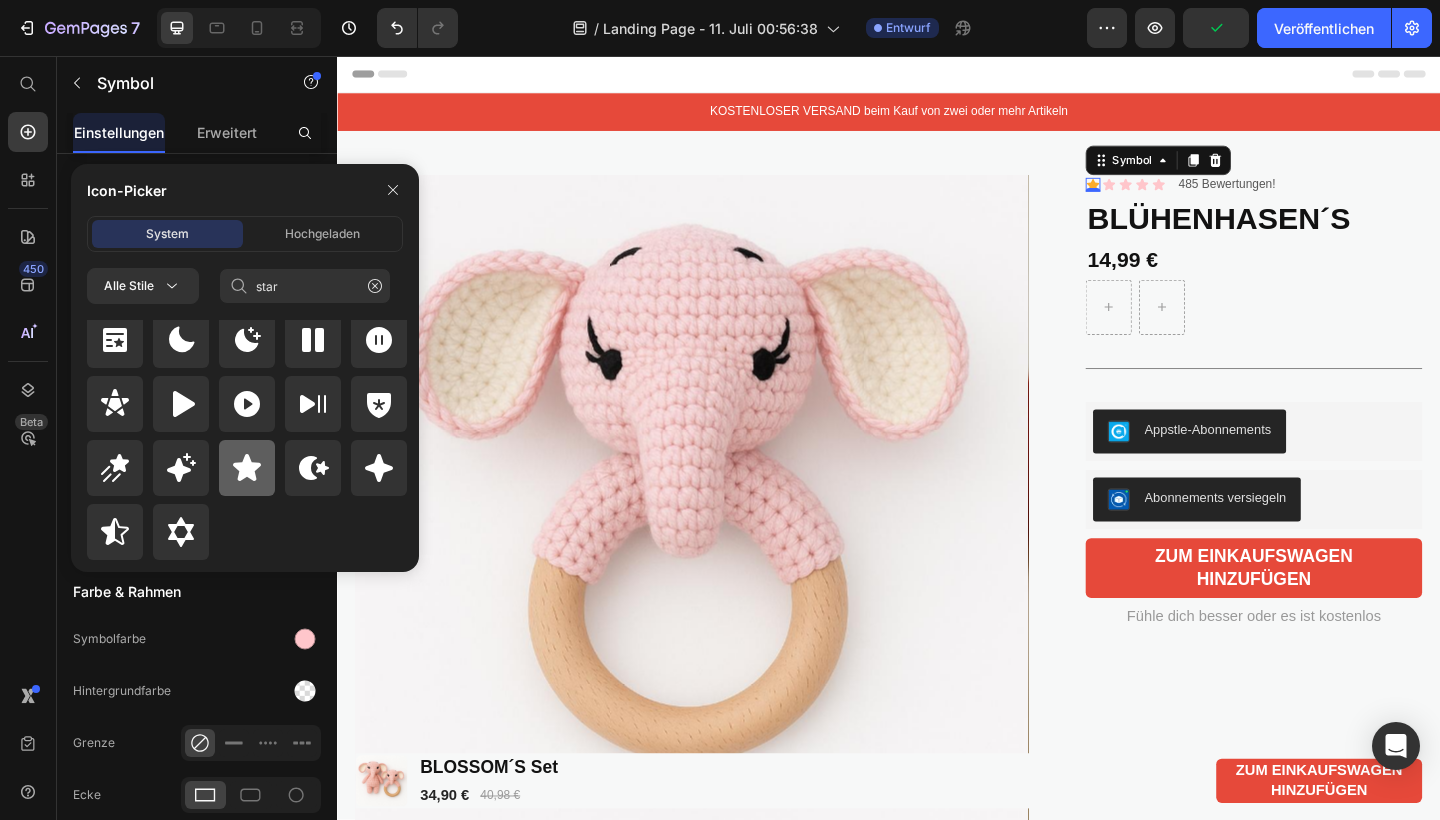 click 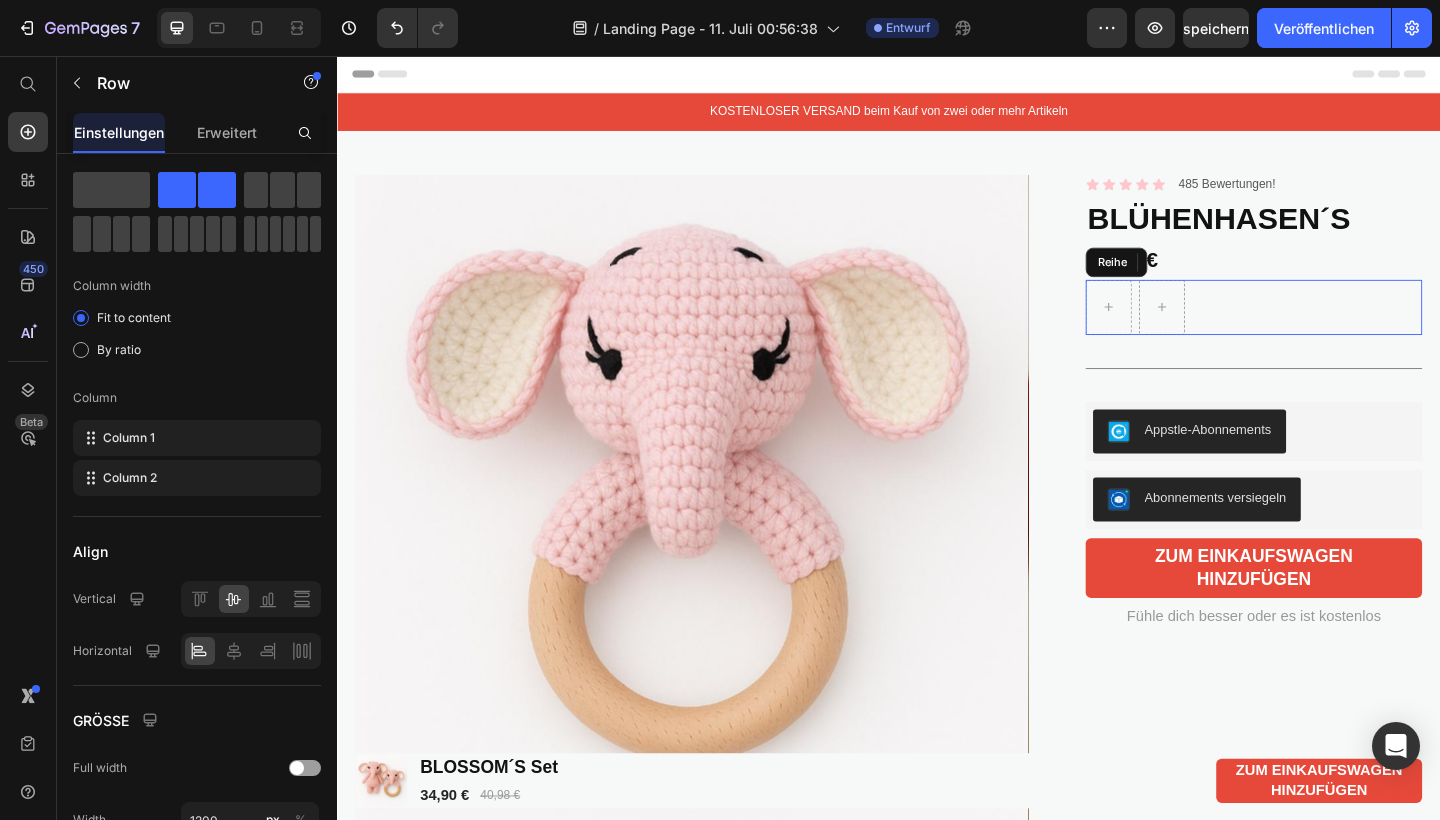 click on "Reihe" at bounding box center [1334, 330] 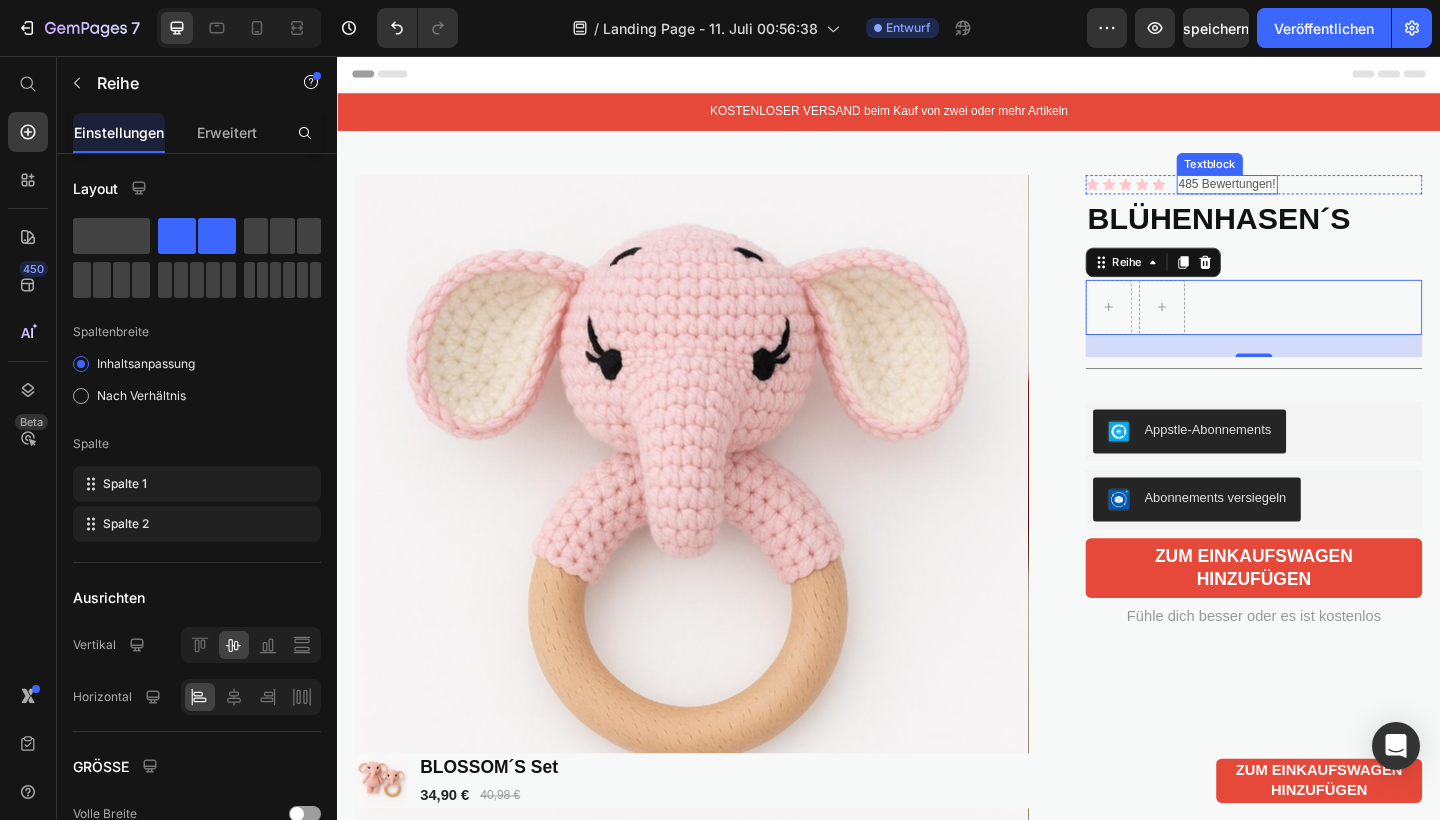 click on "485 Bewertungen!" at bounding box center [1305, 196] 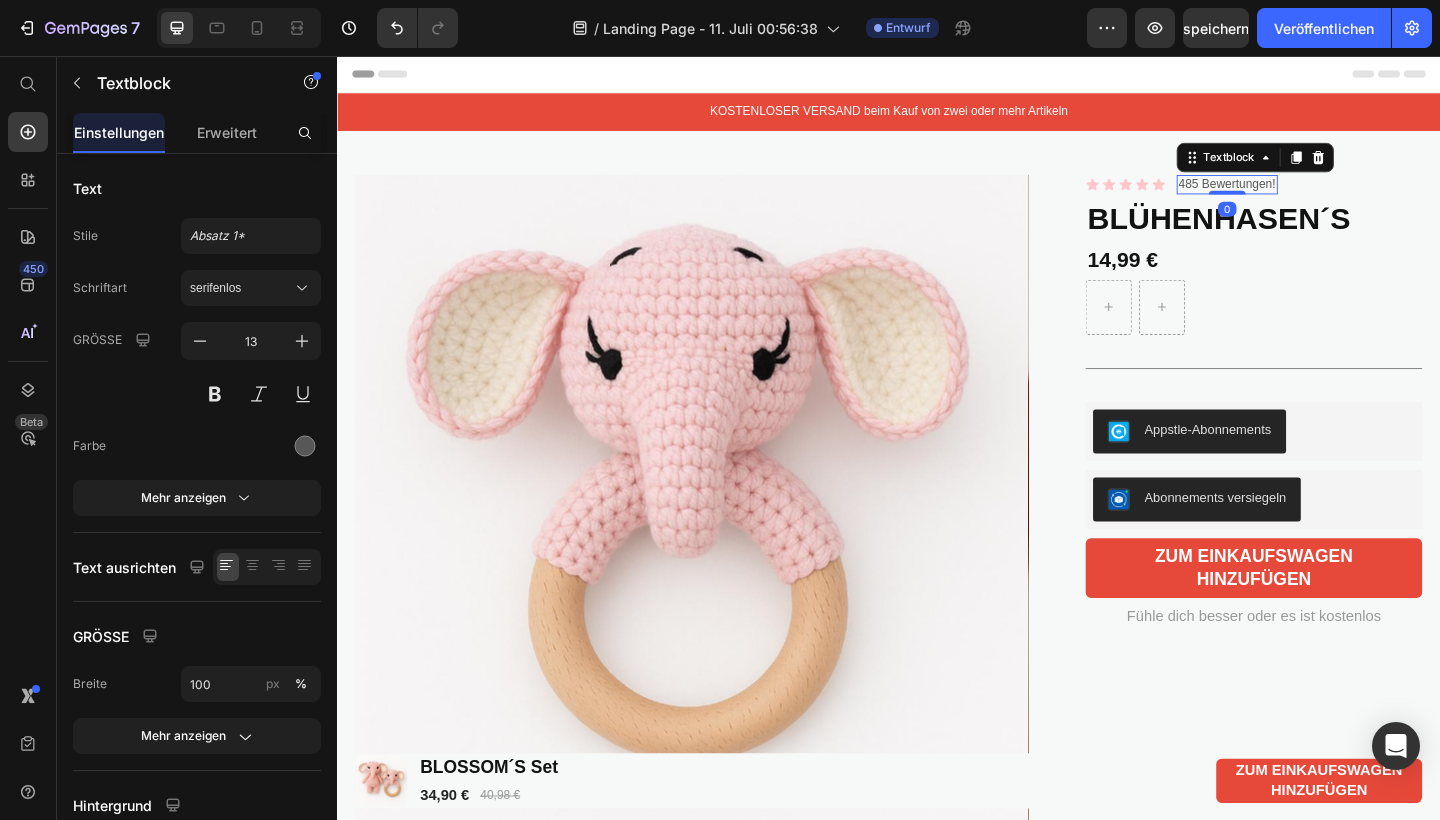 click on "485 Bewertungen!" at bounding box center (1305, 196) 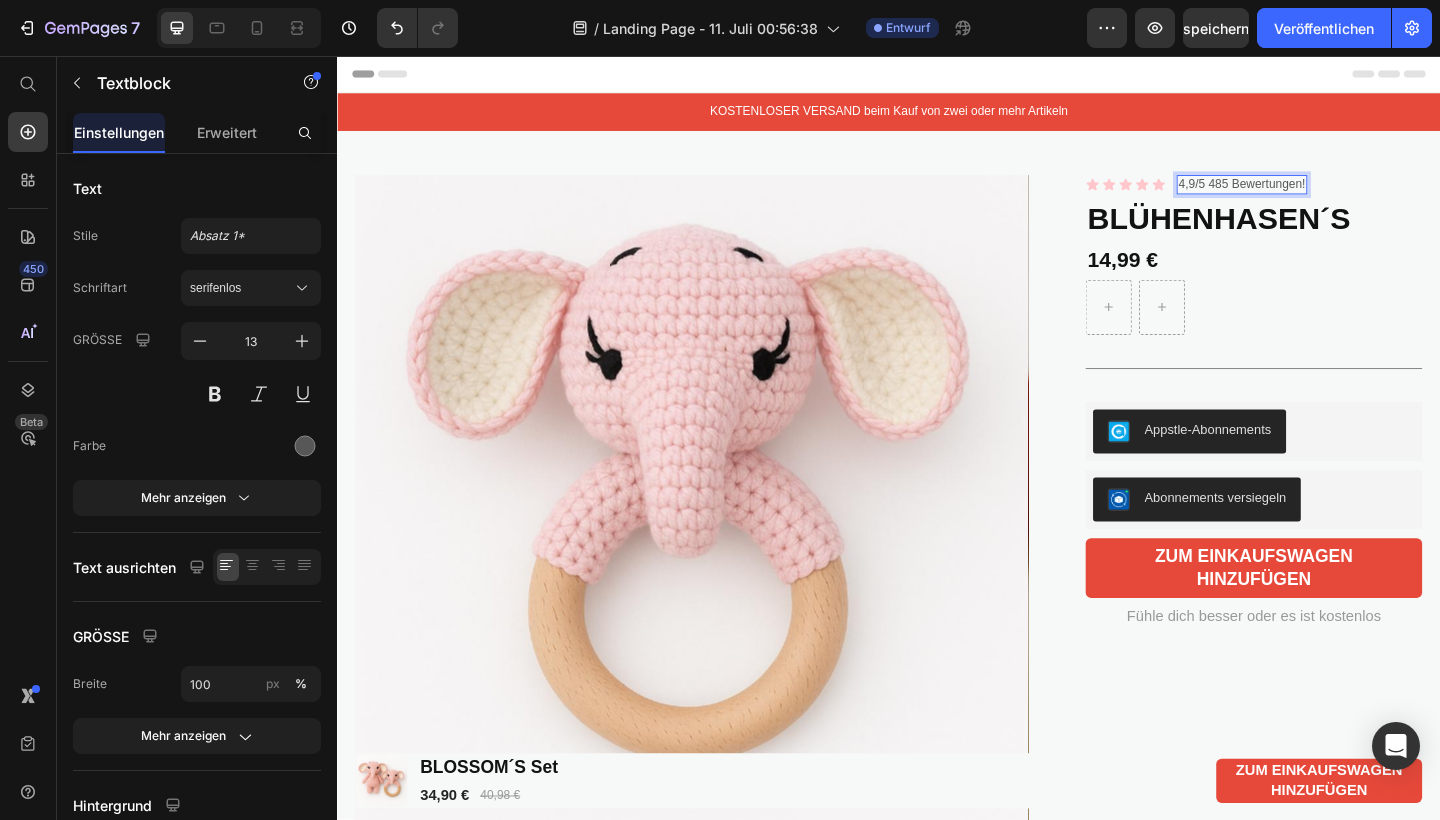 click on "4,9/5 485 Bewertungen!" at bounding box center [1321, 196] 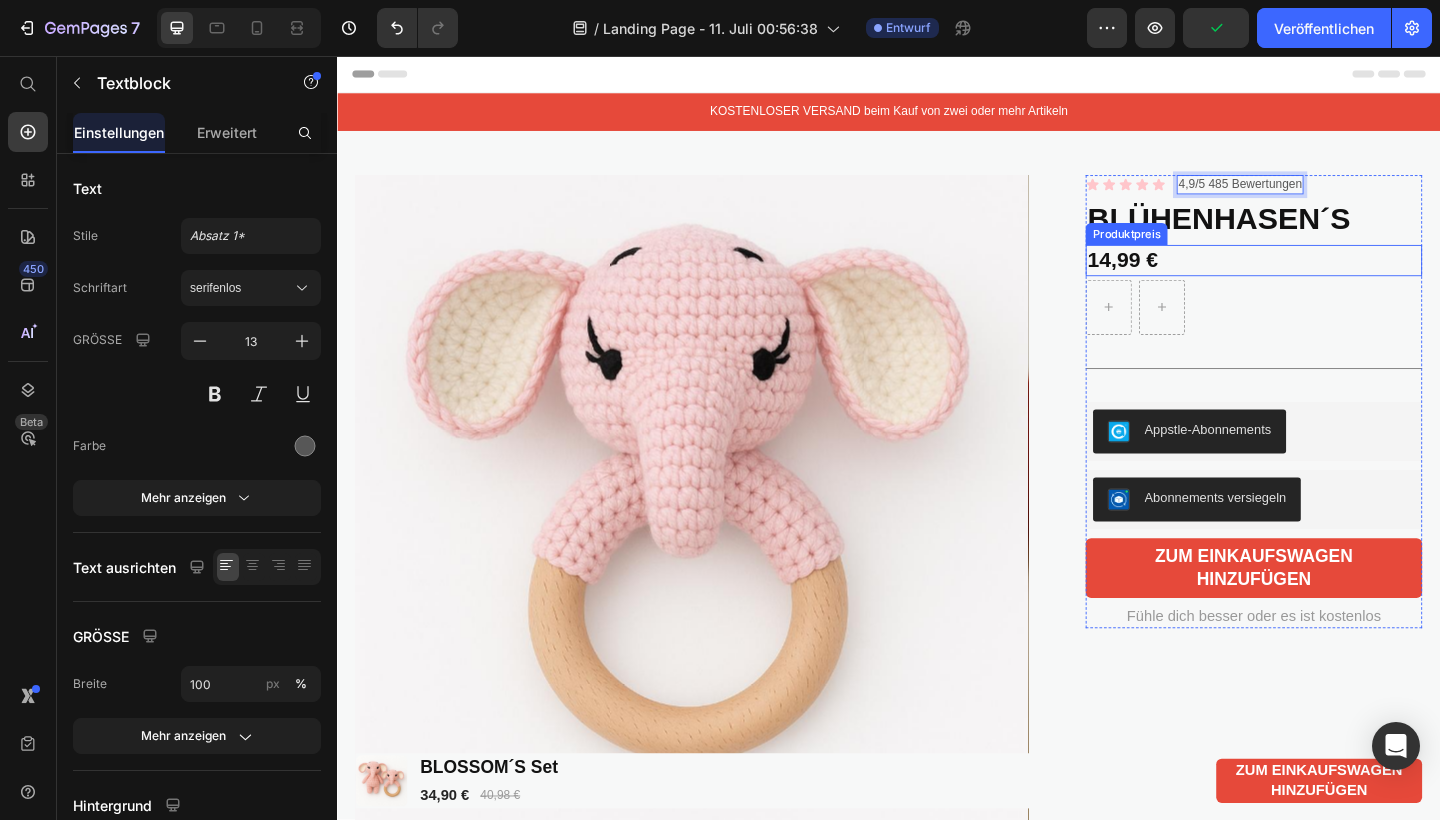 click on "14,99 €" at bounding box center [1334, 279] 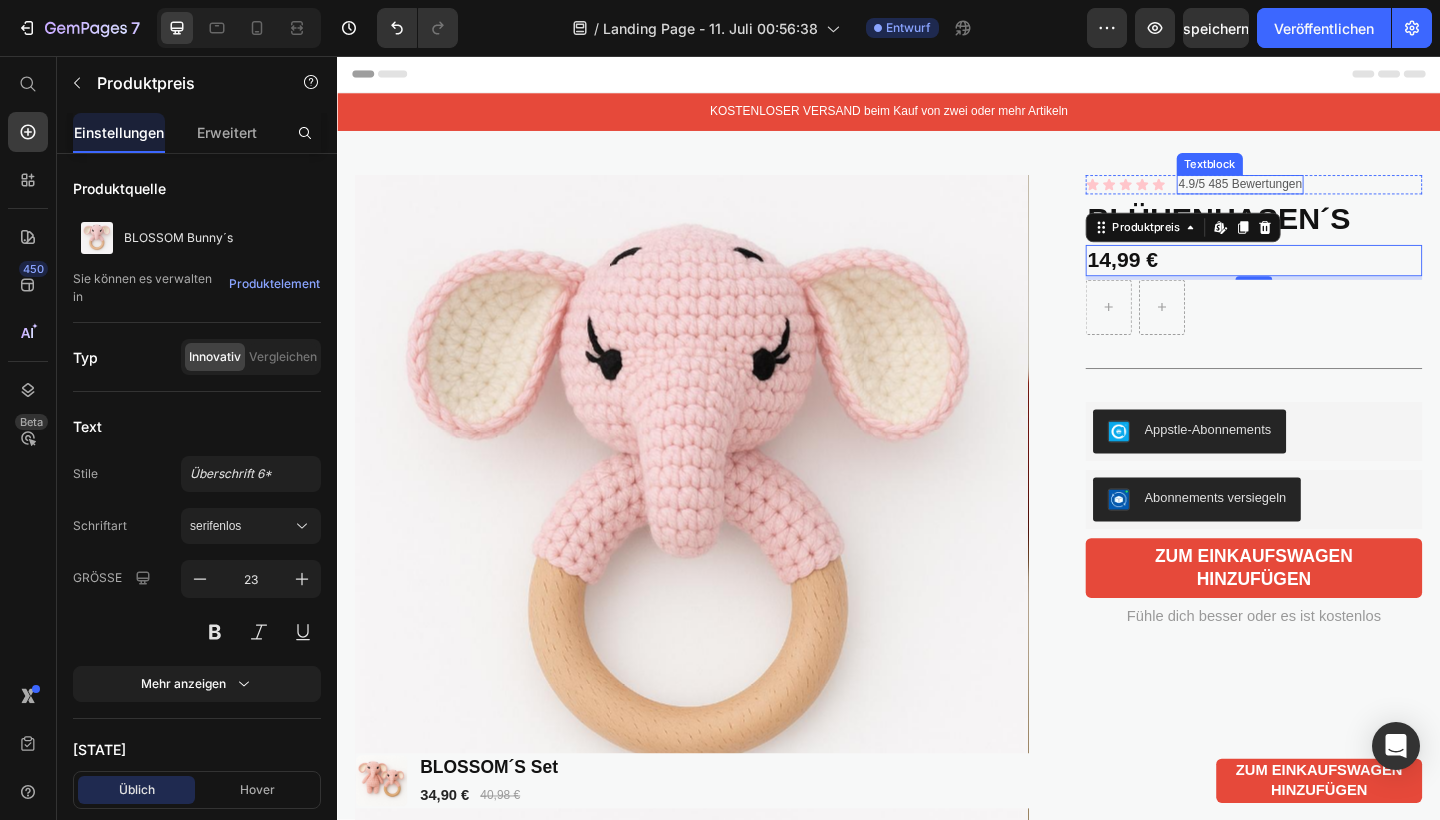 click on "4.9/5 485 Bewertungen" at bounding box center (1319, 196) 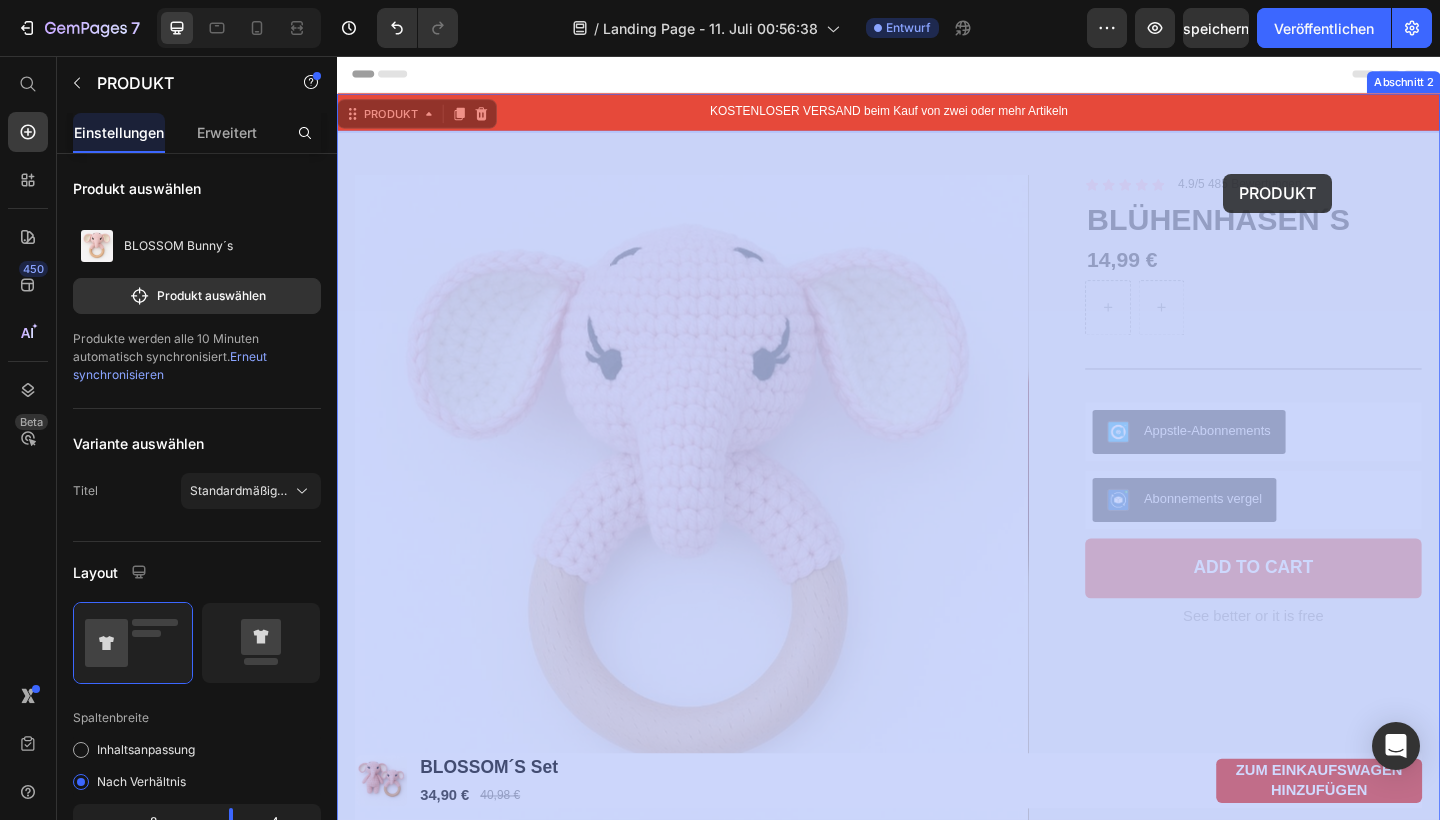 drag, startPoint x: 1322, startPoint y: 183, endPoint x: 1301, endPoint y: 184, distance: 21.023796 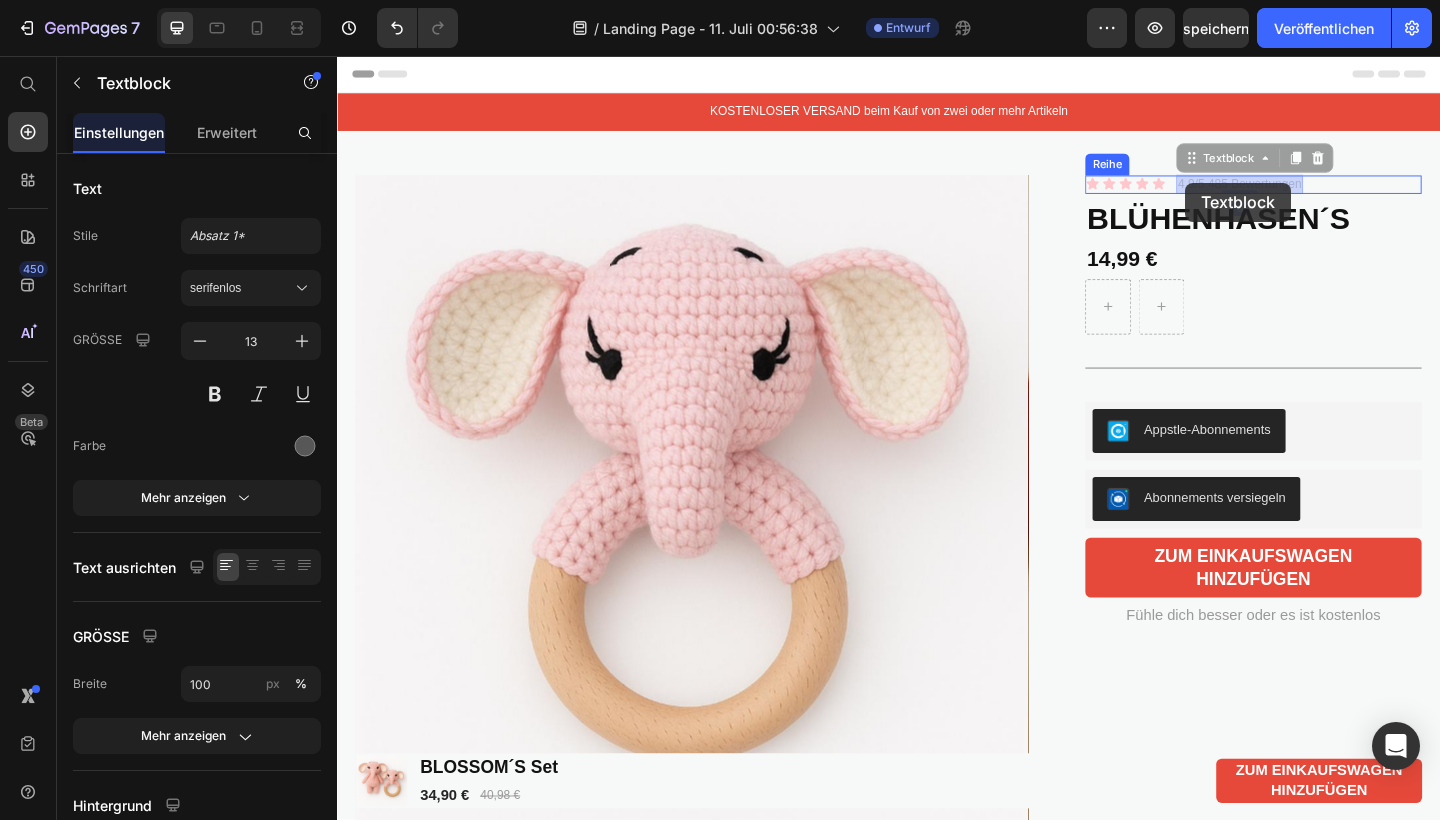 drag, startPoint x: 1310, startPoint y: 195, endPoint x: 1258, endPoint y: 194, distance: 52.009613 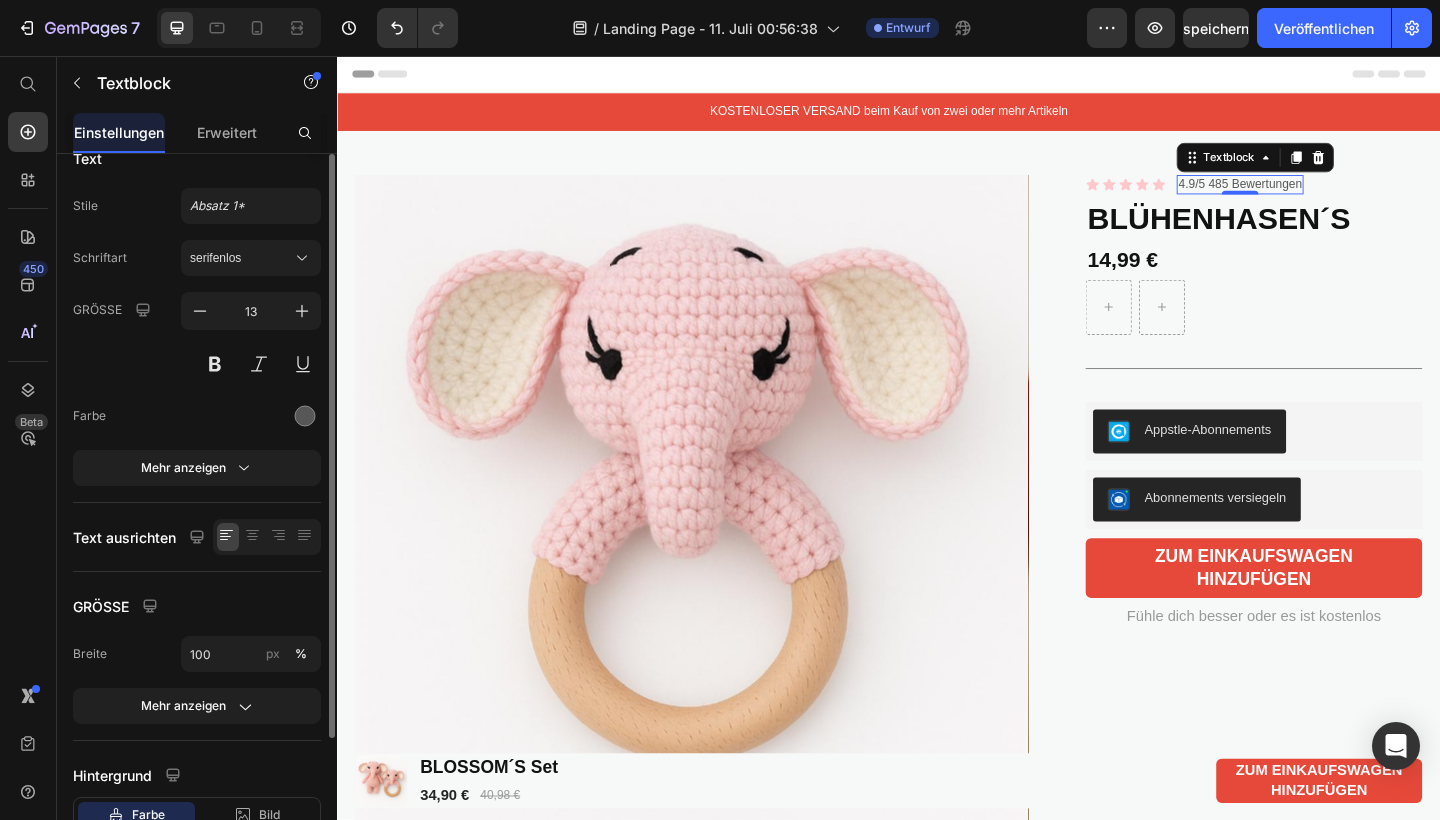 scroll, scrollTop: 0, scrollLeft: 0, axis: both 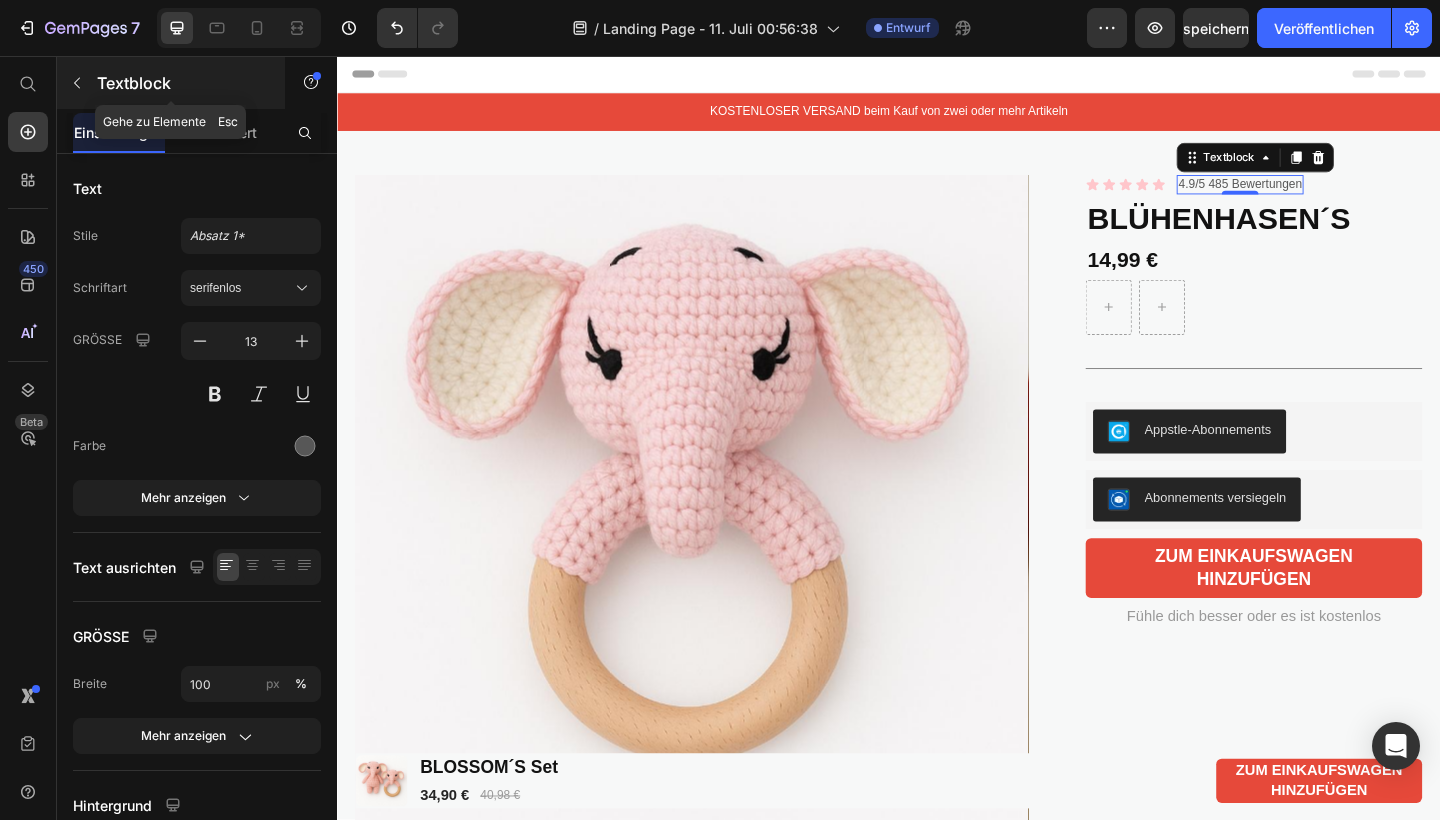 click at bounding box center (77, 83) 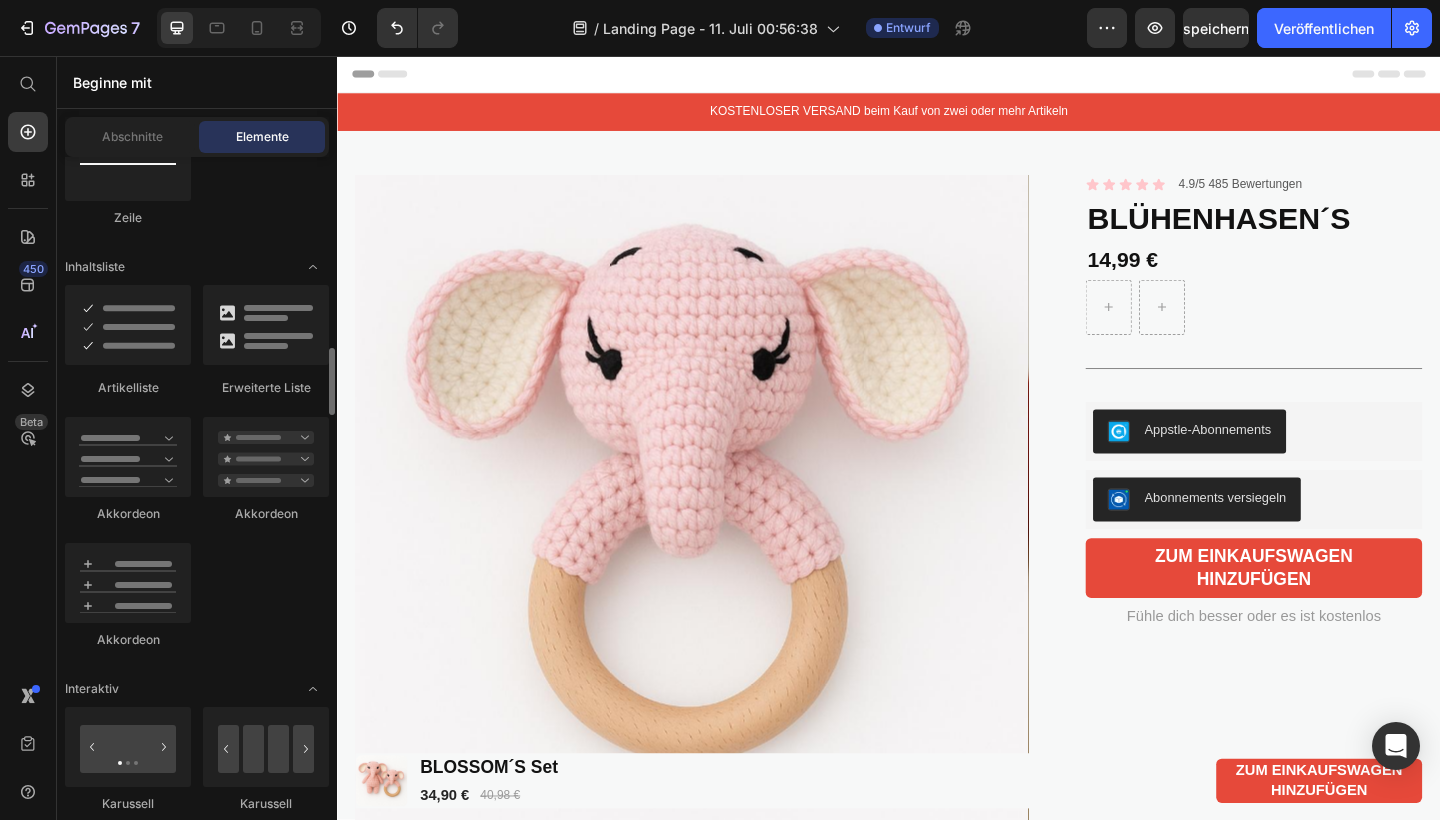 scroll, scrollTop: 1654, scrollLeft: 0, axis: vertical 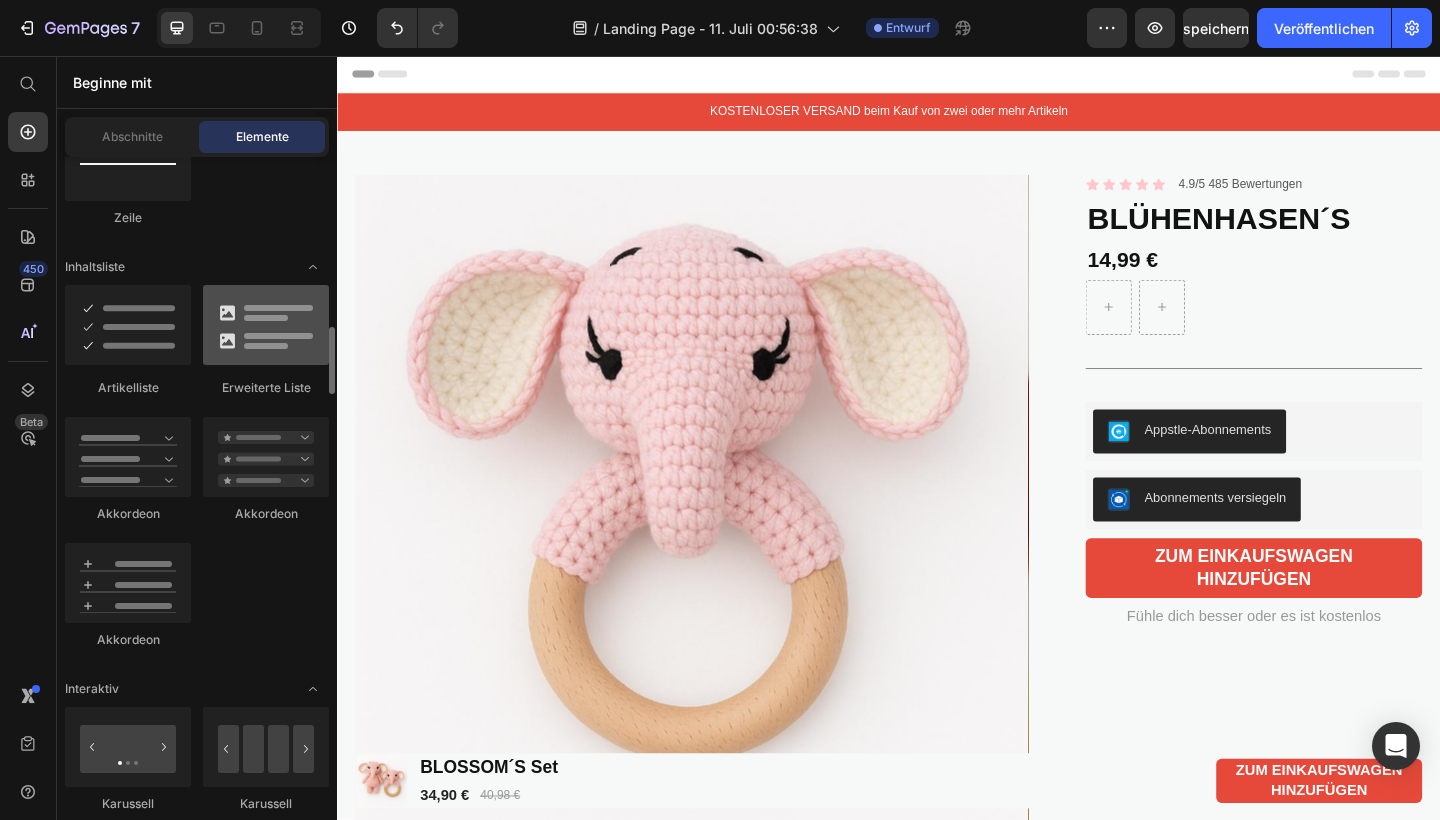click at bounding box center (266, 325) 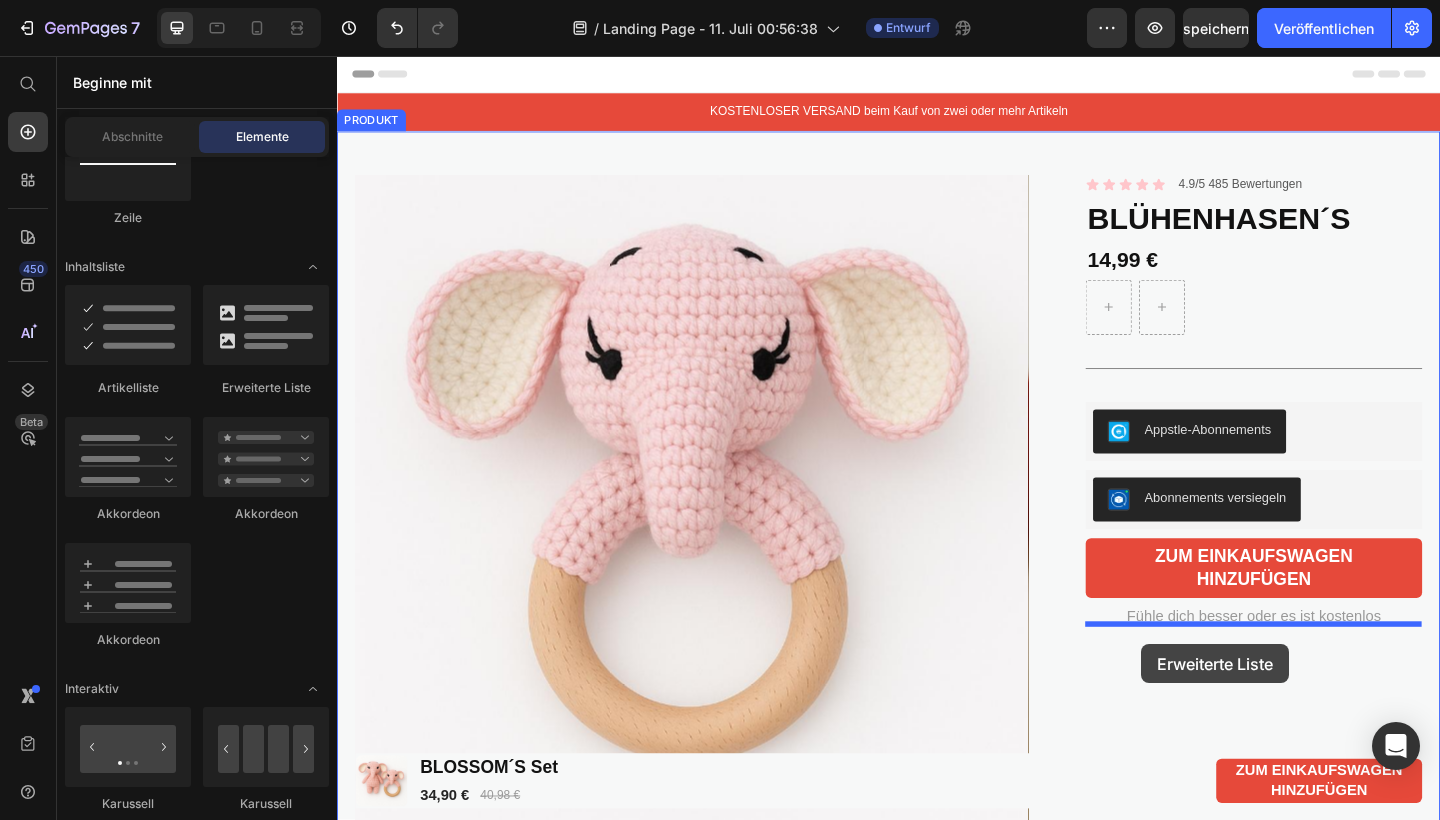 drag, startPoint x: 599, startPoint y: 420, endPoint x: 1212, endPoint y: 696, distance: 672.26855 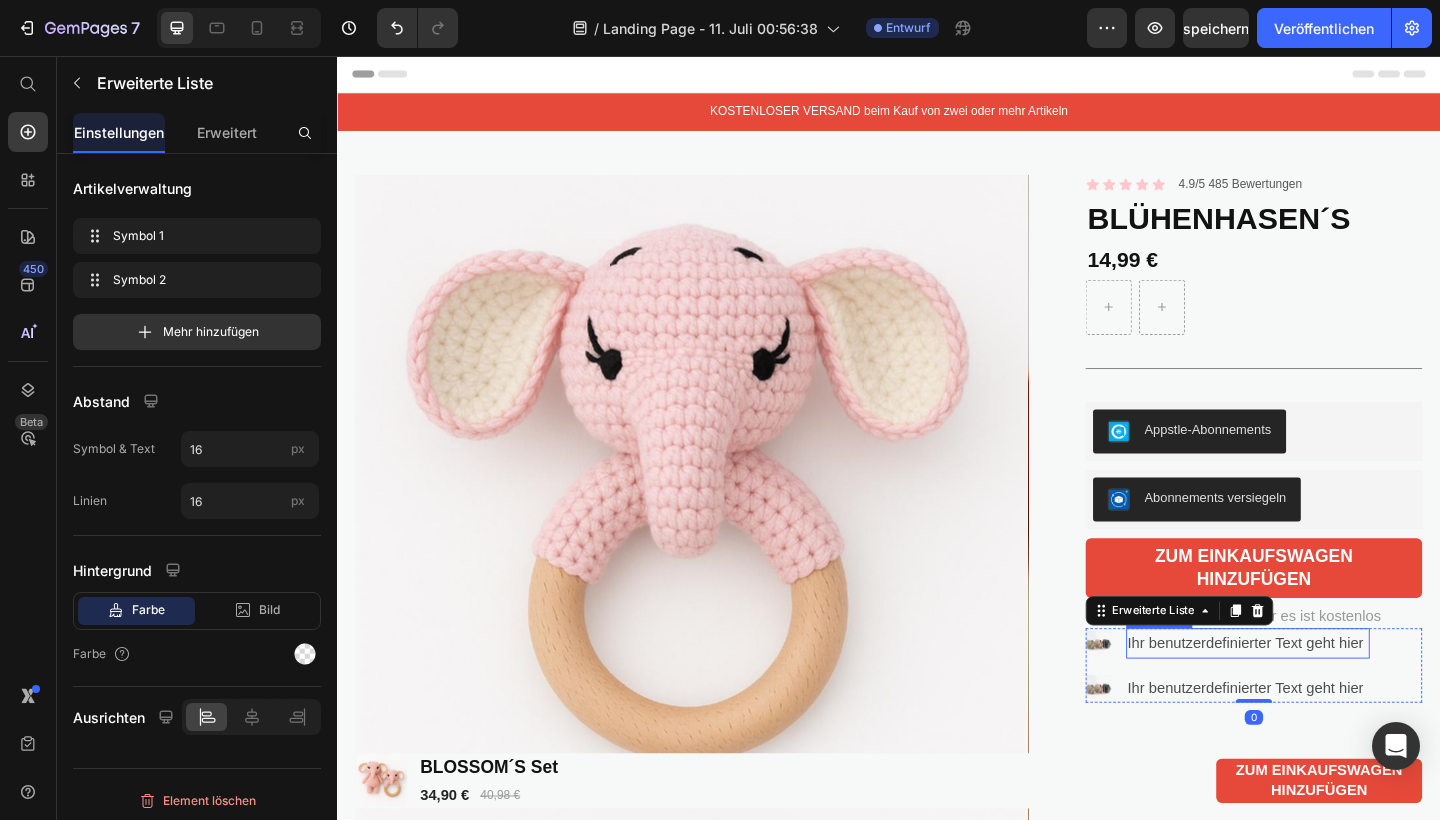 scroll, scrollTop: 91, scrollLeft: 0, axis: vertical 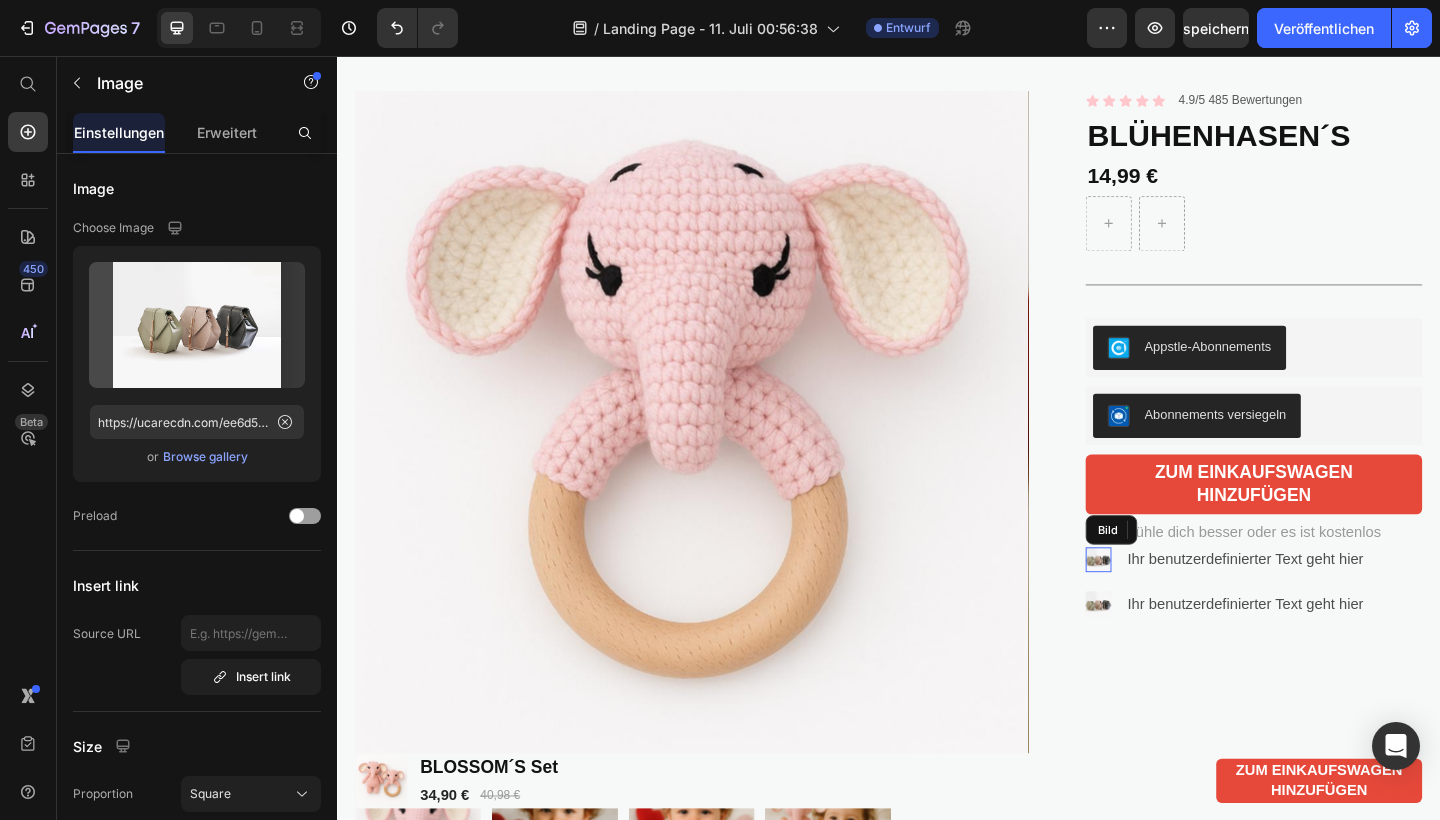 click at bounding box center [1165, 605] 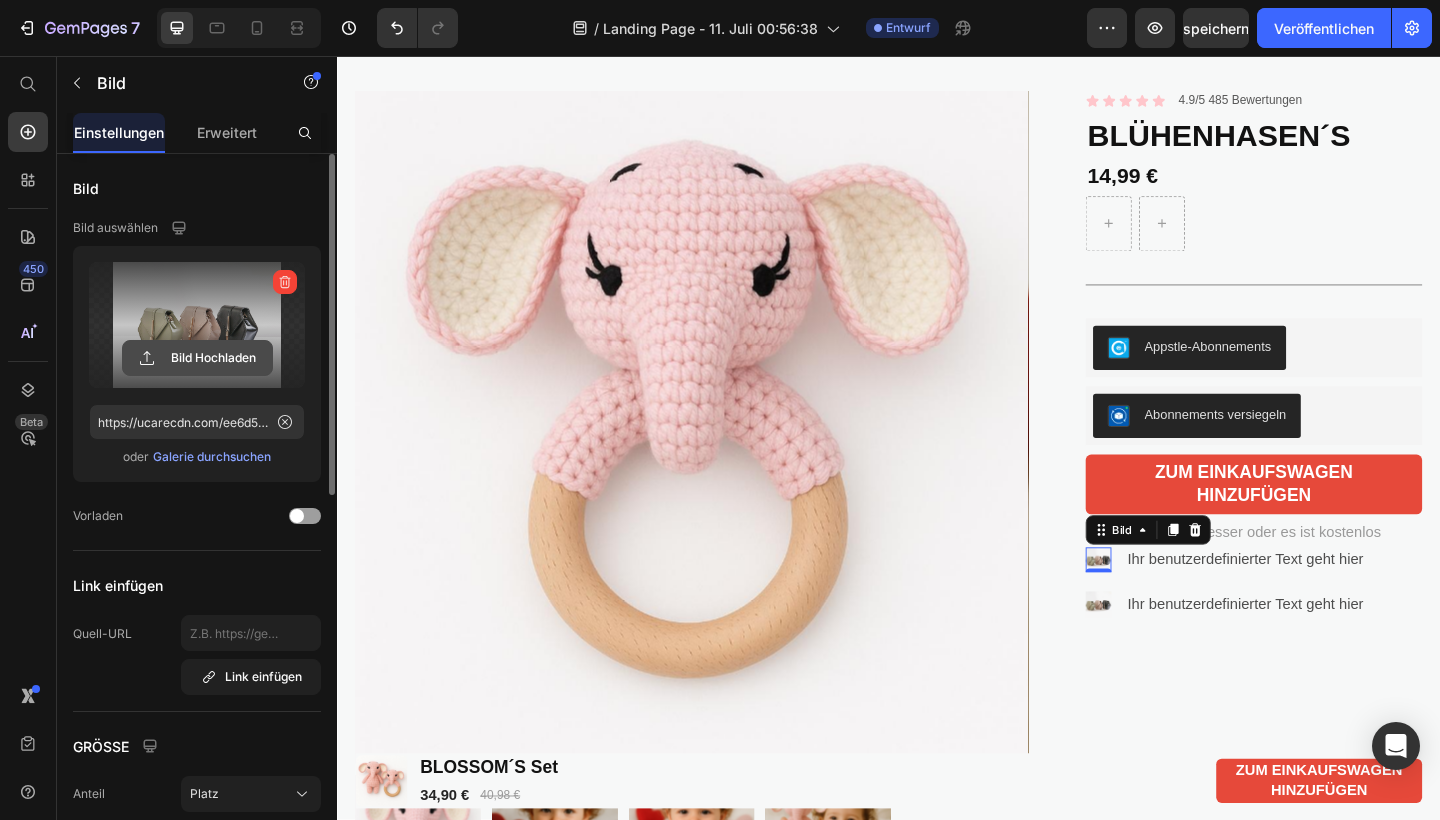 click 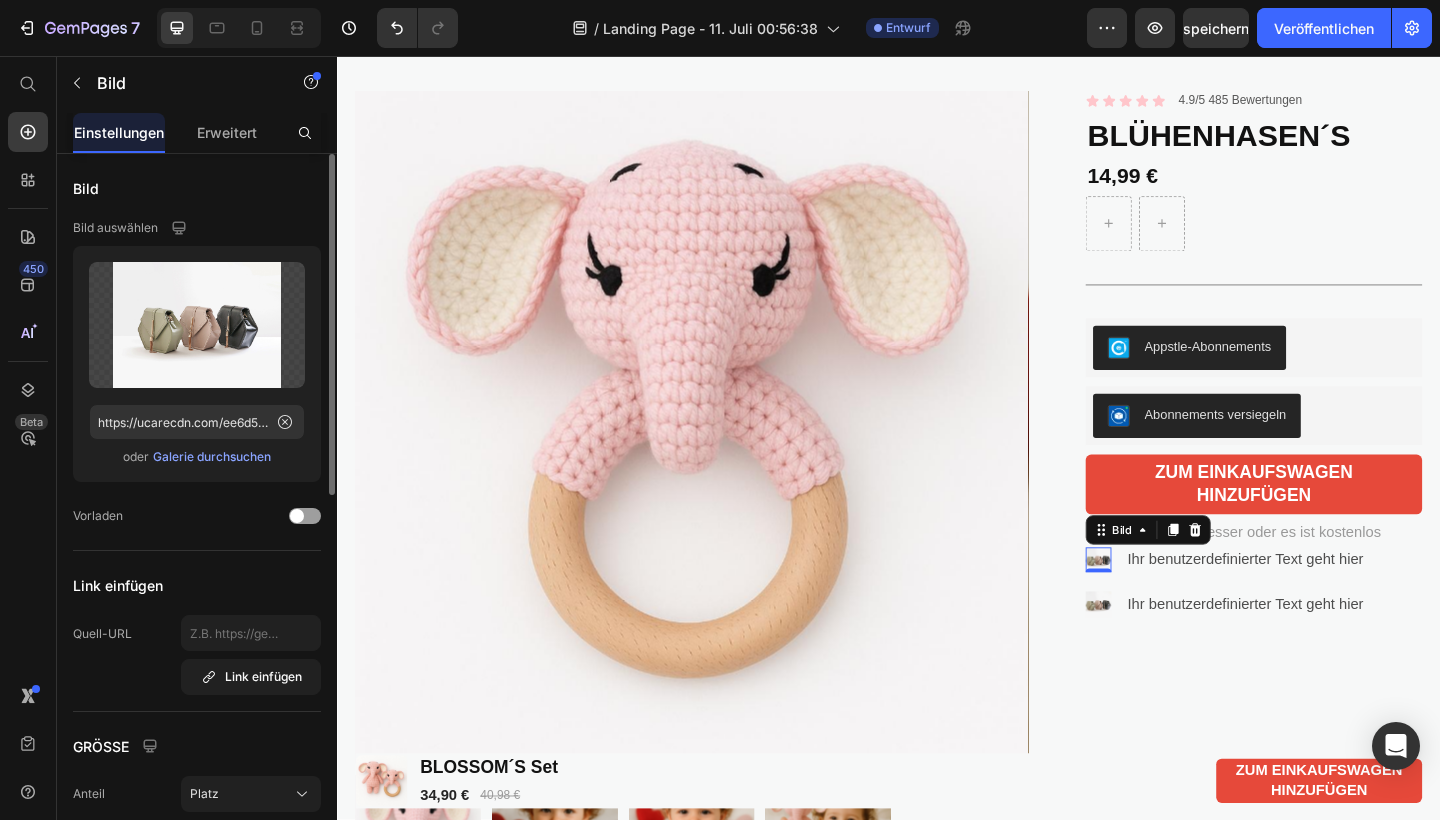 click on "Galerie durchsuchen" at bounding box center [212, 457] 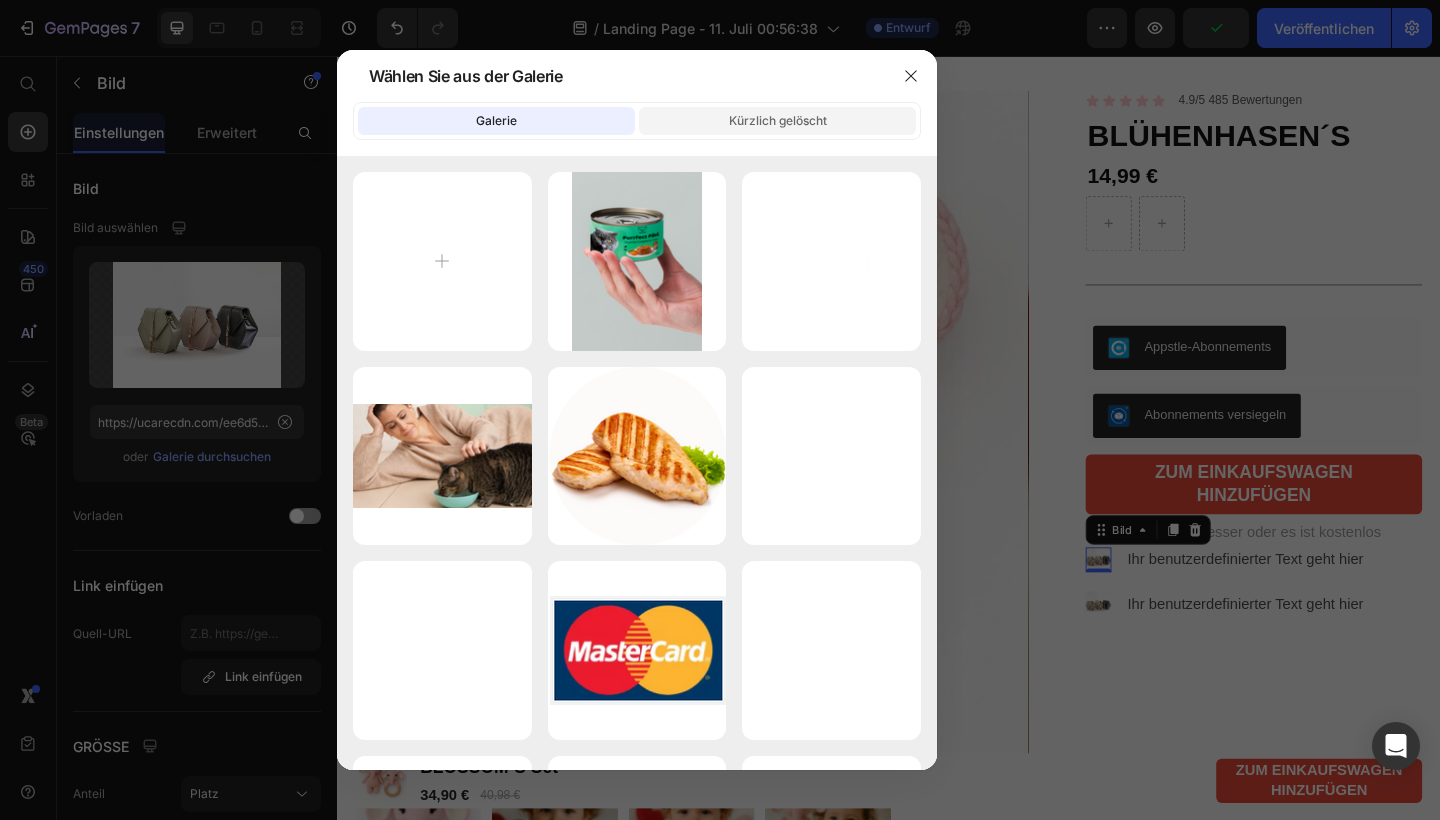 click on "Kürzlich gelöscht" 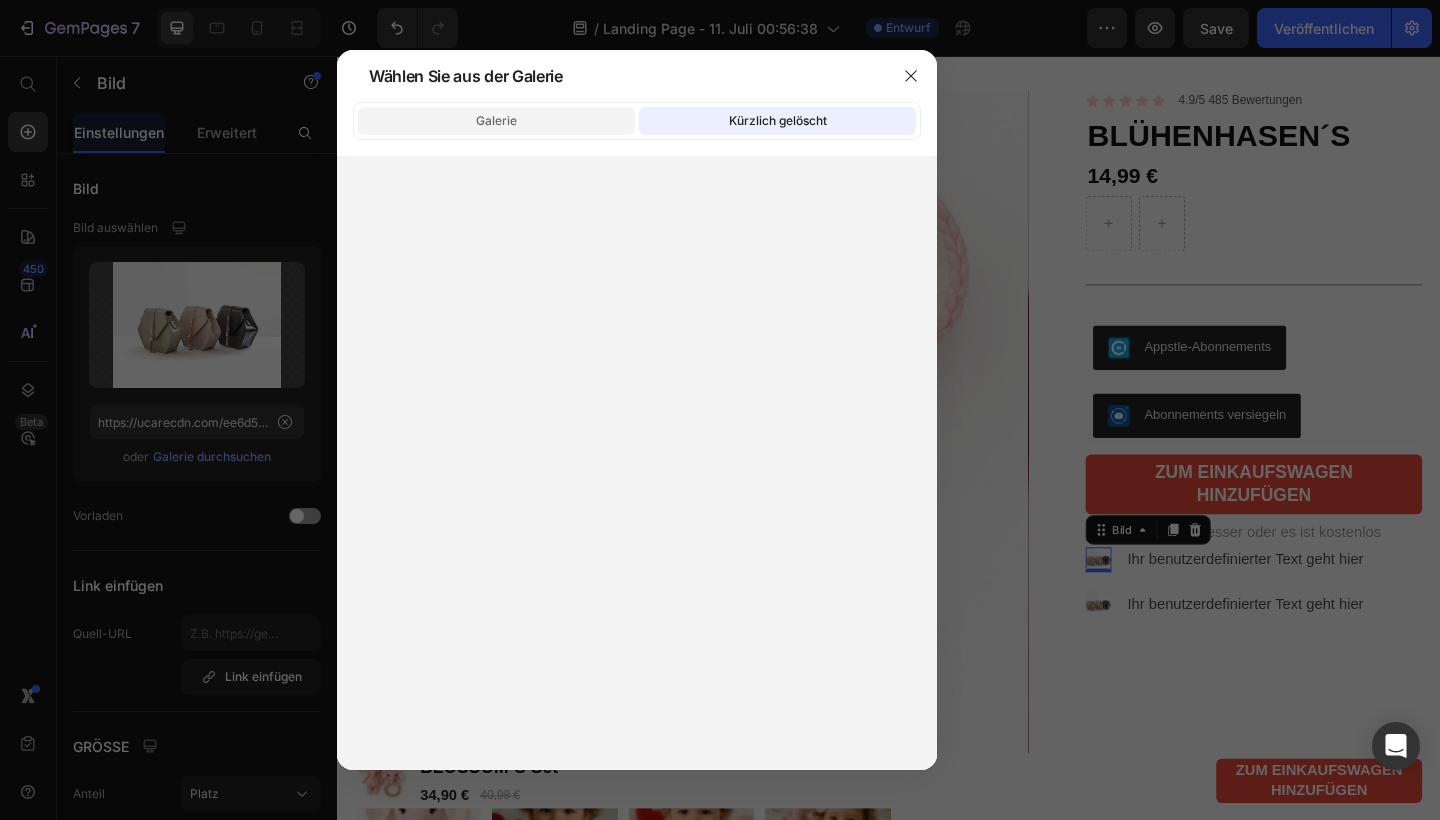 click on "Galerie" 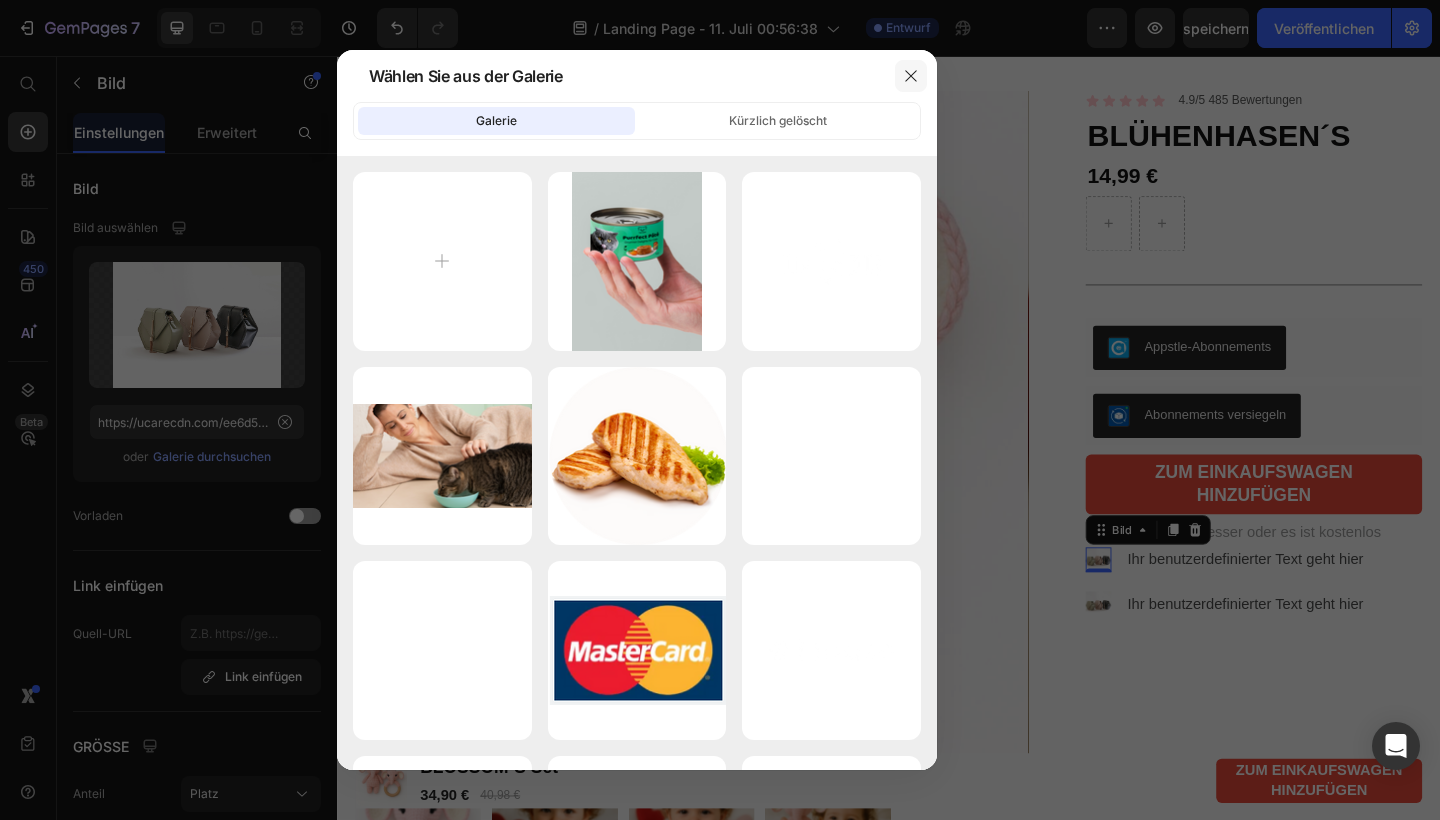 click 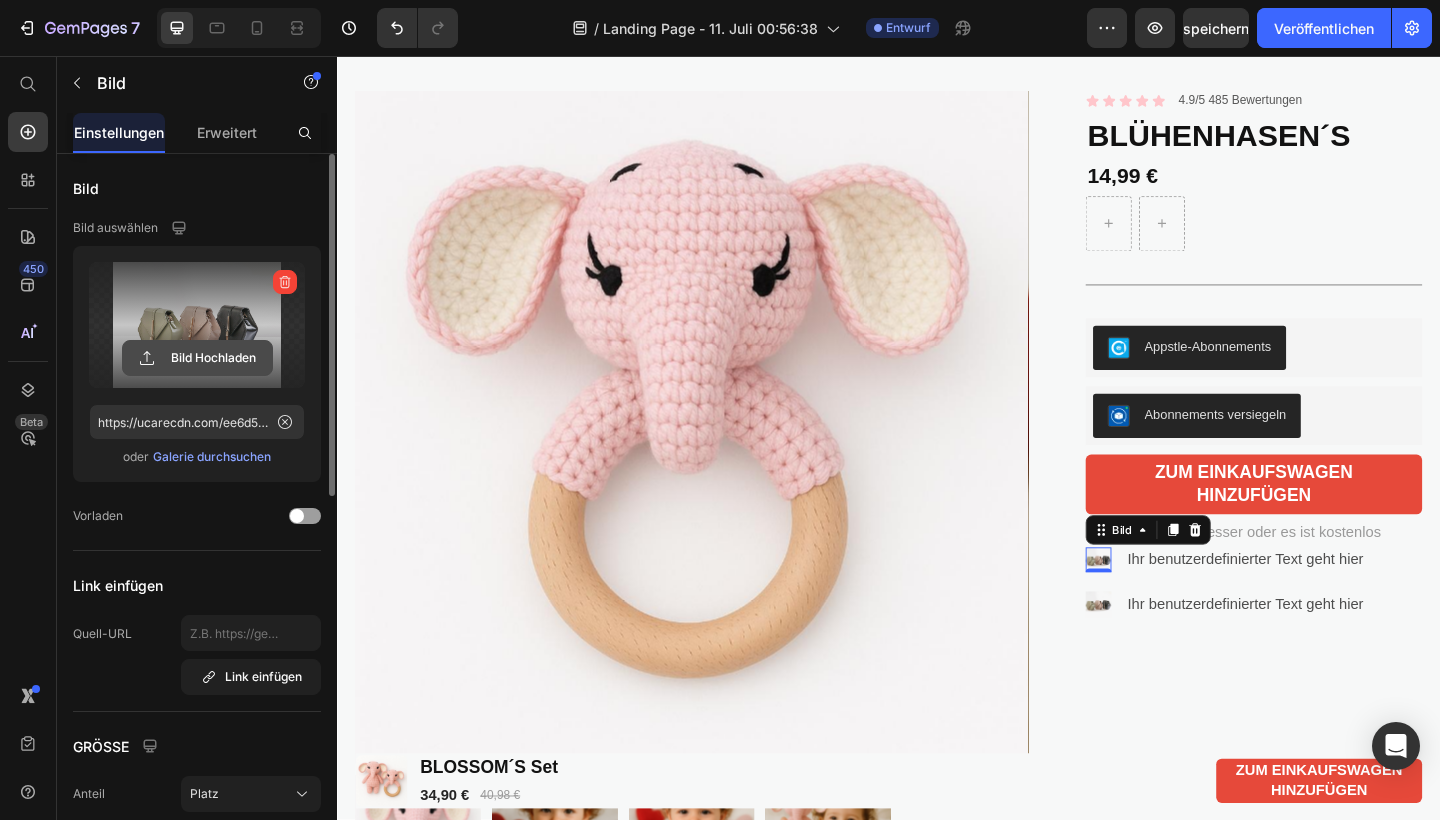 click on "Bild Hochladen" at bounding box center (197, 358) 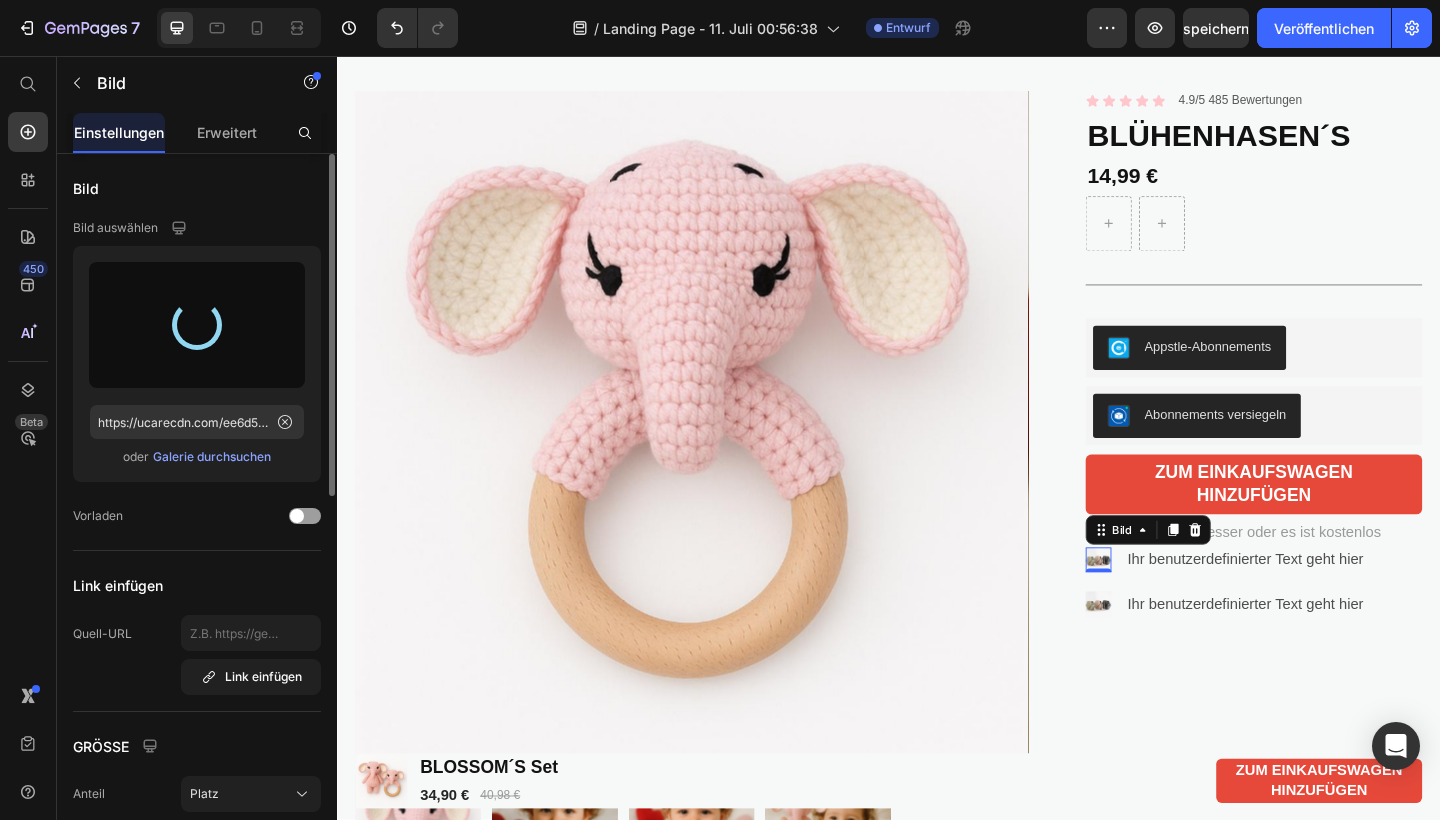 type on "https://cdn.shopify.com/s/files/1/0883/4033/2880/files/gempages_570780491876139904-9df3d0a7-eb9b-4891-9957-e709f5cedeb8.jpg" 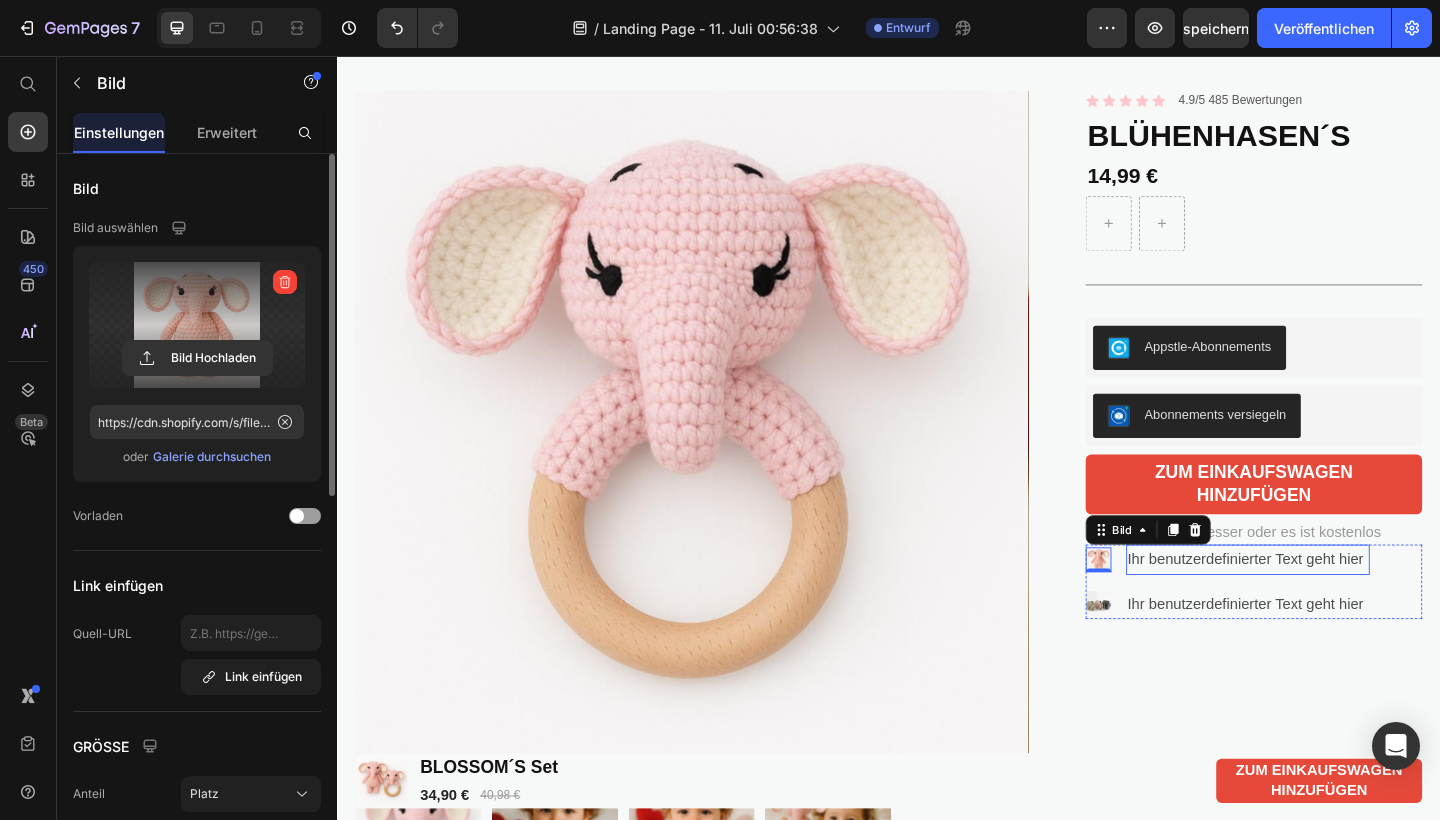 click on "Ihr benutzerdefinierter Text geht hier" at bounding box center [1327, 604] 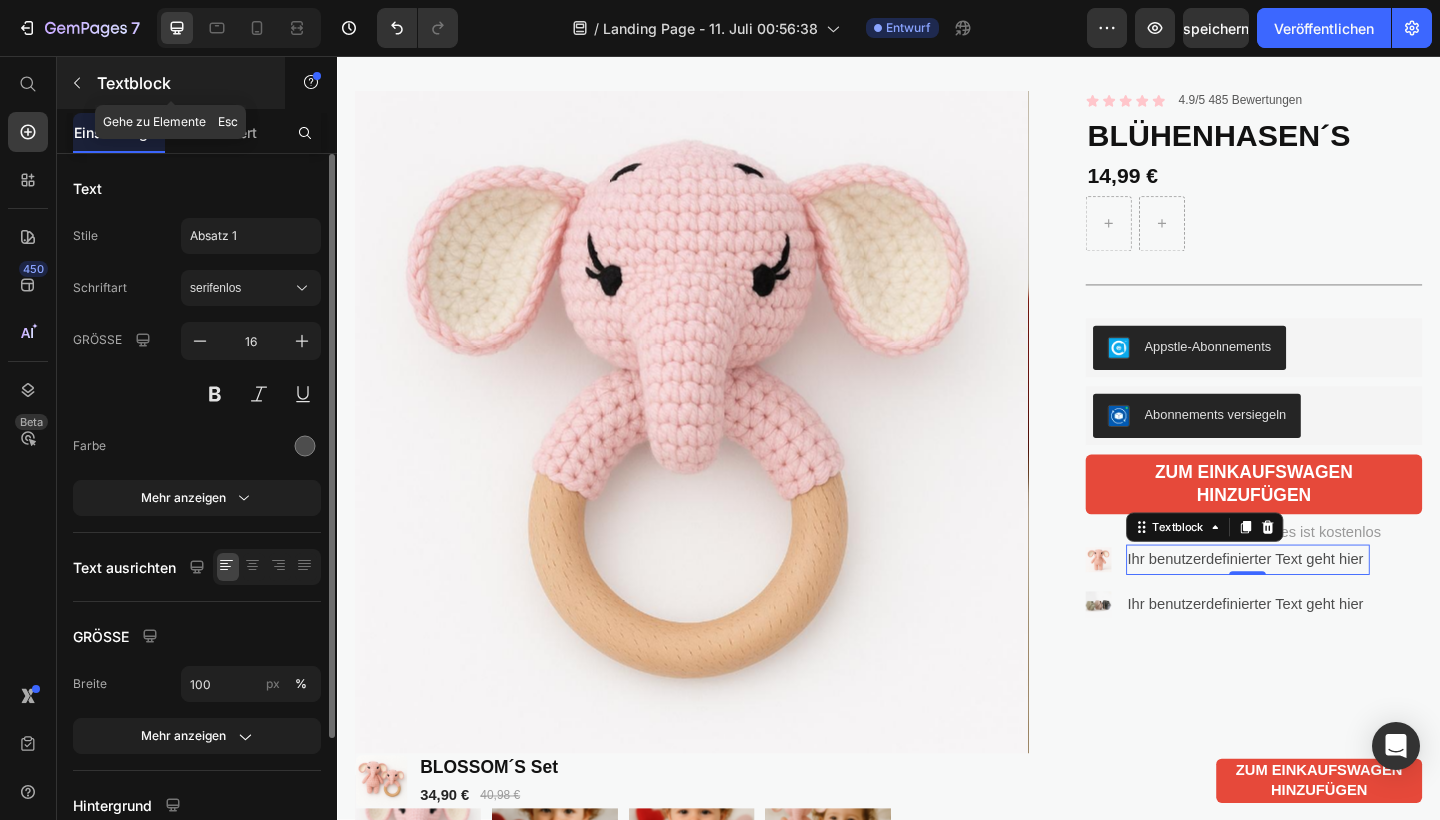 click 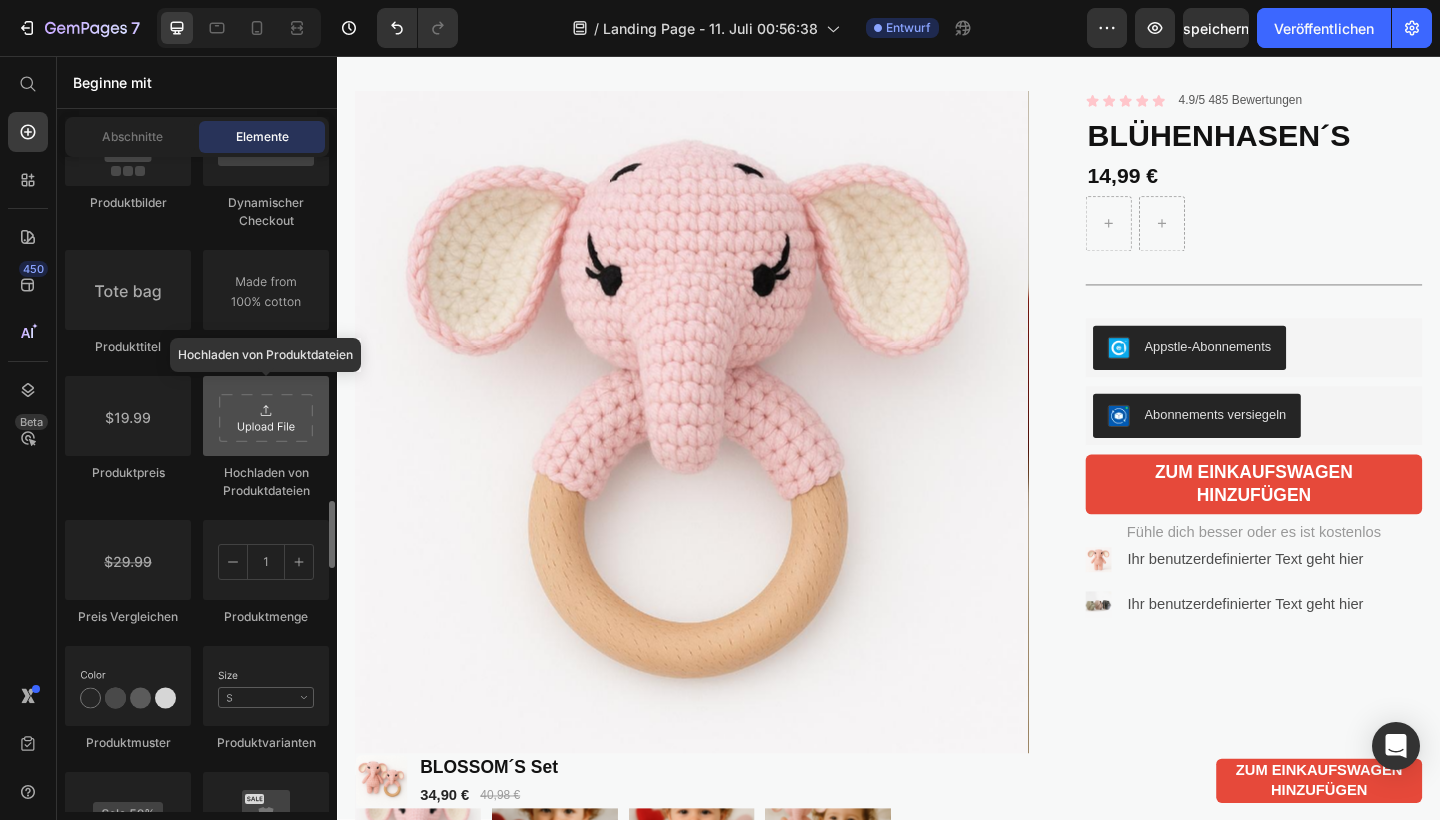scroll, scrollTop: 3344, scrollLeft: 0, axis: vertical 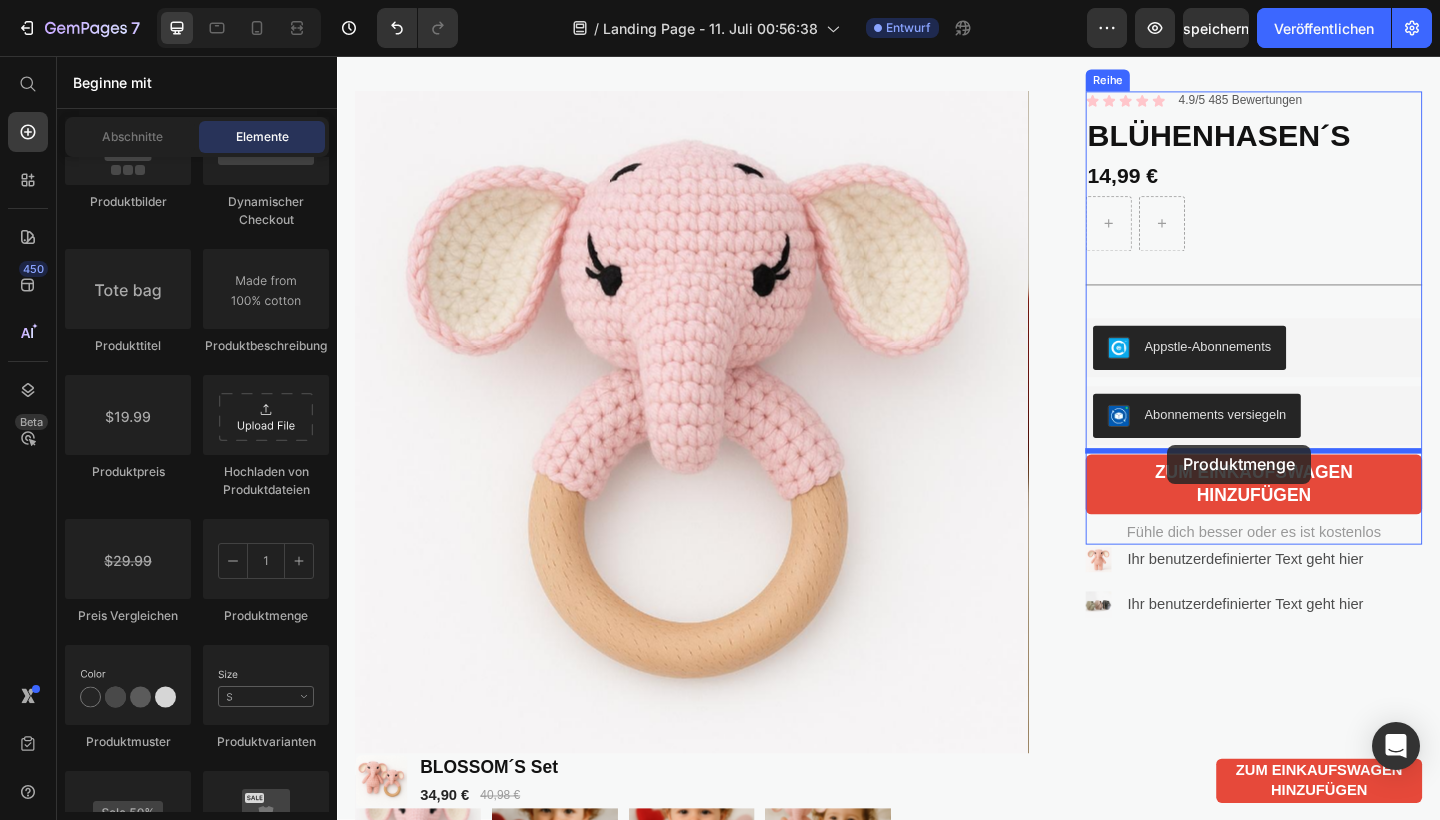 drag, startPoint x: 601, startPoint y: 622, endPoint x: 1240, endPoint y: 479, distance: 654.8053 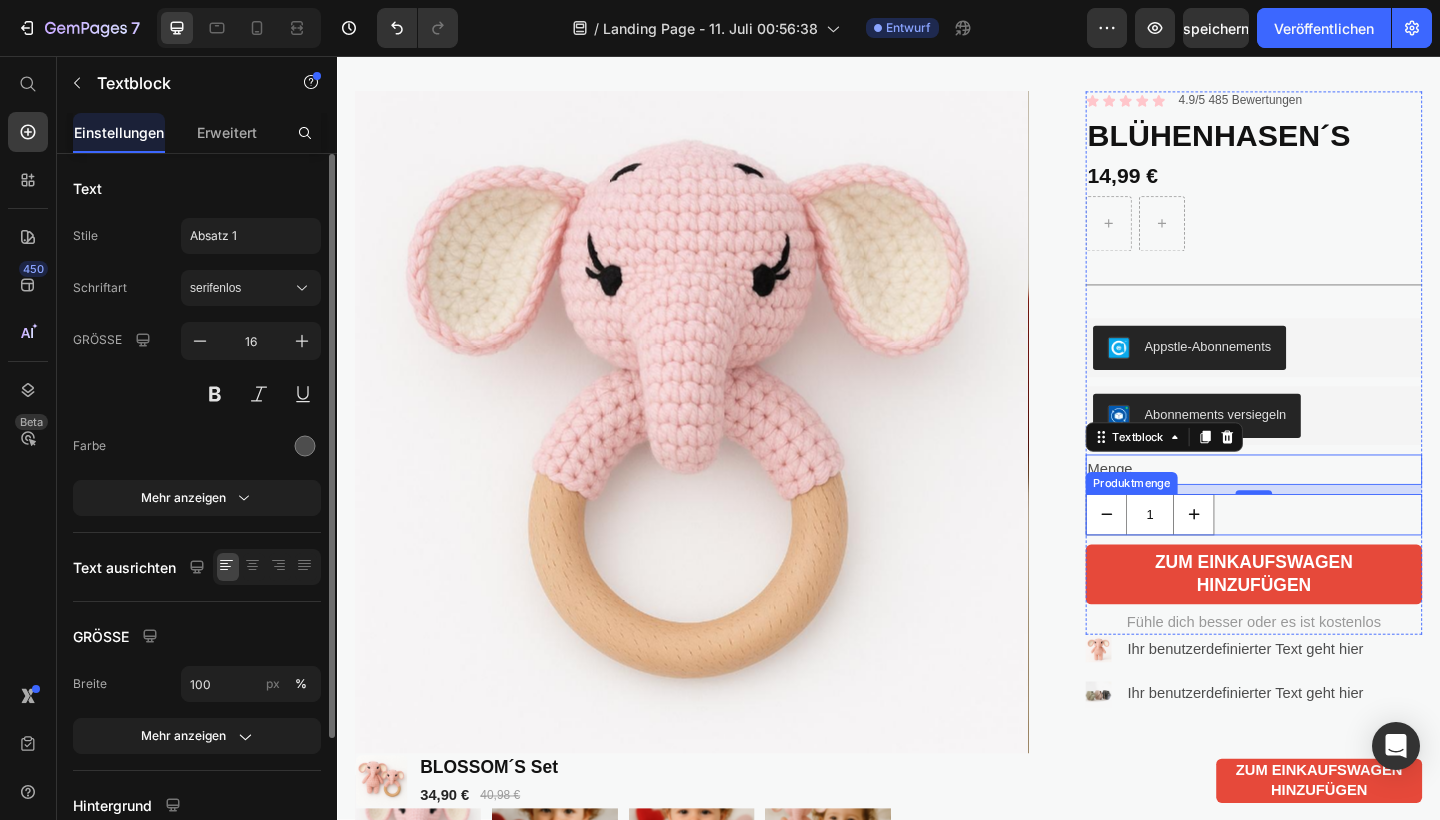 click on "1" at bounding box center (1334, 555) 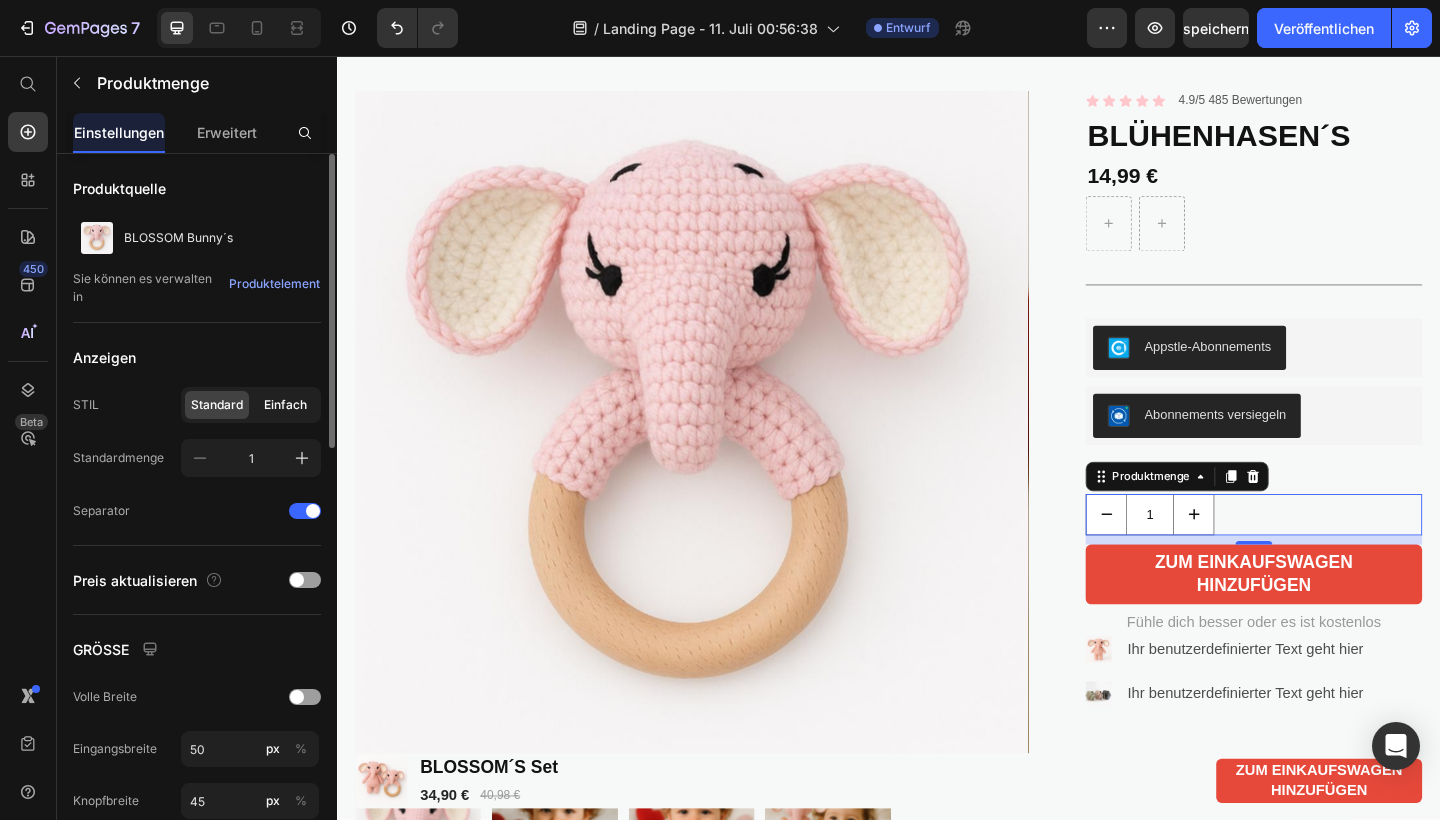 click on "Einfach" 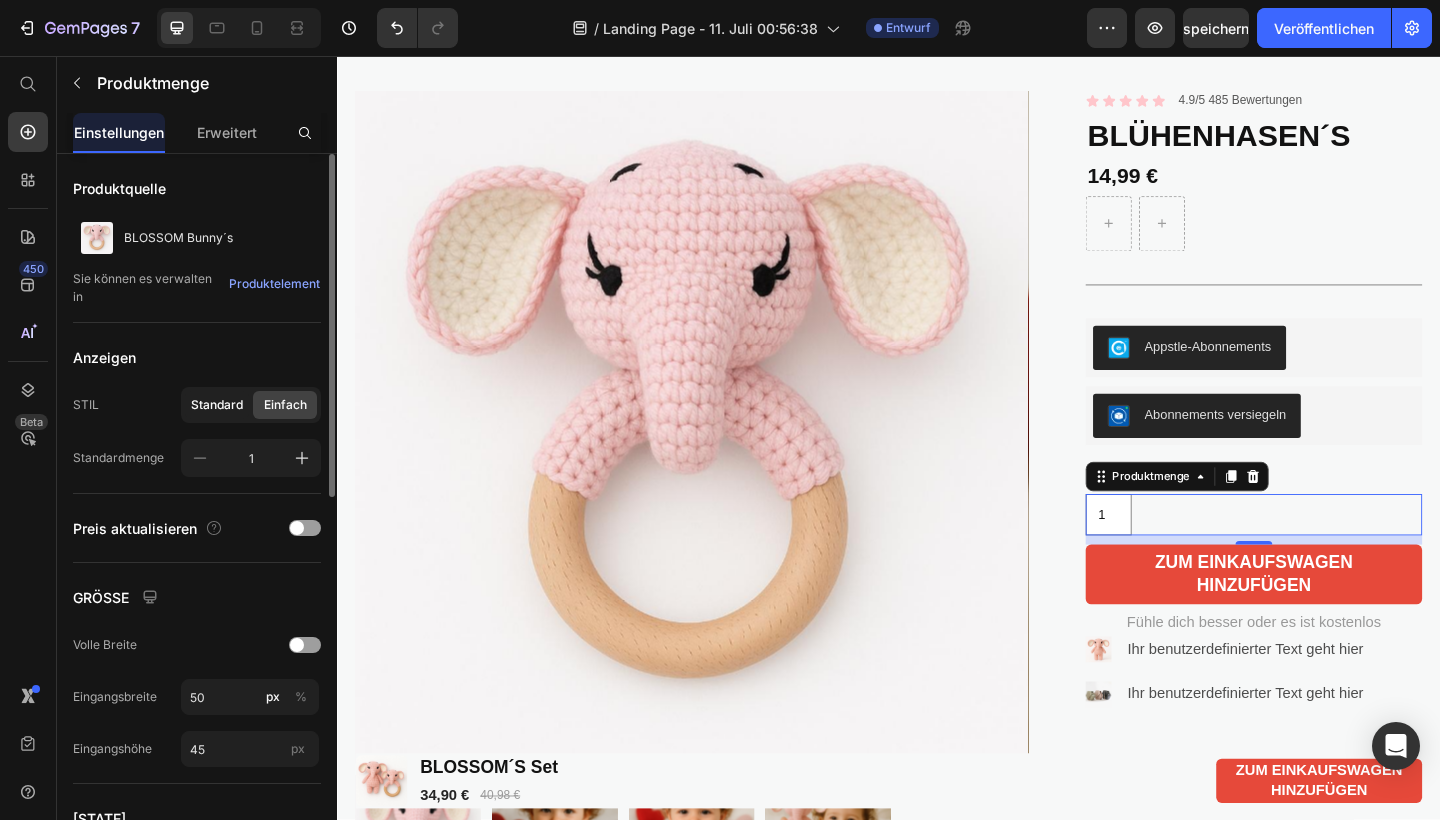 click on "Standard" 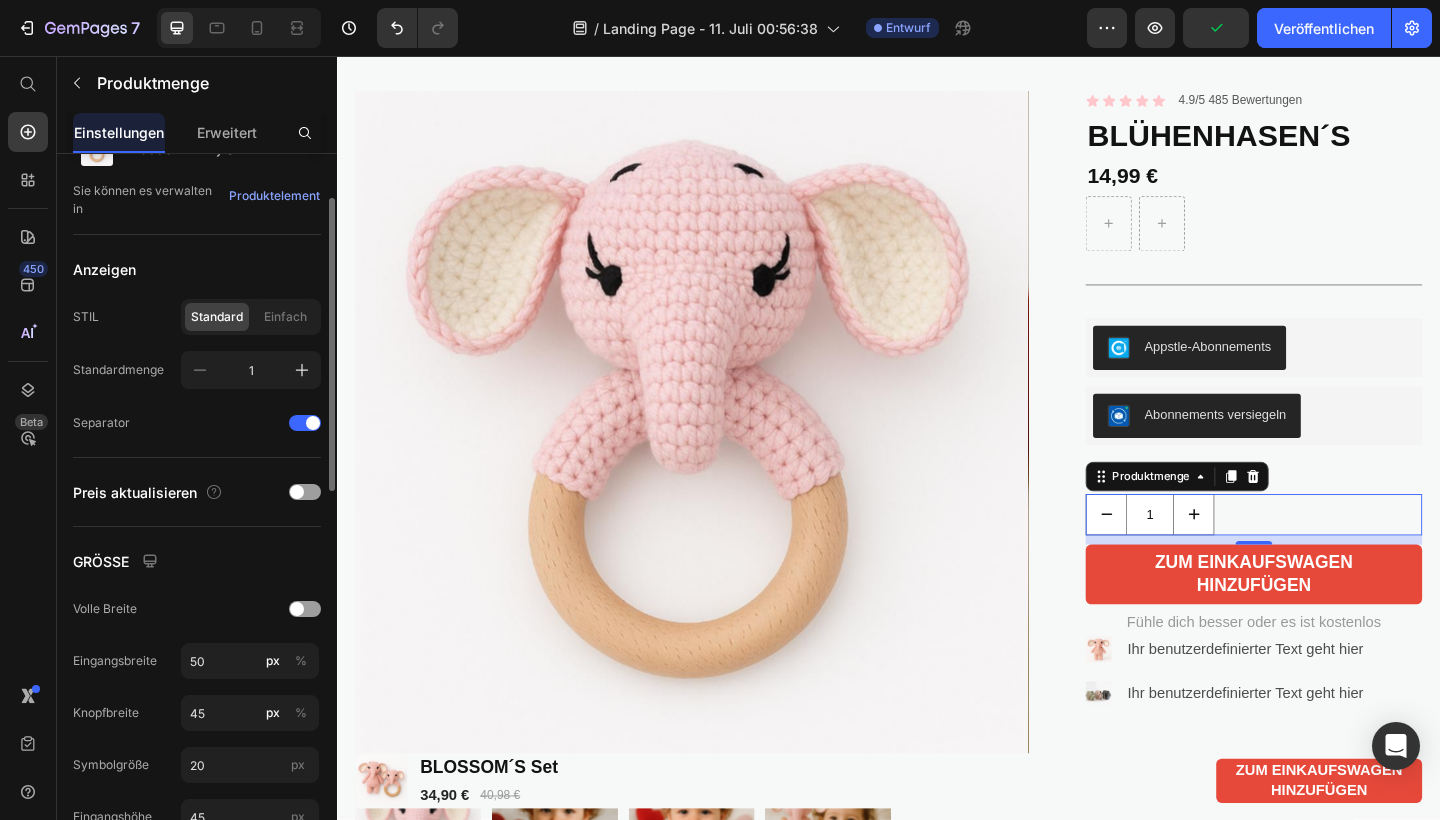 scroll, scrollTop: 103, scrollLeft: 0, axis: vertical 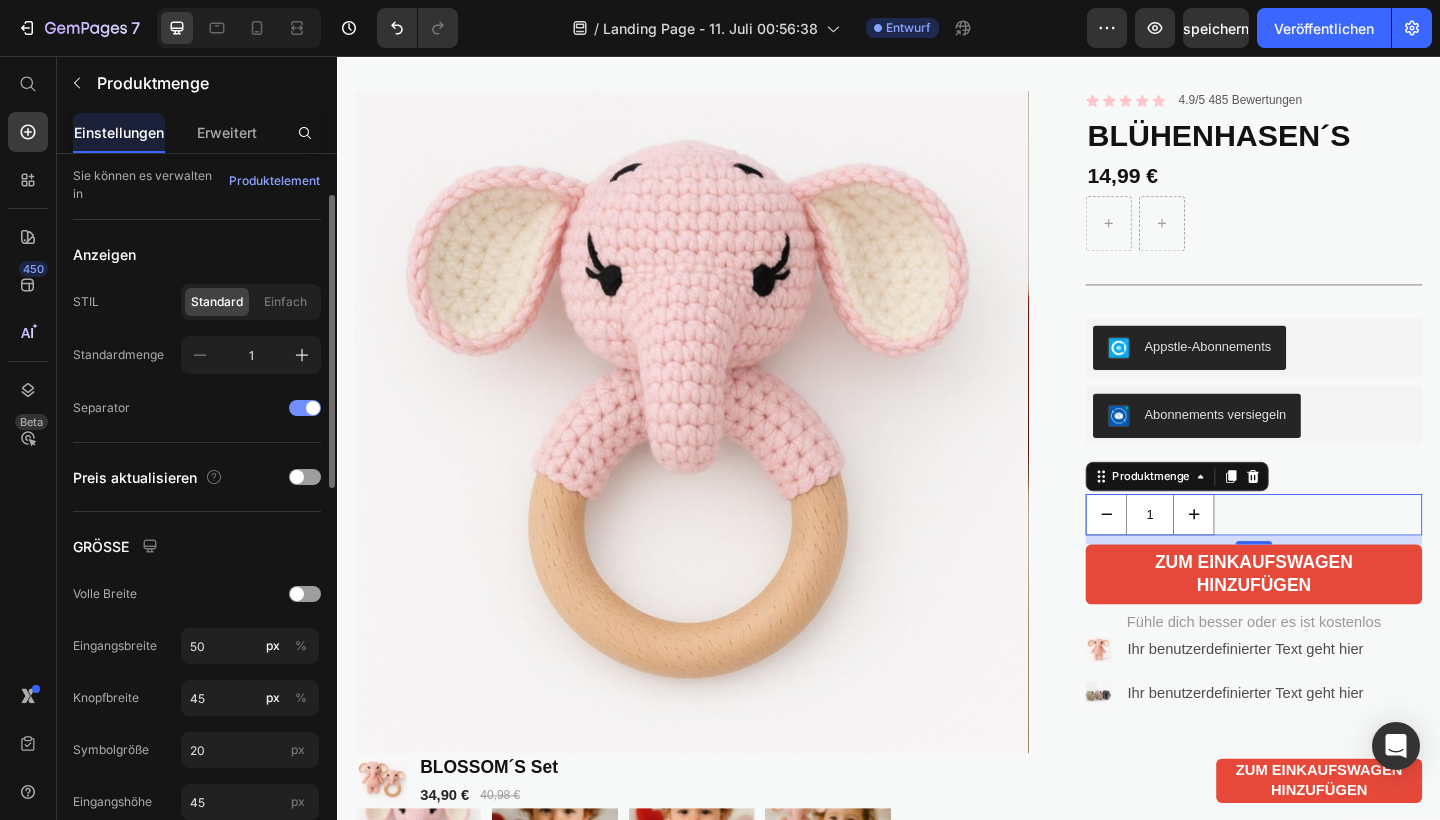 click at bounding box center (305, 408) 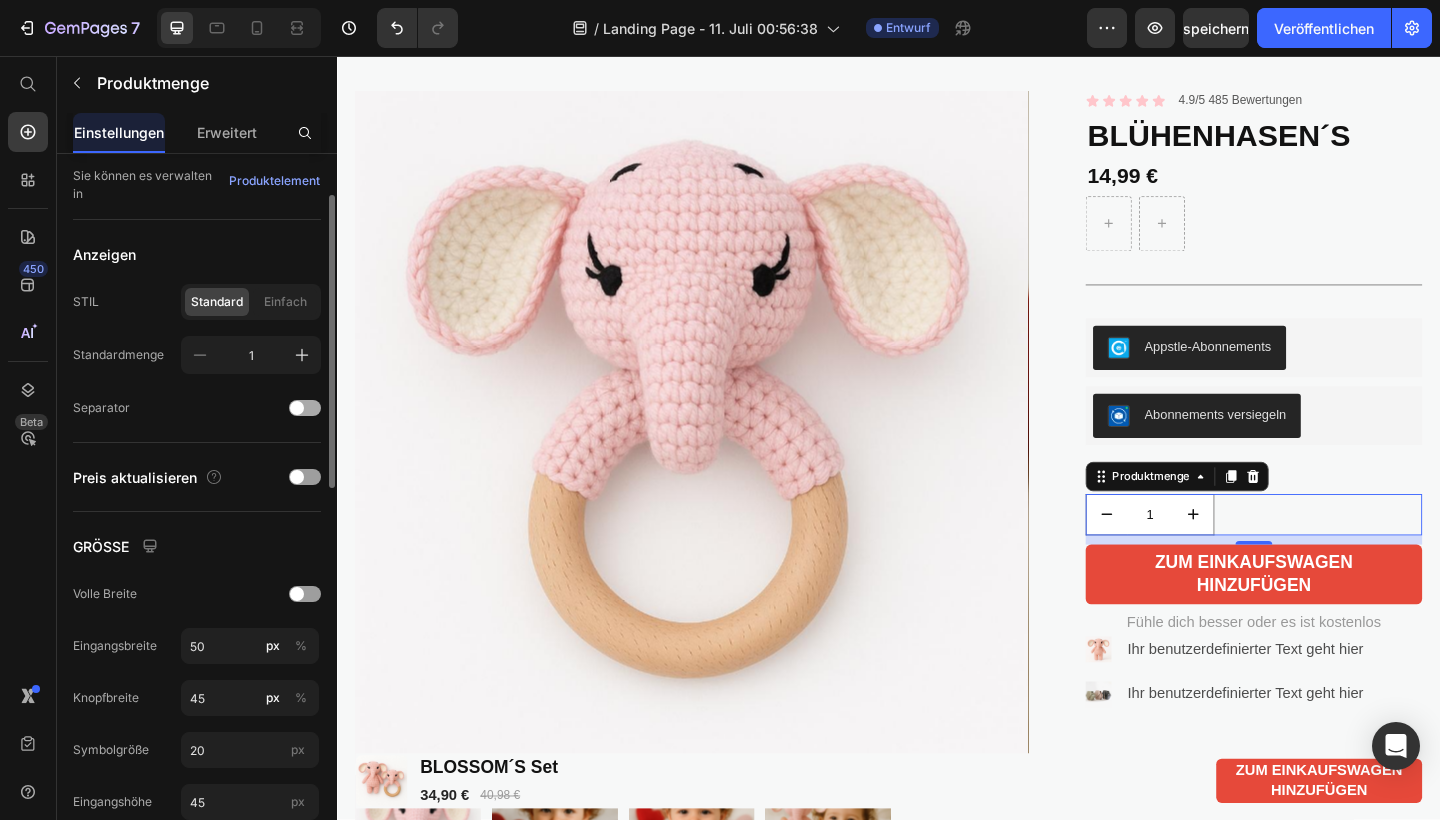 click at bounding box center (305, 408) 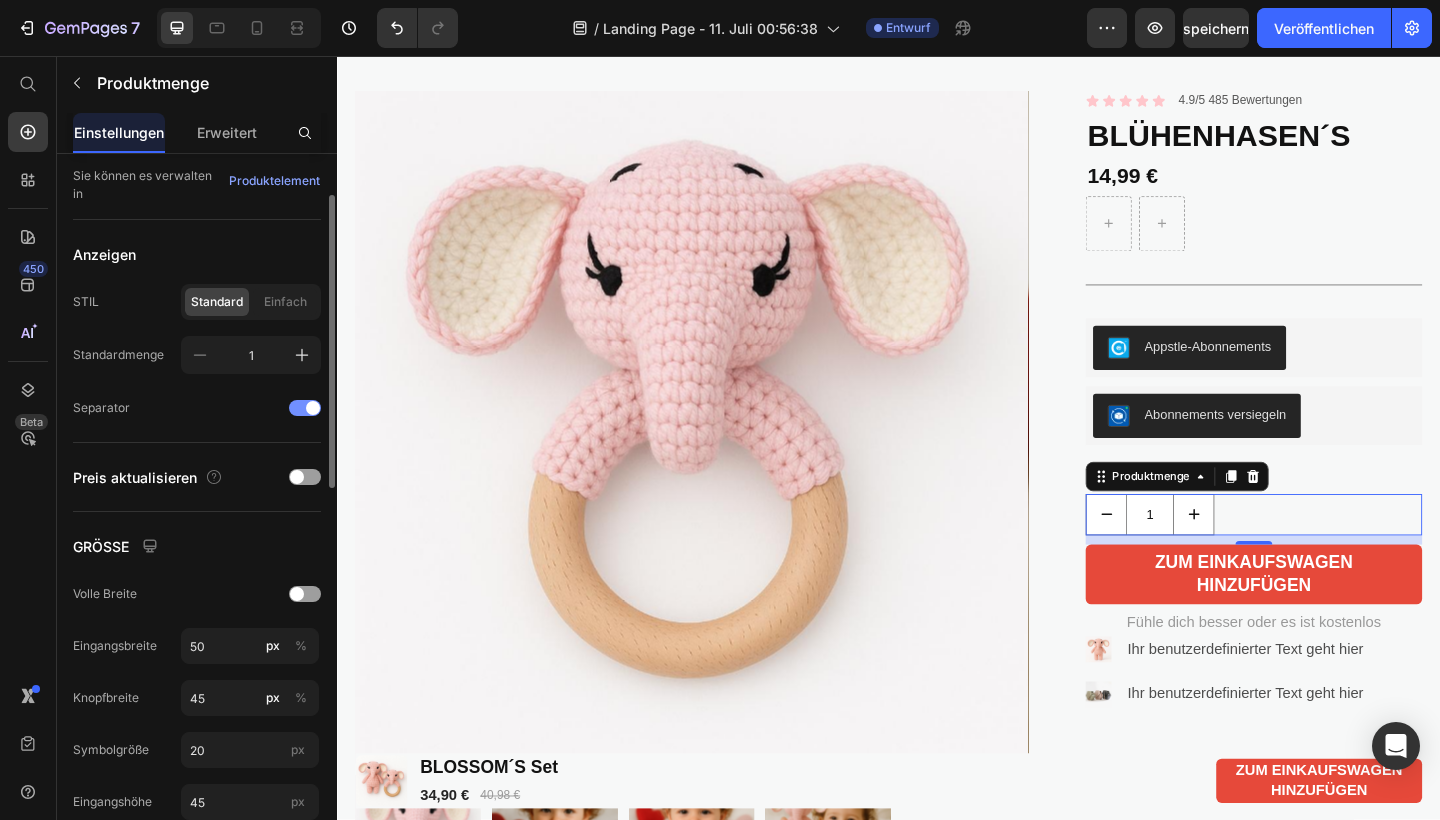 click at bounding box center [305, 408] 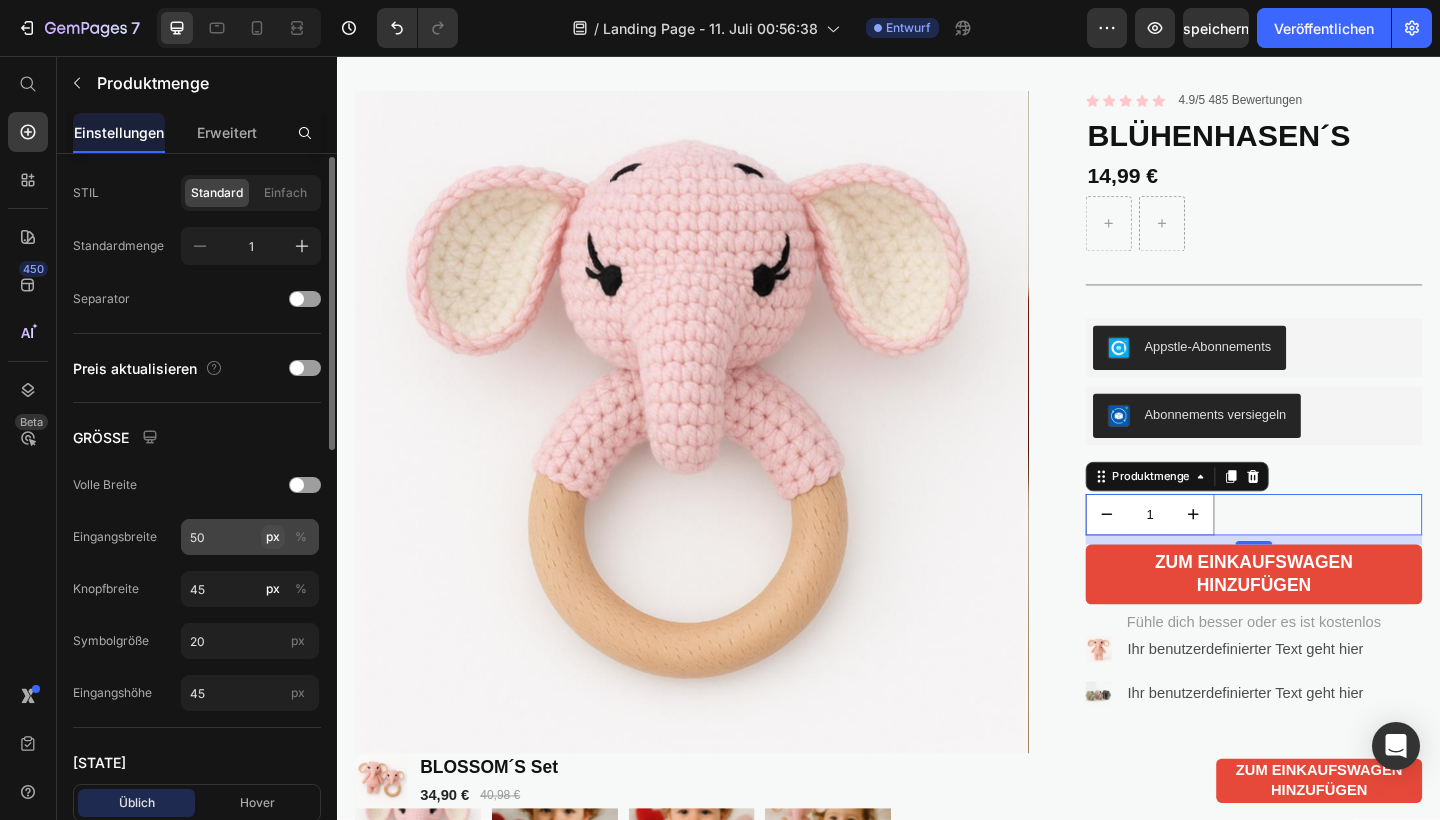 scroll, scrollTop: 231, scrollLeft: 0, axis: vertical 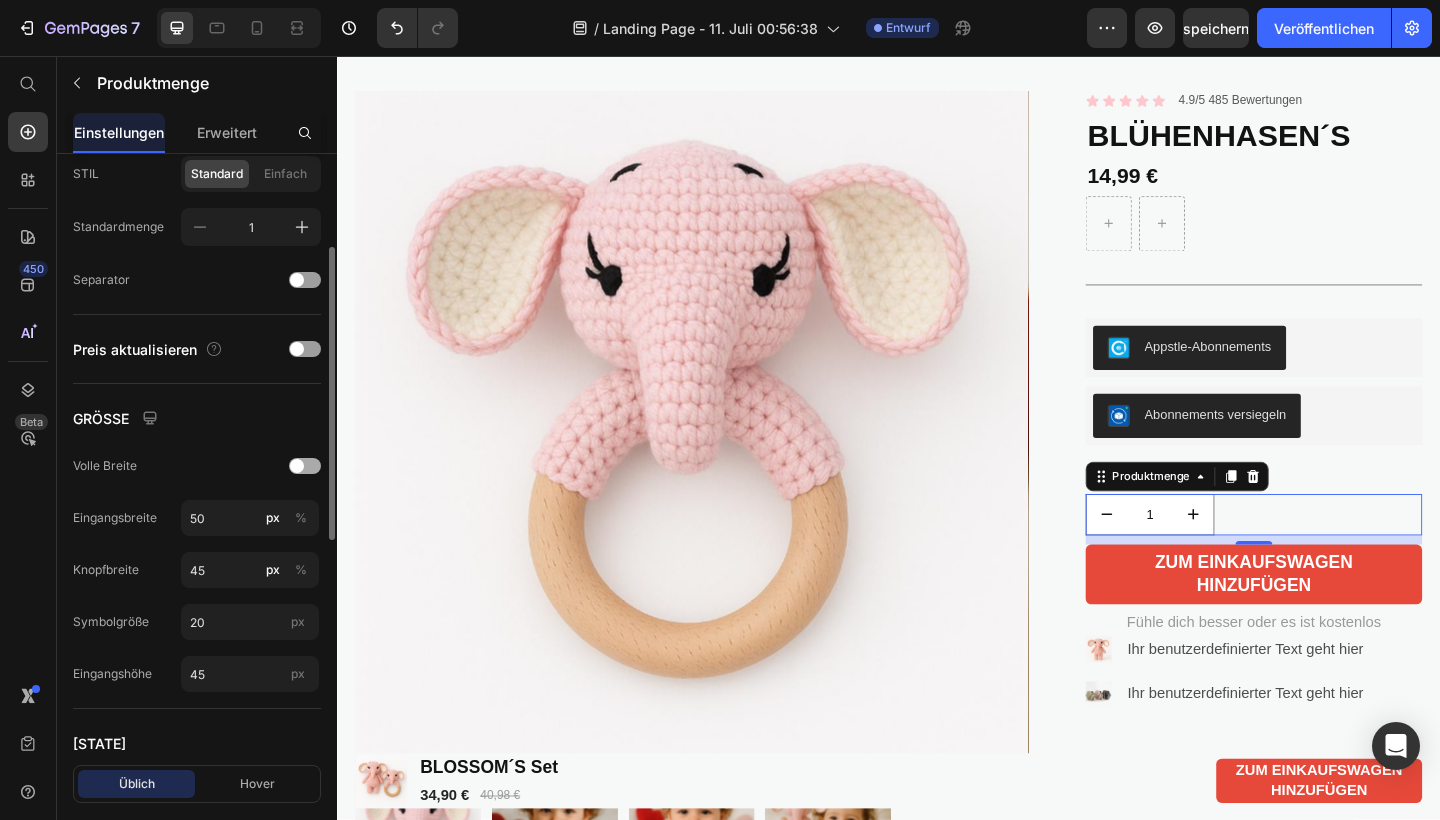 click on "Volle Breite" 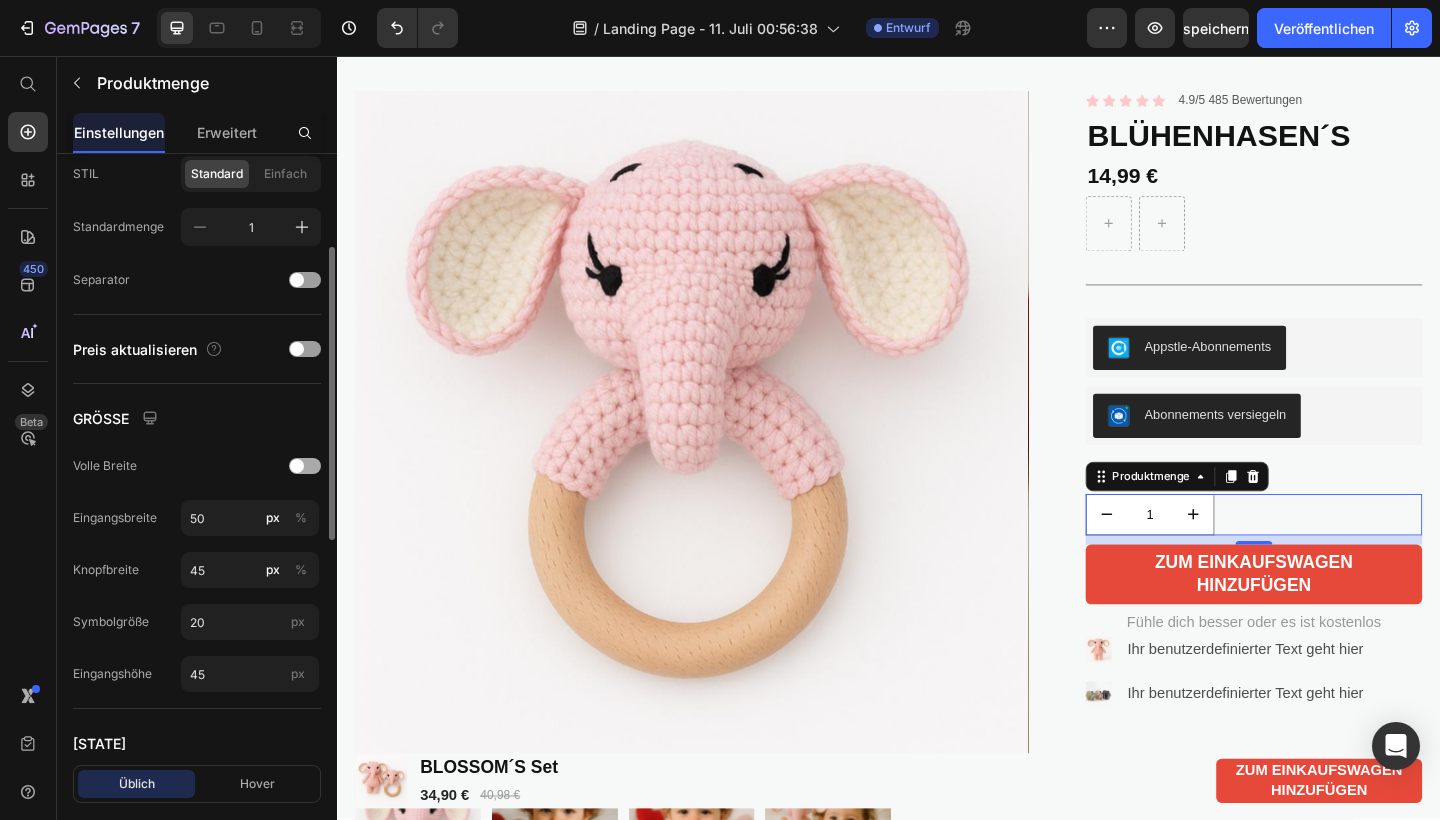 click at bounding box center [305, 466] 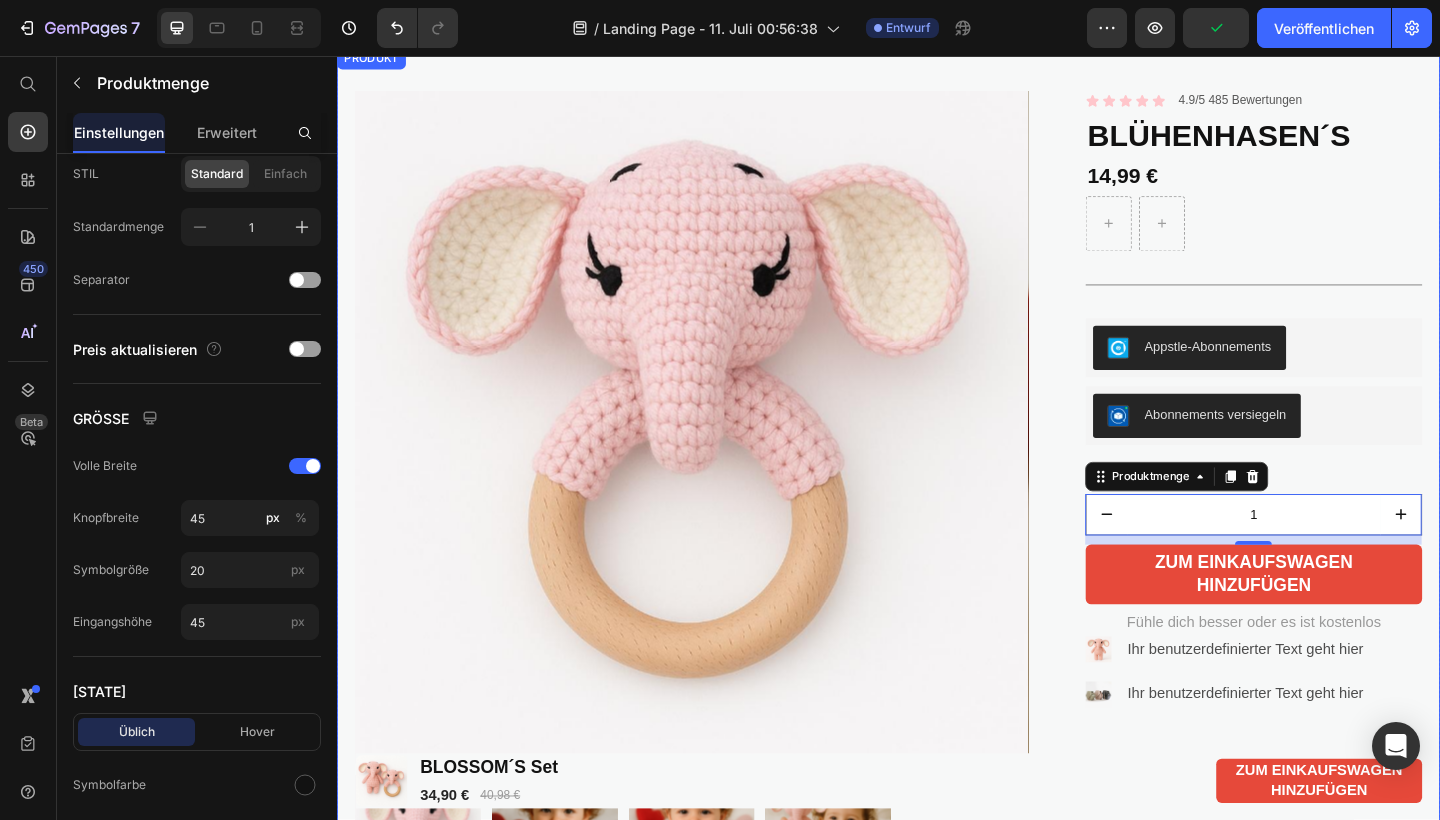 click on "Produktbilder
Symbol
Symbol
Symbol
Symbol
Symbol Symbolliste 4.9/5 485 Bewertungen Textblock Reihe BLÜHENHASEN´S Produkttitel 14,99 € Produktpreis
Reihe                Title Zeile Appstle-Abonnements Appstle-Abonnements Abonnements versiegeln Abonnements versiegeln Menge Textblock 1 Produktmenge   10 zum Einkaufswagen hinzufügen zum Einkaufswagen hinzufügen Fühle dich besser oder es ist kostenlos Textblock Reihe Bild Ihr benutzerdefinierter Text geht hier Textblock Bild Ihr benutzerdefinierter Text geht hier Textblock Erweiterte Liste PRODUKT" at bounding box center [937, 535] 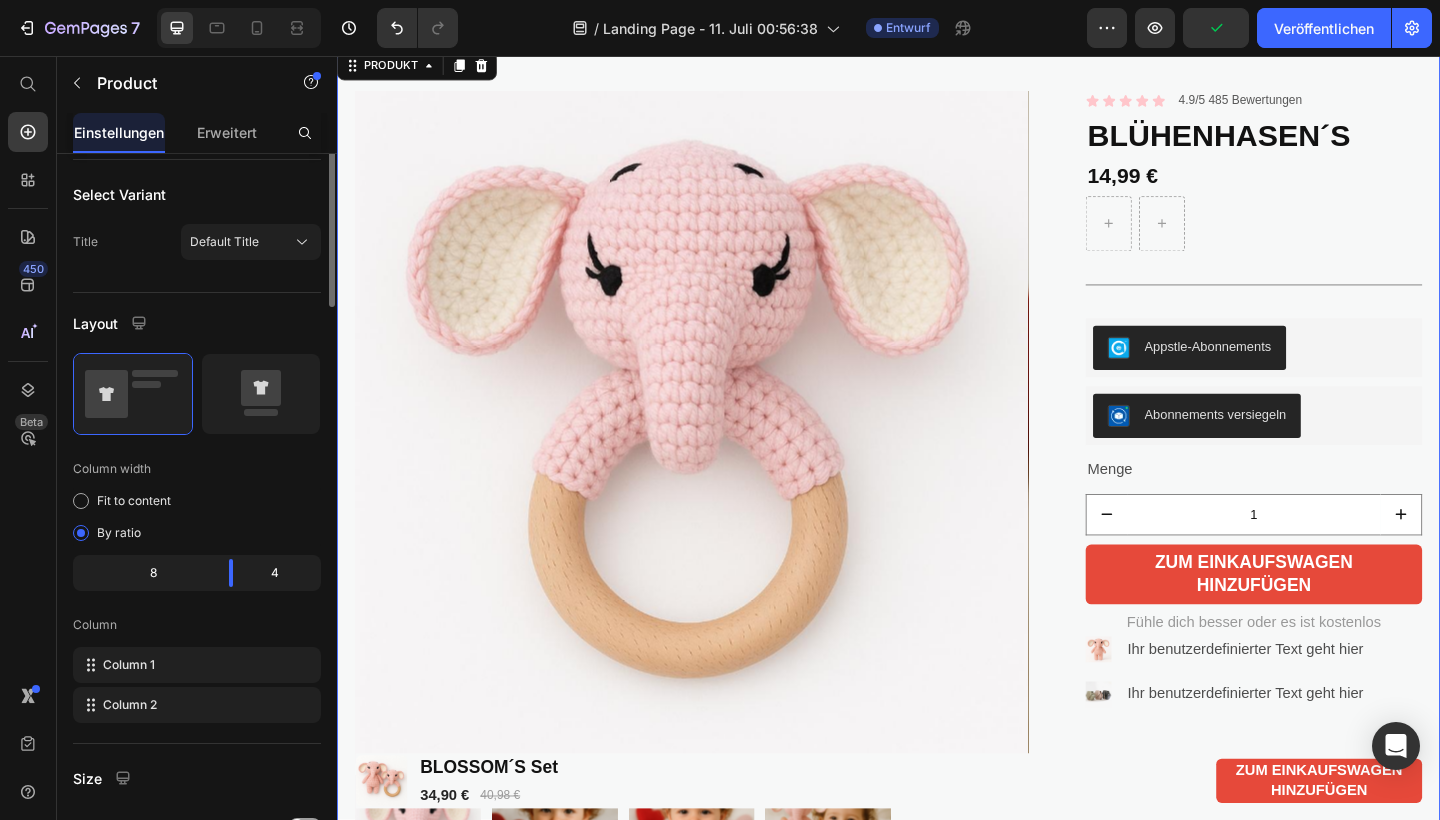 scroll, scrollTop: 0, scrollLeft: 0, axis: both 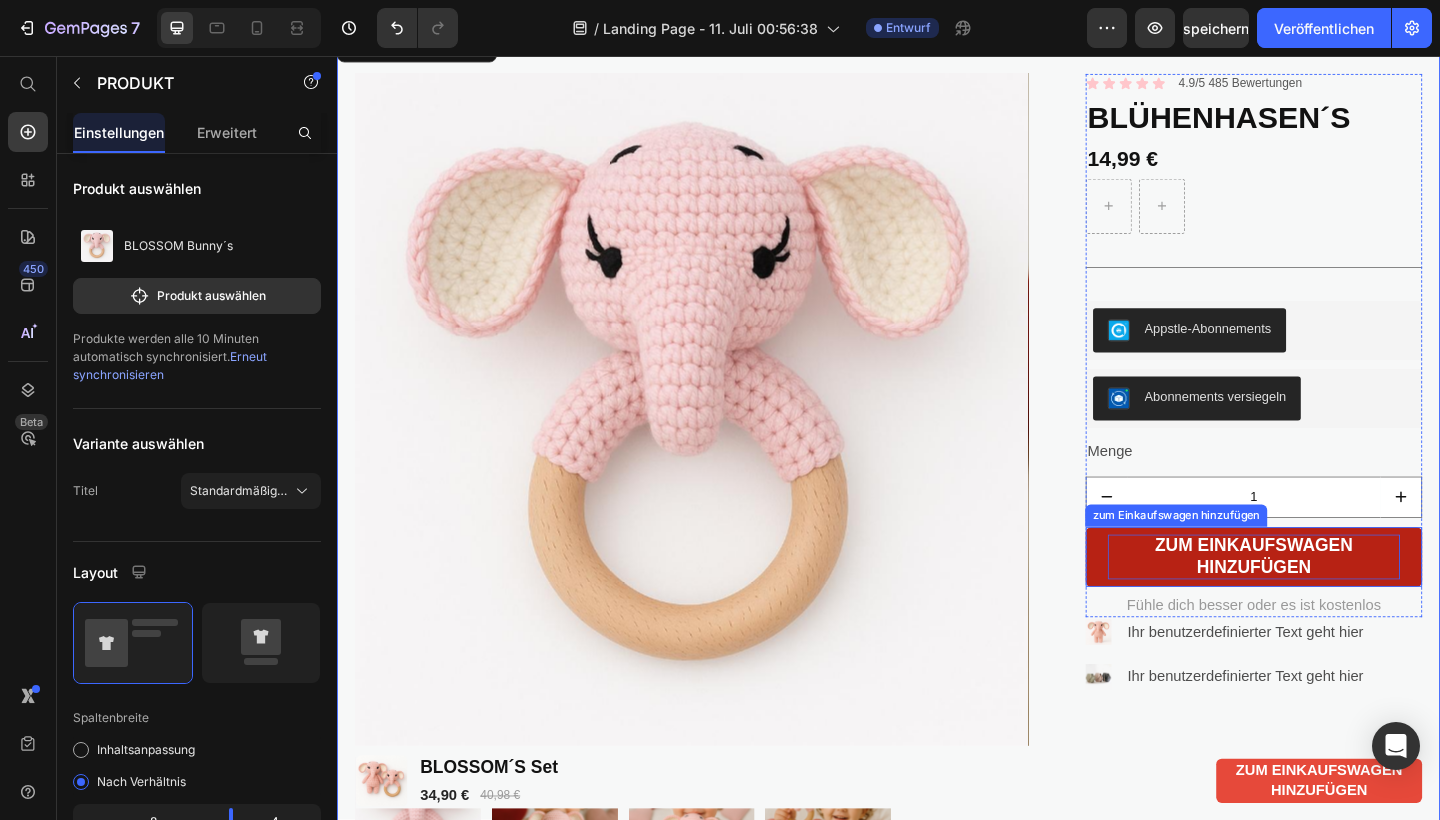 click on "zum Einkaufswagen hinzufügen" at bounding box center (1334, 601) 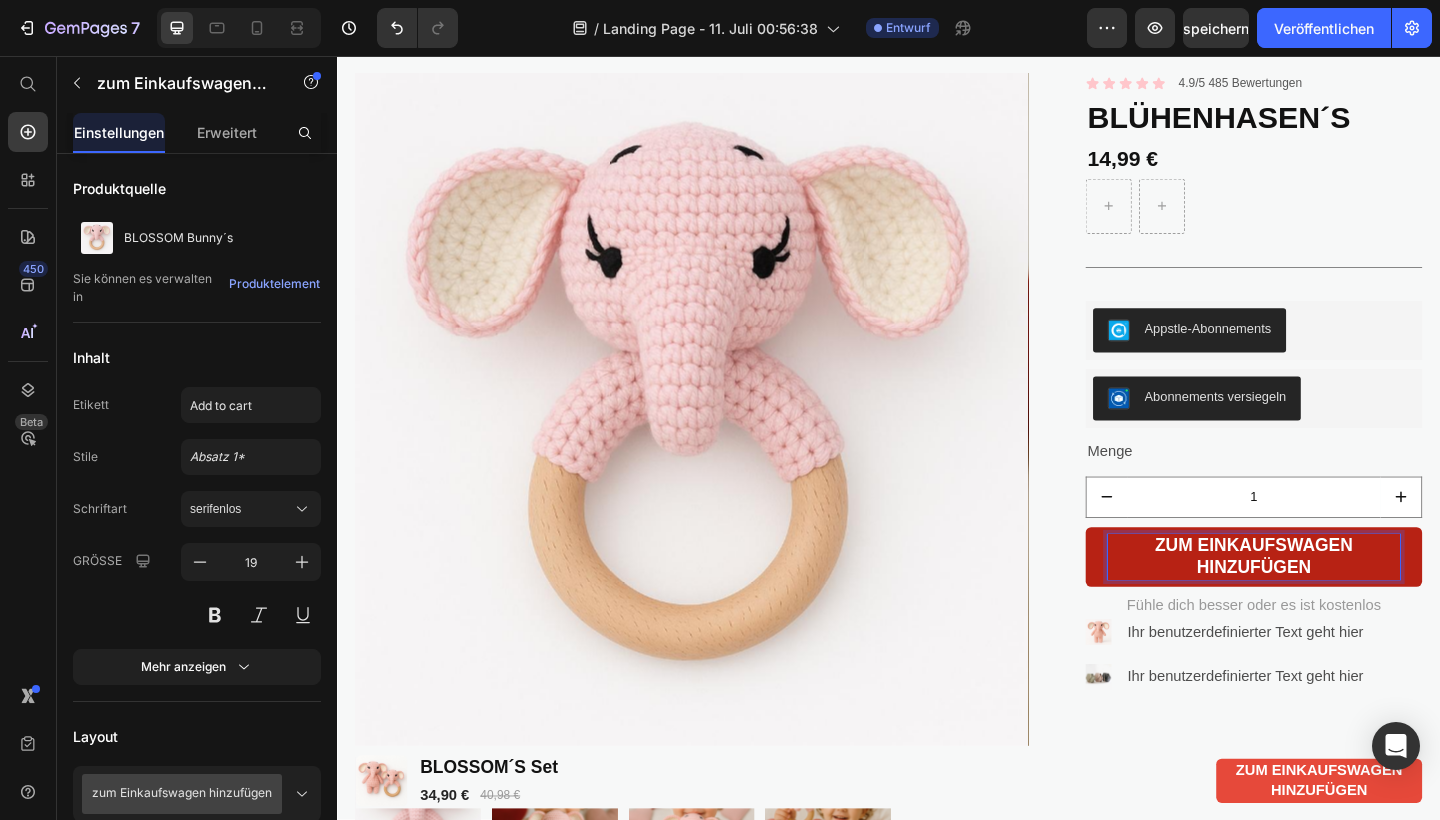 click on "zum Einkaufswagen hinzufügen" at bounding box center (1334, 601) 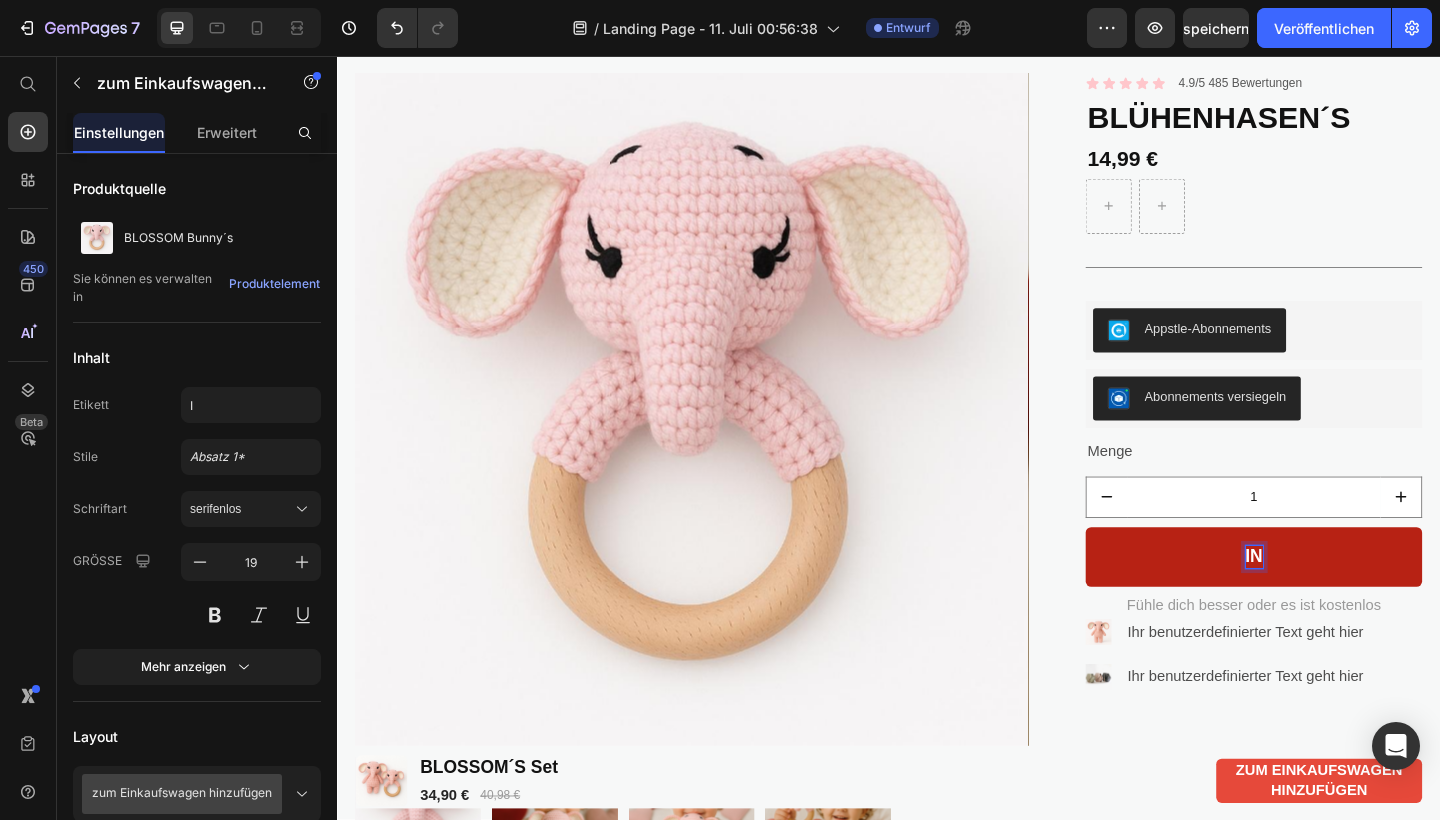 click on "In" at bounding box center [1334, 601] 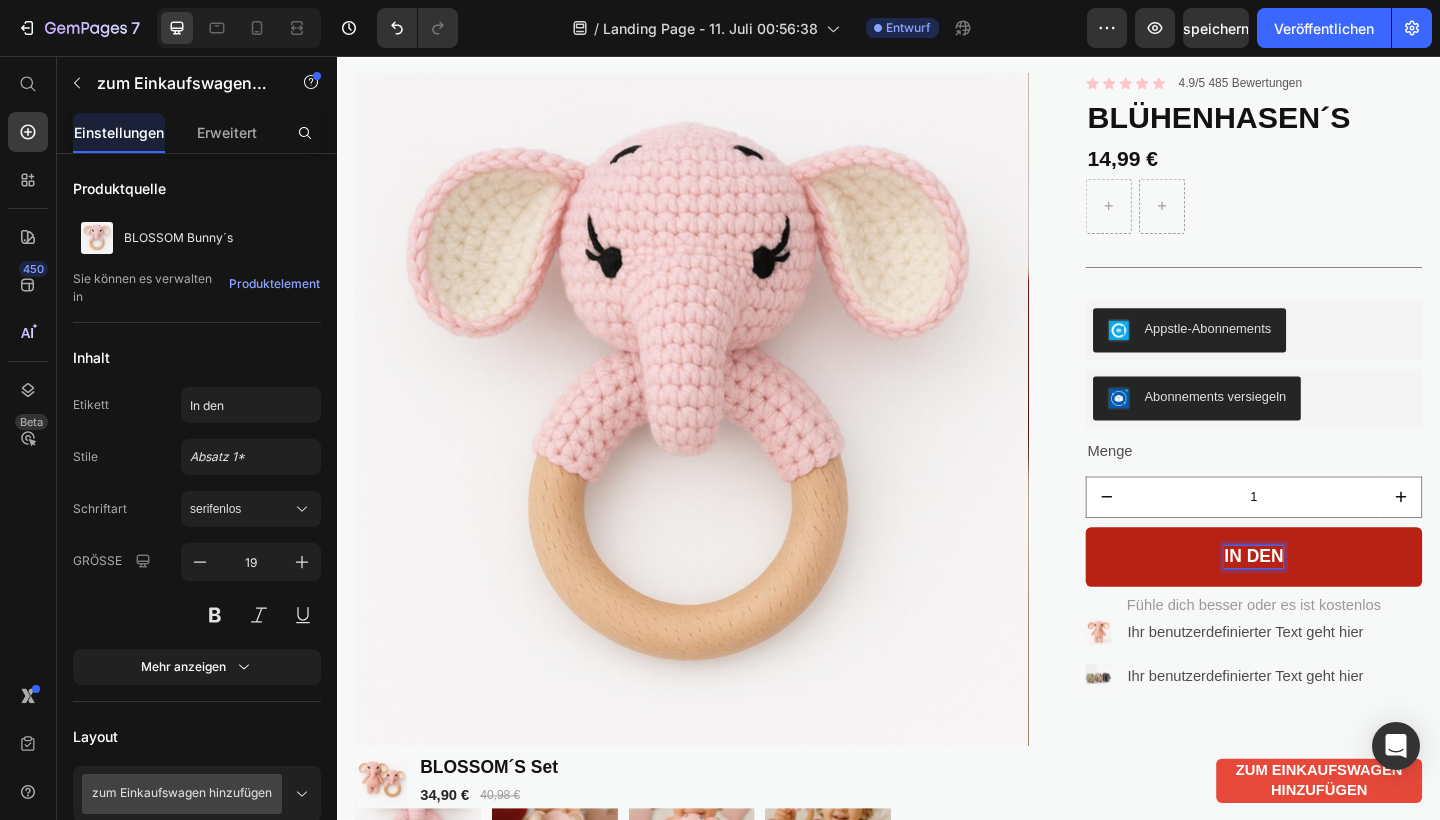 click on "In den" at bounding box center [1334, 601] 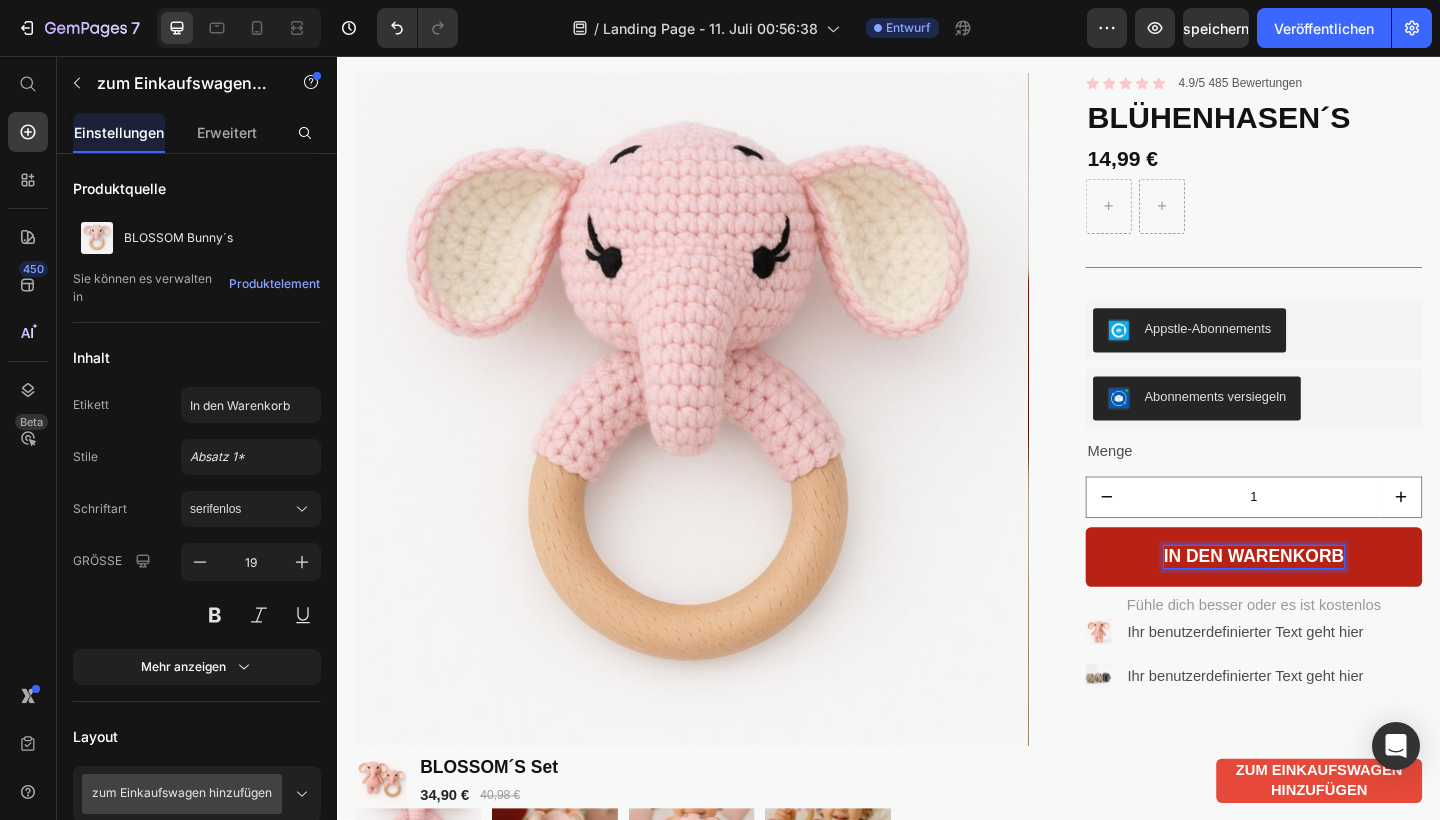 click on "In den Warenkorb" at bounding box center (1334, 601) 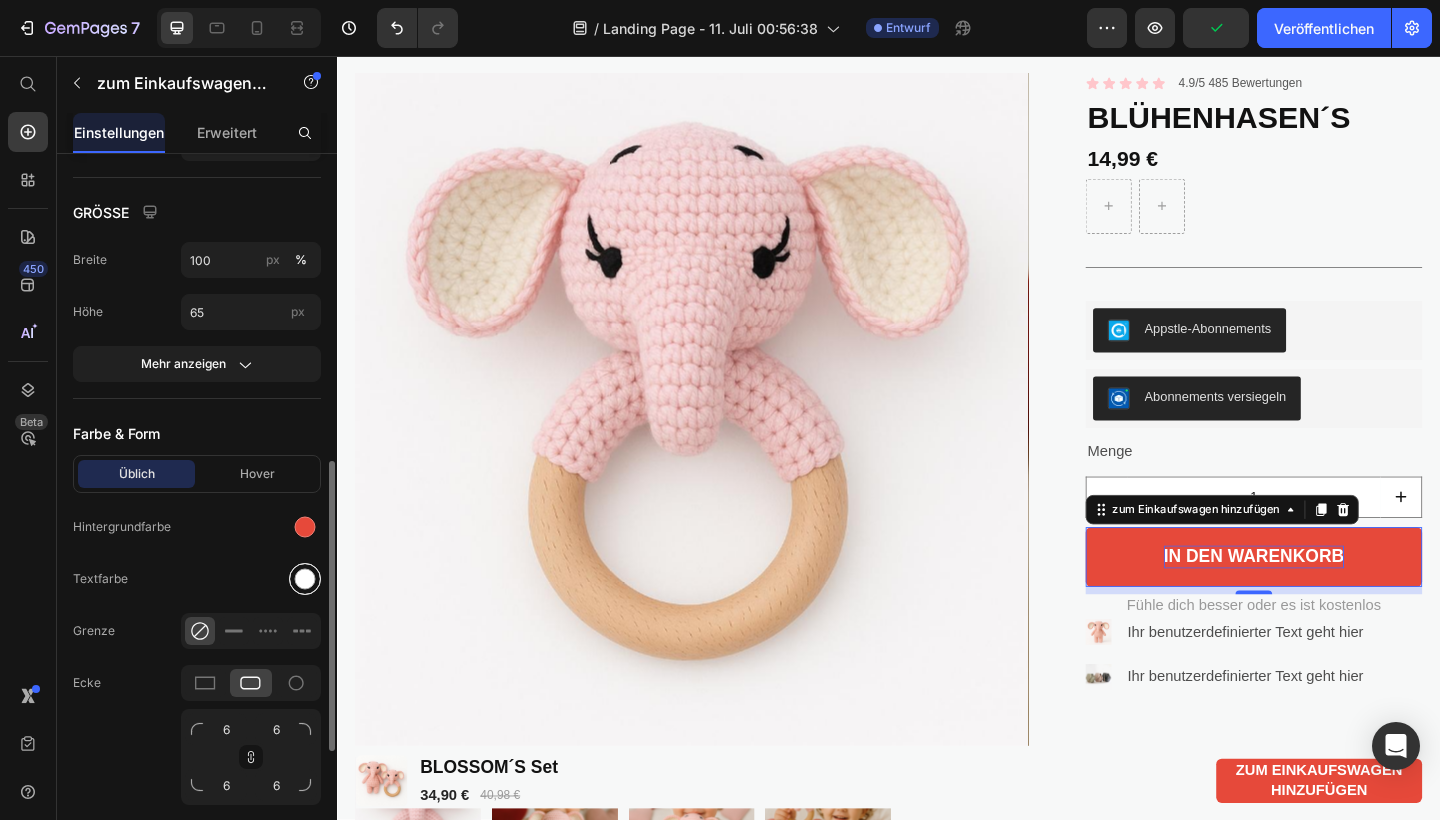 scroll, scrollTop: 778, scrollLeft: 0, axis: vertical 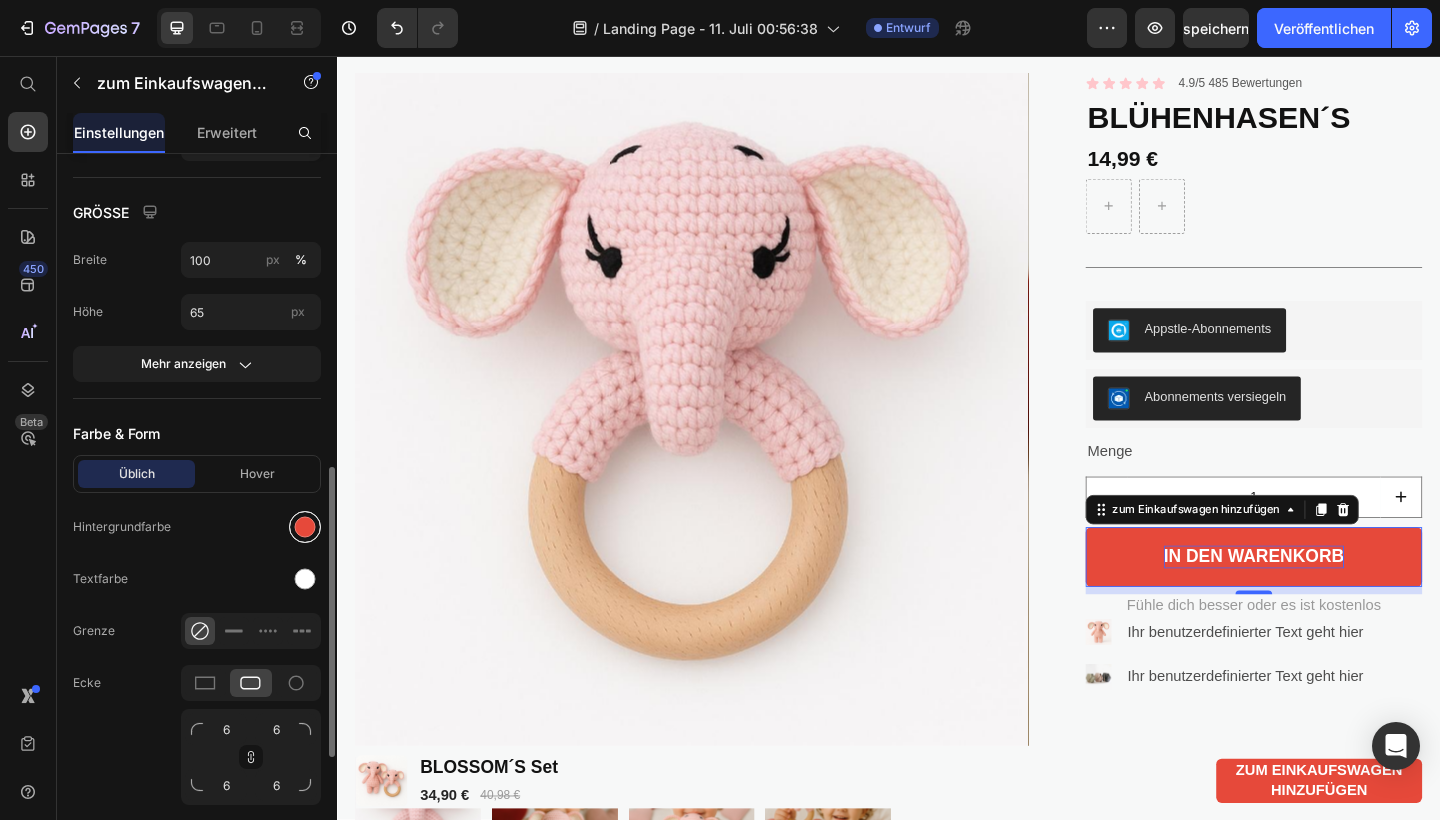 click at bounding box center (305, 527) 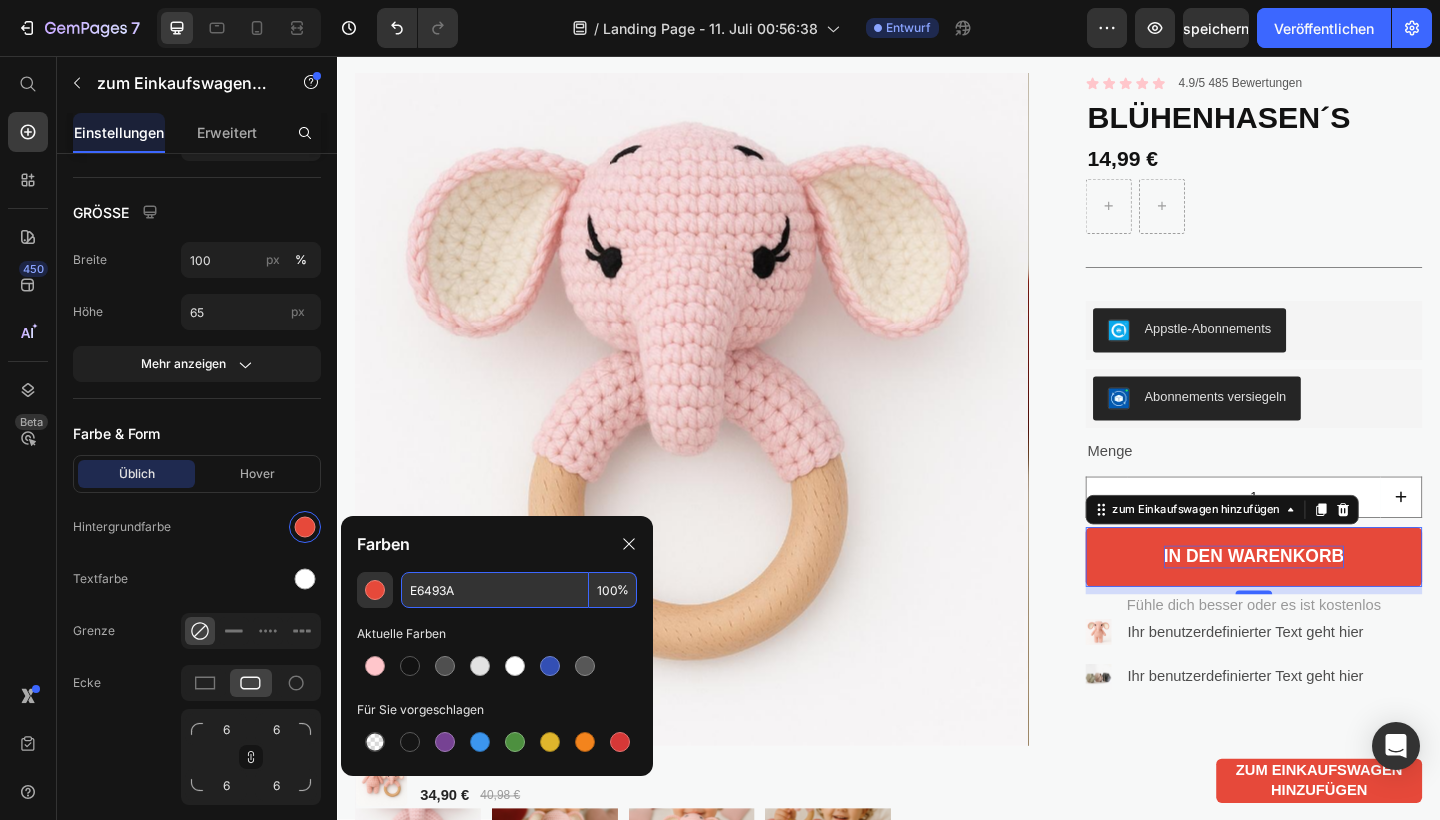click on "E6493A" at bounding box center [495, 590] 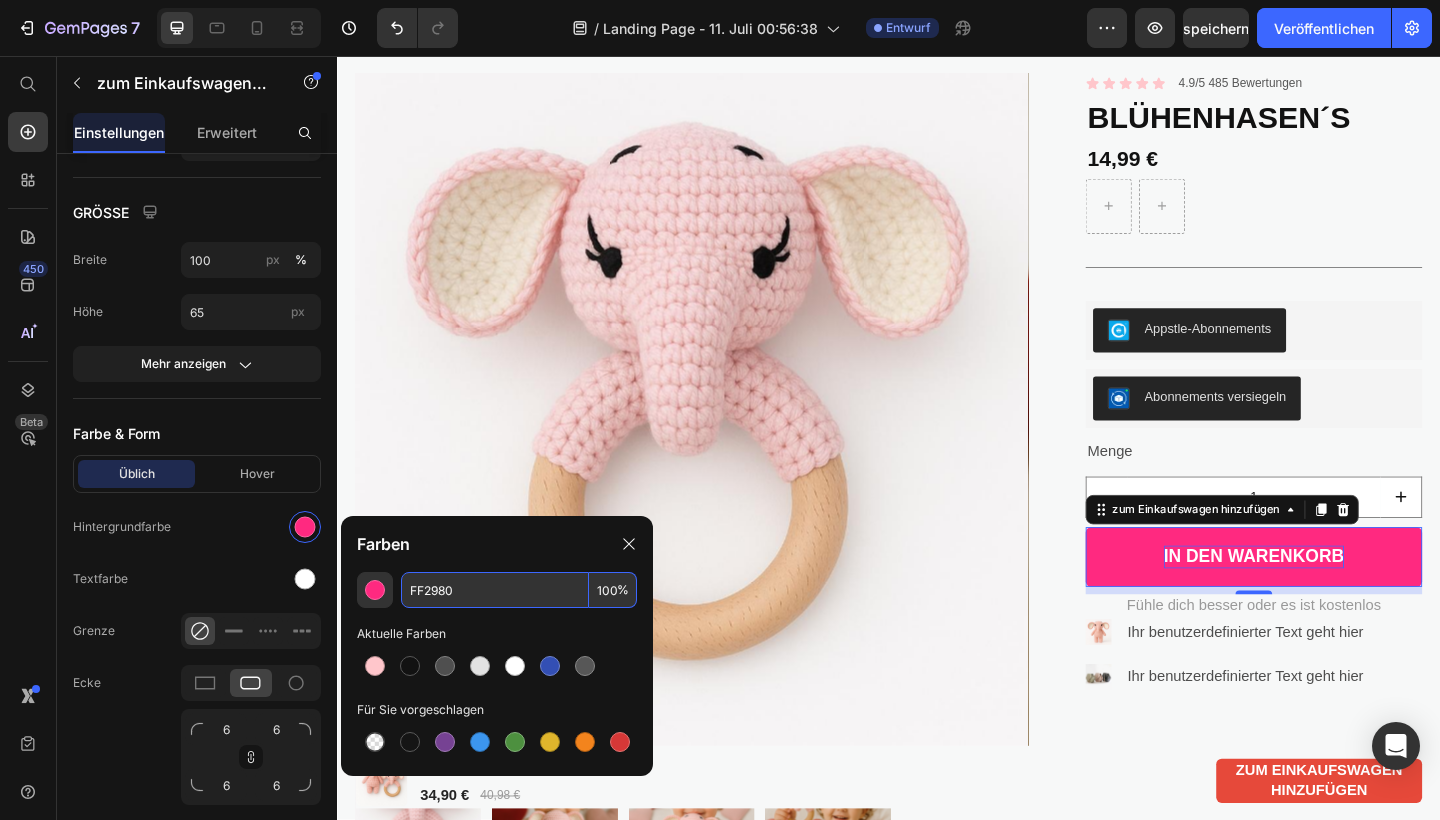 type on "FF2980" 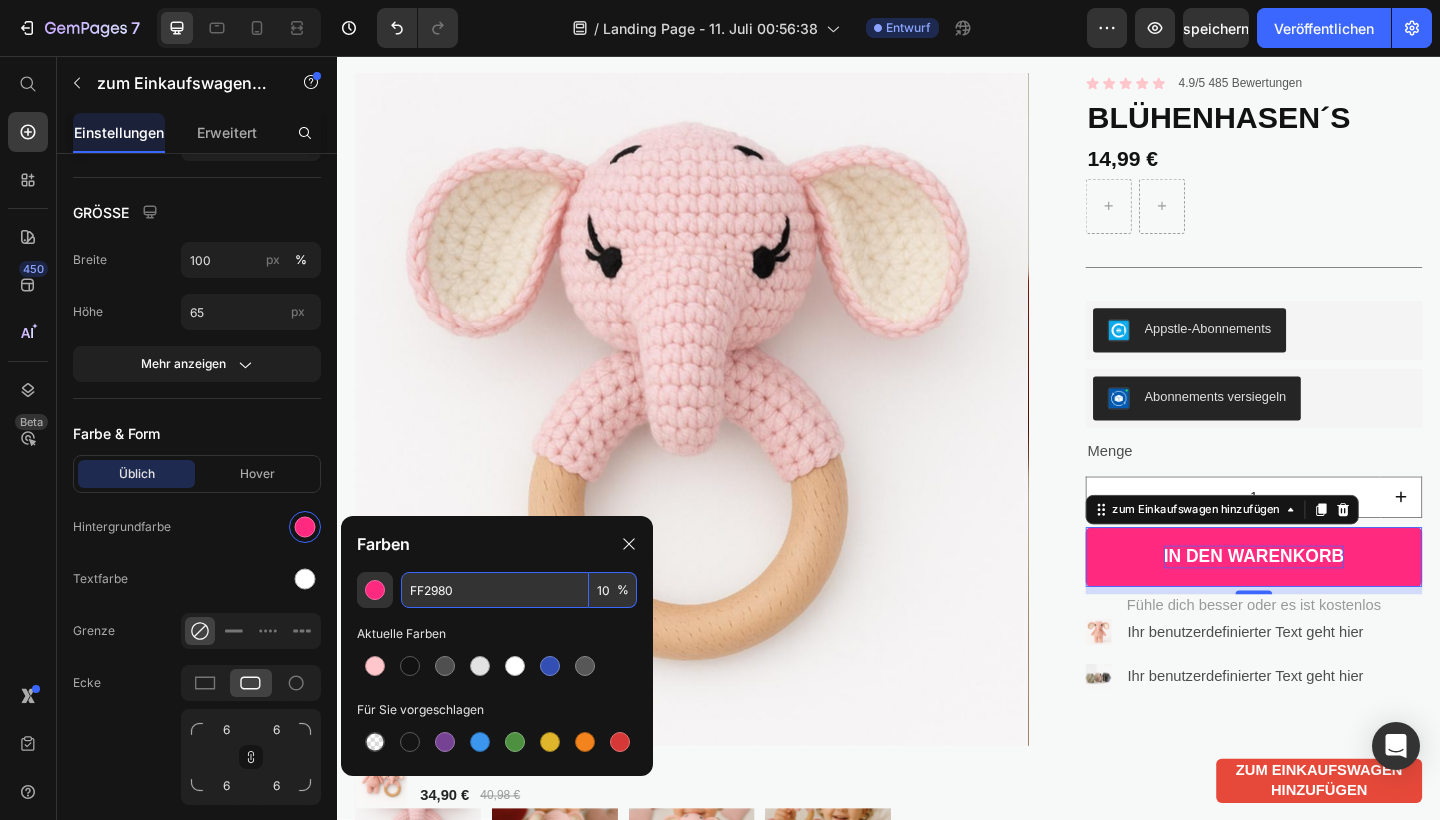 type on "1" 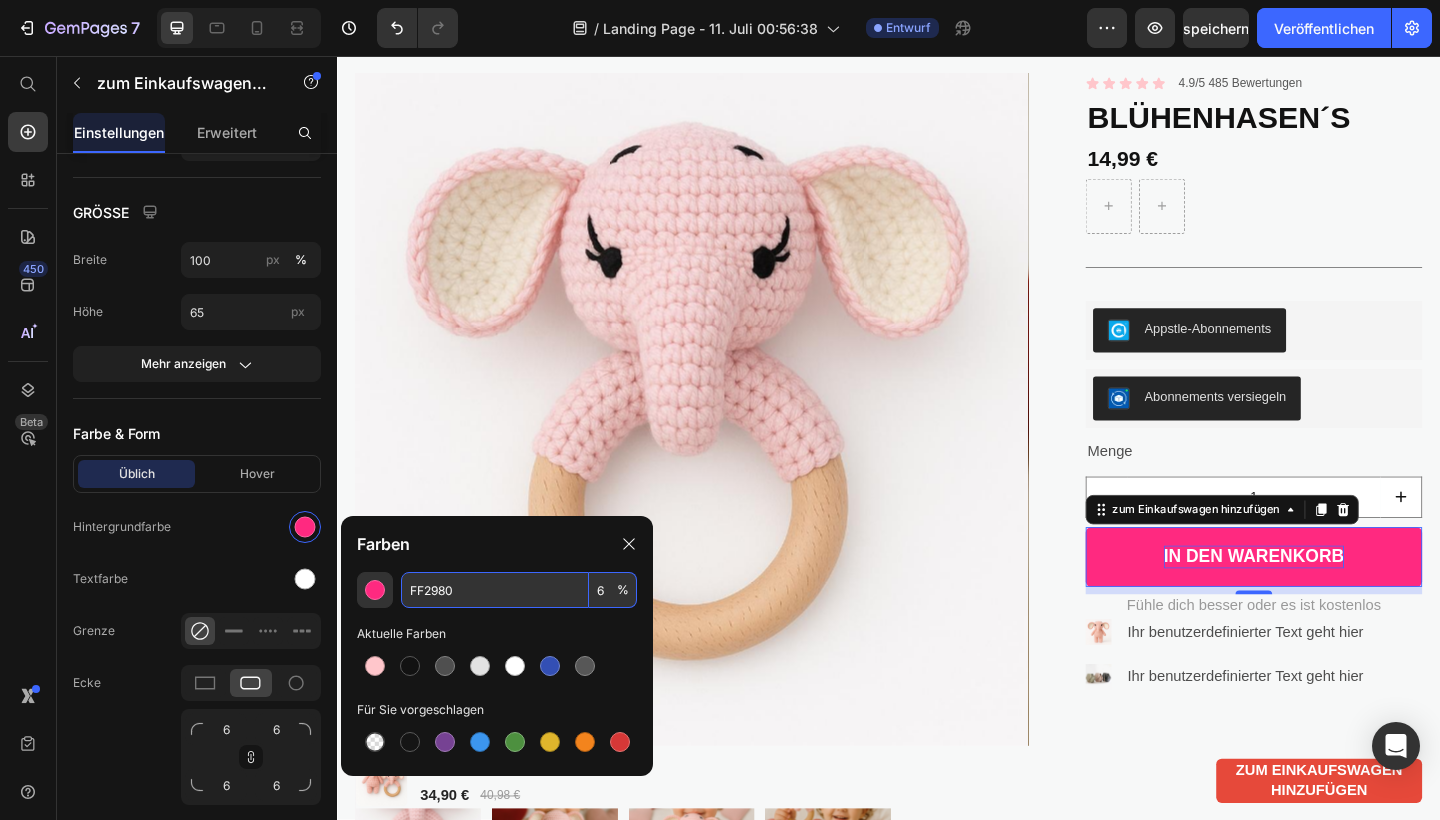 type on "69" 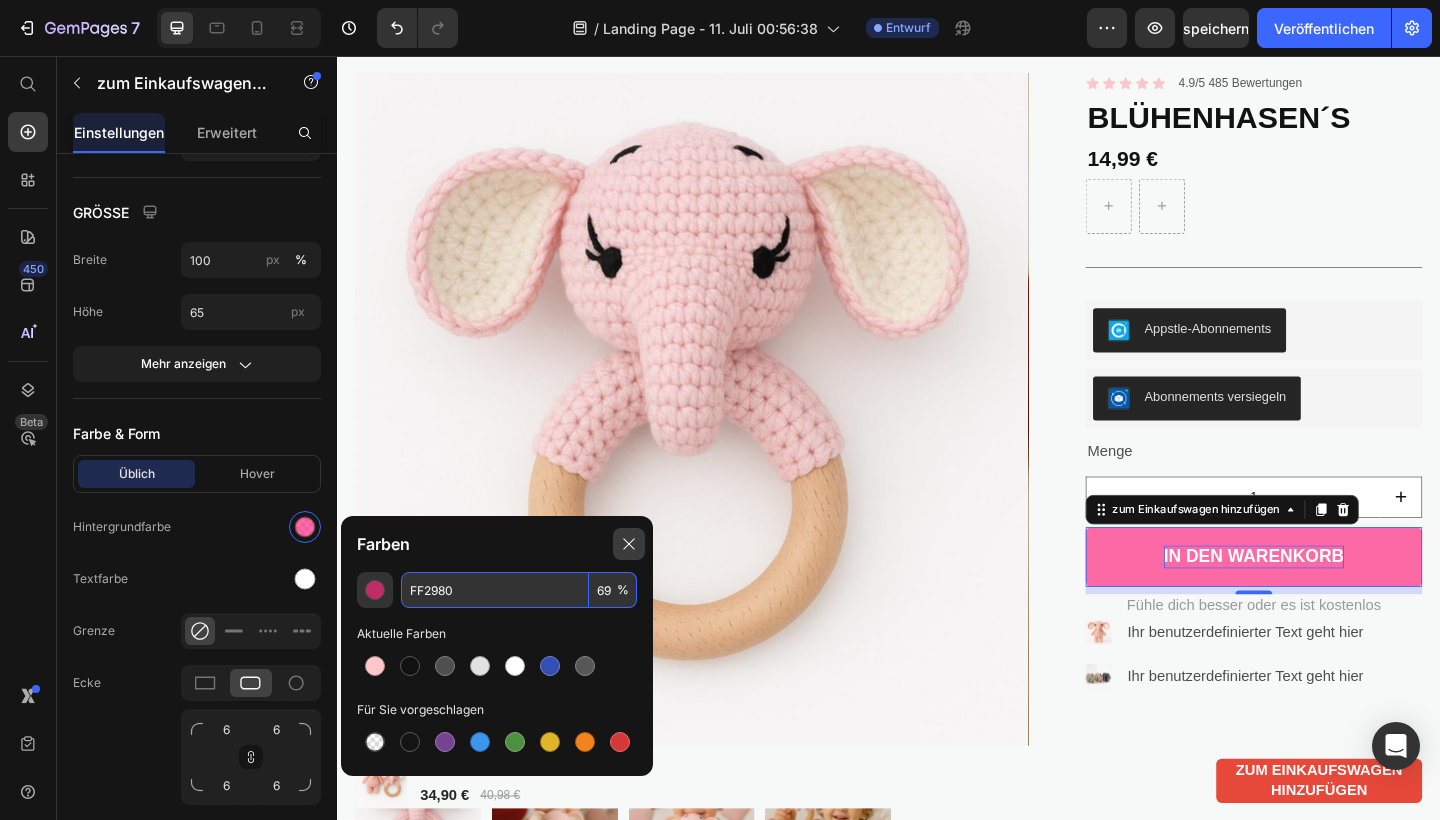 click at bounding box center (629, 544) 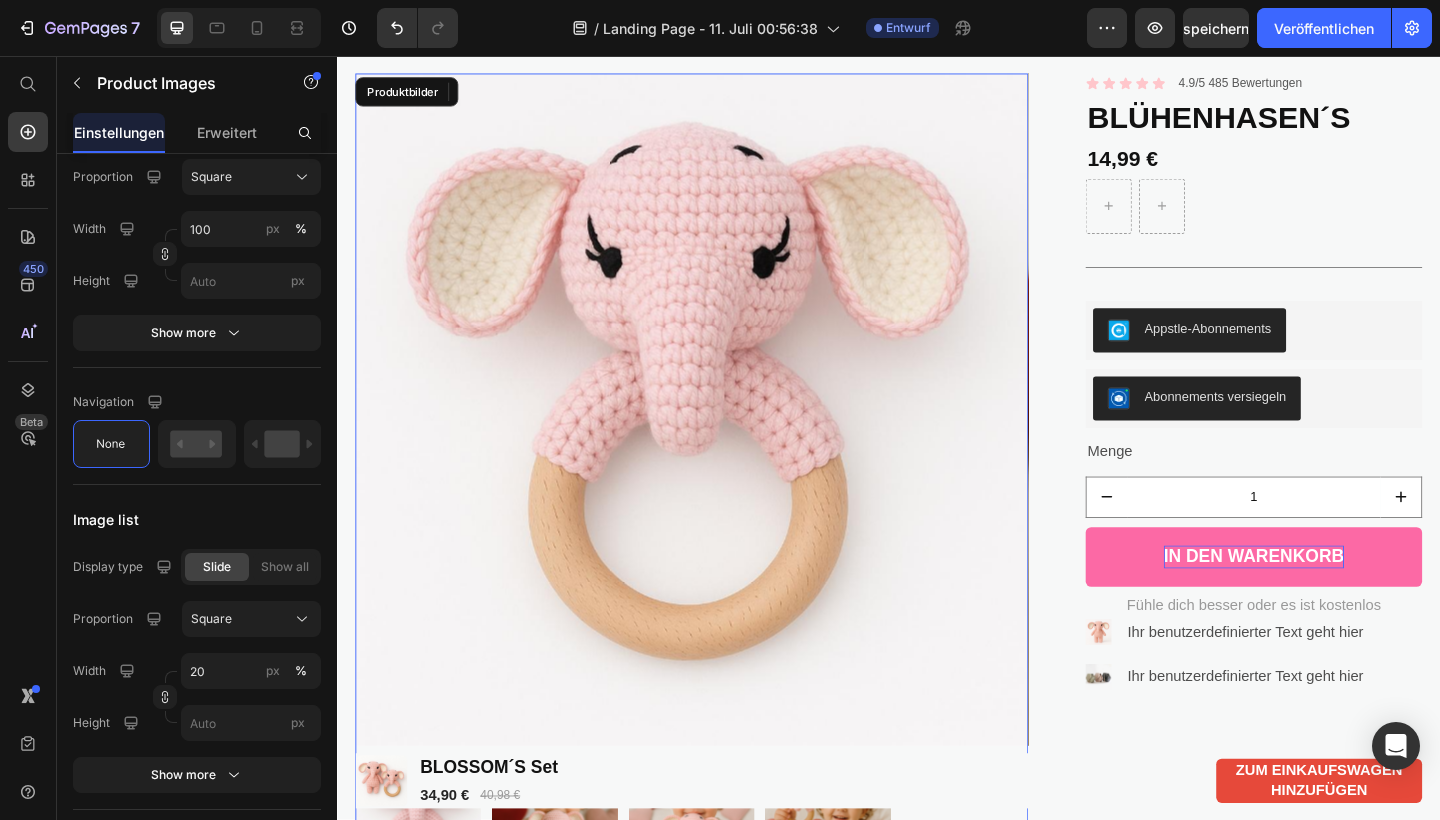 click at bounding box center [723, 442] 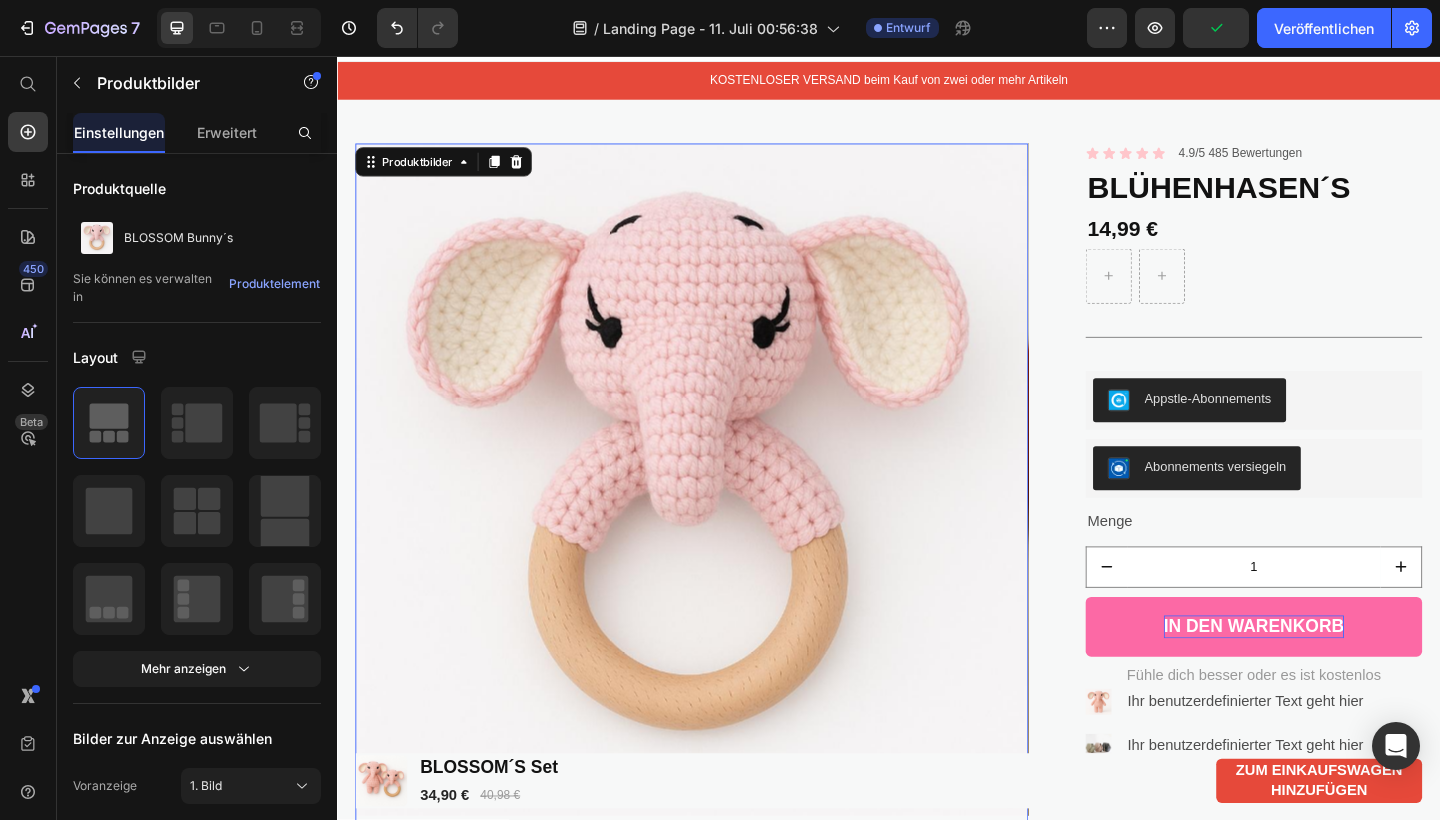 scroll, scrollTop: 42, scrollLeft: 0, axis: vertical 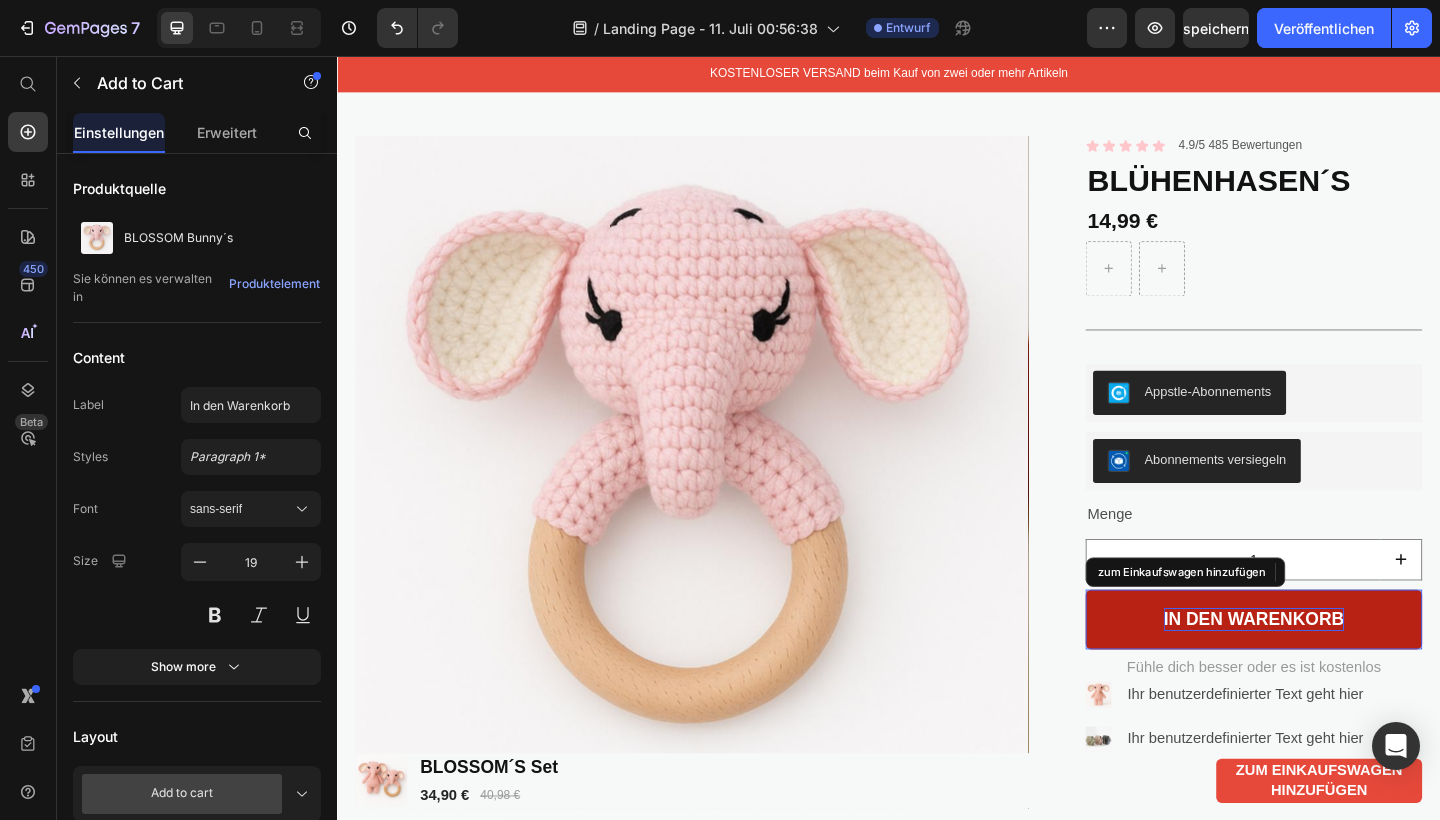 click on "In den Warenkorb" at bounding box center [1334, 669] 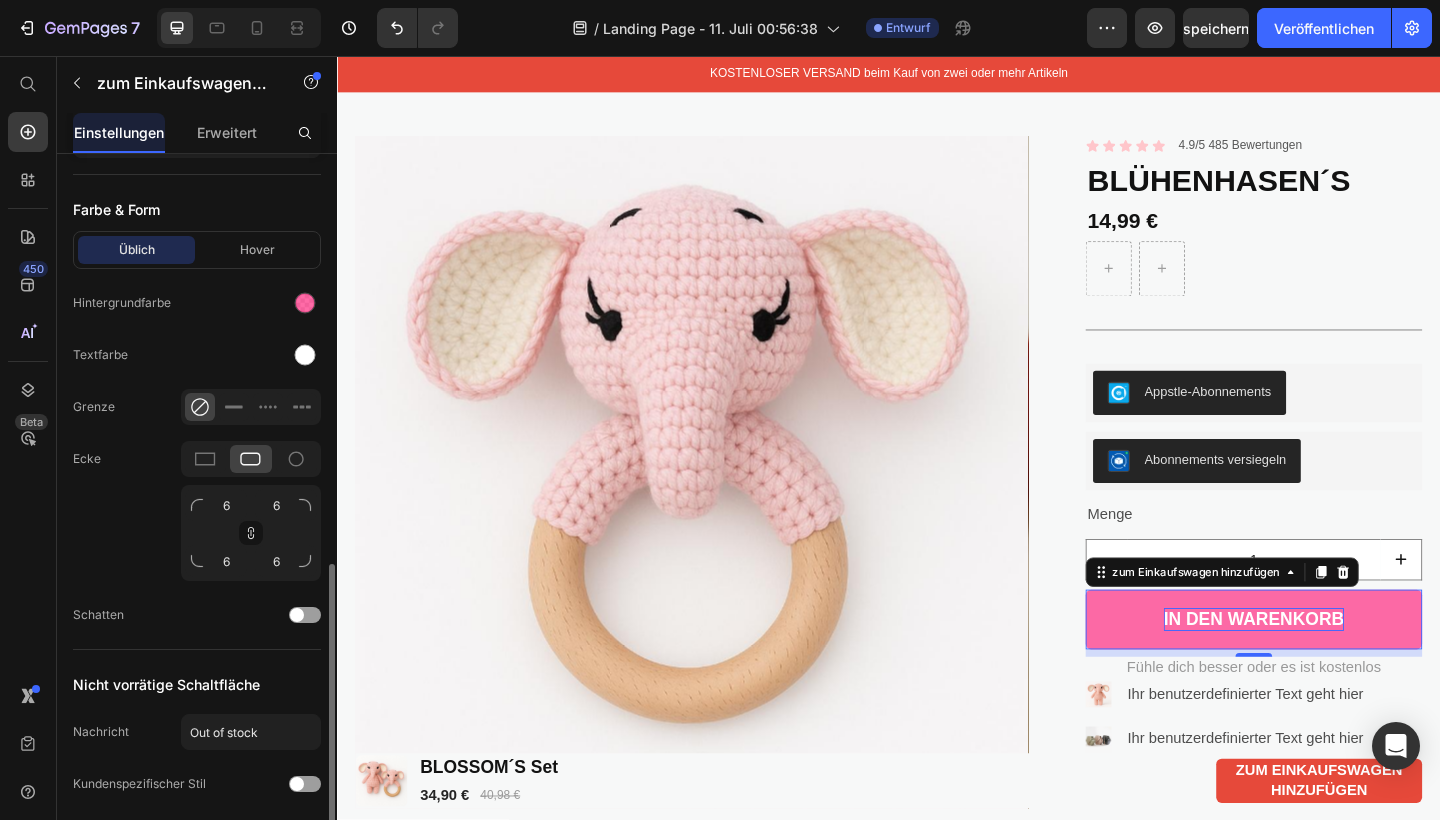 scroll, scrollTop: 985, scrollLeft: 0, axis: vertical 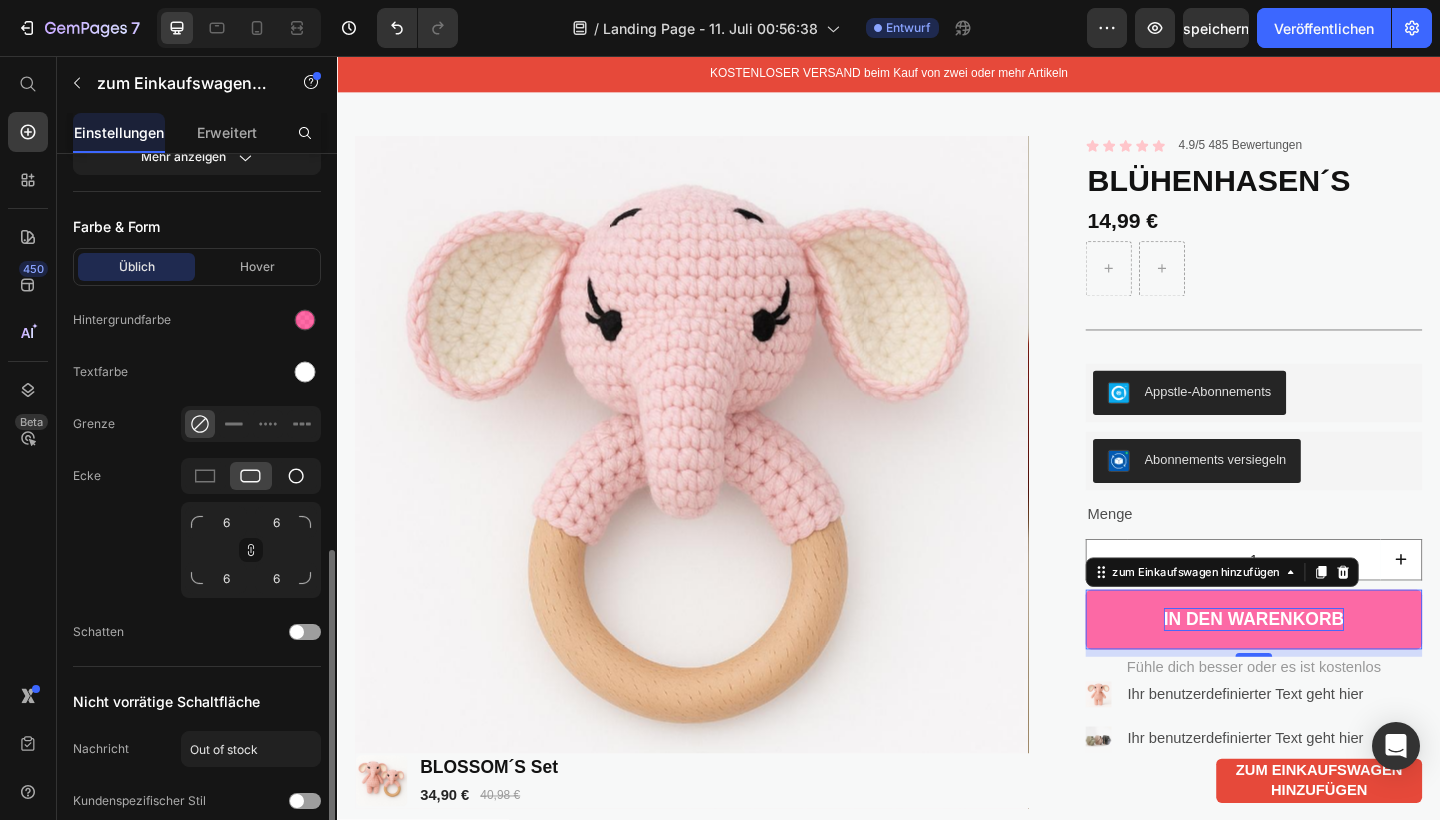 click 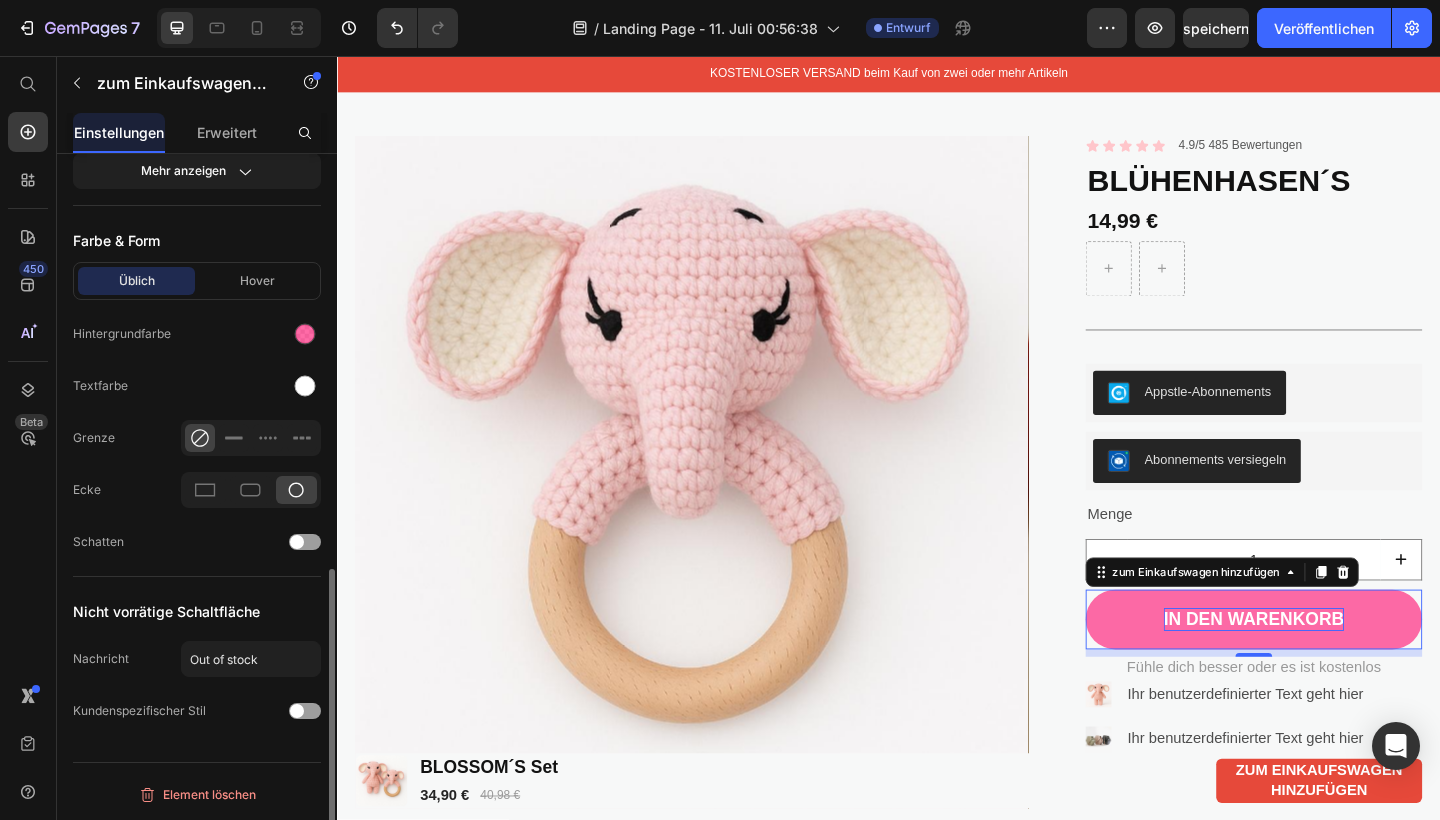 scroll, scrollTop: 971, scrollLeft: 0, axis: vertical 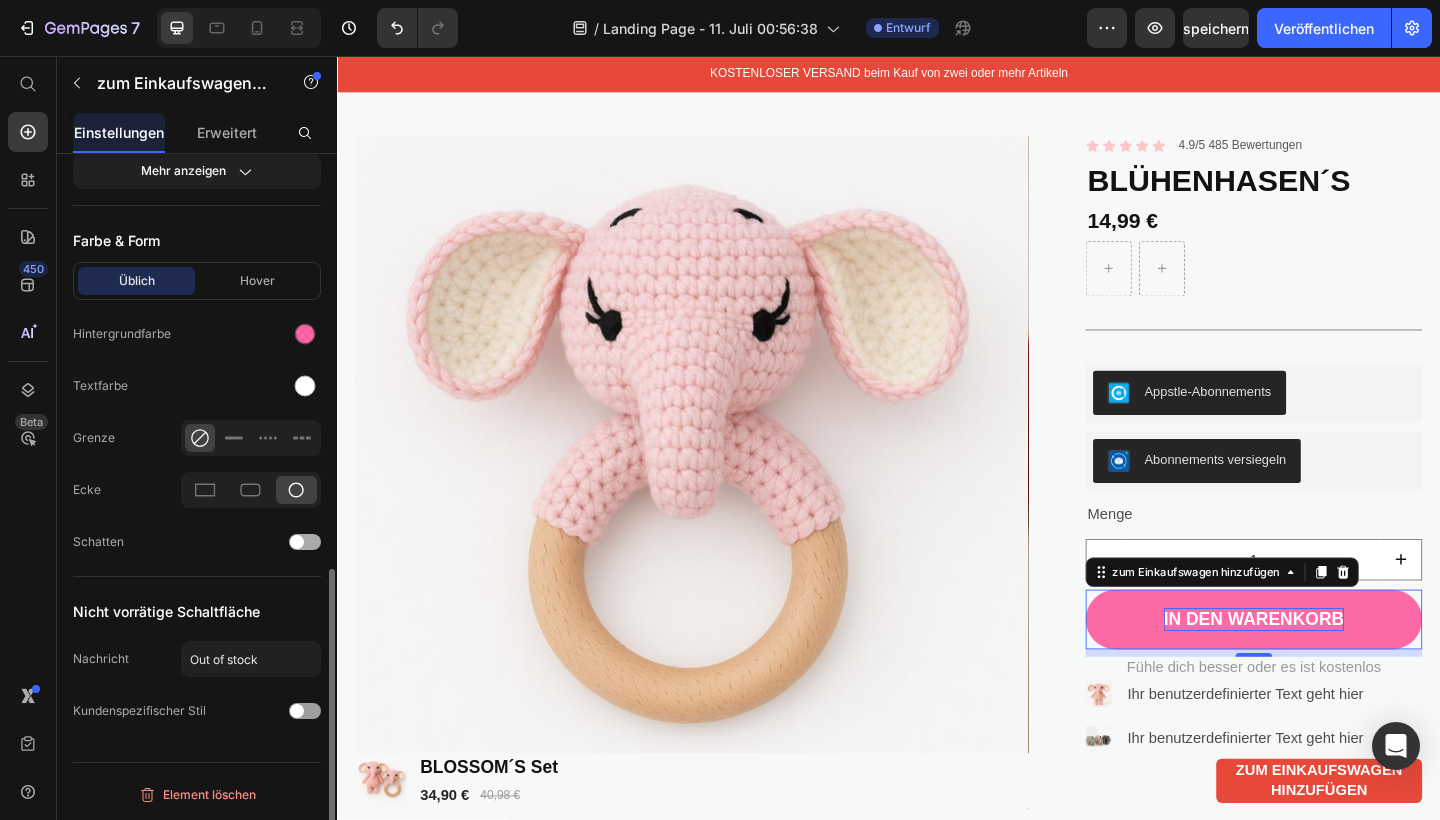 click at bounding box center (297, 542) 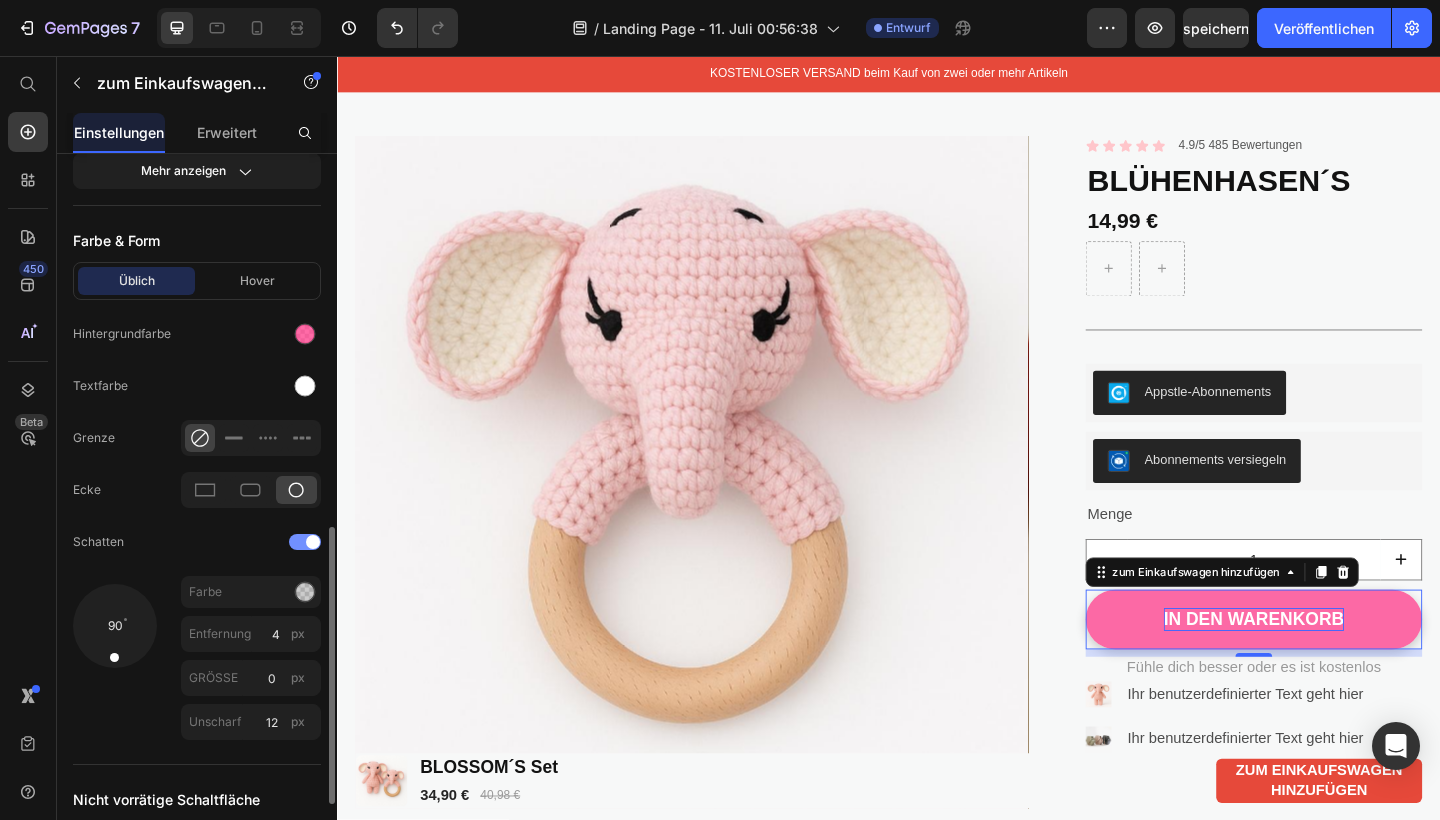 click at bounding box center (305, 542) 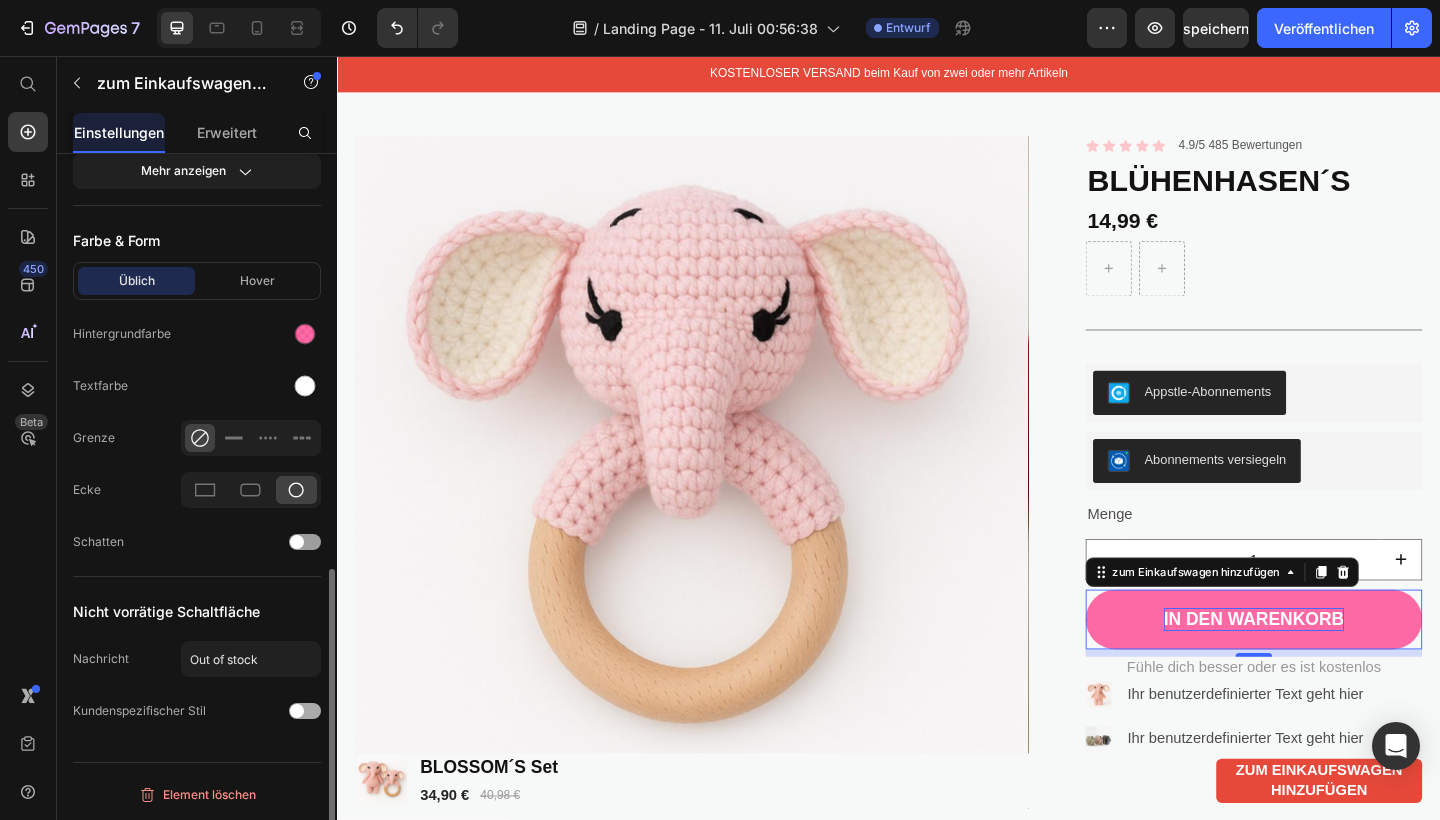 click at bounding box center [297, 711] 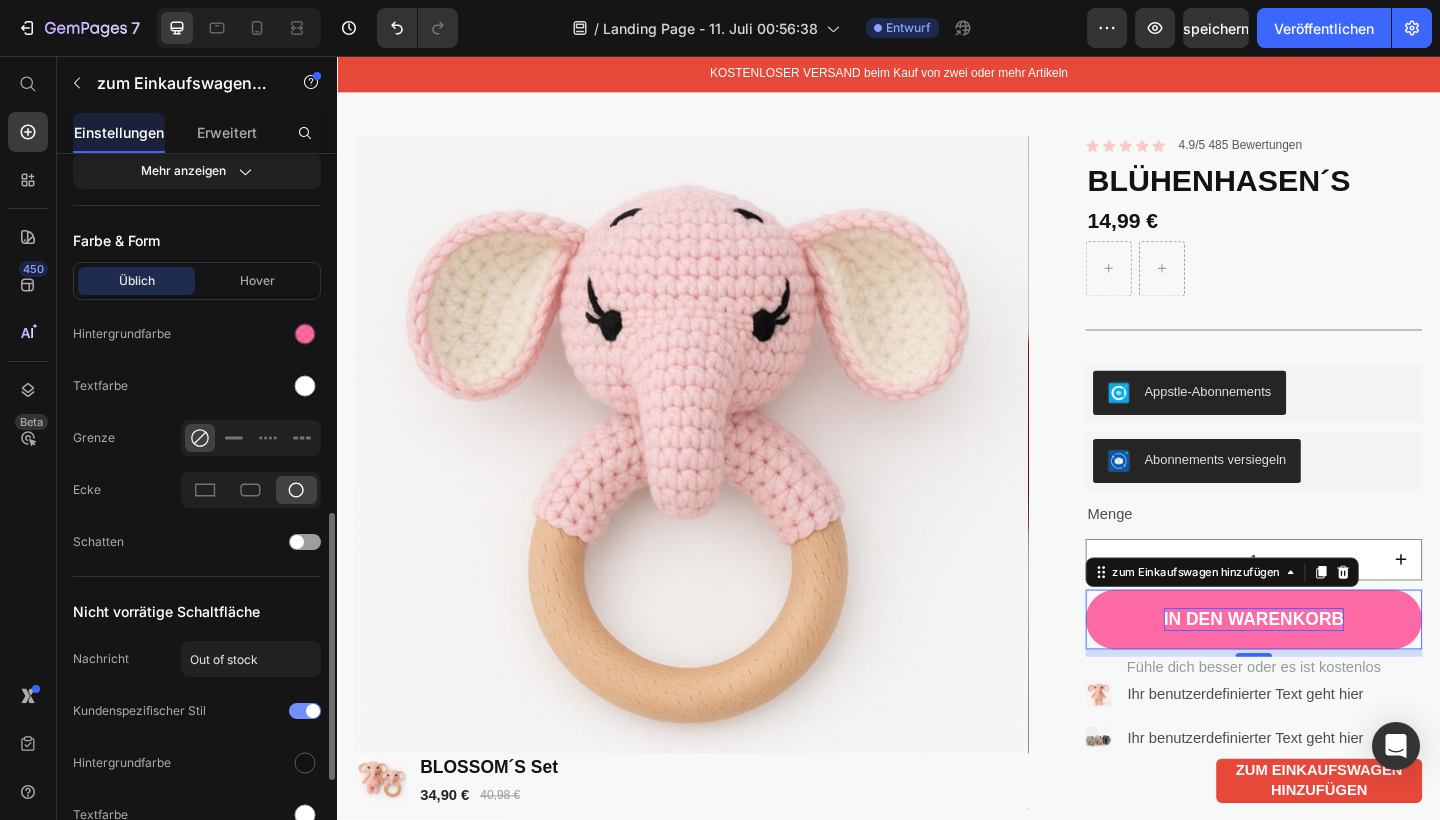 click at bounding box center (305, 711) 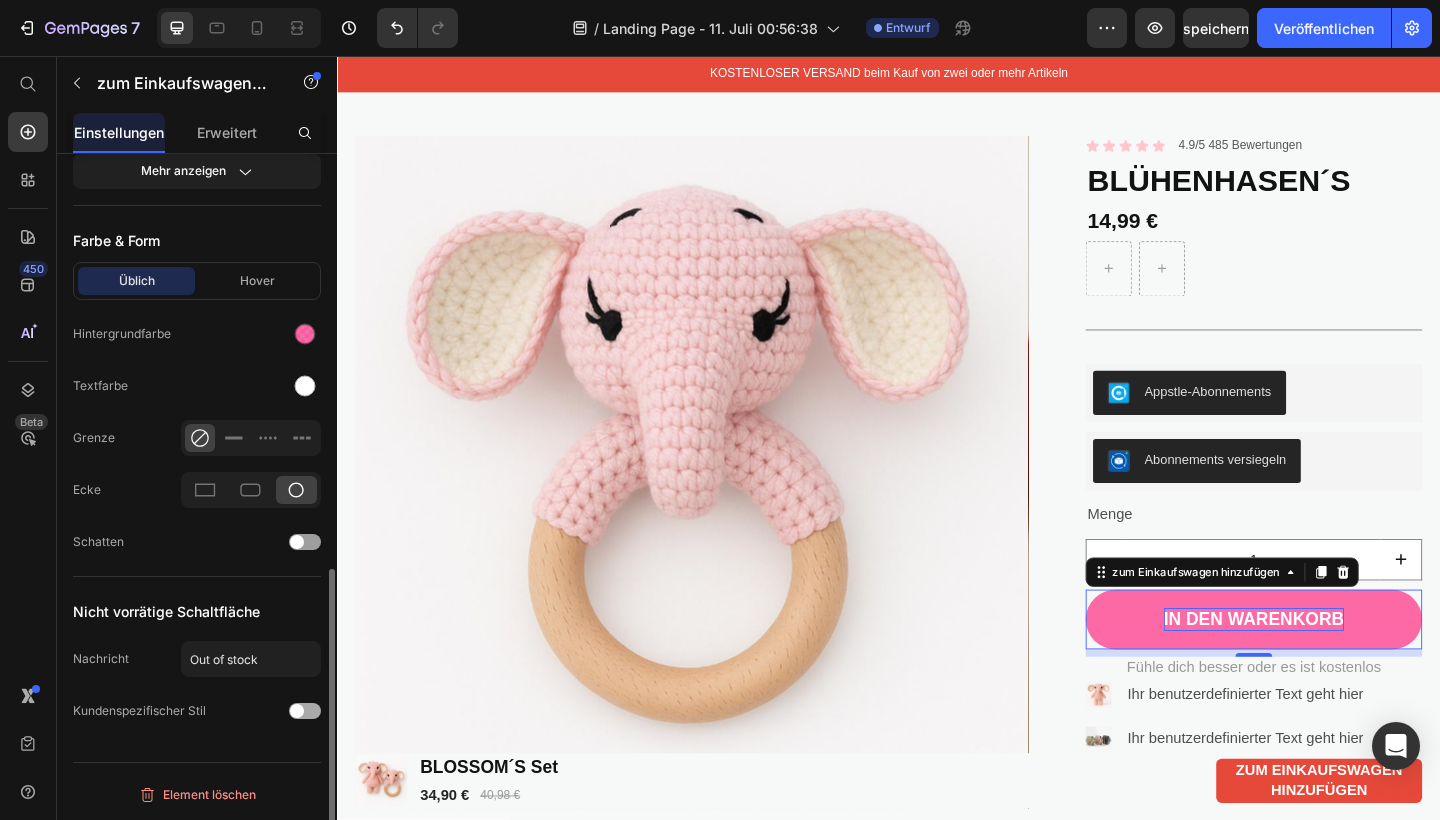 click at bounding box center [297, 711] 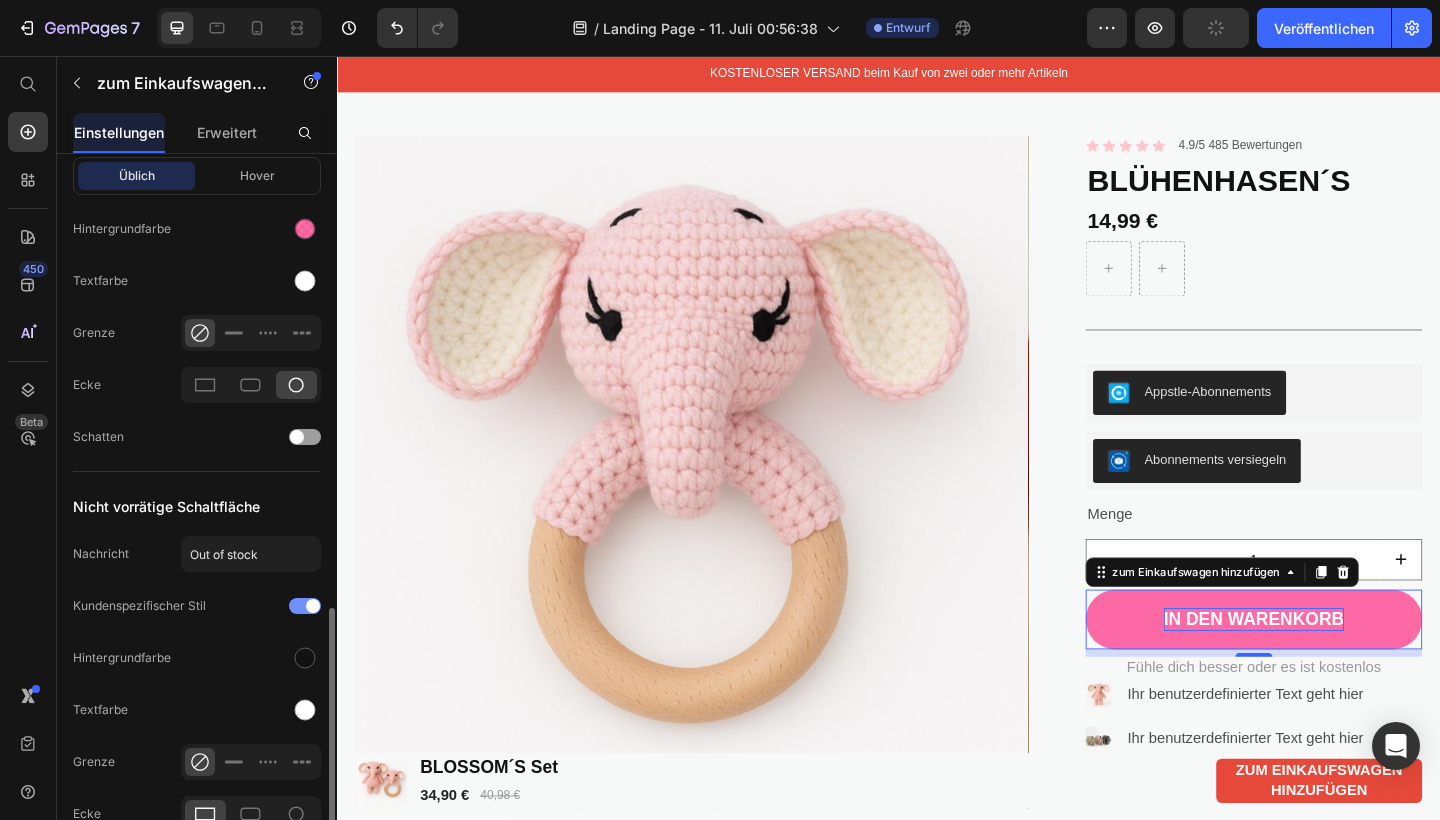 scroll, scrollTop: 1154, scrollLeft: 0, axis: vertical 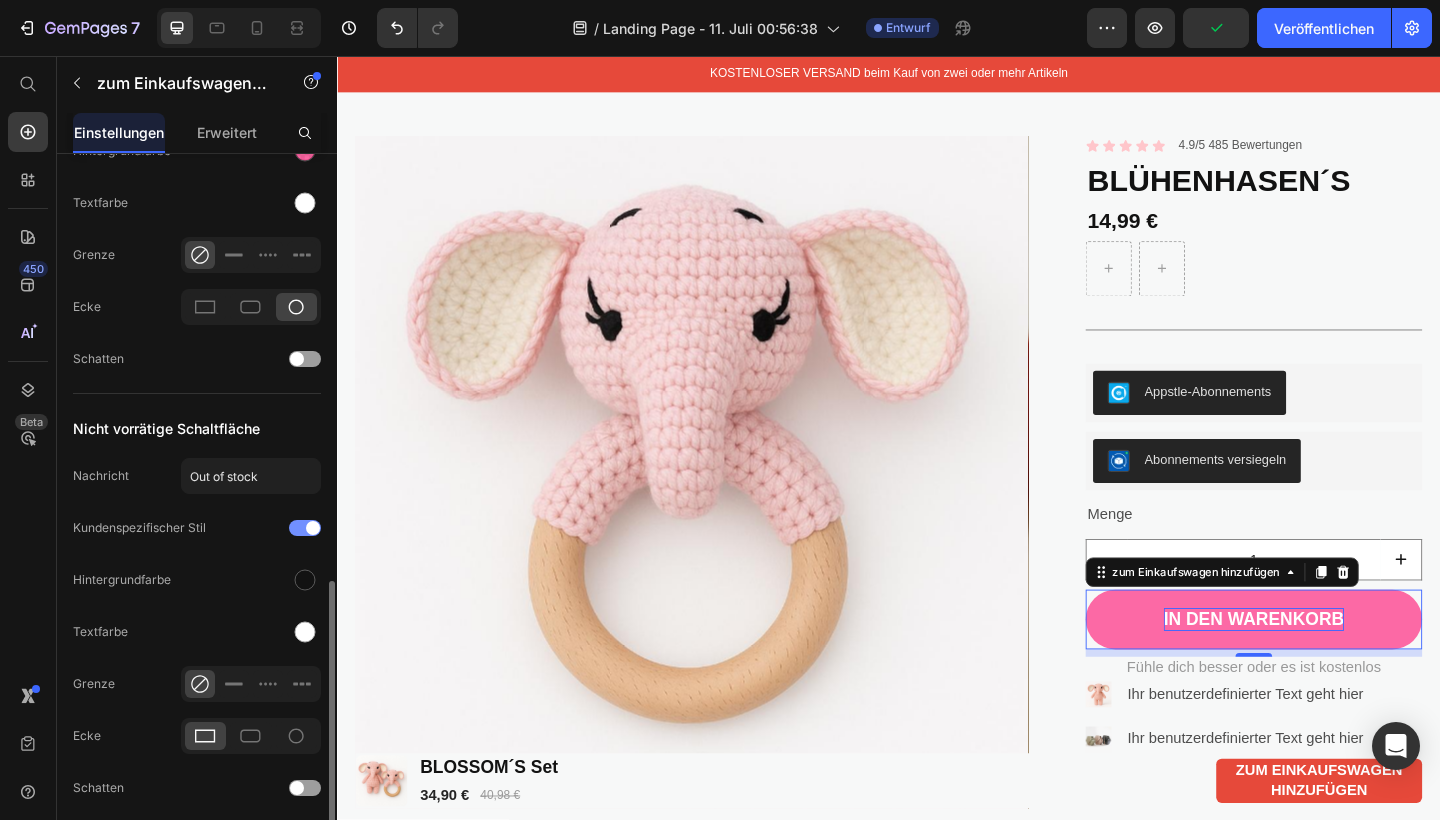 click at bounding box center [313, 528] 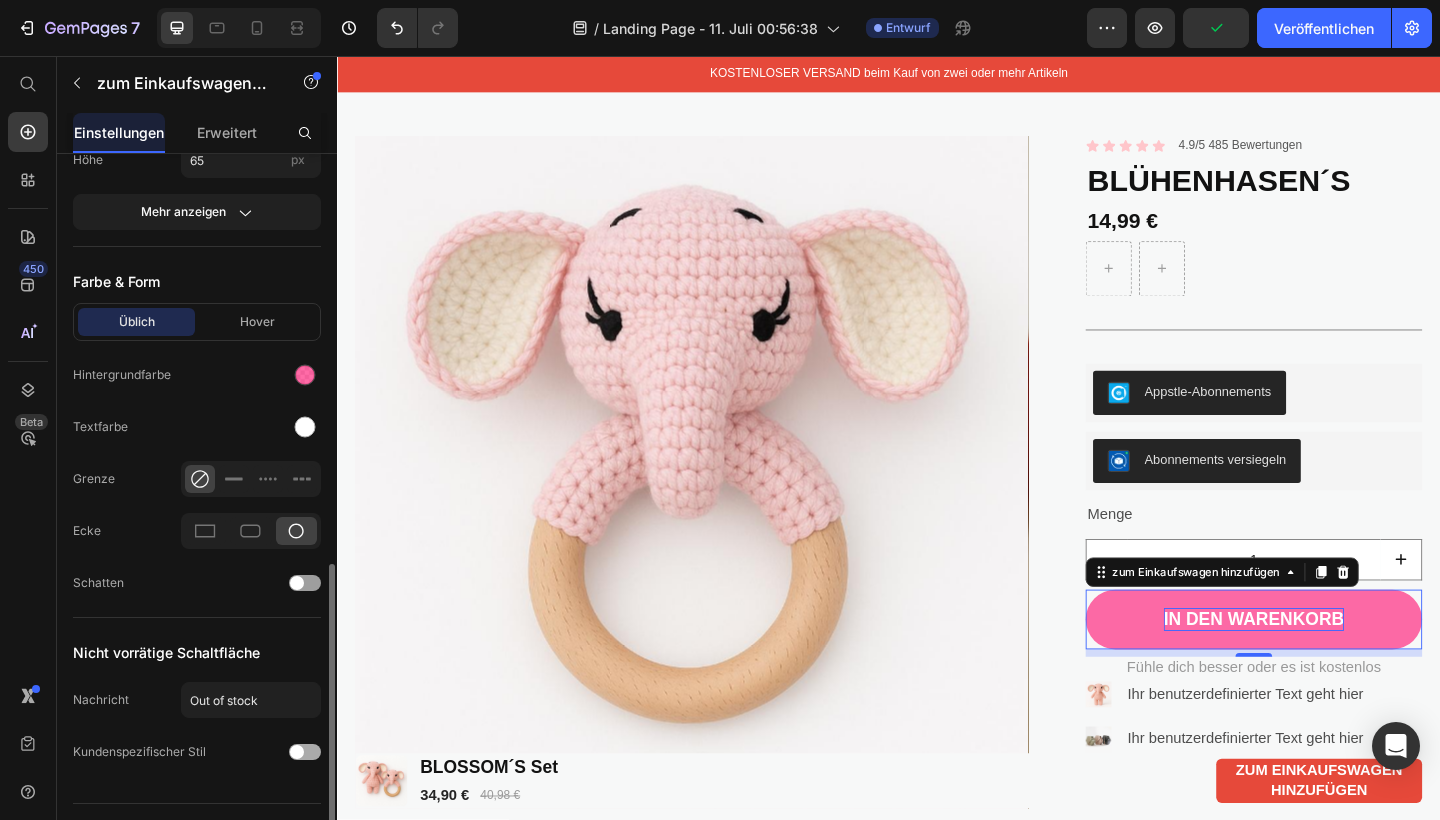 scroll, scrollTop: 924, scrollLeft: 0, axis: vertical 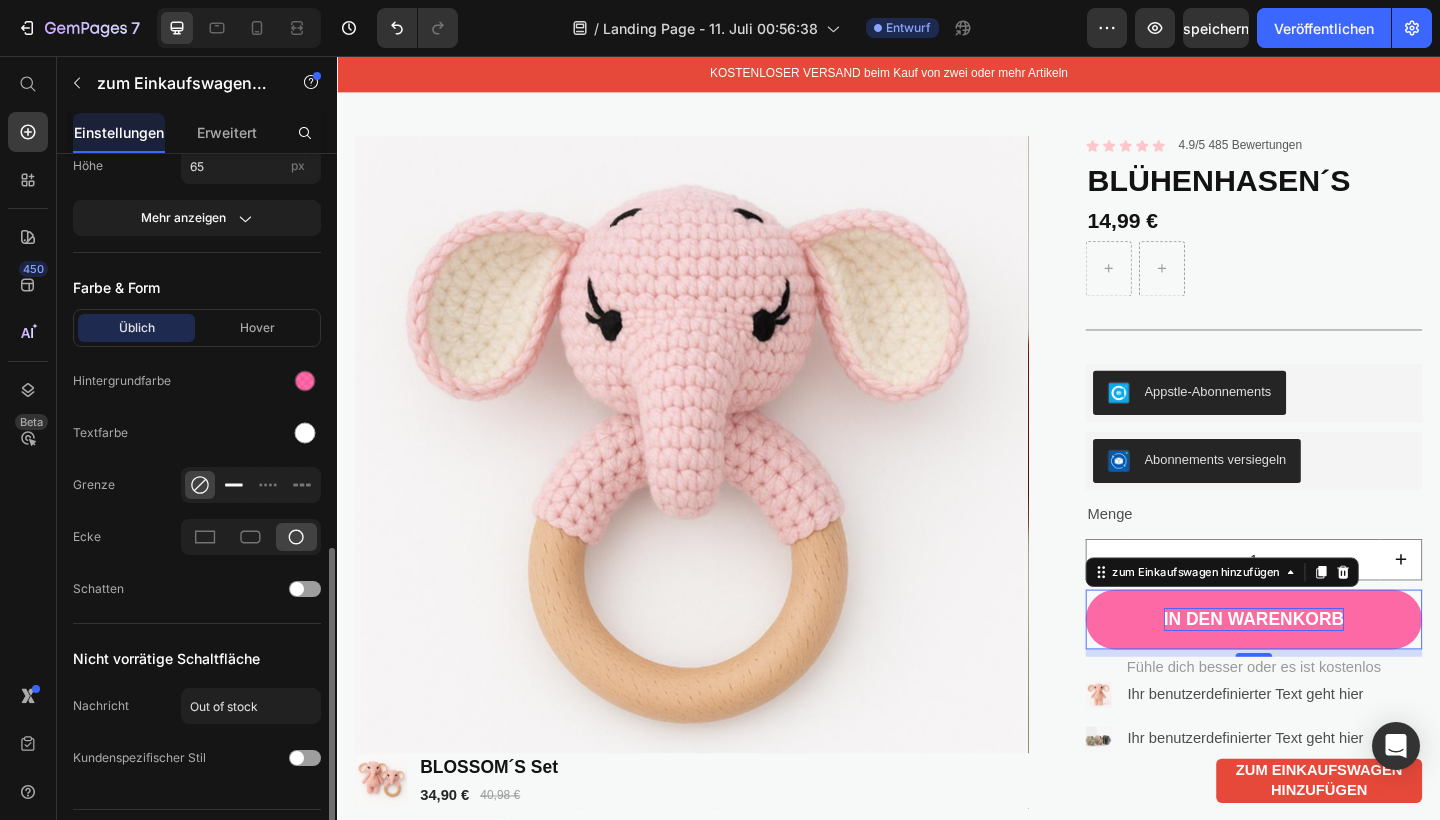 click 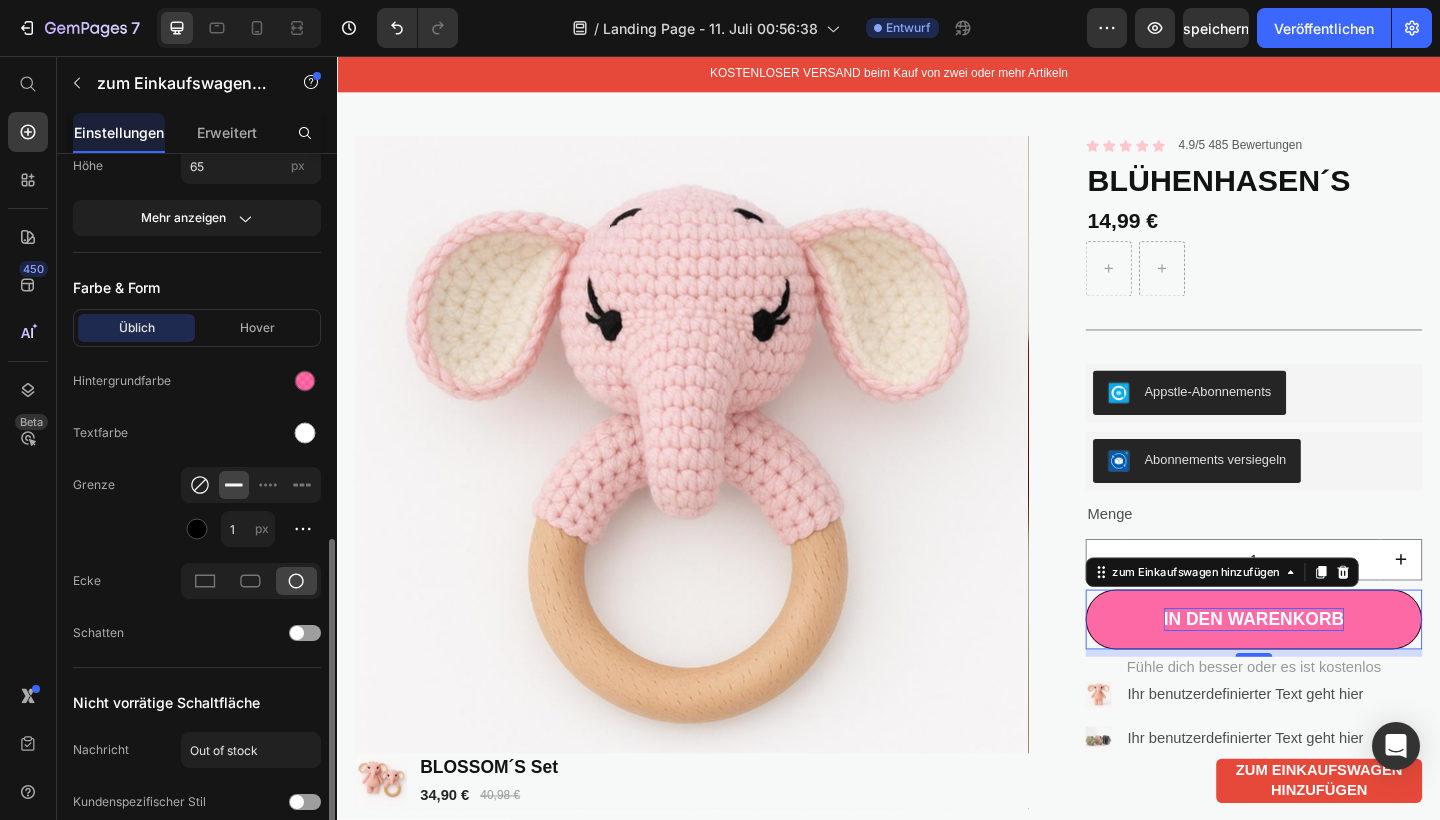 click 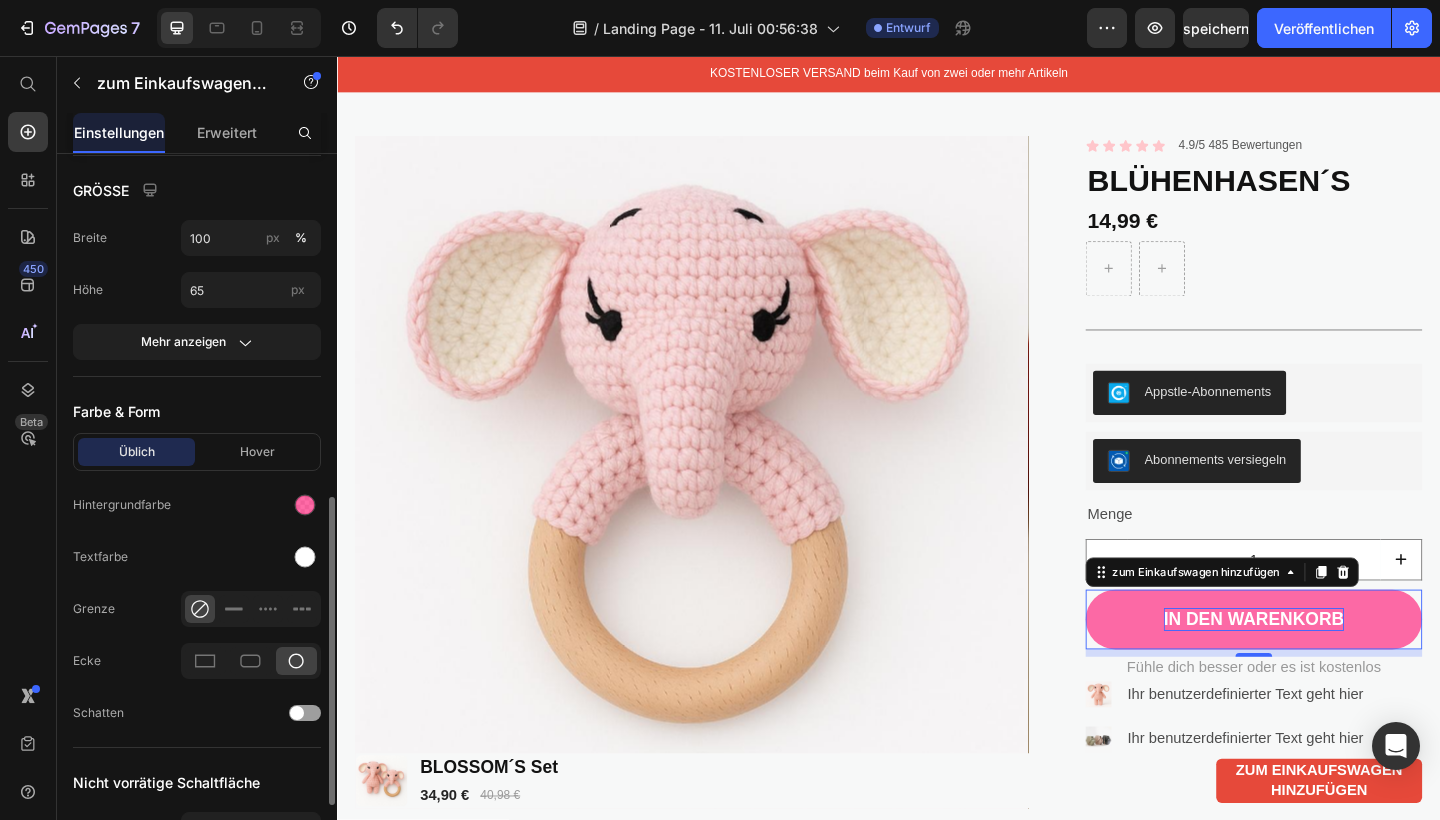 scroll, scrollTop: 793, scrollLeft: 0, axis: vertical 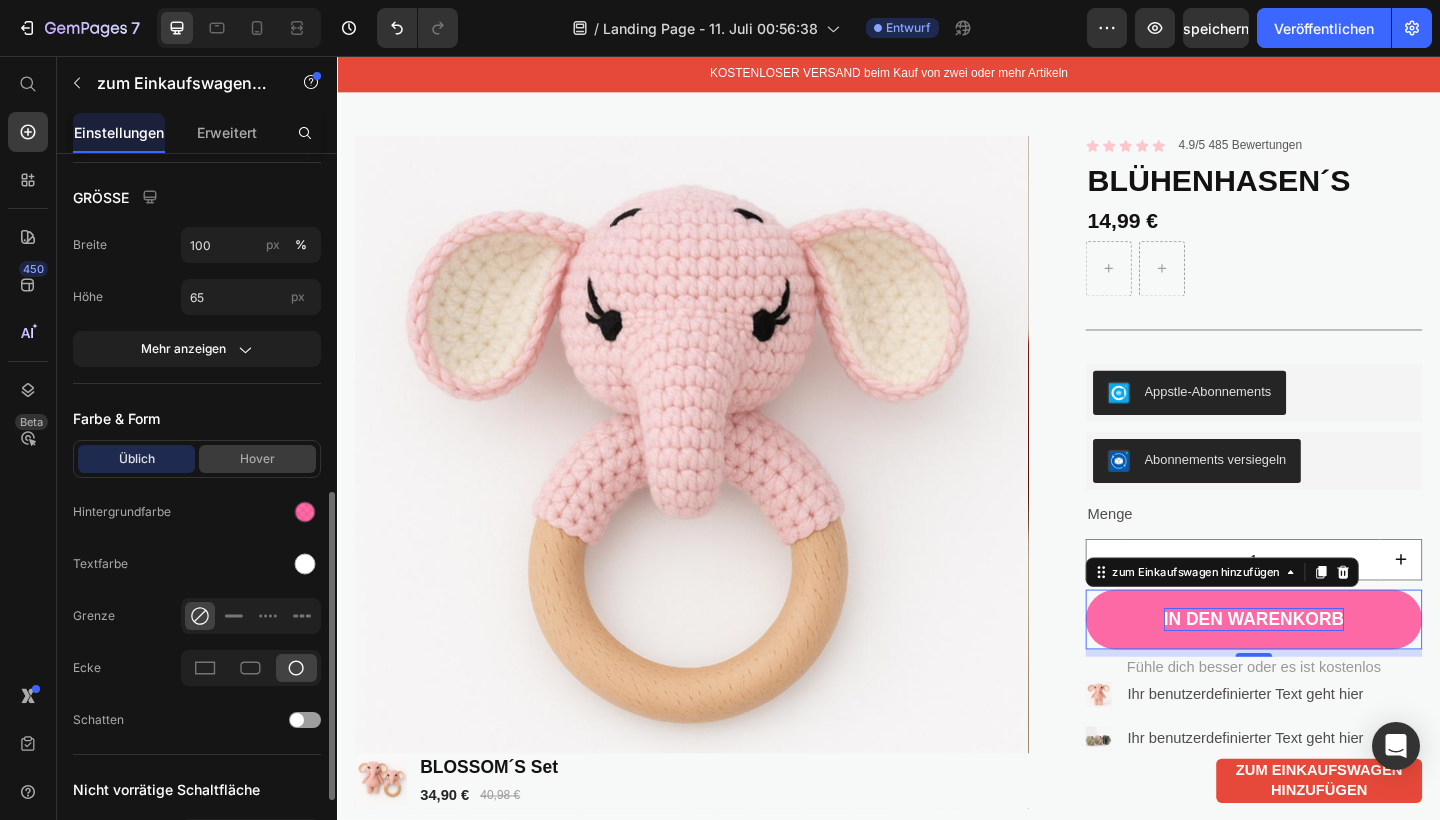 click on "Hover" at bounding box center (257, 459) 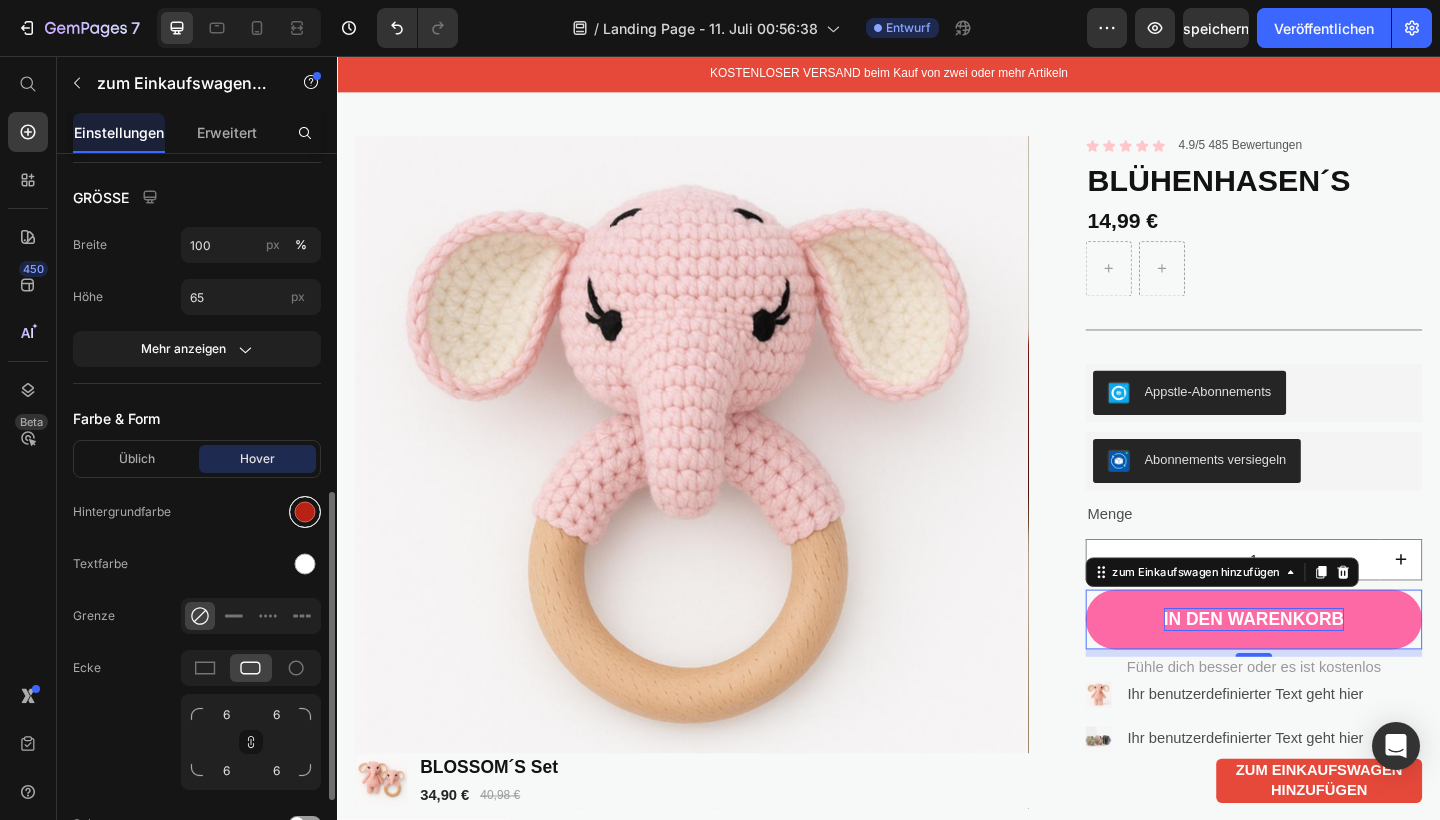 click at bounding box center [305, 512] 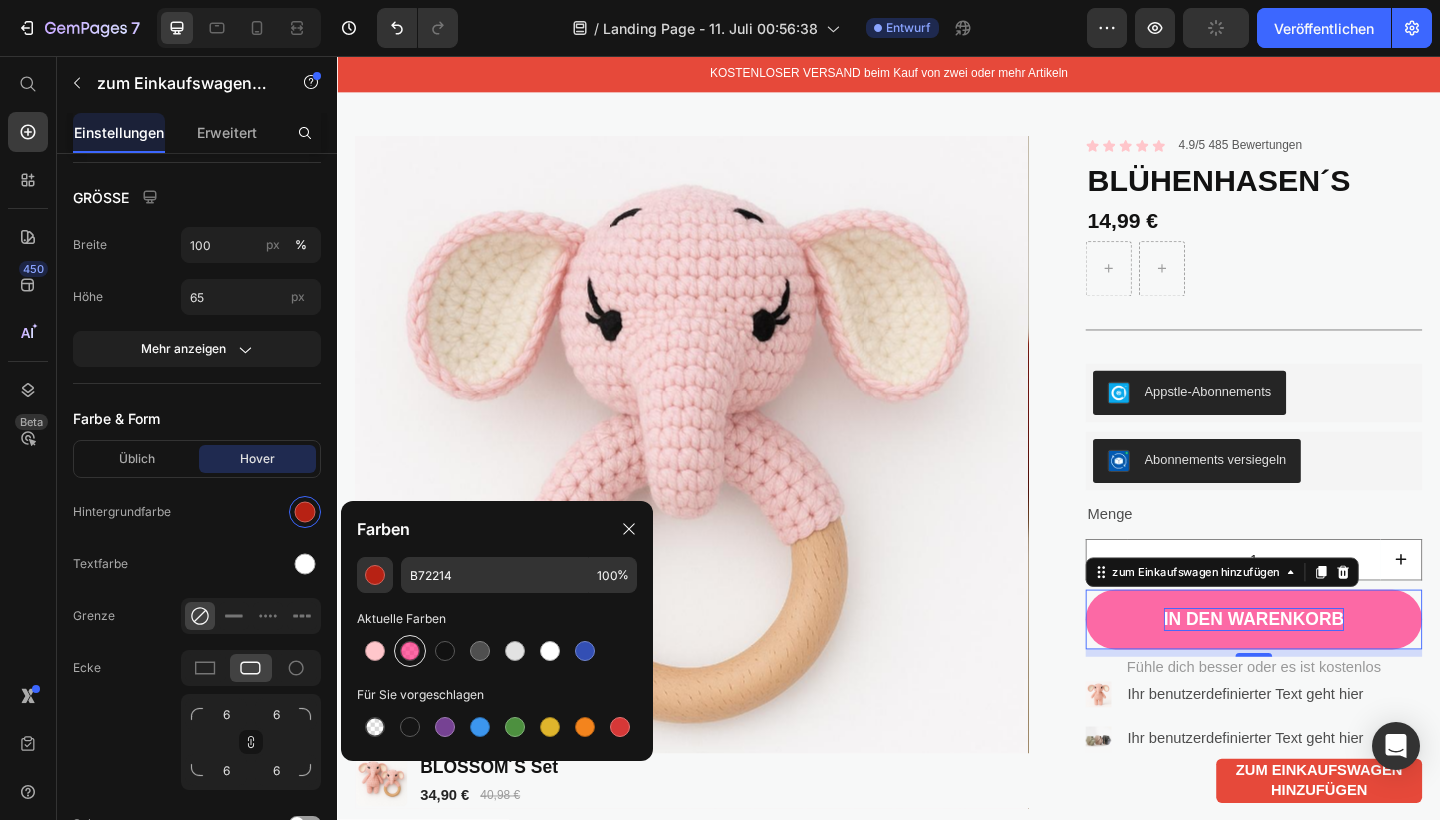click at bounding box center (410, 651) 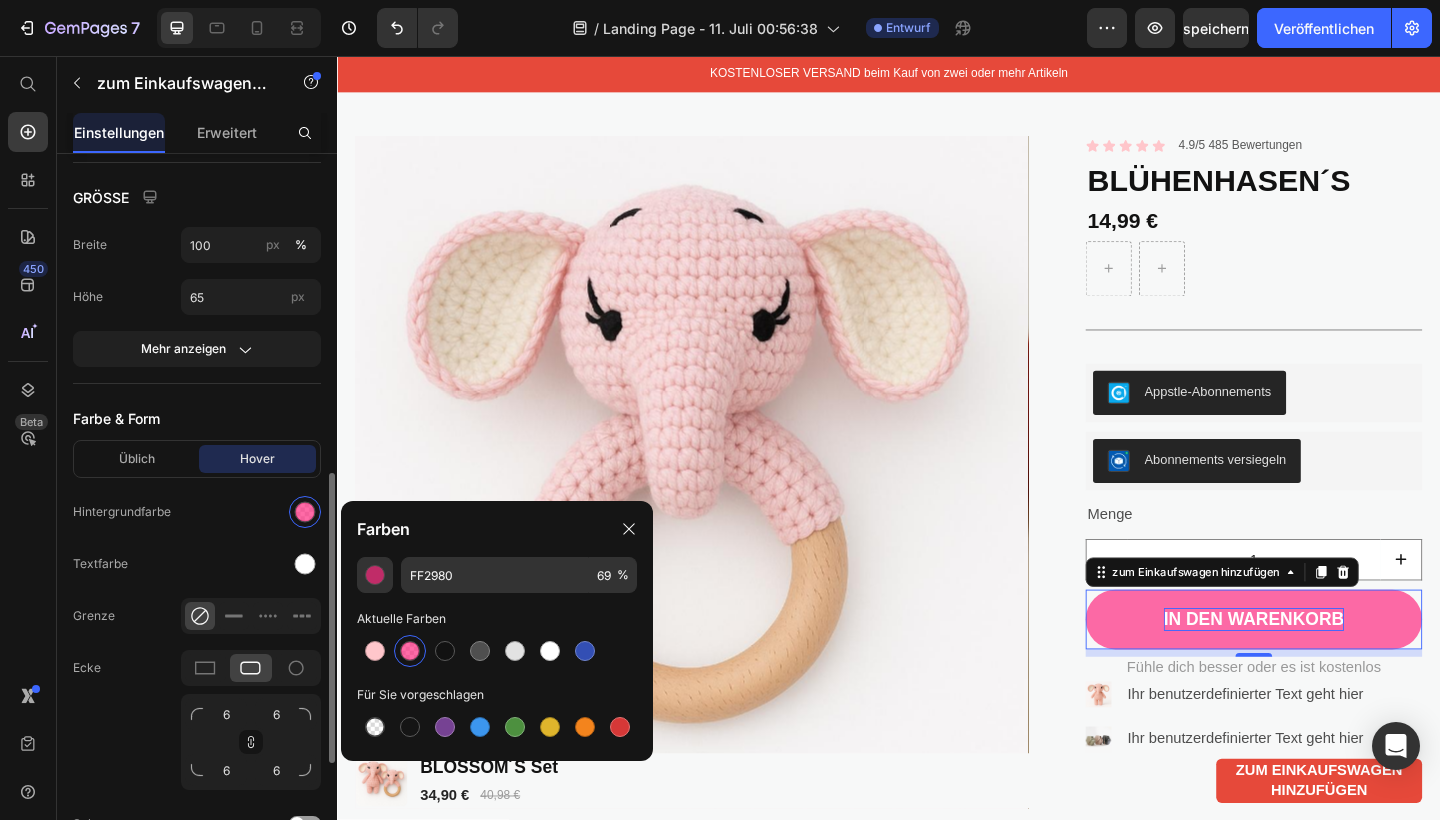 click on "Farbe & Form" at bounding box center [197, 418] 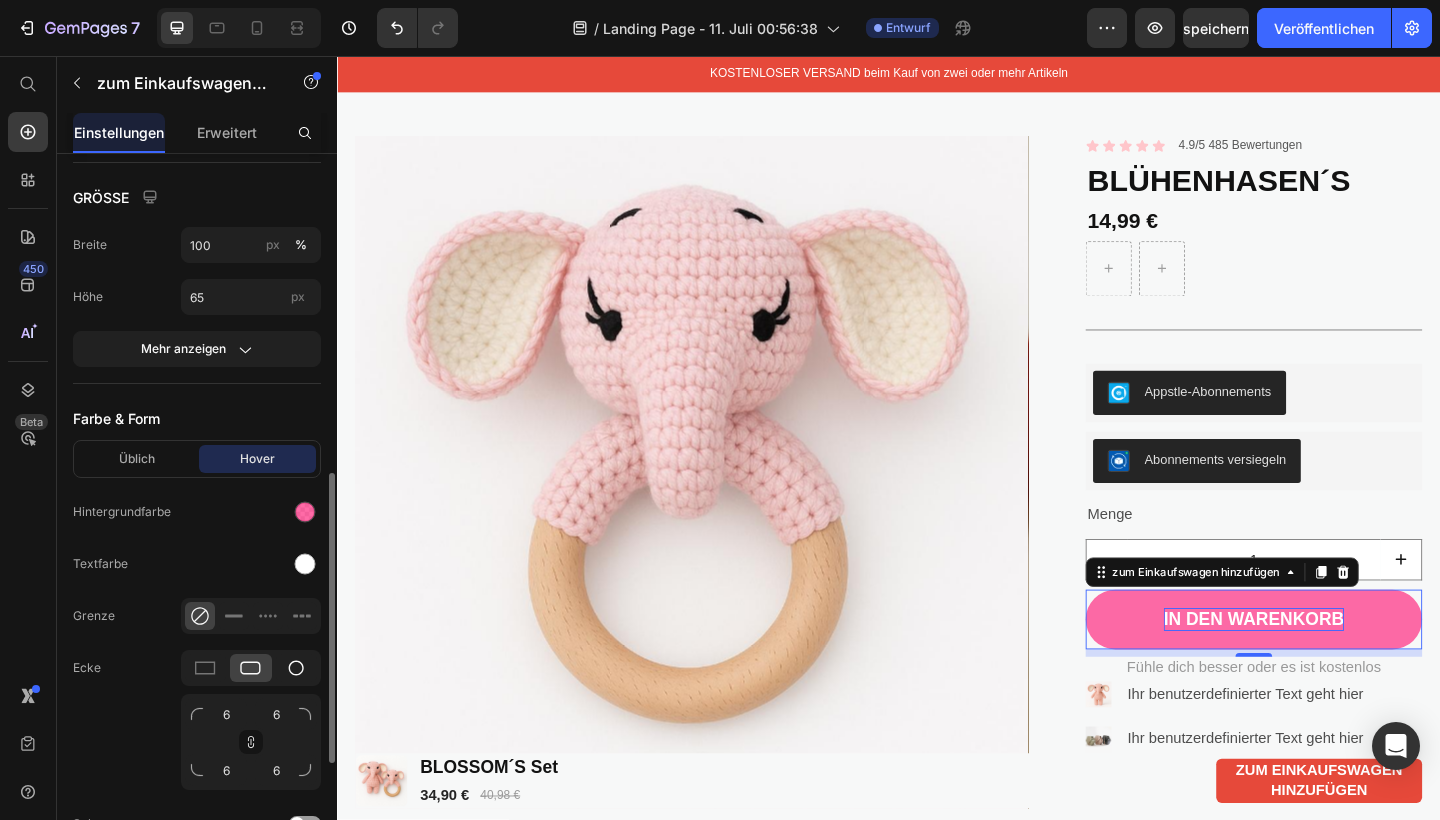 click 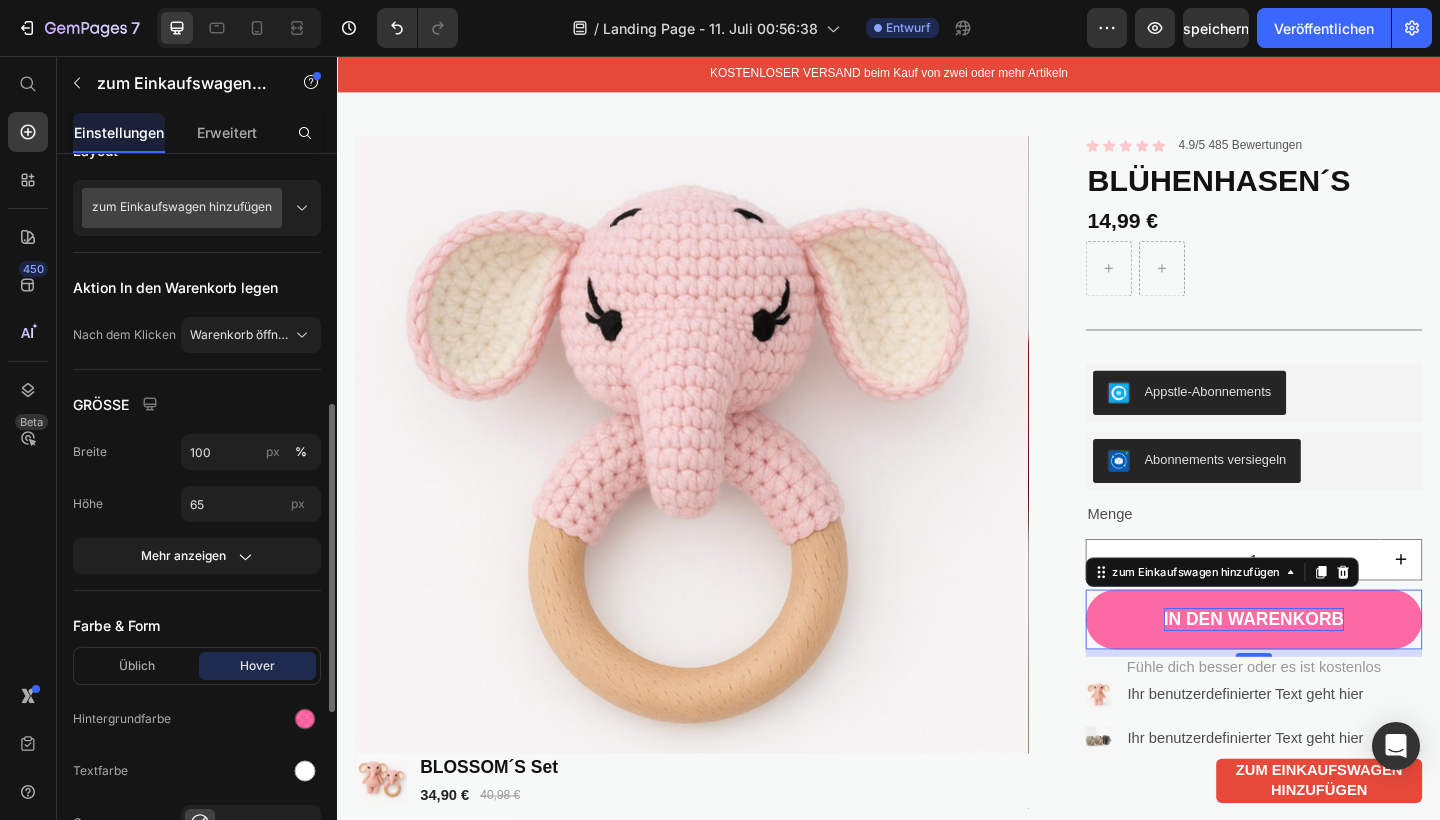 scroll, scrollTop: 583, scrollLeft: 0, axis: vertical 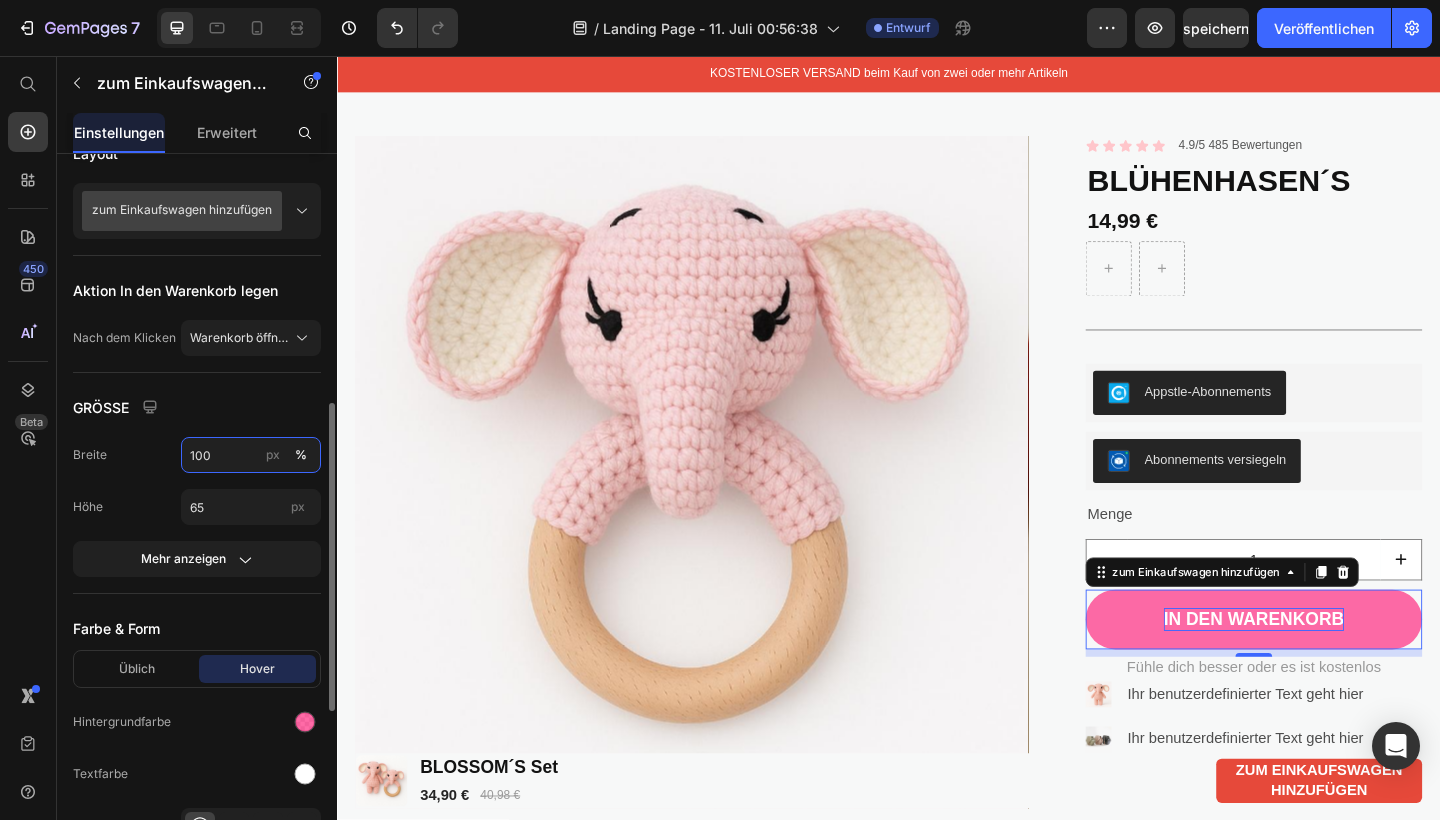 click on "100" at bounding box center [251, 455] 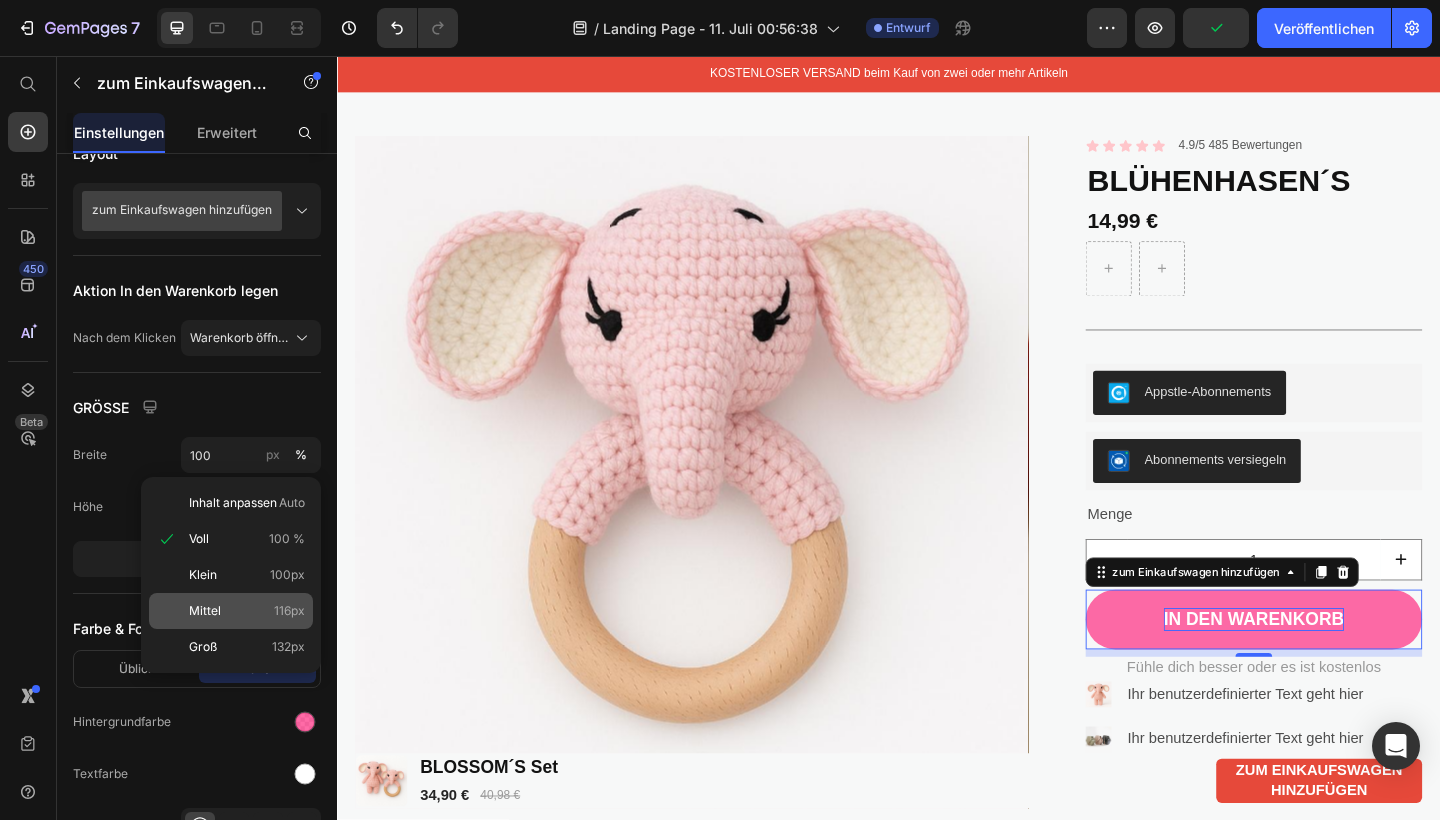 click on "Mittel 116px" at bounding box center (247, 611) 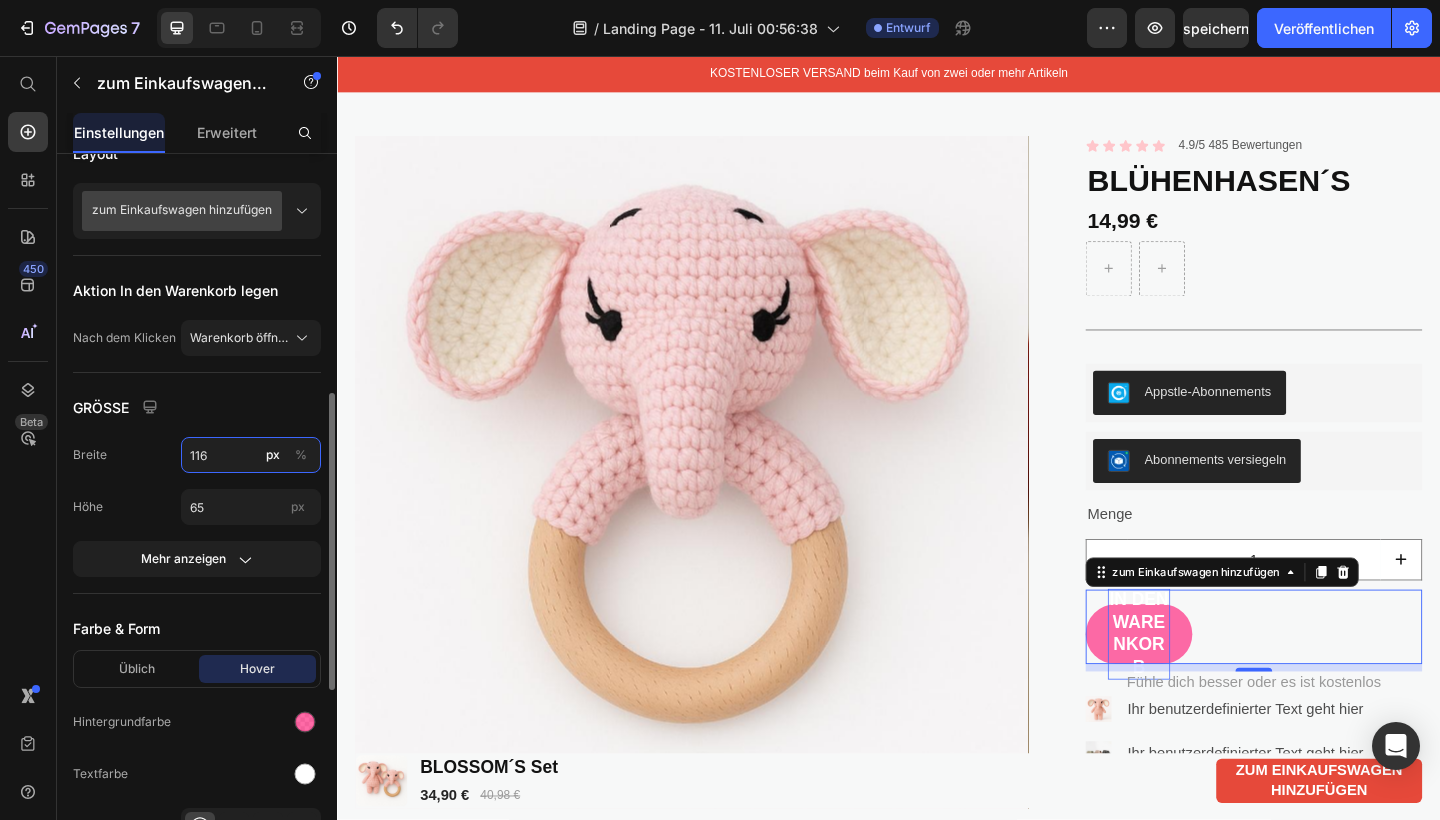 click on "116" at bounding box center (251, 455) 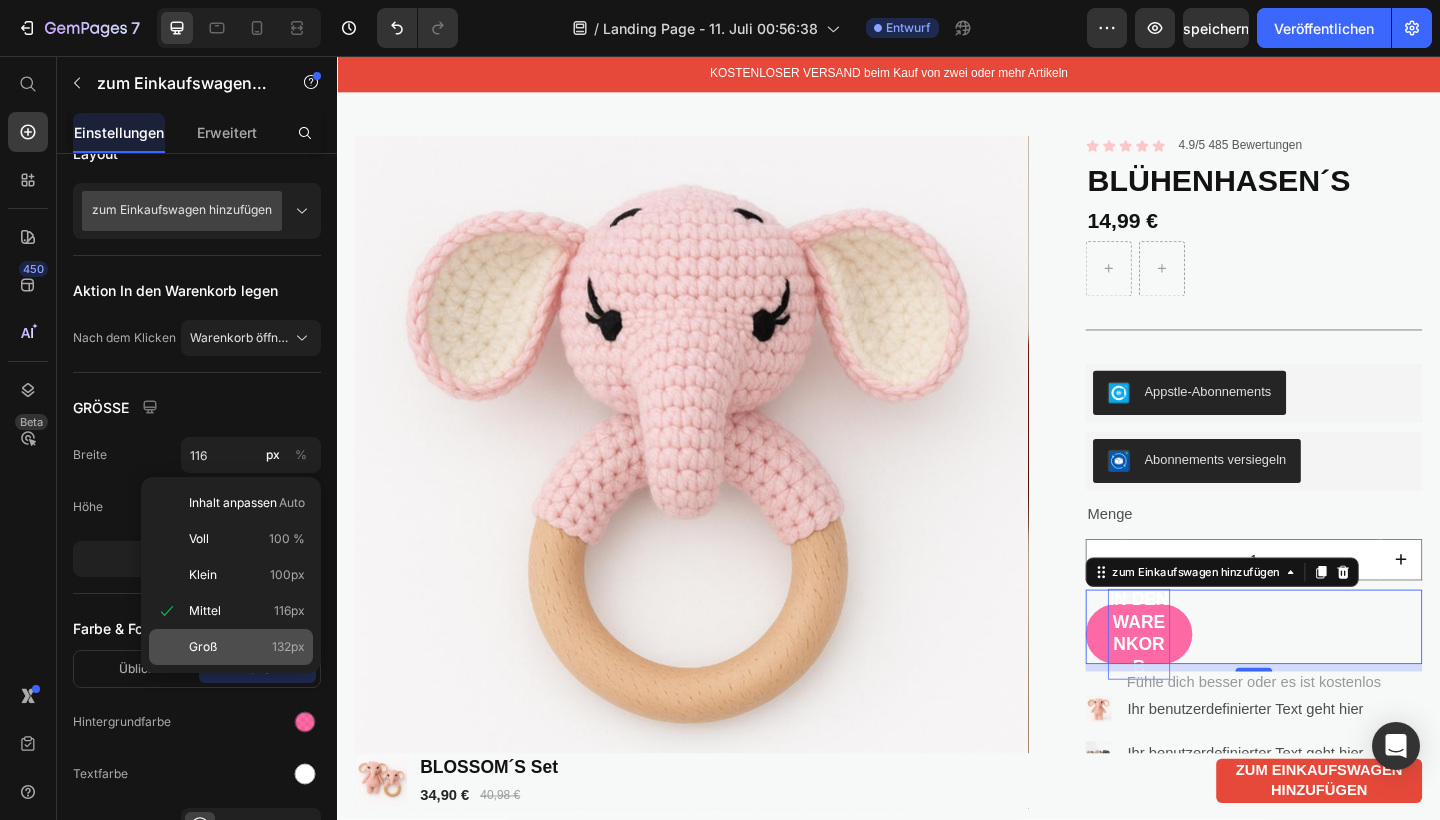 click on "Groß 132px" at bounding box center (247, 647) 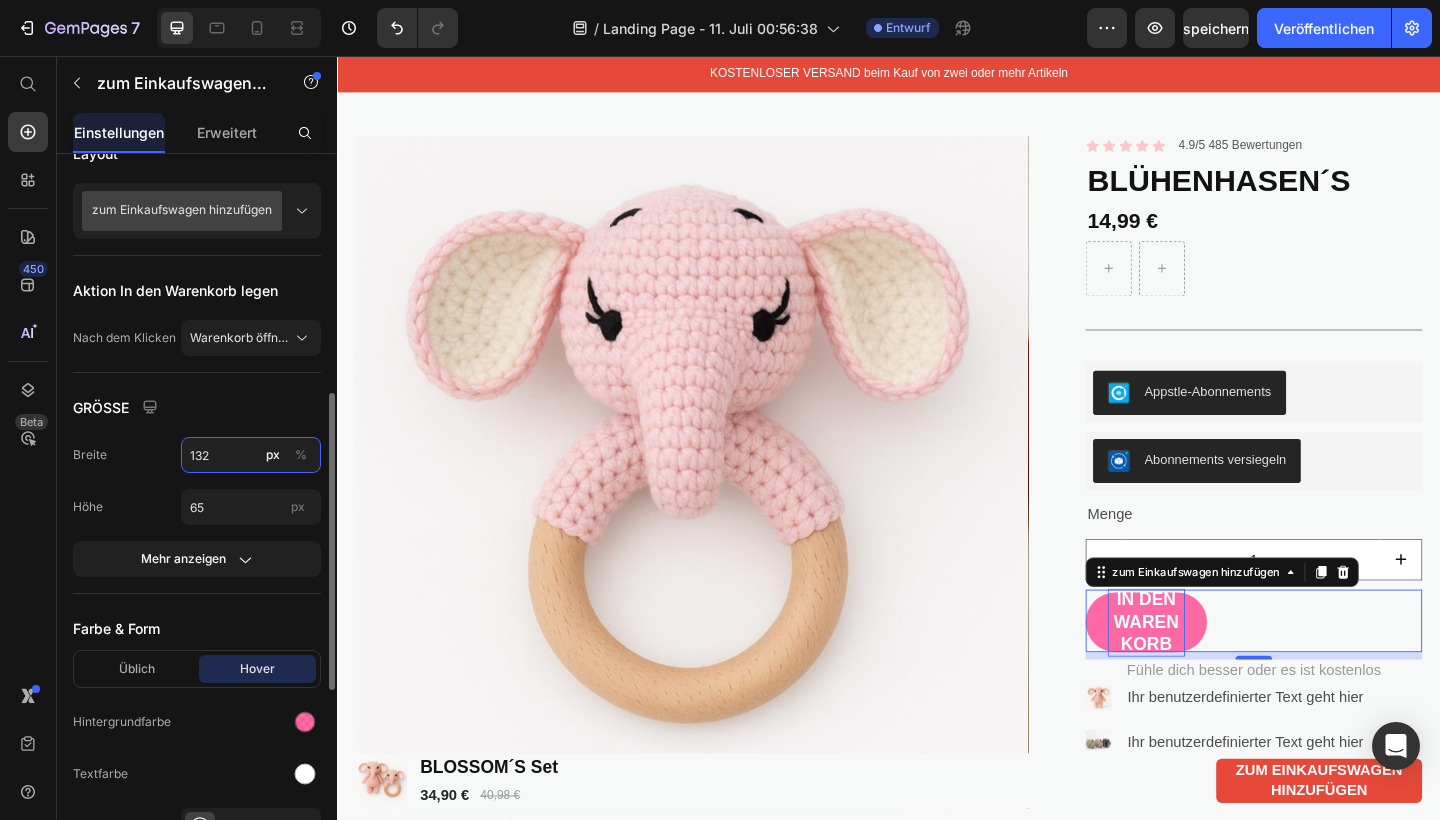 click on "132" at bounding box center [251, 455] 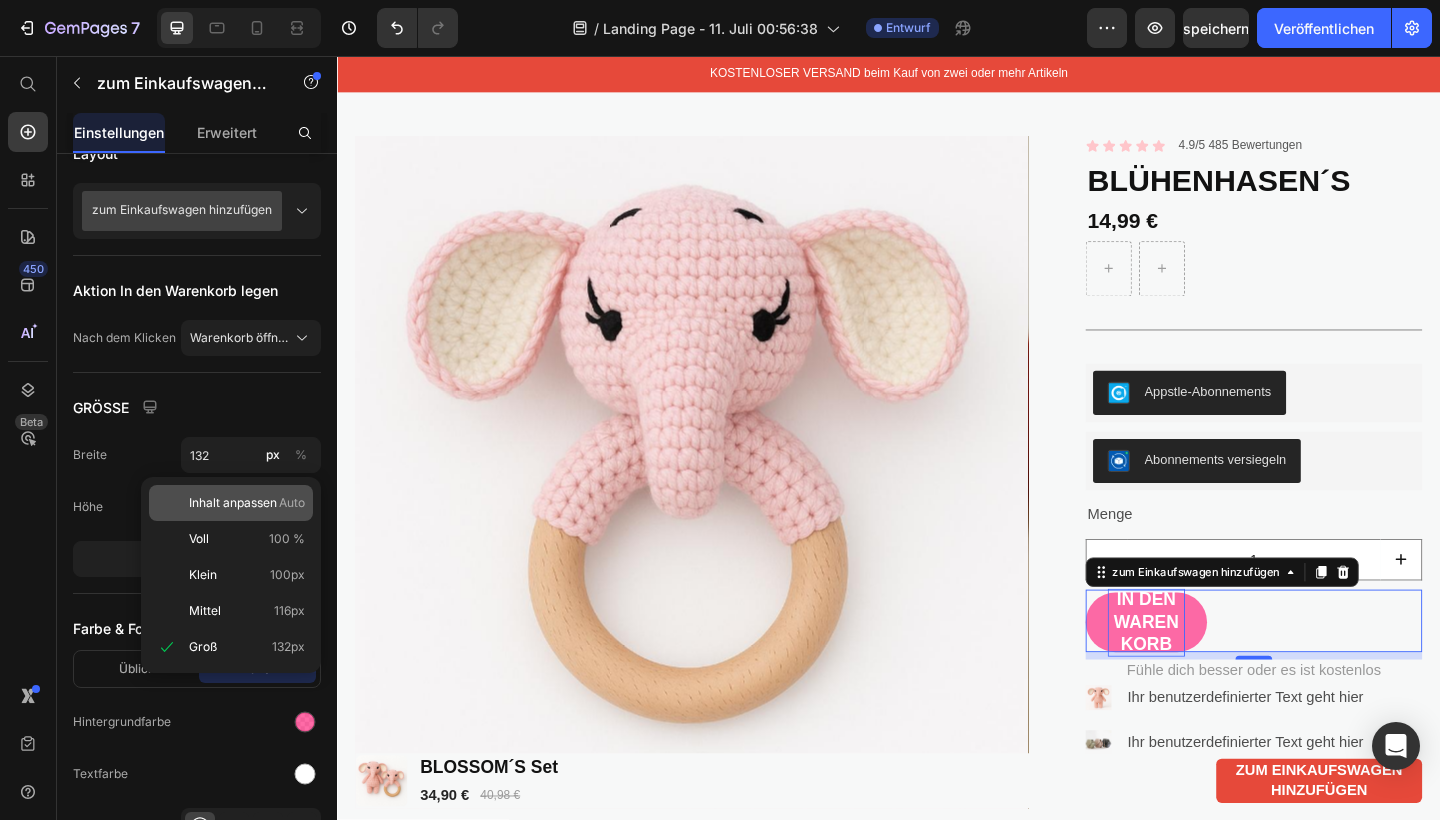 click on "Inhalt anpassen" at bounding box center (233, 503) 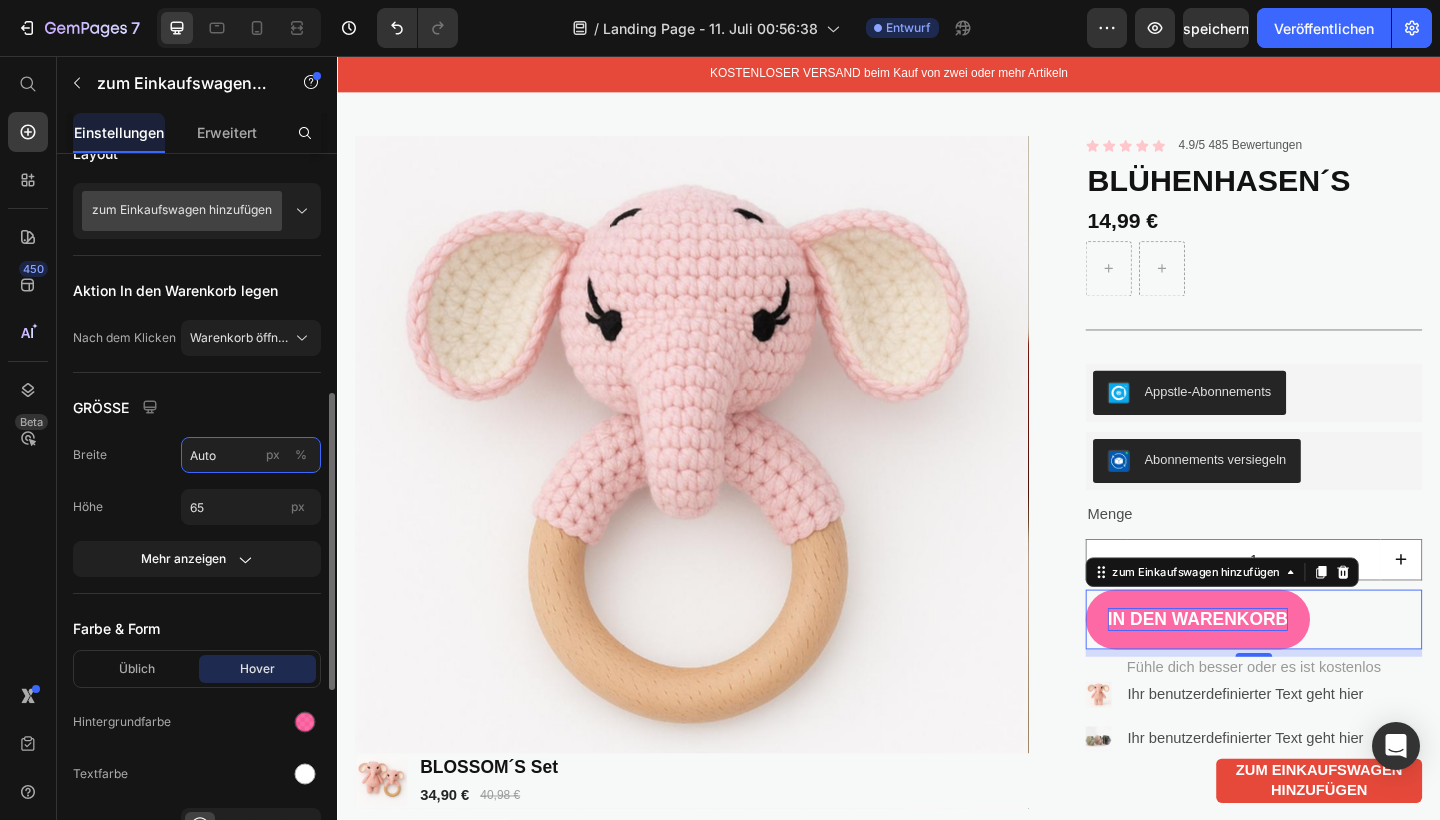 click on "Auto" at bounding box center [251, 455] 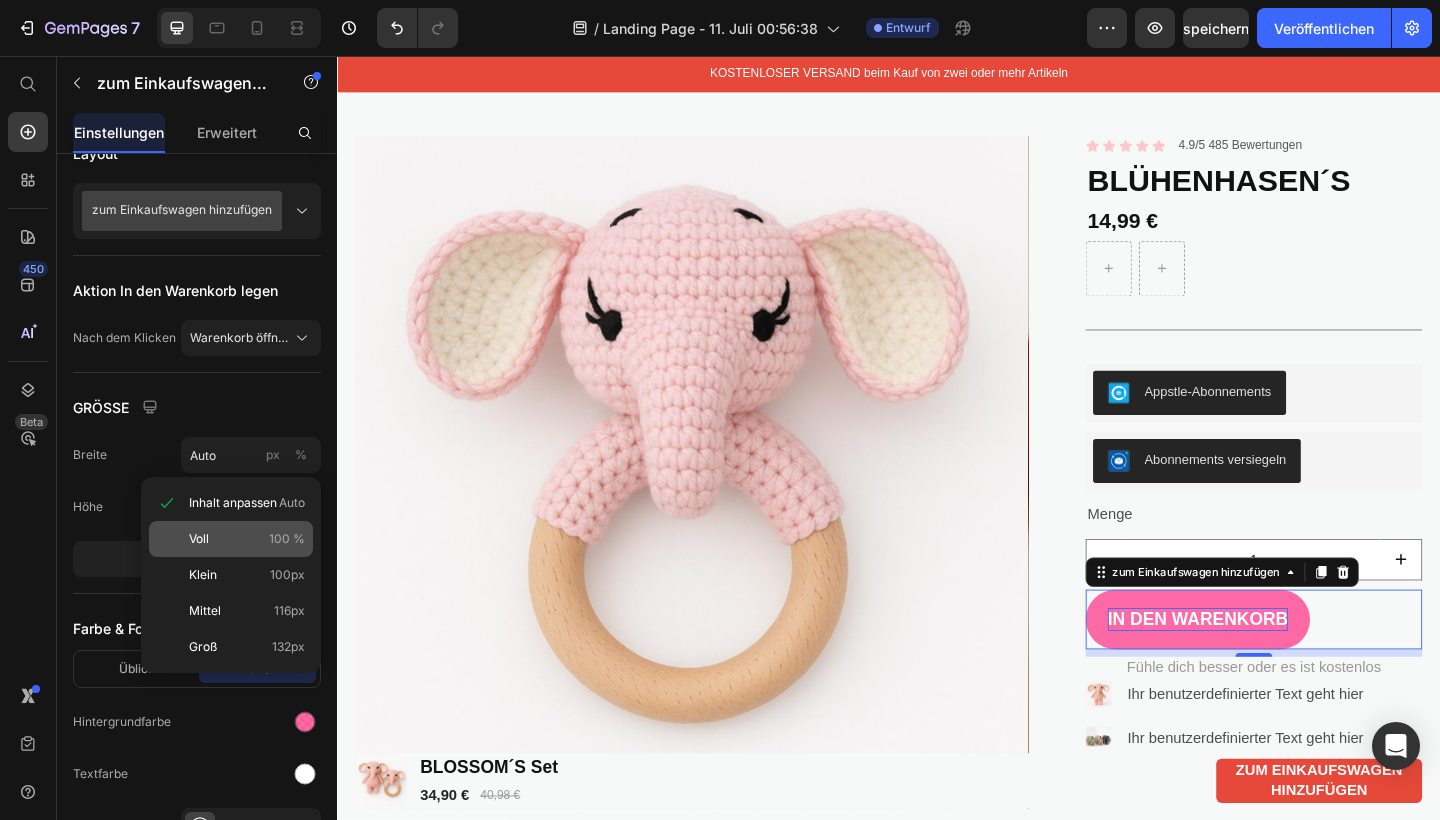 click on "Voll 100 %" at bounding box center (247, 539) 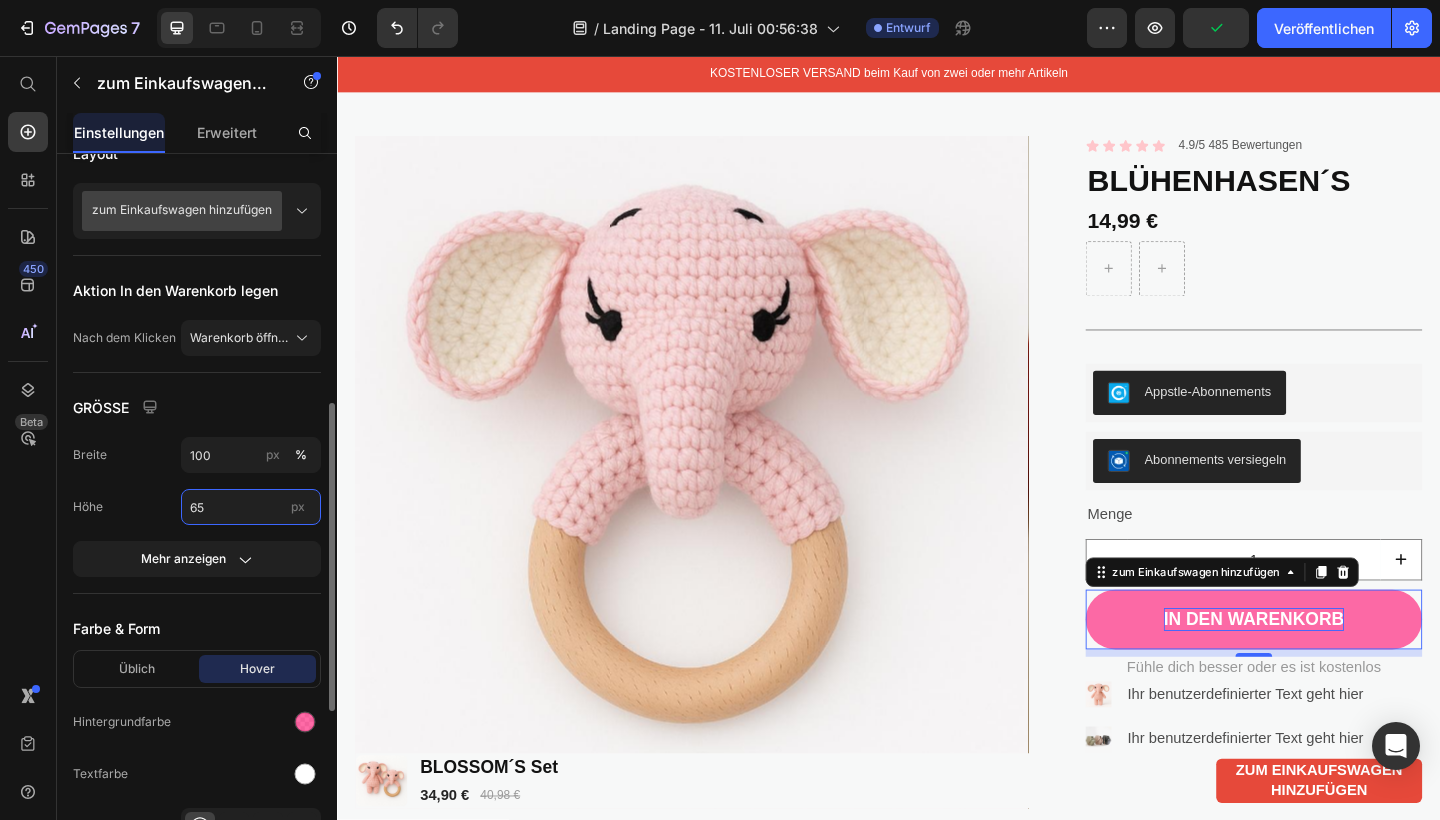 click on "65" at bounding box center (251, 507) 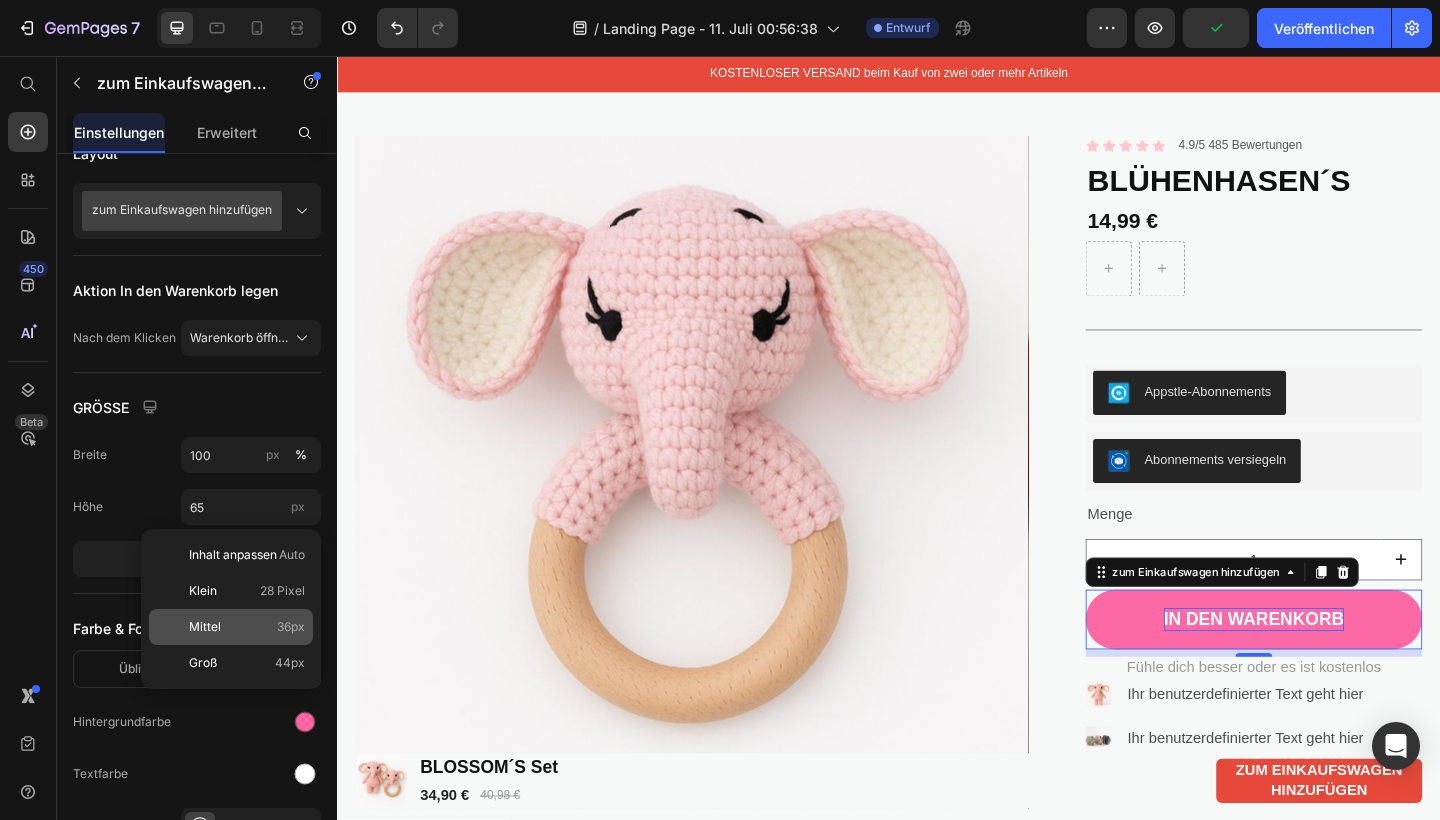 click on "Mittel 36px" 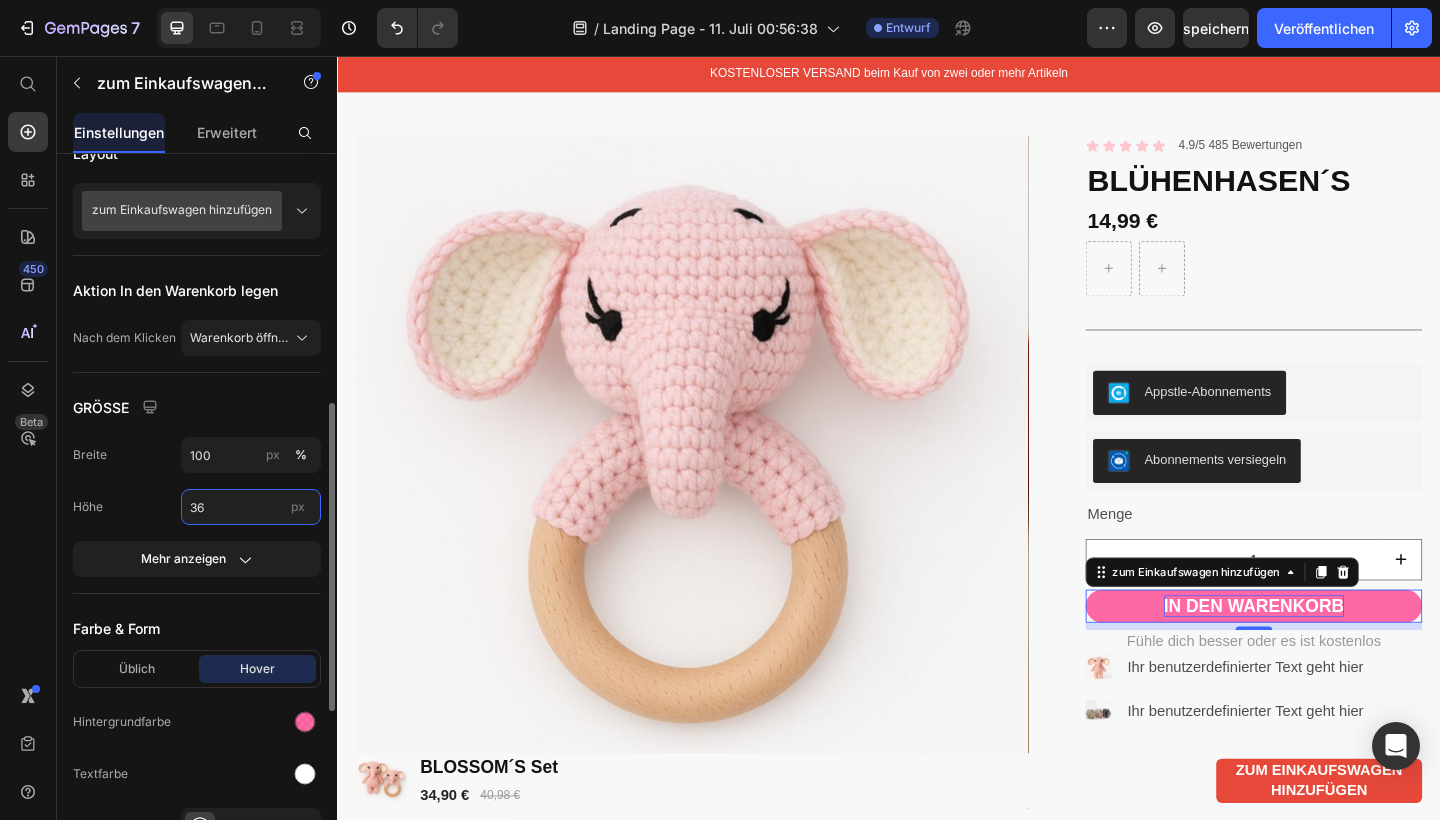 click on "36" at bounding box center [251, 507] 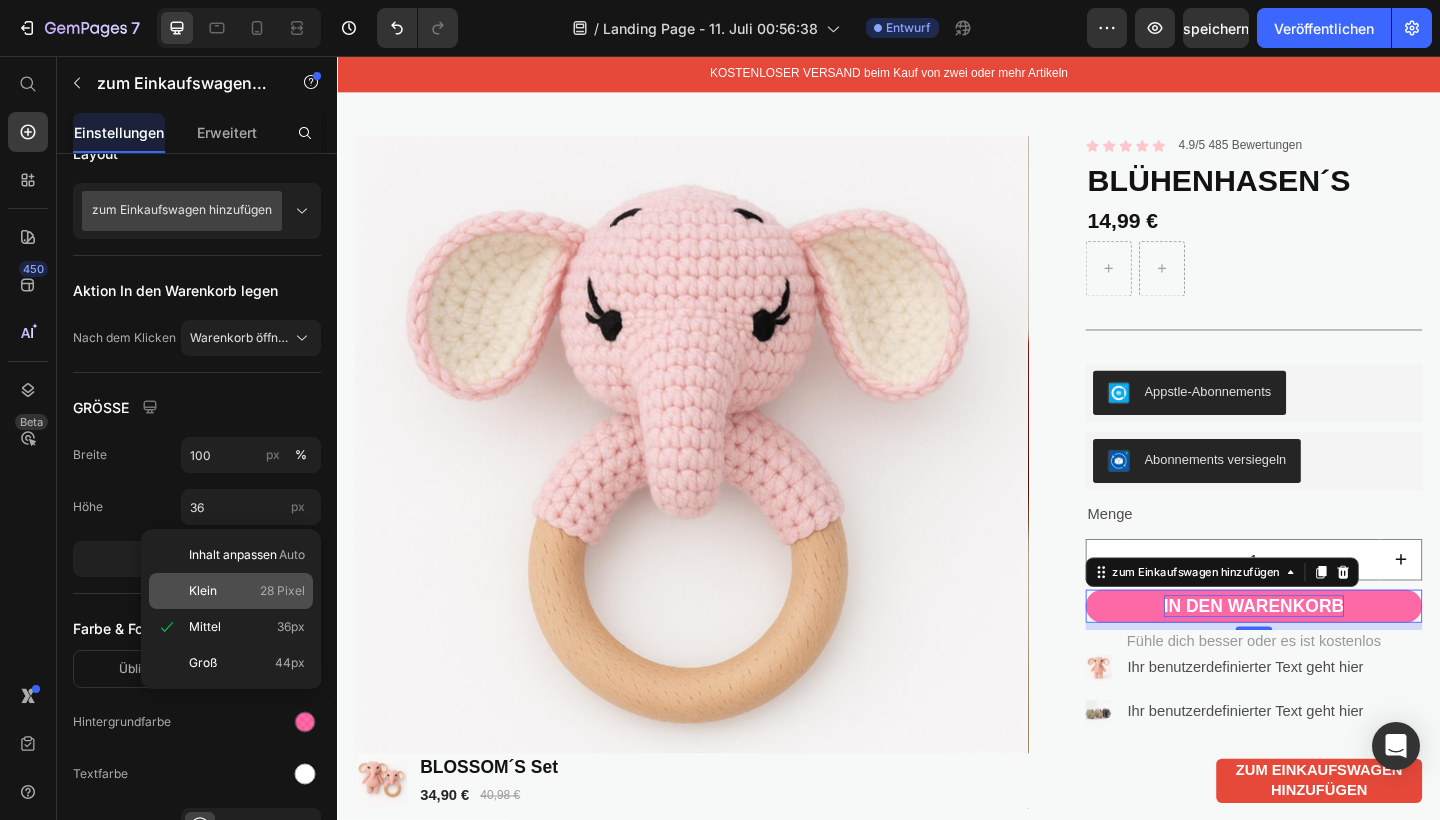 click on "Klein 28 Pixel" at bounding box center (247, 591) 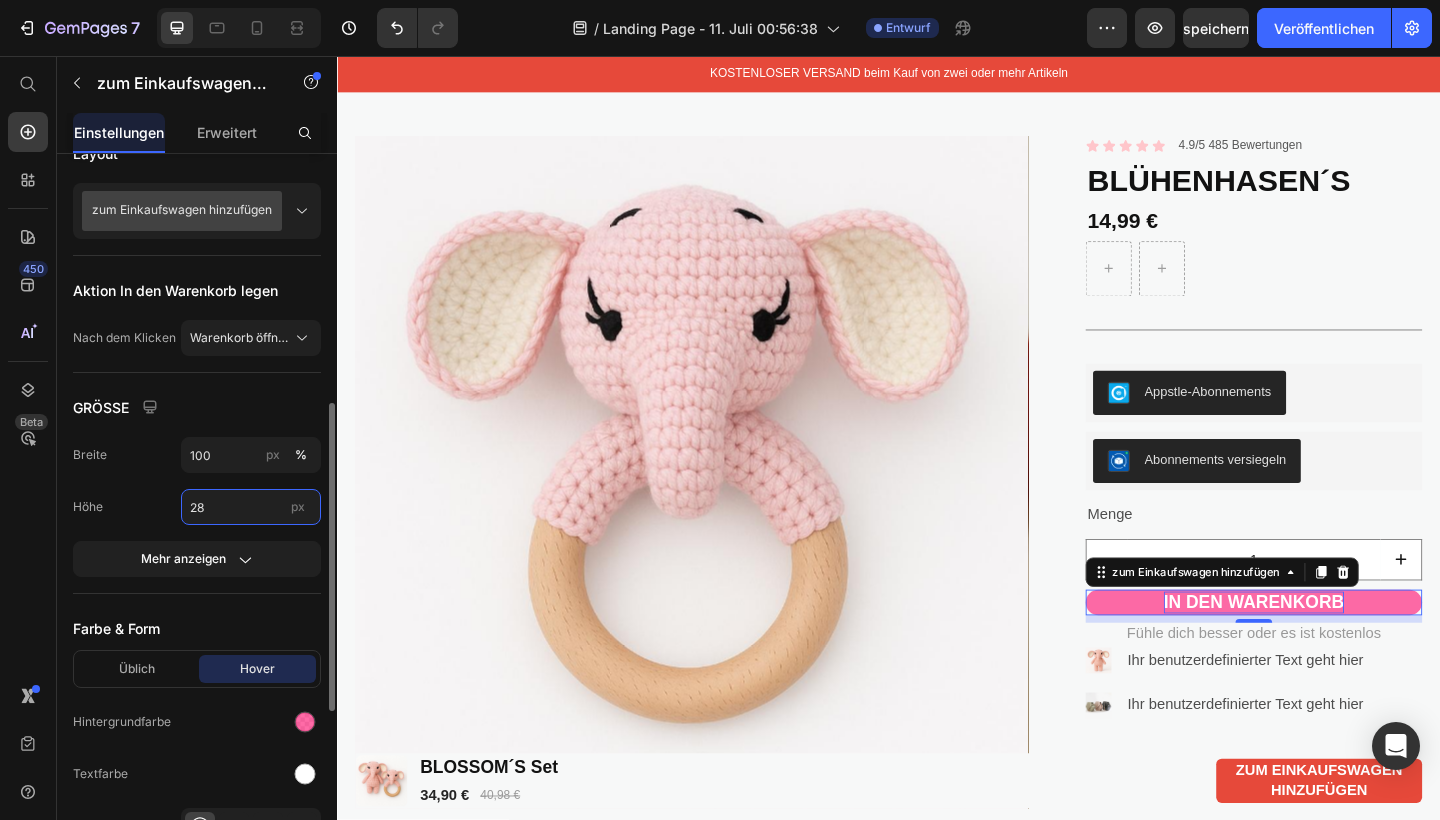click on "28" at bounding box center (251, 507) 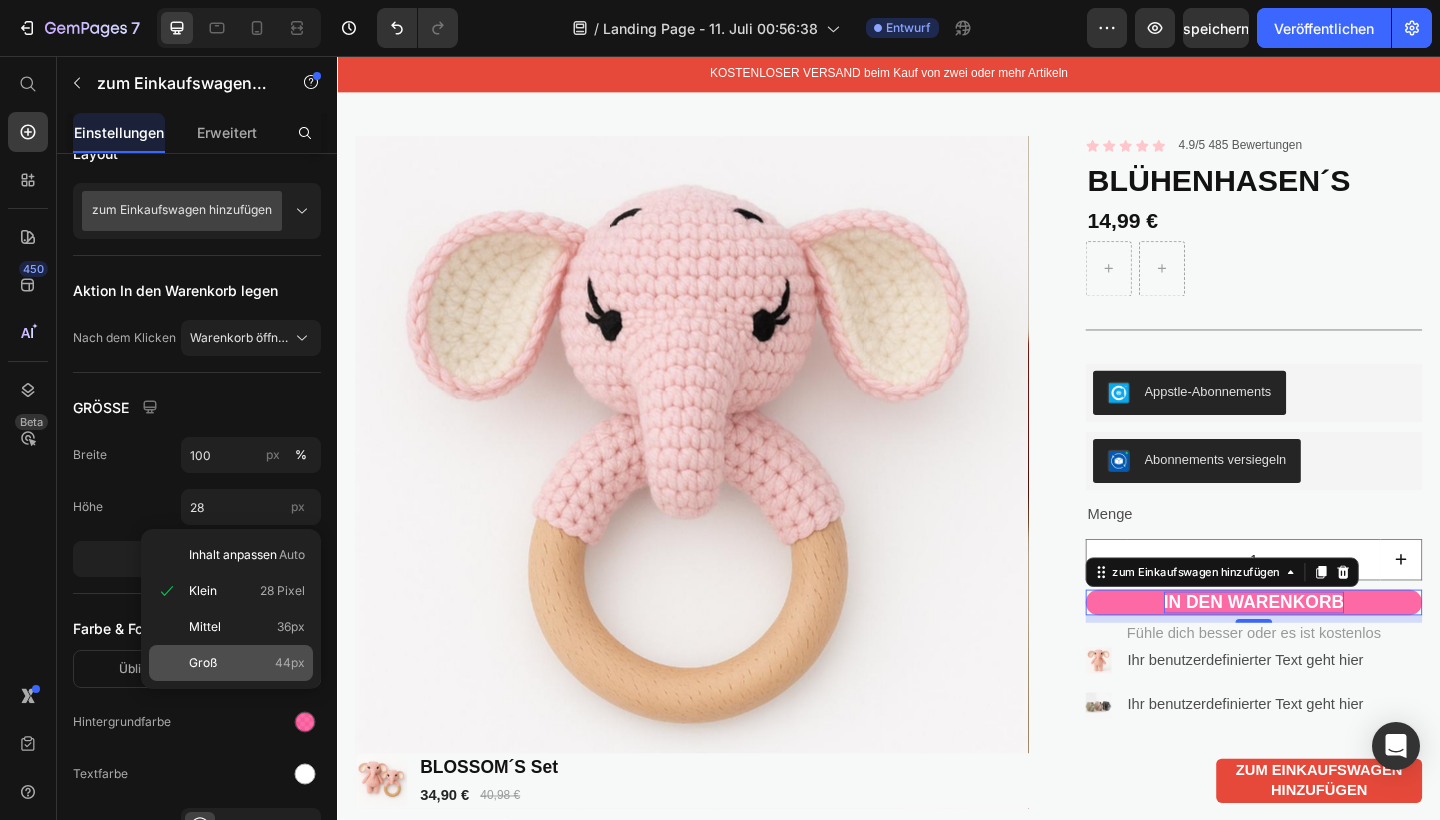click on "Groß 44px" 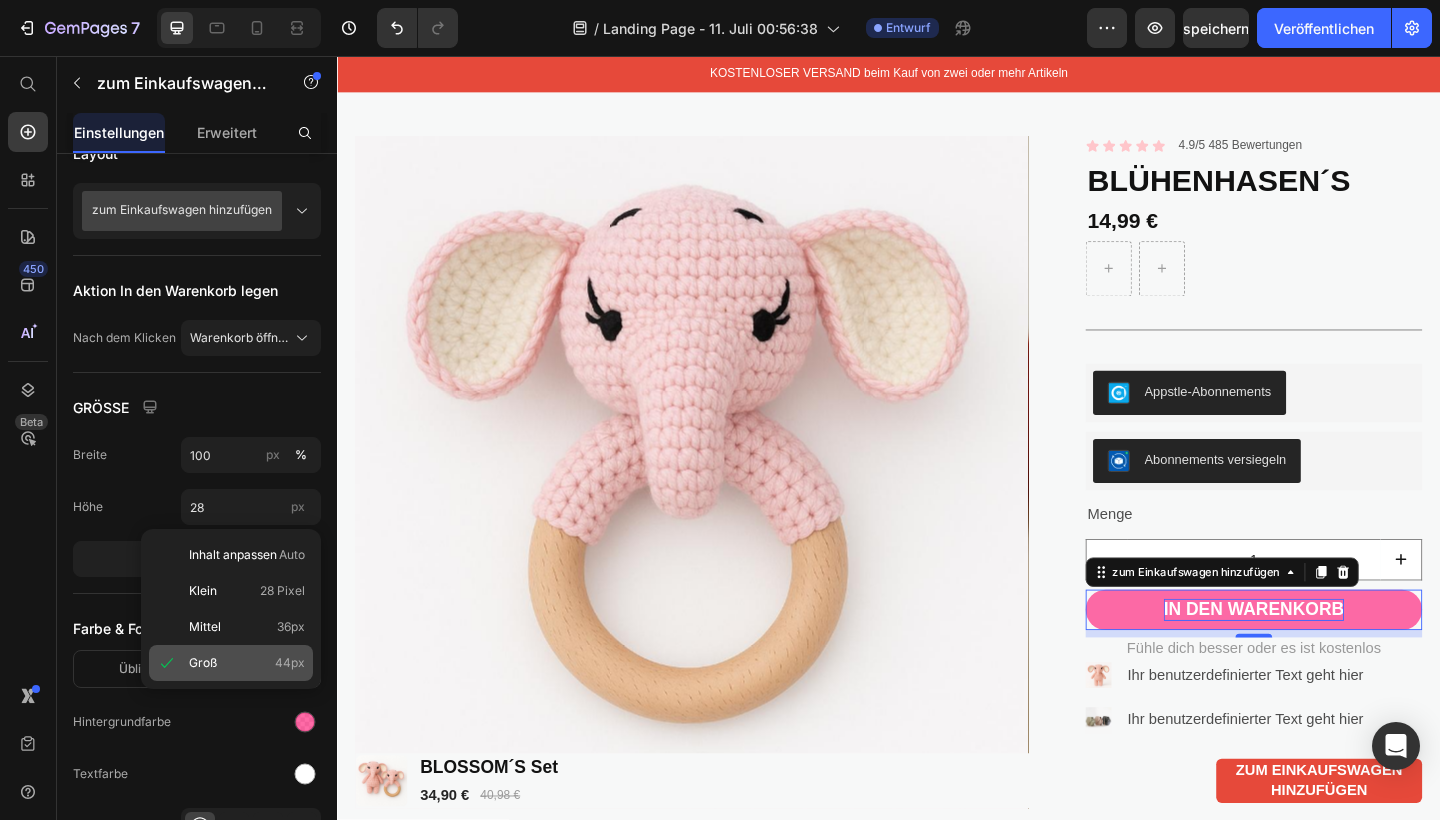 type on "44" 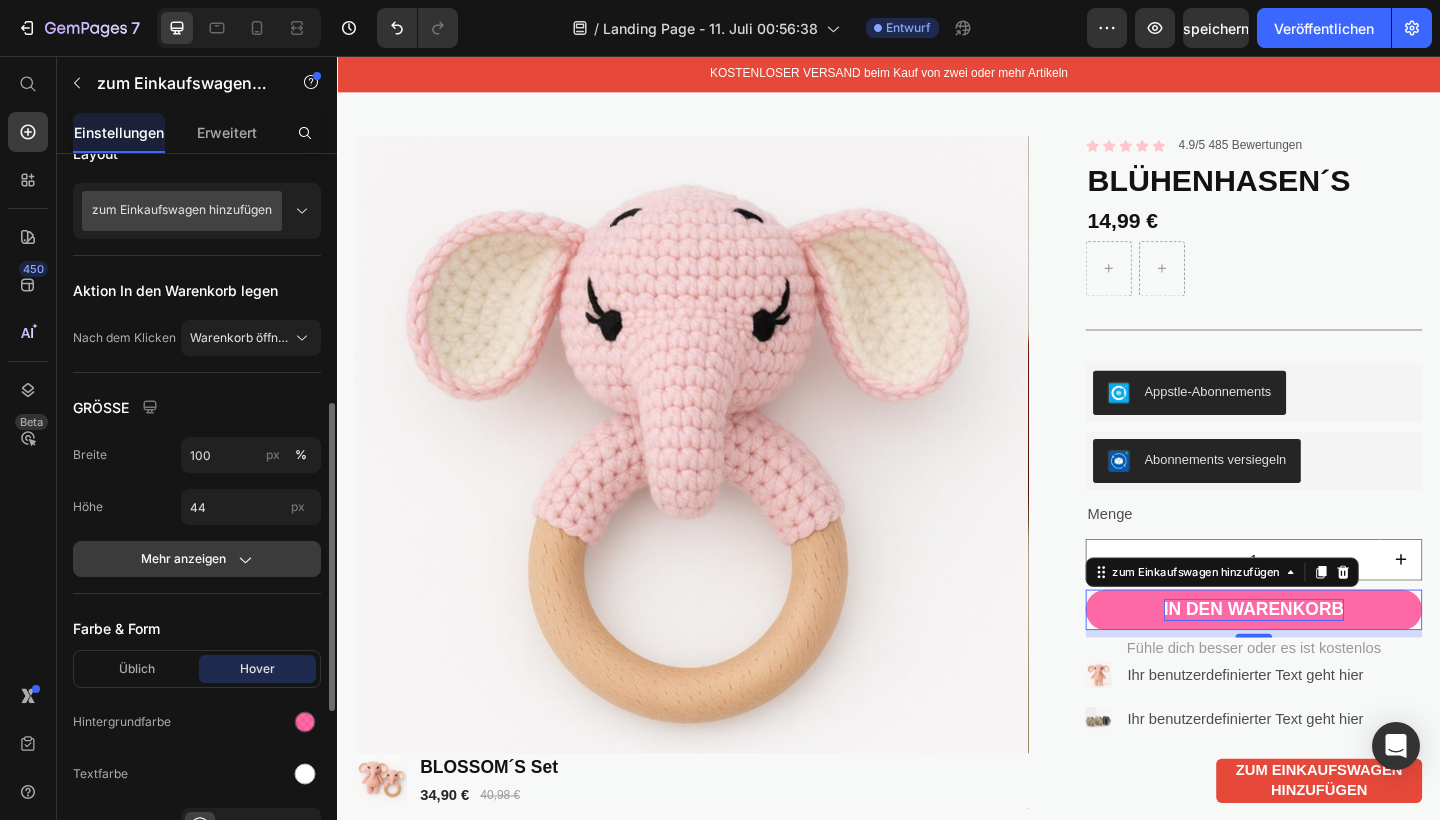 click 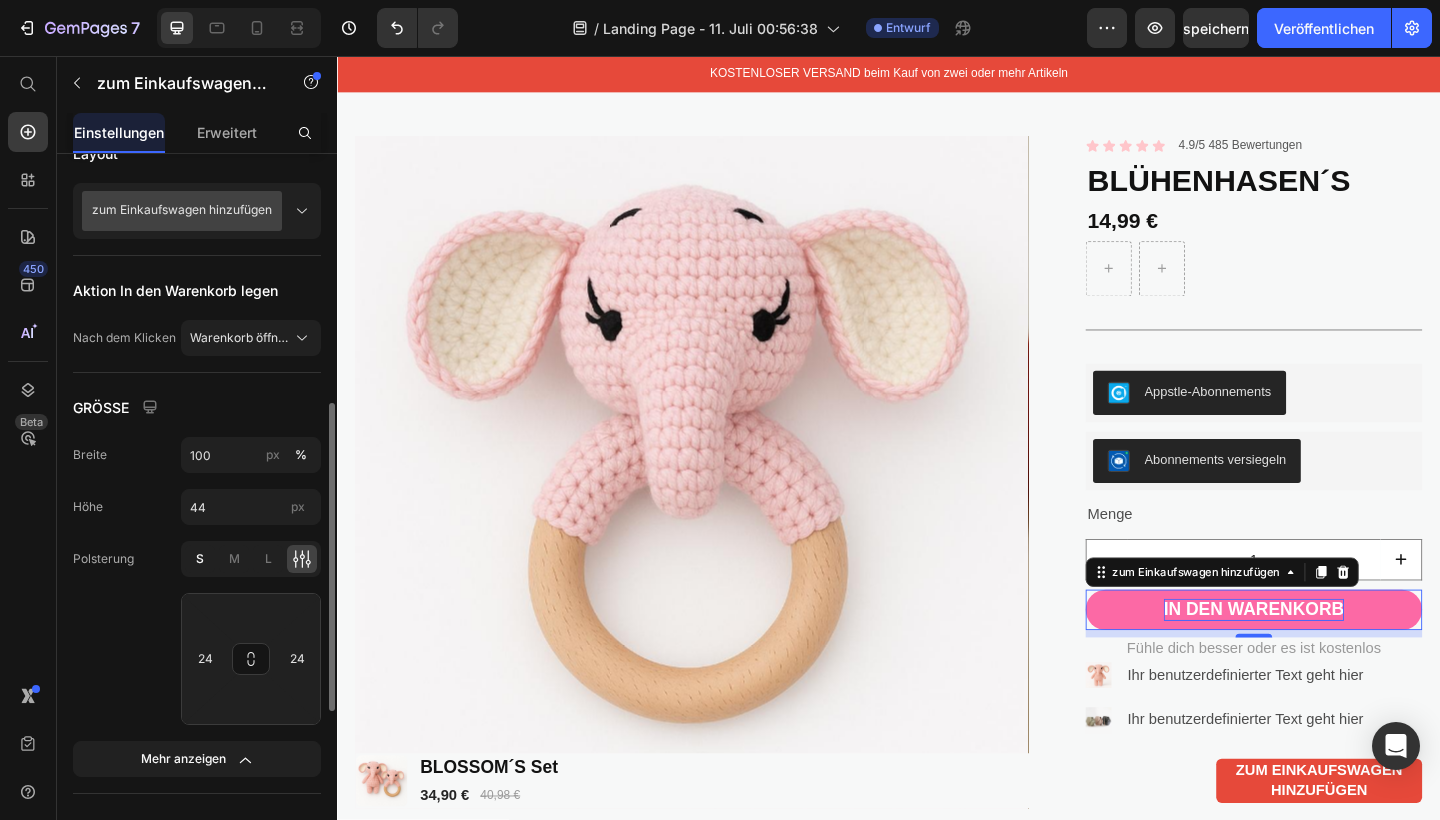click on "S" 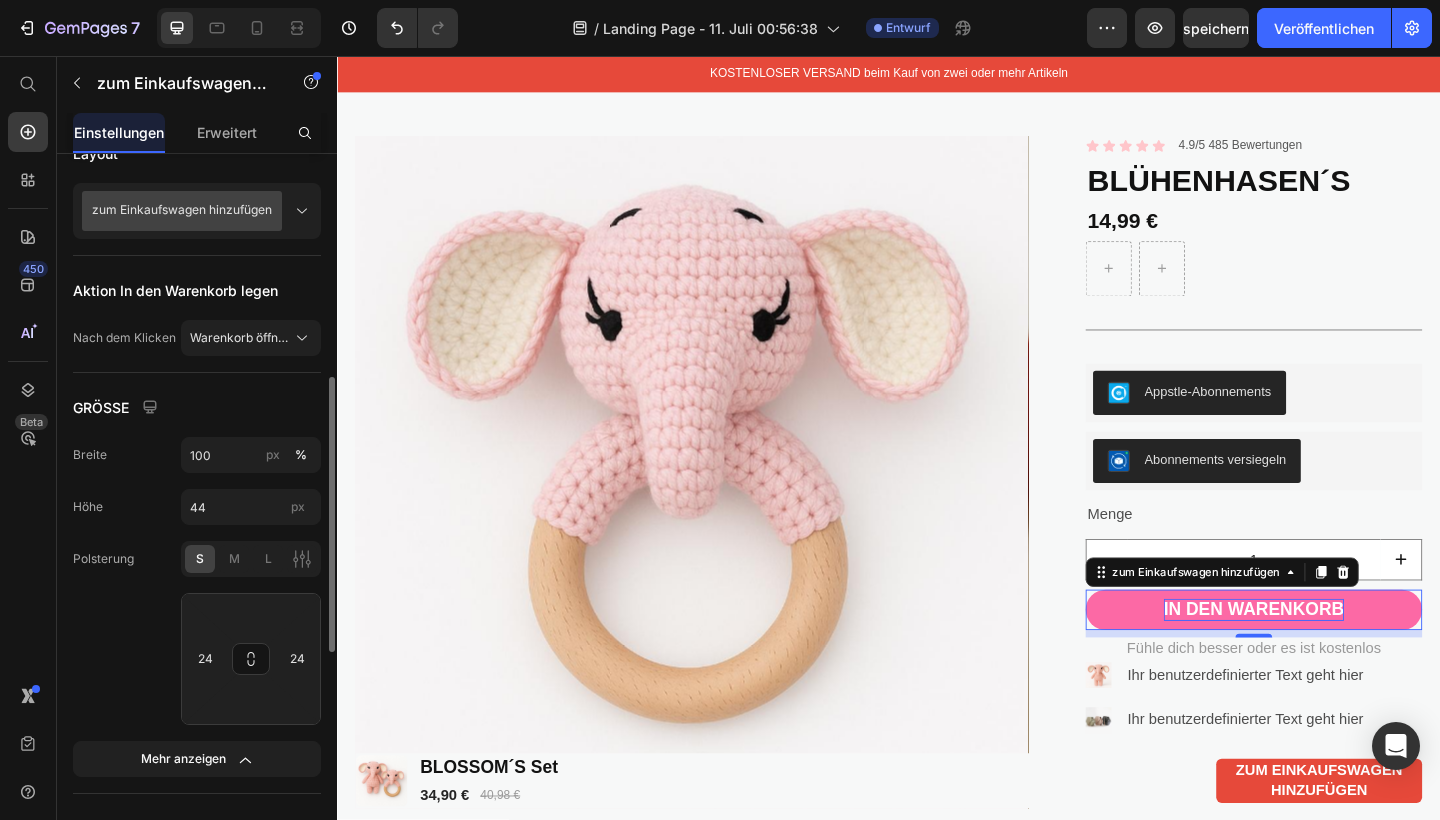 type on "4" 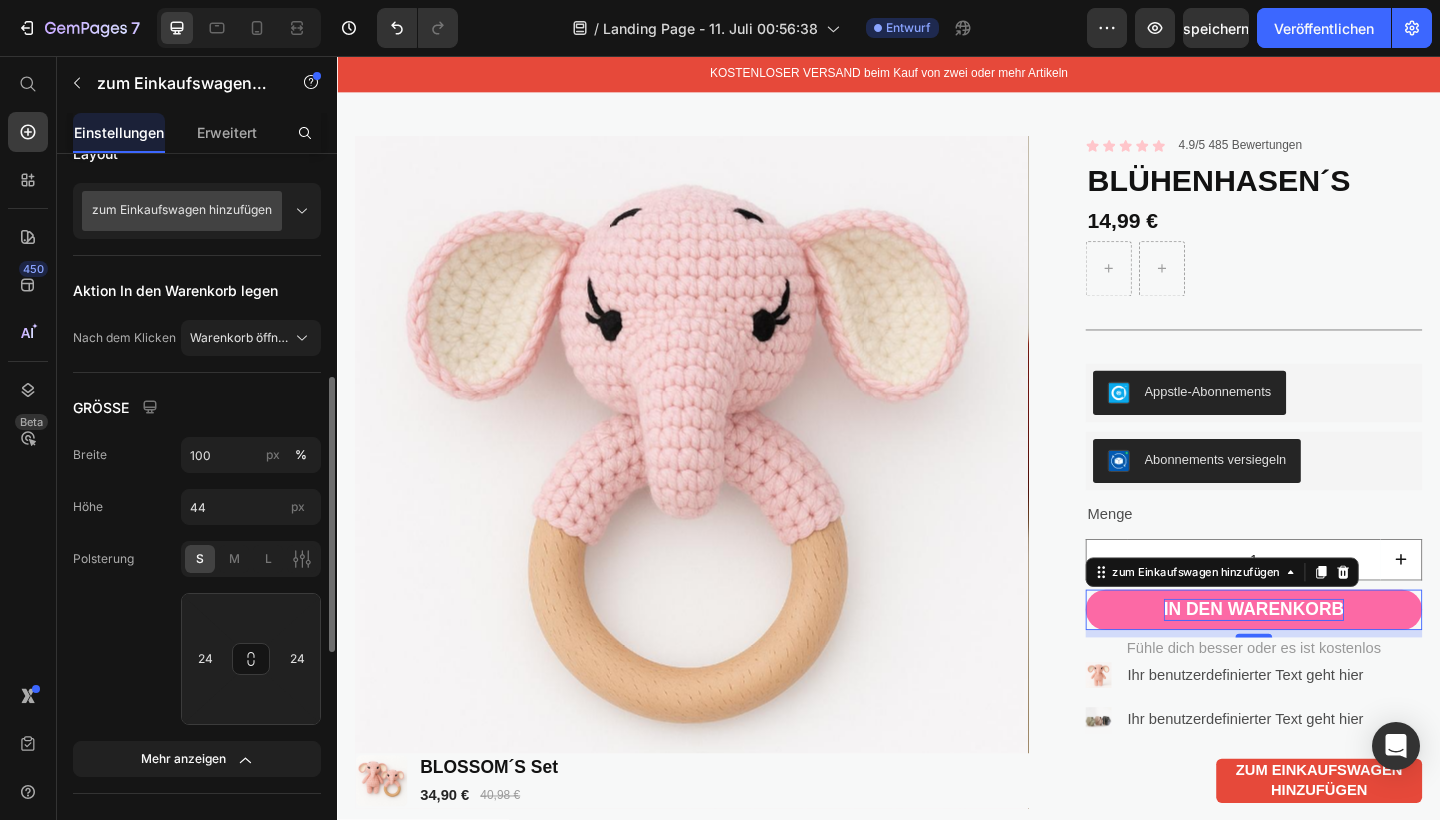type on "16" 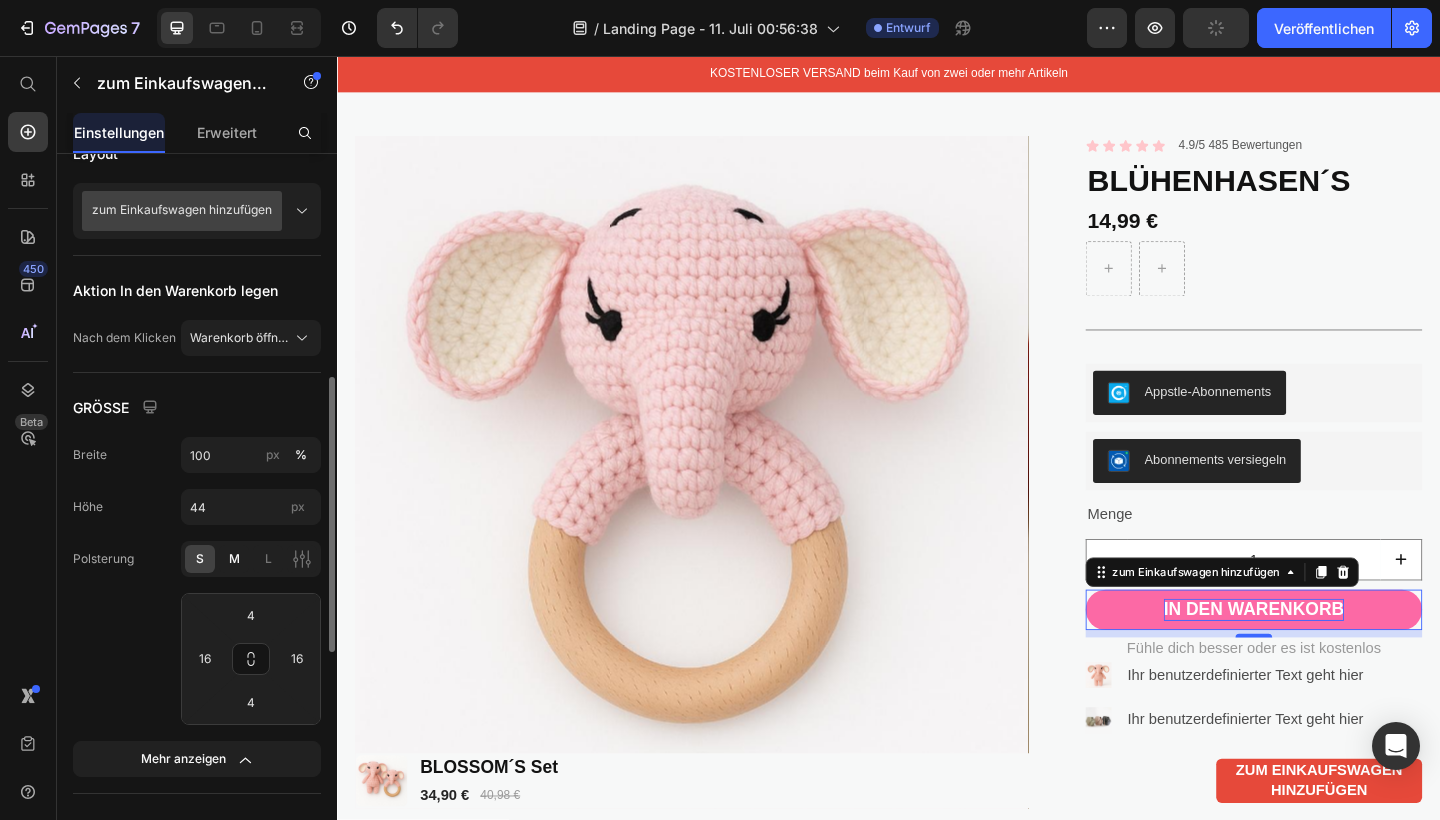 click on "M" 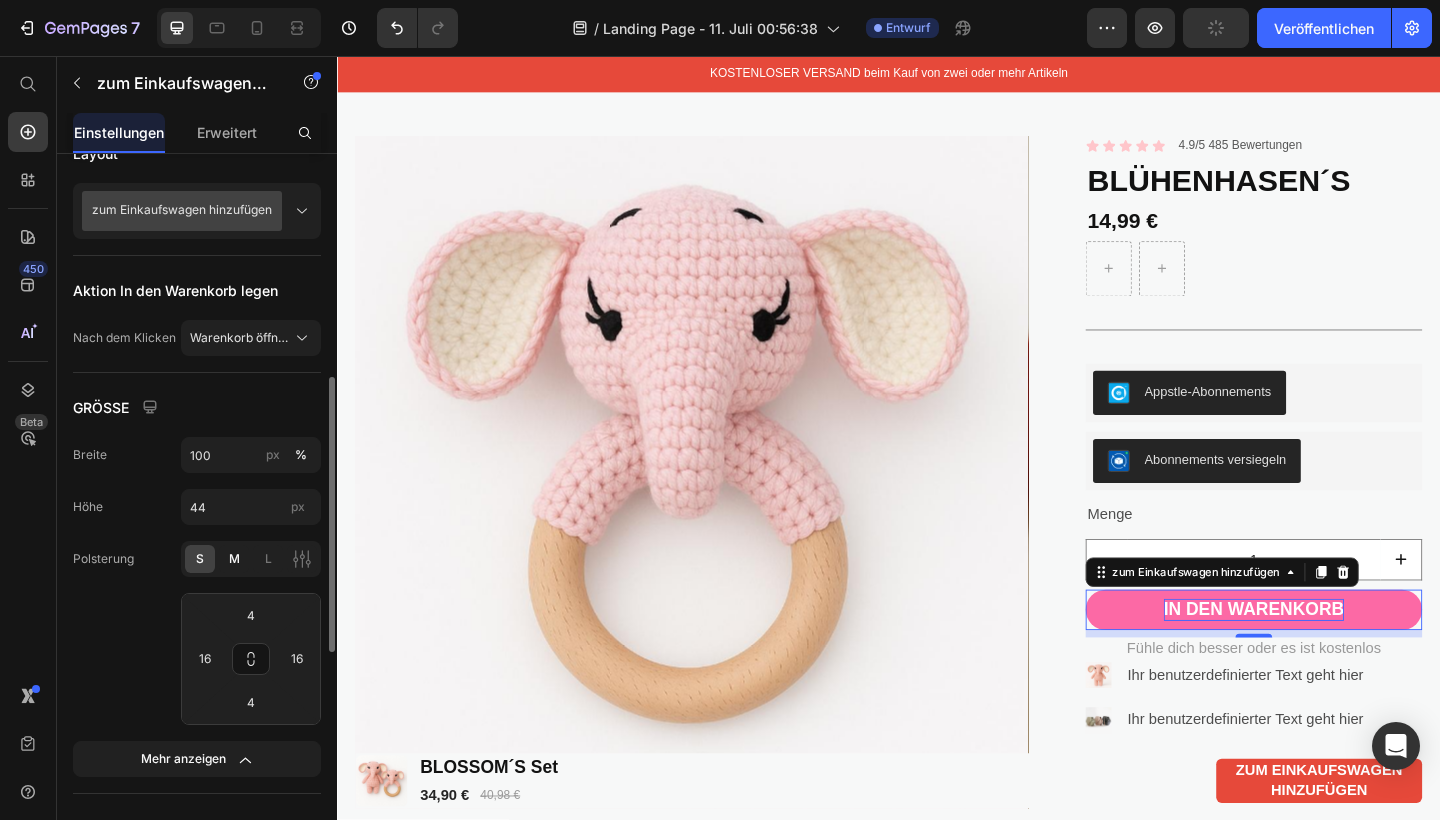 type on "8" 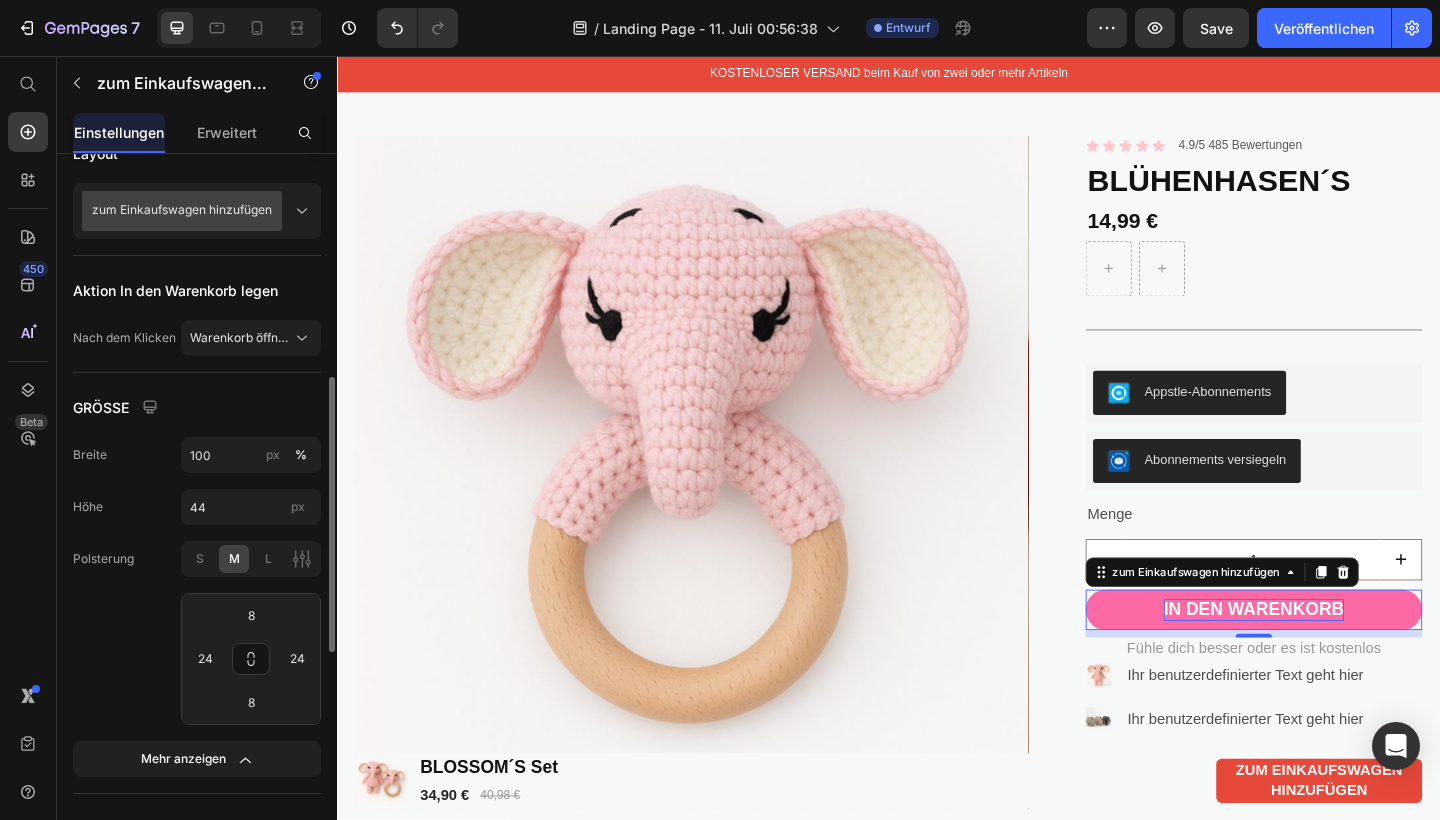click on "M" 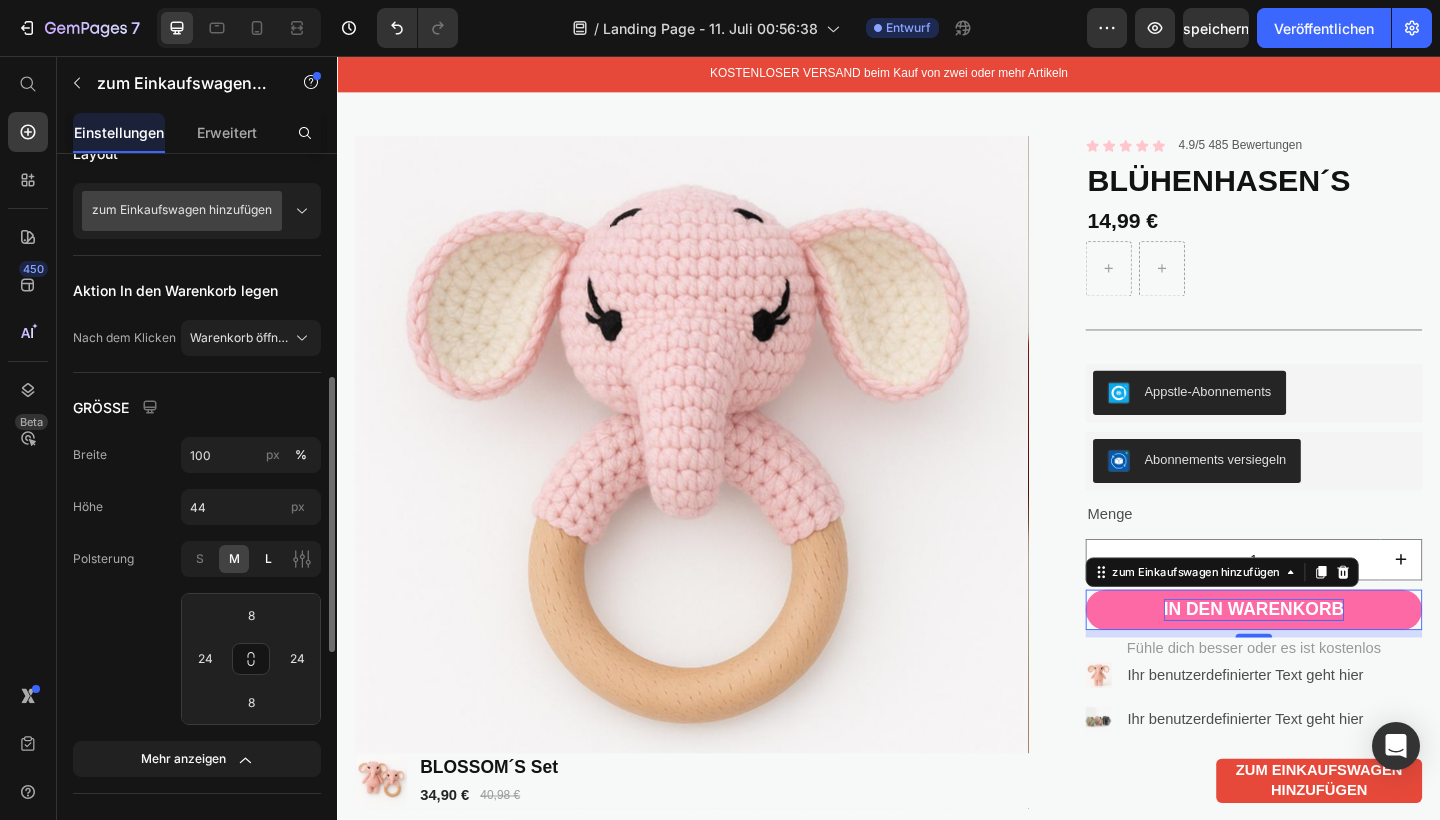 click on "L" 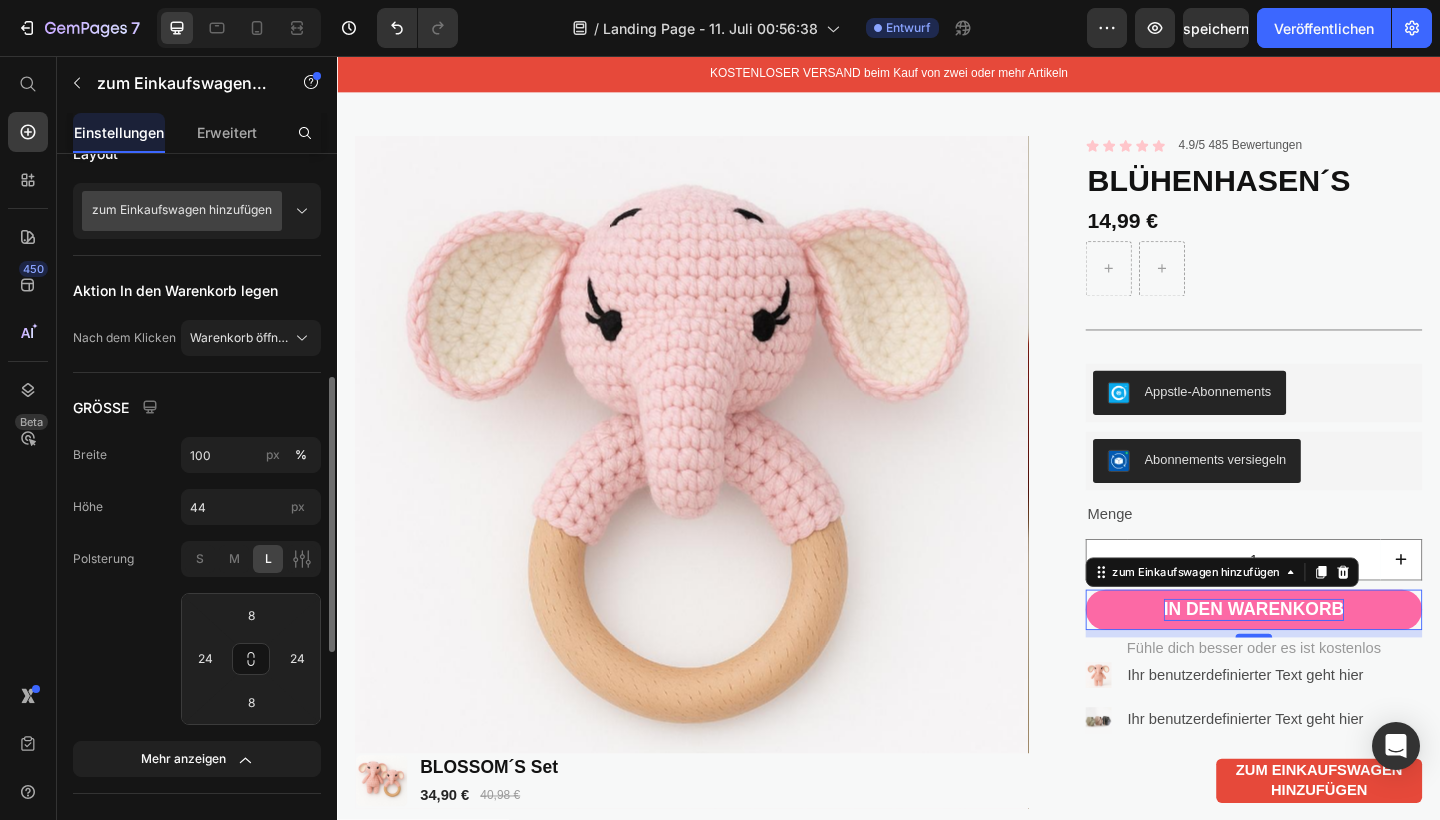 type on "12" 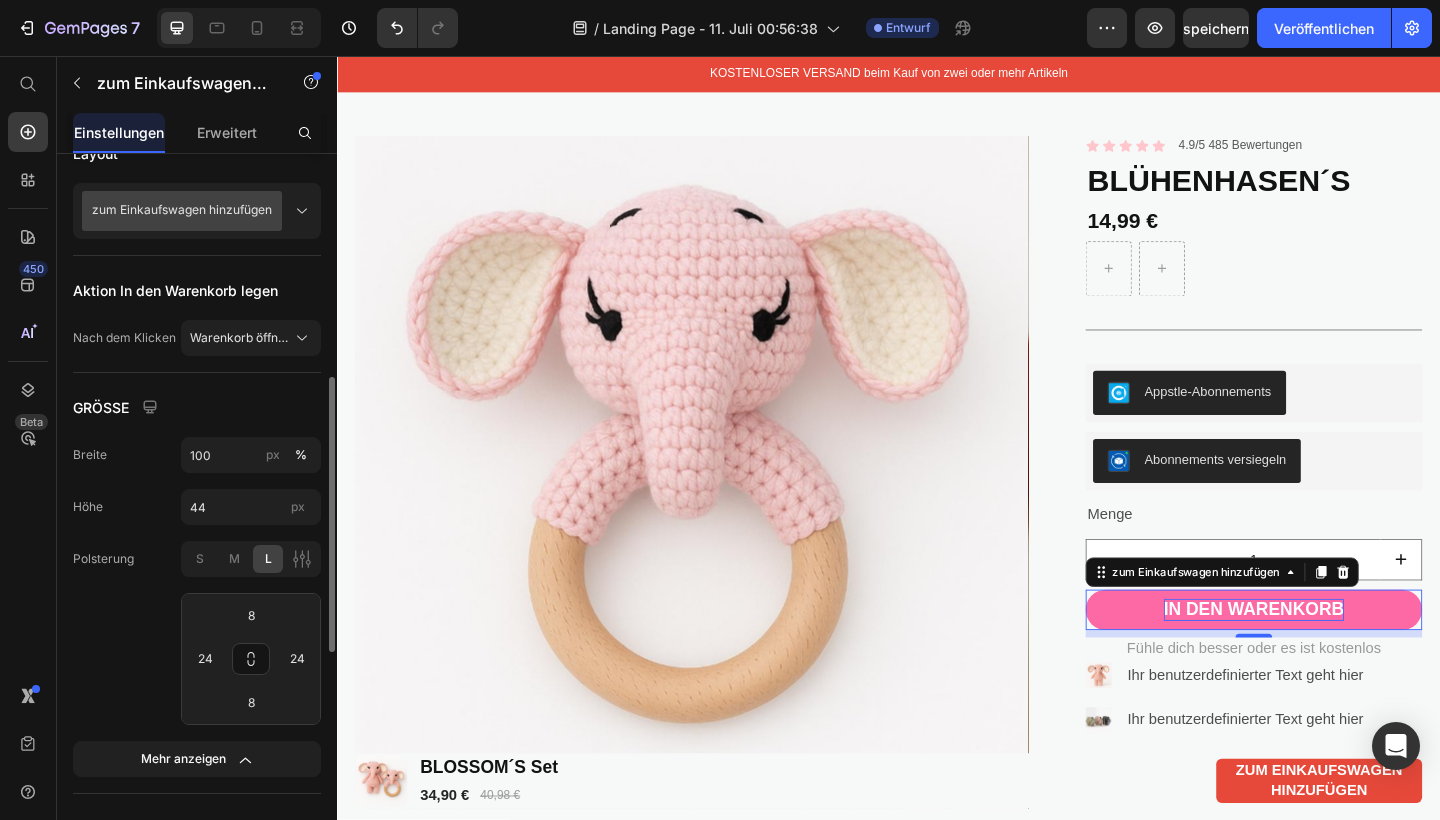 type on "32" 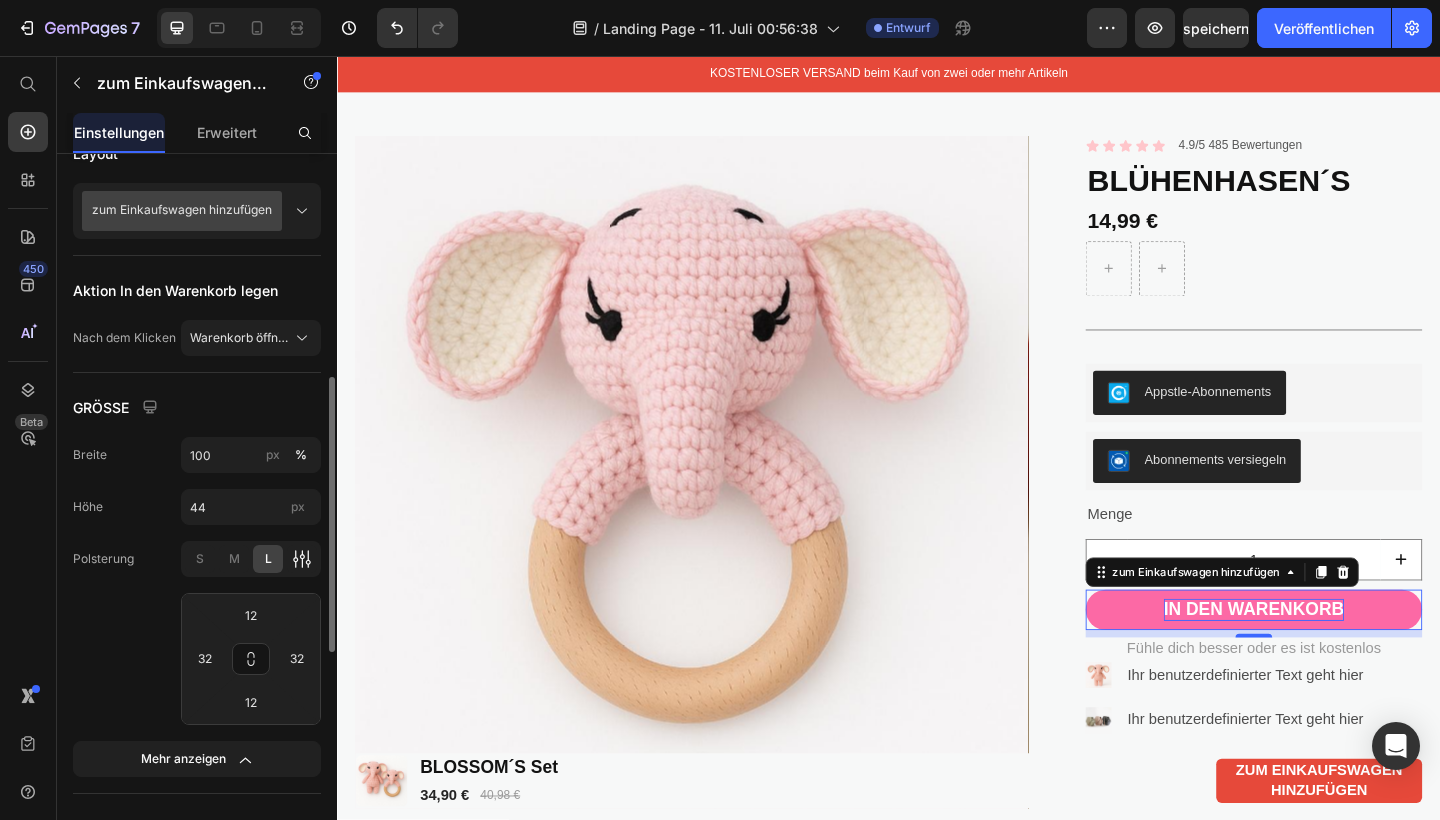 click 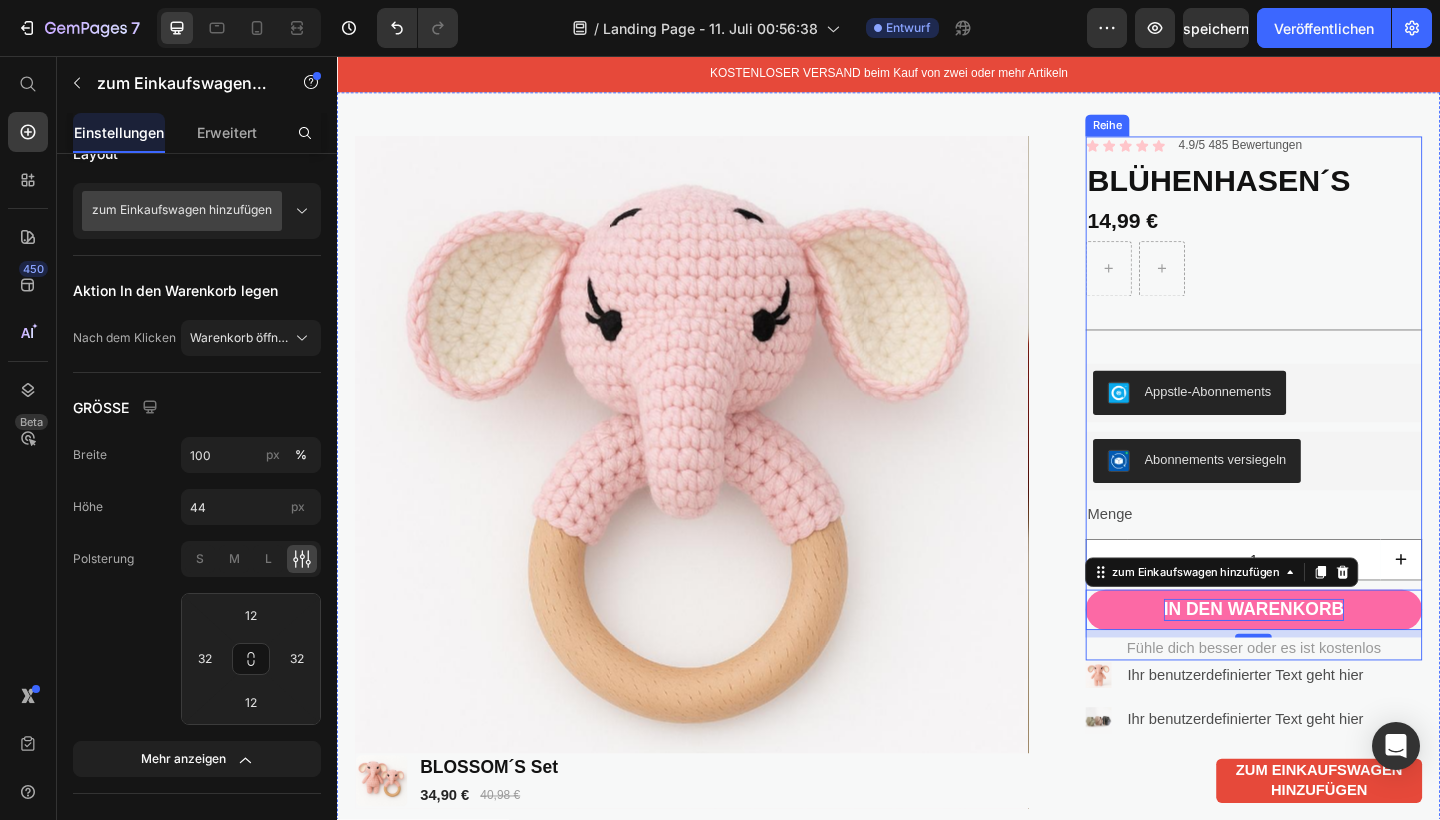click on "Symbol
Symbol
Symbol
Symbol
Symbol Symbolliste 4.9/5 485 Bewertungen Textblock Reihe BLÜHENHASEN´S Produkttitel 14,99 € Produktpreis
Reihe                Title Zeile Appstle-Abonnements Appstle-Abonnements Abonnements versiegeln Abonnements versiegeln Menge Textblock 1 Produktmenge In den Warenkorb zum Einkaufswagen hinzufügen   8 Fühle dich besser oder es ist kostenlos Textblock" at bounding box center [1334, 429] 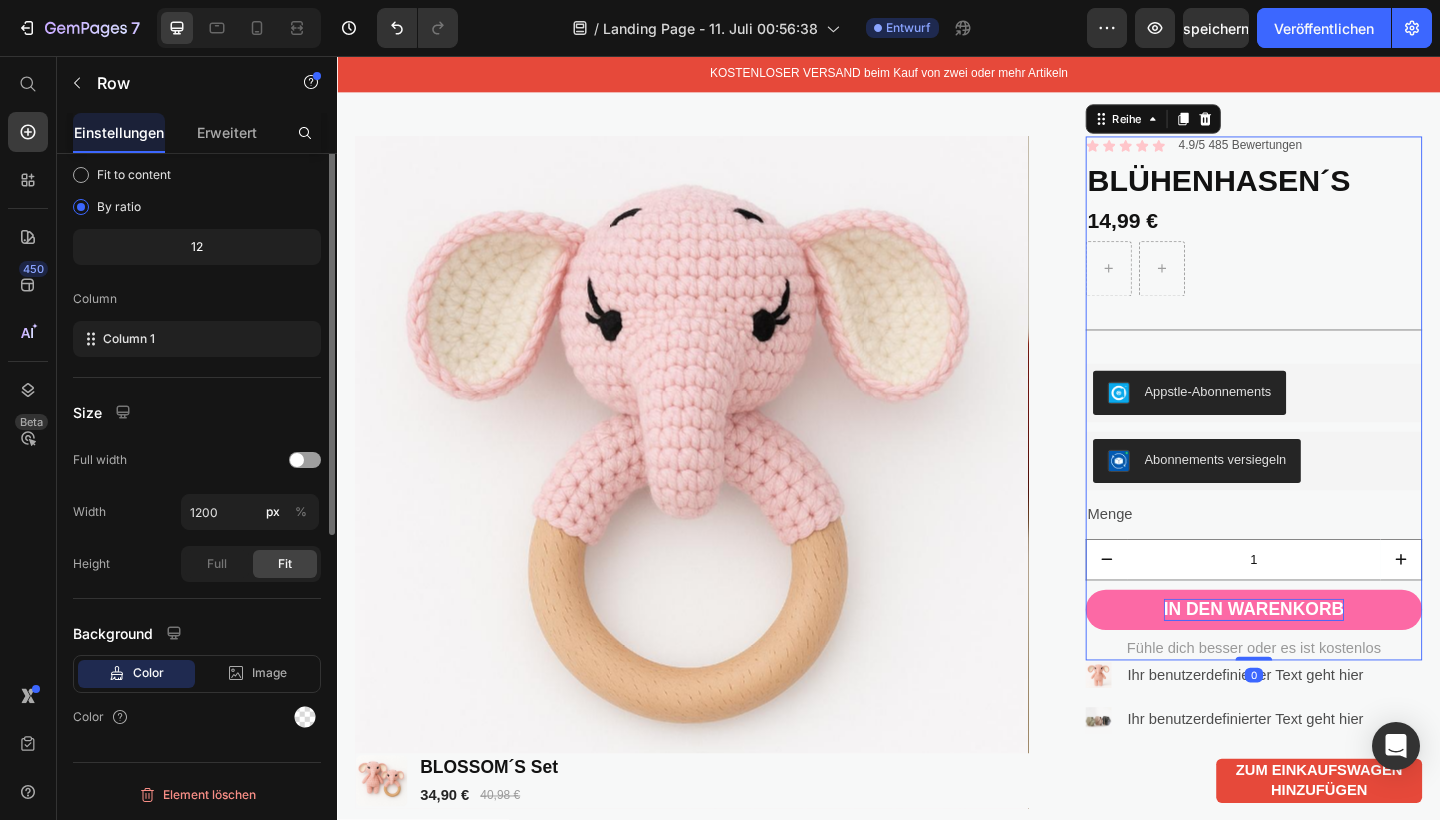 scroll, scrollTop: 0, scrollLeft: 0, axis: both 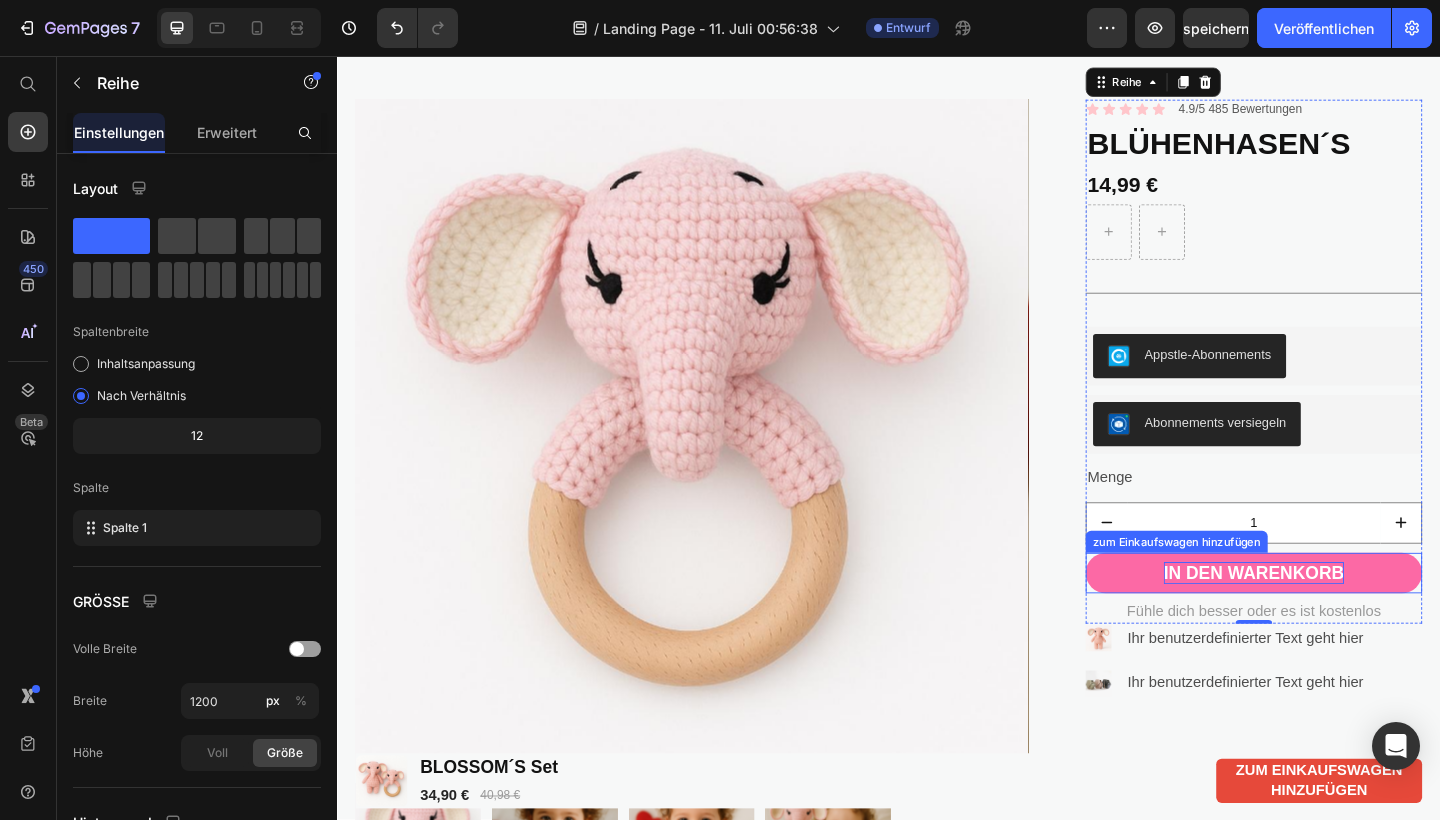 click on "In den Warenkorb" at bounding box center [1334, 619] 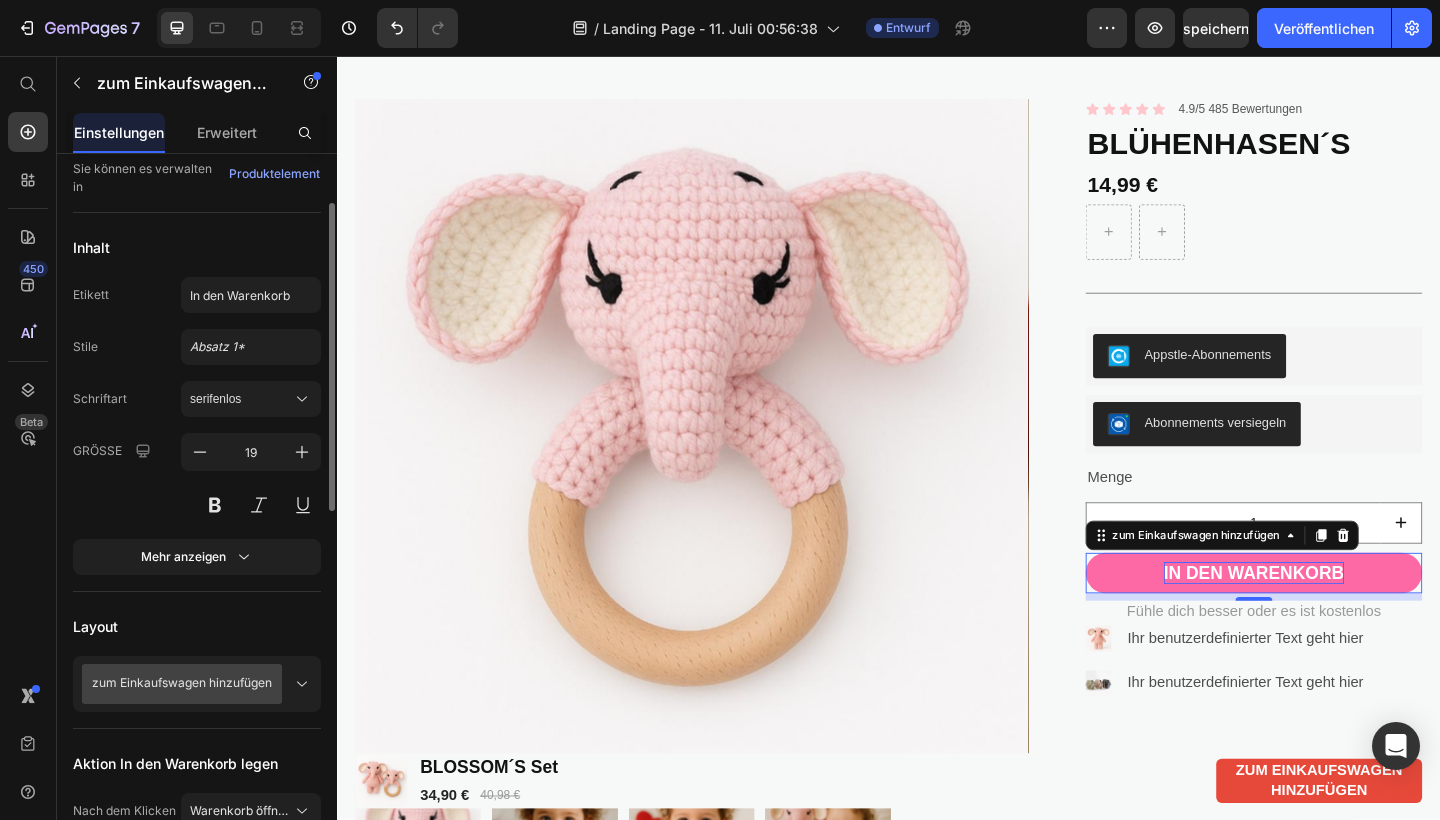 scroll, scrollTop: 112, scrollLeft: 0, axis: vertical 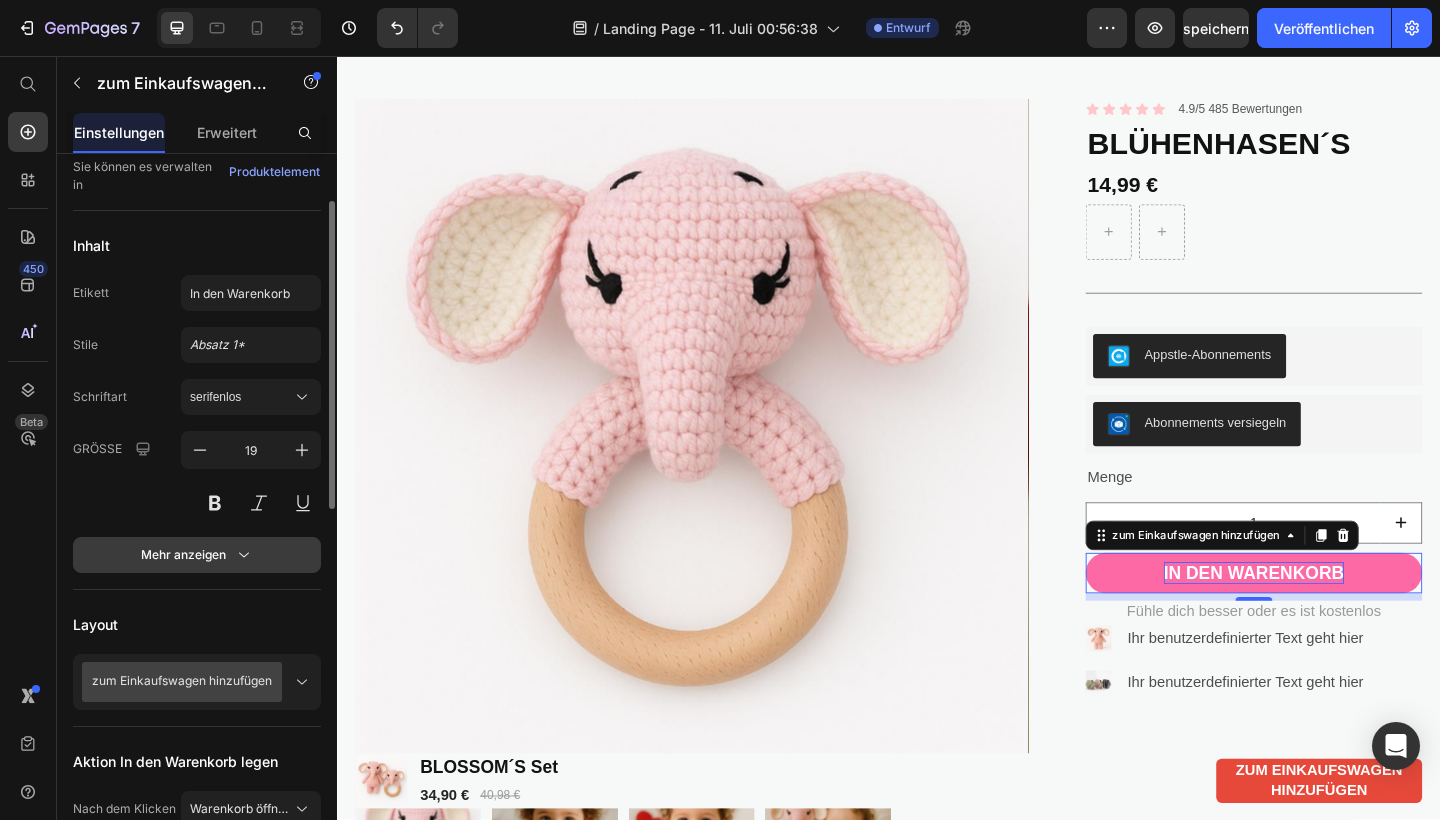 click on "Mehr anzeigen" at bounding box center (197, 555) 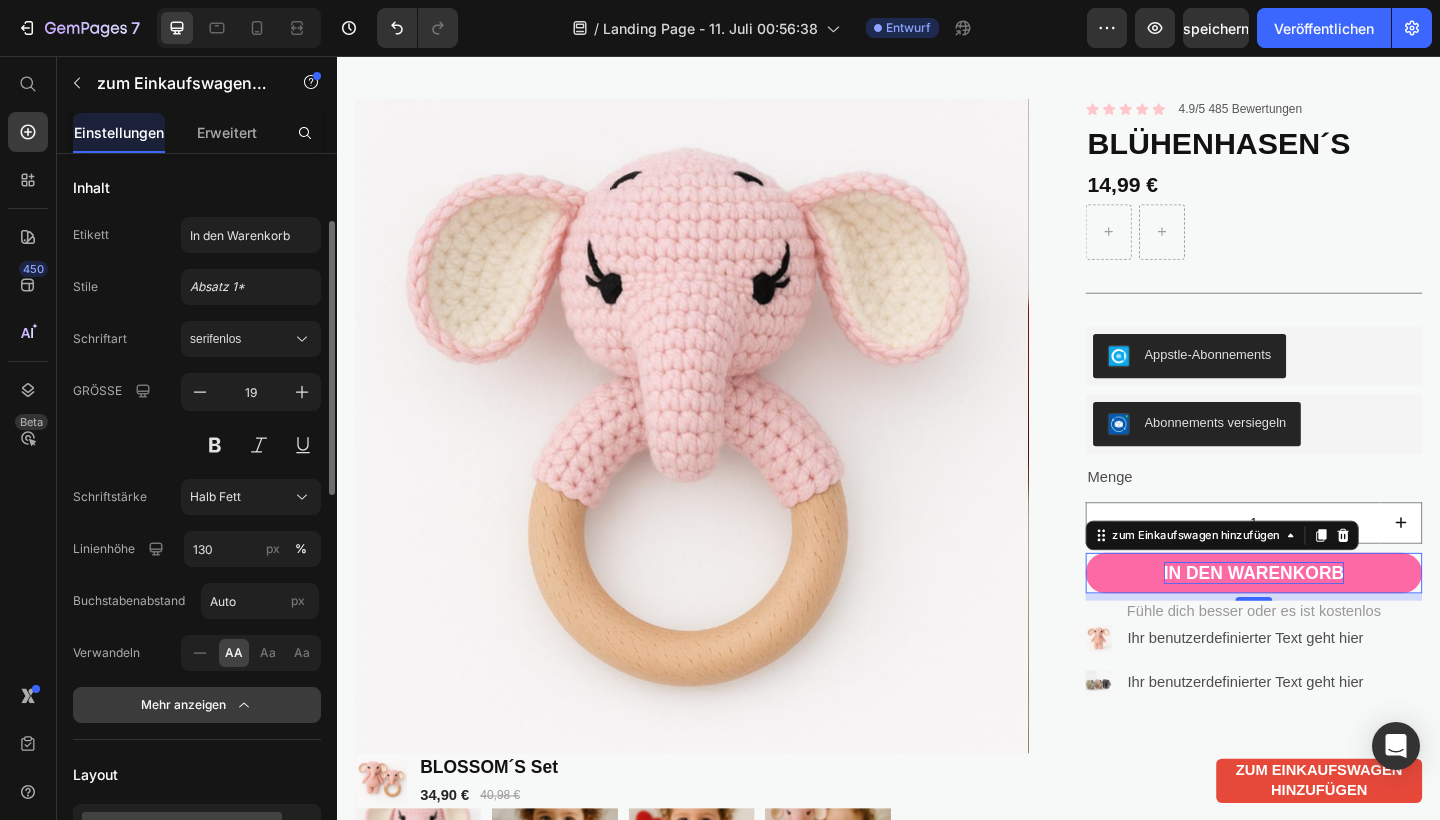 scroll, scrollTop: 172, scrollLeft: 0, axis: vertical 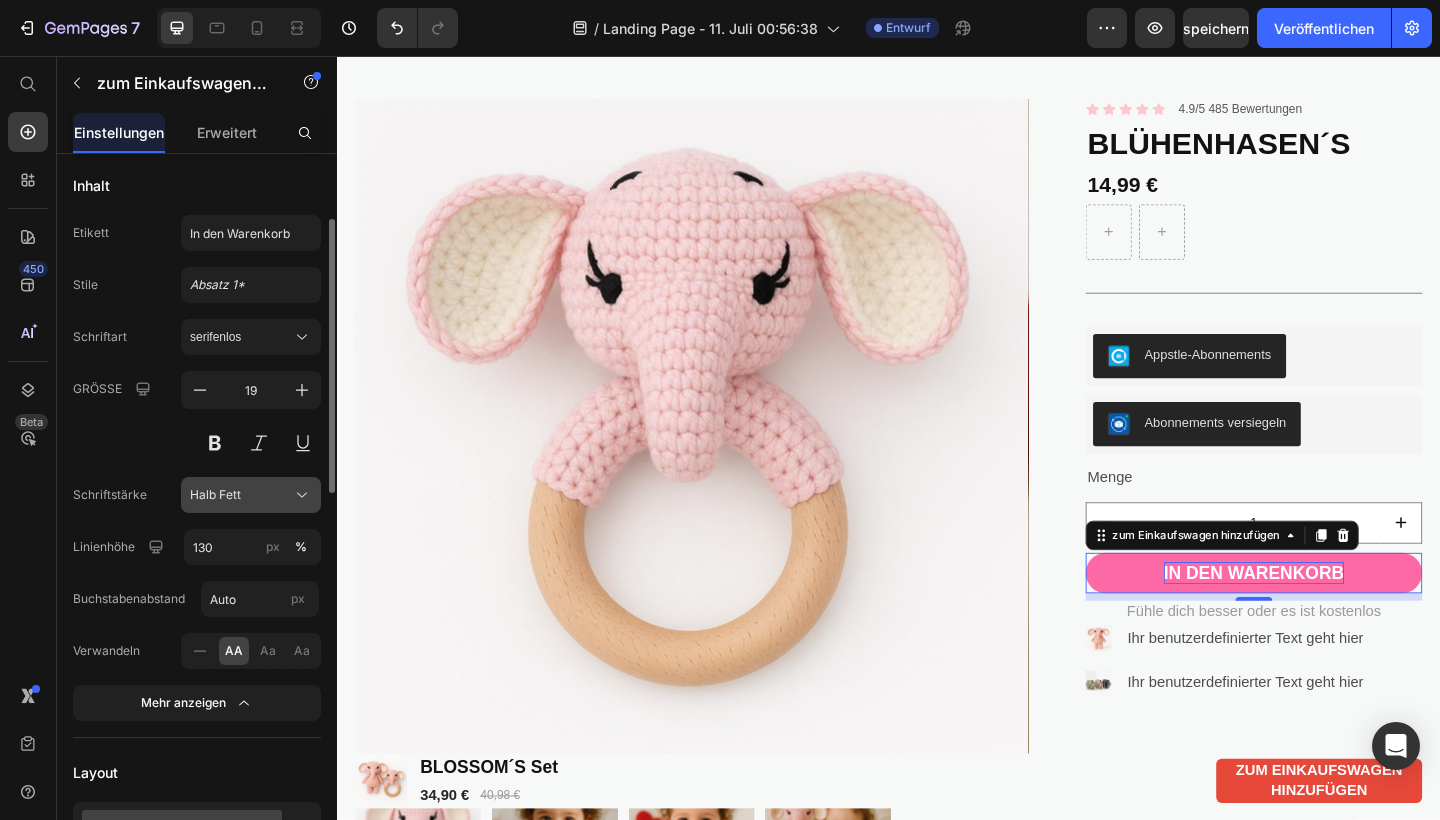 click on "Halb Fett" 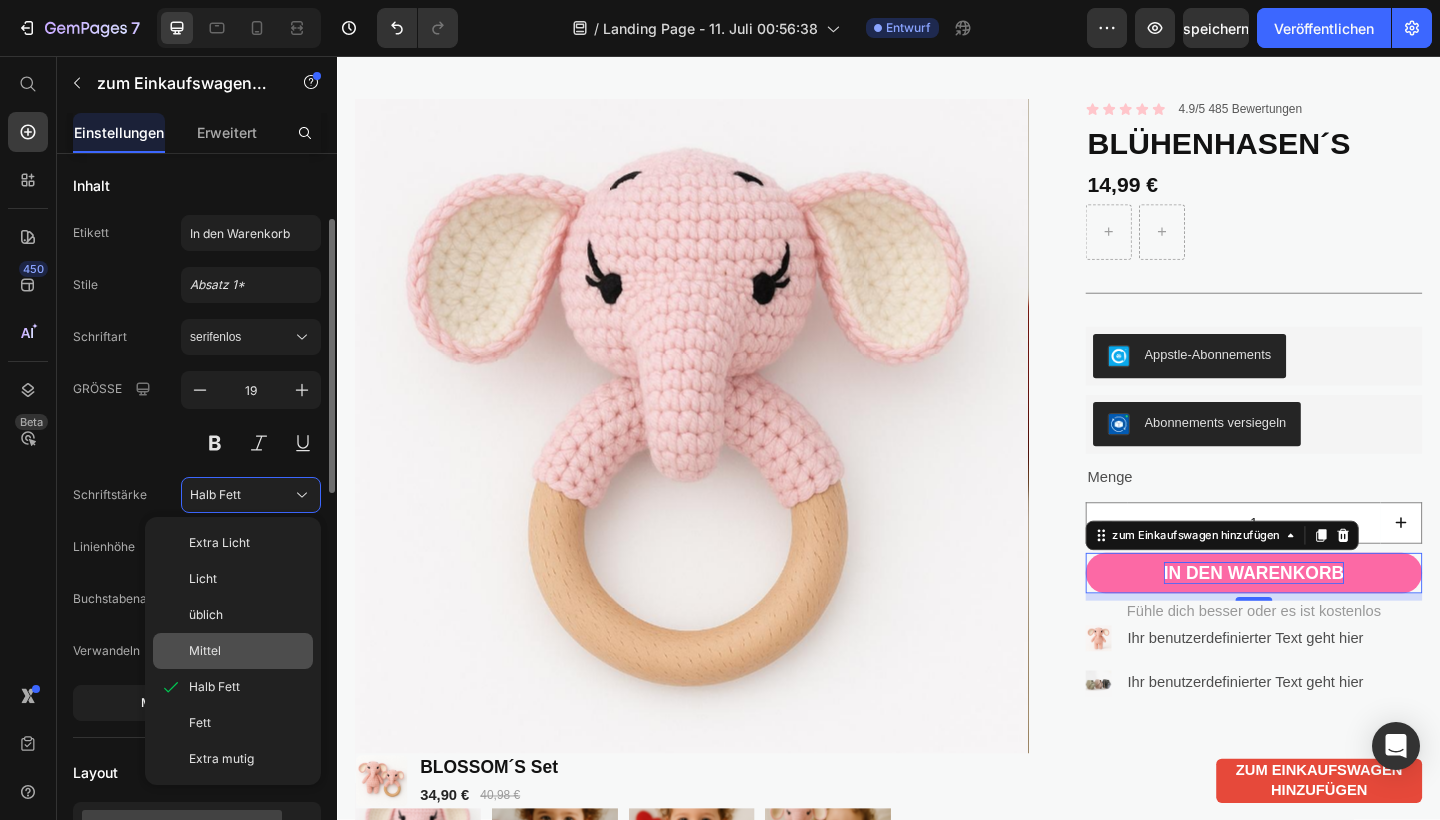 click on "Mittel" at bounding box center [247, 651] 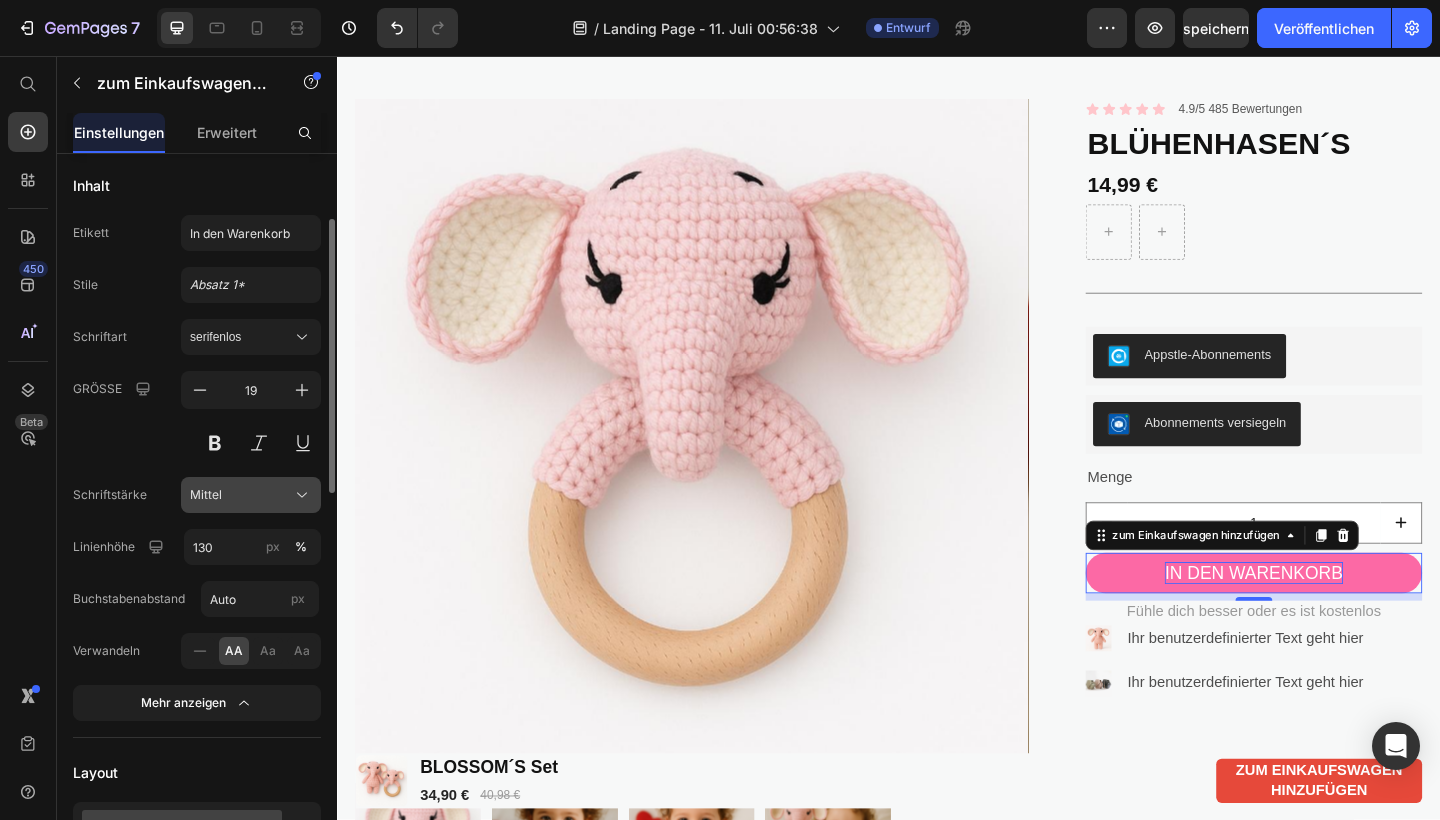 click on "Mittel" 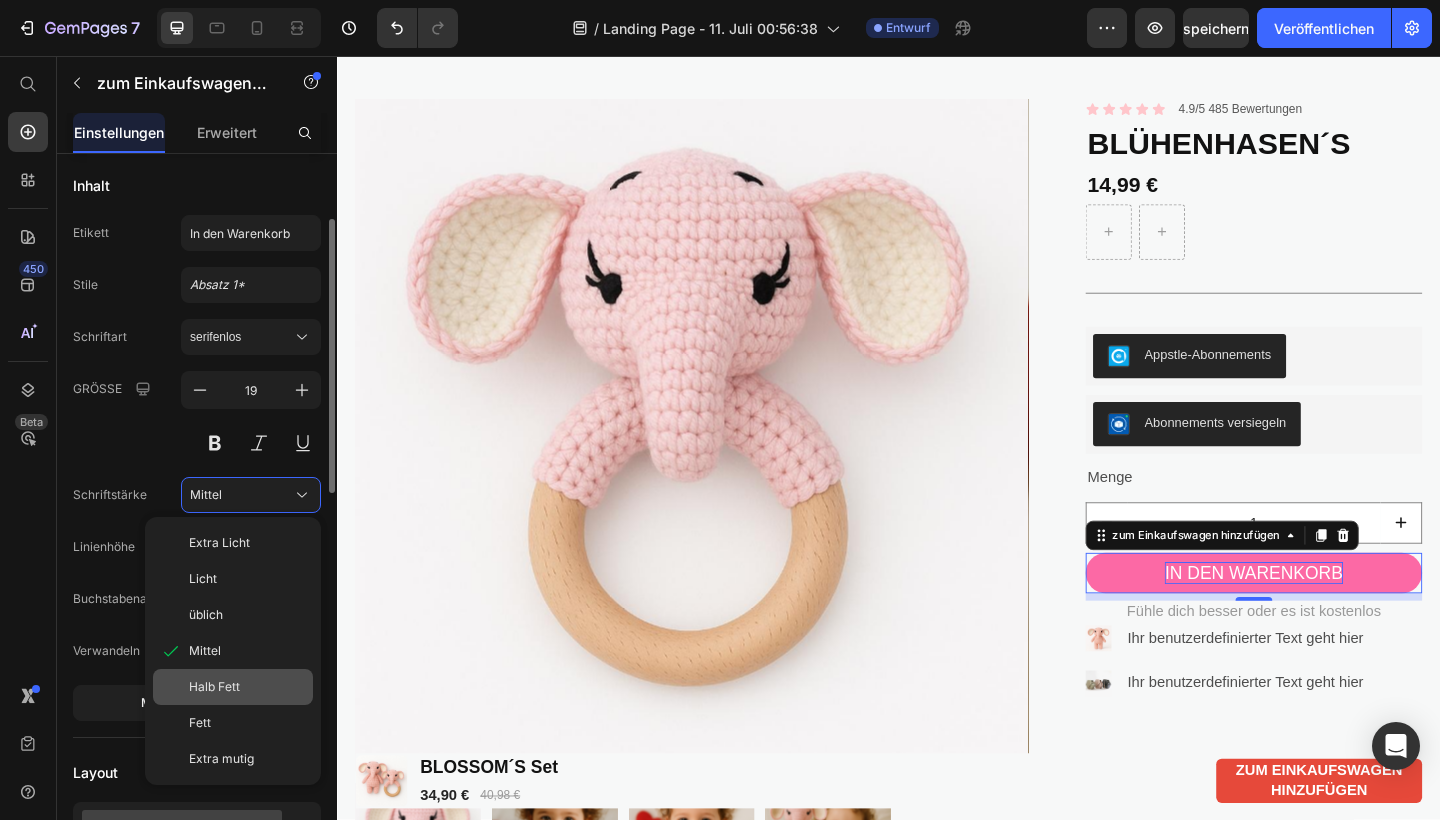 click on "Halb Fett" at bounding box center [247, 687] 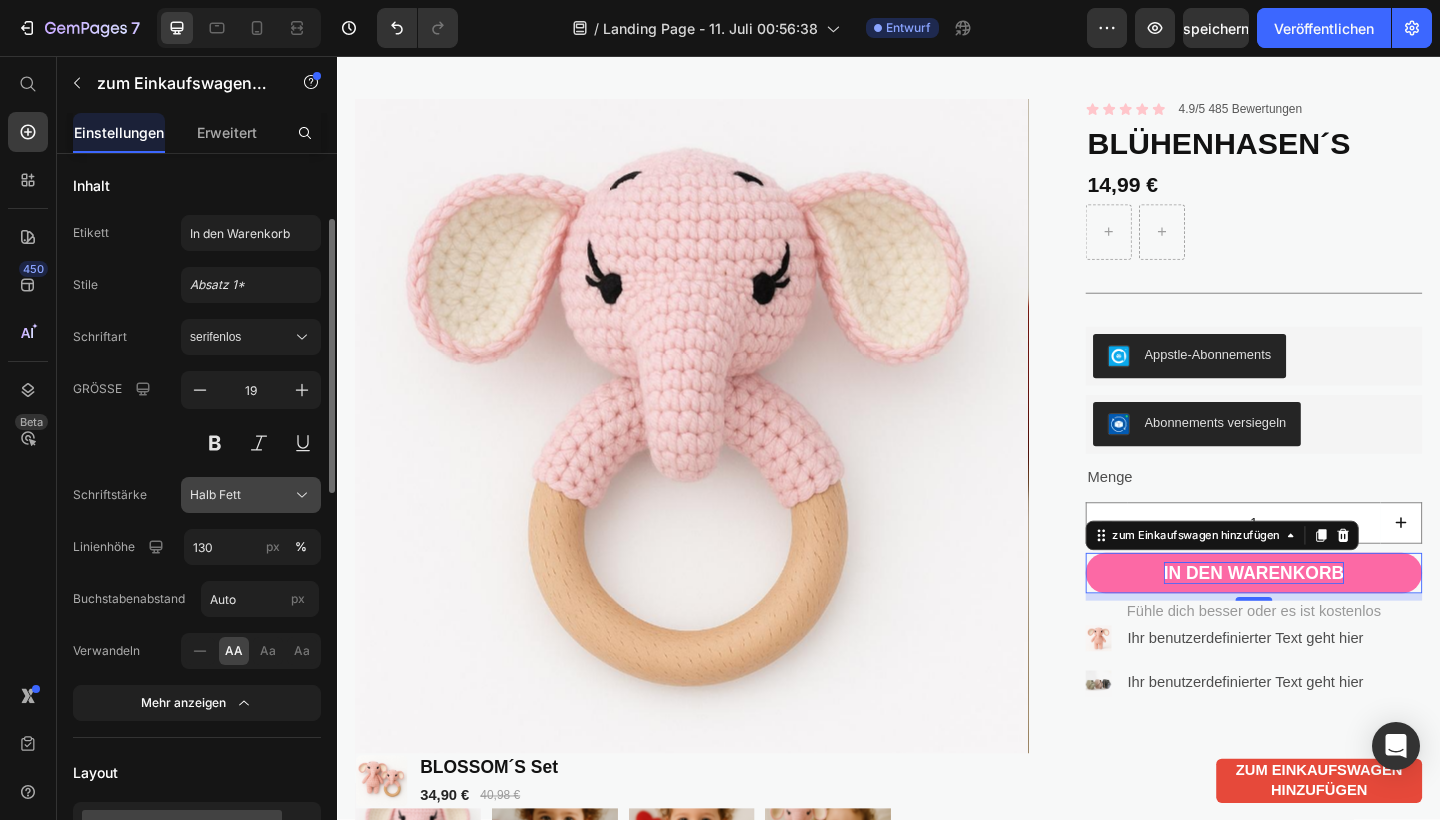 click on "Halb Fett" 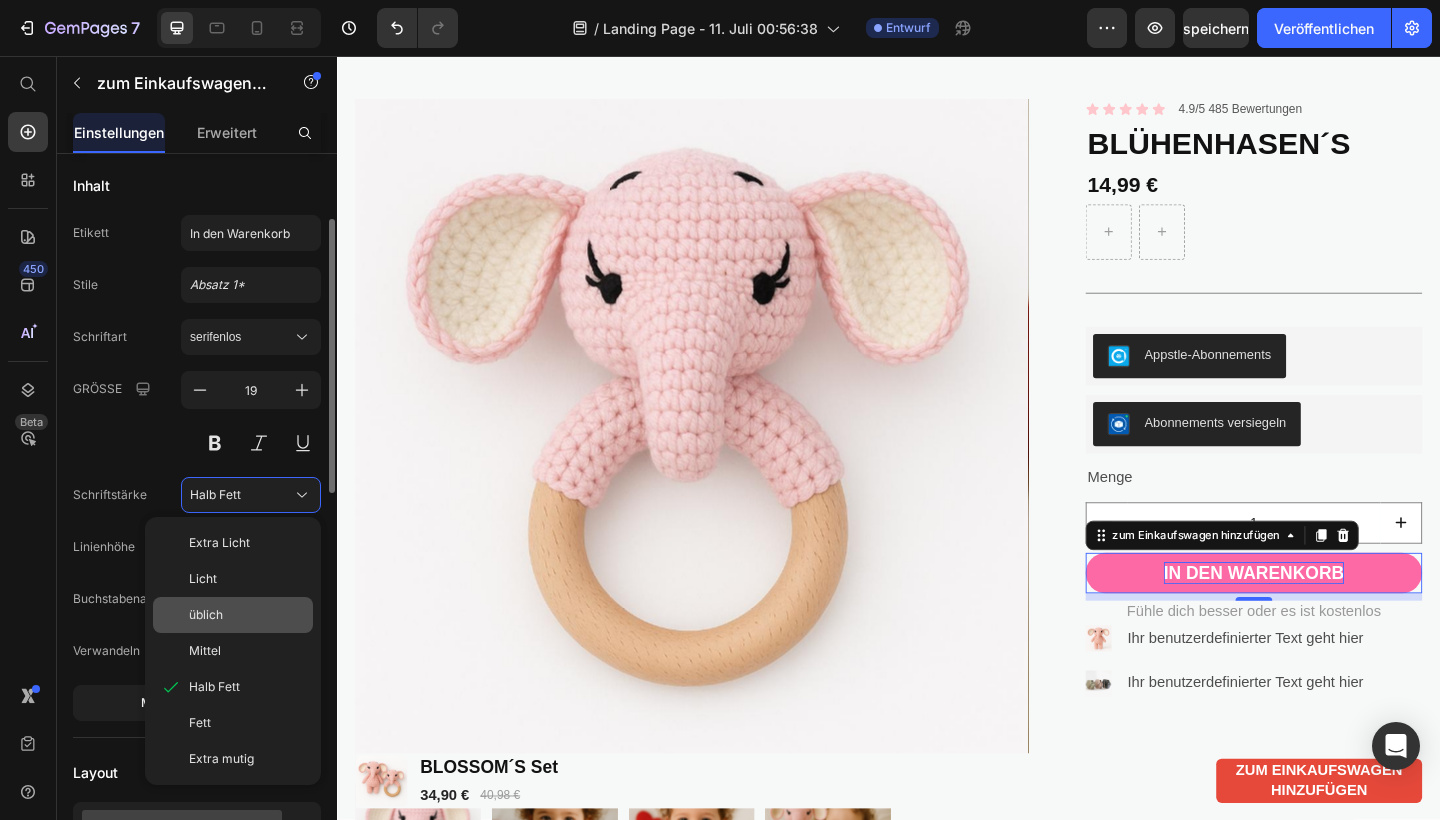 click on "üblich" 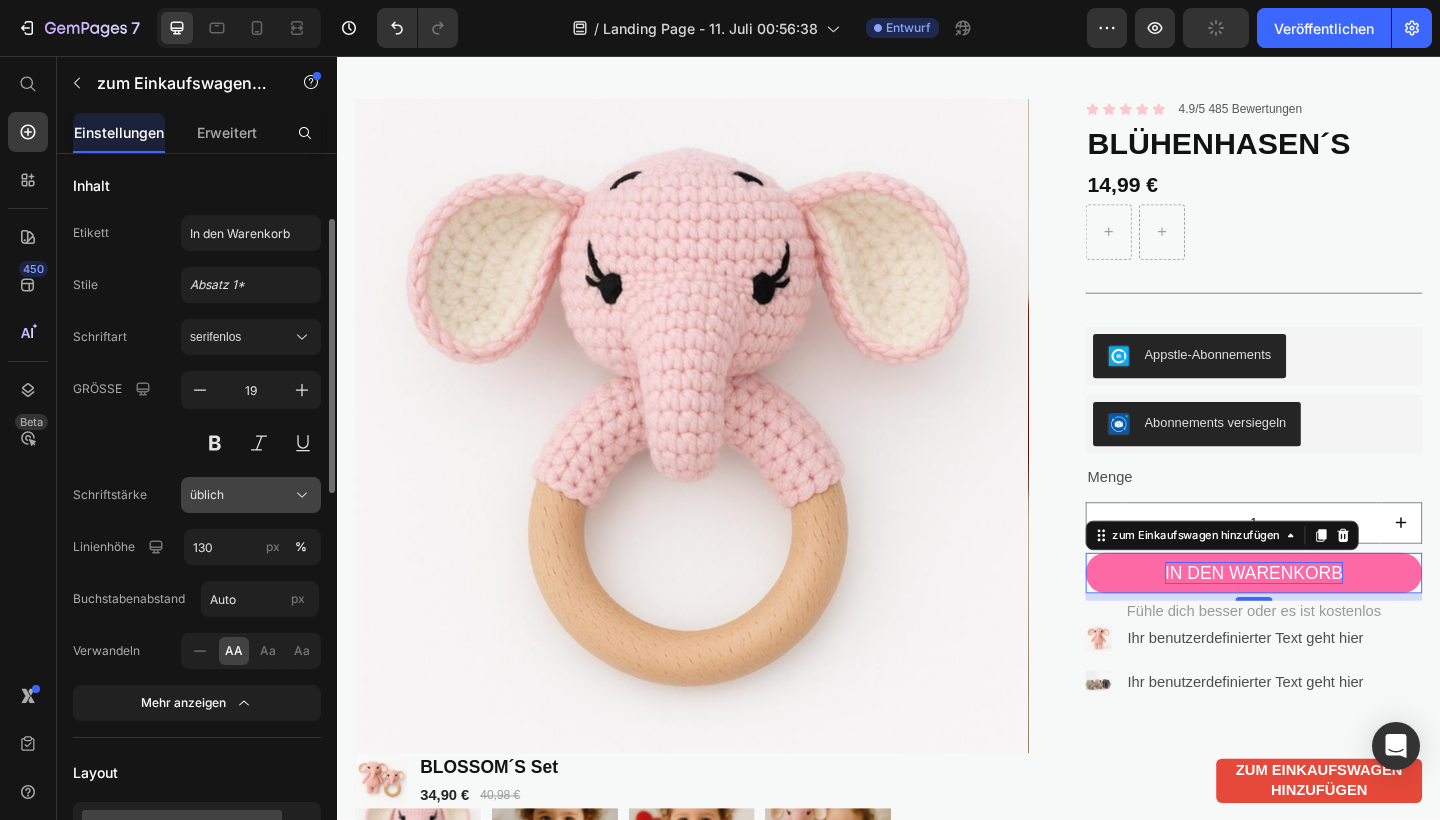 click on "üblich" 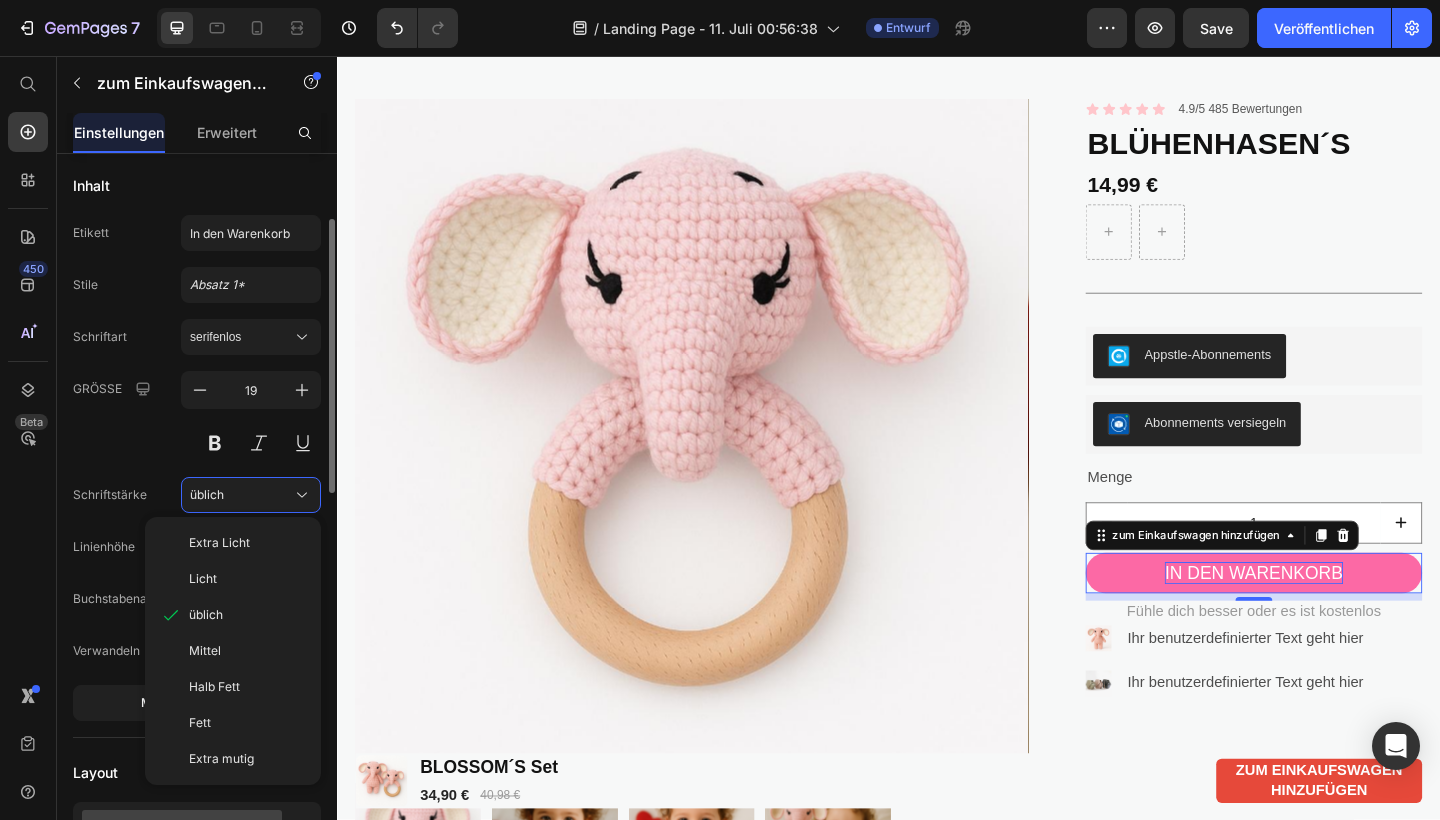 click on "Linienhöhe" at bounding box center [104, 547] 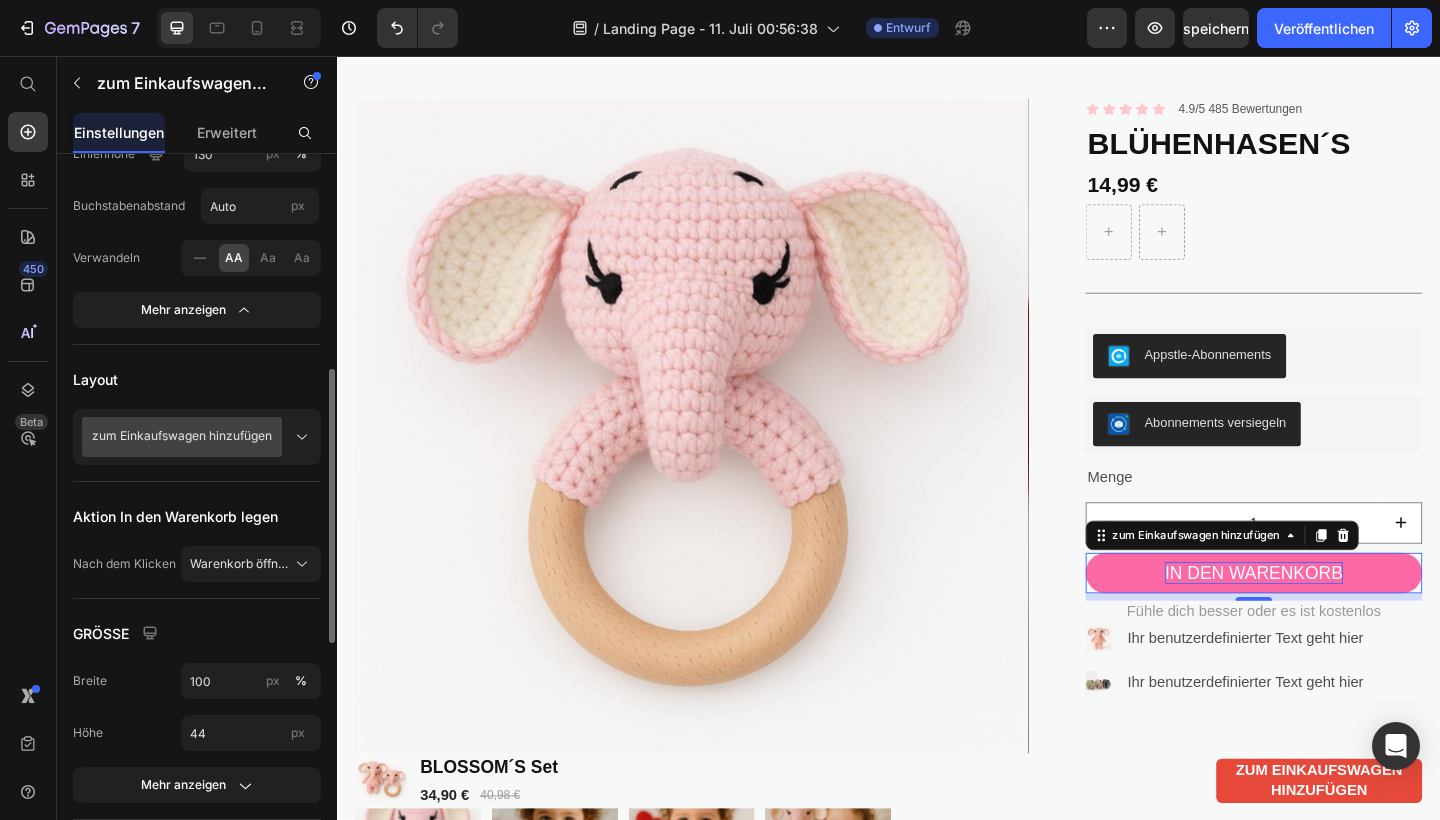 scroll, scrollTop: 572, scrollLeft: 0, axis: vertical 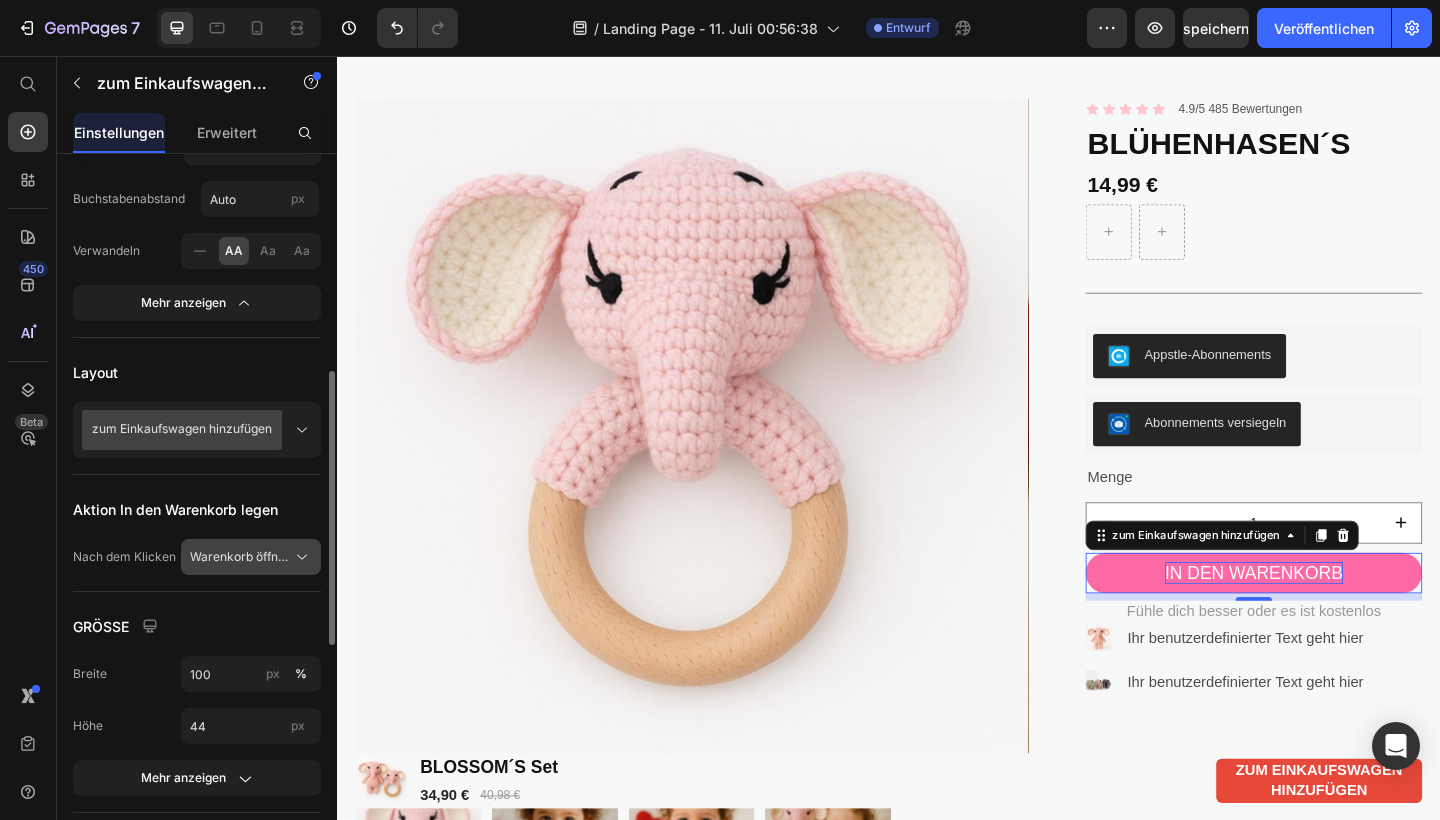 click on "Warenkorb öffnen" at bounding box center [239, 557] 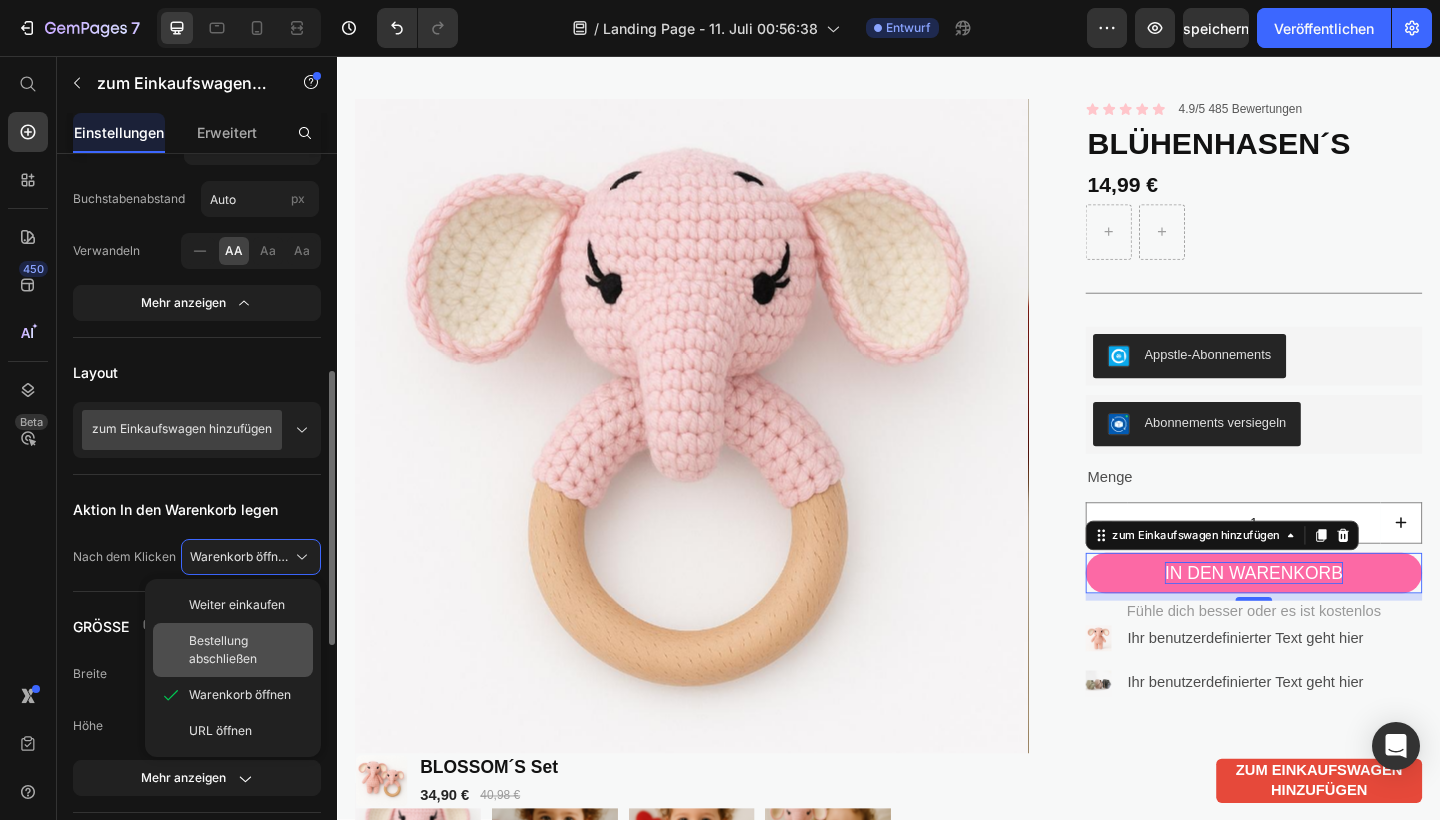 click on "Bestellung abschließen" at bounding box center (247, 650) 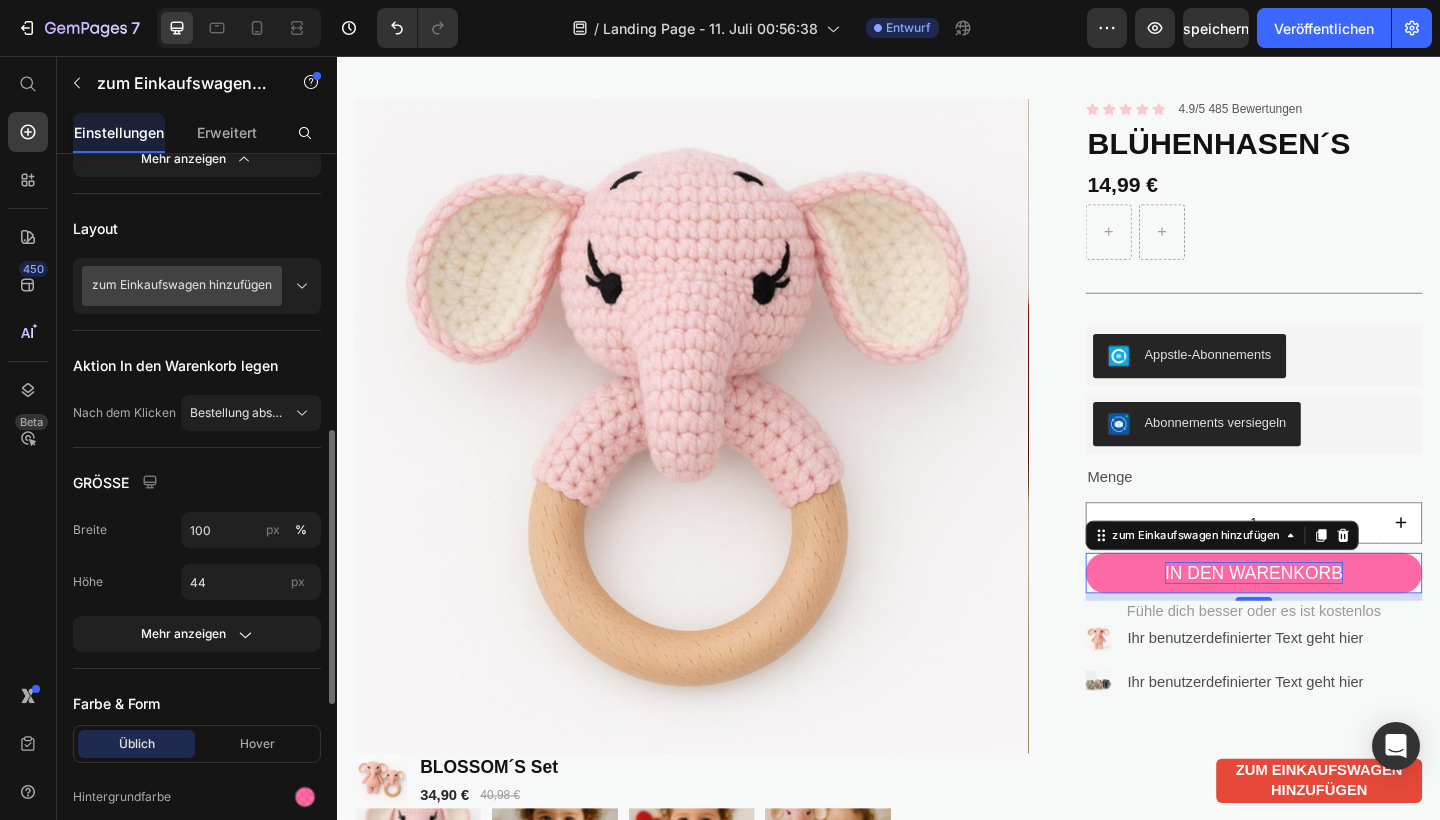 scroll, scrollTop: 719, scrollLeft: 0, axis: vertical 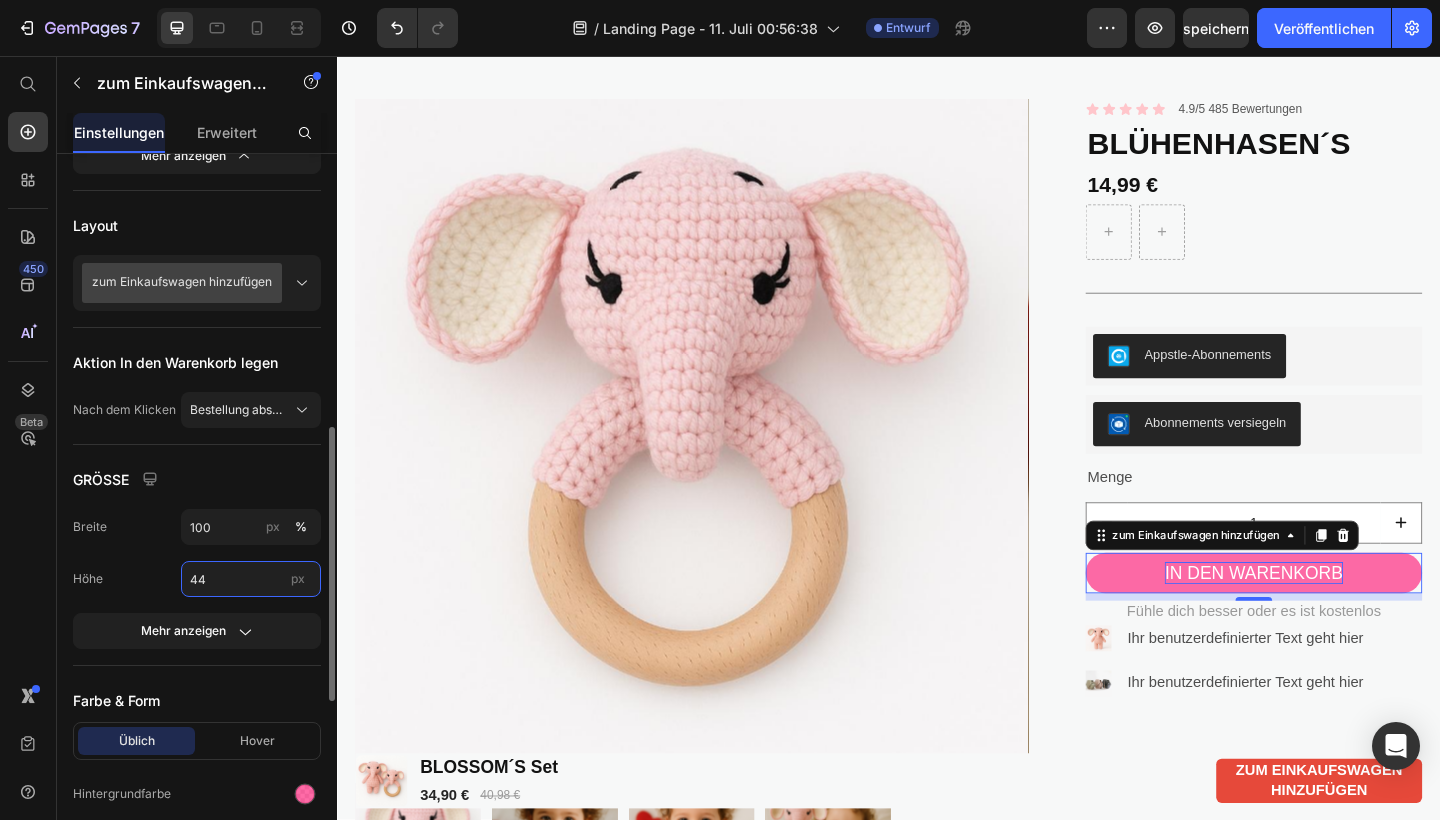 click on "44" at bounding box center [251, 579] 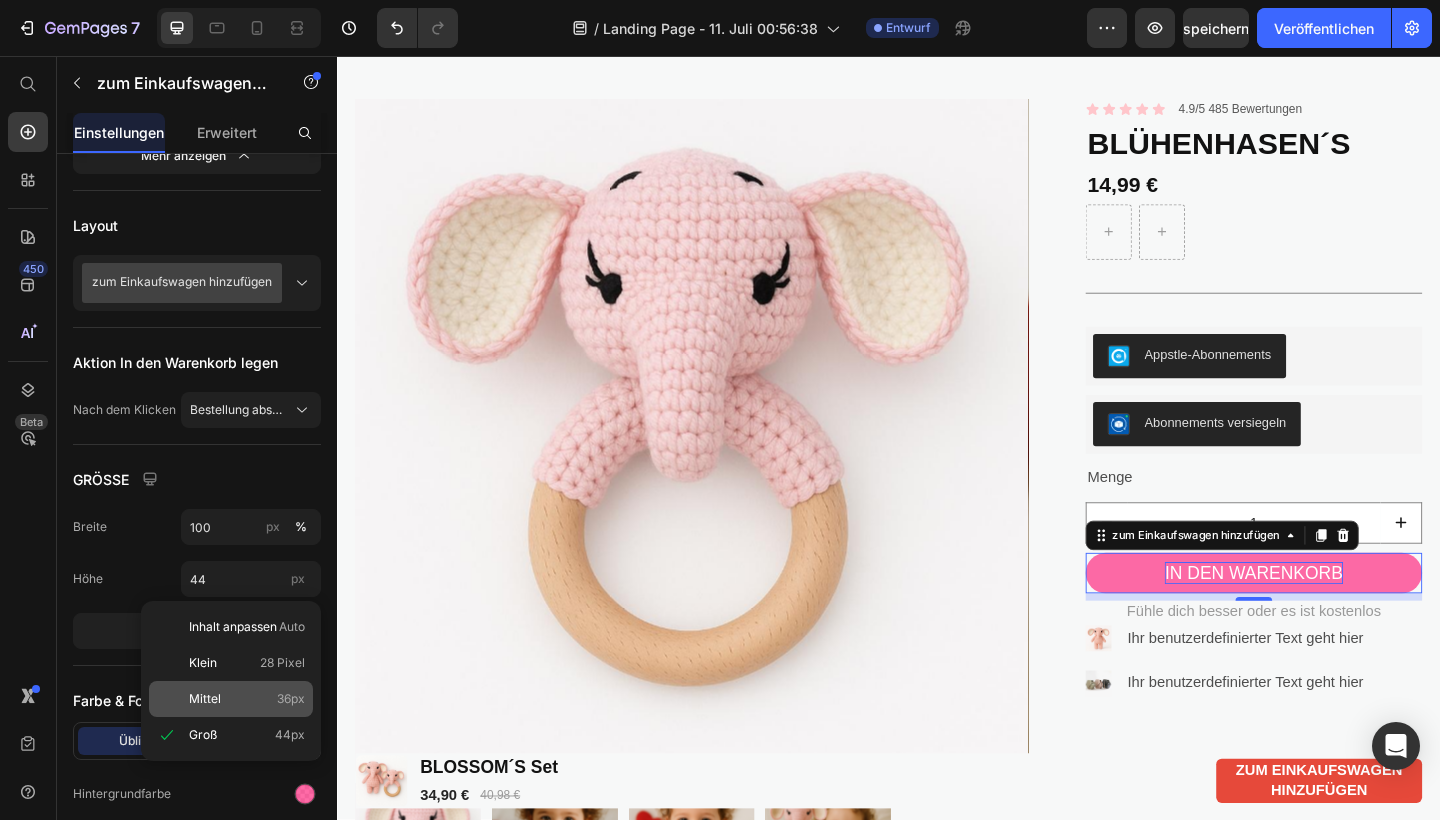 click on "Mittel 36px" at bounding box center (247, 699) 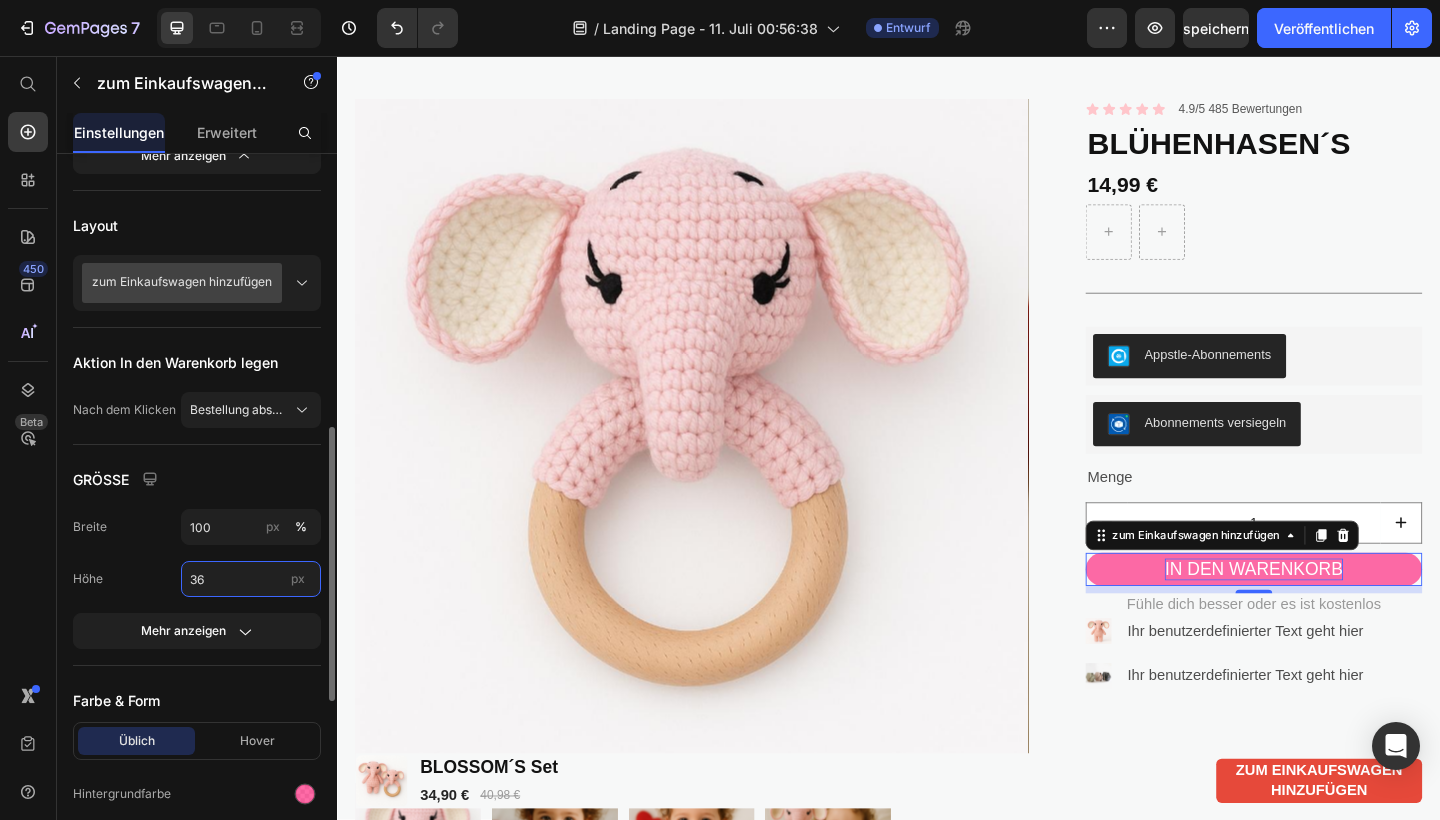 click on "36" at bounding box center [251, 579] 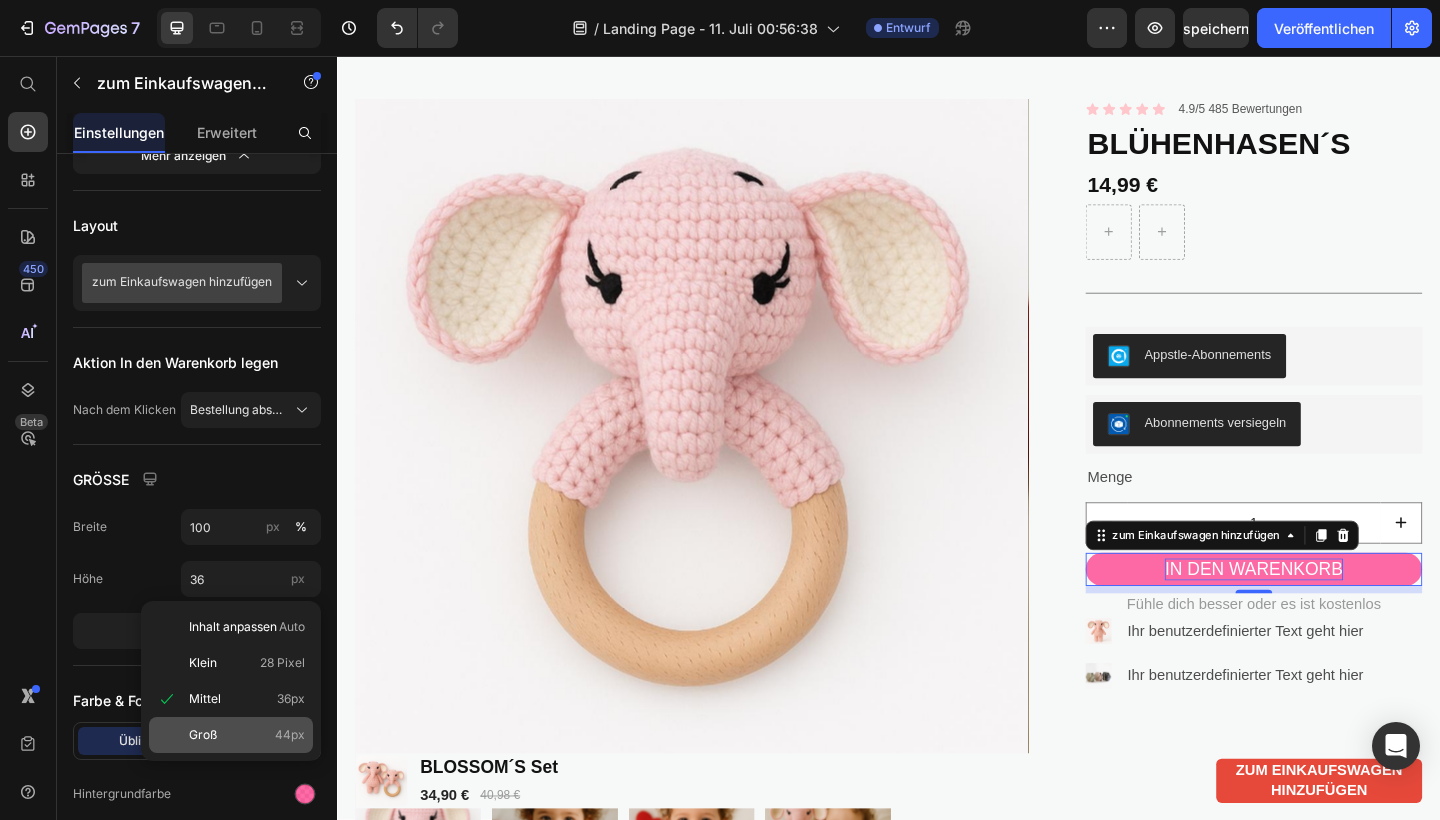 click on "Groß 44px" at bounding box center (247, 735) 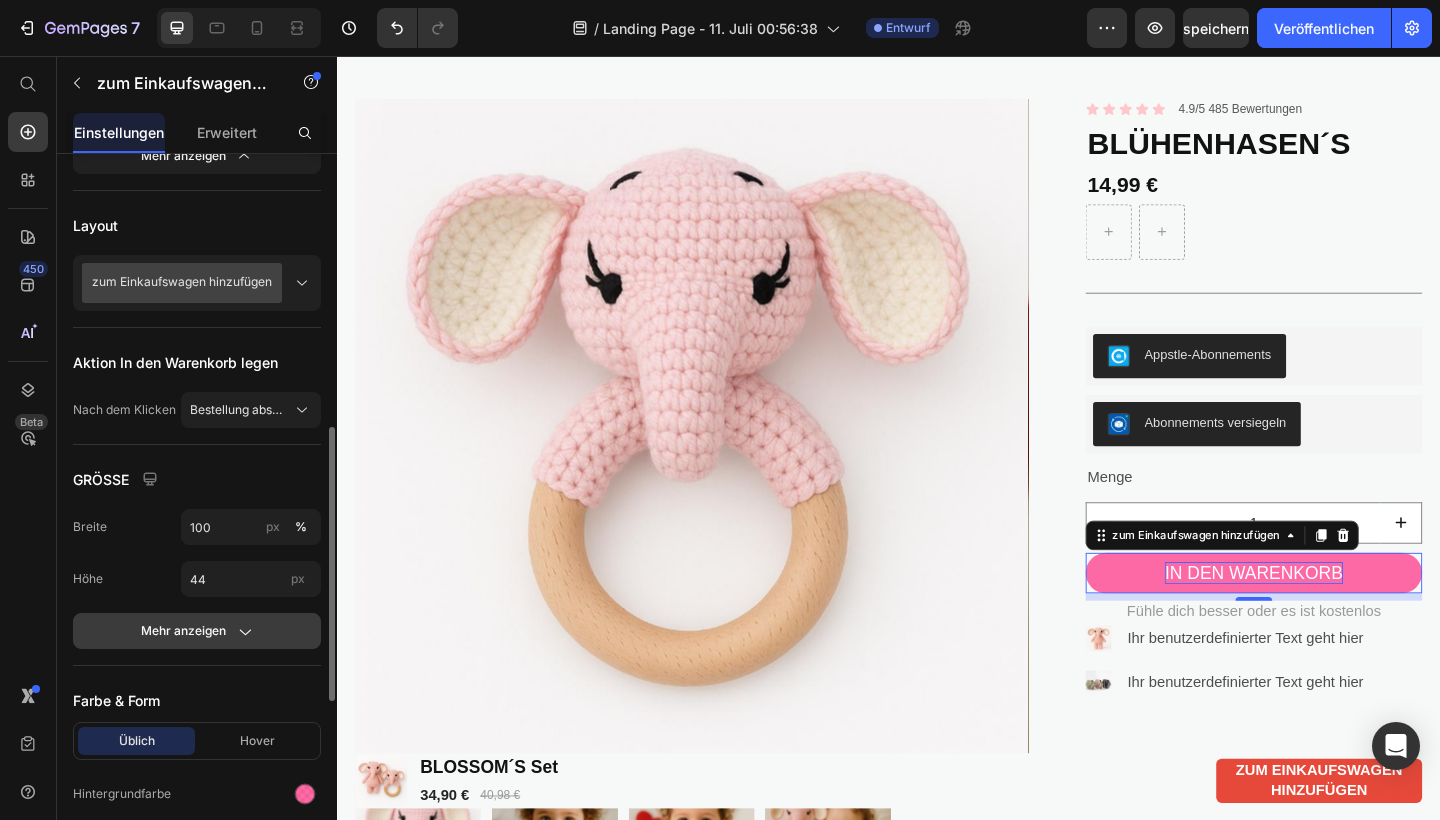 click 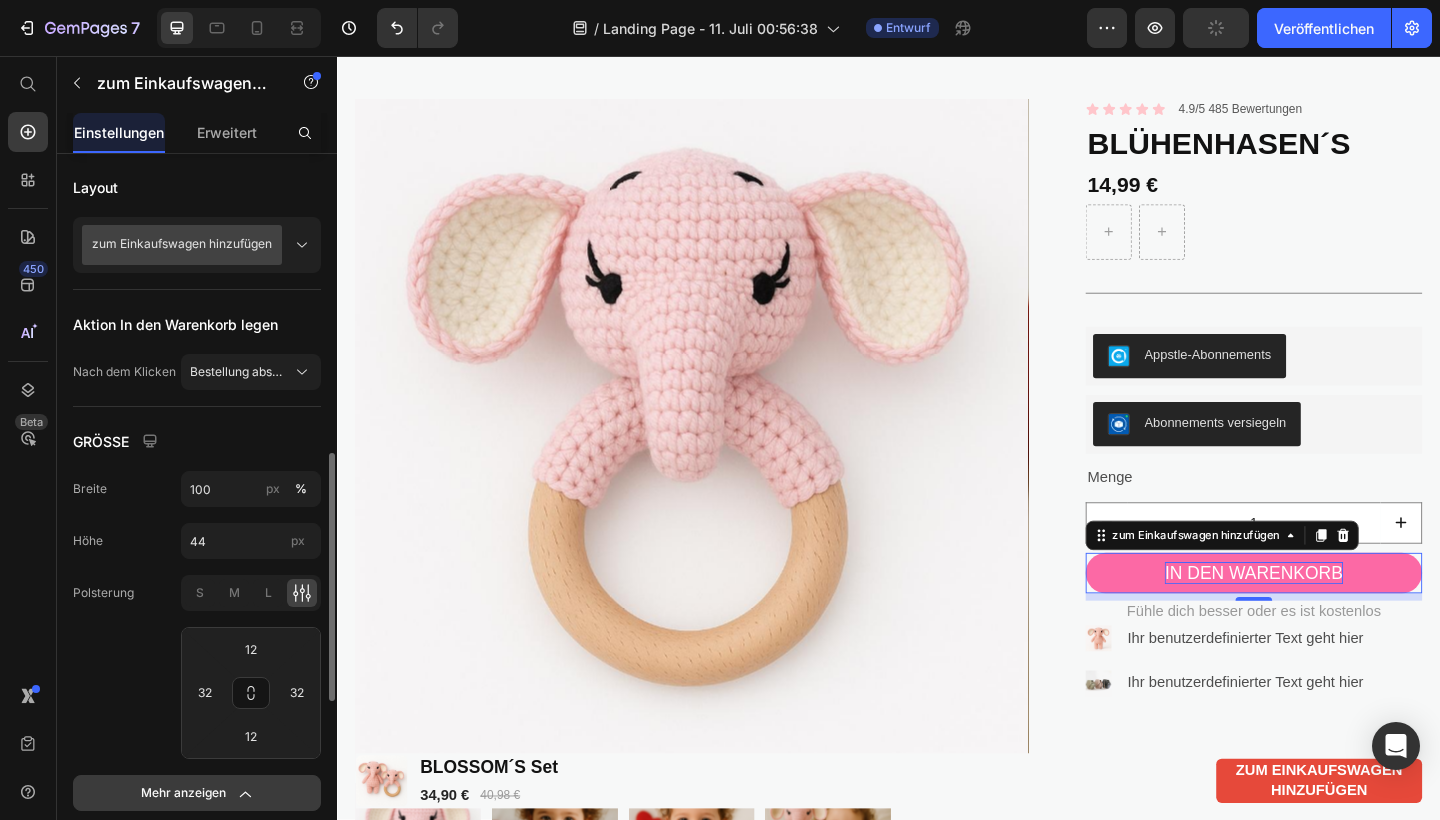 scroll, scrollTop: 786, scrollLeft: 0, axis: vertical 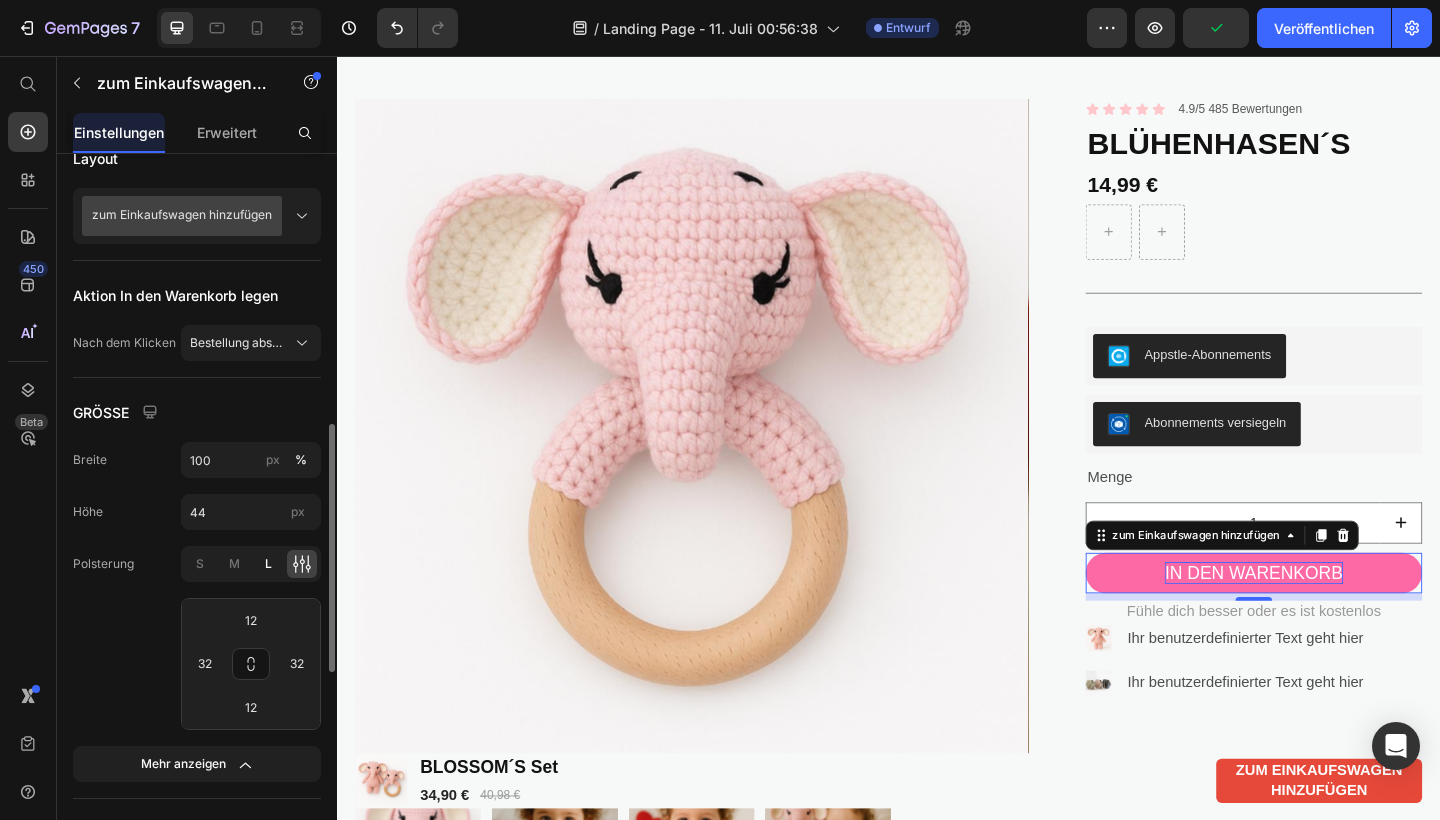 click on "L" 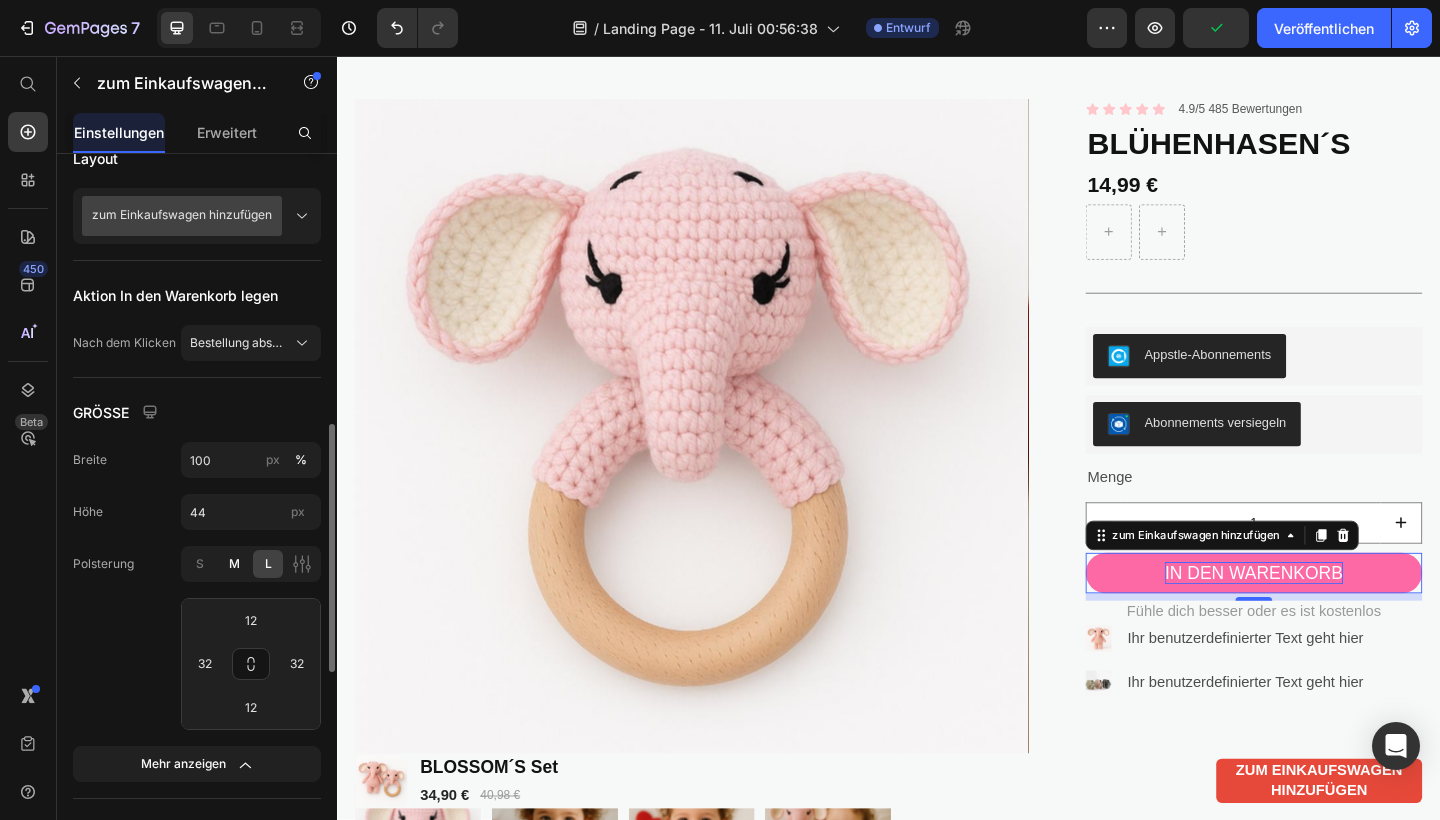 click on "M" 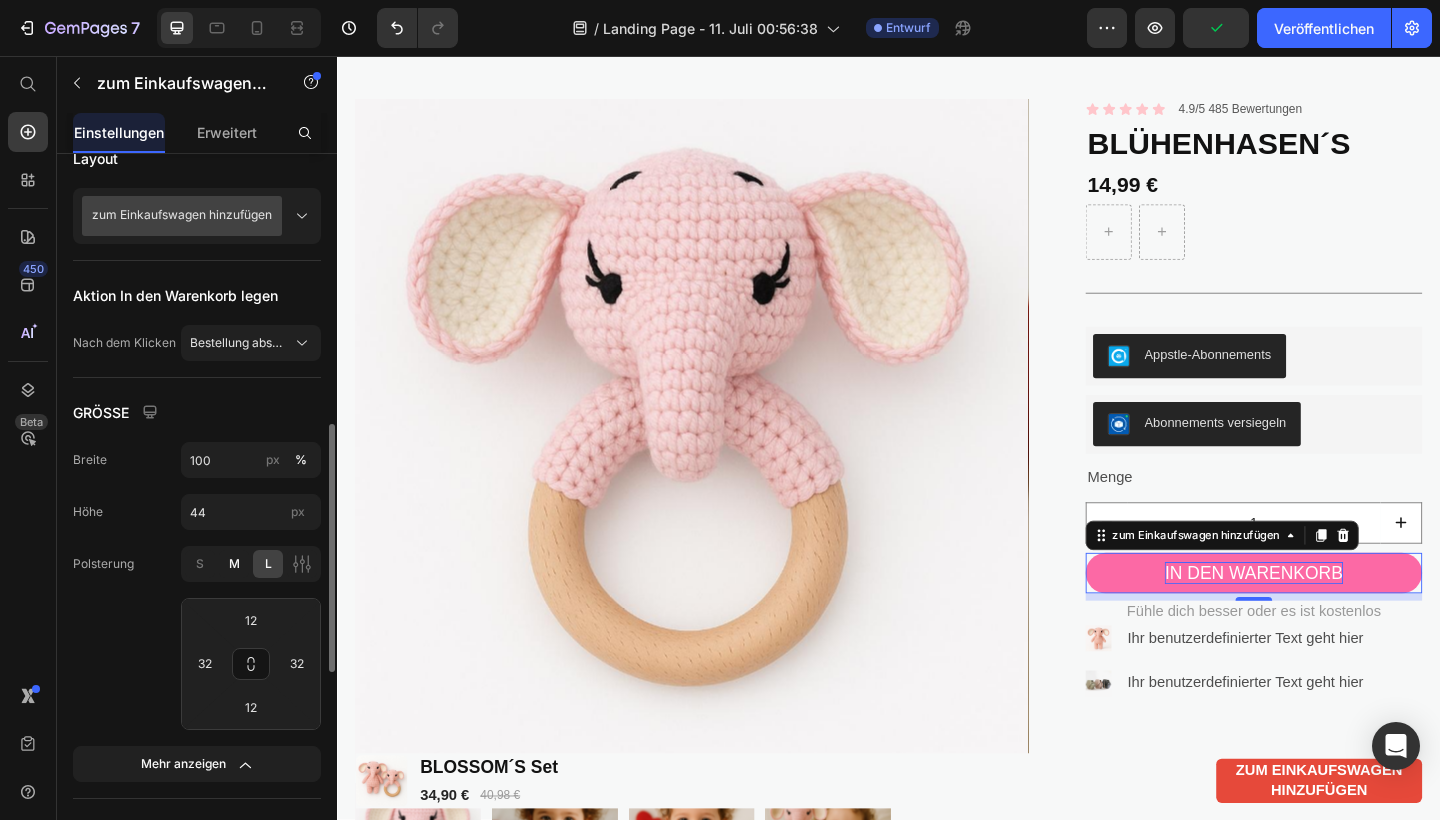 type on "8" 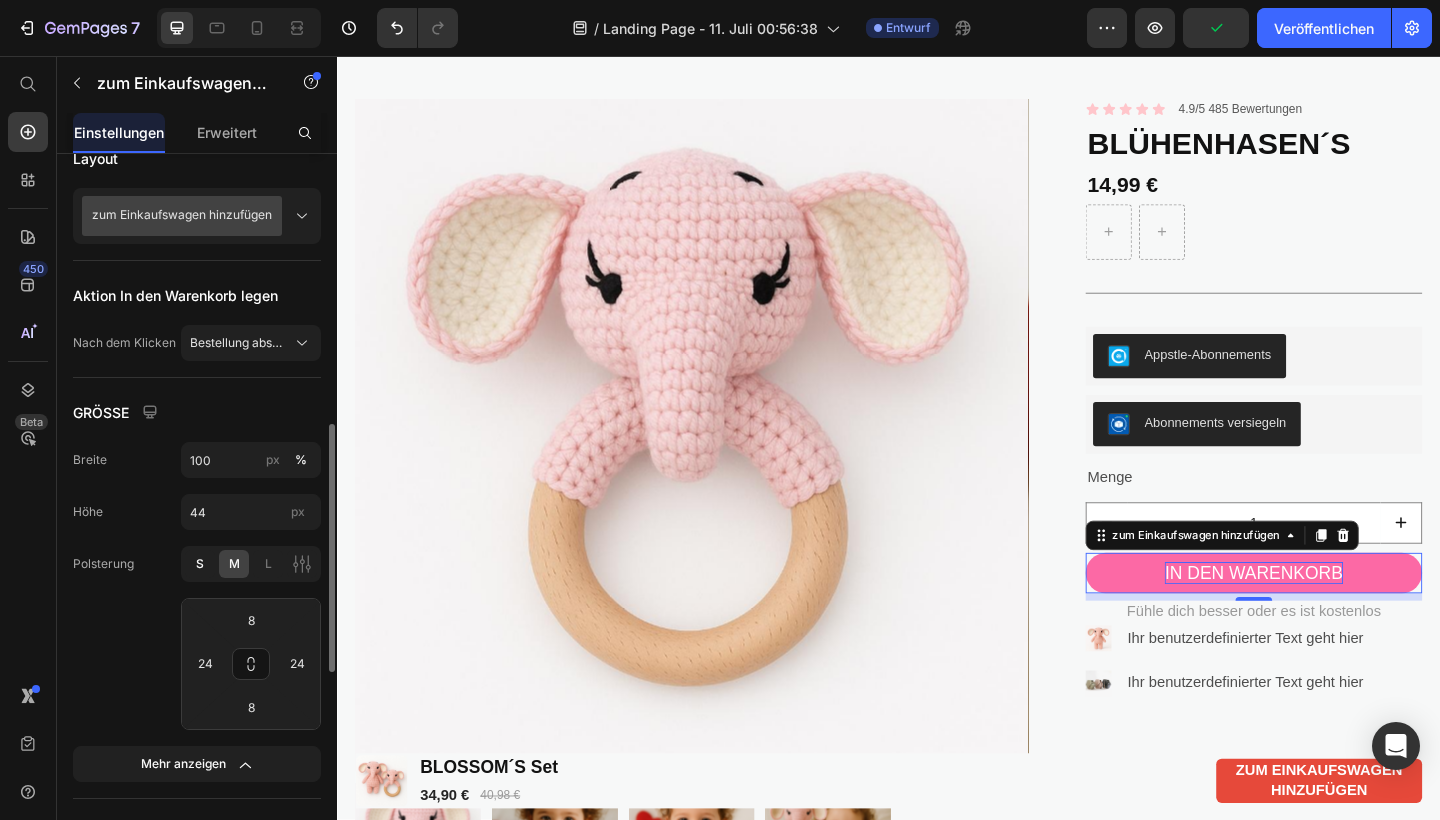 click on "S" 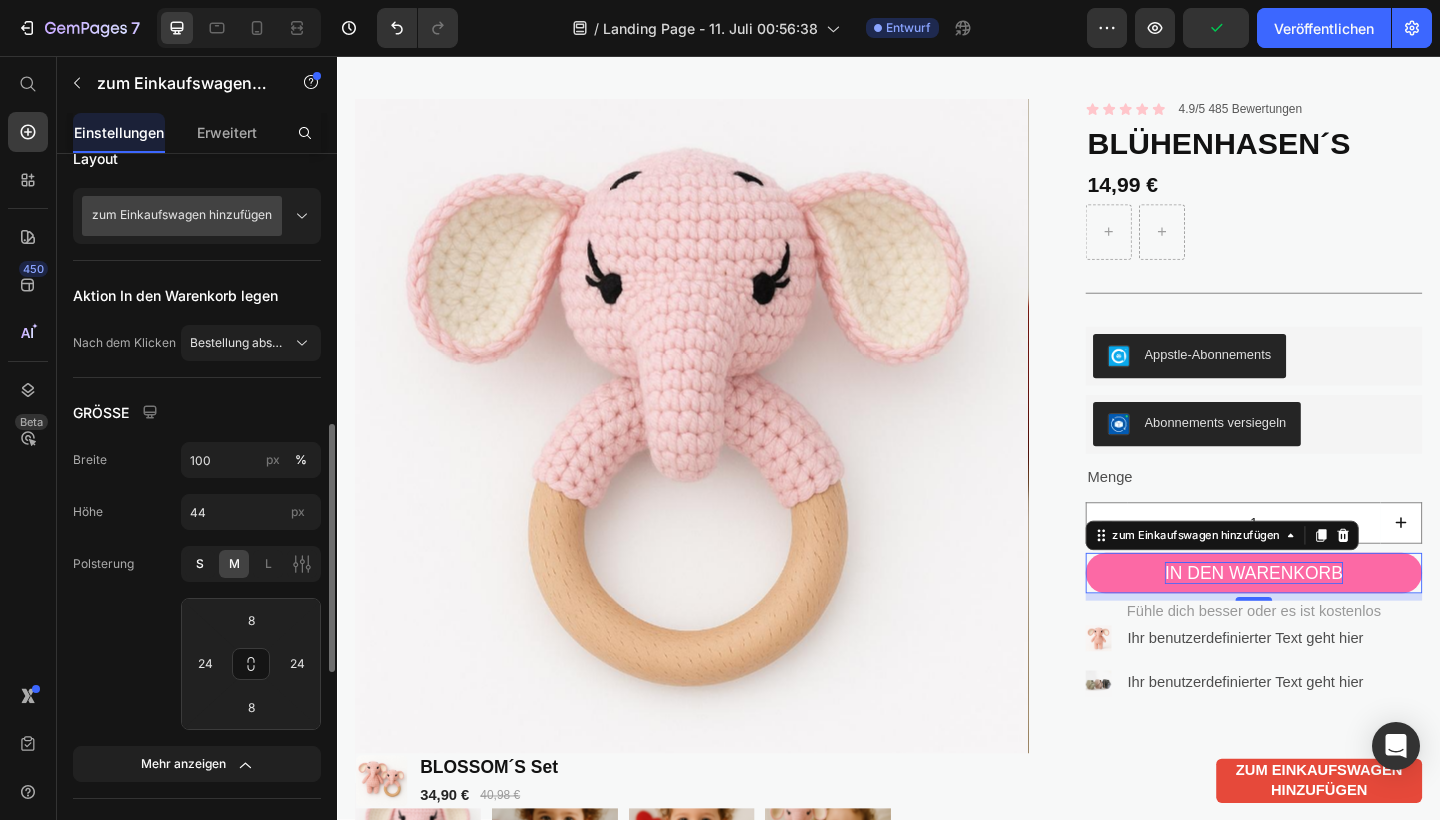 type on "4" 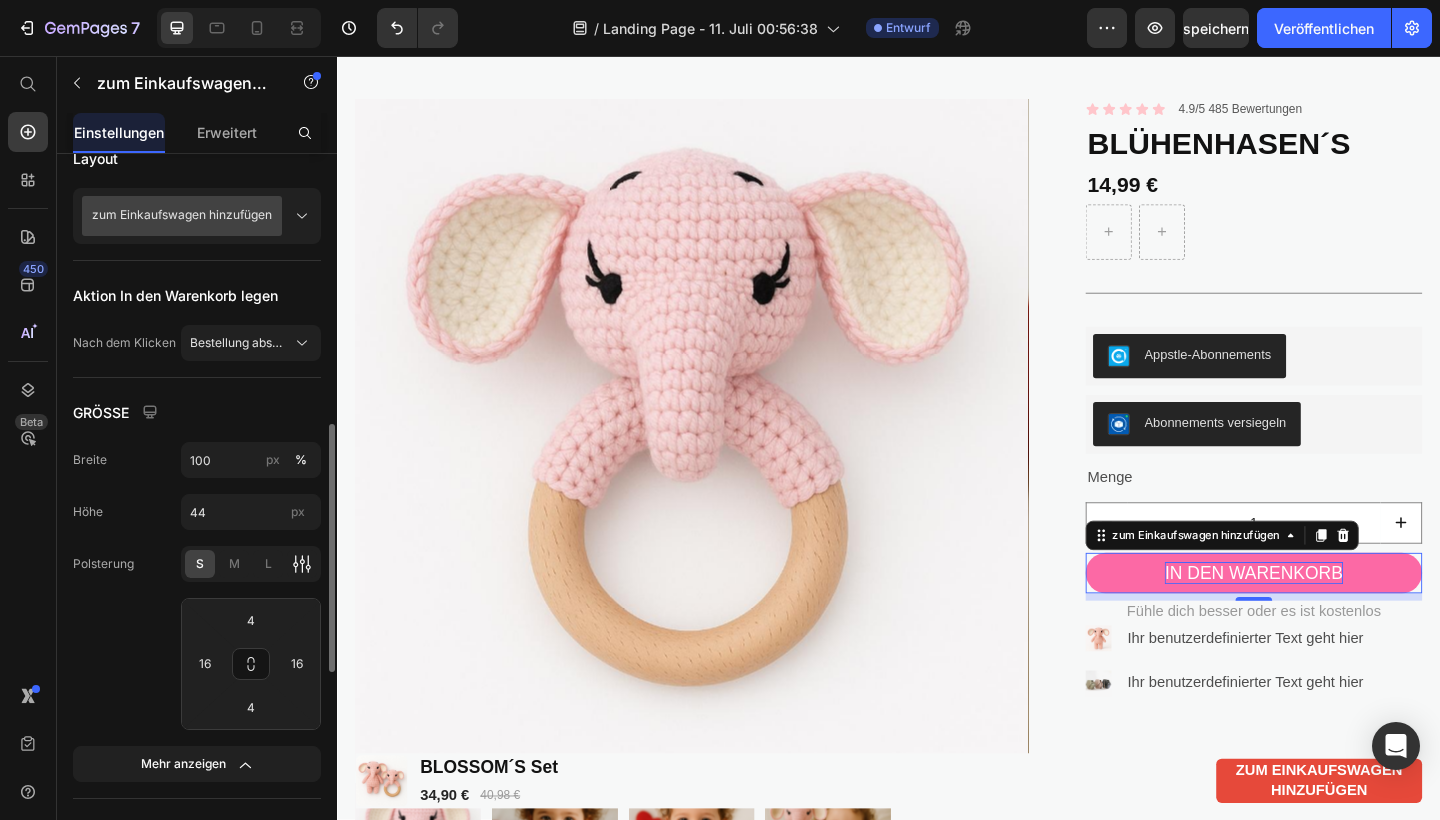 click 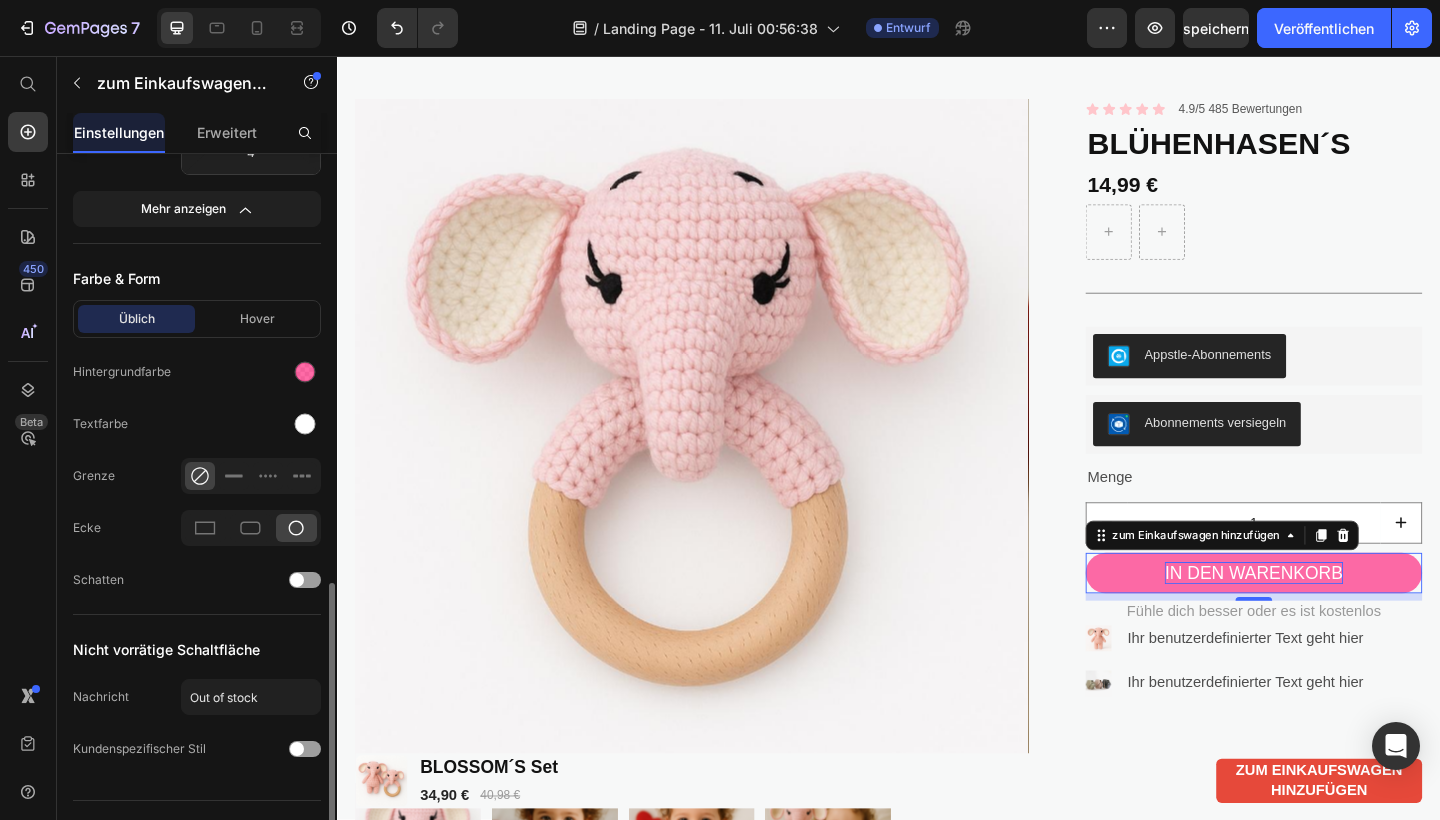 scroll, scrollTop: 1379, scrollLeft: 0, axis: vertical 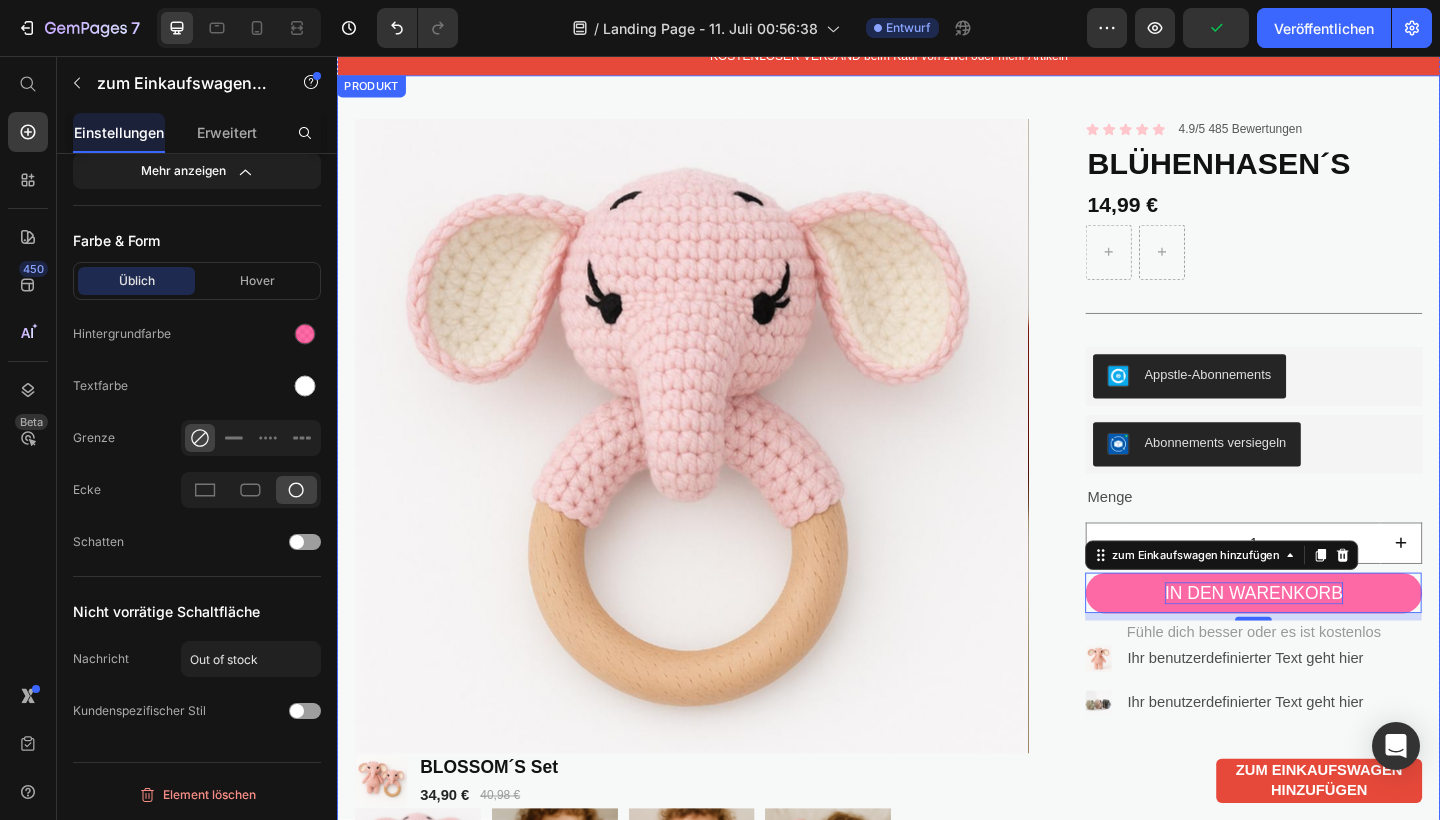 click on "Produktbilder
Symbol
Symbol
Symbol
Symbol
Symbol Symbolliste 4.9/5 485 Bewertungen Textblock Reihe BLÜHENHASEN´S Produkttitel 14,99 € Produktpreis
Reihe                Title Zeile Appstle-Abonnements Appstle-Abonnements Abonnements versiegeln Abonnements versiegeln Menge Textblock 1 Produktmenge In den Warenkorb zum Einkaufswagen hinzufügen   8 Fühle dich besser oder es ist kostenlos Textblock Reihe Bild Ihr benutzerdefinierter Text geht hier Textblock Bild Ihr benutzerdefinierter Text geht hier Textblock Erweiterte Liste PRODUKT" at bounding box center (937, 566) 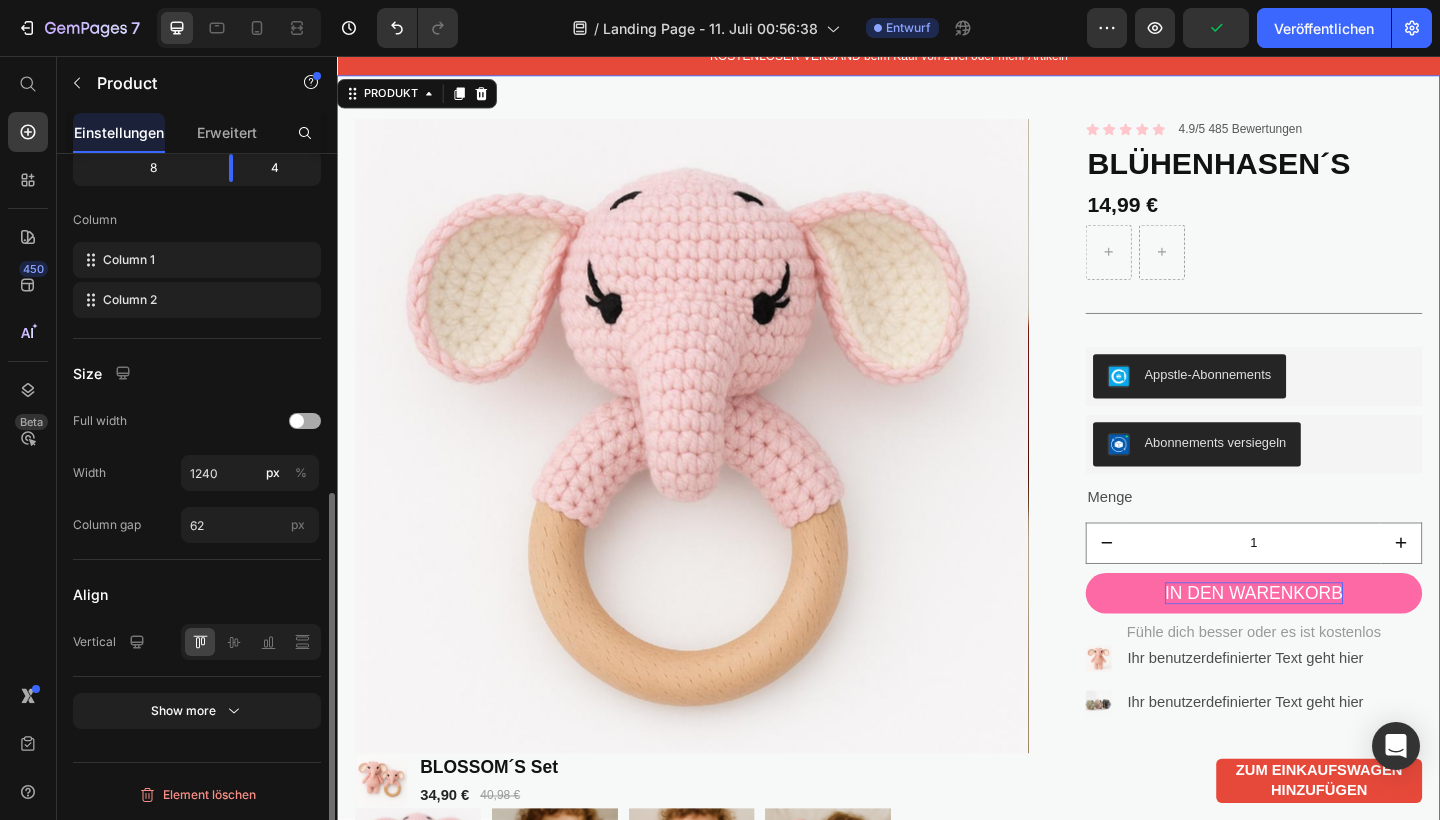 scroll, scrollTop: 0, scrollLeft: 0, axis: both 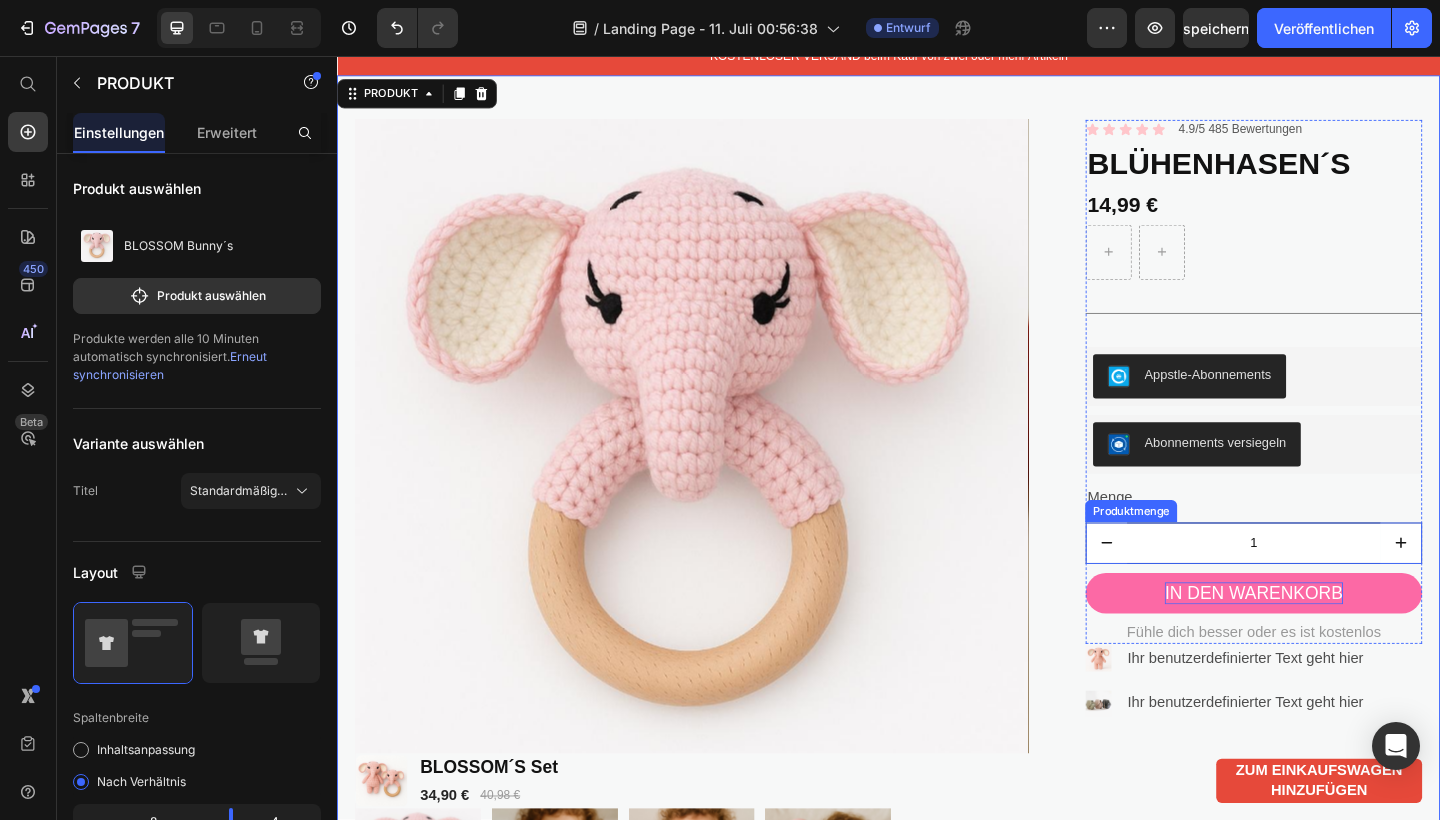 click on "1" at bounding box center (1334, 586) 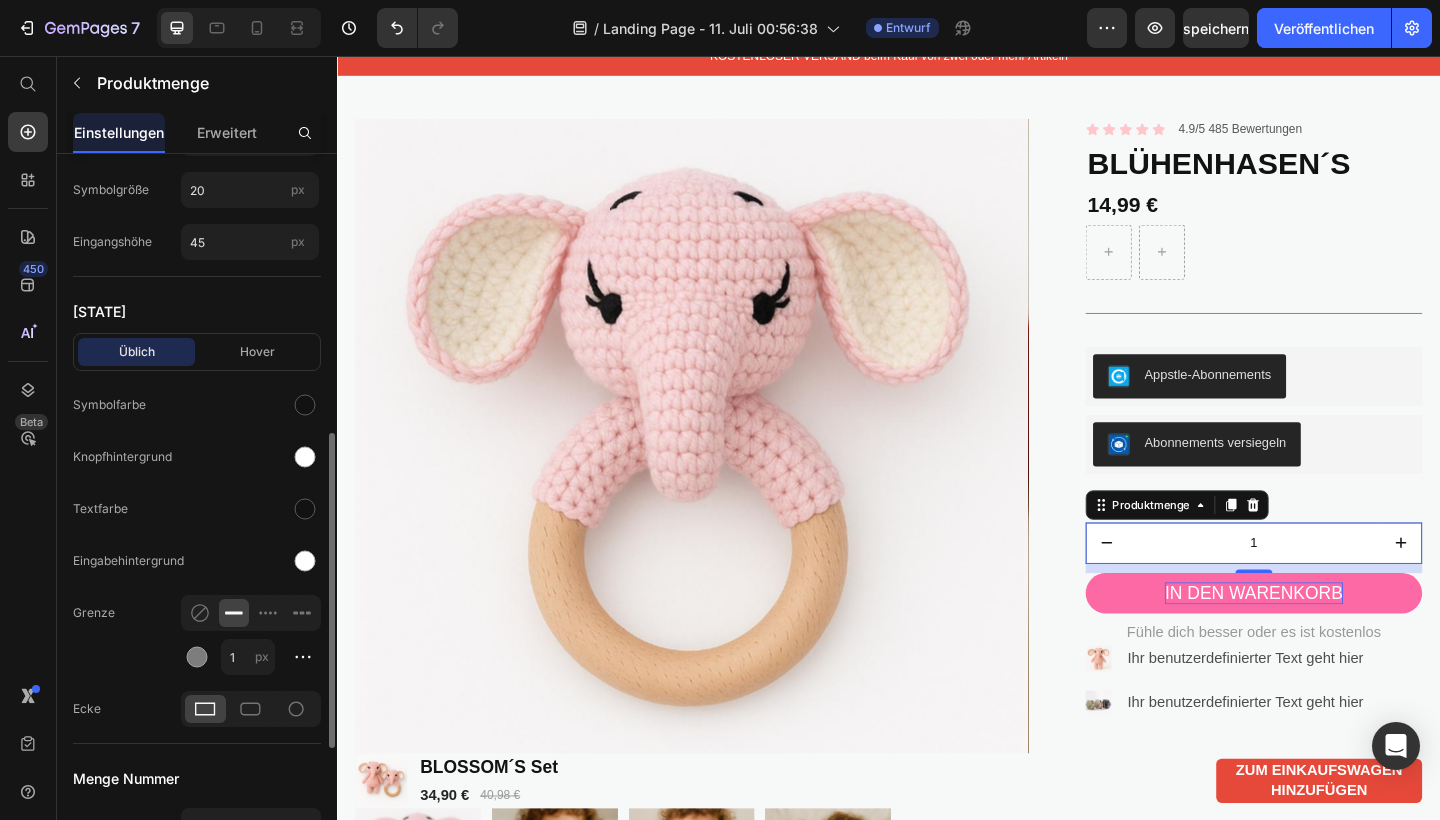 scroll, scrollTop: 622, scrollLeft: 0, axis: vertical 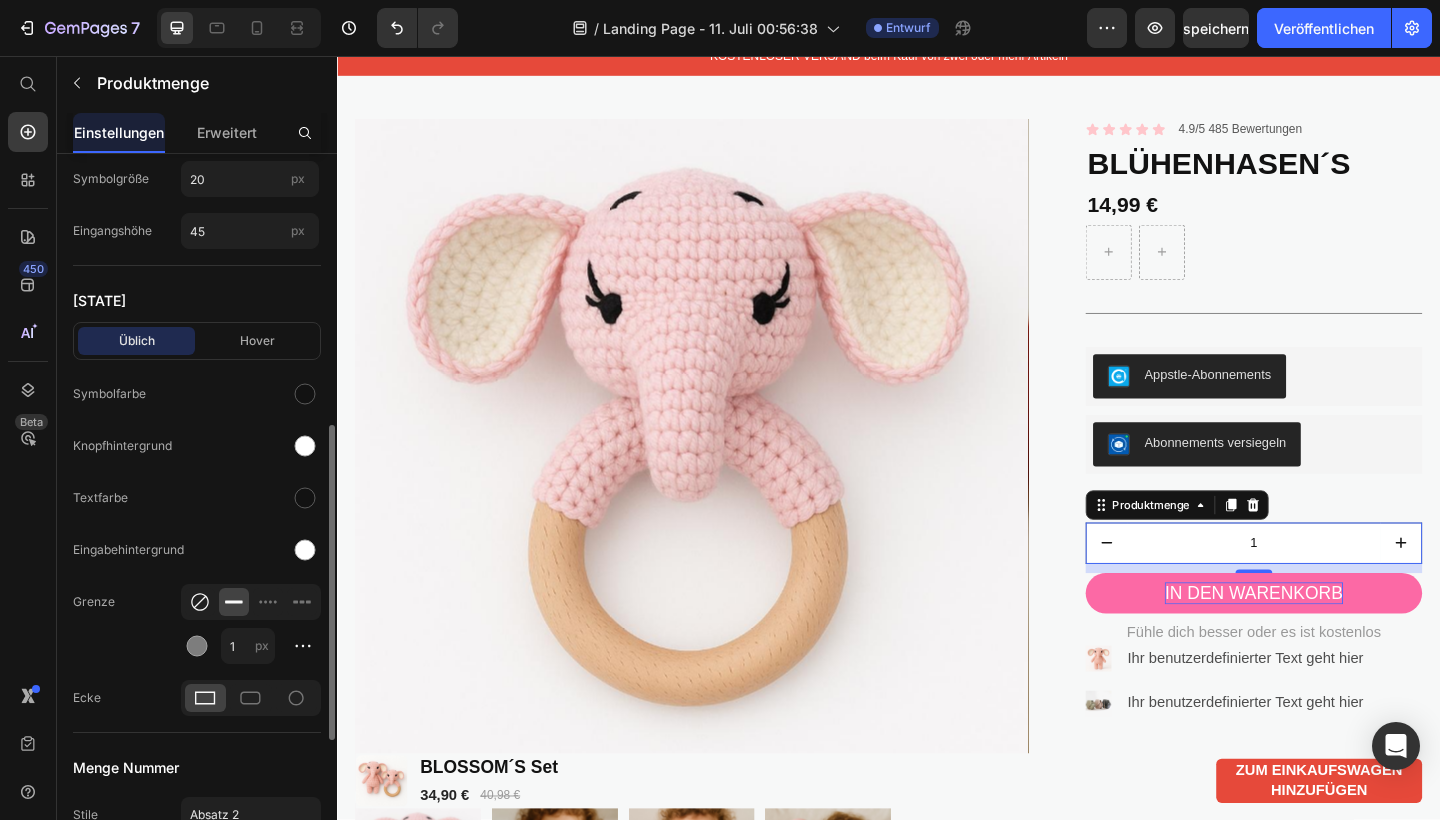 click 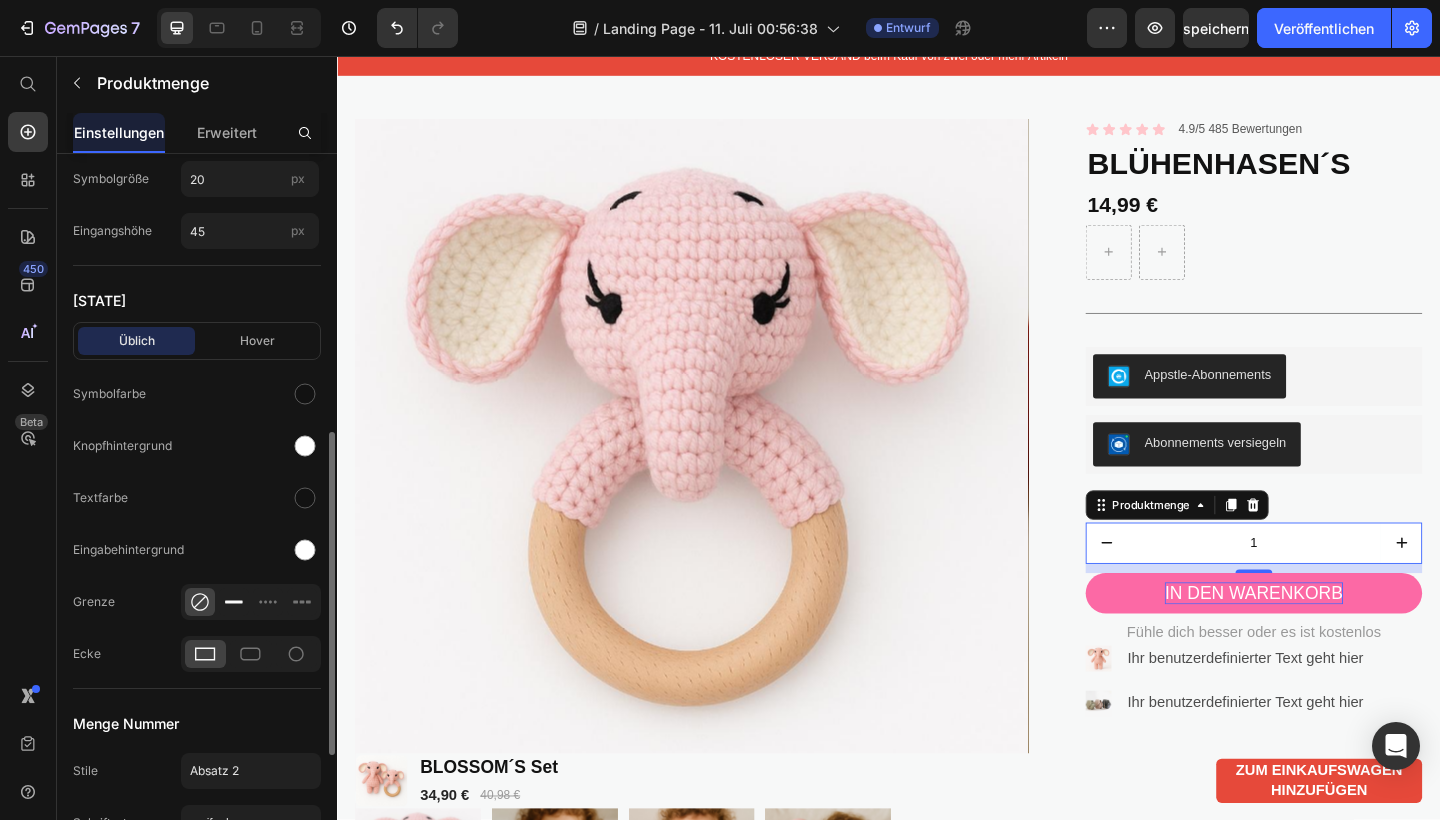 click 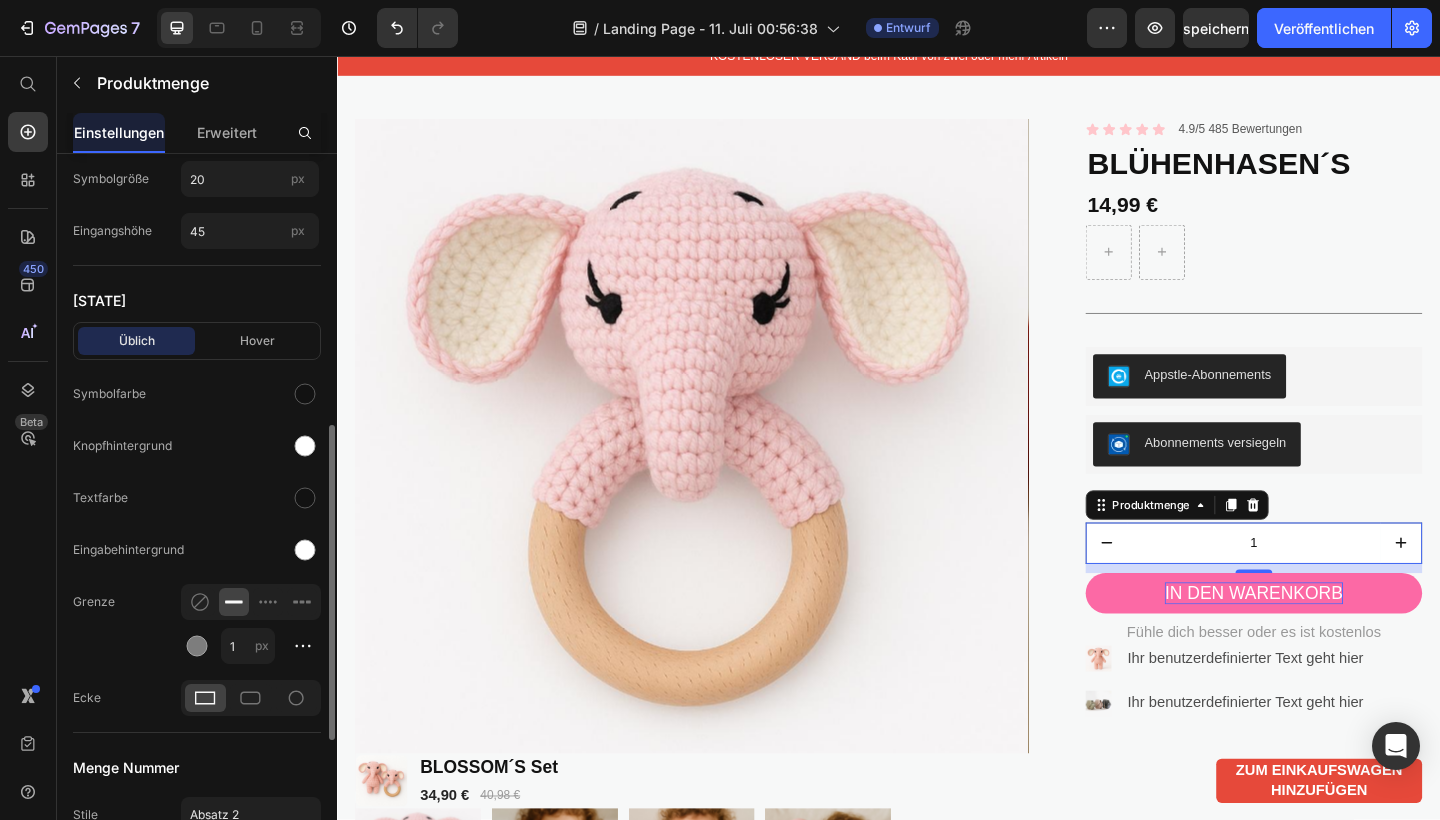 click 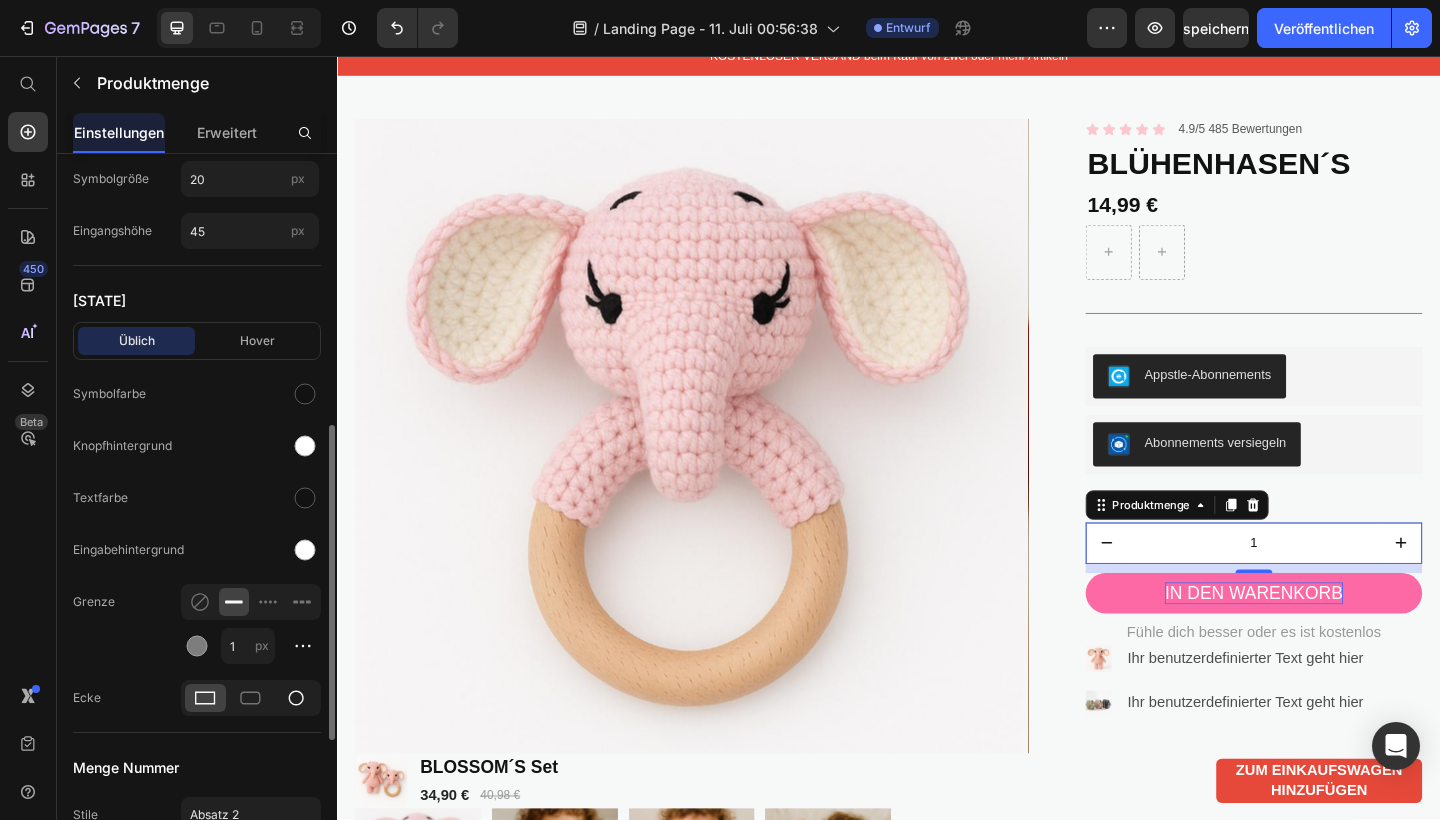 click 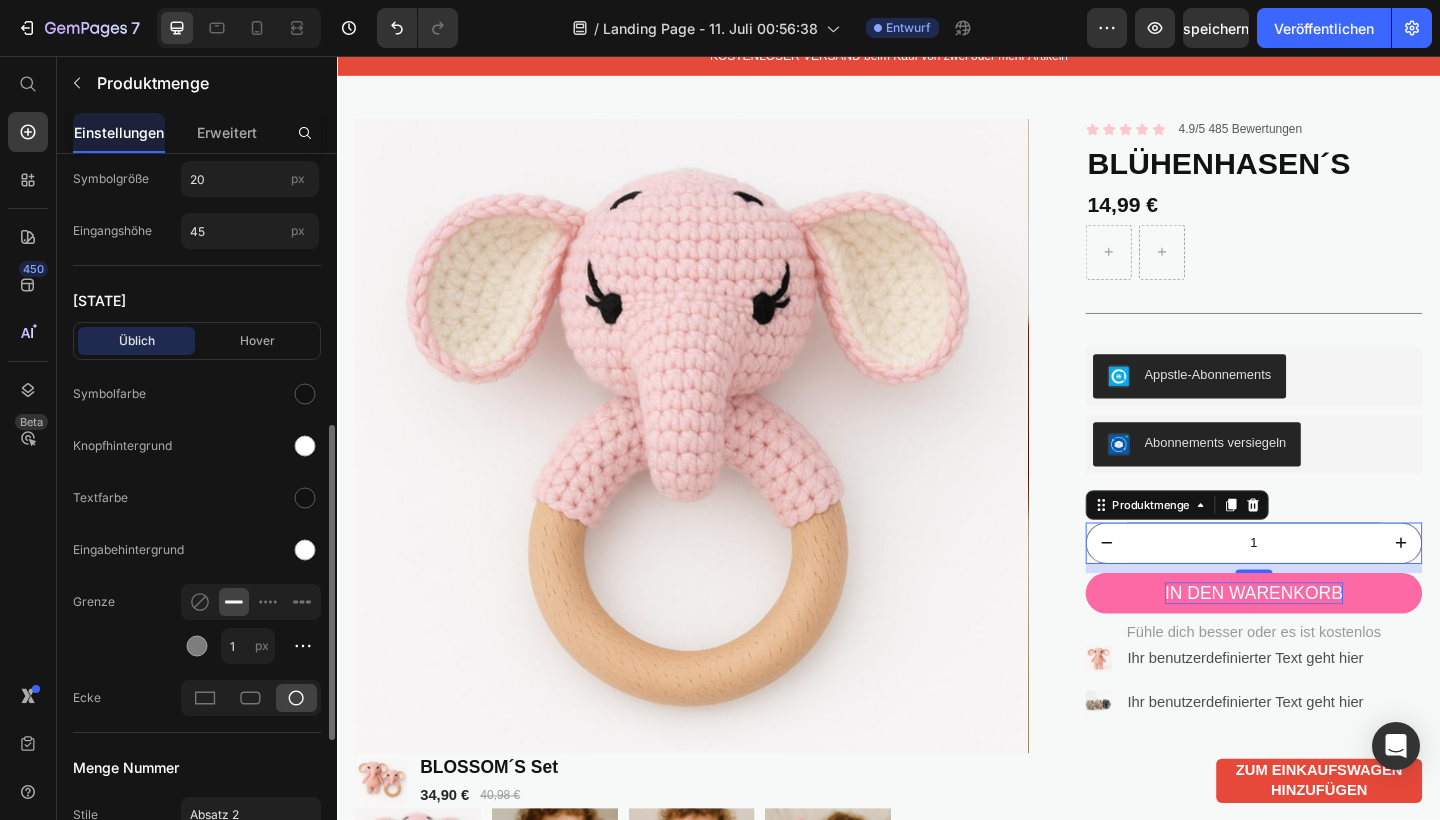 click 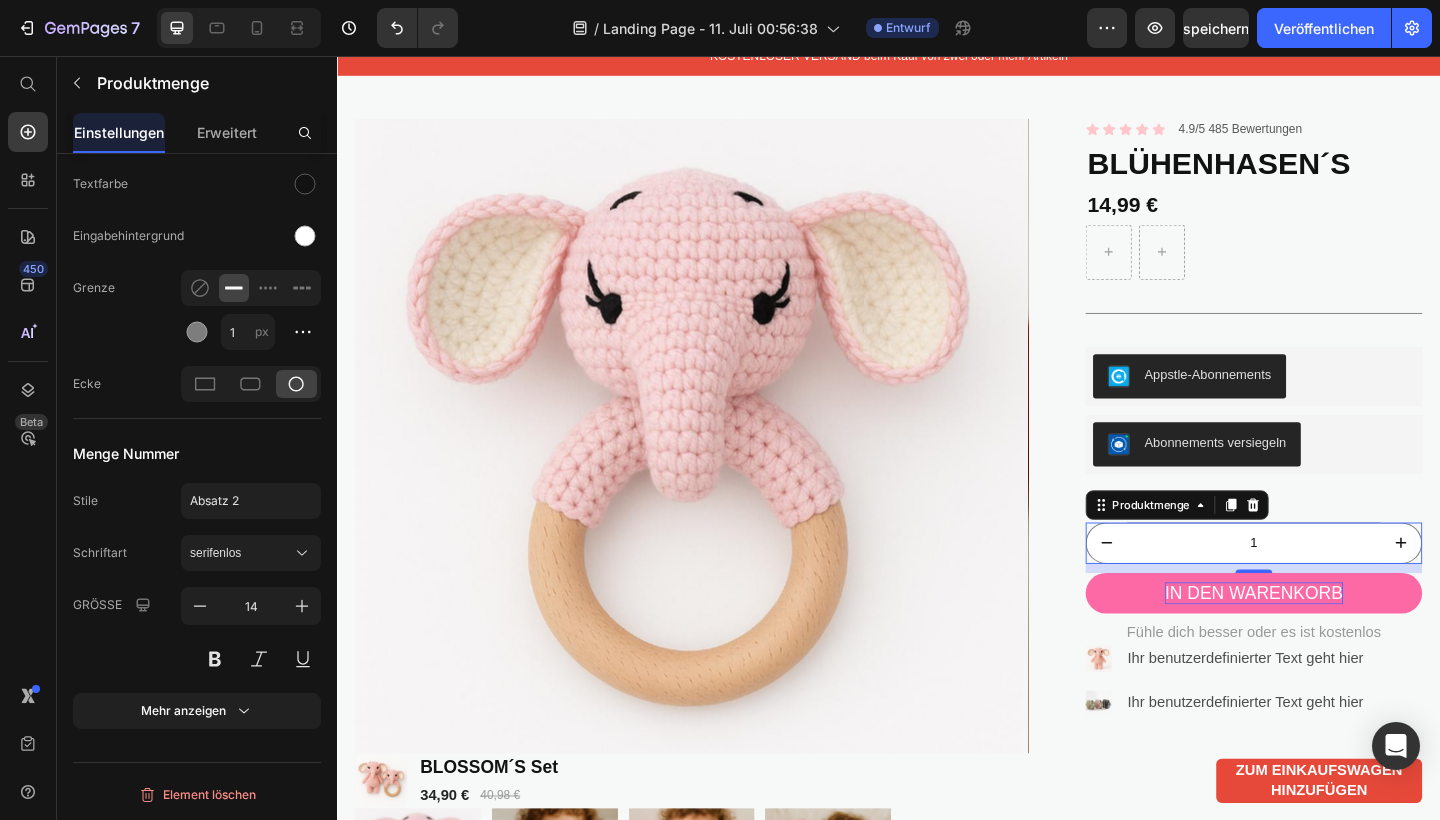 scroll, scrollTop: 924, scrollLeft: 0, axis: vertical 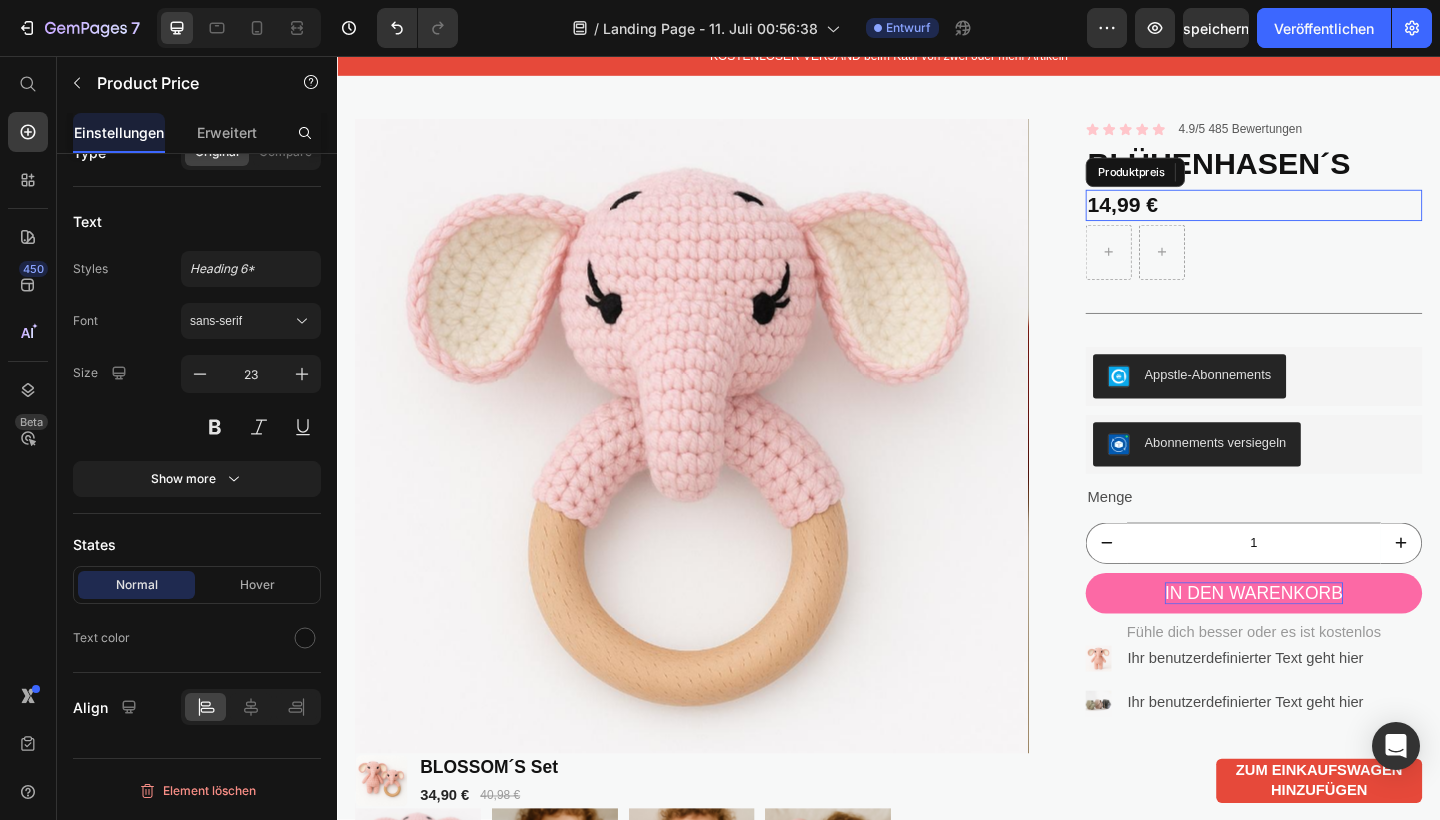 click on "14,99 €" at bounding box center (1334, 219) 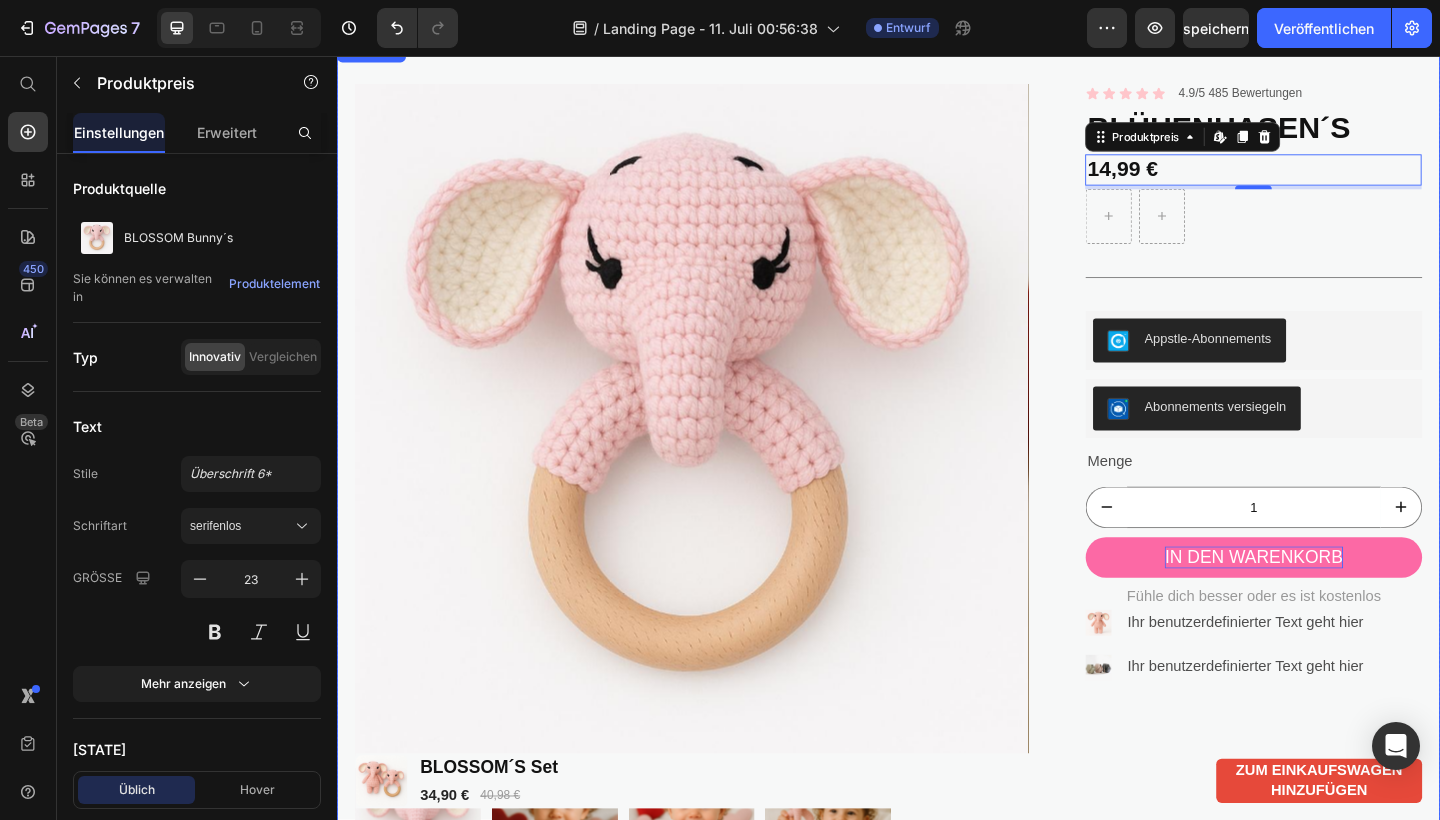 scroll, scrollTop: 107, scrollLeft: 0, axis: vertical 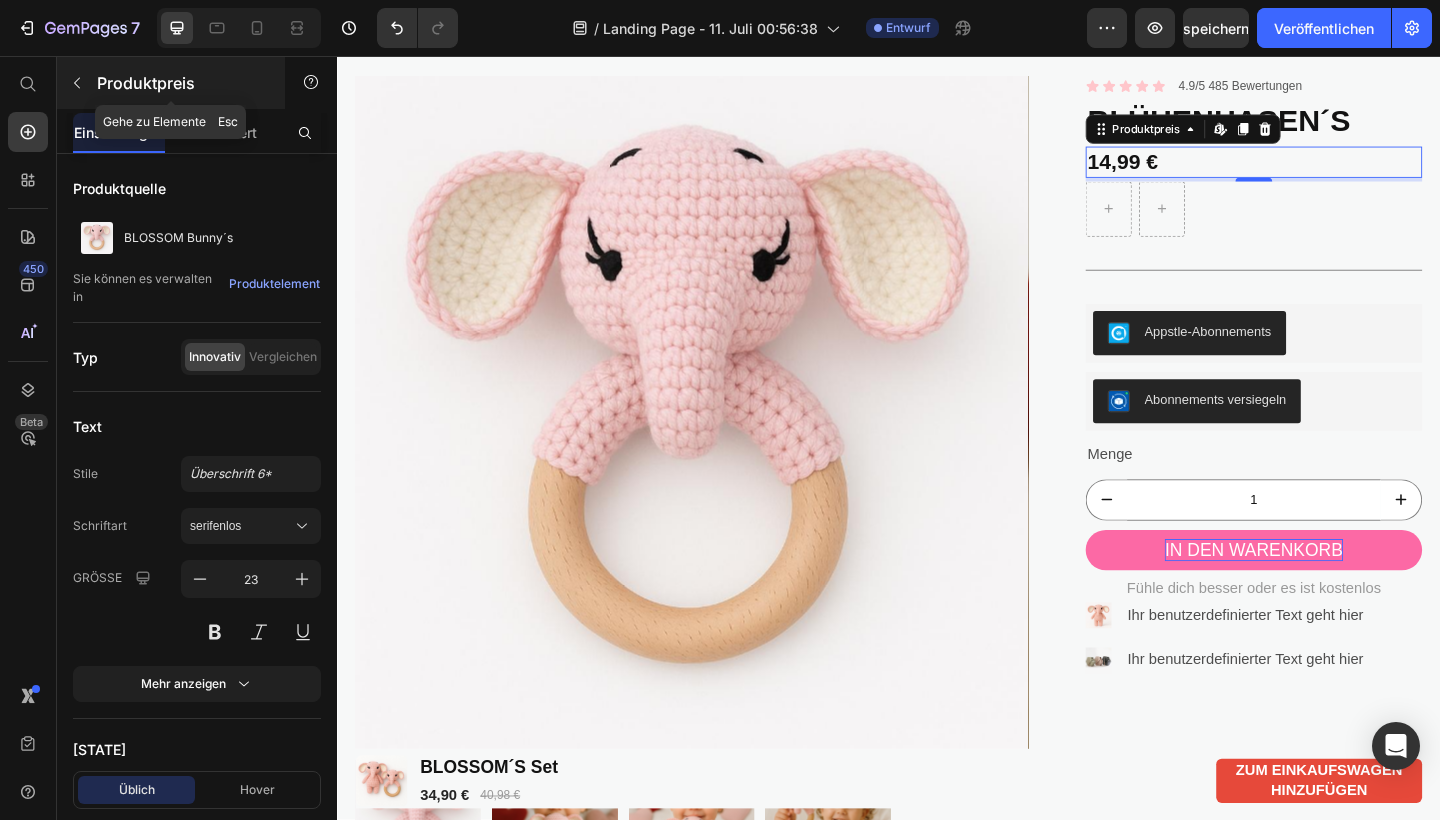 click 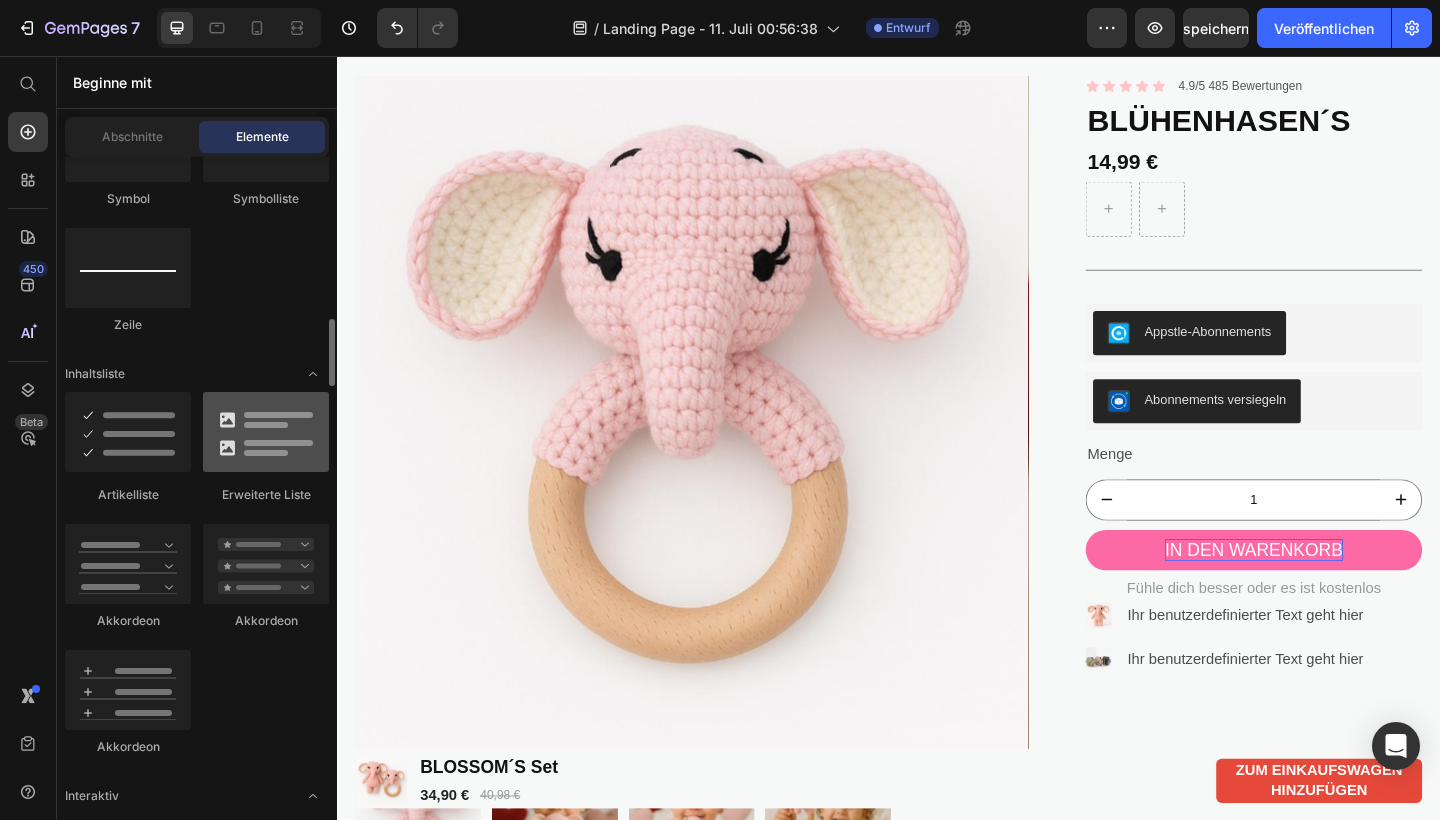 scroll, scrollTop: 1550, scrollLeft: 0, axis: vertical 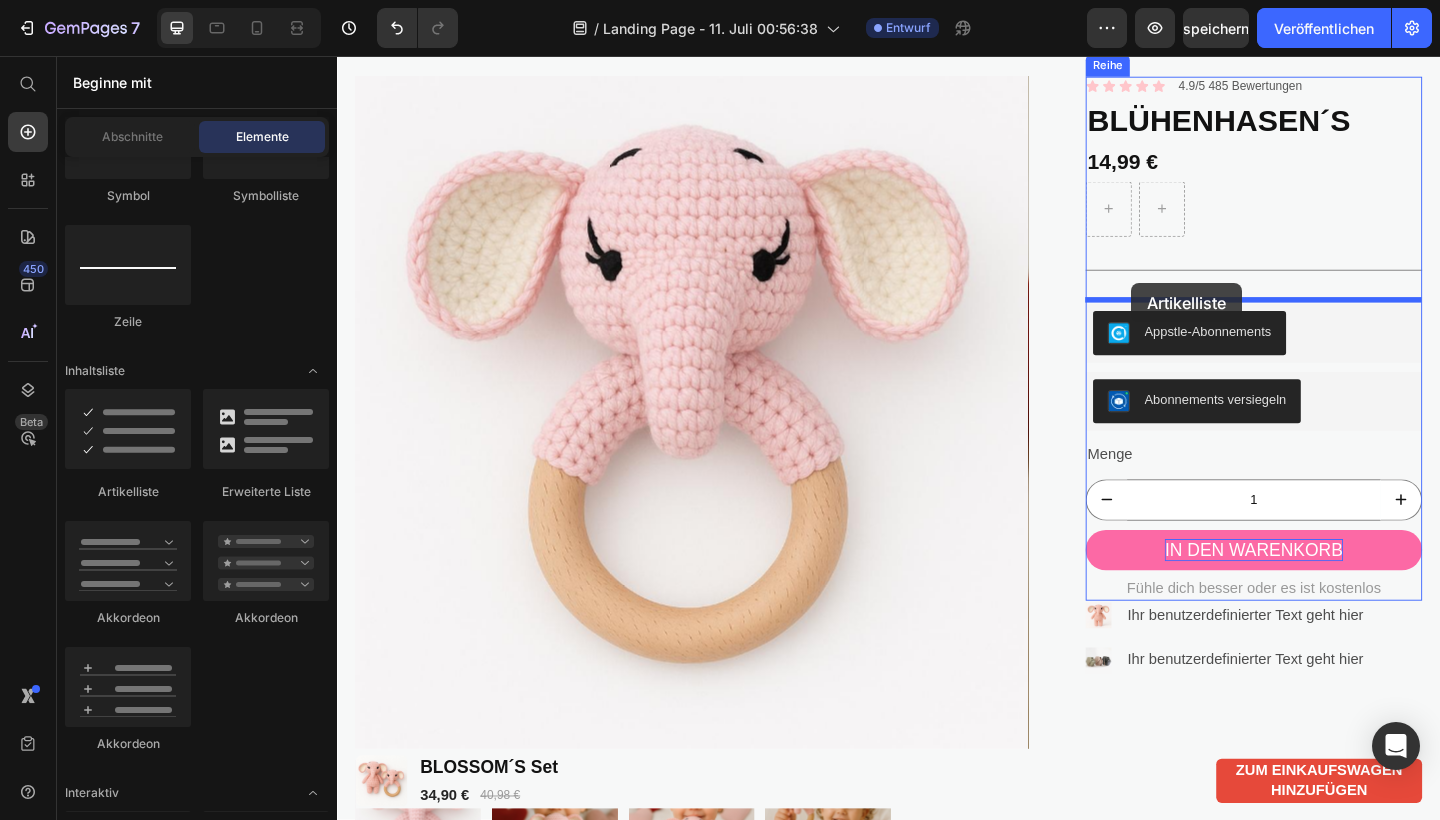 drag, startPoint x: 477, startPoint y: 503, endPoint x: 1201, endPoint y: 303, distance: 751.1165 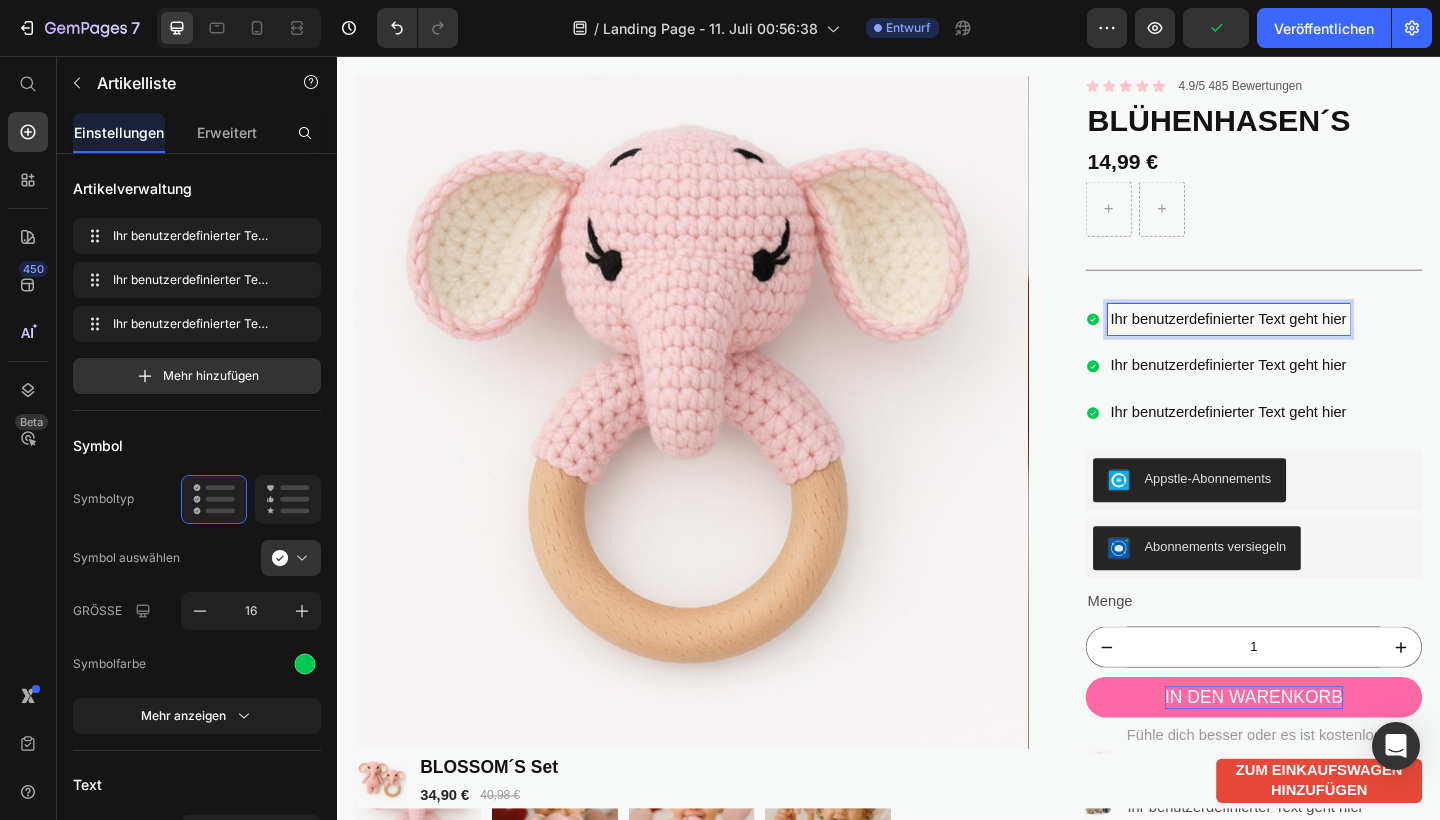 click on "Ihr benutzerdefinierter Text geht hier" at bounding box center [1306, 343] 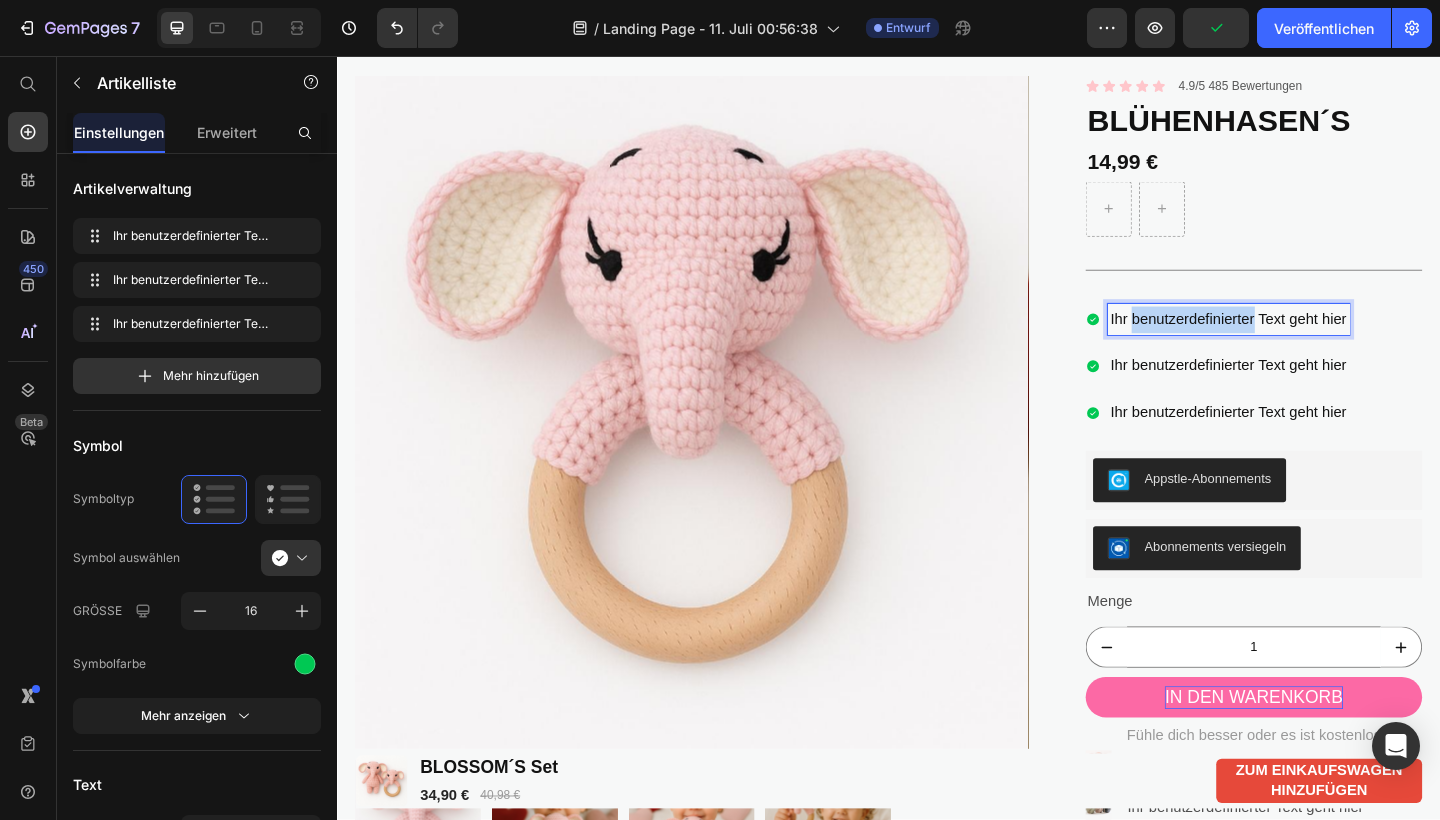 click on "Ihr benutzerdefinierter Text geht hier" at bounding box center [1306, 343] 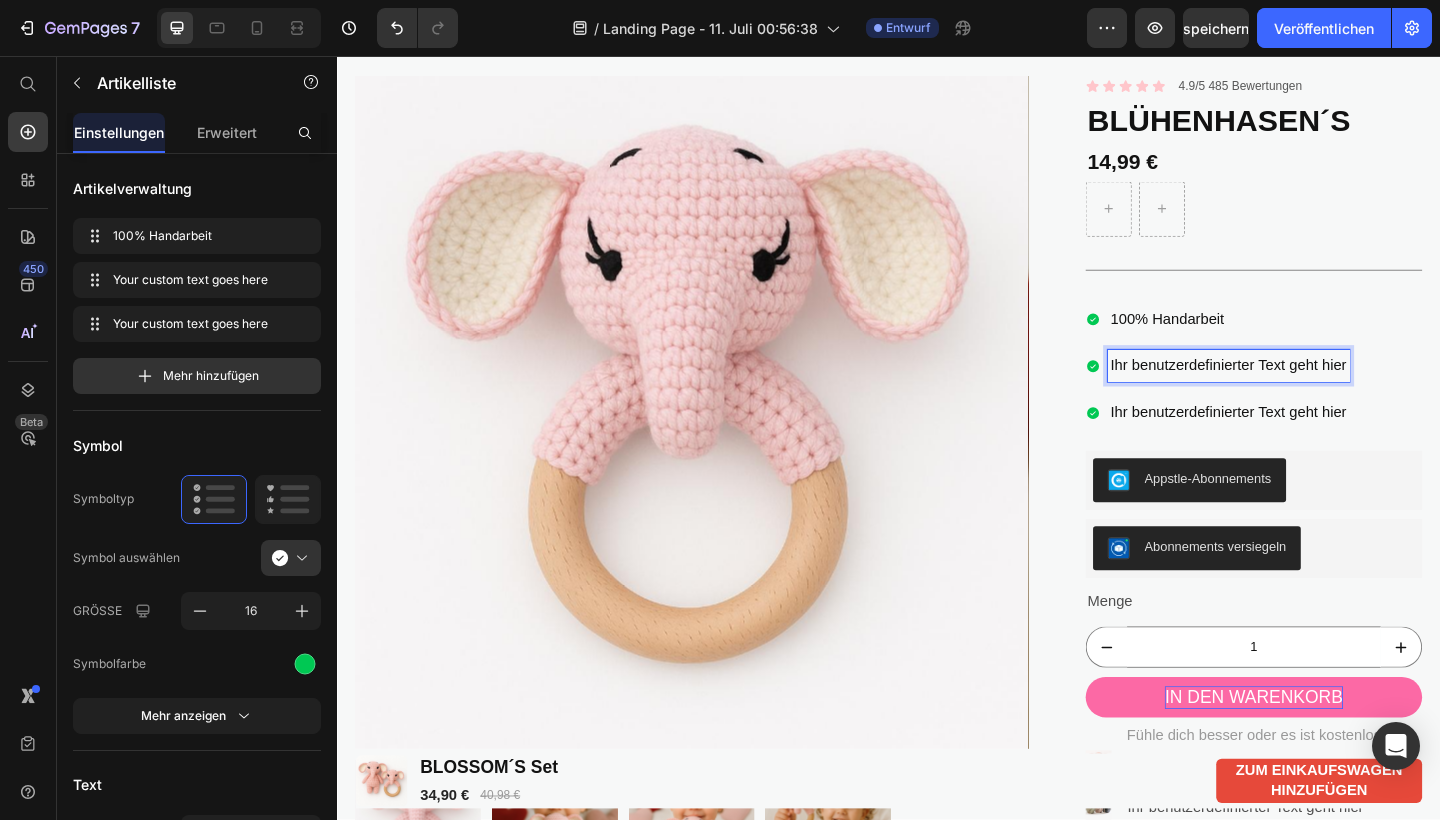 drag, startPoint x: 1314, startPoint y: 385, endPoint x: 1264, endPoint y: 106, distance: 283.4449 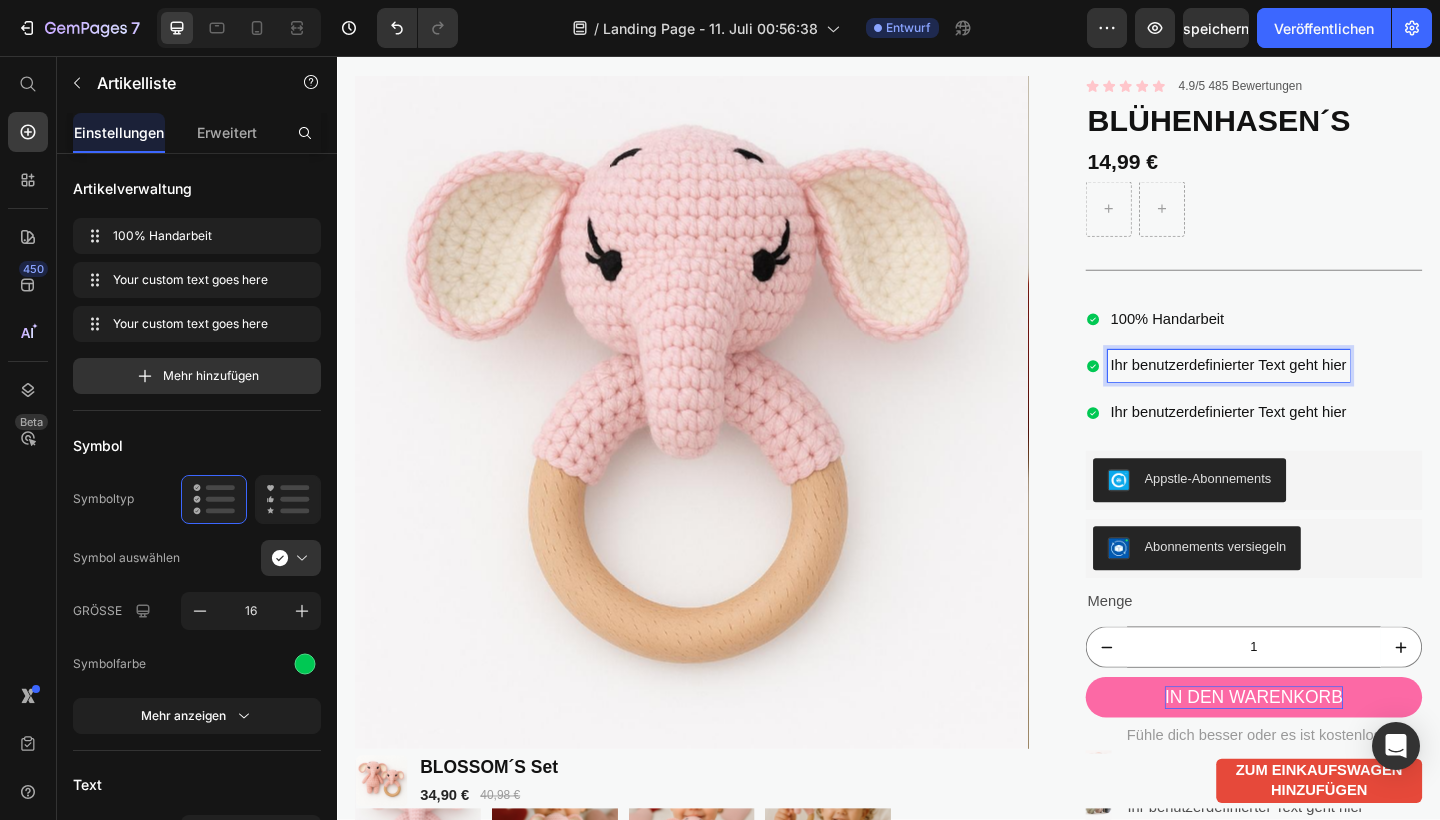 click on "Ihr benutzerdefinierter Text geht hier" at bounding box center [1306, 393] 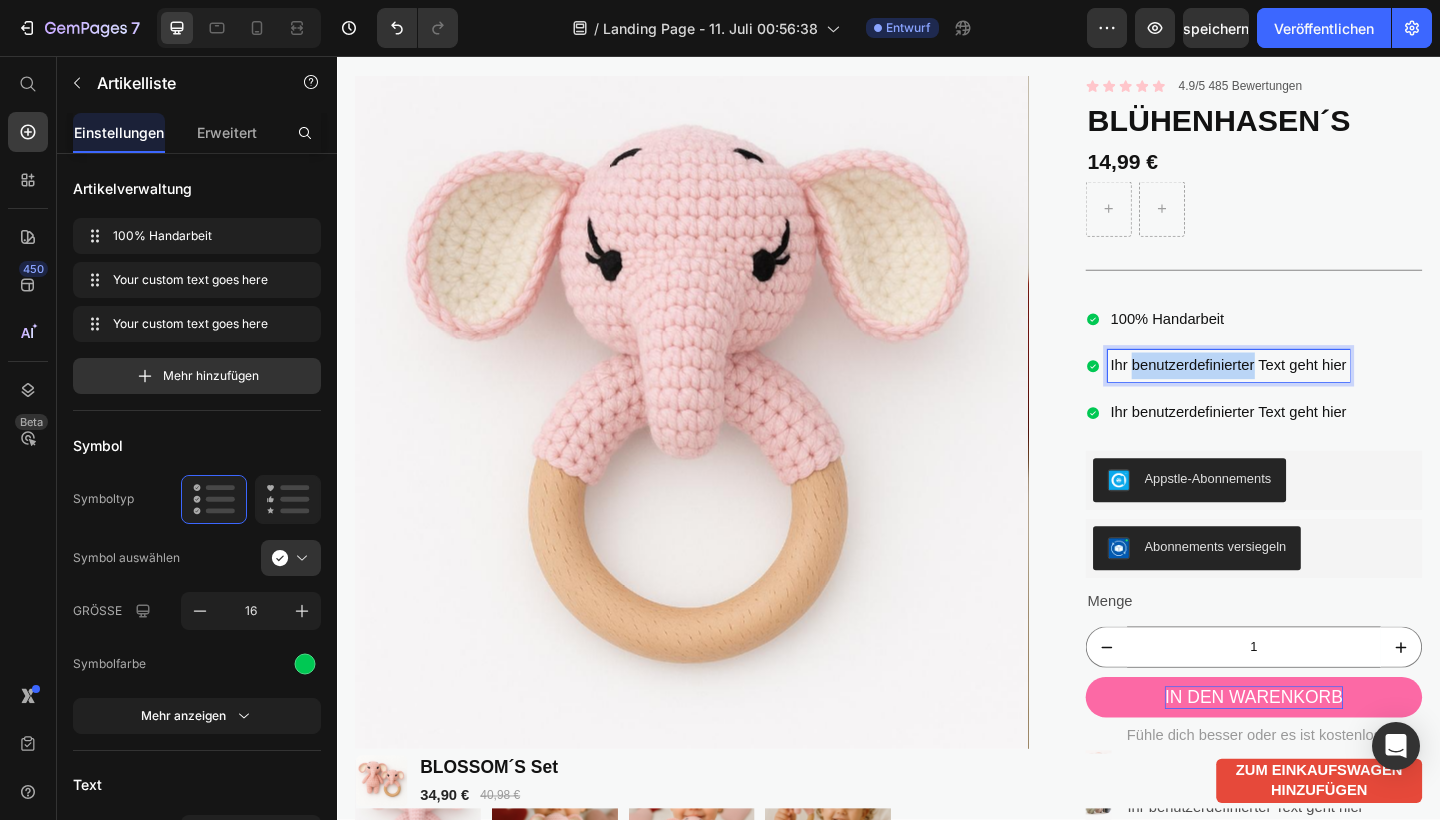 click on "Ihr benutzerdefinierter Text geht hier" at bounding box center [1306, 393] 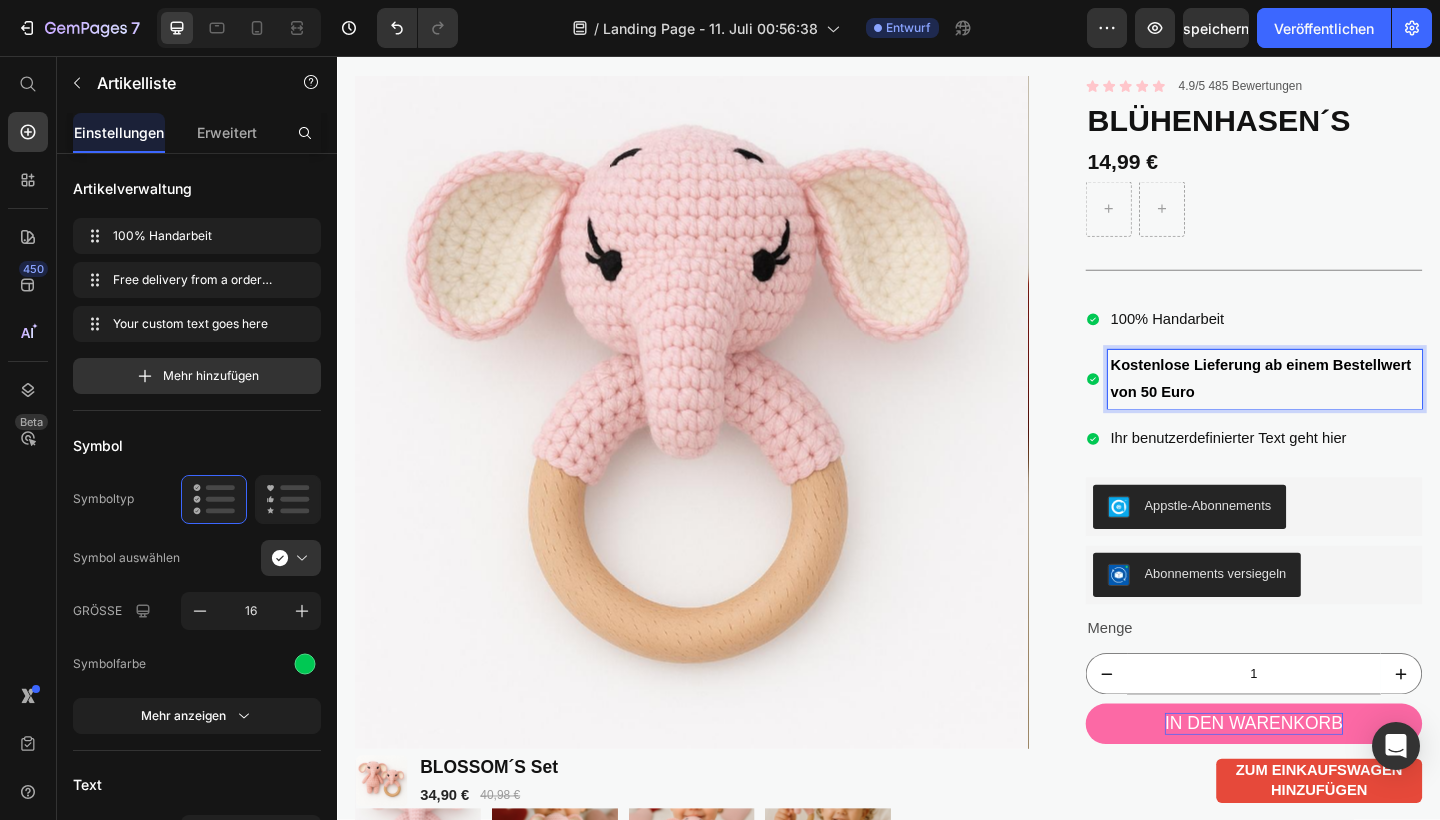 click on "100% Handarbeit" at bounding box center [1346, 343] 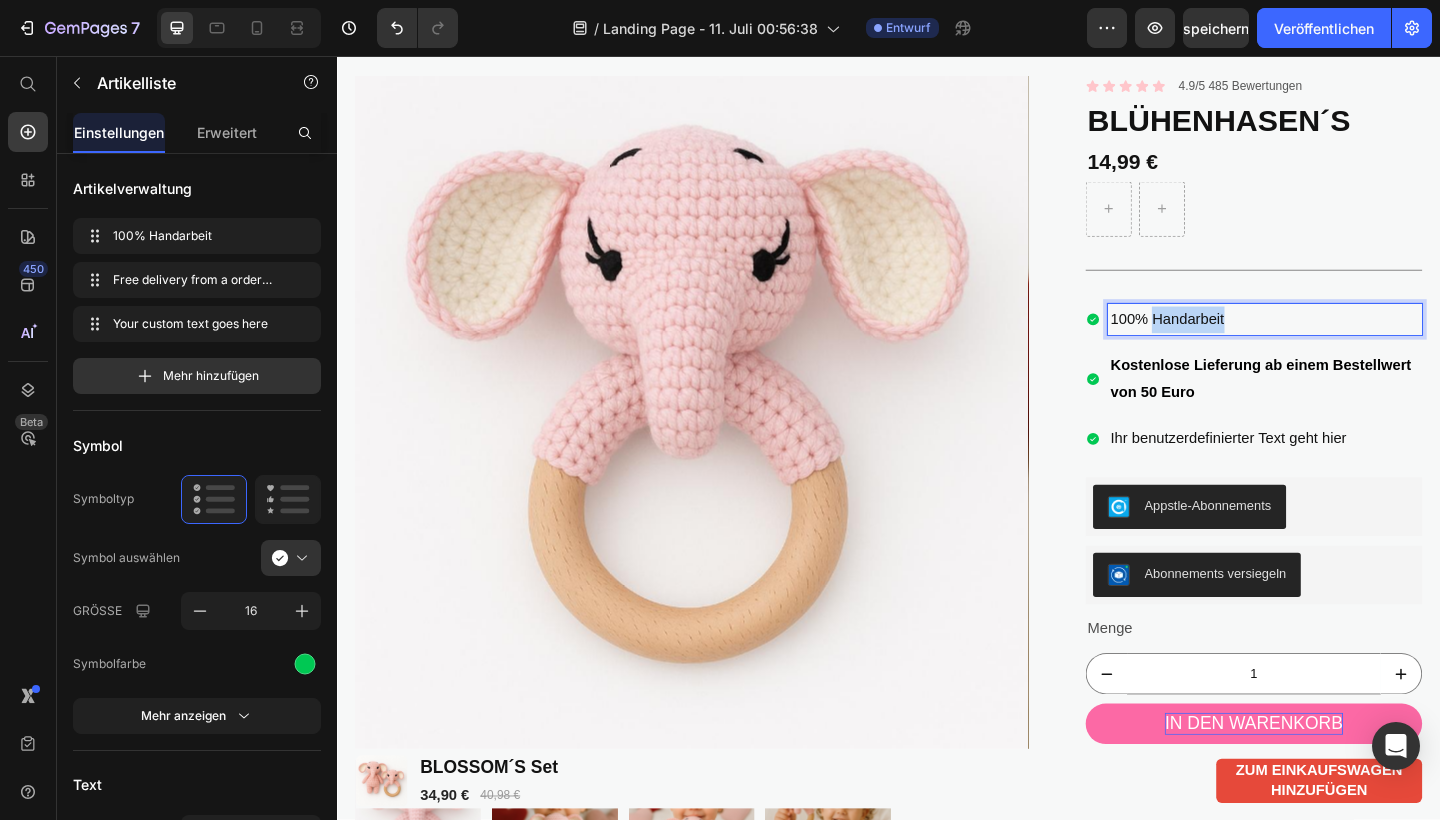 click on "100% Handarbeit" at bounding box center (1346, 343) 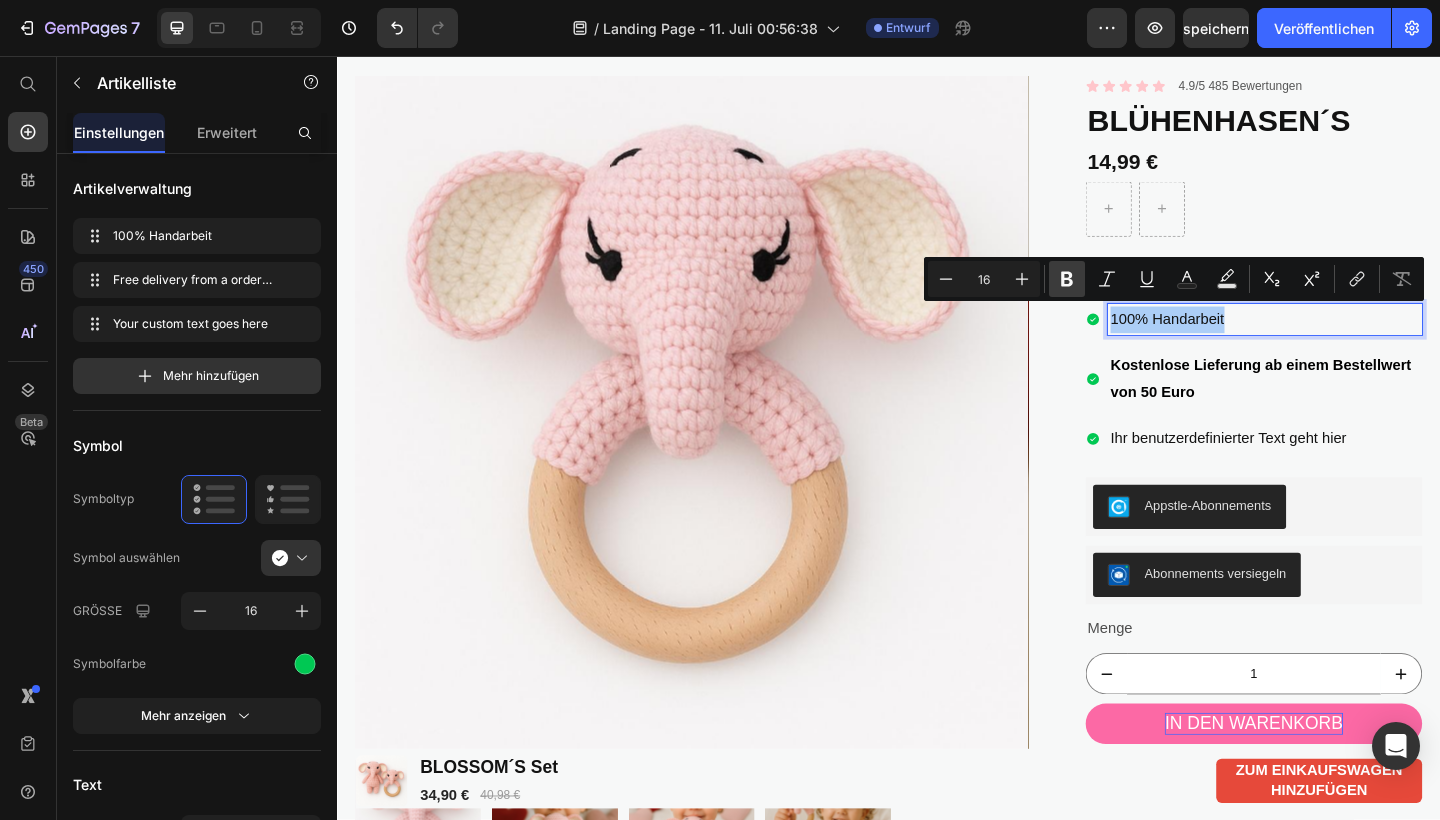 click 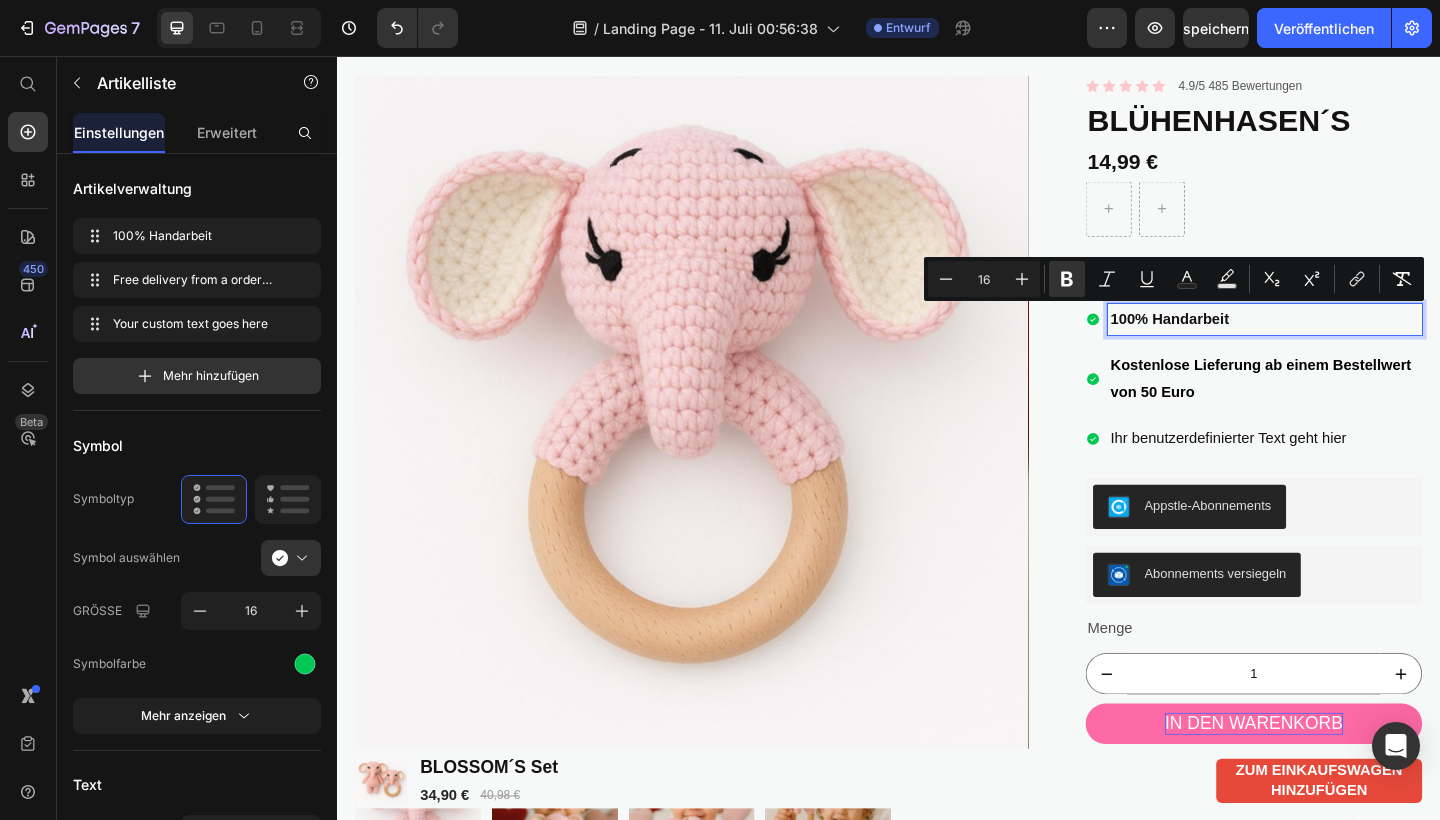 click on "Ihr benutzerdefinierter Text geht hier" at bounding box center (1346, 473) 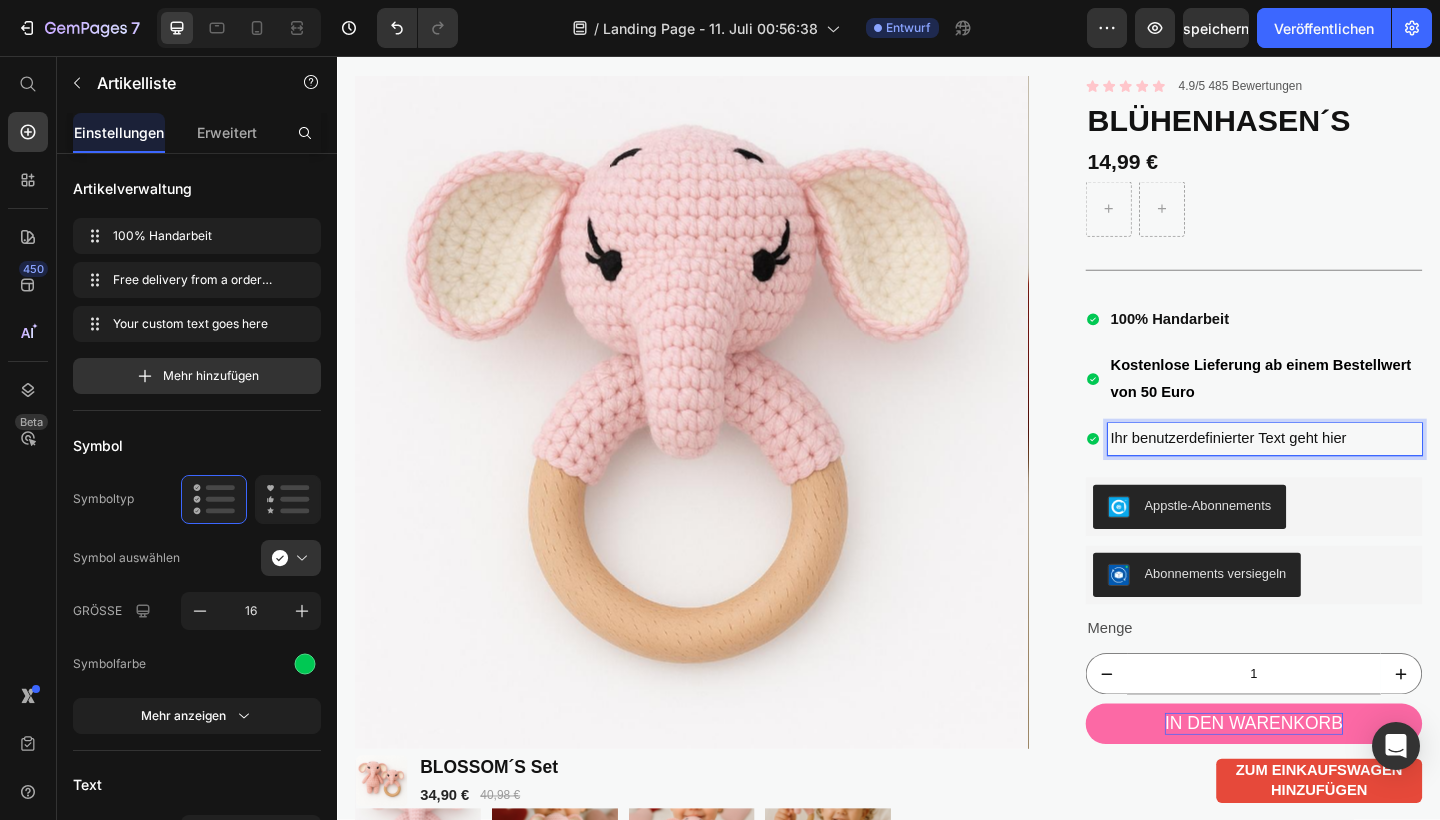 click on "Ihr benutzerdefinierter Text geht hier" at bounding box center [1346, 473] 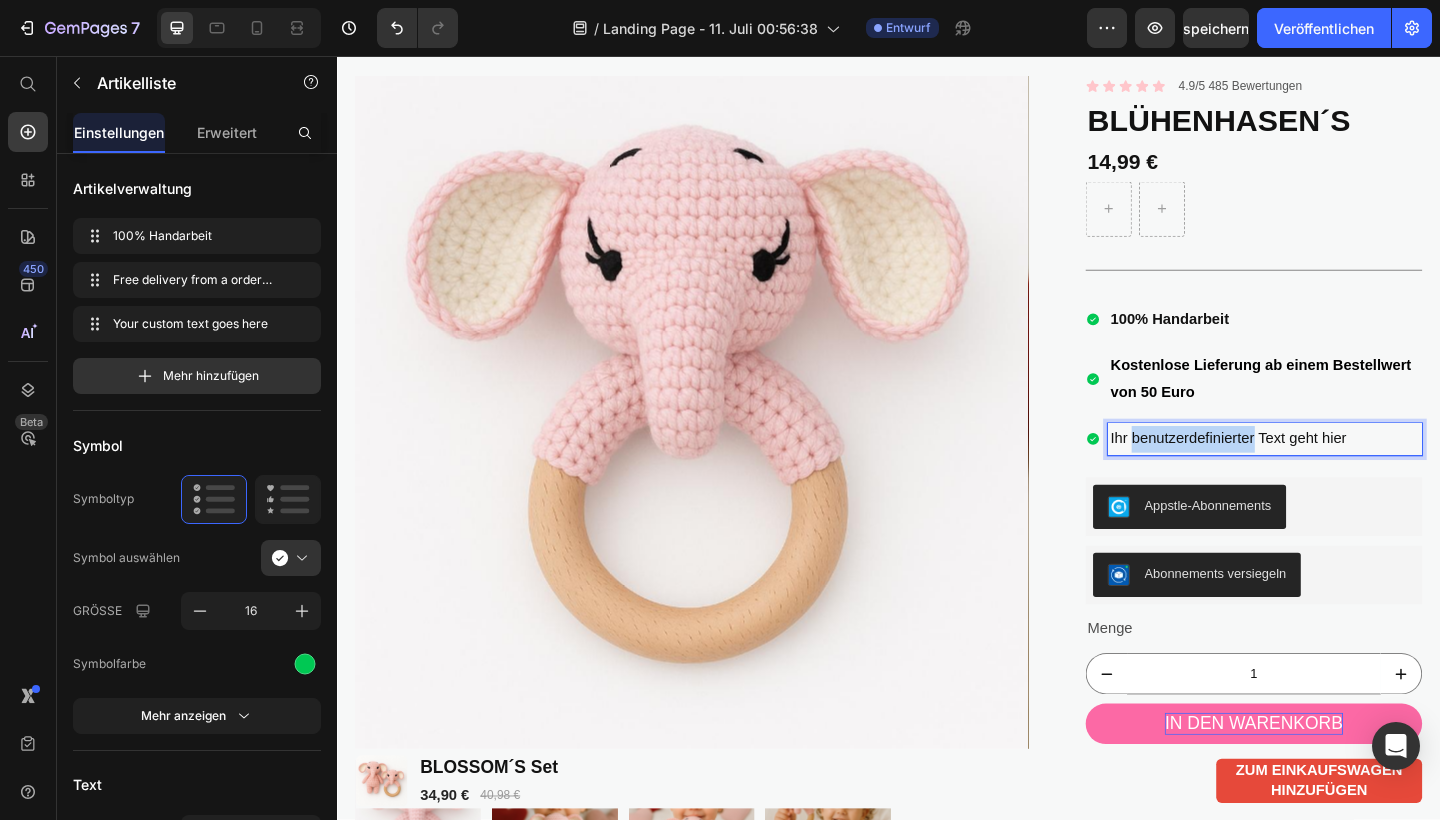 click on "Ihr benutzerdefinierter Text geht hier" at bounding box center [1346, 473] 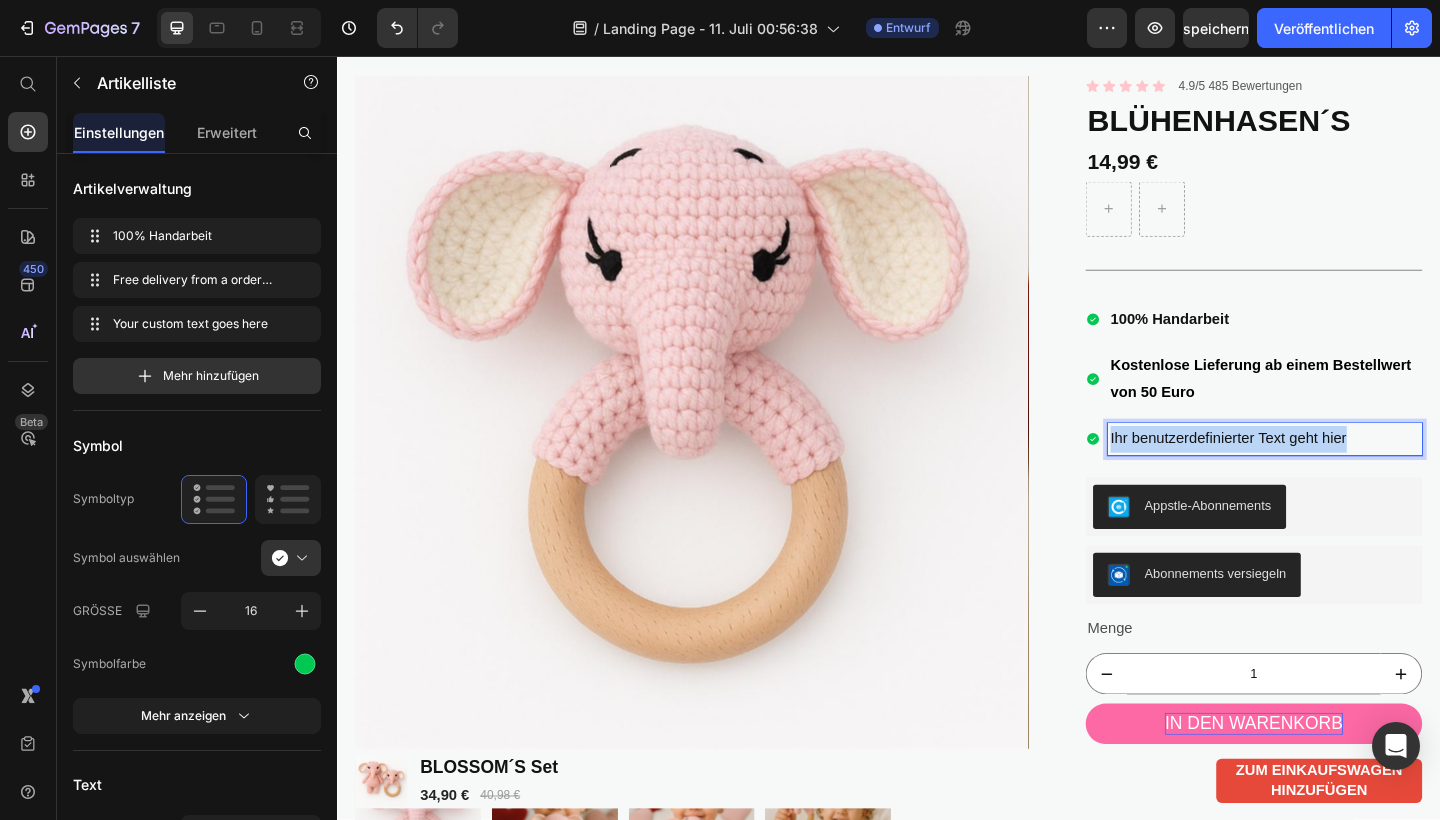 click on "Ihr benutzerdefinierter Text geht hier" at bounding box center (1346, 473) 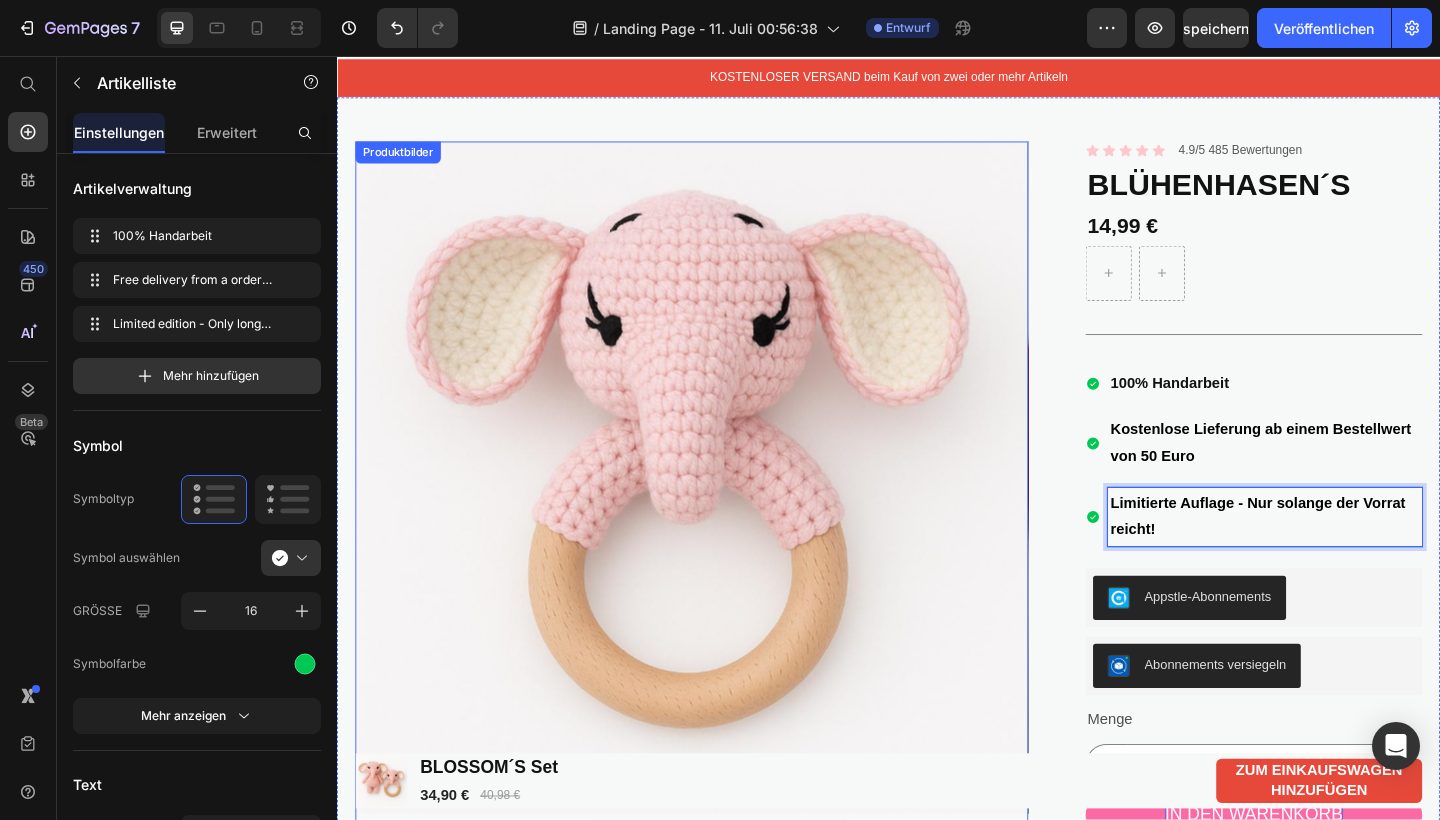 scroll, scrollTop: 42, scrollLeft: 0, axis: vertical 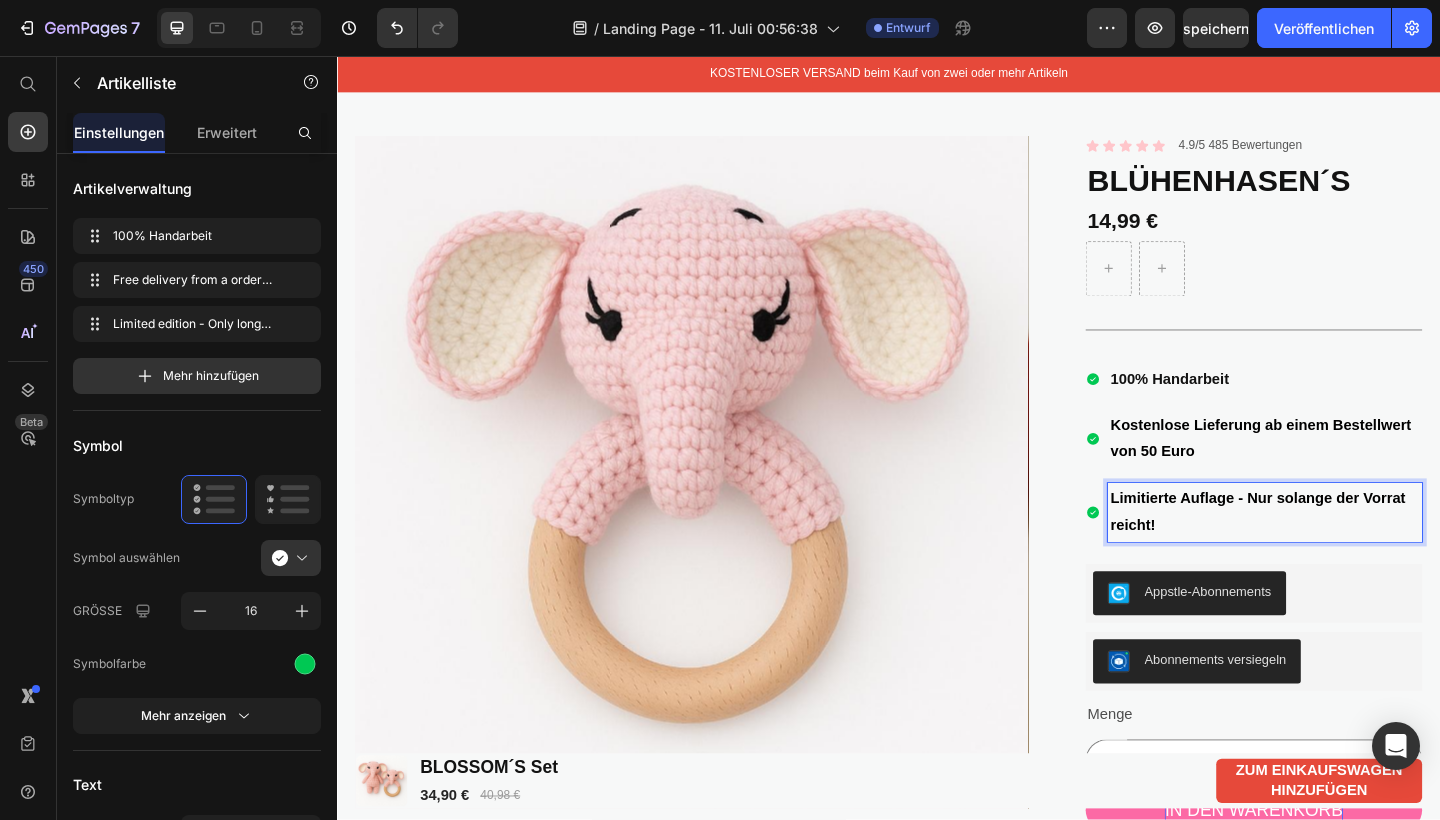 click 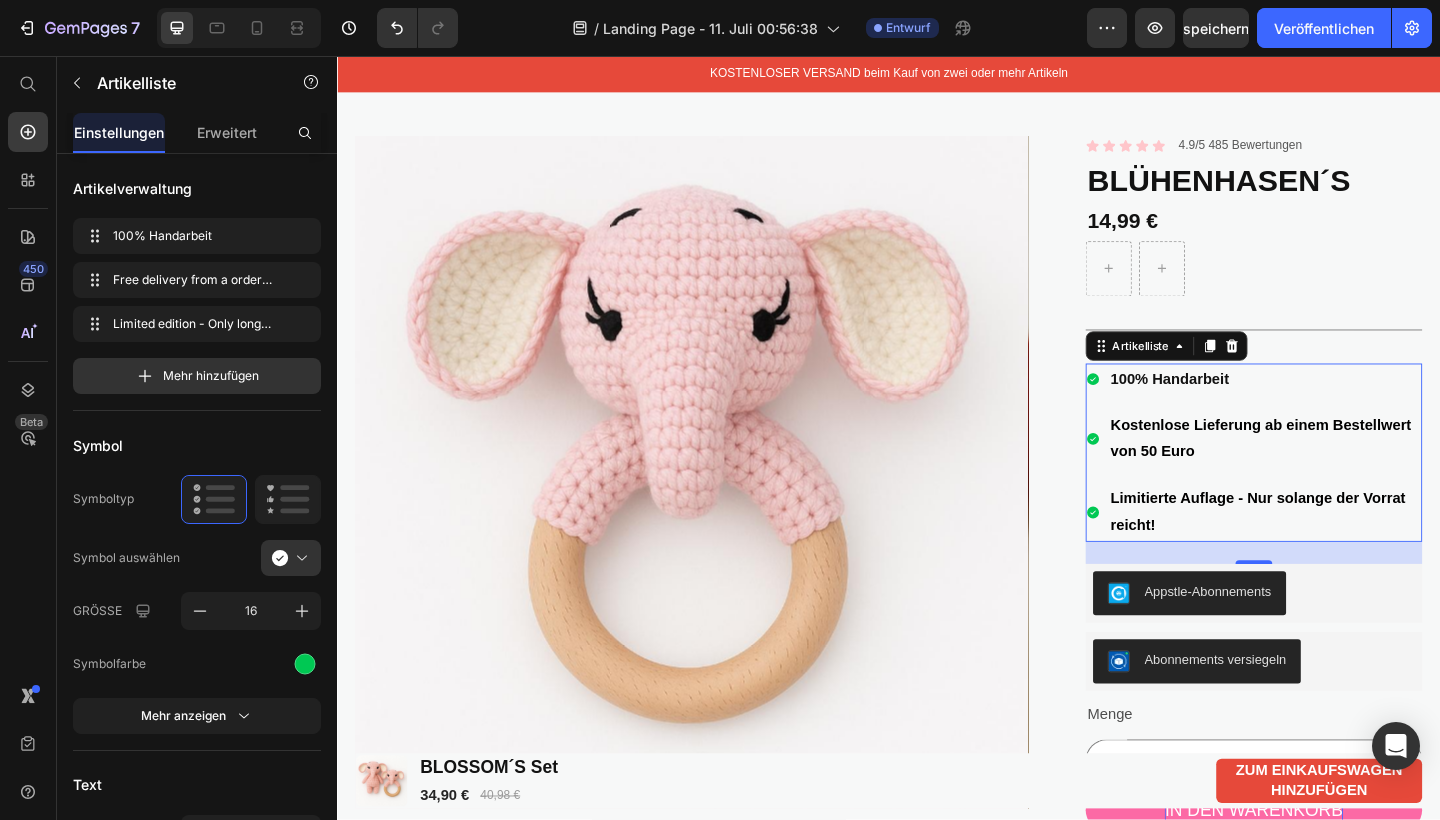 click 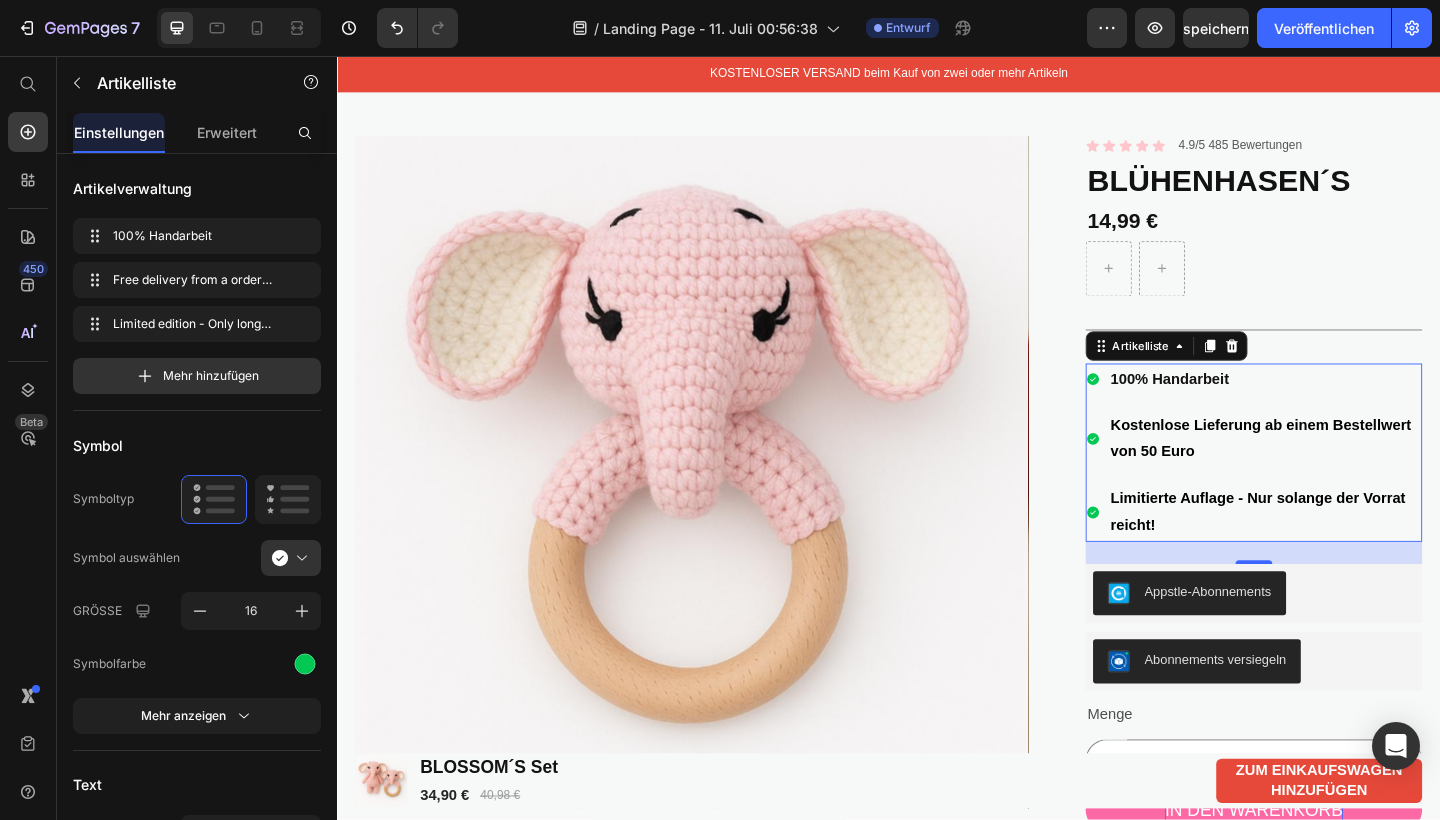 click 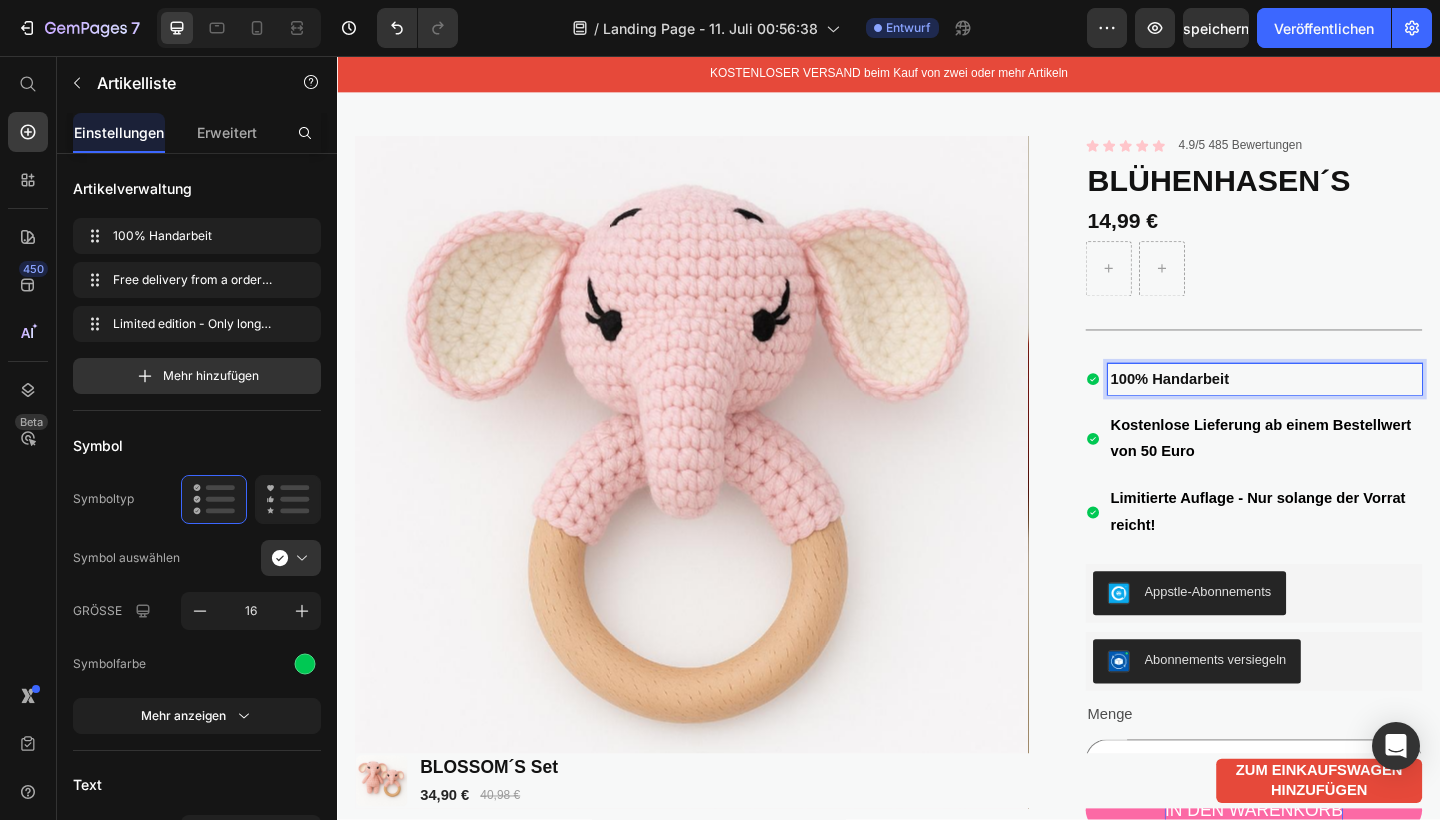 click 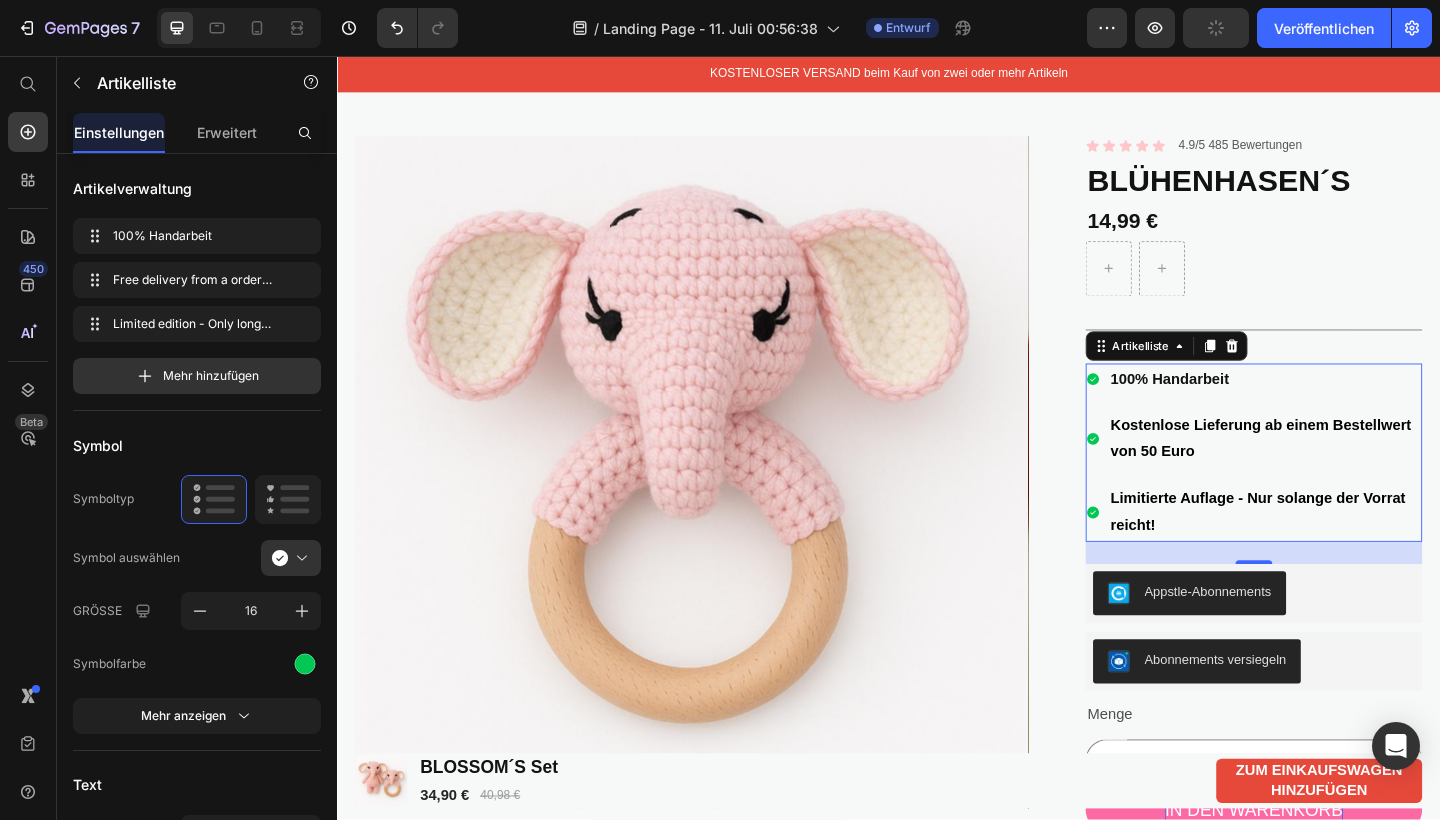 click 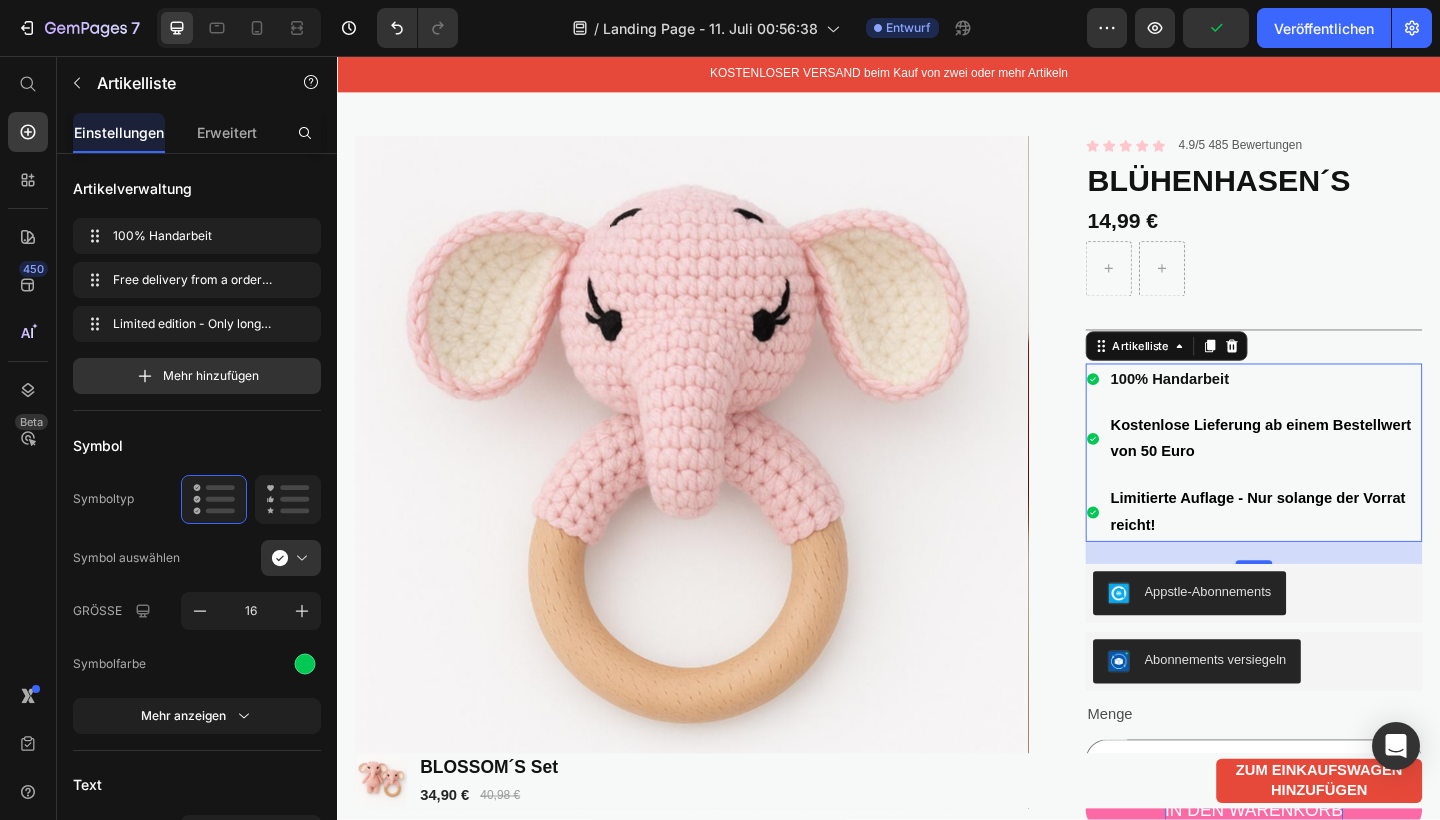 click 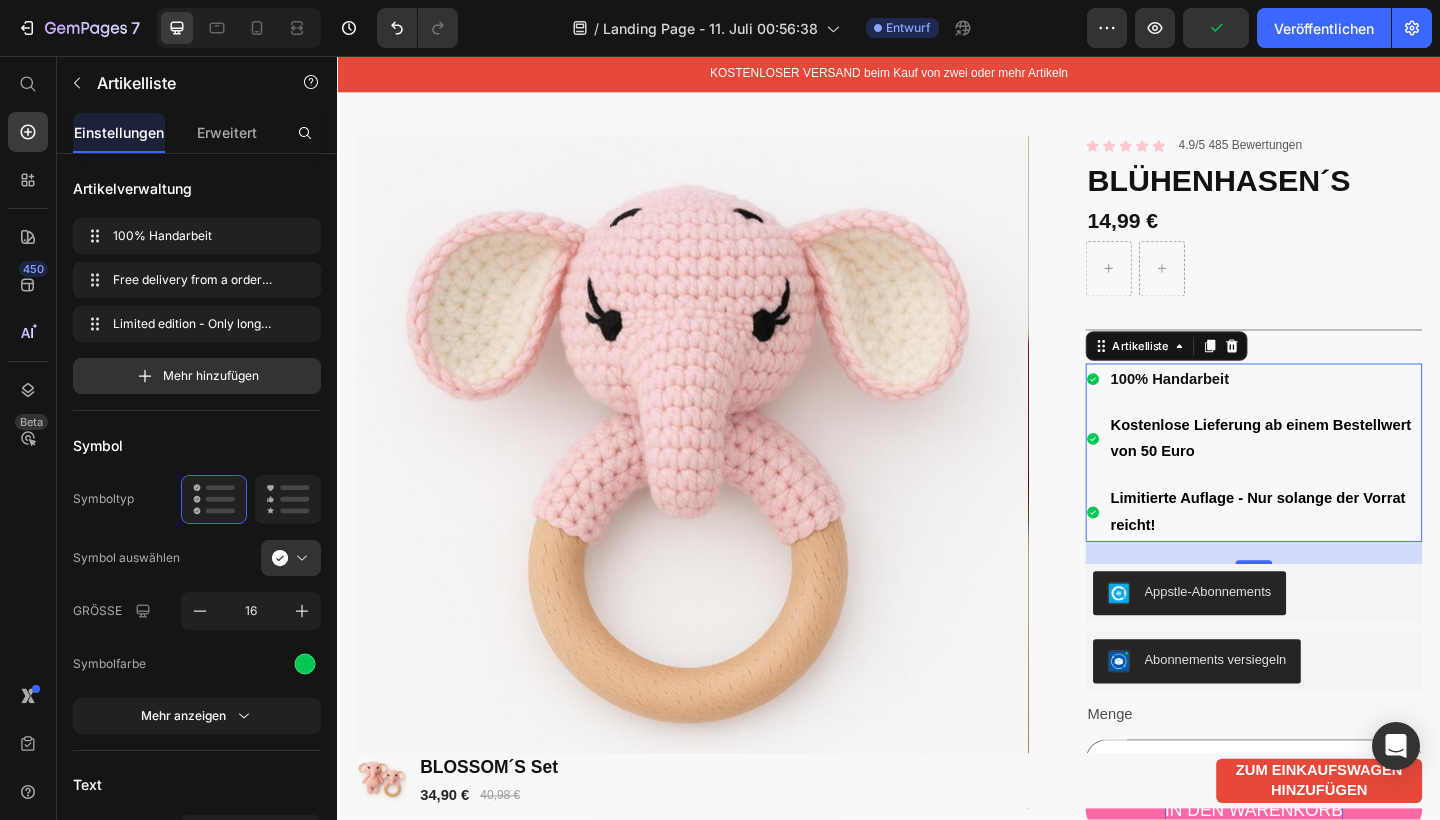 click 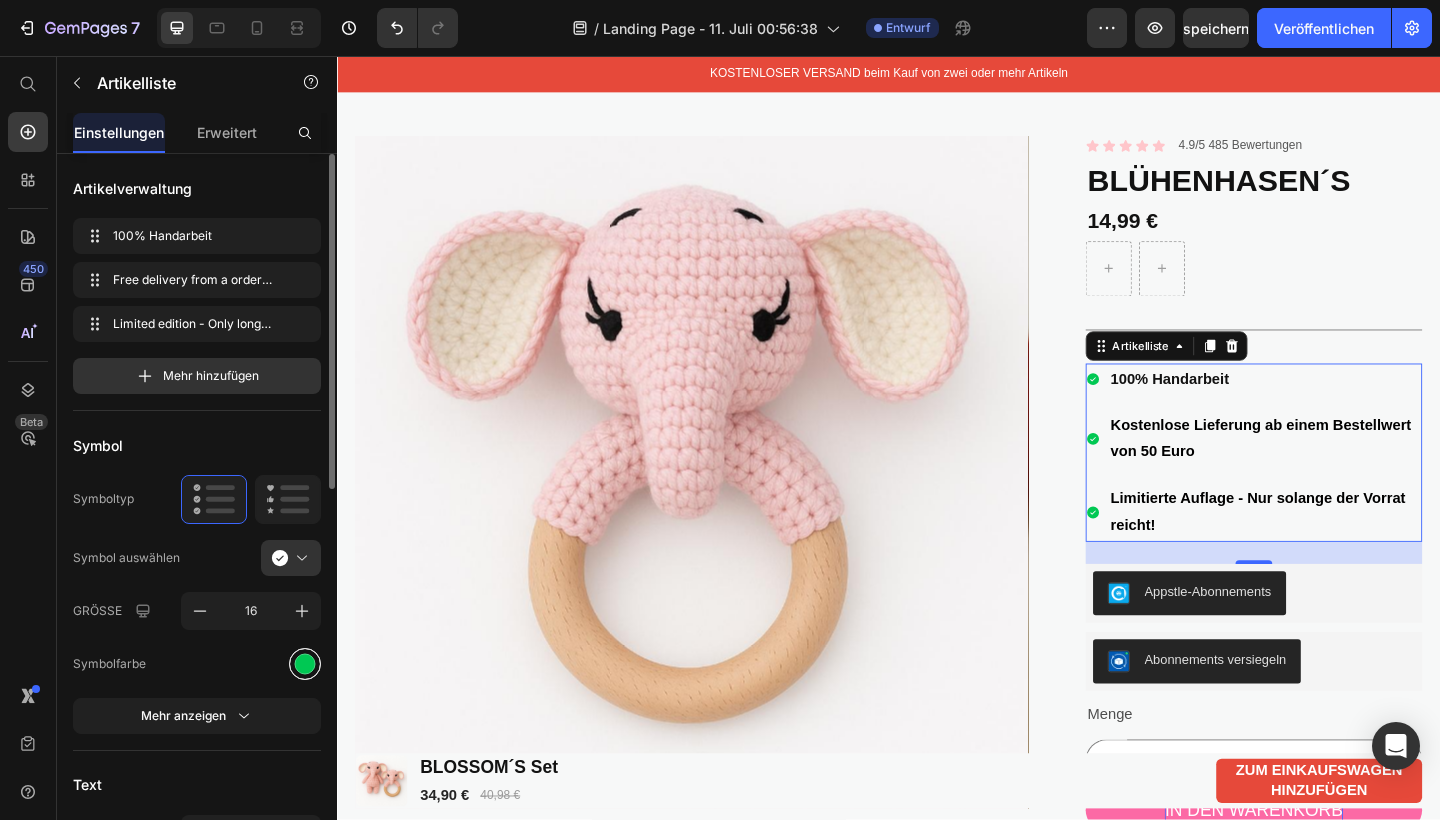 click at bounding box center (305, 663) 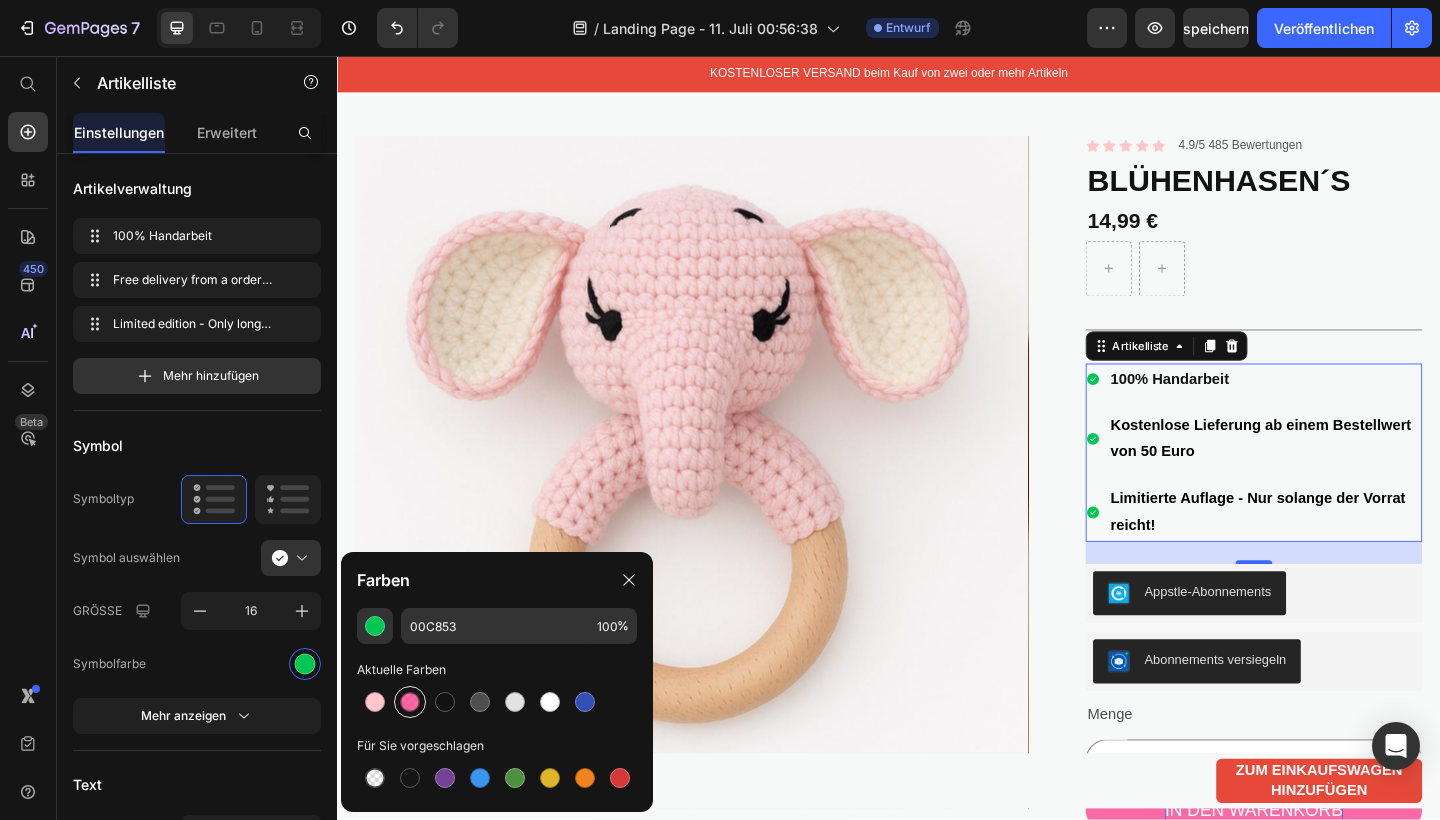 click at bounding box center (410, 702) 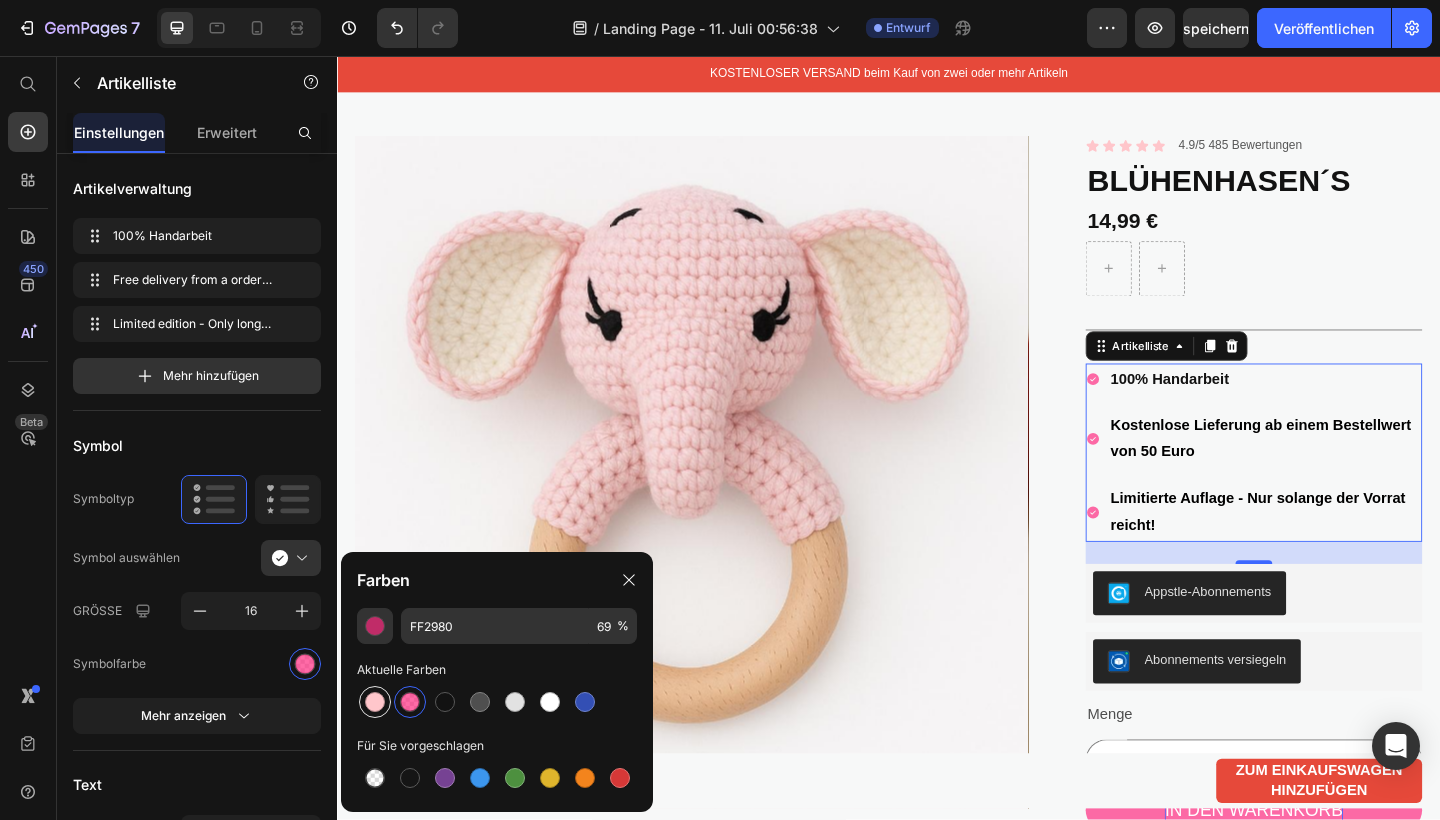click at bounding box center (375, 702) 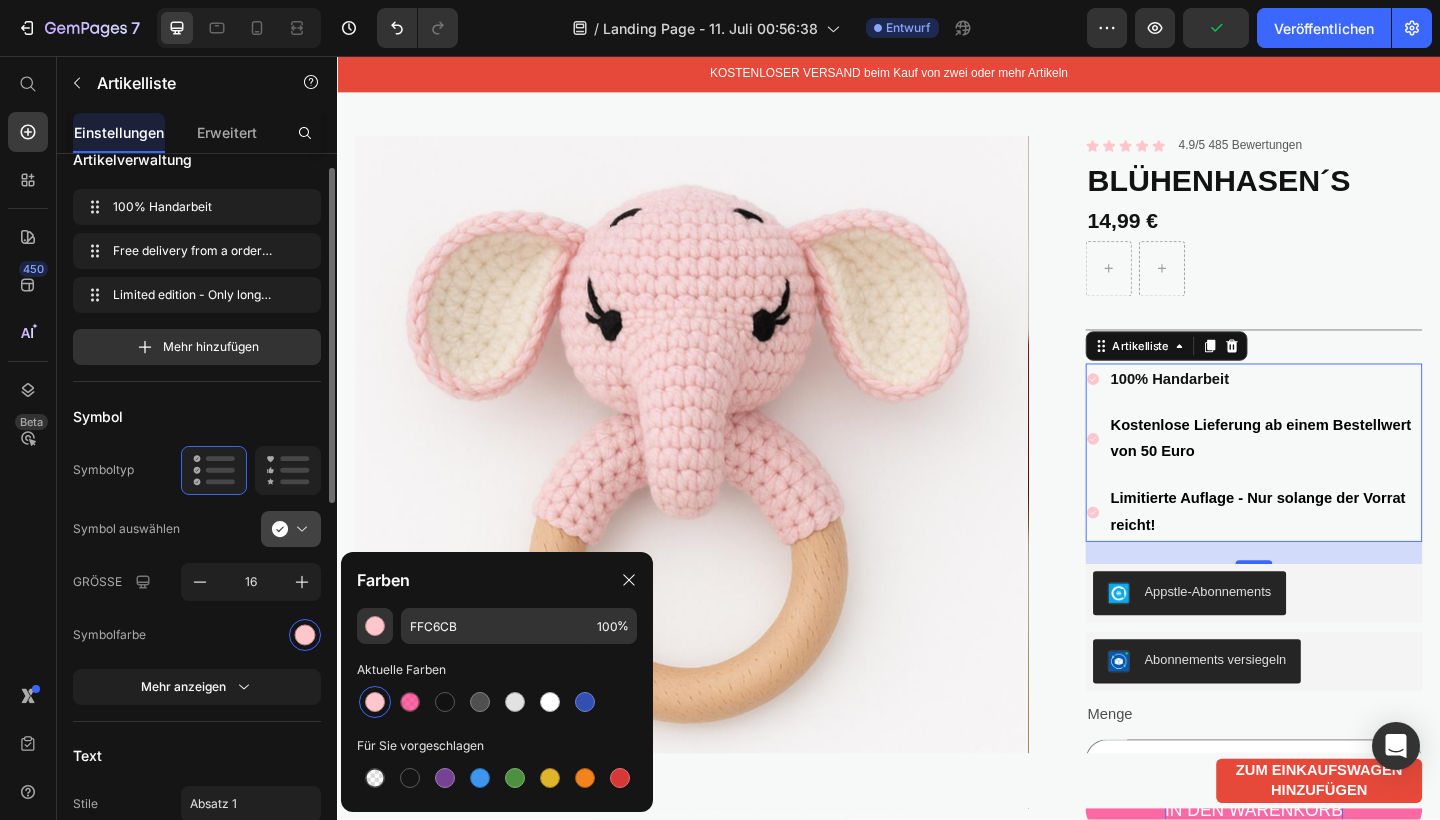 scroll, scrollTop: 30, scrollLeft: 0, axis: vertical 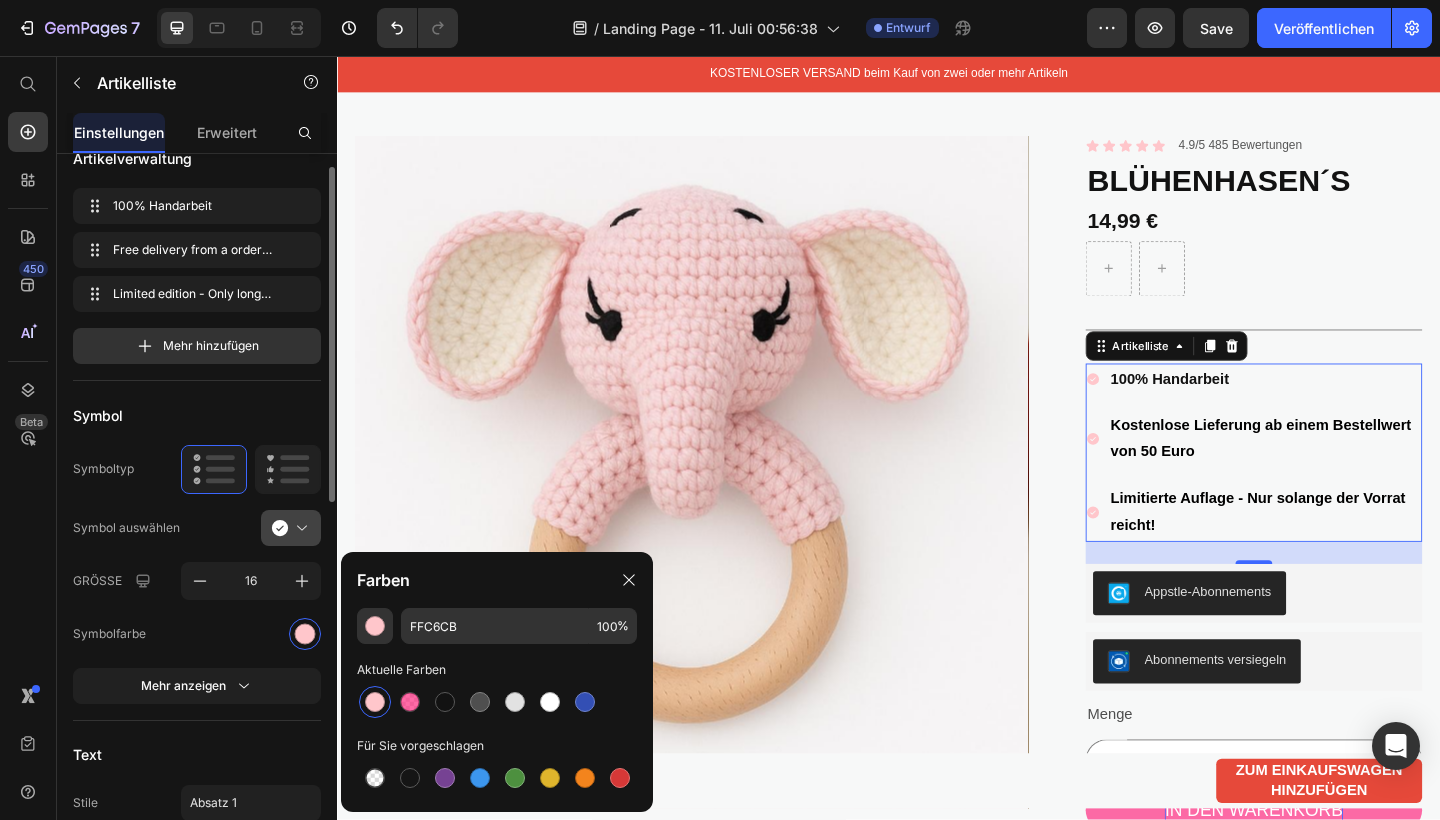 click at bounding box center [299, 528] 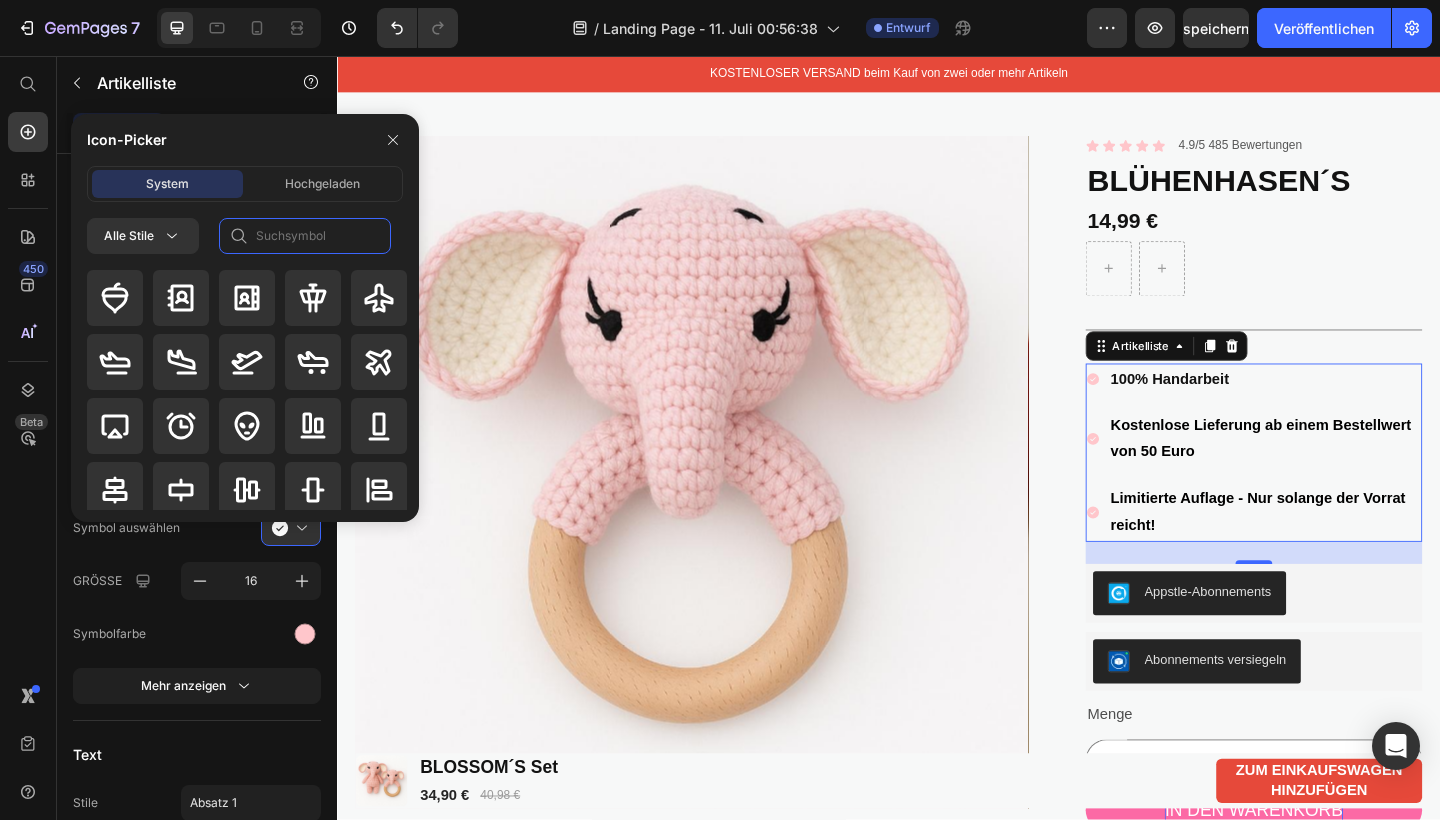 click 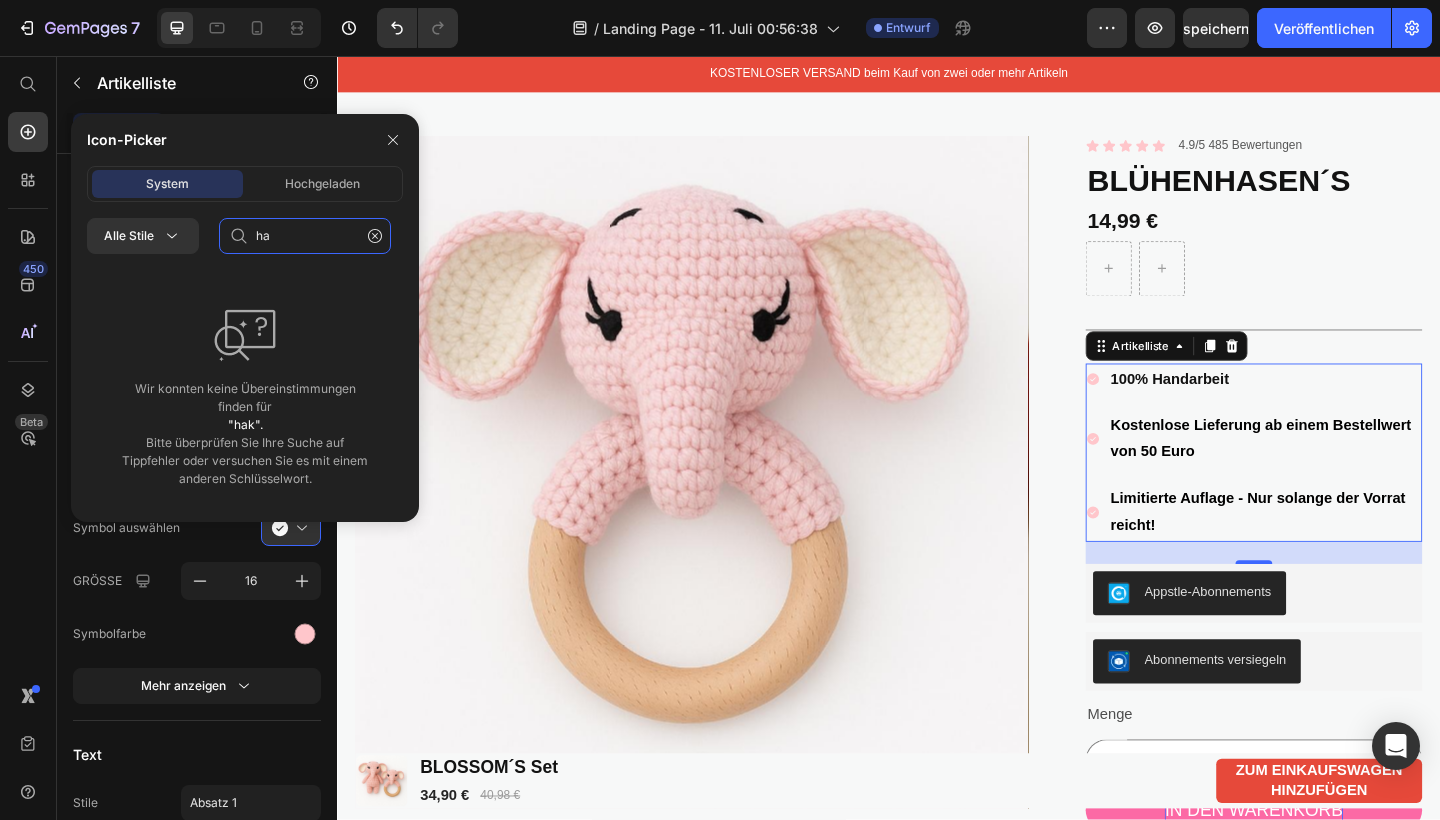 type on "h" 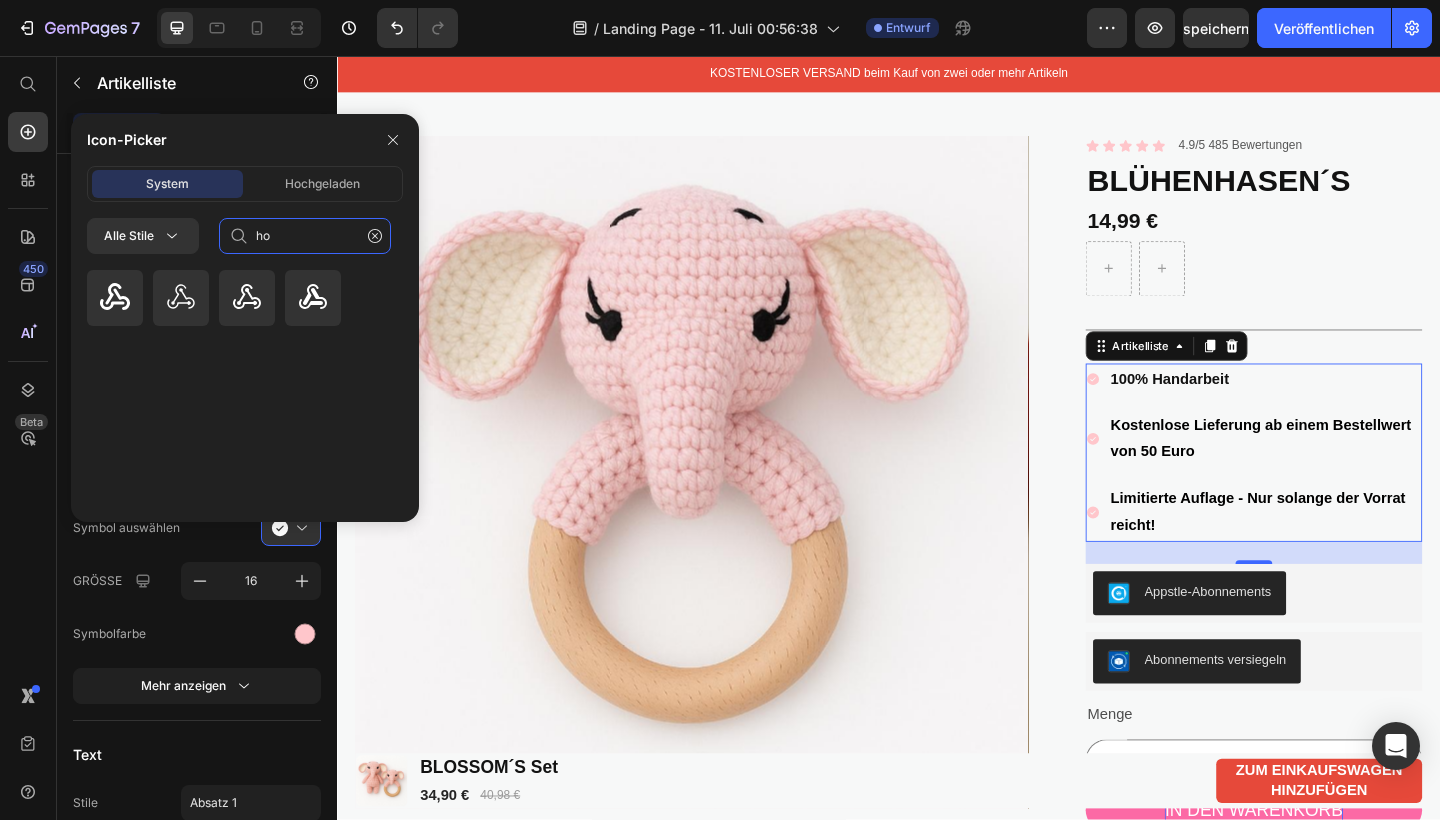 type on "h" 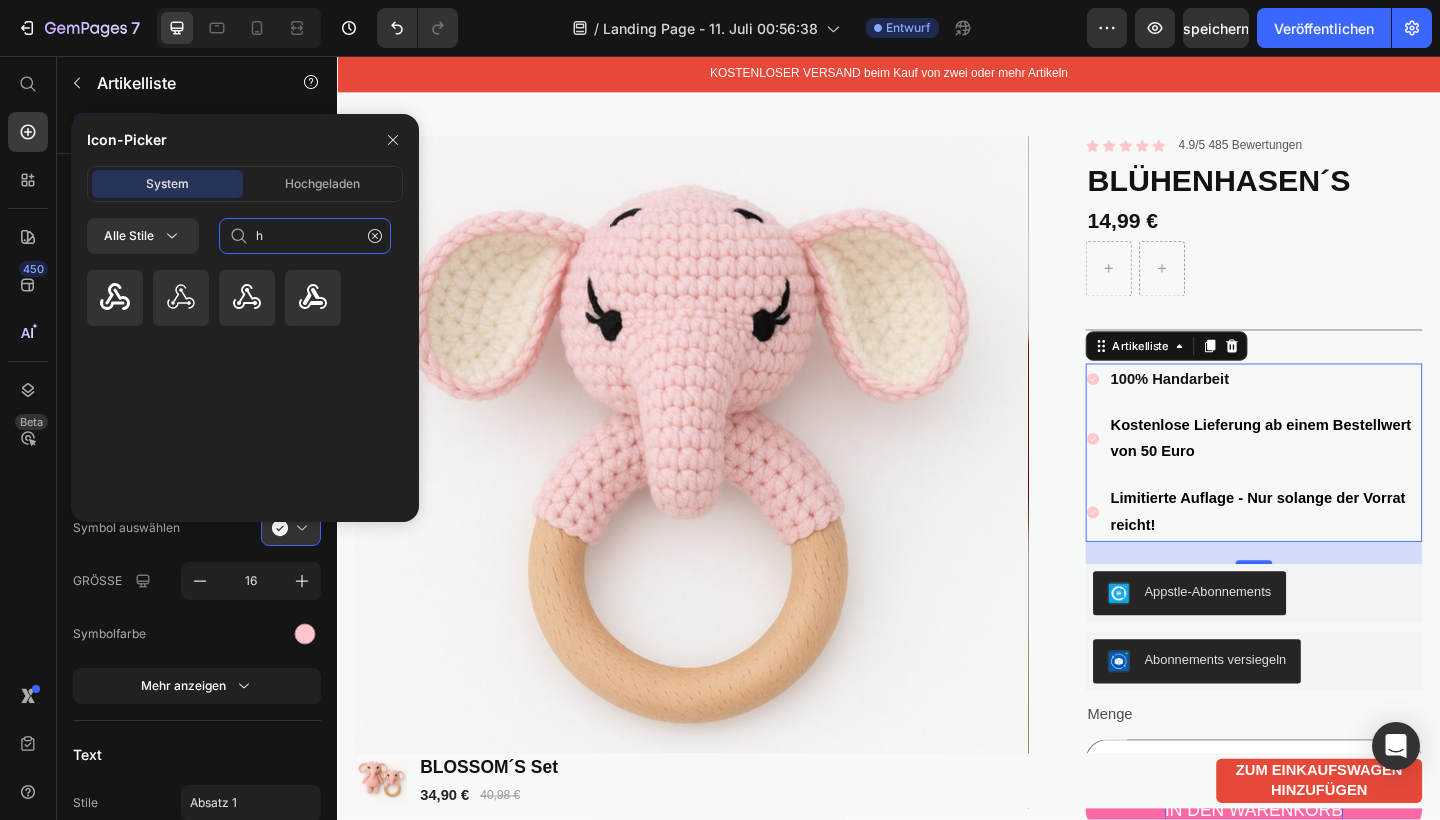 type 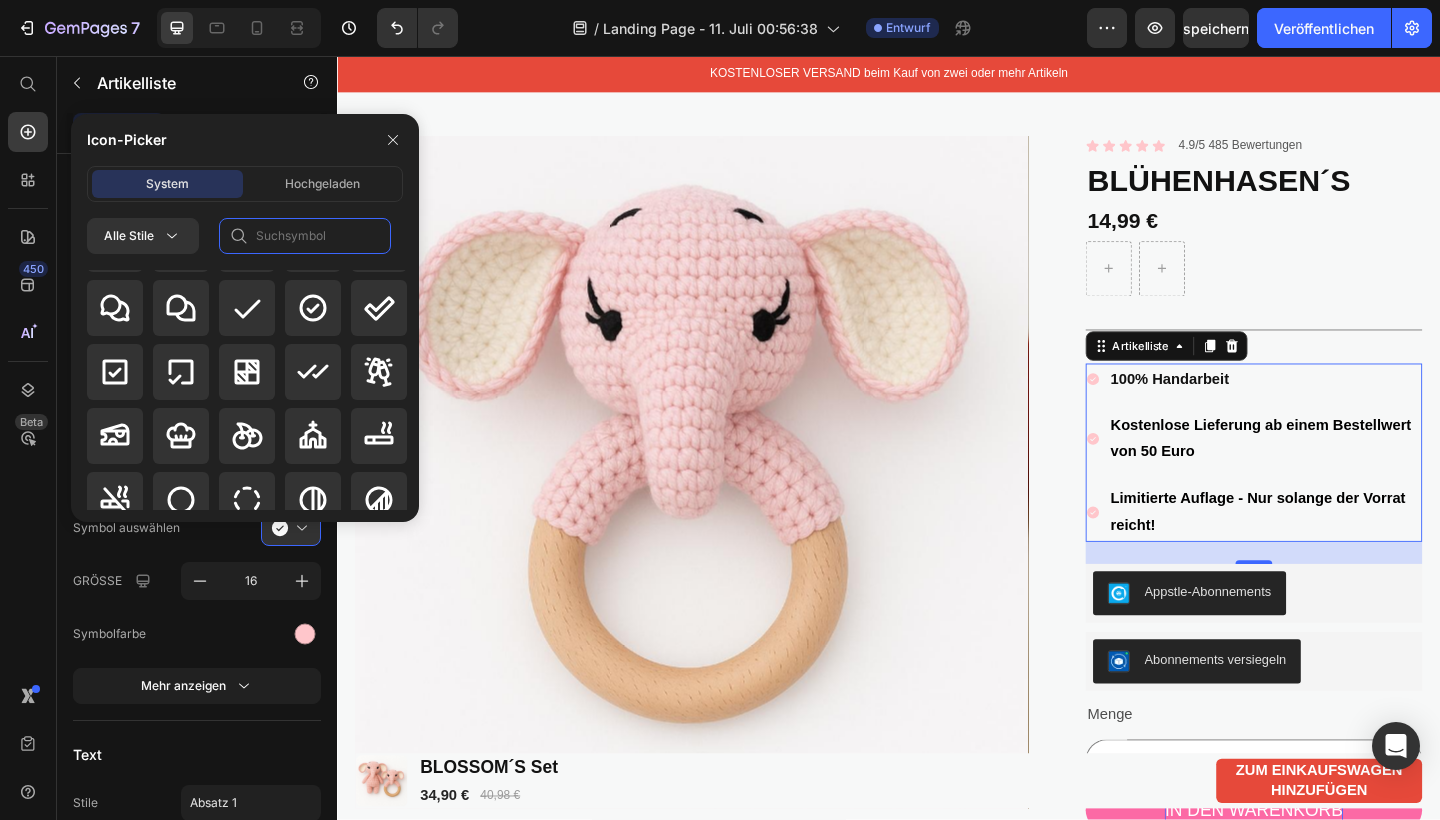 scroll, scrollTop: 3918, scrollLeft: 0, axis: vertical 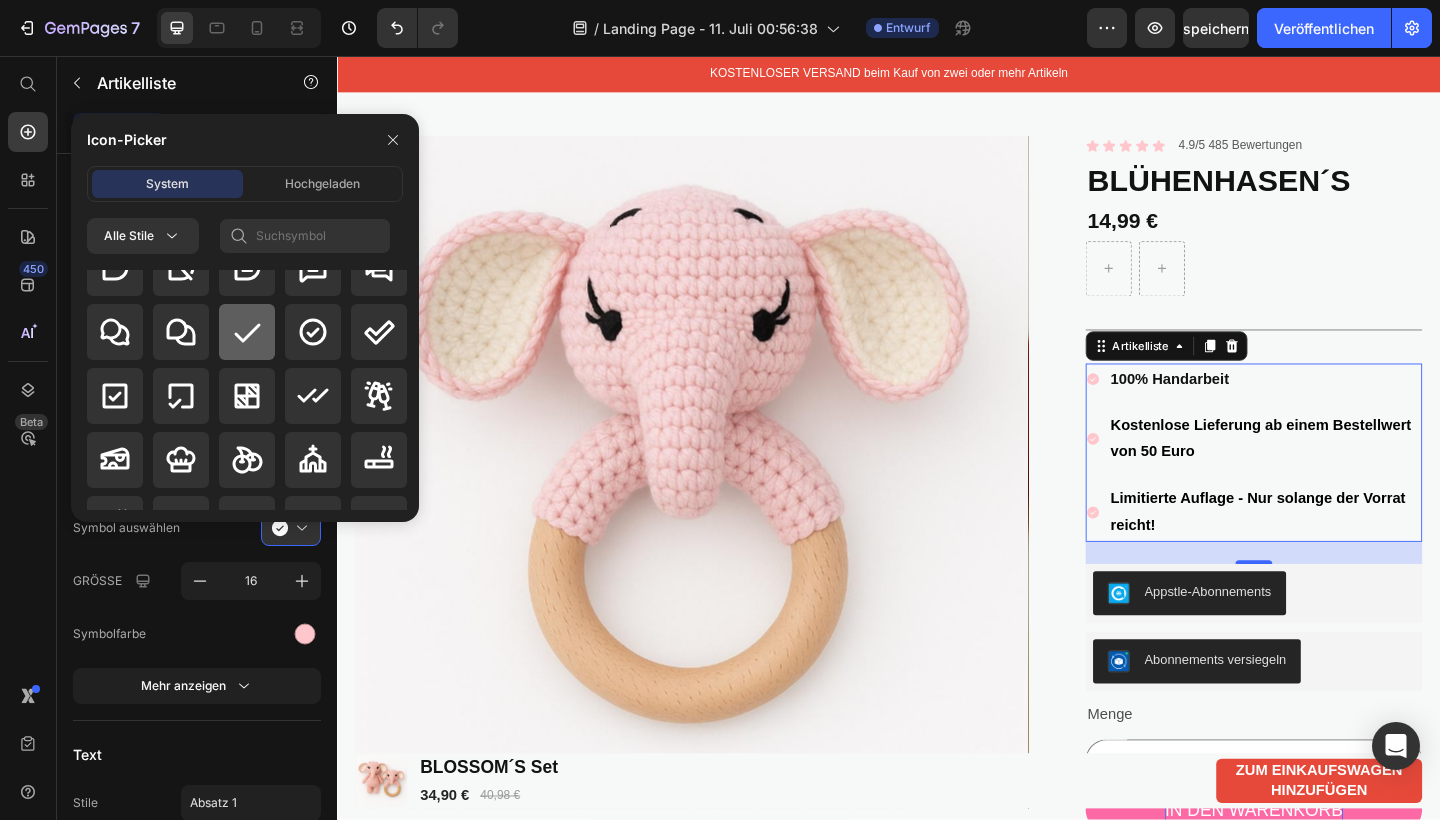 click 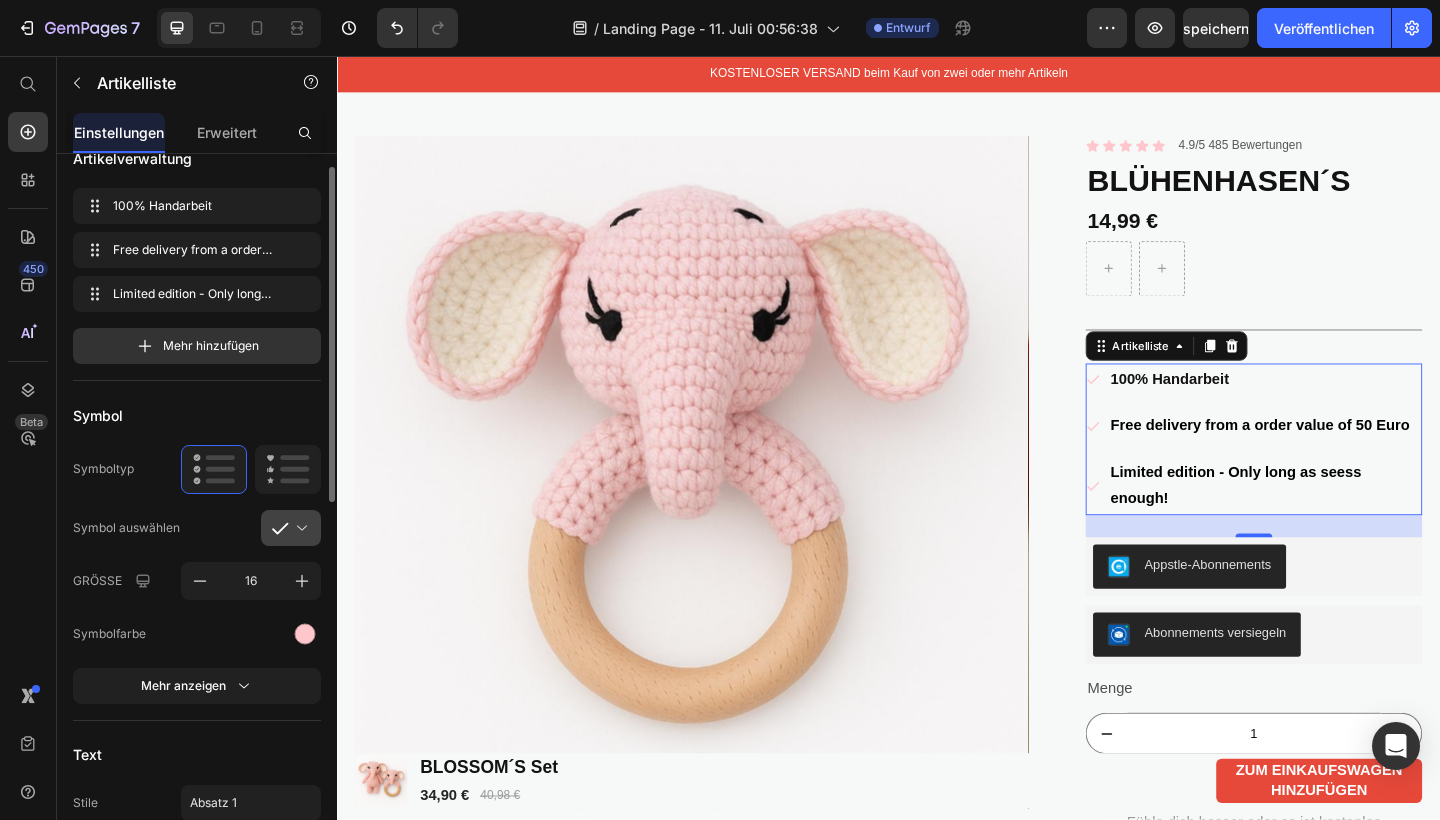 click at bounding box center [299, 528] 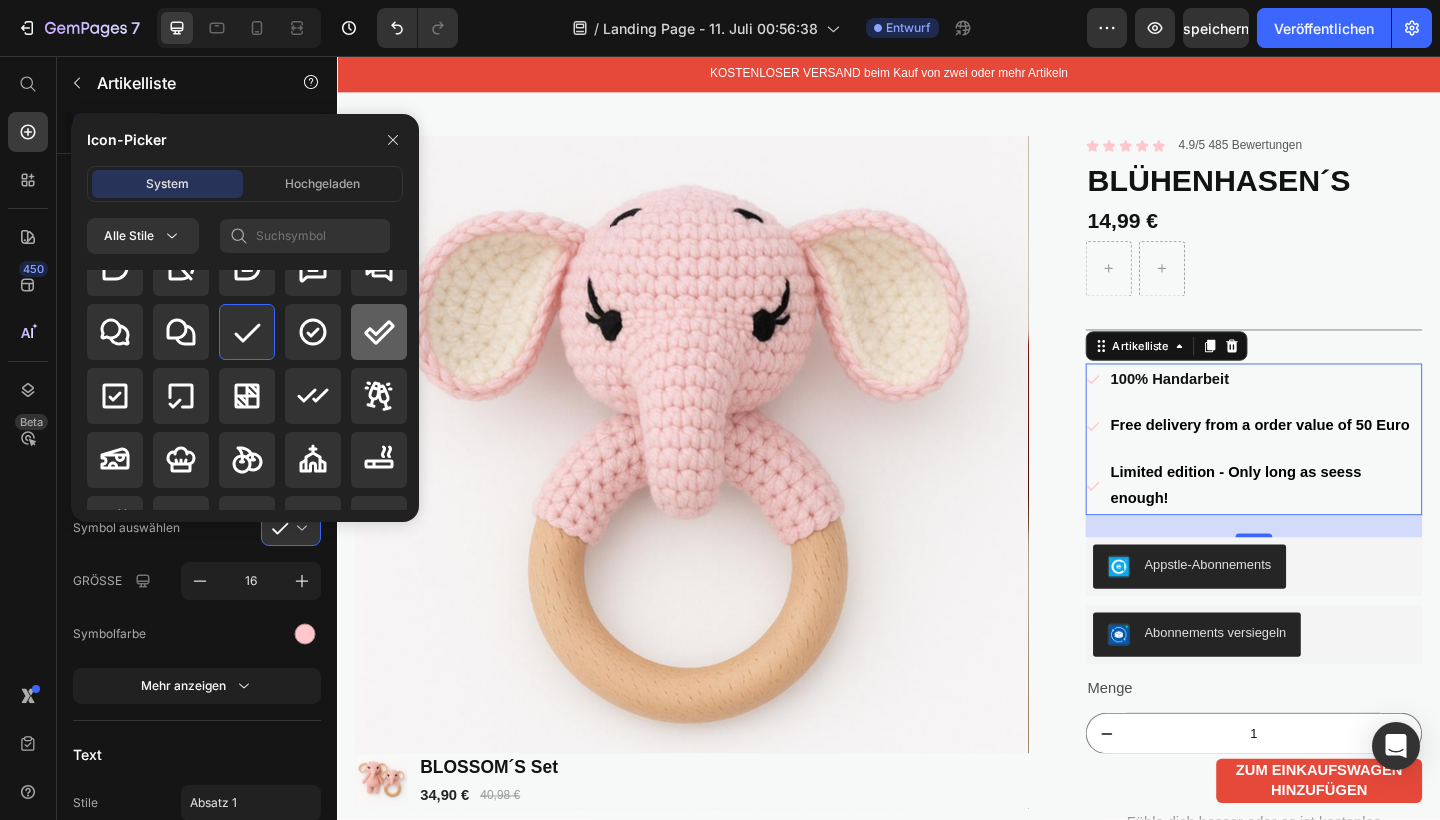 click 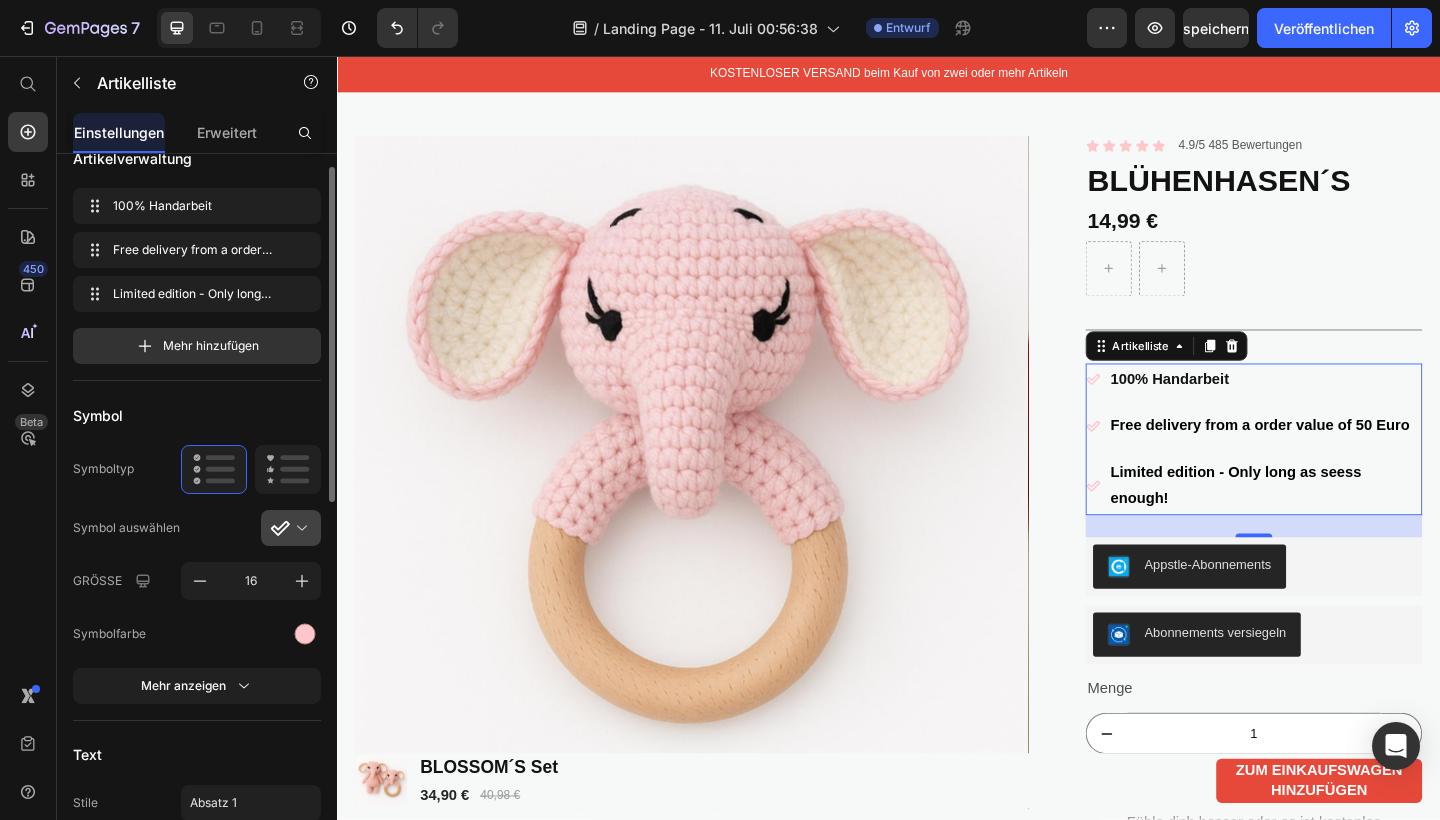 click at bounding box center [299, 528] 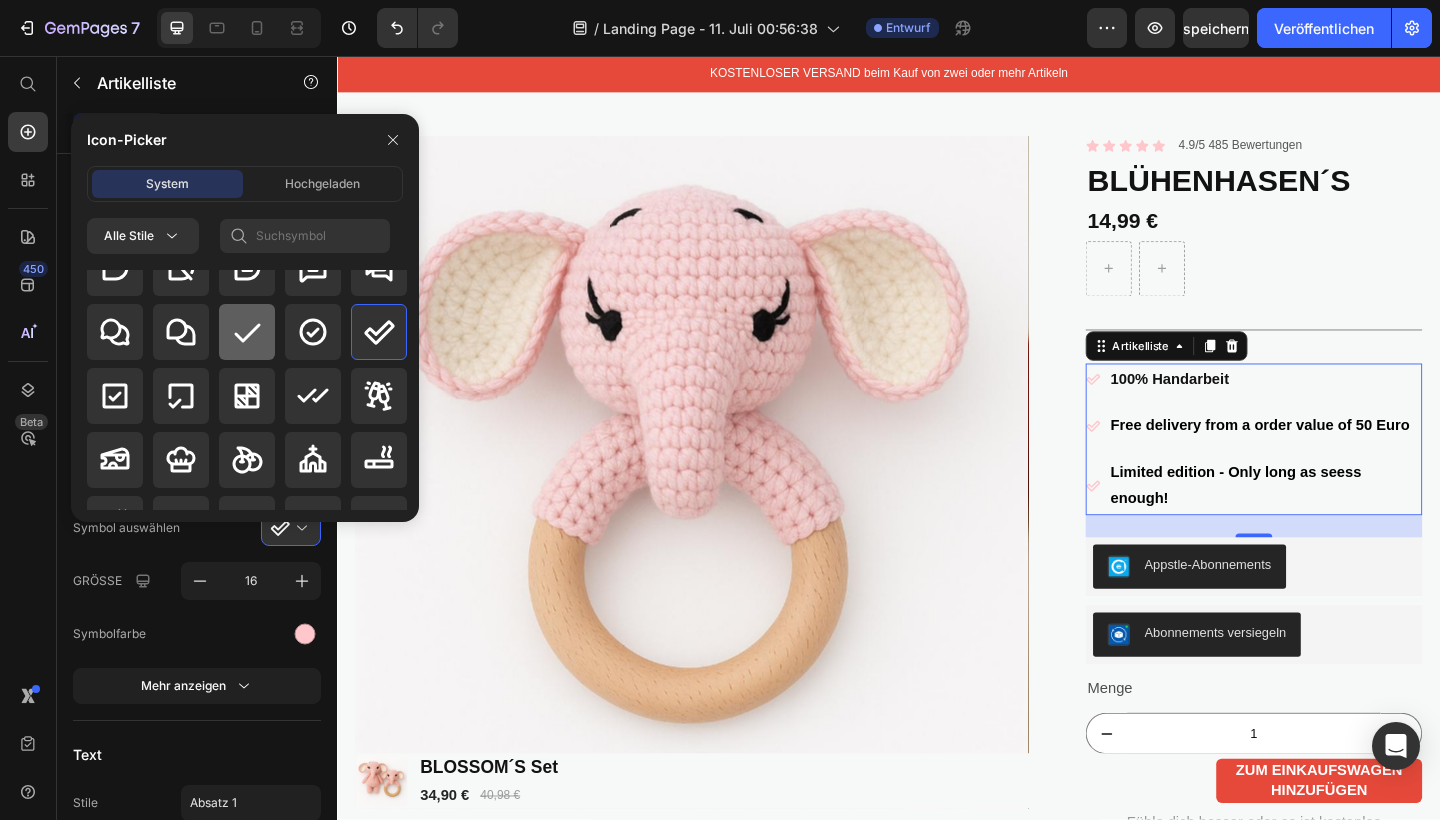click 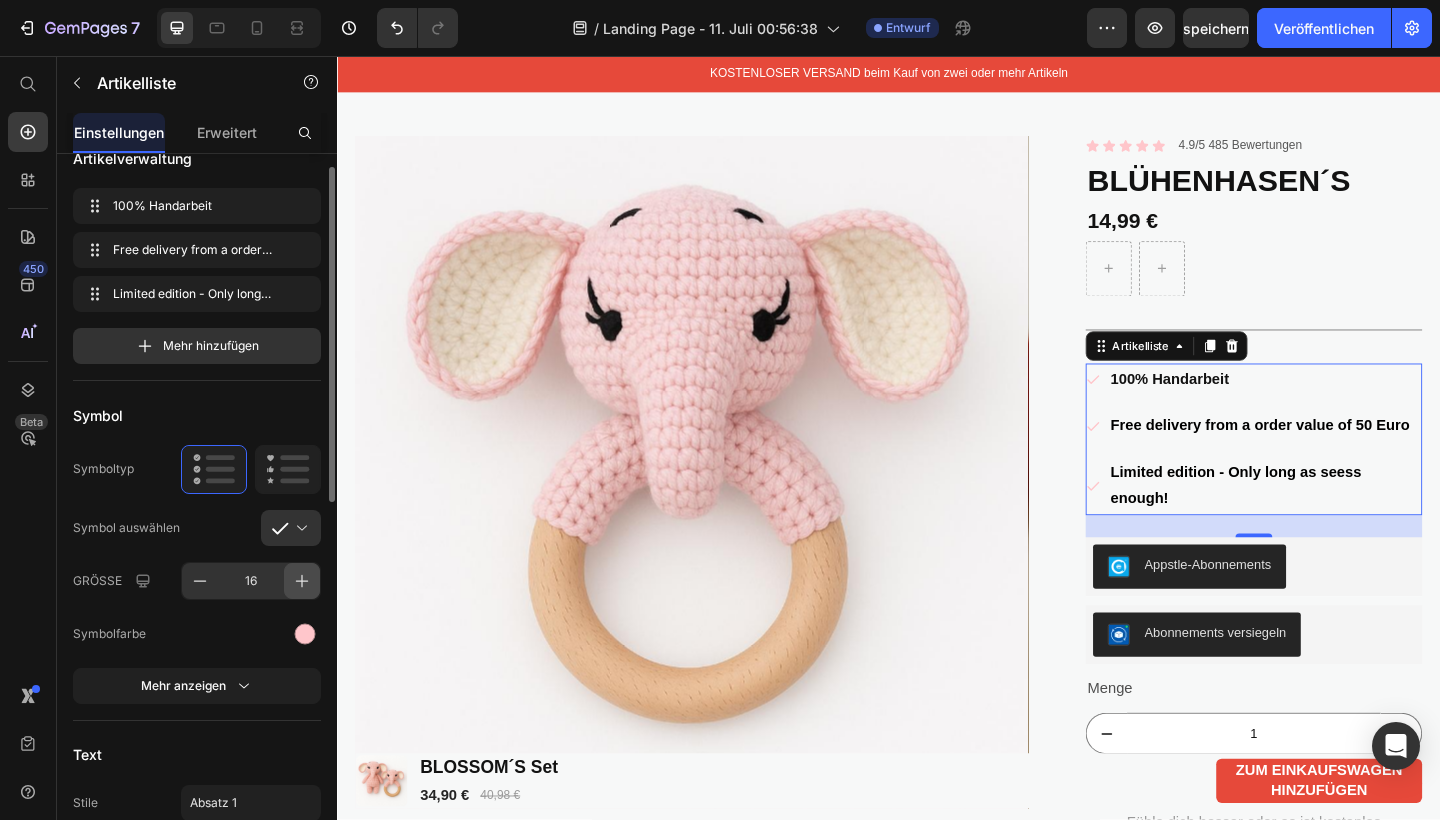 click 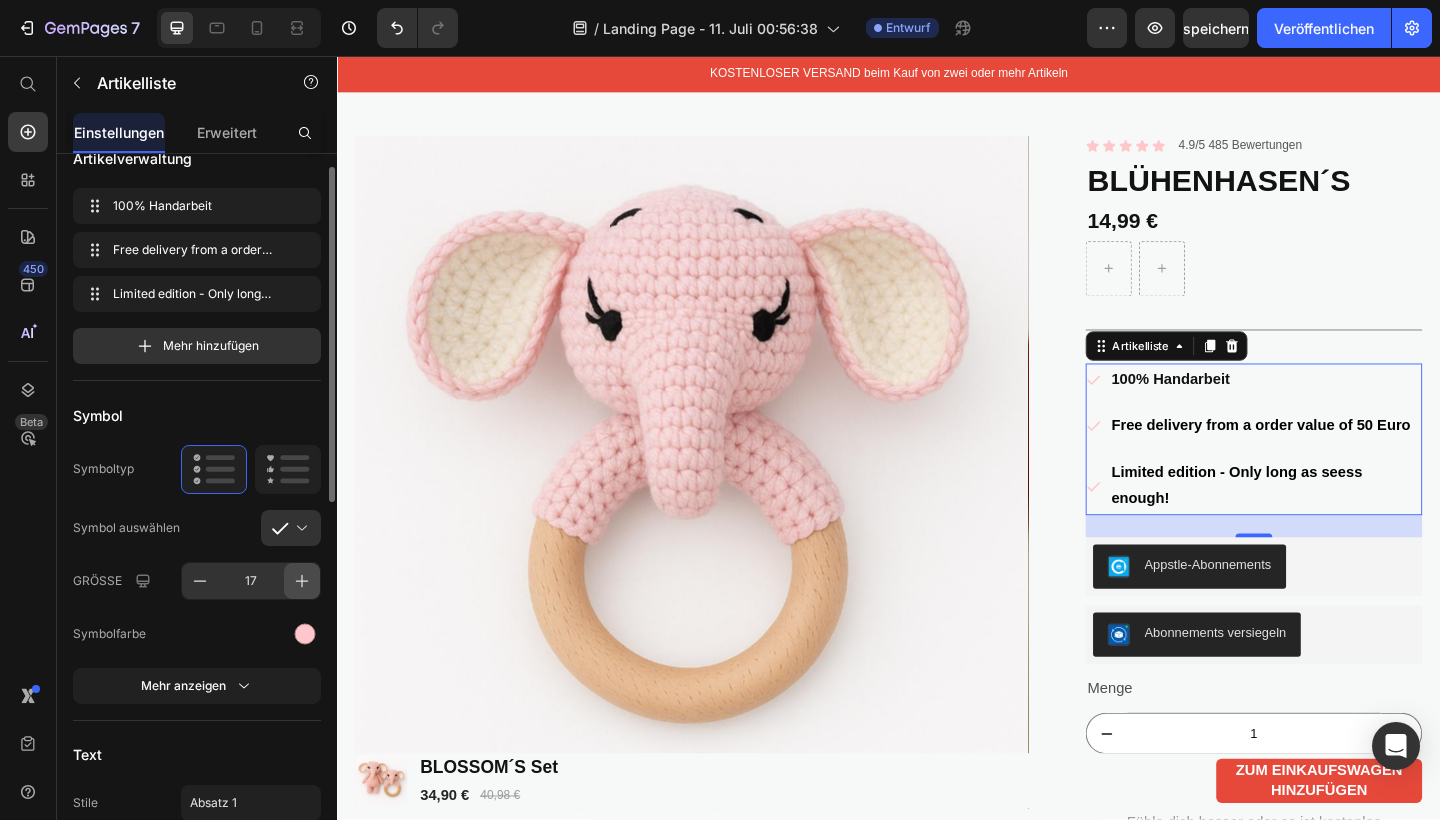 click 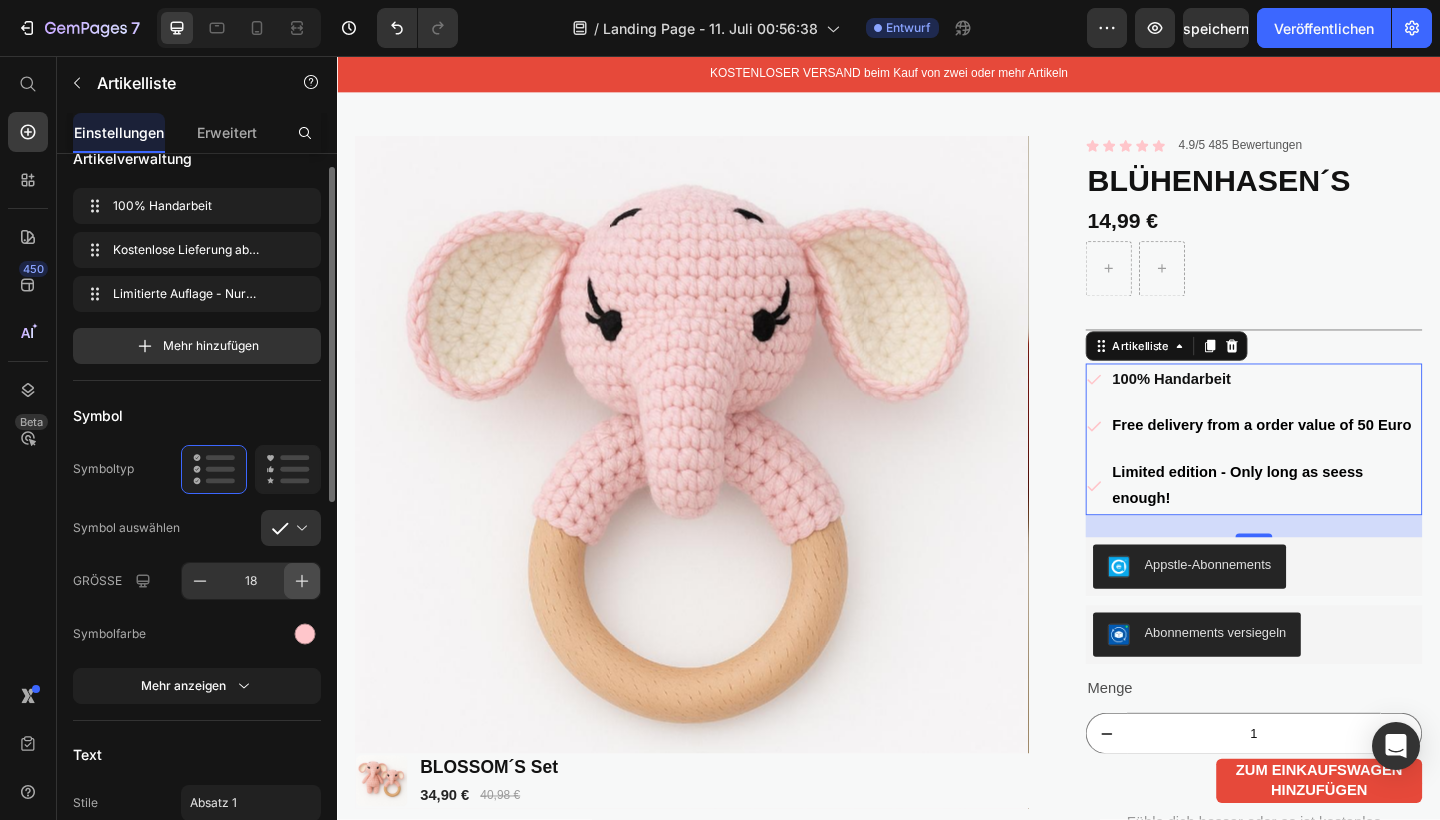 click 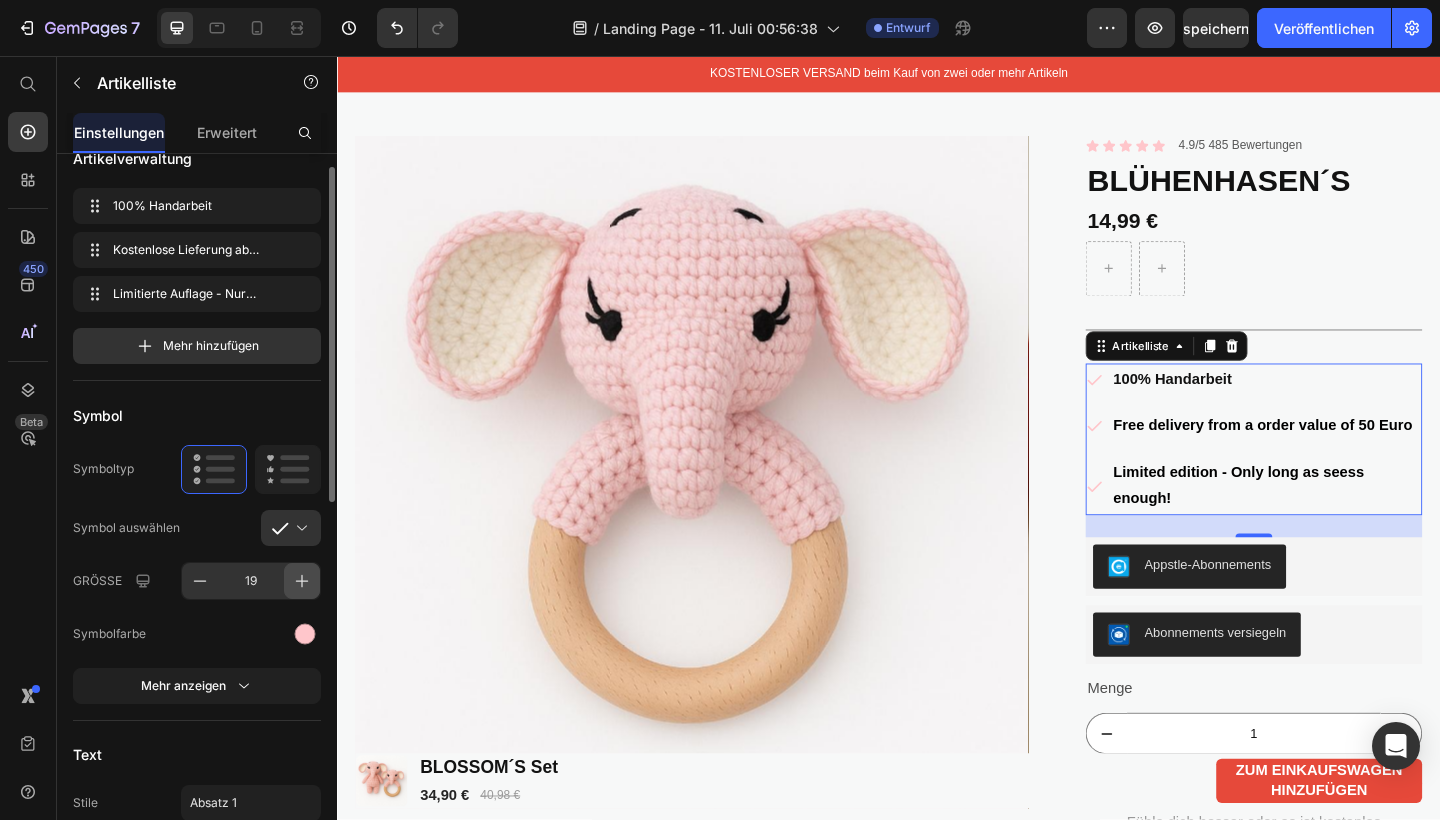 click 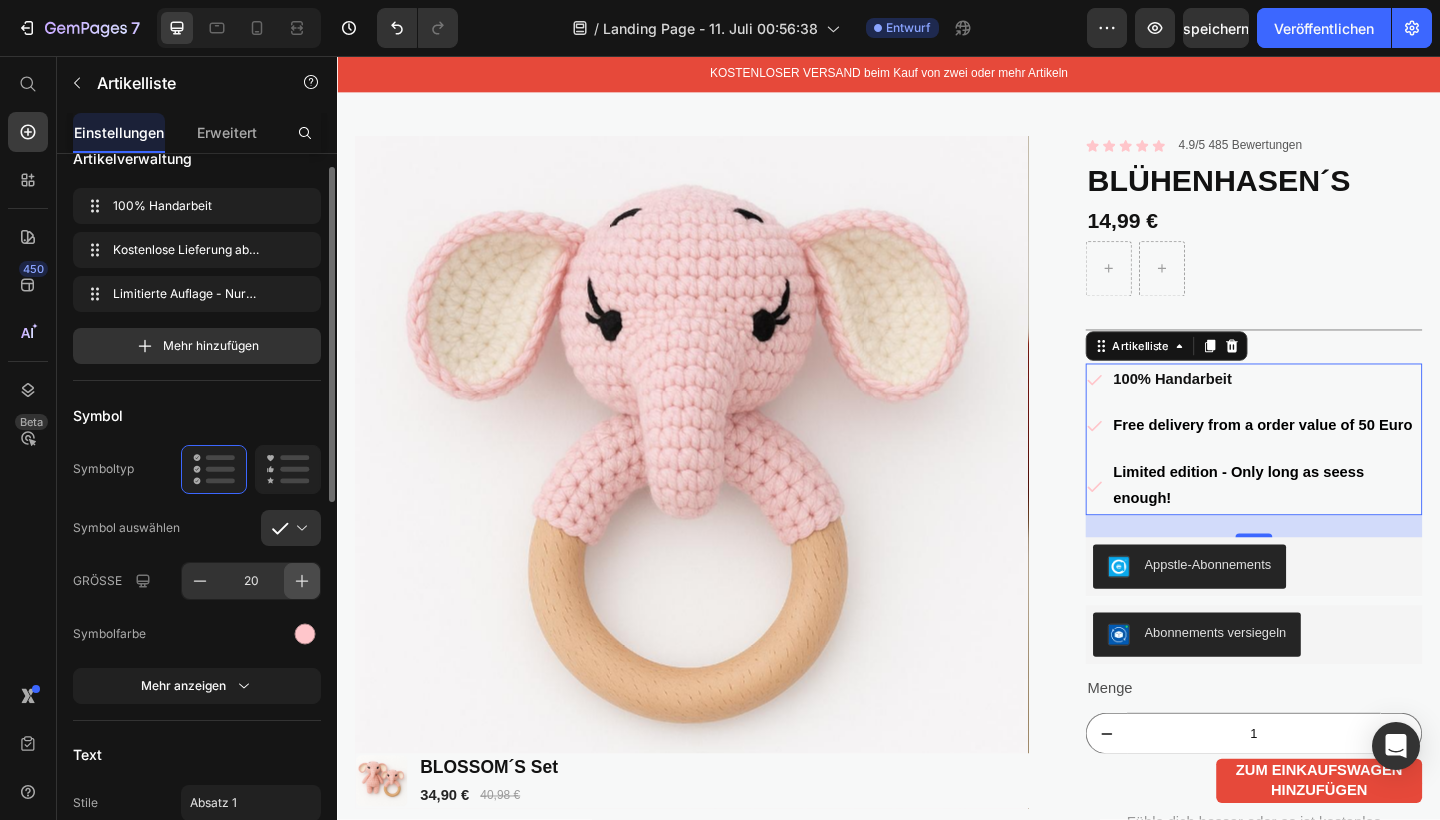 click 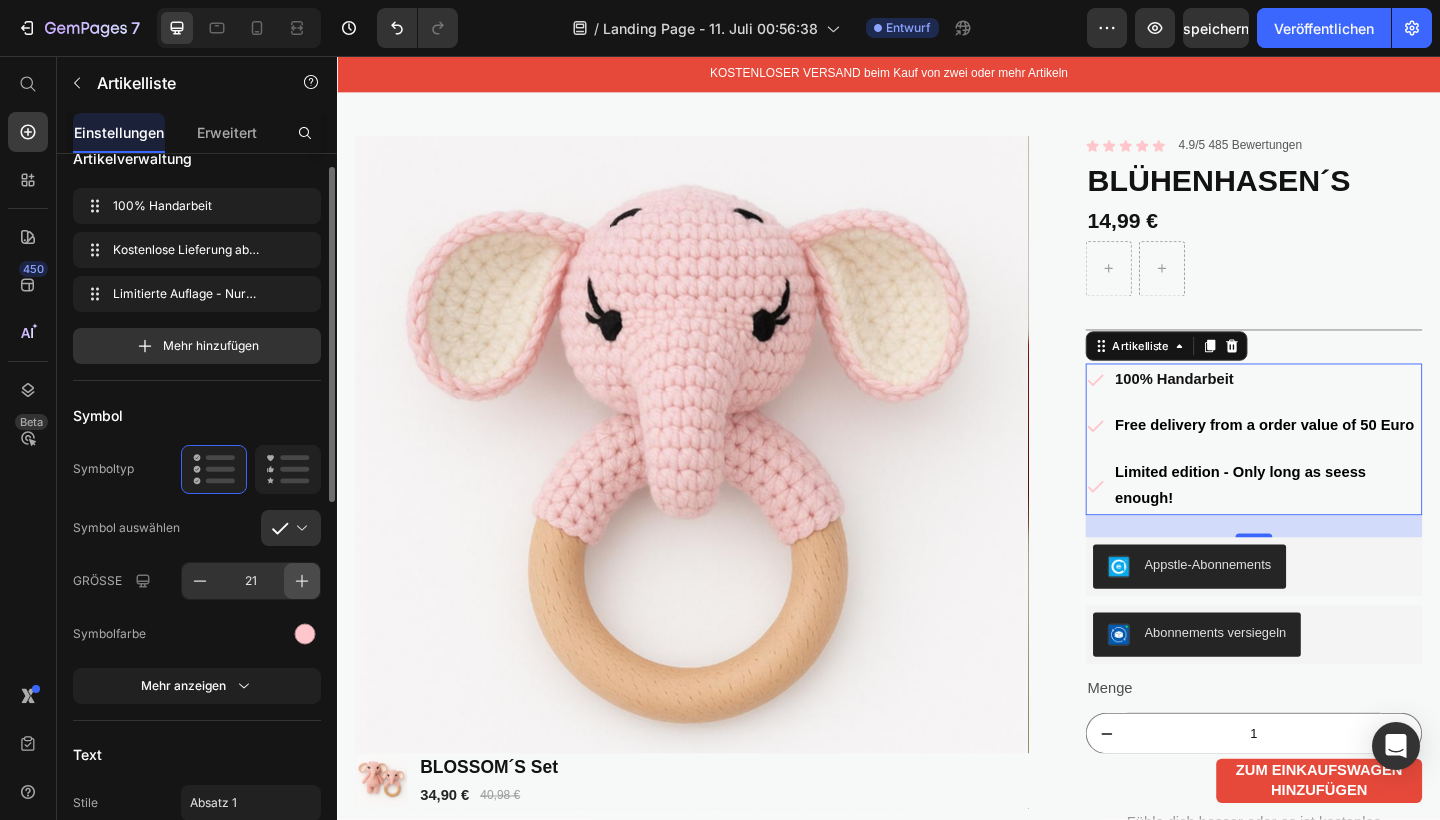 click 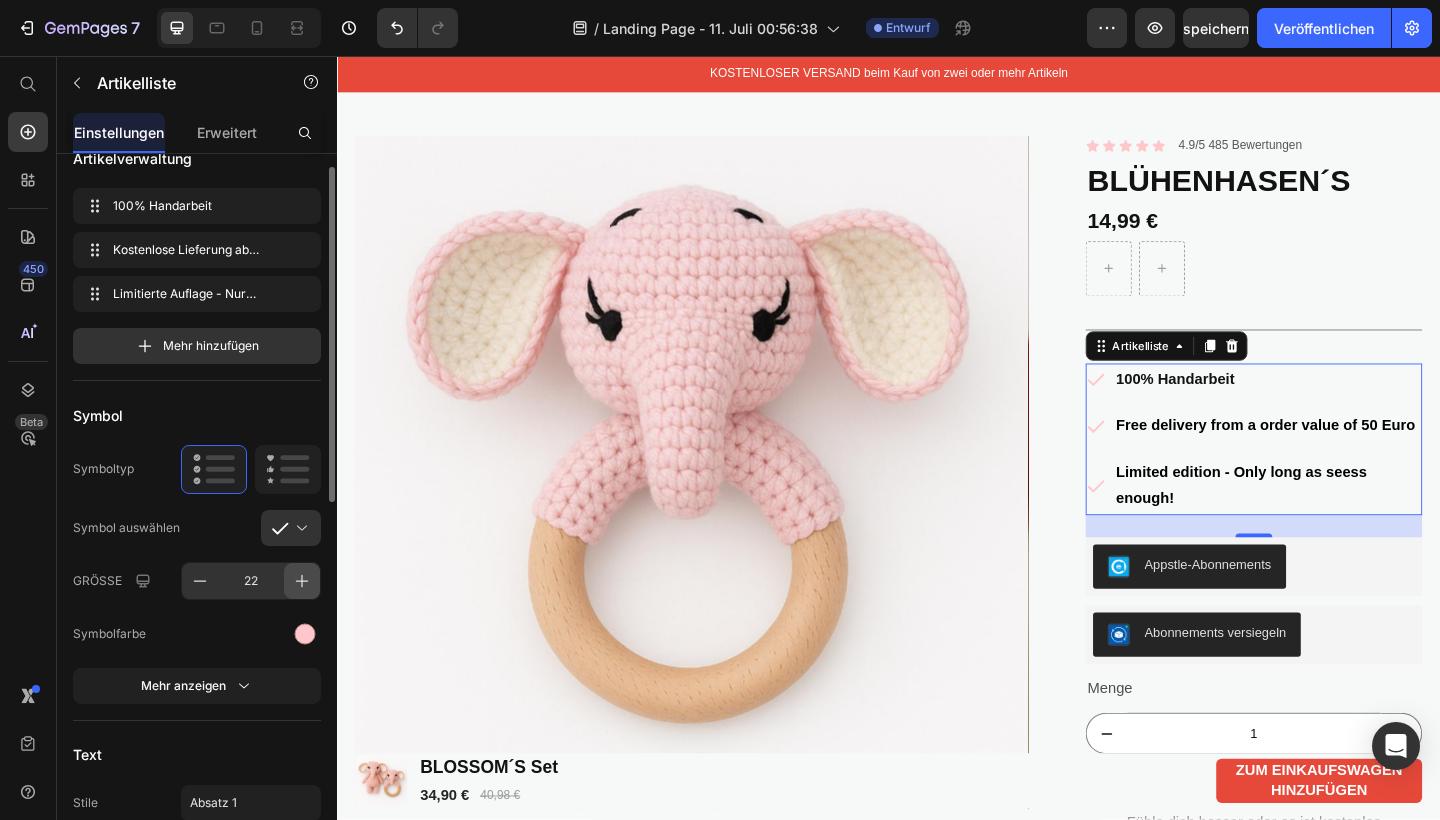 click 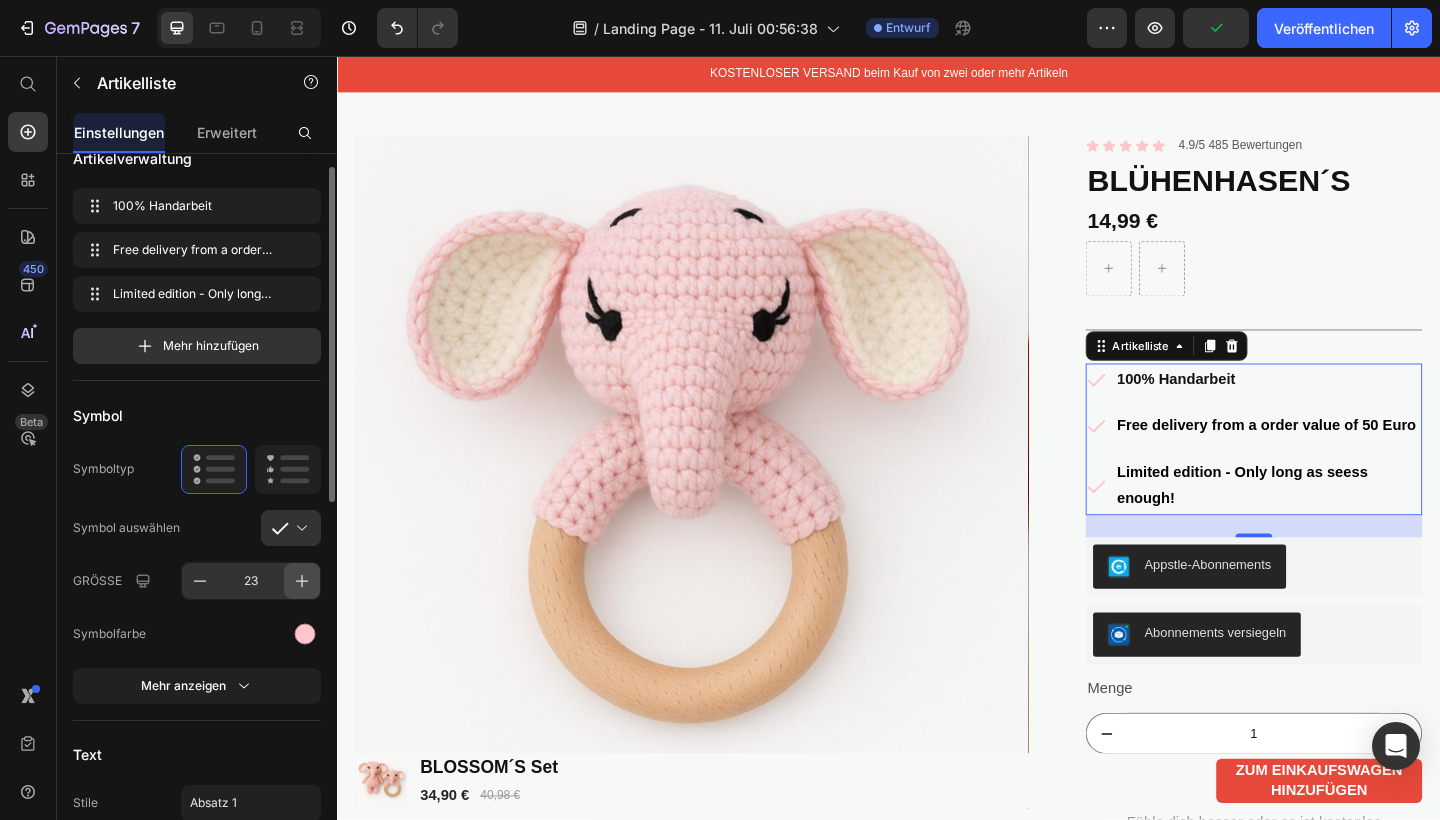 click 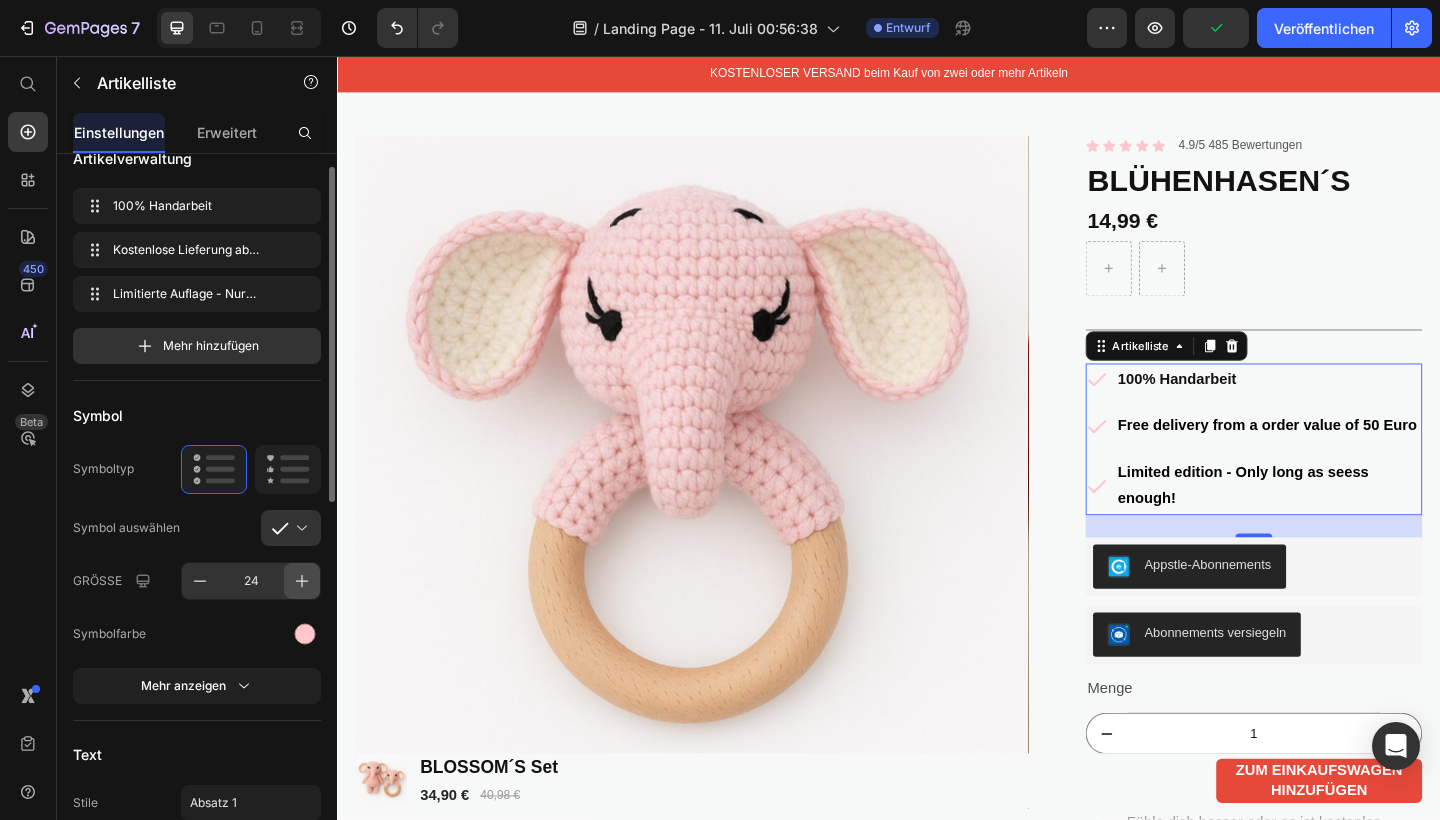 click 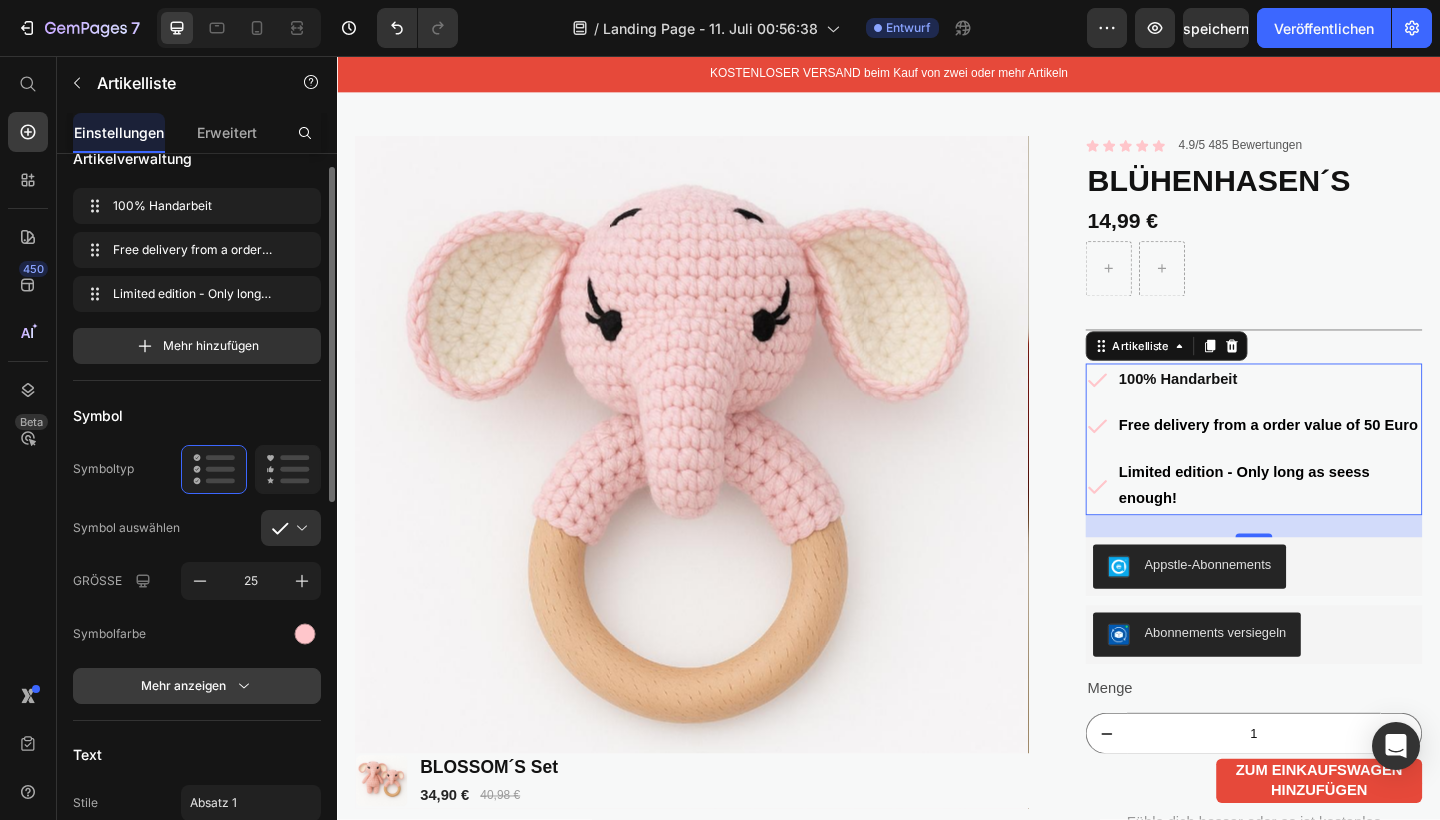 click 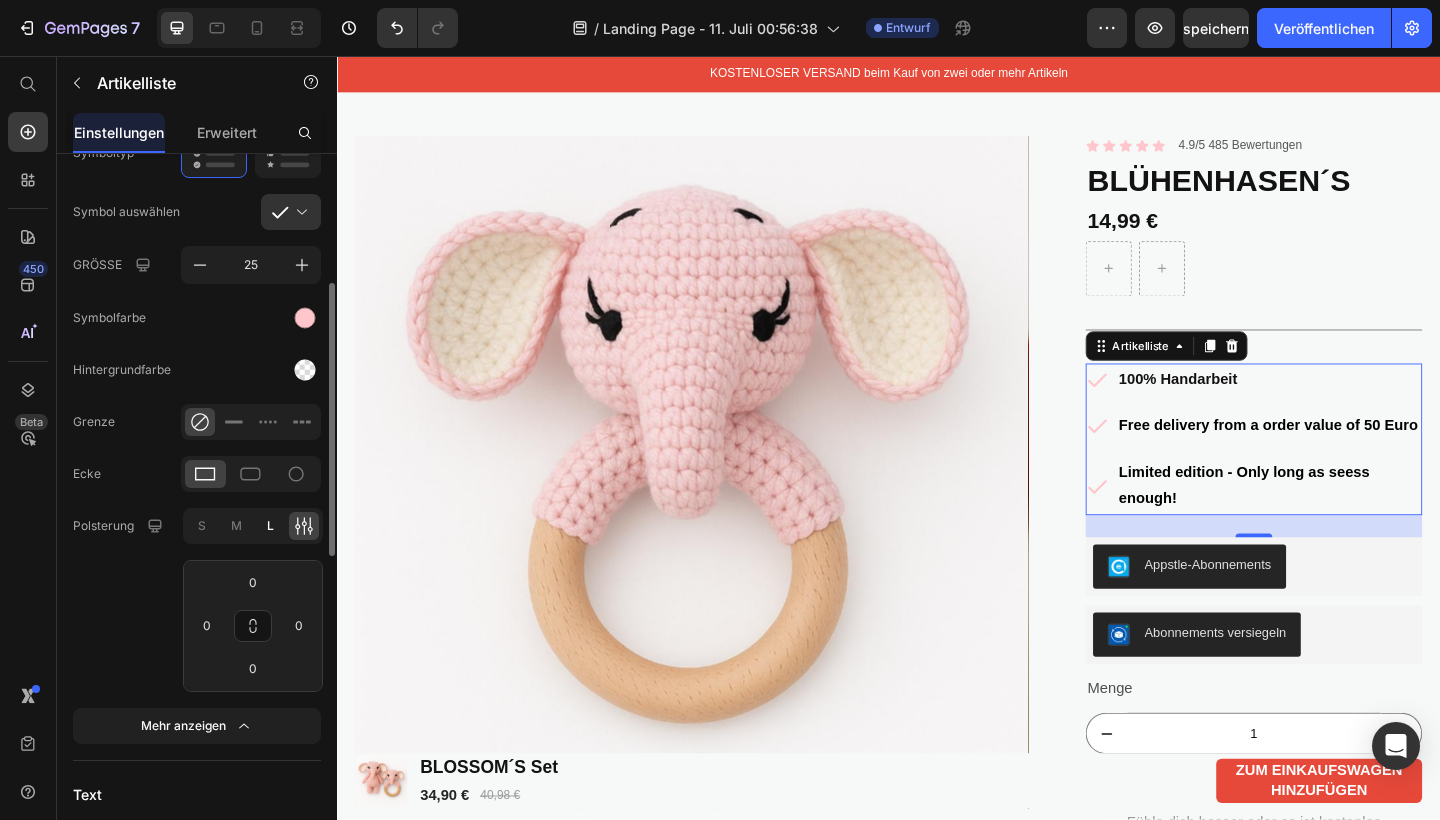 scroll, scrollTop: 351, scrollLeft: 0, axis: vertical 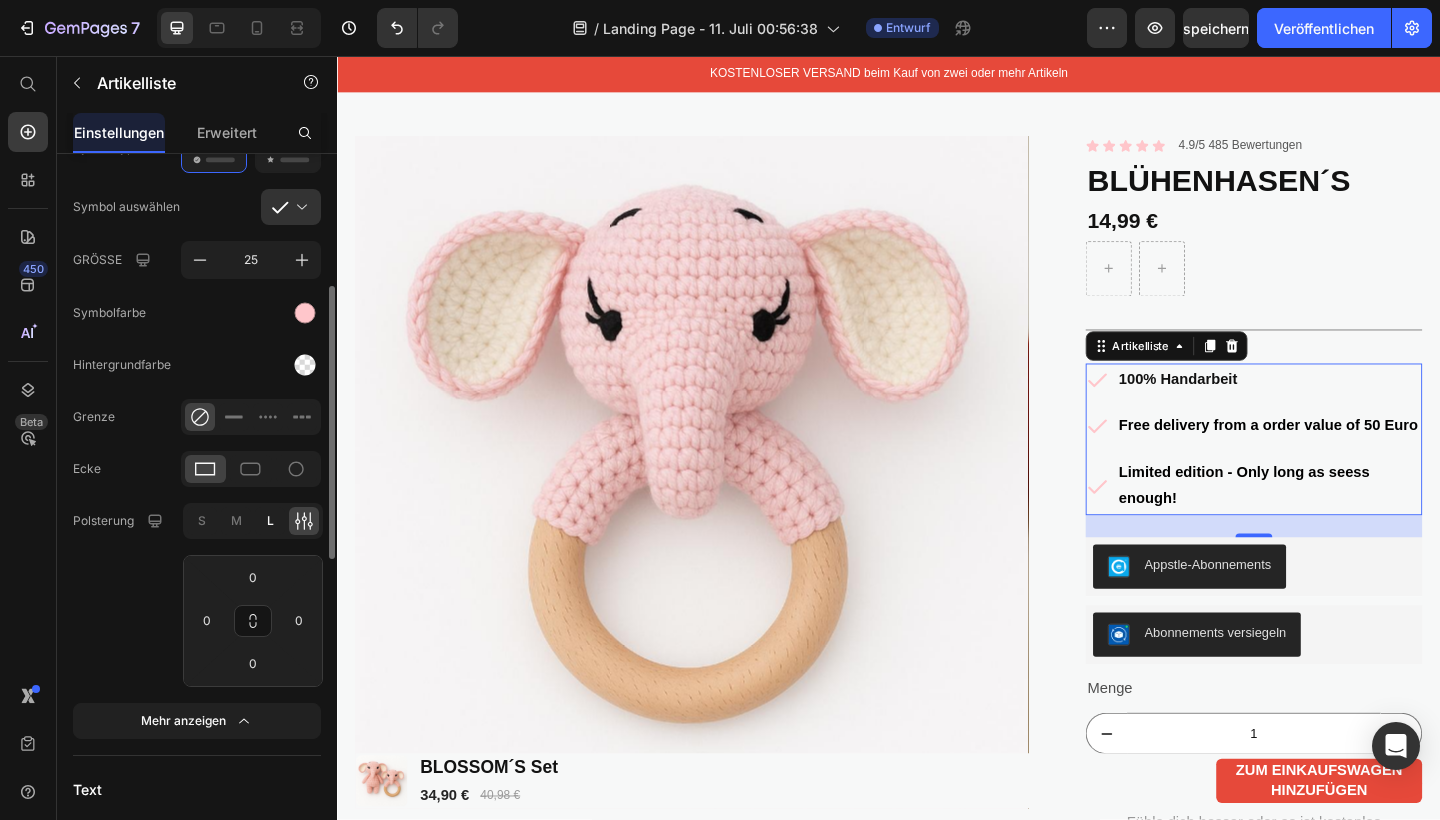 click on "L" 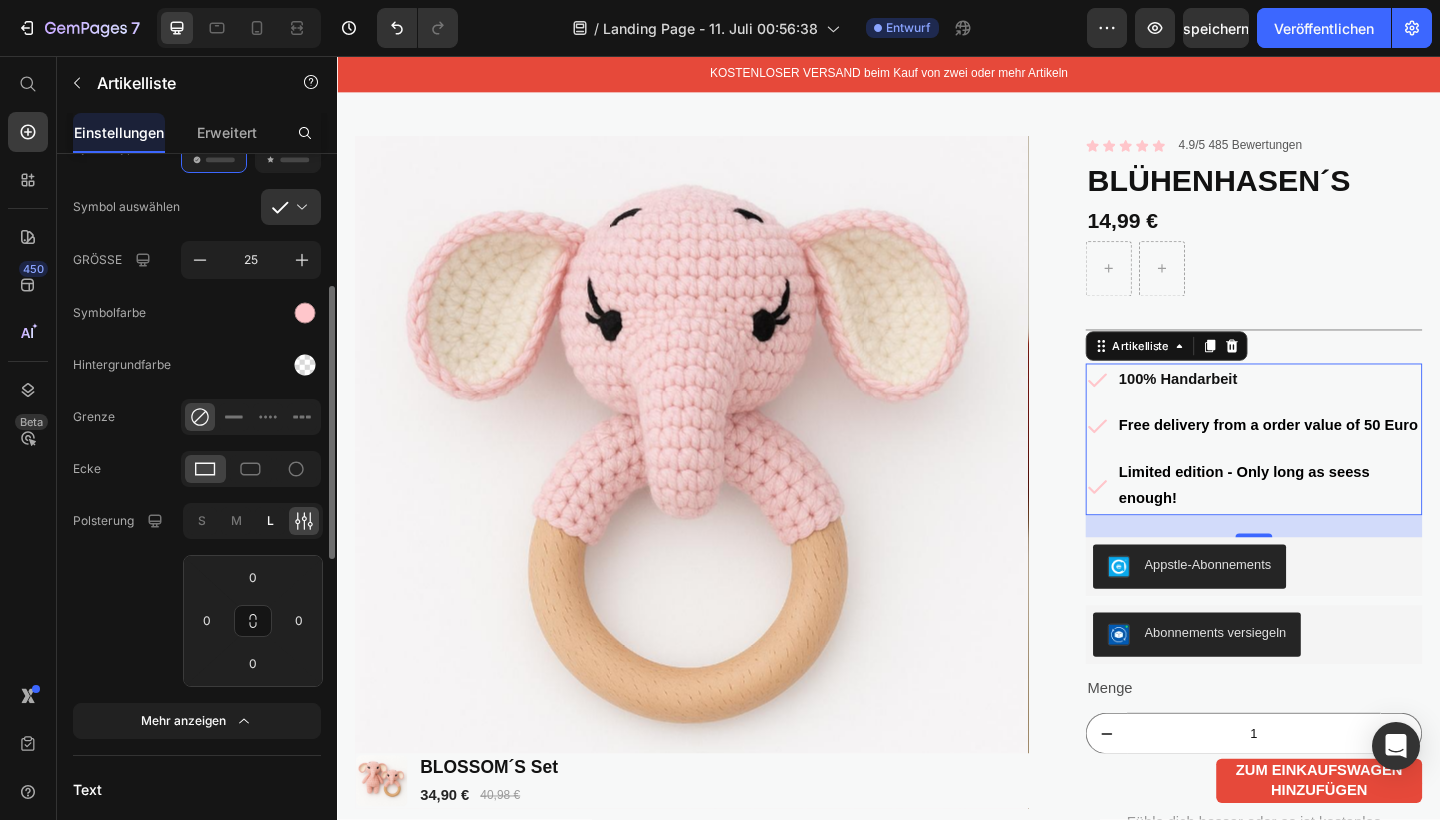type on "12" 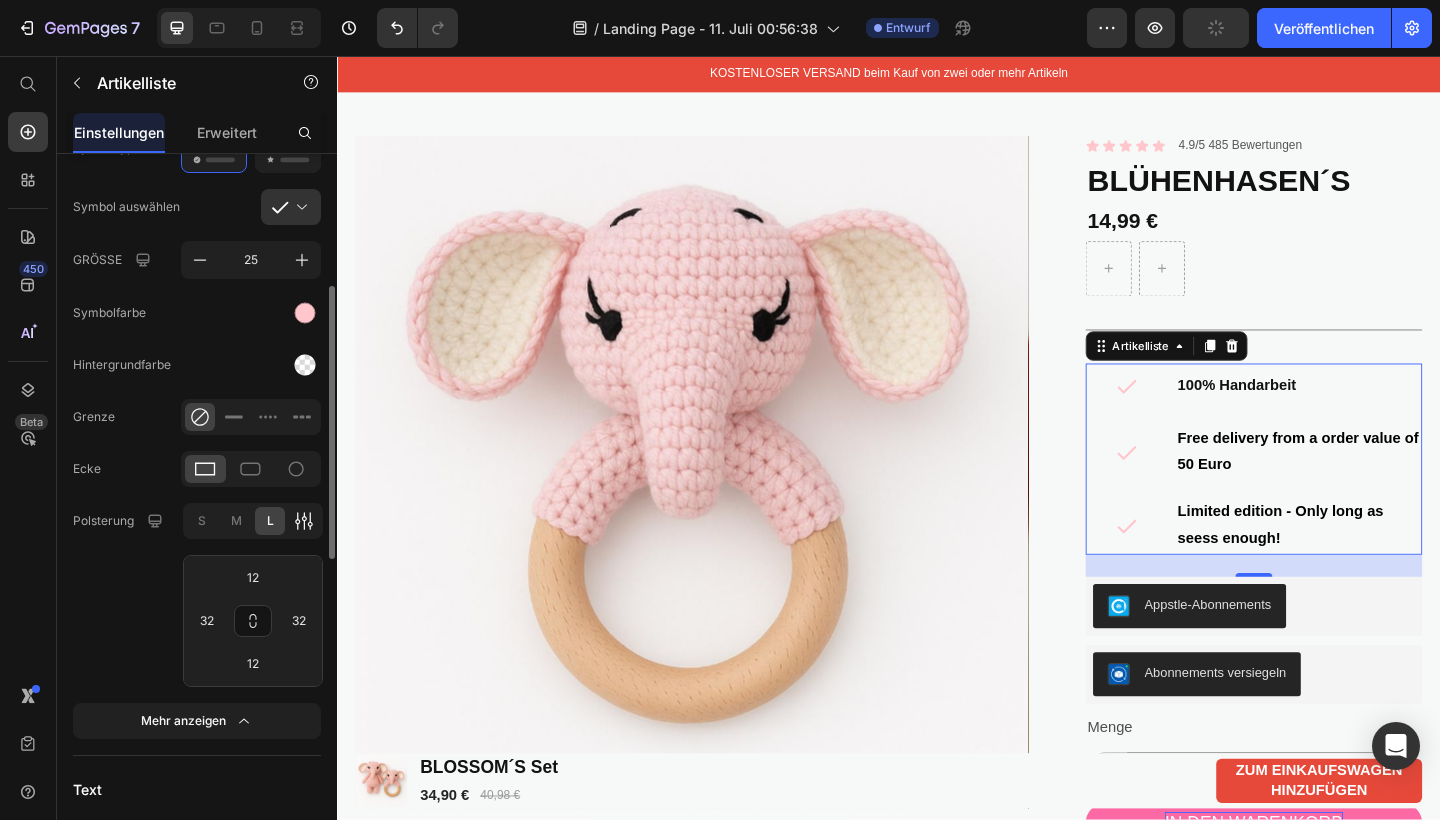 click 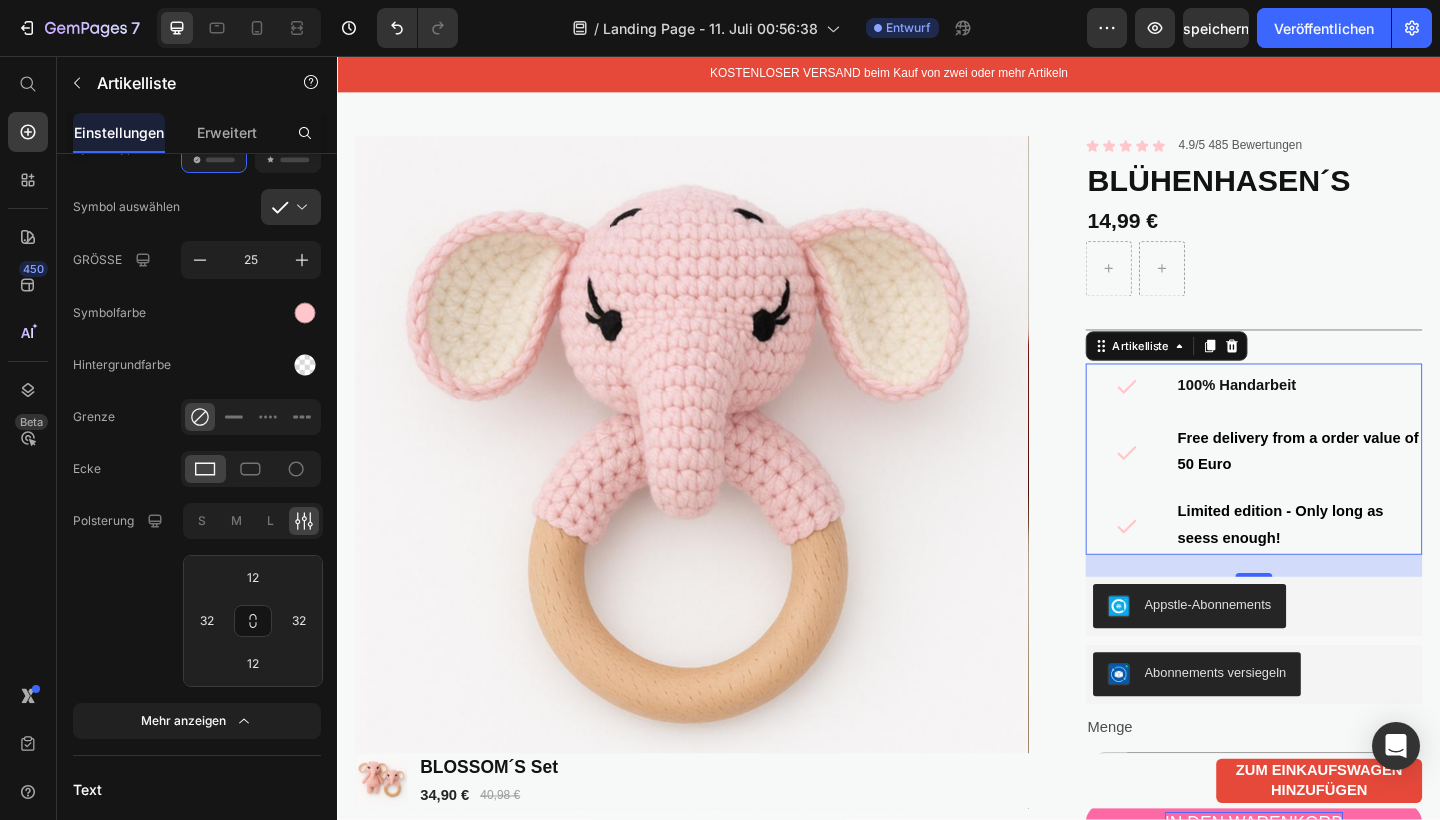 click 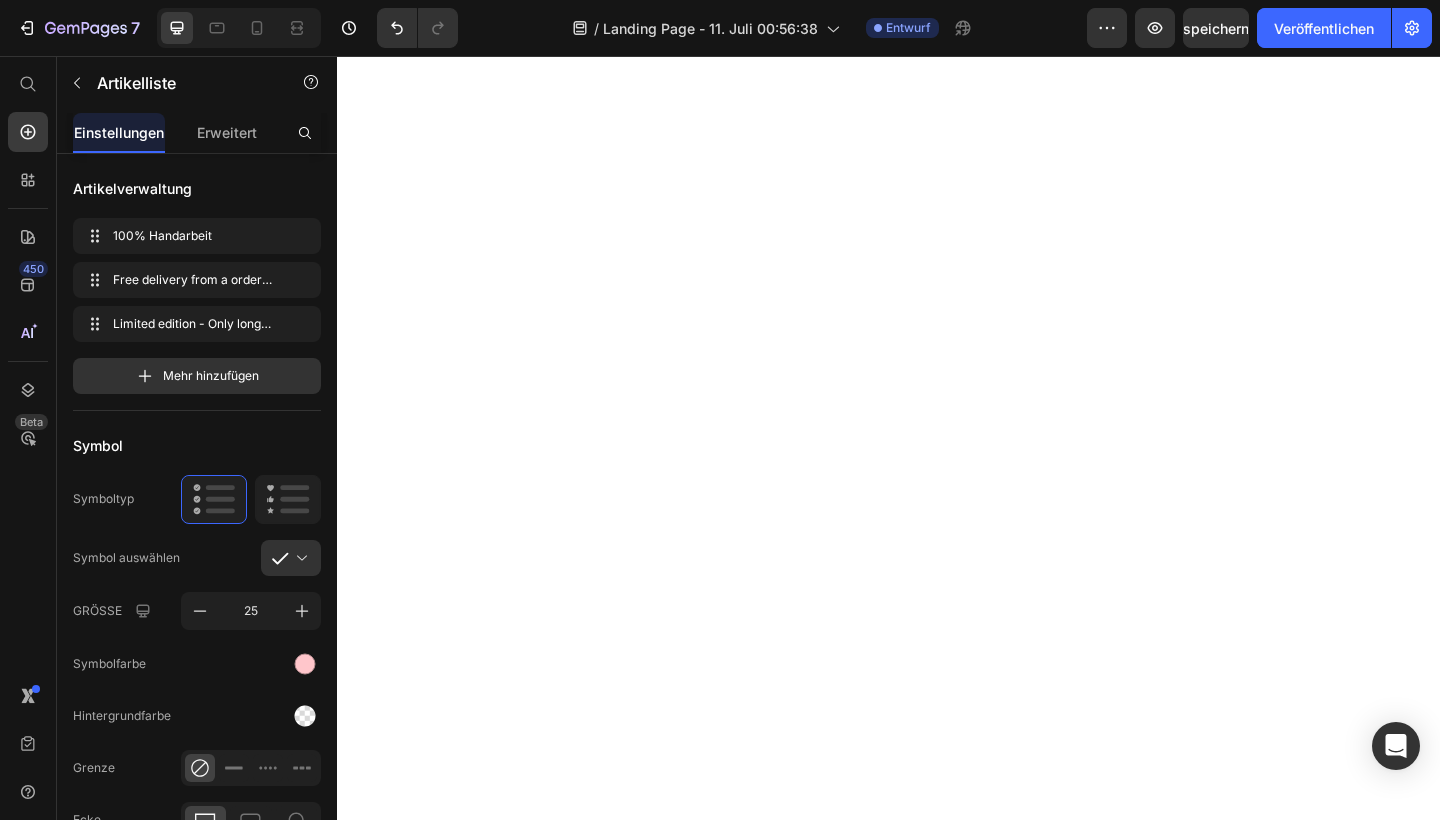 scroll, scrollTop: 0, scrollLeft: 0, axis: both 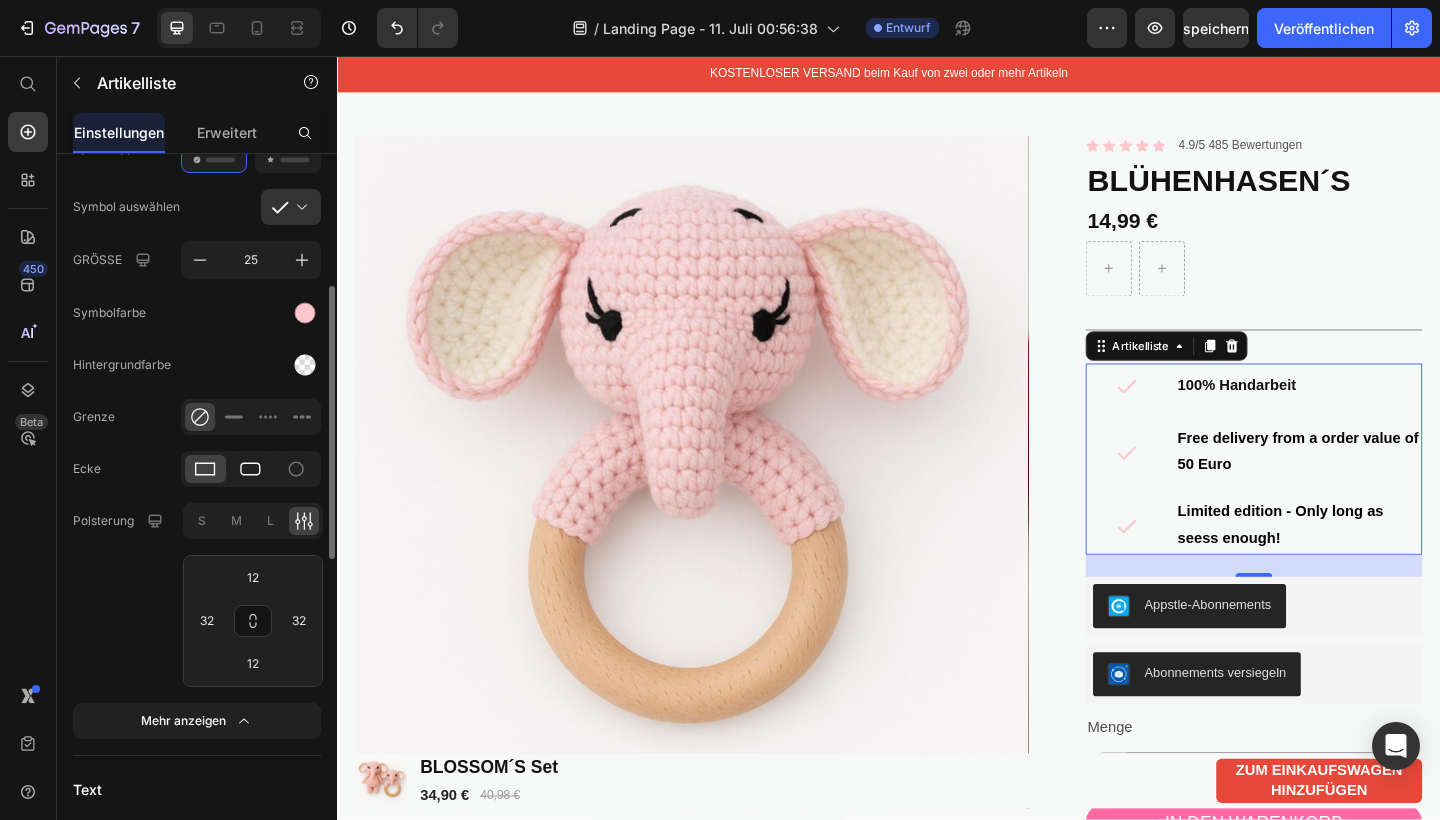 click 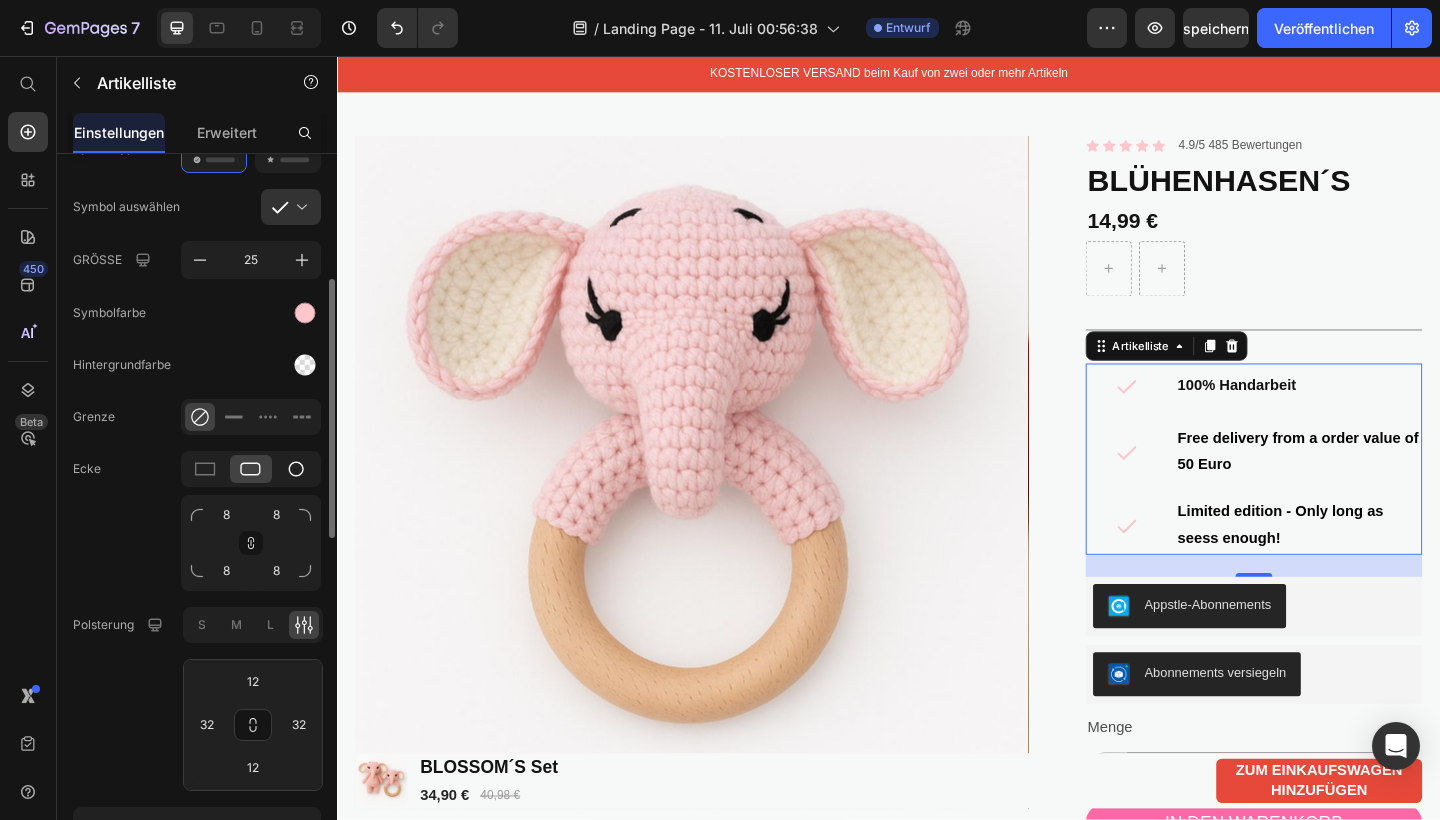 click 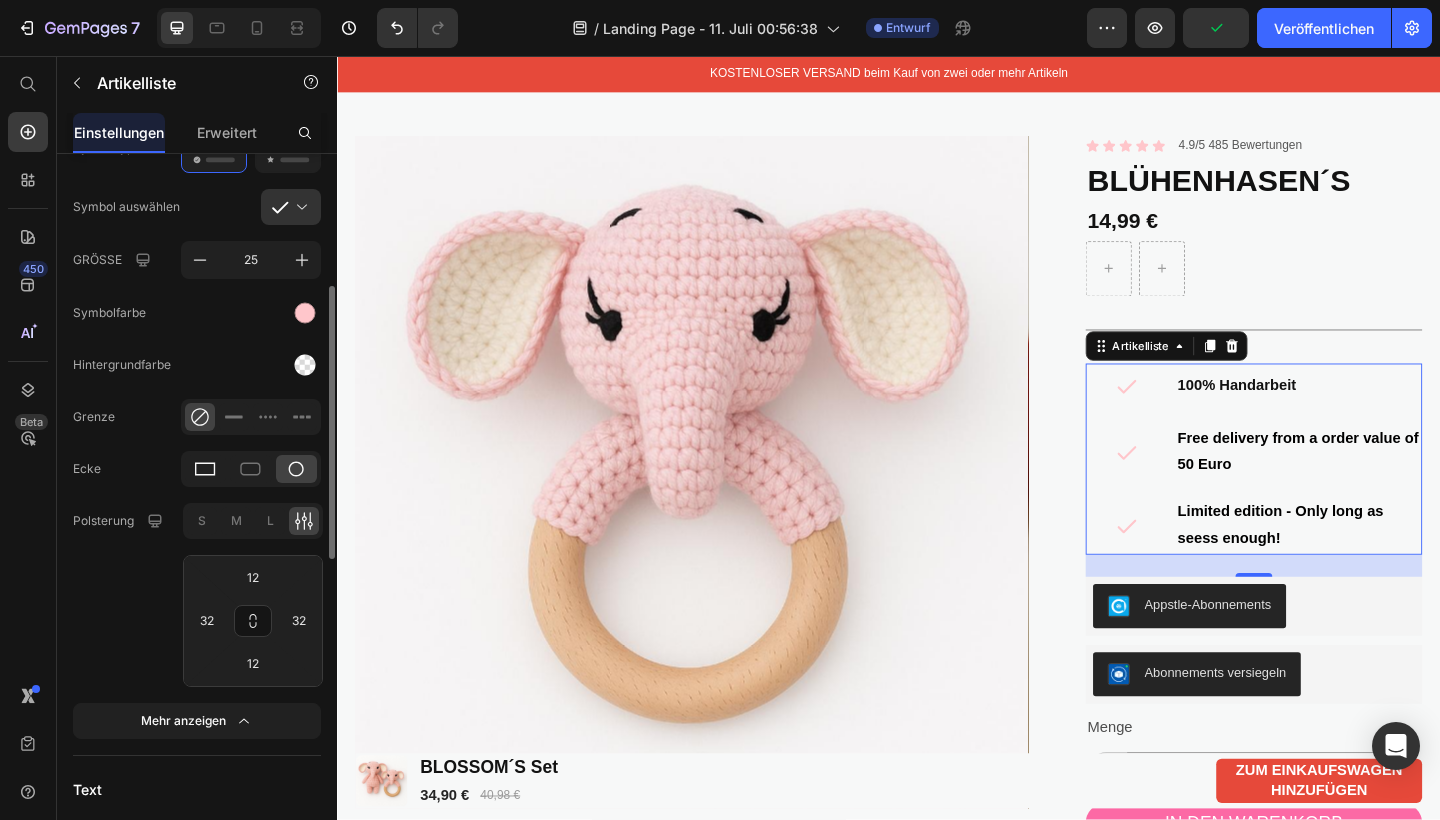click 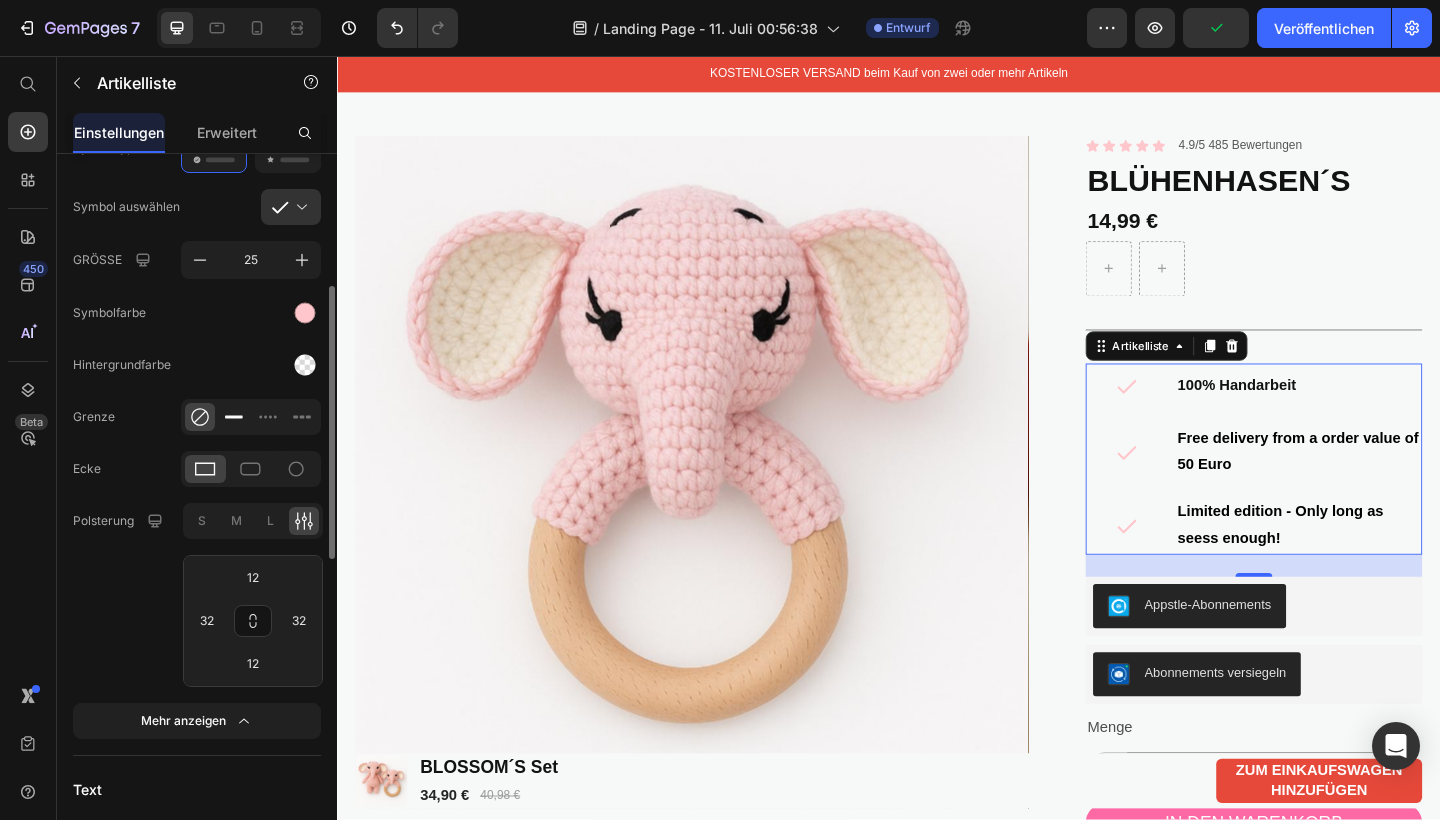 click 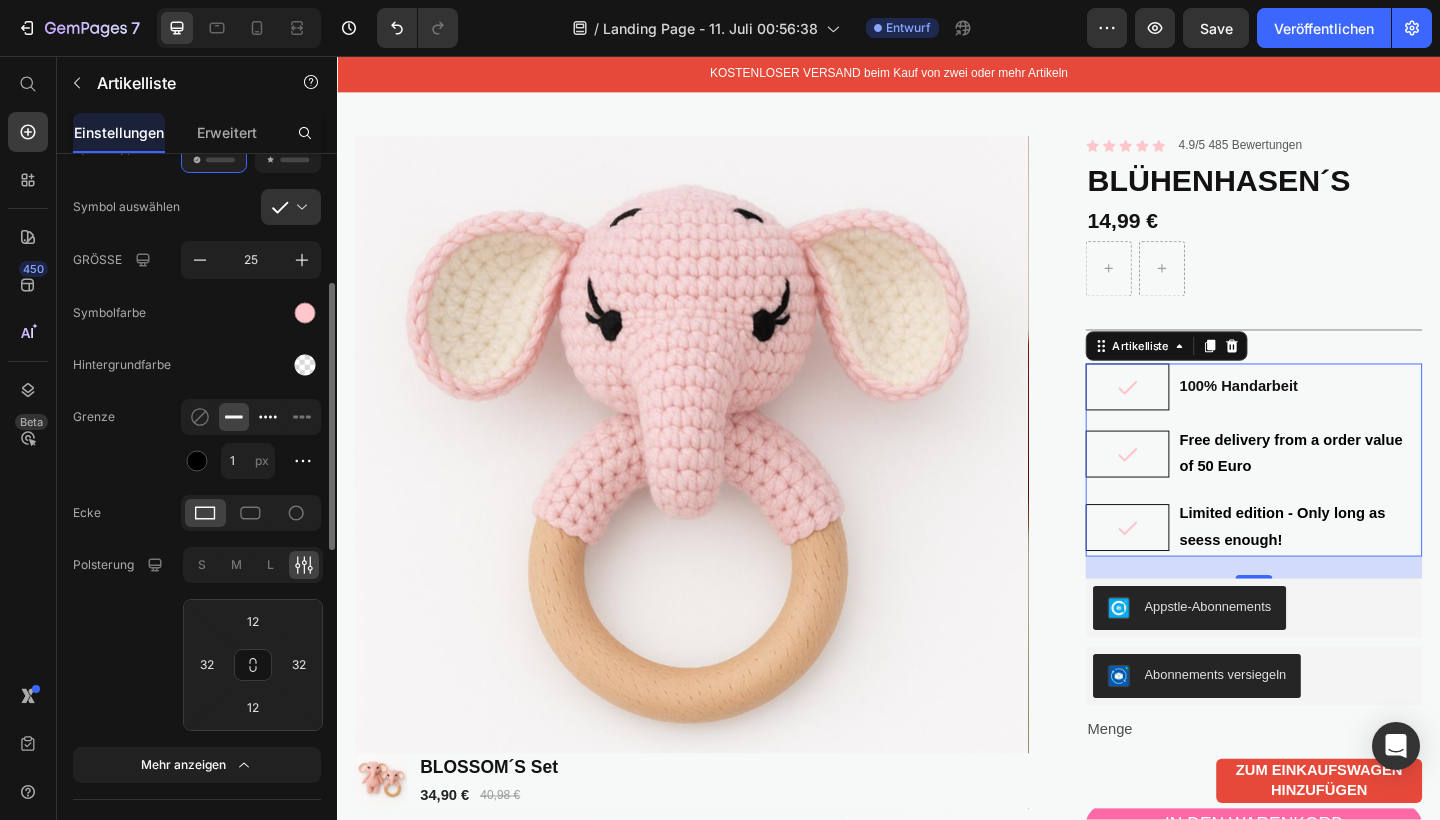 click 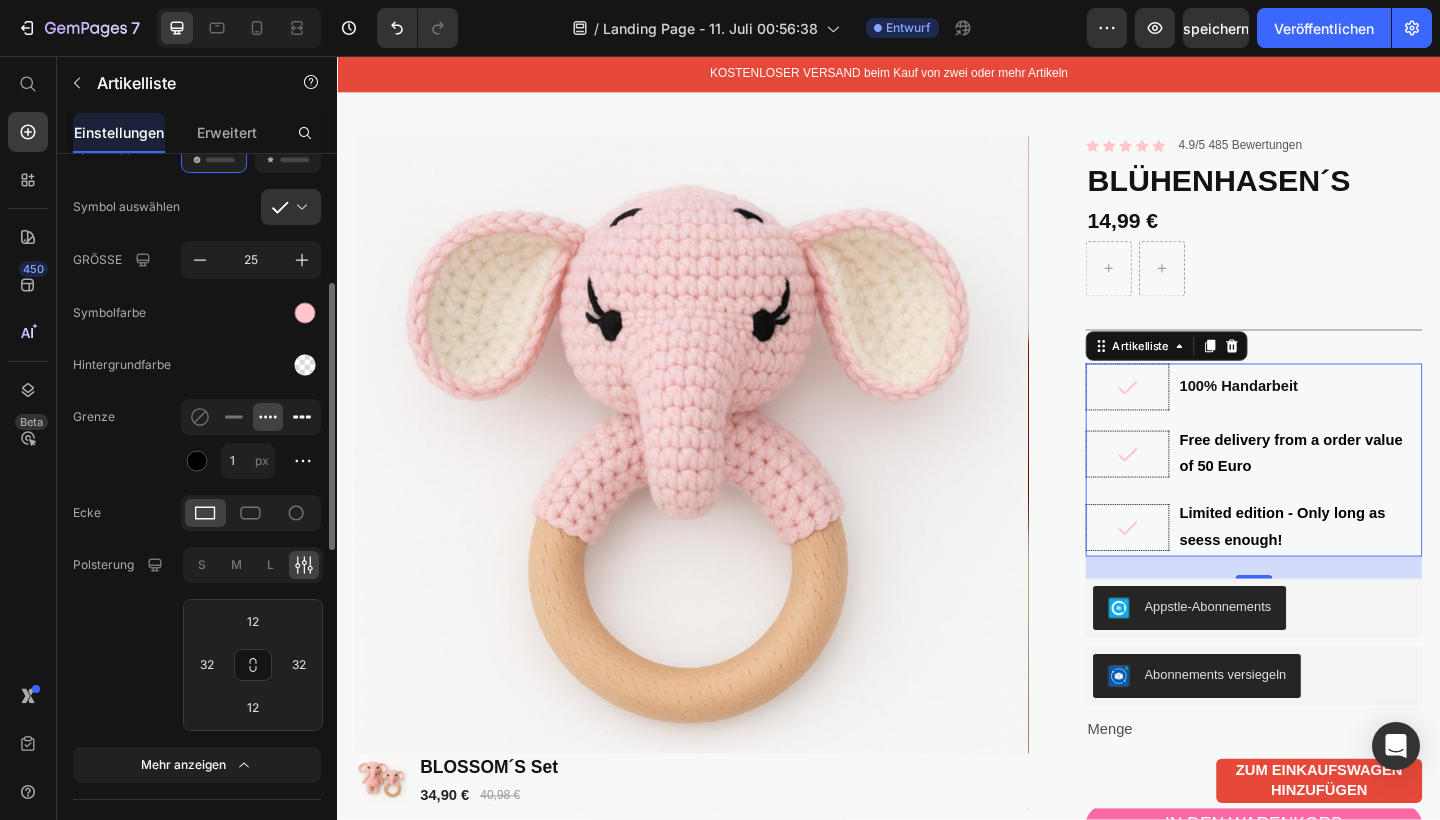 click 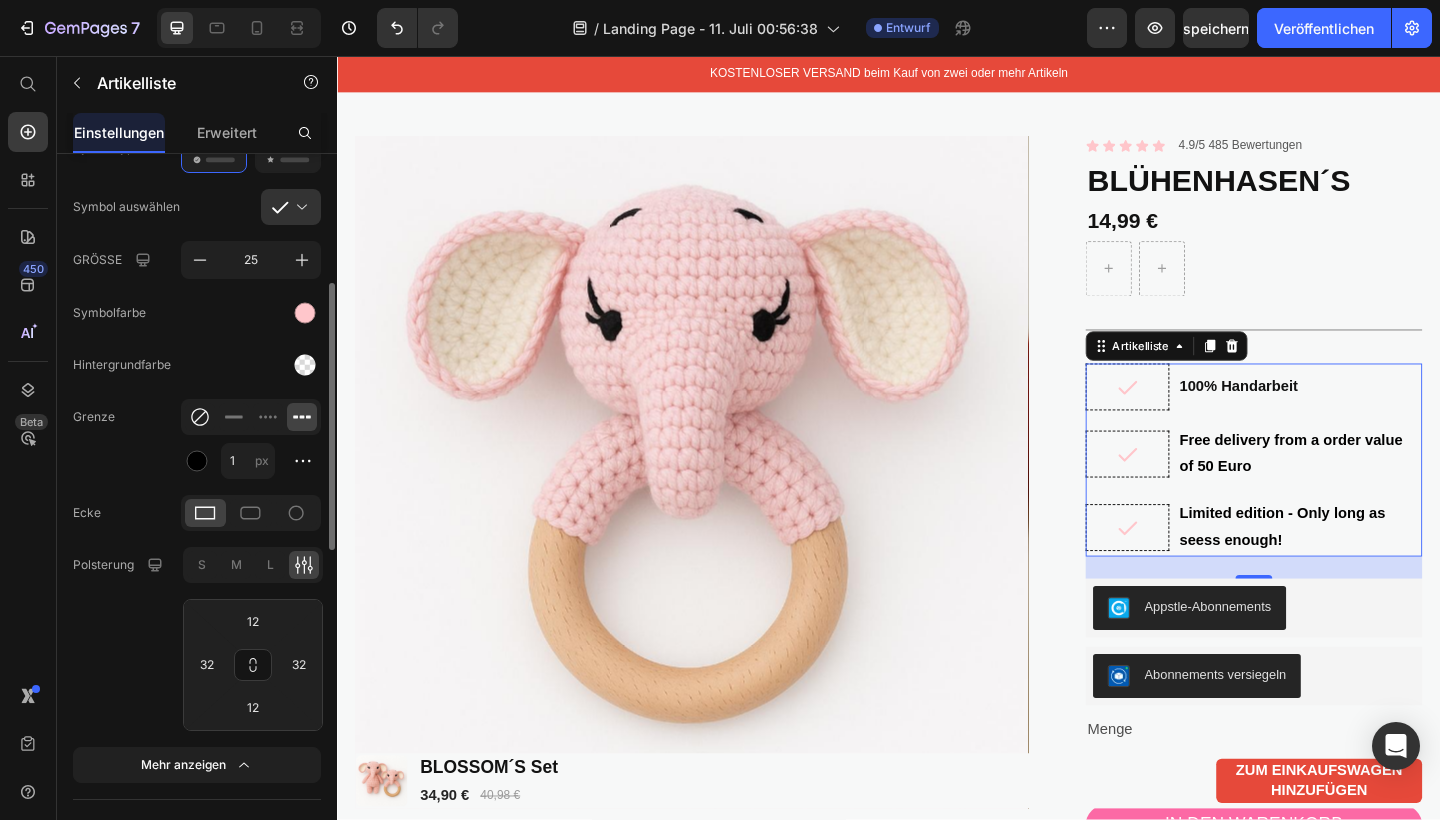 click 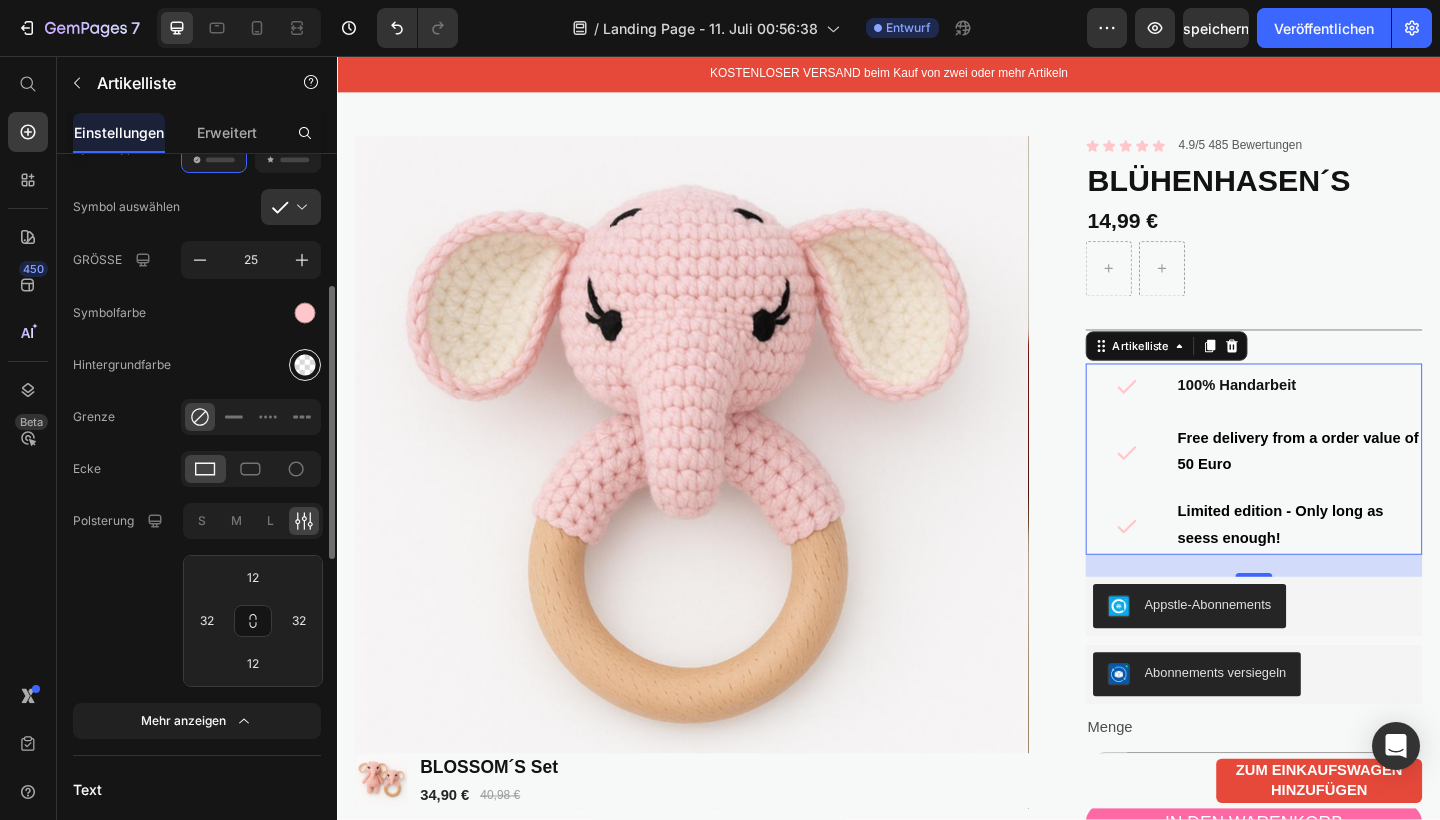 click 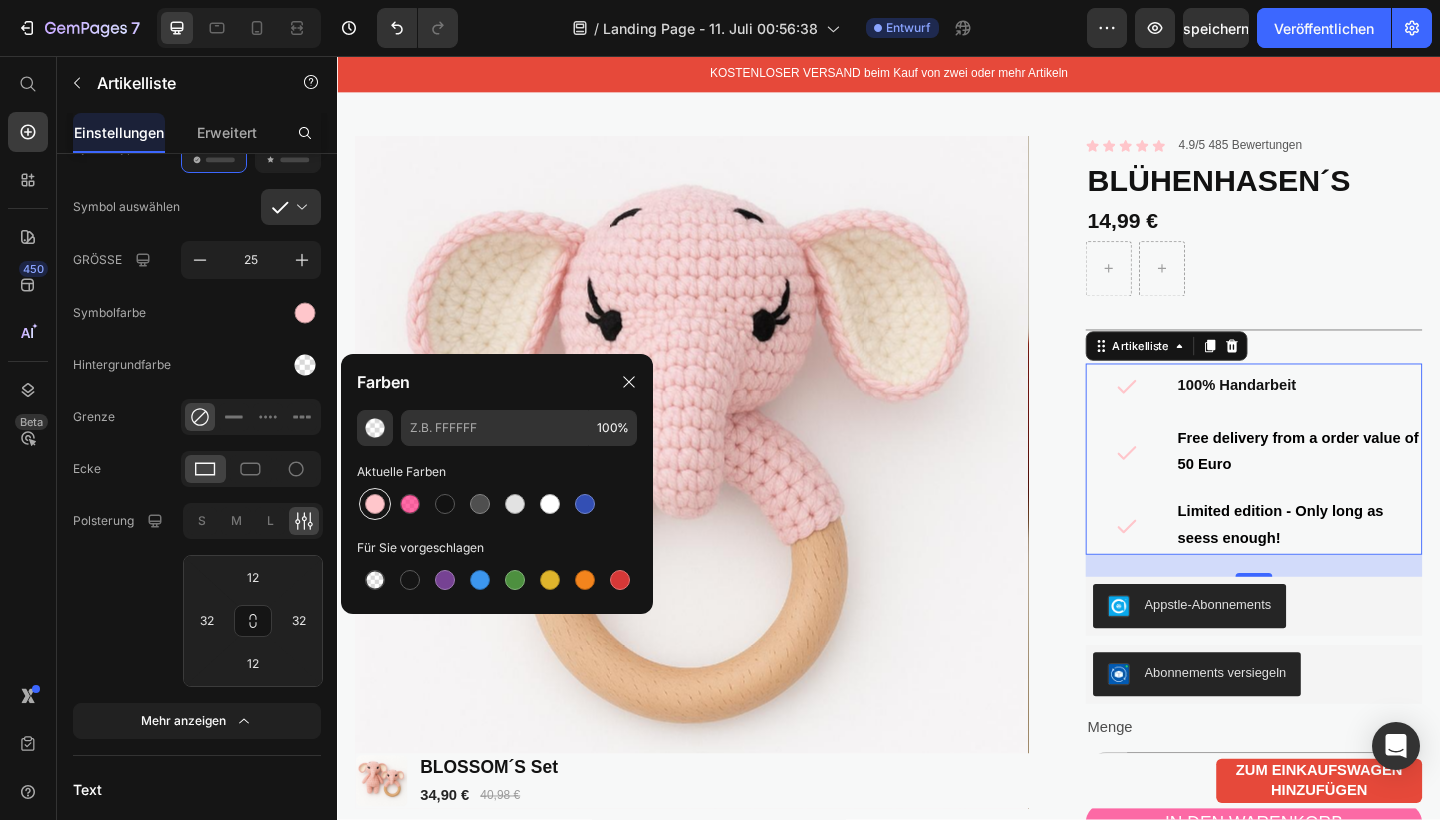 click at bounding box center [375, 504] 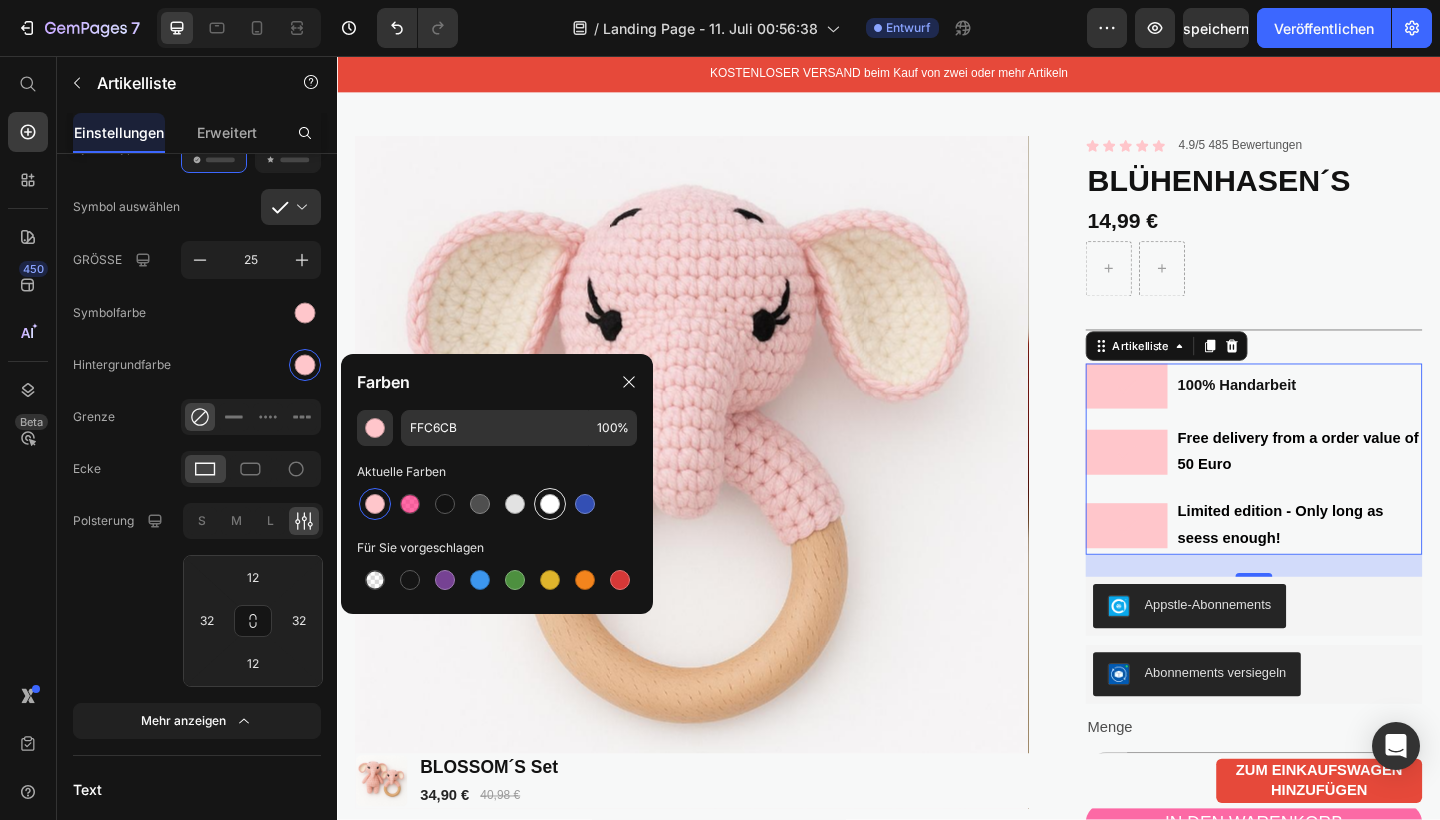 click at bounding box center (550, 504) 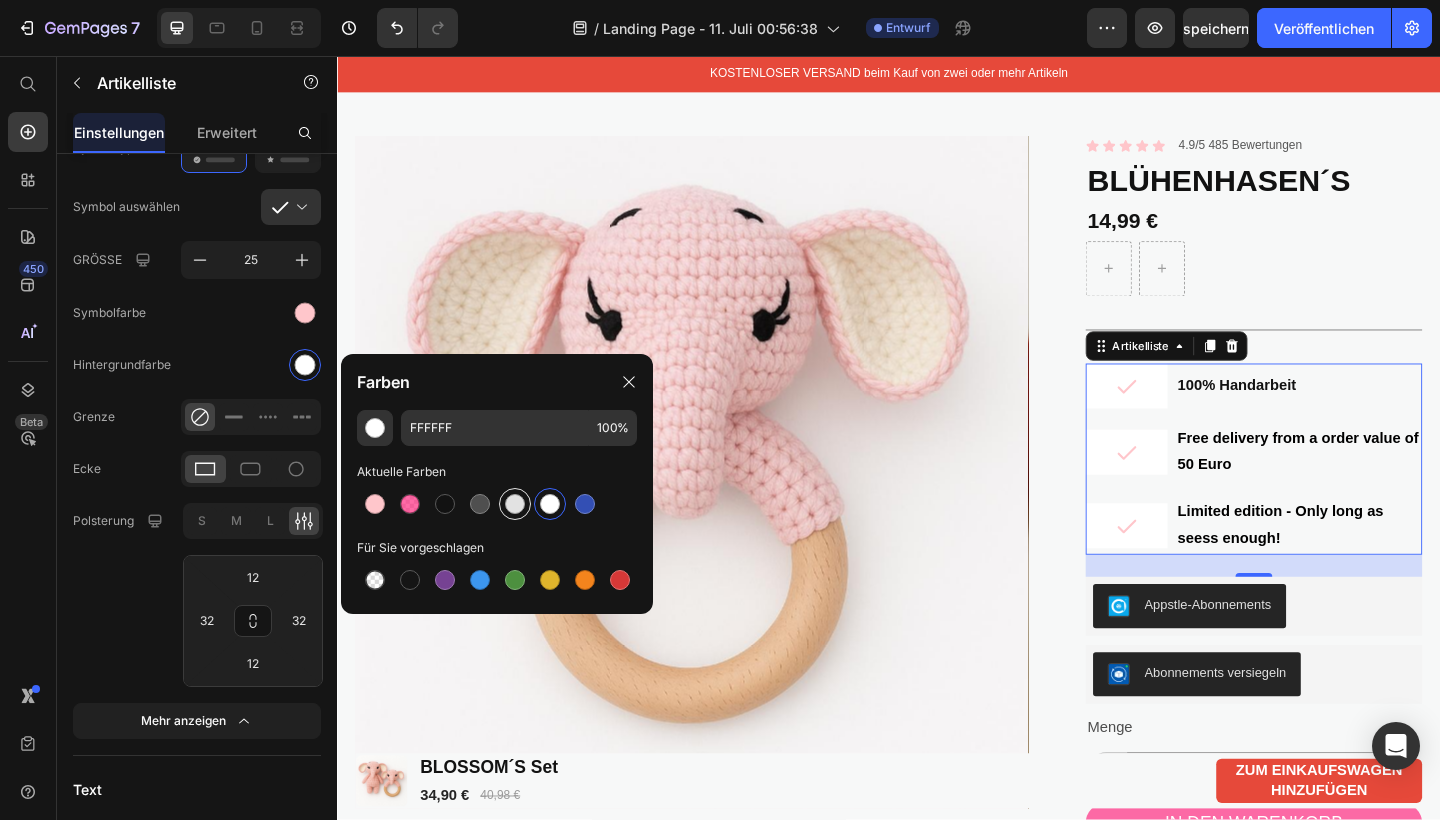 click at bounding box center [515, 504] 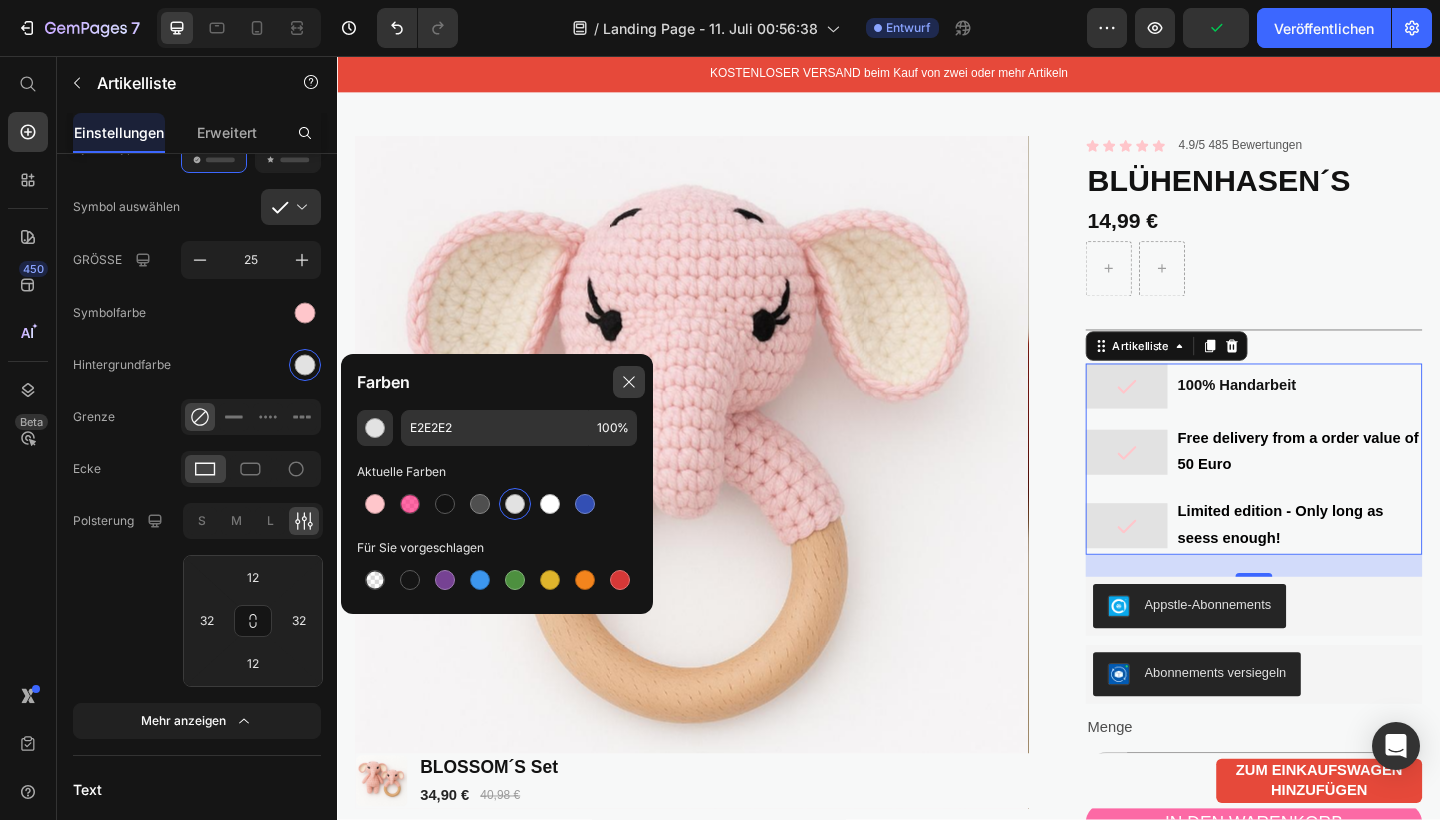 click at bounding box center [629, 382] 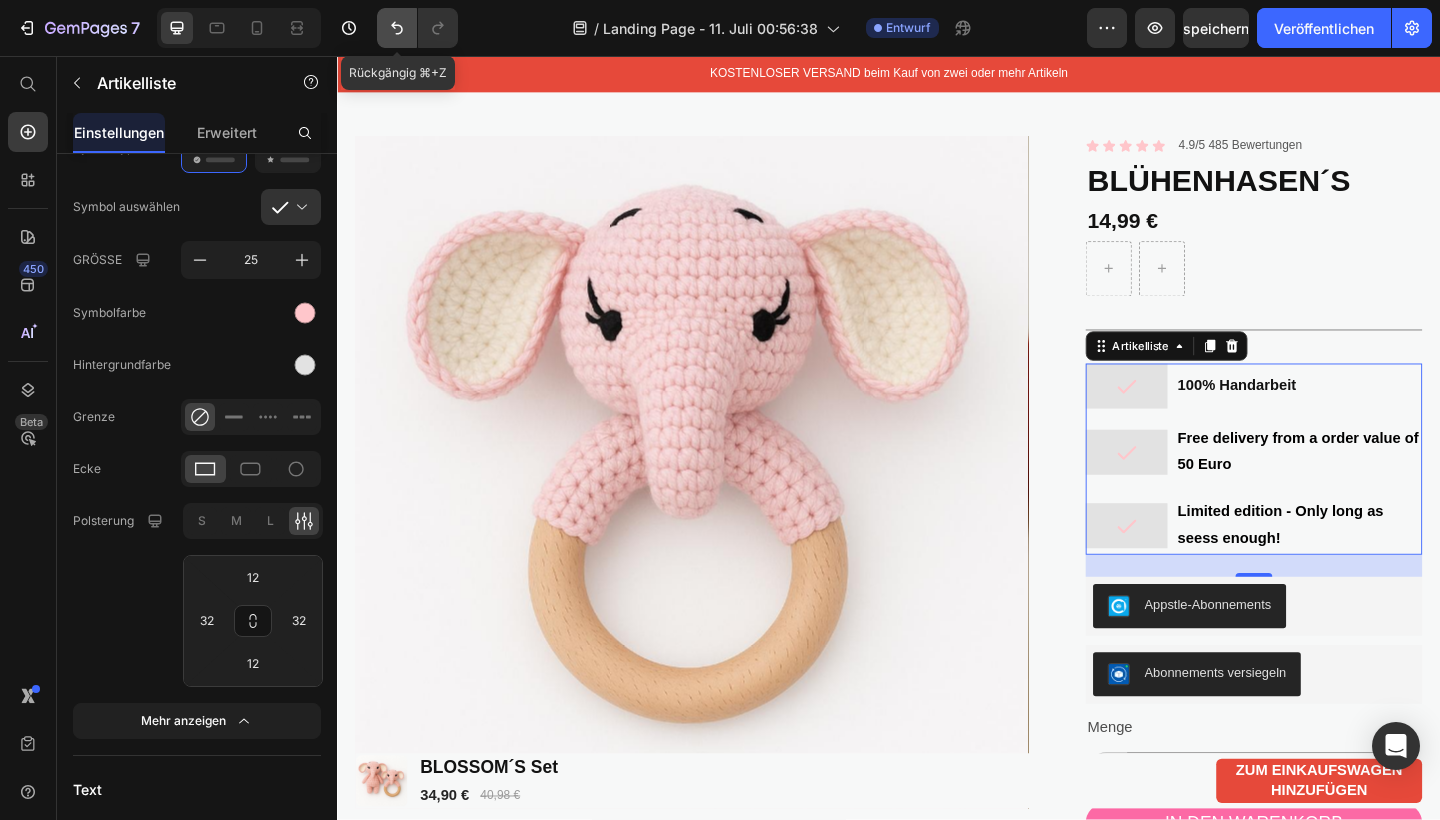 click 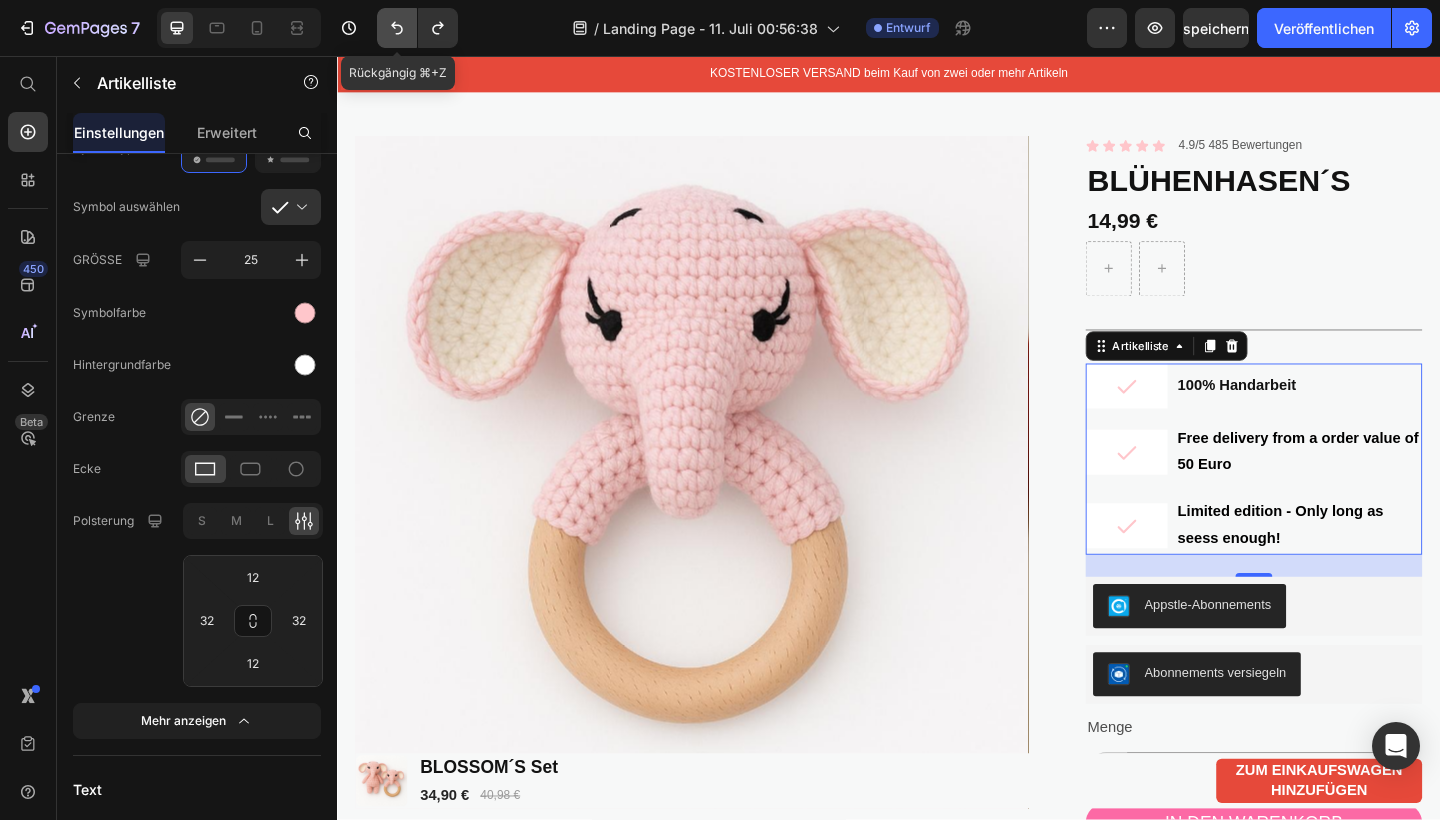 click 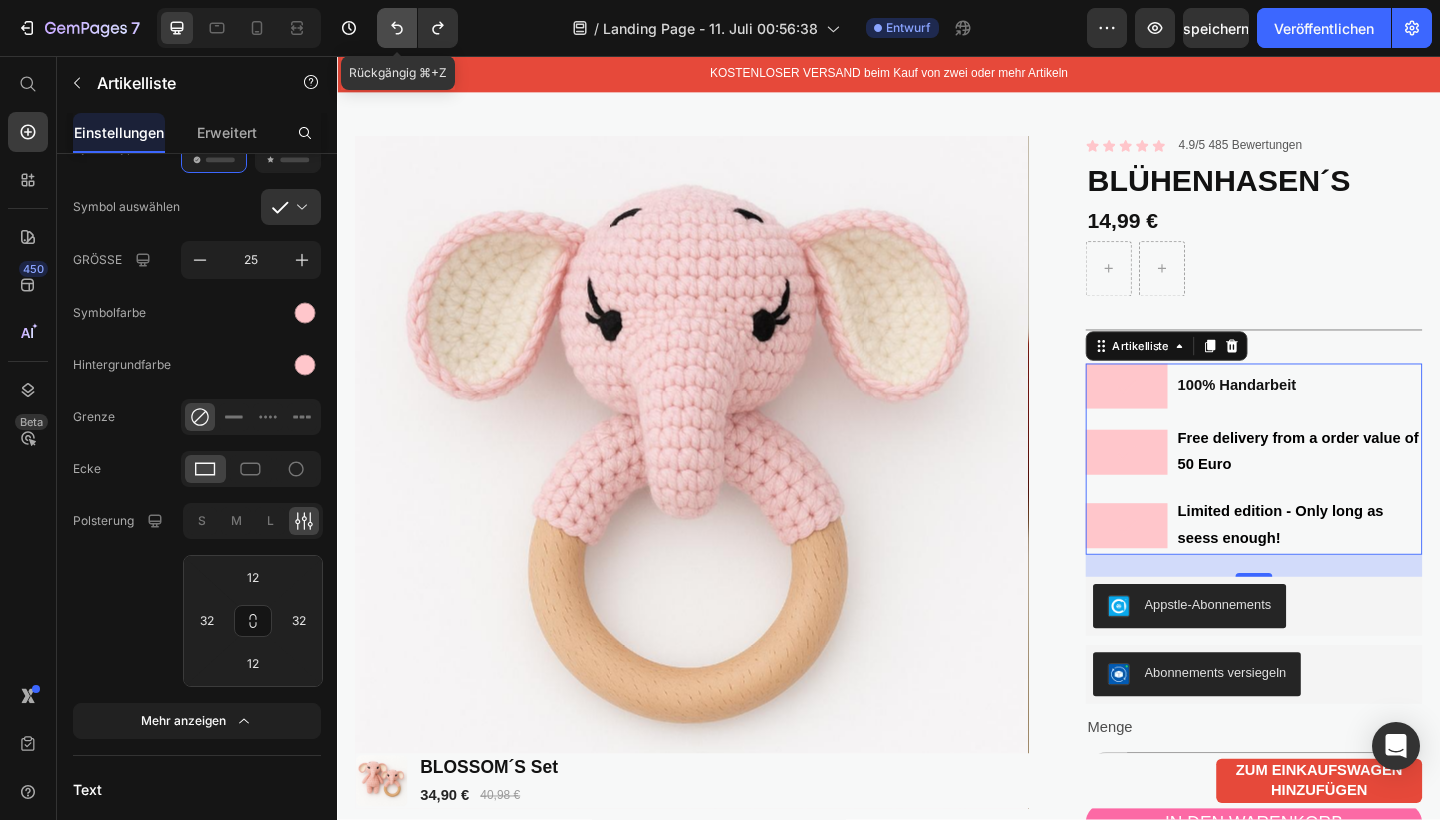 click 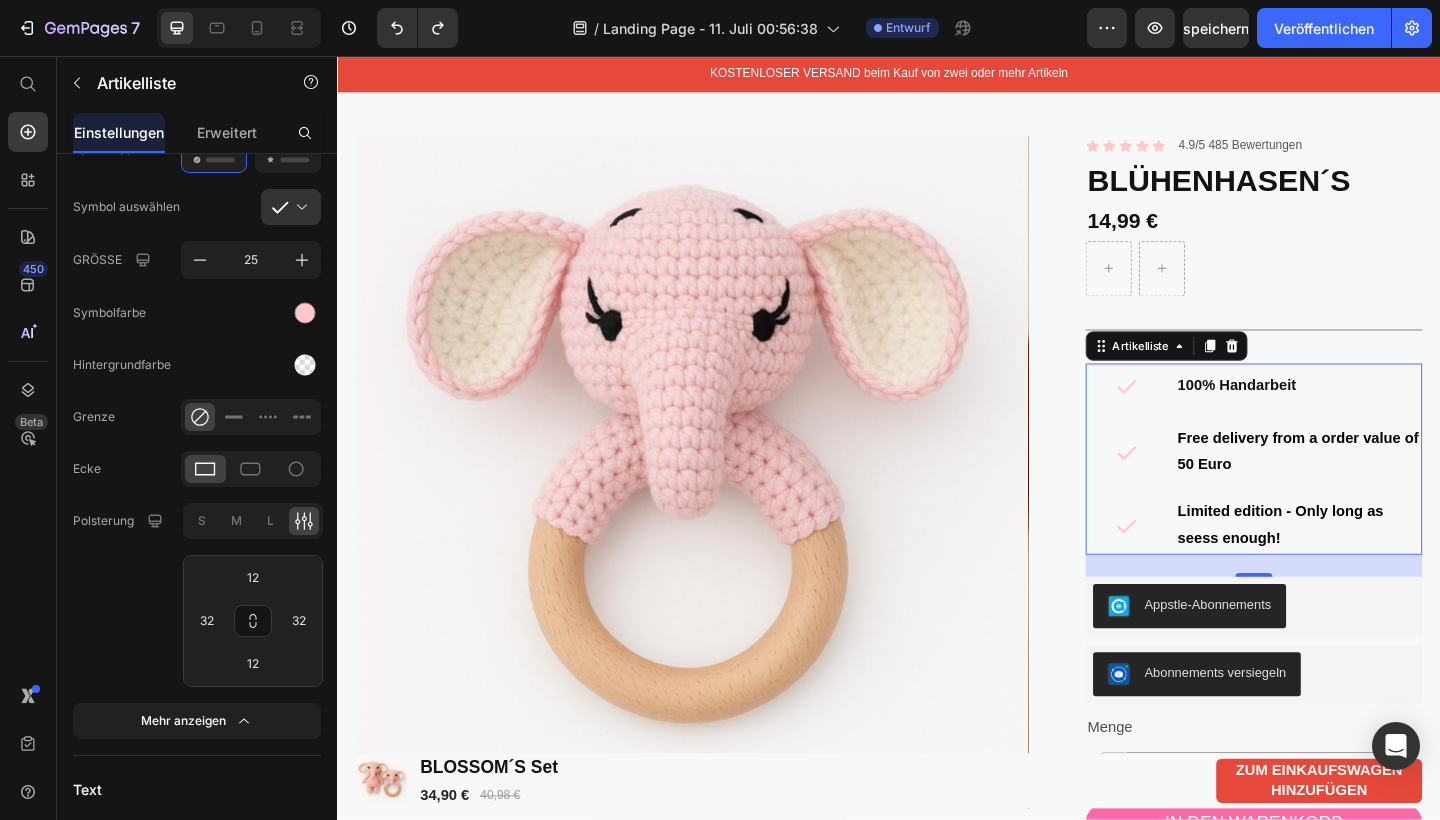 click 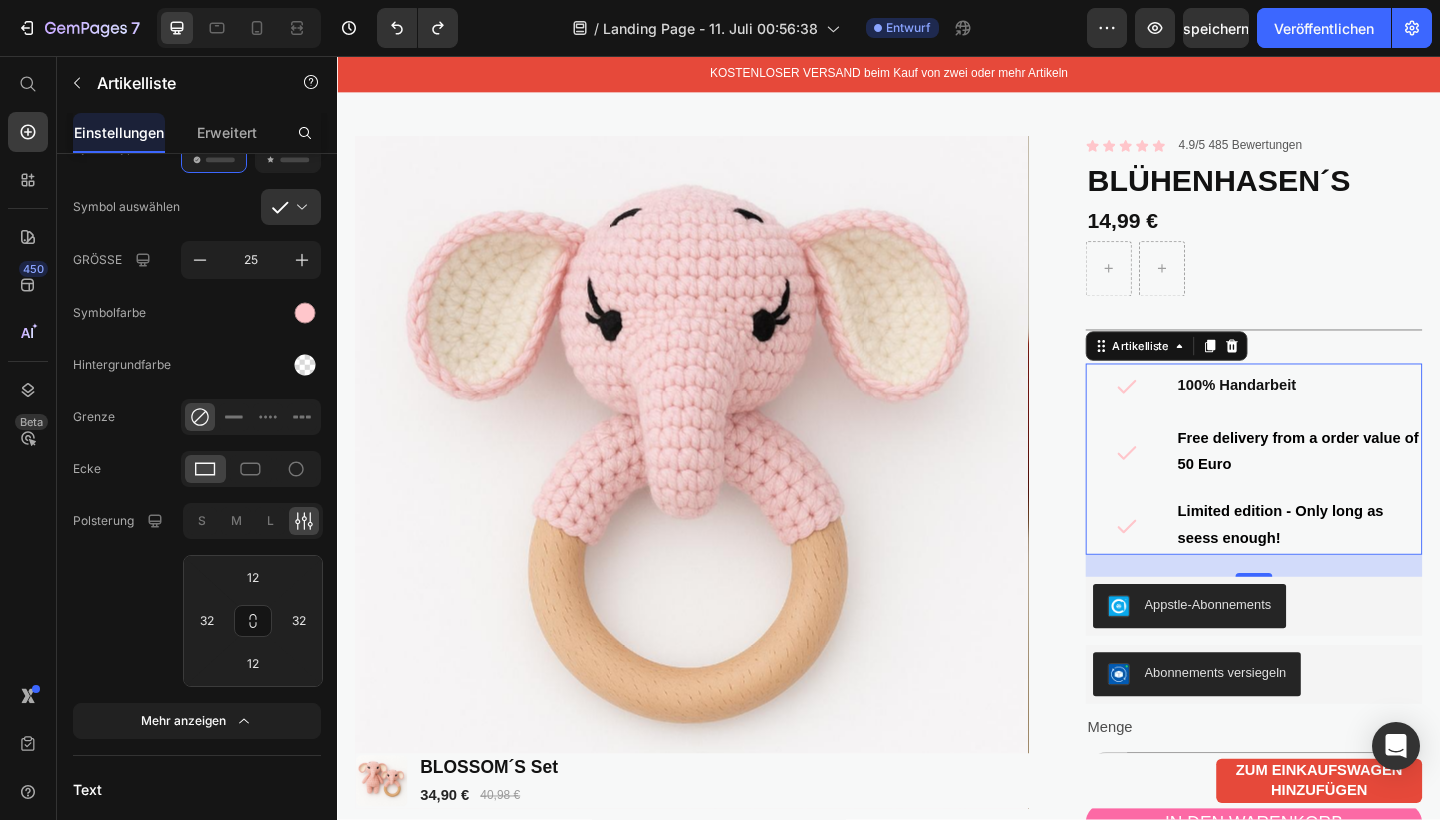 click 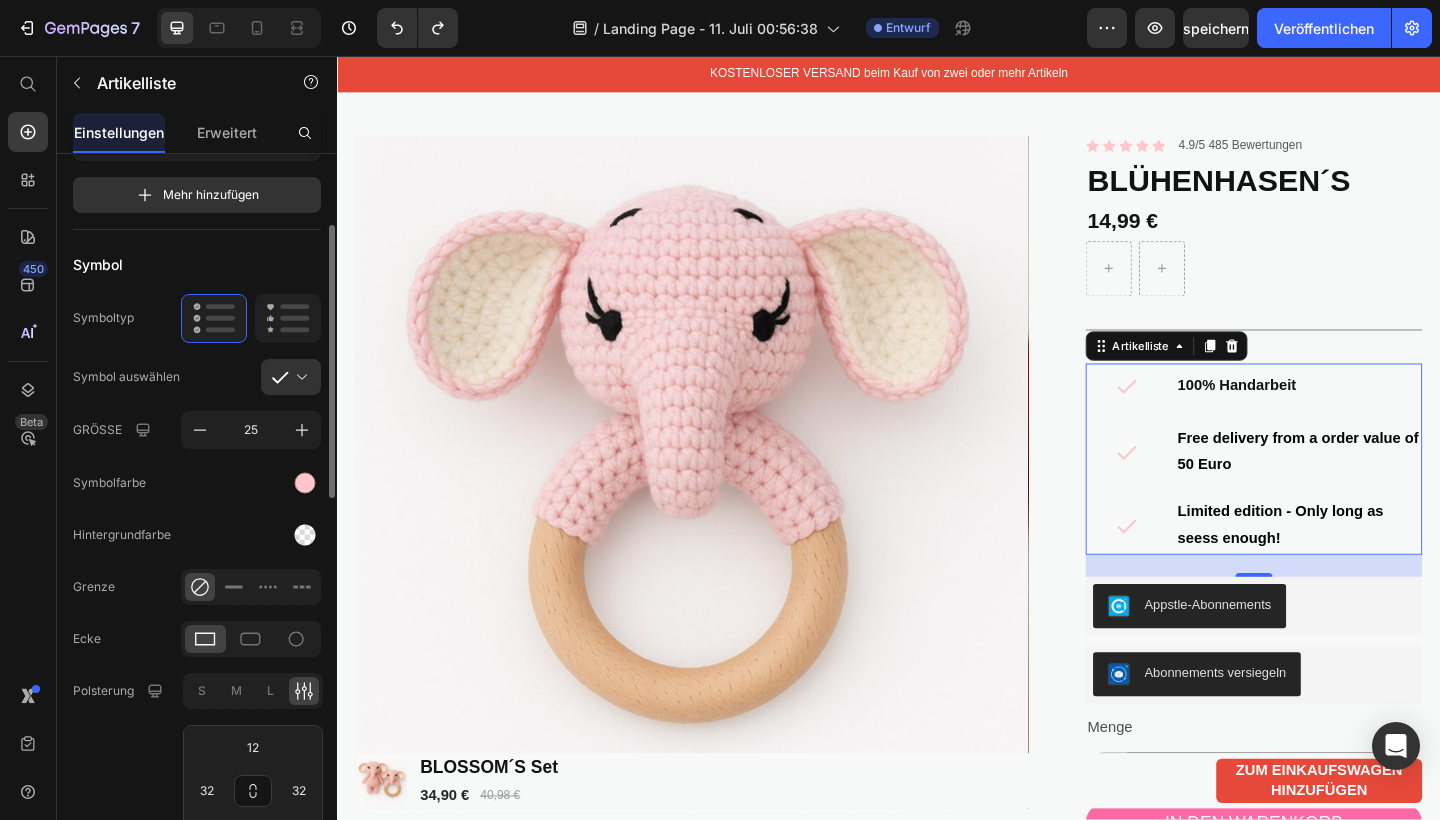 scroll, scrollTop: 176, scrollLeft: 0, axis: vertical 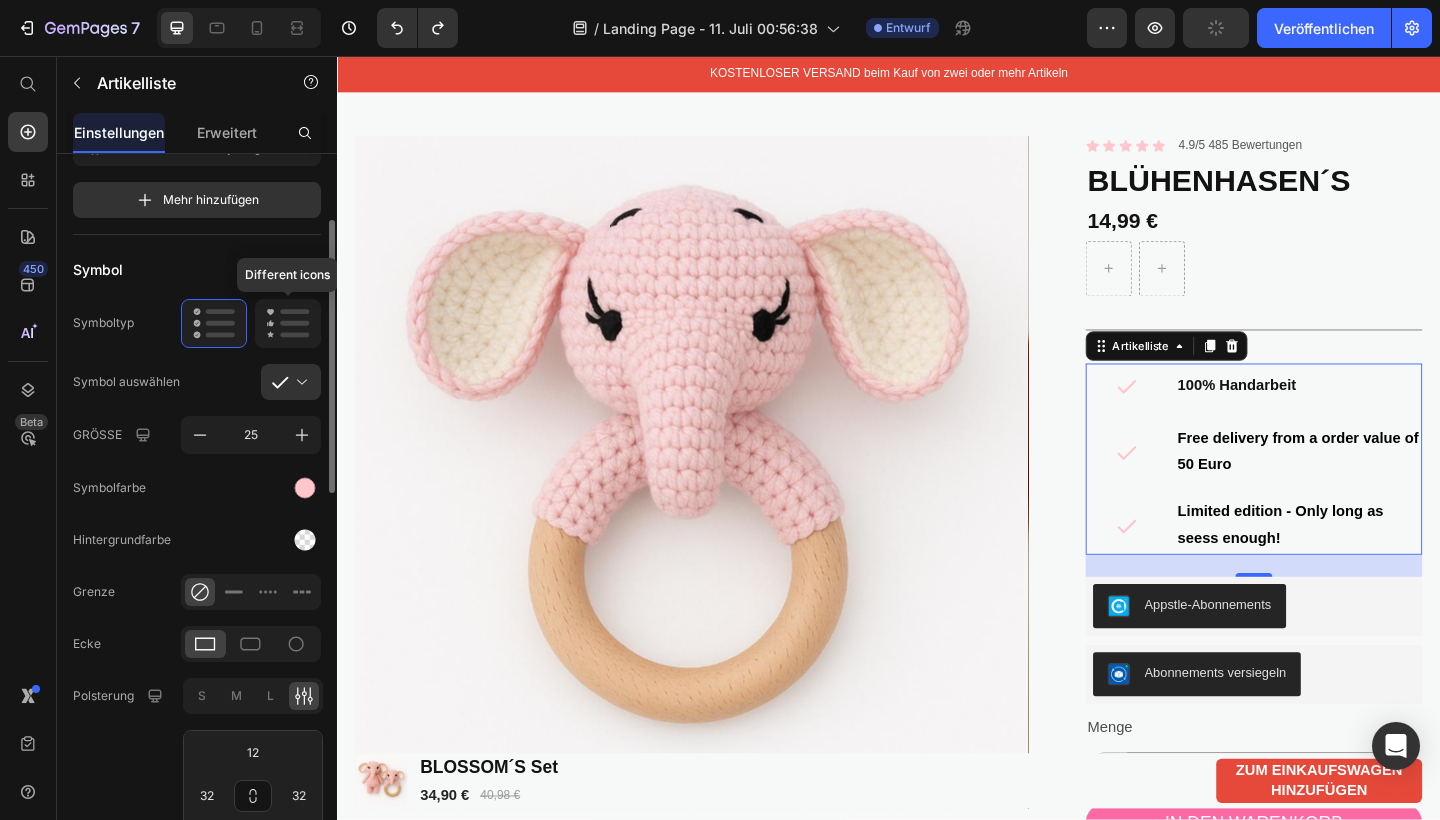 click 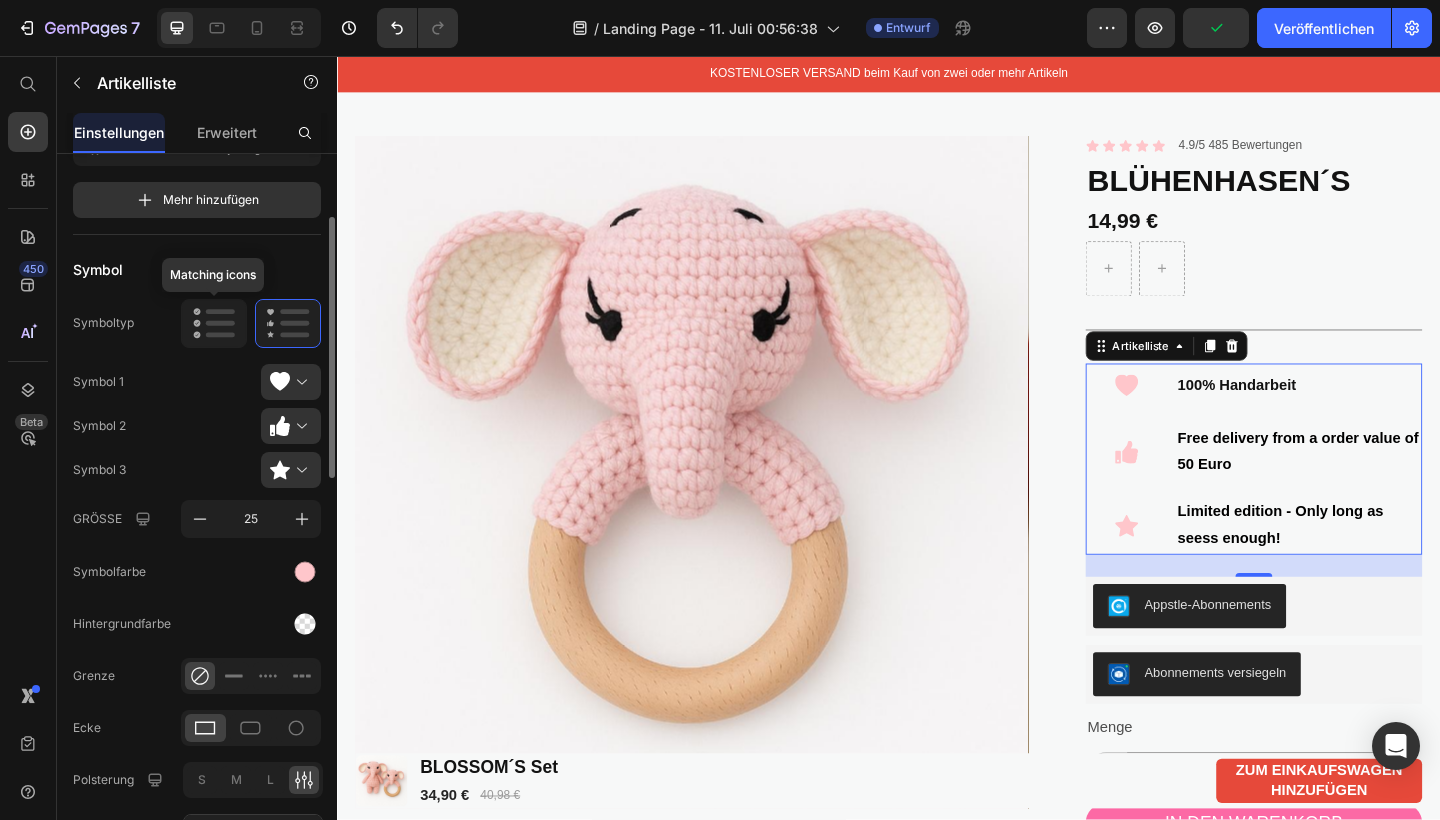 click 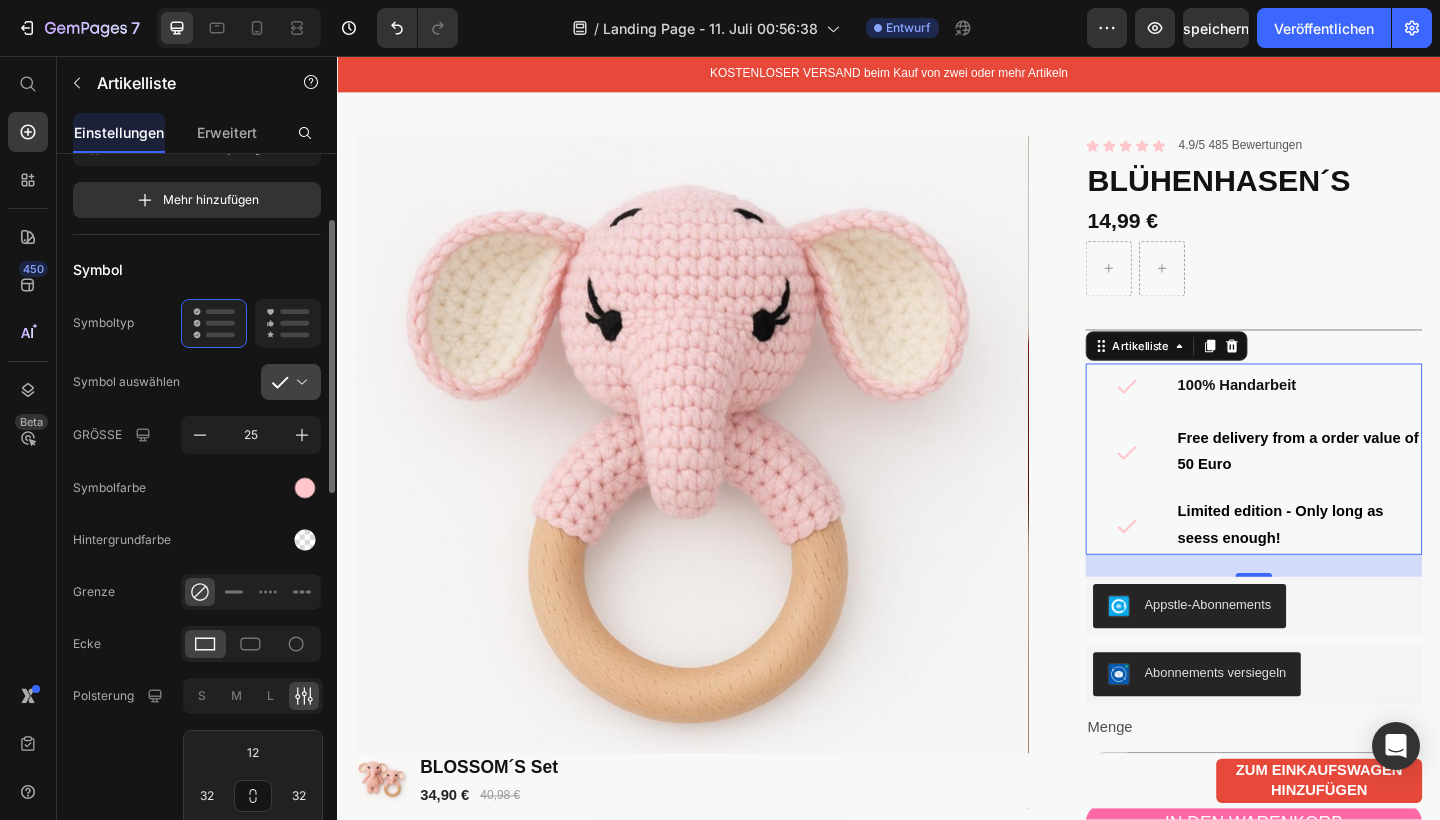 click at bounding box center [299, 382] 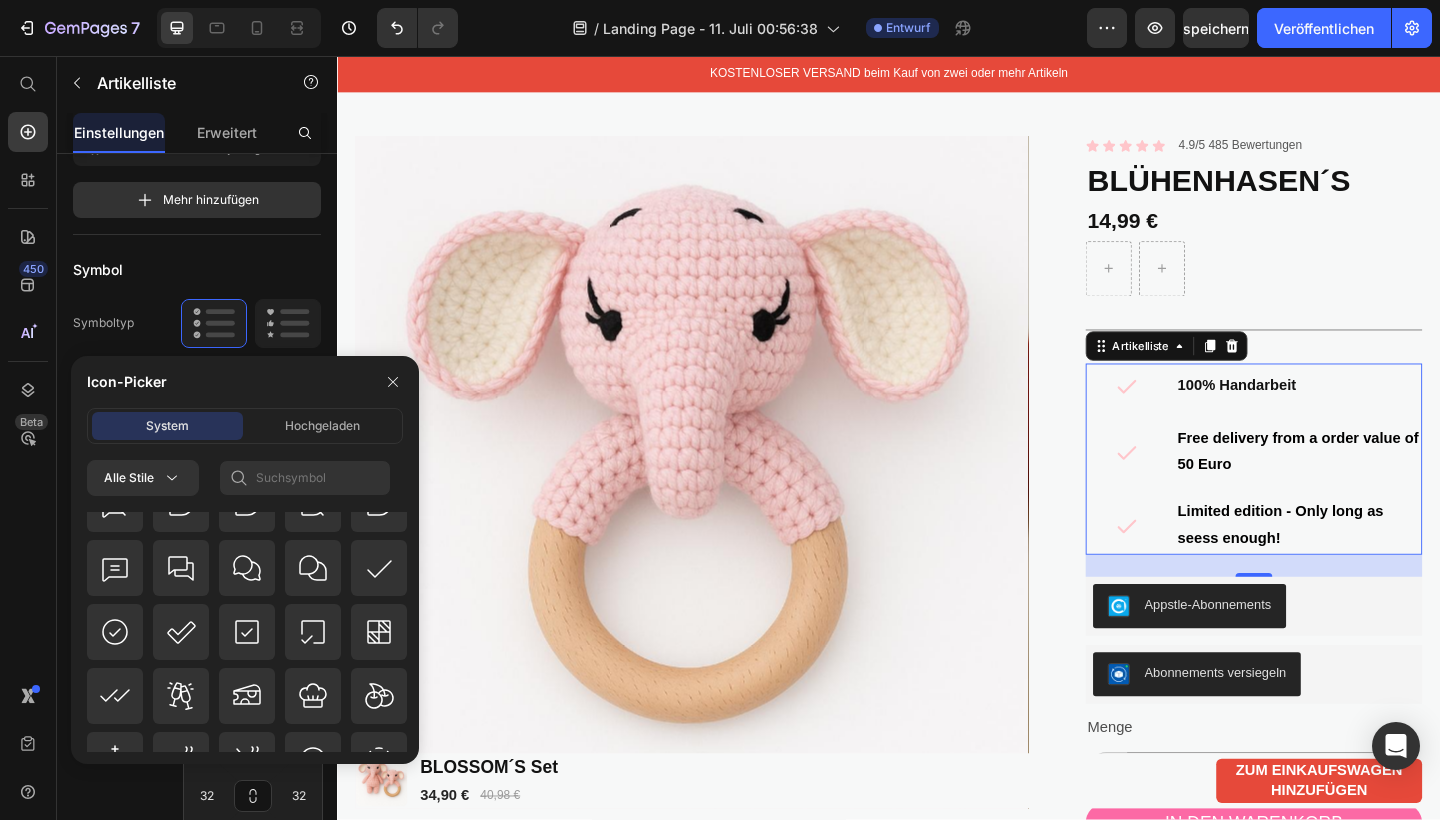 scroll, scrollTop: 20828, scrollLeft: 0, axis: vertical 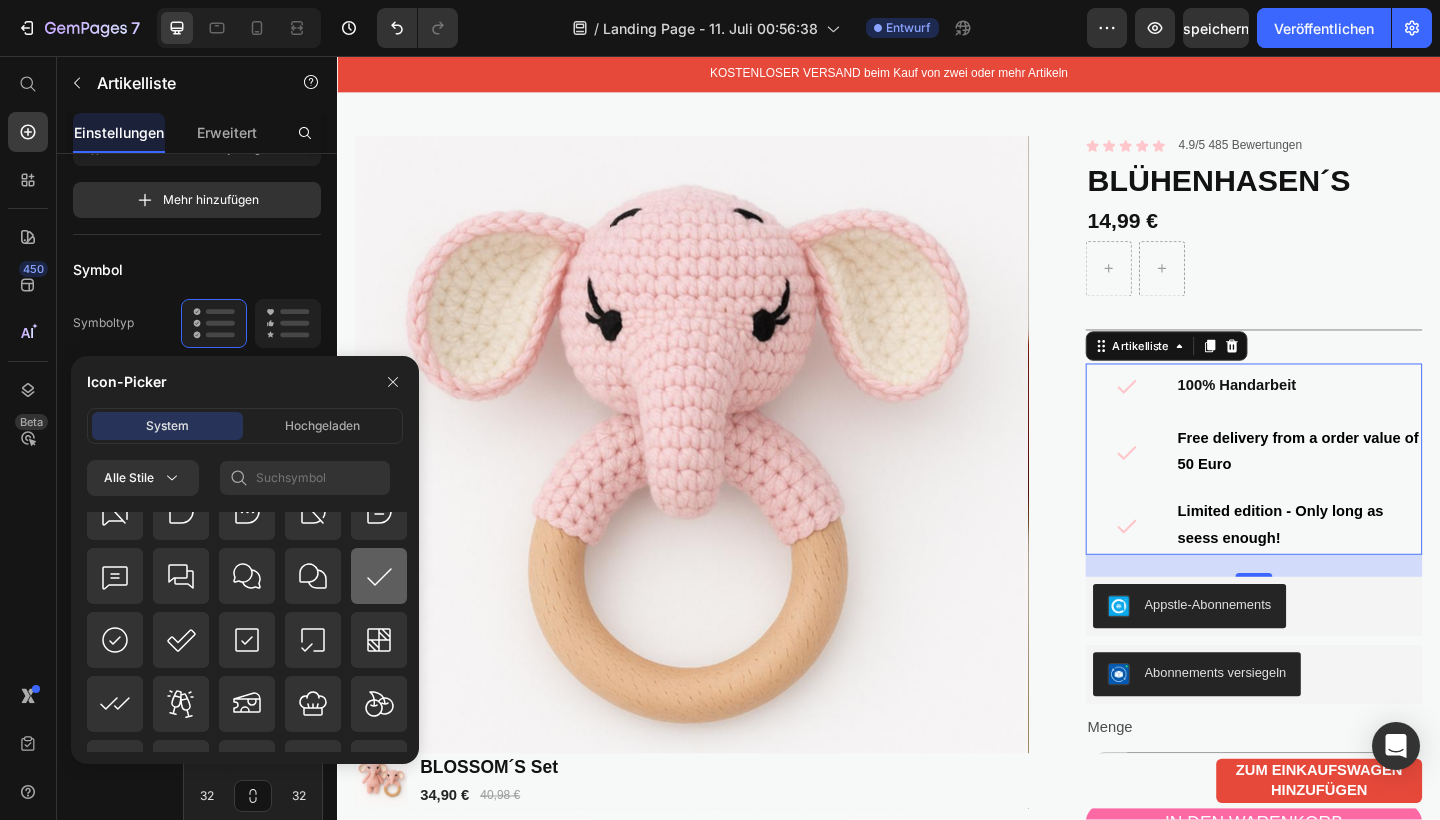 click 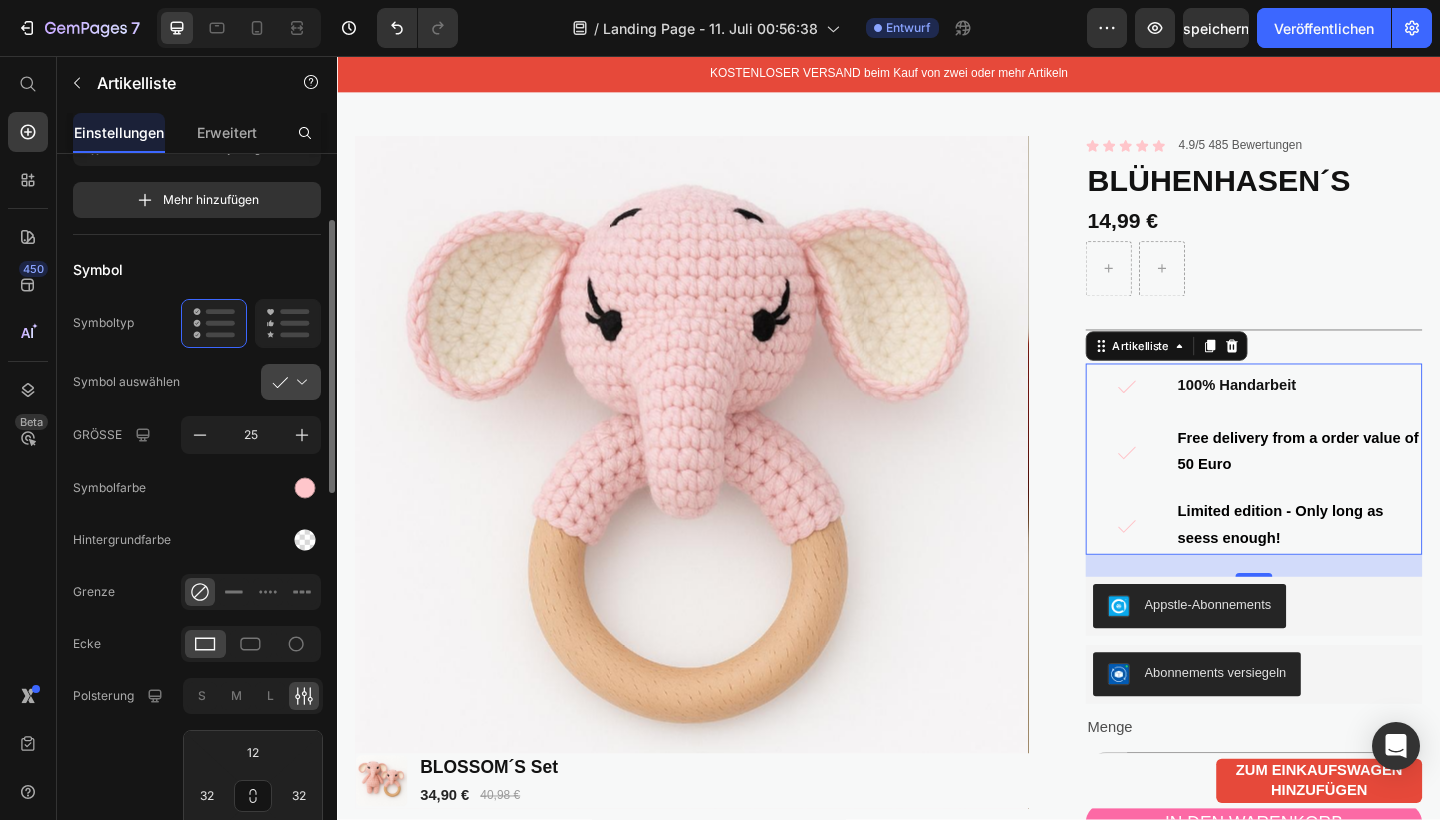 click at bounding box center [299, 382] 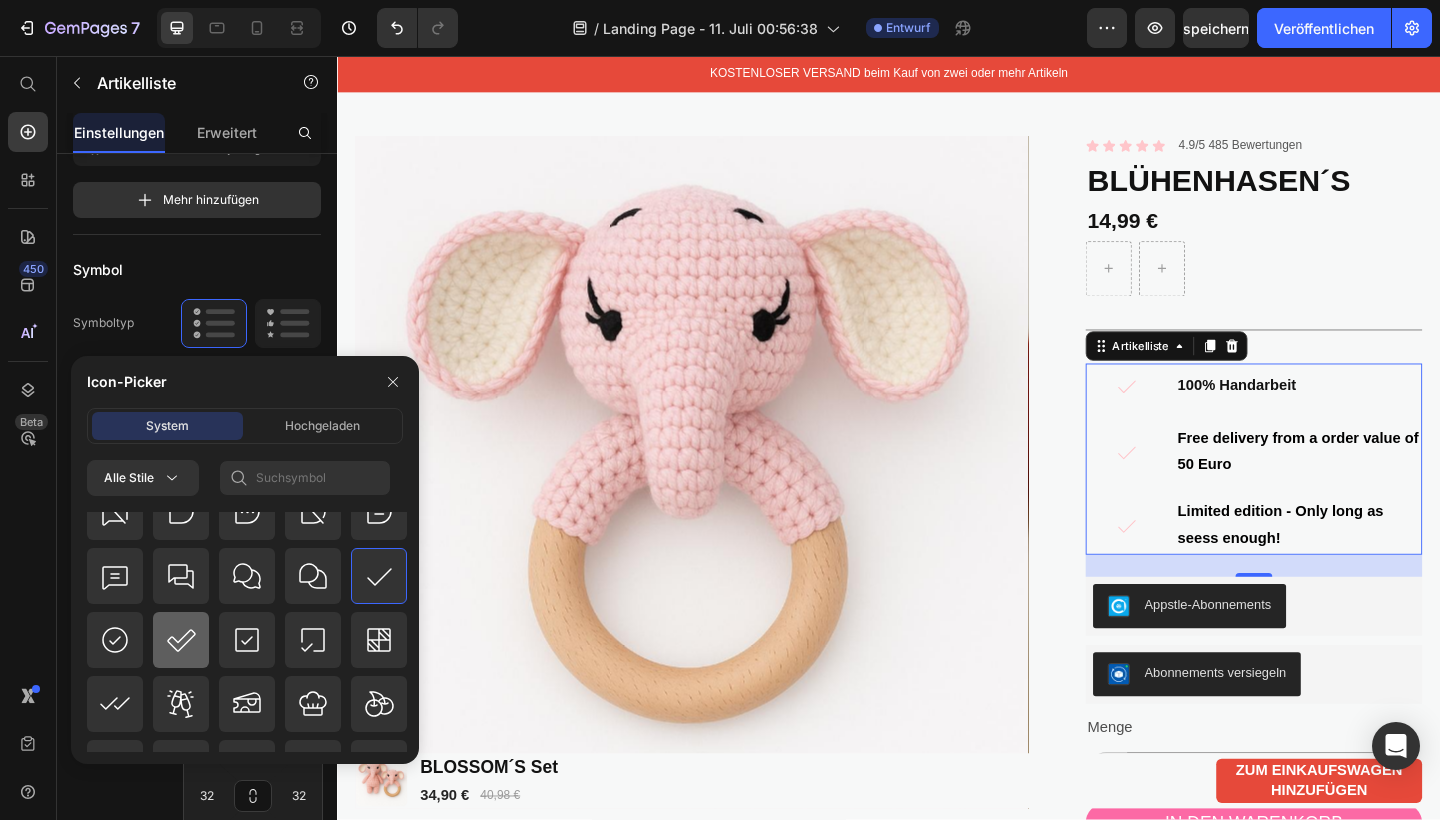 click 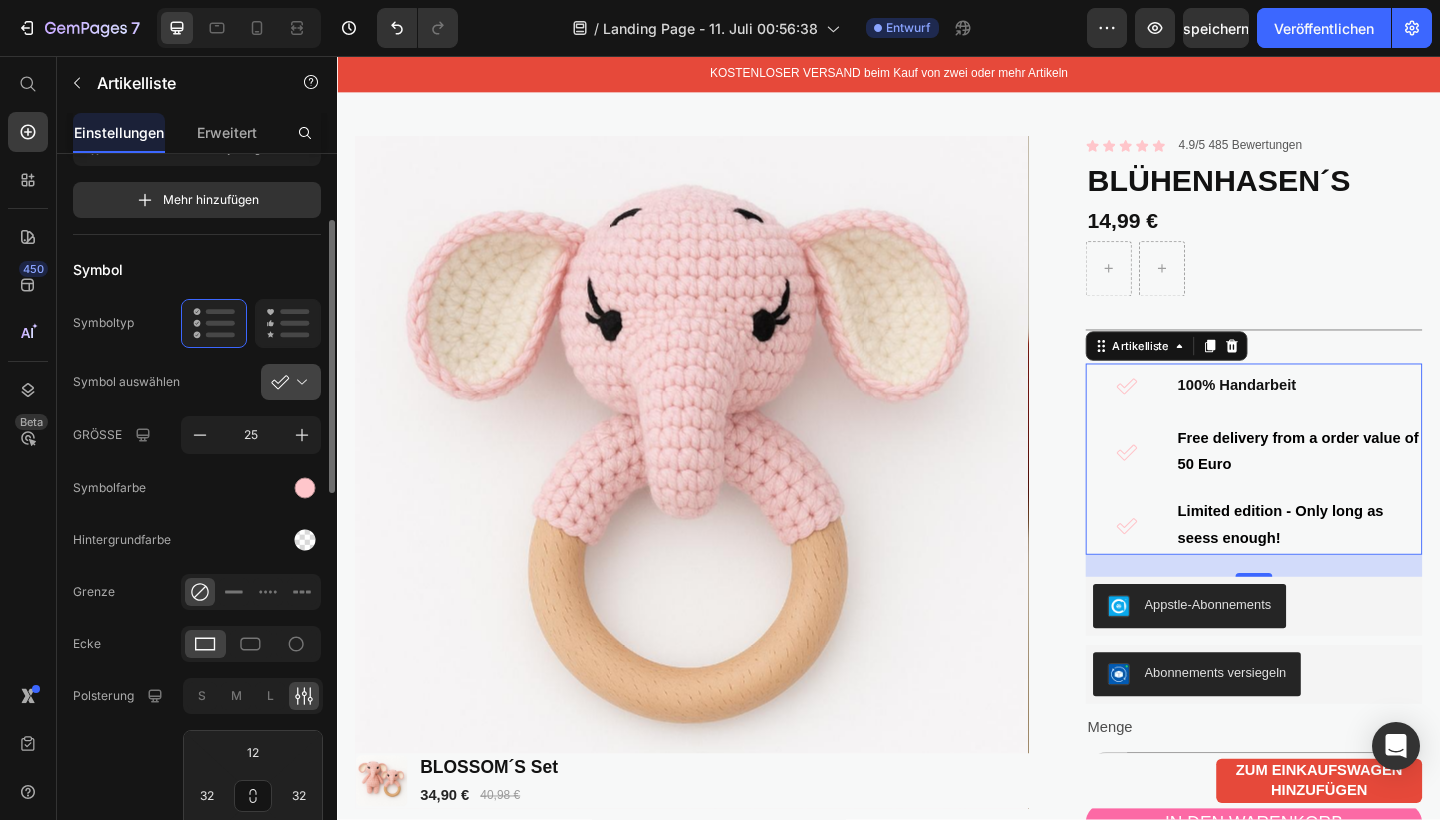 click at bounding box center (299, 382) 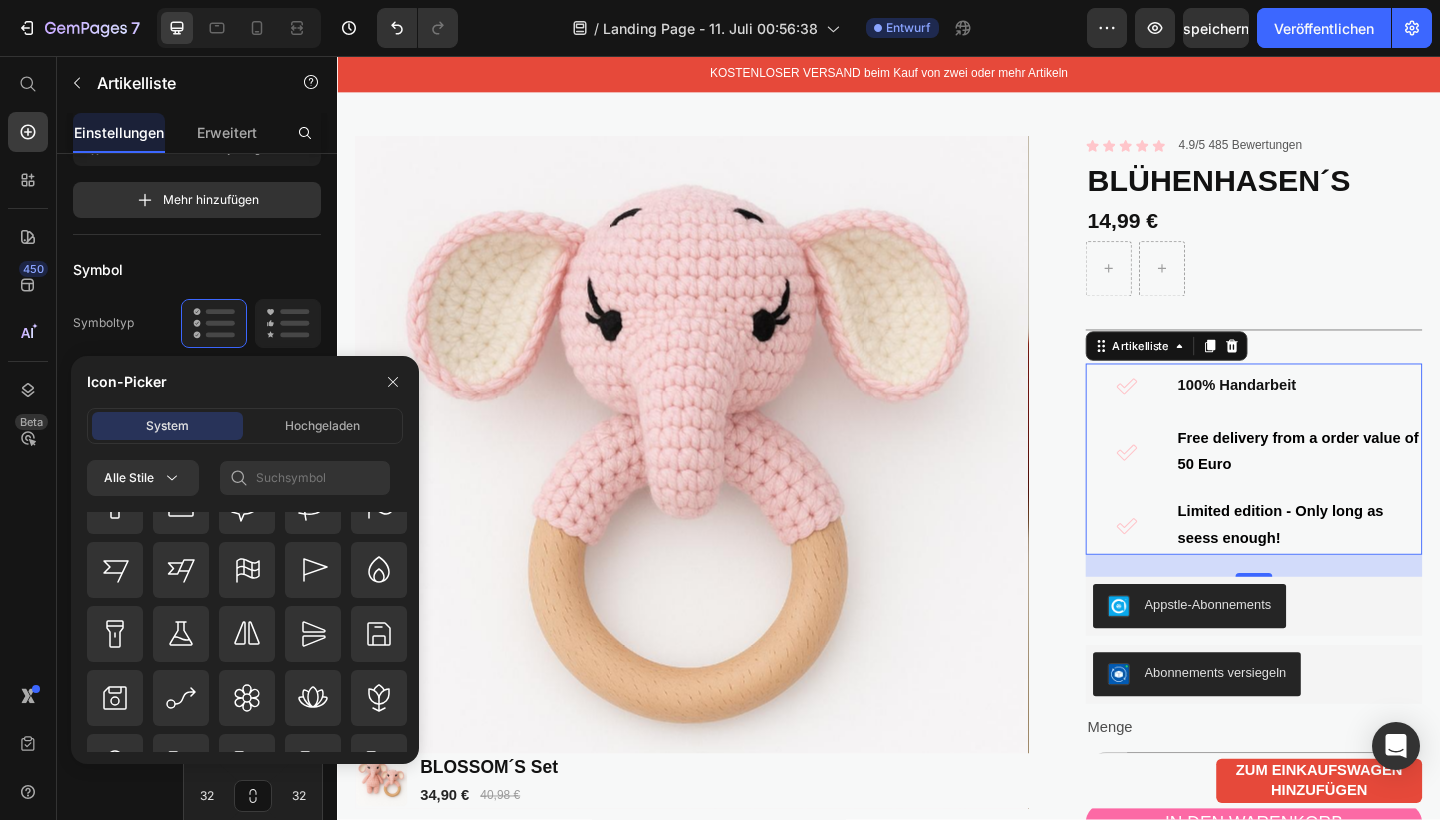 scroll, scrollTop: 23919, scrollLeft: 0, axis: vertical 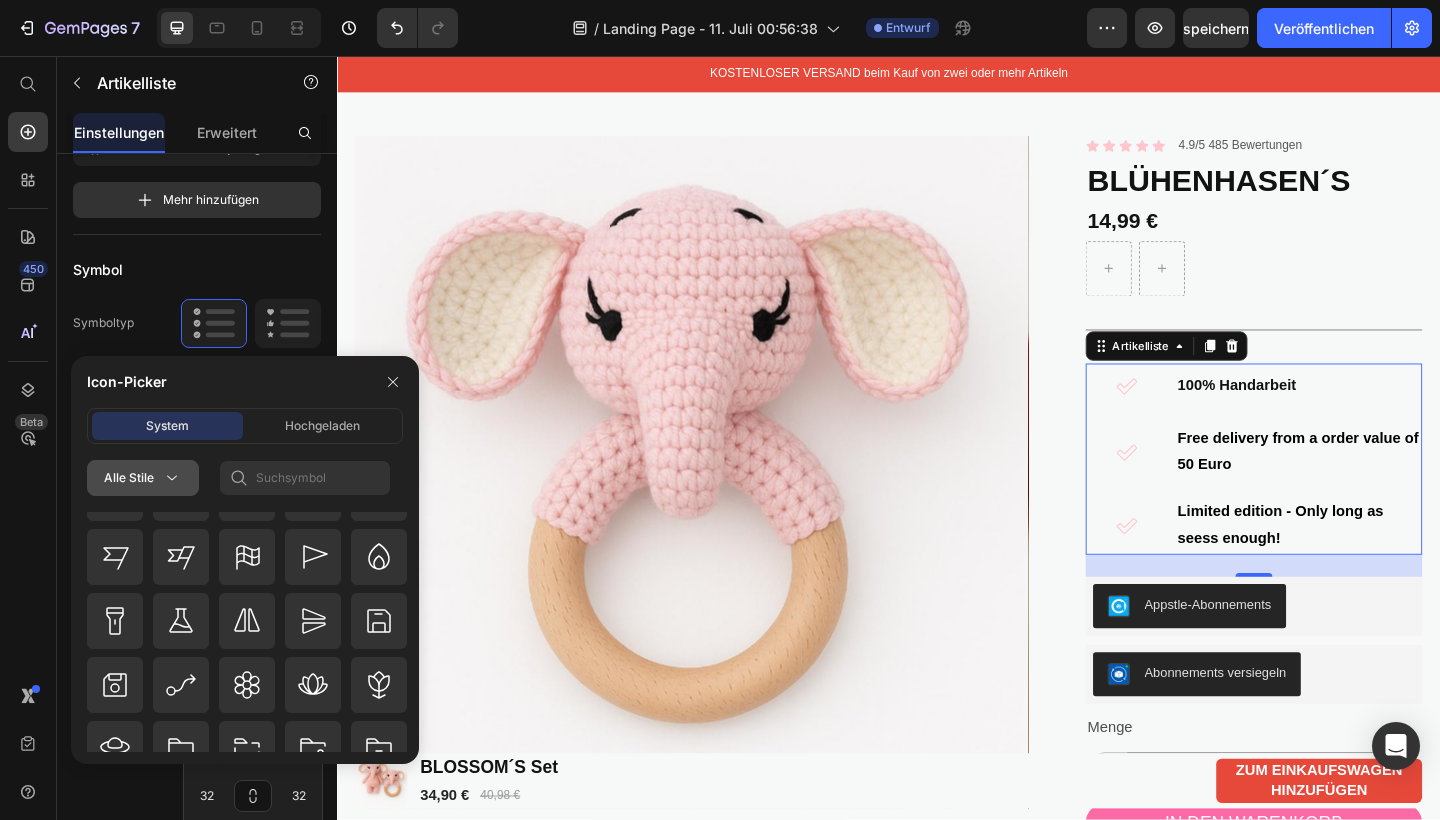 click 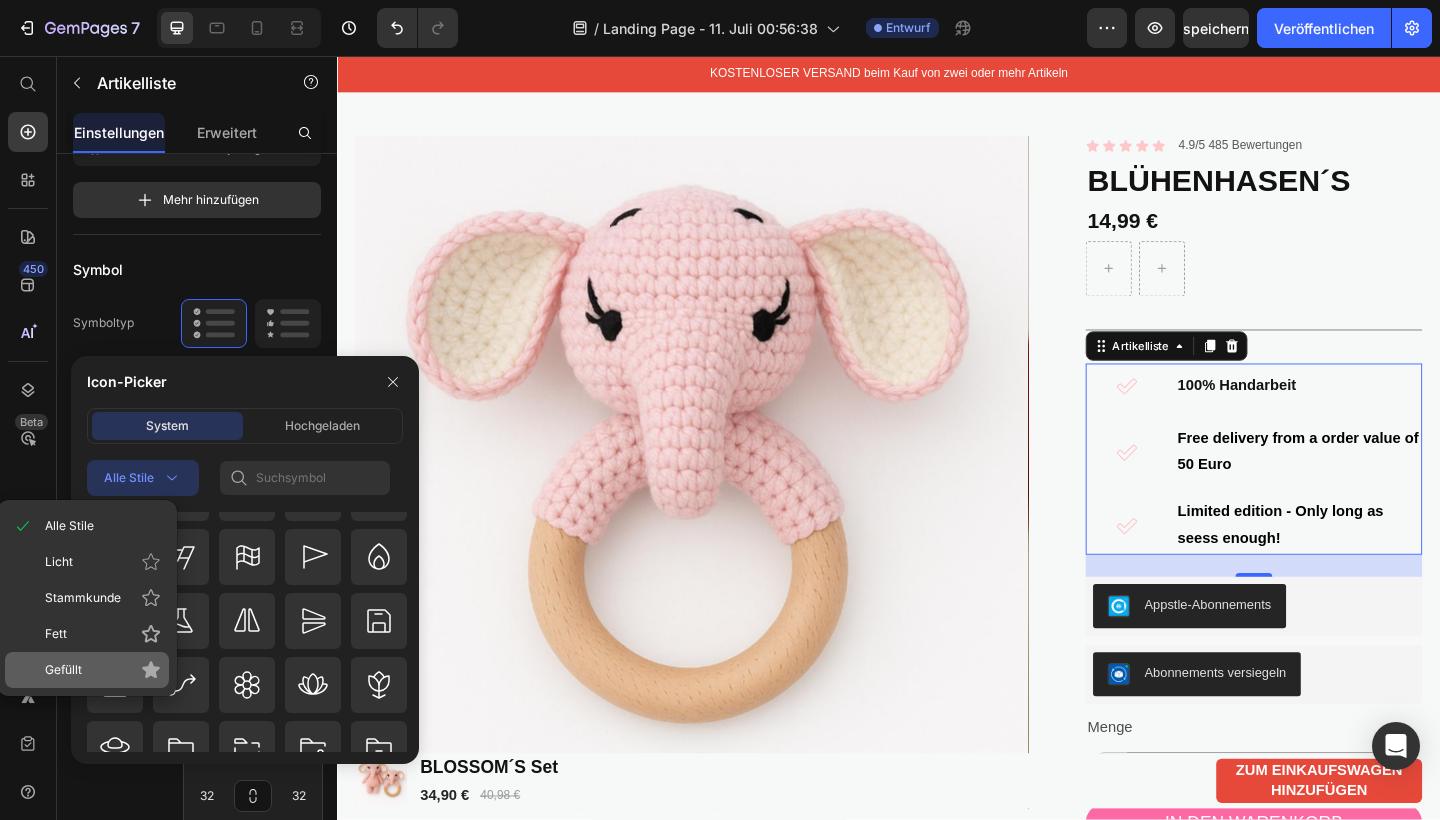 click on "Gefüllt" at bounding box center [103, 670] 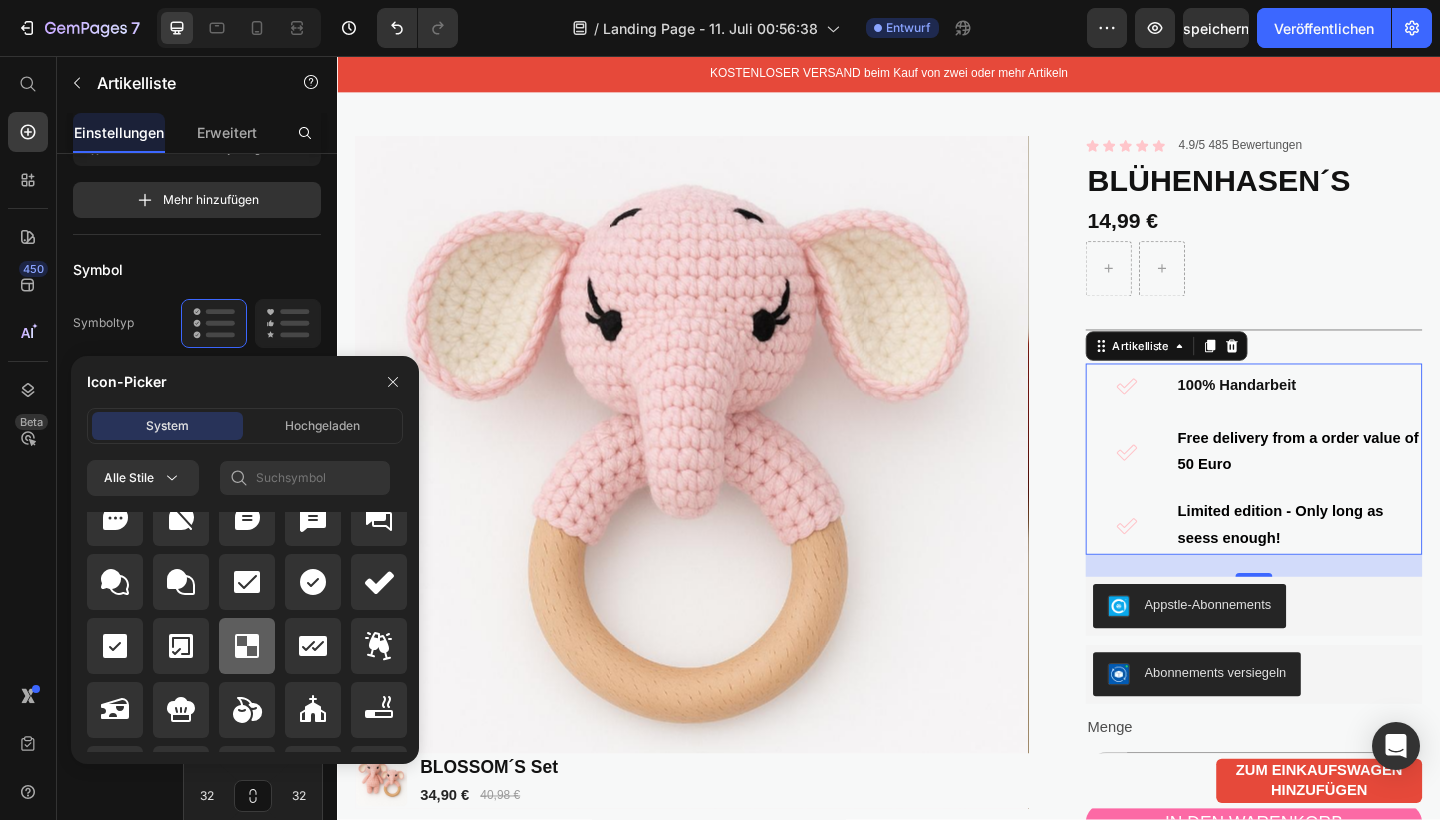 scroll, scrollTop: 3915, scrollLeft: 0, axis: vertical 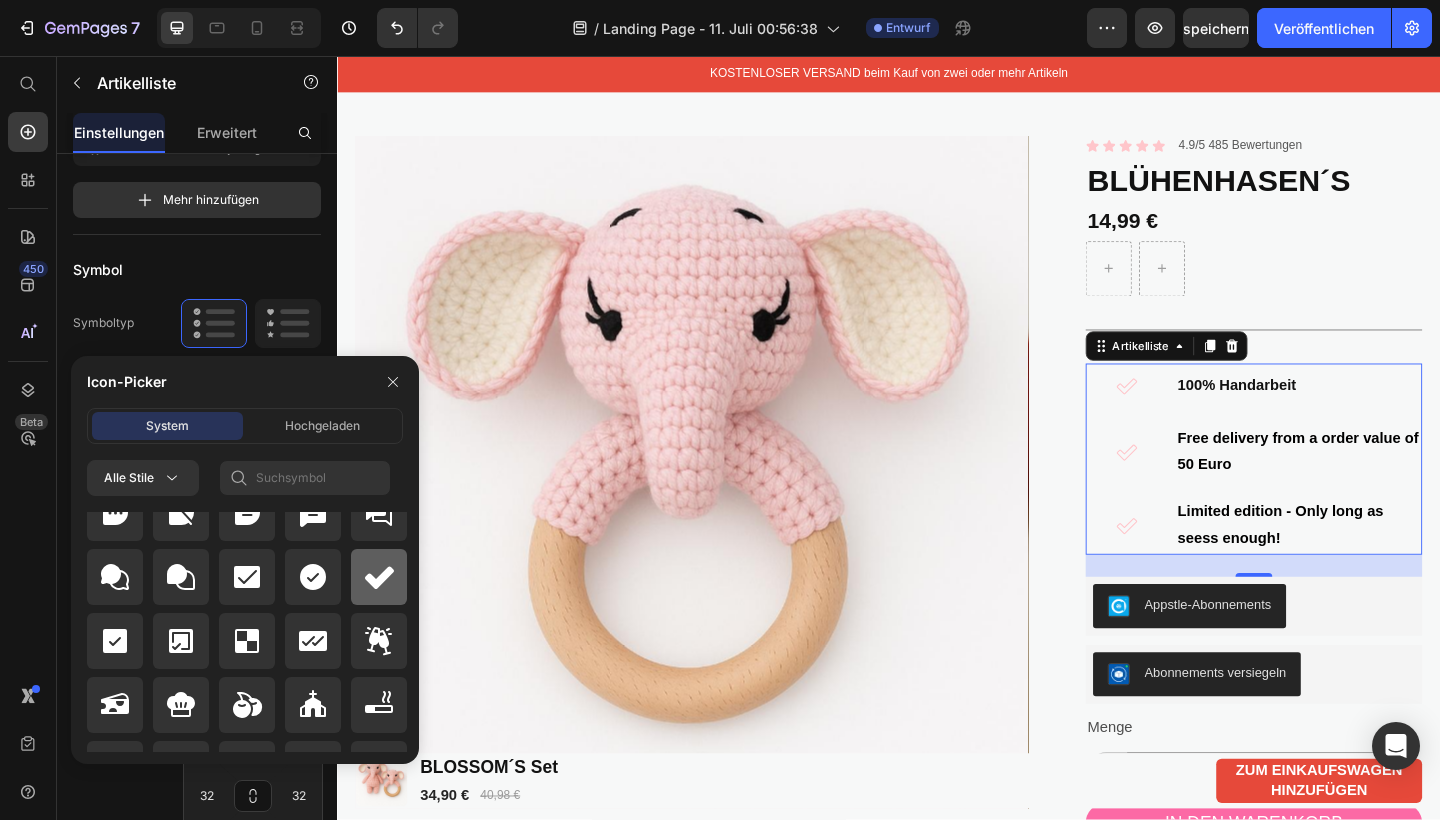 click 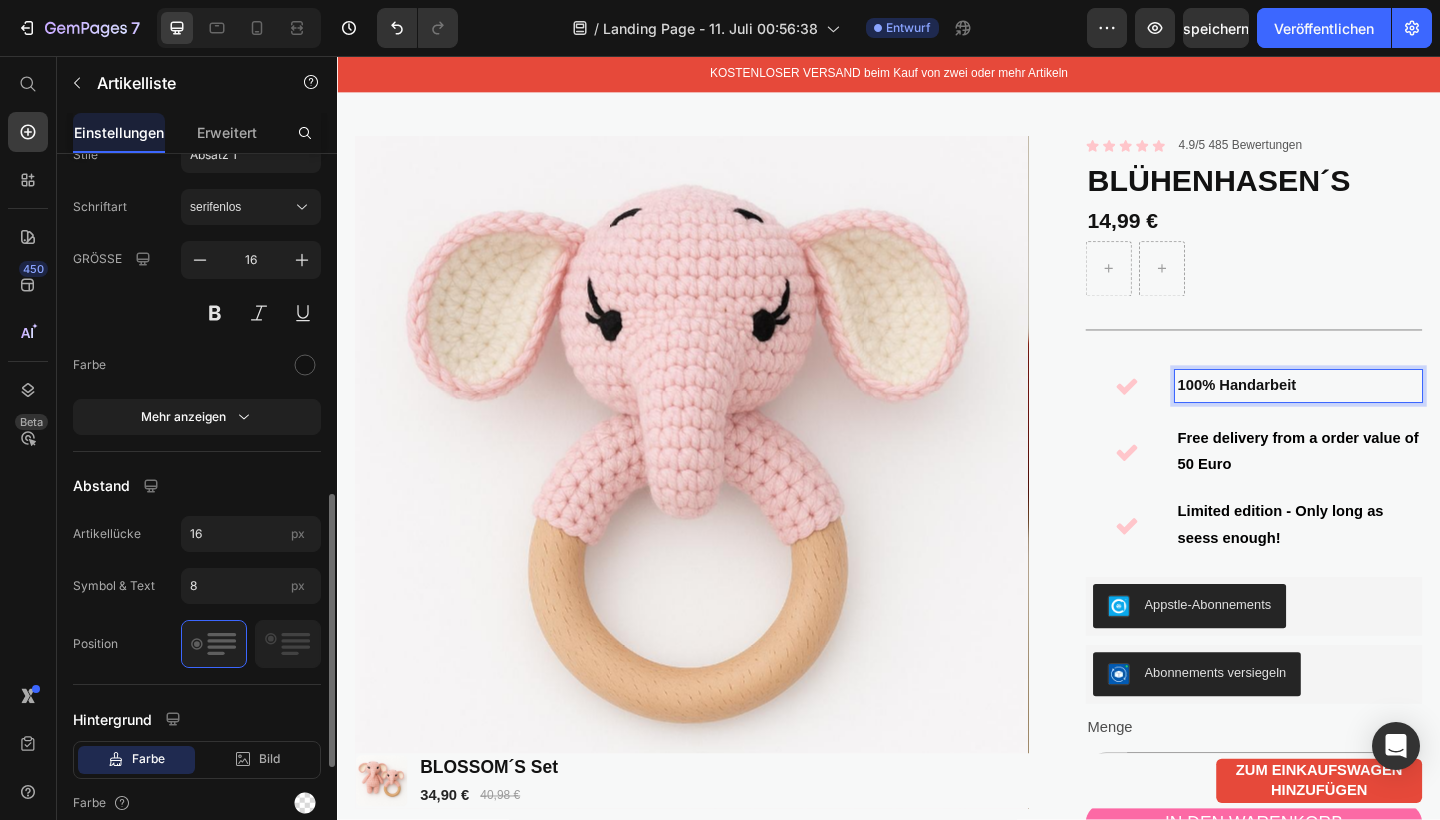 scroll, scrollTop: 1043, scrollLeft: 0, axis: vertical 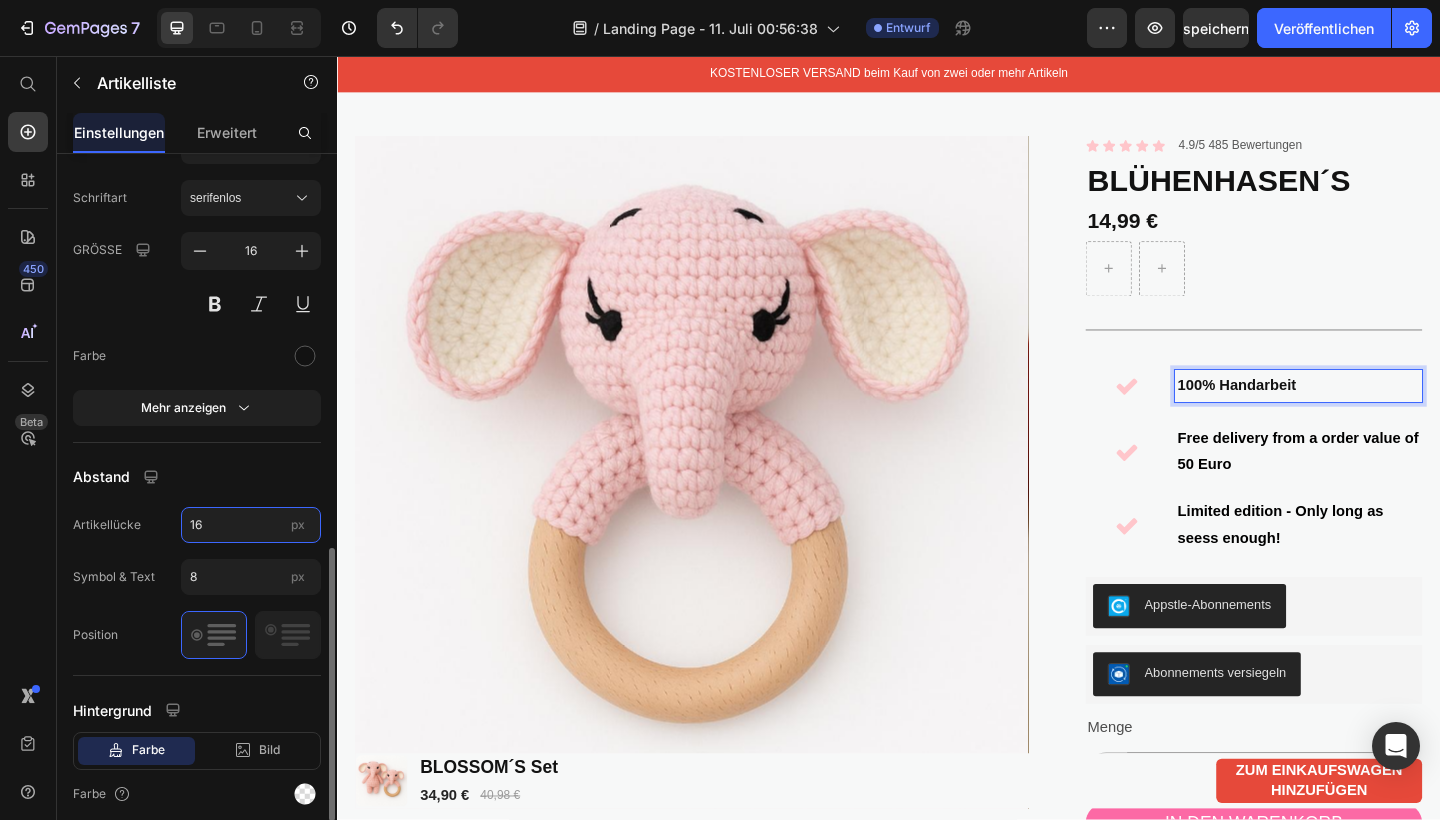 click on "16" at bounding box center (251, 525) 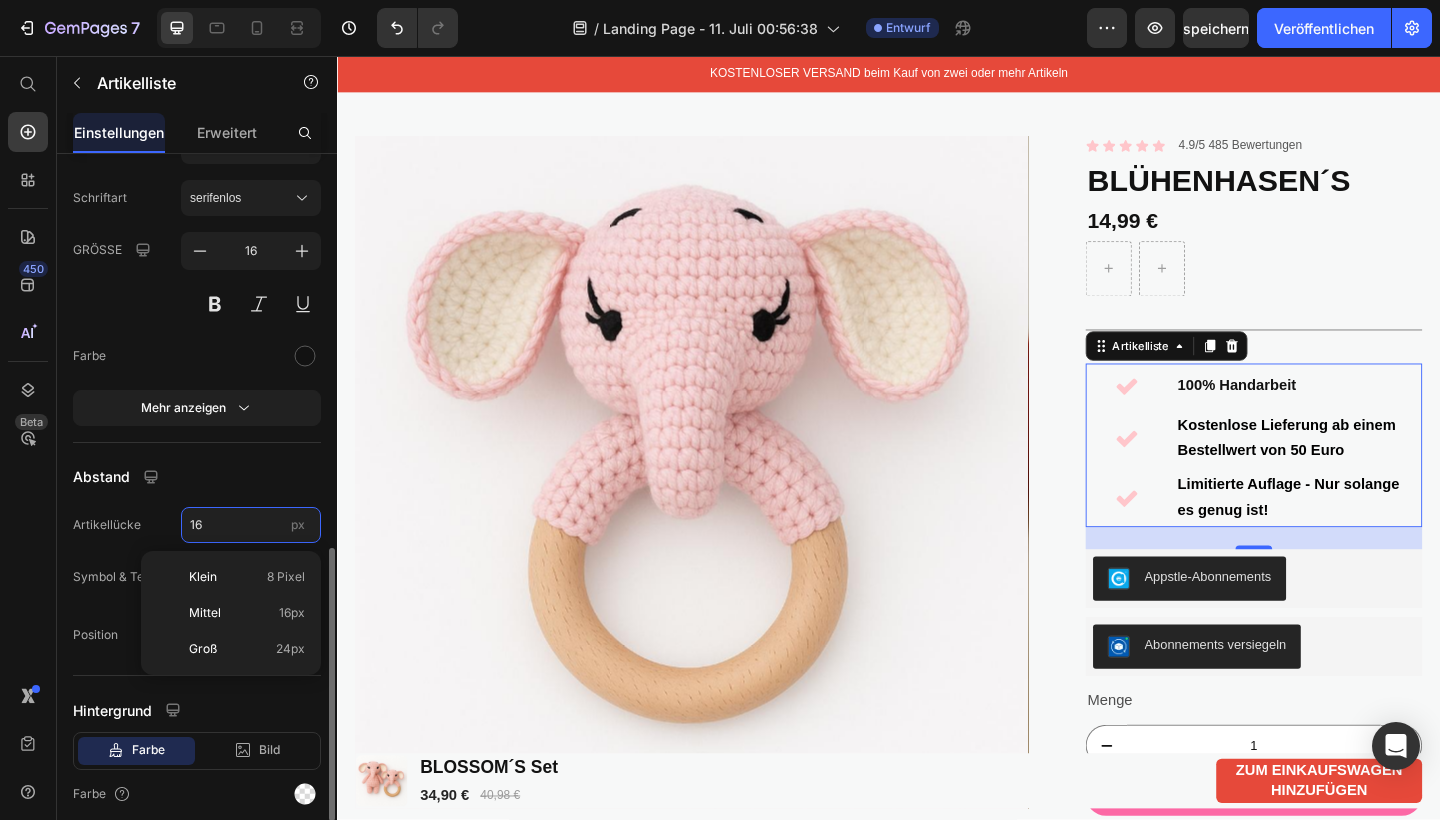 type on "1" 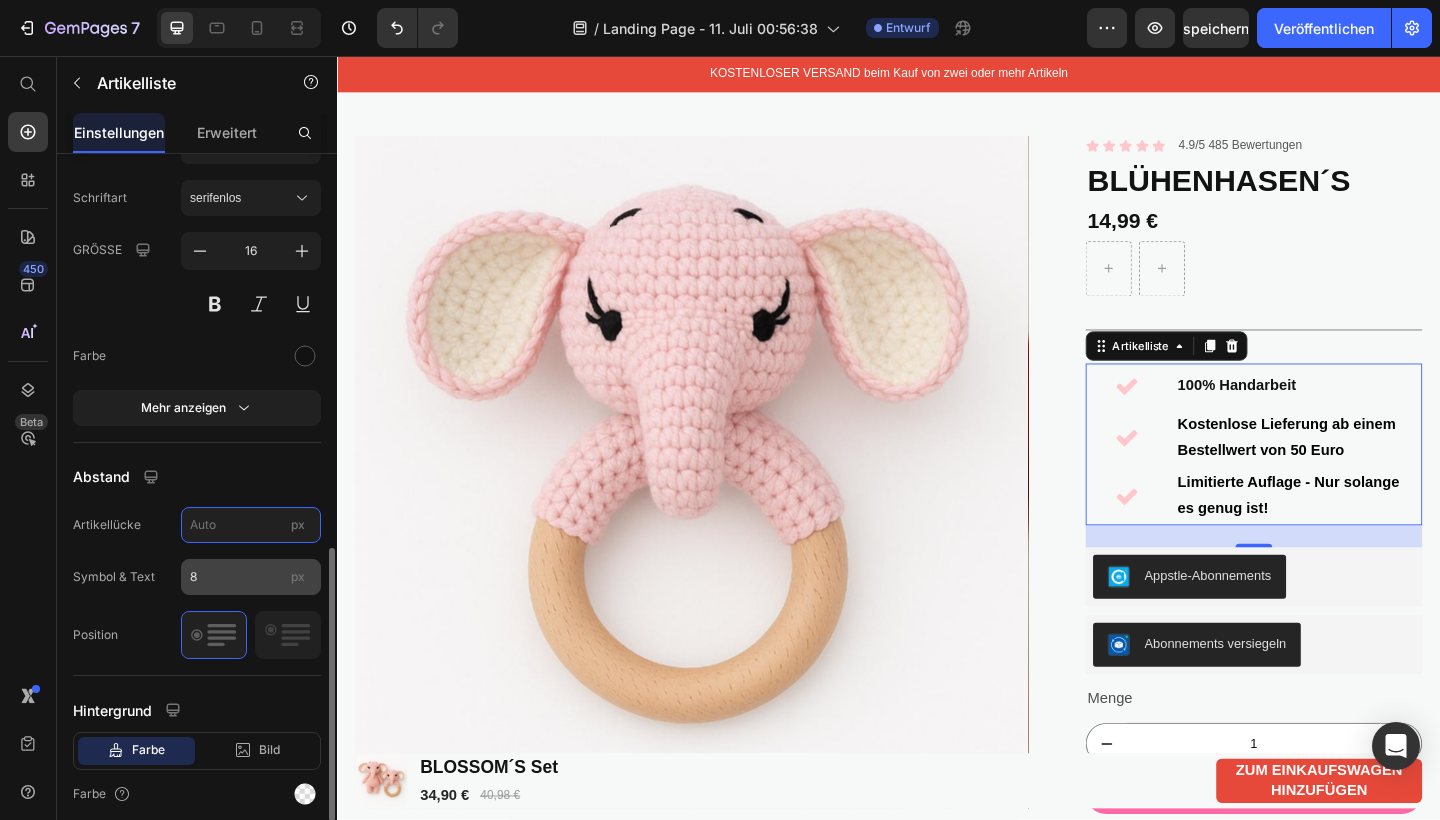 type 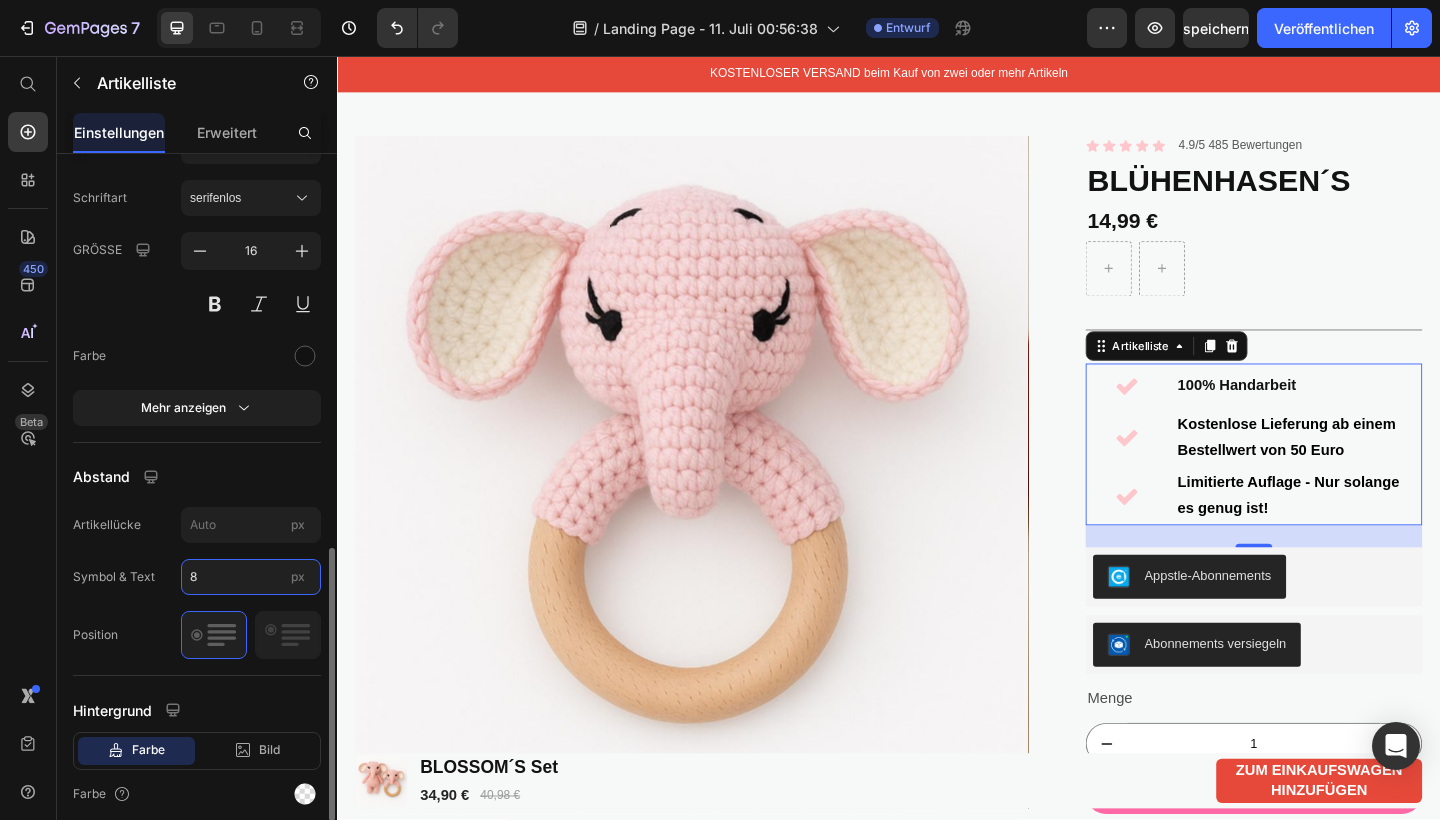 click on "8" at bounding box center [251, 577] 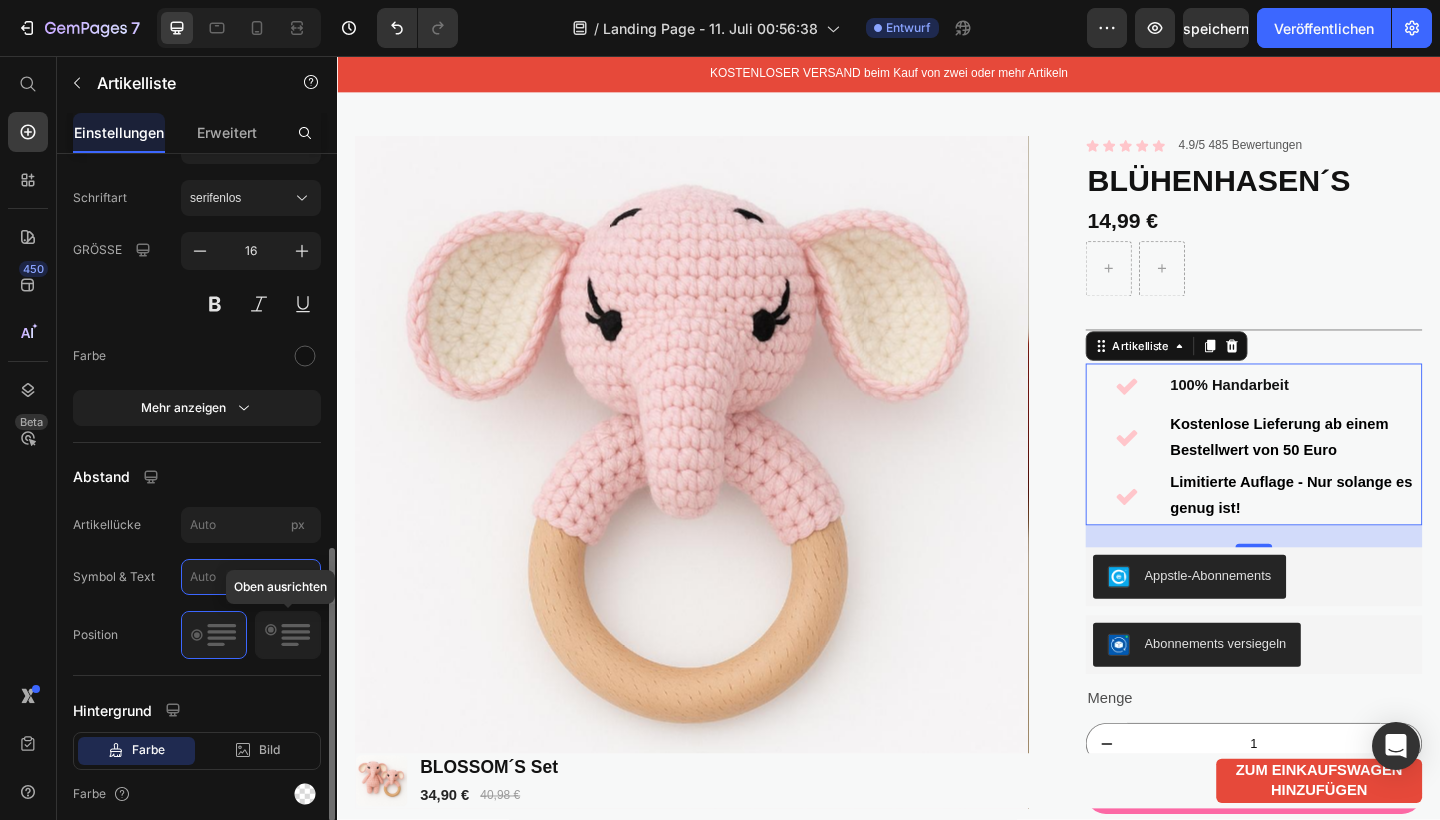 type 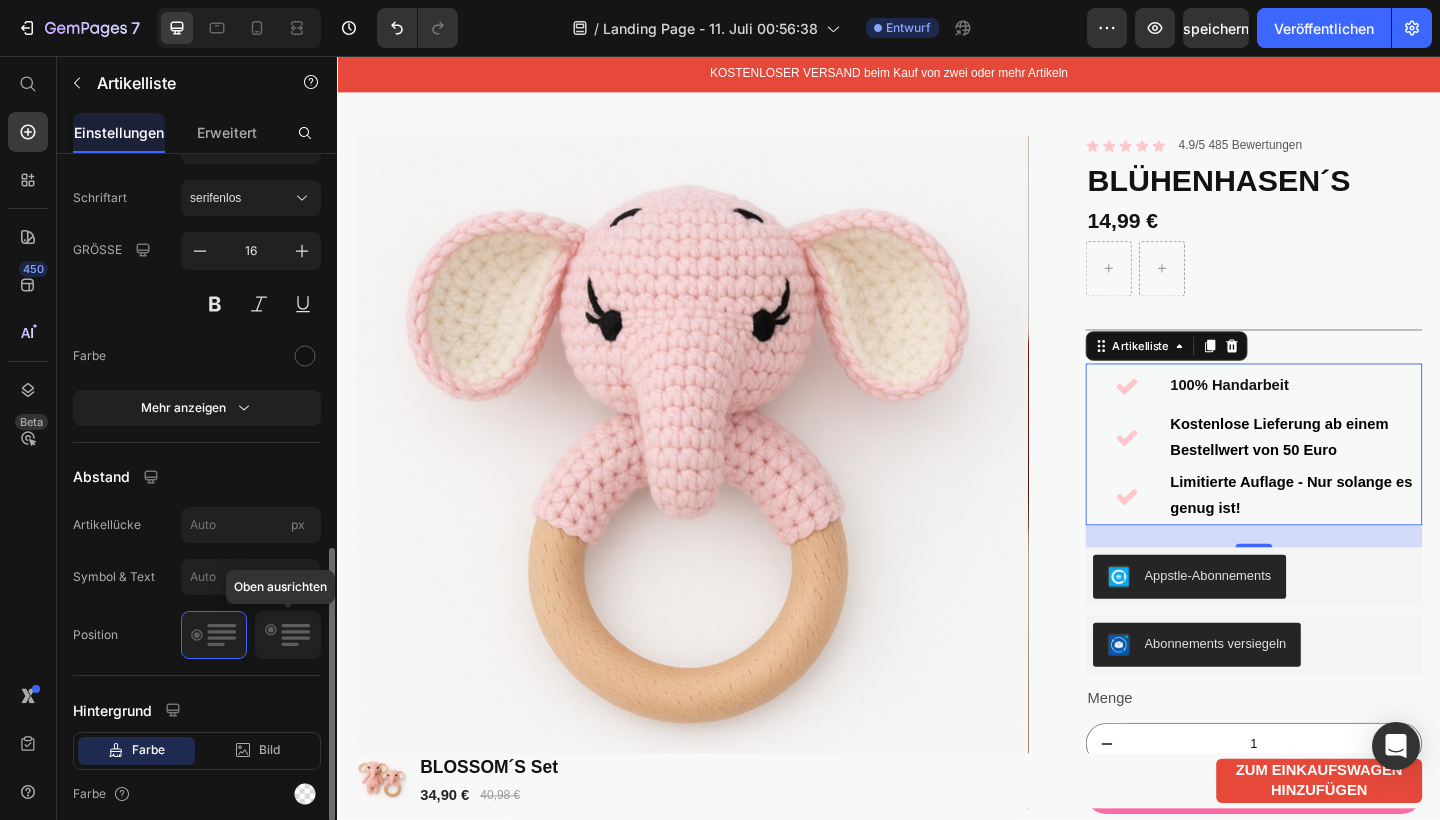click 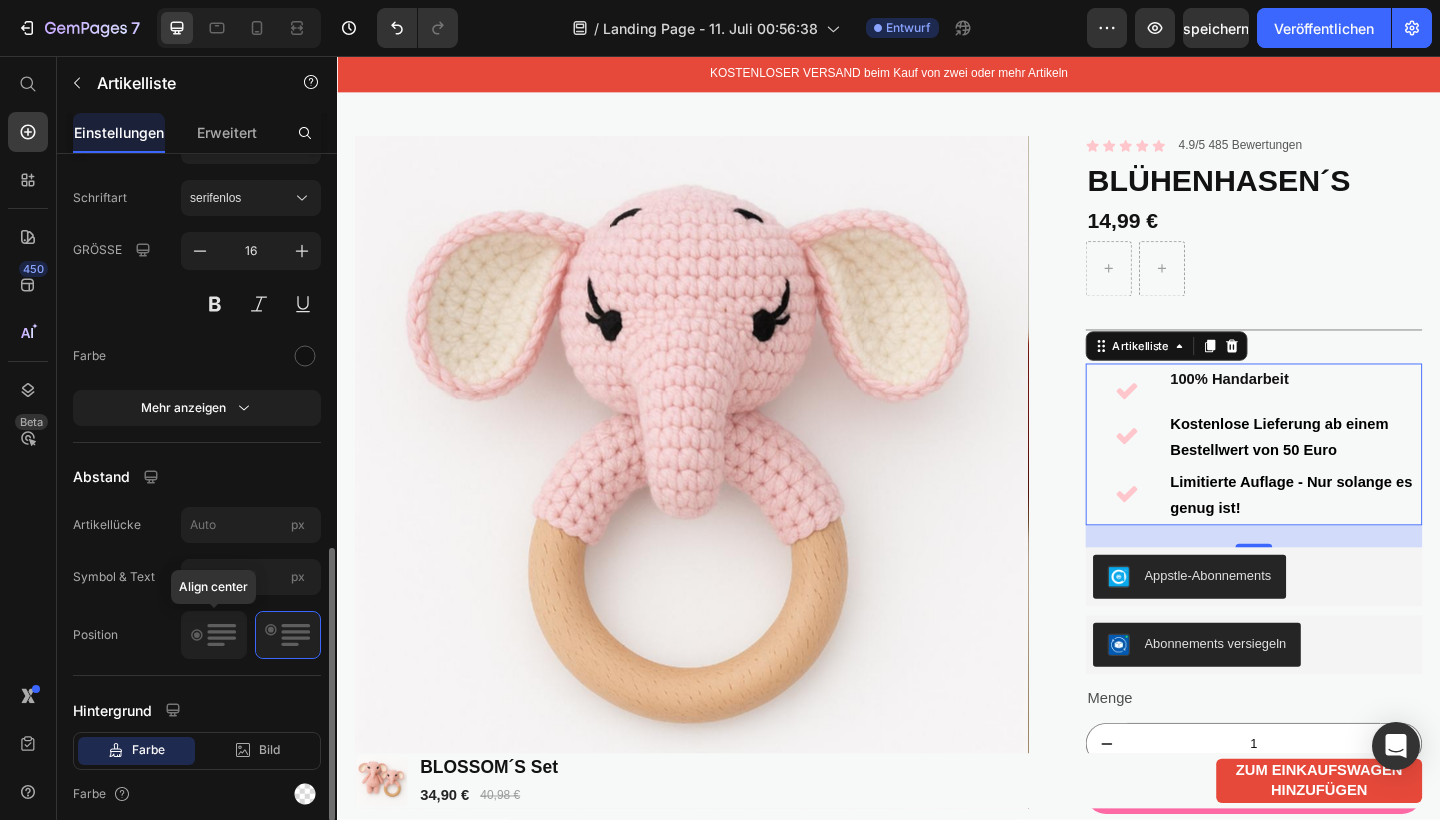 click 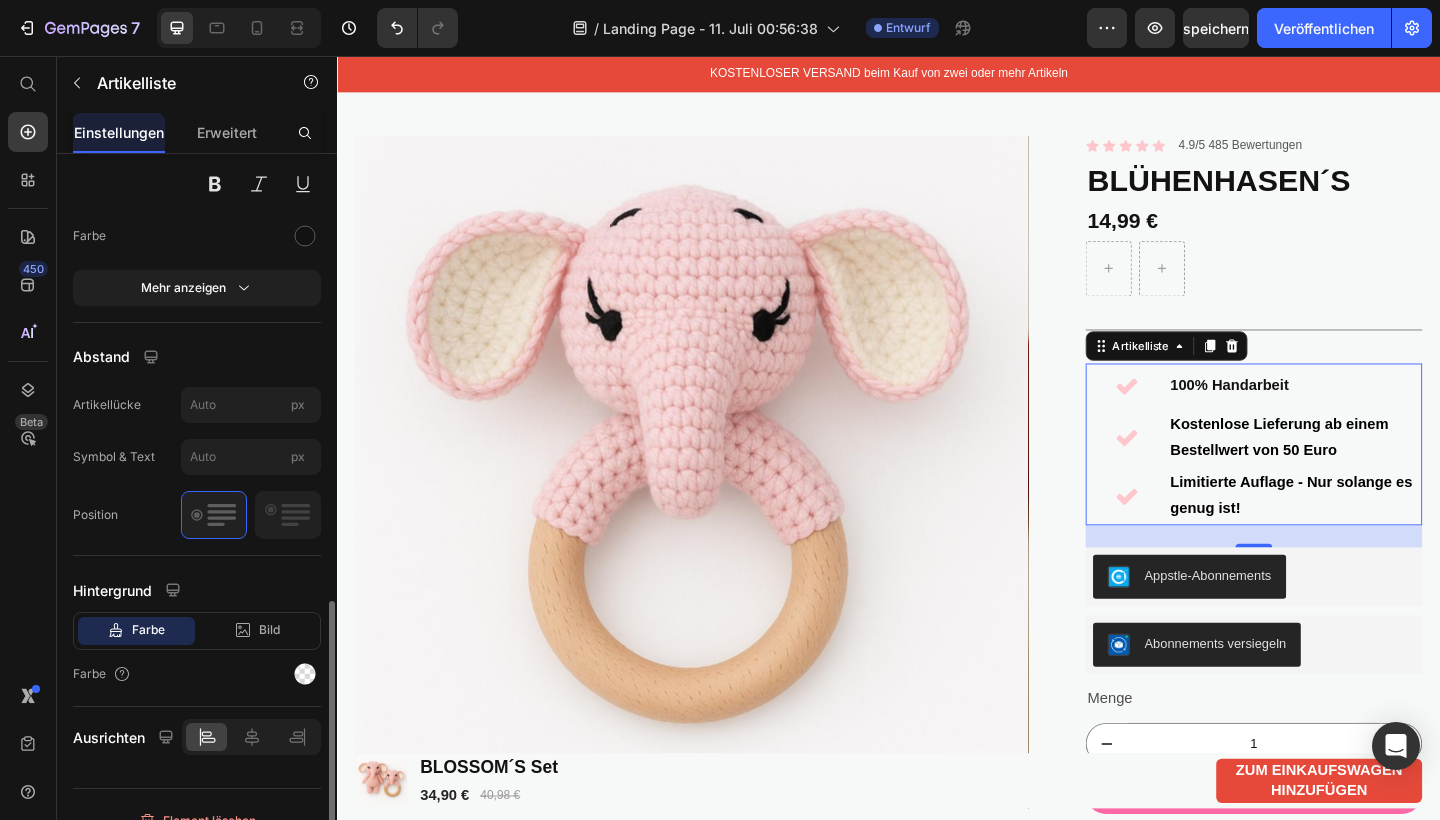 scroll, scrollTop: 1189, scrollLeft: 0, axis: vertical 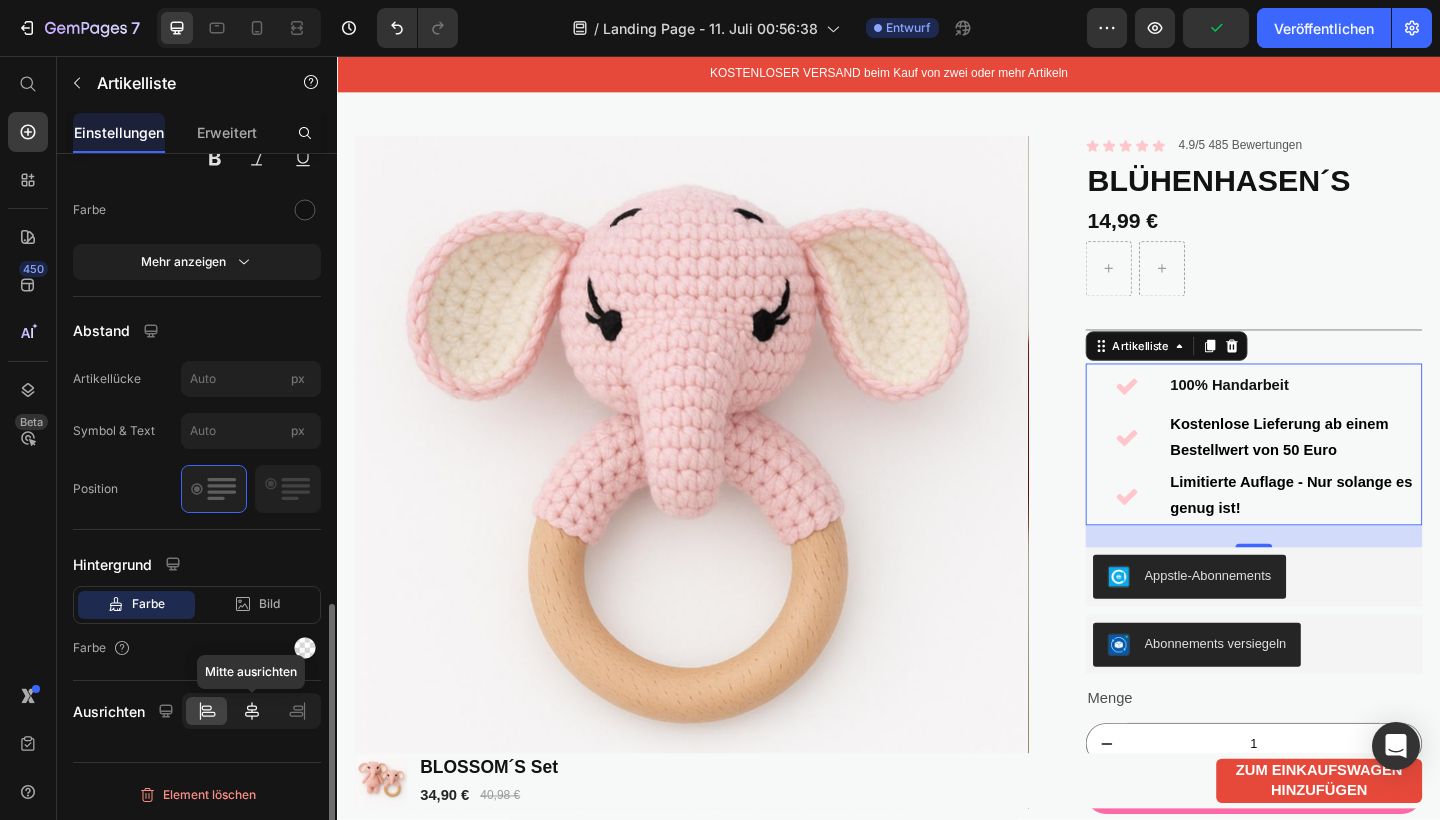 click 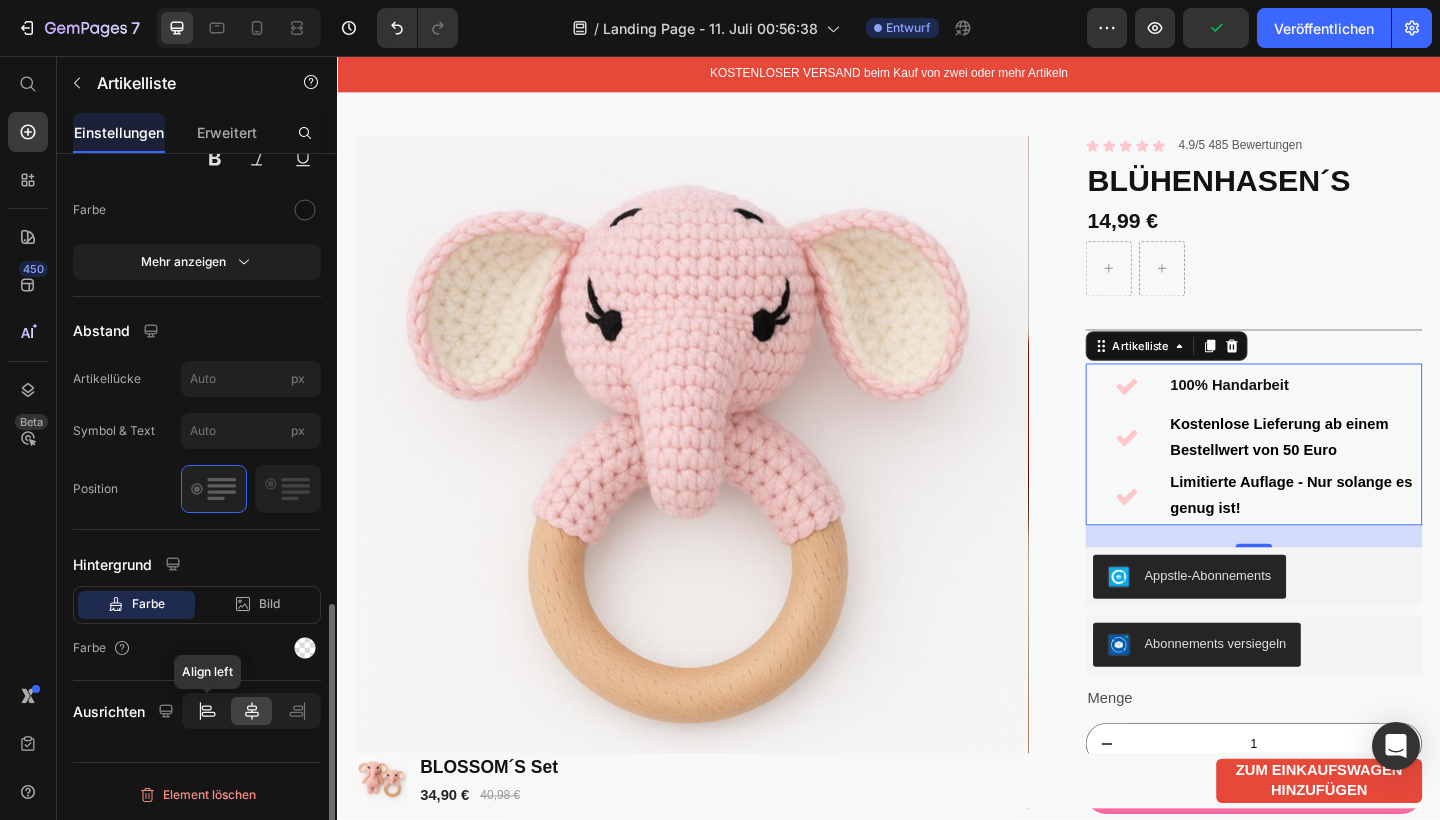 click 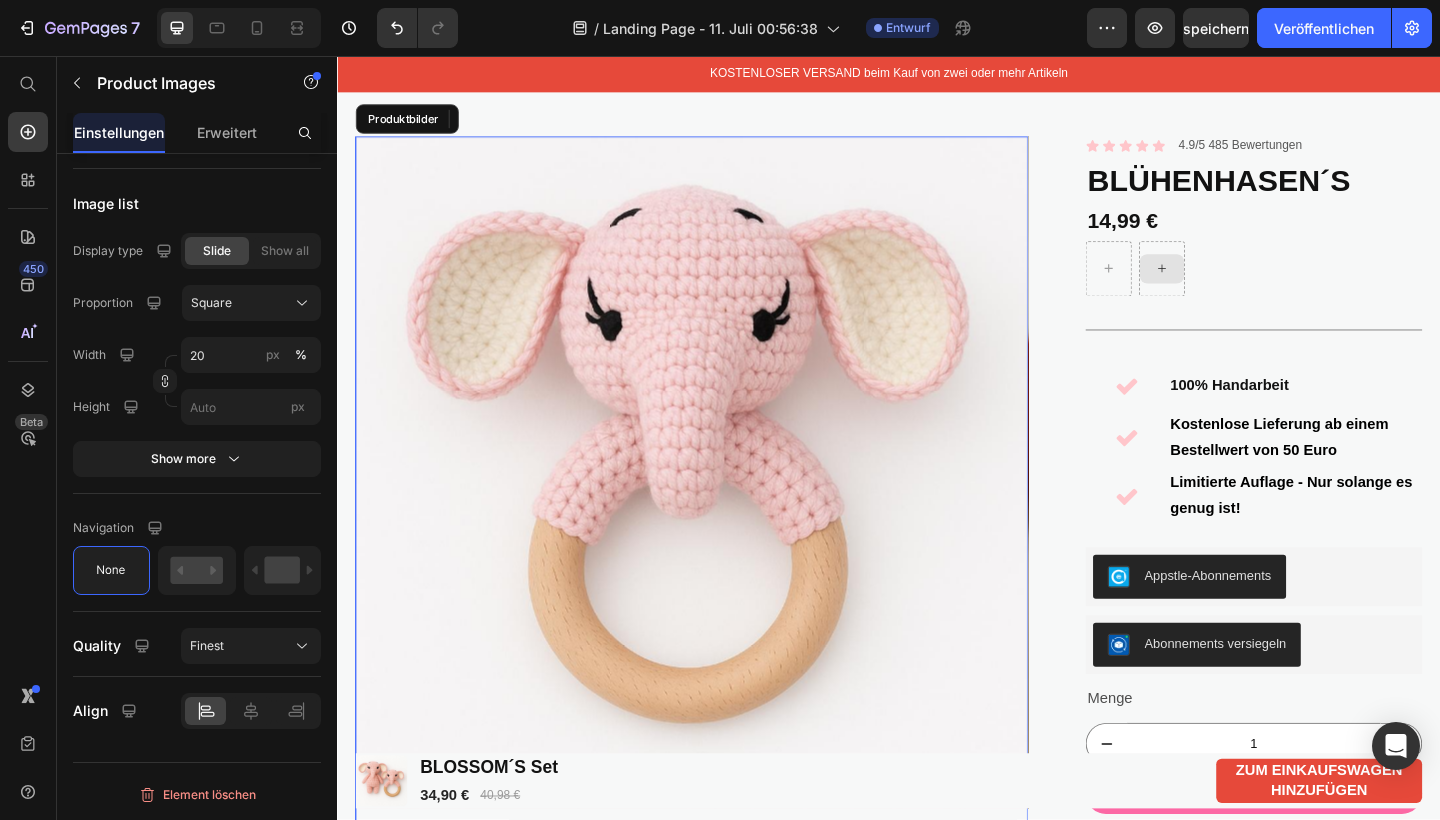 click at bounding box center (723, 510) 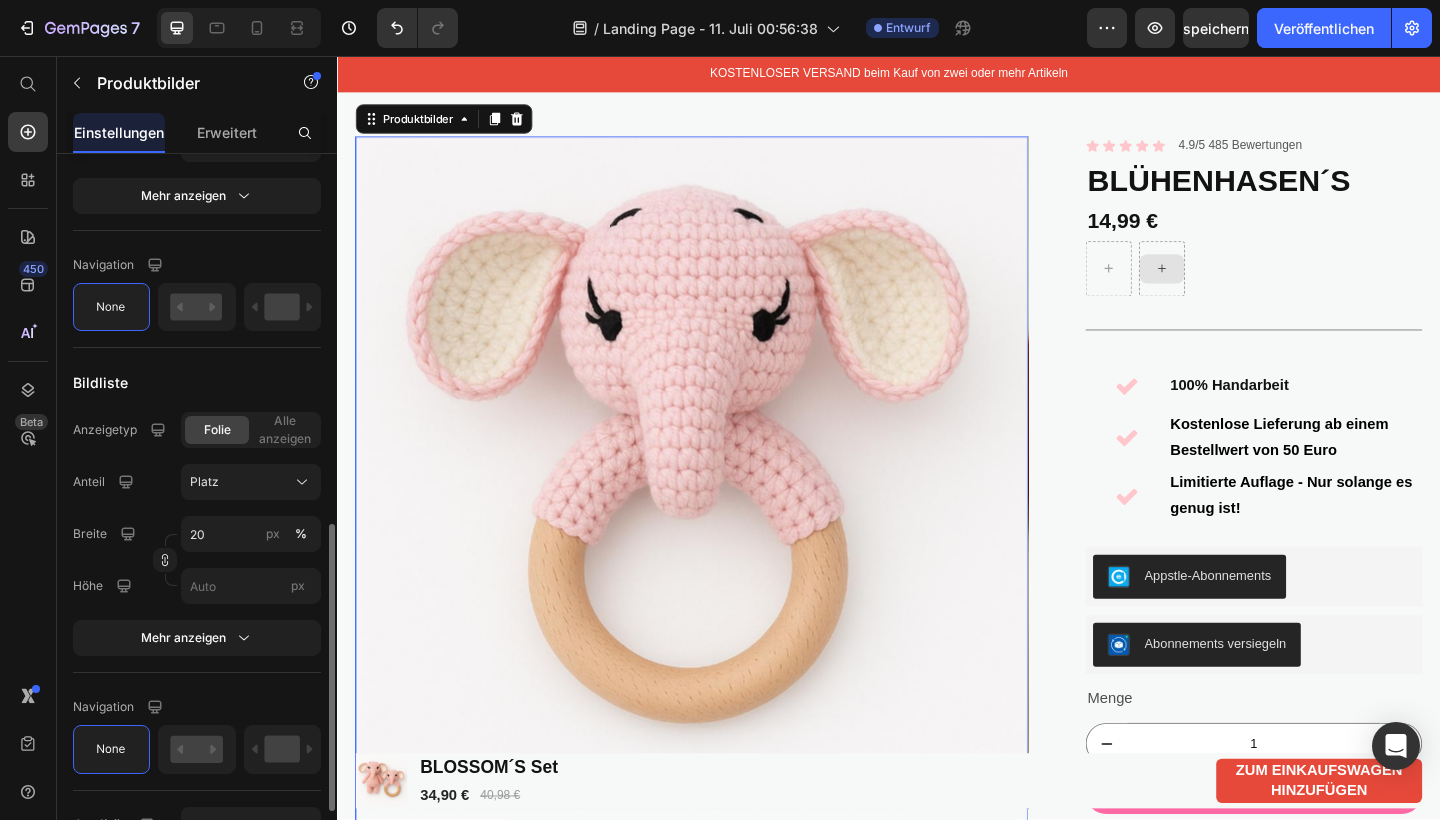 scroll, scrollTop: 896, scrollLeft: 0, axis: vertical 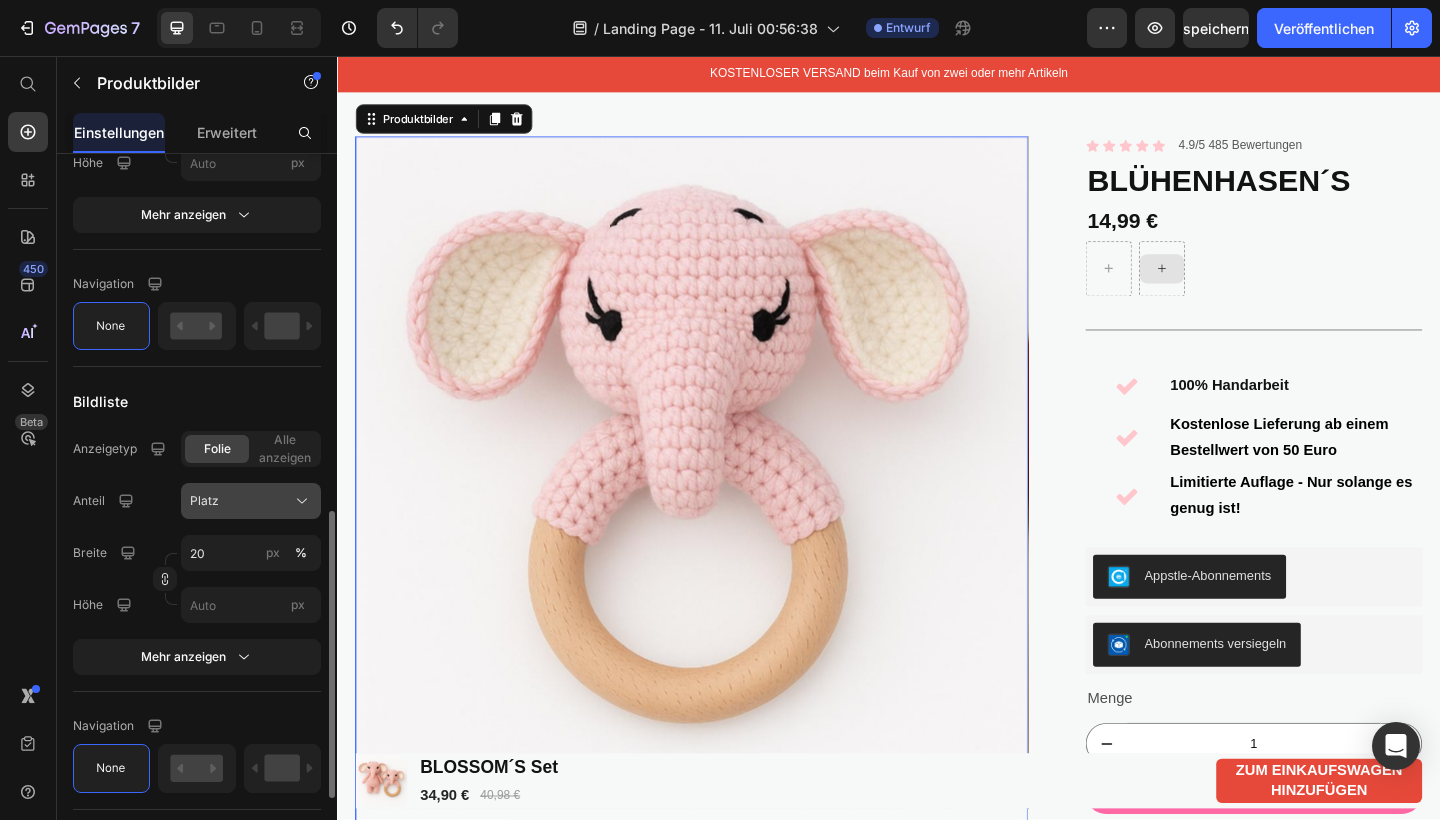 click on "Platz" 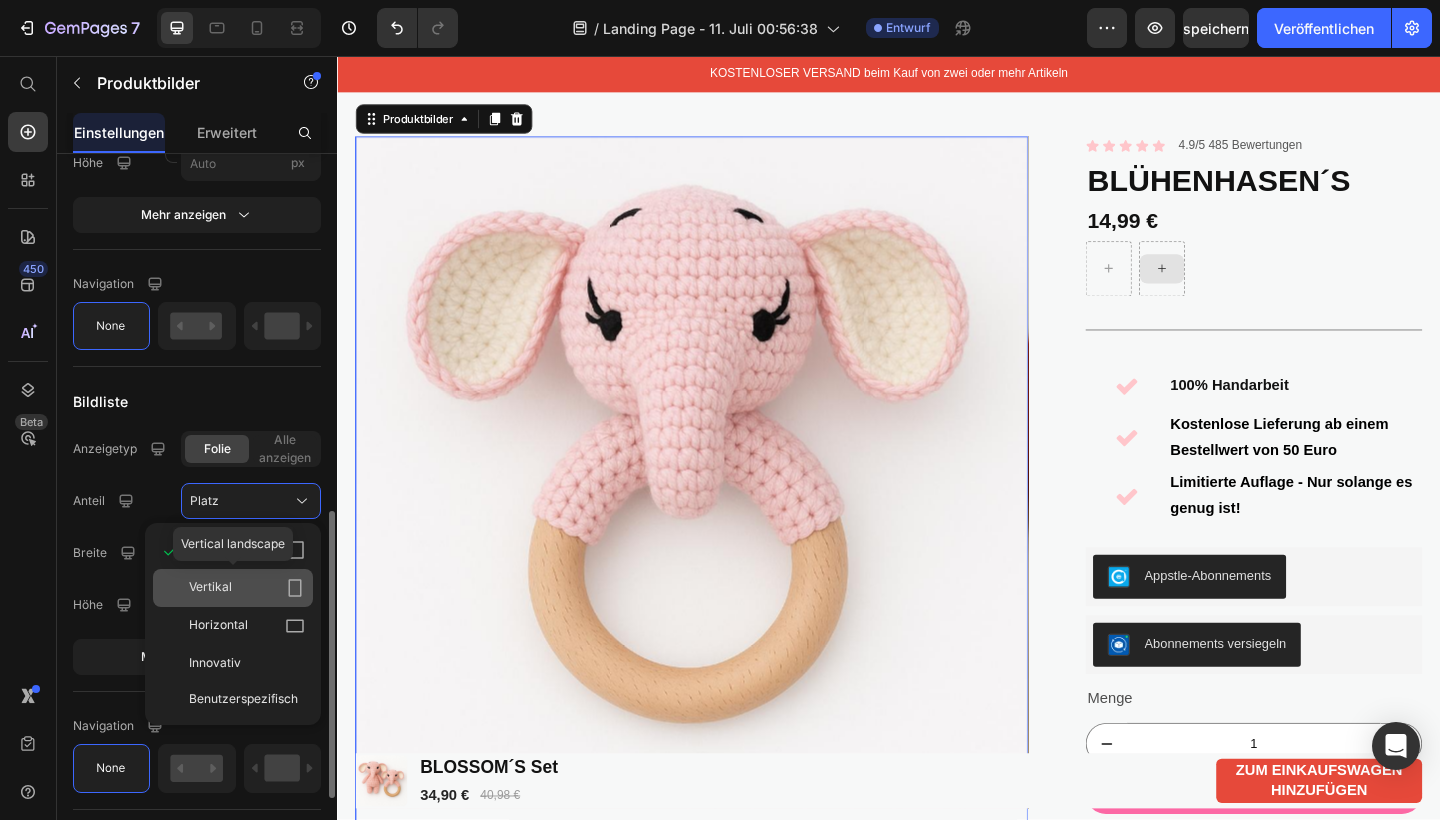 click on "Vertikal" at bounding box center [210, 588] 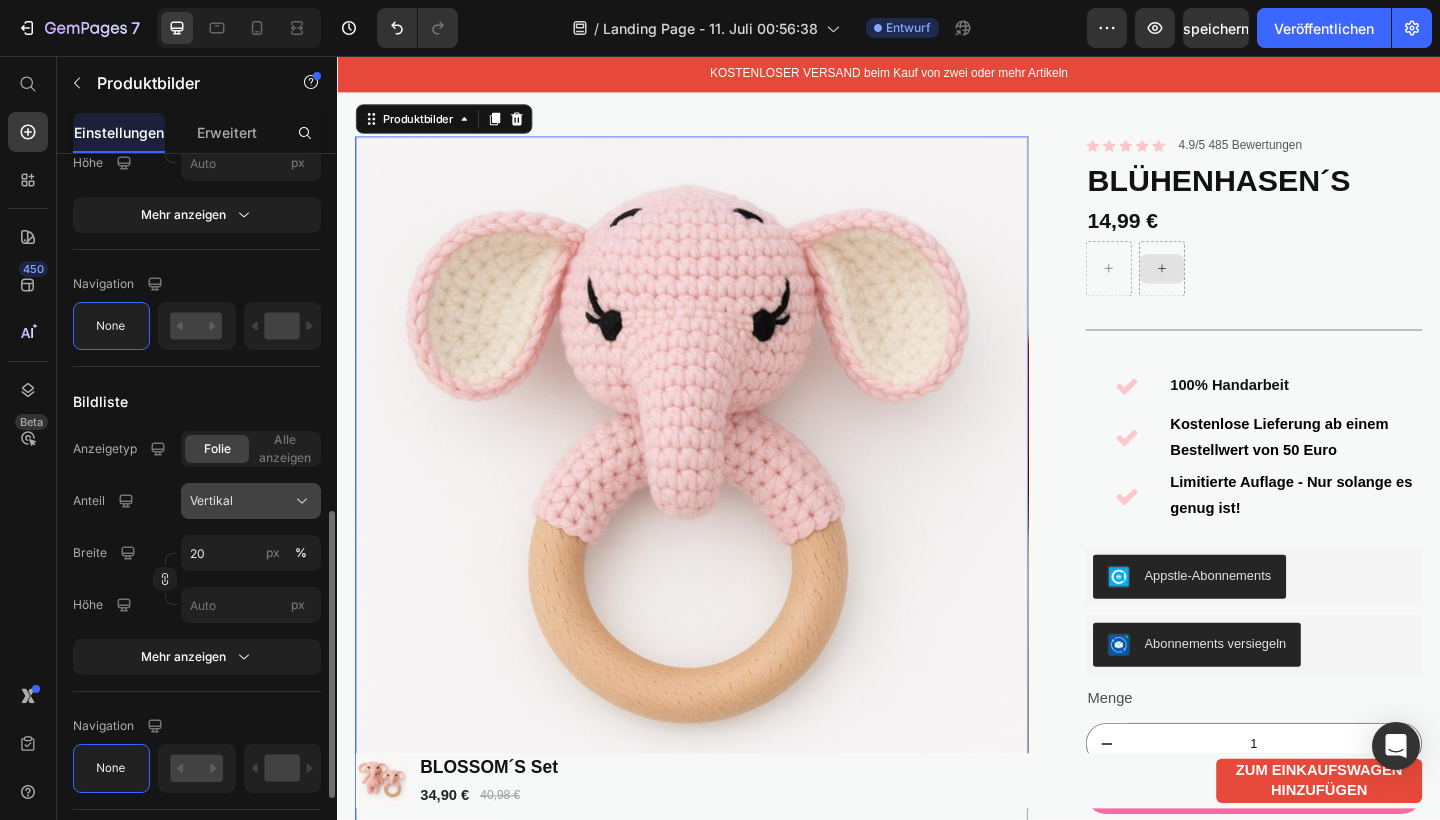 click on "Vertikal" 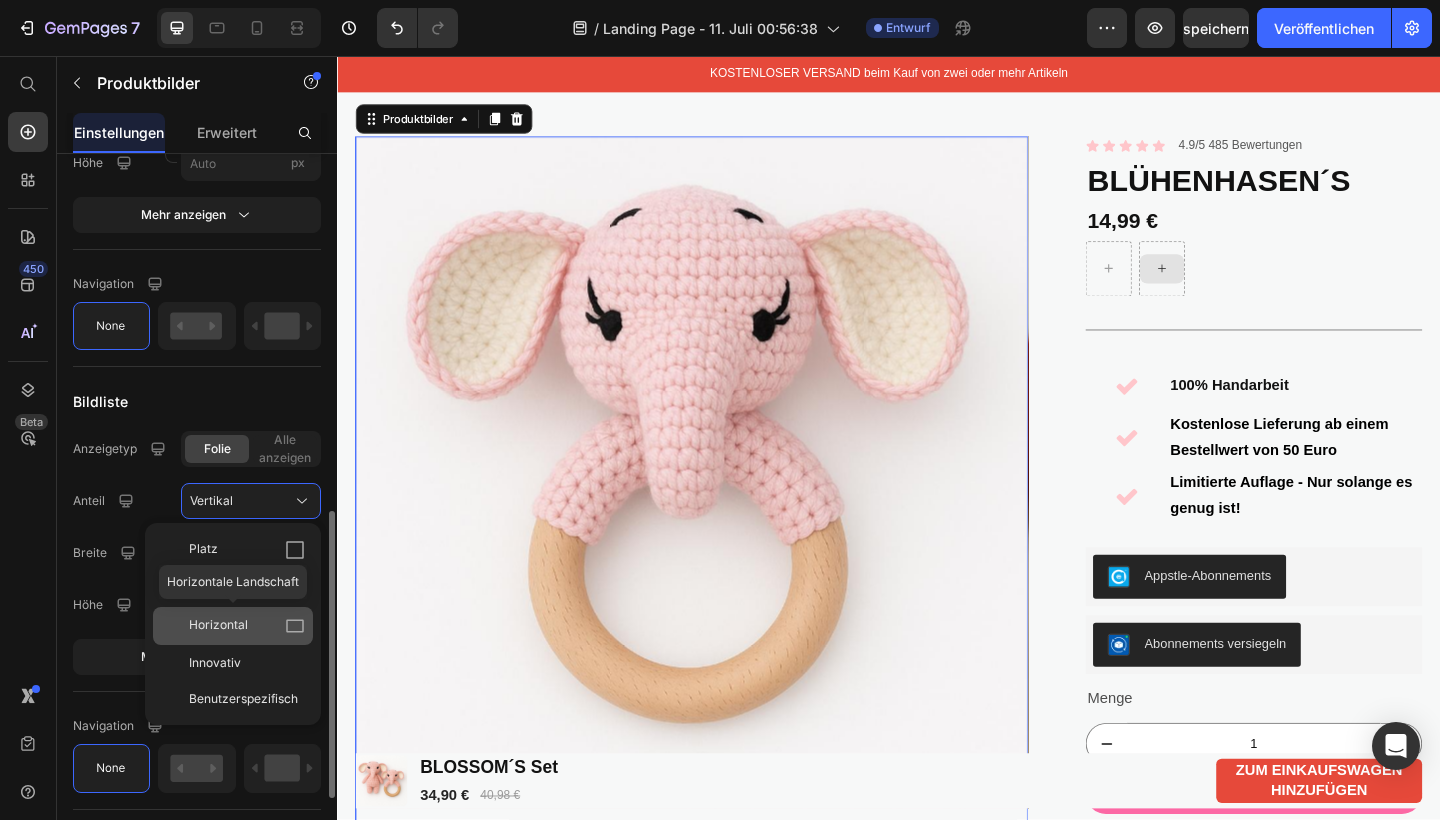 click on "Horizontal" at bounding box center [218, 626] 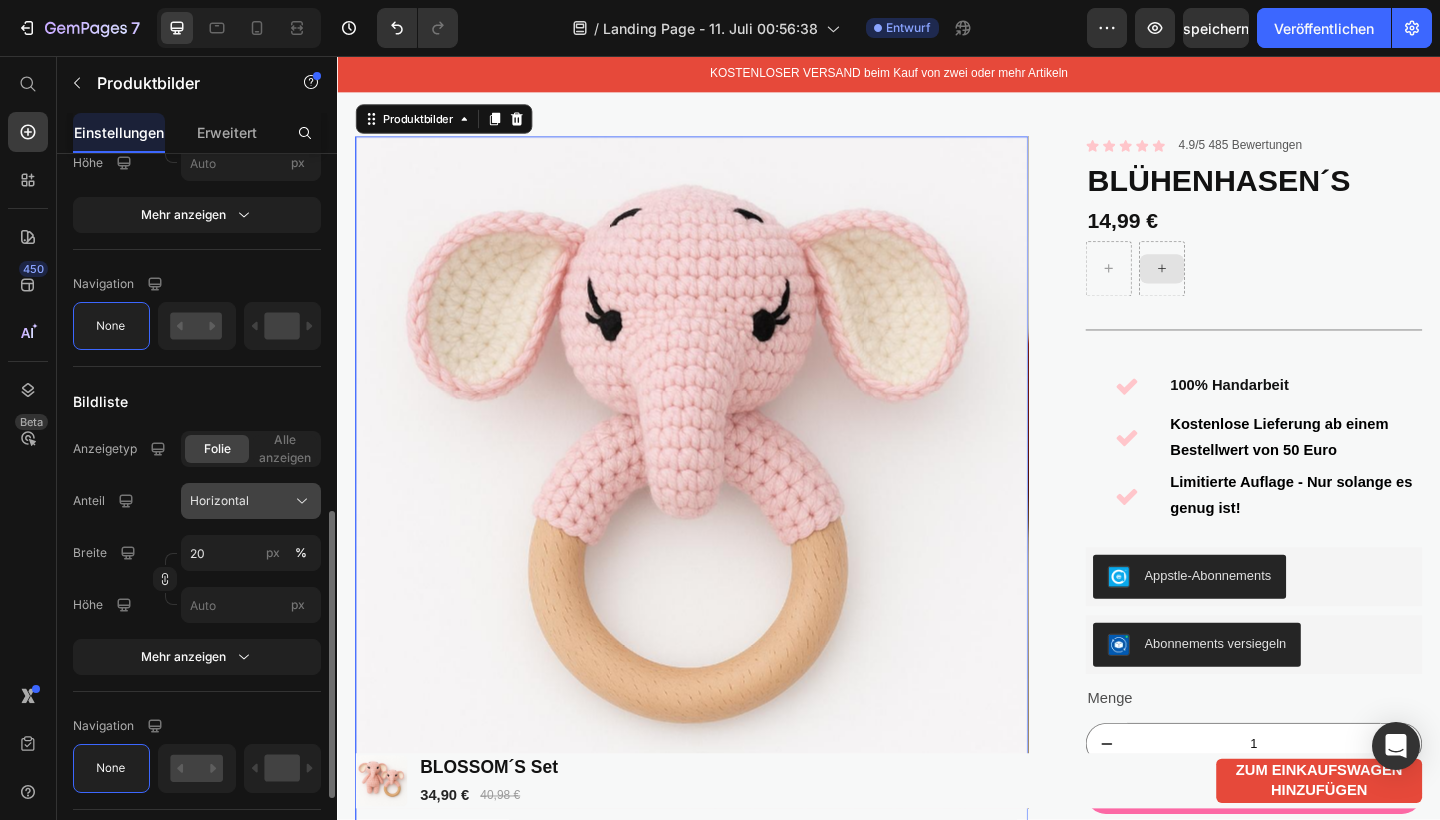 click on "Horizontal" at bounding box center (219, 501) 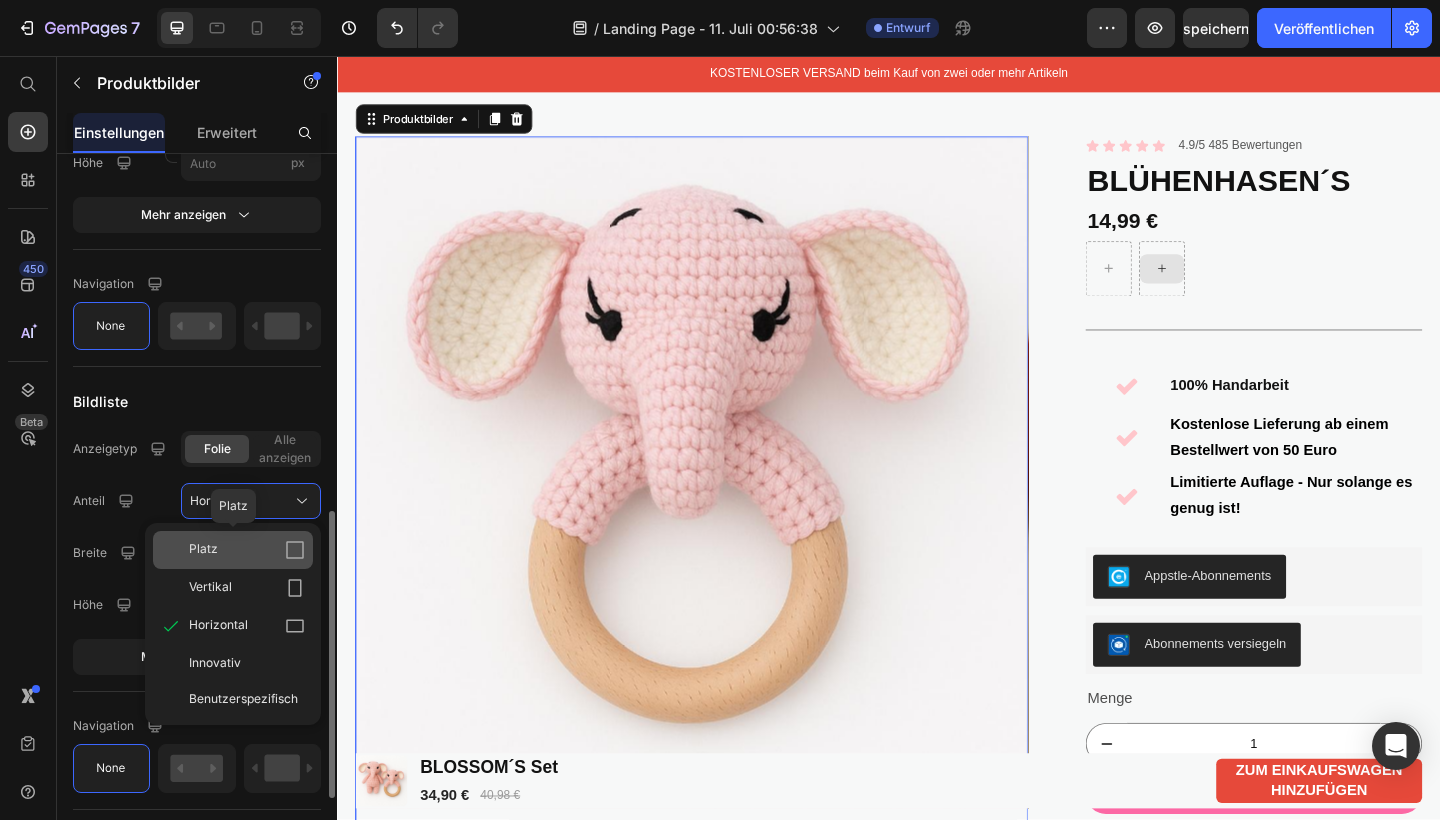 click on "Platz" 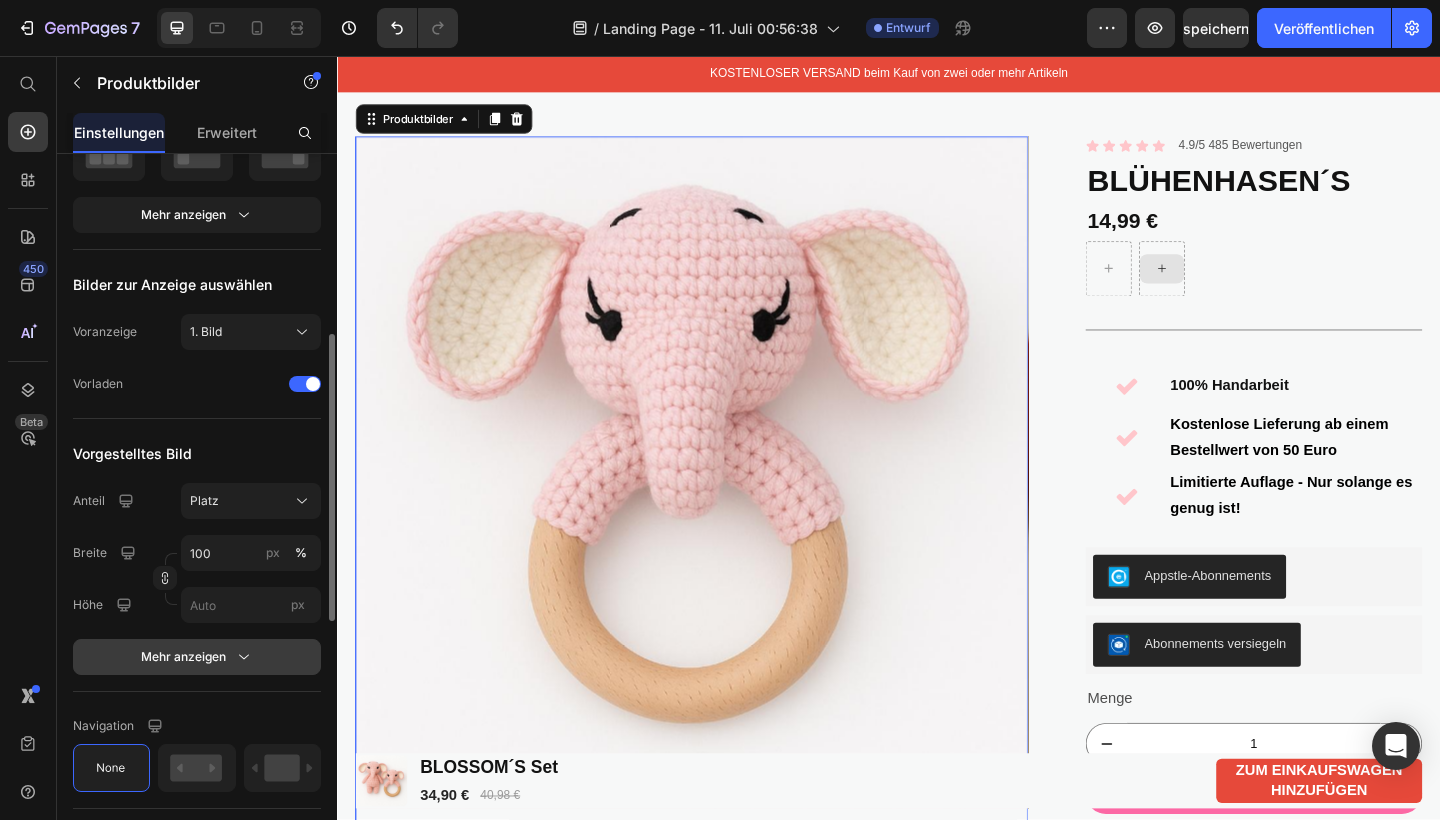 scroll, scrollTop: 451, scrollLeft: 0, axis: vertical 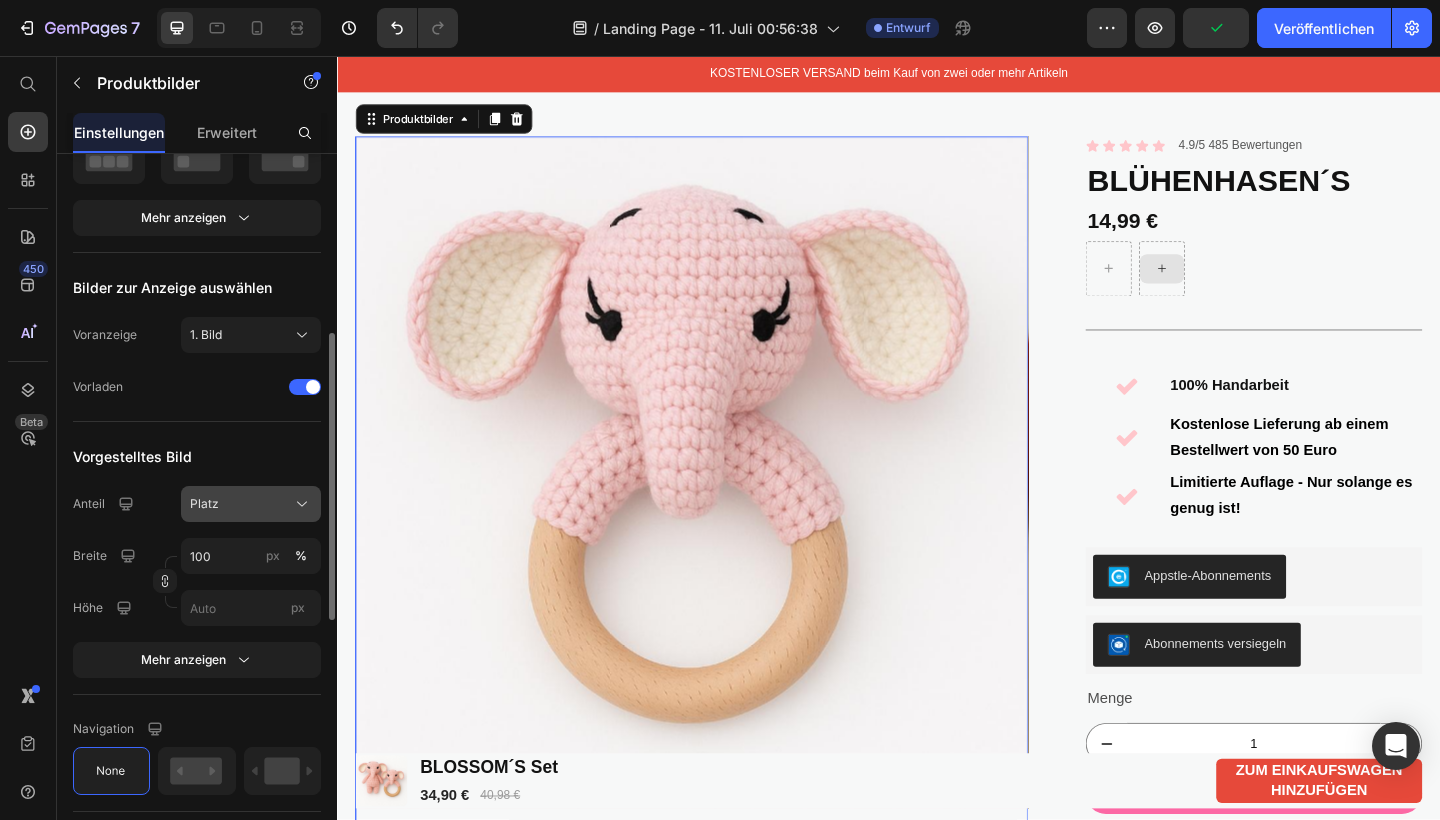 click on "Platz" 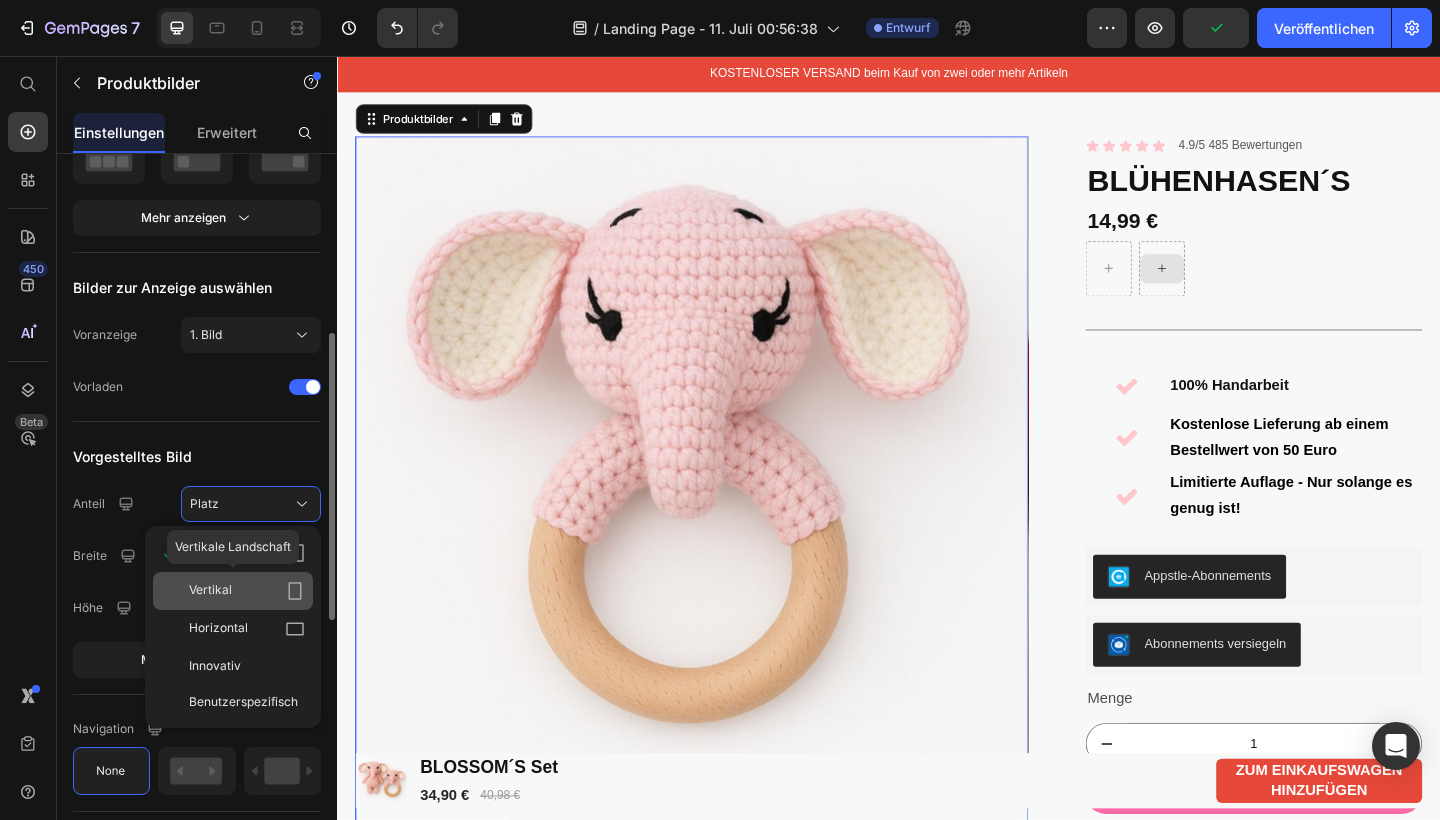 click on "Vertikal" at bounding box center [210, 591] 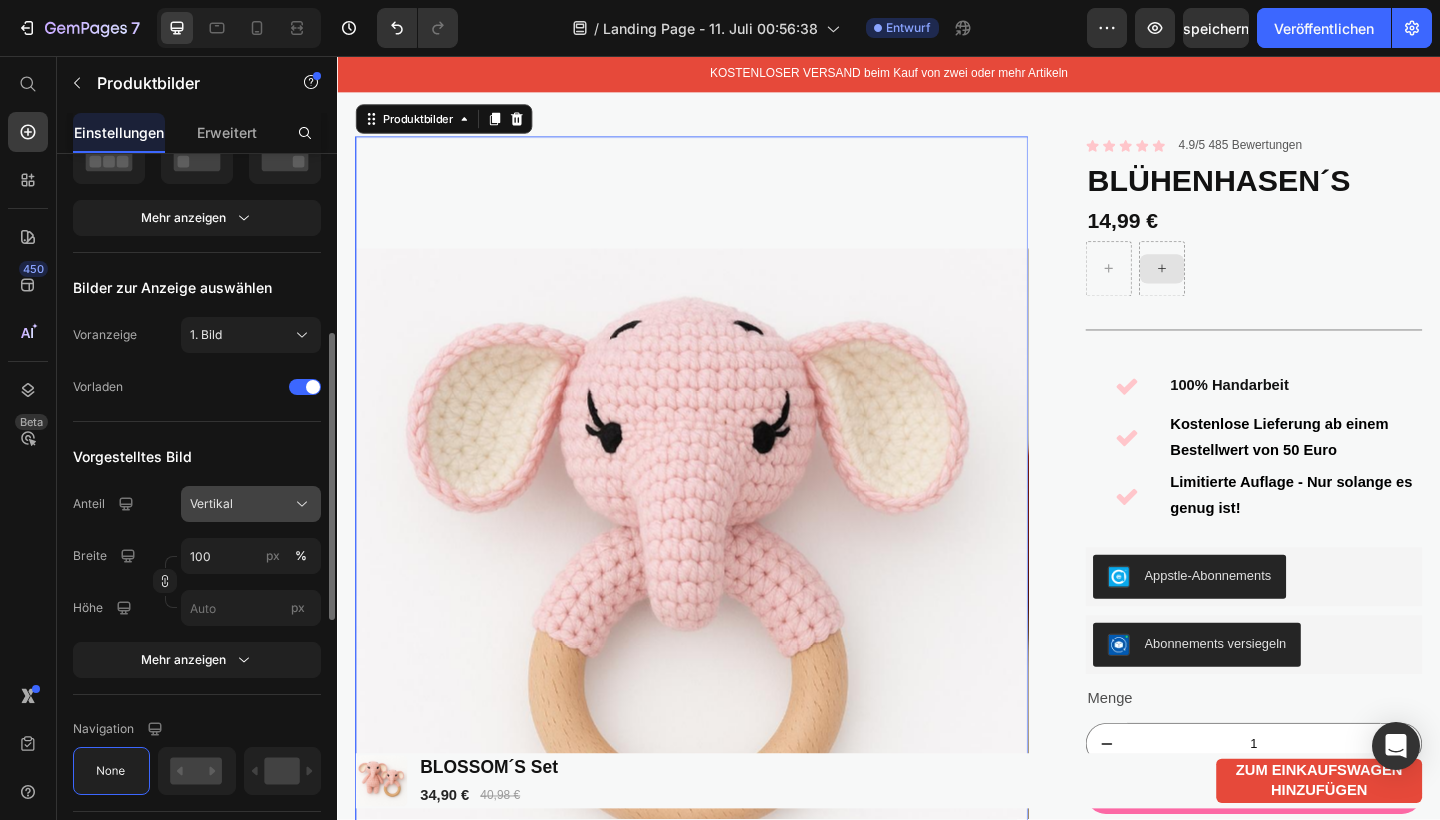 click on "Vertikal" at bounding box center (211, 504) 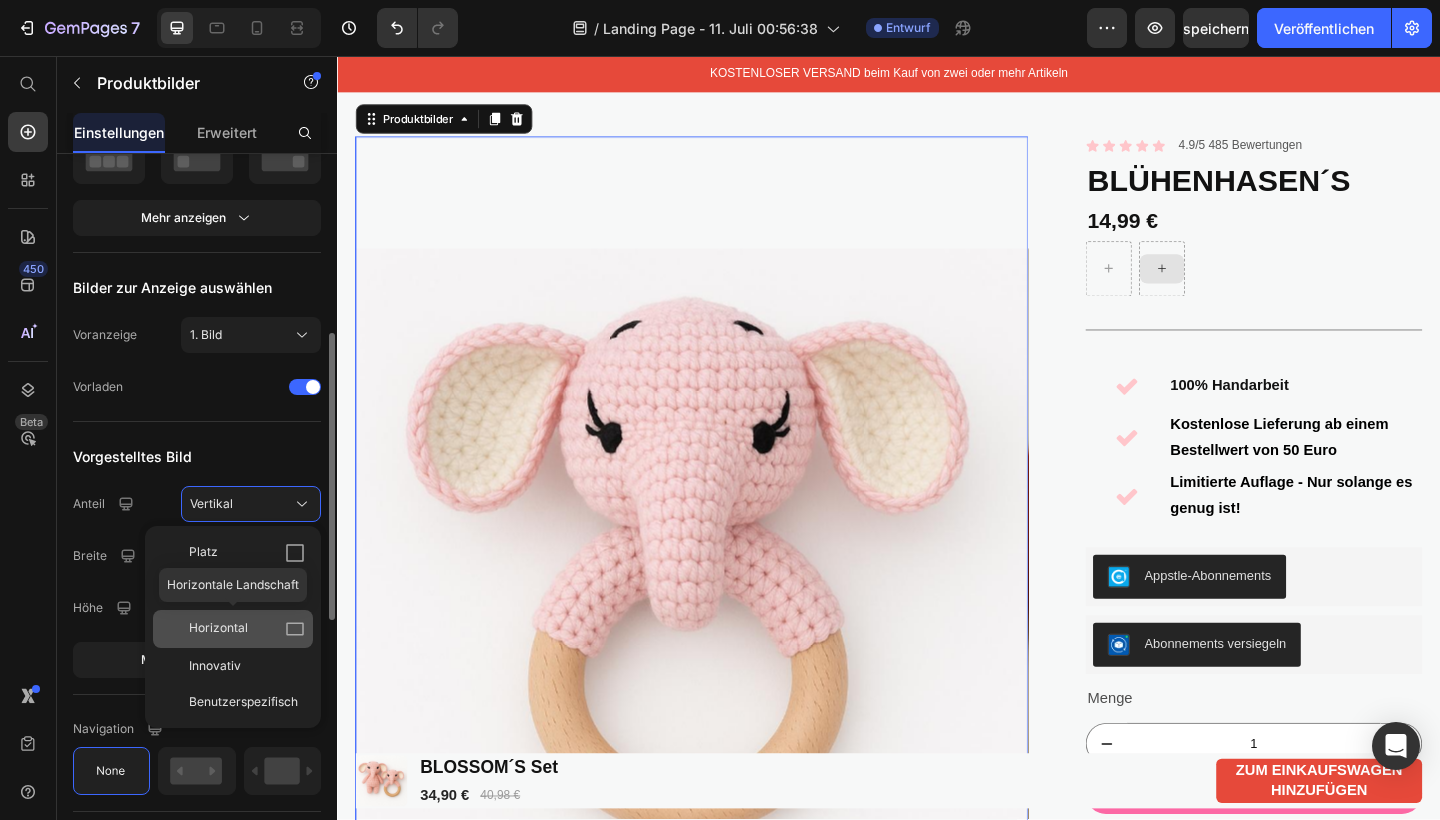 click on "Horizontal" at bounding box center (218, 629) 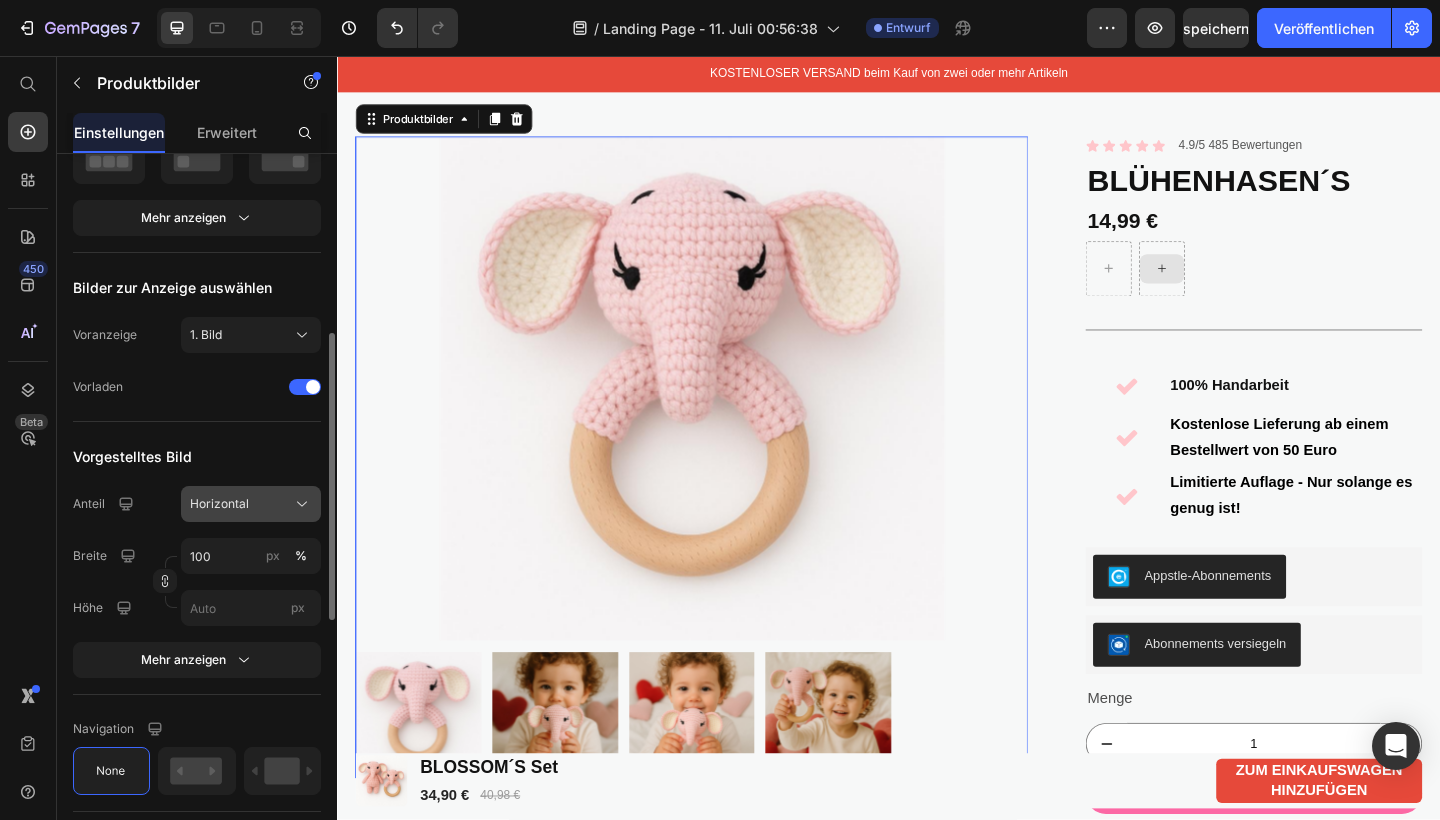 click on "Horizontal" 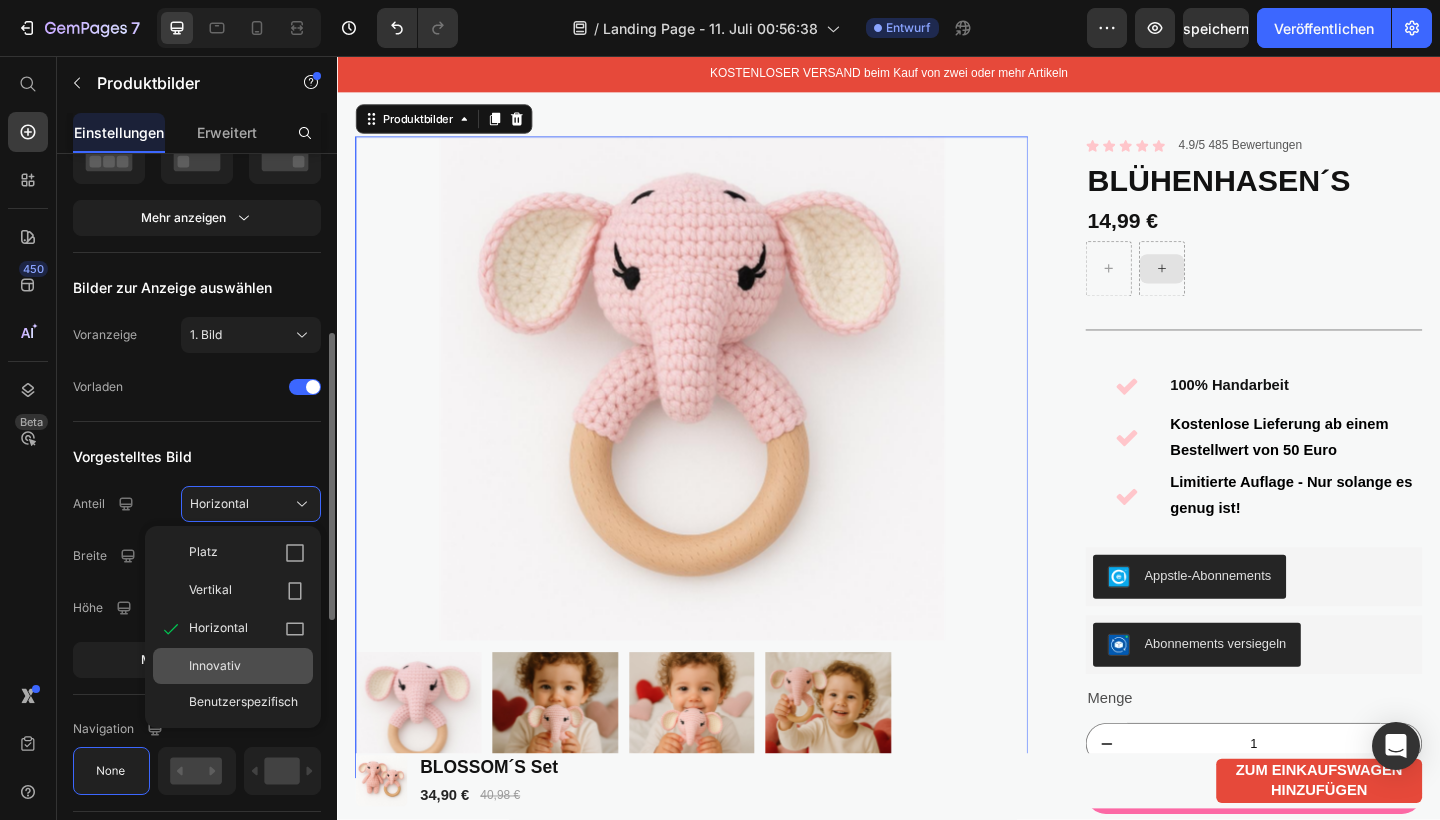click on "Innovativ" at bounding box center (247, 666) 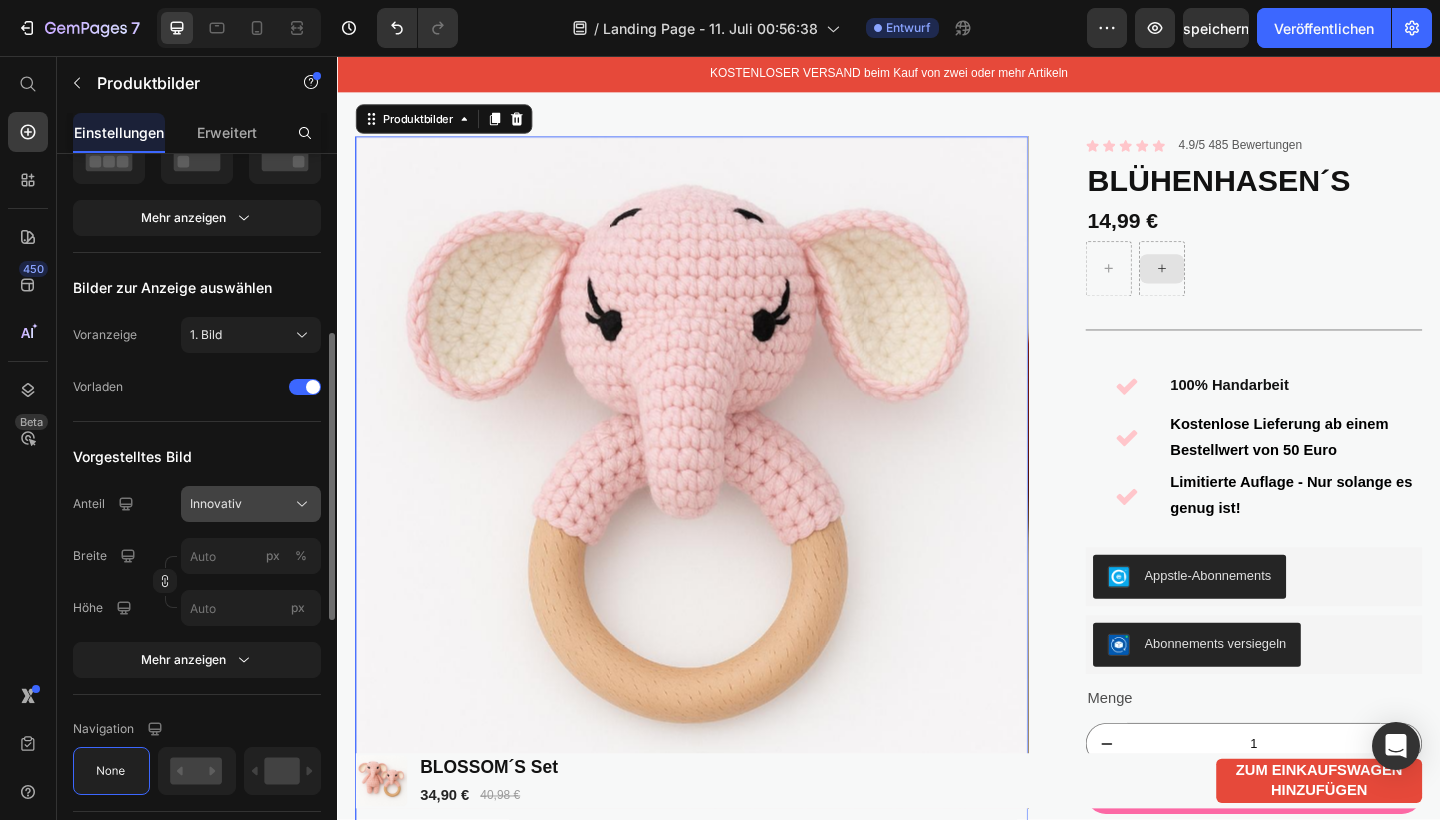 click on "Innovativ" 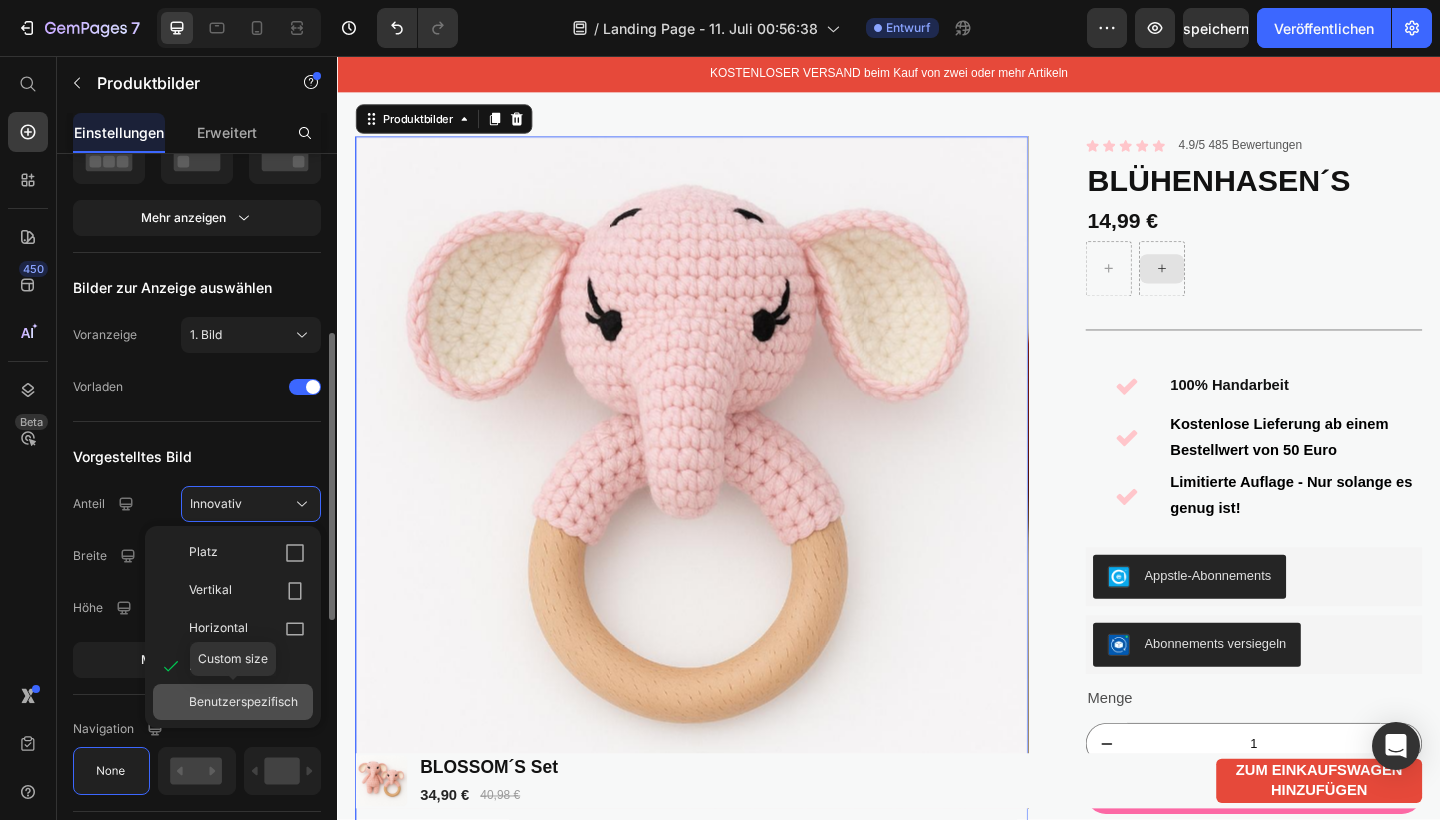 click on "Benutzerspezifisch" at bounding box center (243, 702) 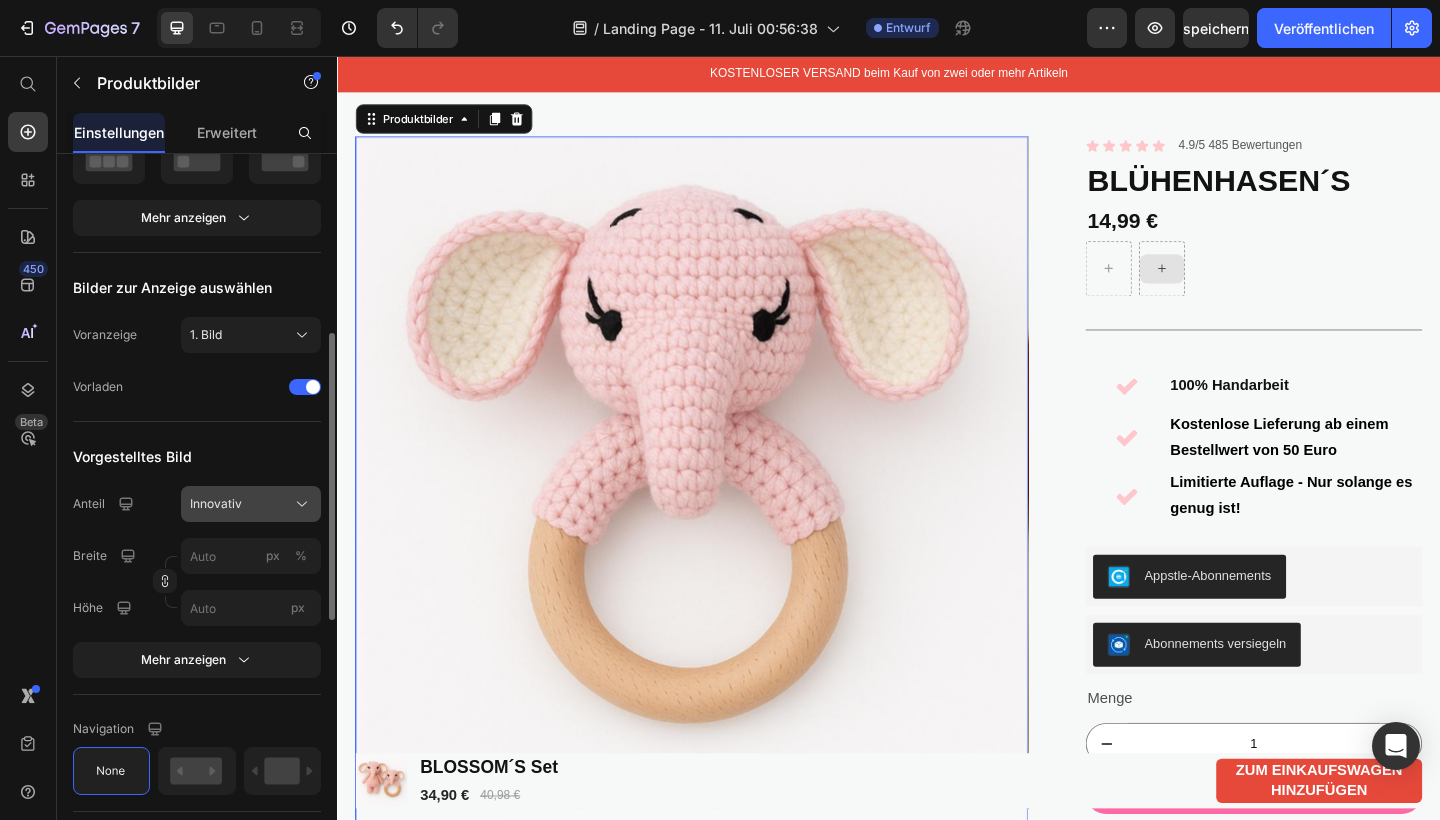 click on "Innovativ" 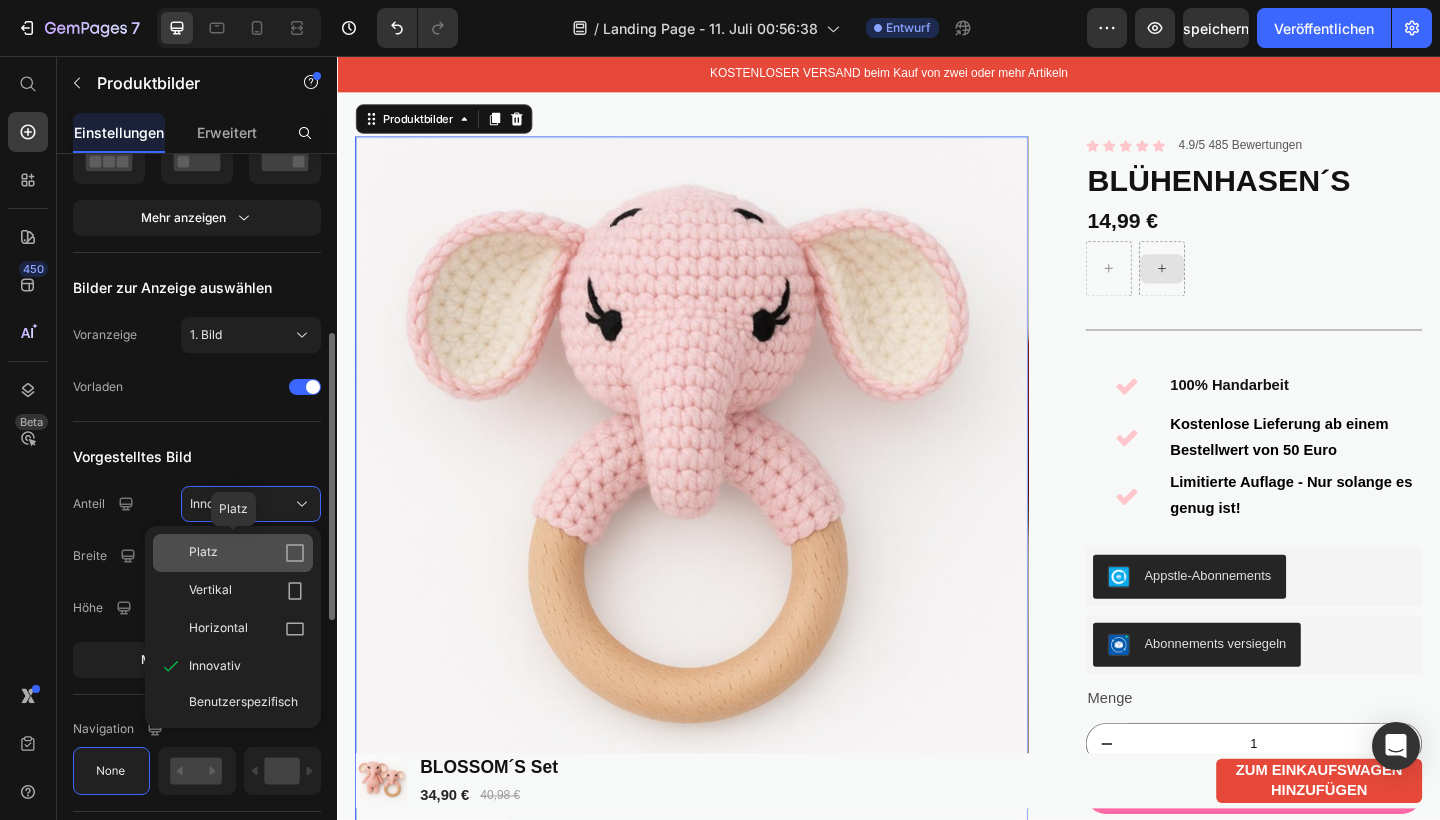 click on "Platz" 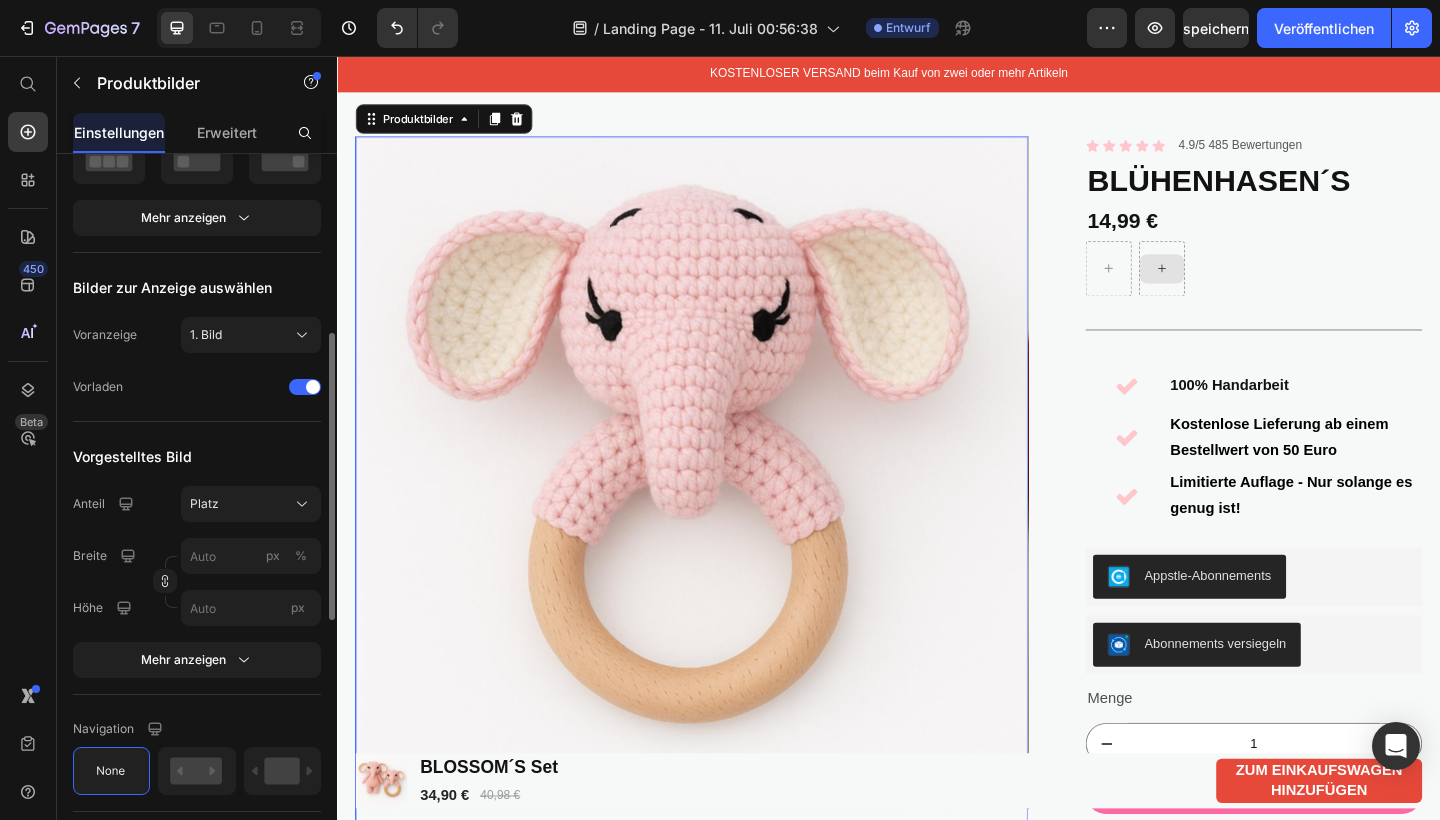 click on "Vorgestelltes Bild" at bounding box center (197, 456) 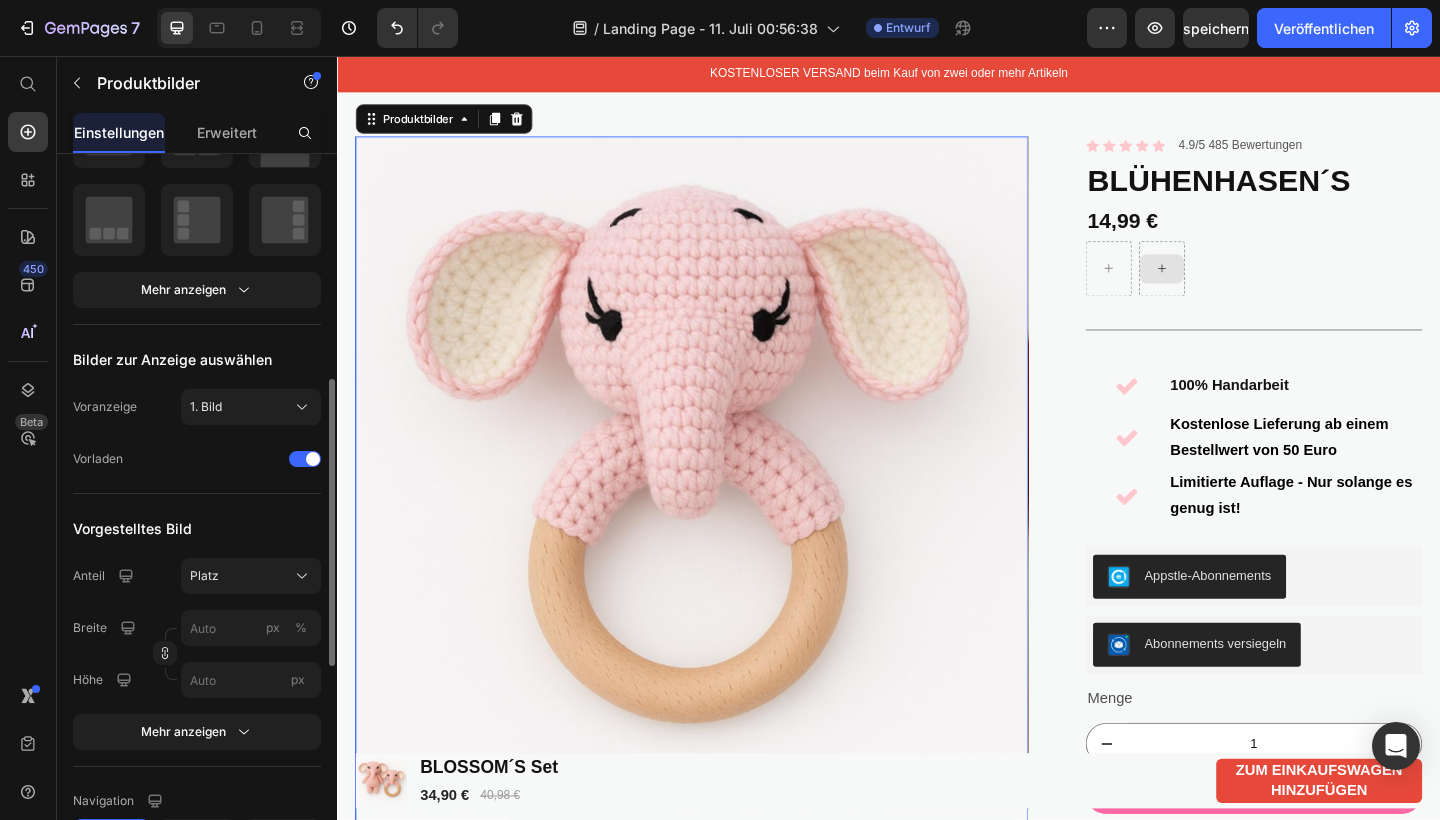 scroll, scrollTop: 354, scrollLeft: 0, axis: vertical 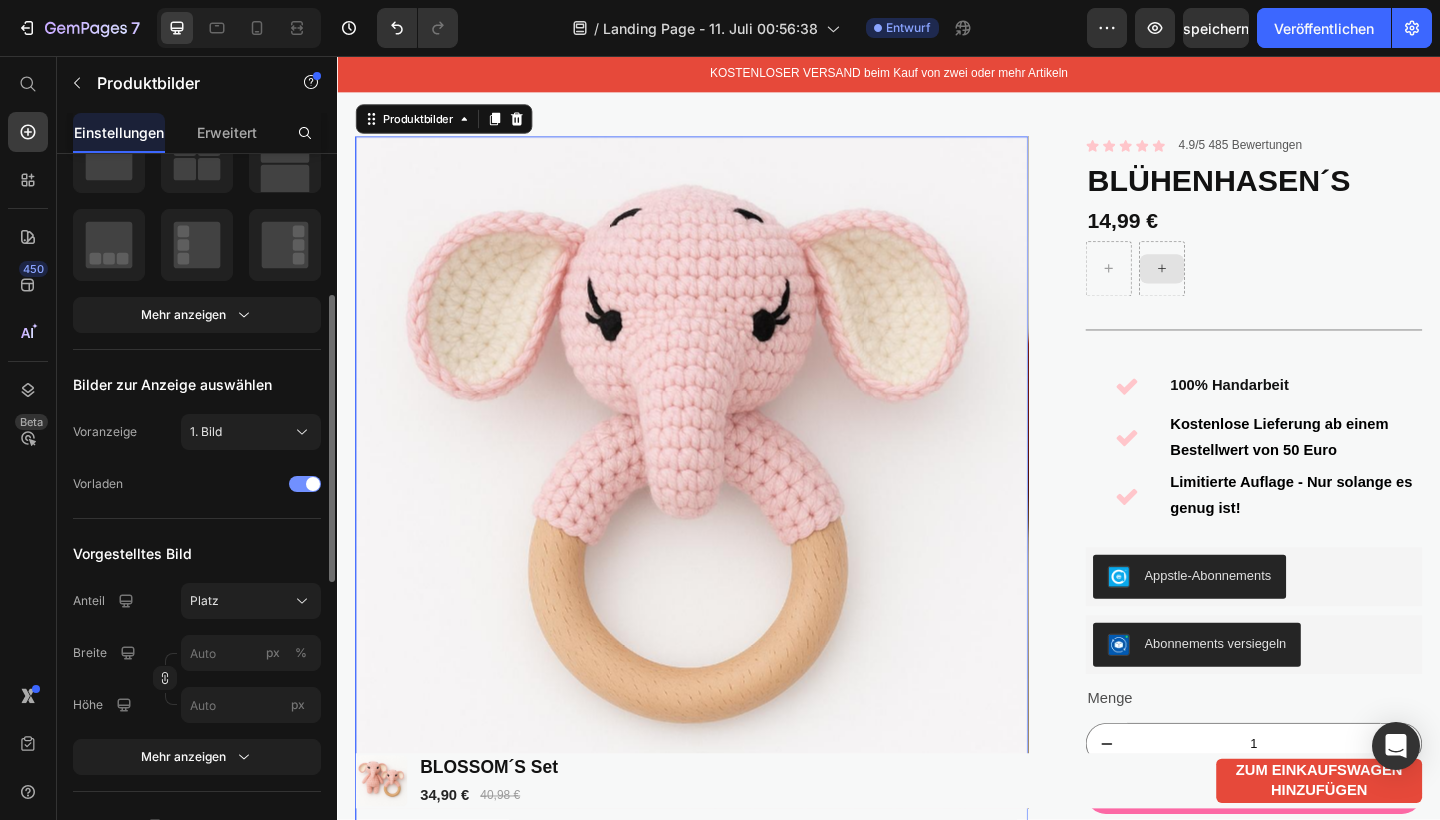 click at bounding box center [305, 484] 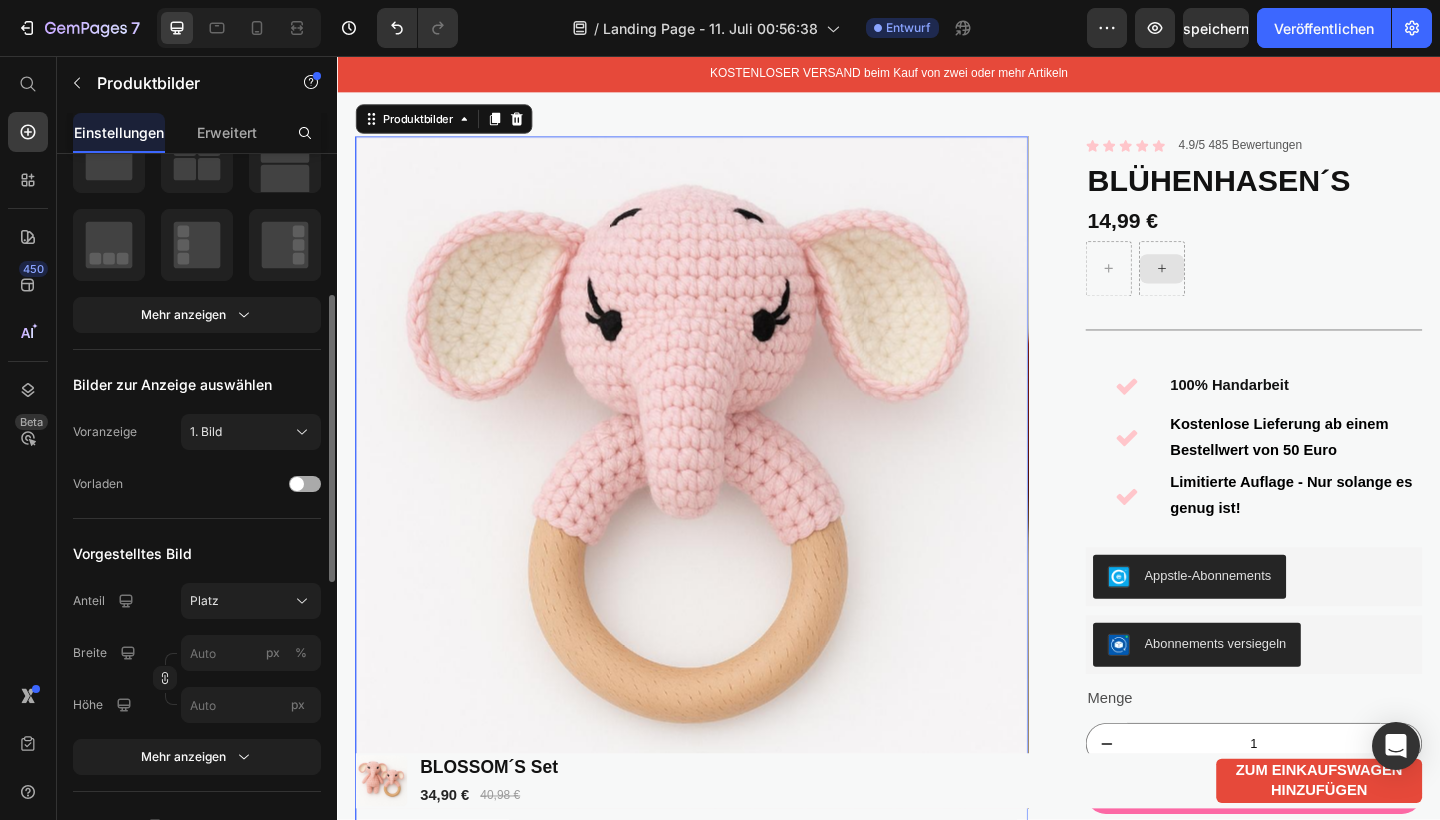 click at bounding box center [297, 484] 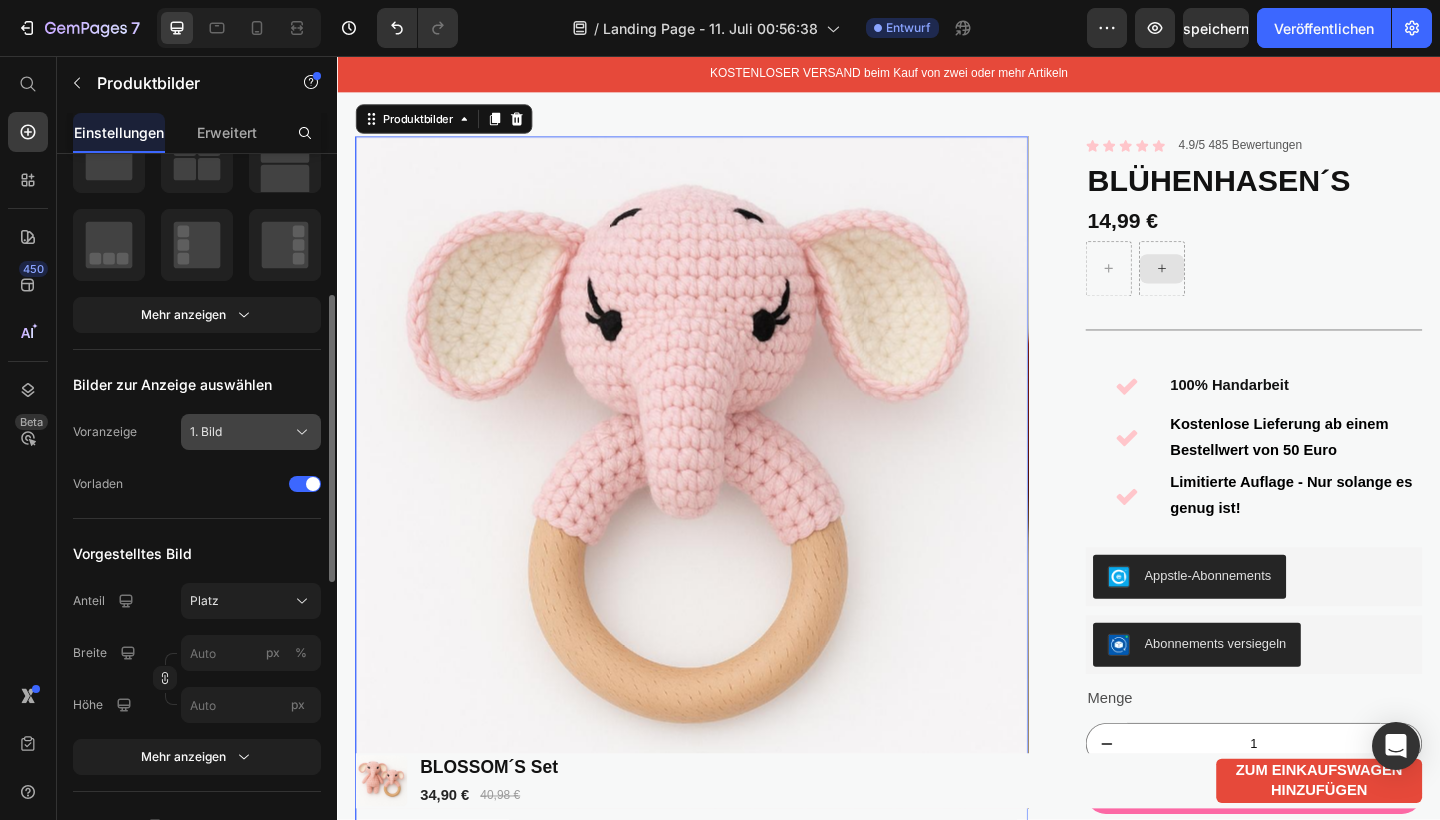 click on "1. Bild" 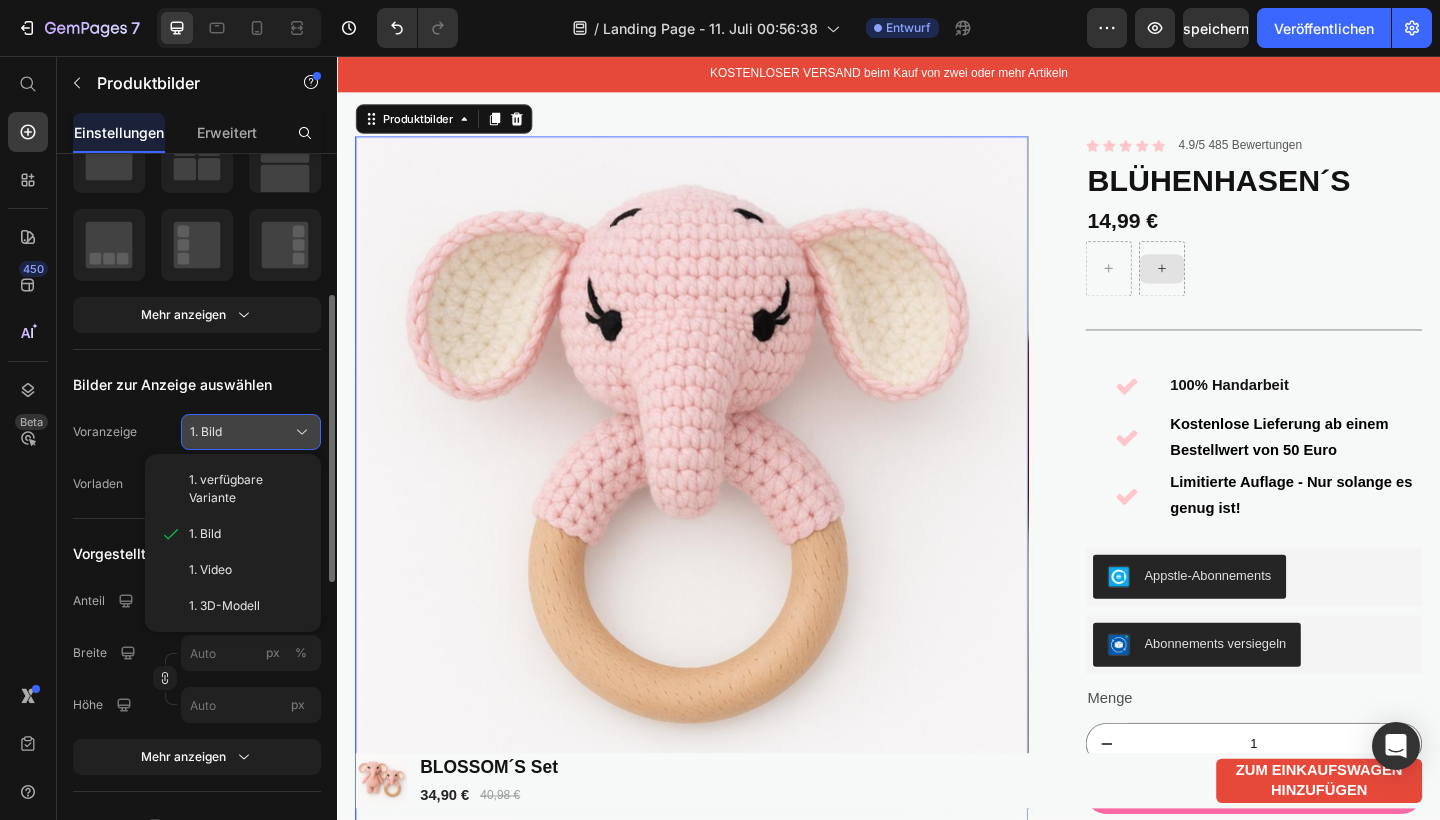 click on "1. Bild" 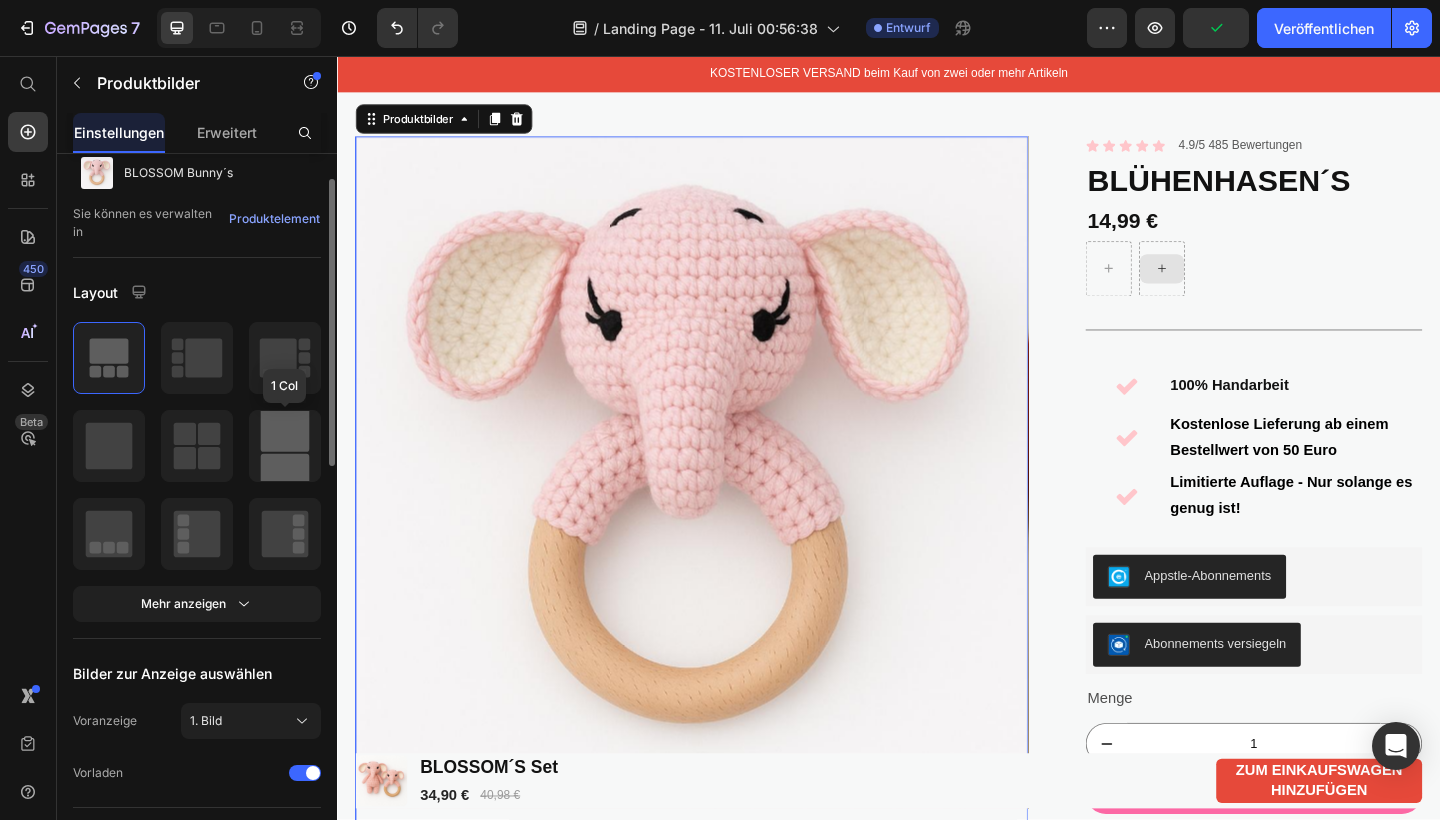 scroll, scrollTop: 20, scrollLeft: 0, axis: vertical 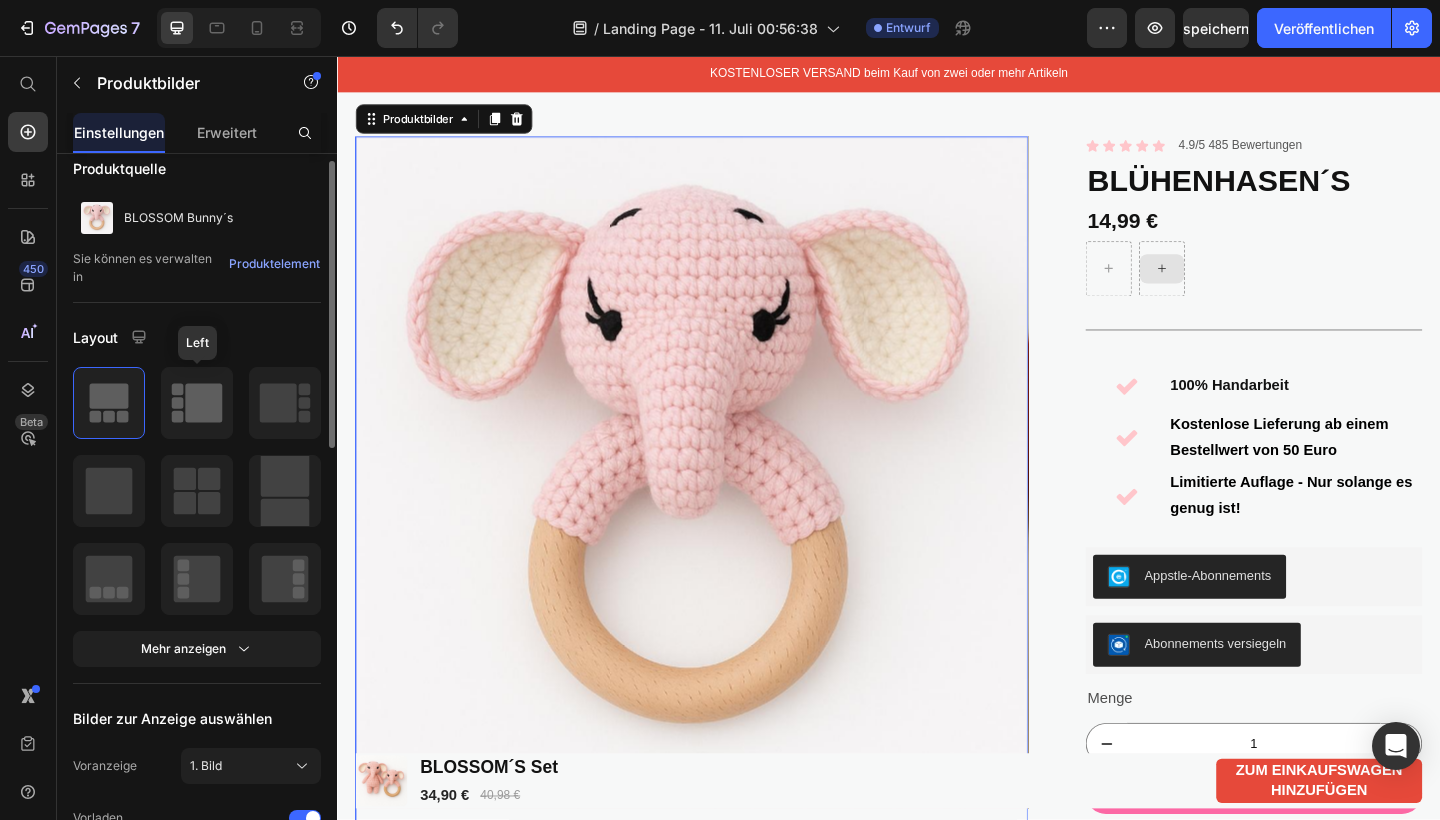 click 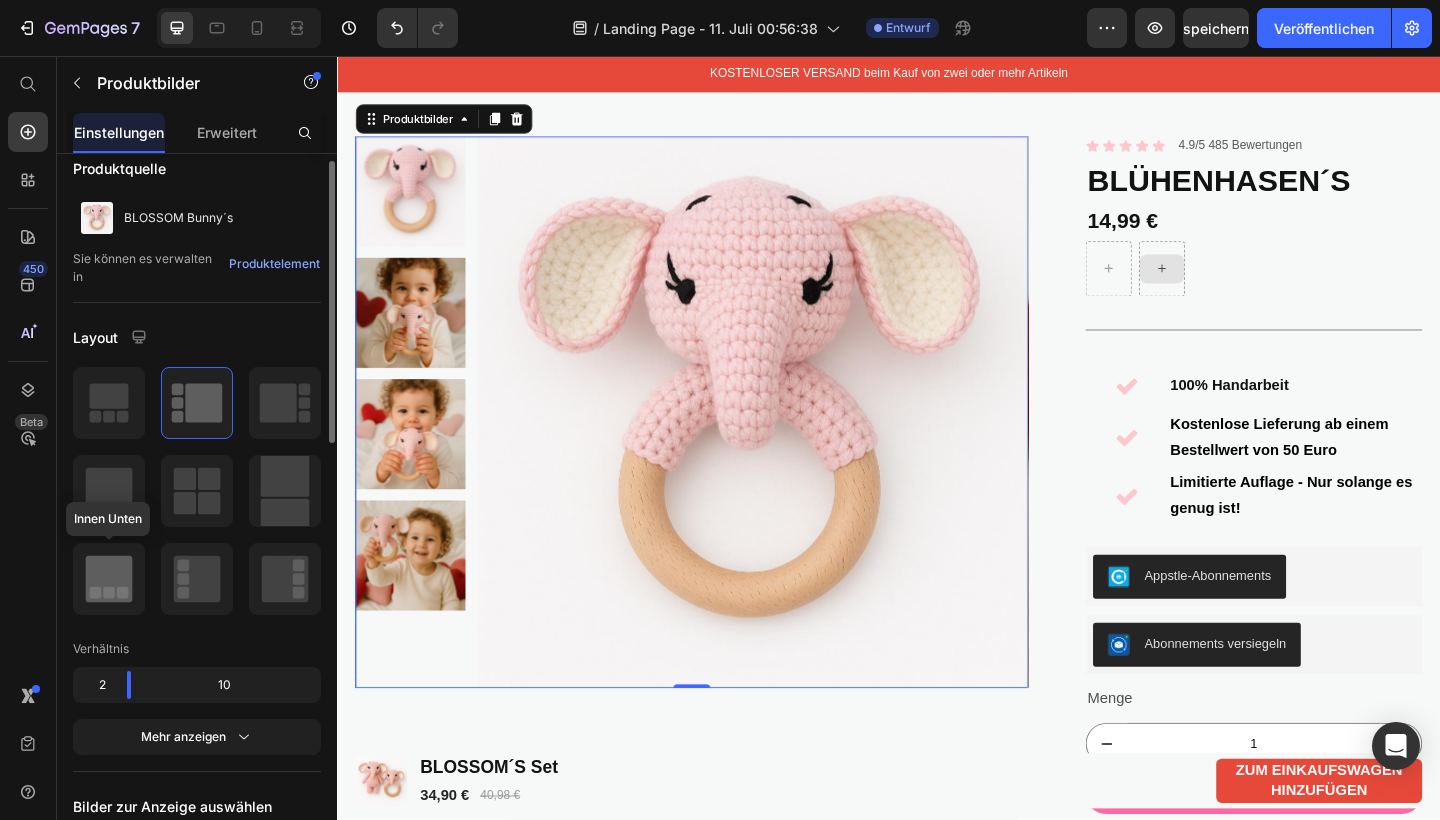 click 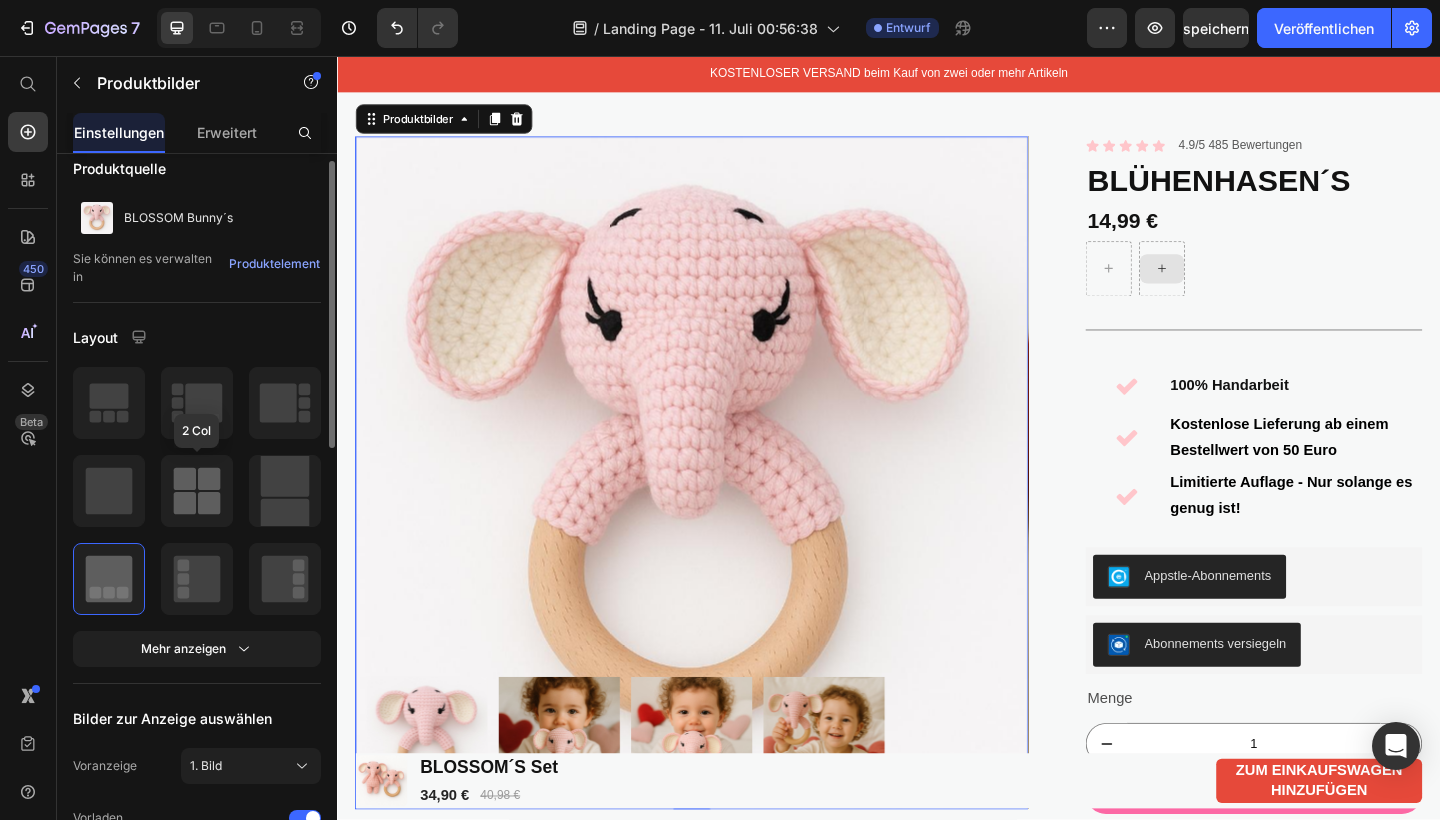 click 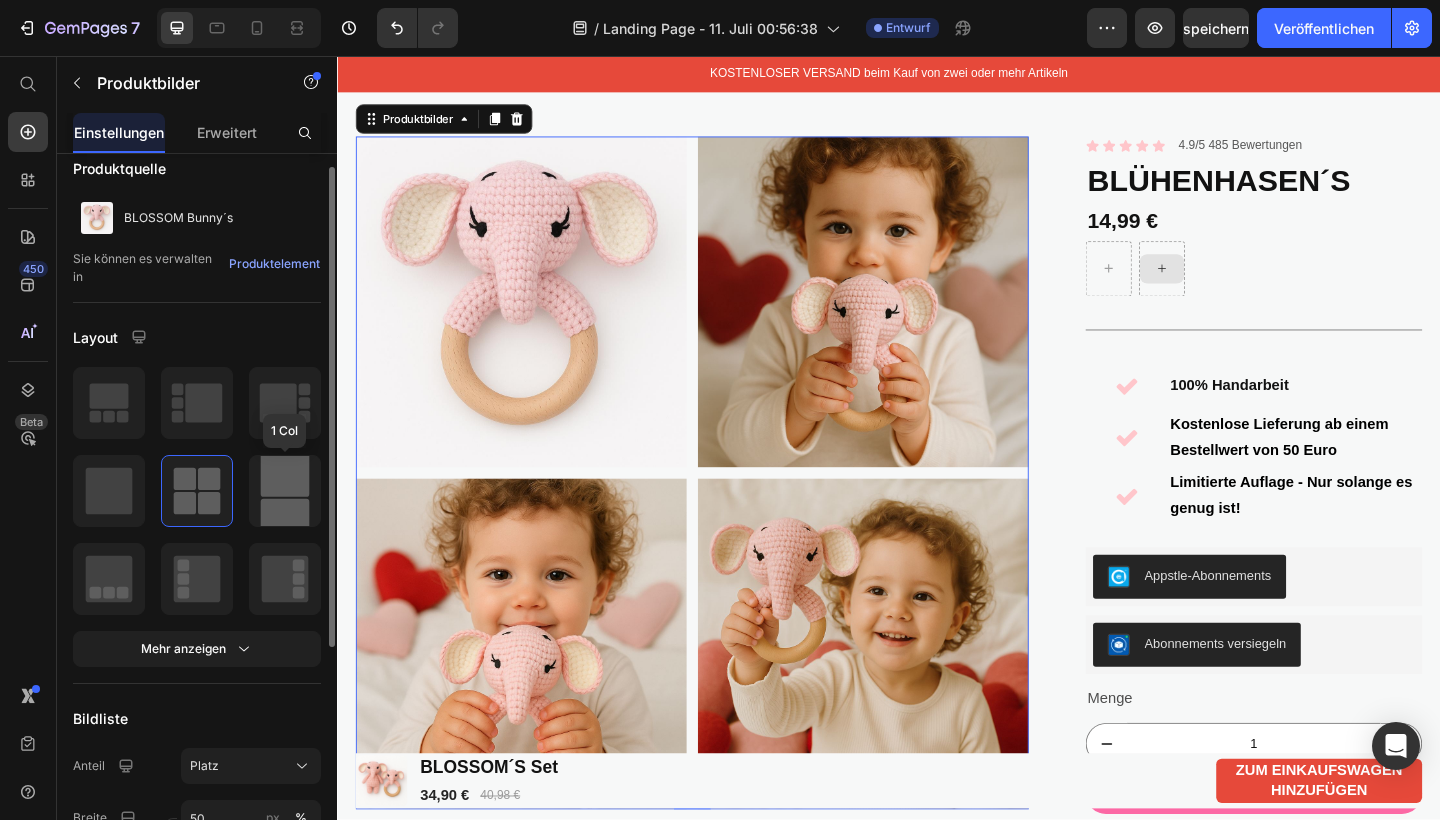 click 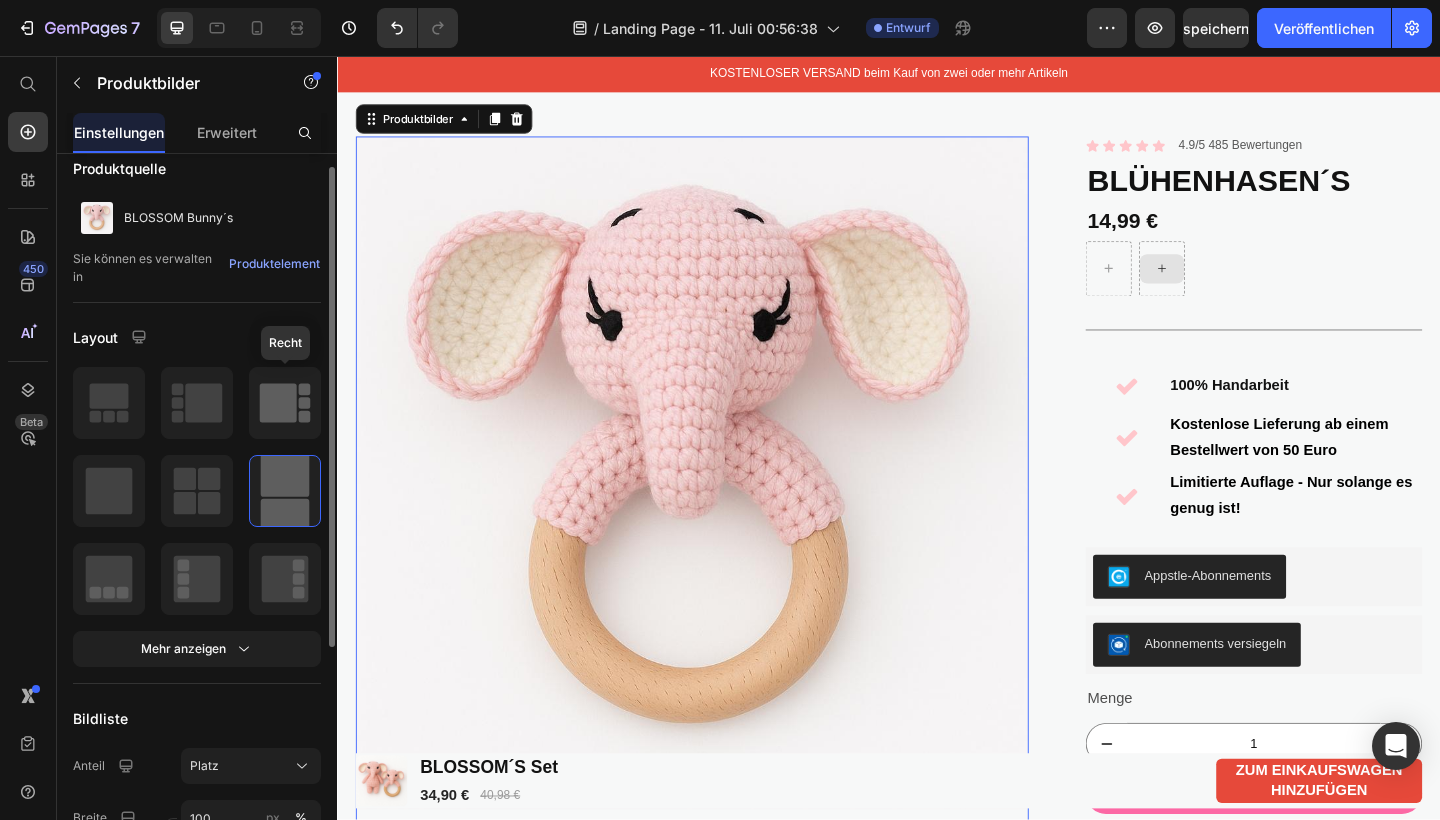click 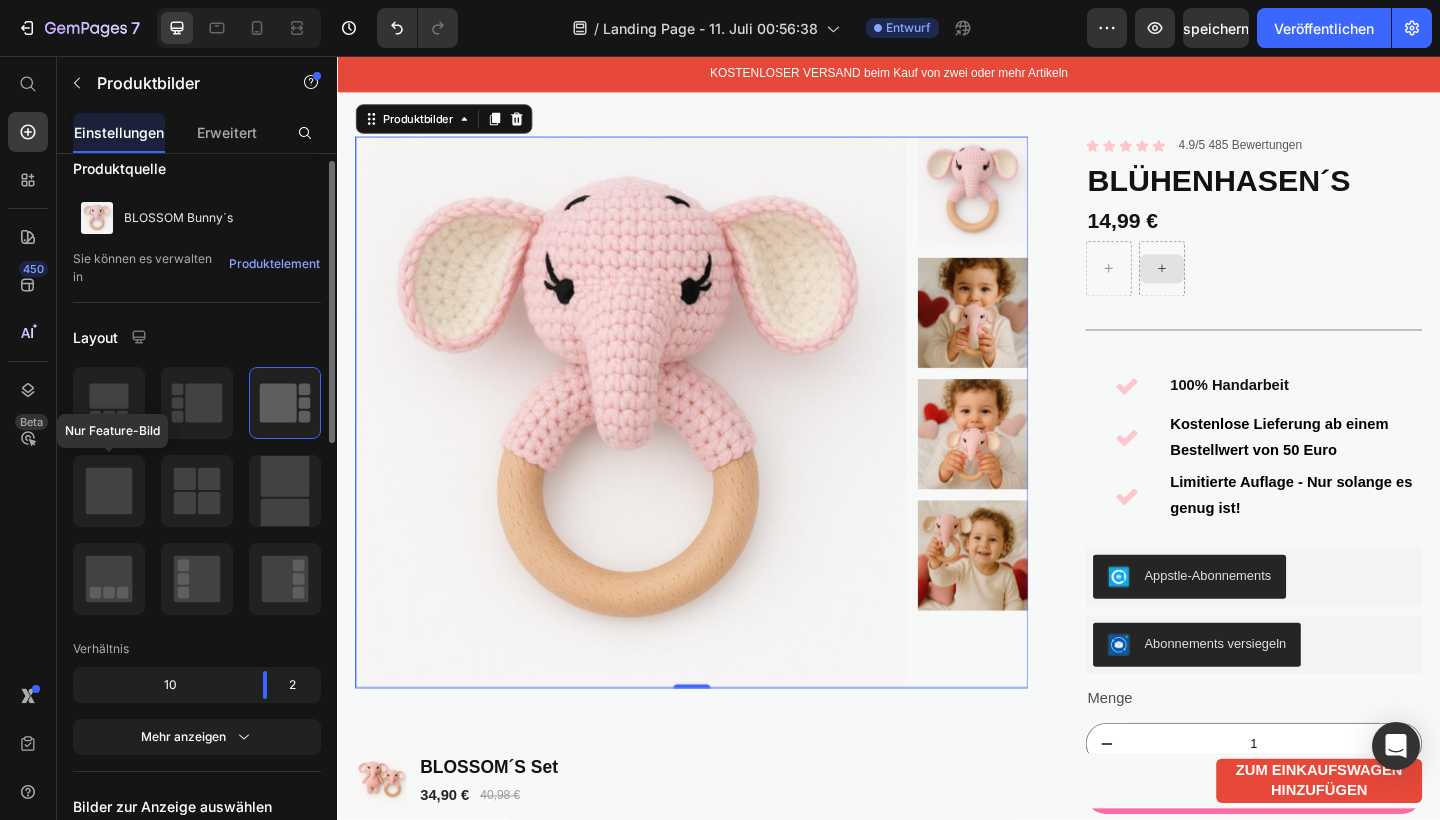 click 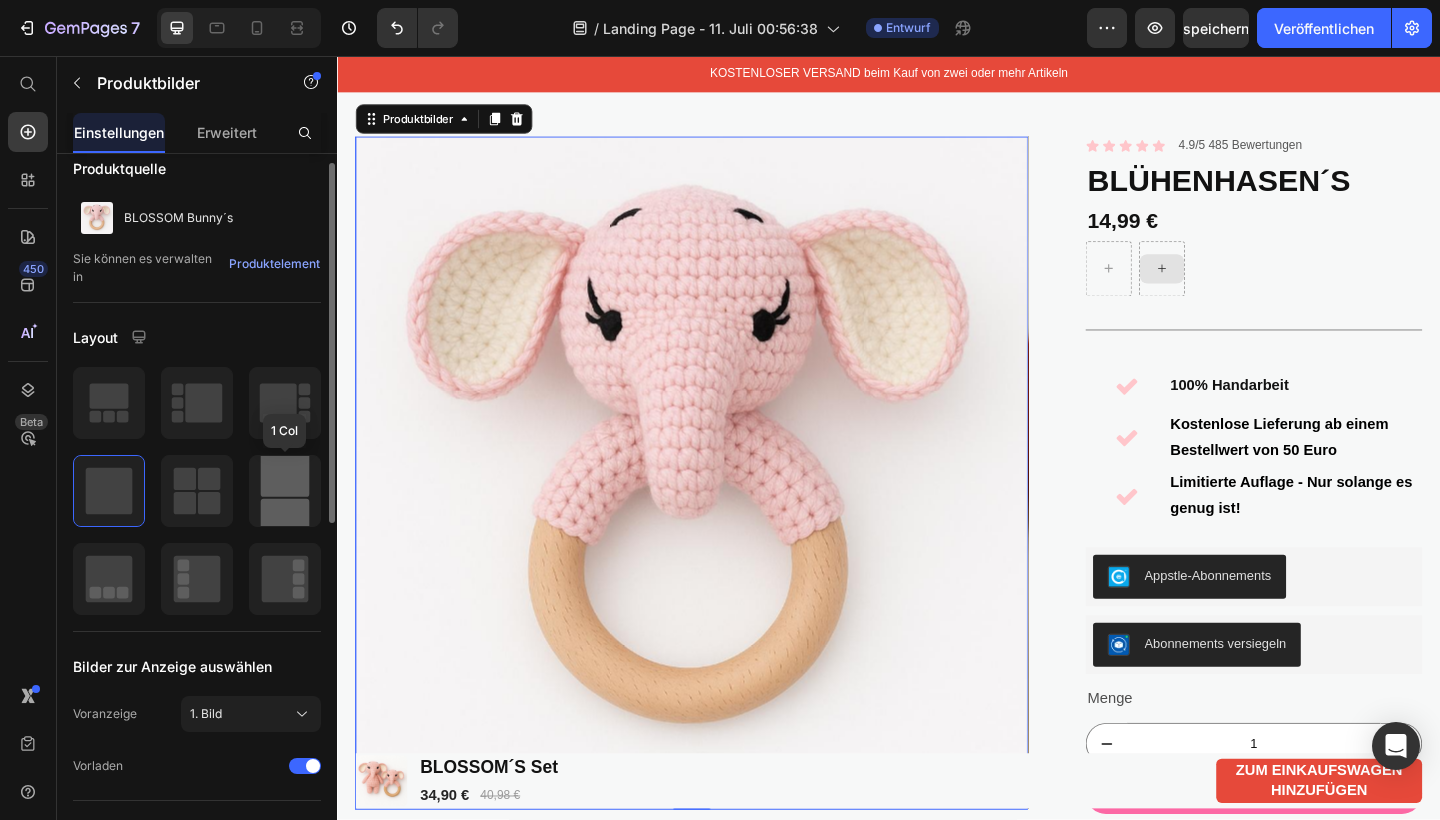 click 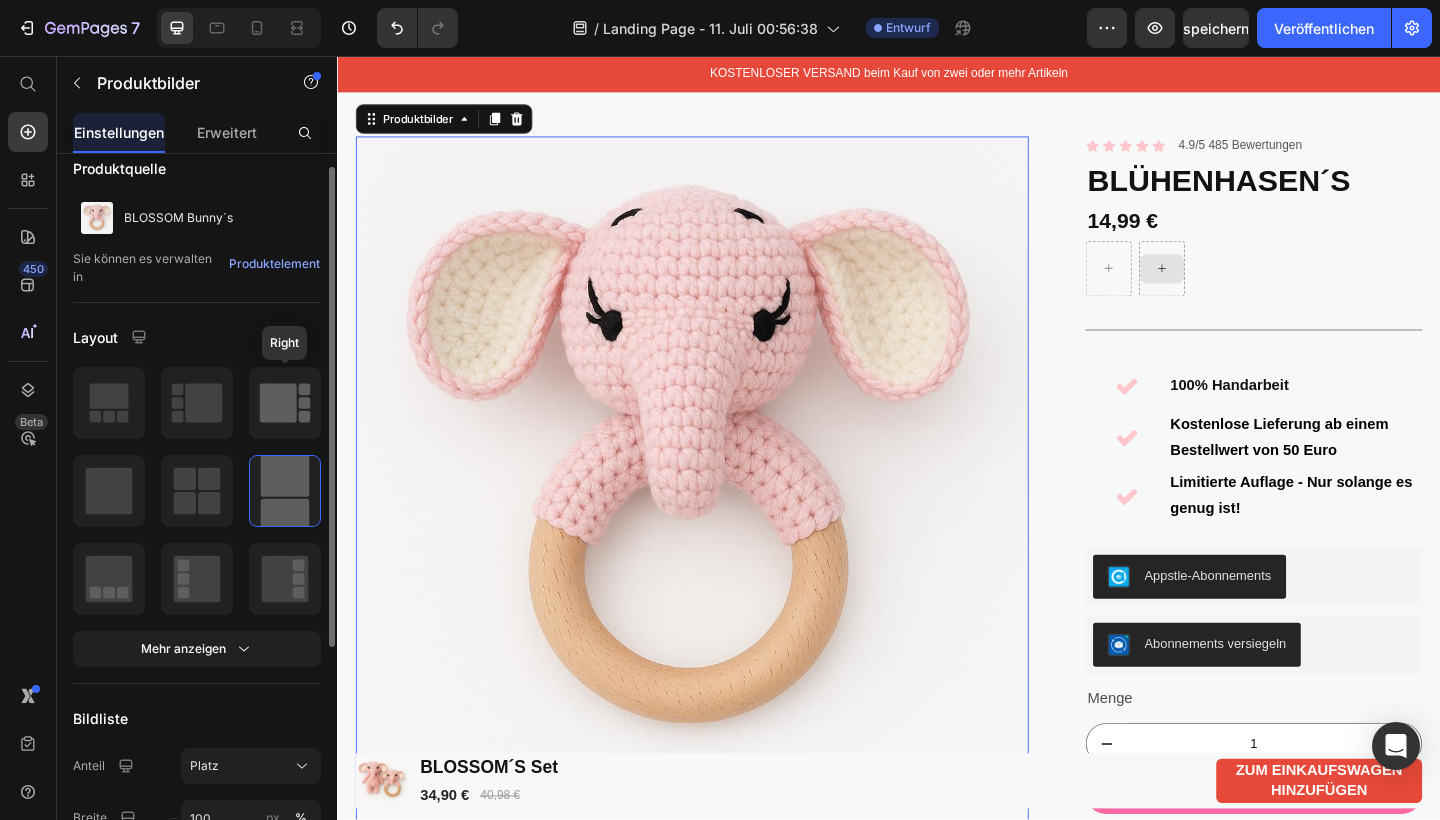 click 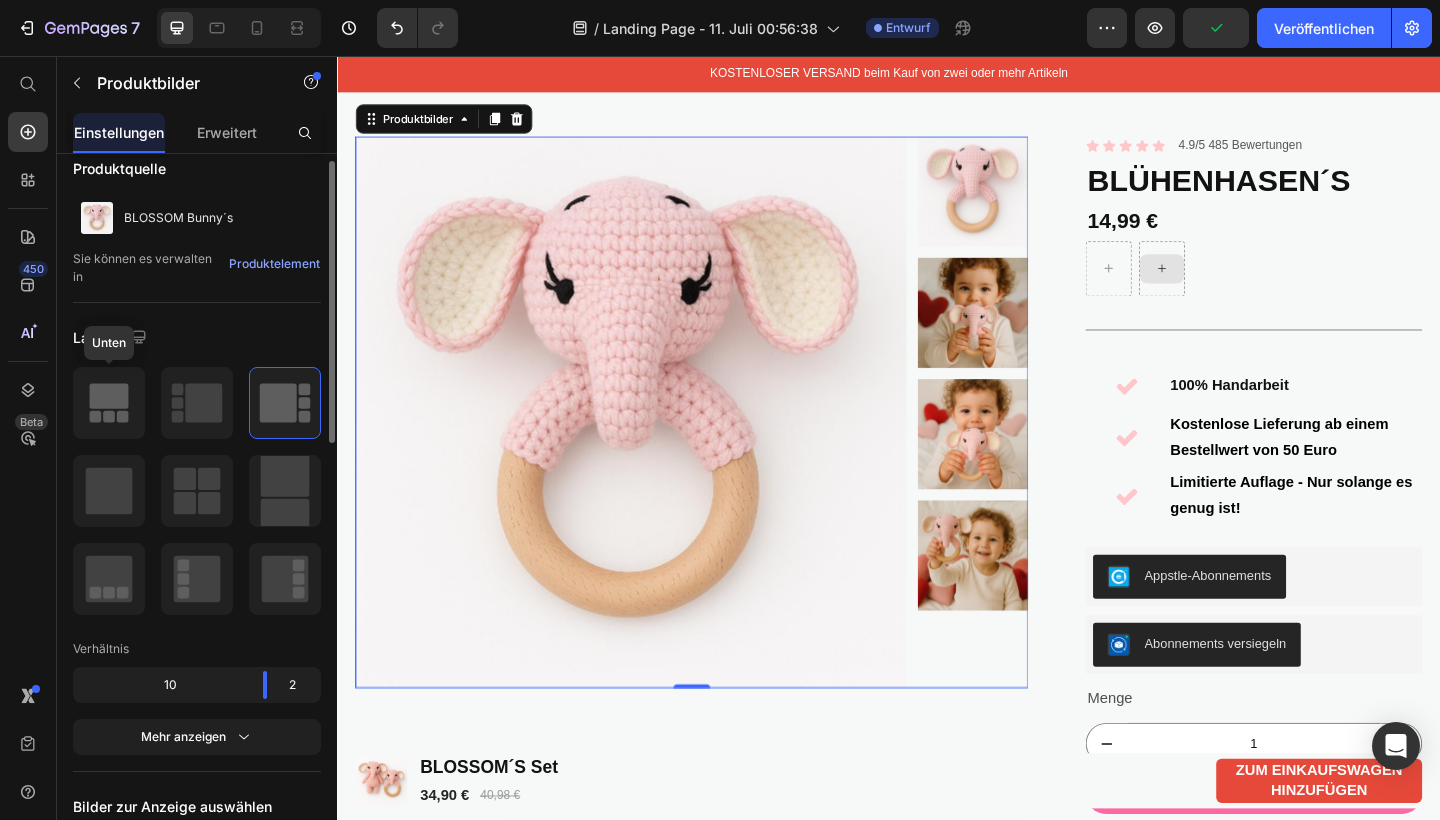 click 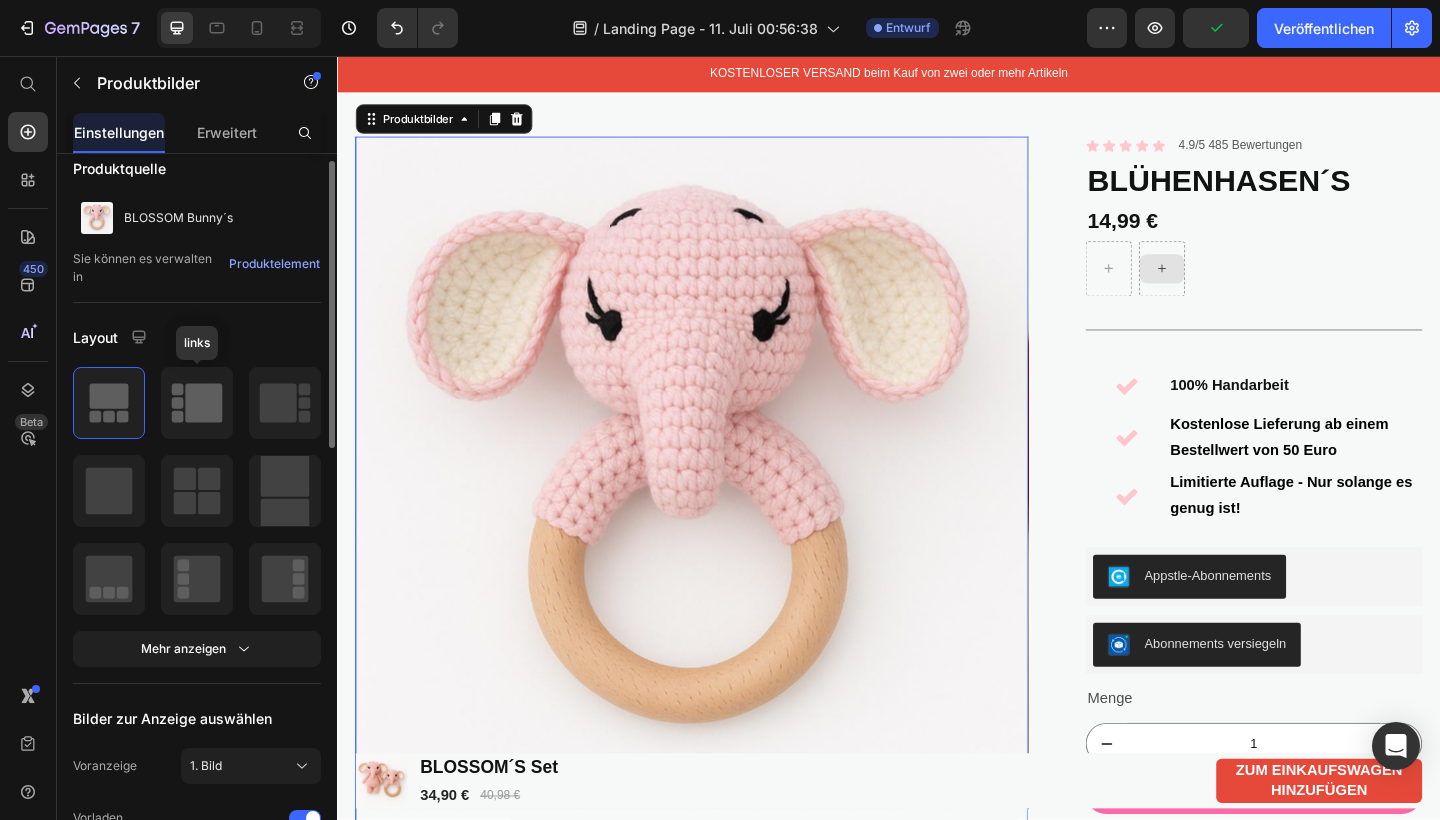 click 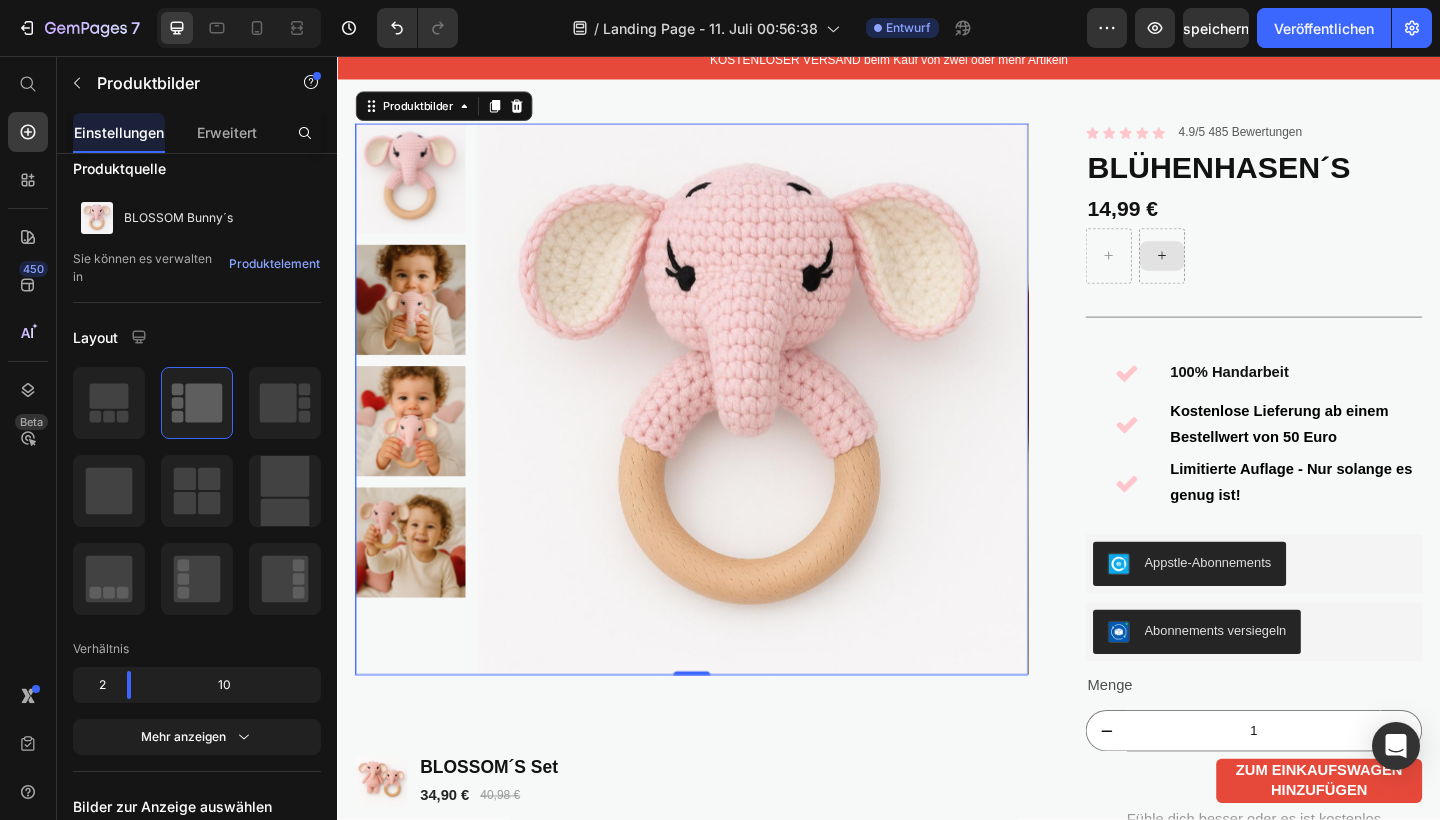 scroll, scrollTop: 52, scrollLeft: 0, axis: vertical 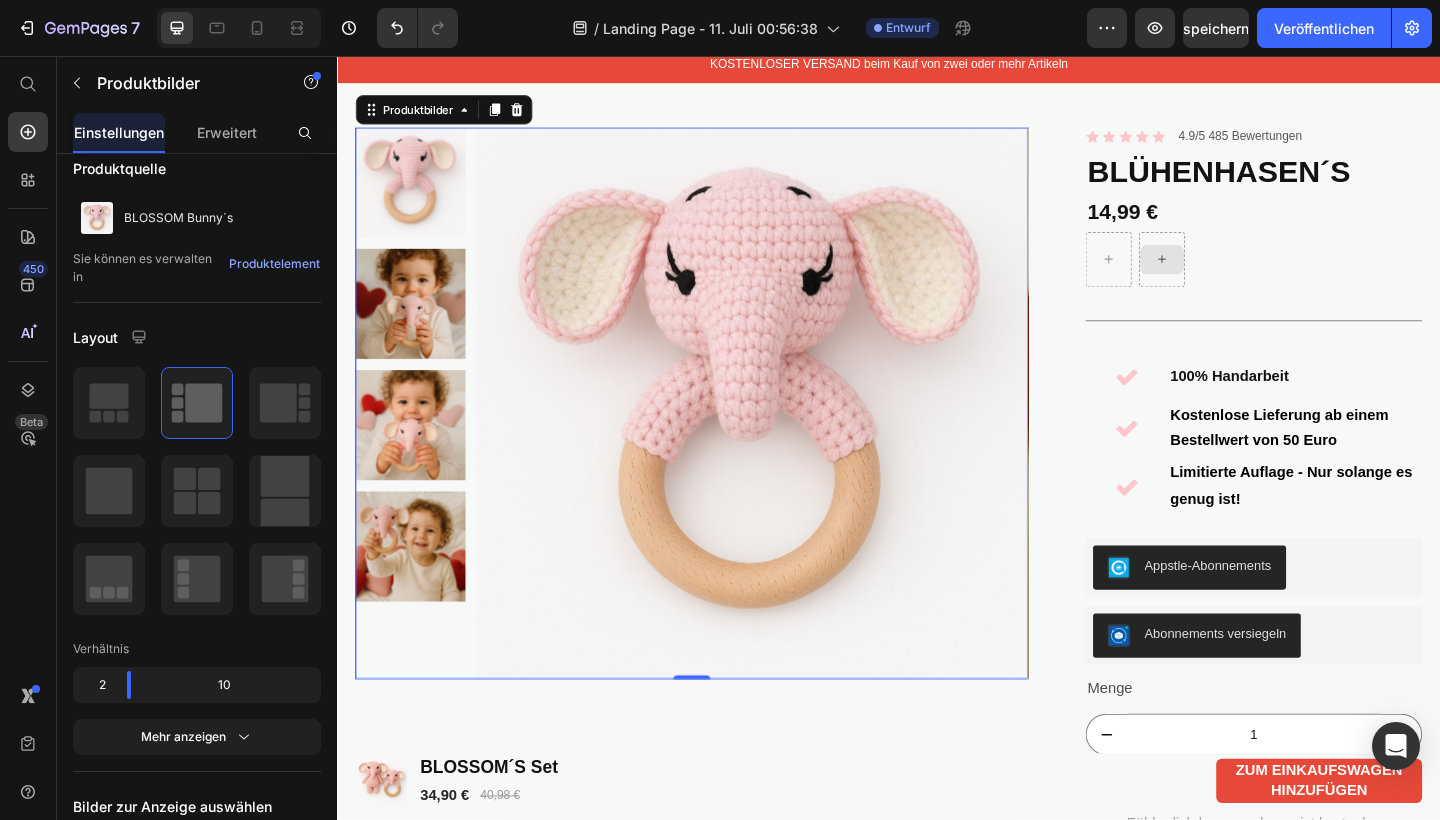 click at bounding box center [789, 434] 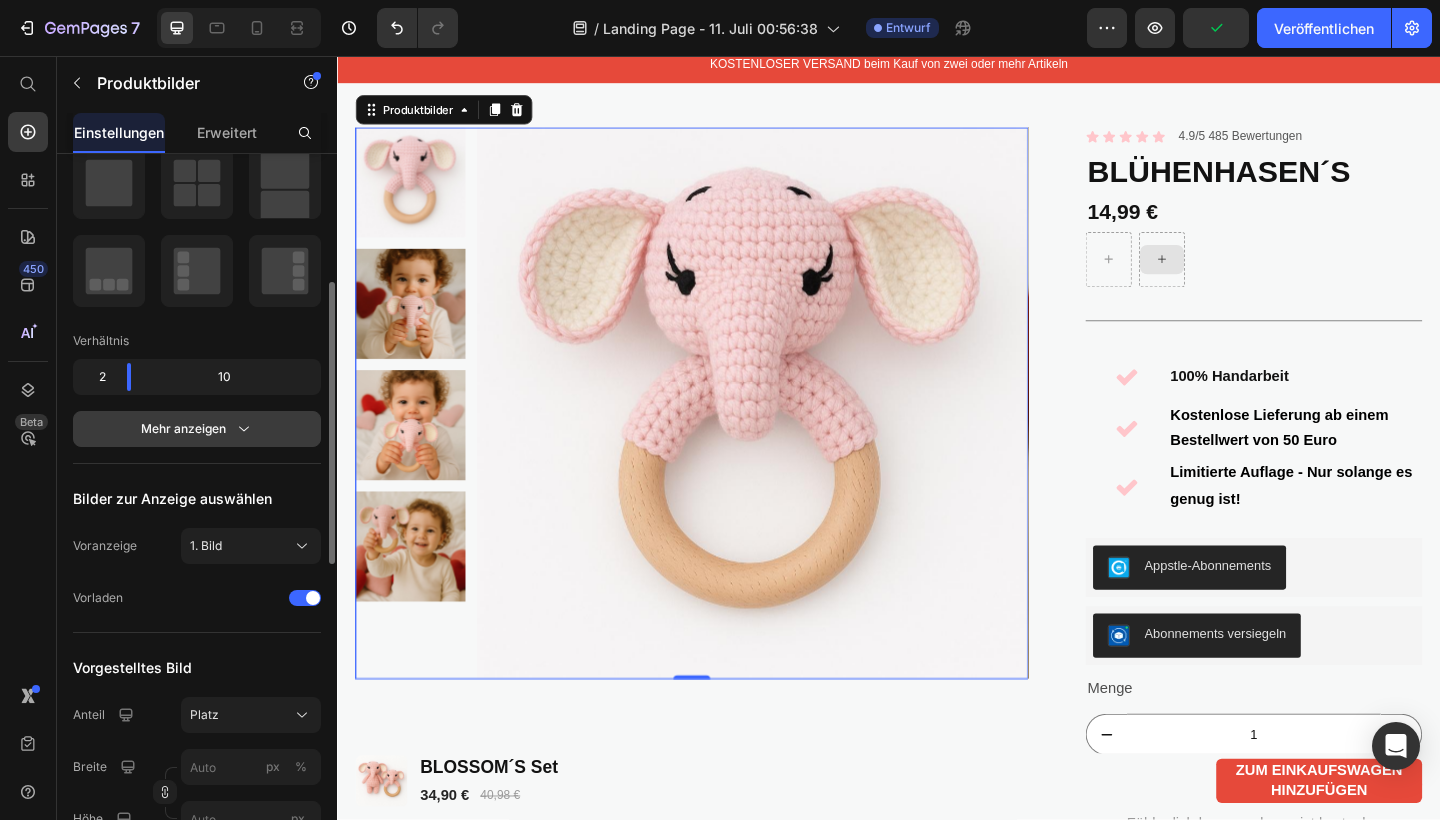 scroll, scrollTop: 340, scrollLeft: 0, axis: vertical 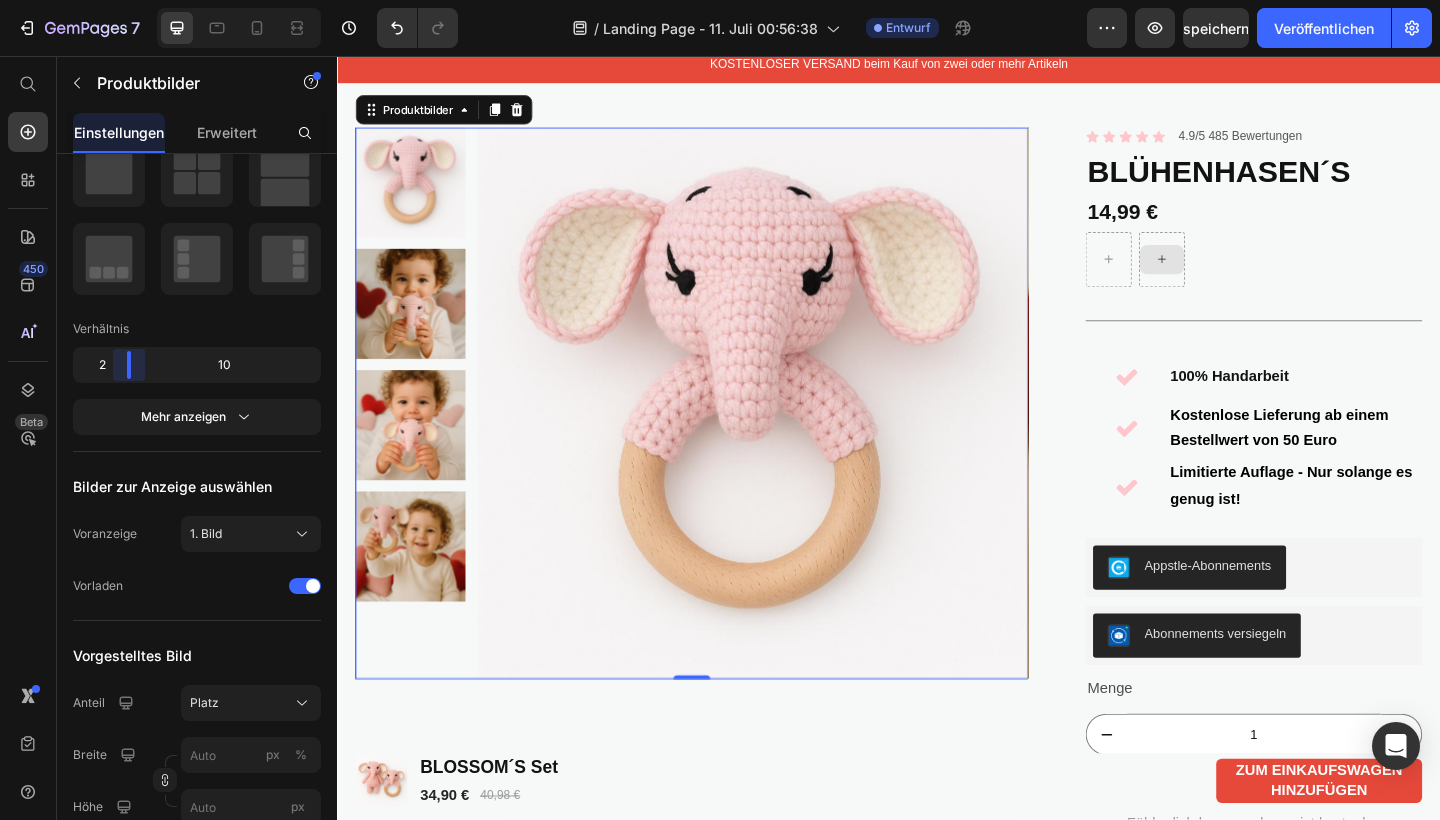 drag, startPoint x: 133, startPoint y: 365, endPoint x: 116, endPoint y: 374, distance: 19.235384 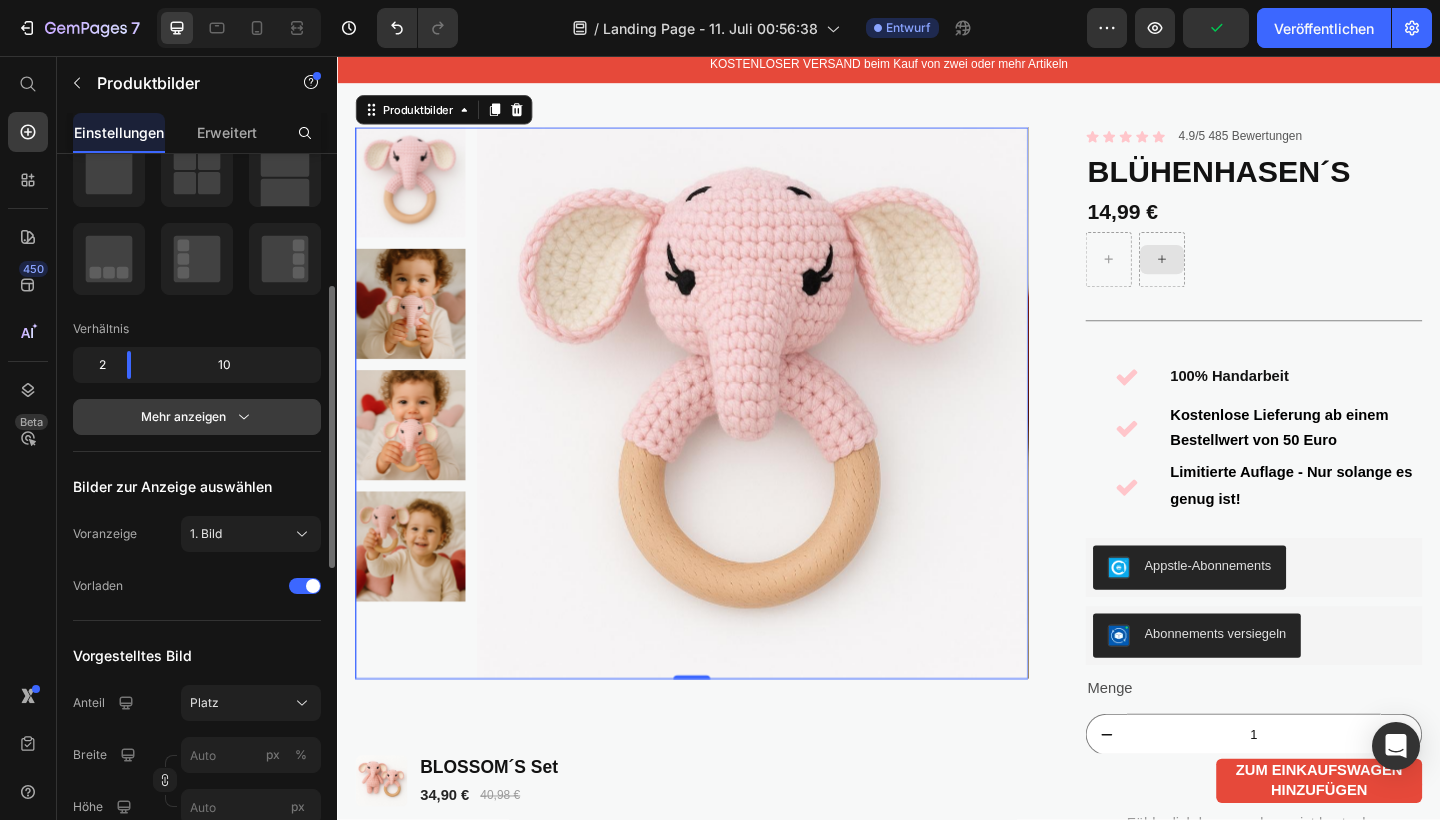 click on "Mehr anzeigen" at bounding box center (197, 417) 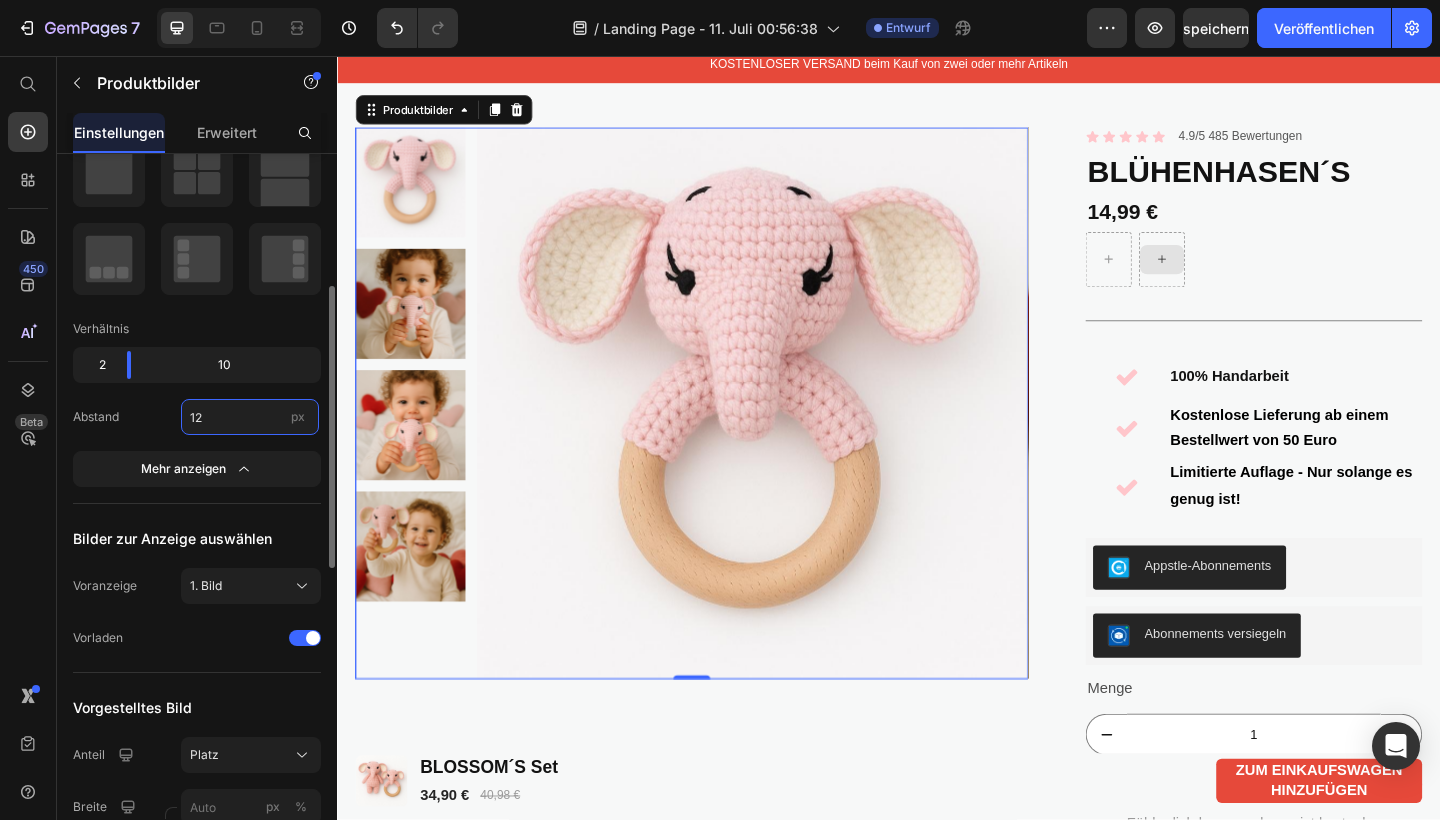 click on "12" at bounding box center (250, 417) 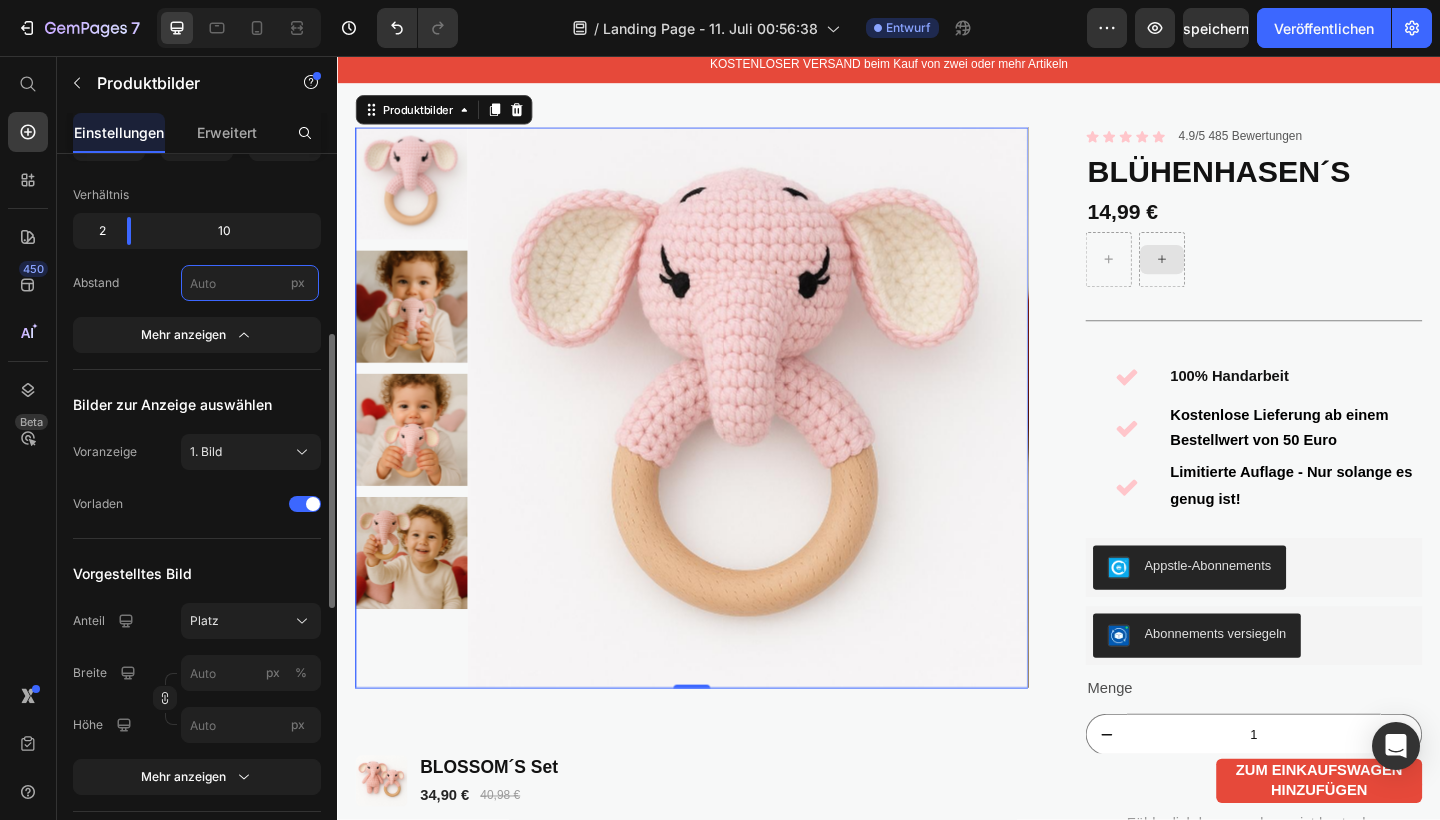 scroll, scrollTop: 481, scrollLeft: 0, axis: vertical 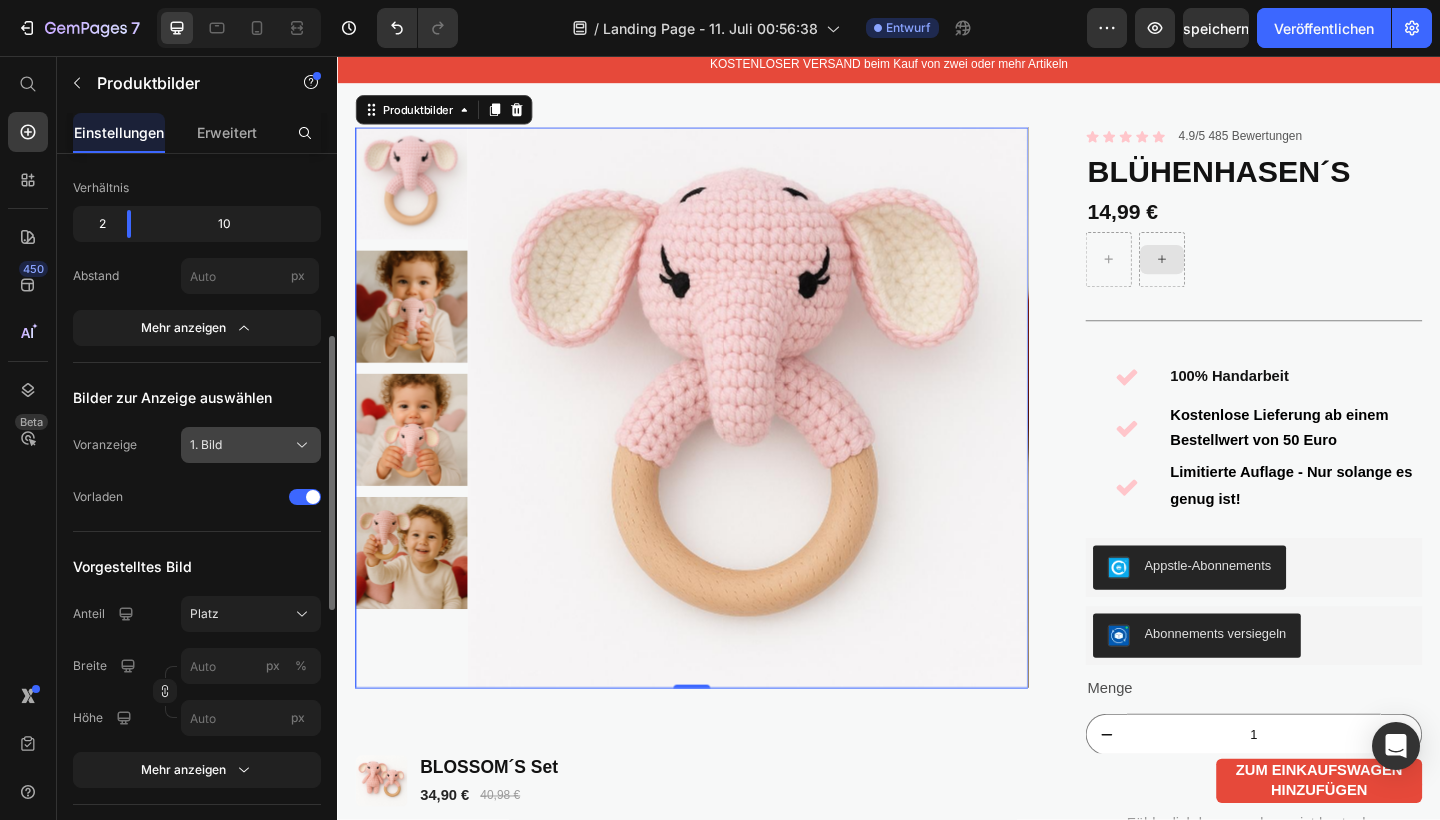 type on "12" 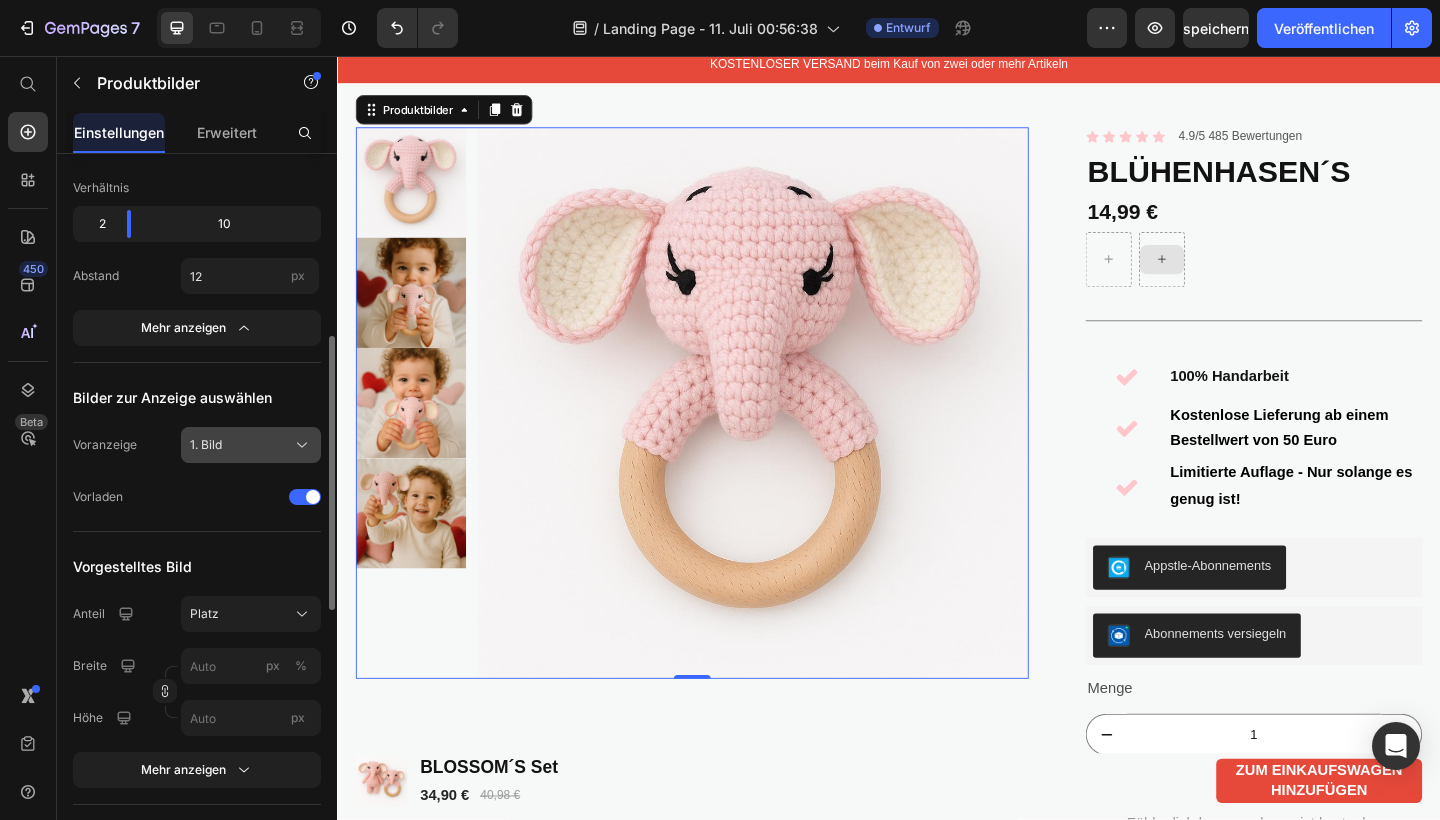 click on "1. Bild" at bounding box center [251, 445] 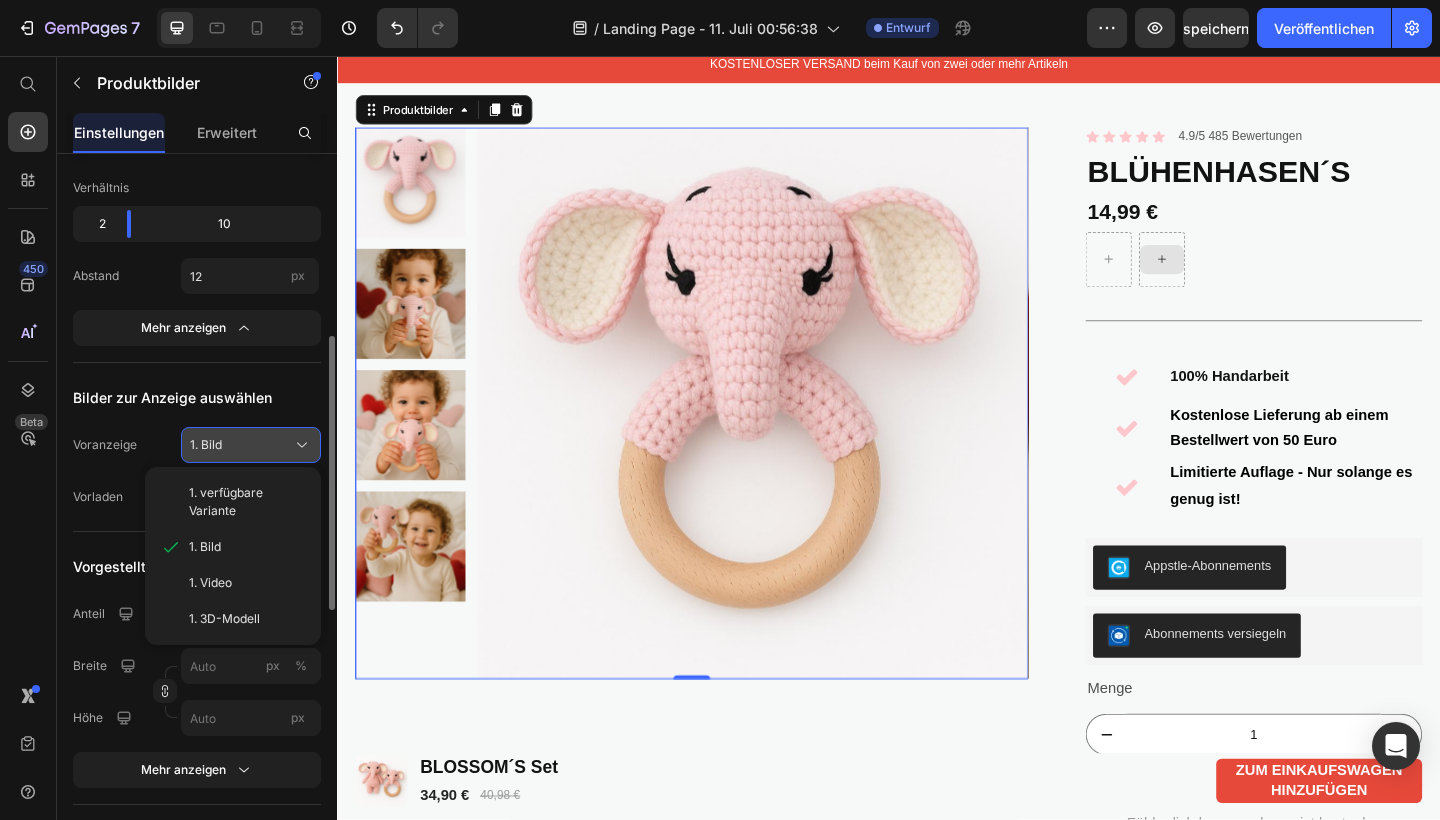 click on "1. Bild" 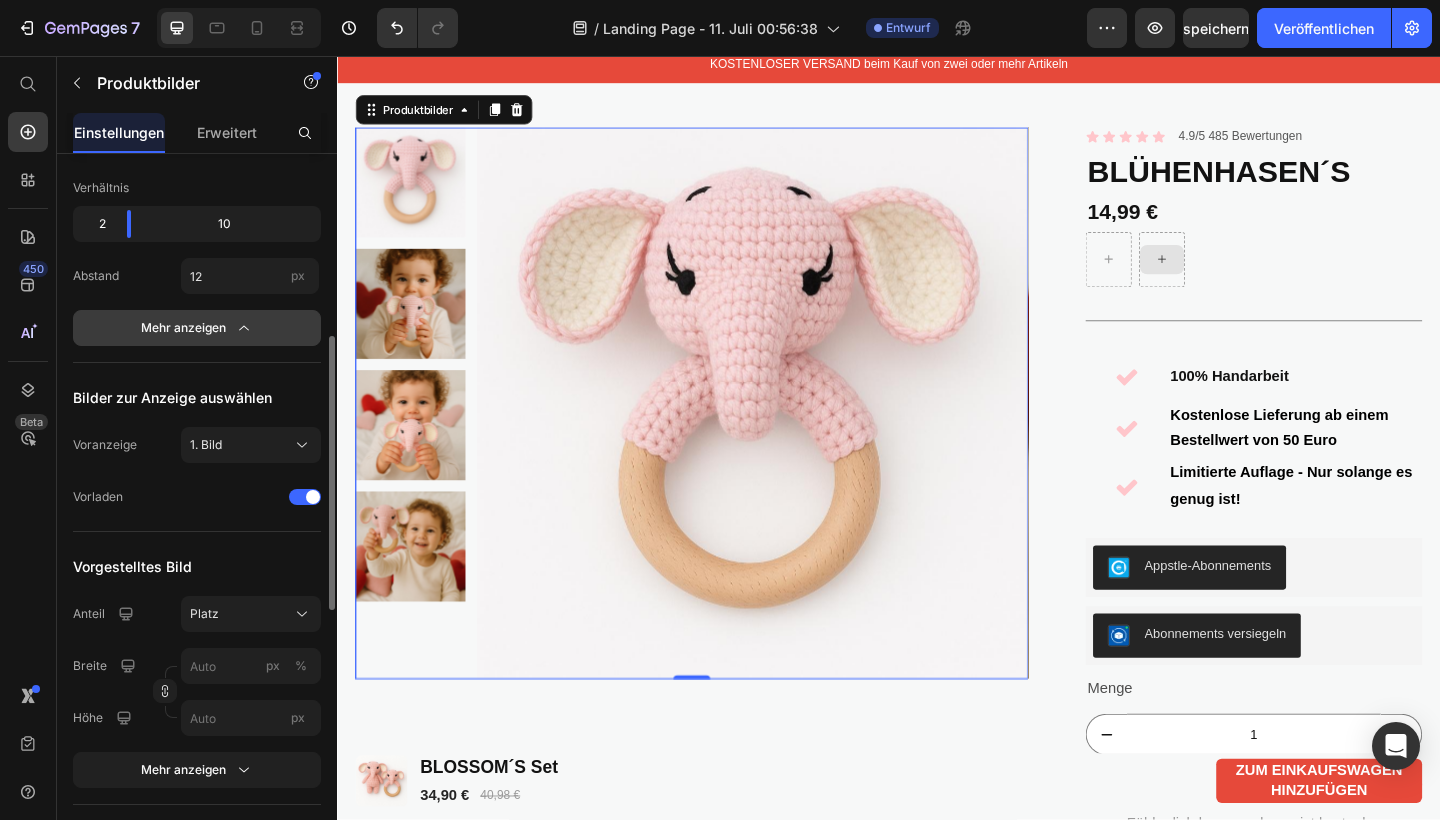 click on "Mehr anzeigen" at bounding box center [197, 328] 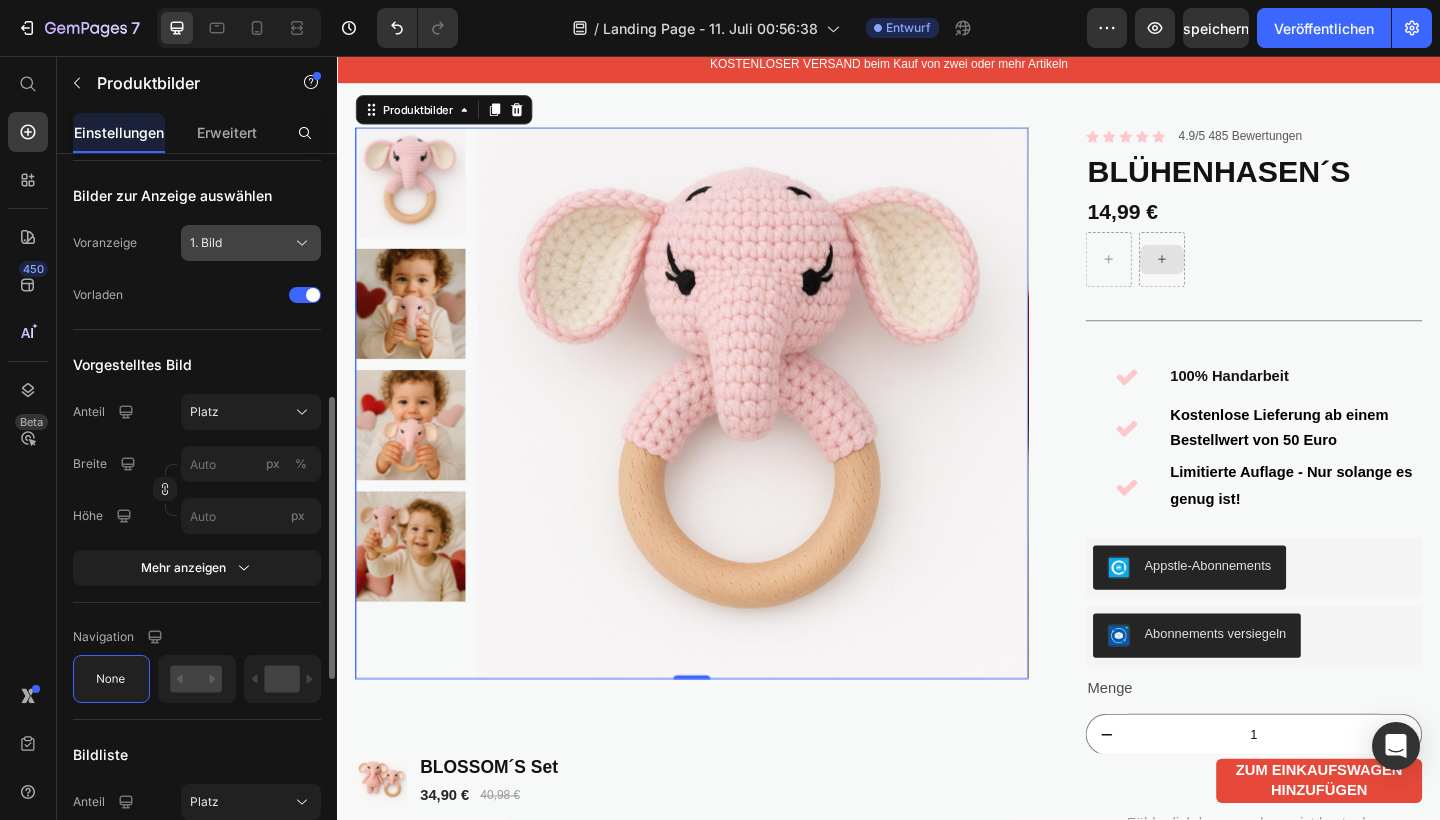 scroll, scrollTop: 634, scrollLeft: 0, axis: vertical 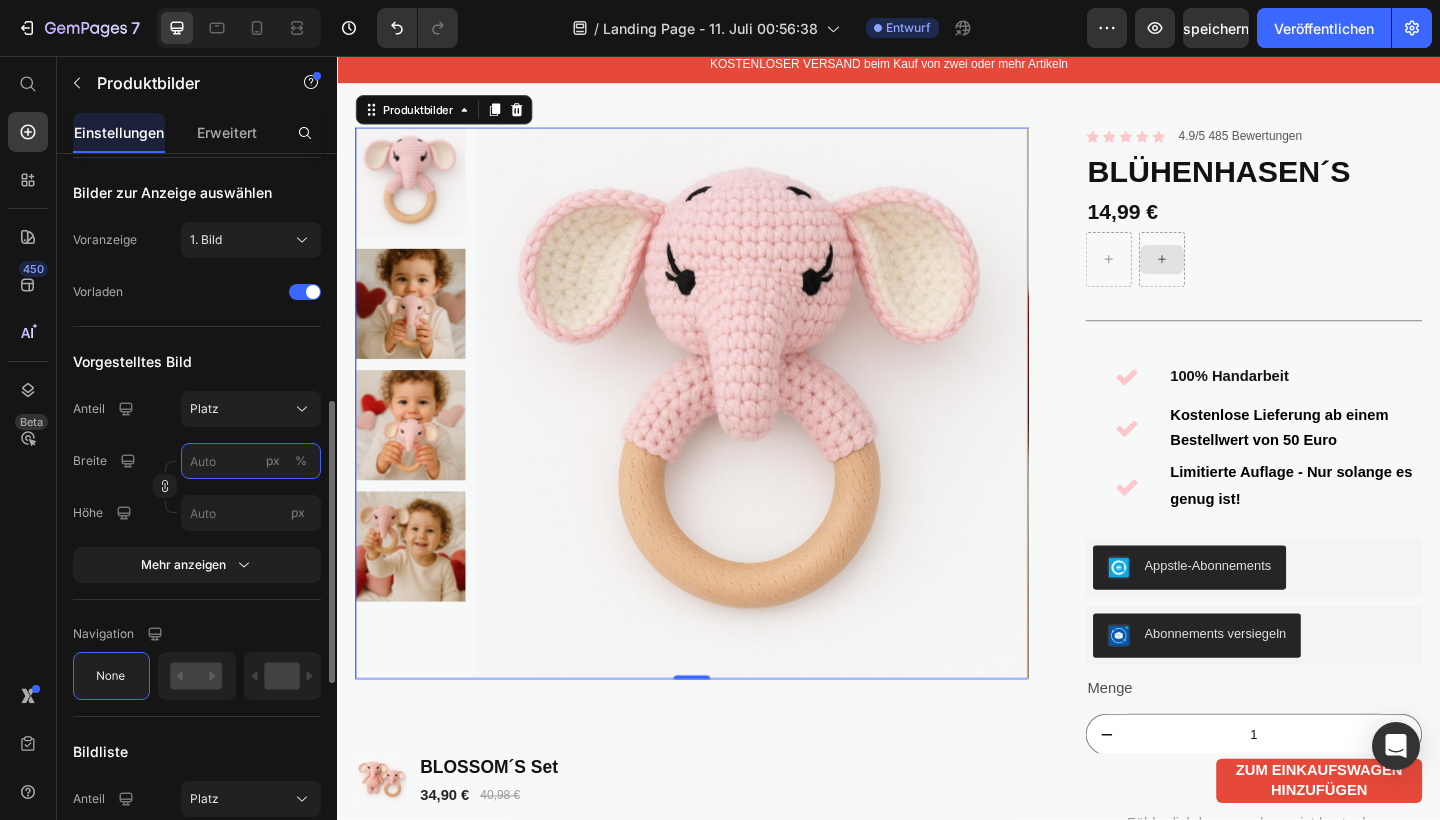 click on "px %" at bounding box center [251, 461] 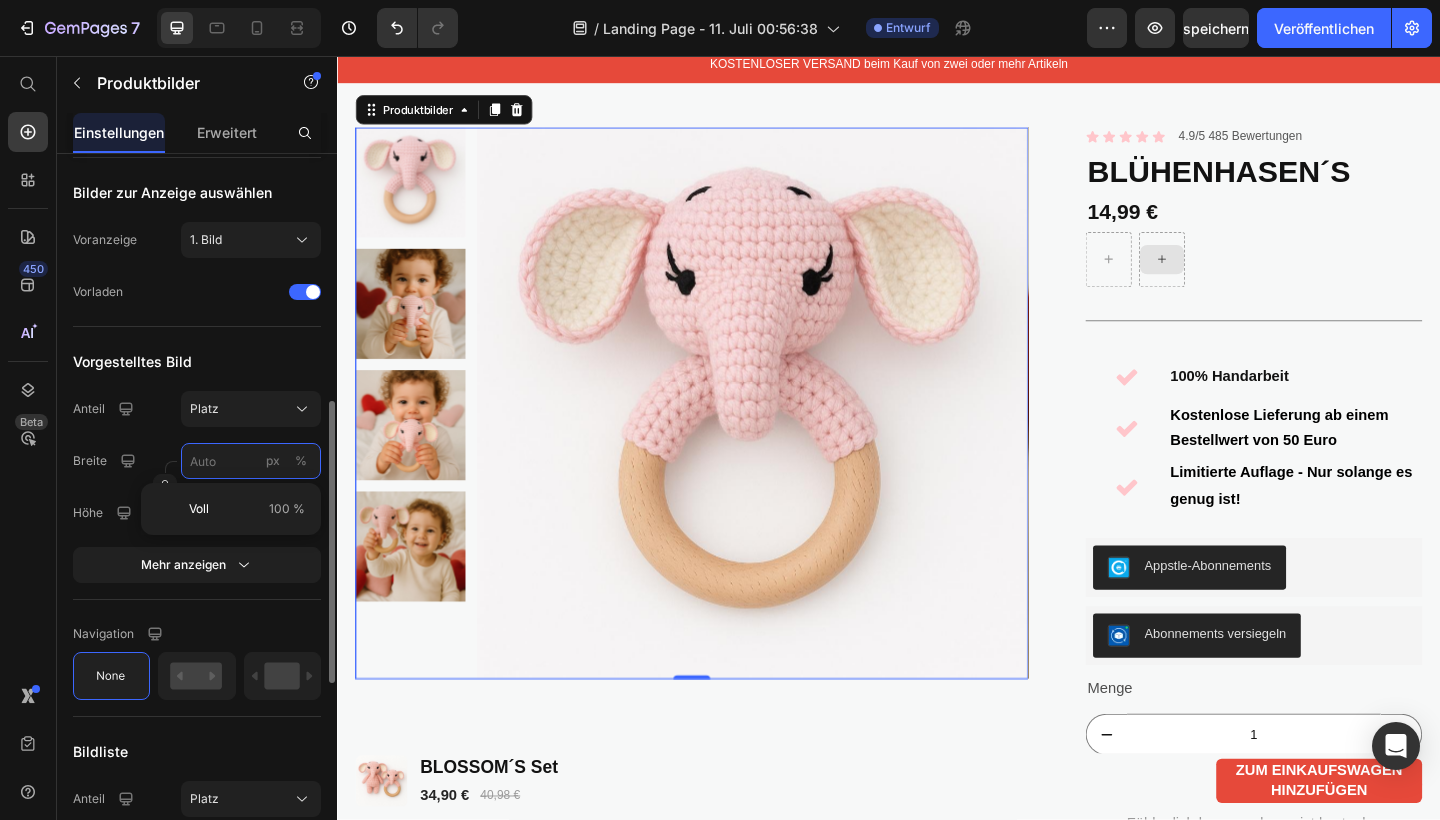 type on "5" 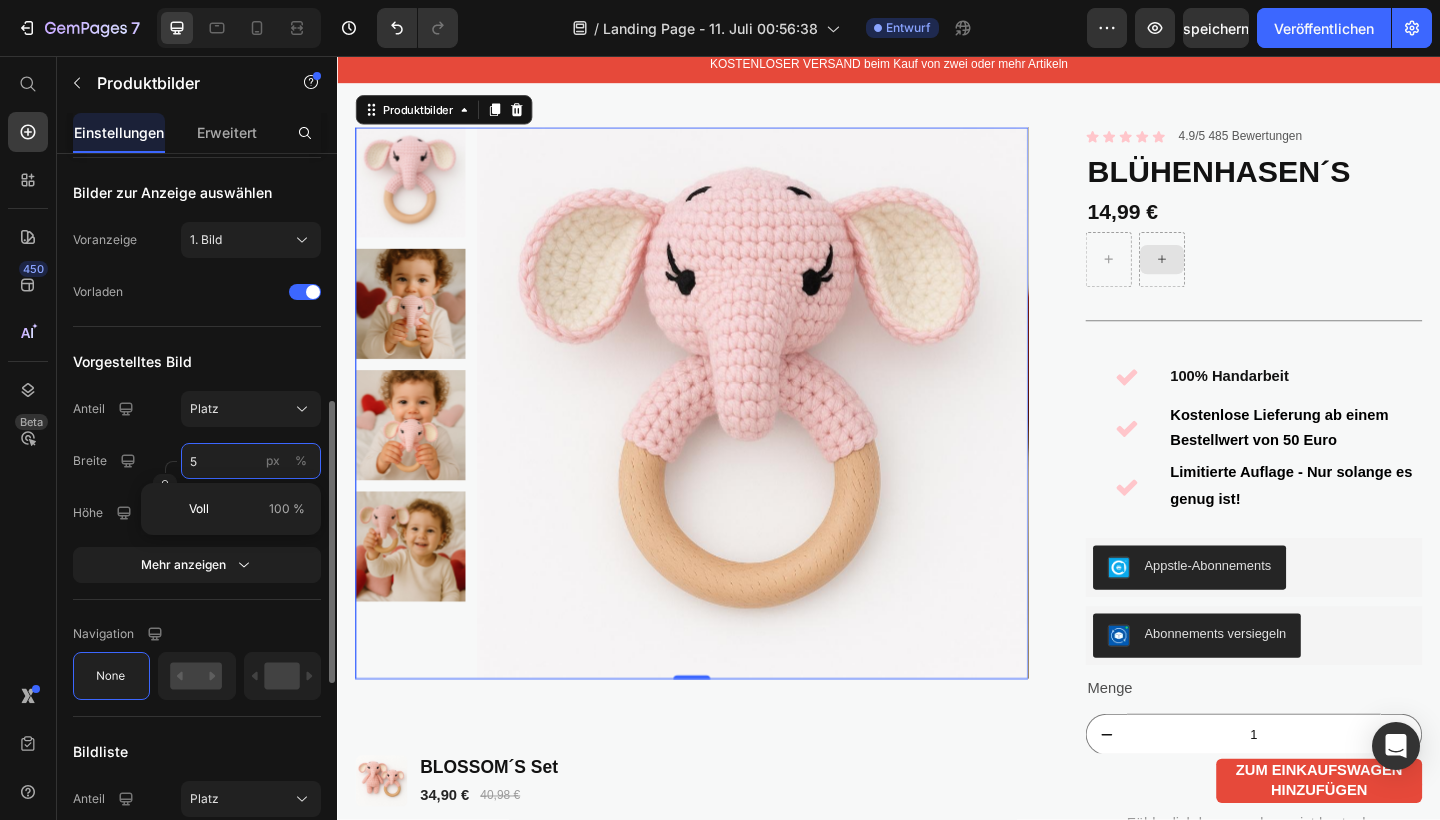 type on "50" 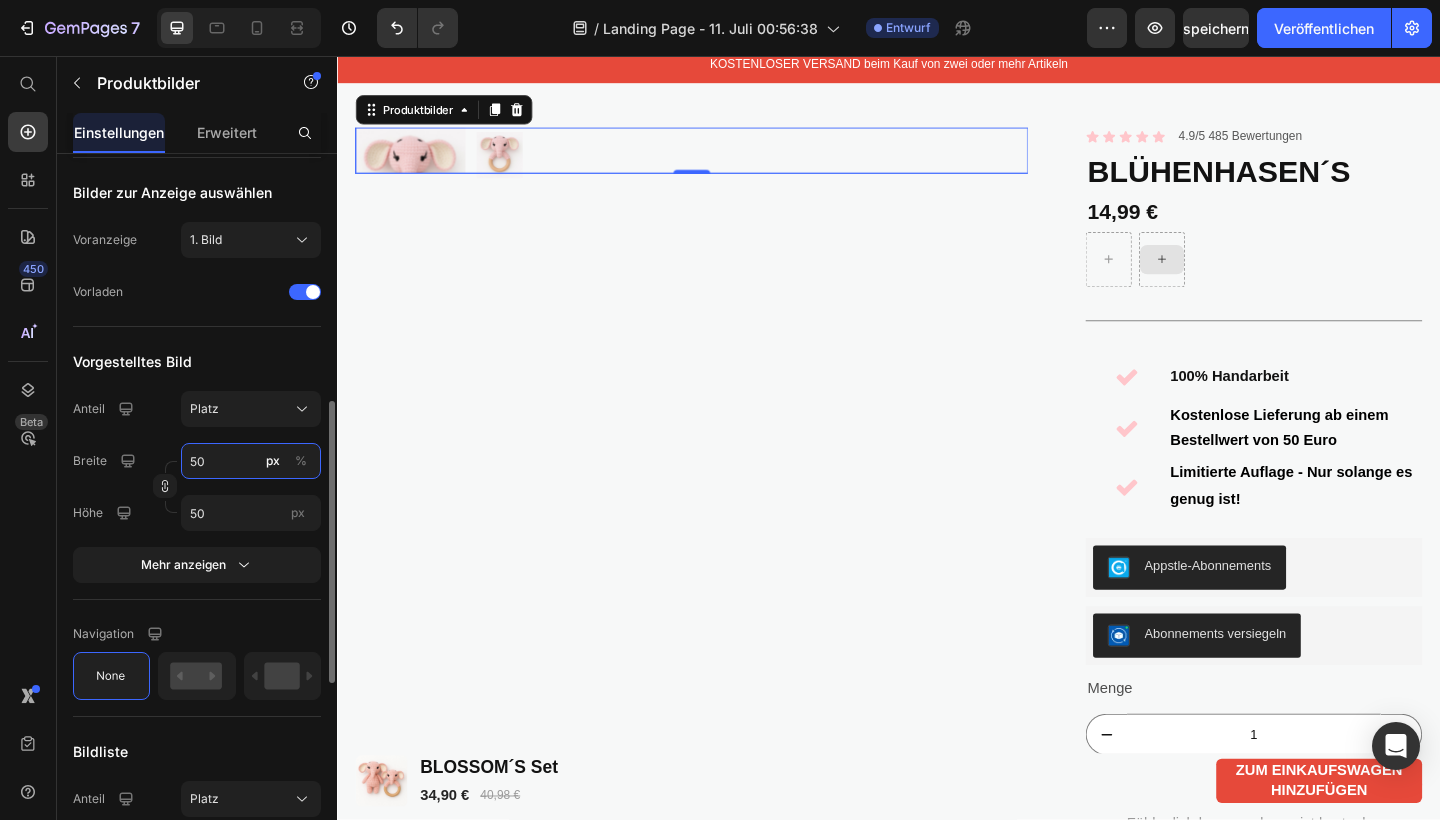 type on "5" 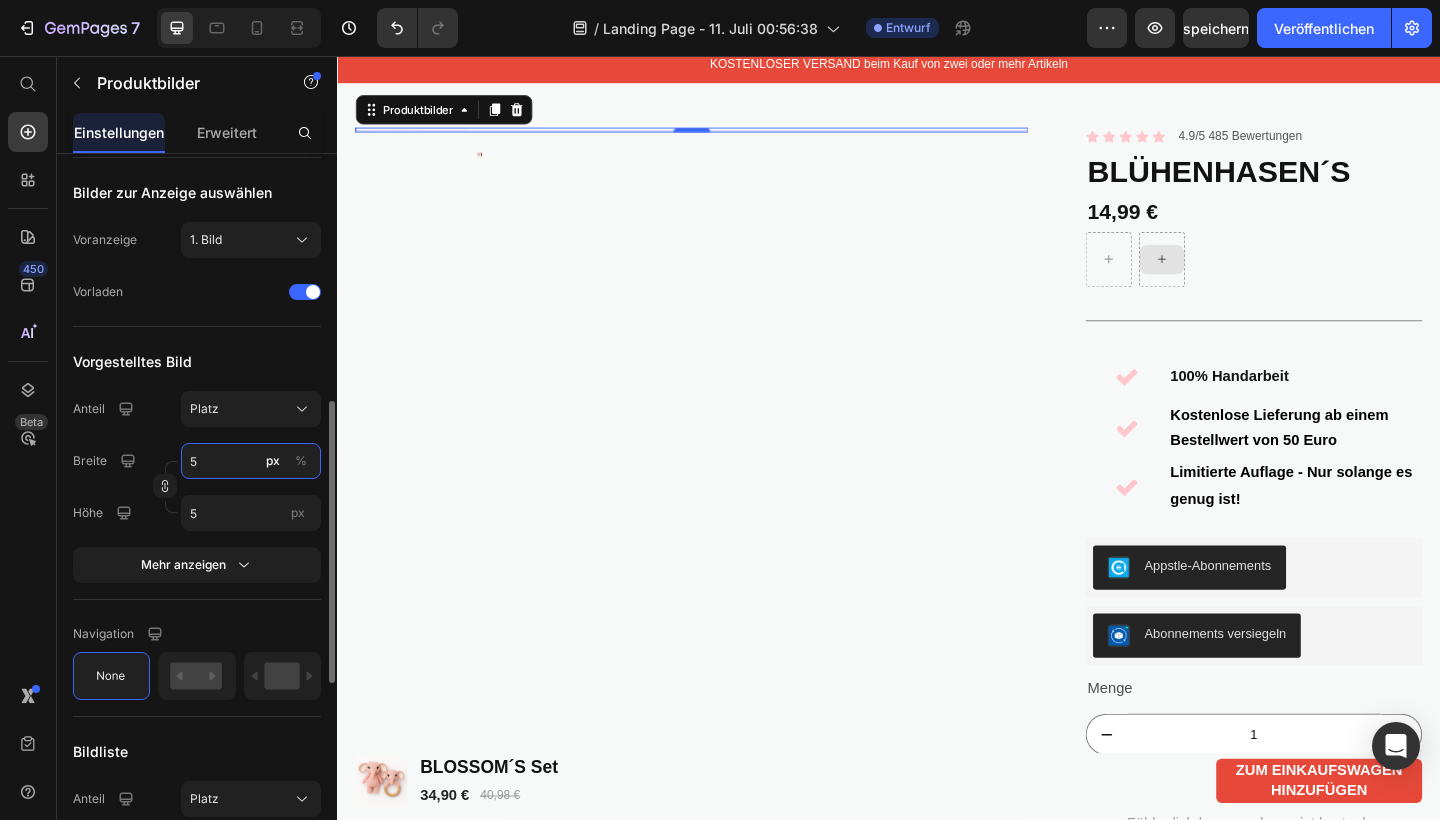 type 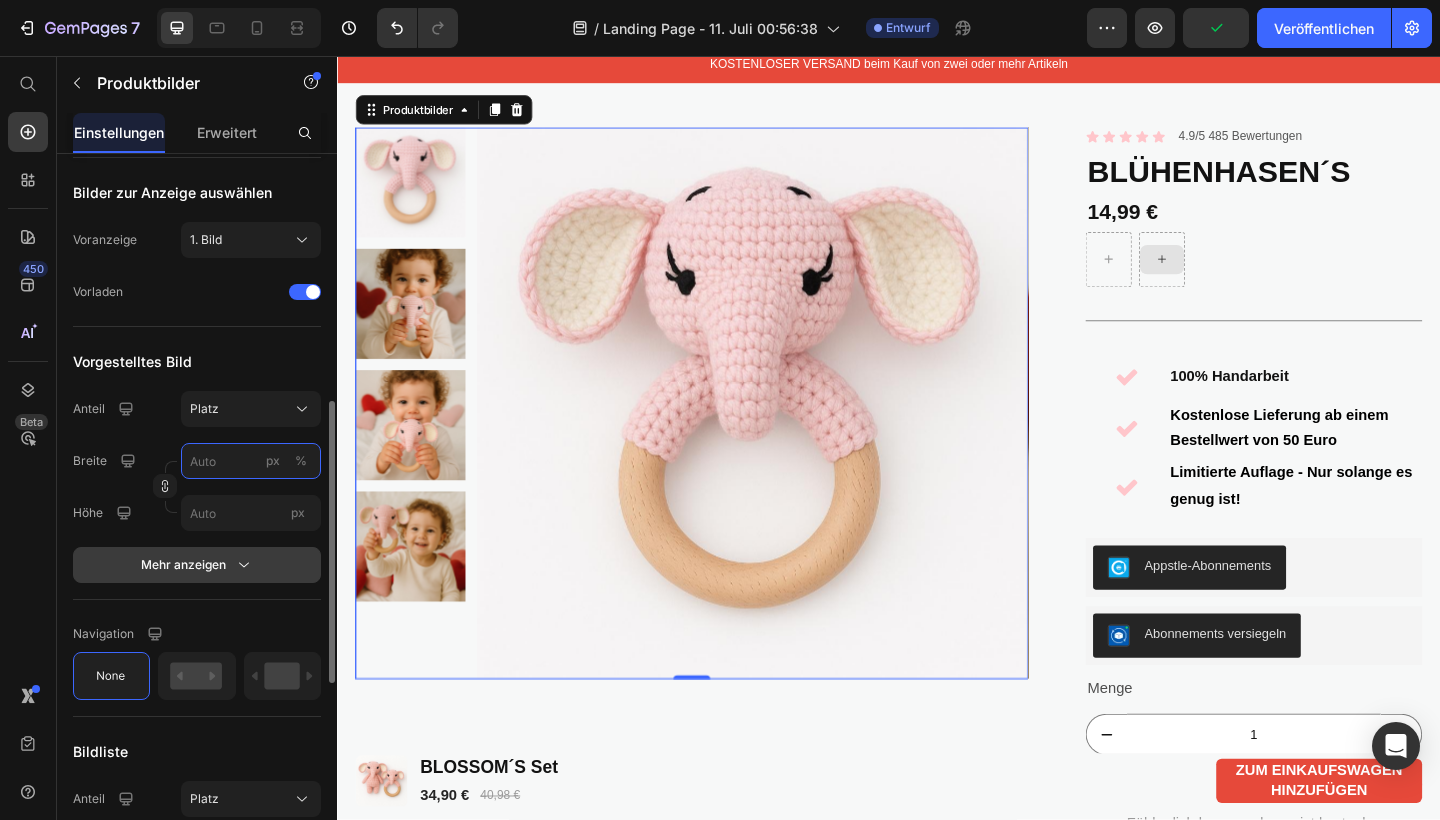 type on "5" 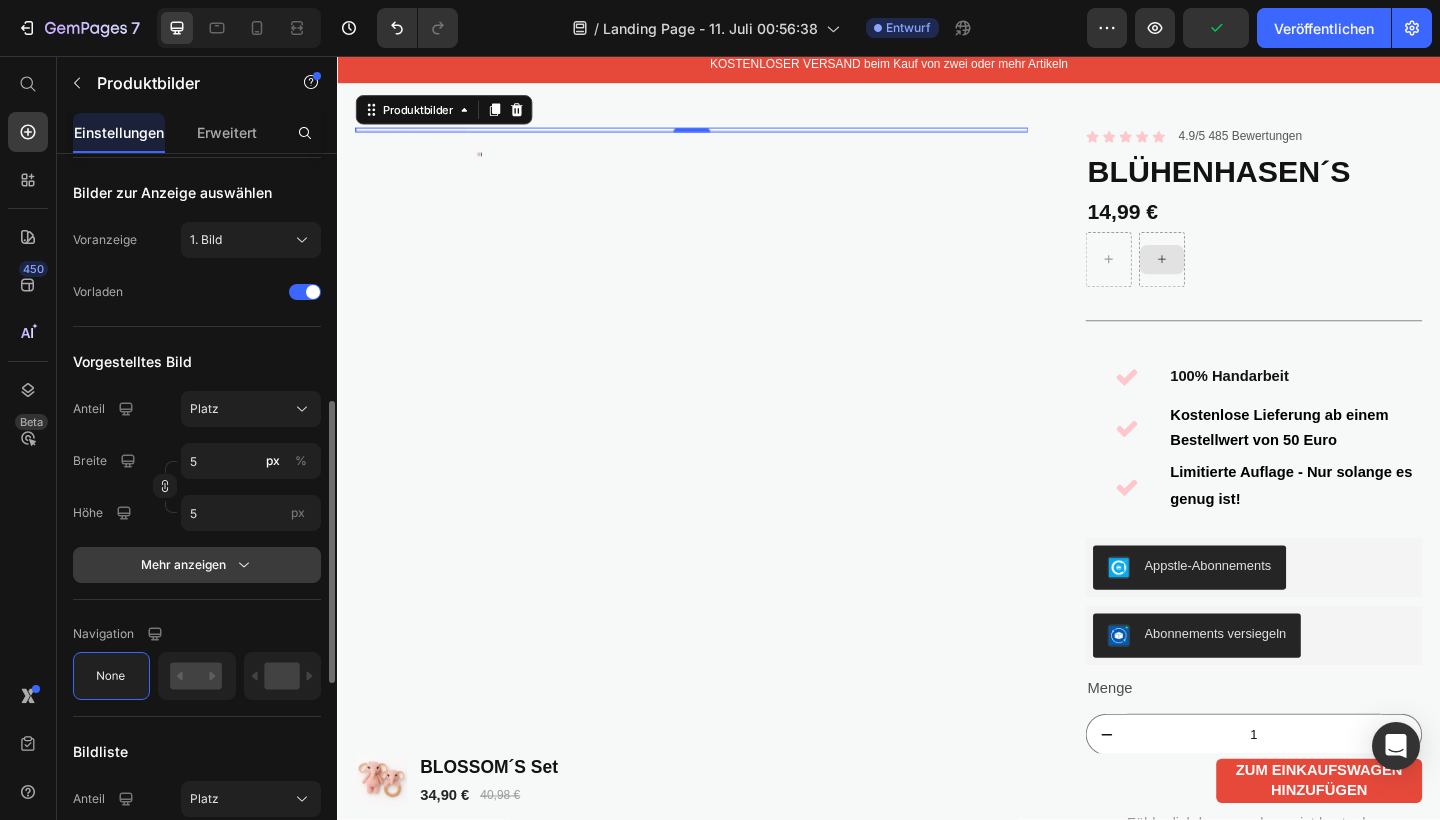 click on "Mehr anzeigen" at bounding box center [197, 565] 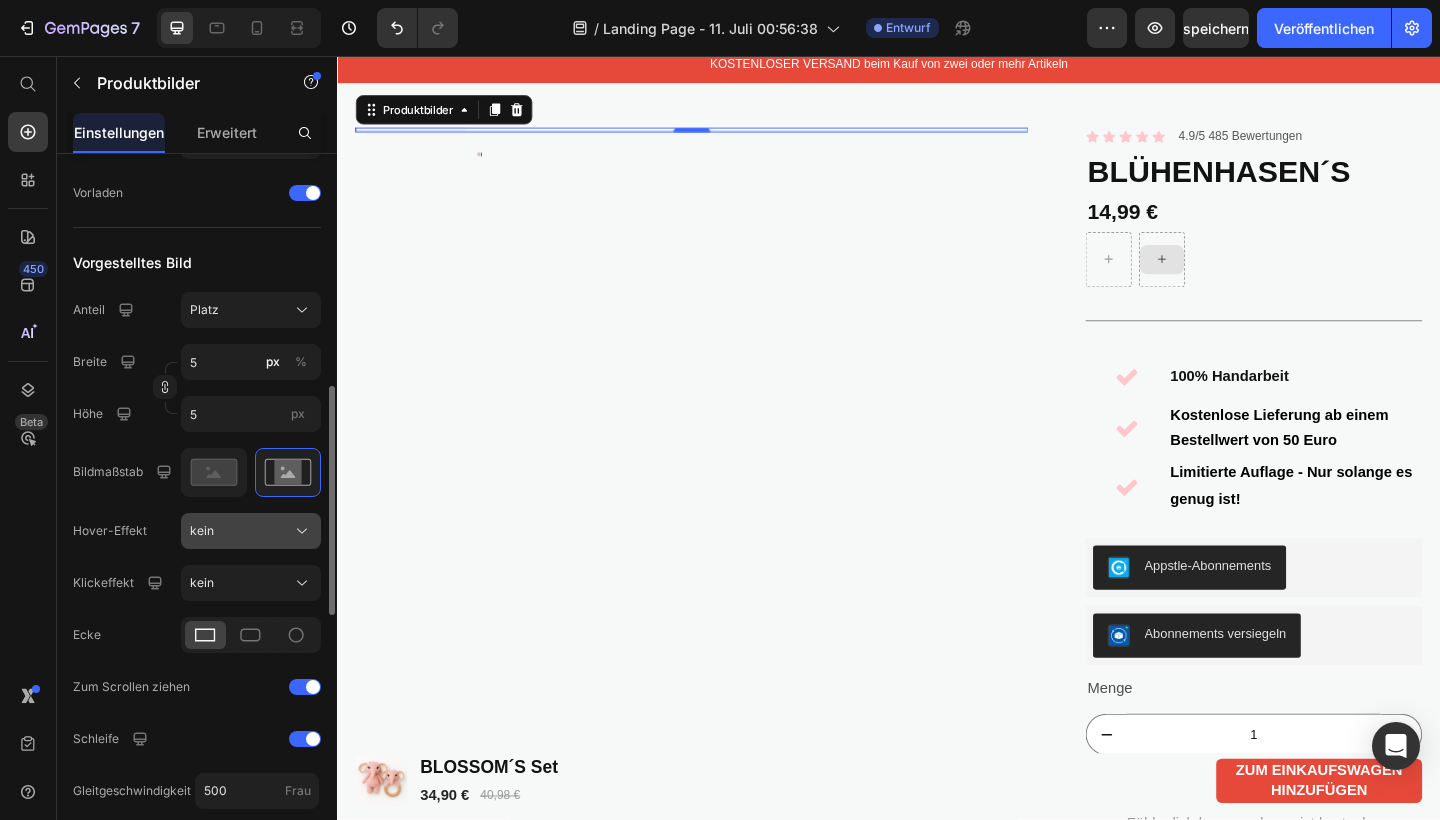 scroll, scrollTop: 752, scrollLeft: 0, axis: vertical 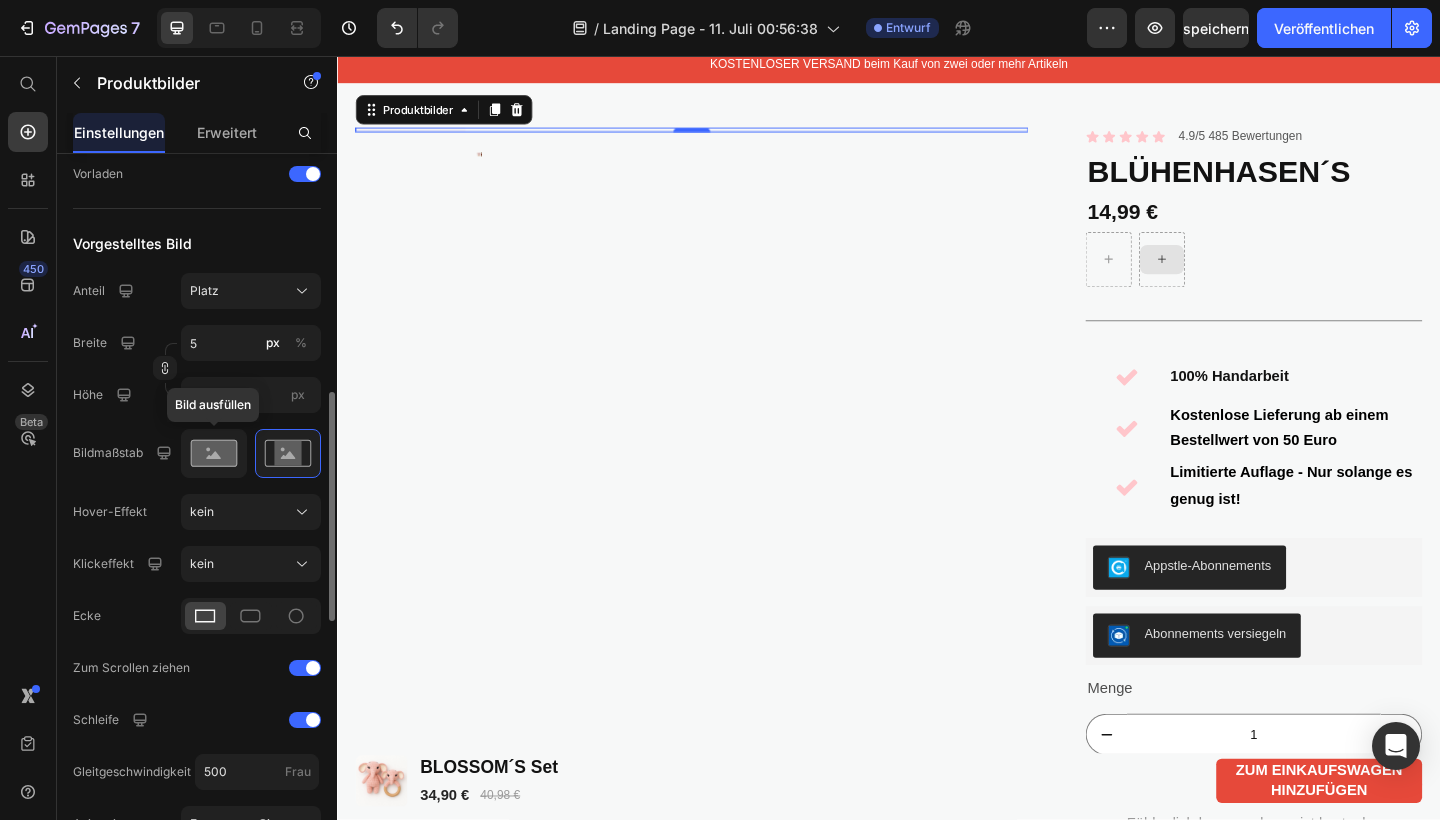 click 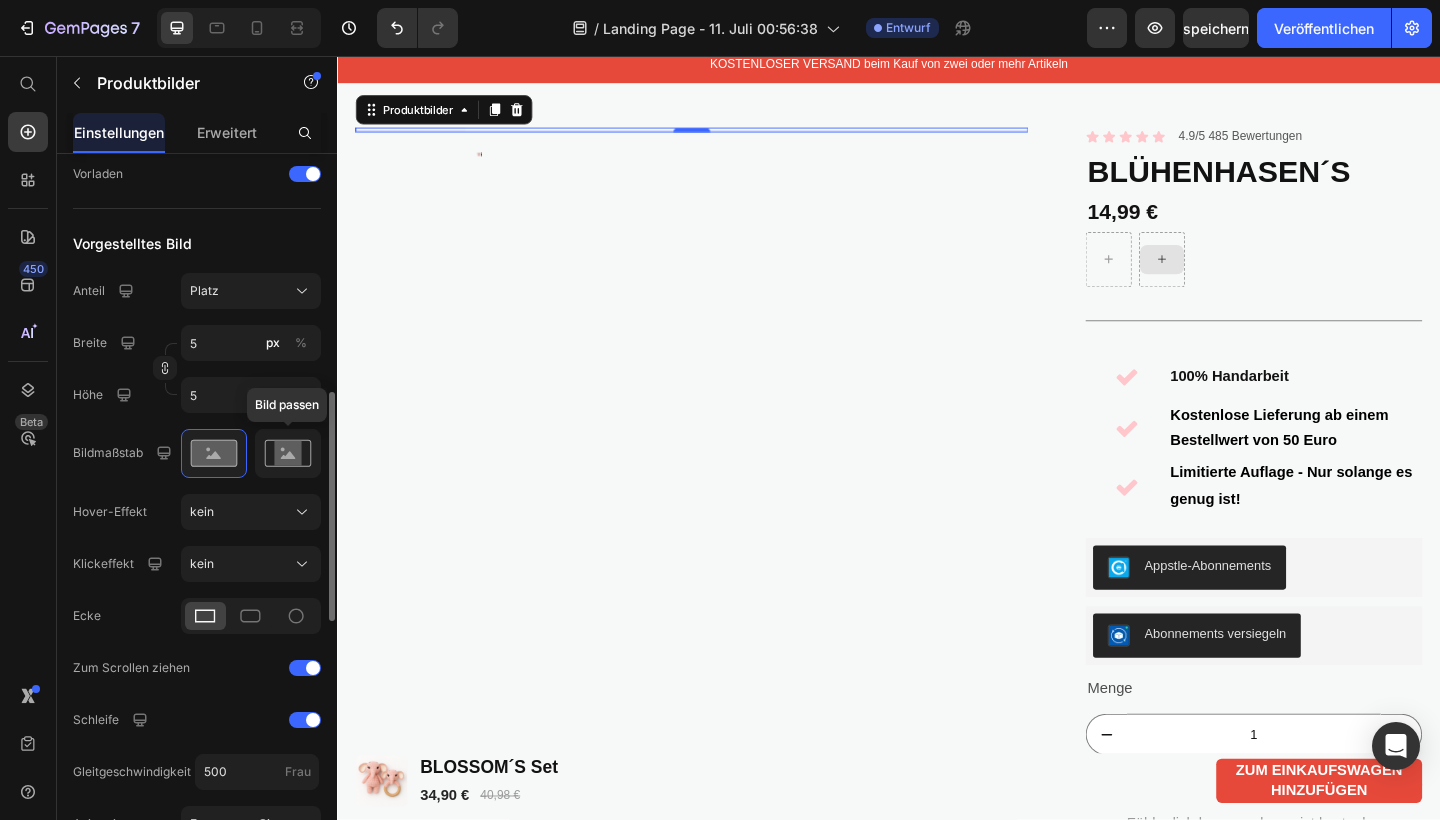 click 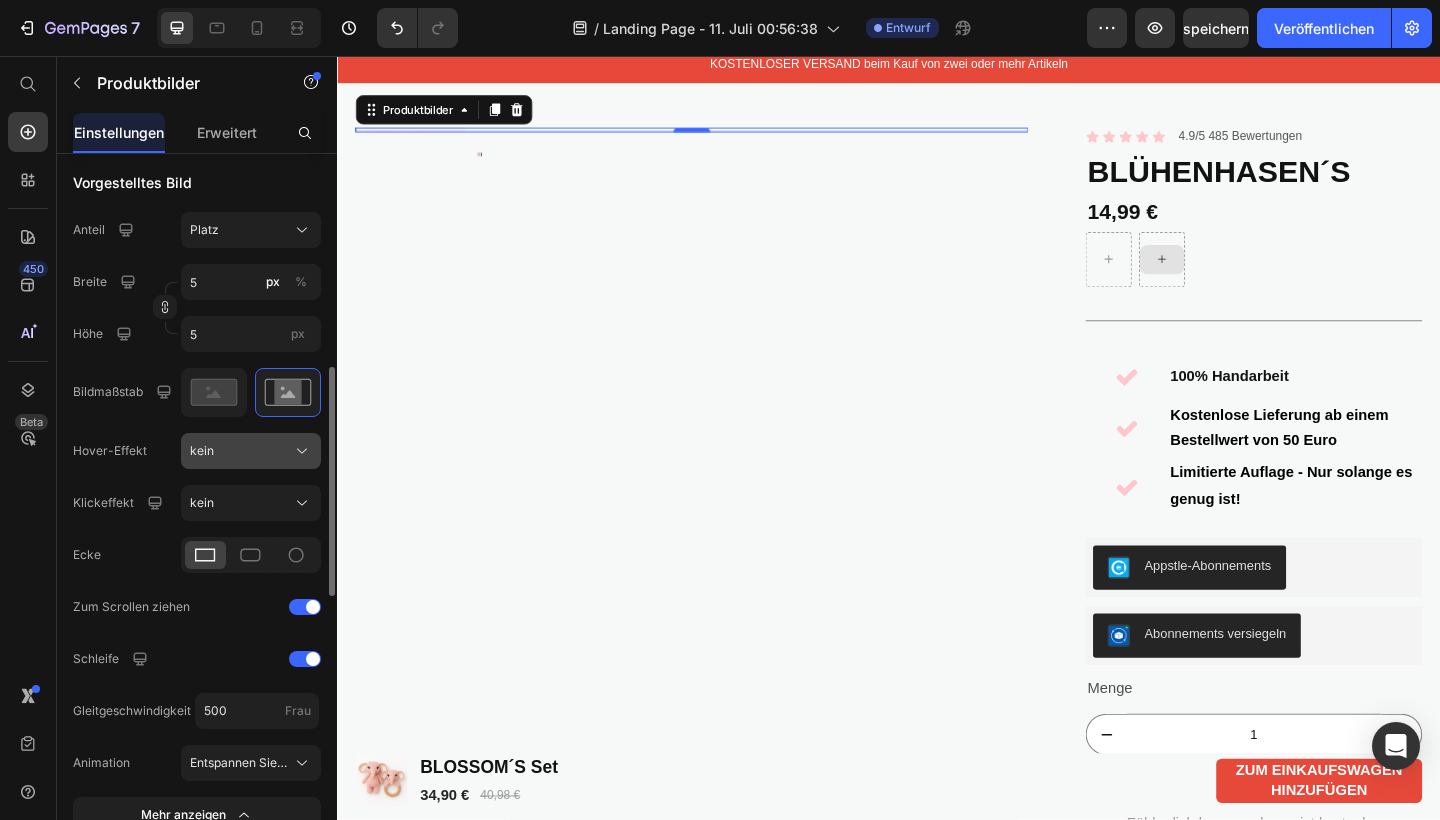 scroll, scrollTop: 822, scrollLeft: 0, axis: vertical 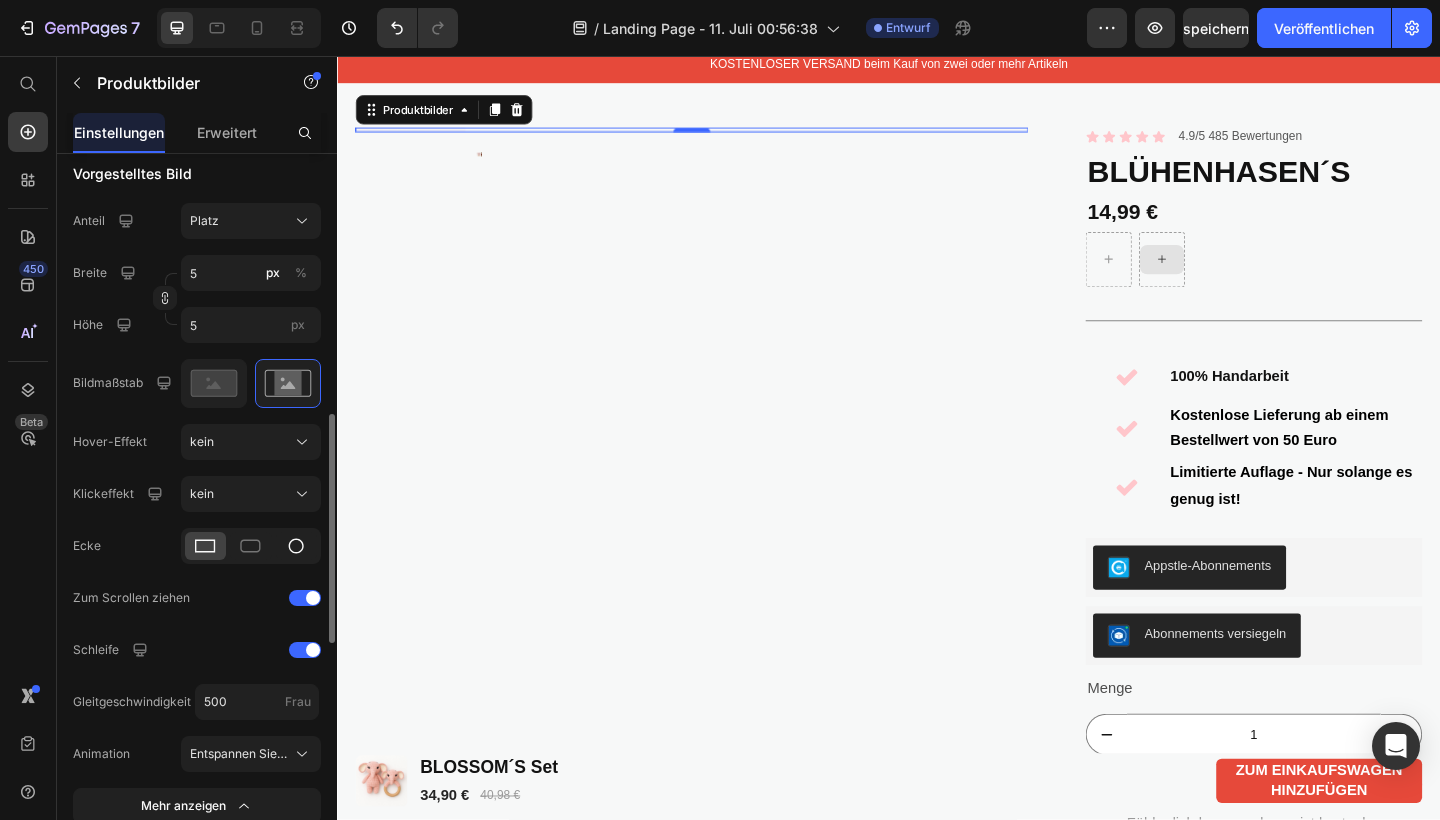 click 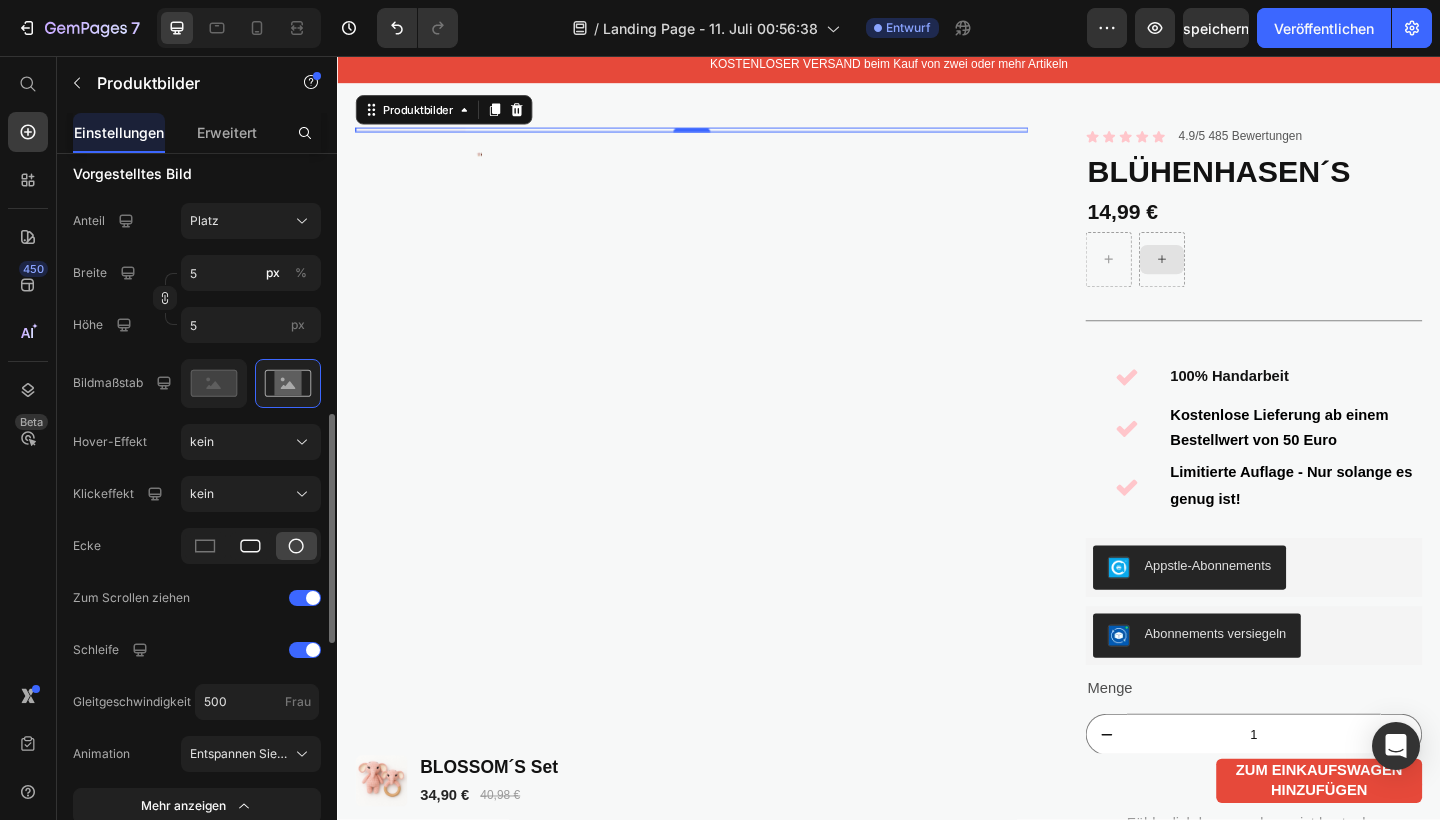 click 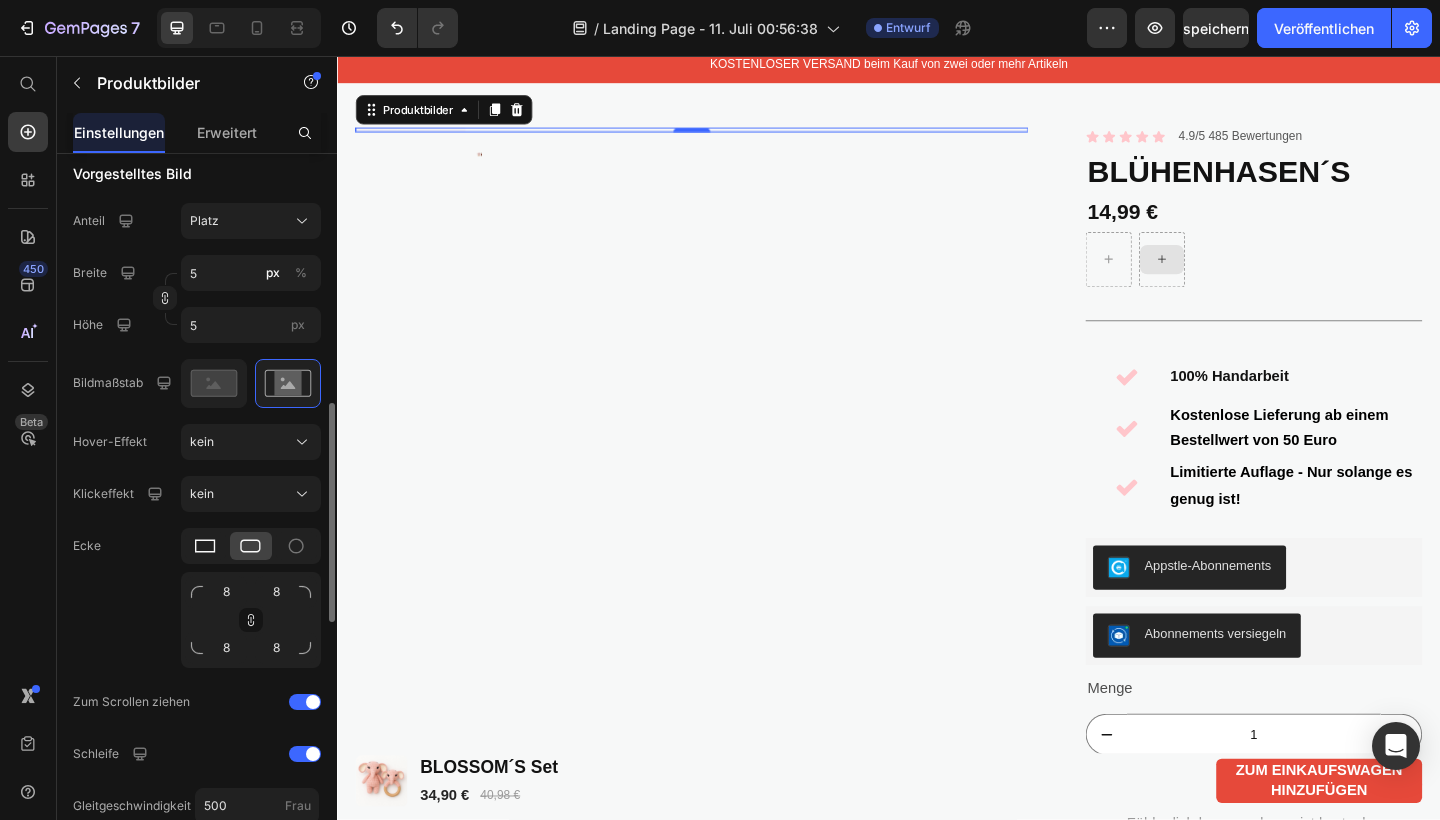 click 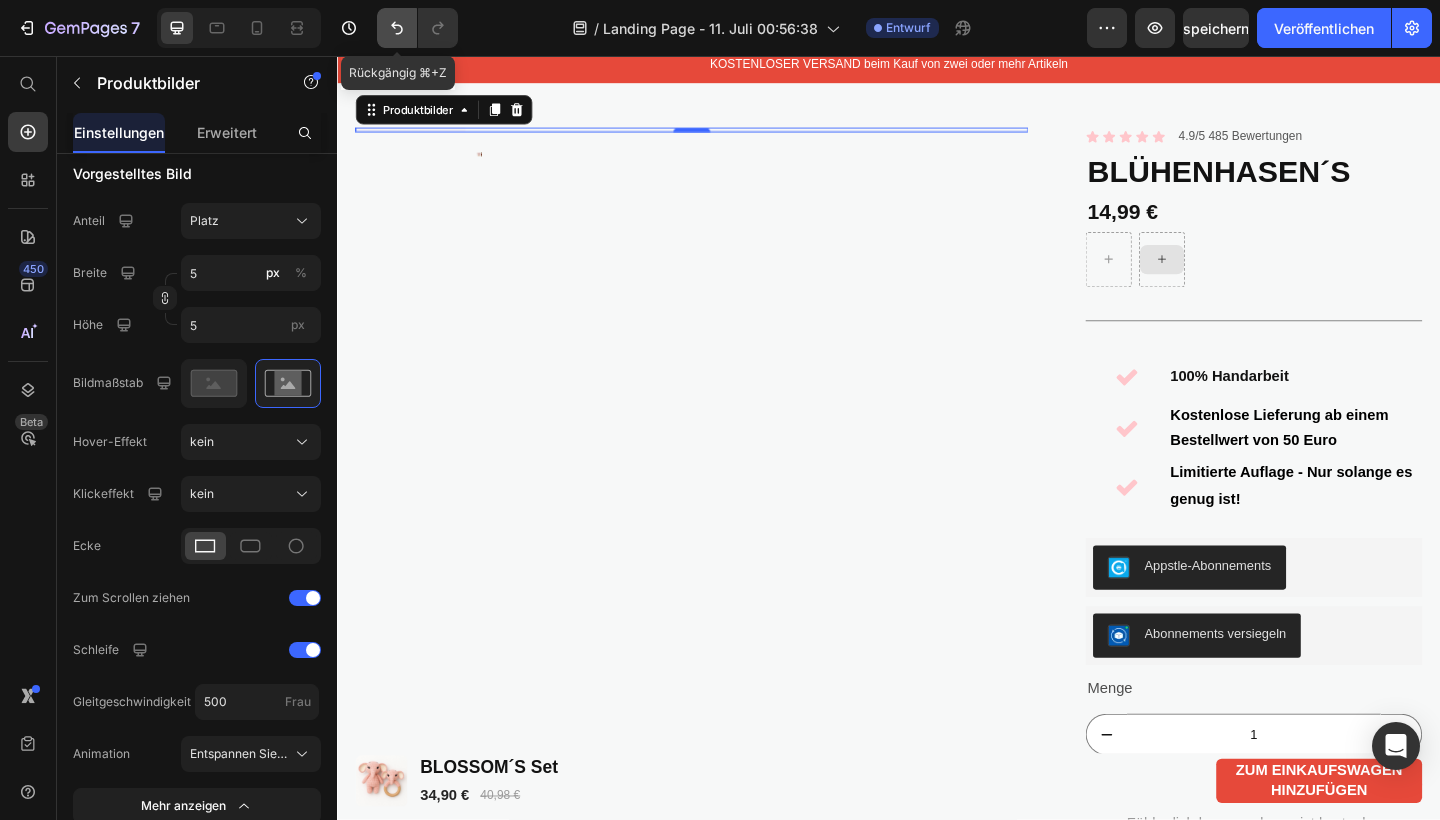 click 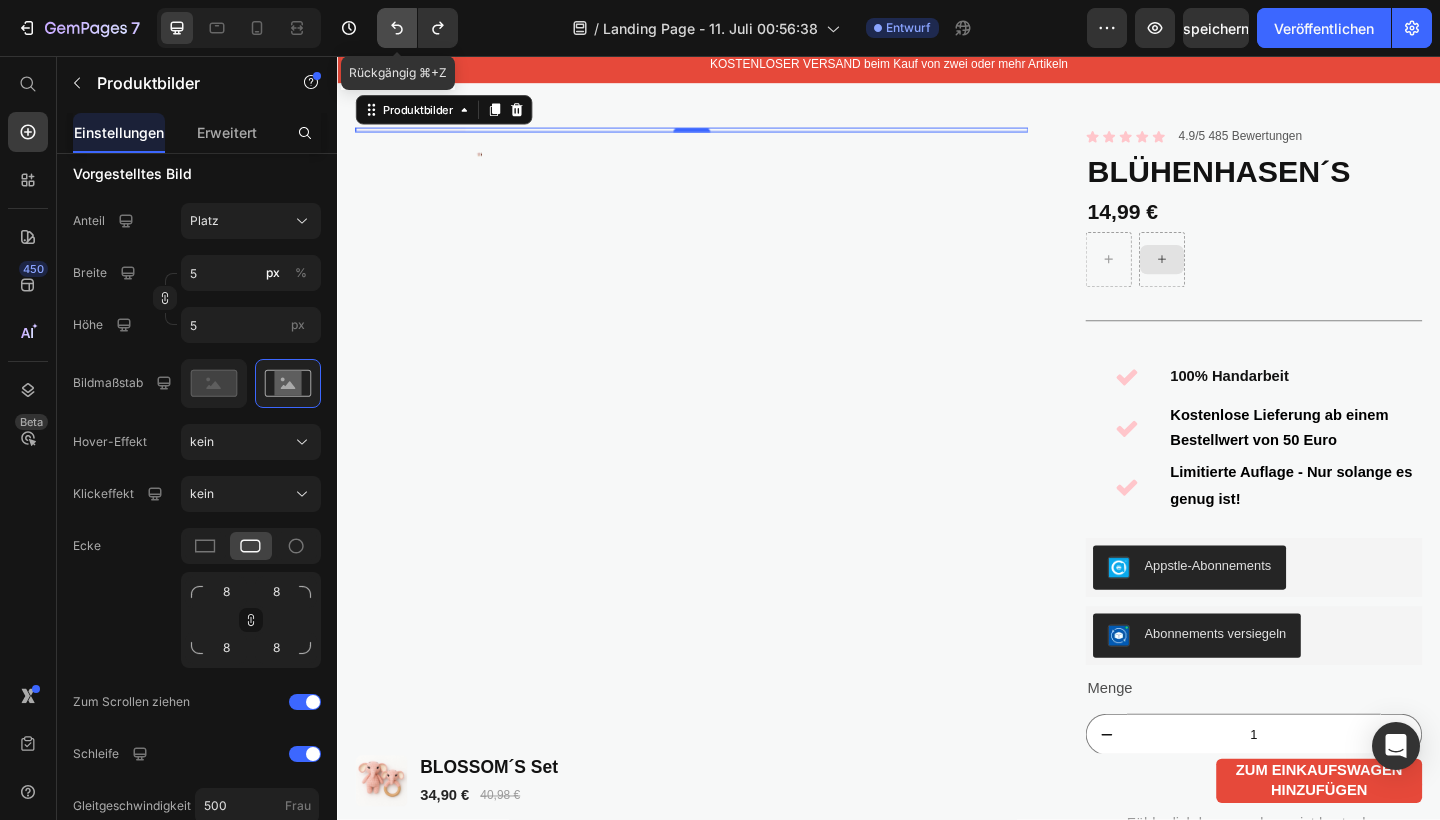 click 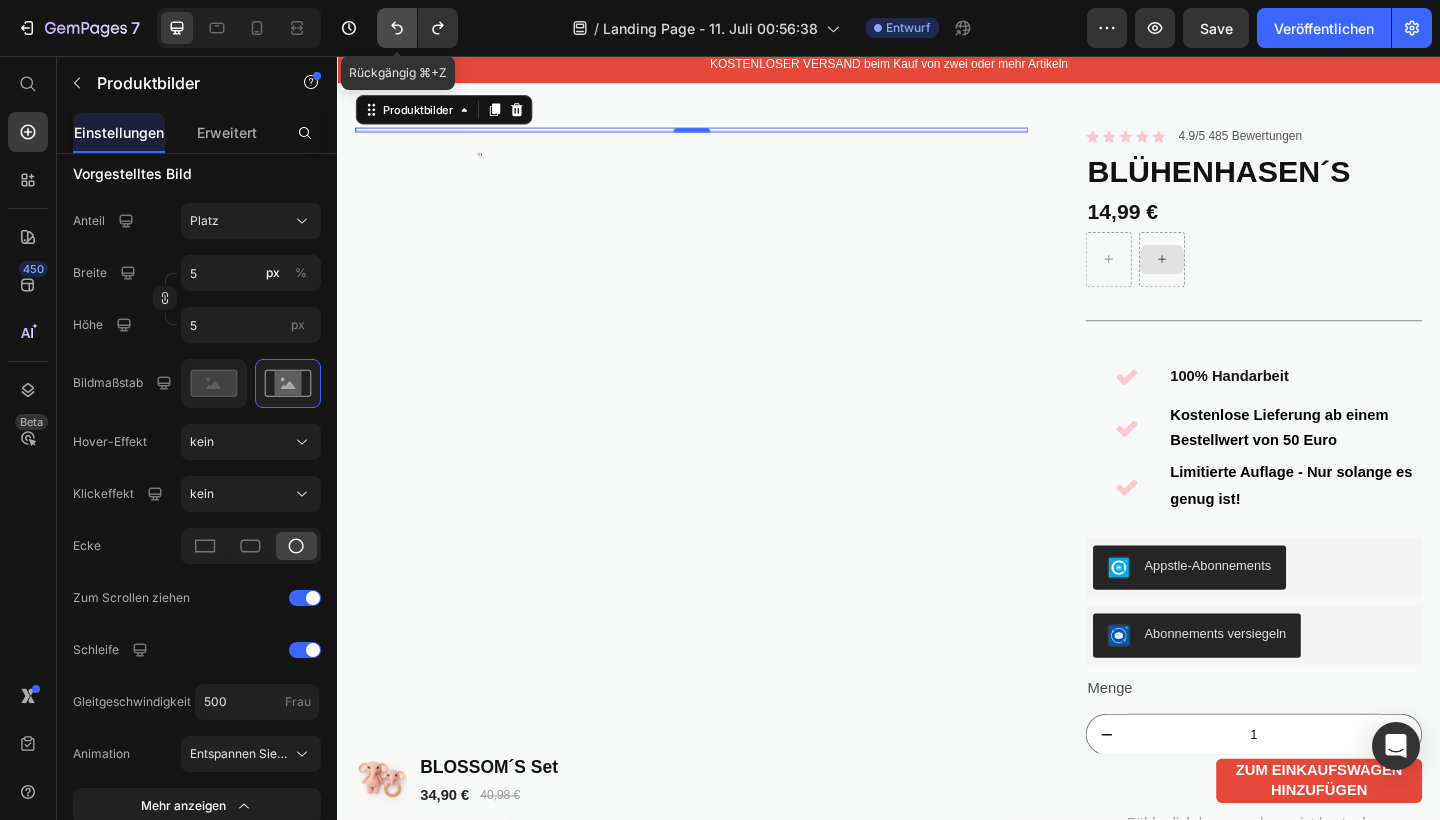 click 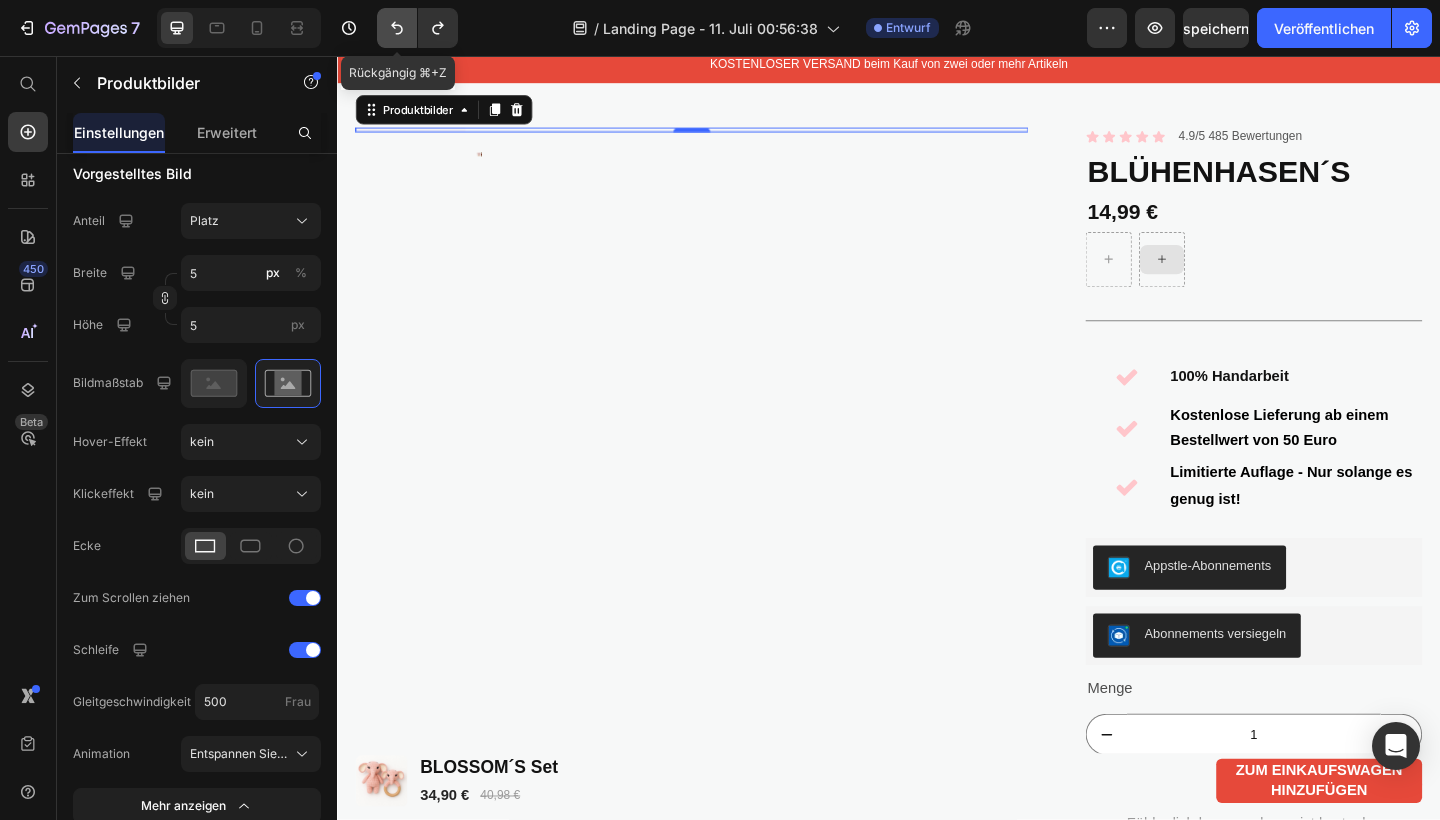click 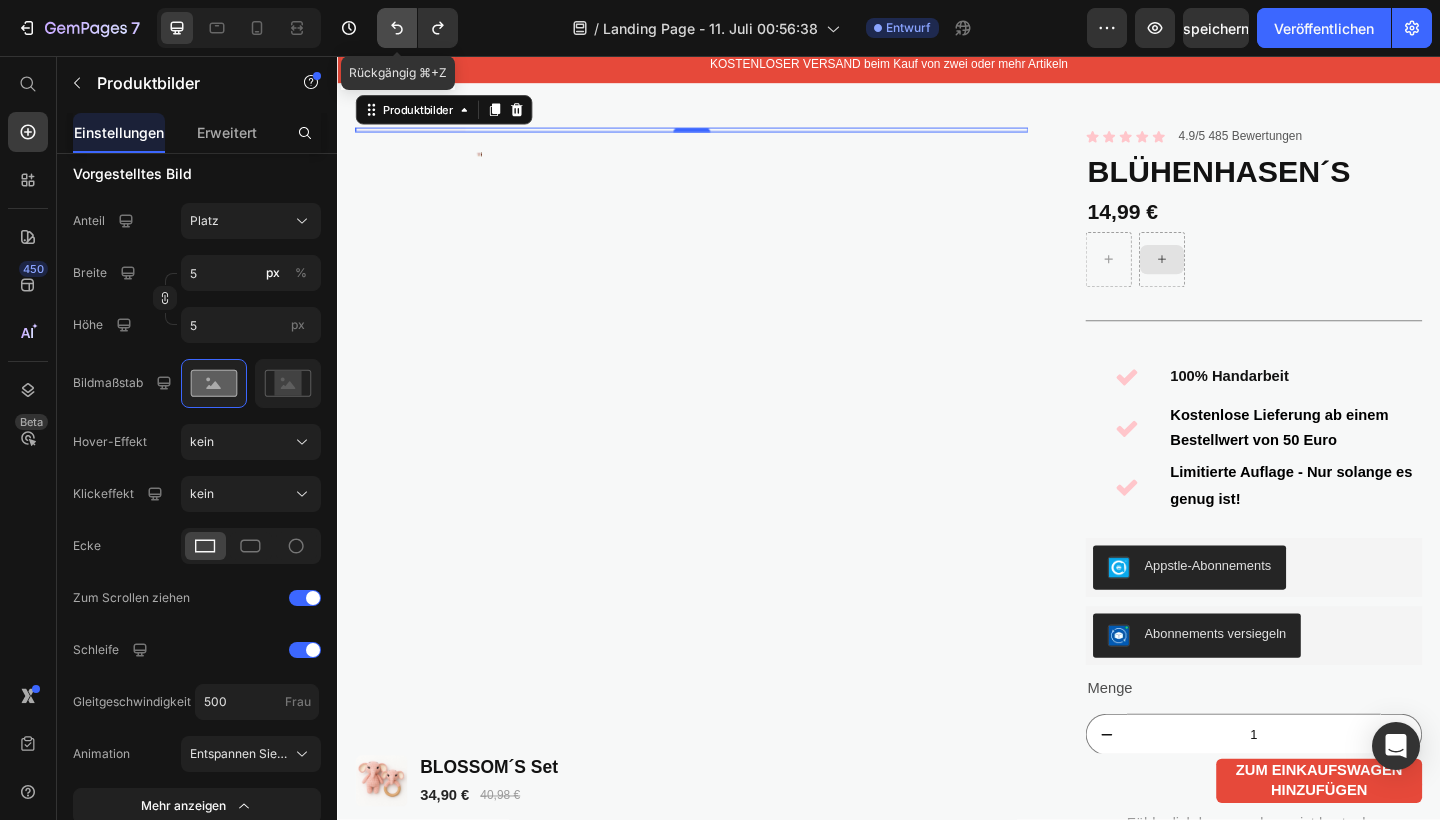 click 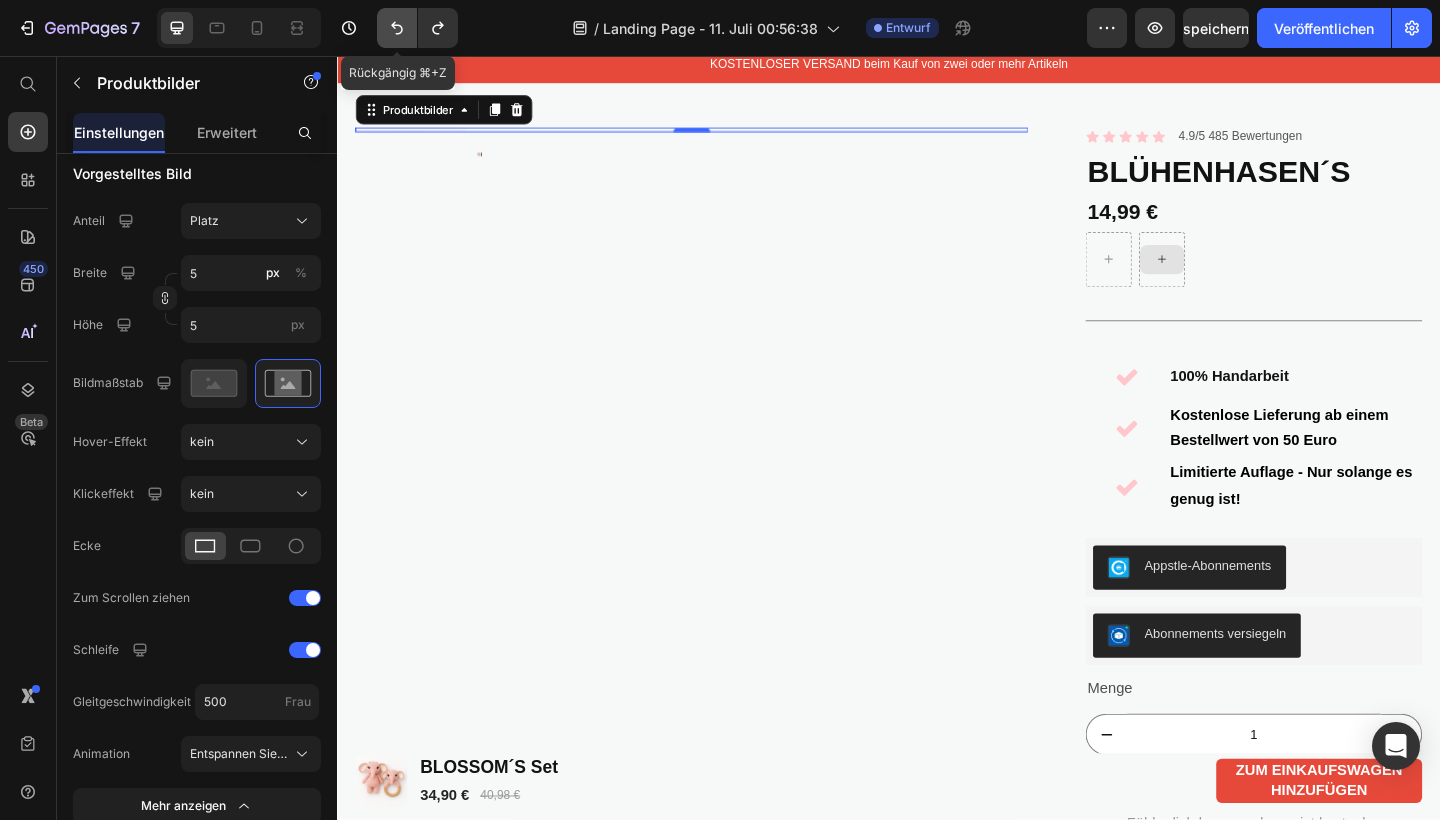 click 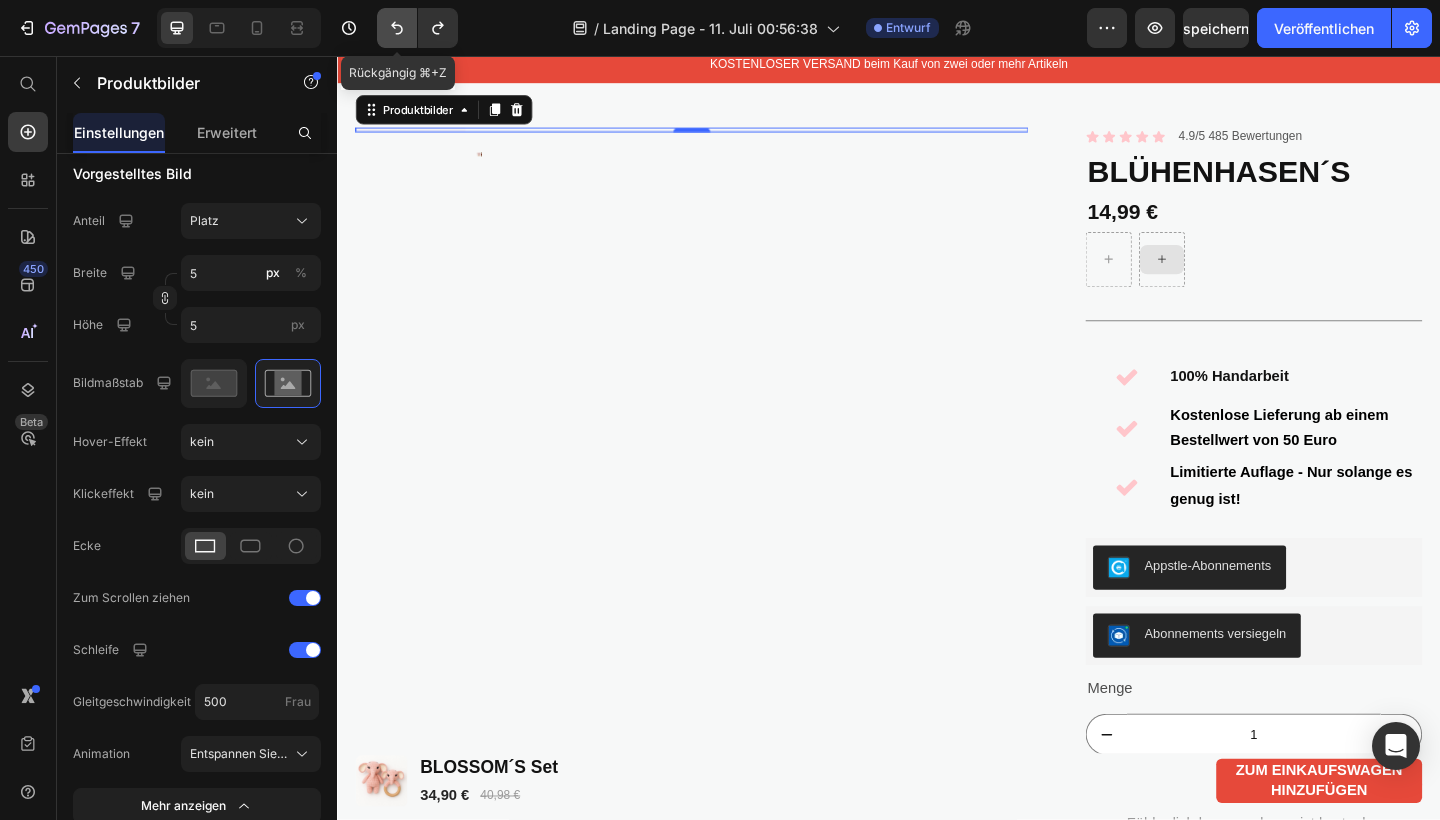 click 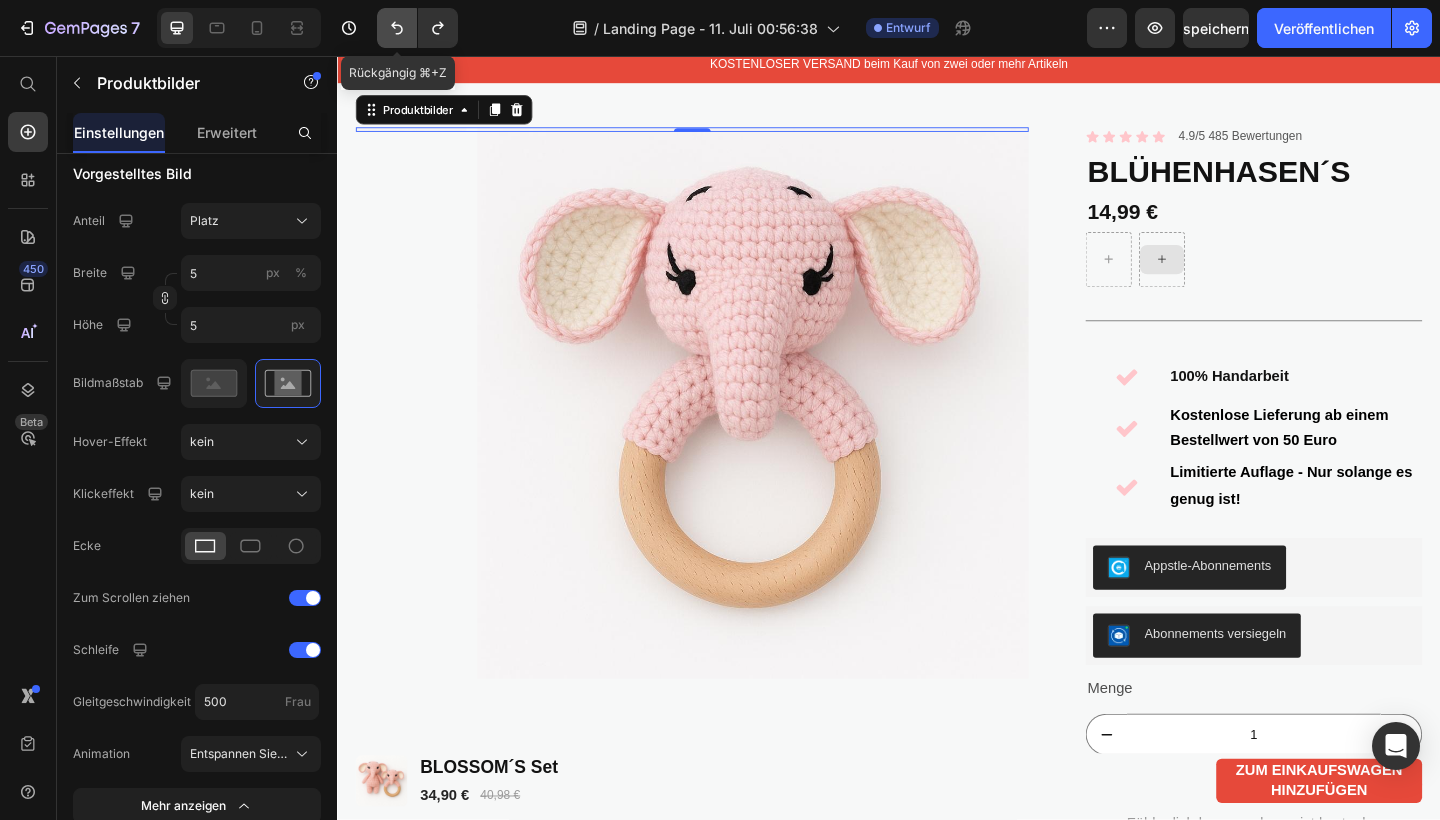 type 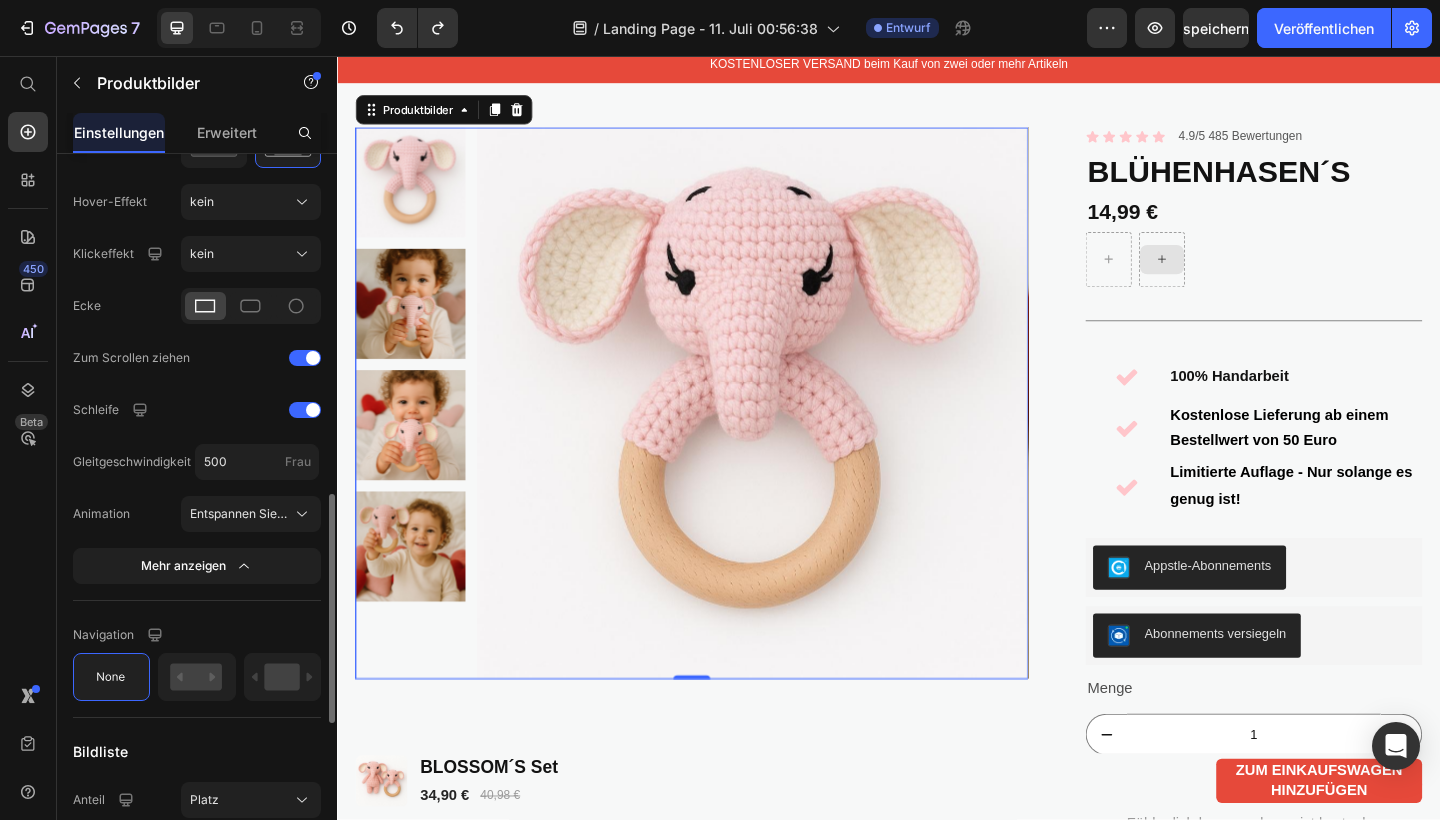 scroll, scrollTop: 1072, scrollLeft: 0, axis: vertical 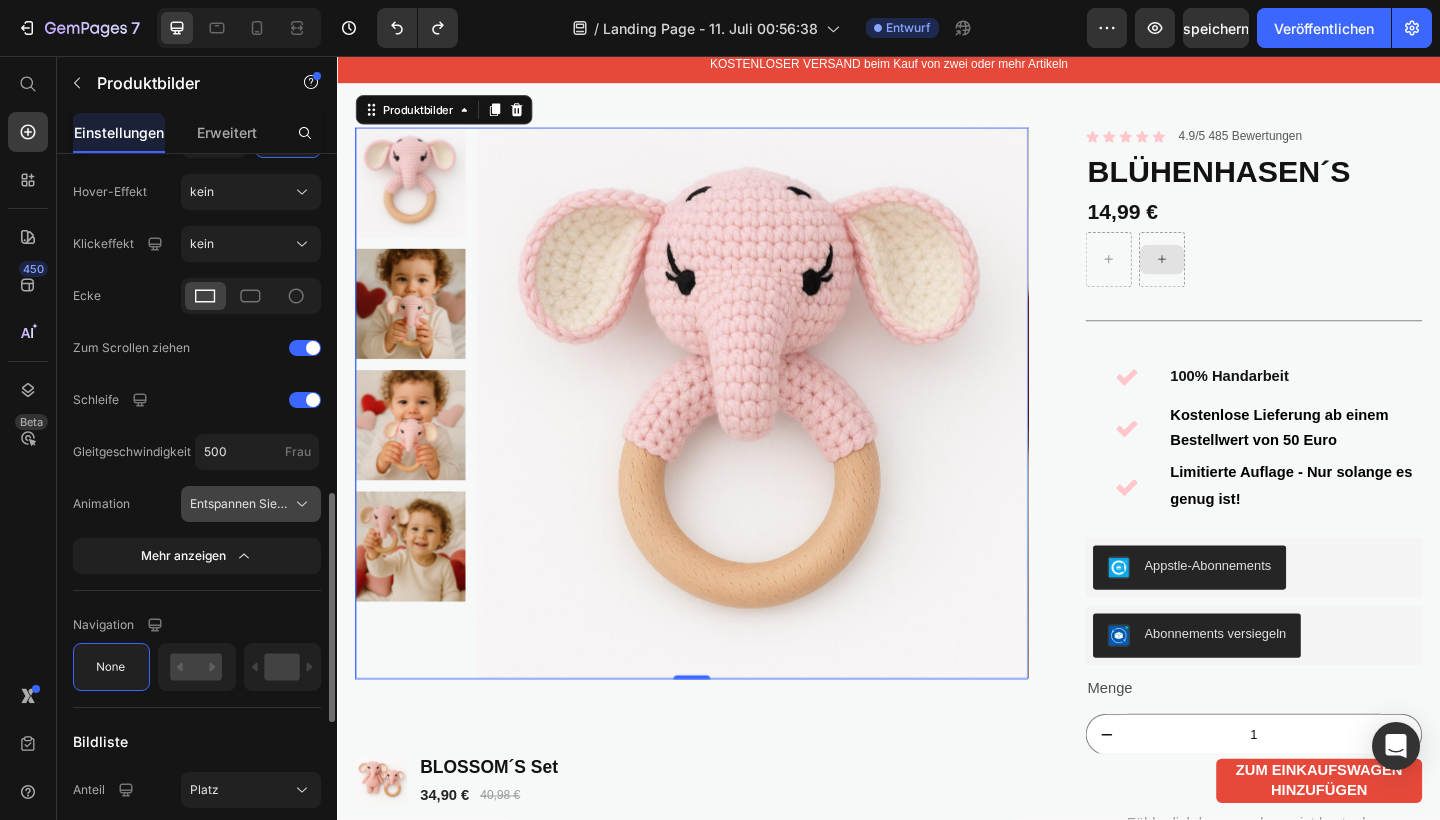 click on "Entspannen Sie sich" at bounding box center [251, 504] 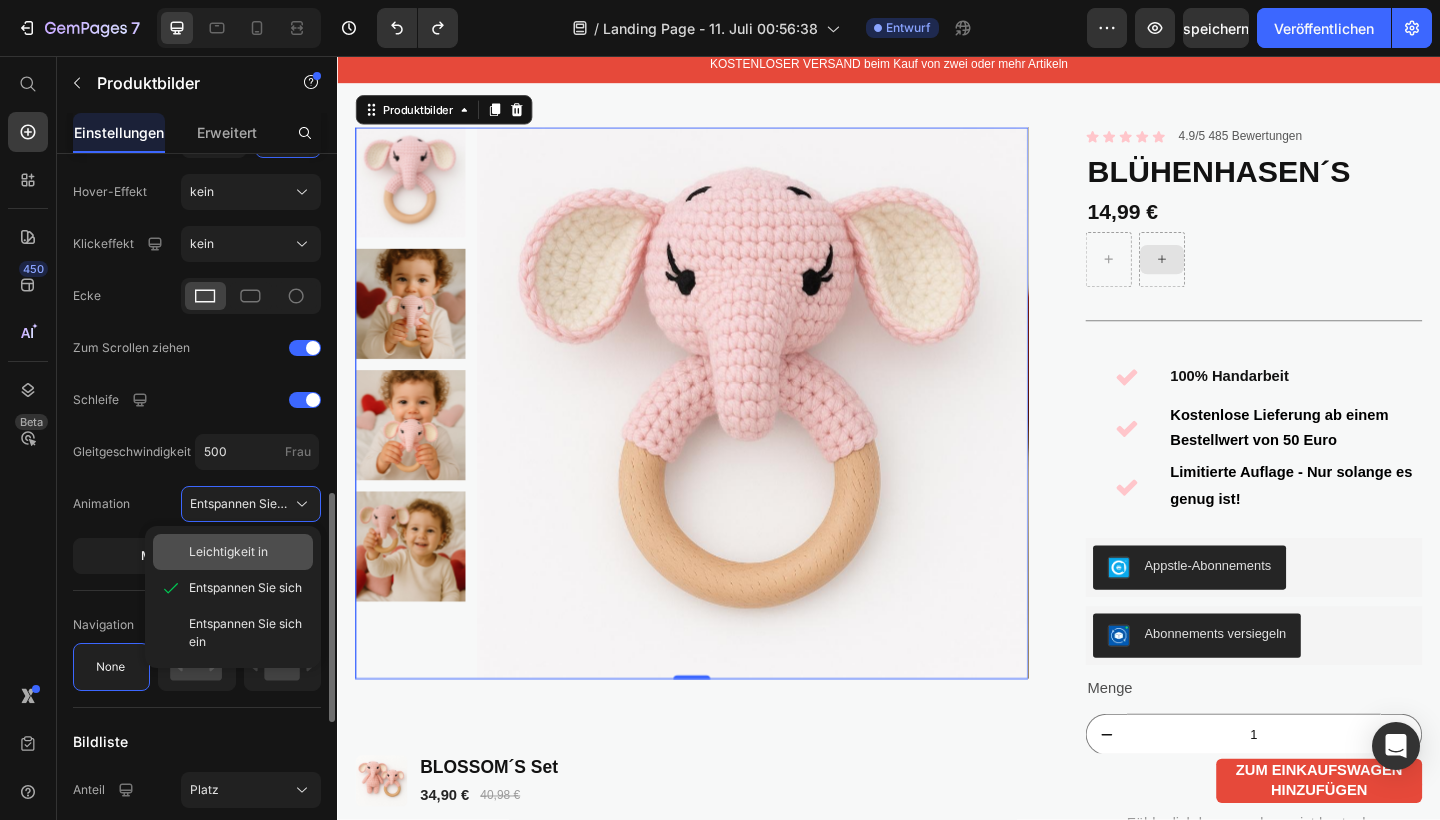 click on "Leichtigkeit in" 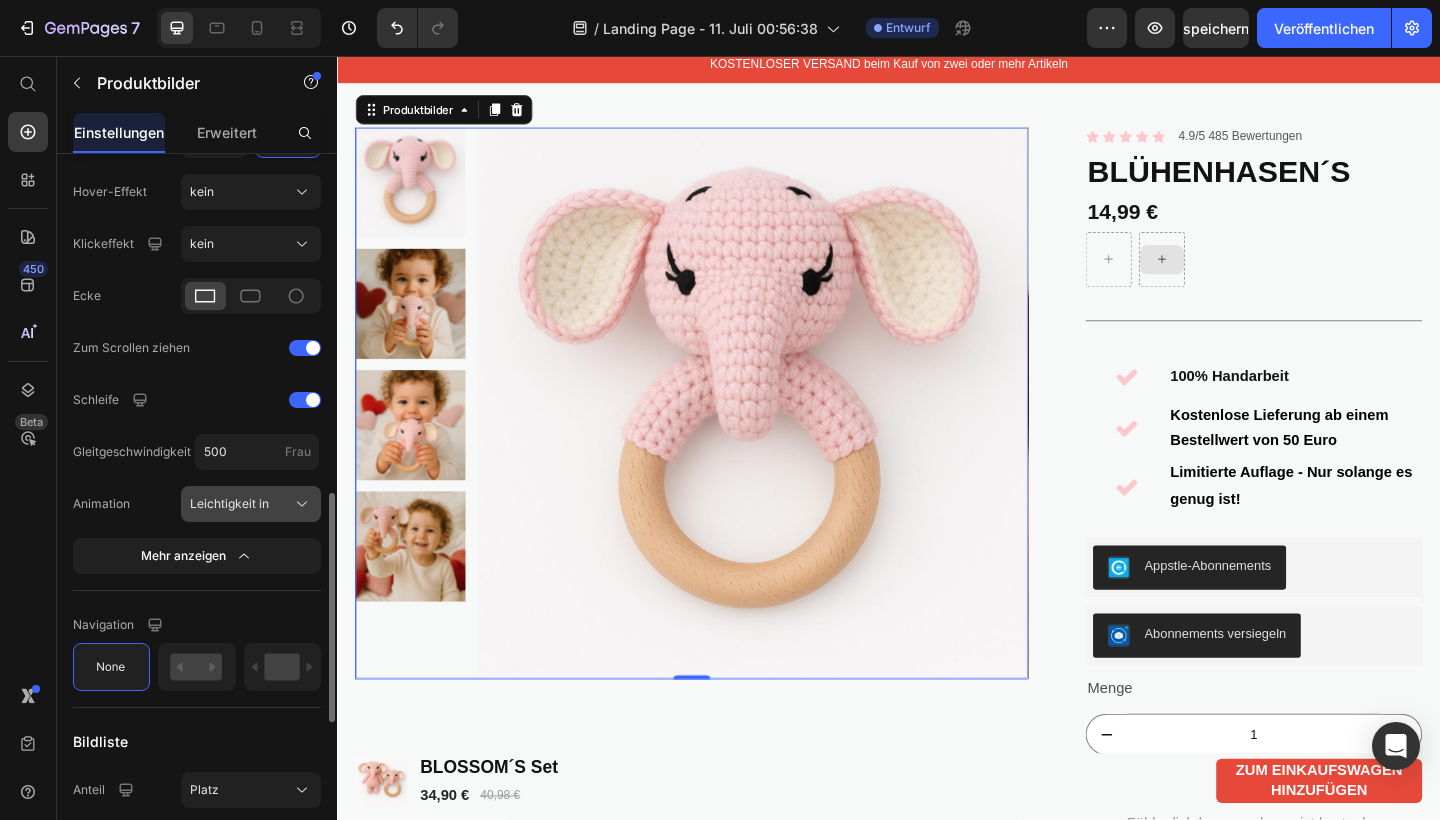 click on "Leichtigkeit in" at bounding box center [251, 504] 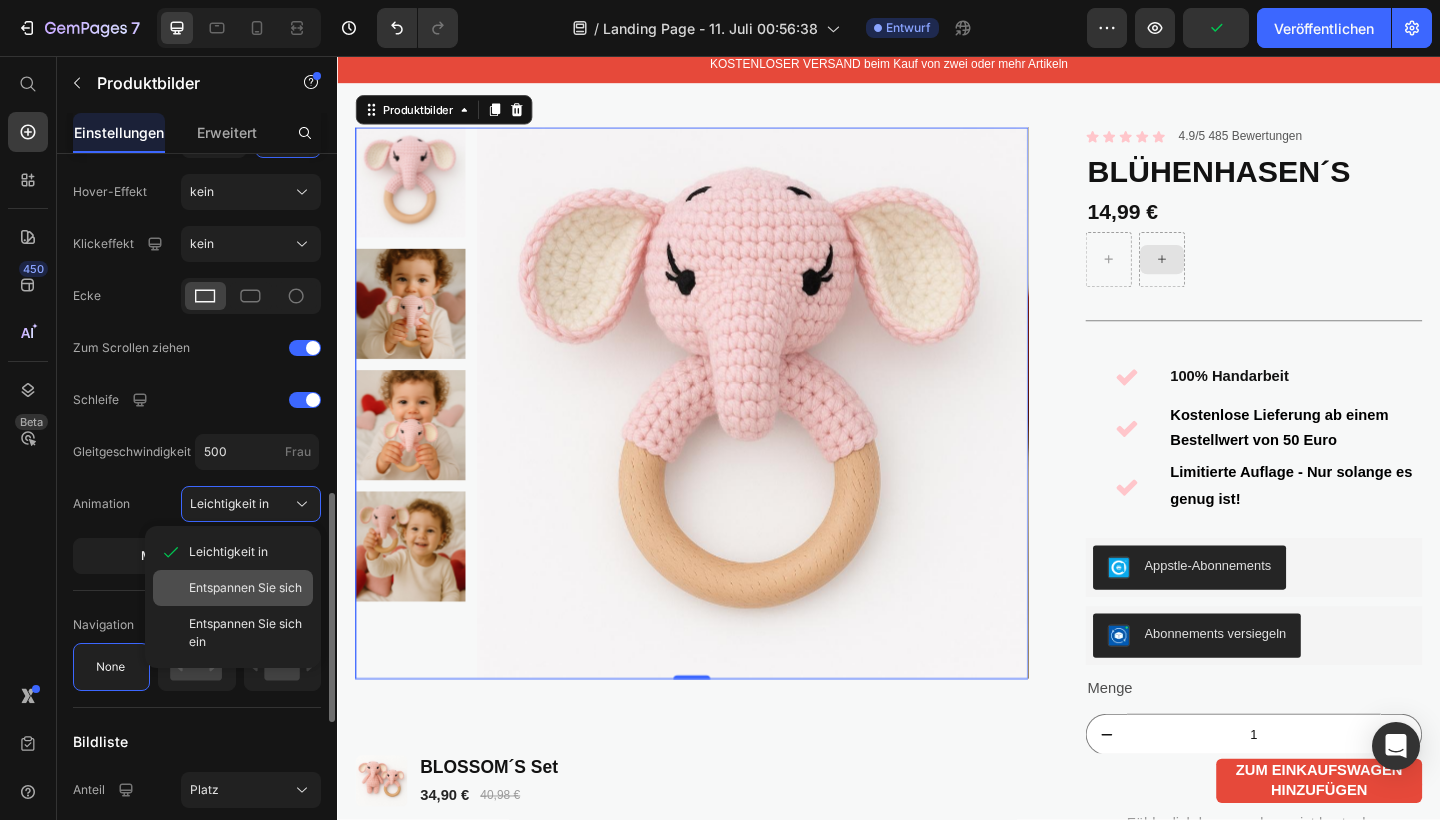 click on "Entspannen Sie sich" 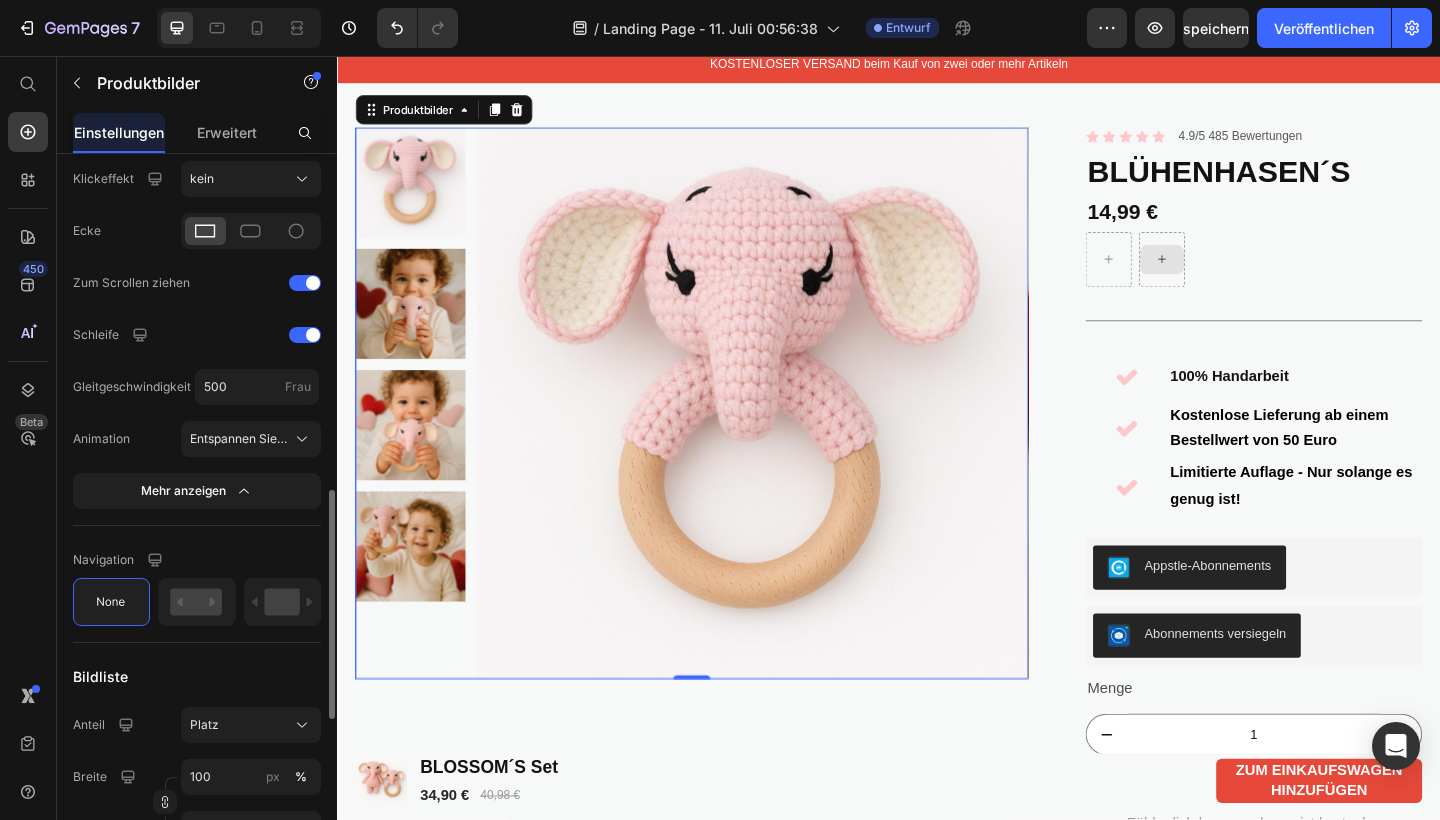 scroll, scrollTop: 1180, scrollLeft: 0, axis: vertical 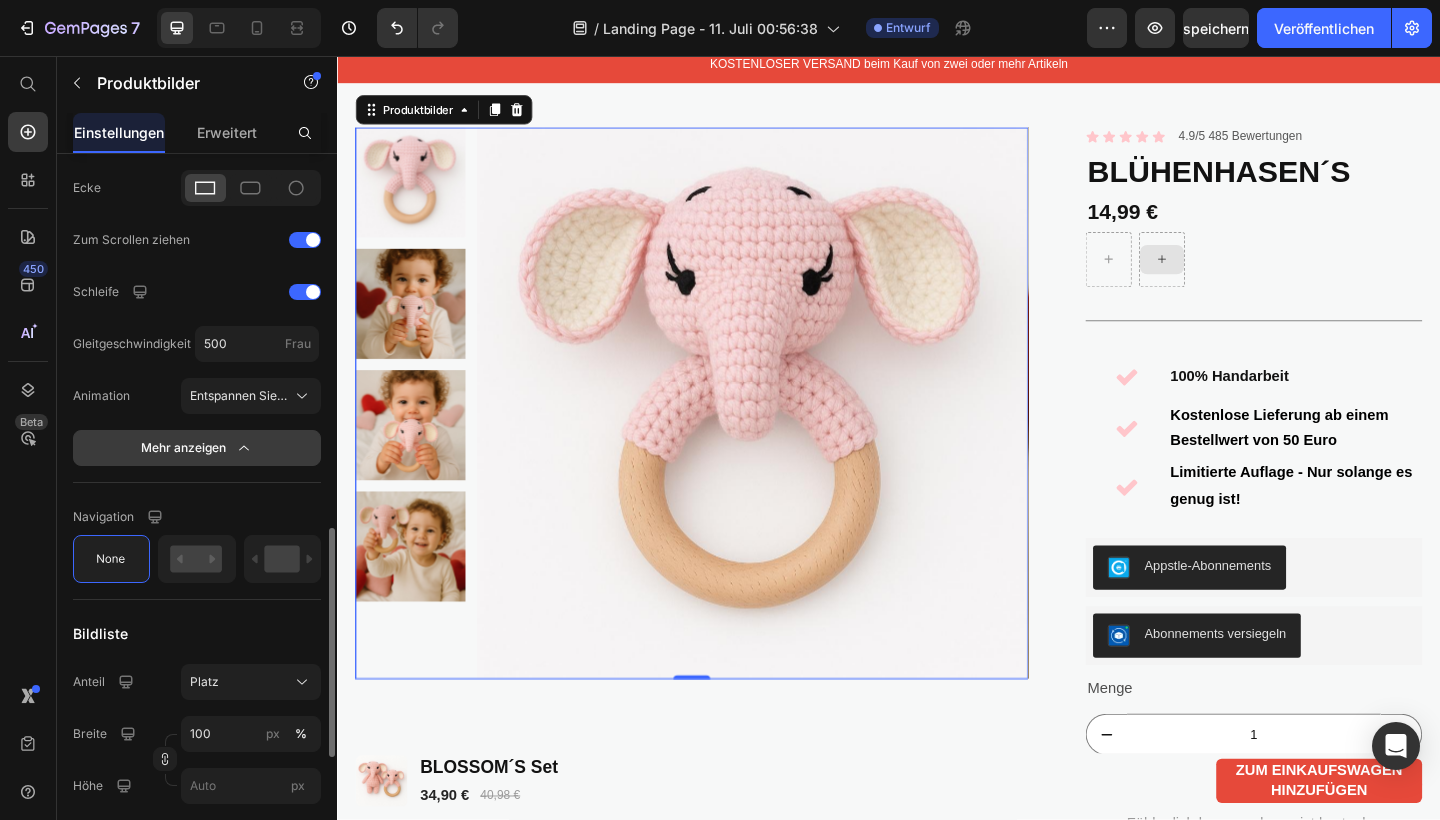 click on "Mehr anzeigen" at bounding box center (197, 448) 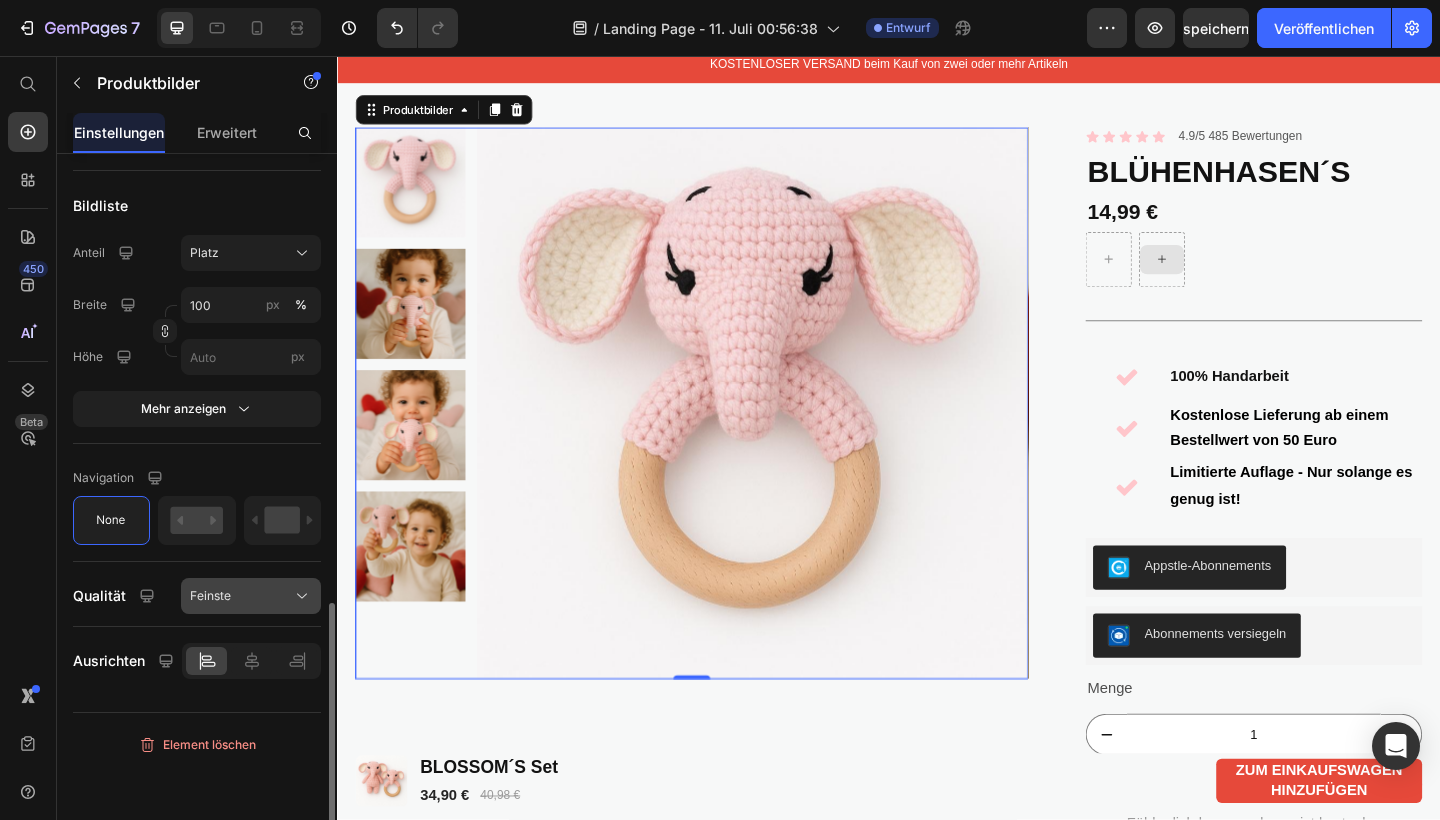 click on "Feinste" at bounding box center [251, 596] 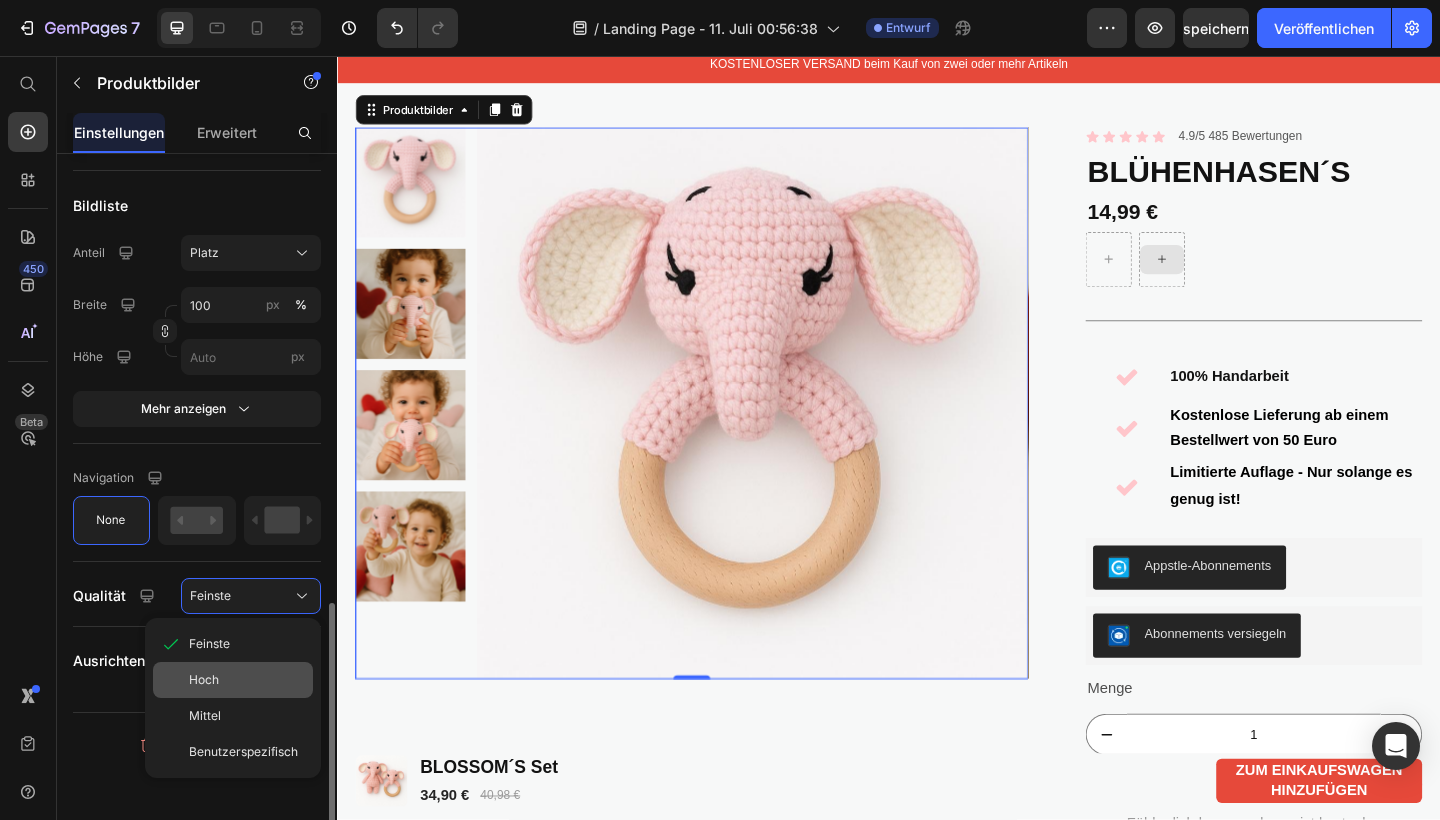 click on "Hoch" at bounding box center (247, 680) 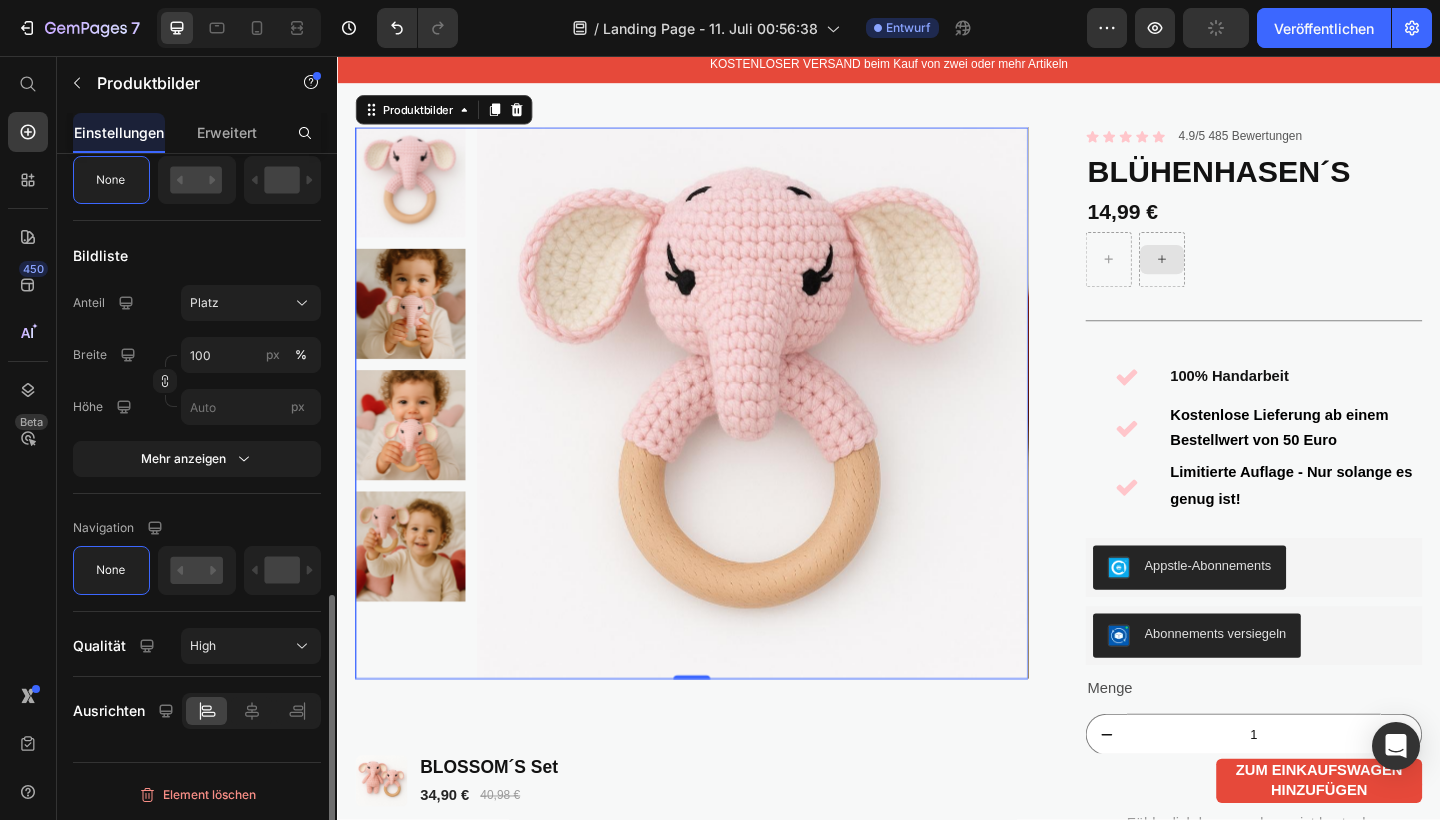 scroll, scrollTop: 1130, scrollLeft: 0, axis: vertical 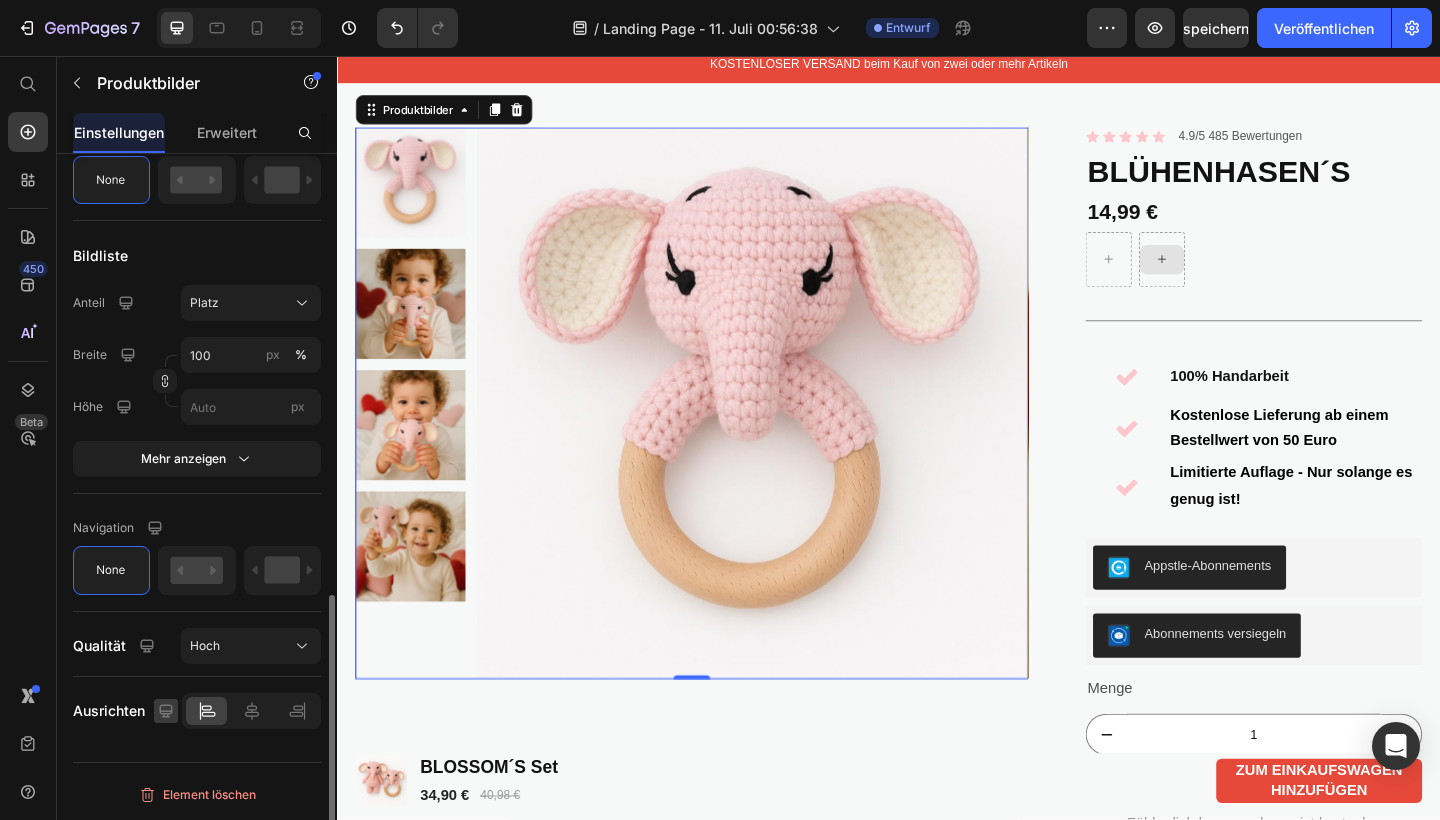 click 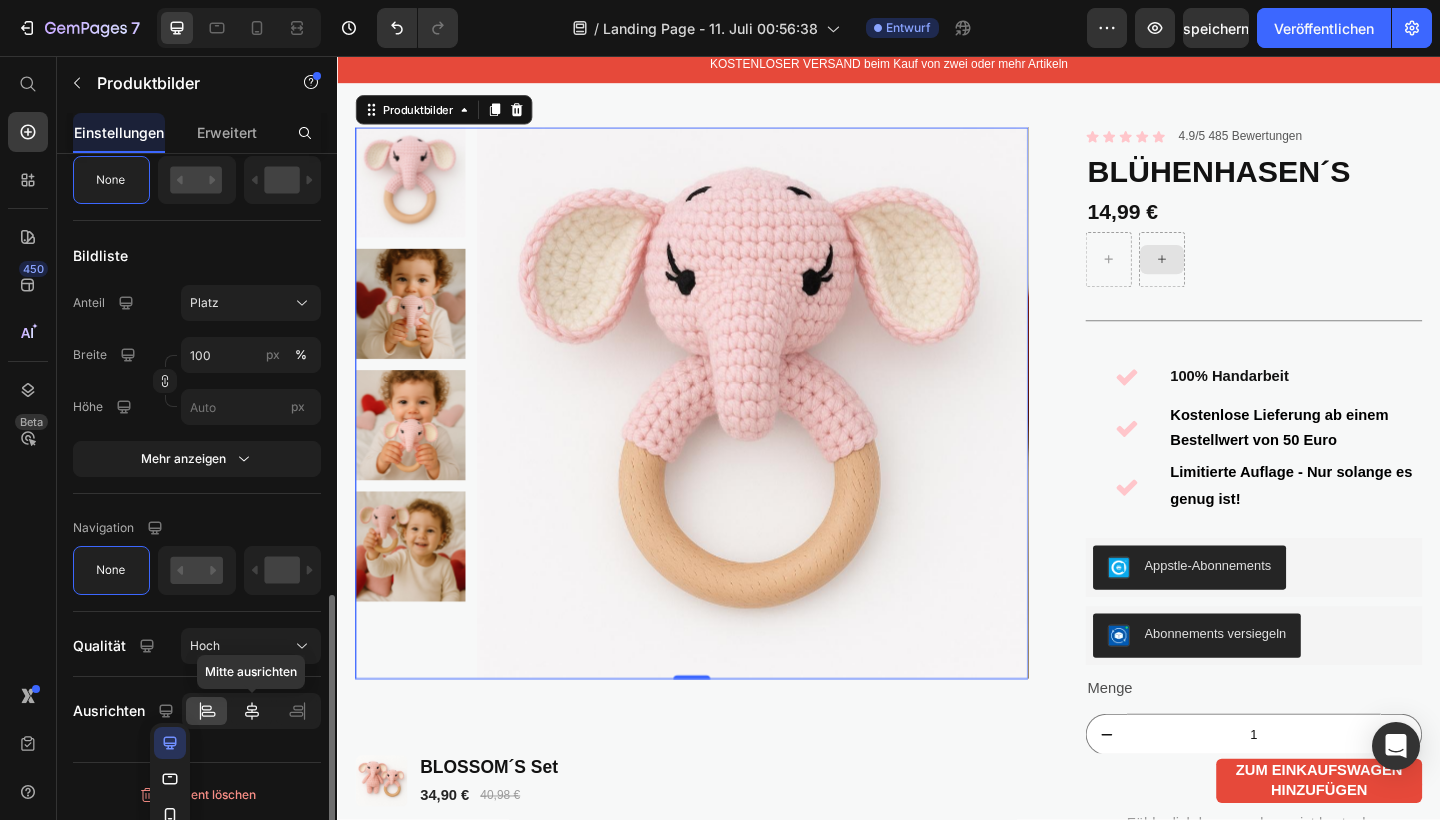 click 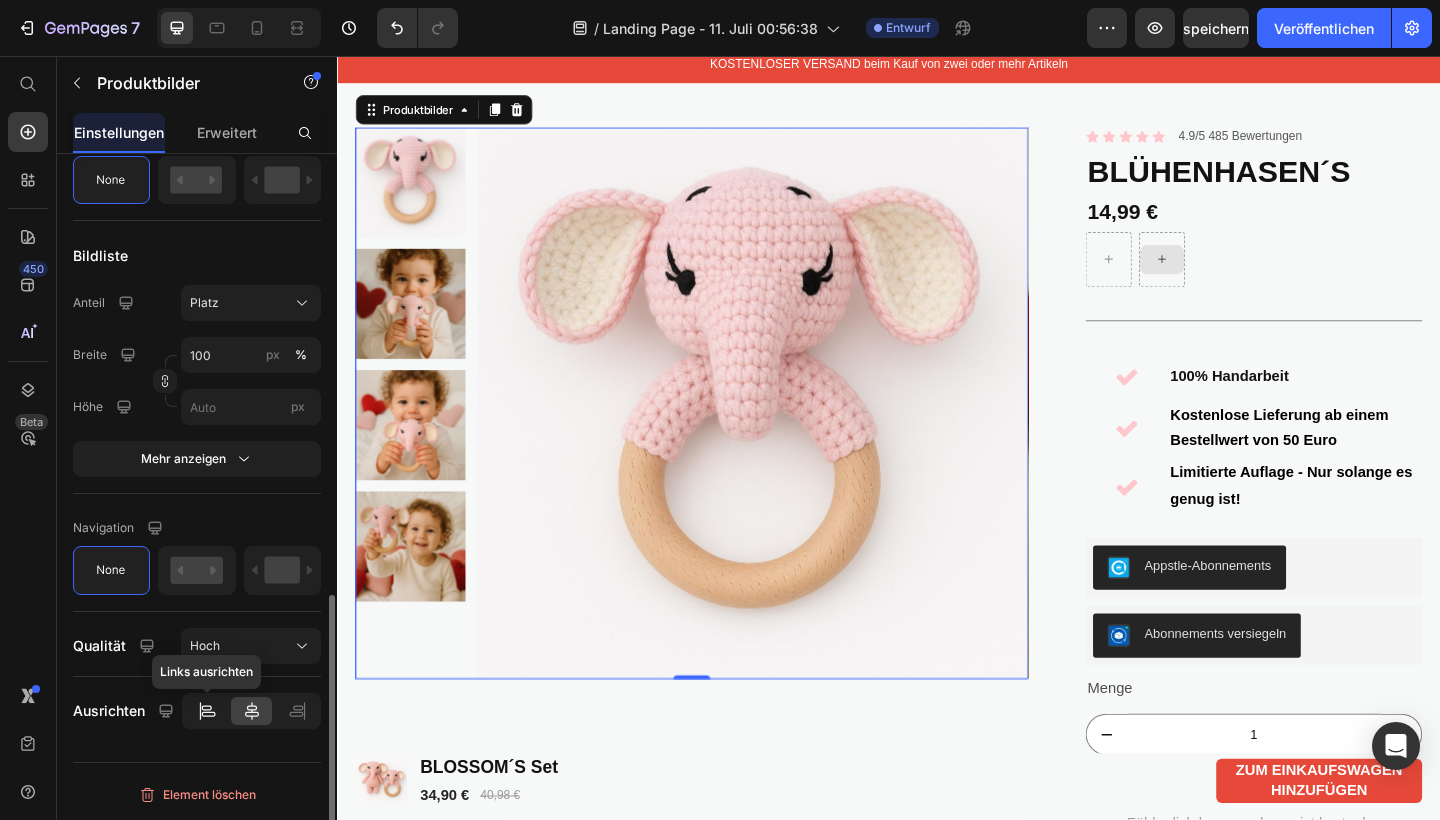 click 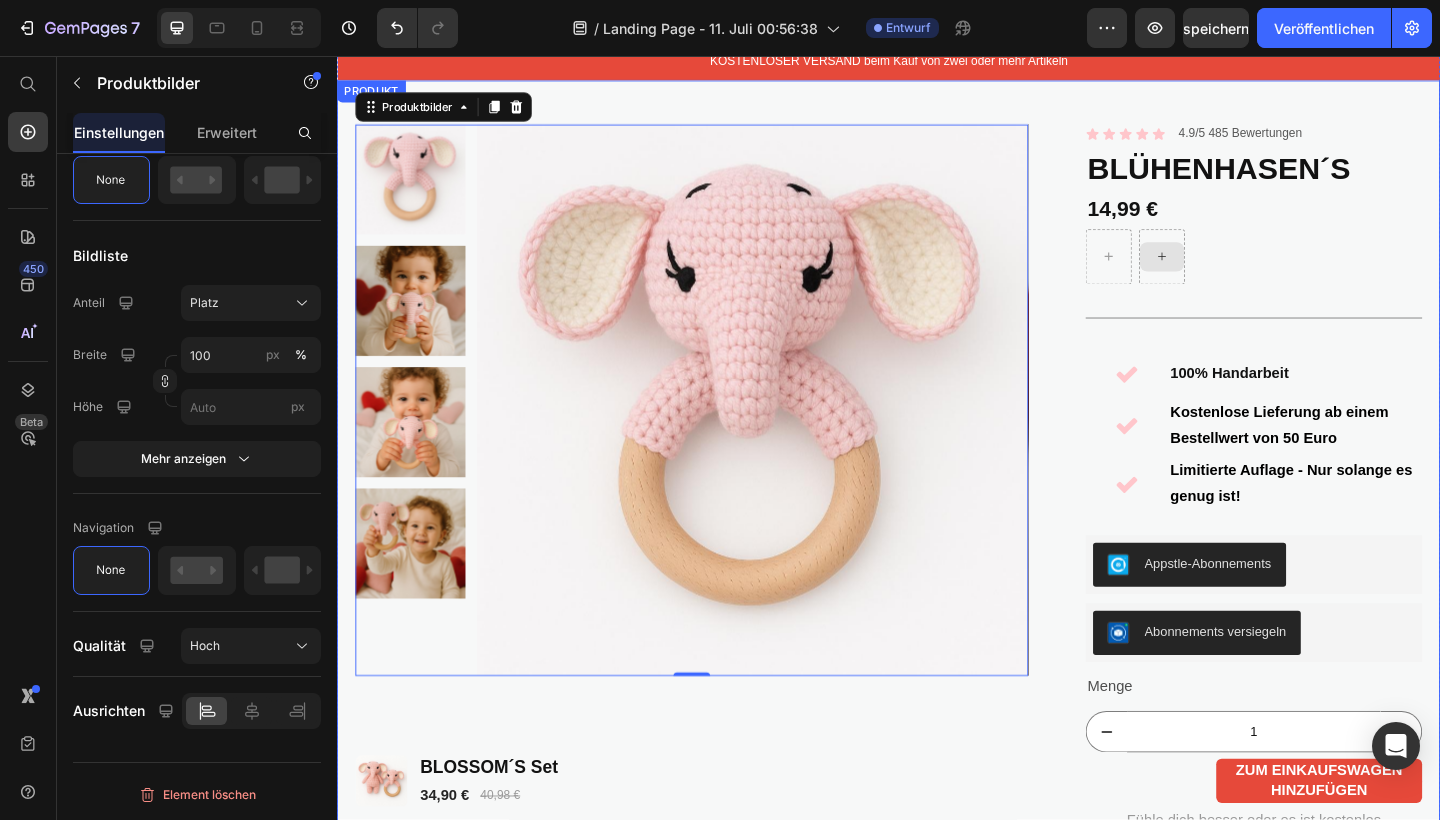 scroll, scrollTop: 49, scrollLeft: 0, axis: vertical 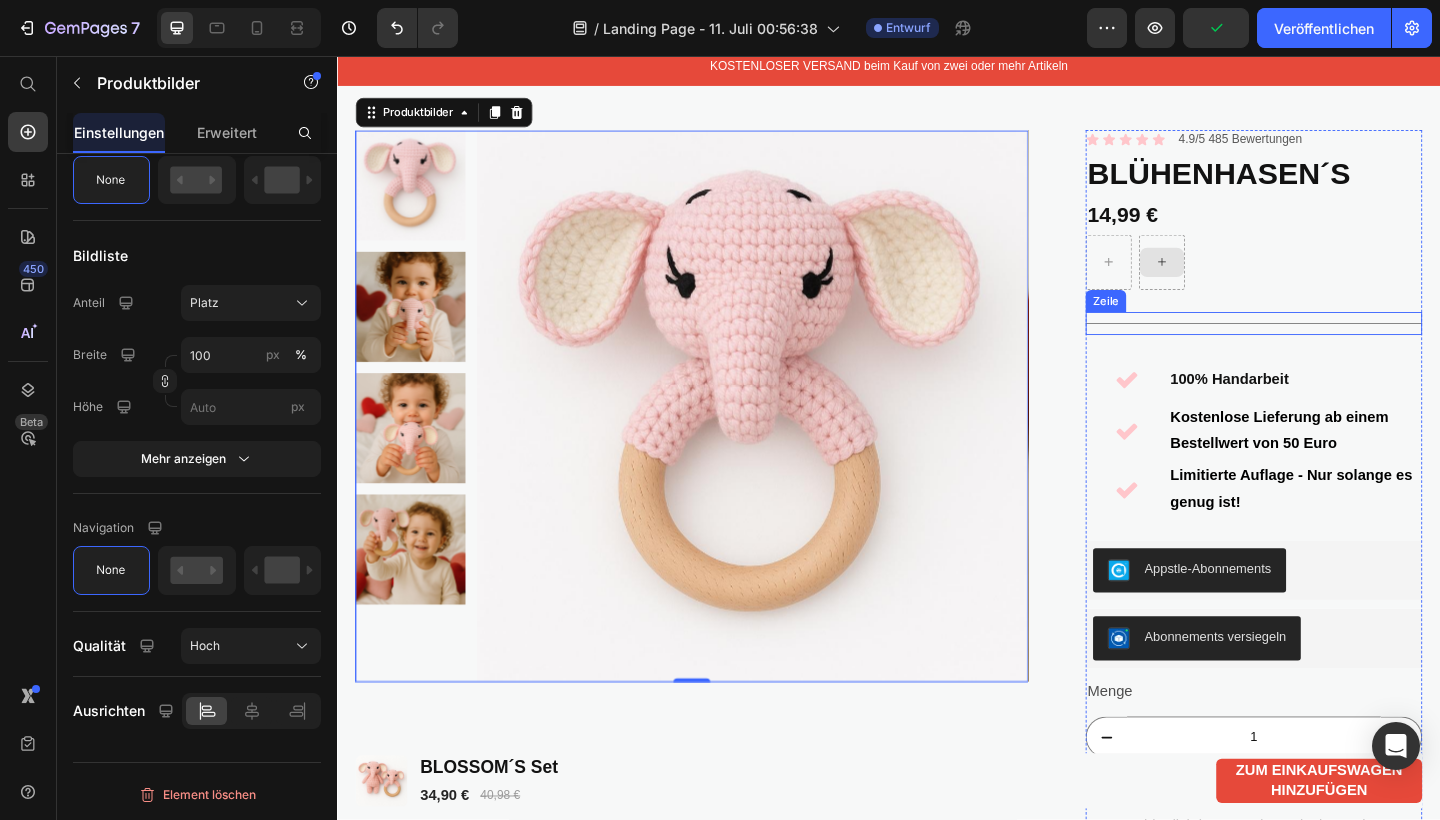 click on "Title Zeile" at bounding box center (1334, 347) 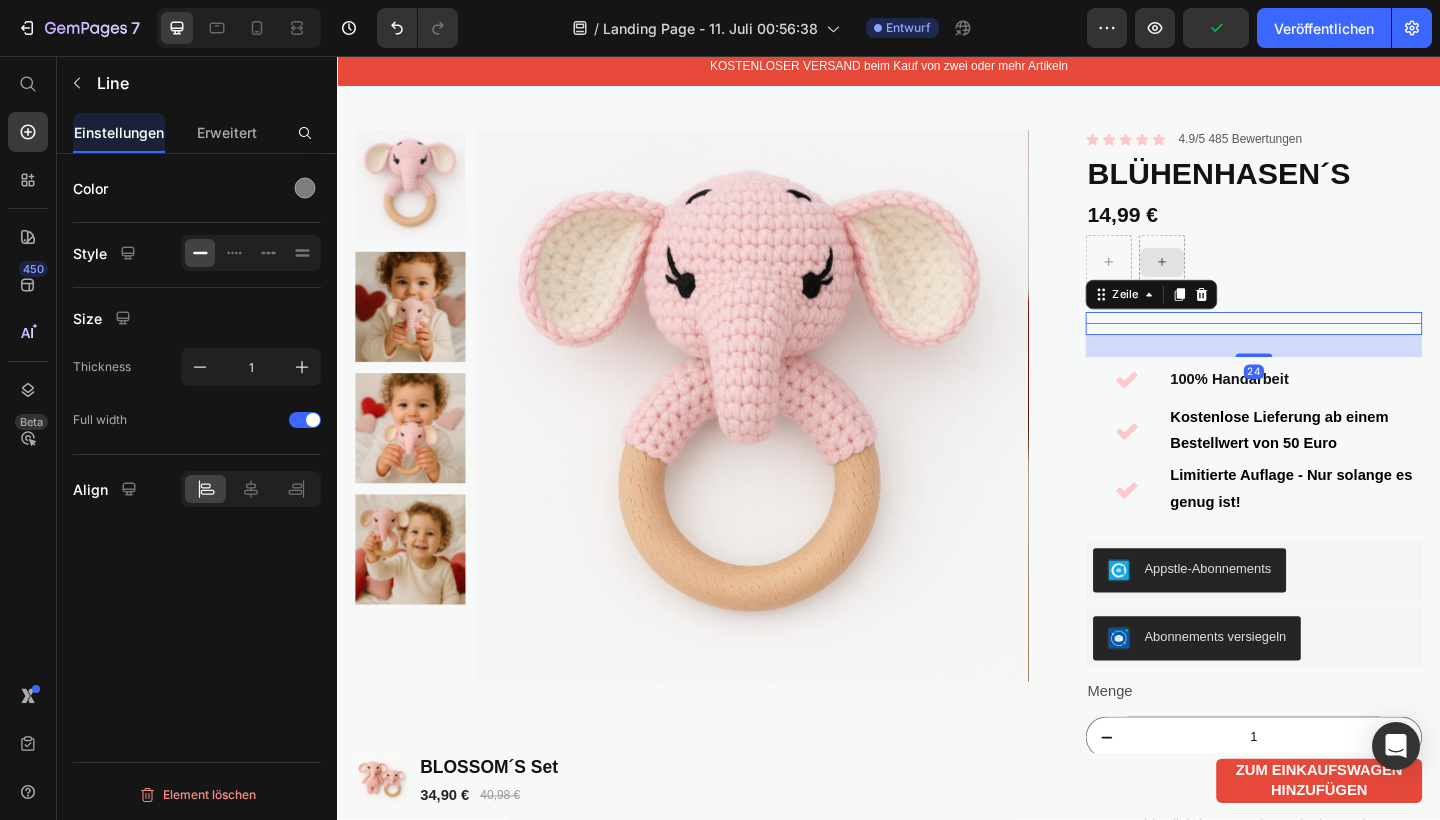 scroll, scrollTop: 0, scrollLeft: 0, axis: both 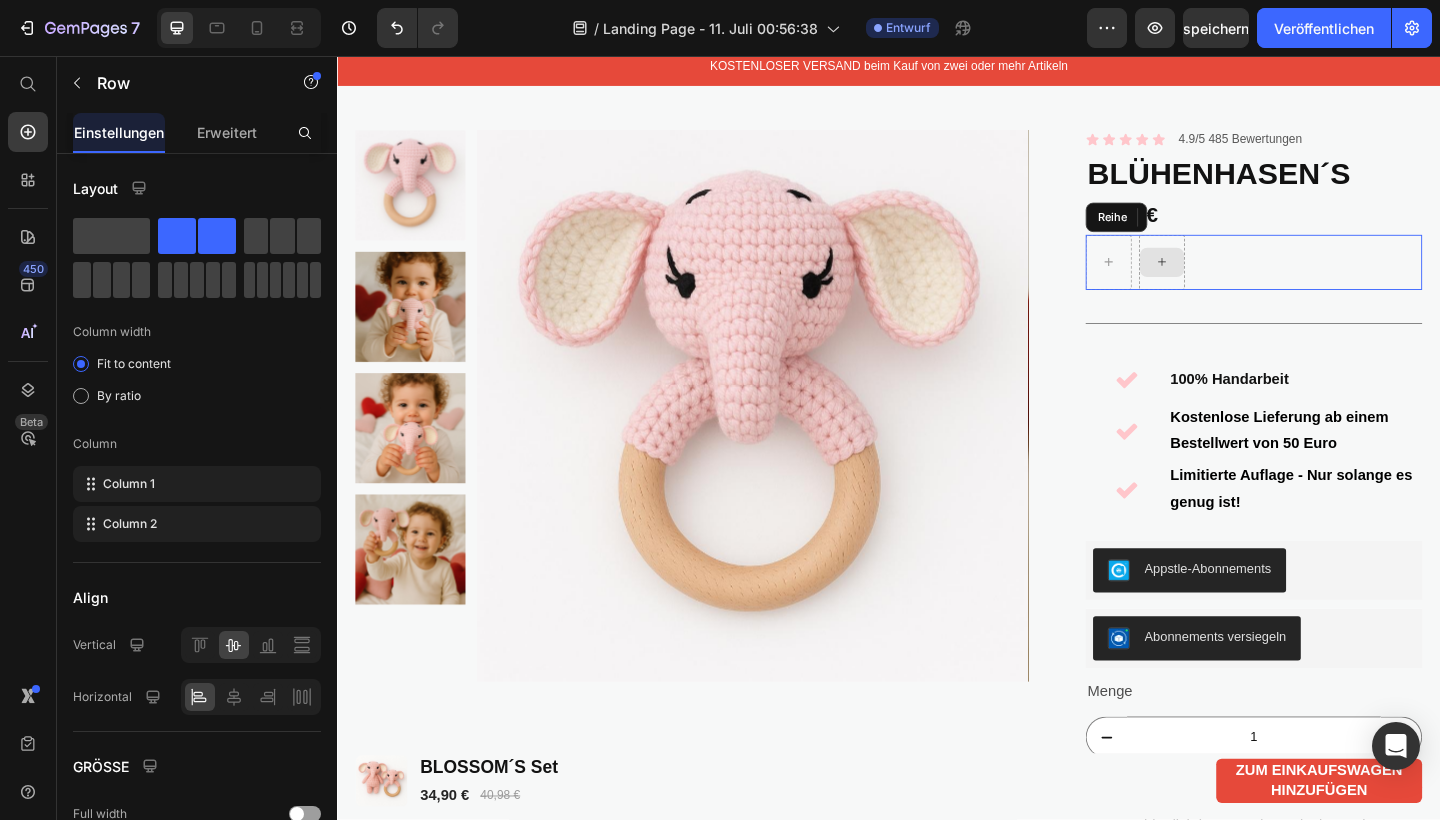 click on "Reihe" at bounding box center (1334, 281) 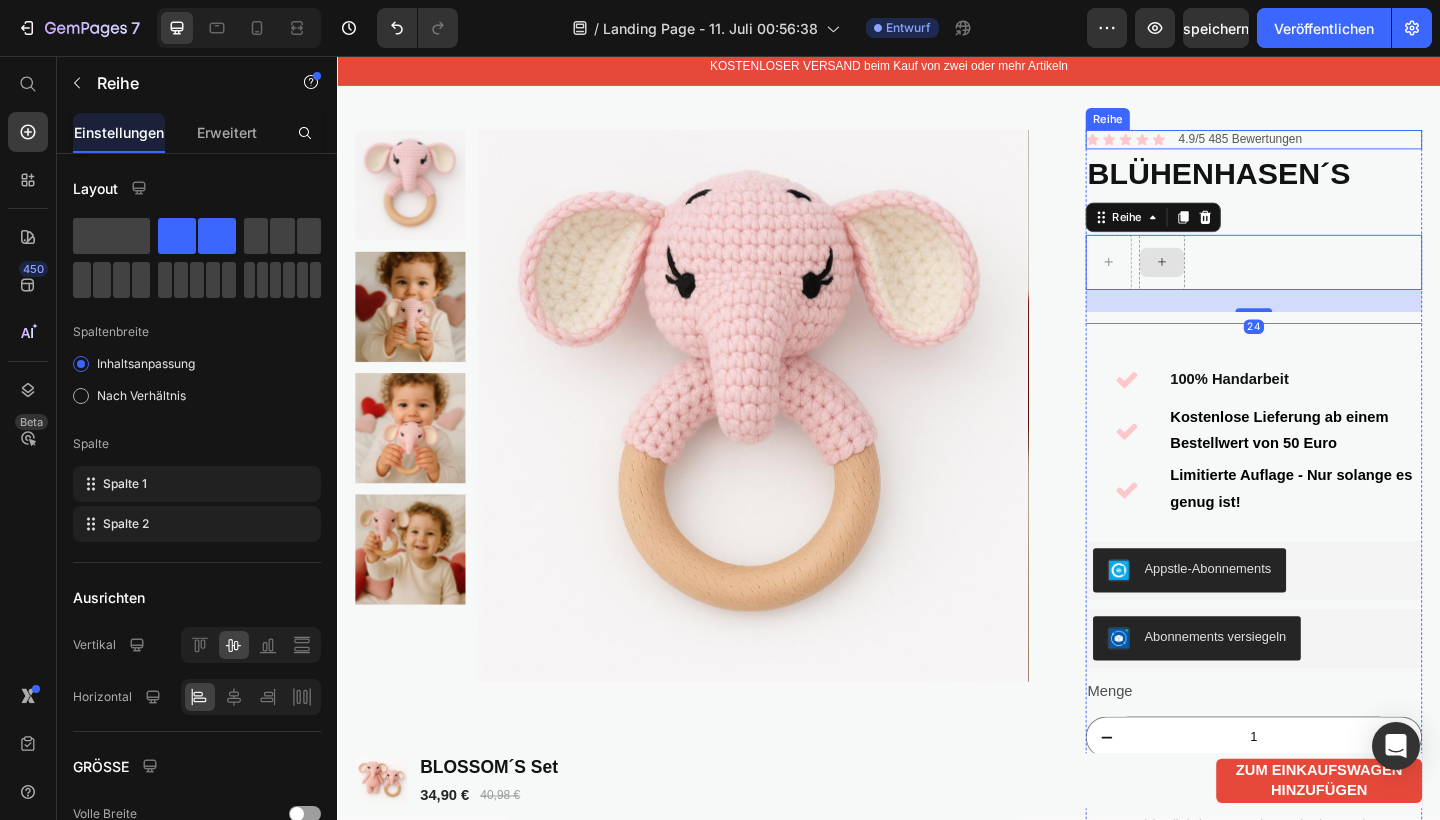 click on "Symbol
Symbol
Symbol
Symbol
Symbol Symbolliste 4.9/5 485 Bewertungen Textblock Reihe" at bounding box center (1334, 147) 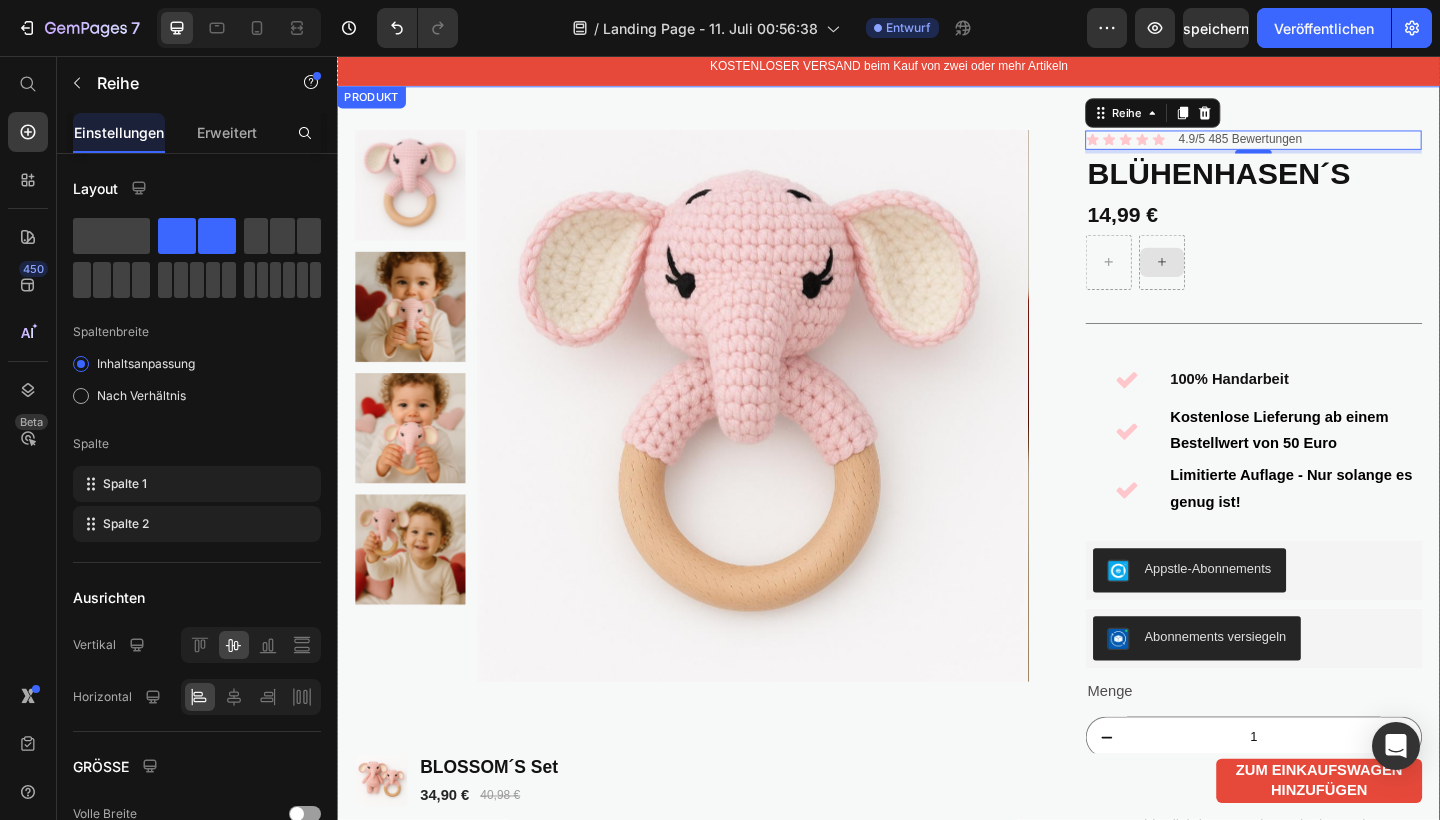 click on "Produktbilder
Symbol
Symbol
Symbol
Symbol
Symbol Symbolliste 4.9/5 485 Bewertungen Textblock Reihe   4 BLÜHENHASEN´S Produkttitel 14,99 € Produktpreis
Reihe                Title Zeile
100% Handarbeit
Kostenlose Lieferung ab einem Bestellwert von 50 Euro
Limitierte Auflage - Nur solange es genug ist! Artikelliste Appstle-Abonnements Appstle-Abonnements Abonnements versiegeln Abonnements versiegeln Menge Textblock 1 Produktmenge In den Warenkorb zum Einkaufswagen hinzufügen Fühle dich besser oder es ist kostenlos Textblock Reihe Bild Ihr benutzerdefinierter Text geht hier Textblock Bild Ihr benutzerdefinierter Text geht hier Textblock Erweiterte Liste PRODUKT" at bounding box center (937, 563) 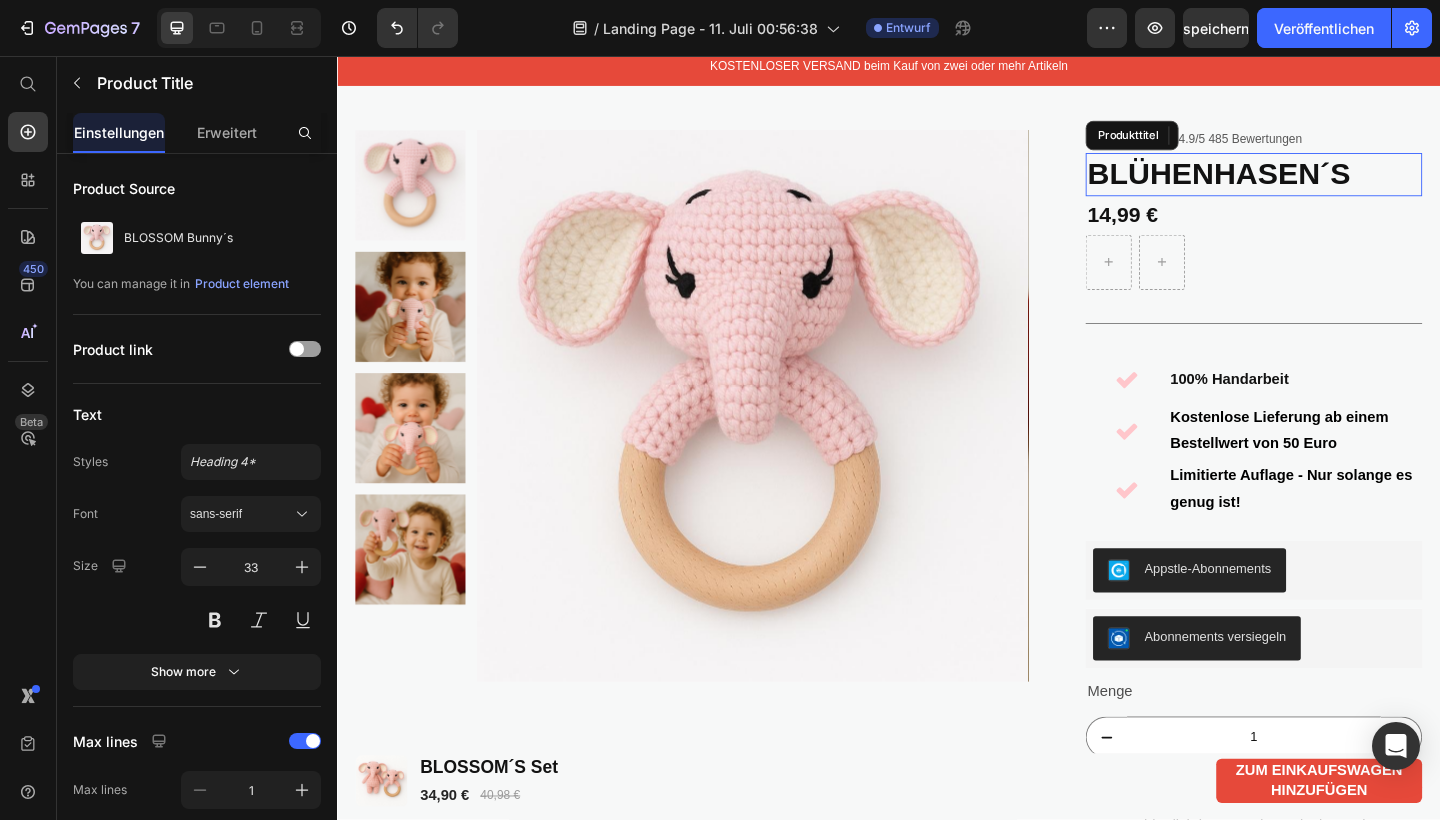 click on "BLÜHENHASEN´S" at bounding box center [1334, 185] 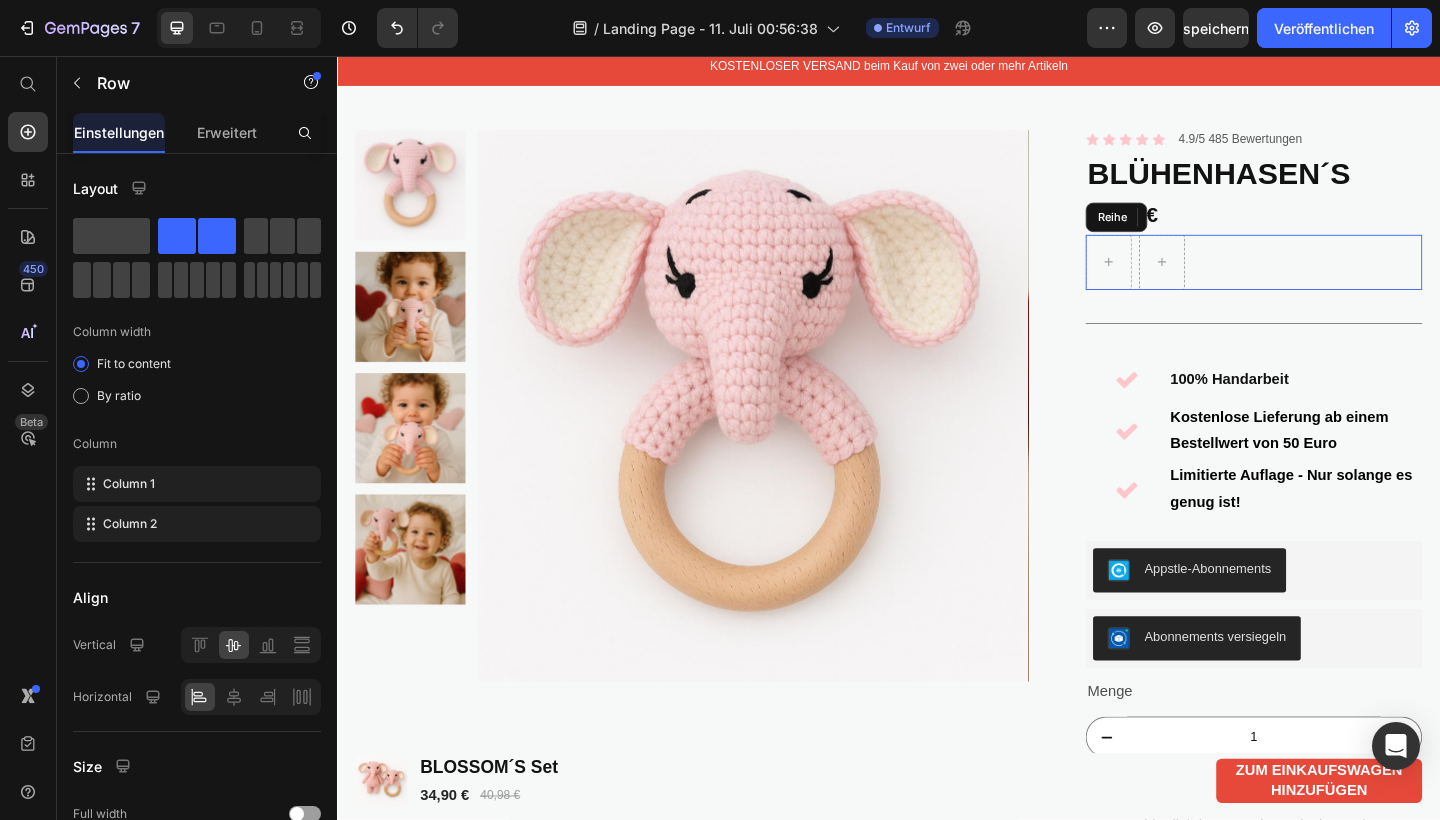 click on "Reihe" at bounding box center [1334, 281] 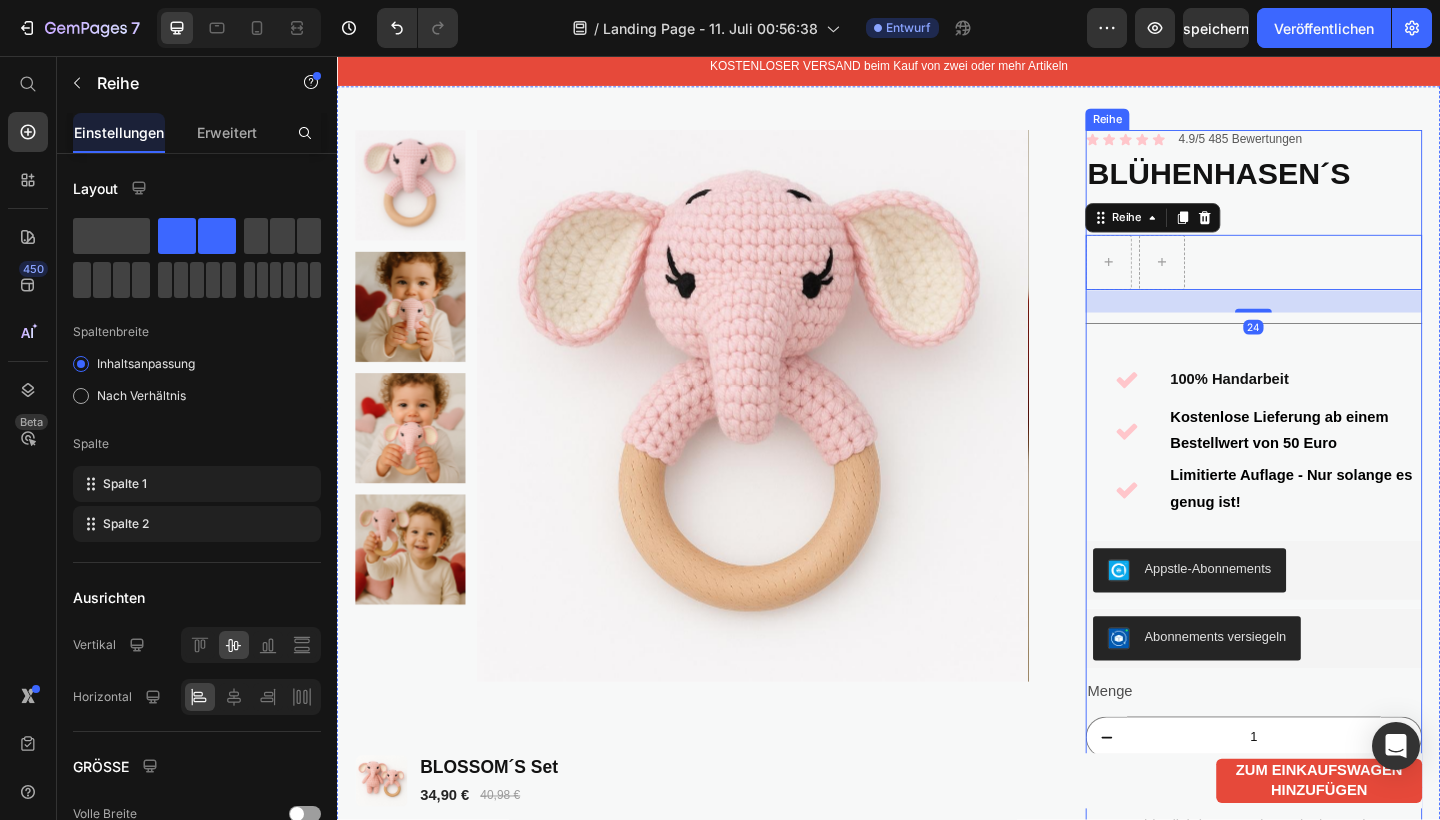 click on "Produktbilder
Symbol
Symbol
Symbol
Symbol
Symbol Symbolliste 4.9/5 485 Bewertungen Textblock Reihe   4 BLÜHENHASEN´S Produkttitel 14,99 € Produktpreis
Reihe                Title Zeile
100% Handarbeit
Kostenlose Lieferung ab einem Bestellwert von 50 Euro
Limitierte Auflage - Nur solange es genug ist! Artikelliste Appstle-Abonnements Appstle-Abonnements Abonnements versiegeln Abonnements versiegeln Menge Textblock 1 Produktmenge In den Warenkorb zum Einkaufswagen hinzufügen Fühle dich besser oder es ist kostenlos Textblock Reihe Bild Ihr benutzerdefinierter Text geht hier Textblock Bild Ihr benutzerdefinierter Text geht hier Textblock Erweiterte Liste PRODUKT" at bounding box center (1334, 522) 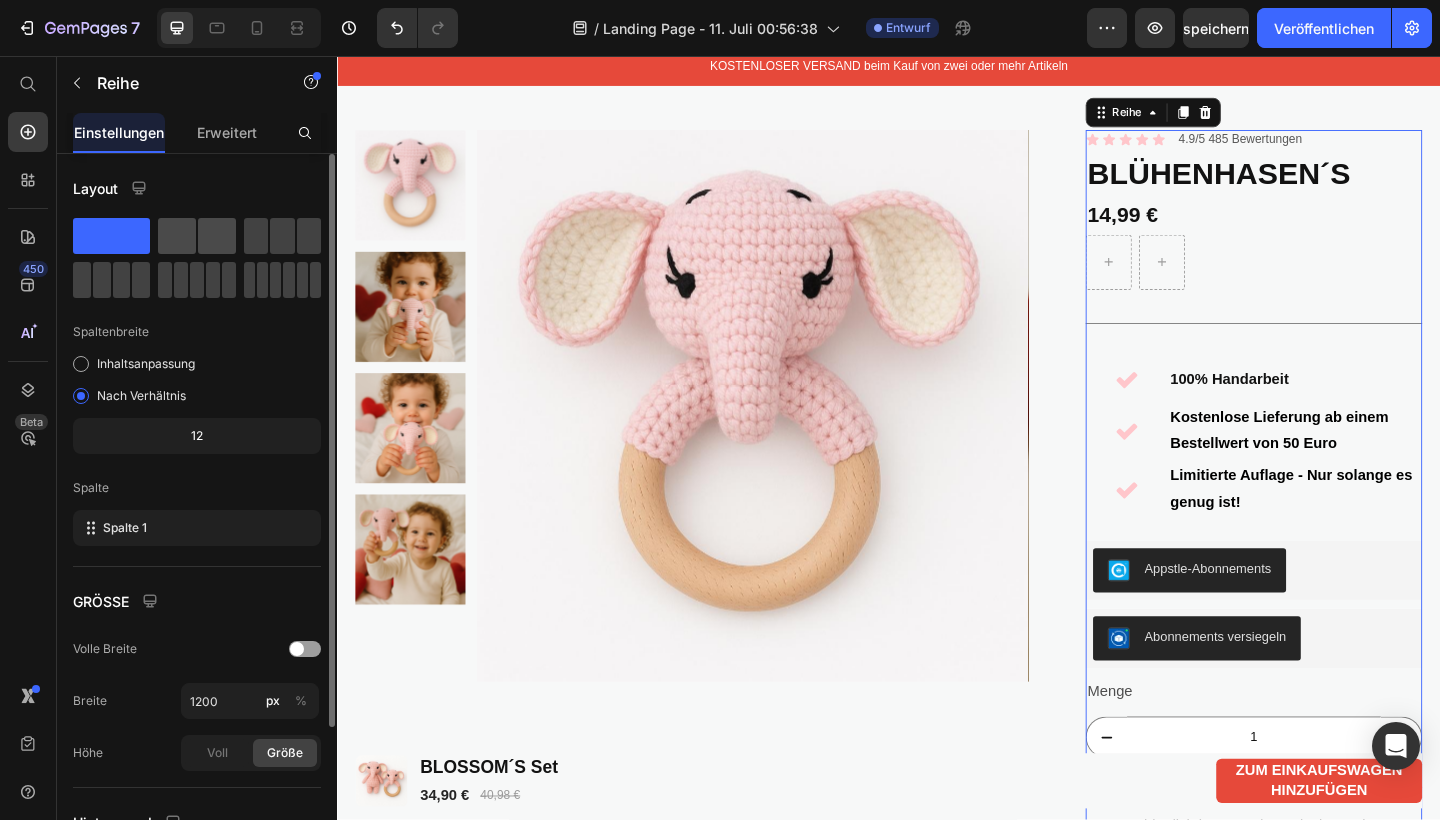 click 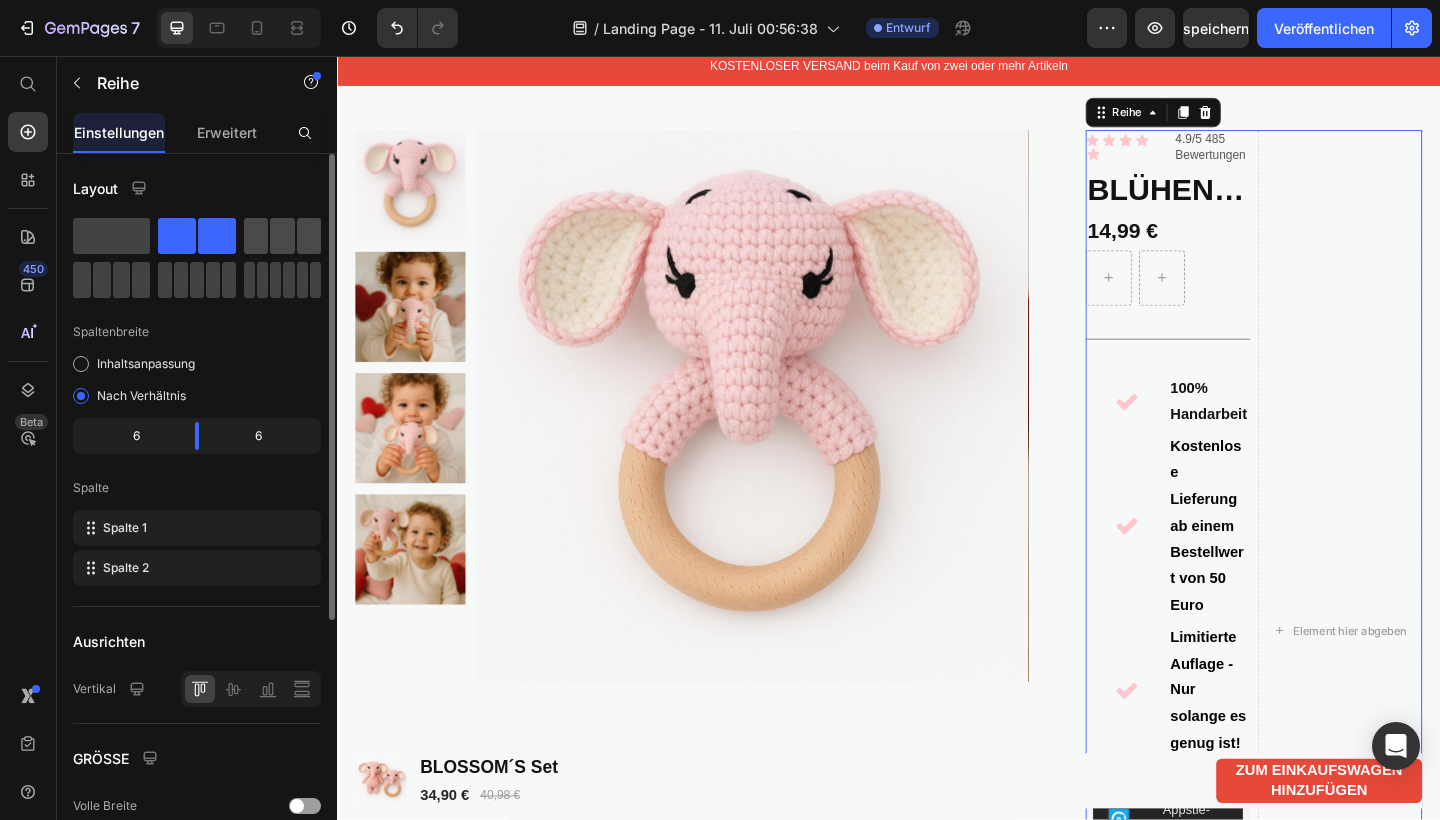 click 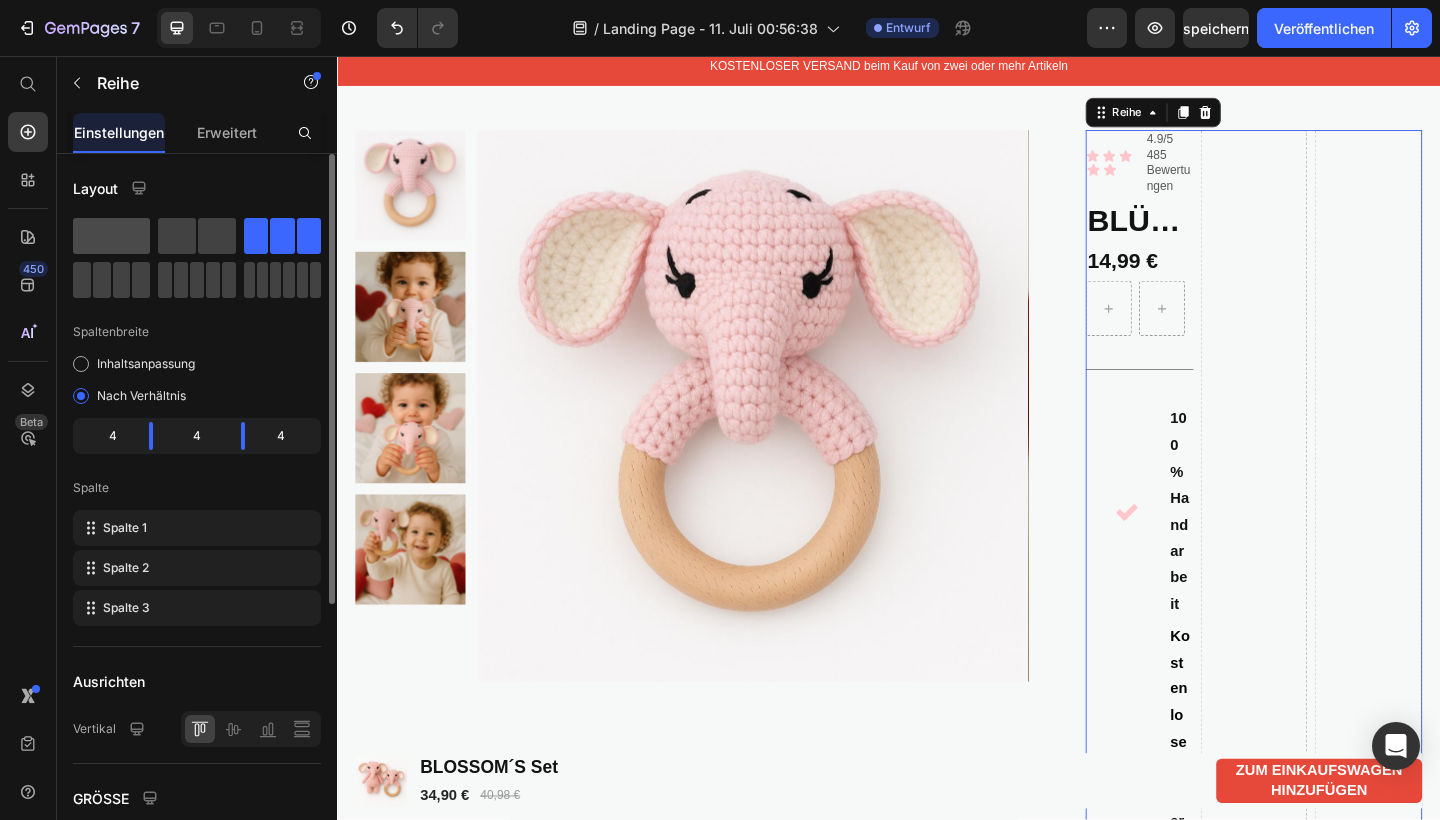 click 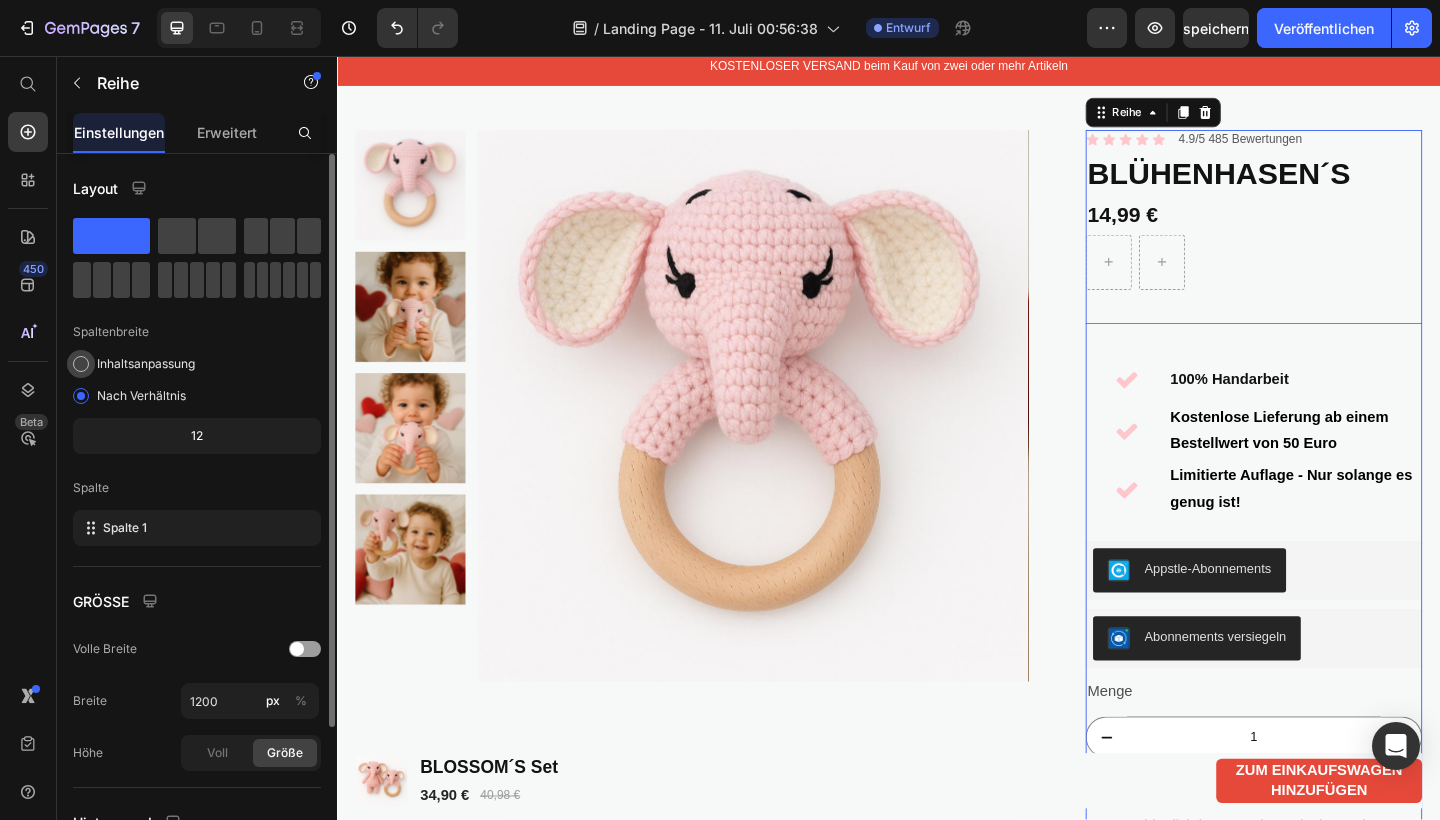 click on "Inhaltsanpassung" at bounding box center [146, 364] 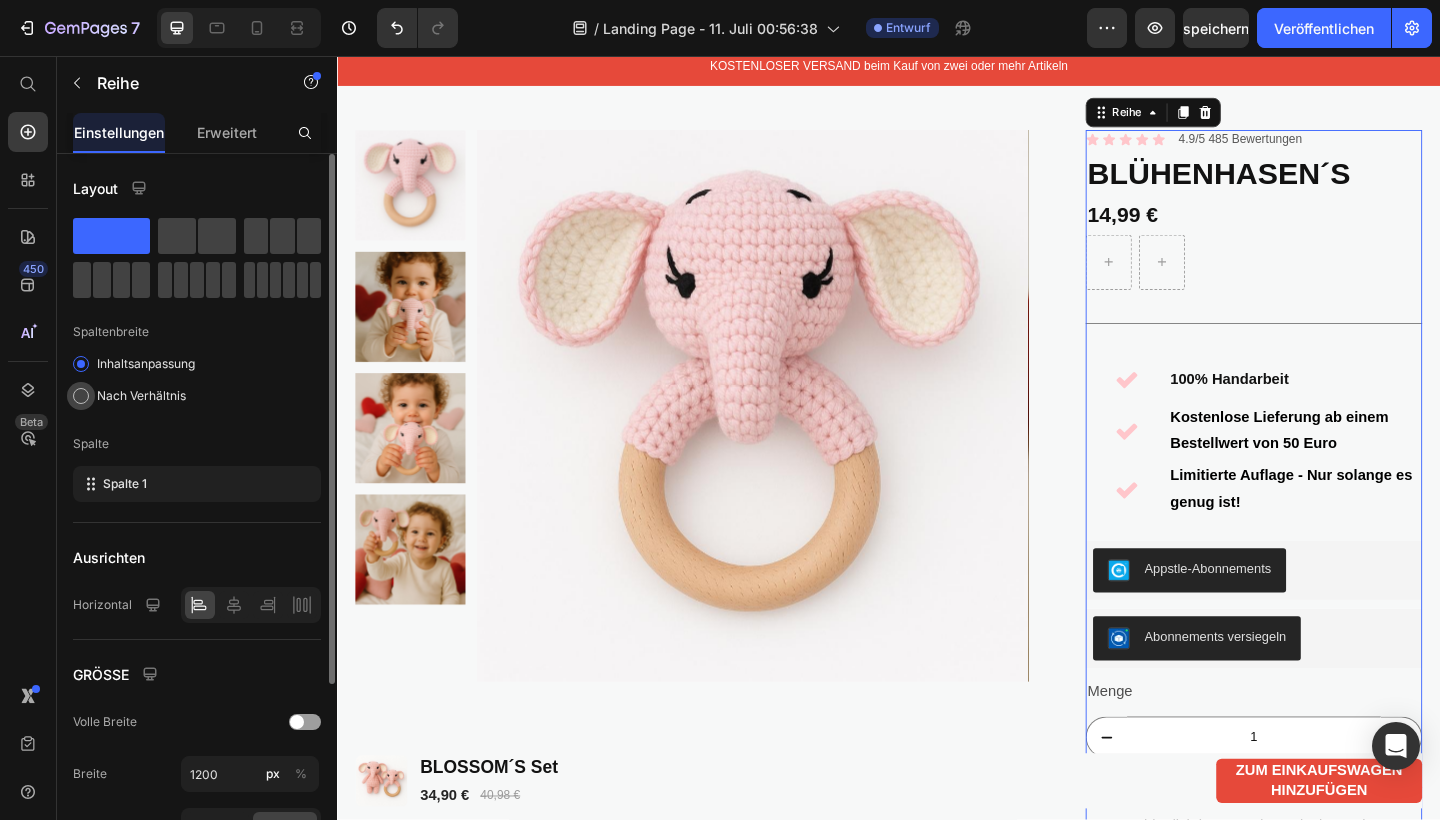 click on "Nach Verhältnis" 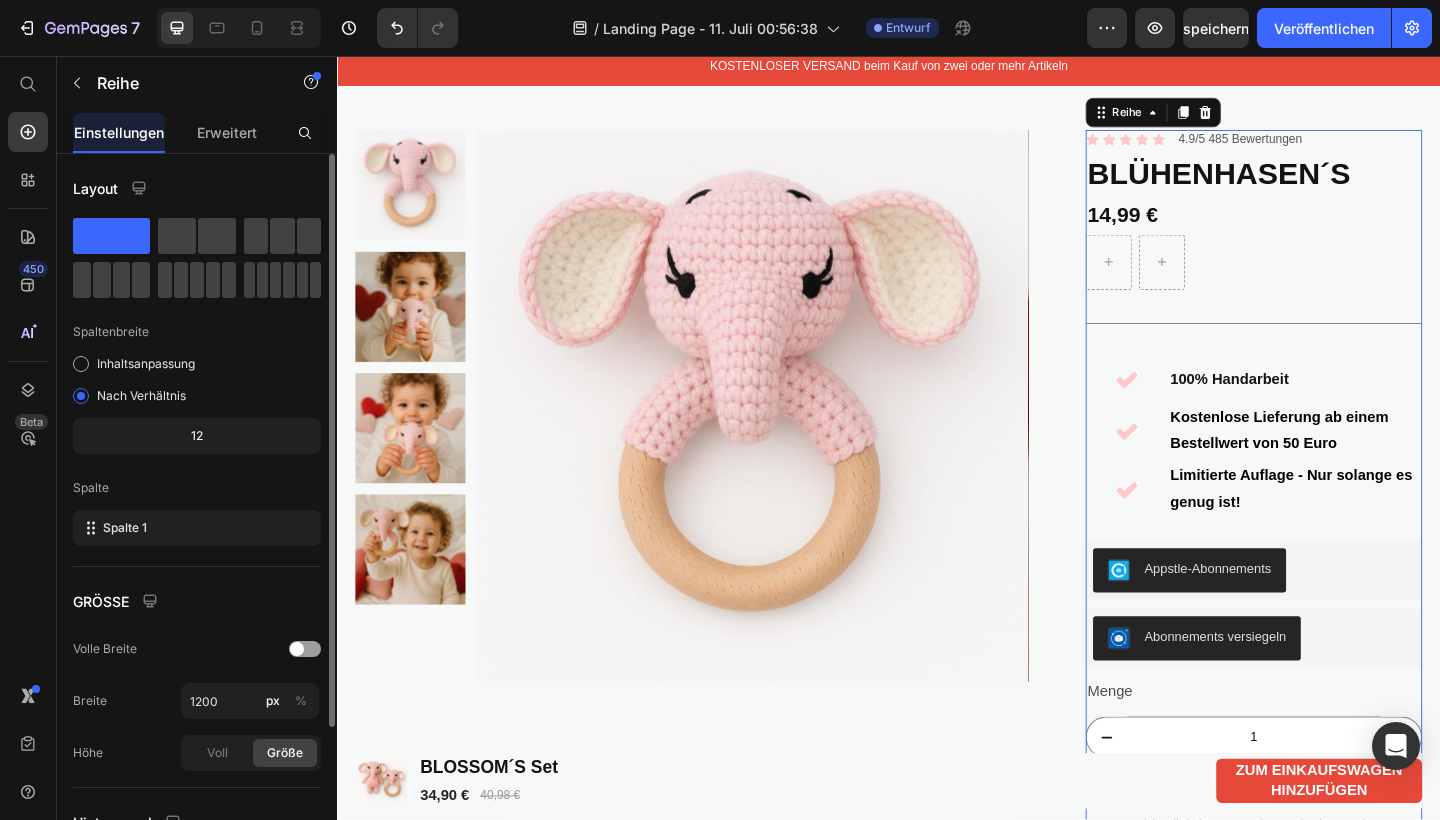 click on "12" 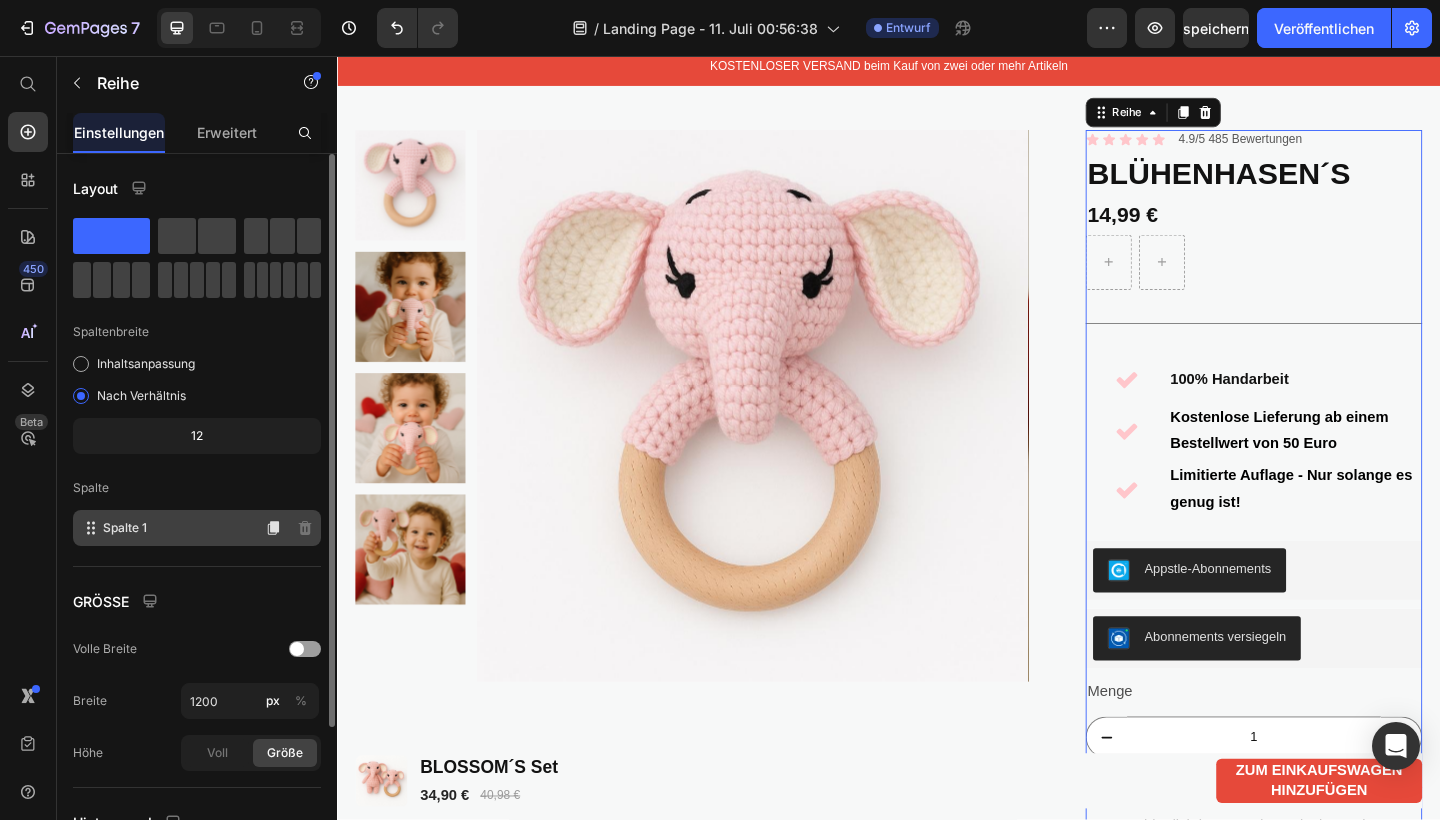 click on "Spalte 1" 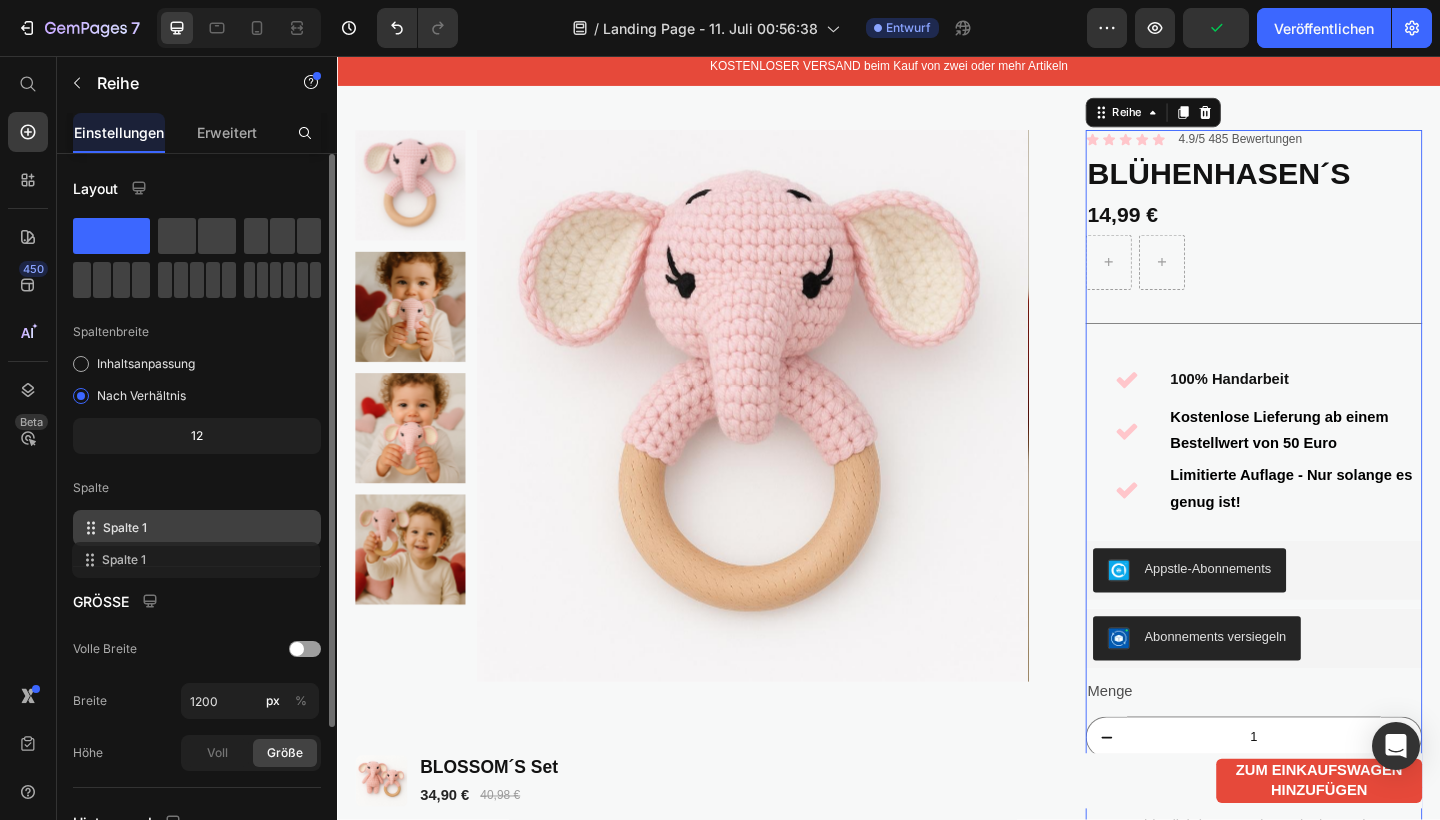 drag, startPoint x: 152, startPoint y: 529, endPoint x: 150, endPoint y: 550, distance: 21.095022 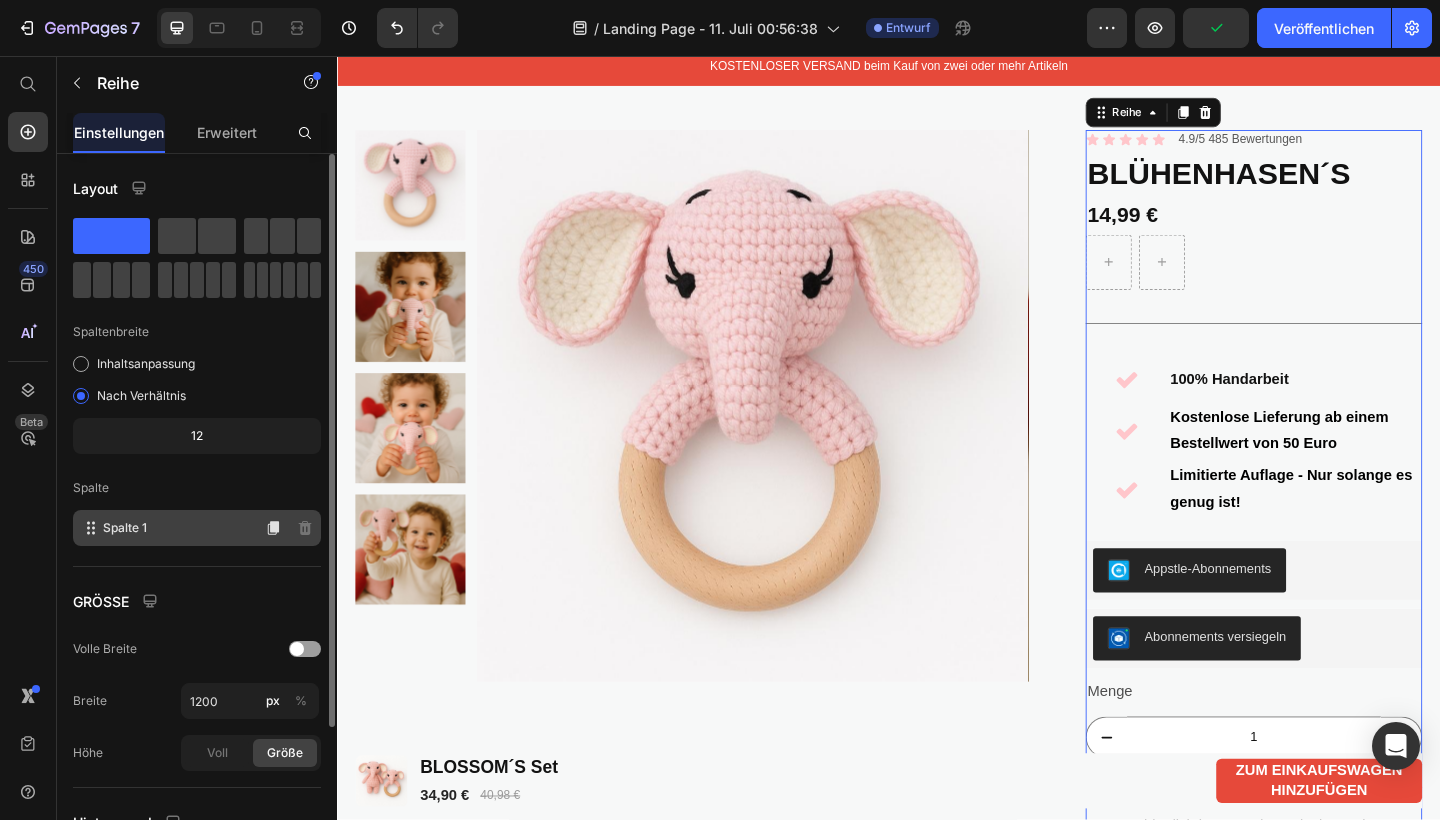 click 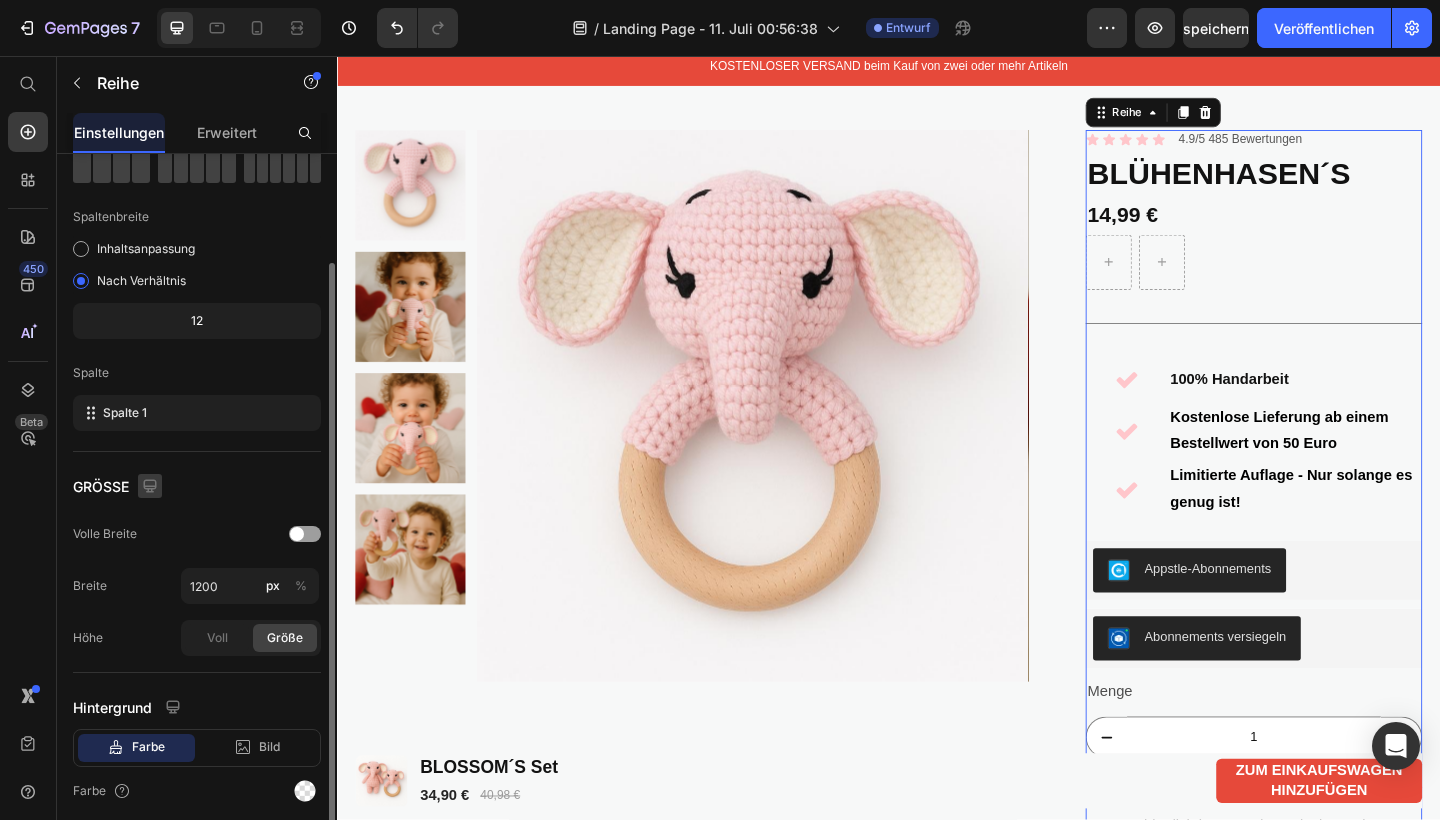 scroll, scrollTop: 126, scrollLeft: 0, axis: vertical 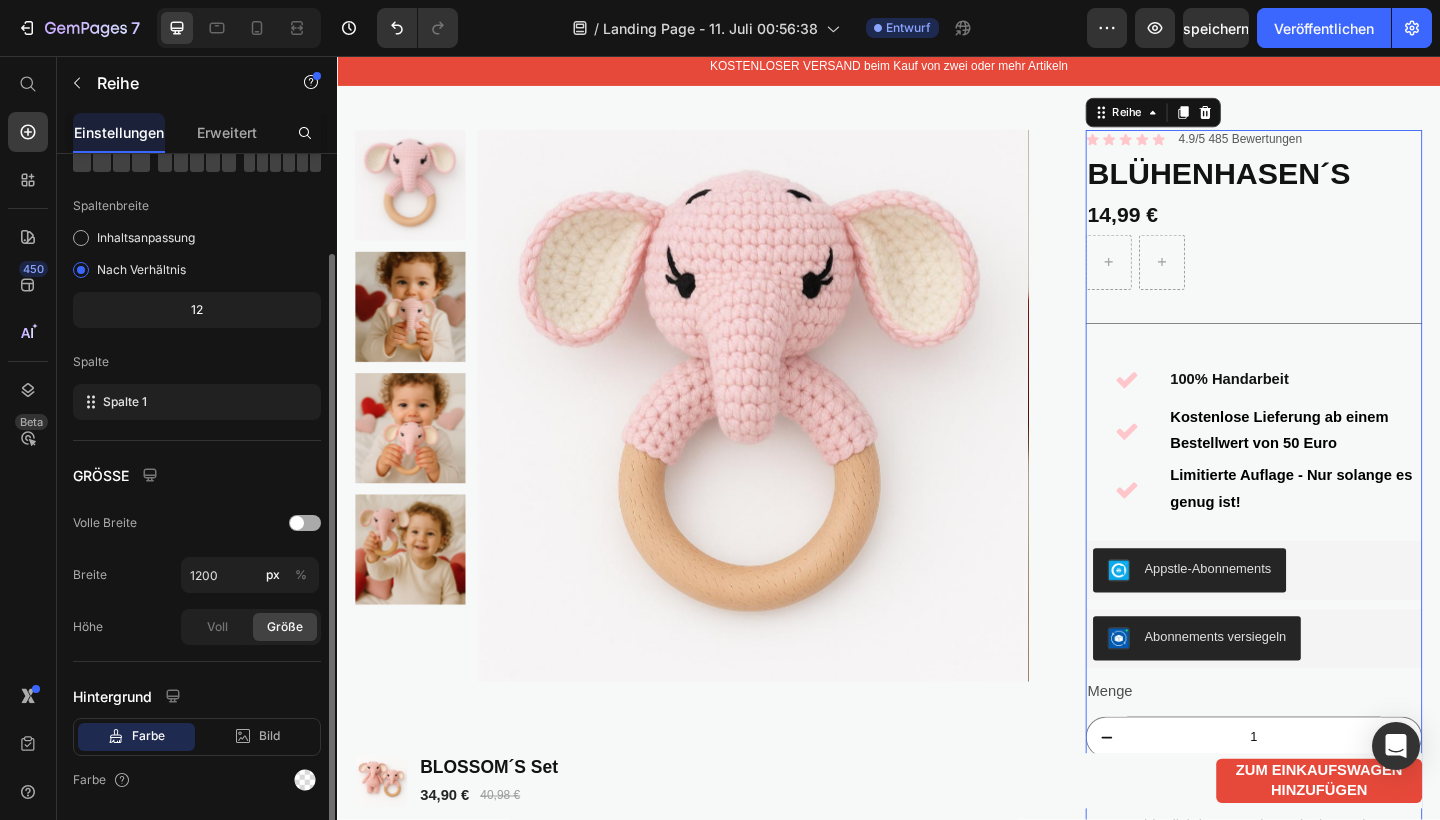 click at bounding box center (297, 523) 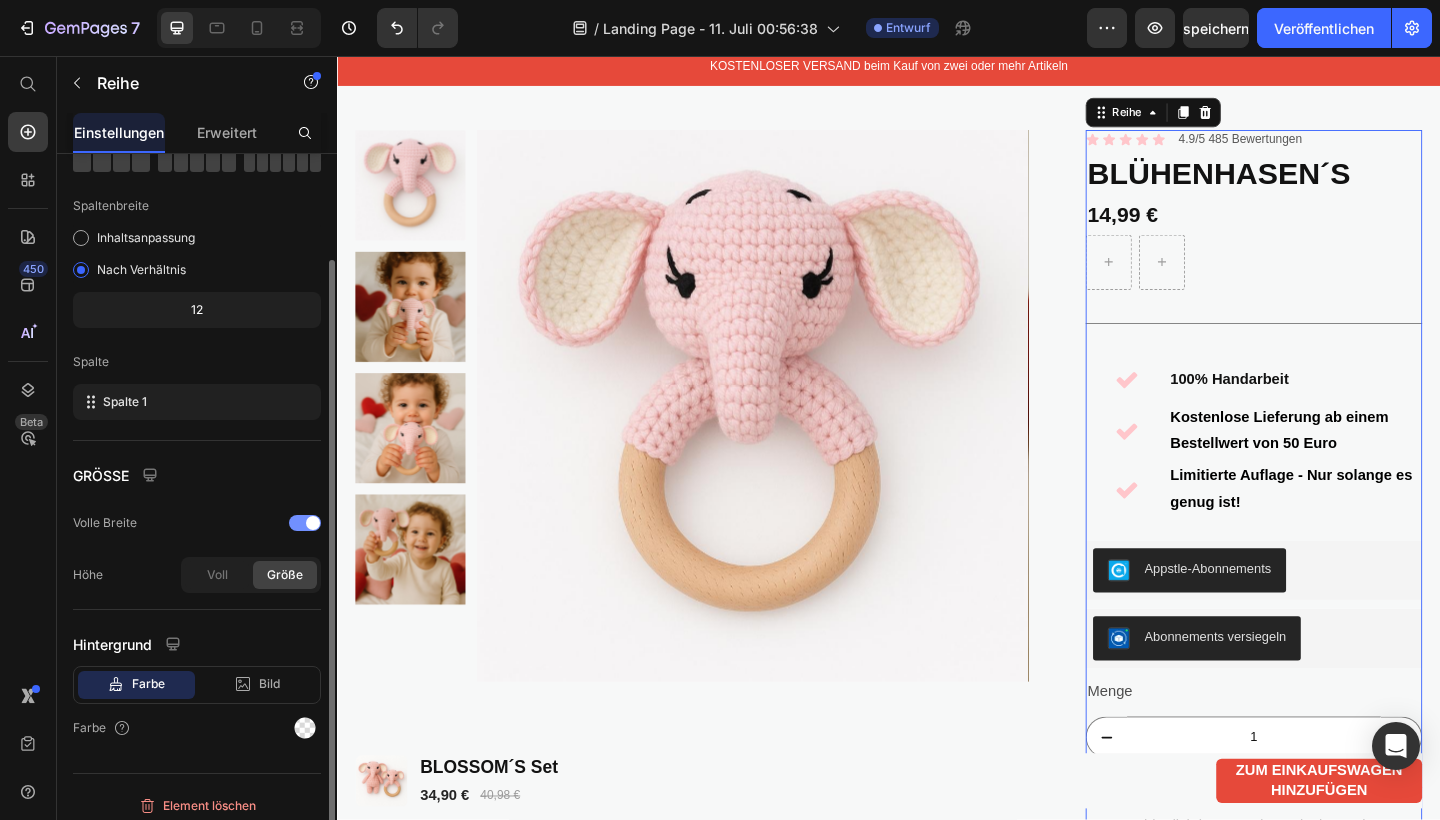 click at bounding box center [305, 523] 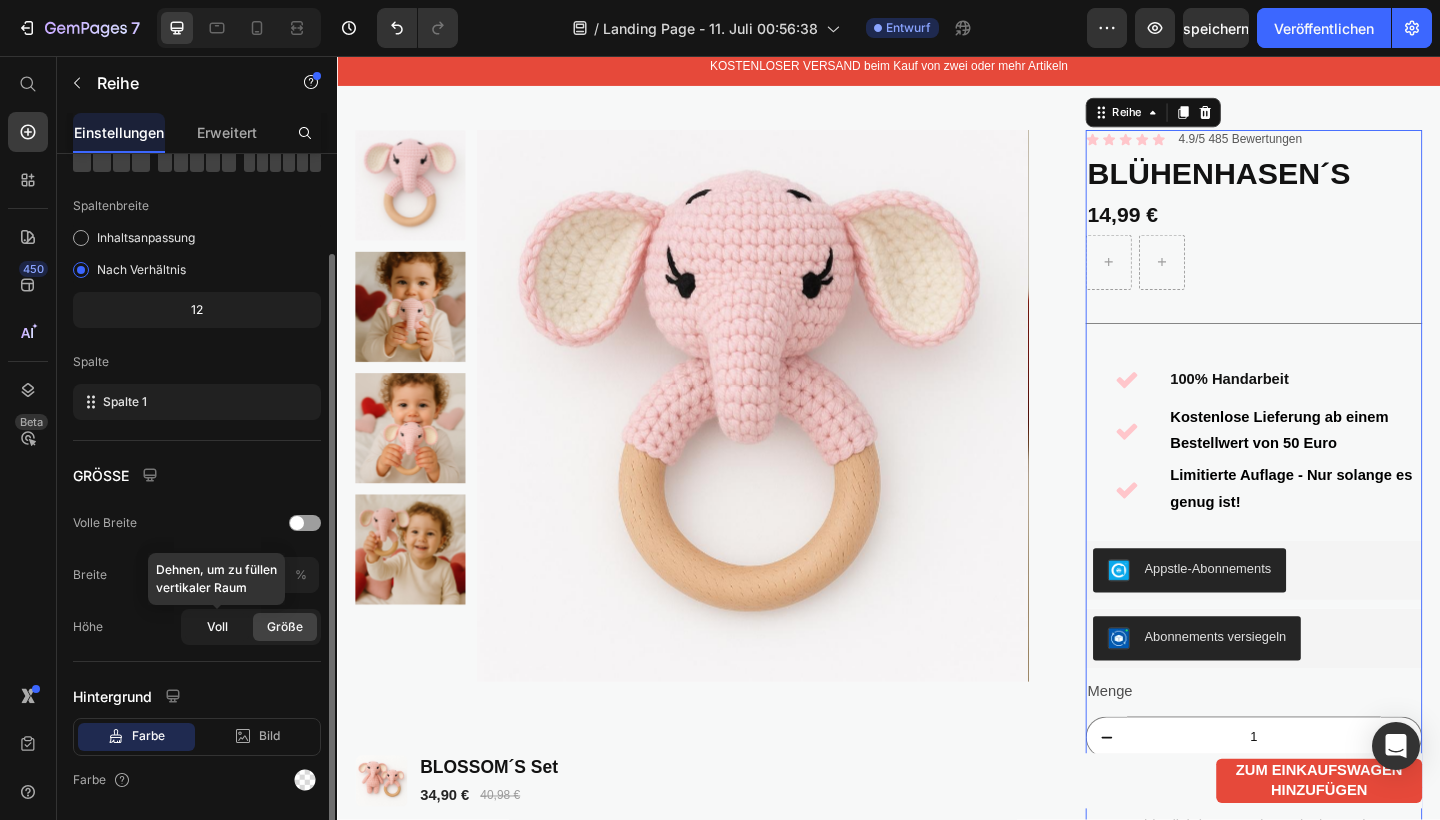 click on "Voll" 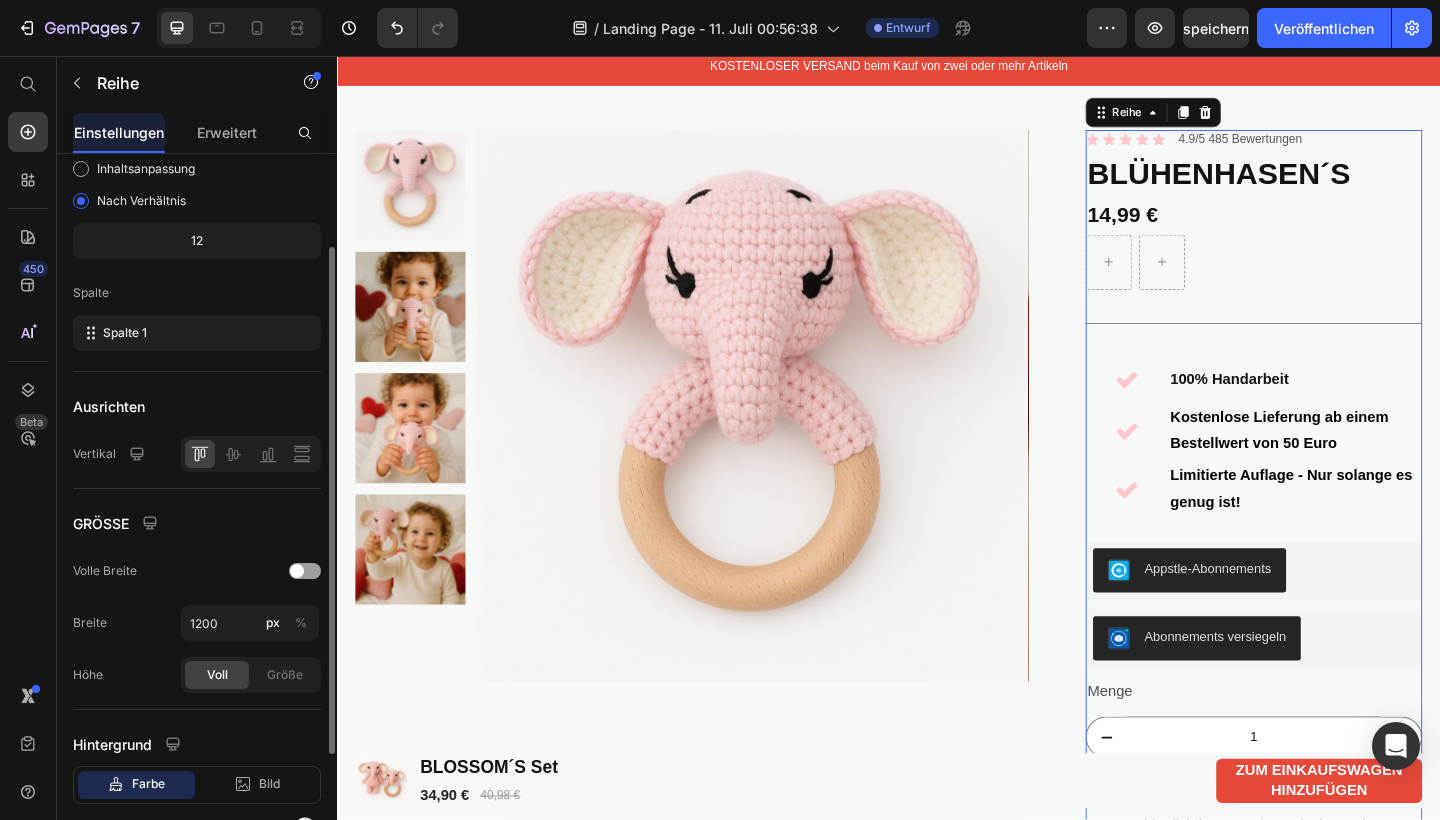 scroll, scrollTop: 195, scrollLeft: 0, axis: vertical 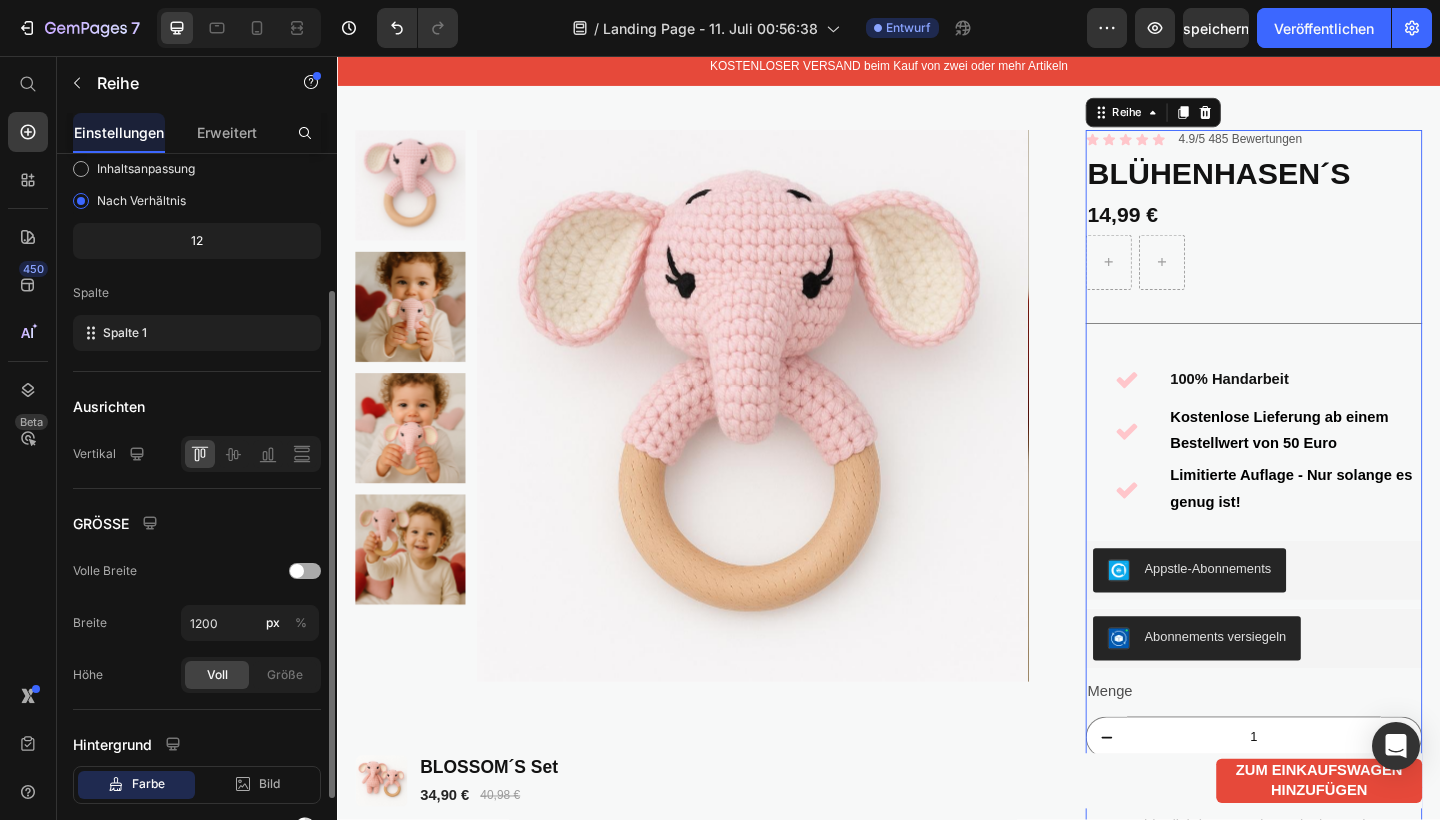 click at bounding box center [305, 571] 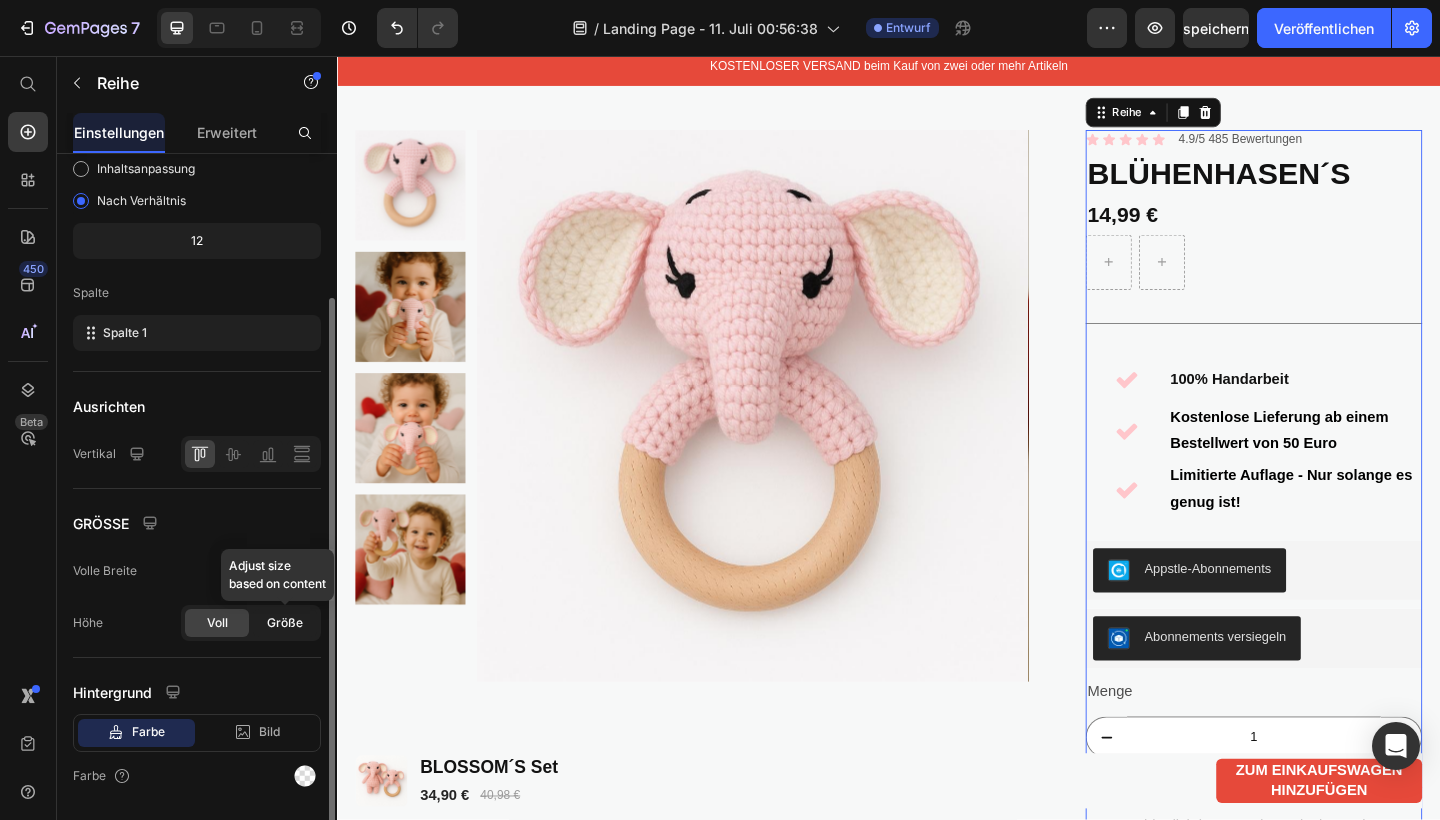 click on "Größe" 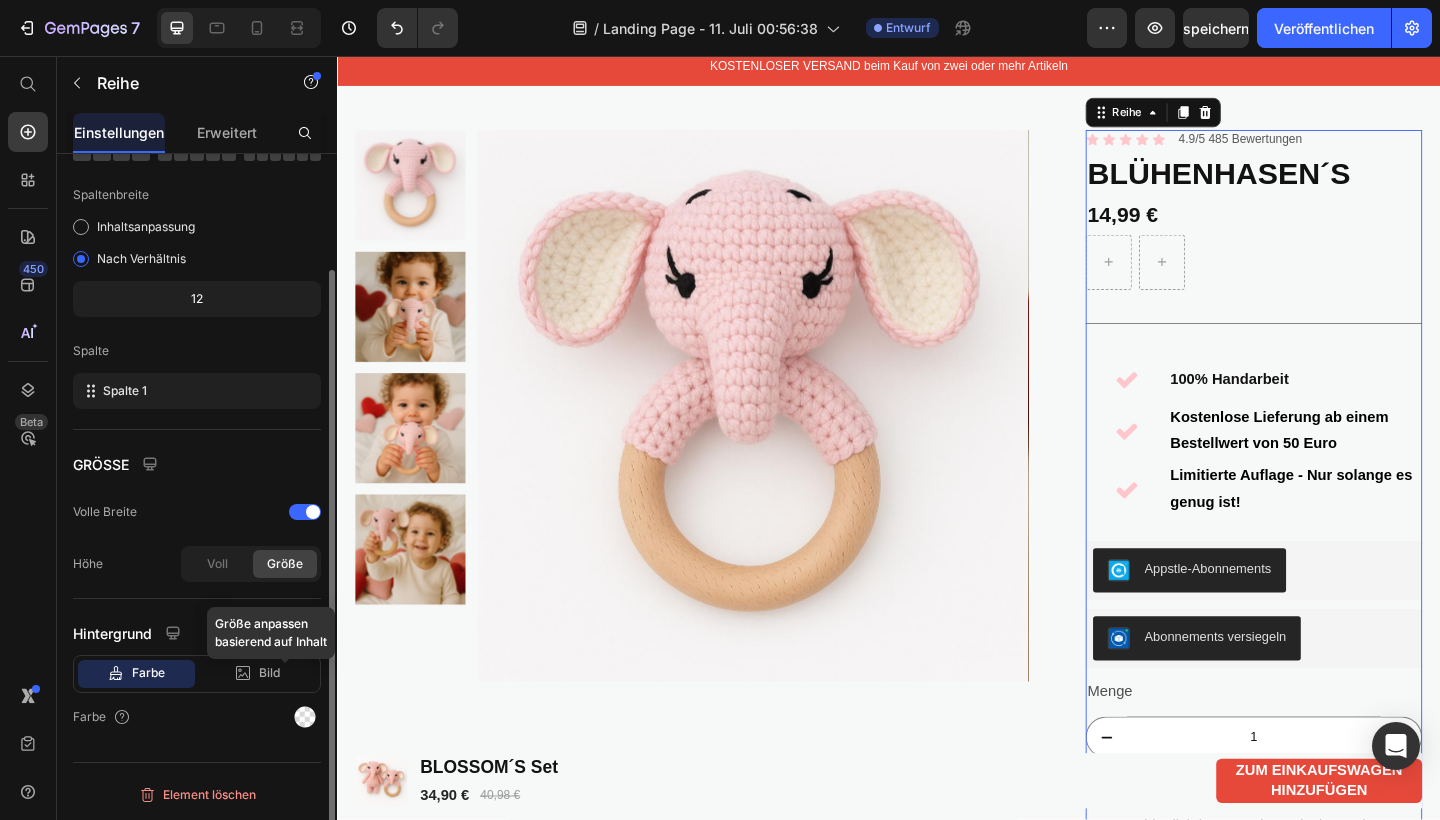 scroll, scrollTop: 137, scrollLeft: 0, axis: vertical 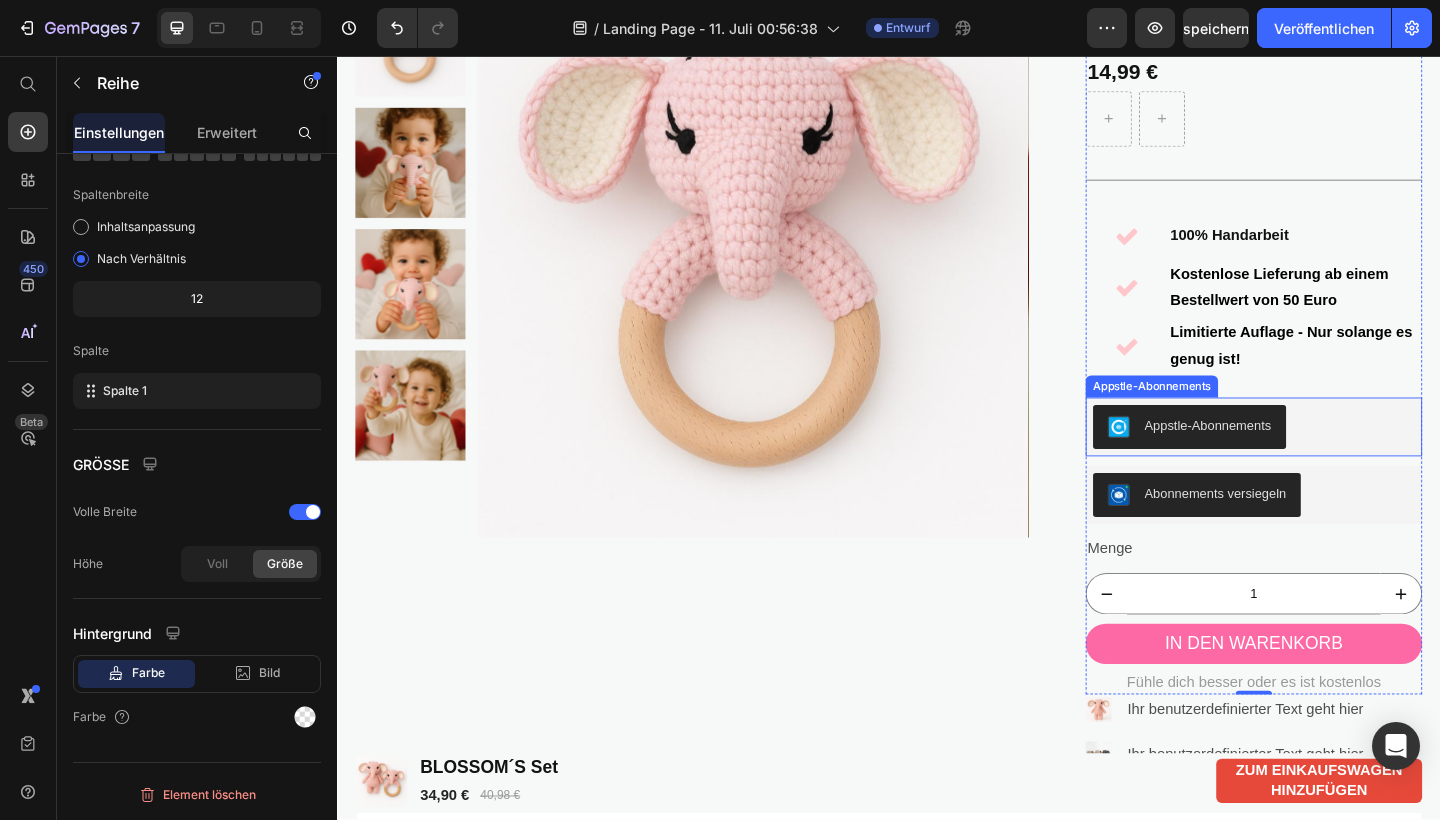 click on "Appstle-Abonnements" at bounding box center (1334, 460) 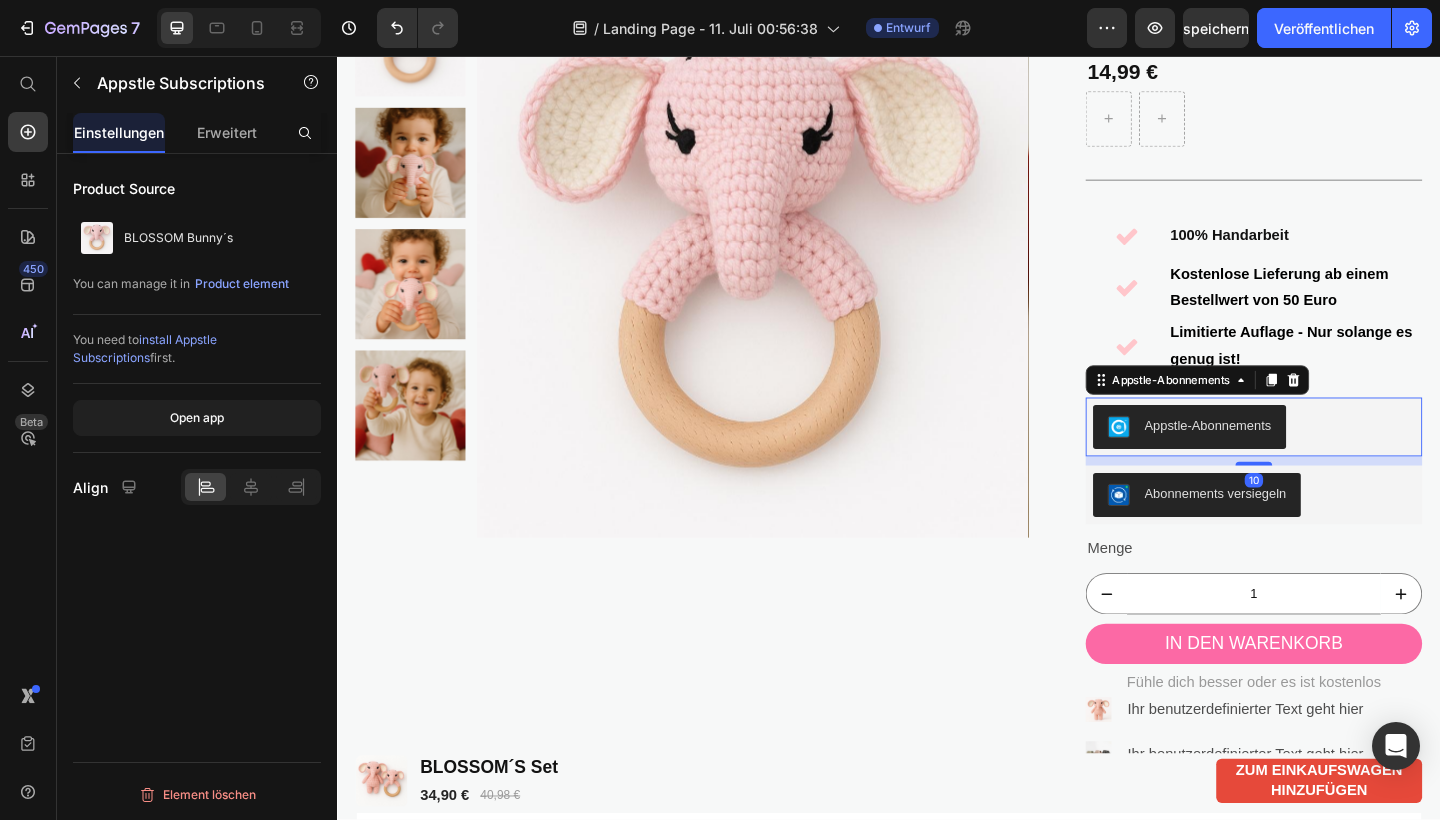 scroll, scrollTop: 0, scrollLeft: 0, axis: both 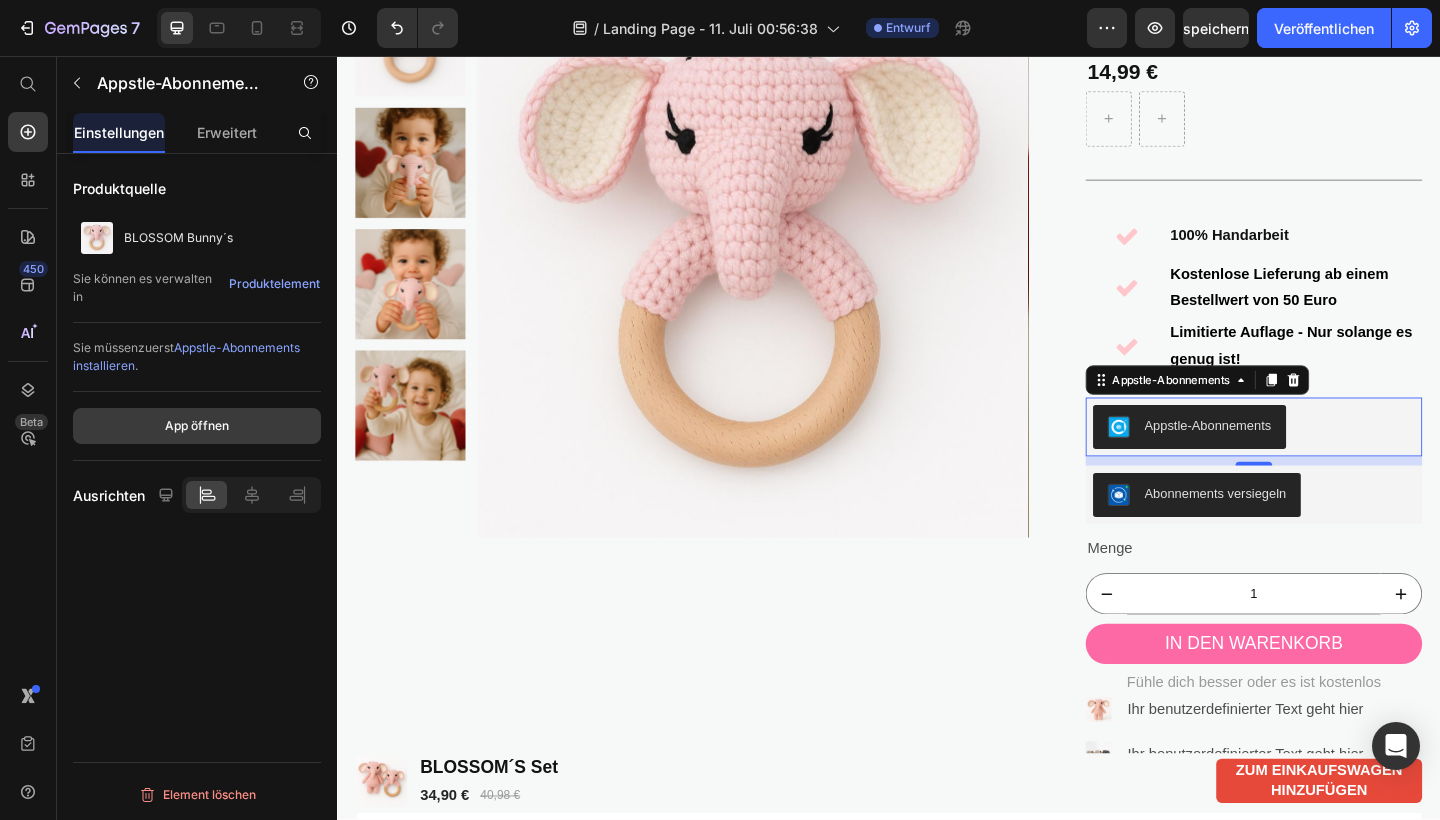 click on "App öffnen" at bounding box center (197, 426) 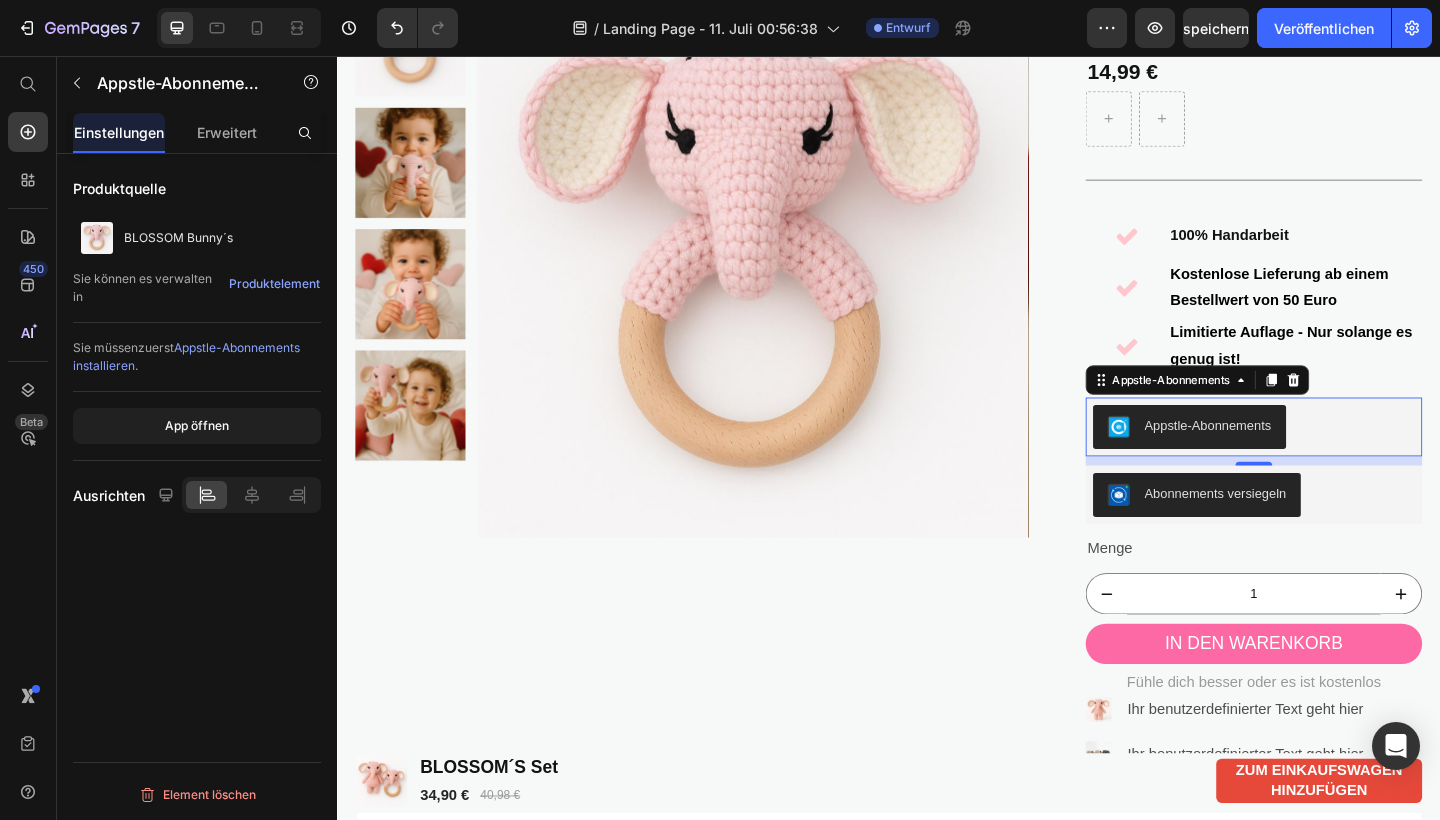 click on "Appstle-Abonnements" at bounding box center [1264, 460] 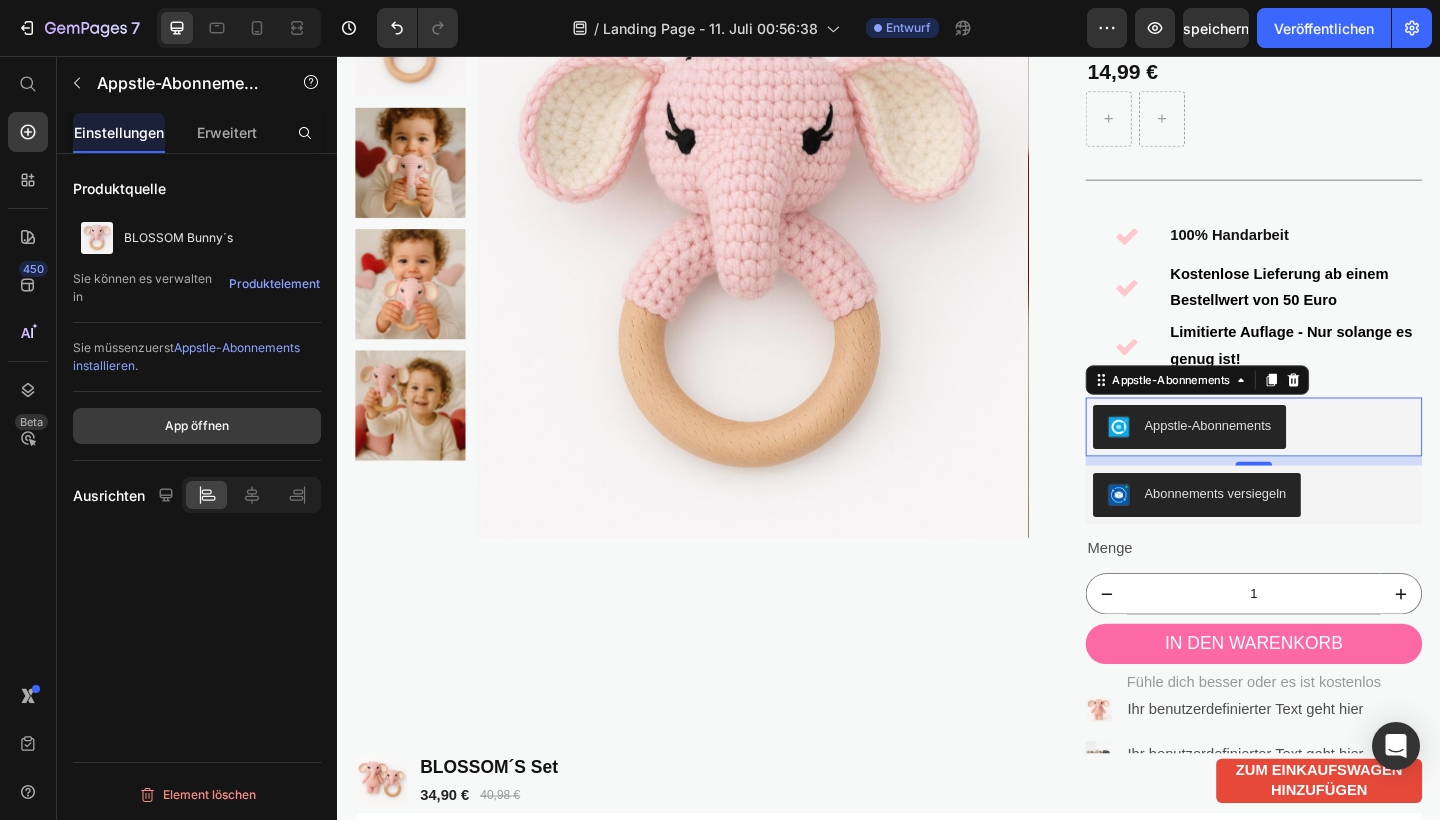 click on "App öffnen" at bounding box center [197, 426] 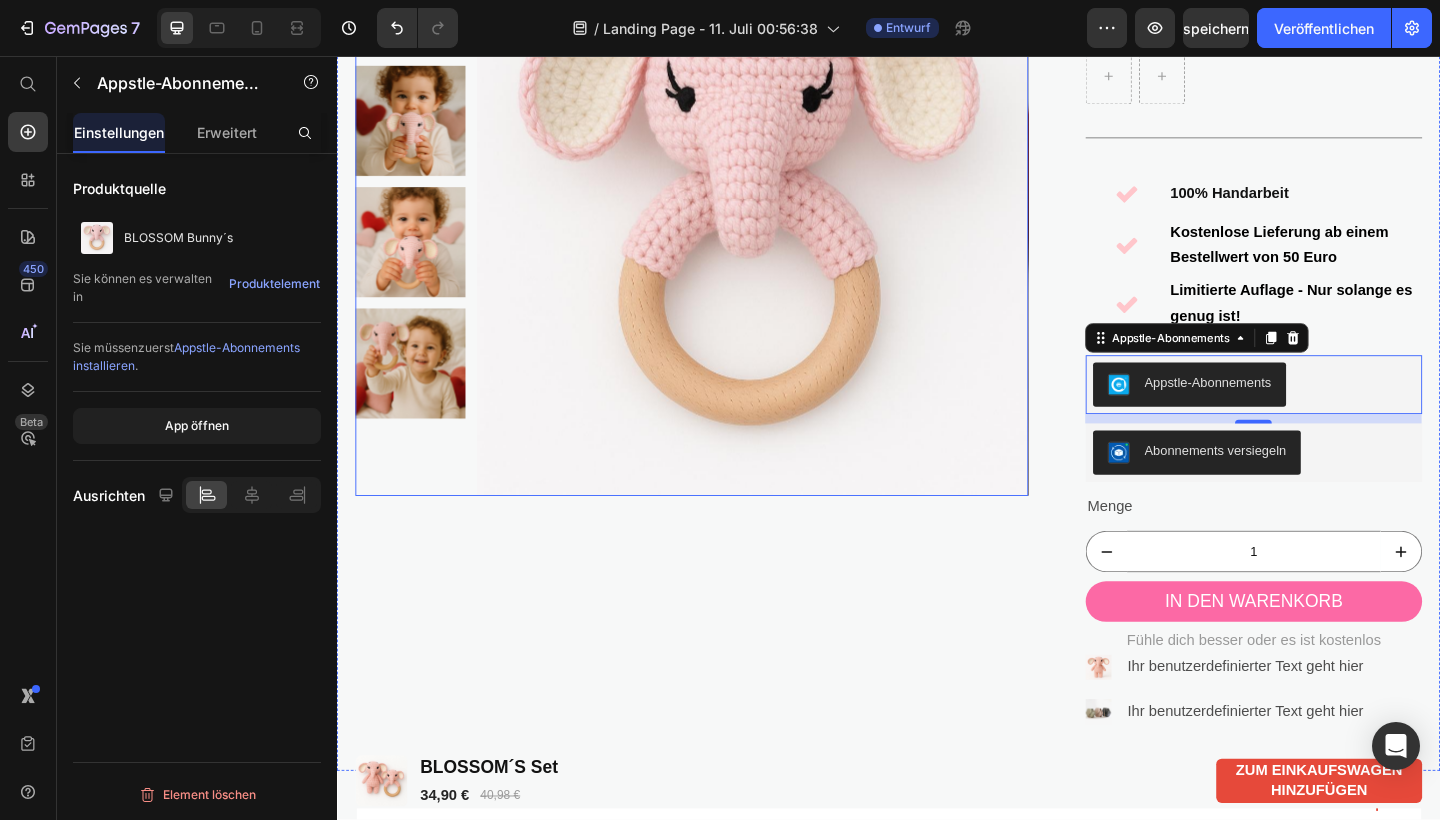 scroll, scrollTop: 252, scrollLeft: 0, axis: vertical 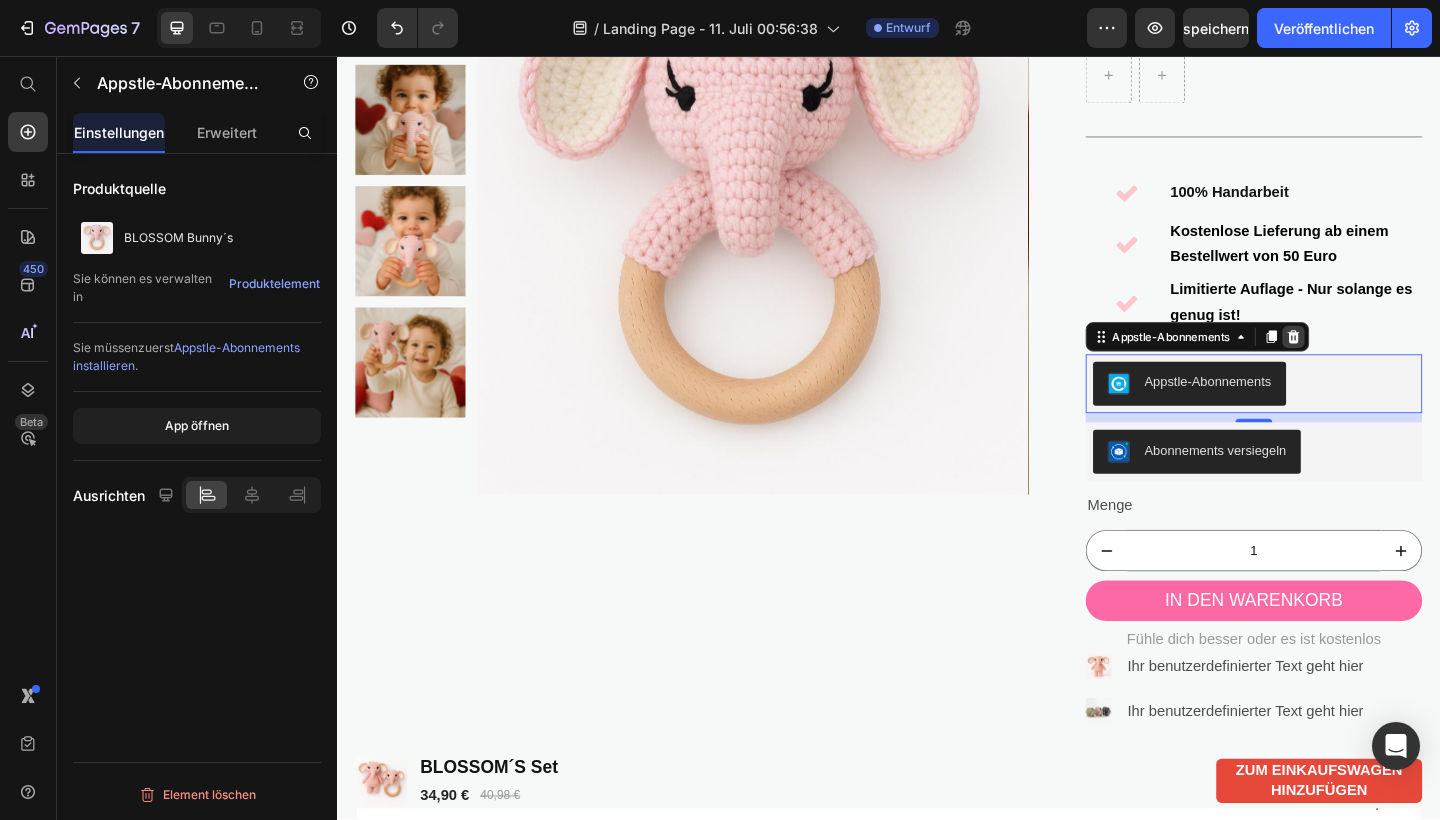 click 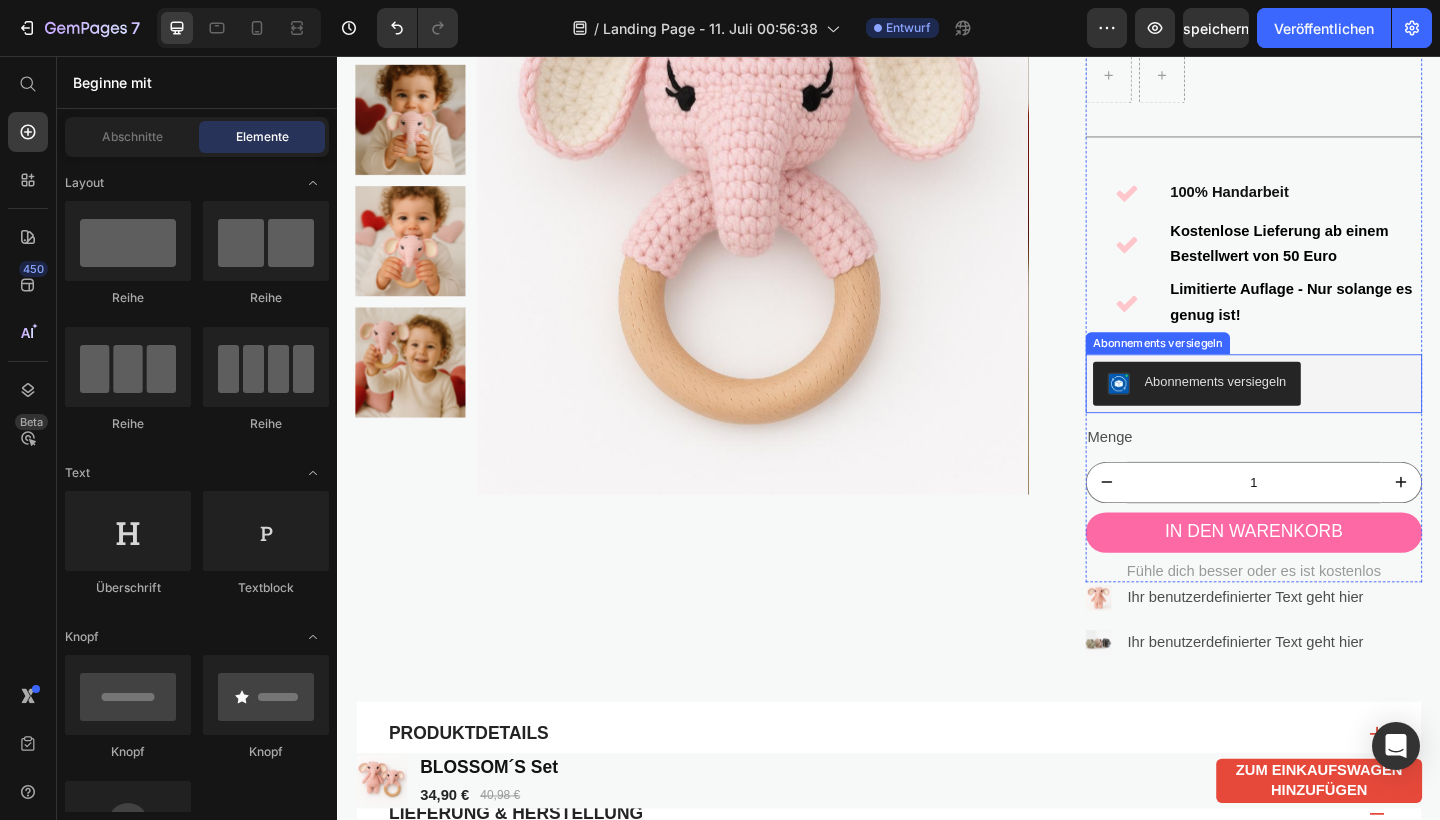 click on "Abonnements versiegeln" at bounding box center [1272, 413] 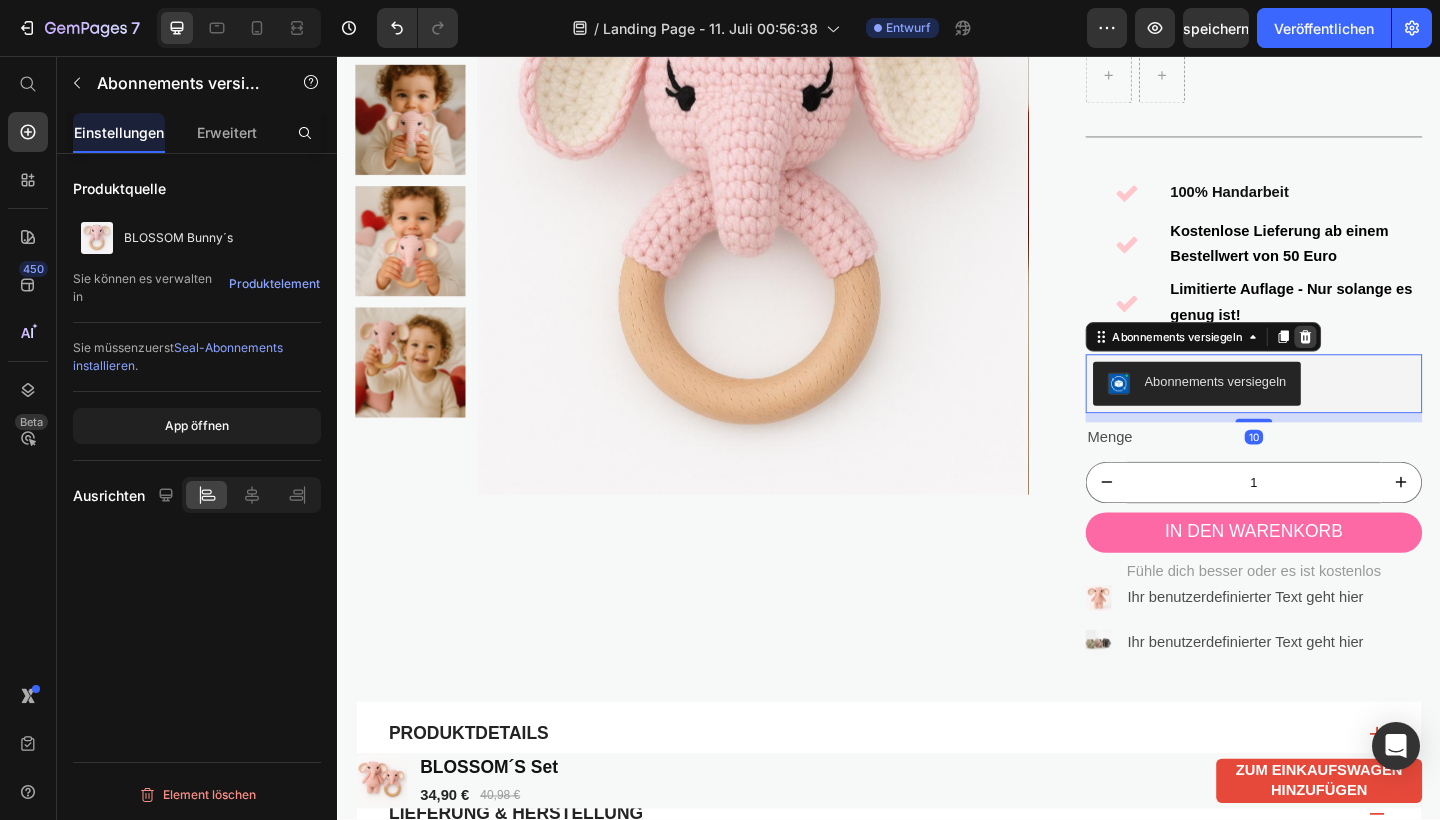 click 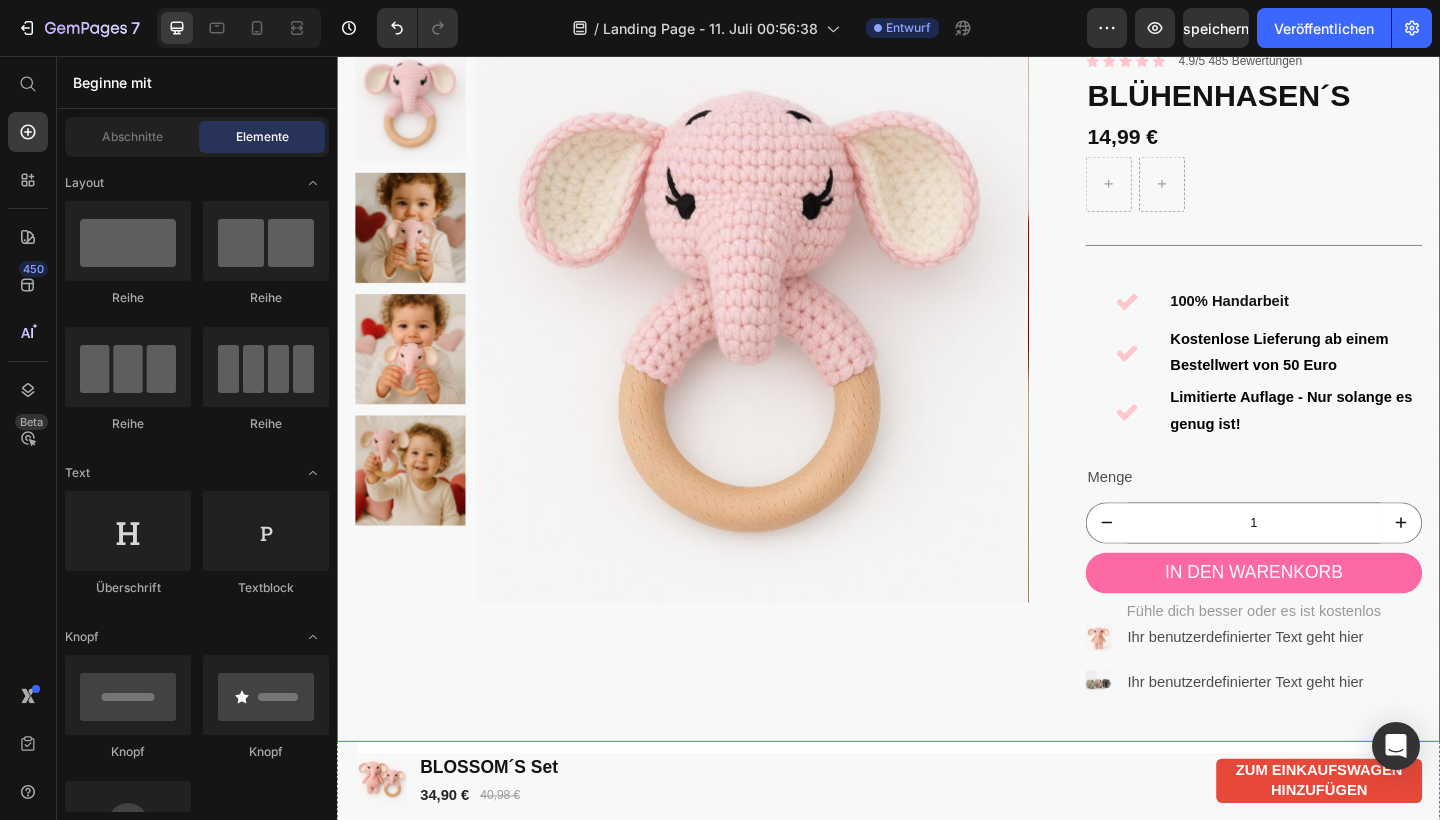 scroll, scrollTop: 131, scrollLeft: 0, axis: vertical 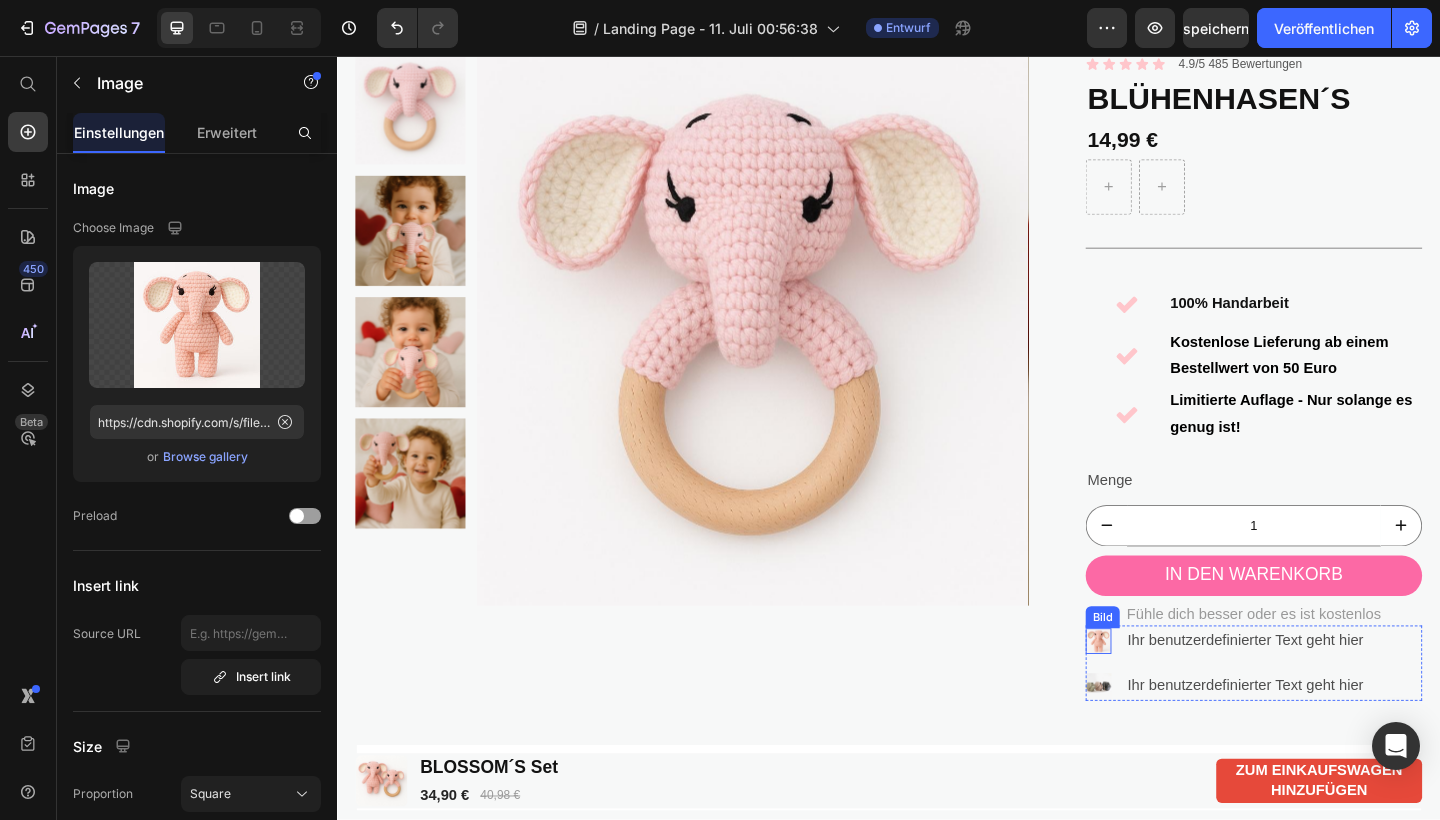 click at bounding box center (1165, 693) 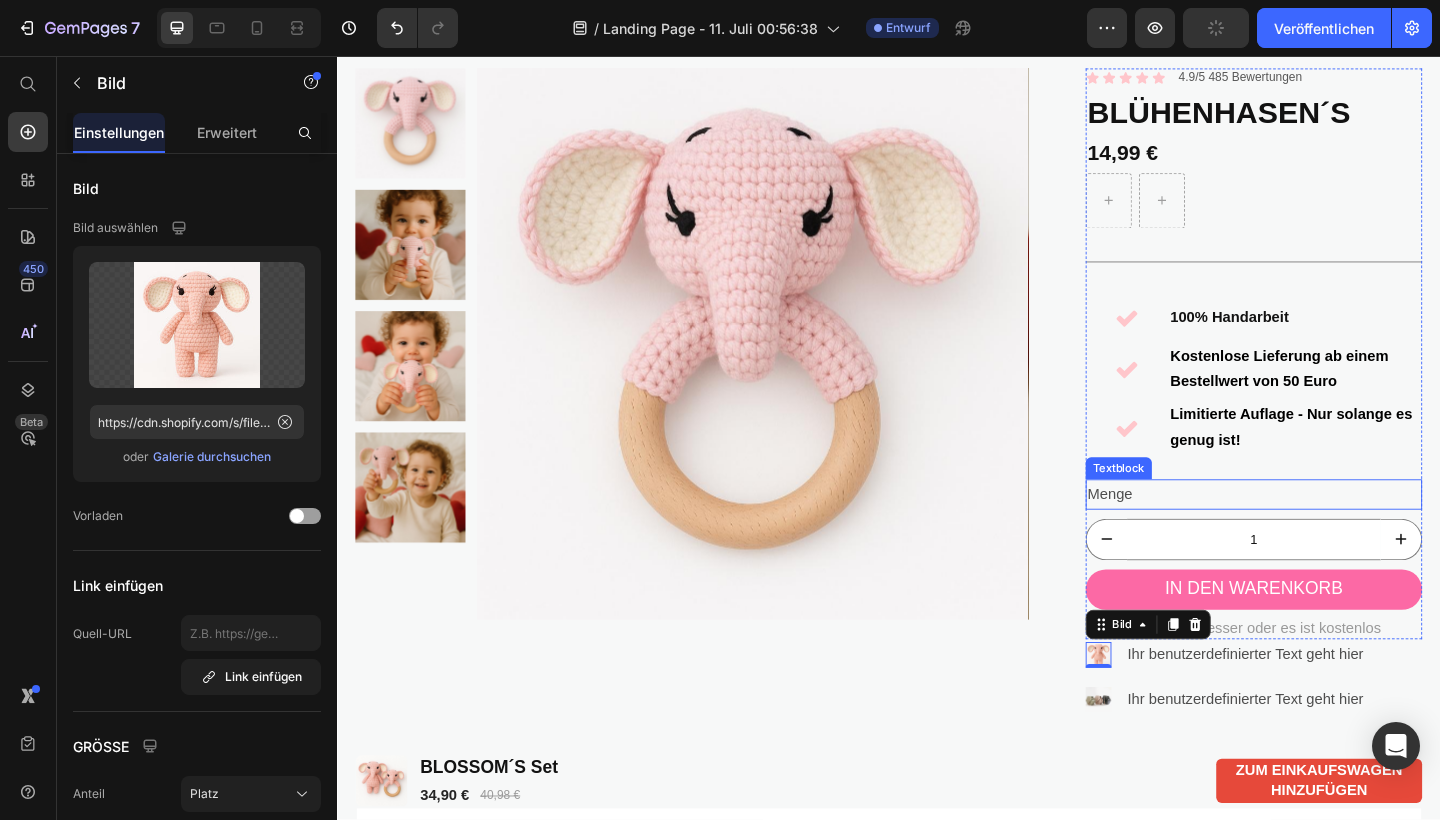scroll, scrollTop: 105, scrollLeft: 0, axis: vertical 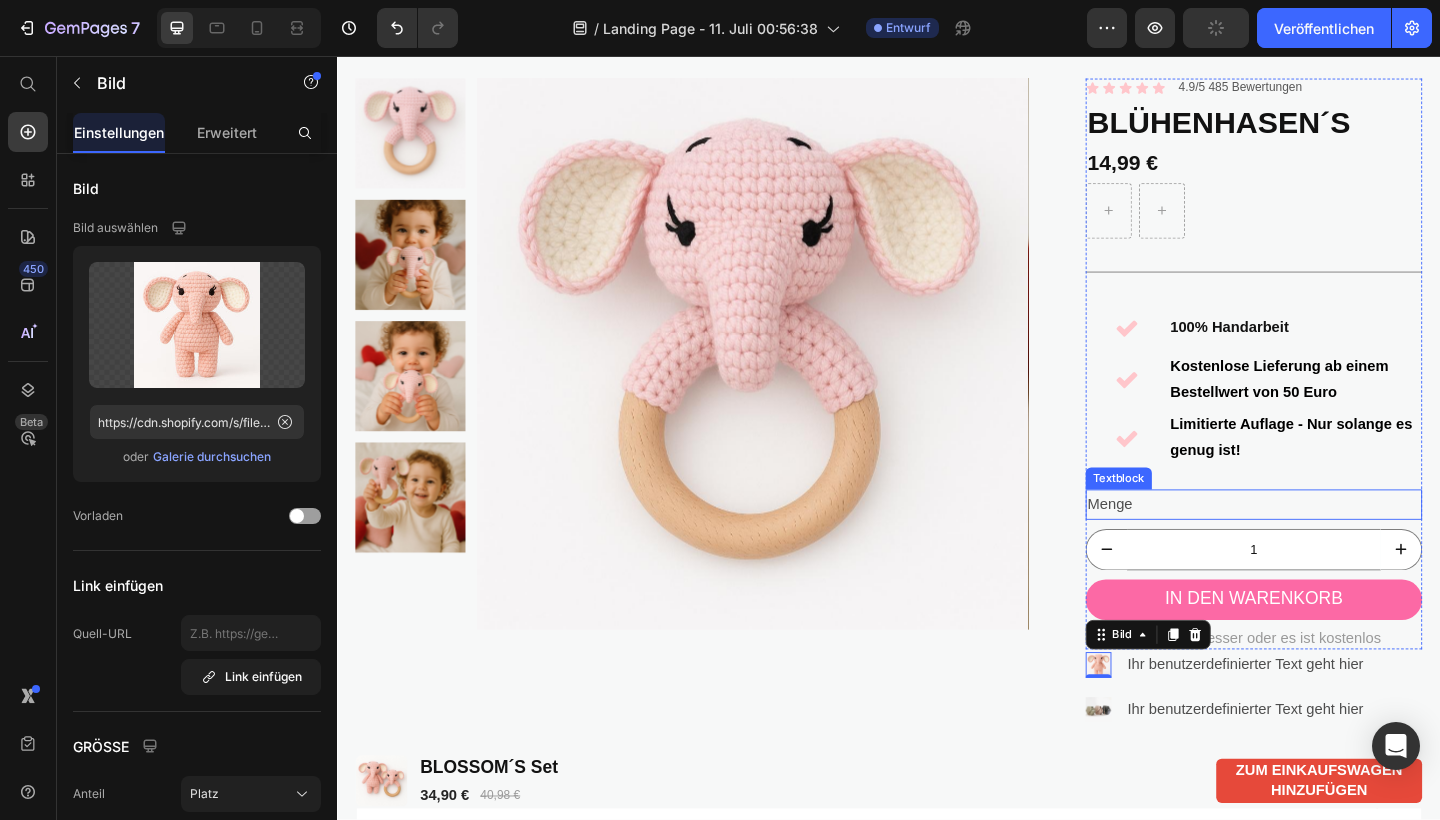 click on "Menge" at bounding box center (1334, 544) 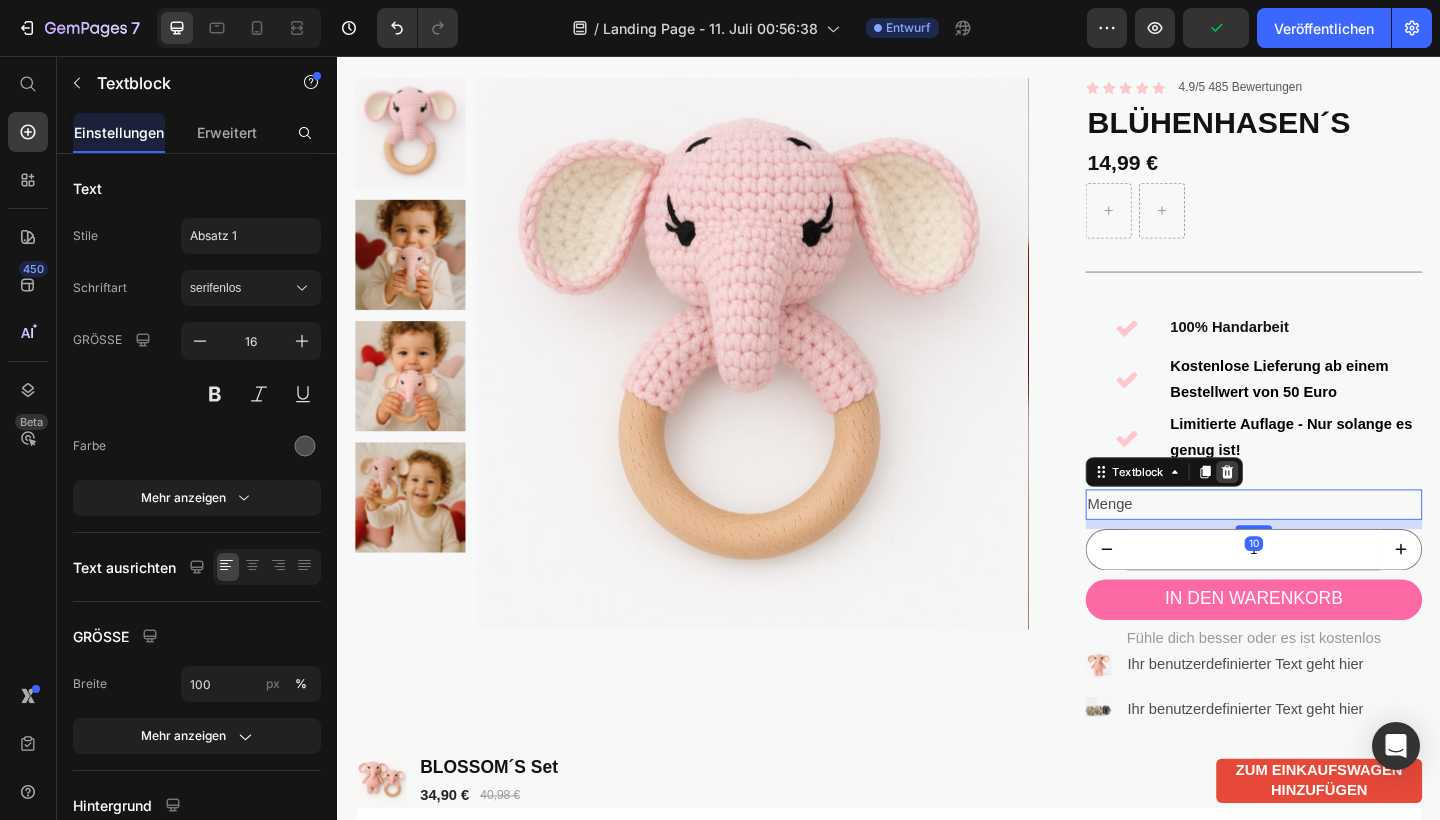 click 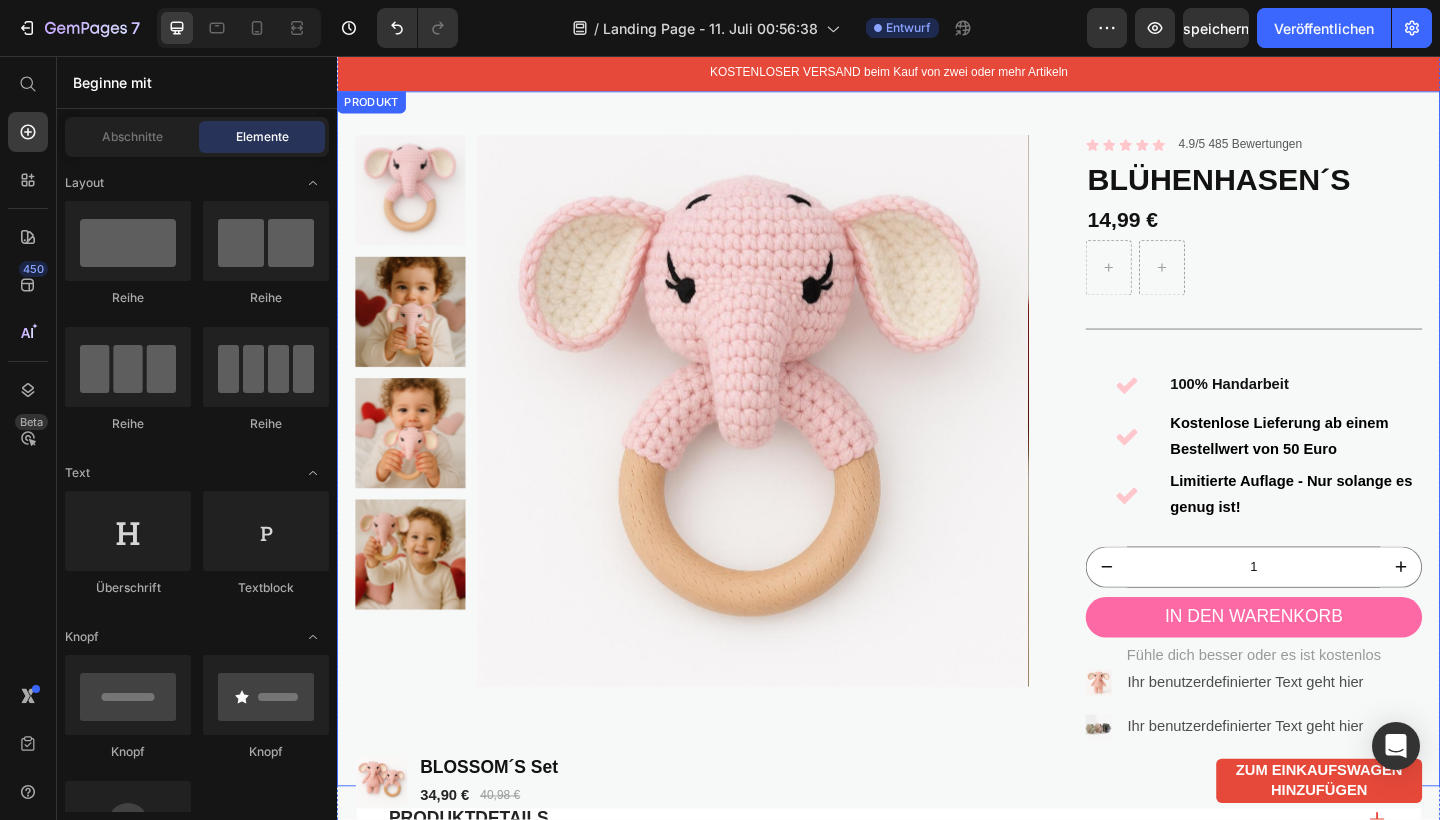 scroll, scrollTop: 40, scrollLeft: 0, axis: vertical 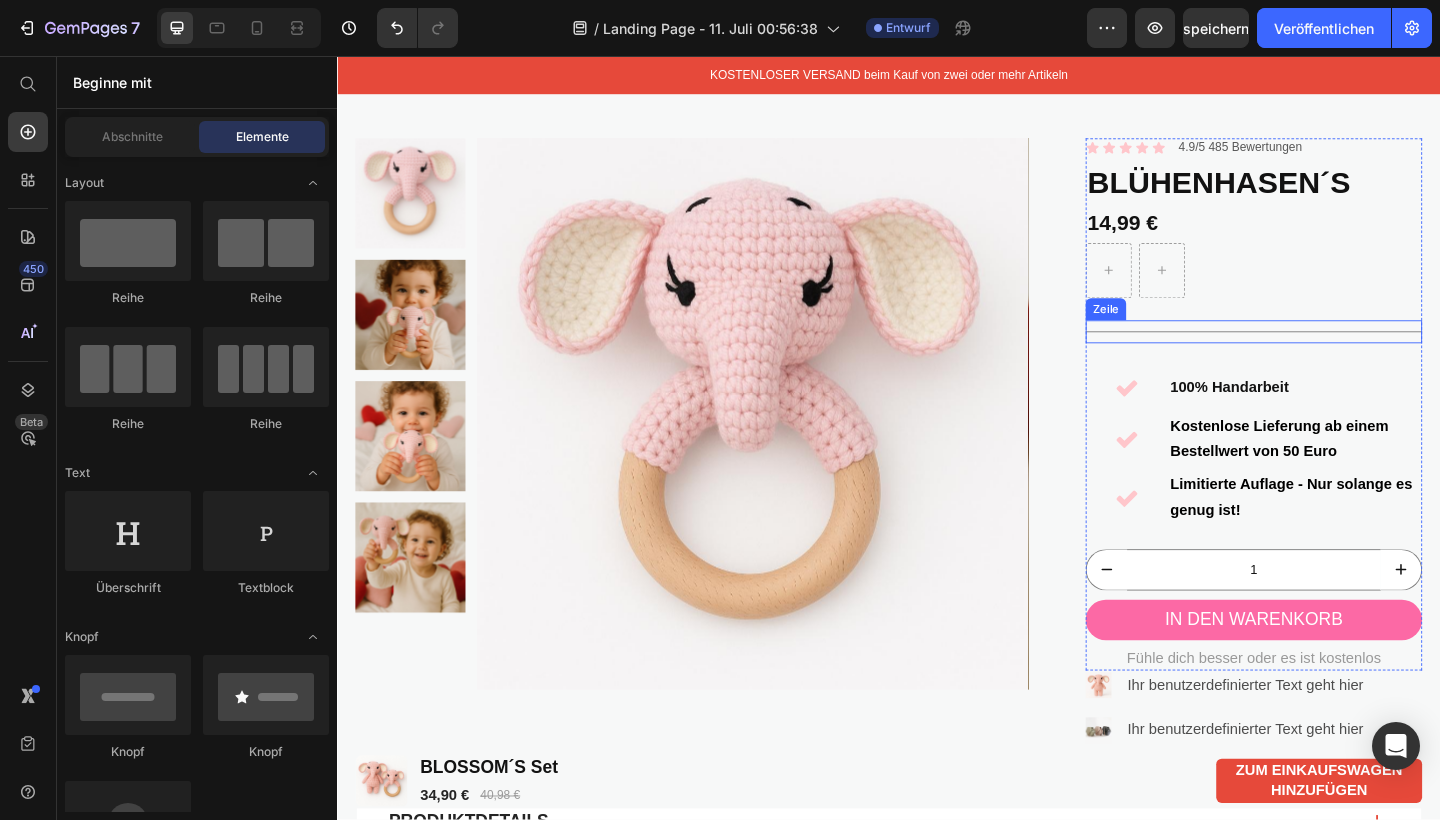 click on "Title Zeile" at bounding box center (1334, 356) 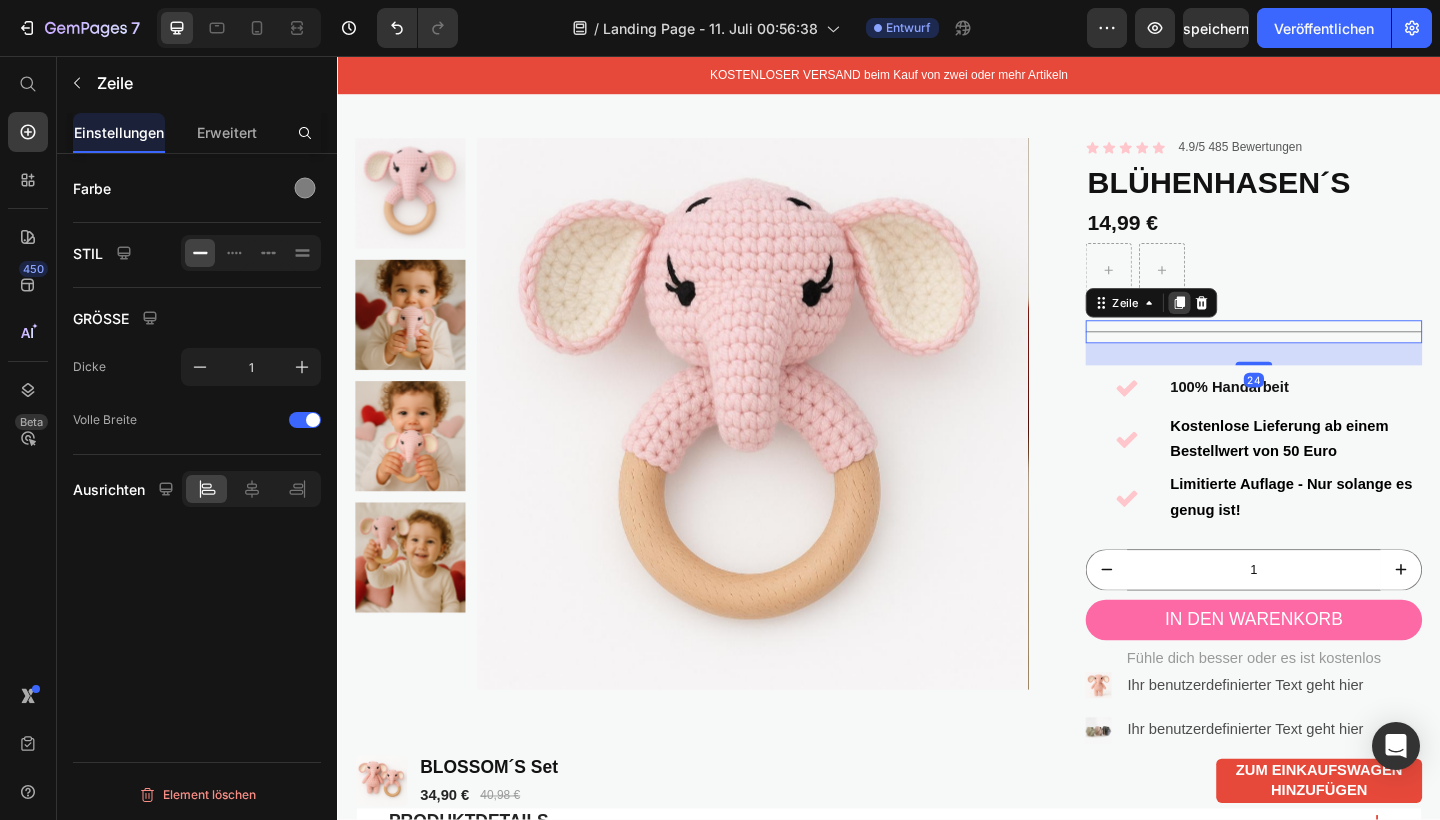 click 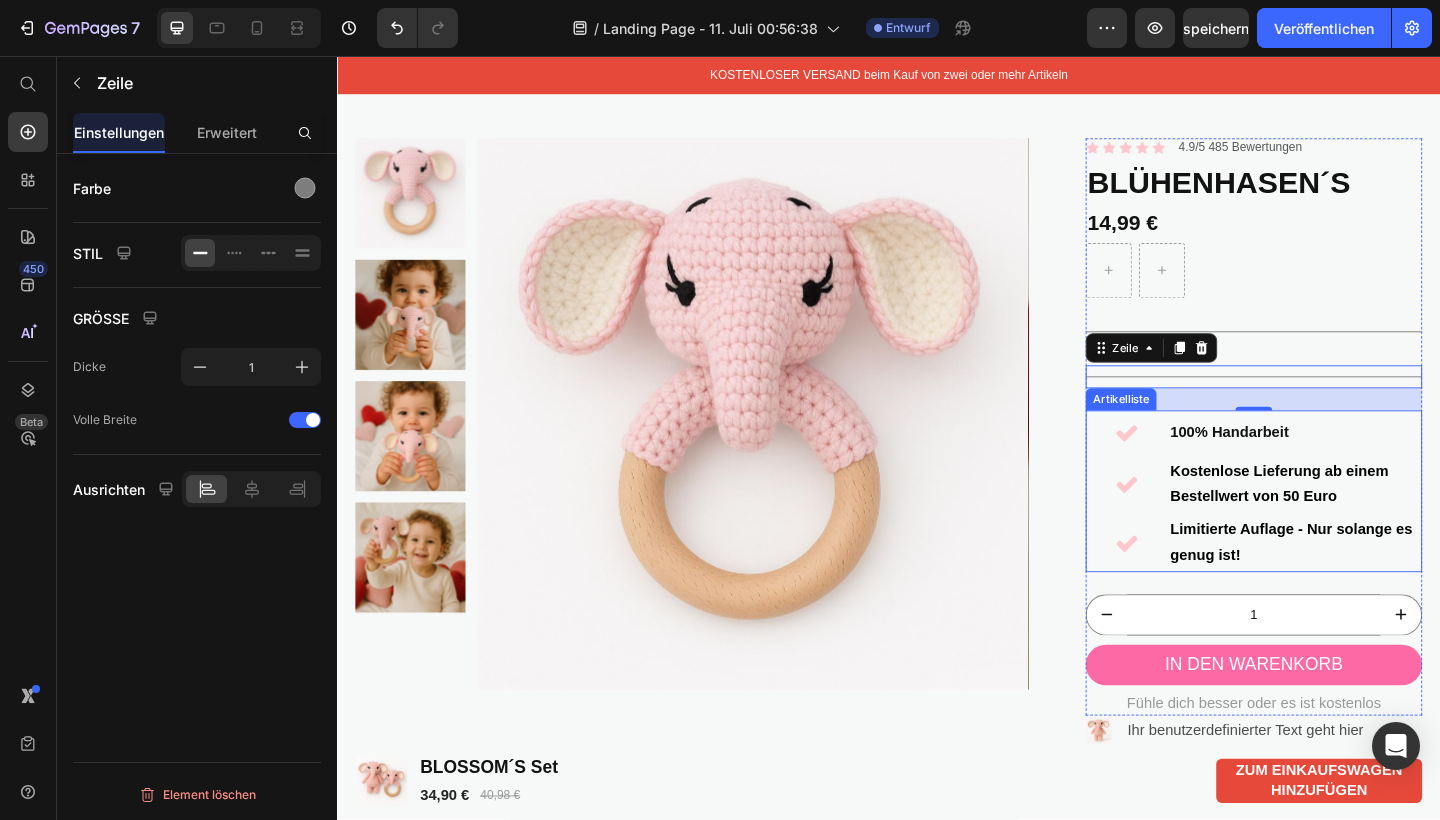 drag, startPoint x: 1331, startPoint y: 424, endPoint x: 1312, endPoint y: 452, distance: 33.83785 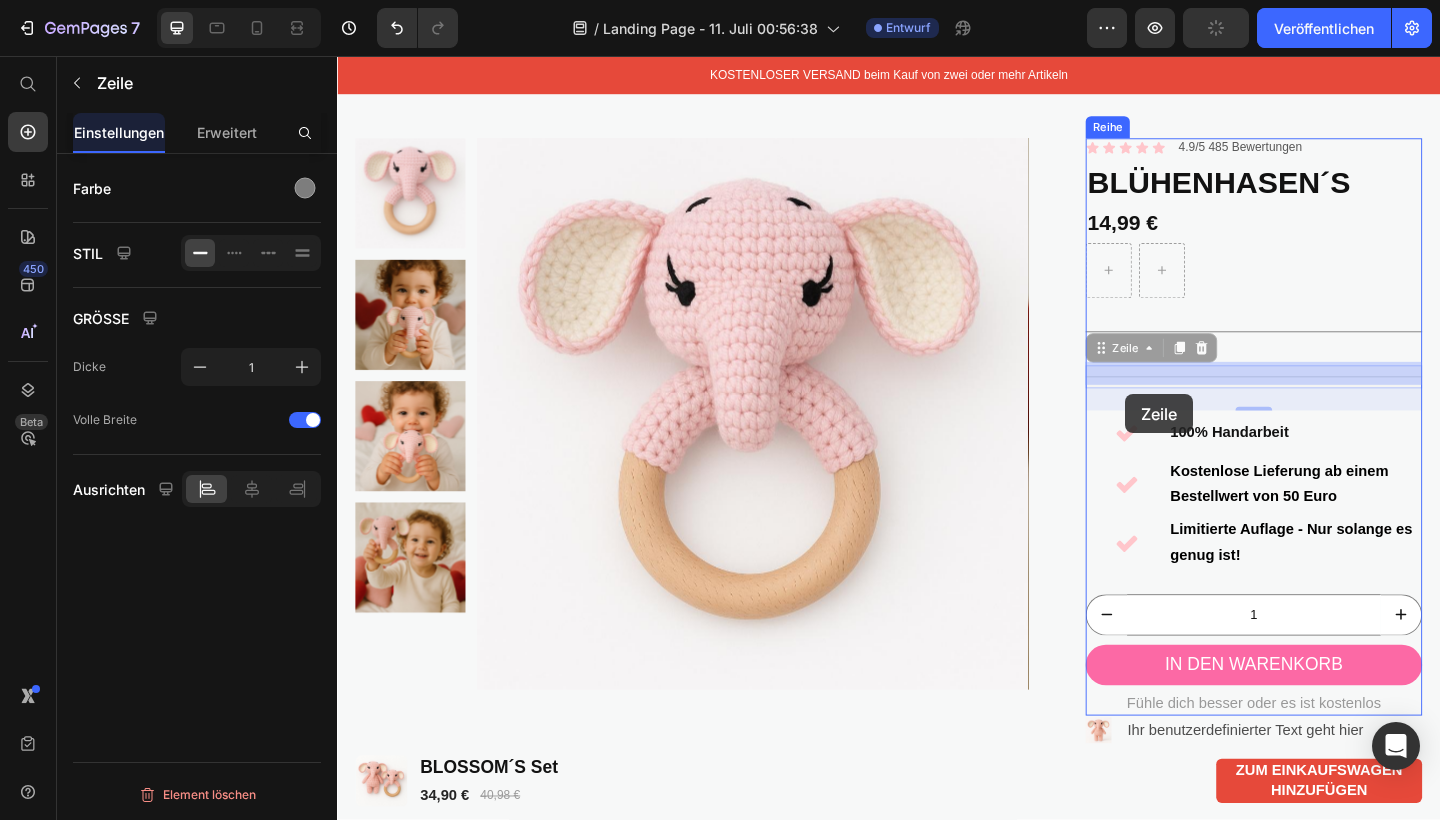 drag, startPoint x: 1260, startPoint y: 397, endPoint x: 1173, endPoint y: 382, distance: 88.28363 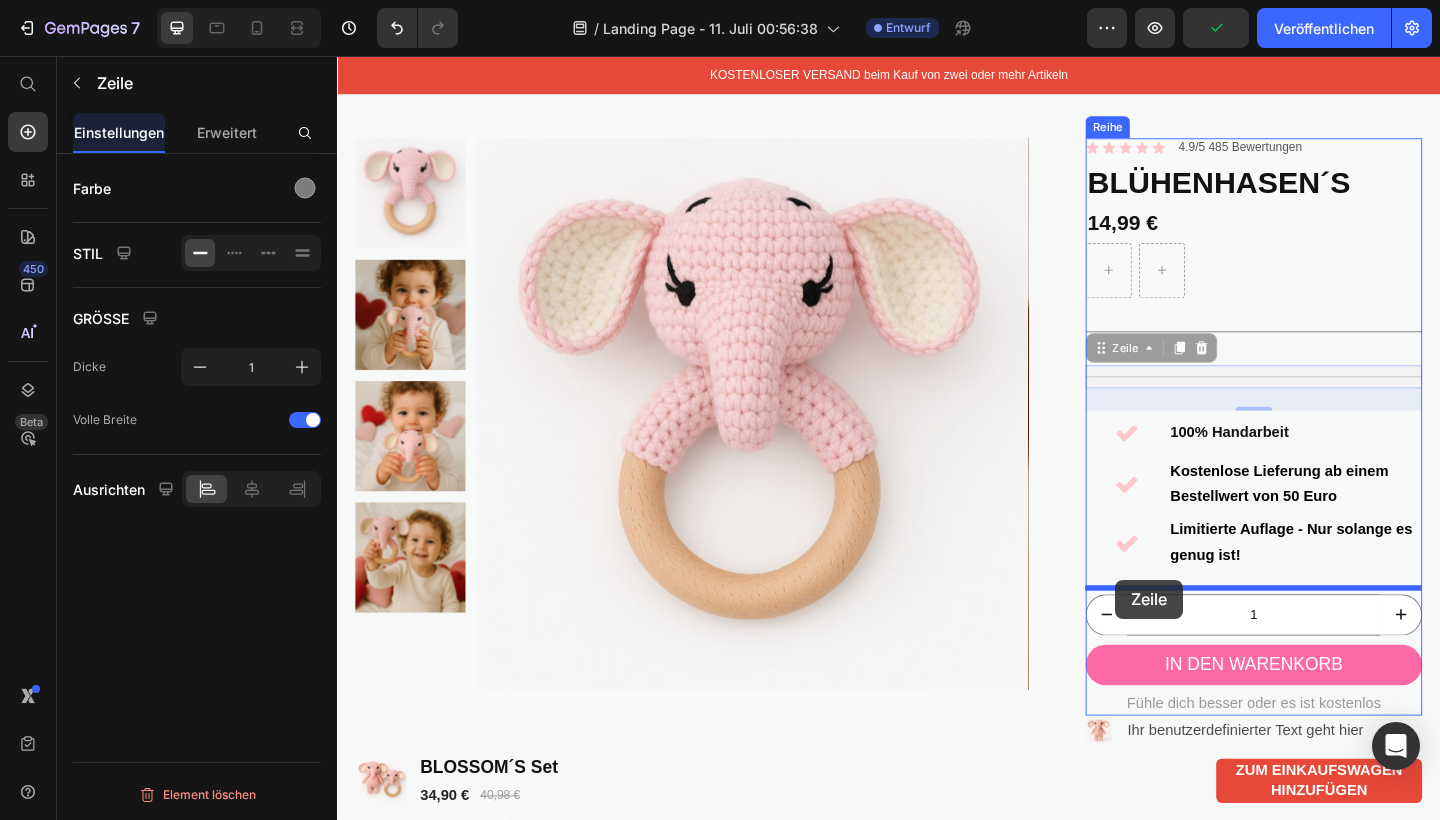 drag, startPoint x: 1168, startPoint y: 376, endPoint x: 1183, endPoint y: 626, distance: 250.4496 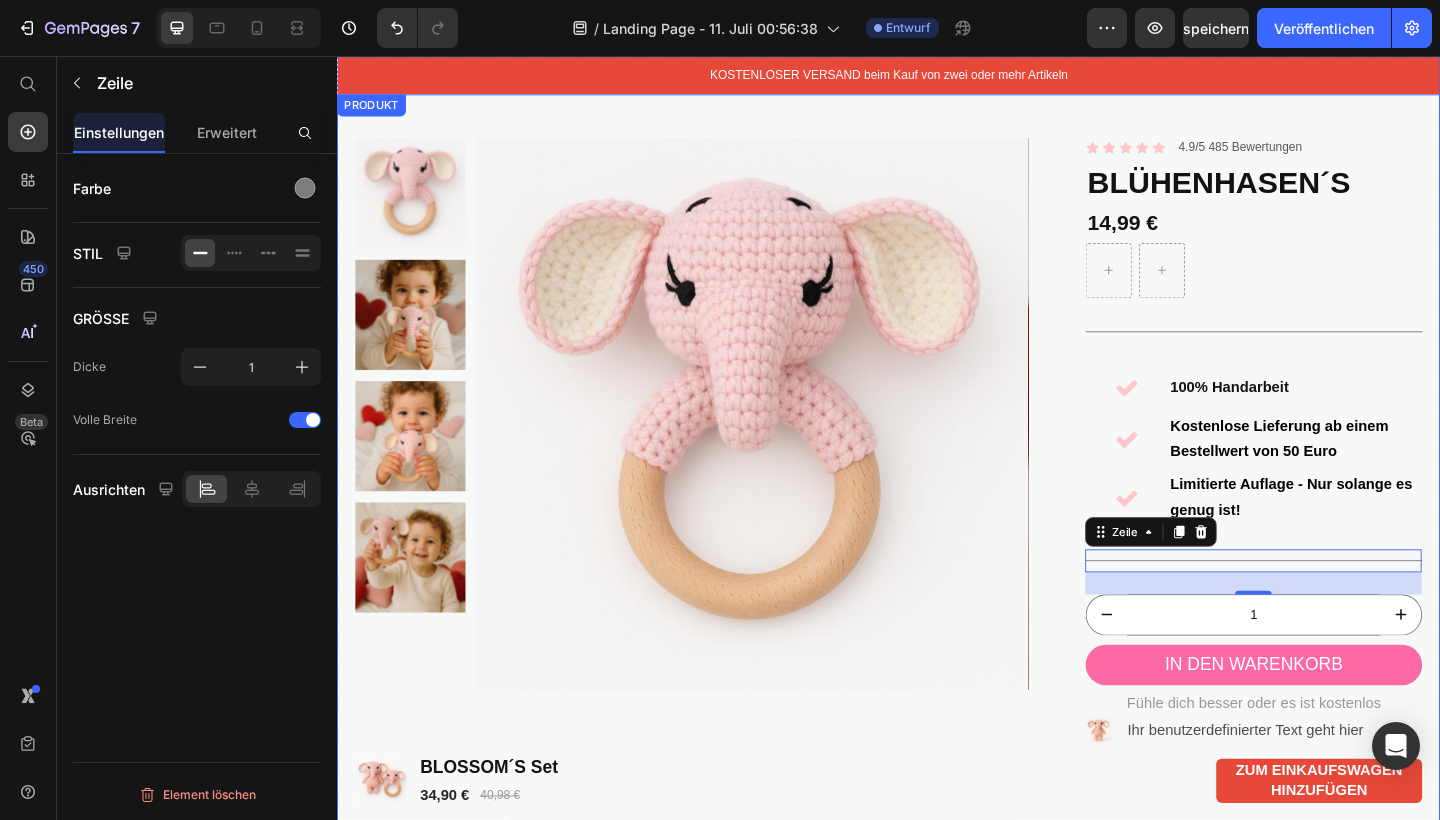 click on "Produktbilder
Symbol
Symbol
Symbol
Symbol
Symbol Symbolliste 4.9/5 485 Bewertungen Textblock Reihe BLÜHENHASEN´S Produkttitel 14,99 € Produktpreis
Reihe                Title Zeile
100% Handarbeit
Kostenlose Lieferung ab einem Bestellwert von 50 Euro
Limitierte Auflage - Nur solange es genug ist! Artikelliste                Title Zeile   24 1 Produktmenge In den Warenkorb zum Einkaufswagen hinzufügen Fühle dich besser oder es ist kostenlos Textblock Reihe Bild Ihr benutzerdefinierter Text geht hier Textblock Bild Ihr benutzerdefinierter Text geht hier Textblock Erweiterte Liste PRODUKT" at bounding box center (937, 500) 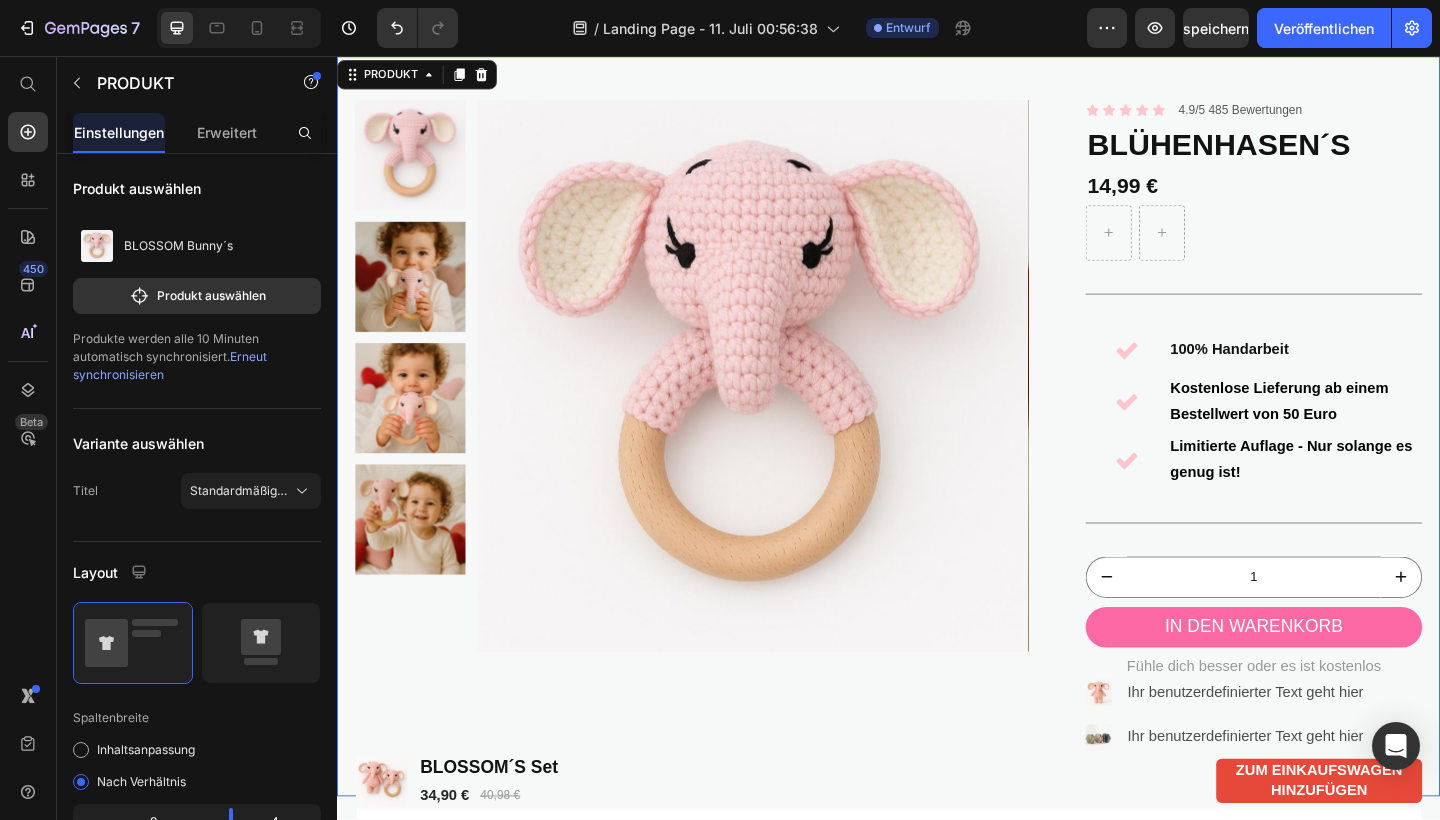 scroll, scrollTop: 79, scrollLeft: 0, axis: vertical 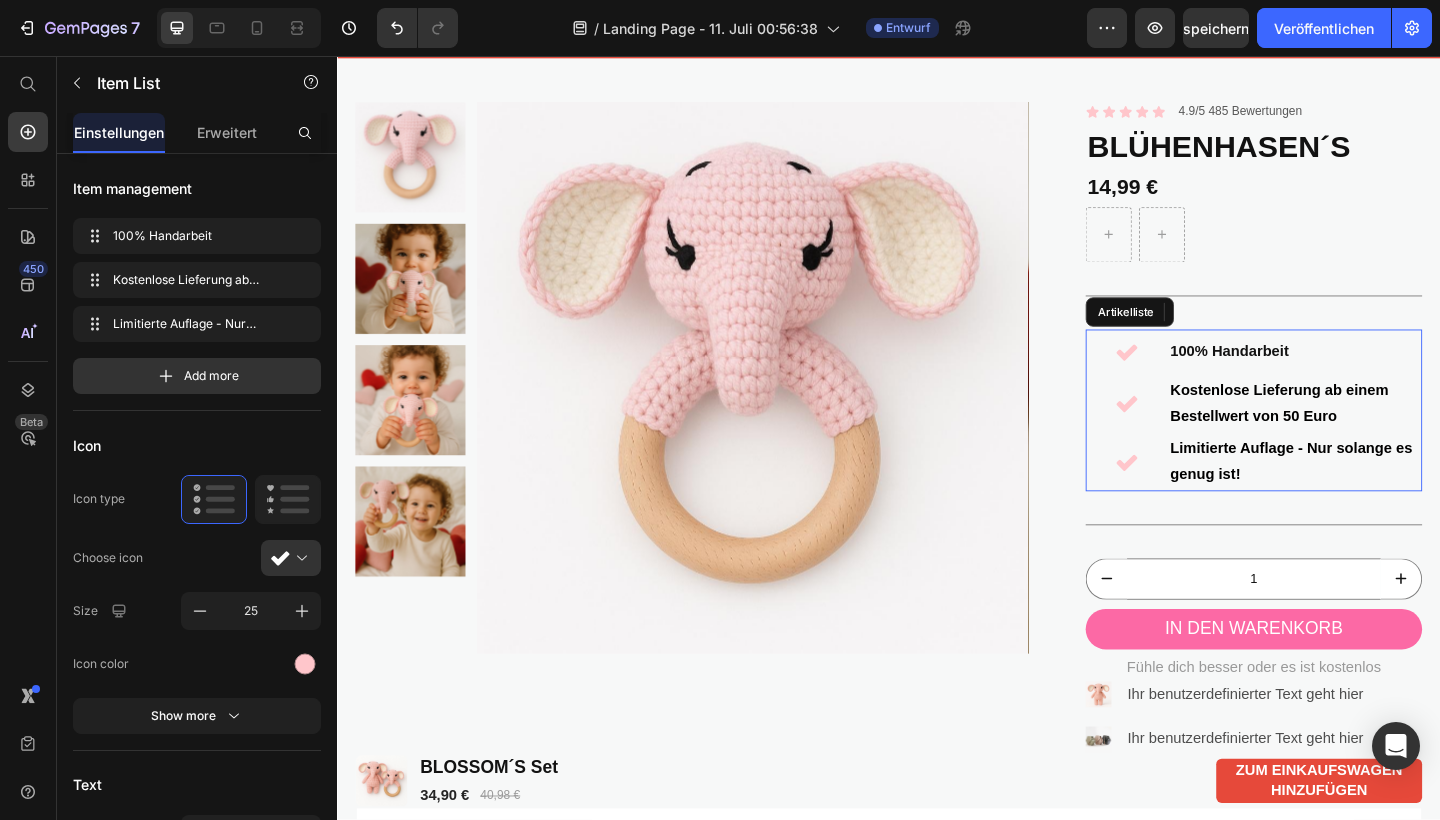 click at bounding box center [1195, 378] 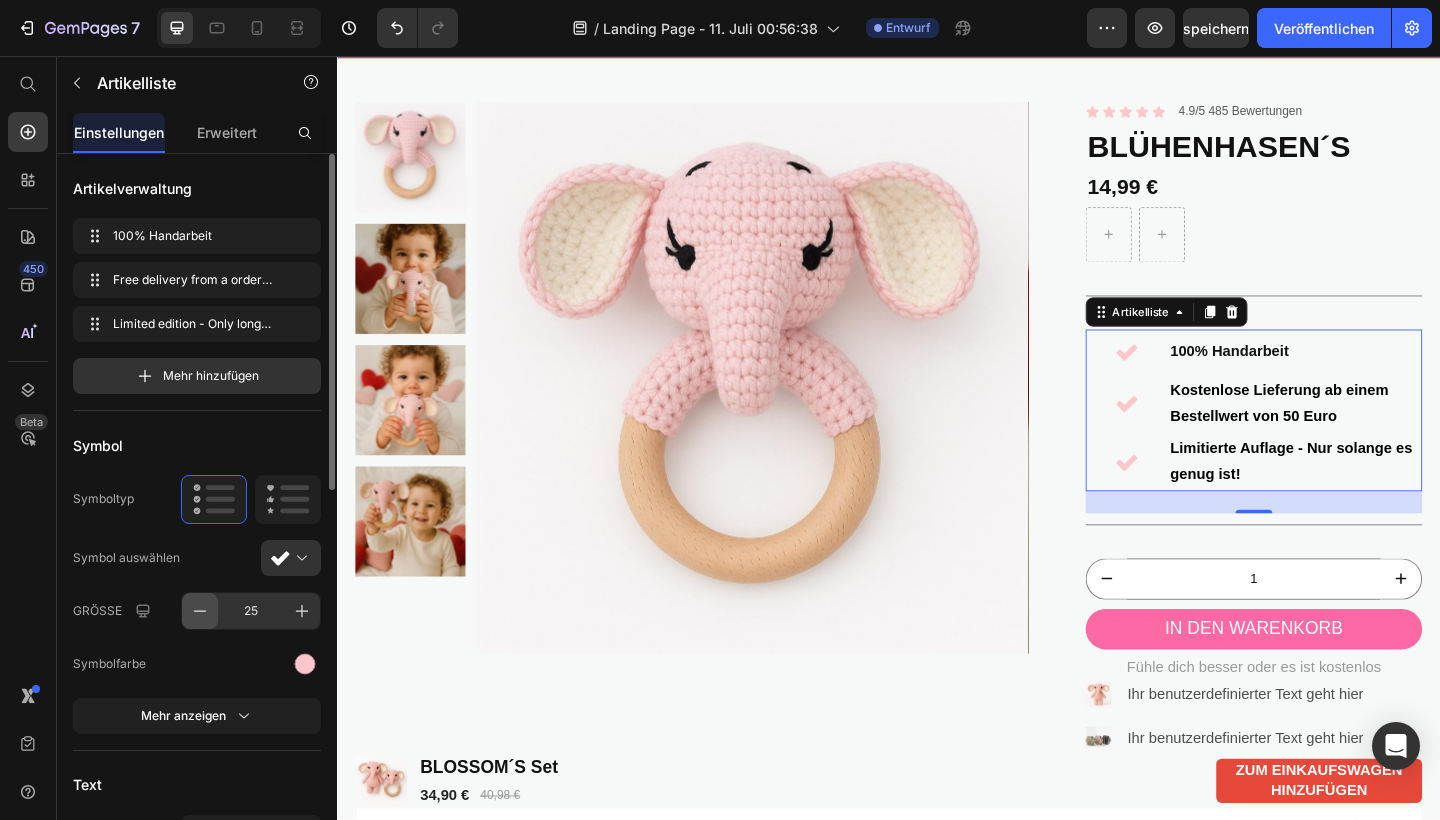 click at bounding box center [200, 611] 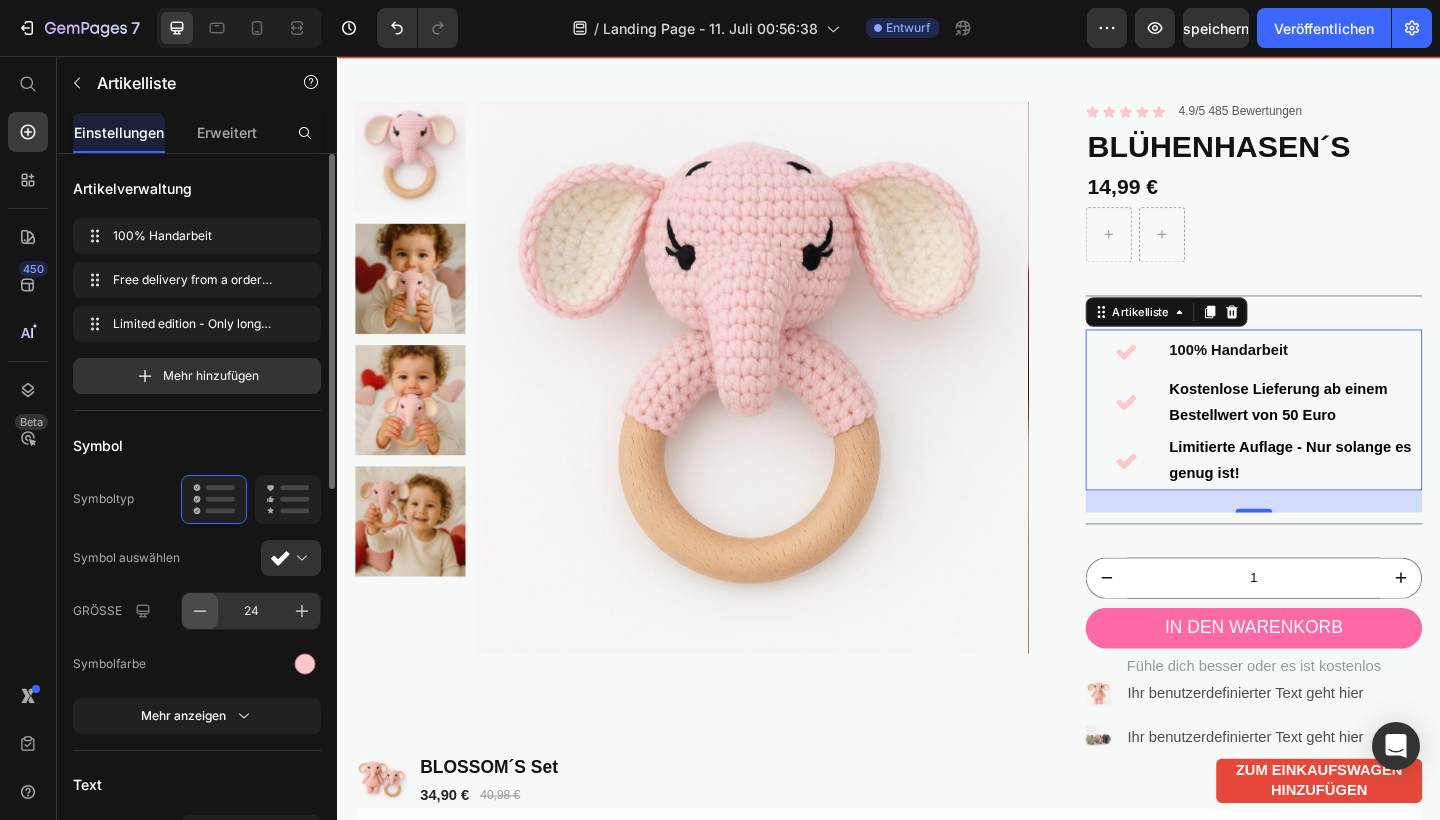 click at bounding box center [200, 611] 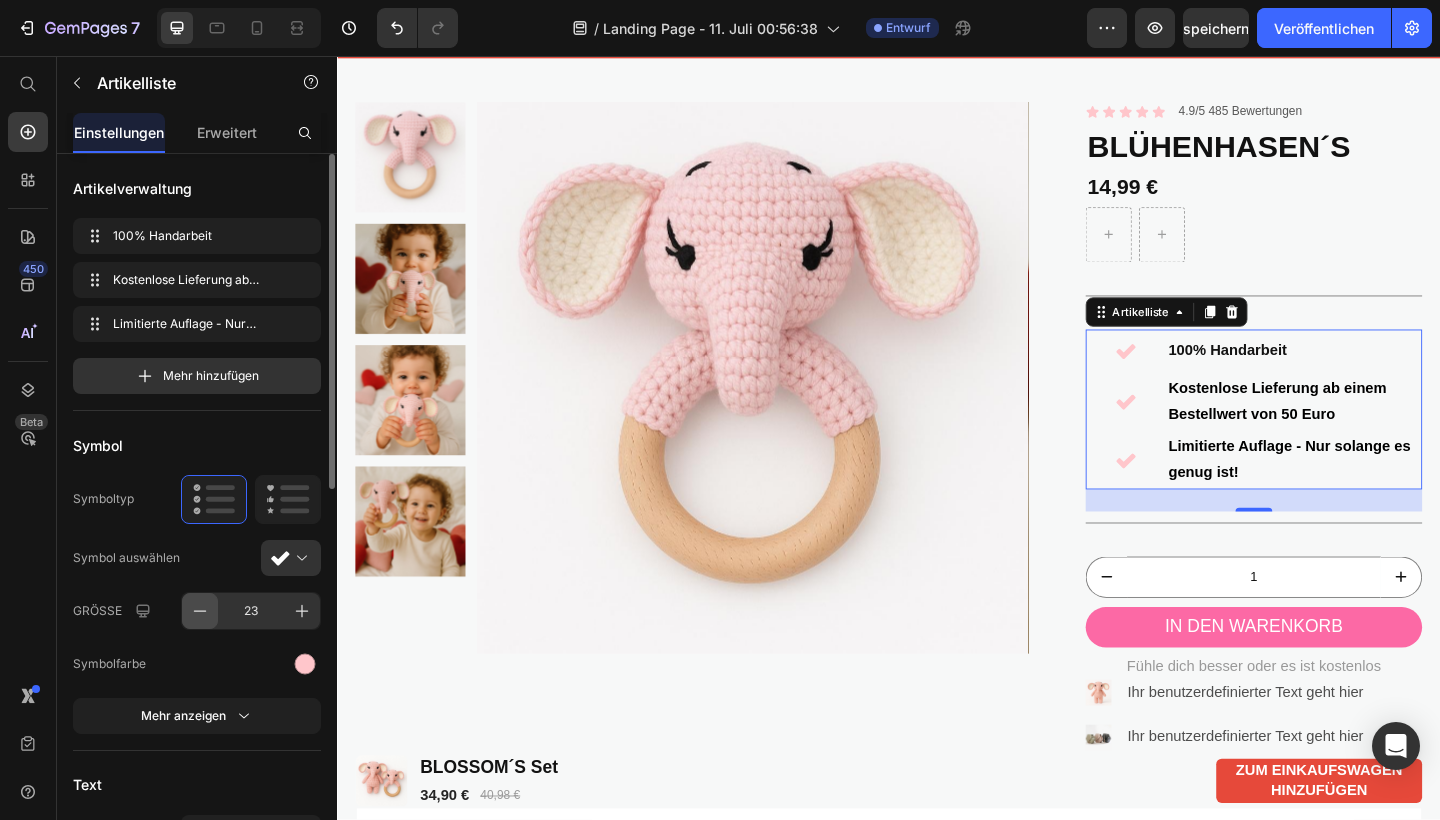 click at bounding box center [200, 611] 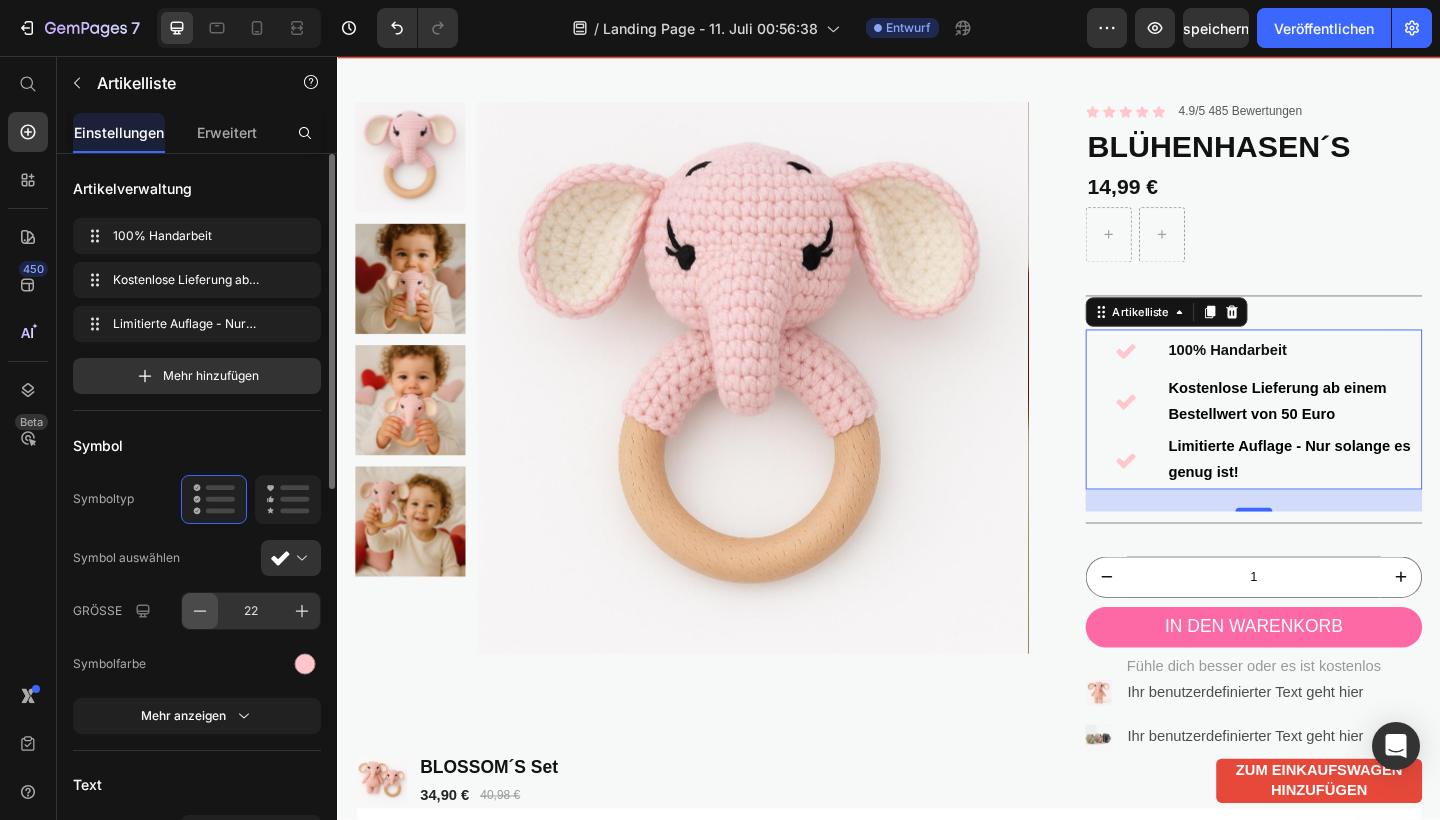 click at bounding box center [200, 611] 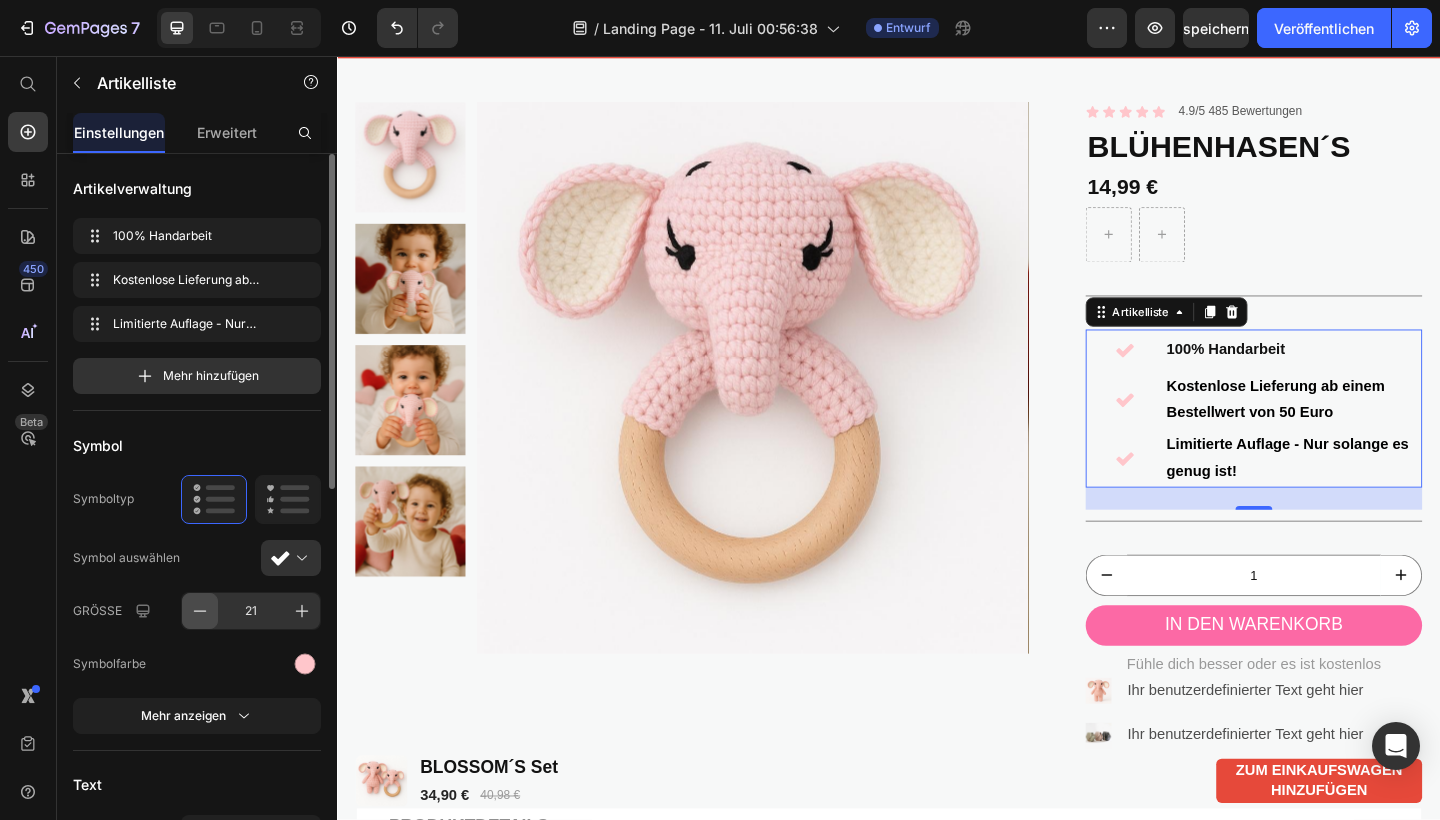 click at bounding box center (200, 611) 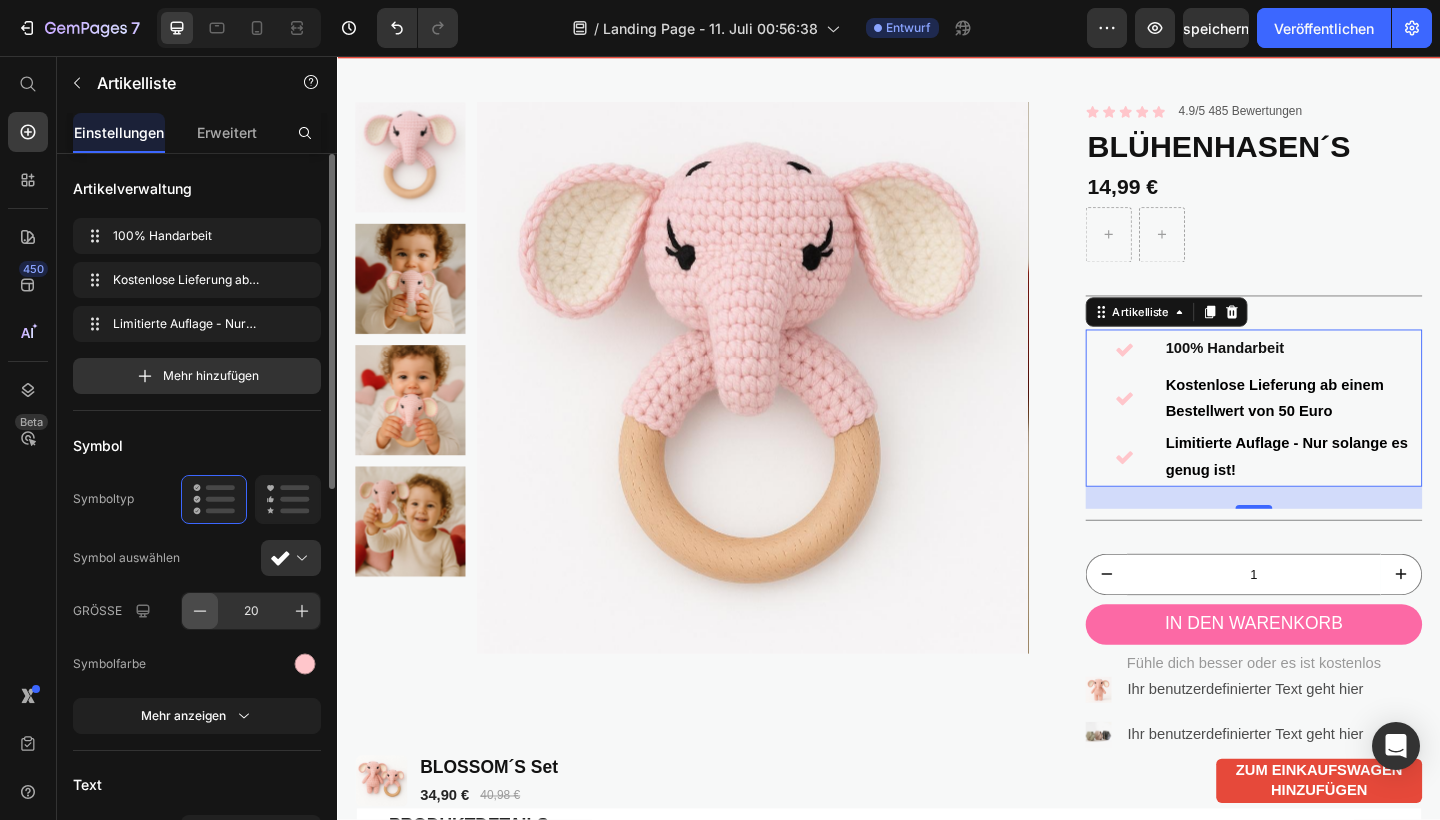 click at bounding box center (200, 611) 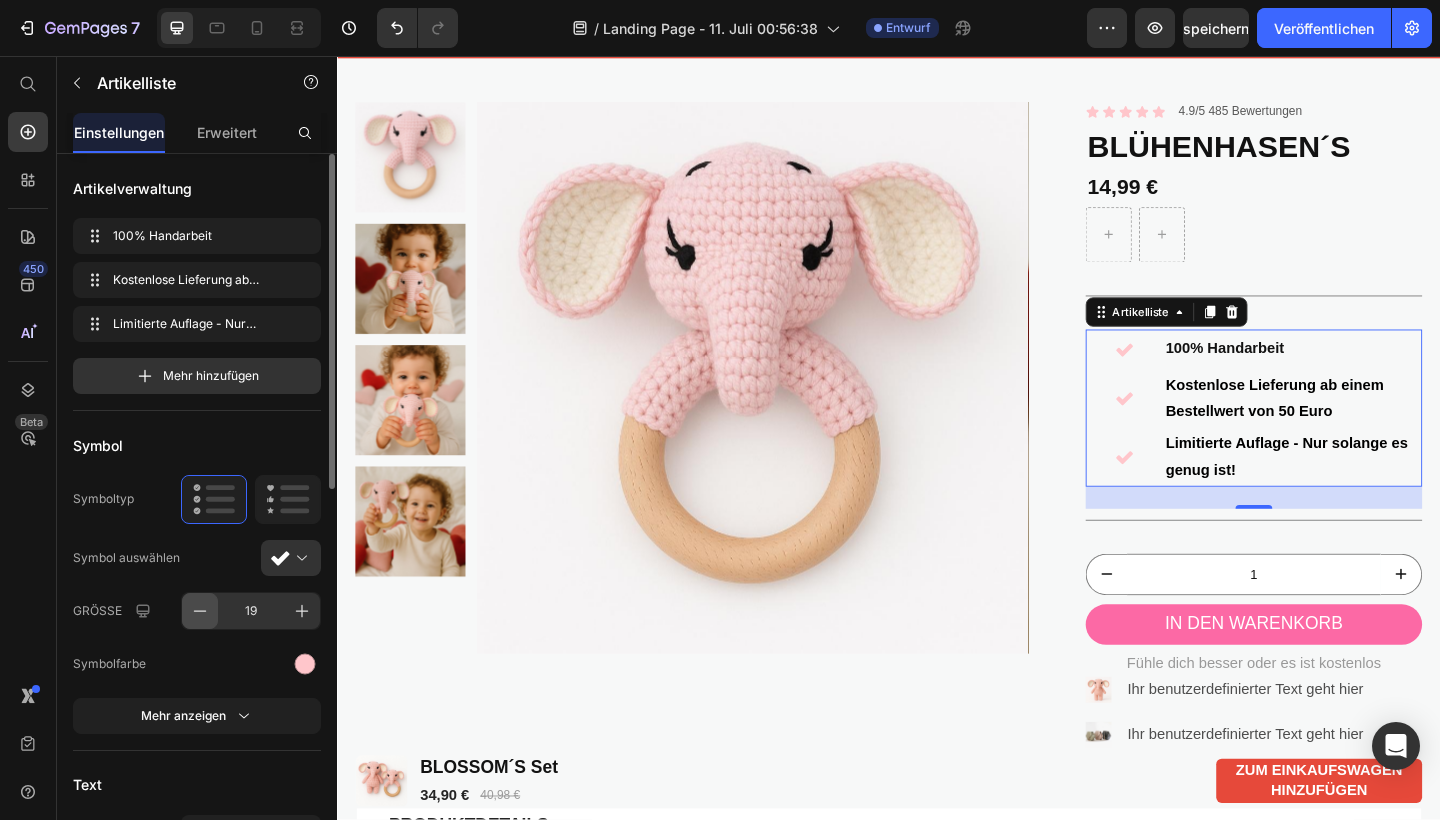 click at bounding box center (200, 611) 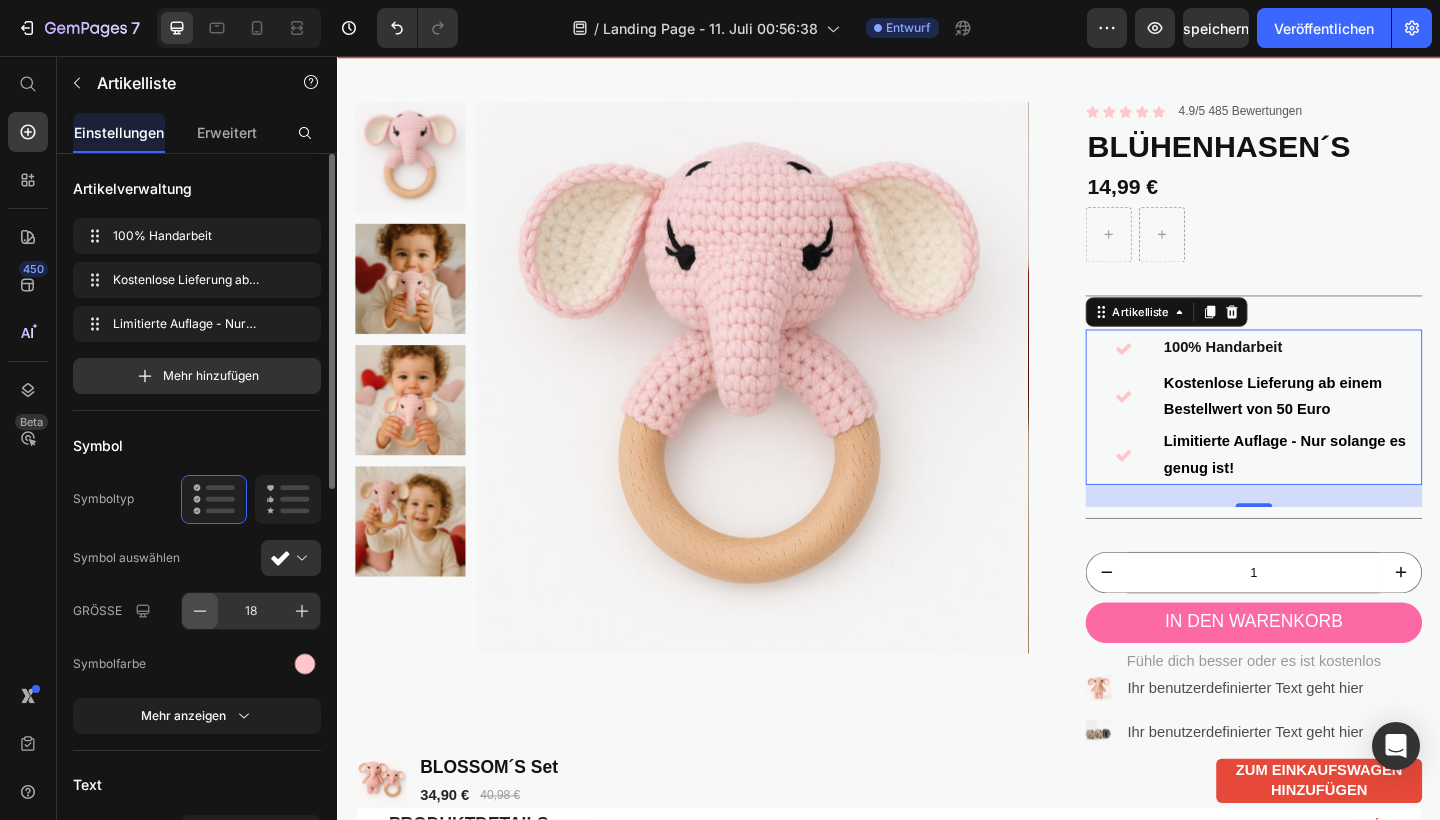 click at bounding box center [200, 611] 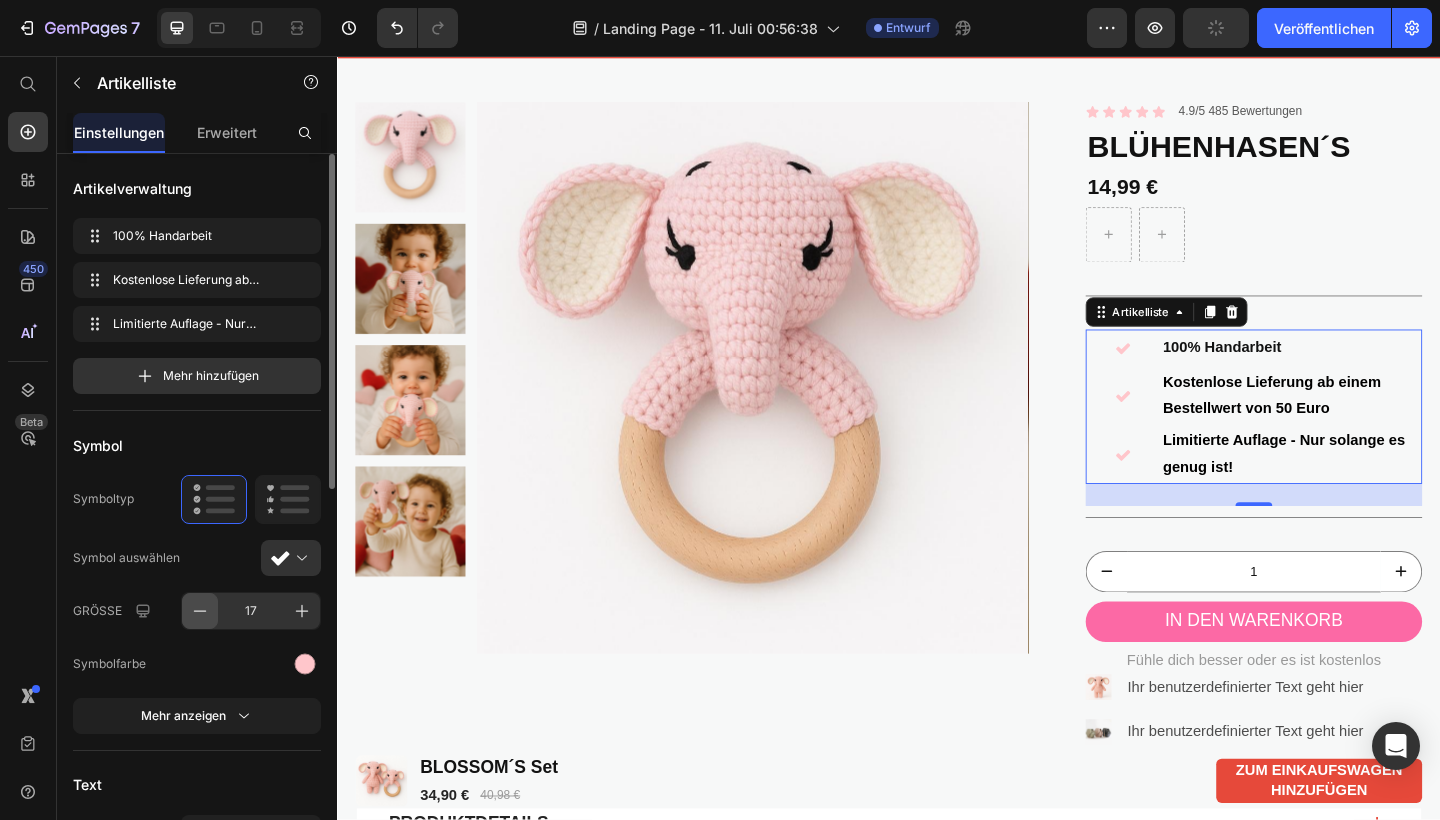 click at bounding box center (200, 611) 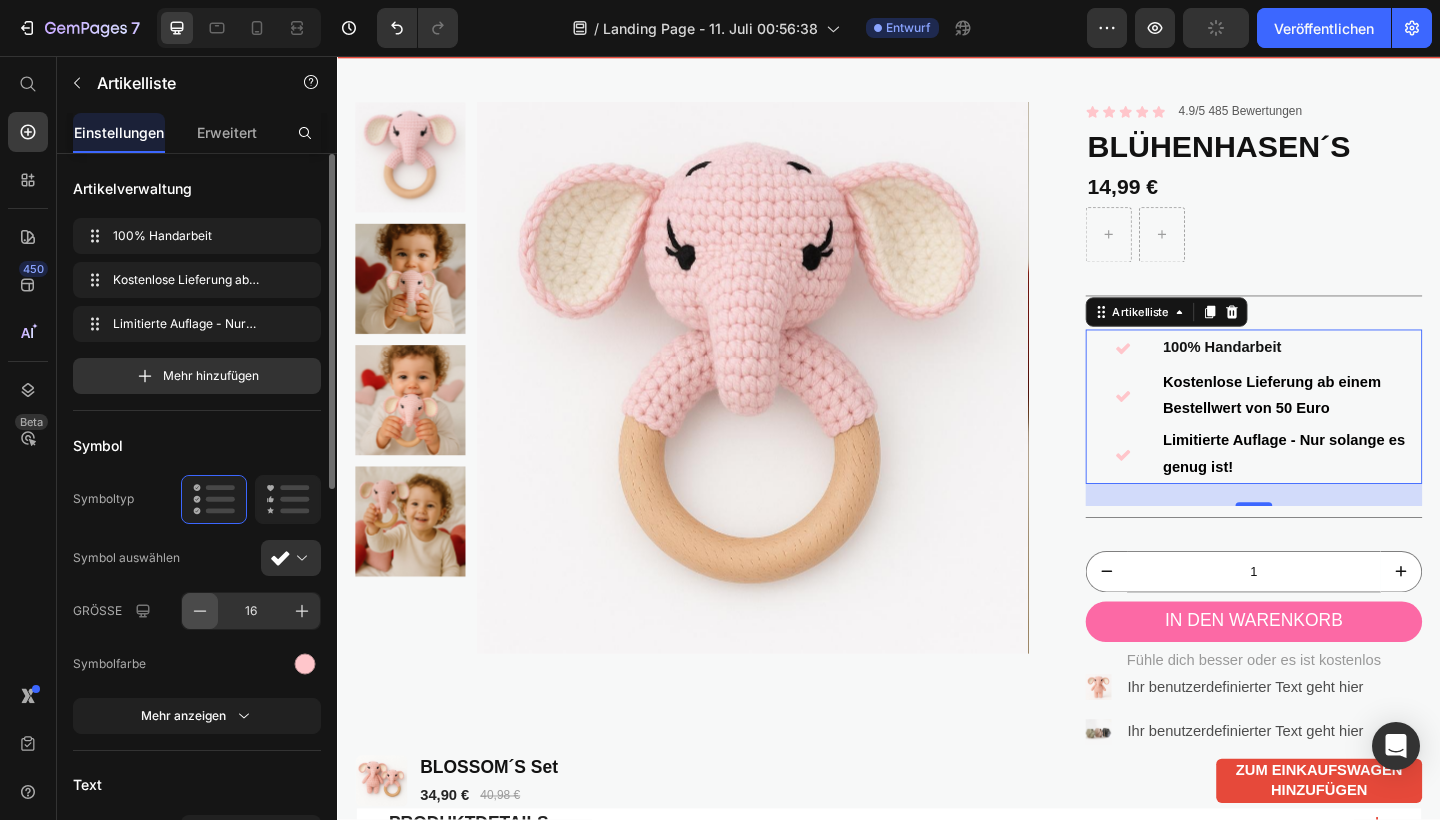 click at bounding box center [200, 611] 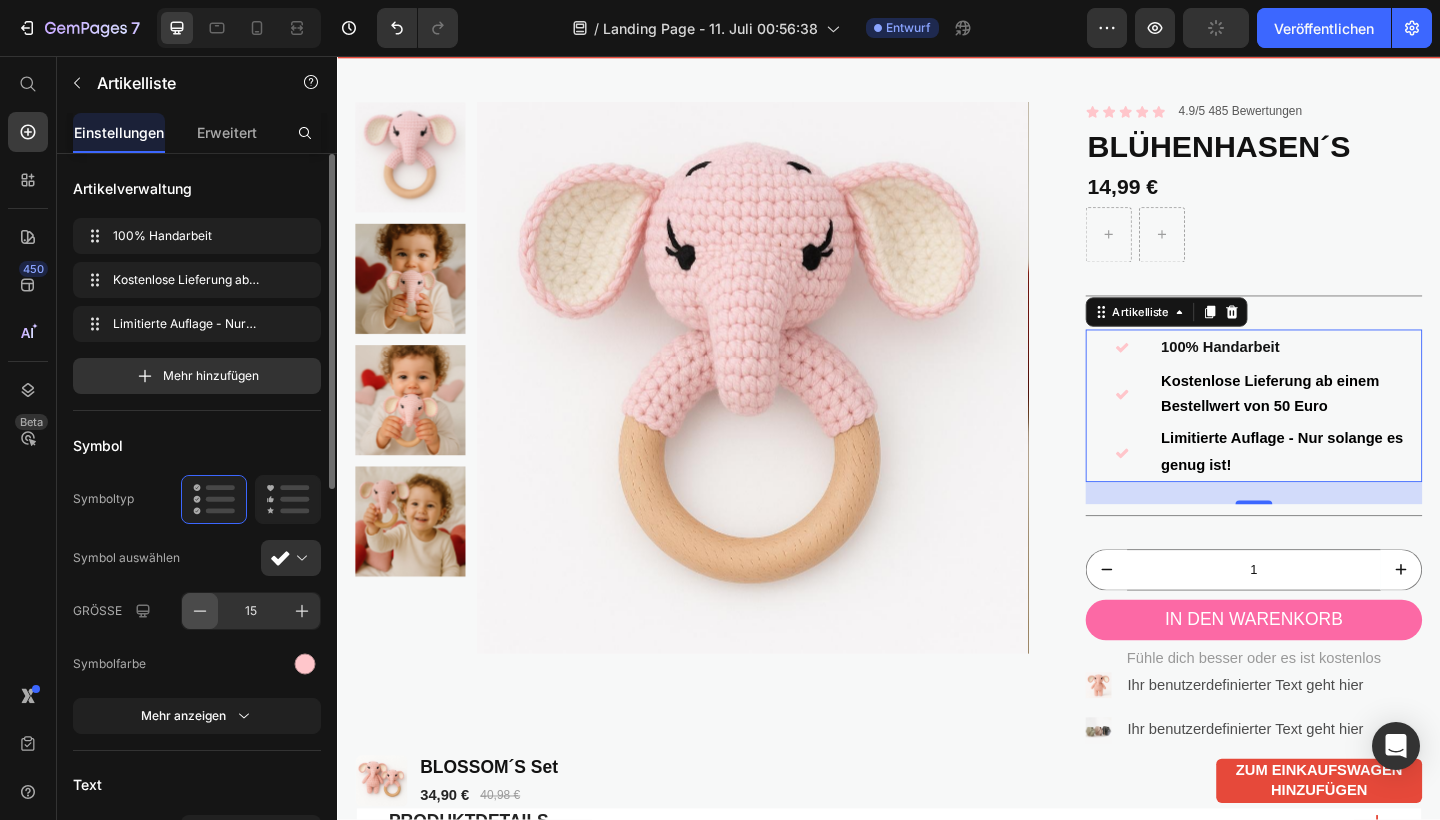 click at bounding box center [200, 611] 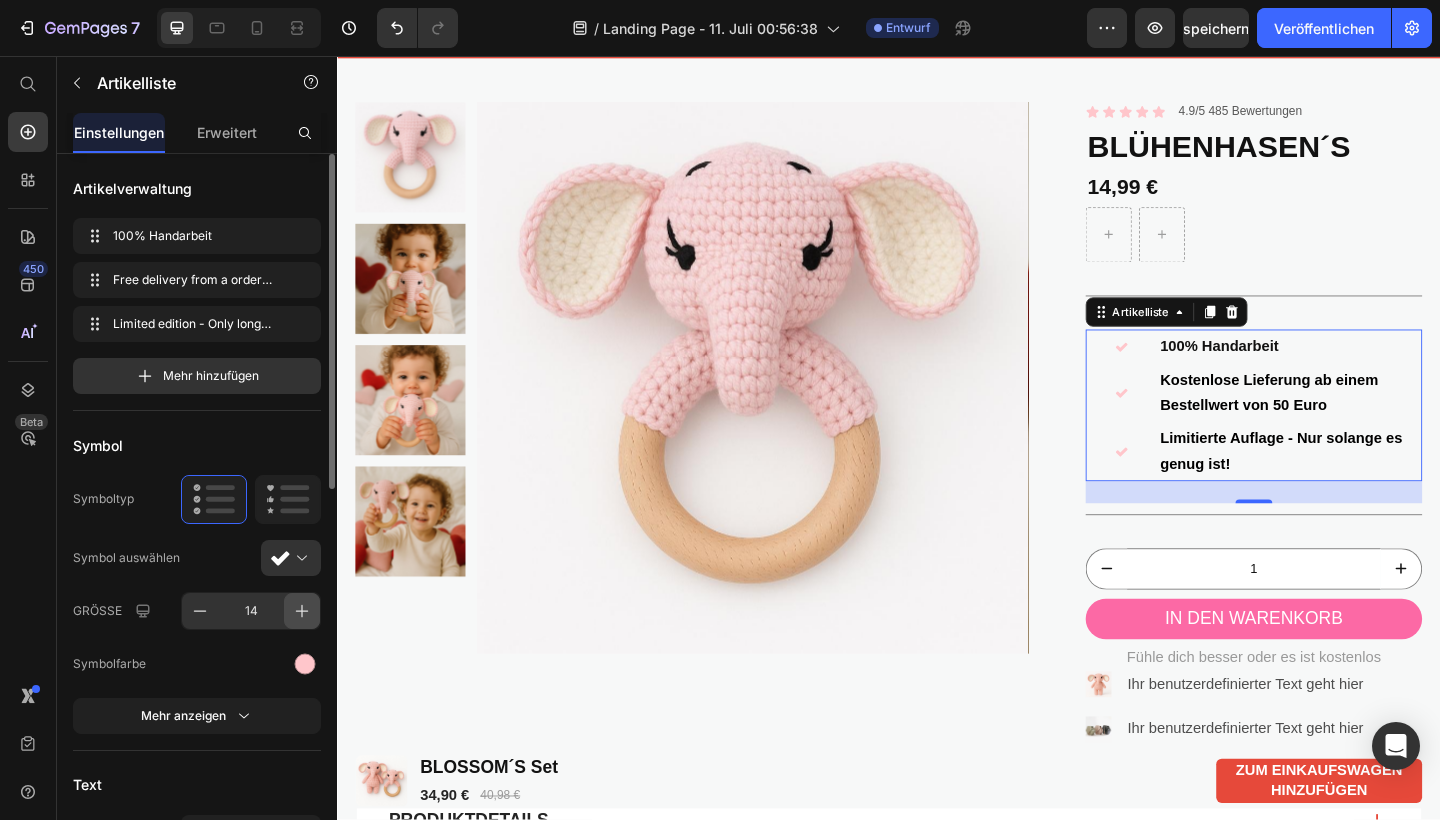 click 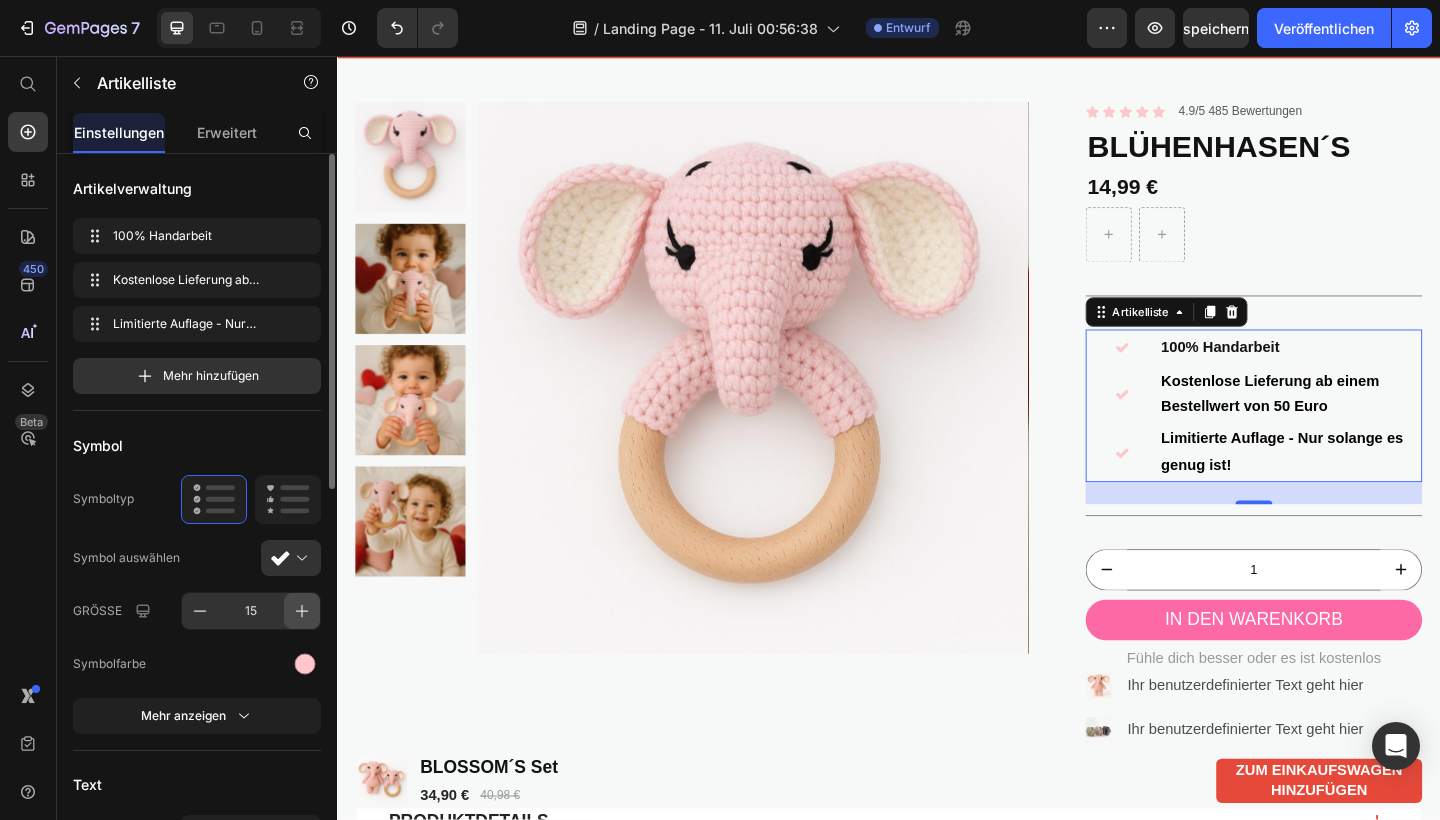 click 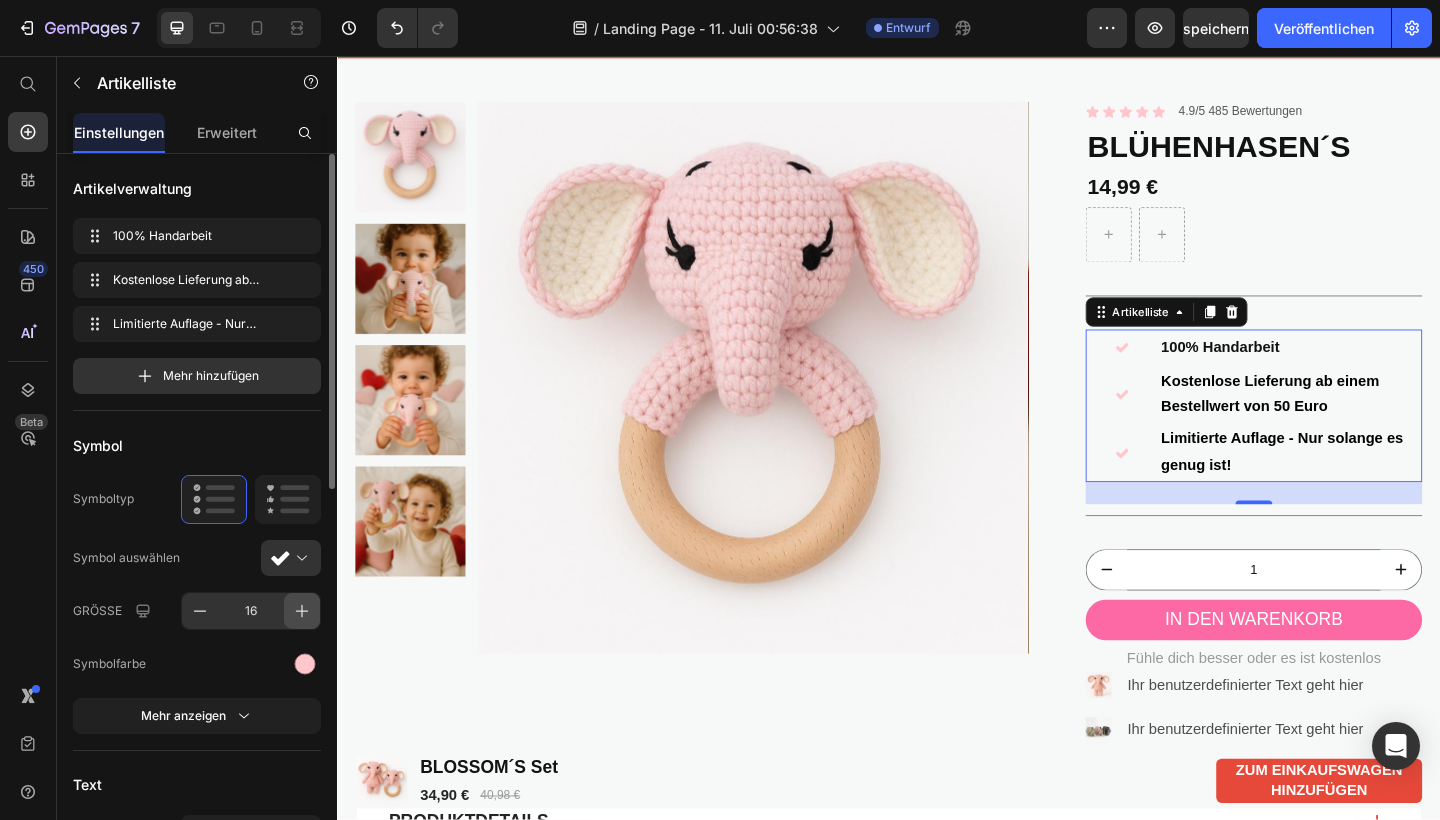 click 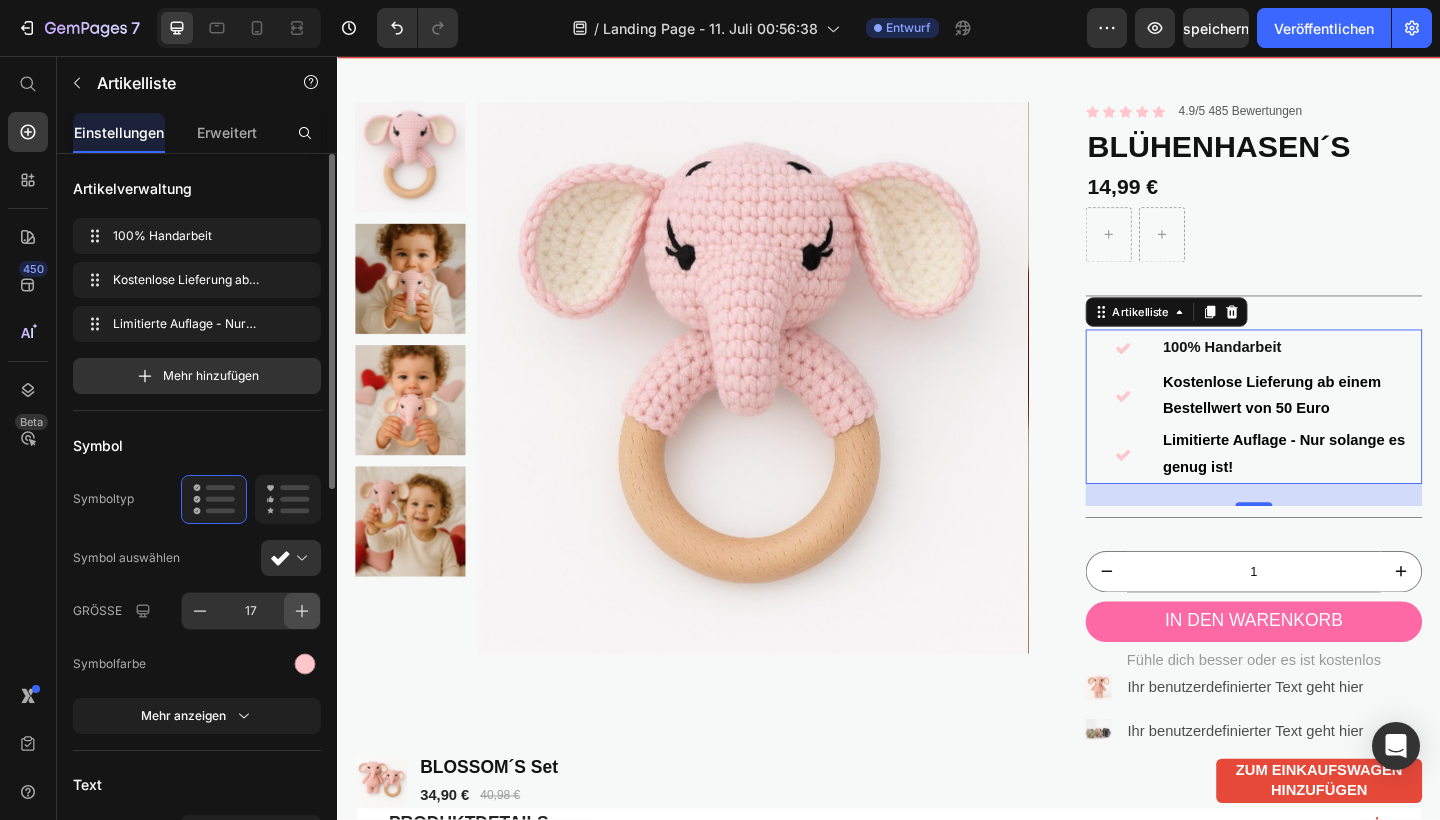 click 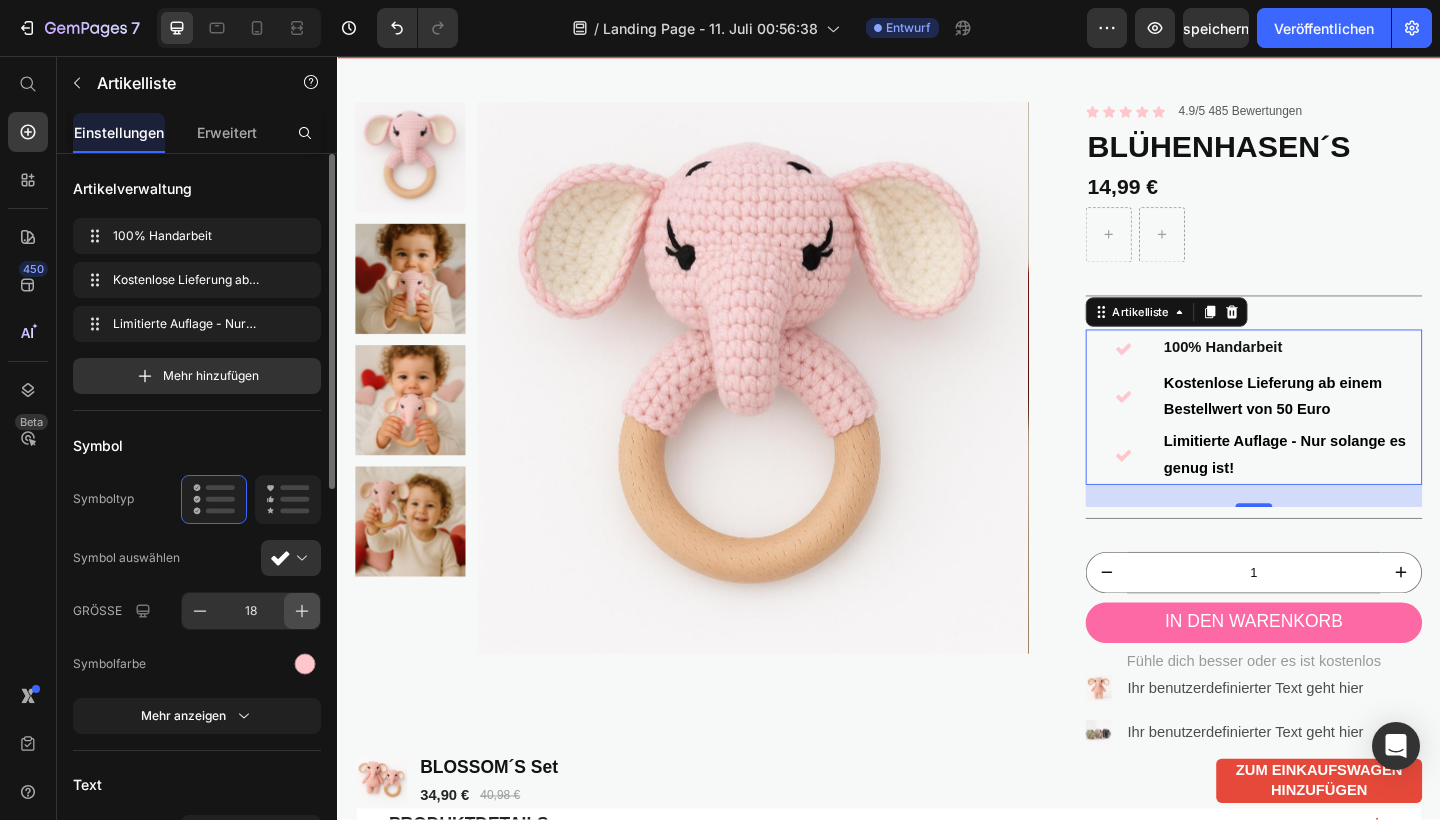 click 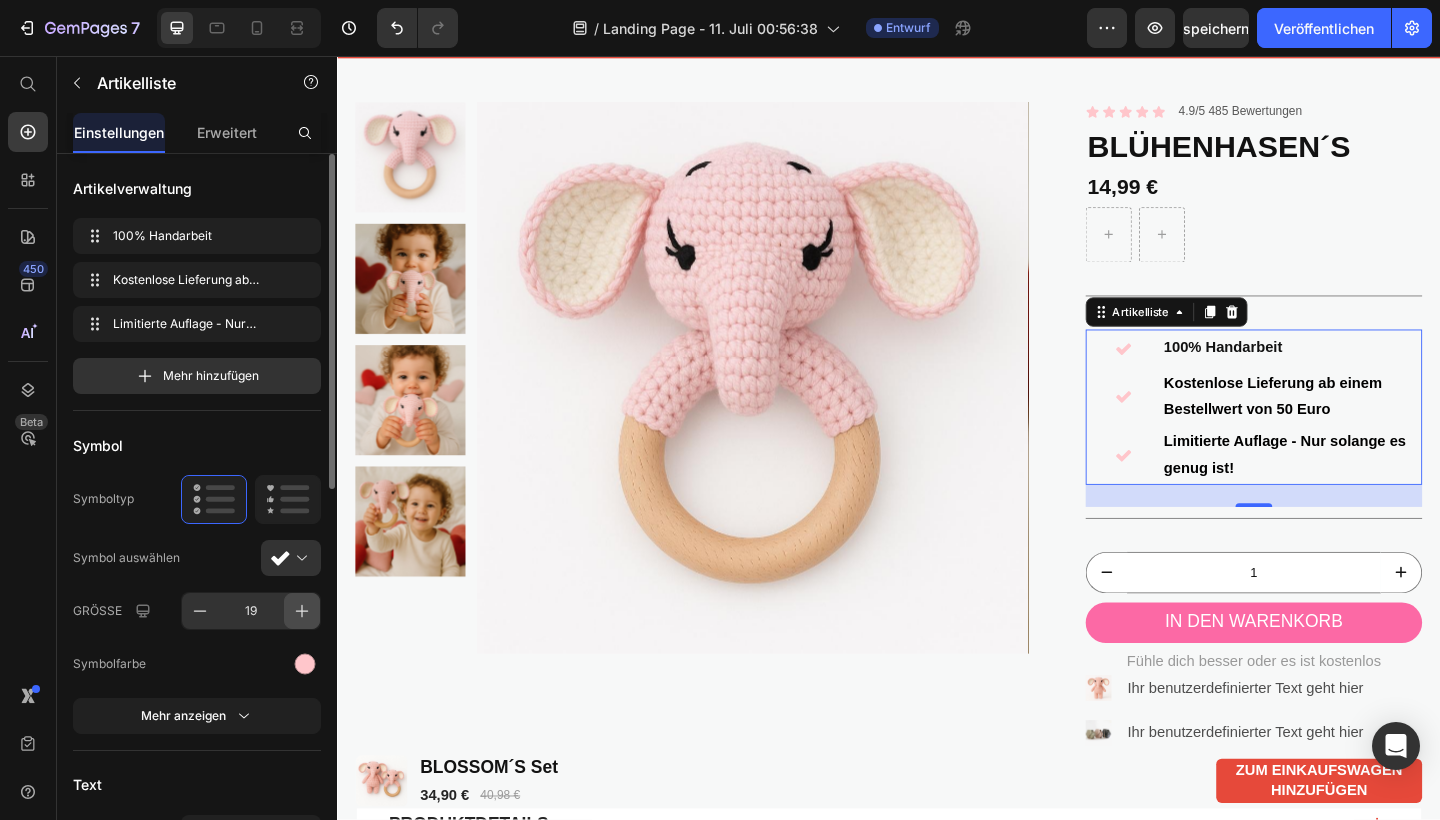 click 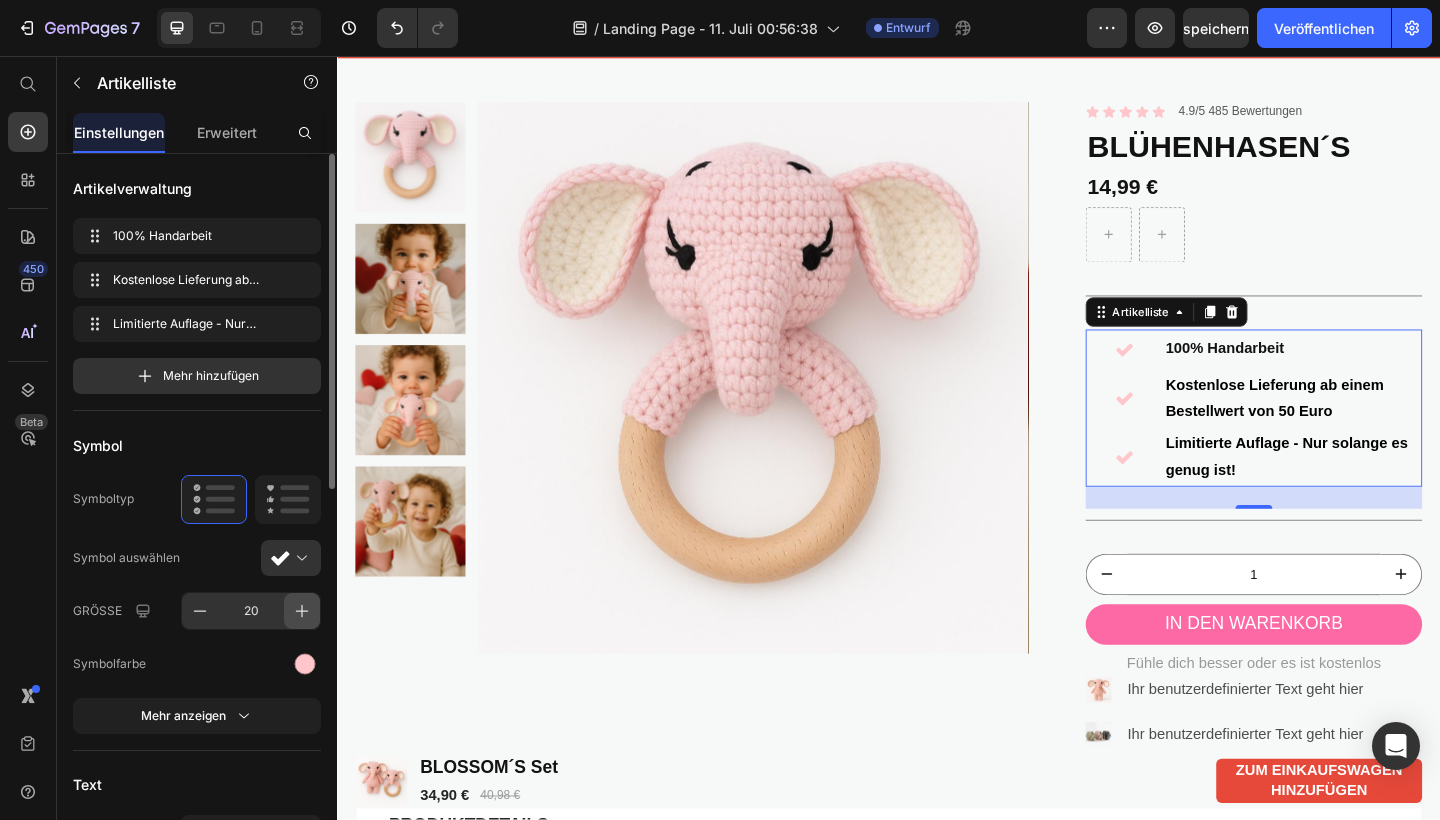 click 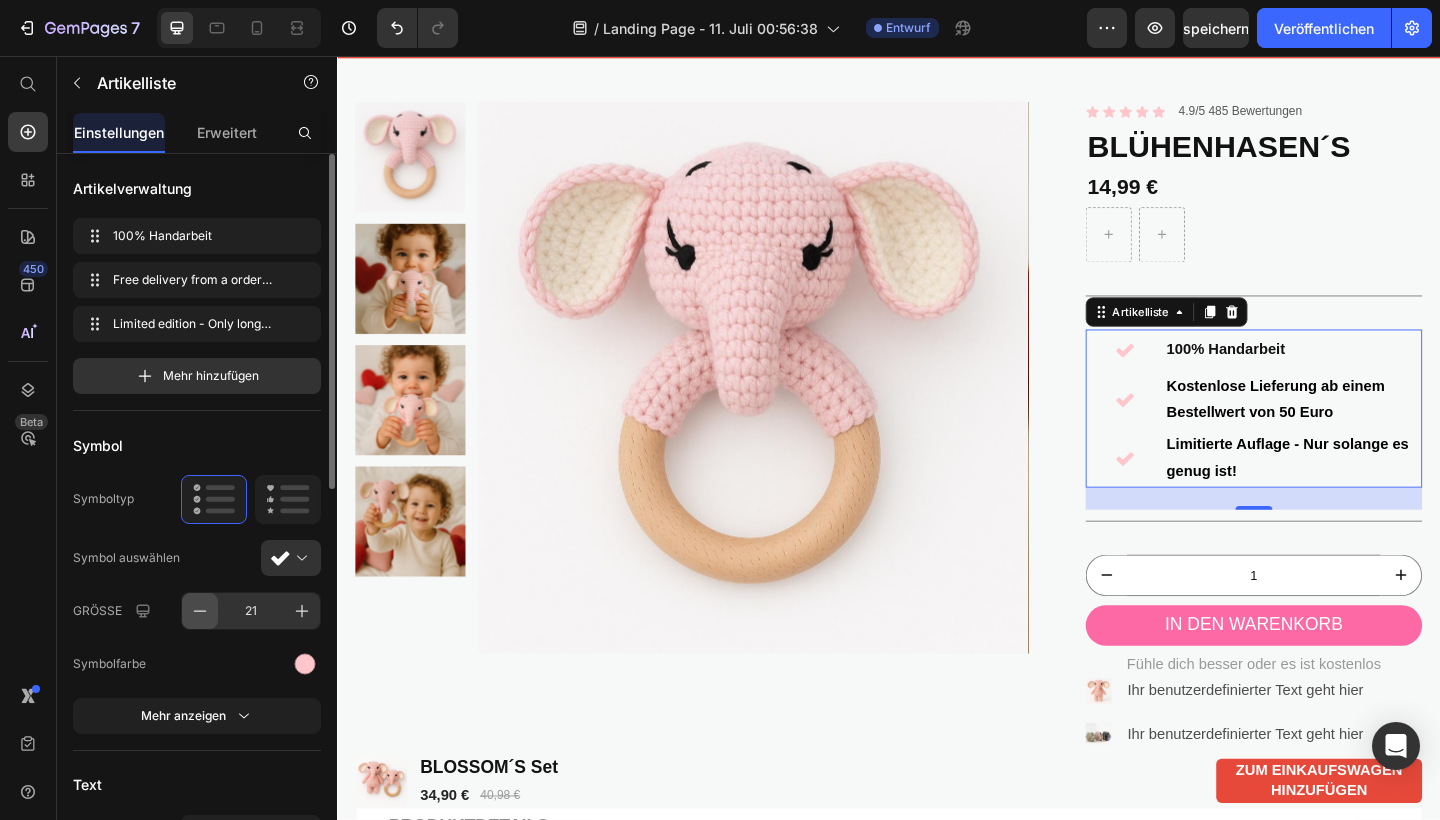 click 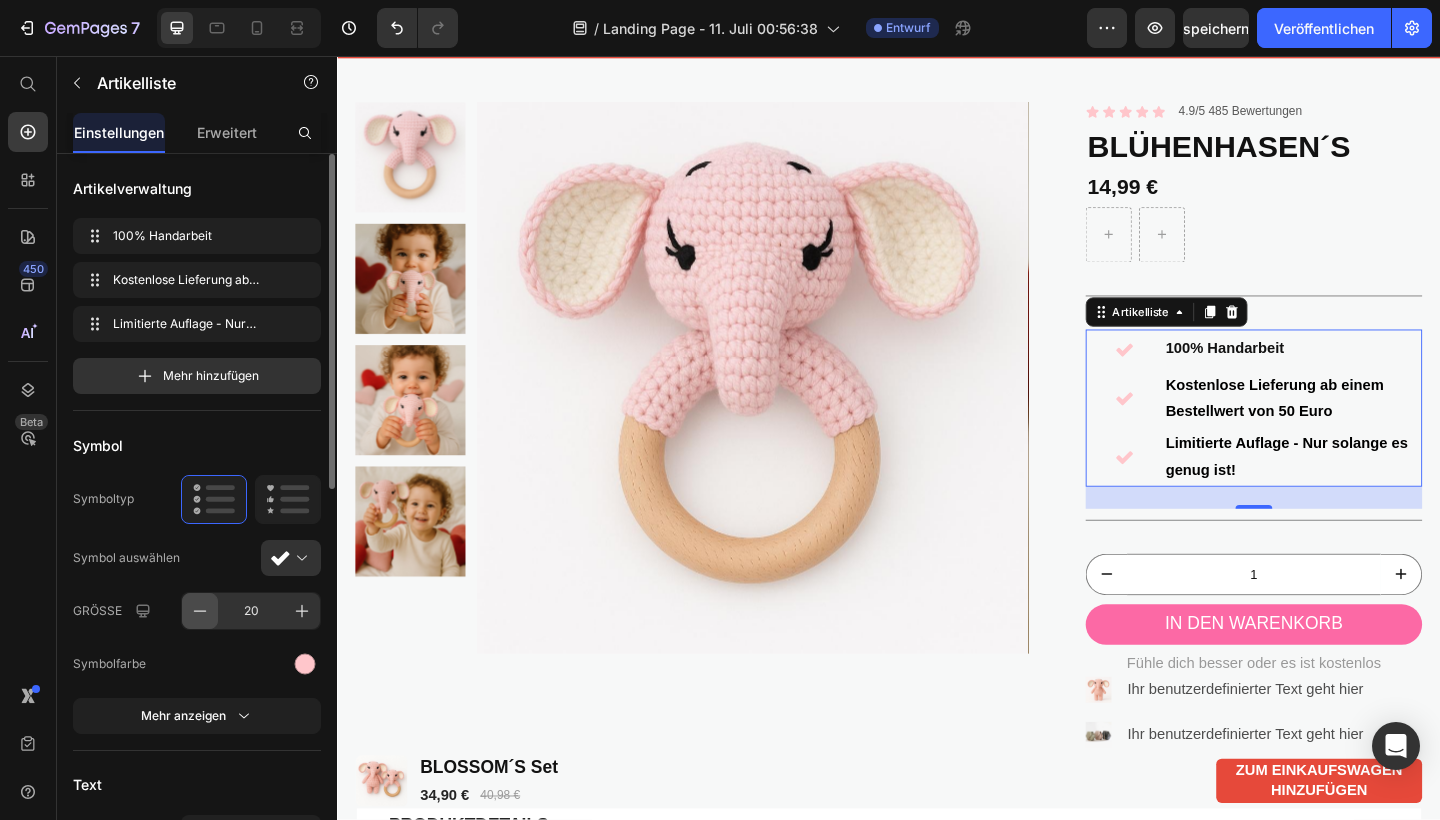 click 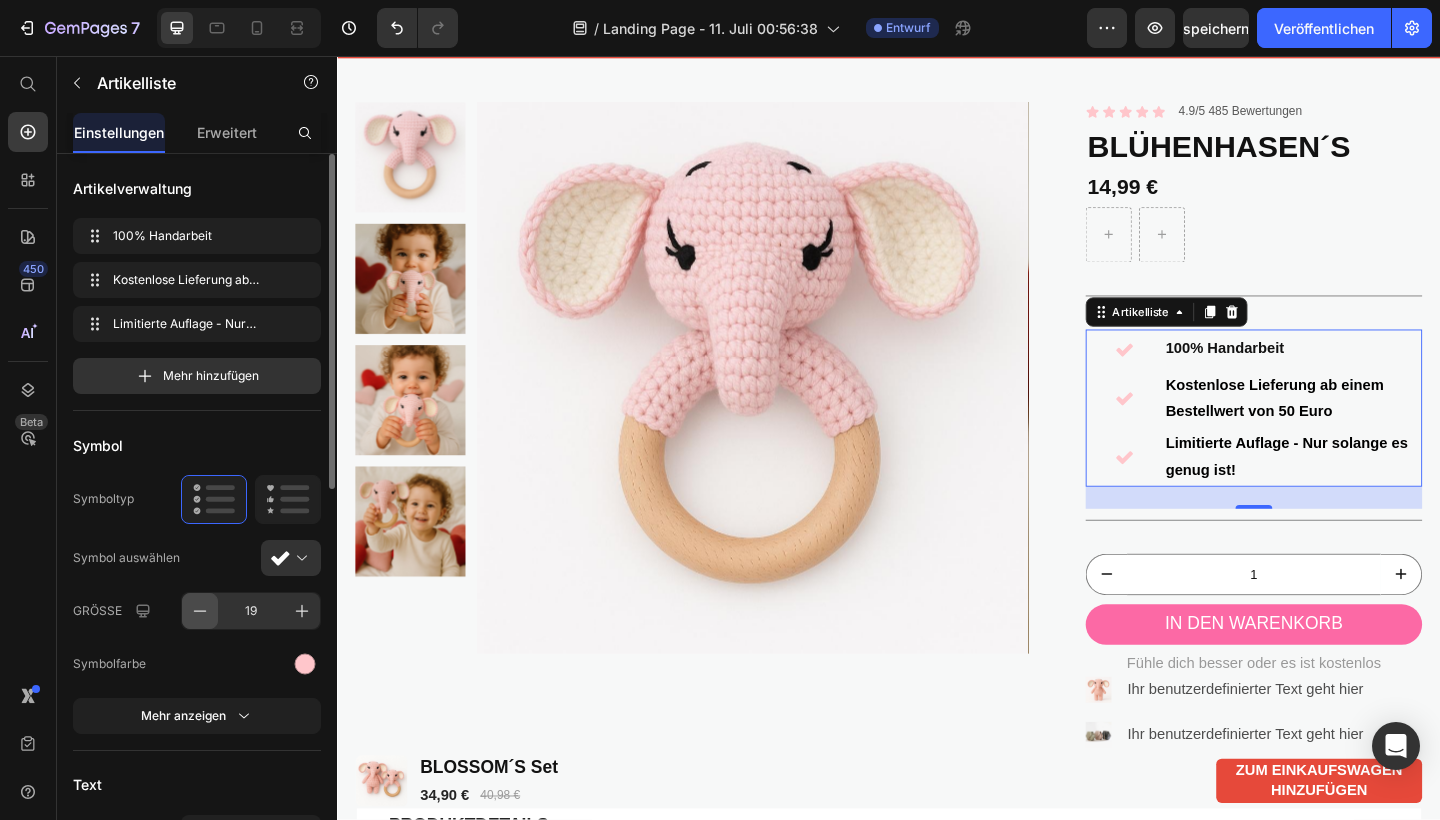 click 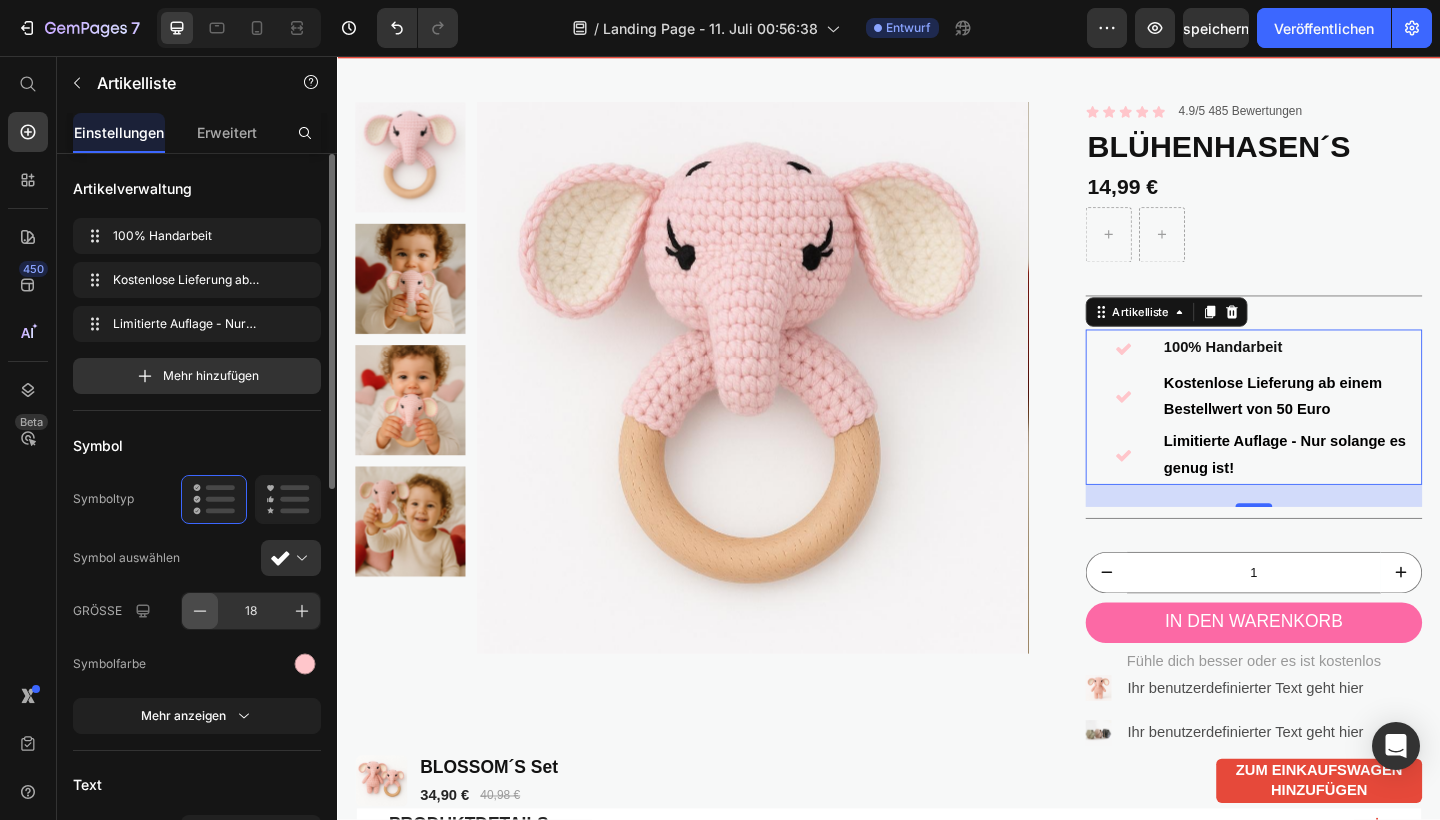 click 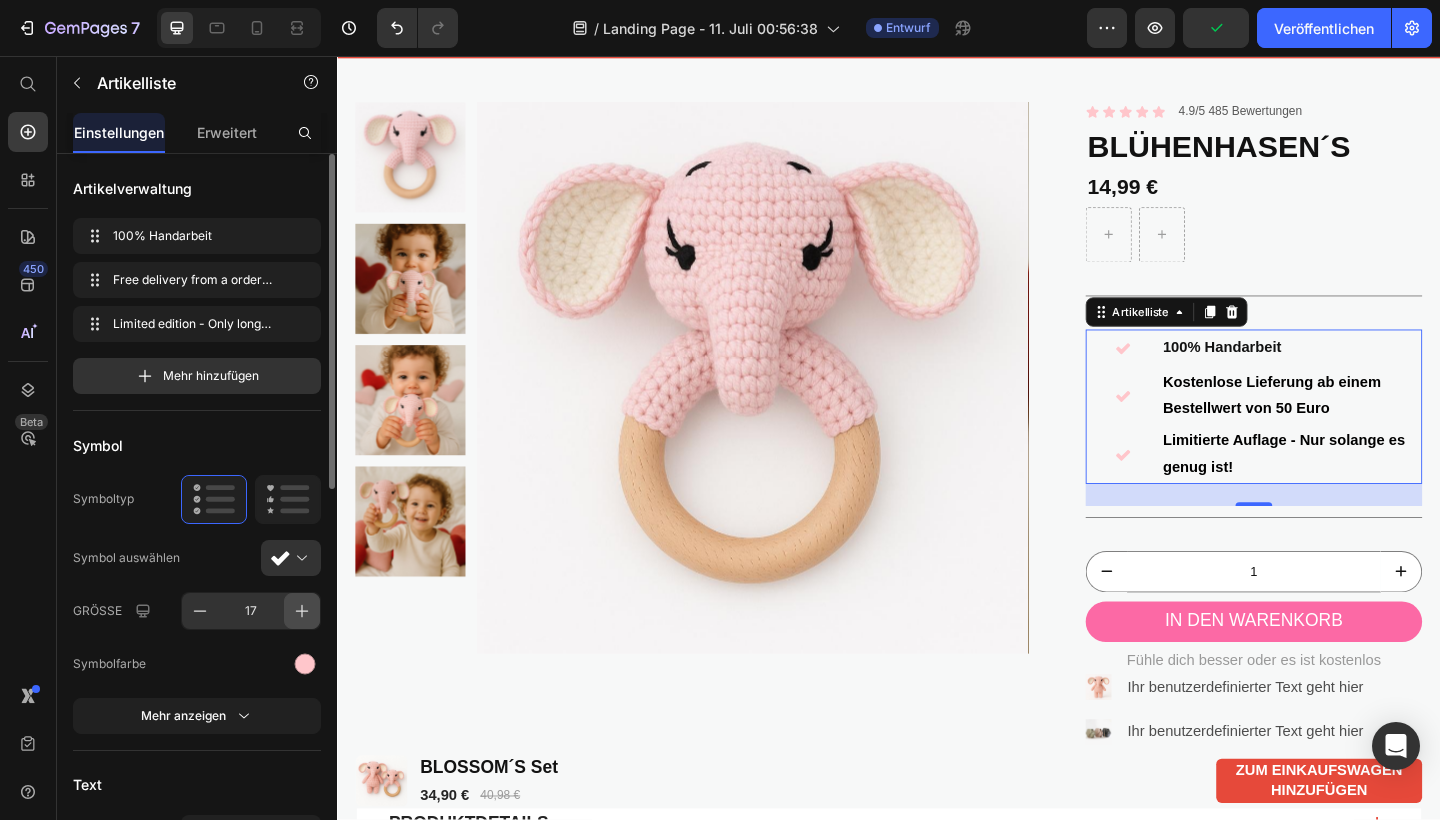 click at bounding box center [302, 611] 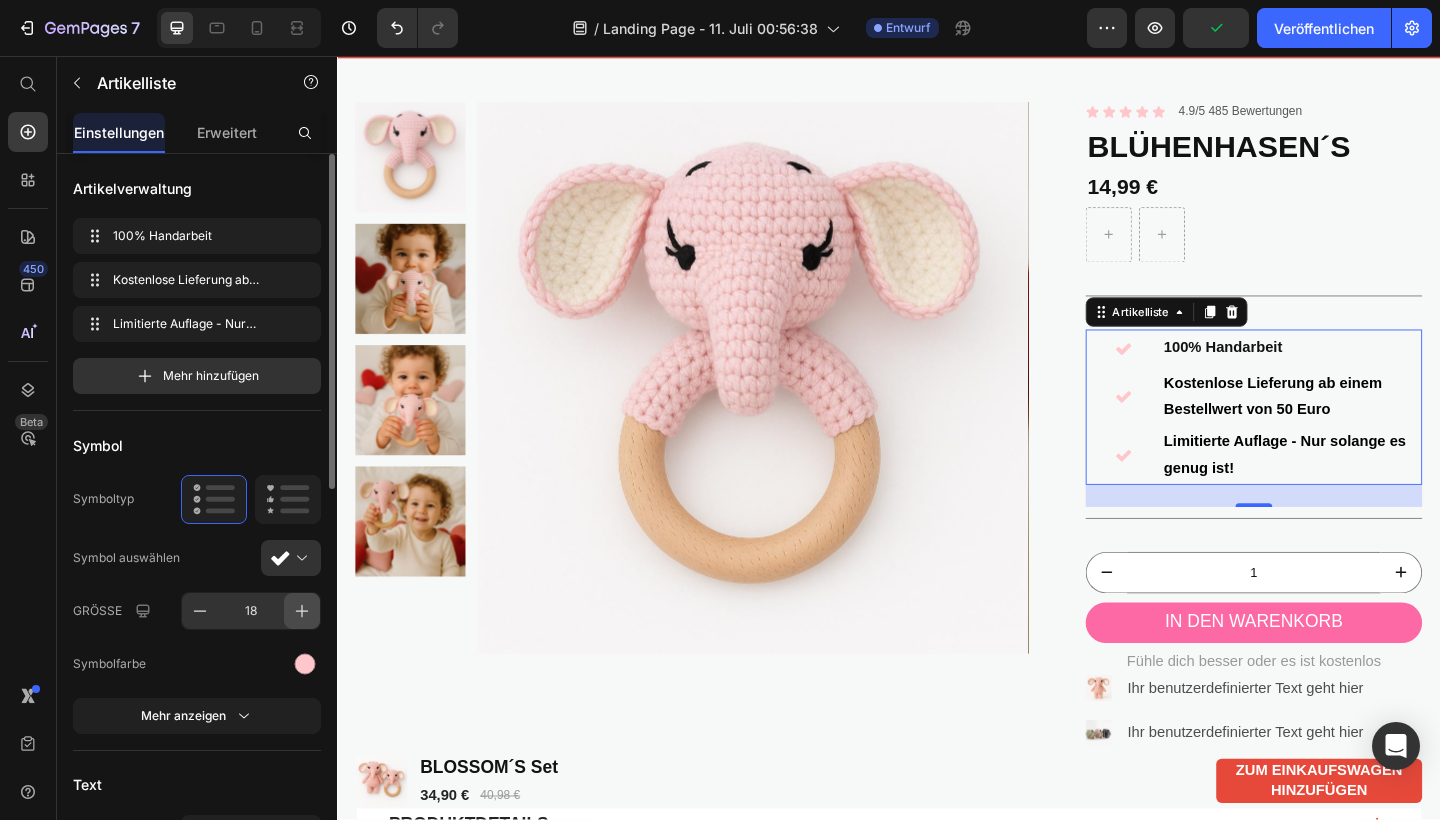 click at bounding box center [302, 611] 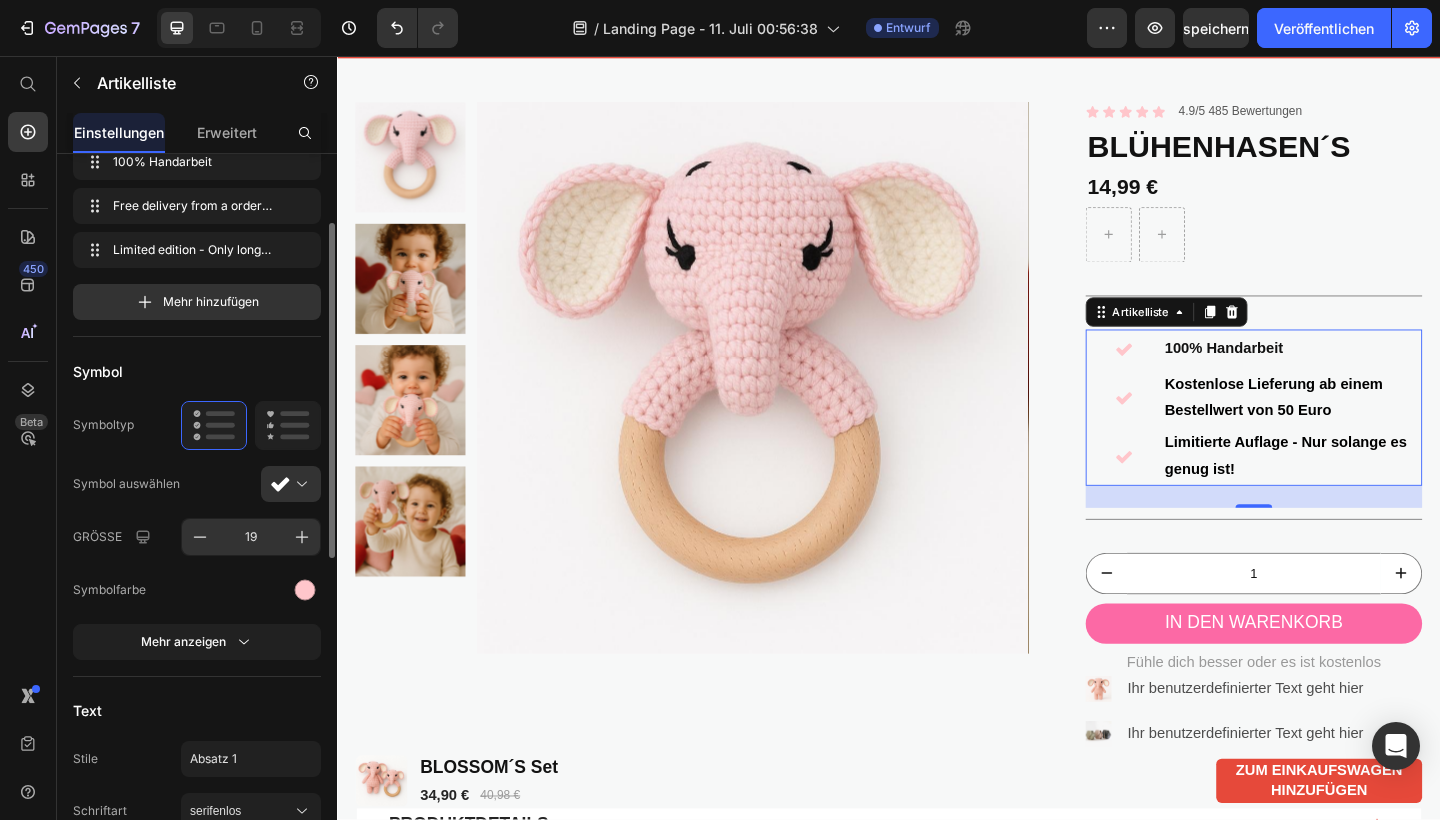 scroll, scrollTop: 123, scrollLeft: 0, axis: vertical 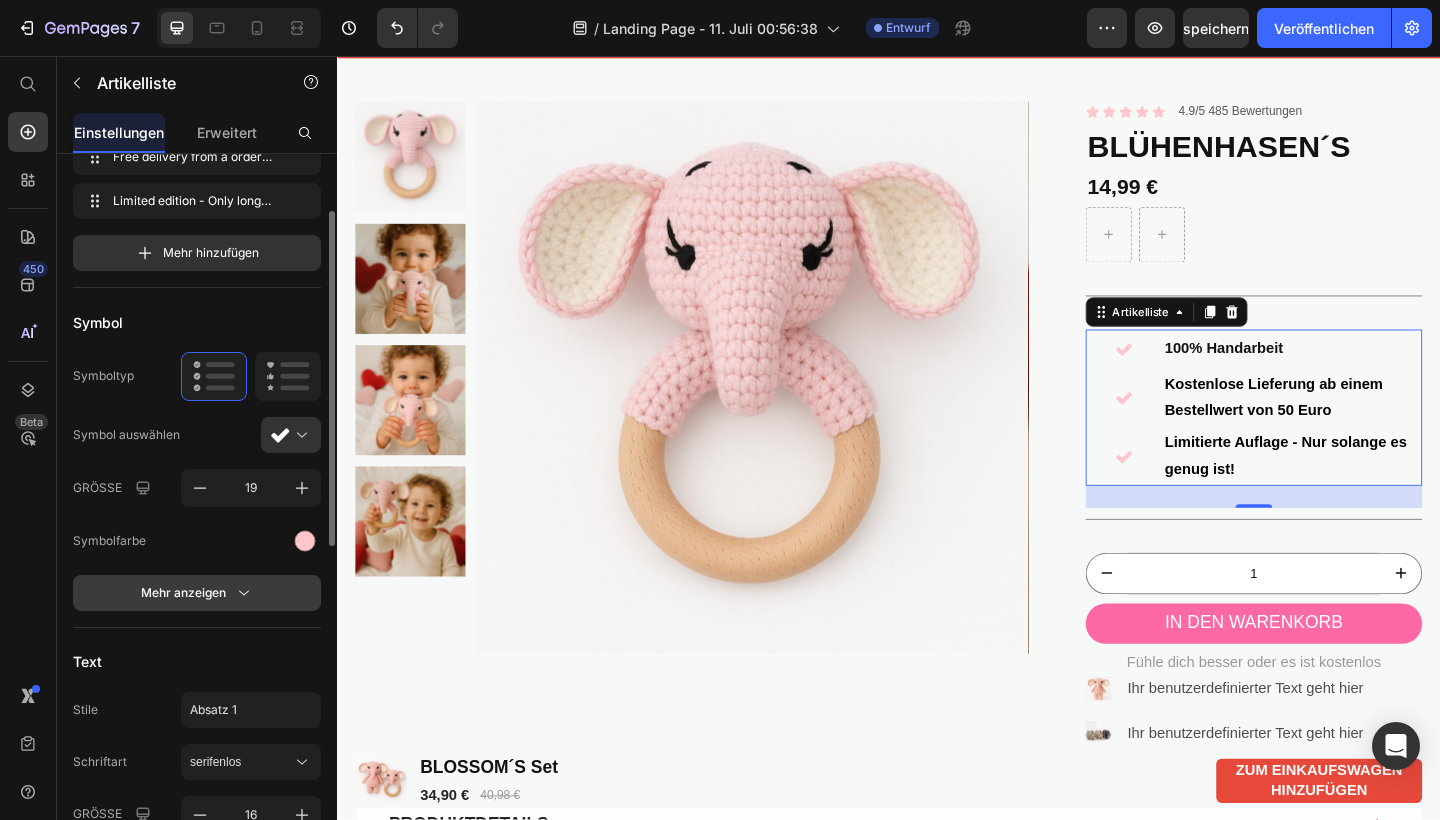 click 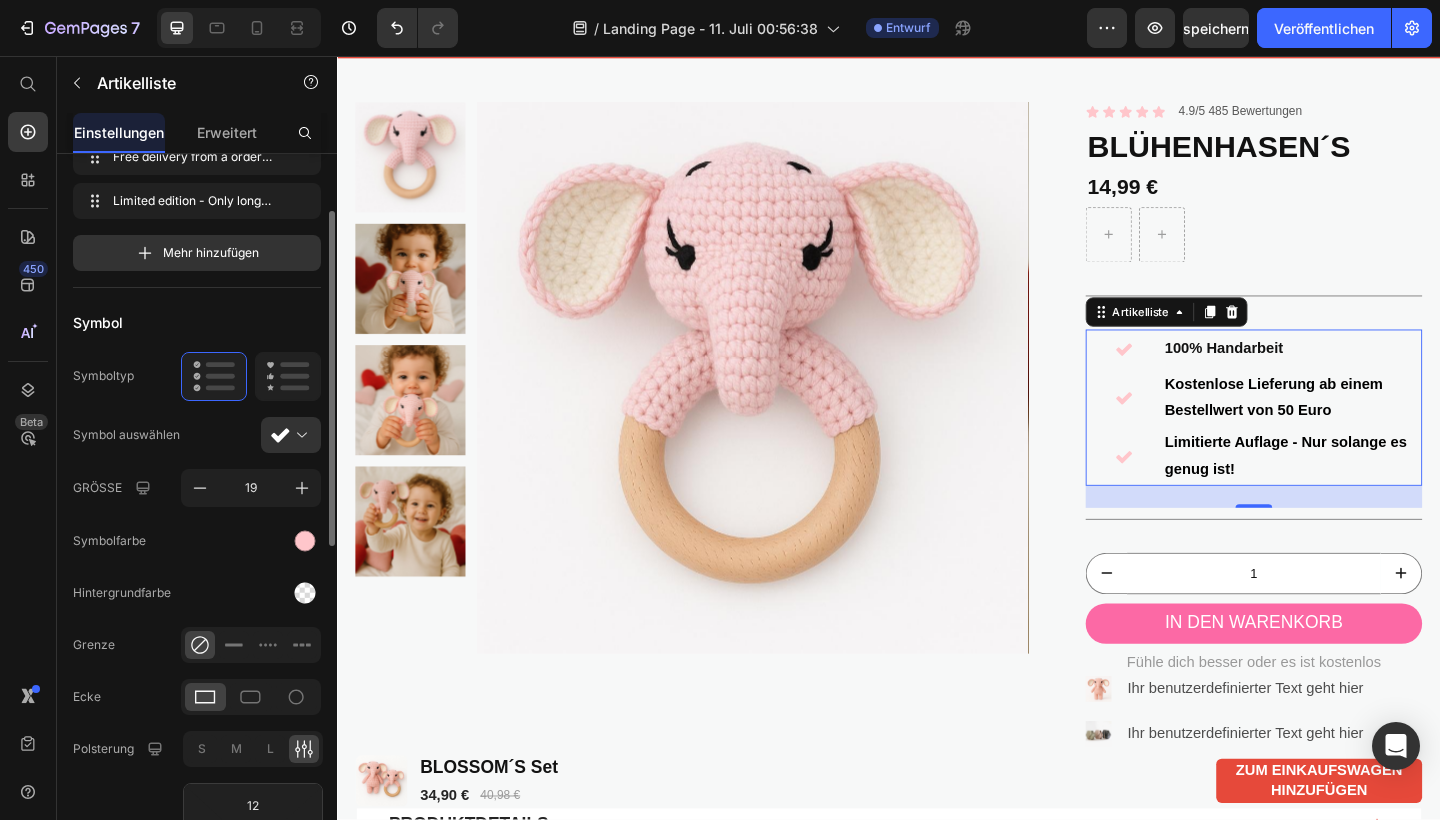 click on "Hintergrundfarbe" 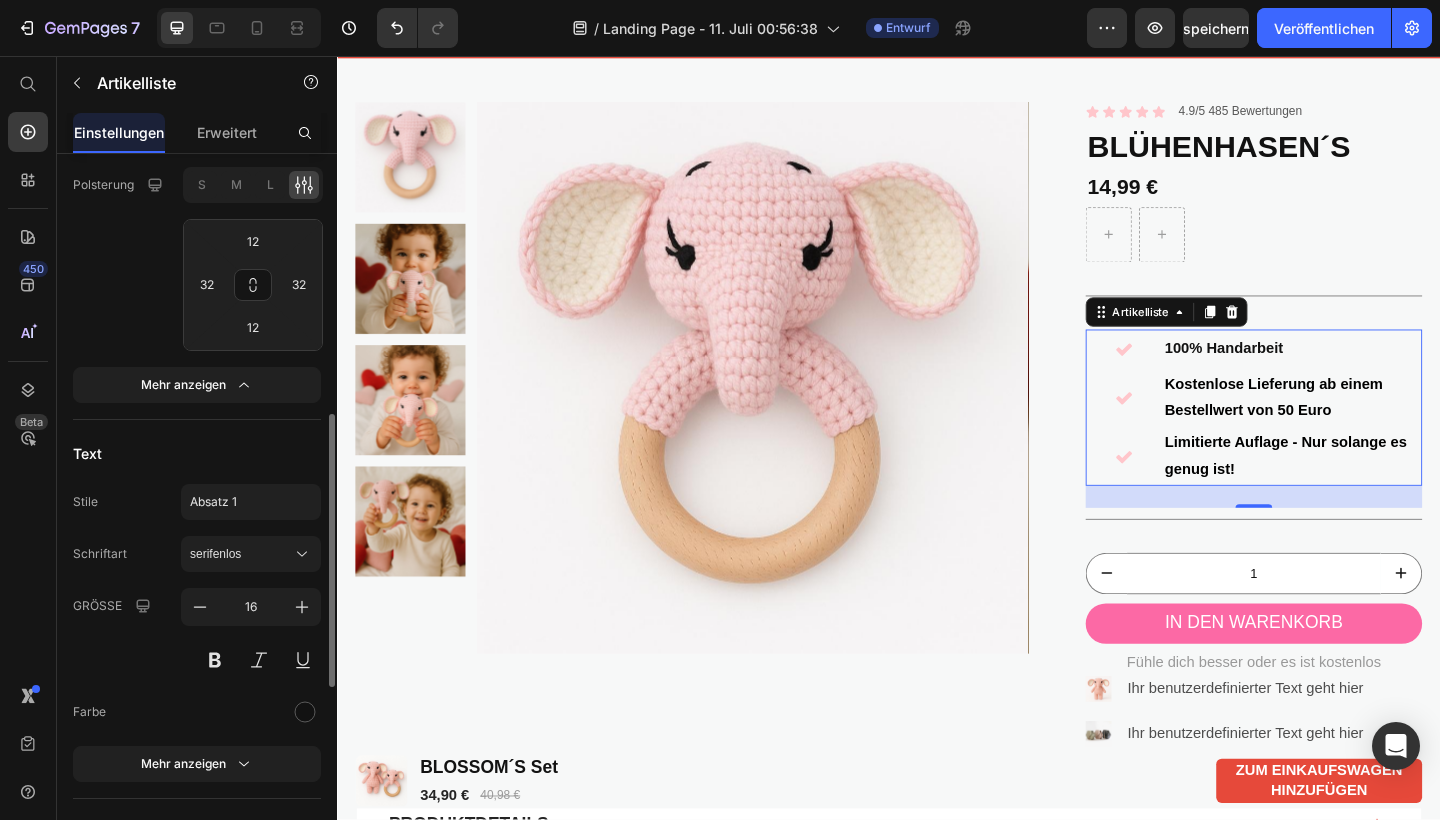 scroll, scrollTop: 689, scrollLeft: 0, axis: vertical 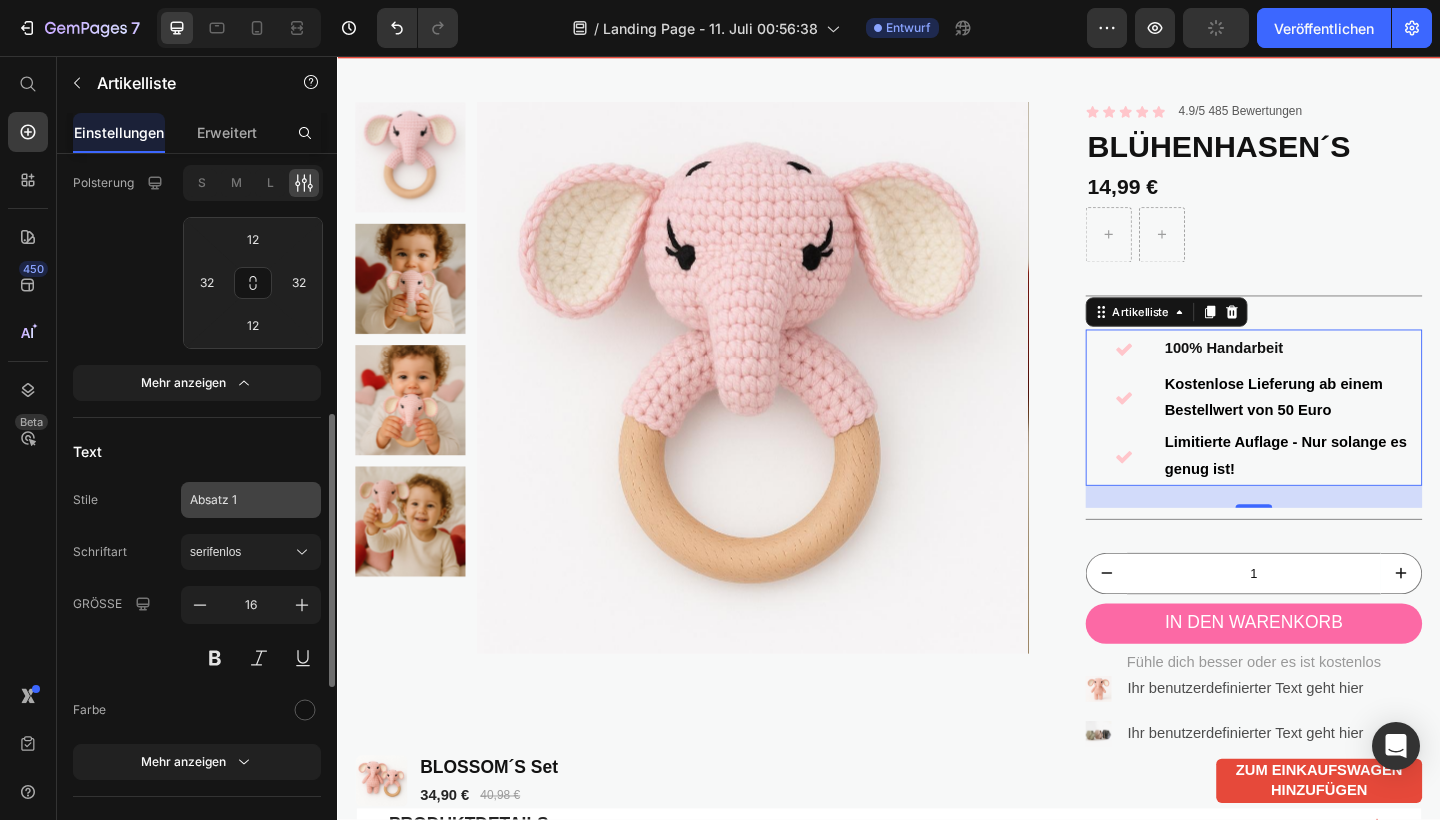 click on "Absatz 1" at bounding box center [239, 500] 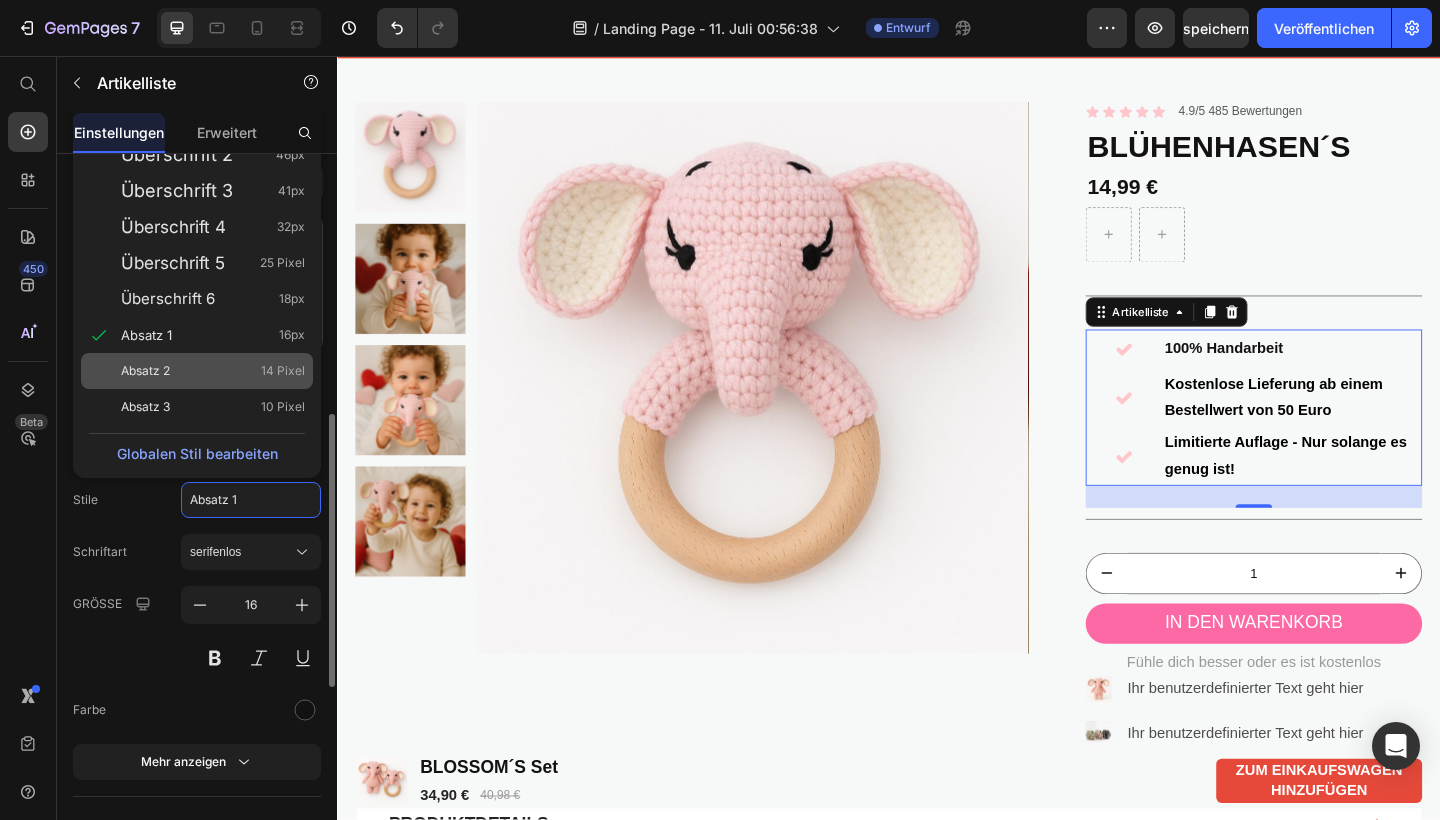 click on "Absatz 2 14 Pixel" 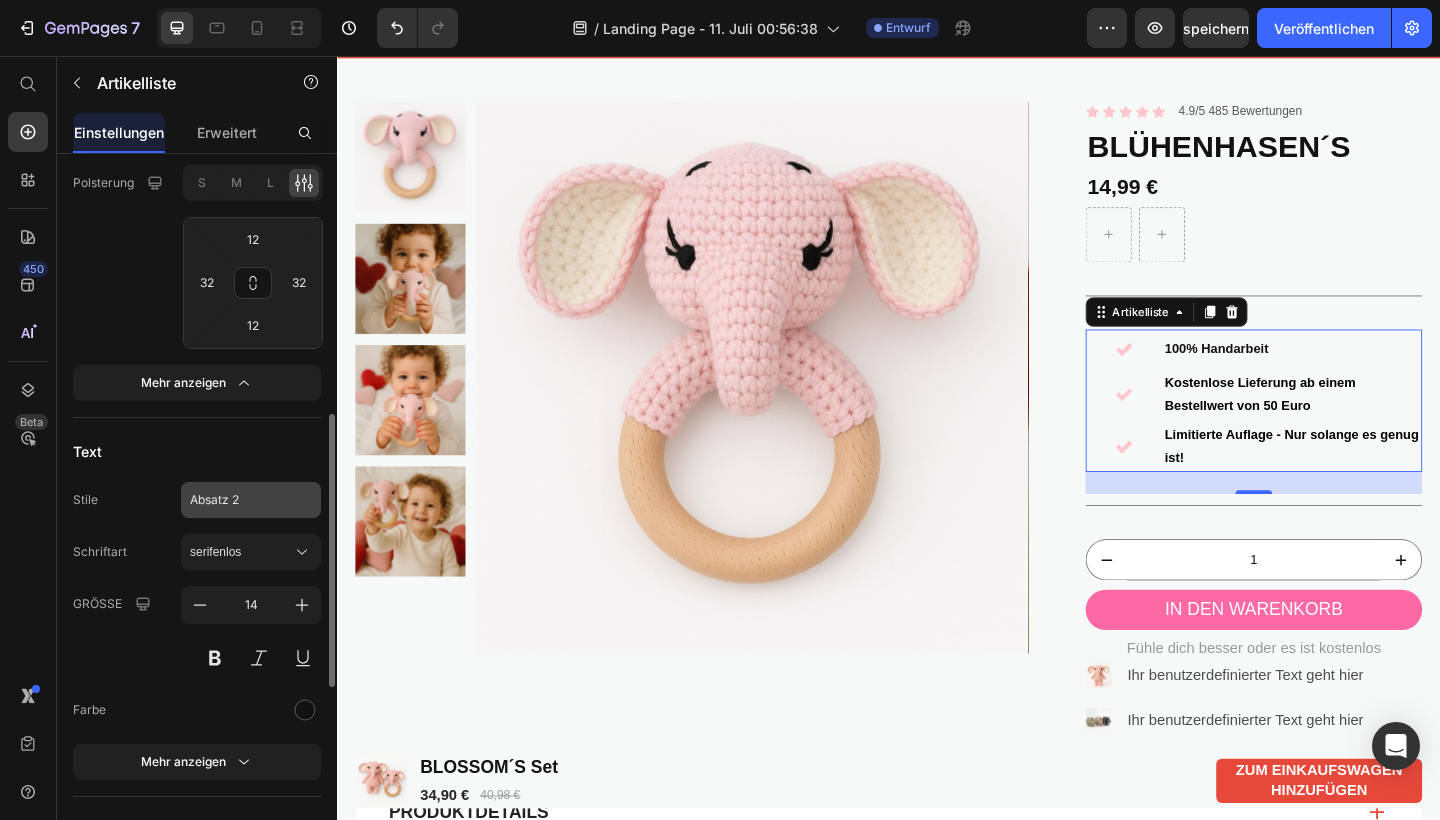 click on "Absatz 2" at bounding box center [239, 500] 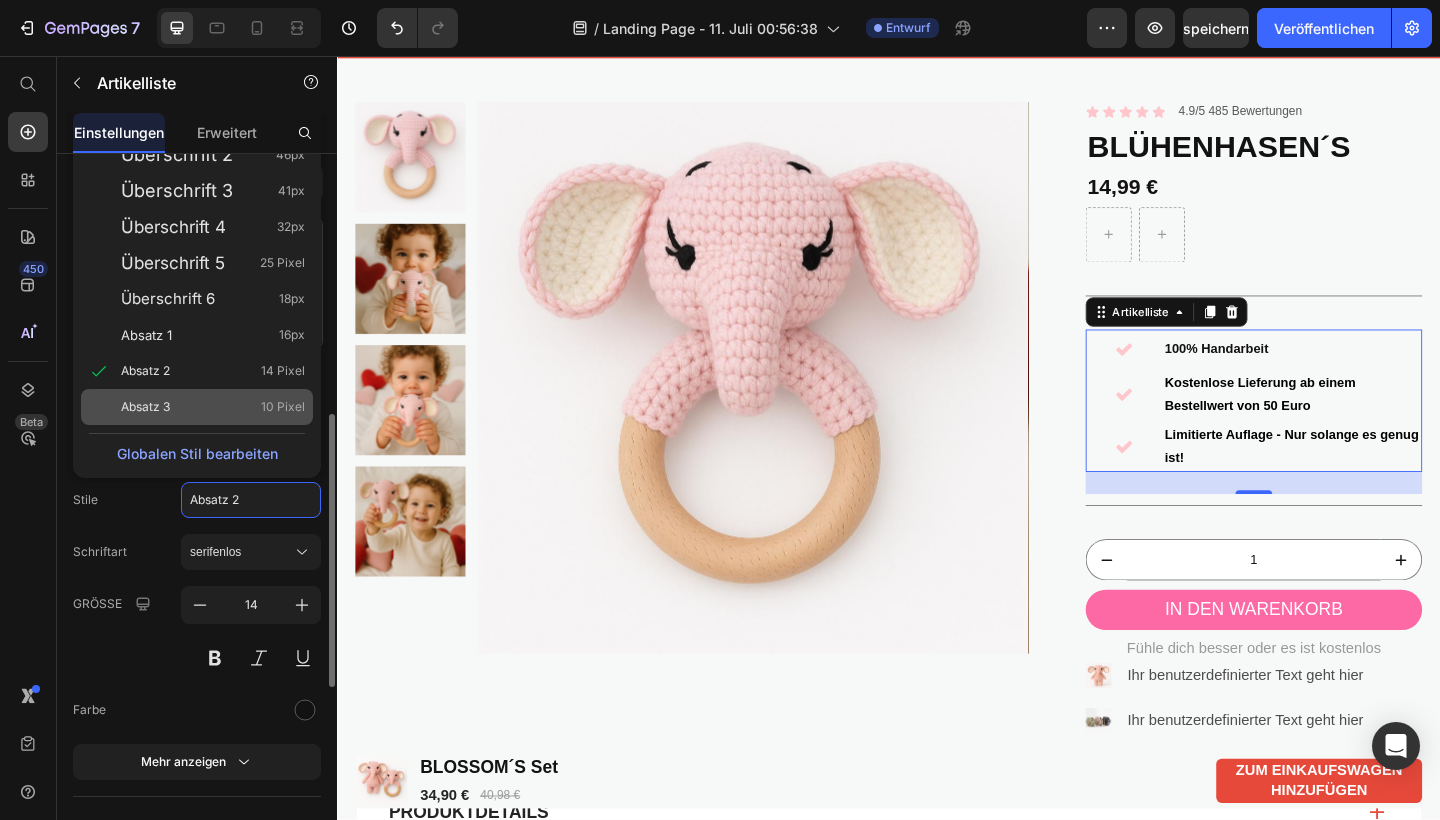 click on "Absatz 3 10 Pixel" at bounding box center [213, 407] 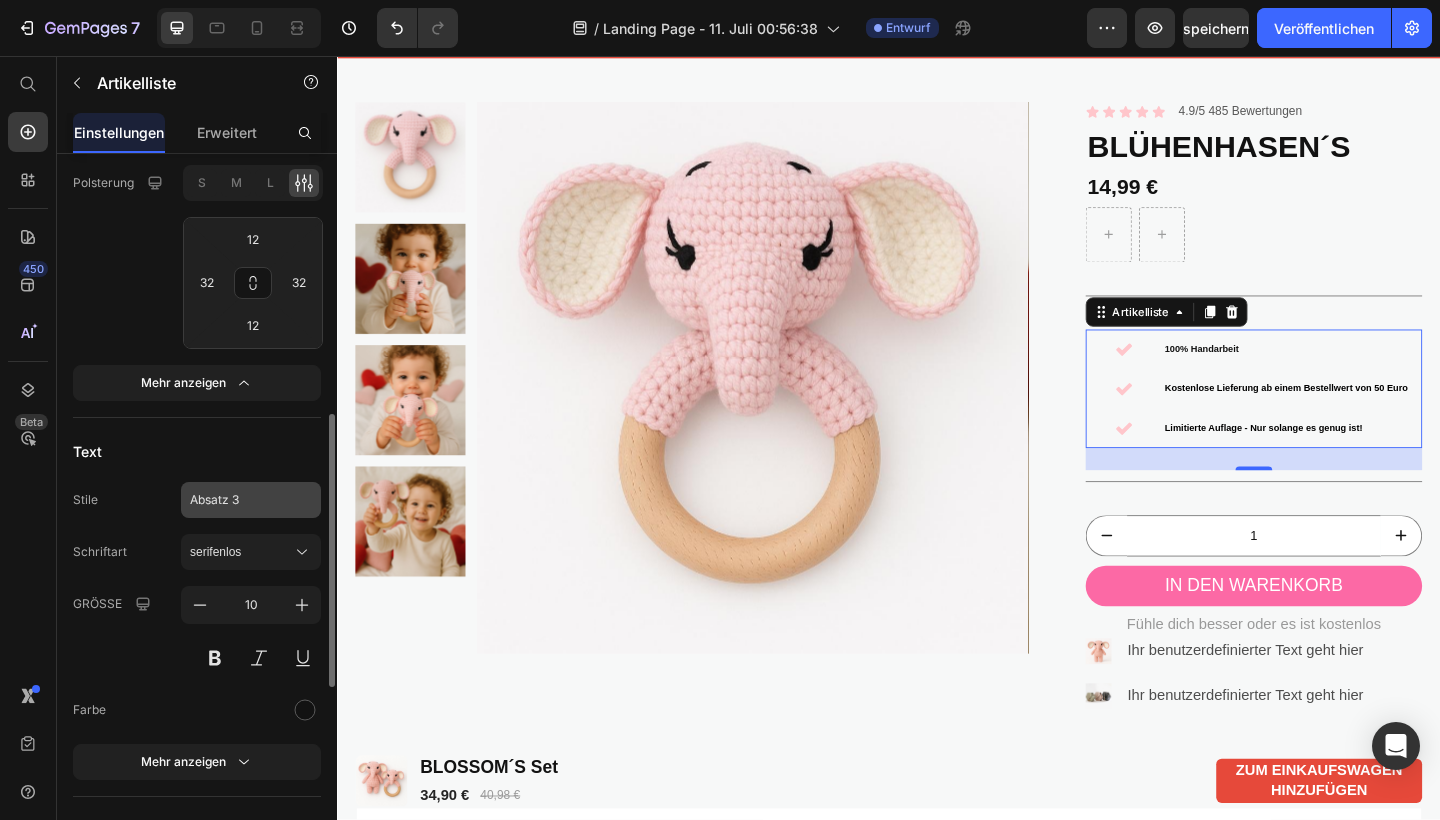 click on "Absatz 3" at bounding box center (239, 500) 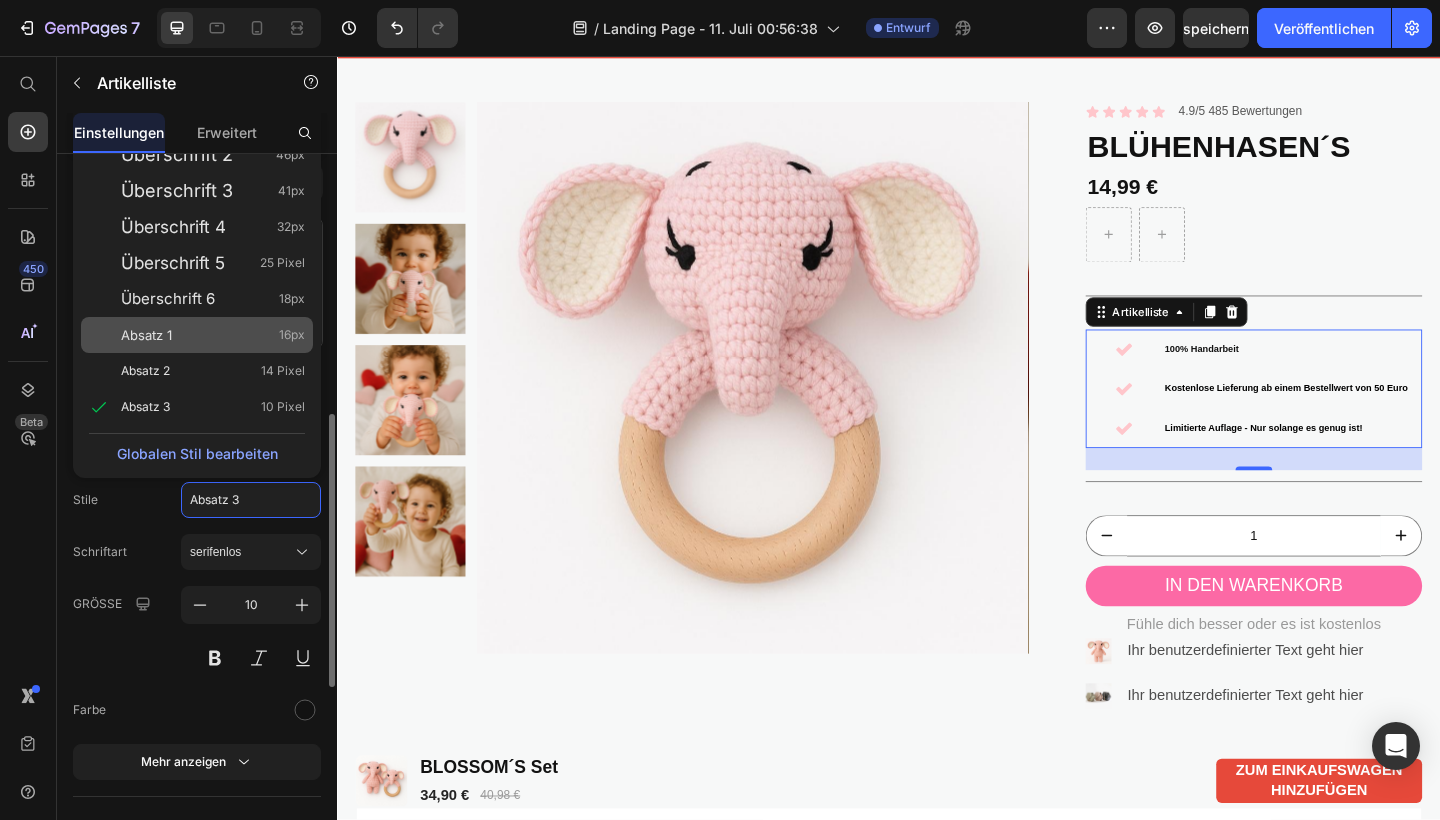 click on "Absatz 1 16px" at bounding box center [213, 335] 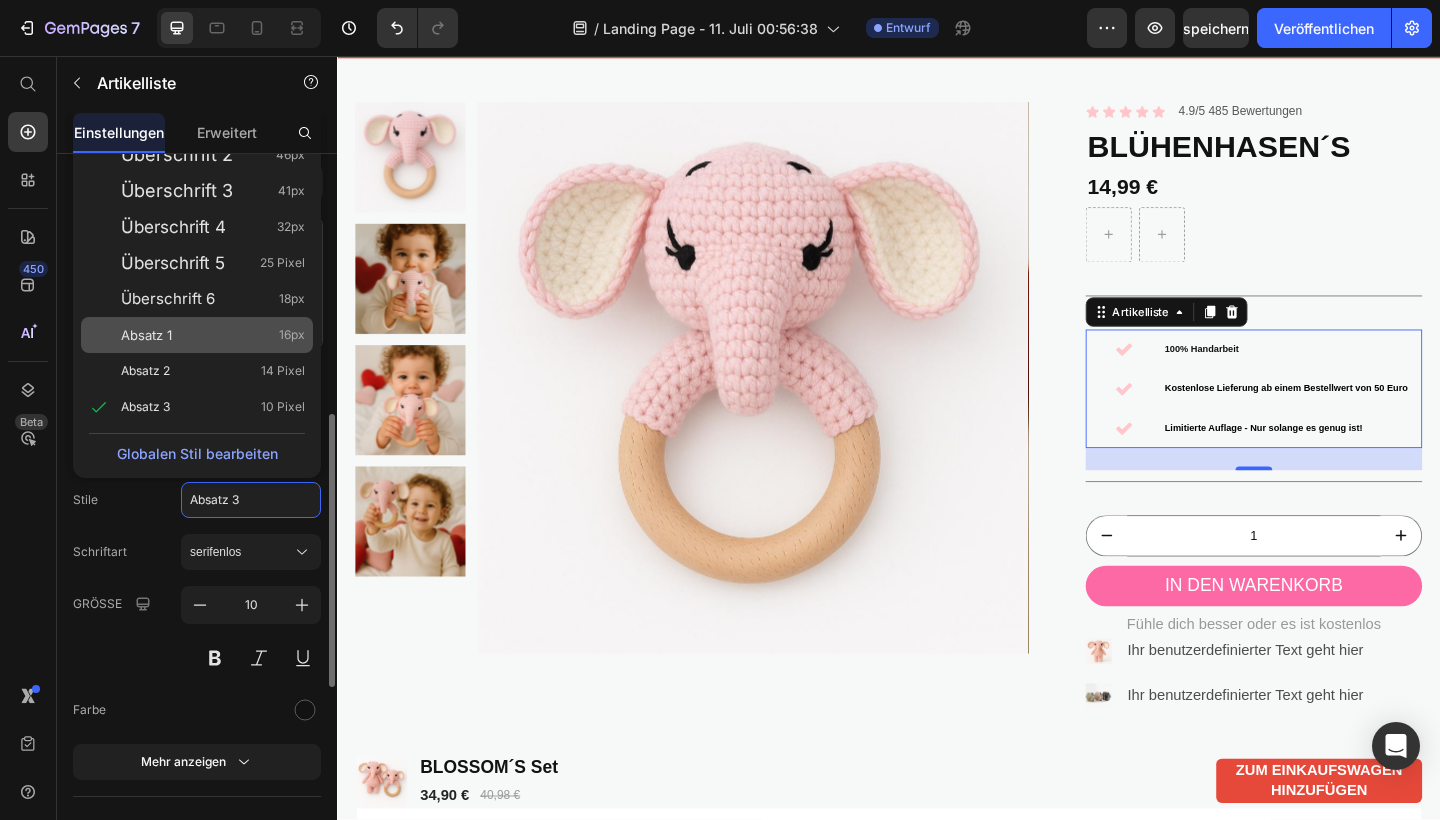 type on "16" 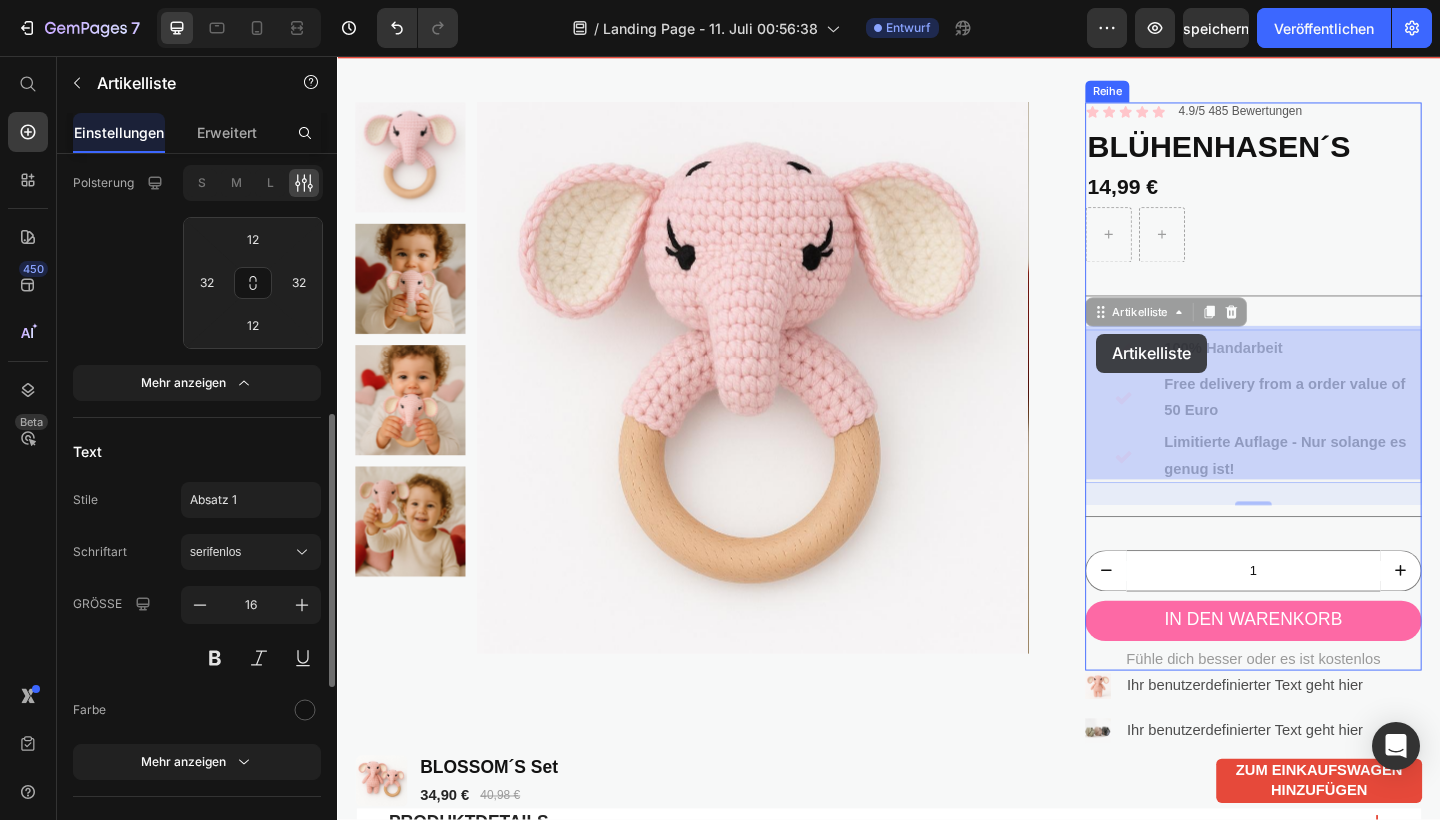 drag, startPoint x: 1167, startPoint y: 327, endPoint x: 1163, endPoint y: 358, distance: 31.257 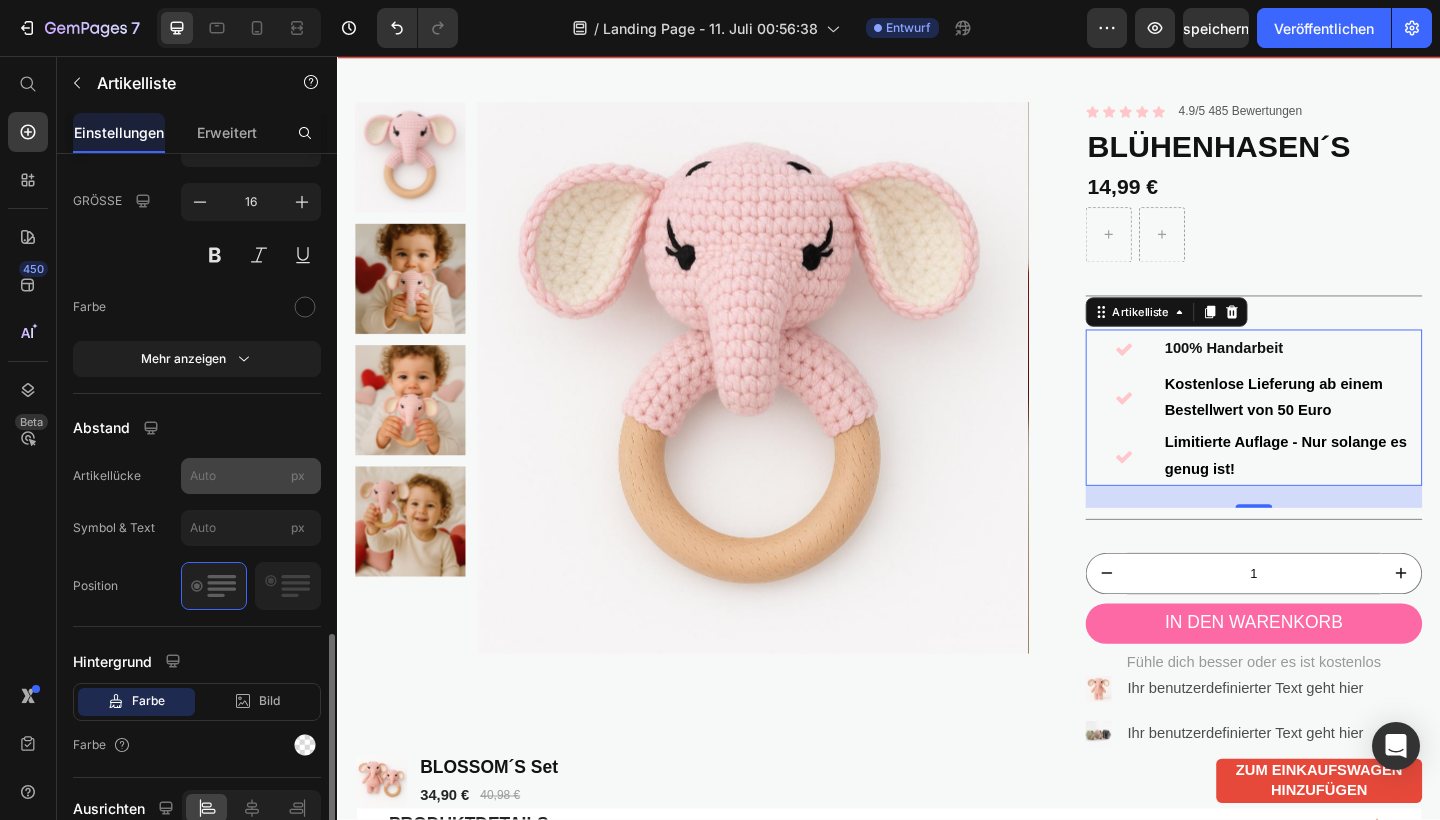 scroll, scrollTop: 1183, scrollLeft: 0, axis: vertical 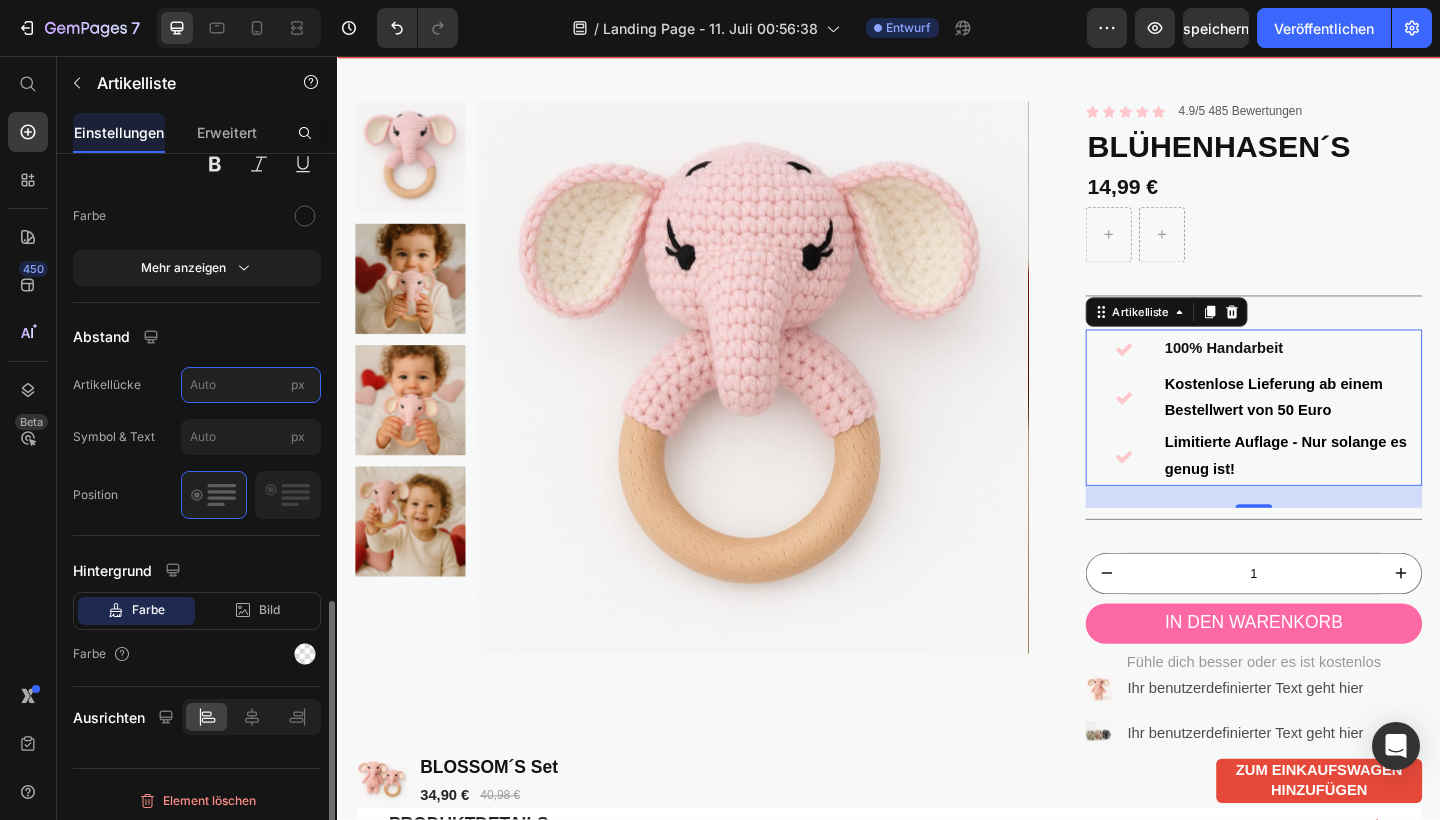 click on "px" at bounding box center (251, 385) 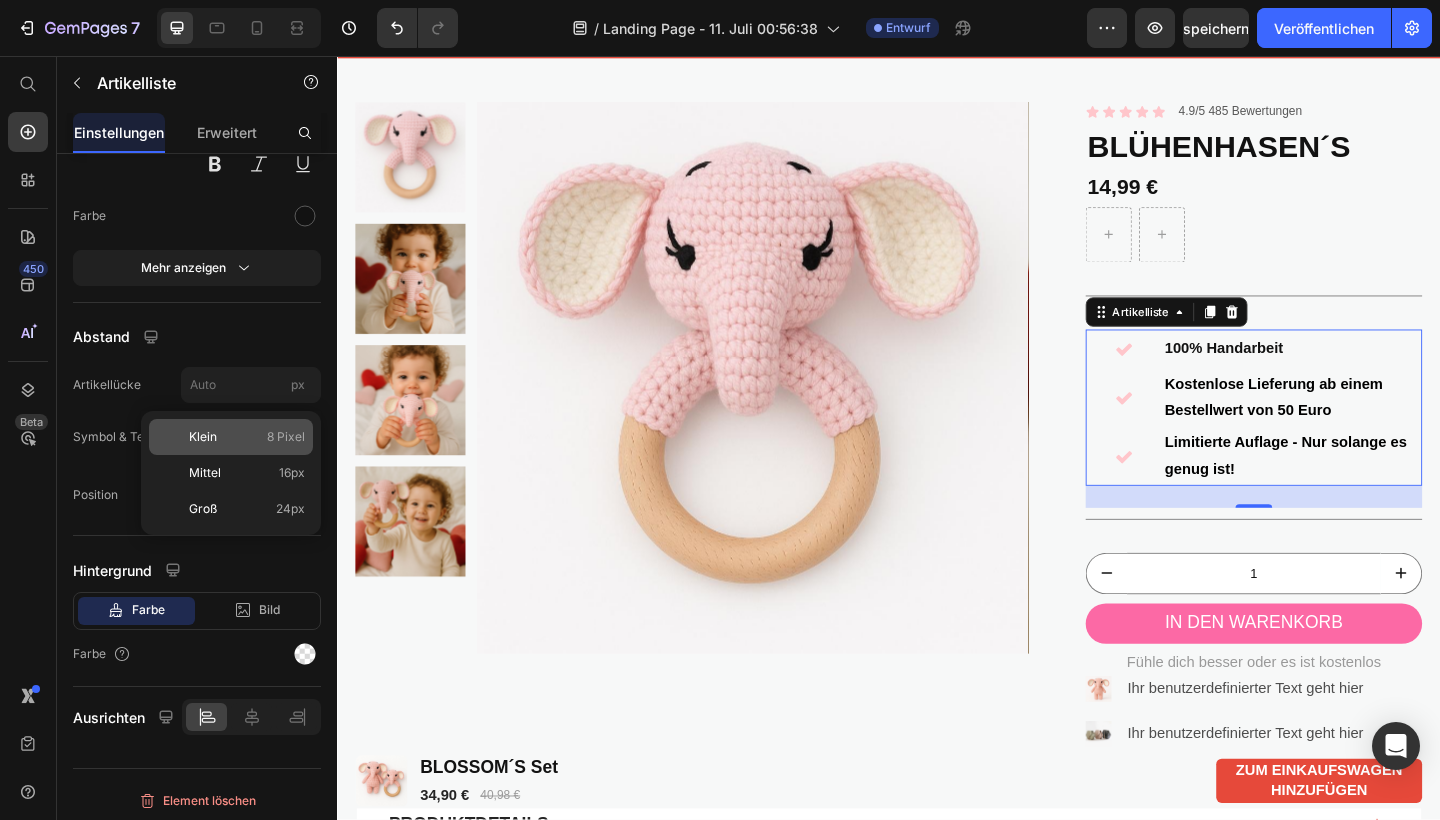 click on "Klein 8 Pixel" at bounding box center (247, 437) 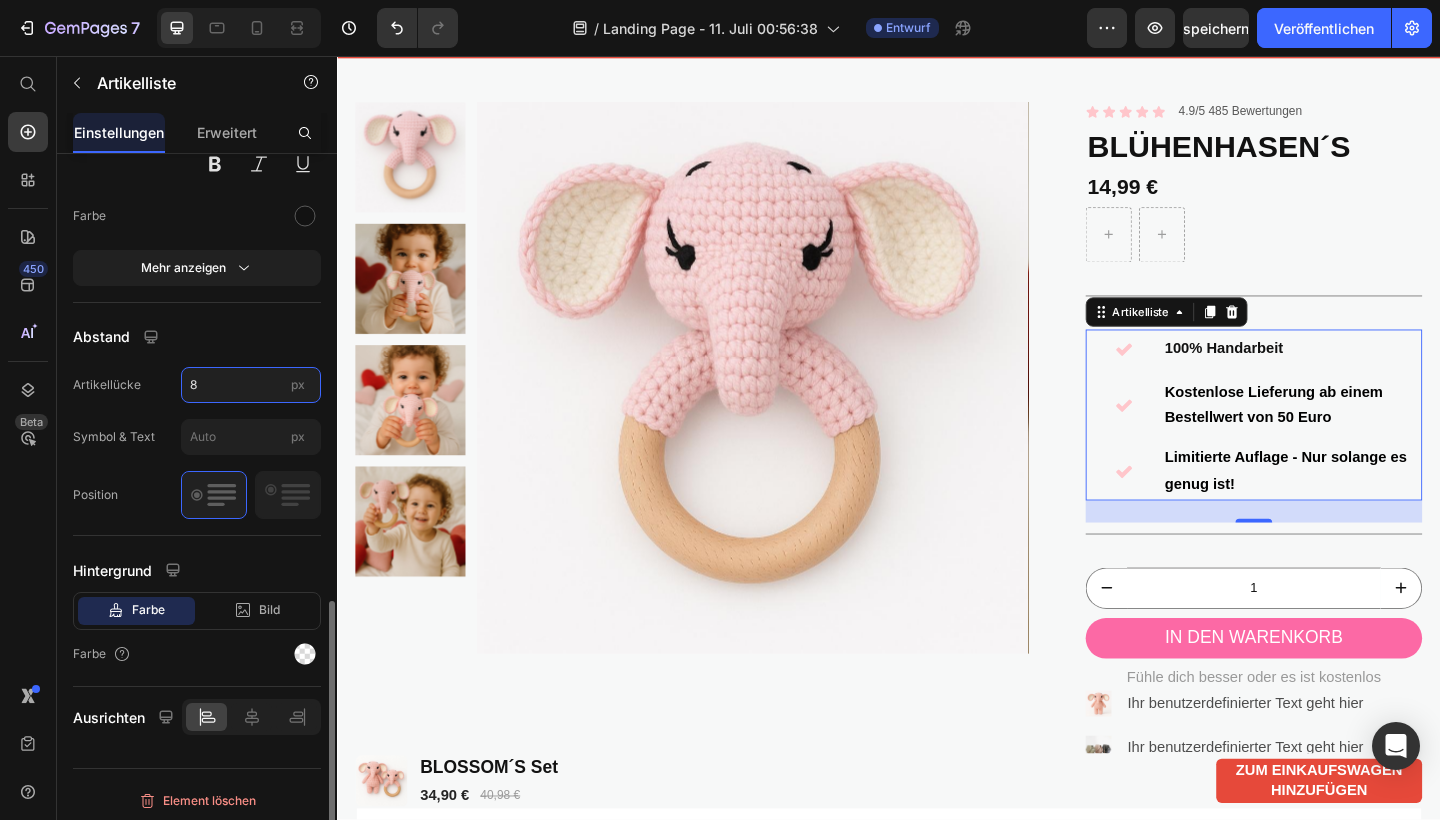 click on "8" at bounding box center [251, 385] 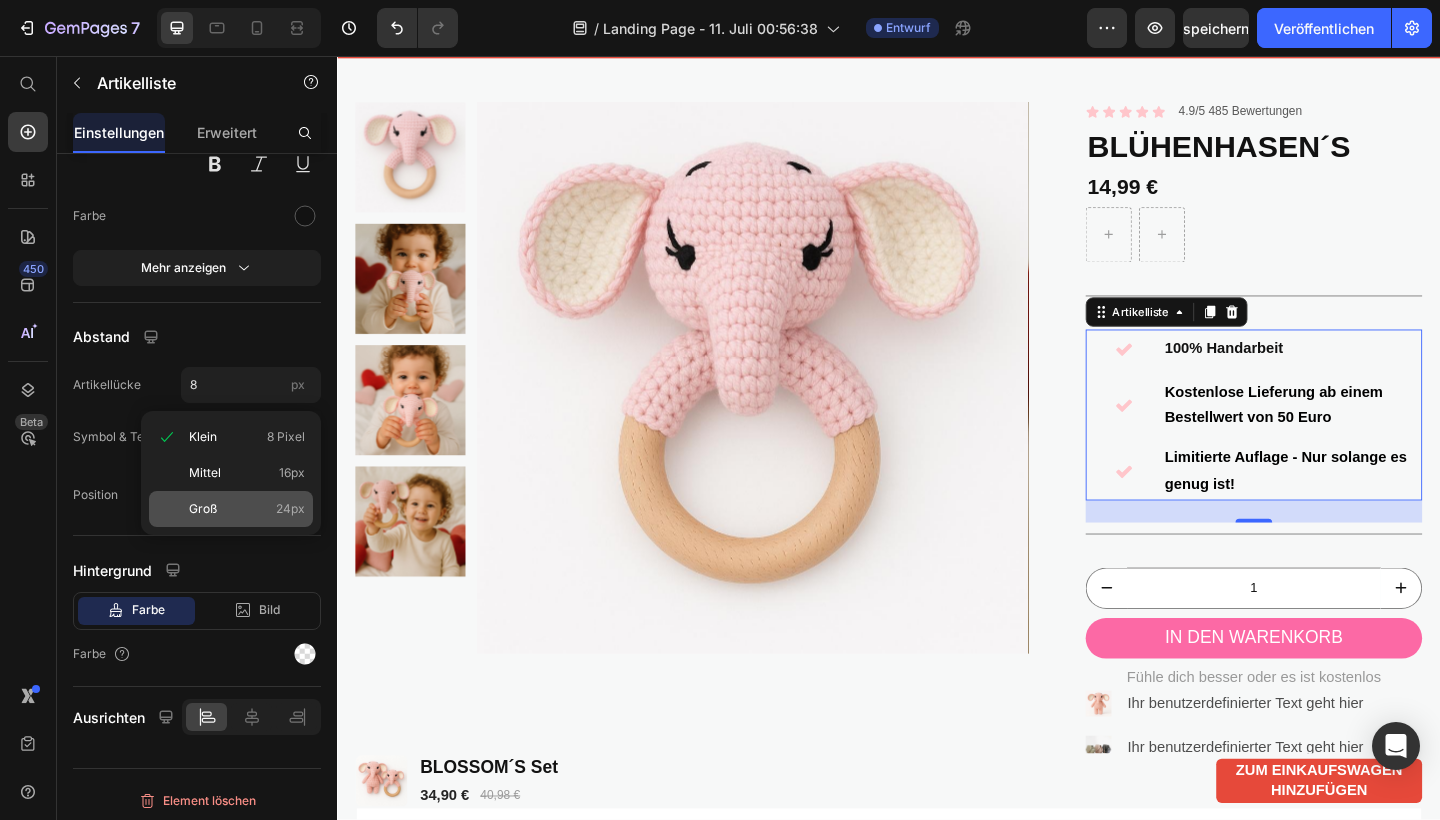 click on "Groß 24px" at bounding box center (247, 509) 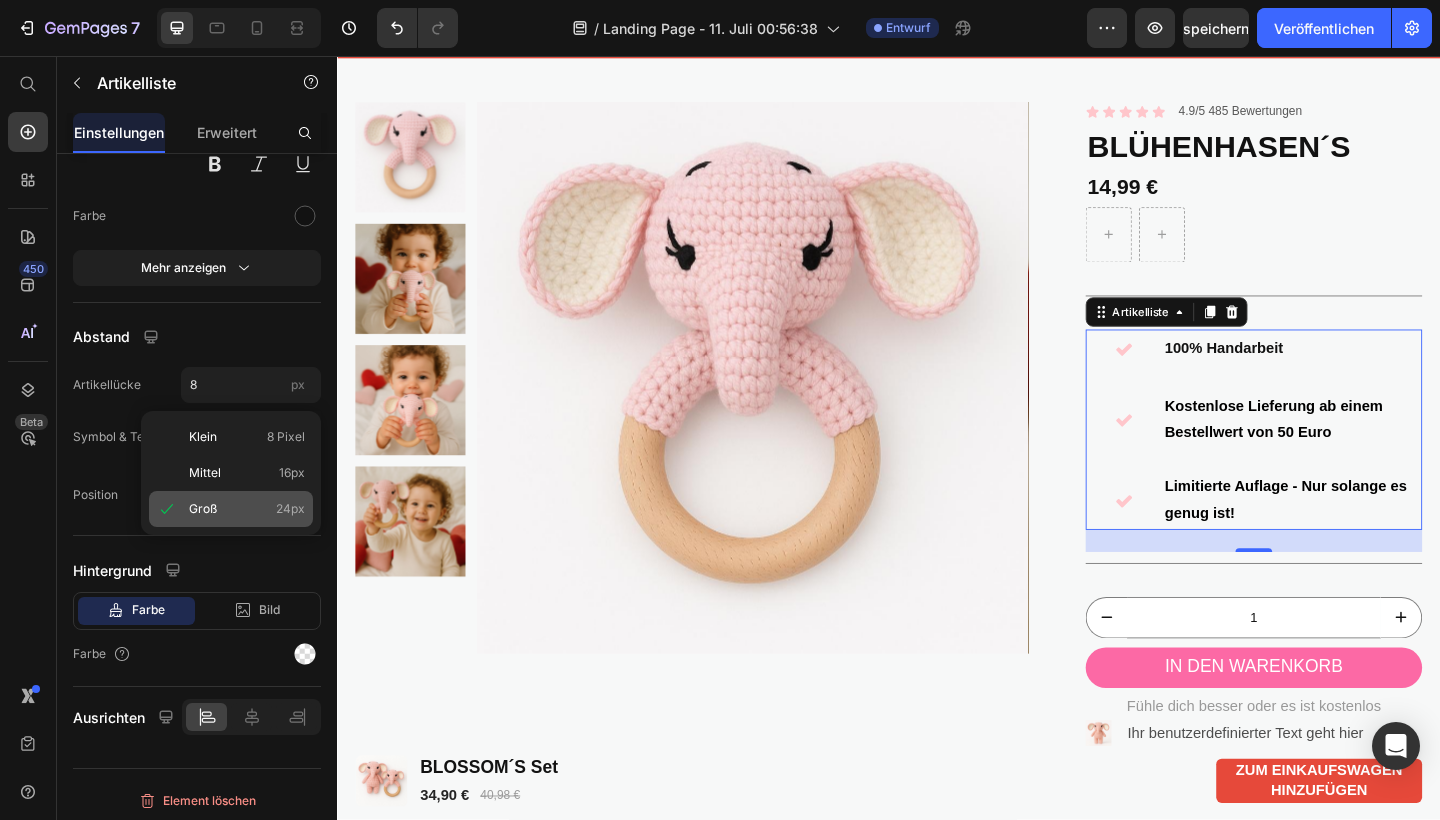 type on "24" 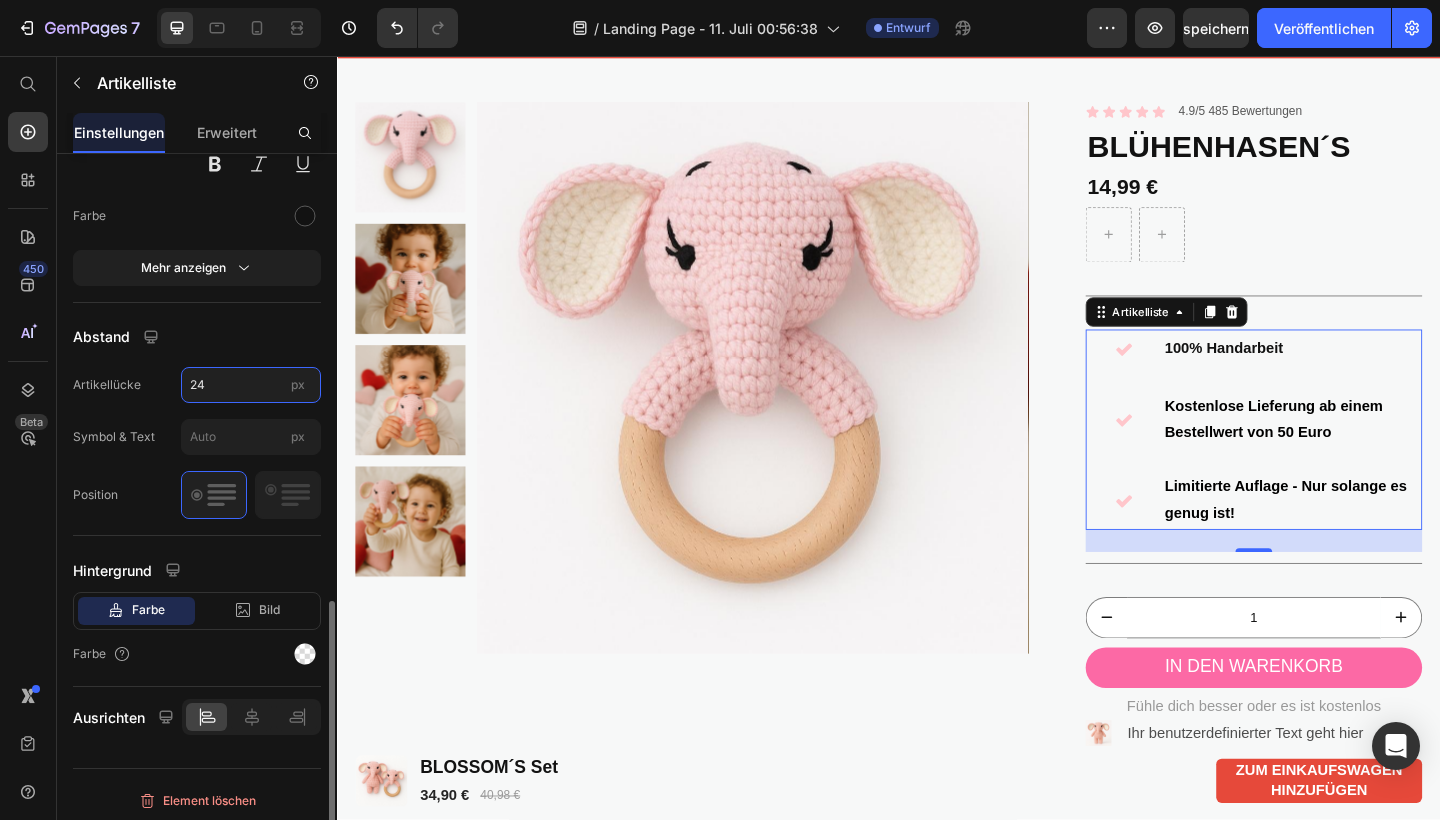 click on "24" at bounding box center (251, 385) 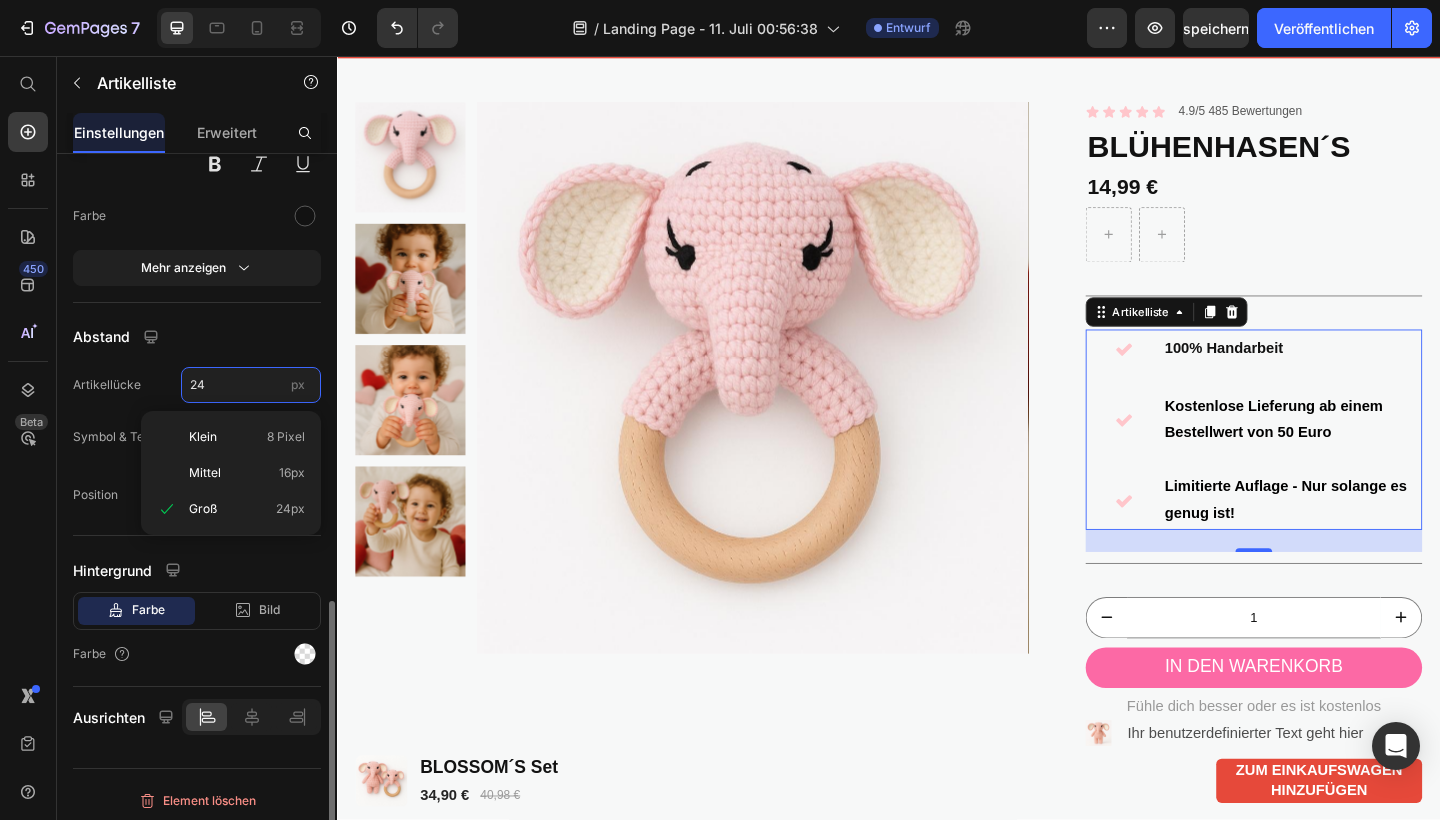 click on "24" at bounding box center [251, 385] 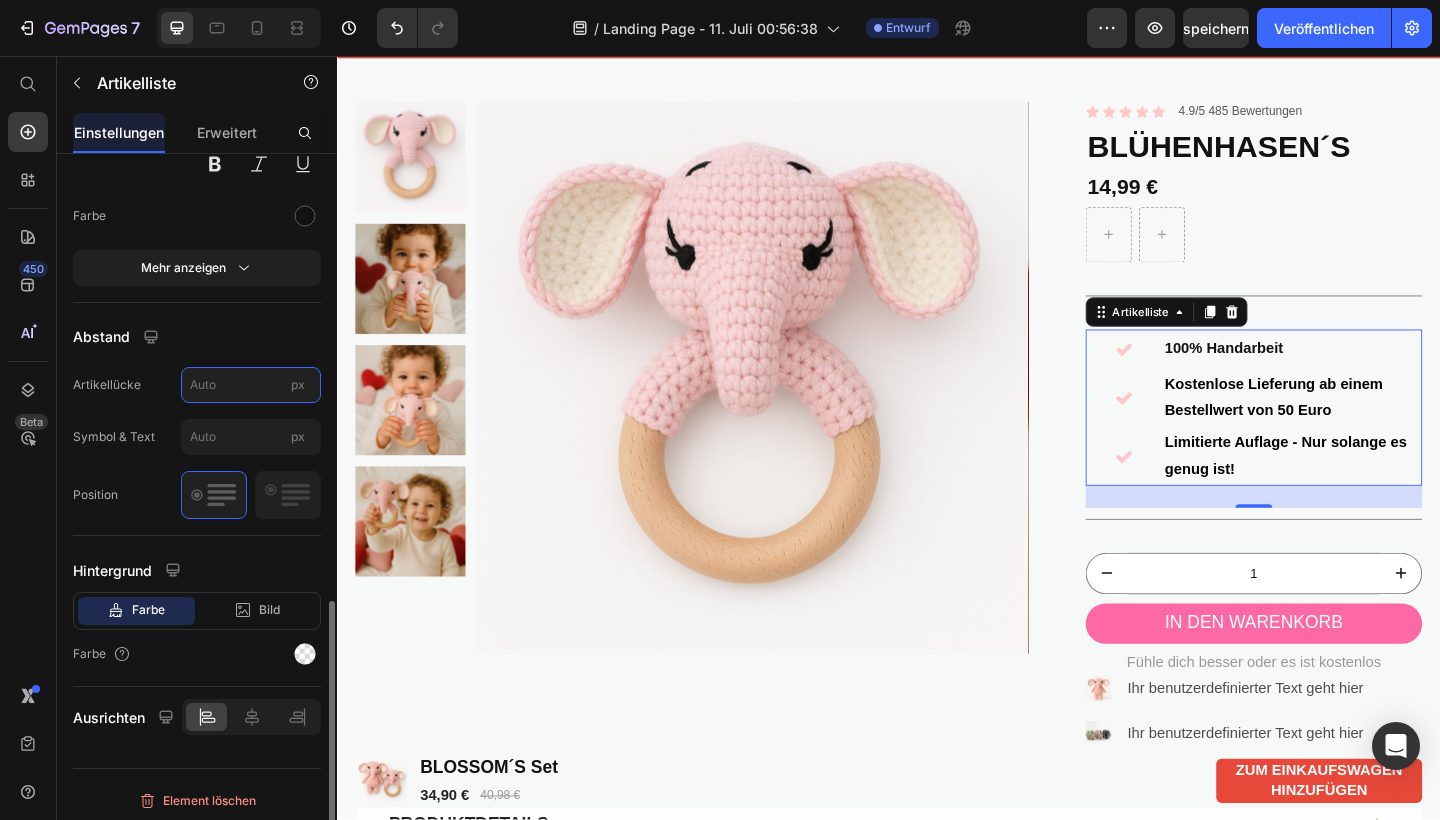 scroll, scrollTop: 1189, scrollLeft: 0, axis: vertical 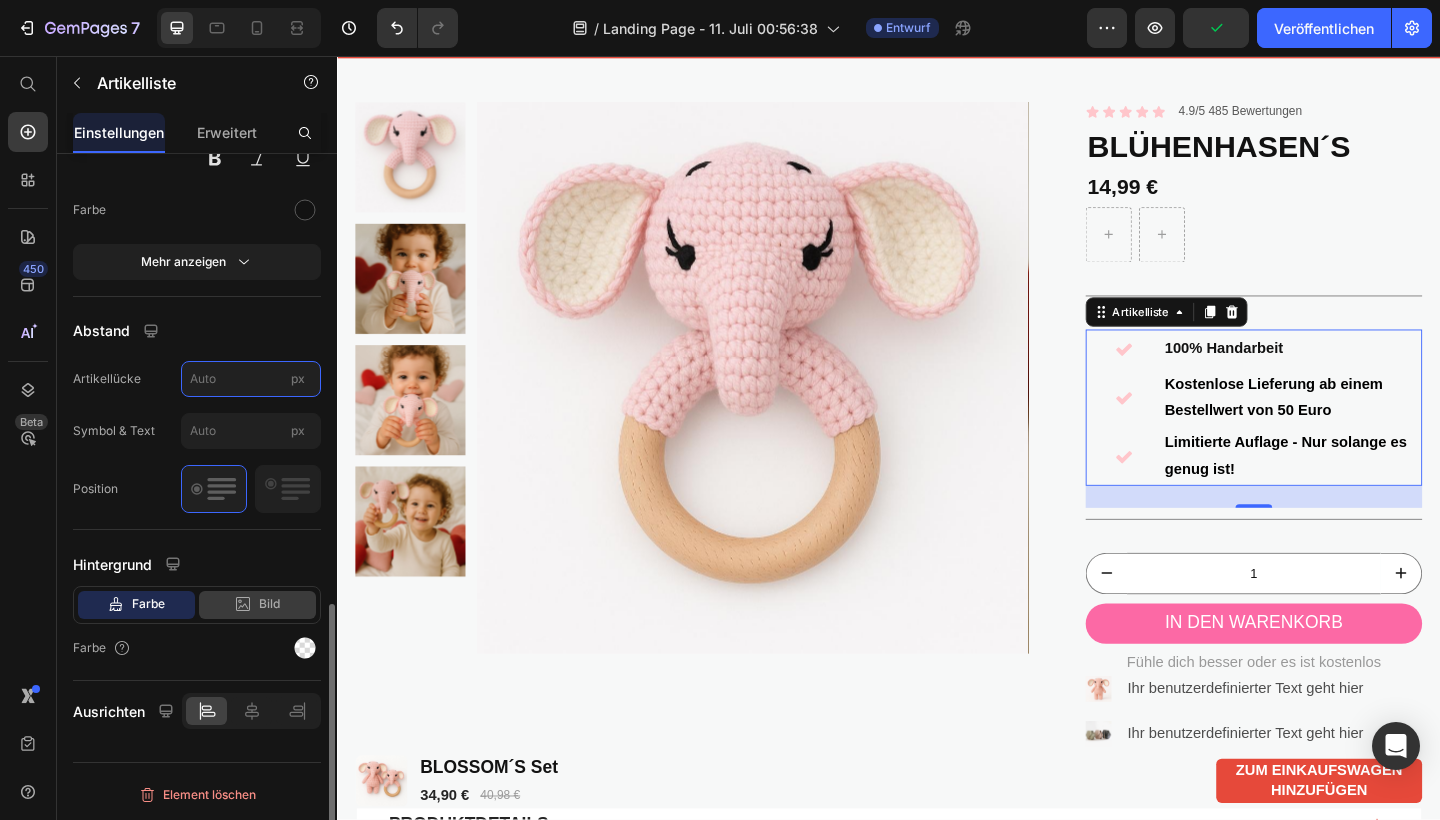 type 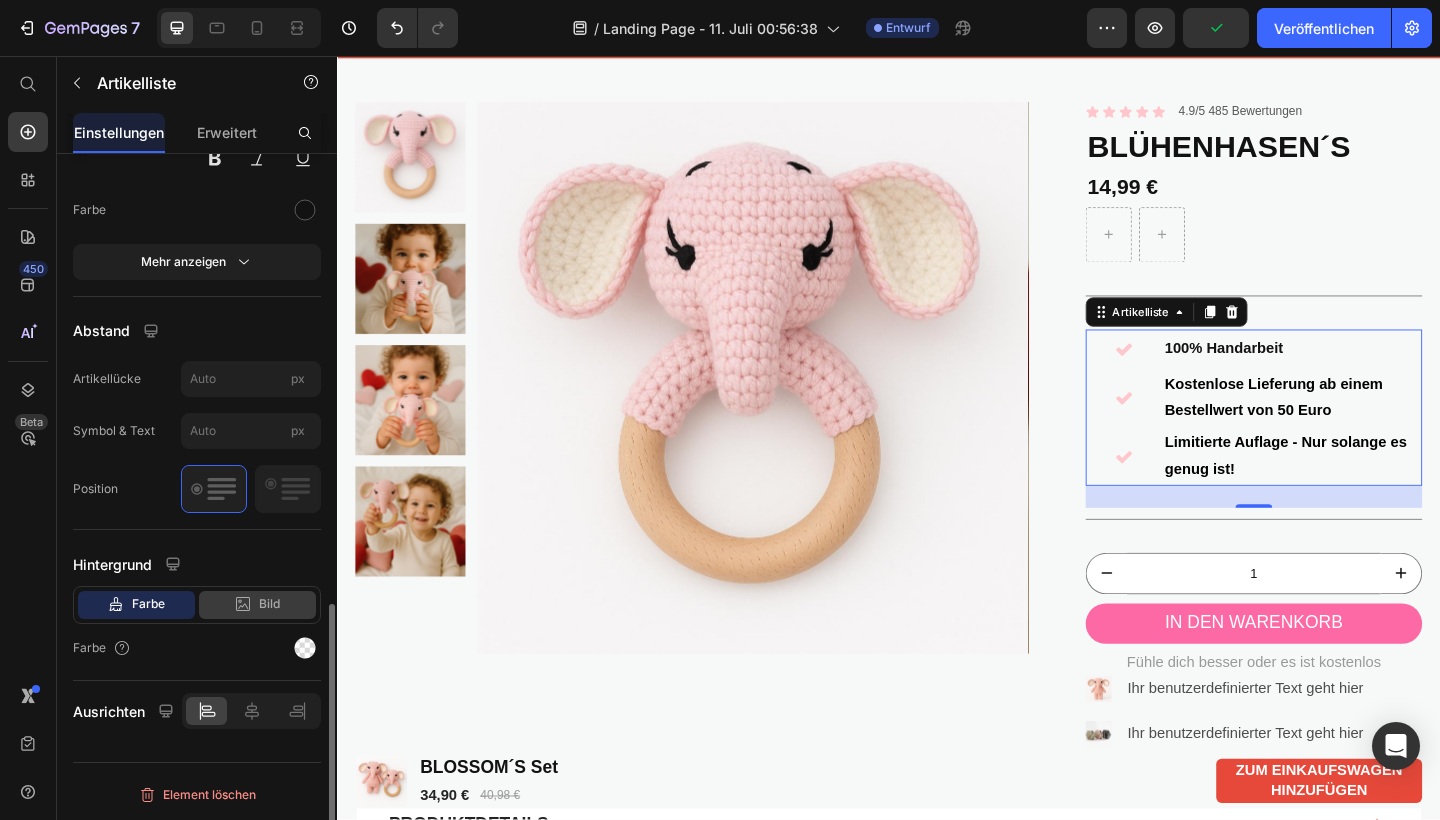 click 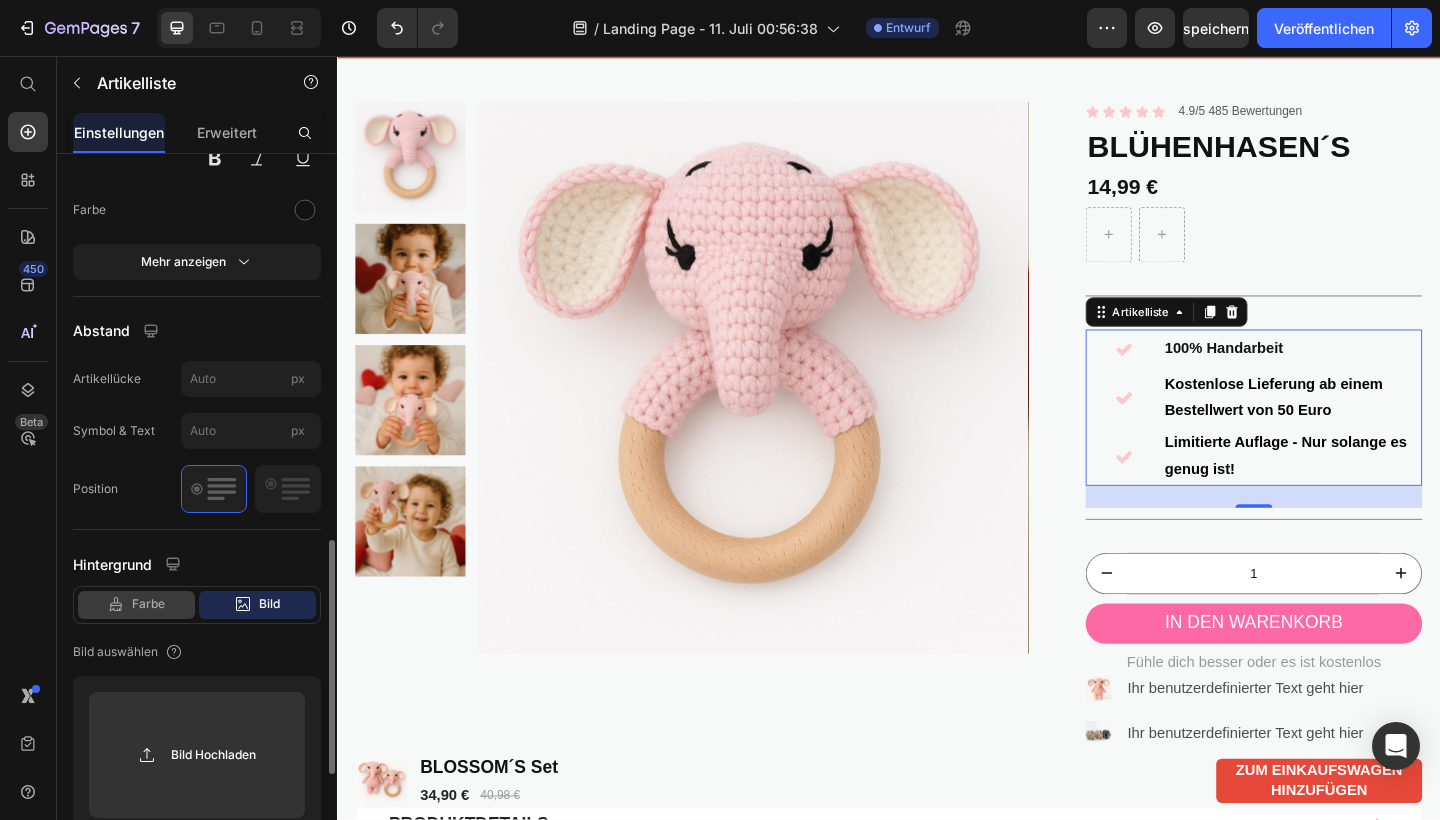 click on "Farbe" 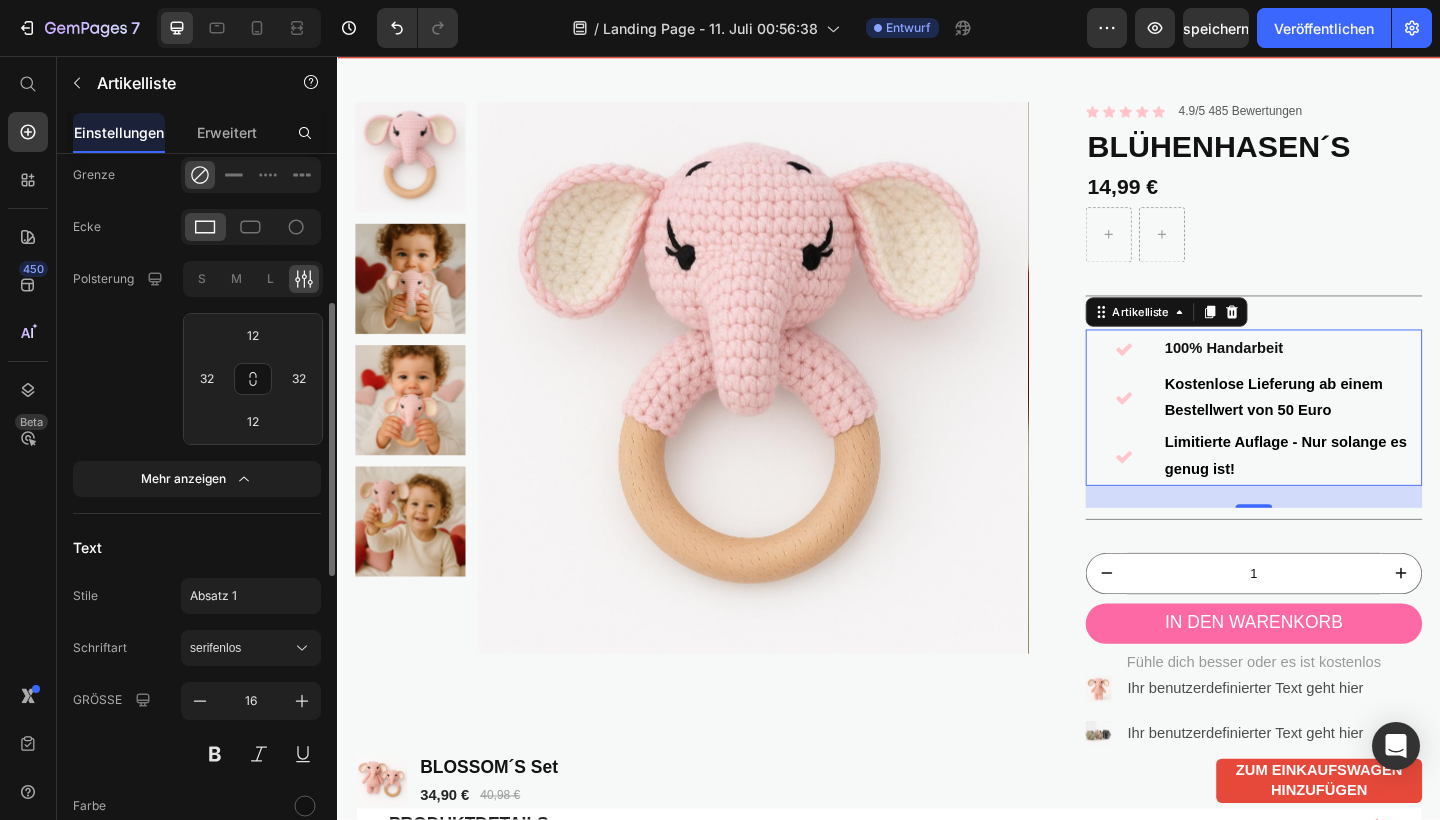 scroll, scrollTop: 0, scrollLeft: 0, axis: both 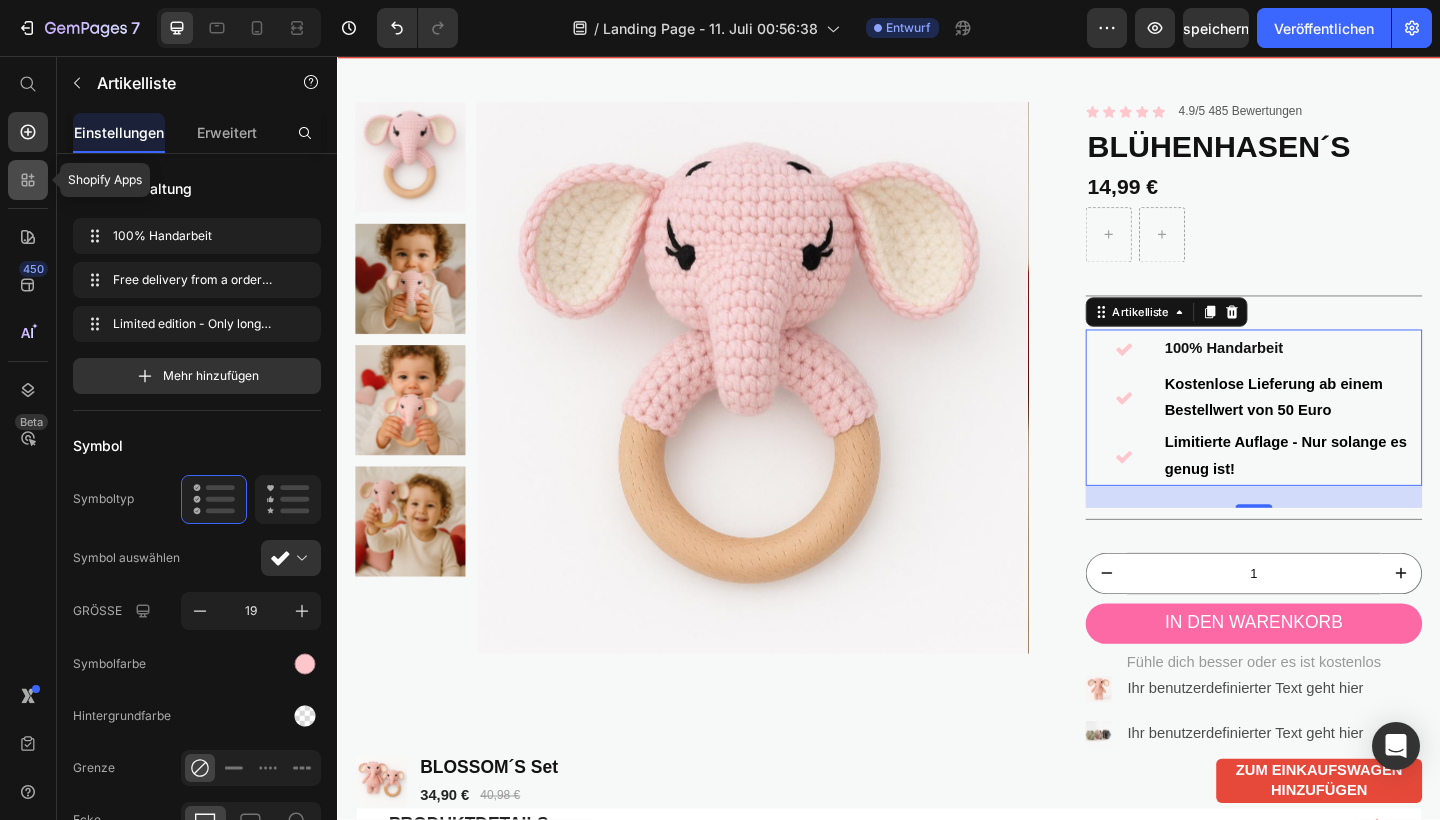 click 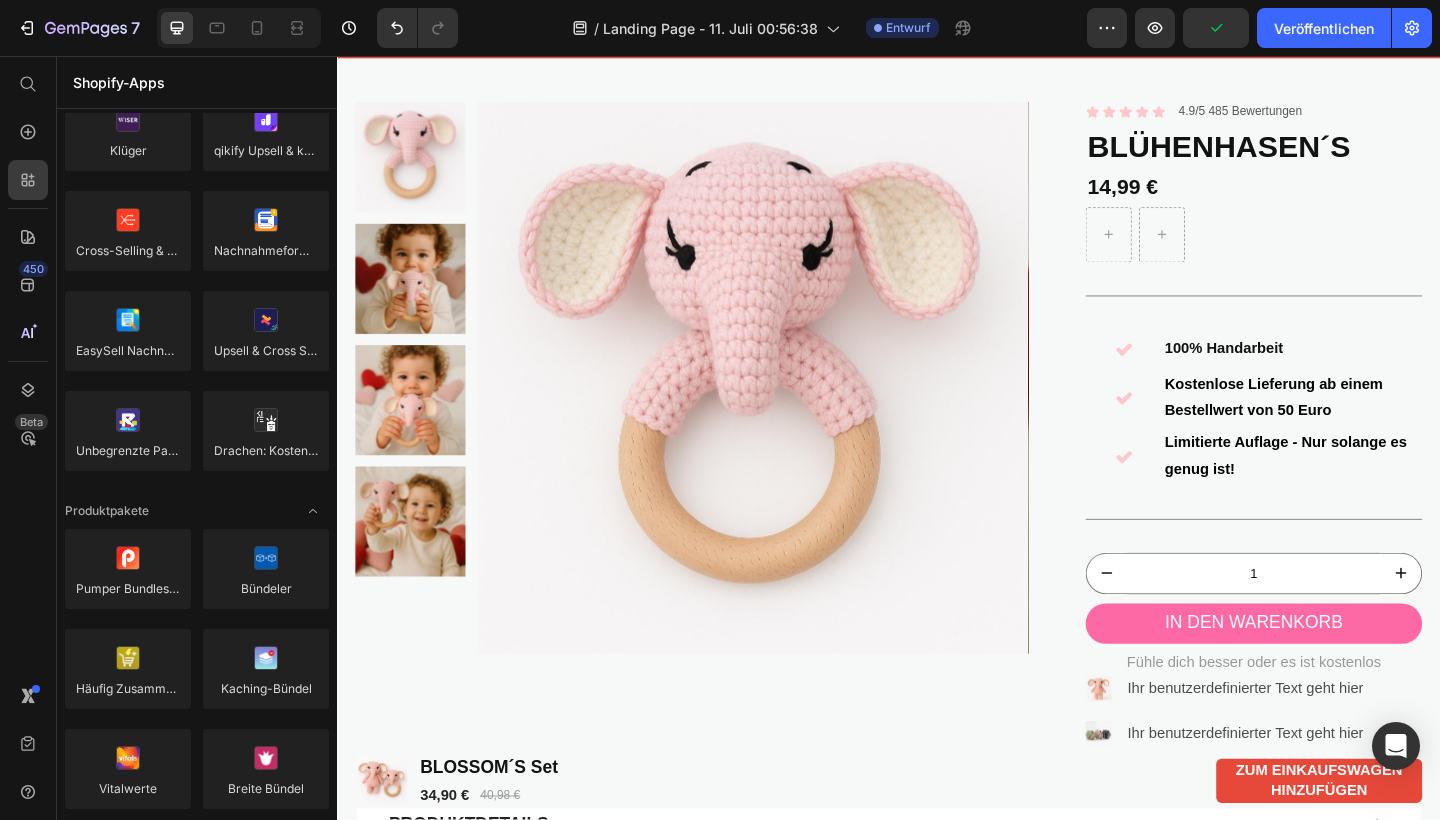 scroll, scrollTop: 765, scrollLeft: 0, axis: vertical 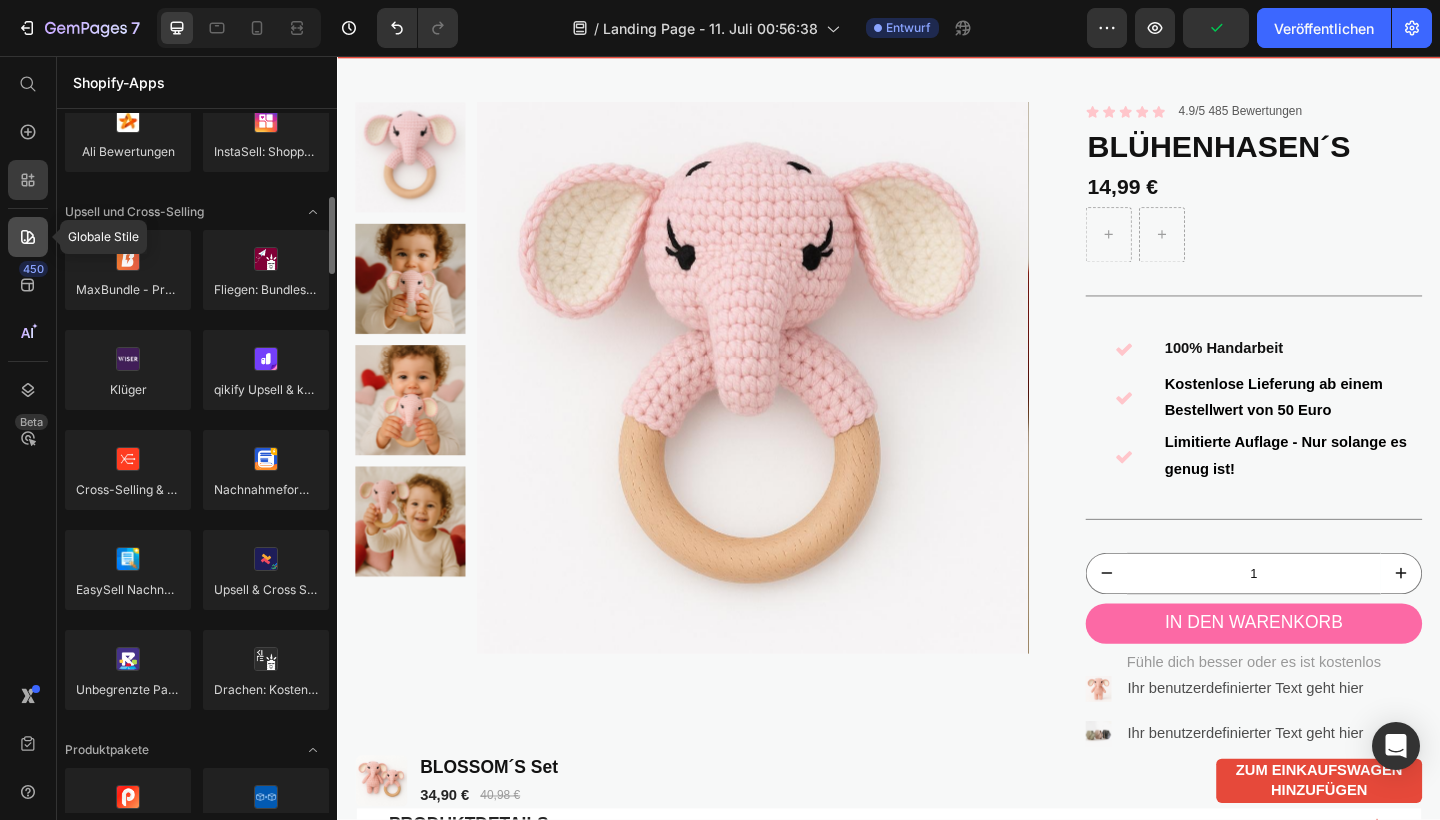 click 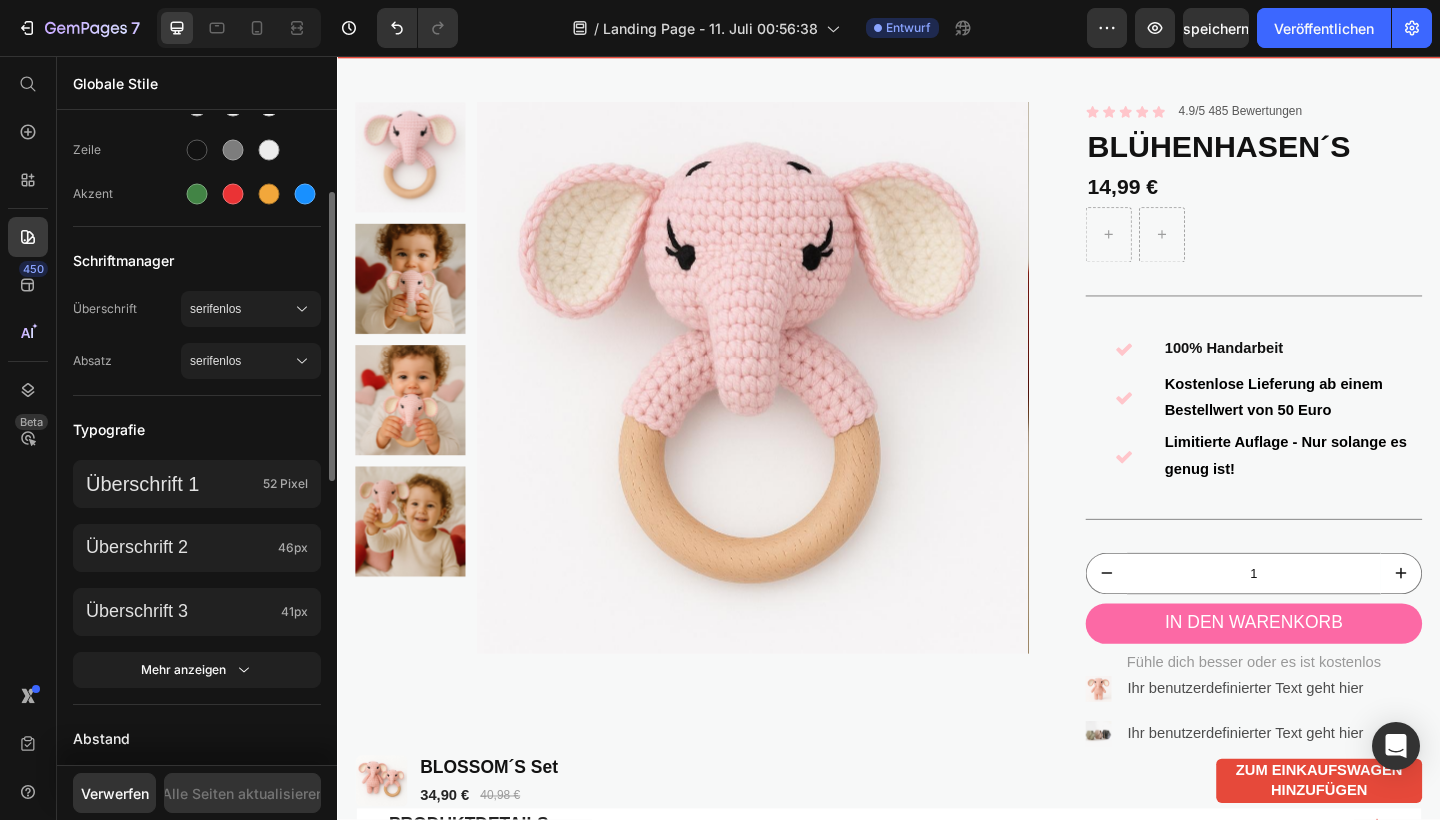 scroll, scrollTop: 814, scrollLeft: 0, axis: vertical 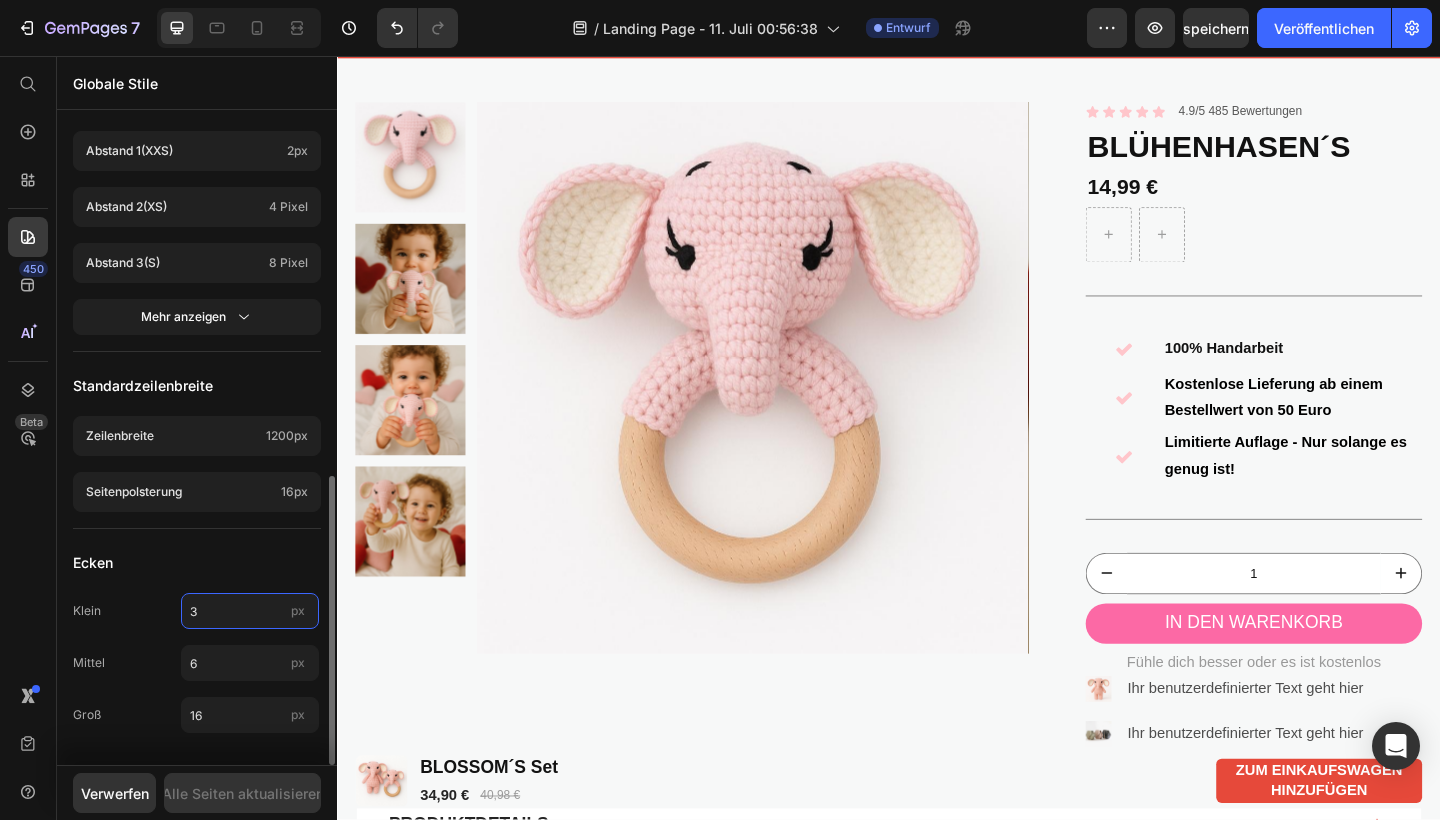 click on "3" at bounding box center [250, 611] 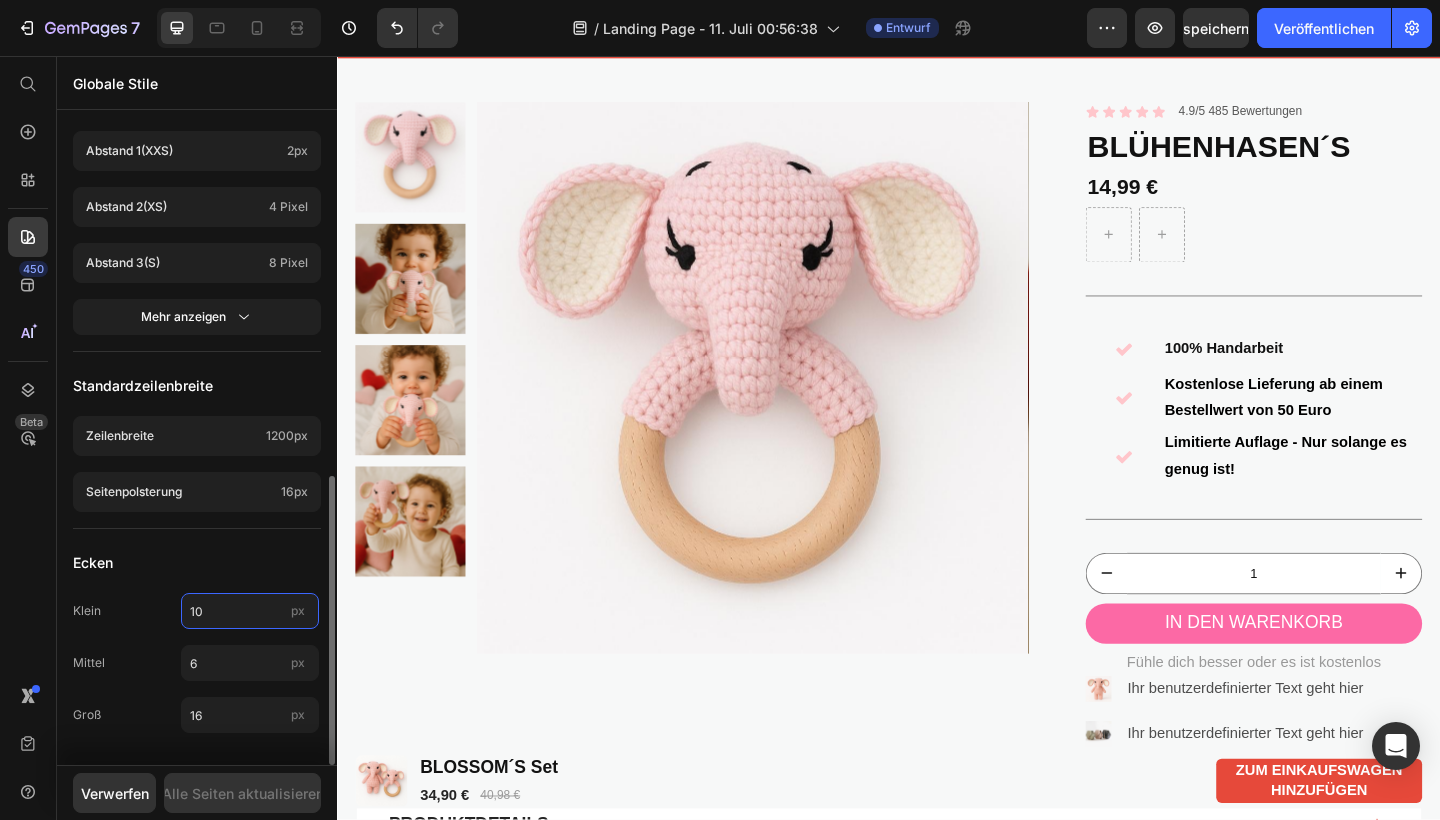 type on "1" 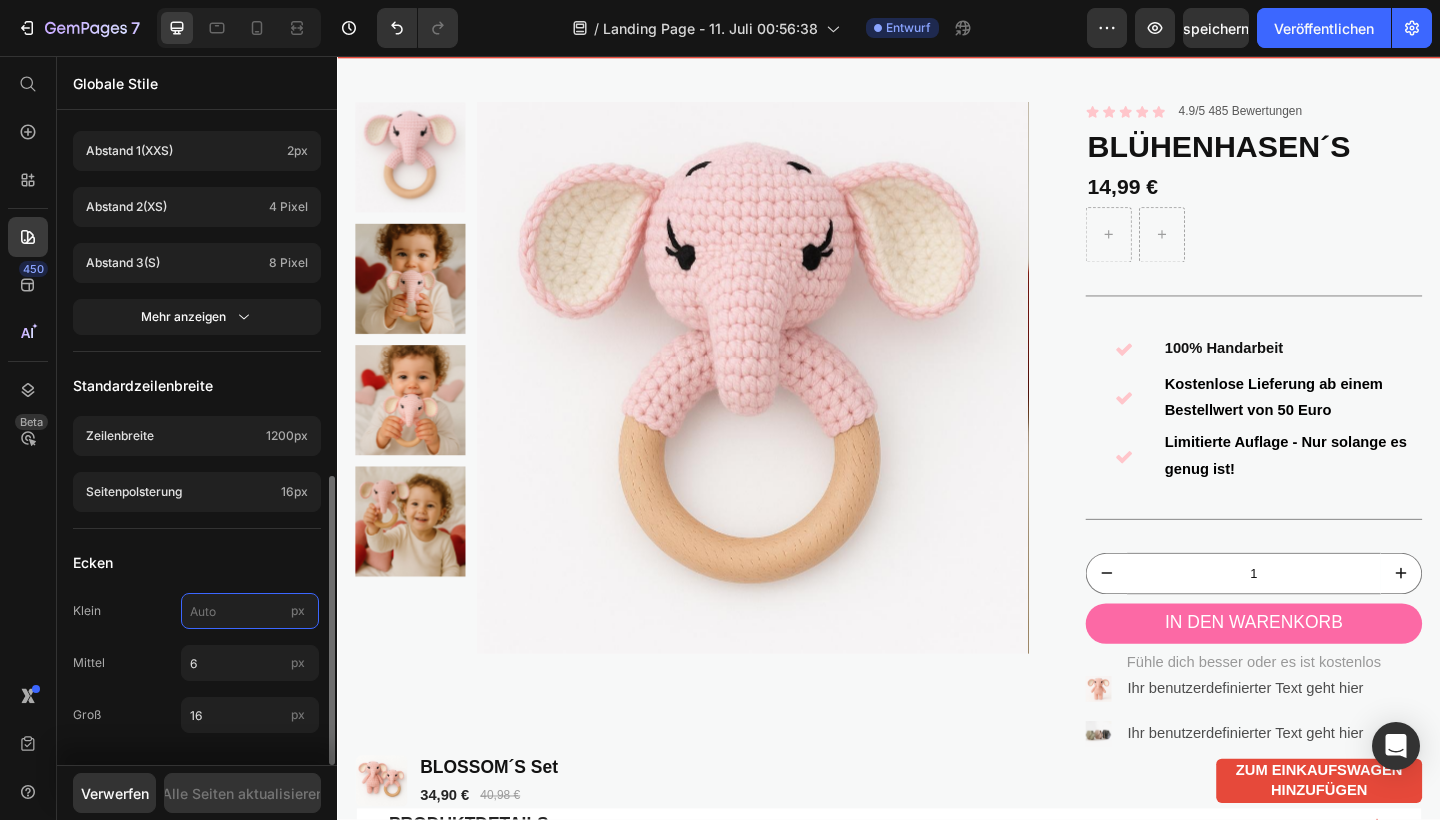 type on "3" 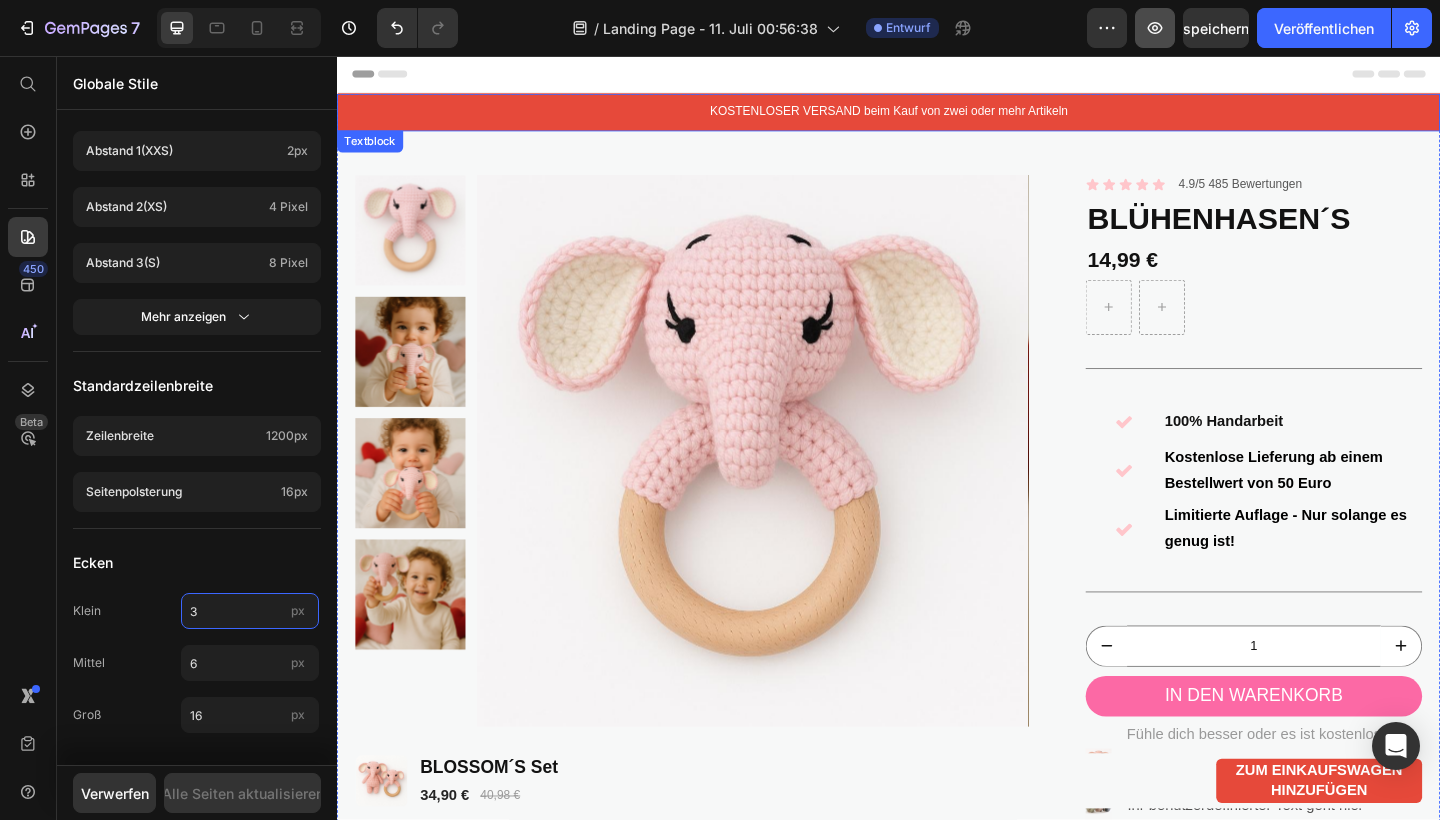 scroll, scrollTop: 0, scrollLeft: 0, axis: both 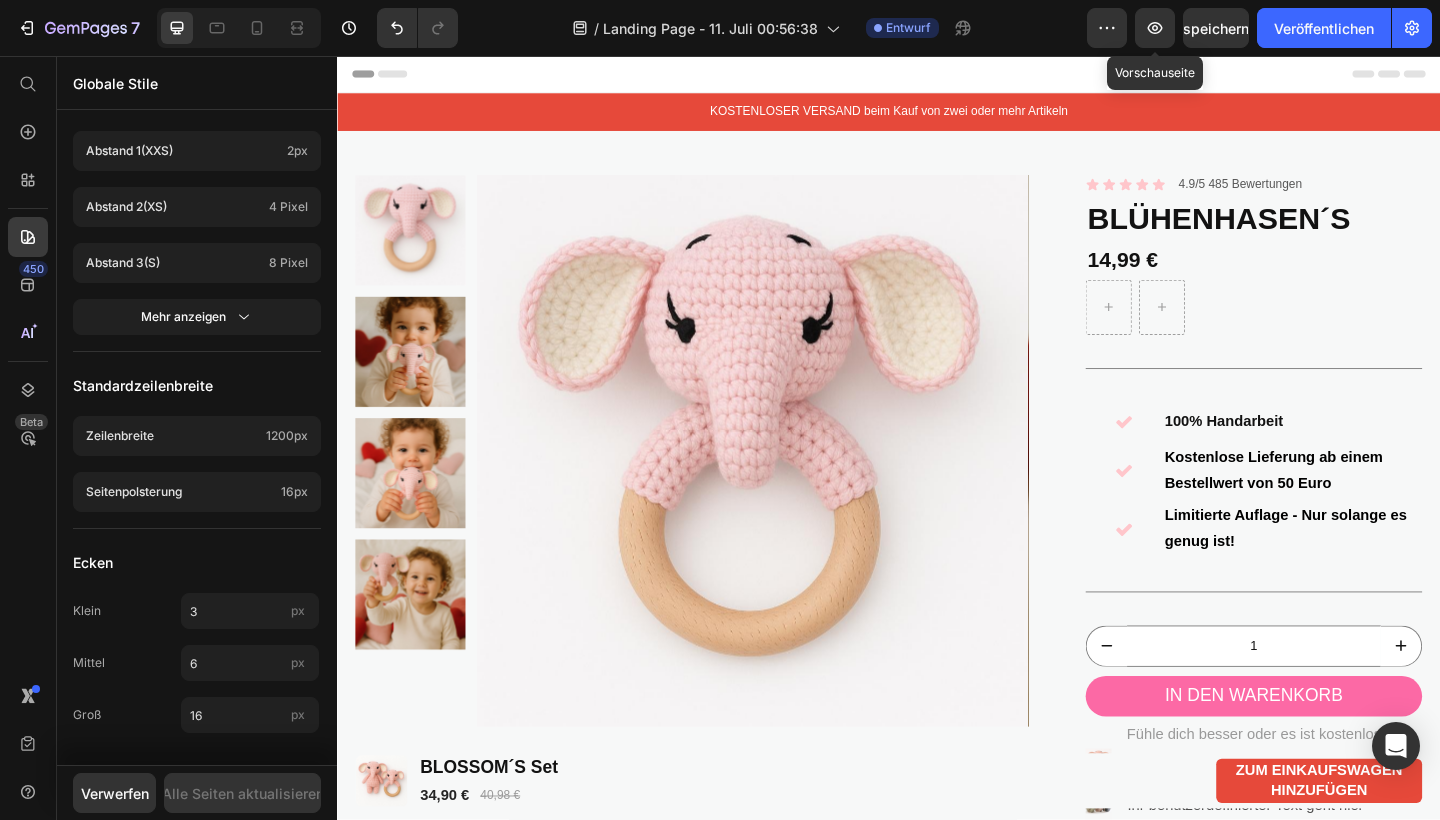 click 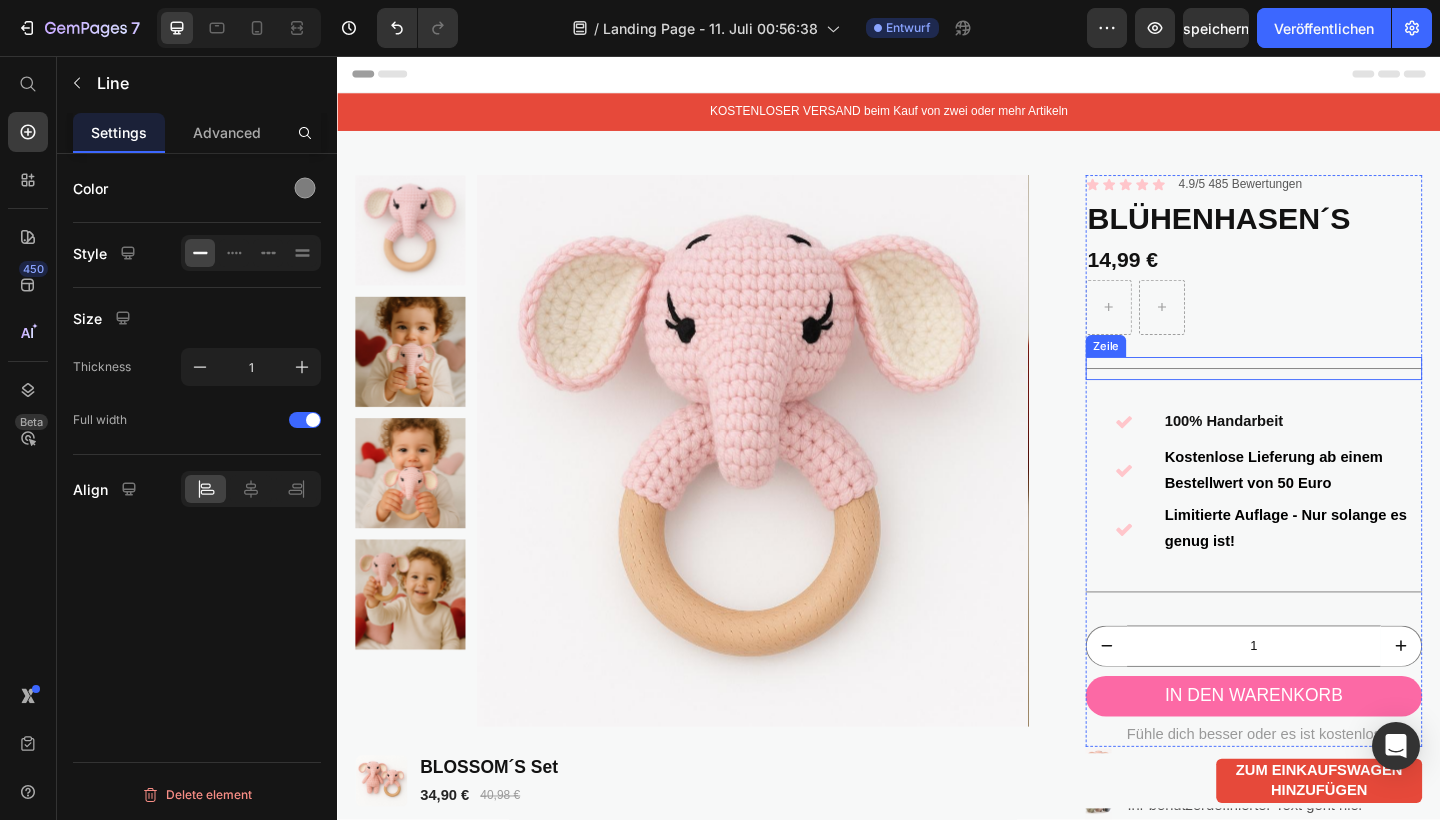 click at bounding box center (1334, 396) 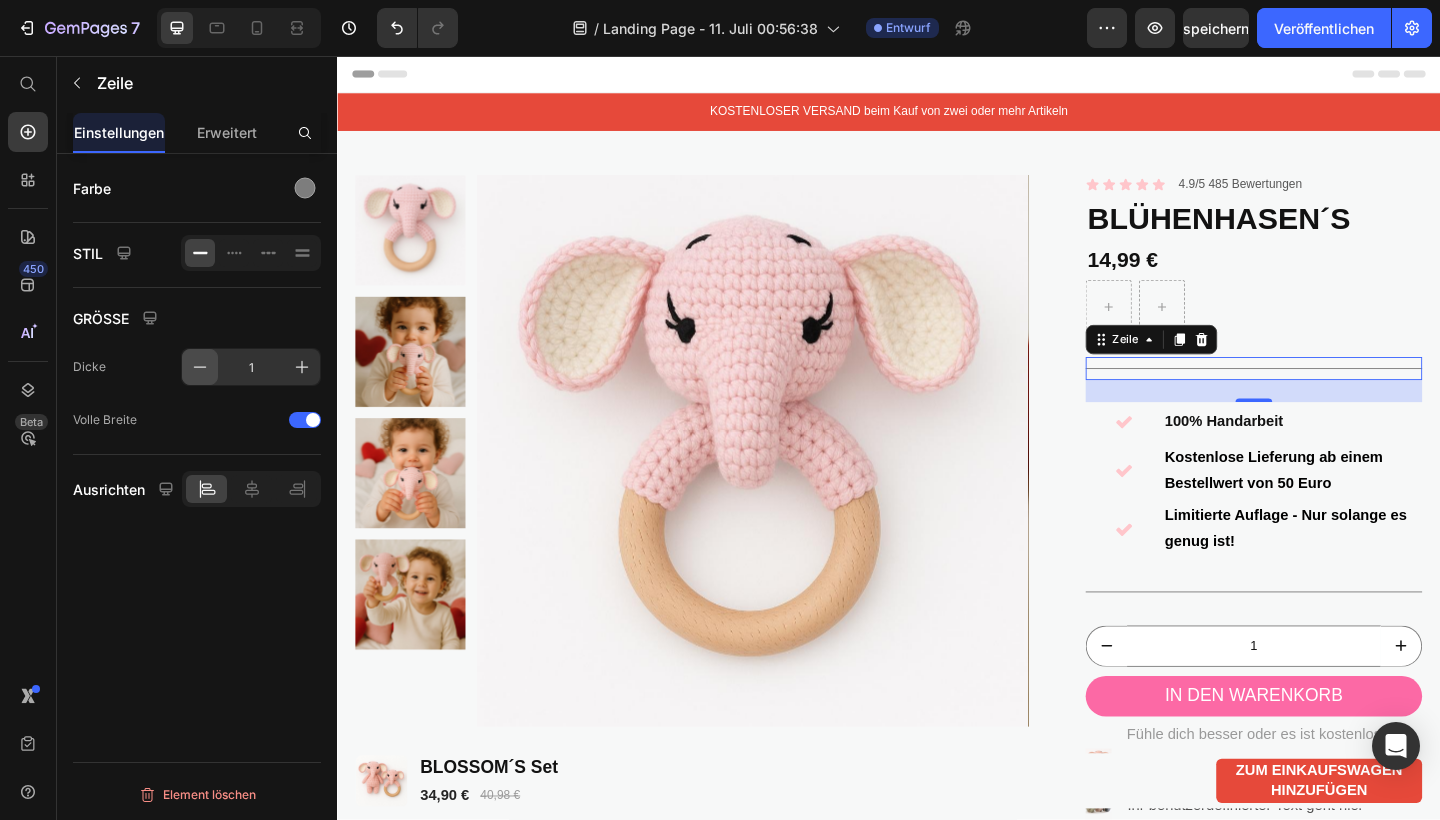 click at bounding box center (200, 367) 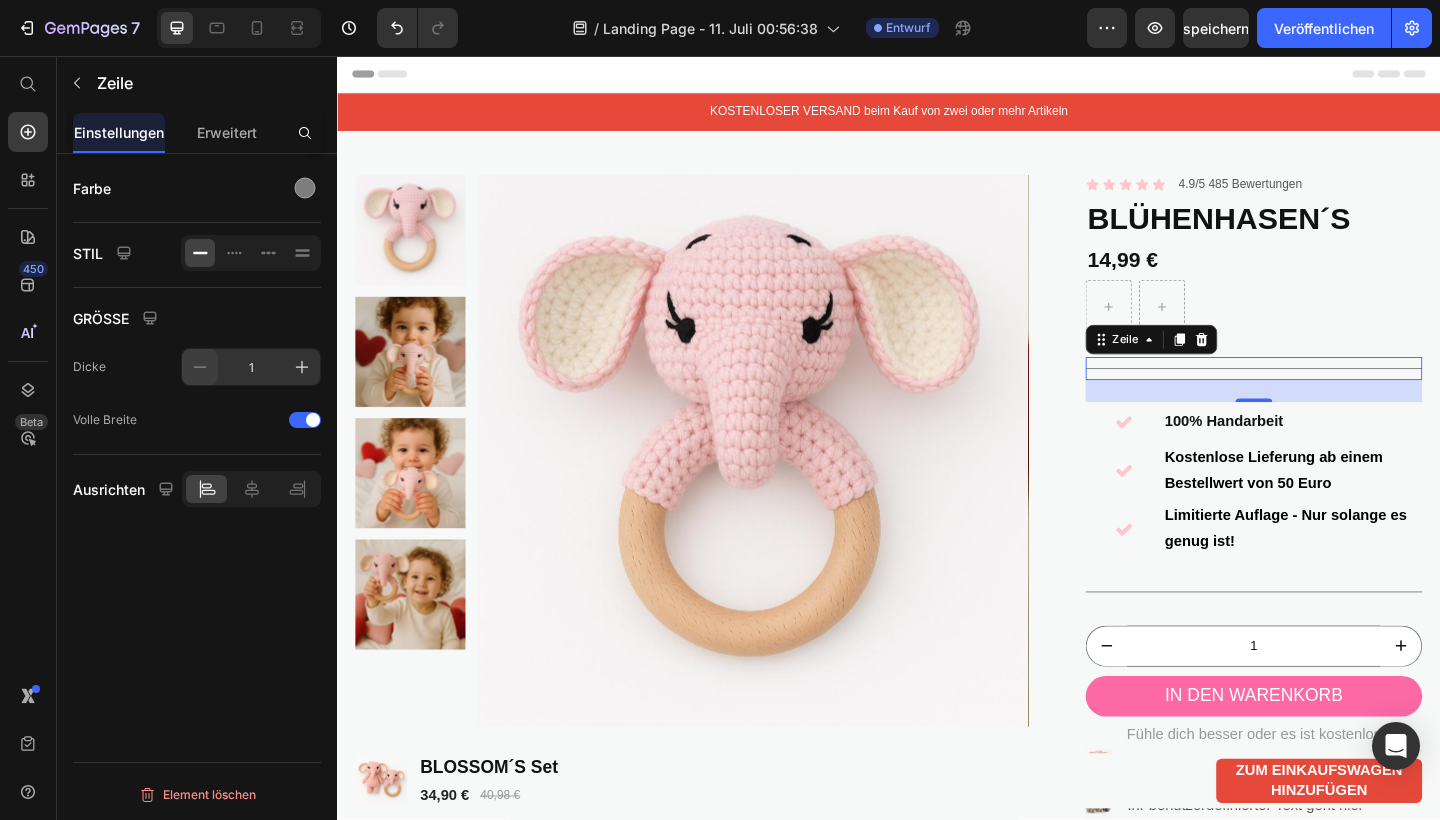 type on "0" 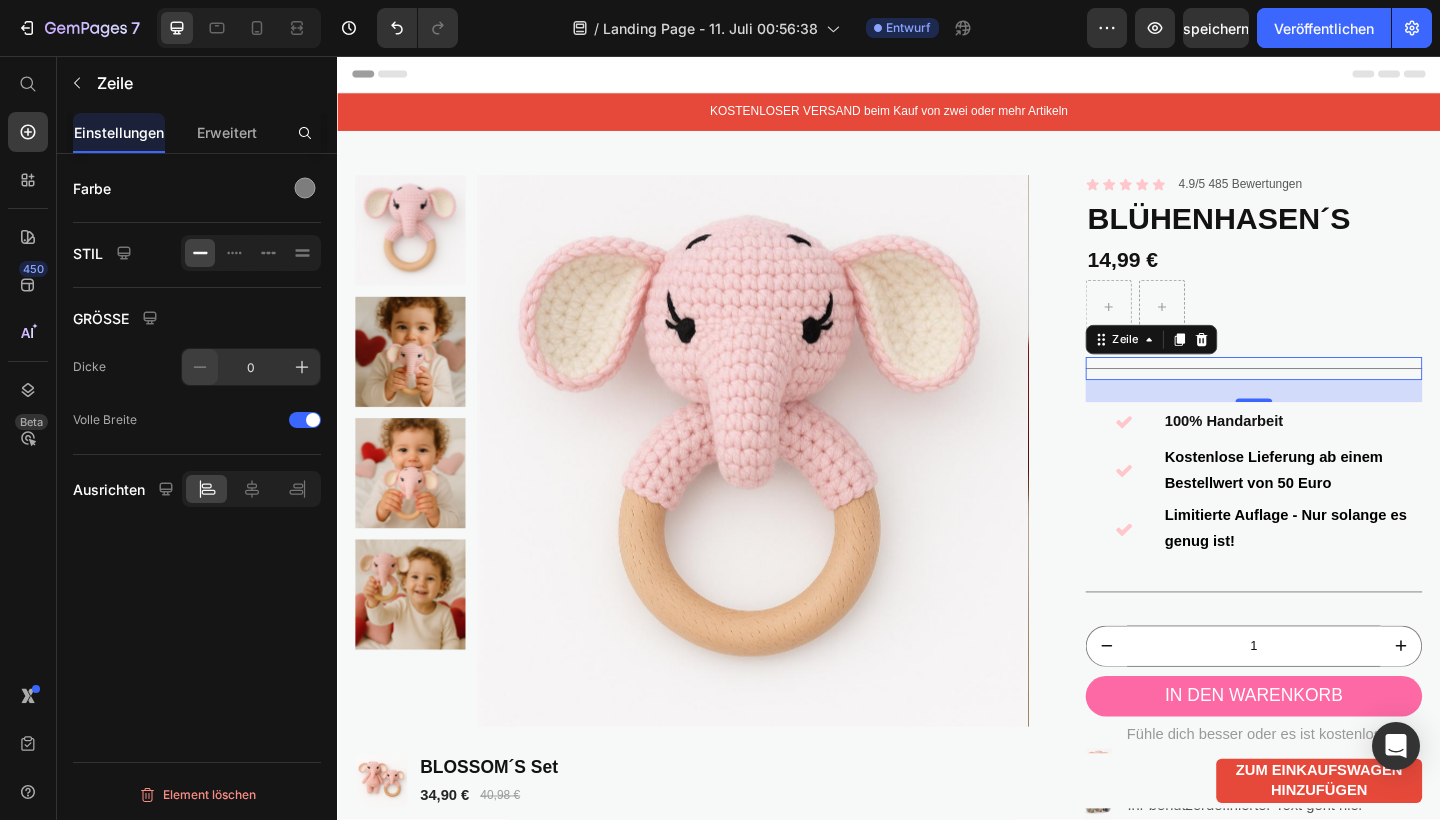 click at bounding box center (200, 367) 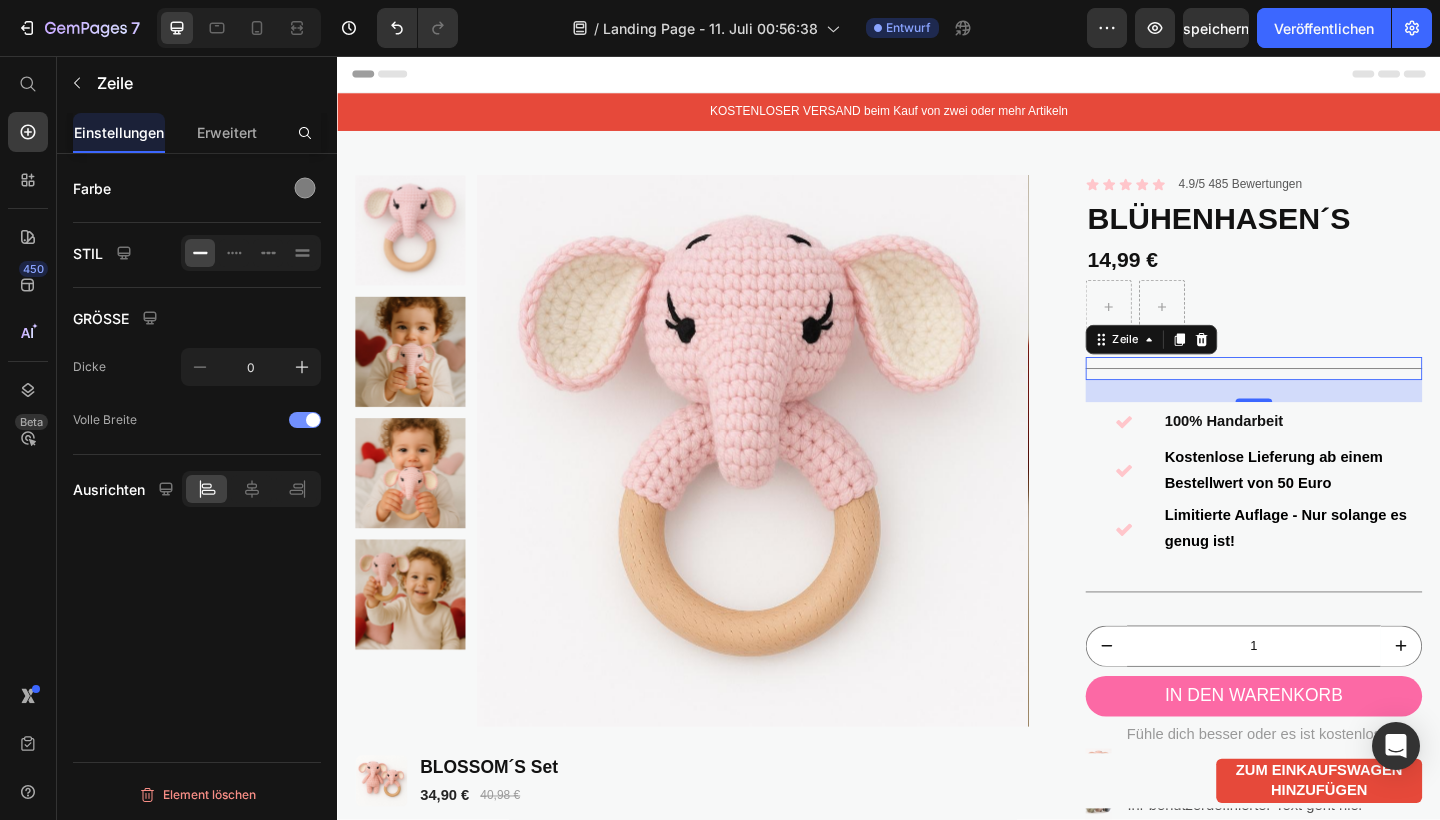 click at bounding box center [305, 420] 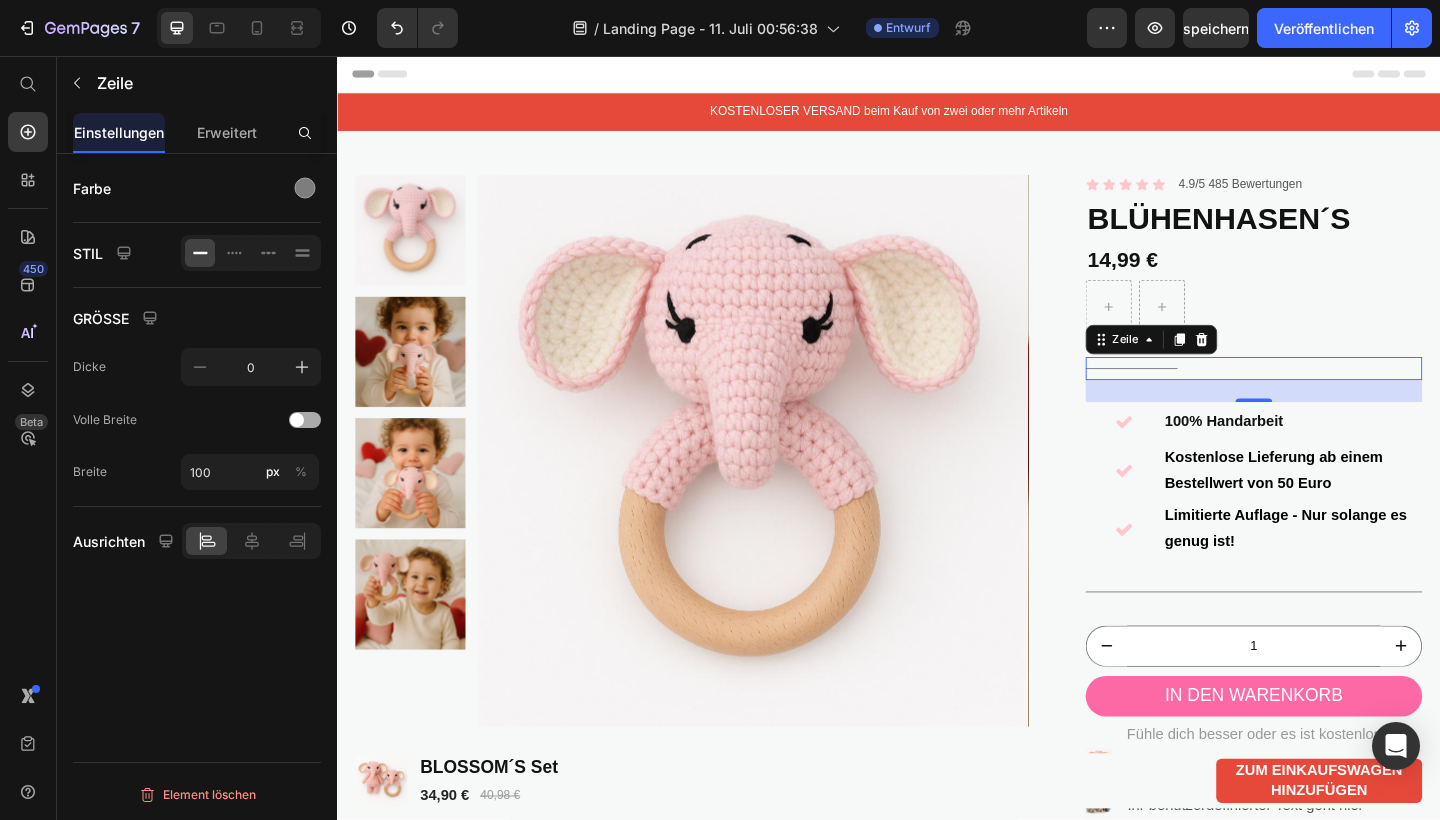 click at bounding box center (297, 420) 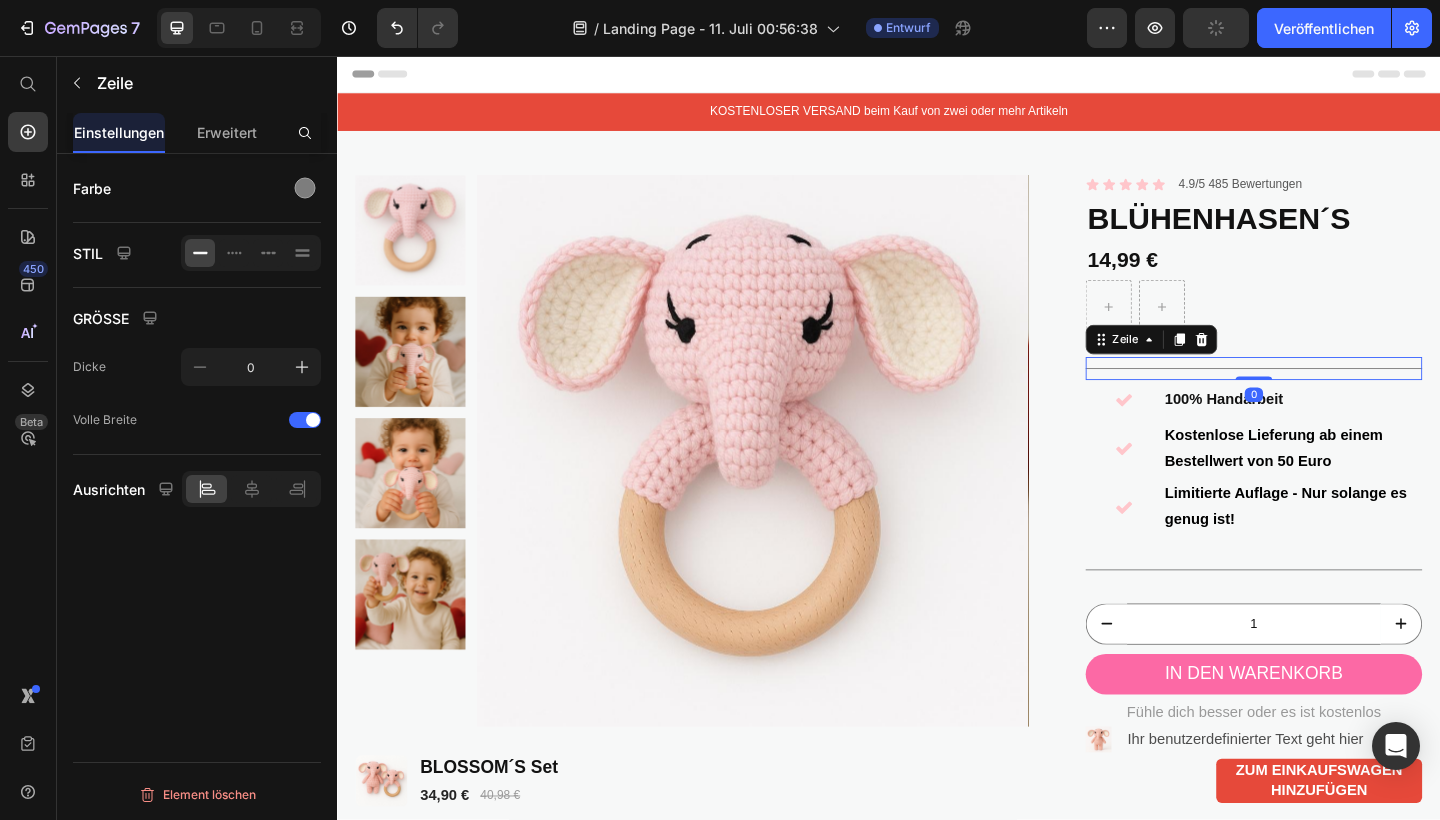 drag, startPoint x: 1331, startPoint y: 428, endPoint x: 1337, endPoint y: 385, distance: 43.416588 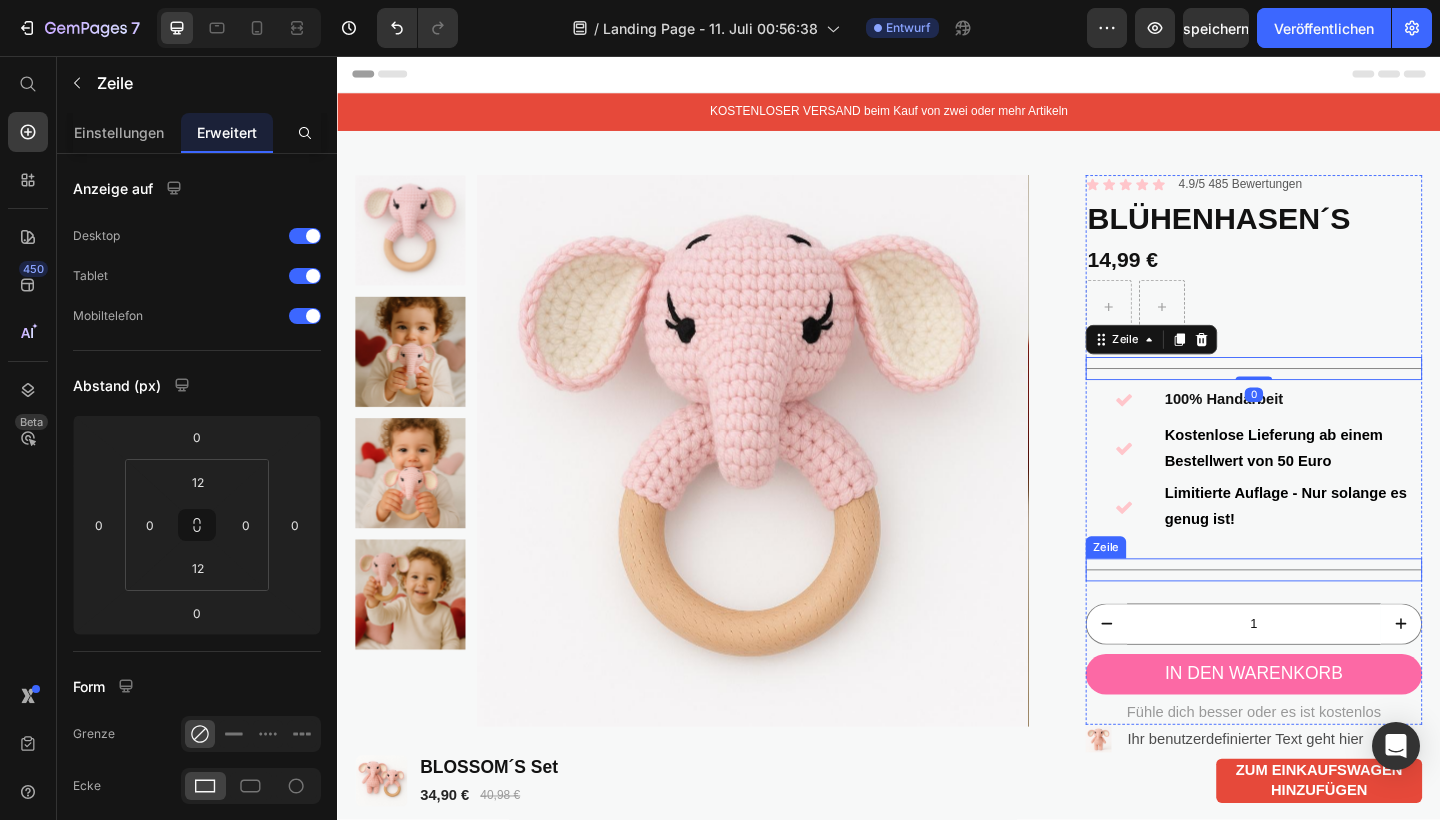 click on "Title Zeile" at bounding box center (1334, 615) 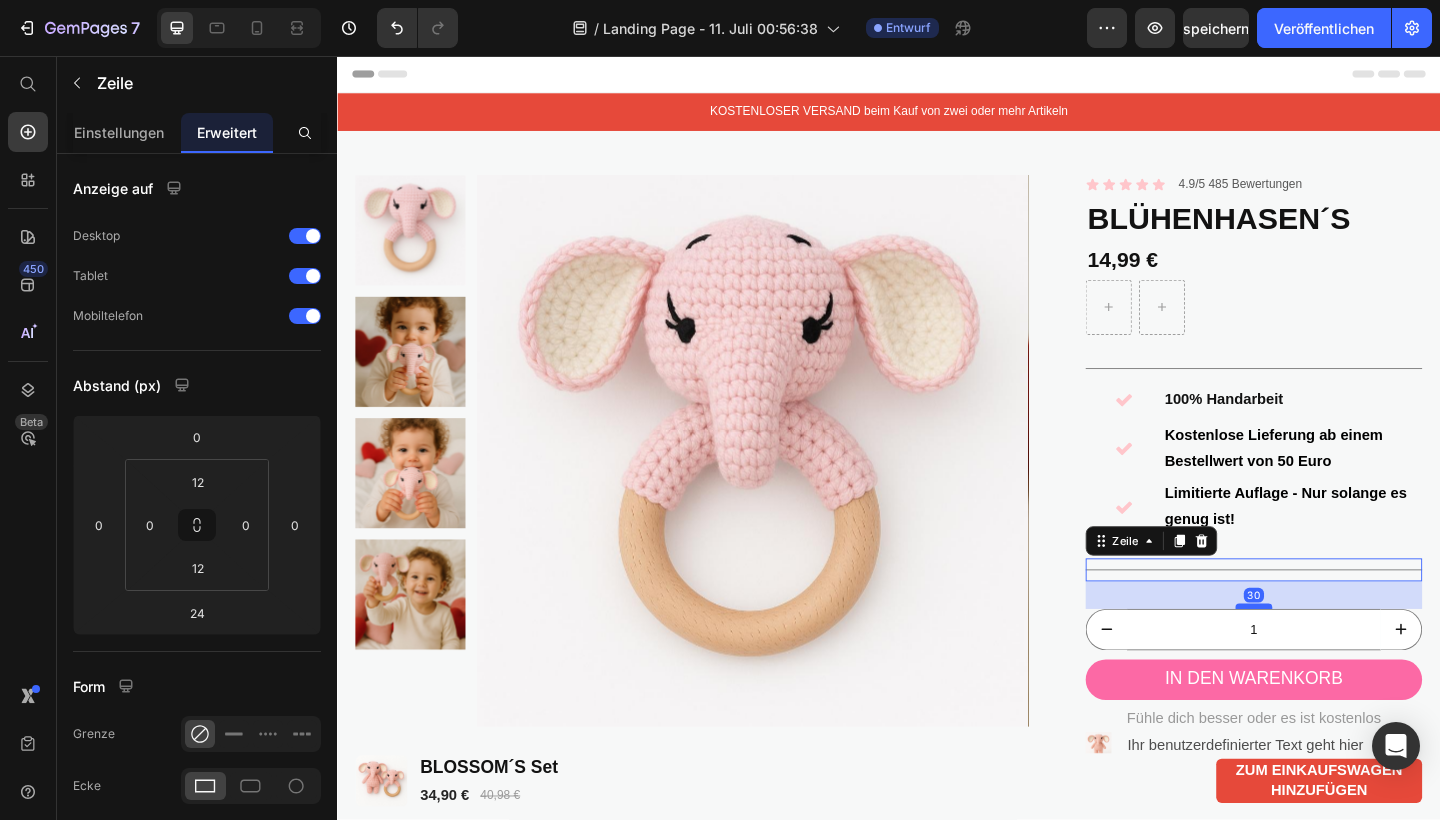 click at bounding box center (1334, 655) 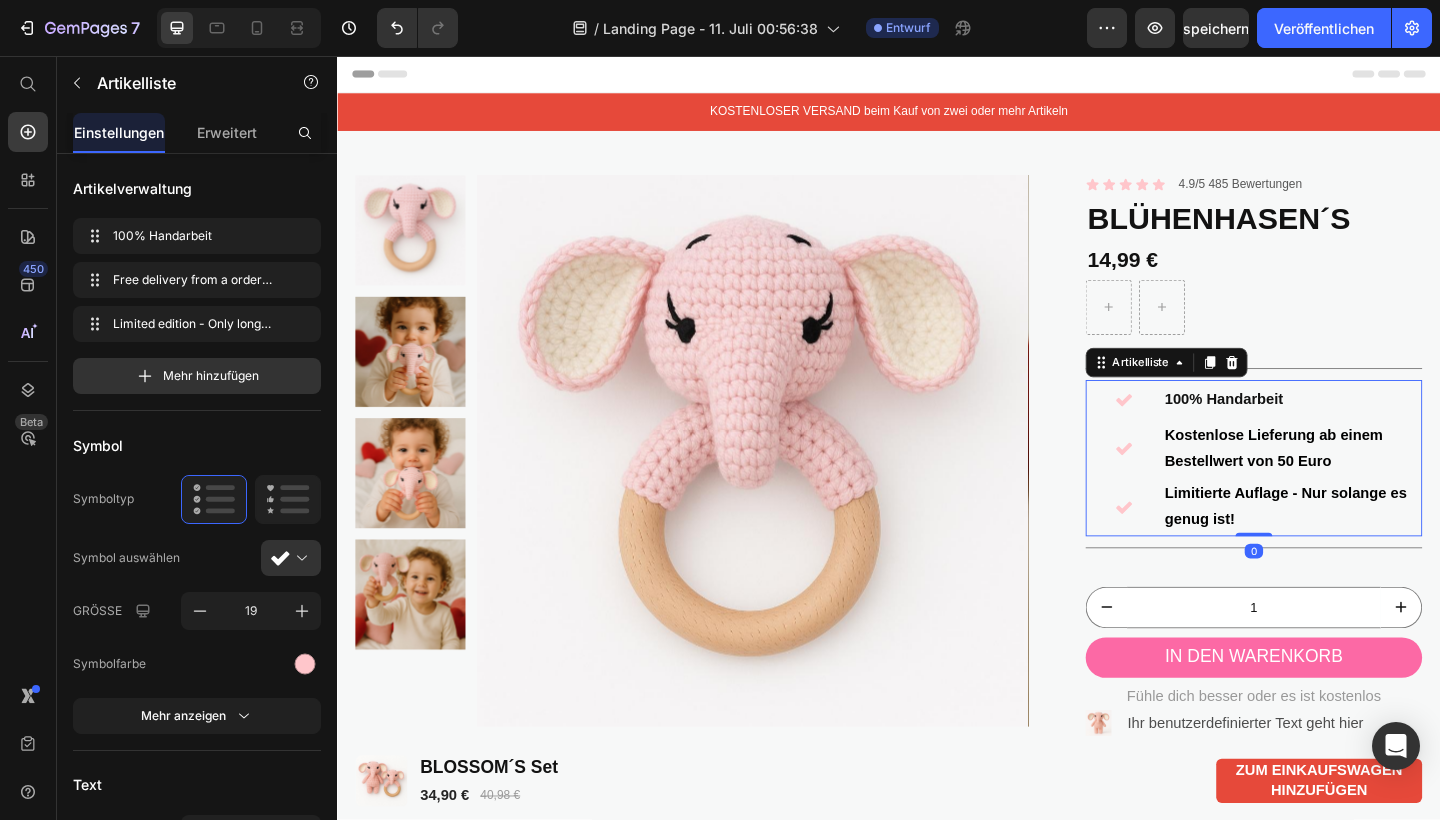 drag, startPoint x: 1336, startPoint y: 595, endPoint x: 1338, endPoint y: 503, distance: 92.021736 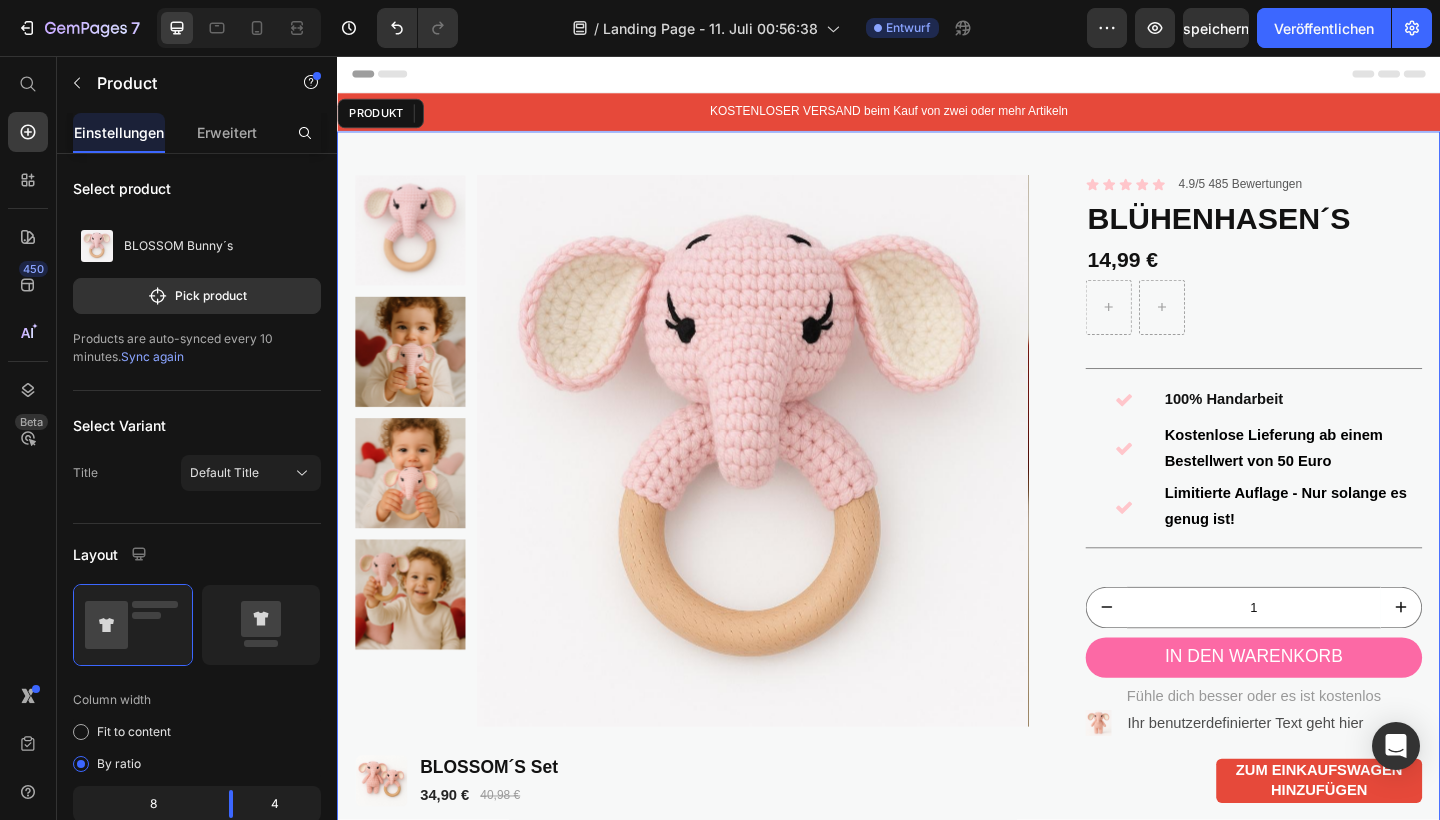 click on "Produktbilder
Symbol
Symbol
Symbol
Symbol
Symbol Symbolliste 4.9/5 485 Bewertungen Textblock Reihe BLÜHENHASEN´S Produkttitel 14,99 € Produktpreis
Reihe                Title Zeile
100% Handarbeit
Kostenlose Lieferung ab einem Bestellwert von 50 Euro
Limitierte Auflage - Nur solange es genug ist! Artikelliste   0                Title Zeile 1 Produktmenge In den Warenkorb zum Einkaufswagen hinzufügen Fühle dich besser oder es ist kostenlos Textblock Reihe Bild Ihr benutzerdefinierter Text geht hier Textblock Bild Ihr benutzerdefinierter Text geht hier Textblock Erweiterte Liste PRODUKT" at bounding box center (937, 516) 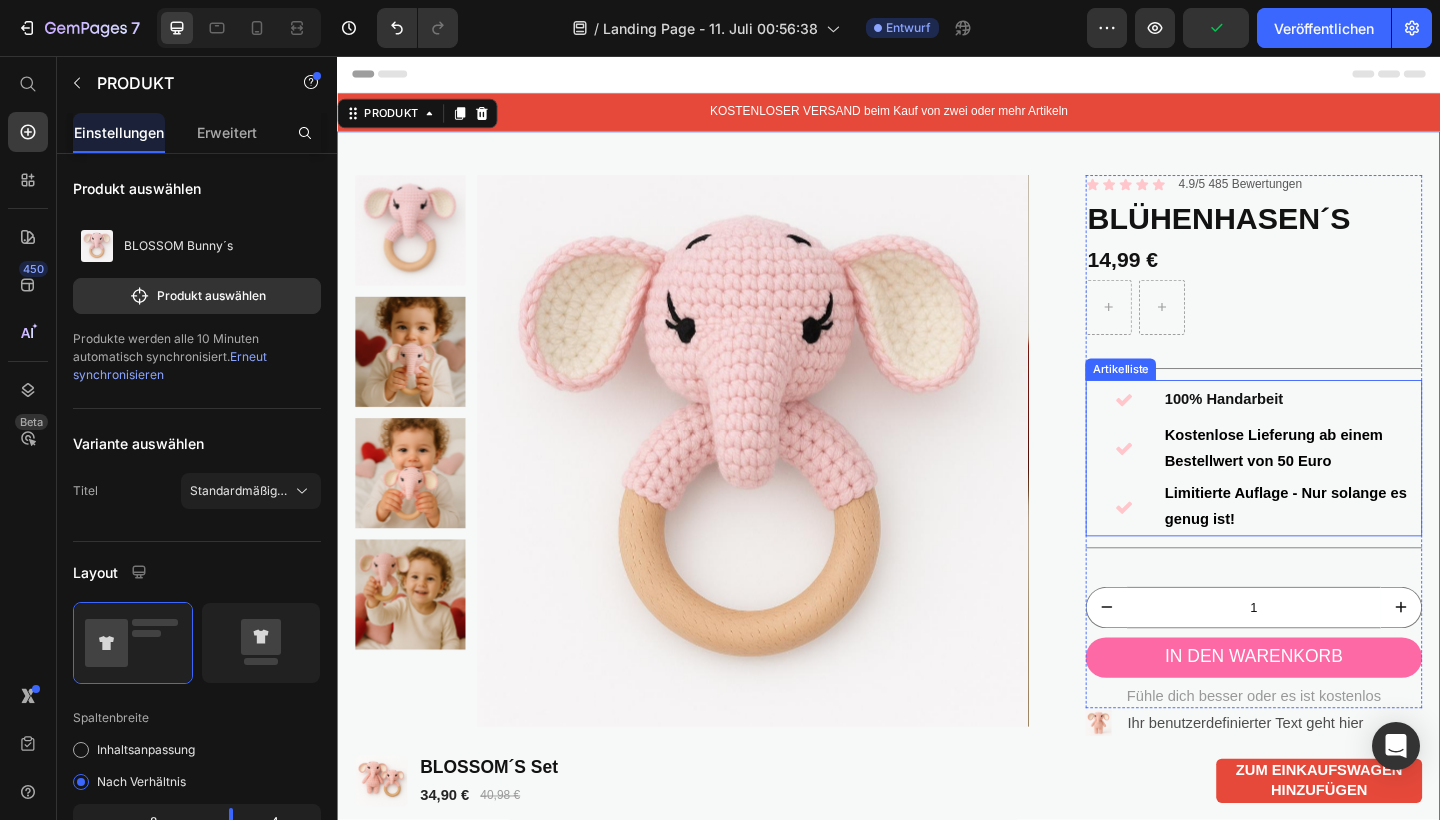 click at bounding box center (1192, 483) 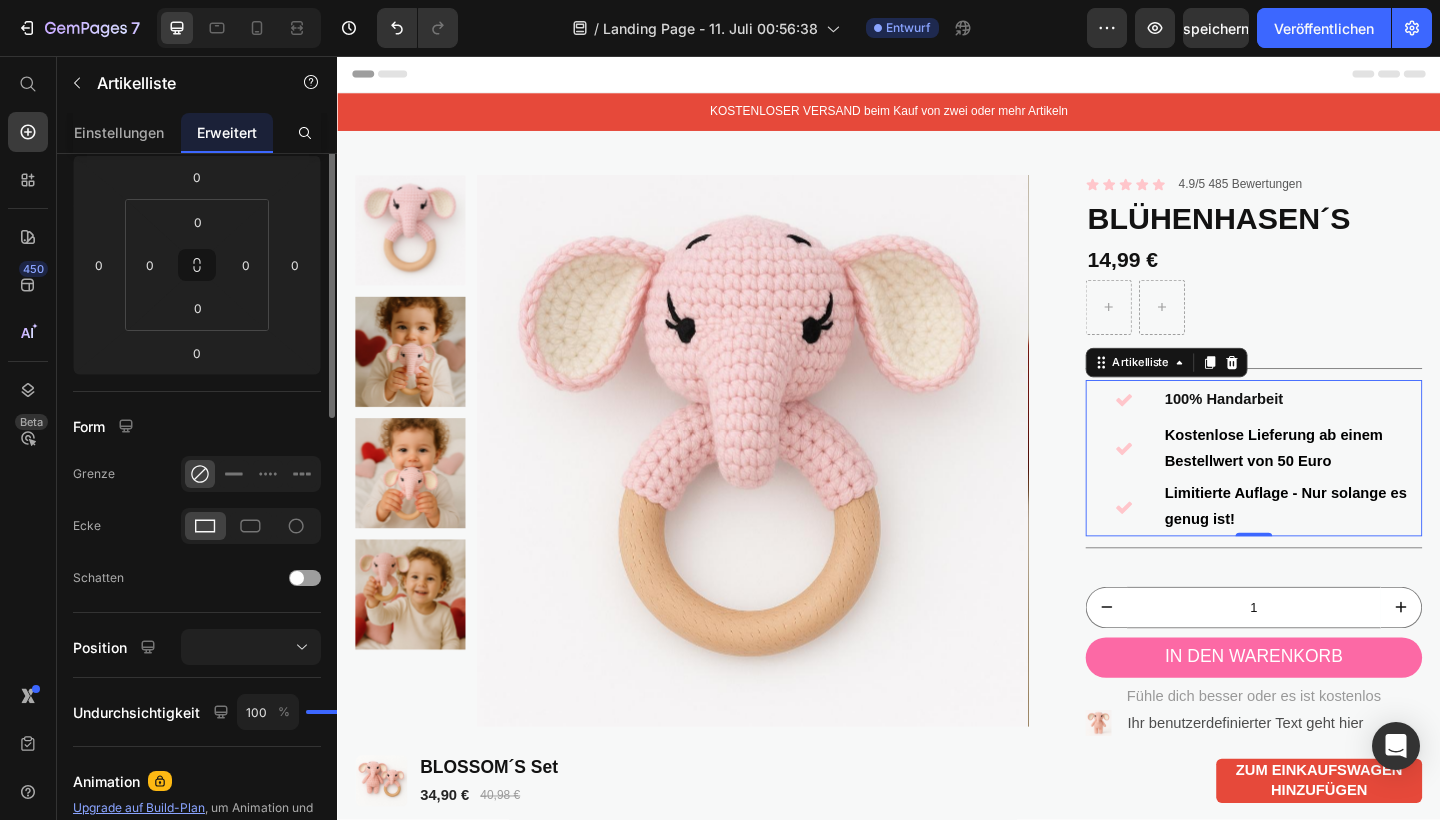 scroll, scrollTop: 0, scrollLeft: 0, axis: both 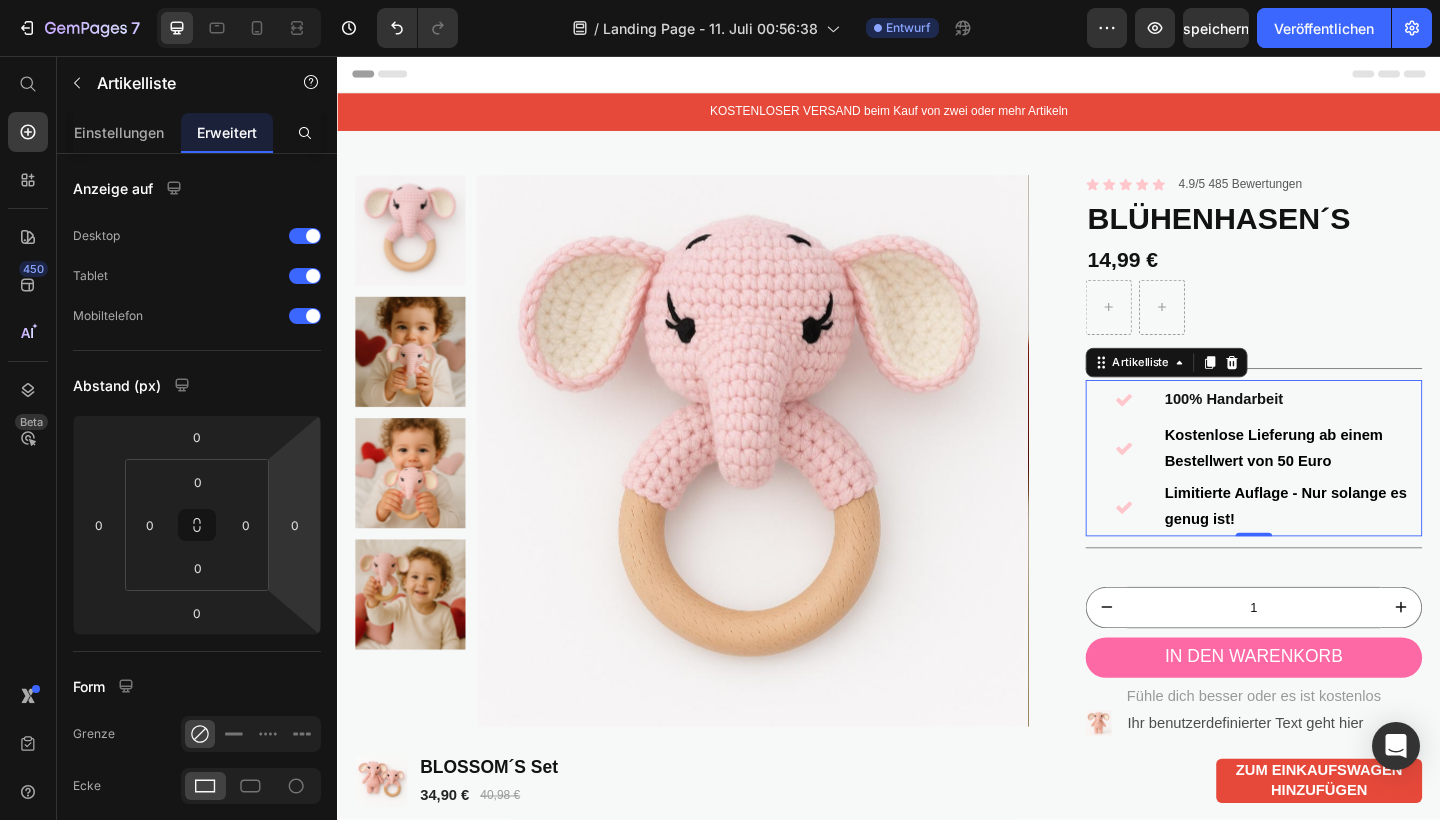 click at bounding box center (1192, 430) 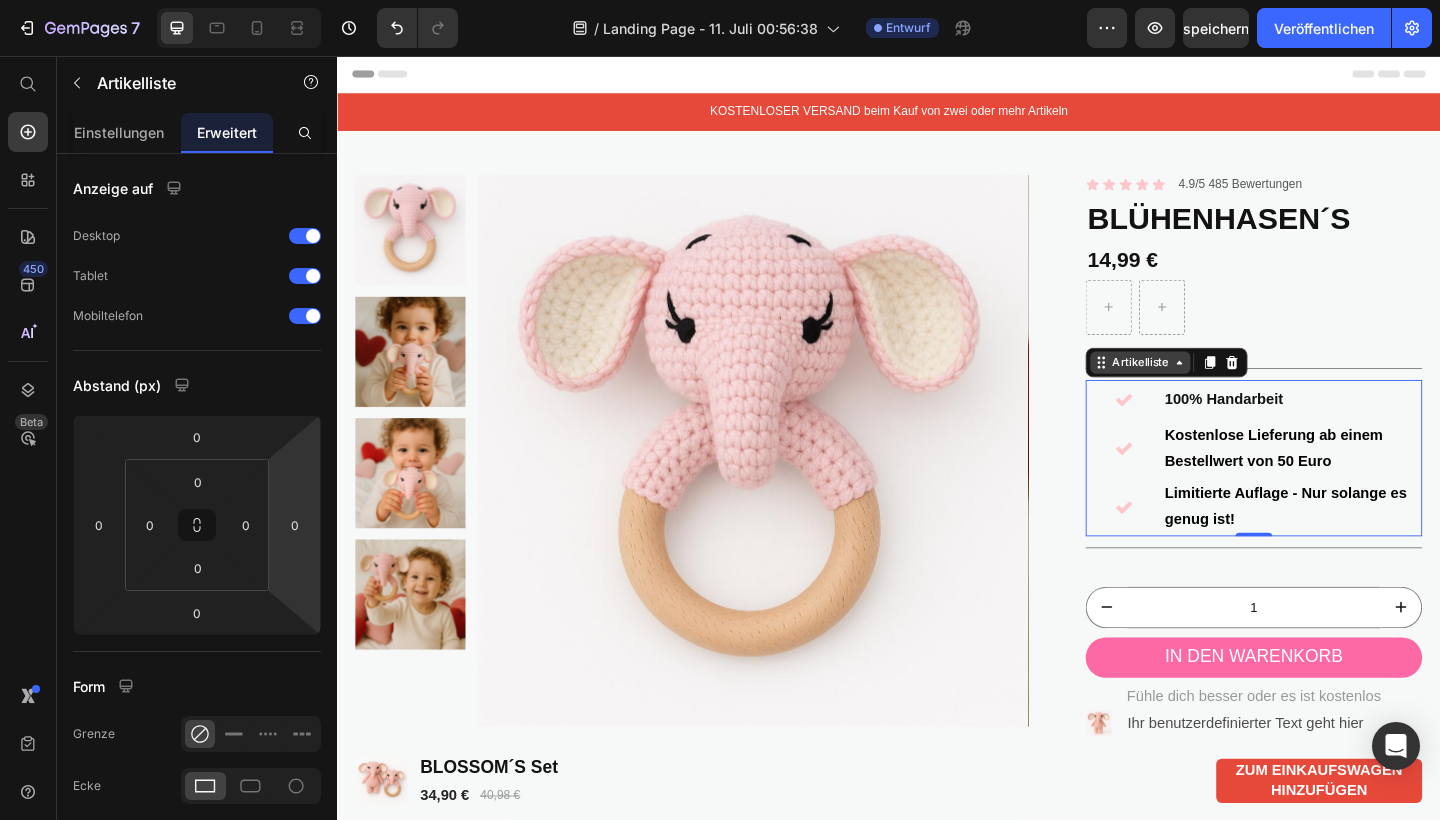 click 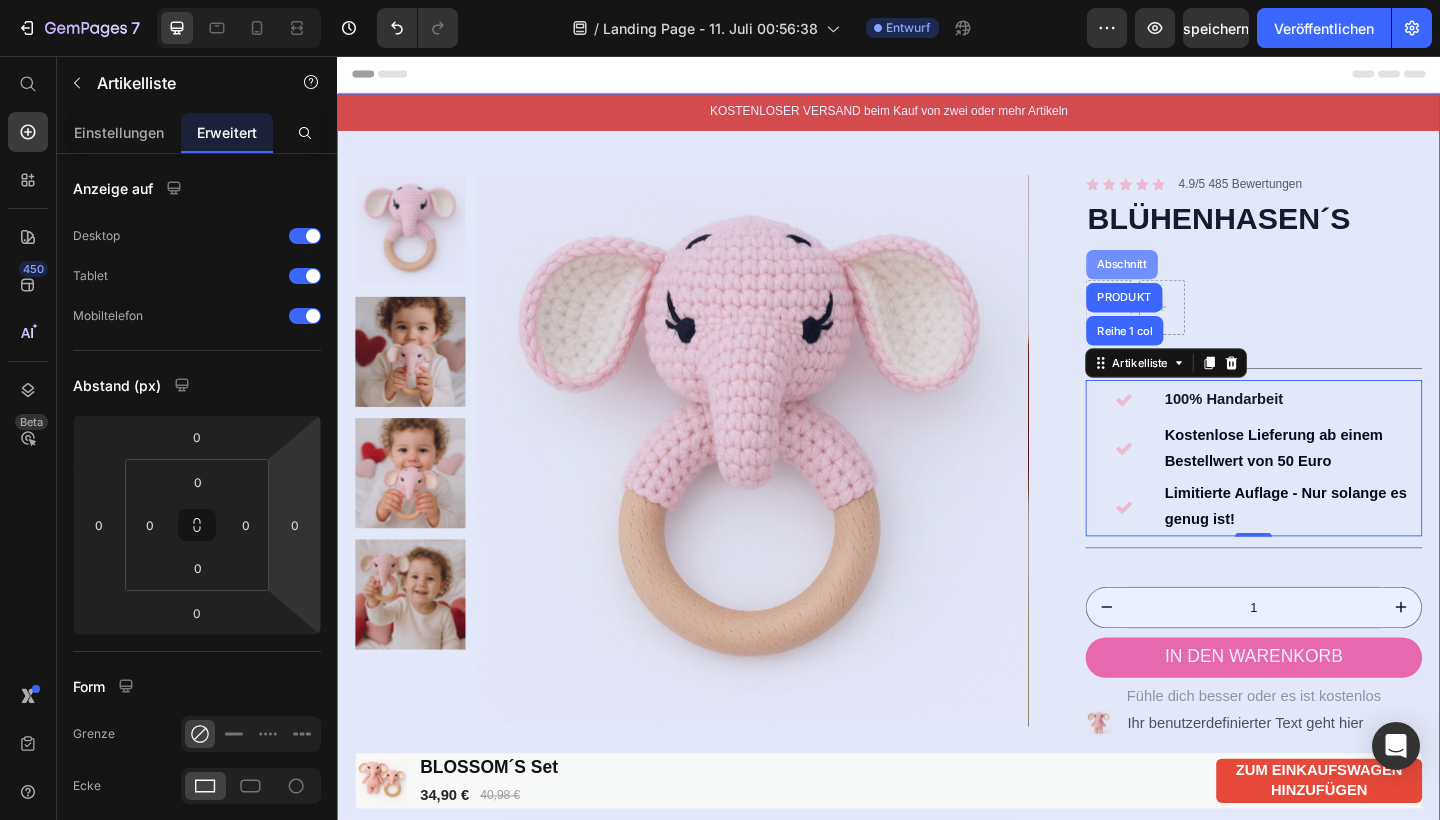 click on "Abschnitt" at bounding box center [1191, 283] 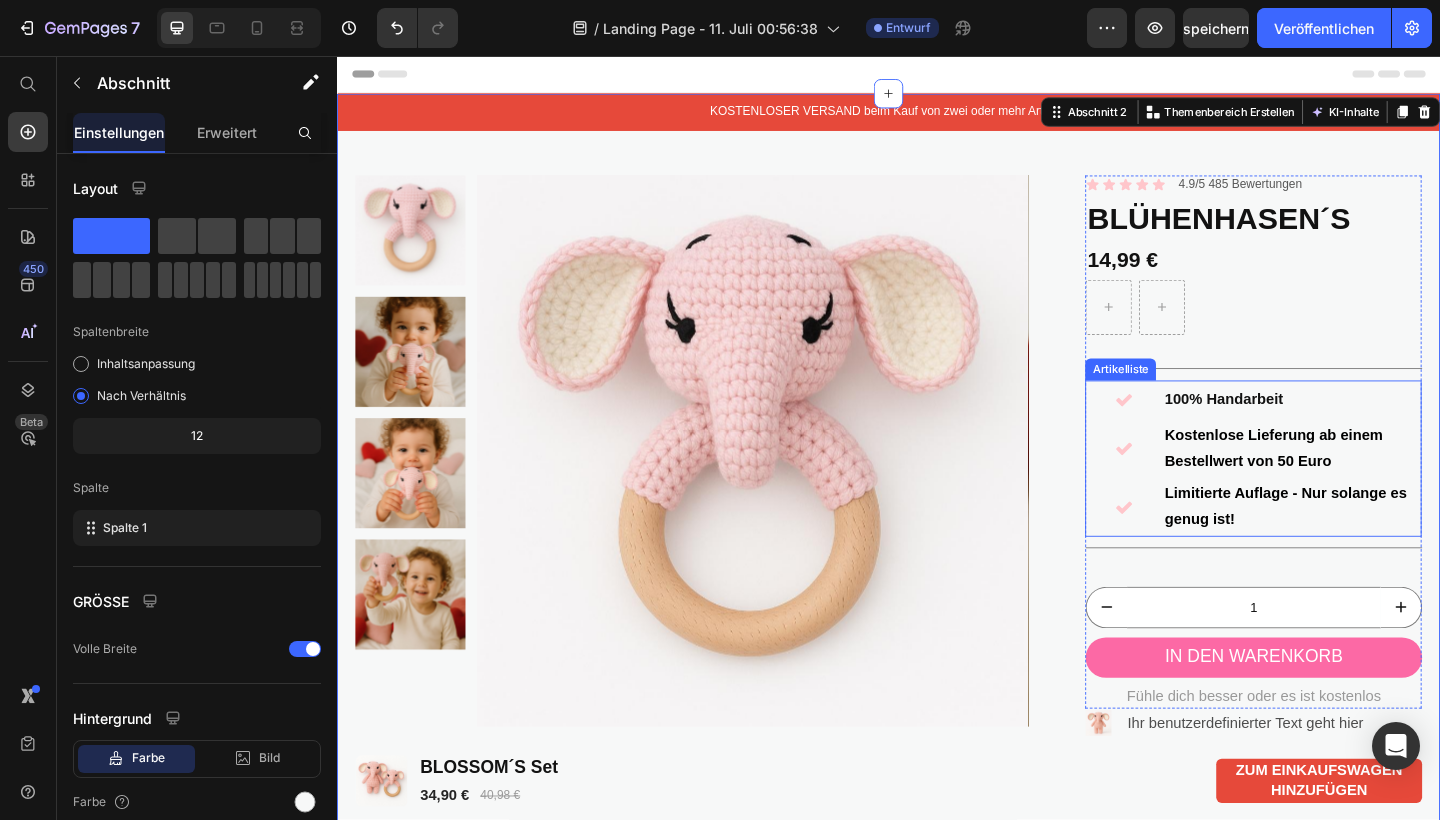 click at bounding box center (1192, 430) 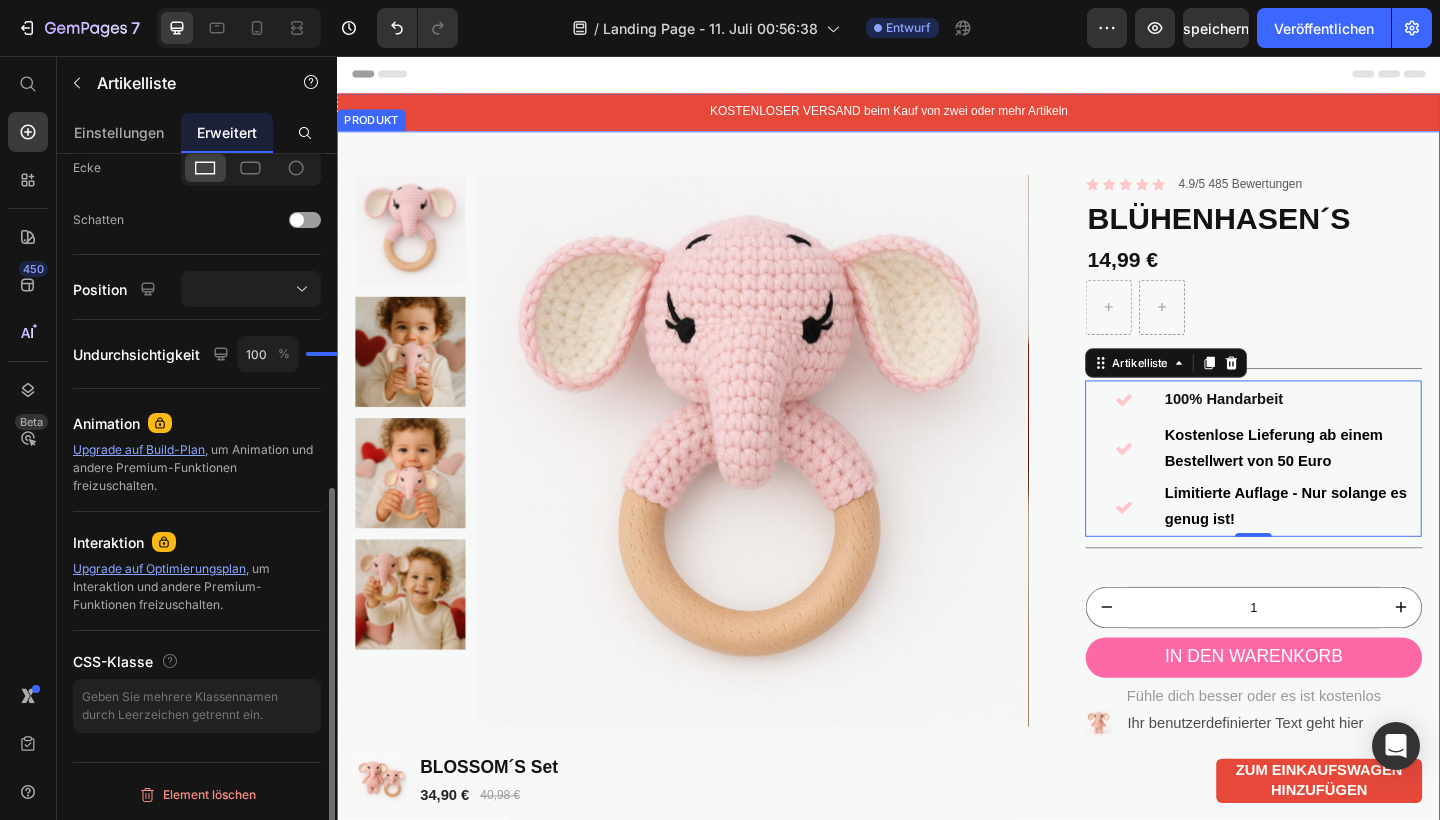 scroll, scrollTop: 618, scrollLeft: 0, axis: vertical 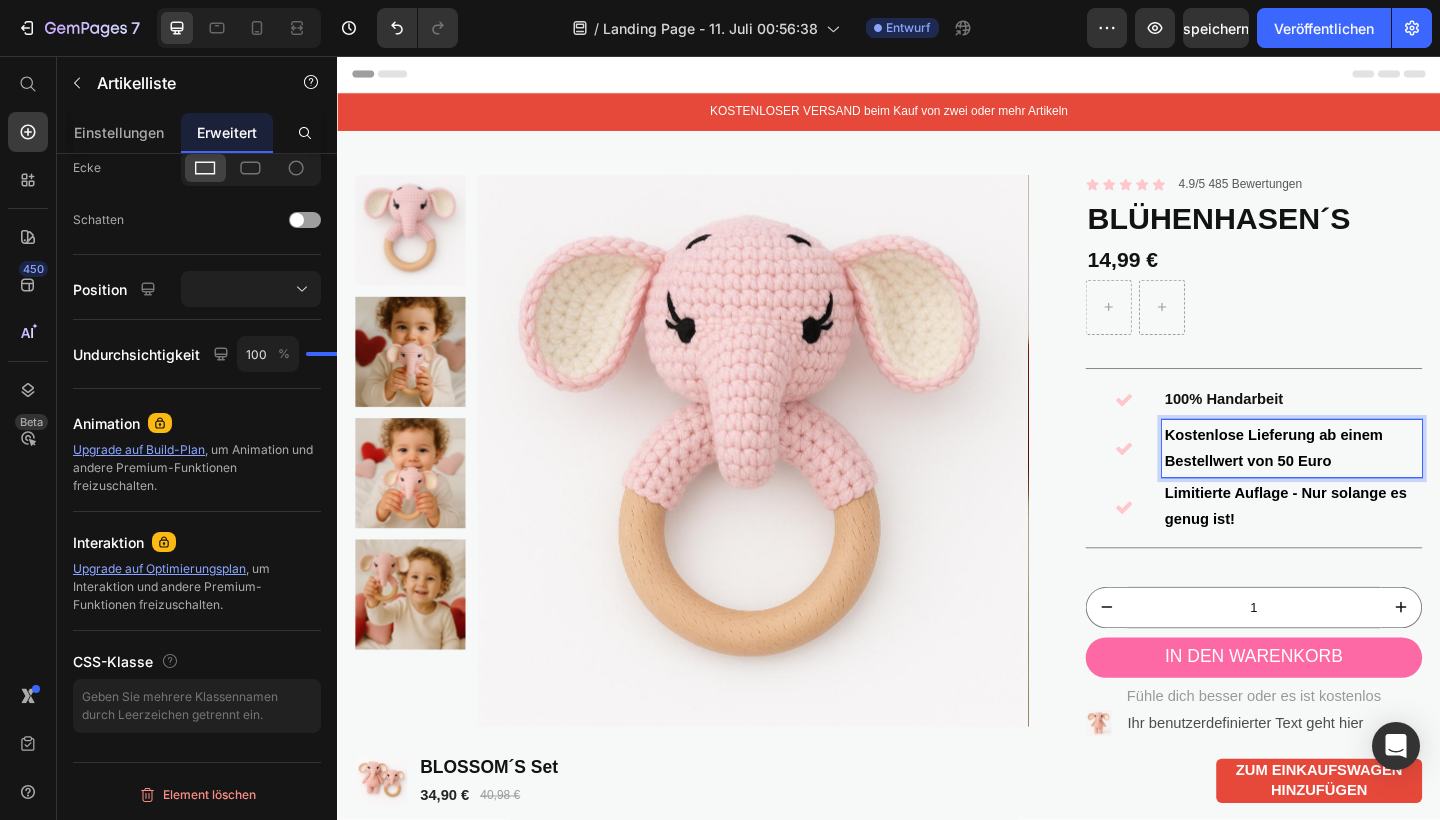 click on "100% Handarbeit" at bounding box center [1301, 429] 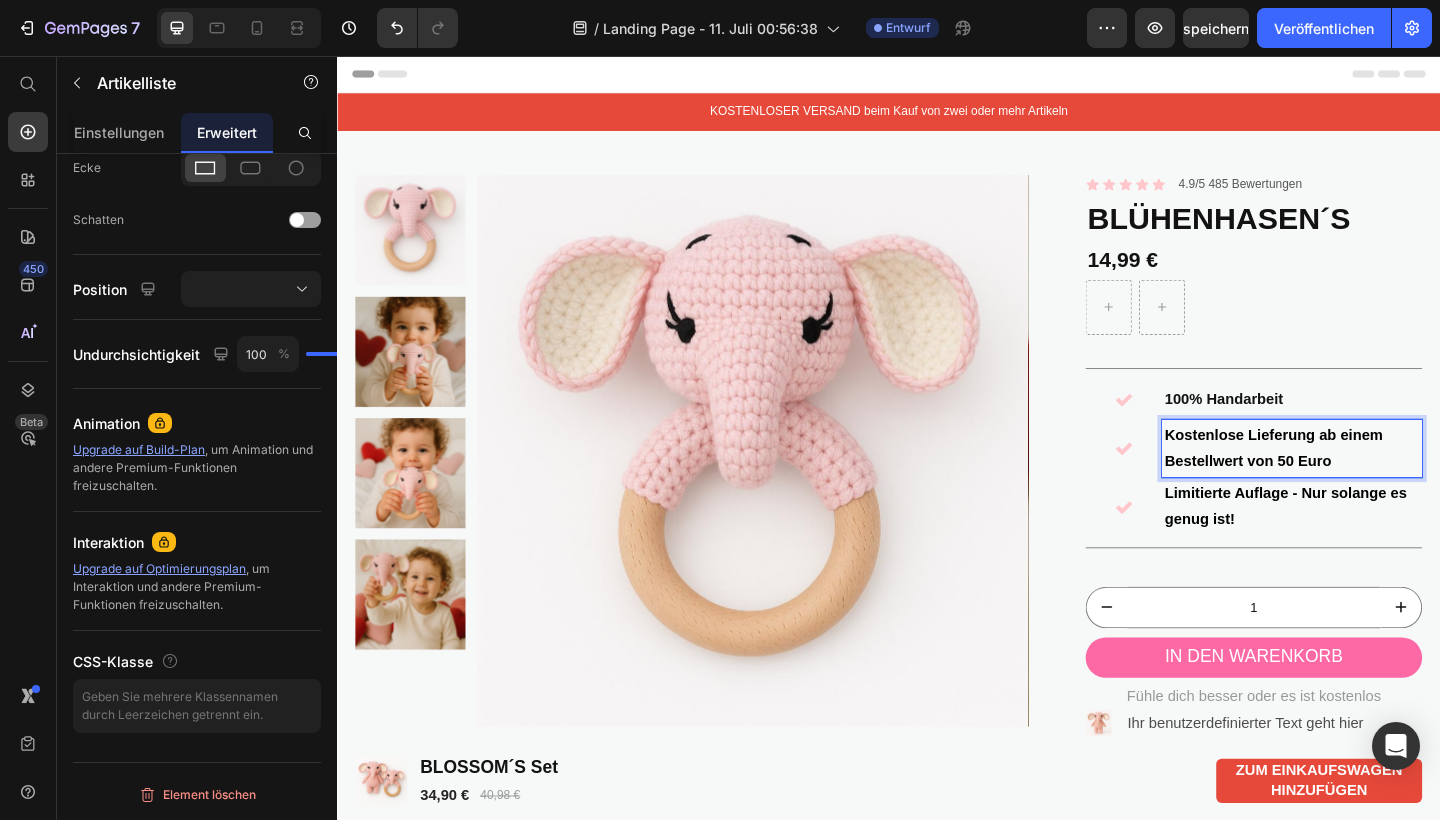 click on "Kostenlose Lieferung ab einem Bestellwert von 50 Euro" at bounding box center (1355, 483) 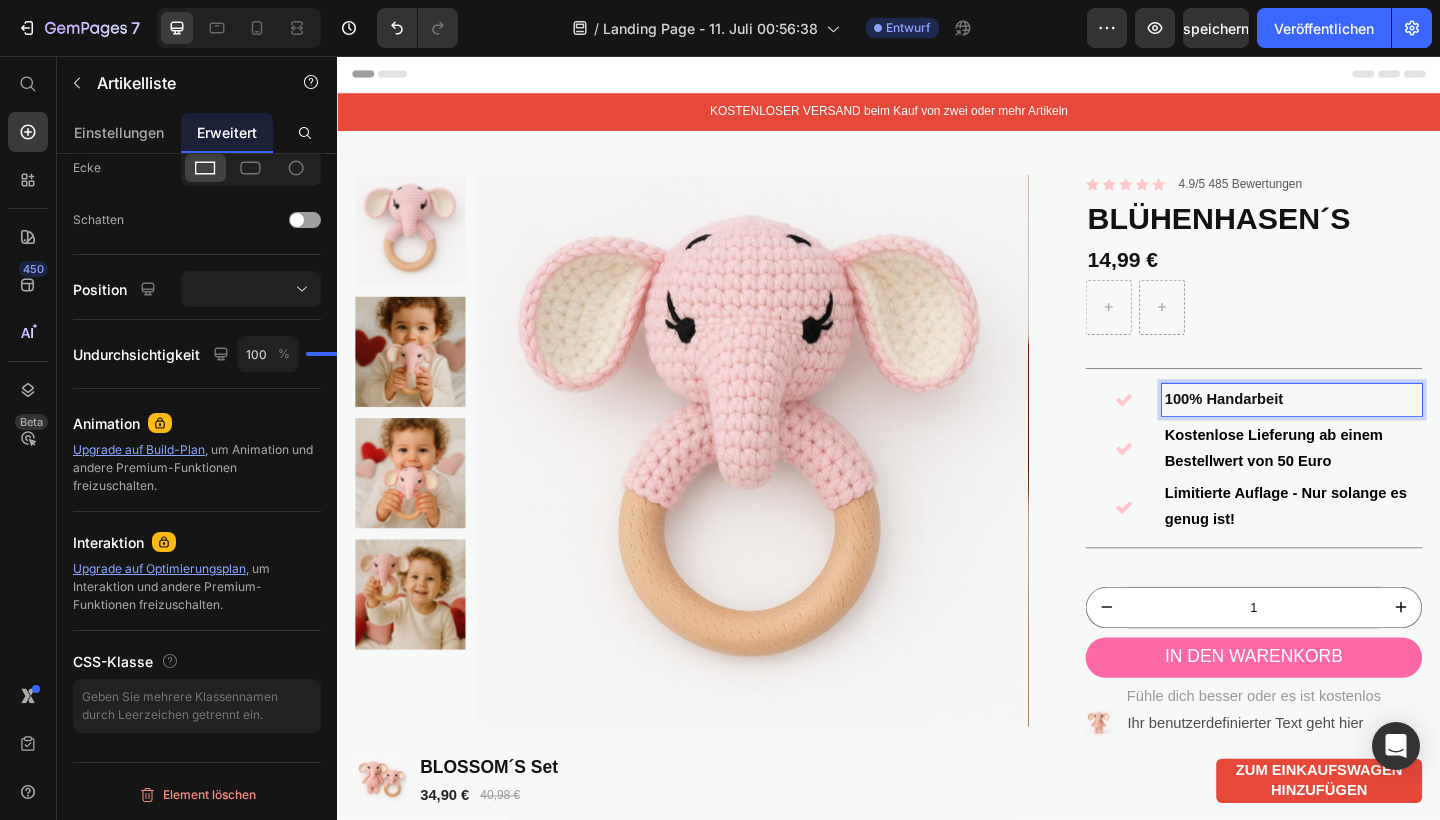 click on "100% Handarbeit" at bounding box center [1301, 429] 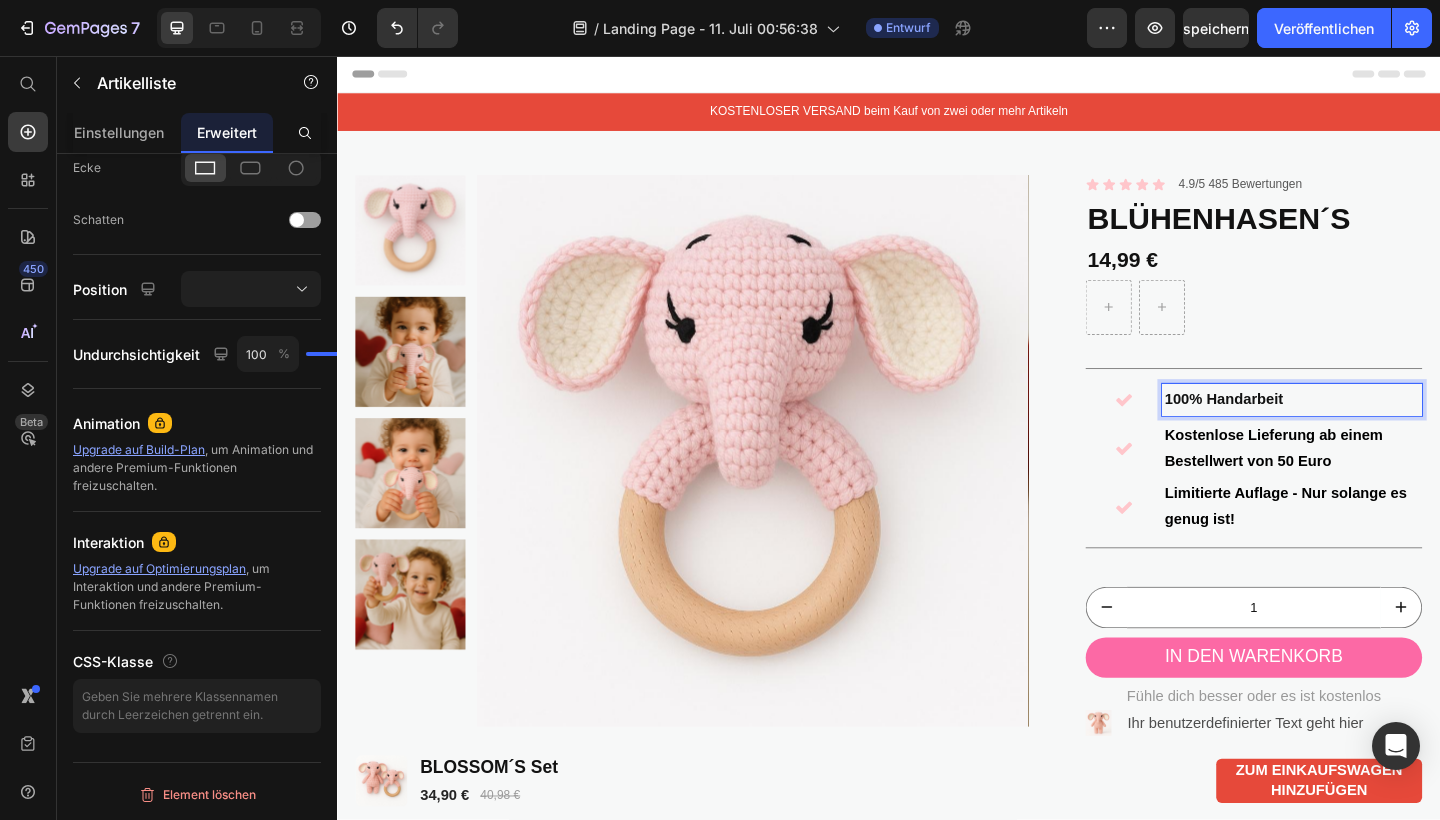 click on "100% Handarbeit" at bounding box center (1375, 430) 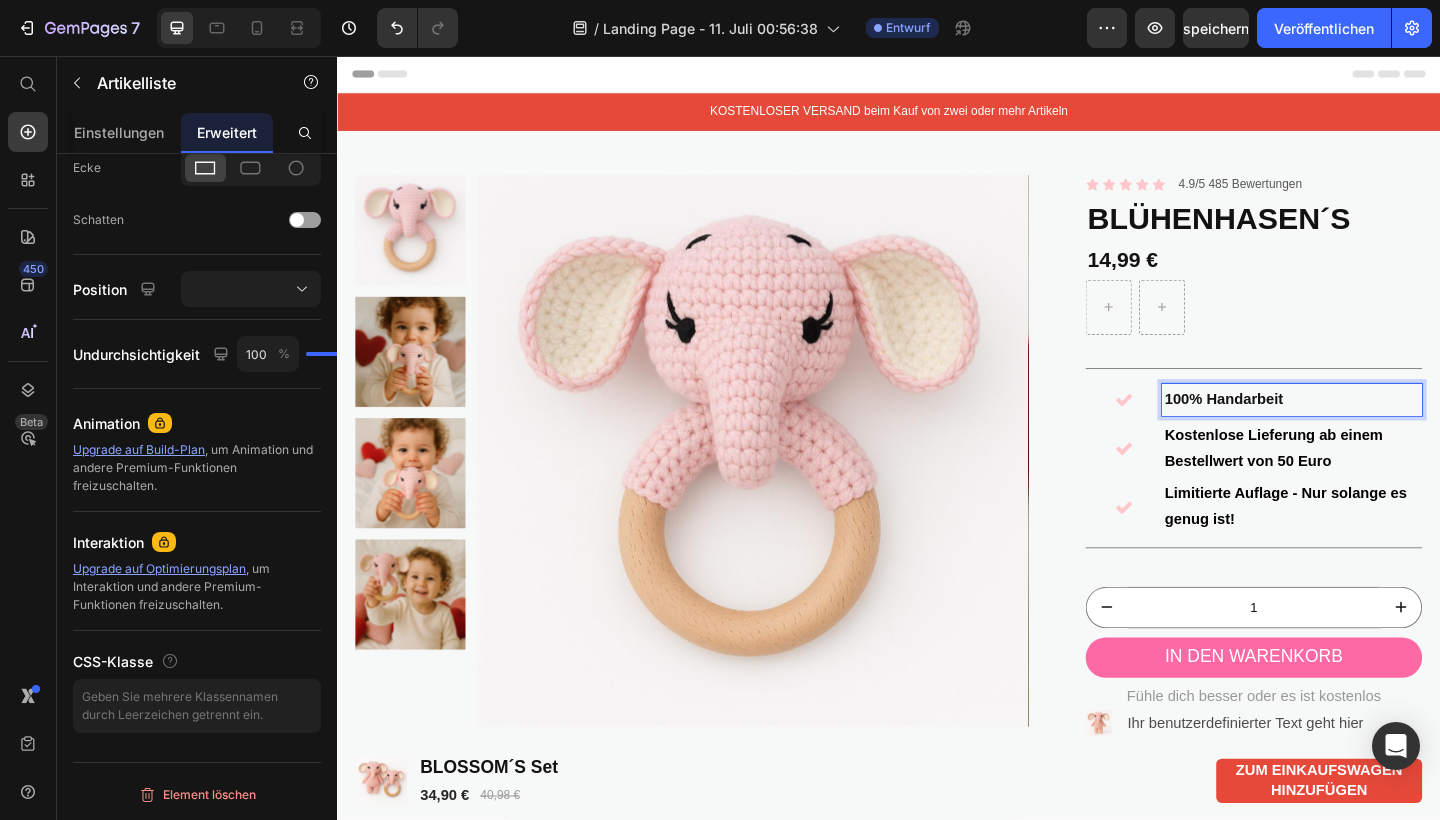 click on "Limitierte Auflage - Nur solange es genug ist!" at bounding box center [1368, 546] 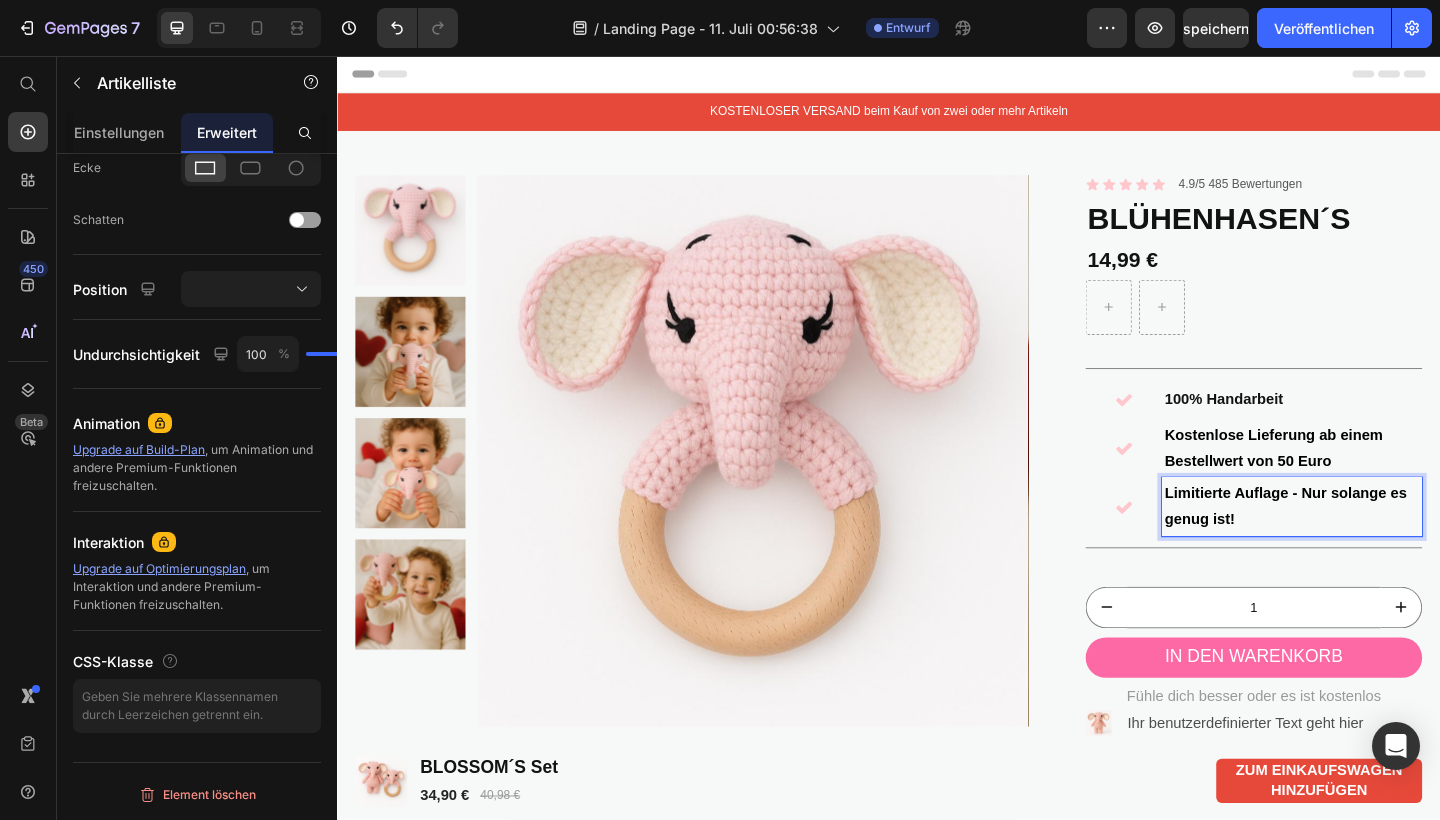click on "Limitierte Auflage - Nur solange es genug ist!" at bounding box center (1368, 546) 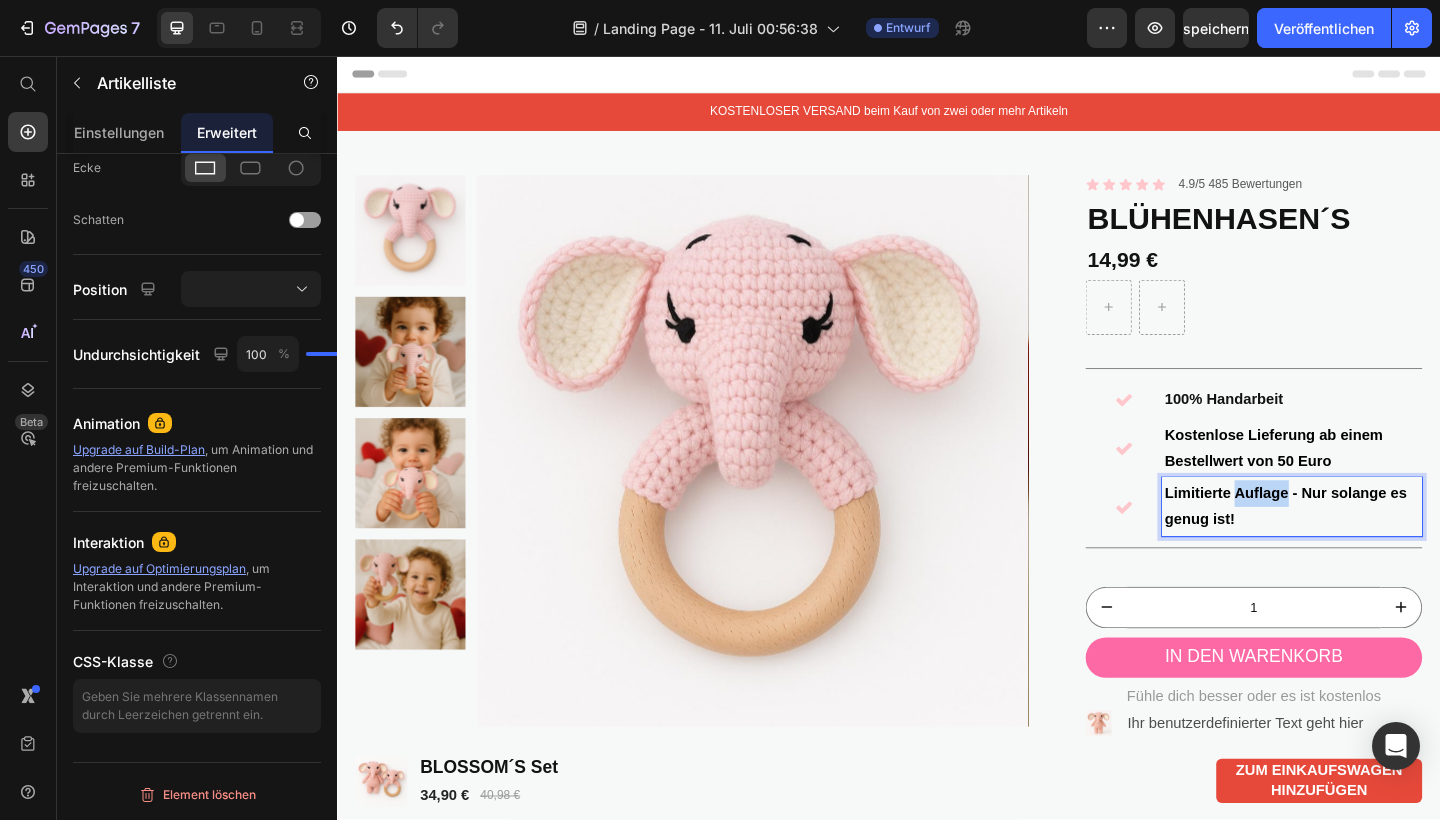 click on "Limitierte Auflage - Nur solange es genug ist!" at bounding box center (1368, 546) 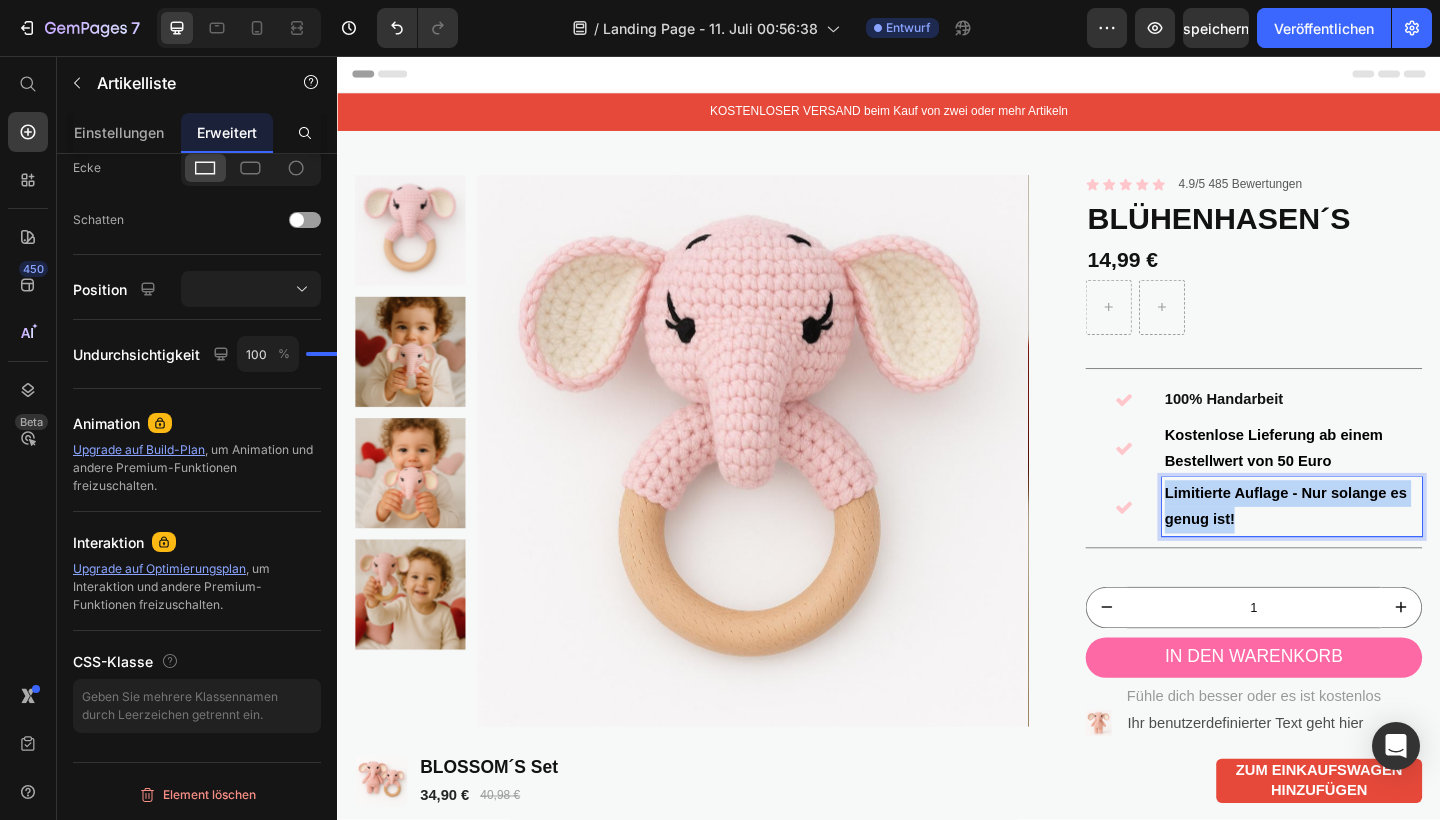 click on "Limitierte Auflage - Nur solange es genug ist!" at bounding box center (1368, 546) 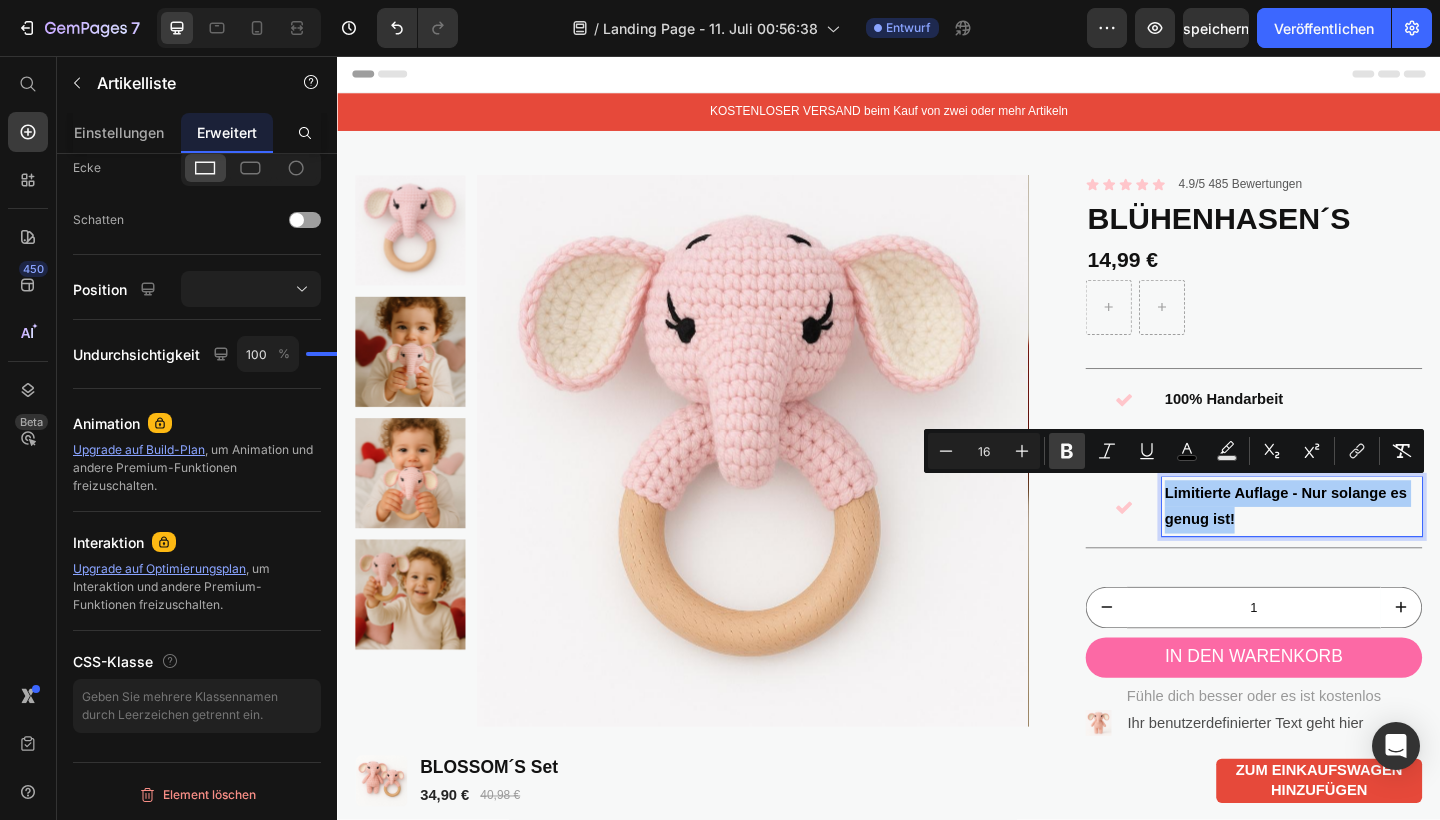 click 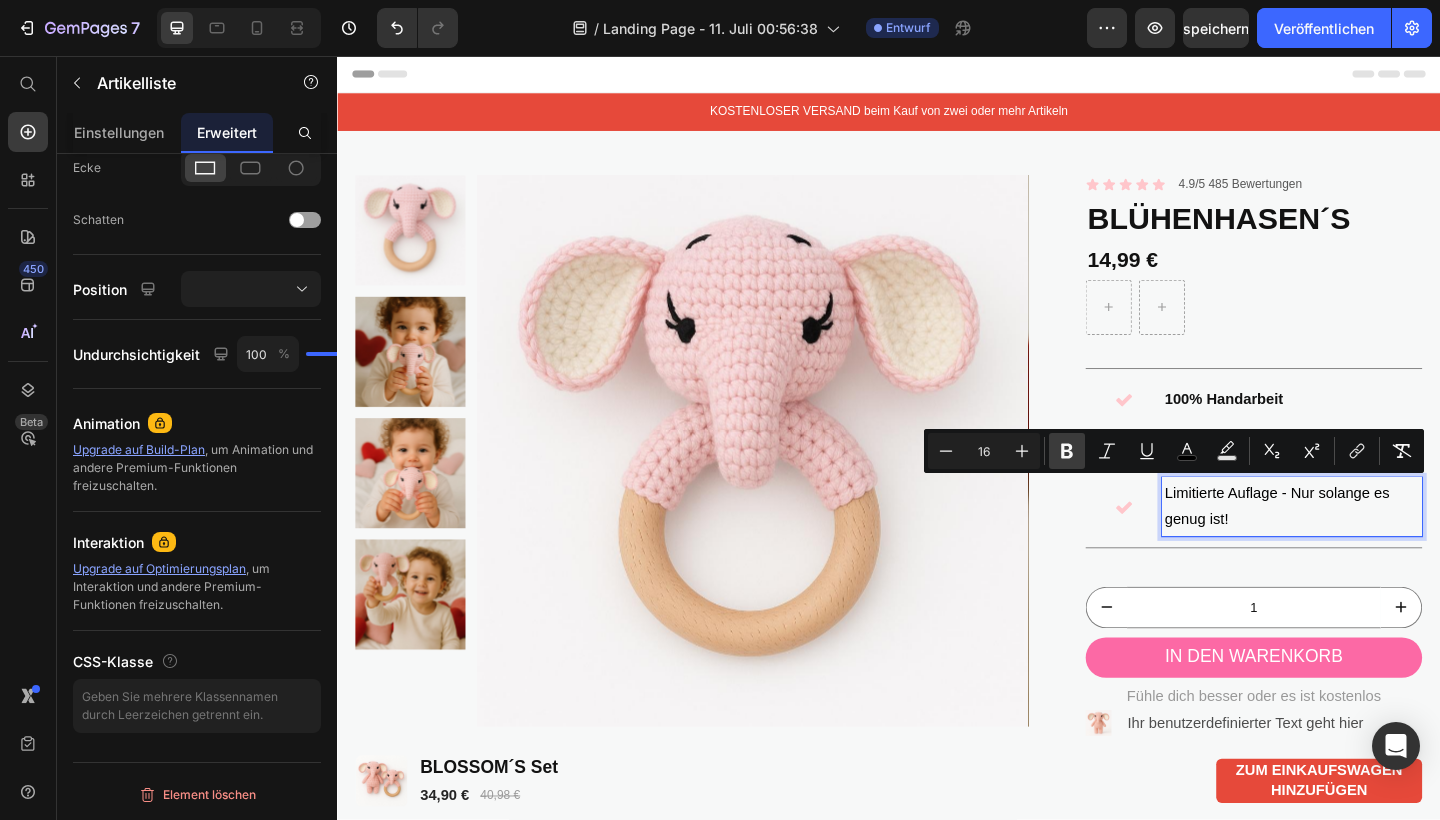 click 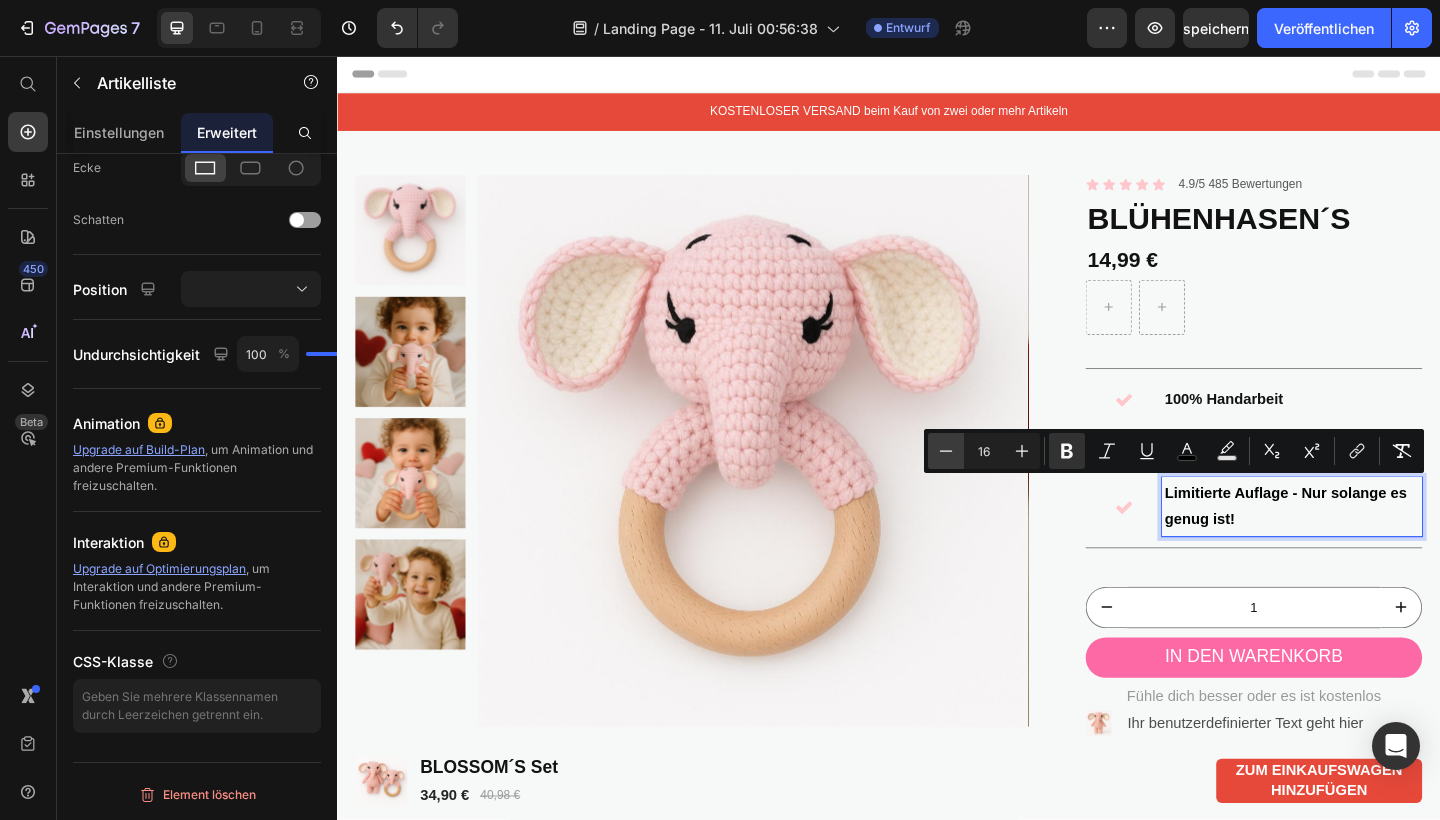 click 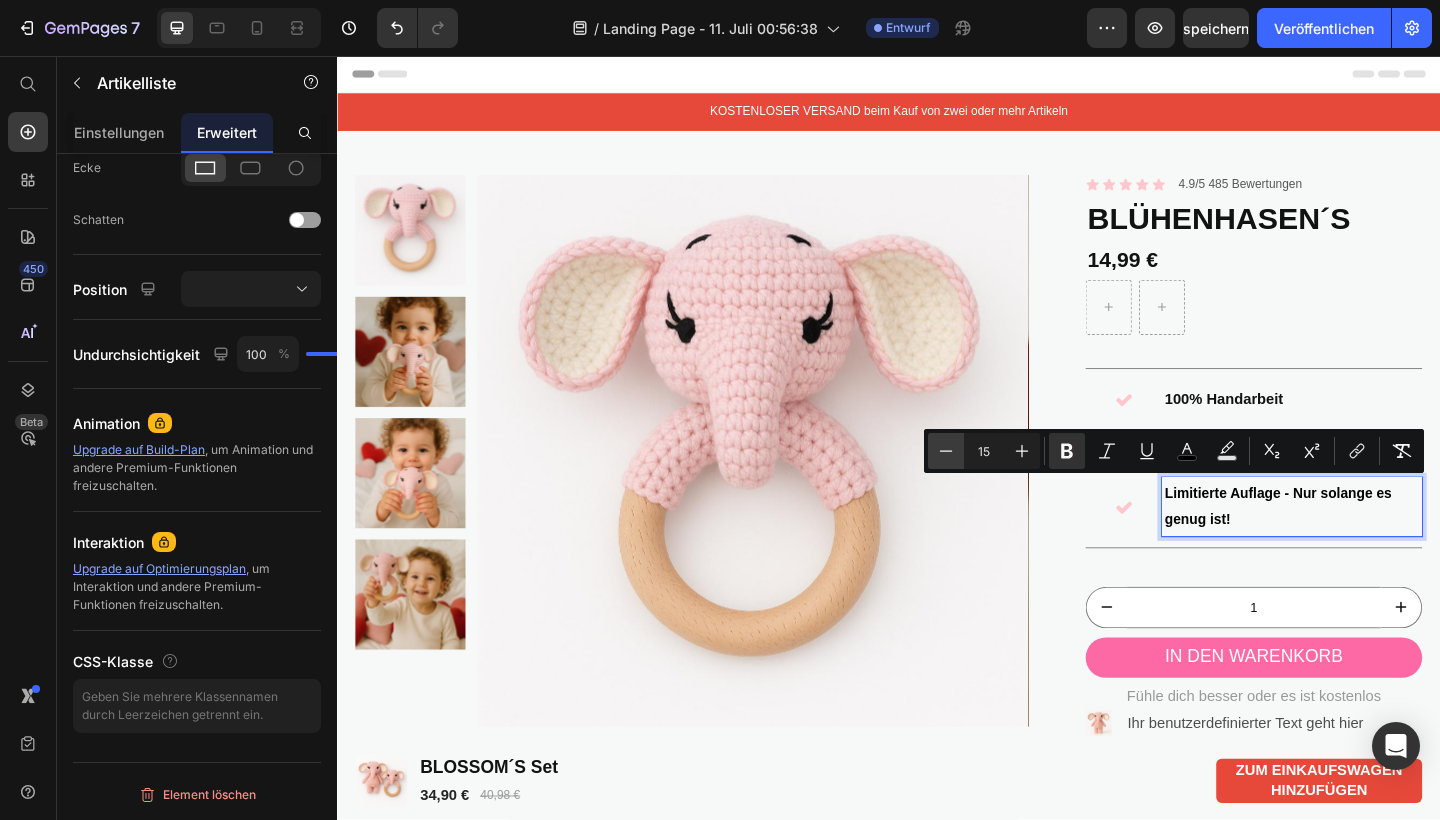 click 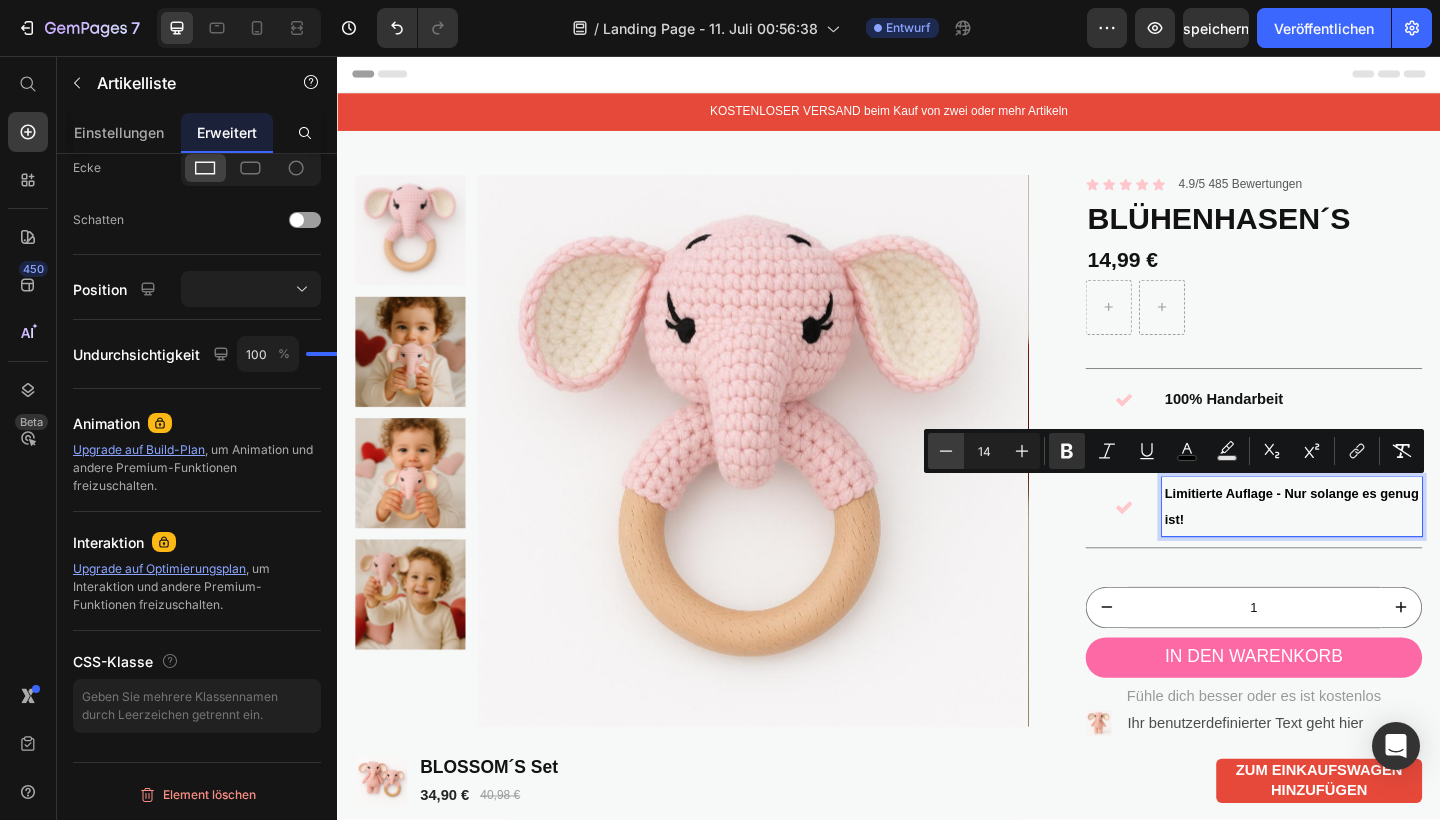 click 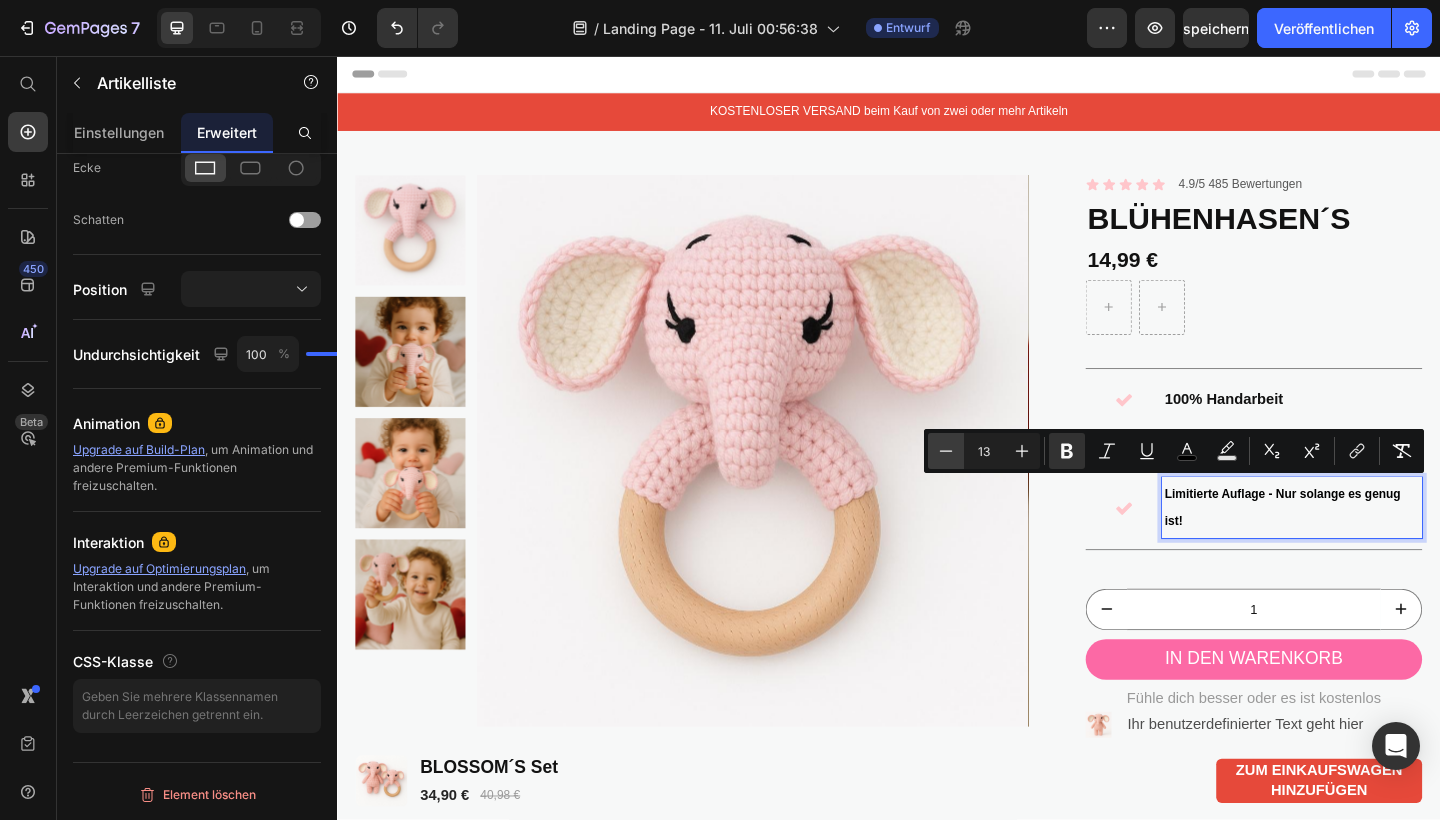 click 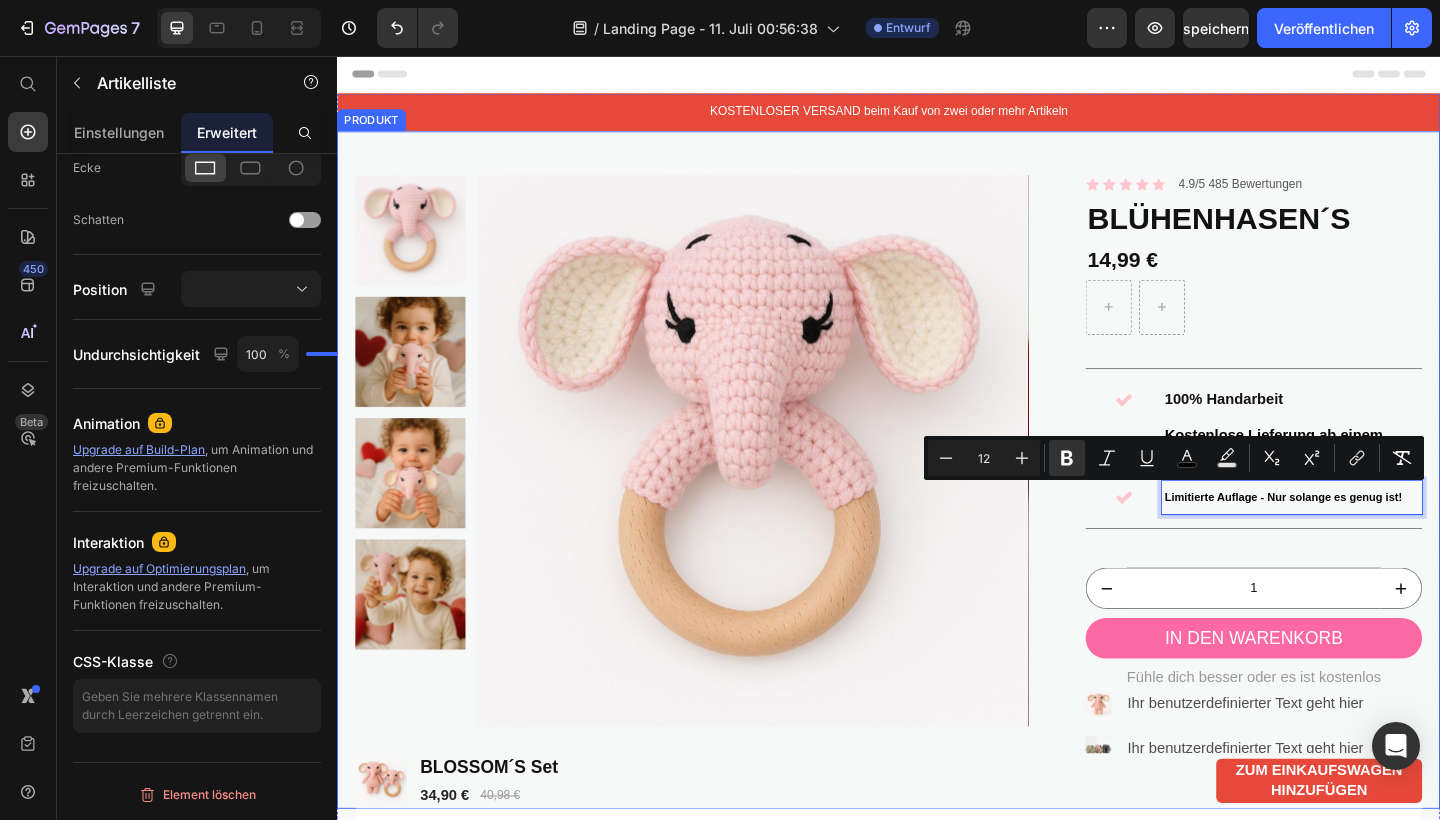 click on "Produktbilder
Symbol
Symbol
Symbol
Symbol
Symbol Symbolliste 4.9/5 485 Bewertungen Textblock Reihe BLÜHENHASEN´S Produkttitel 14,99 € Produktpreis
Reihe                Title Zeile
100% Handarbeit
Kostenlose Lieferung ab einem Bestellwert von 50 Euro
Limitierte Auflage - Nur solange es genug ist! Artikelliste   0                Title Zeile 1 Produktmenge In den Warenkorb zum Einkaufswagen hinzufügen Fühle dich besser oder es ist kostenlos Textblock Reihe Bild Ihr benutzerdefinierter Text geht hier Textblock Bild Ihr benutzerdefinierter Text geht hier Textblock Erweiterte Liste PRODUKT" at bounding box center (937, 506) 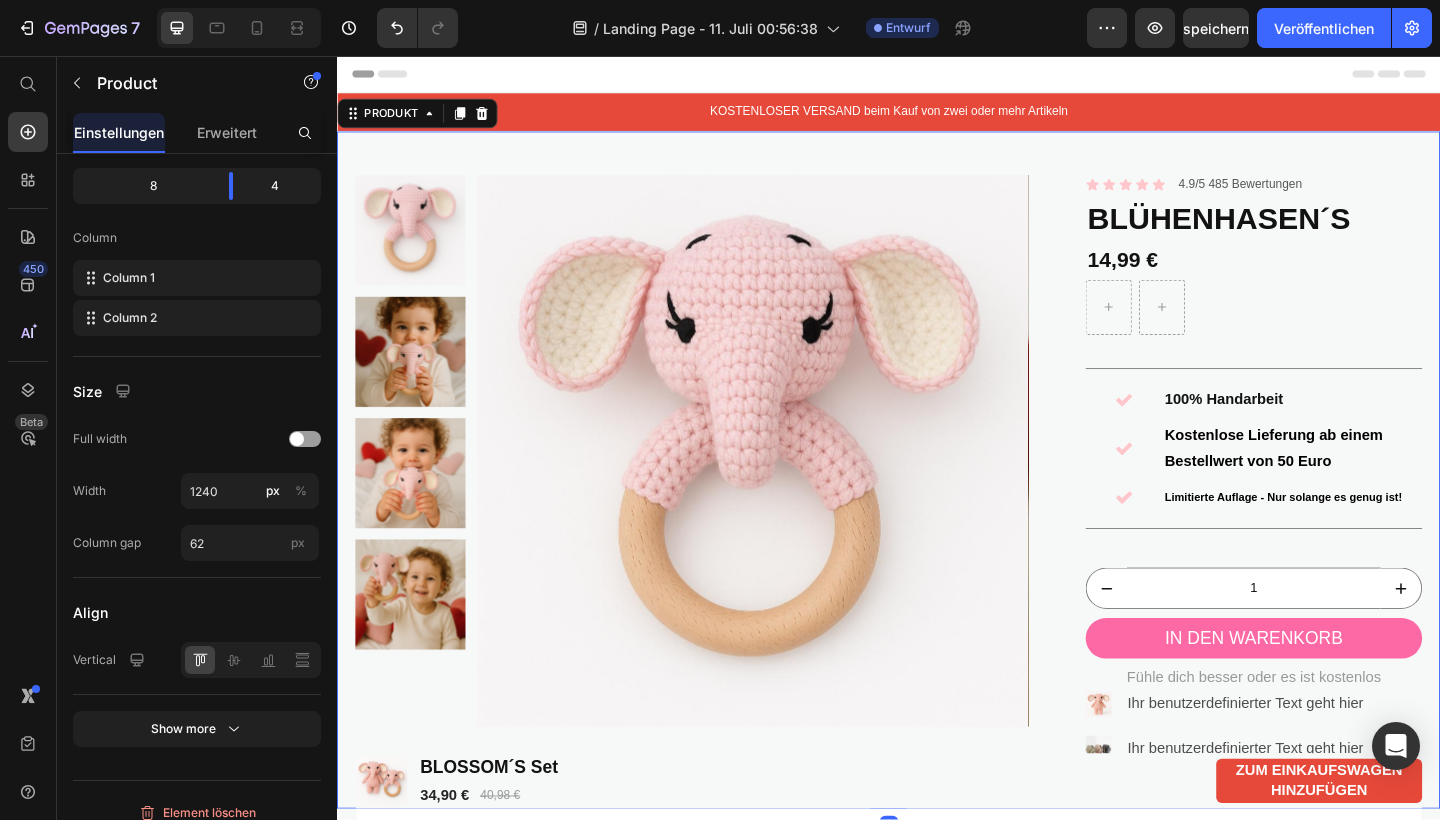 scroll, scrollTop: 0, scrollLeft: 0, axis: both 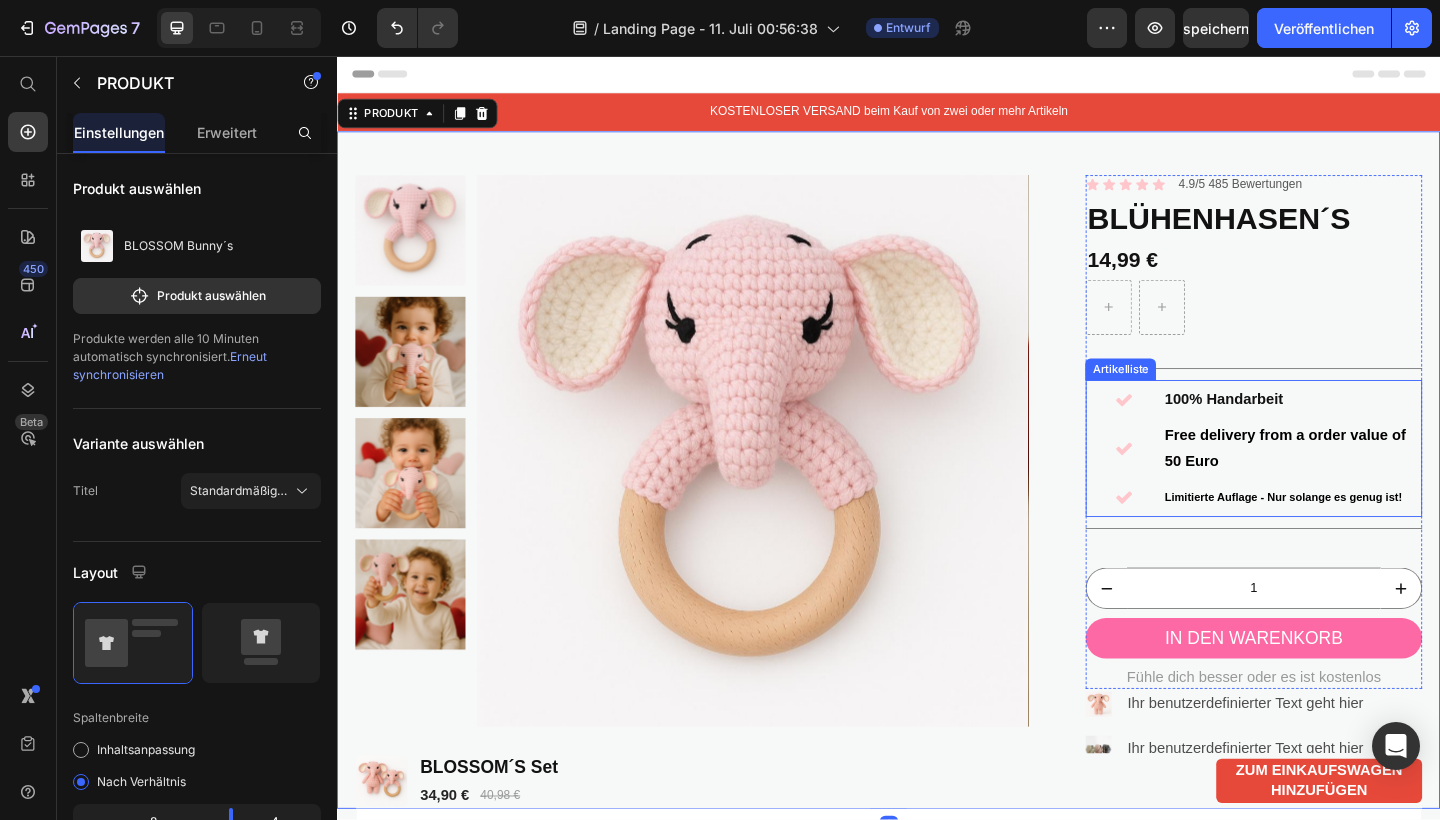 click on "Limitierte Auflage - Nur solange es genug ist!" at bounding box center [1366, 537] 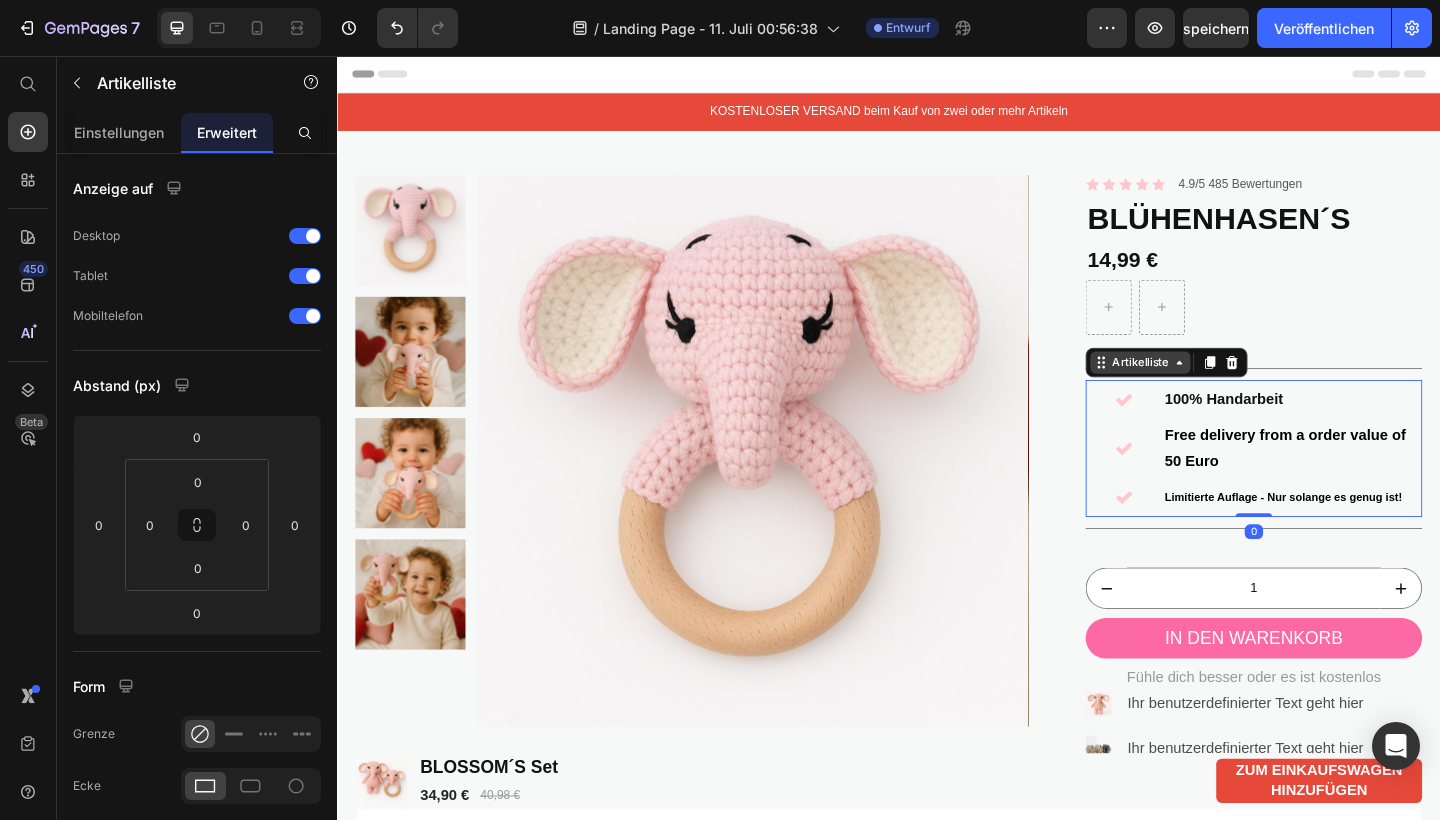 click on "Artikelliste" at bounding box center (1210, 390) 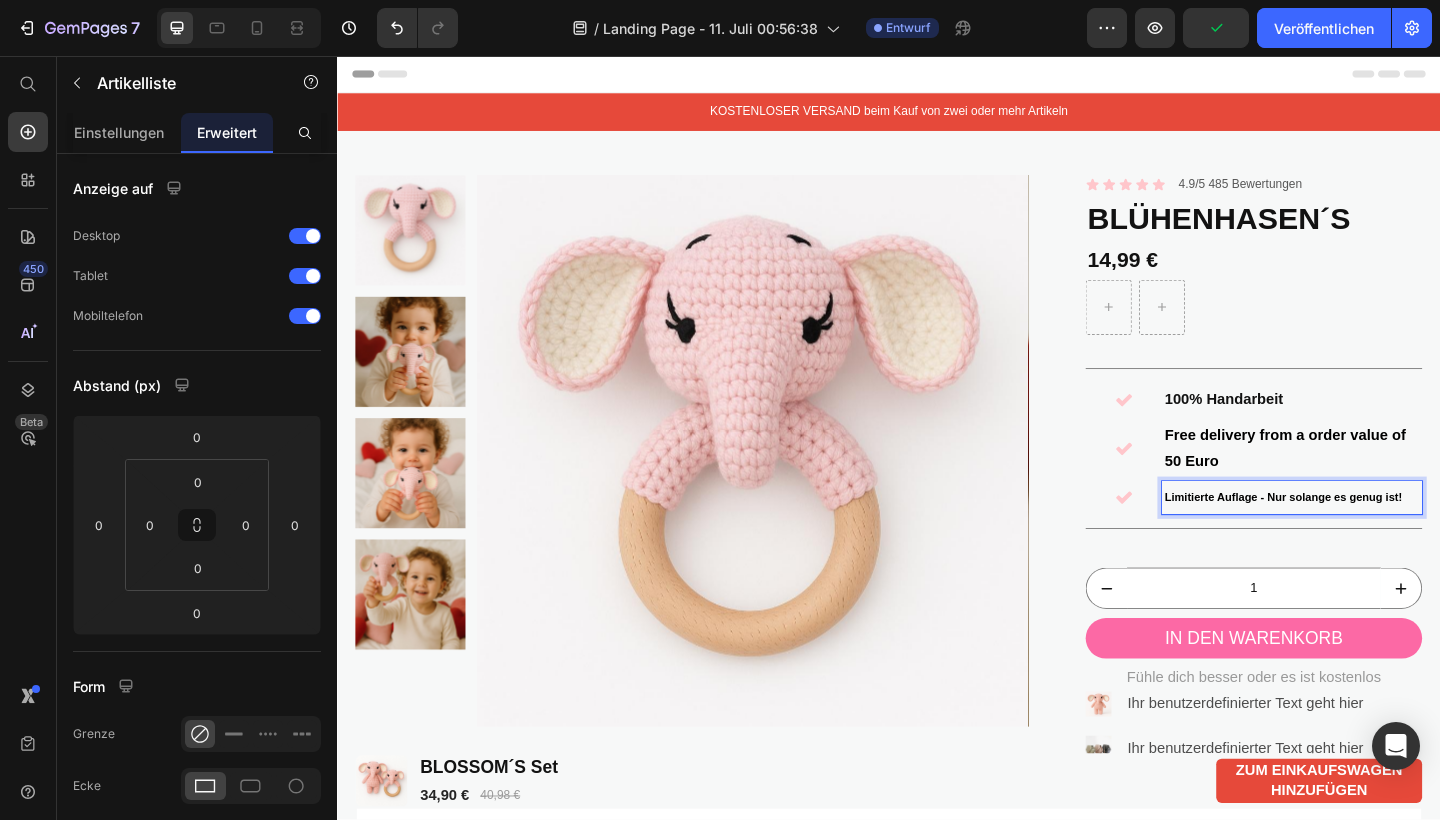 click on "Limitierte Auflage - Nur solange es genug ist!" at bounding box center (1366, 537) 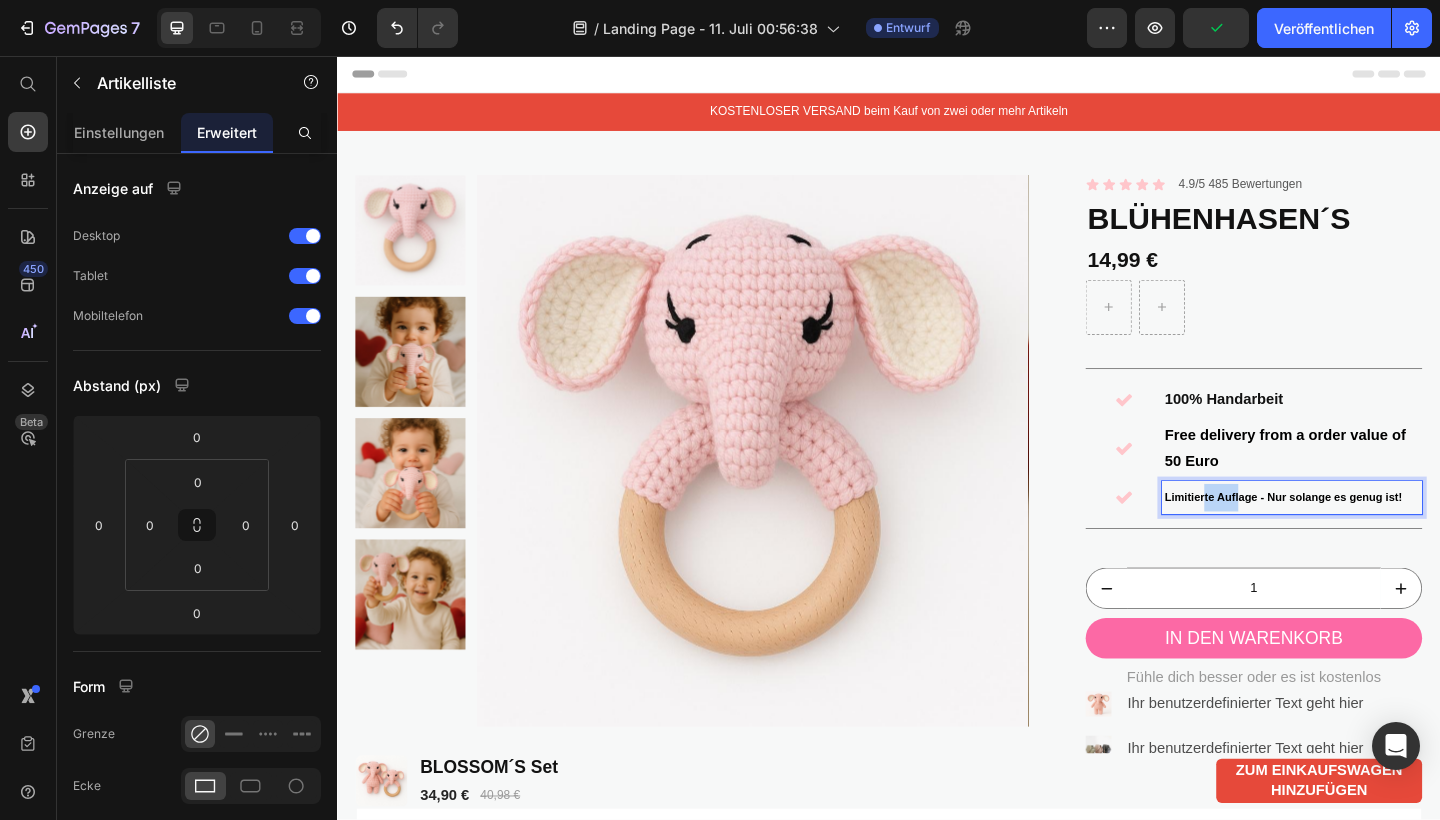 click on "Limitierte Auflage - Nur solange es genug ist!" at bounding box center (1366, 537) 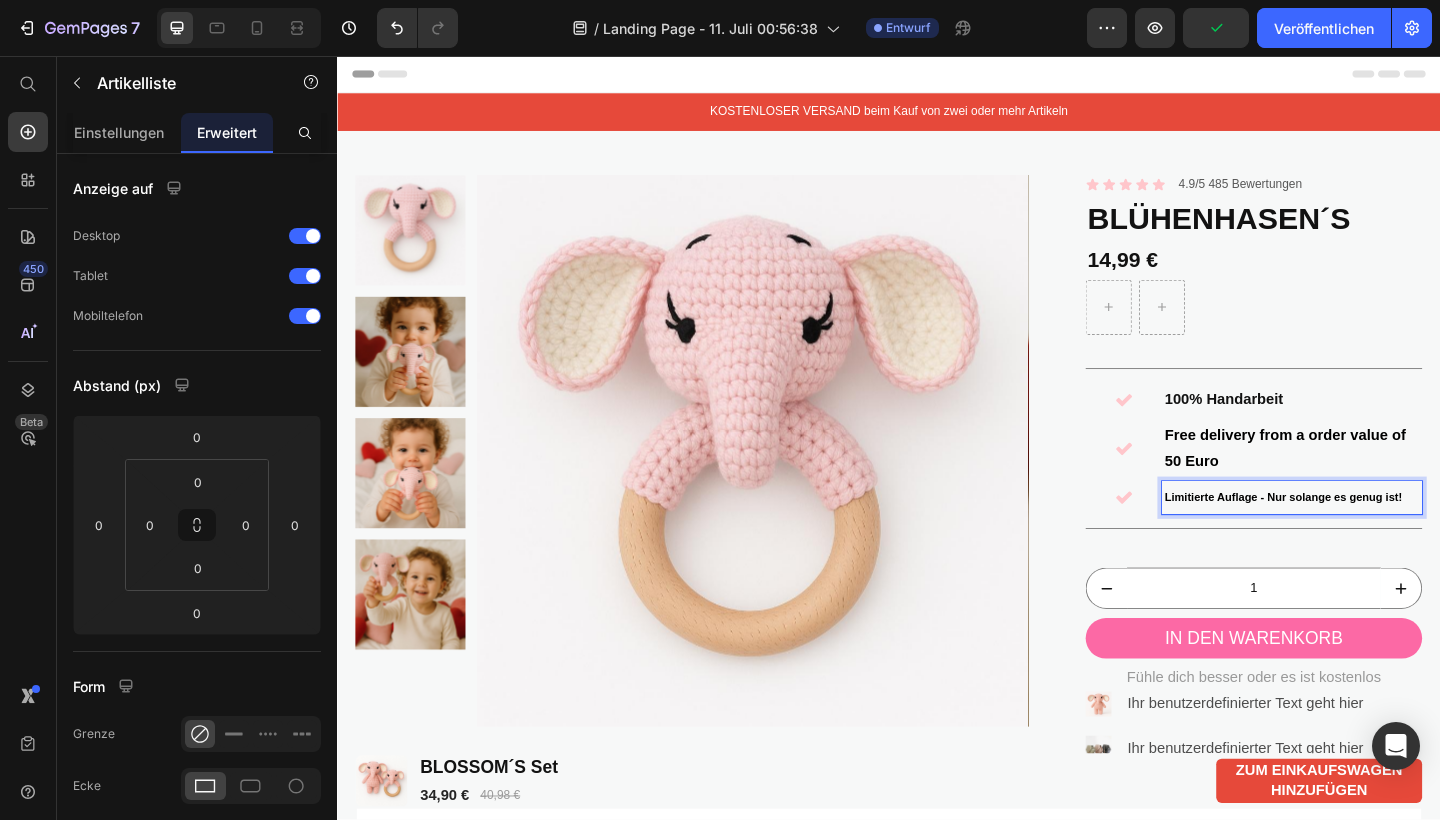 click on "Limitierte Auflage - Nur solange es genug ist!" at bounding box center (1366, 537) 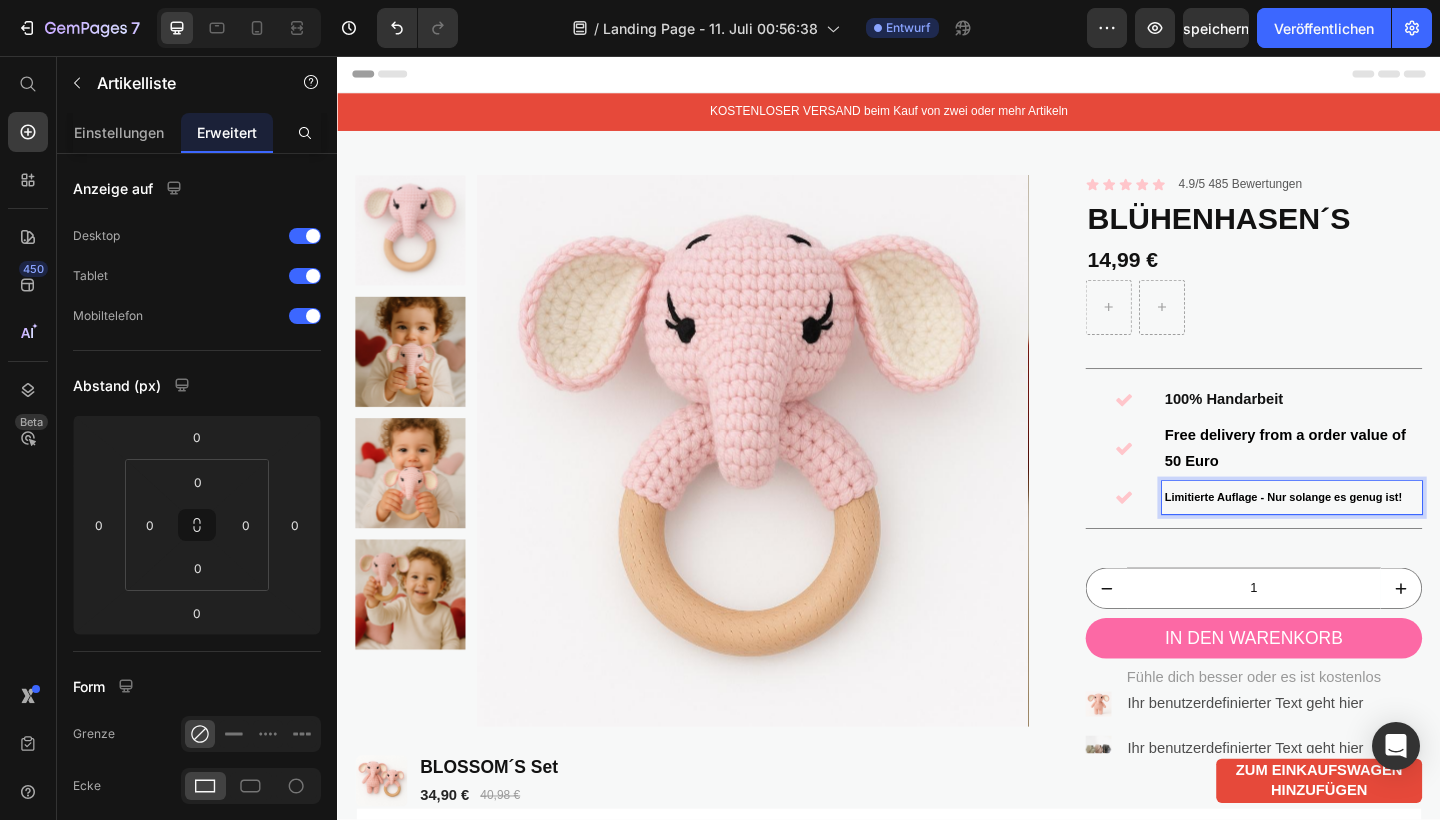click on "Limitierte Auflage - Nur solange es genug ist!" at bounding box center (1366, 537) 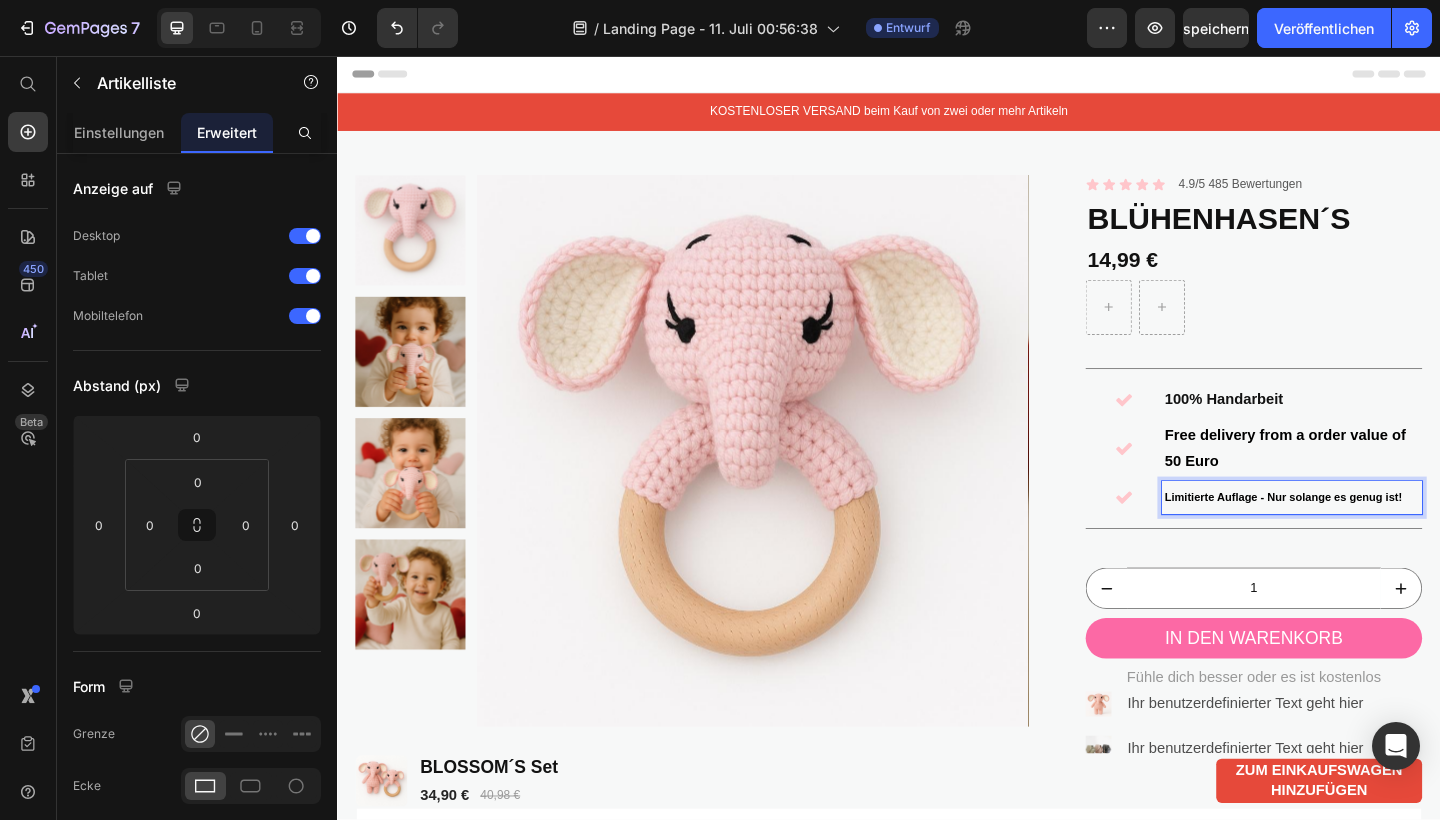 click on "Limitierte Auflage - Nur solange es genug ist!" at bounding box center [1366, 537] 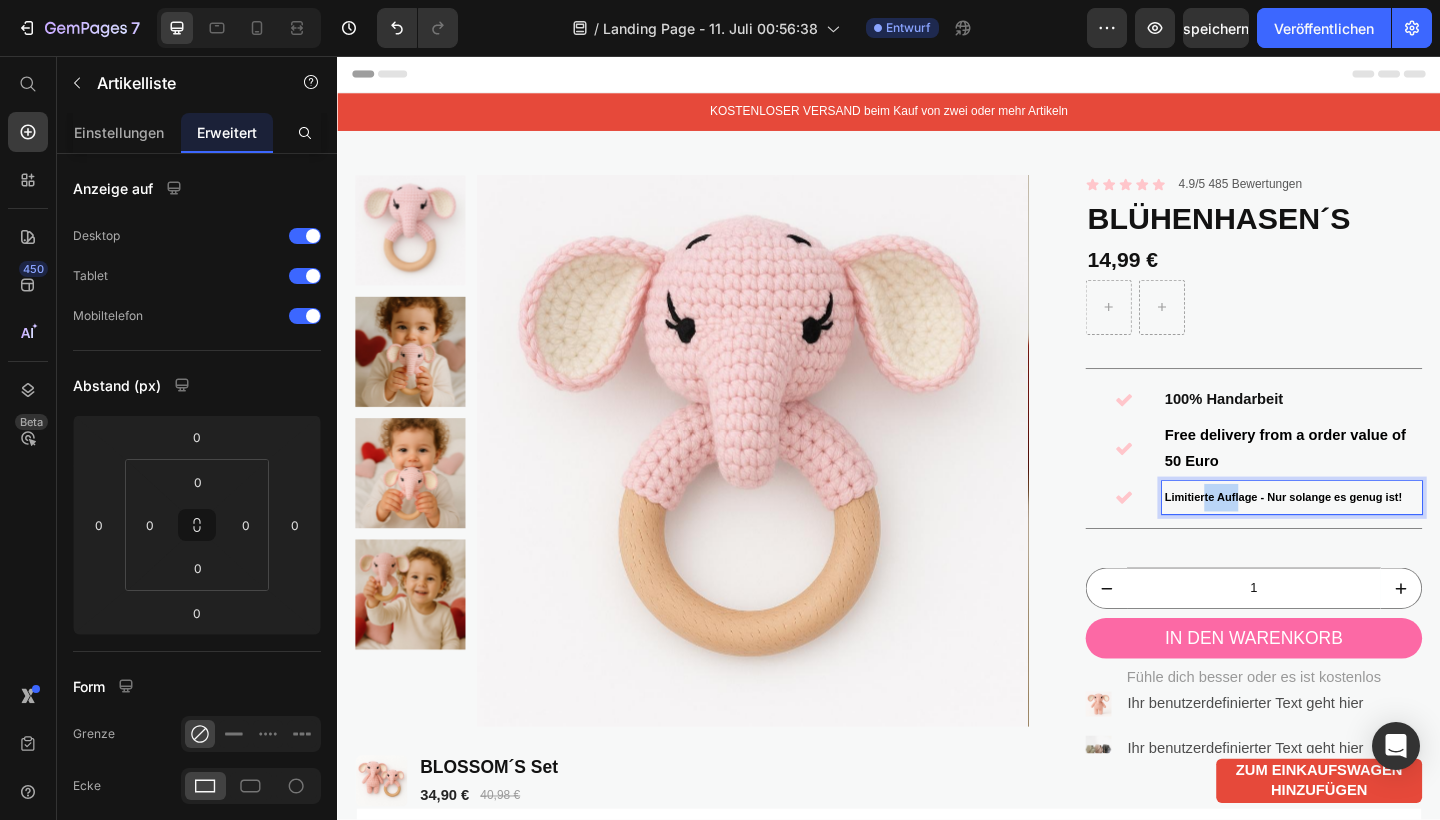 click on "Limitierte Auflage - Nur solange es genug ist!" at bounding box center (1366, 537) 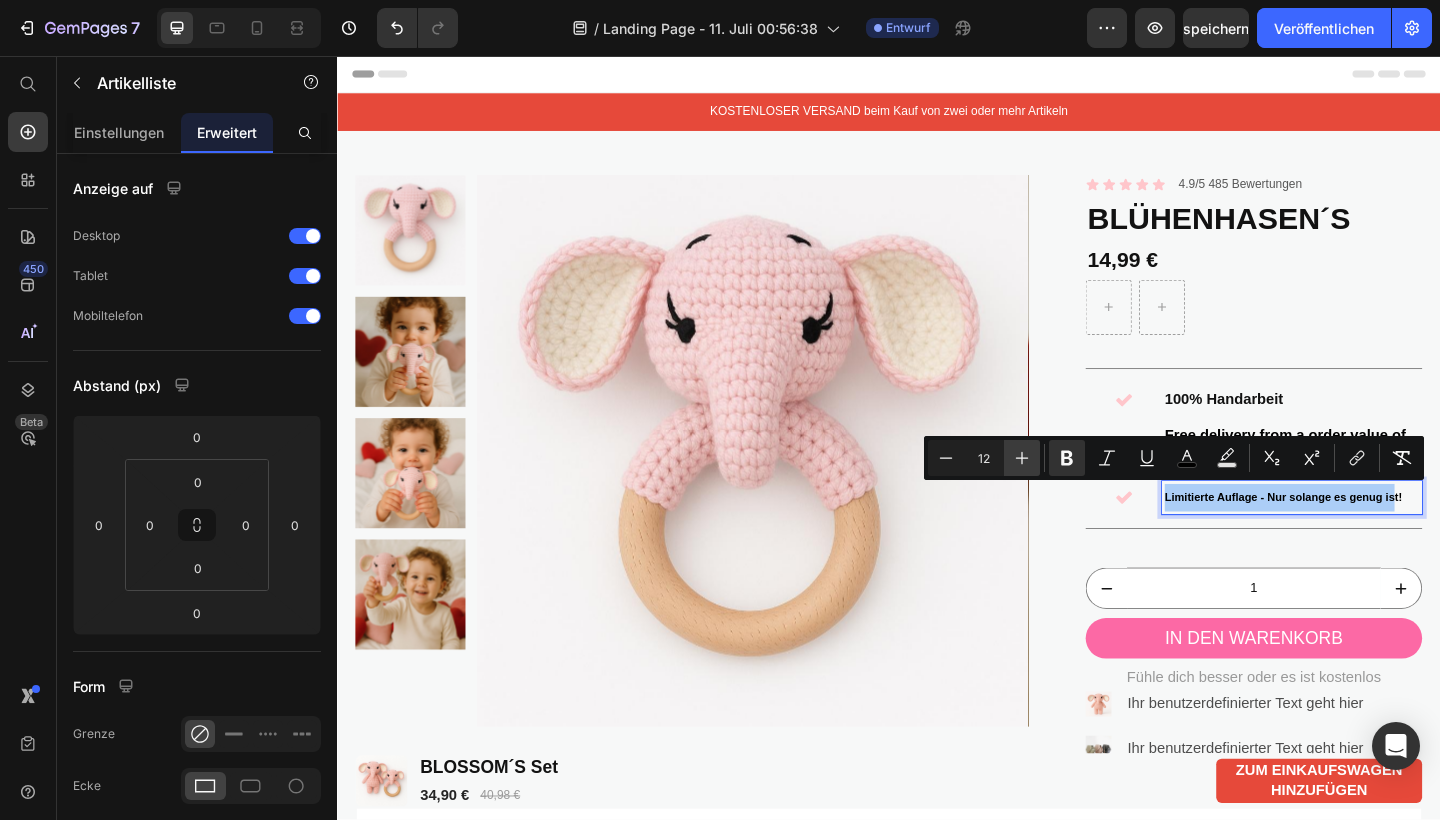 click 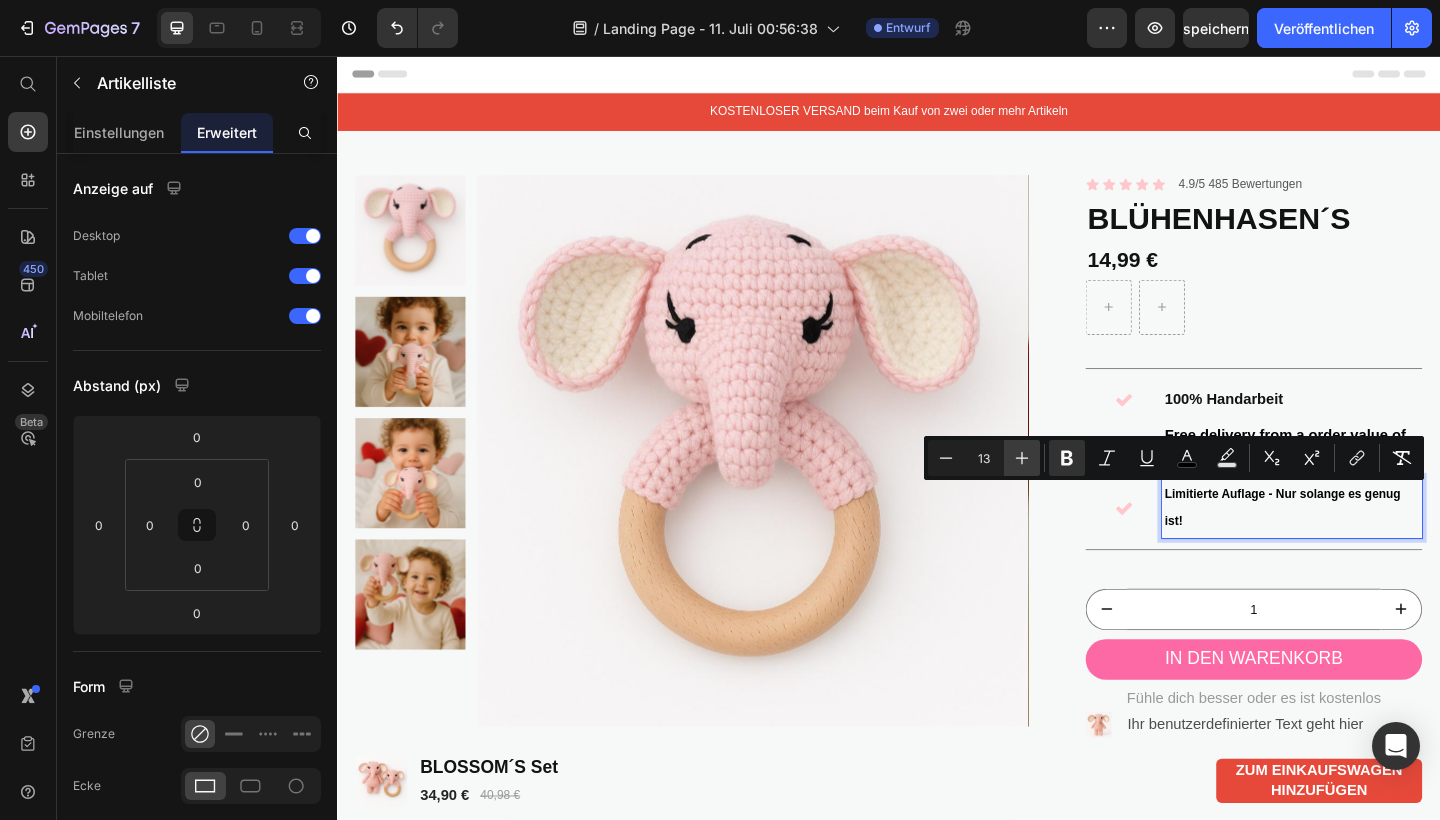 click 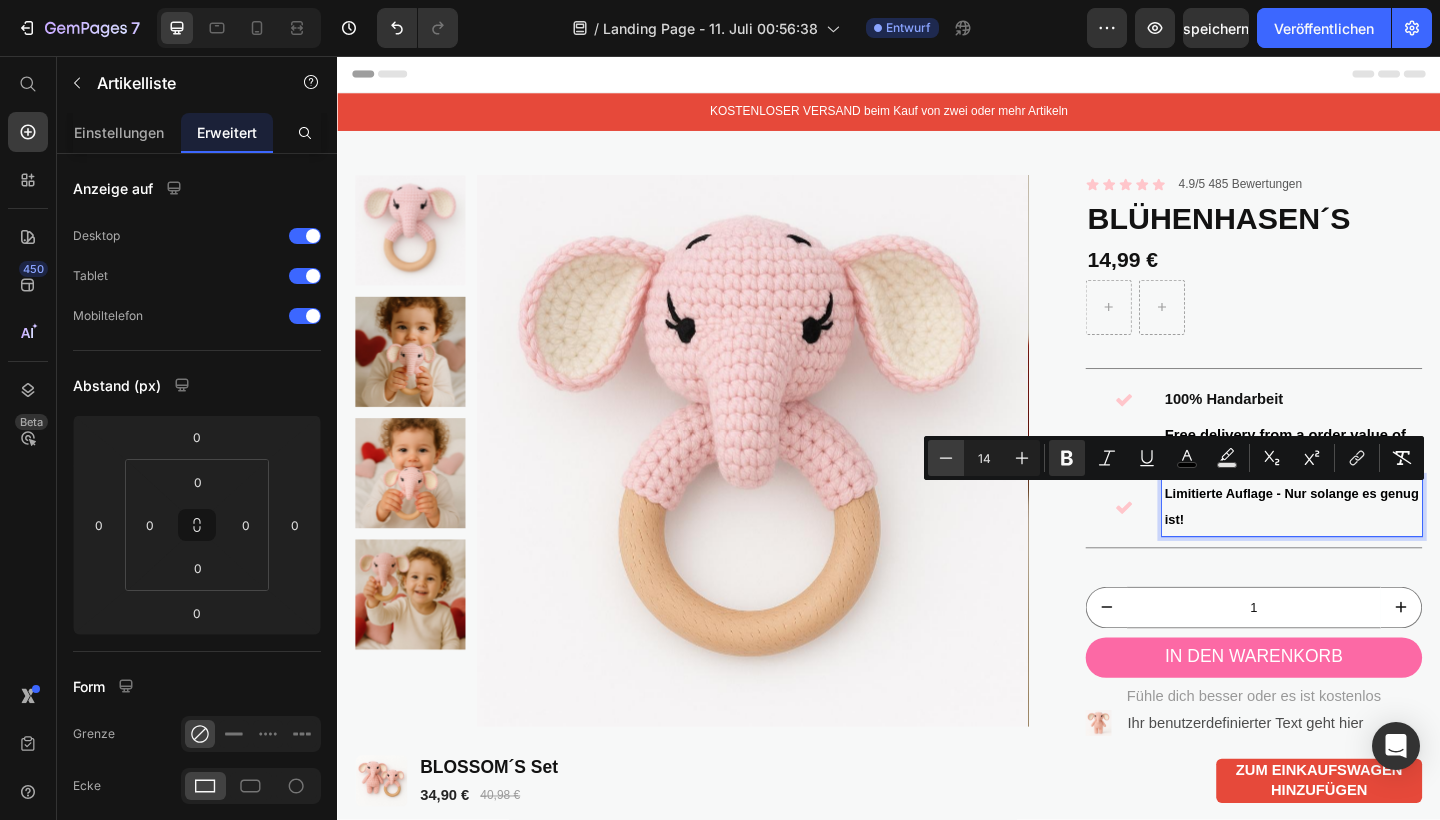 click 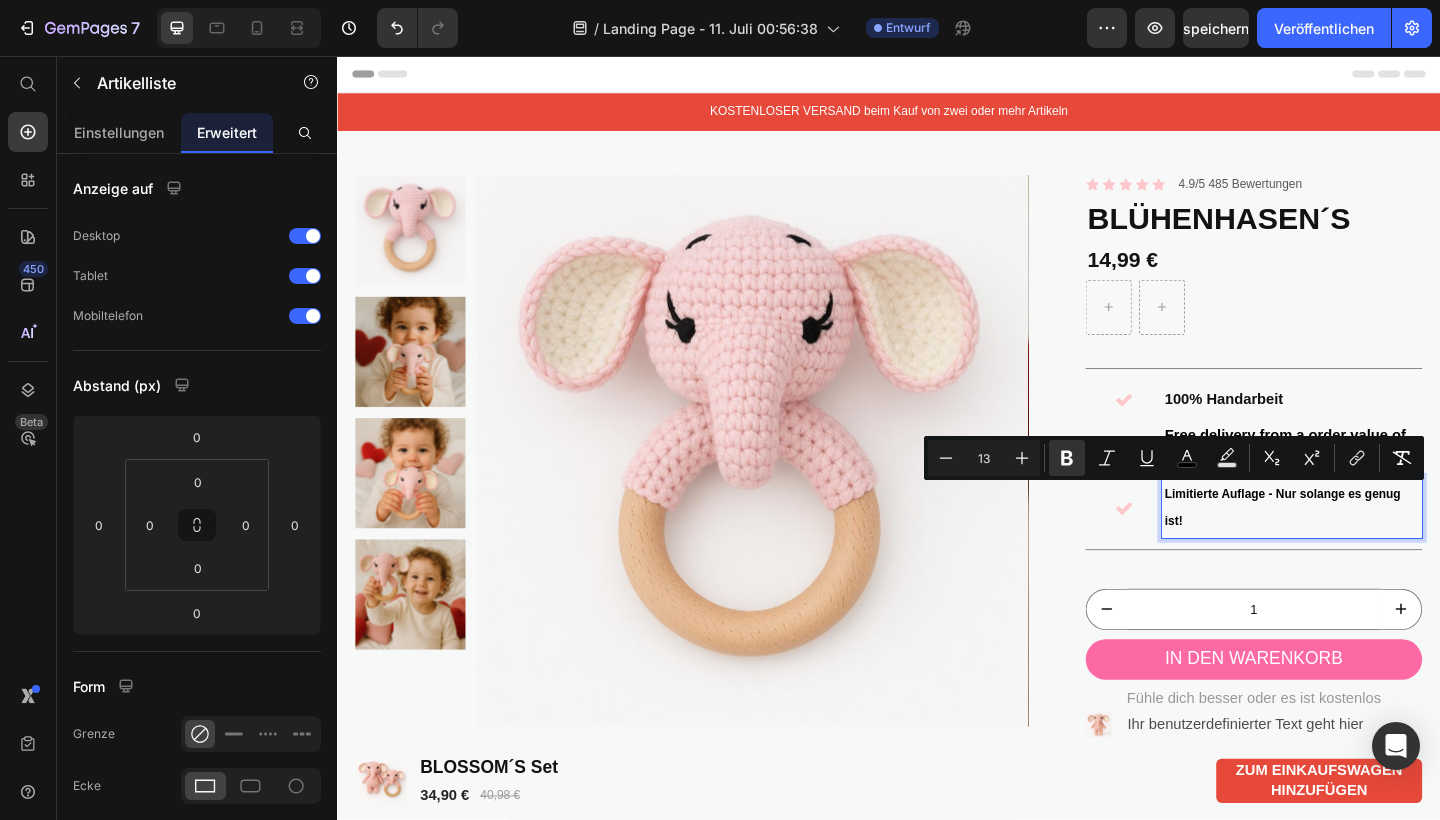 click on "100% Handarbeit" at bounding box center [1375, 430] 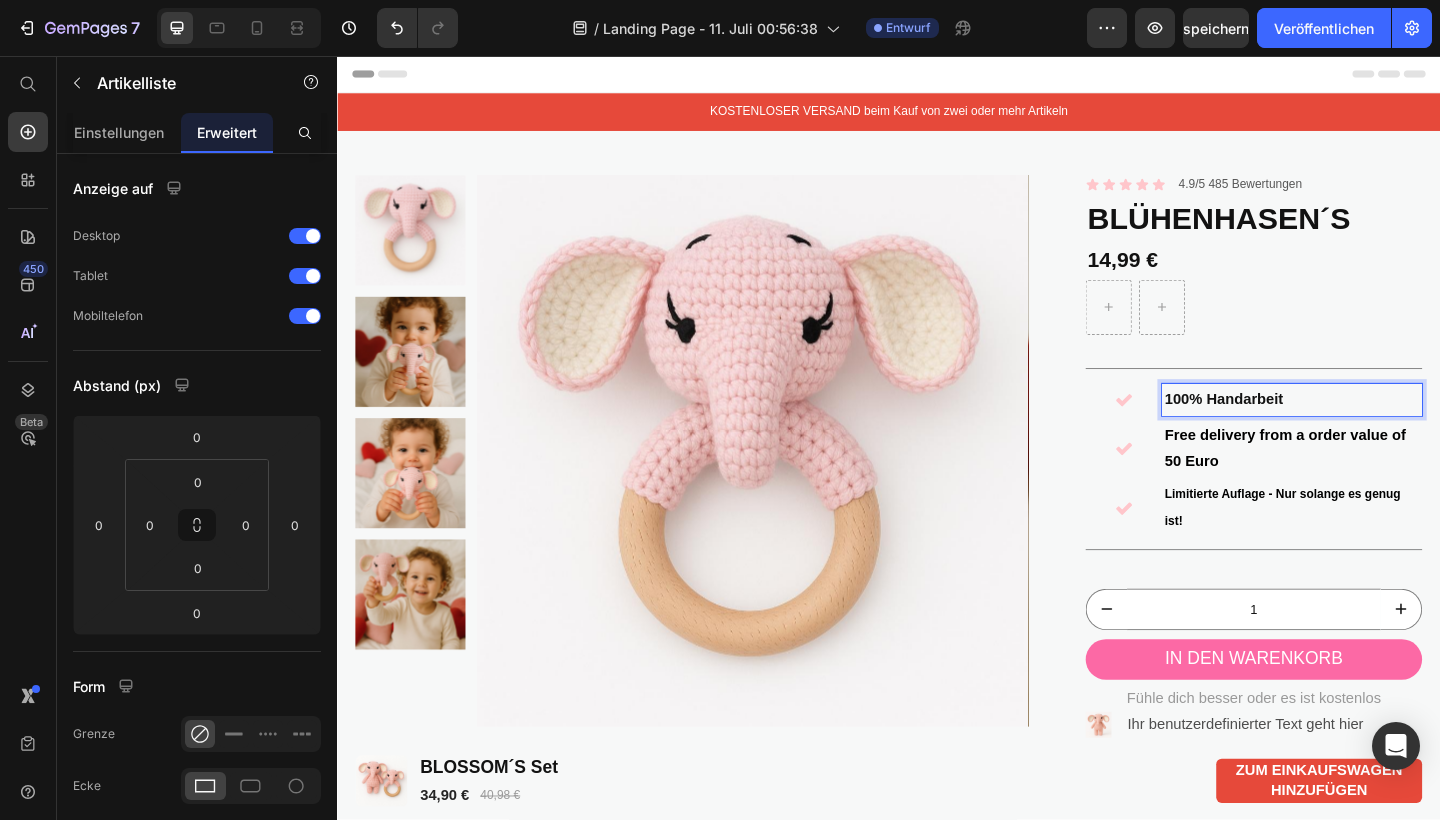 click on "100% Handarbeit" at bounding box center (1301, 429) 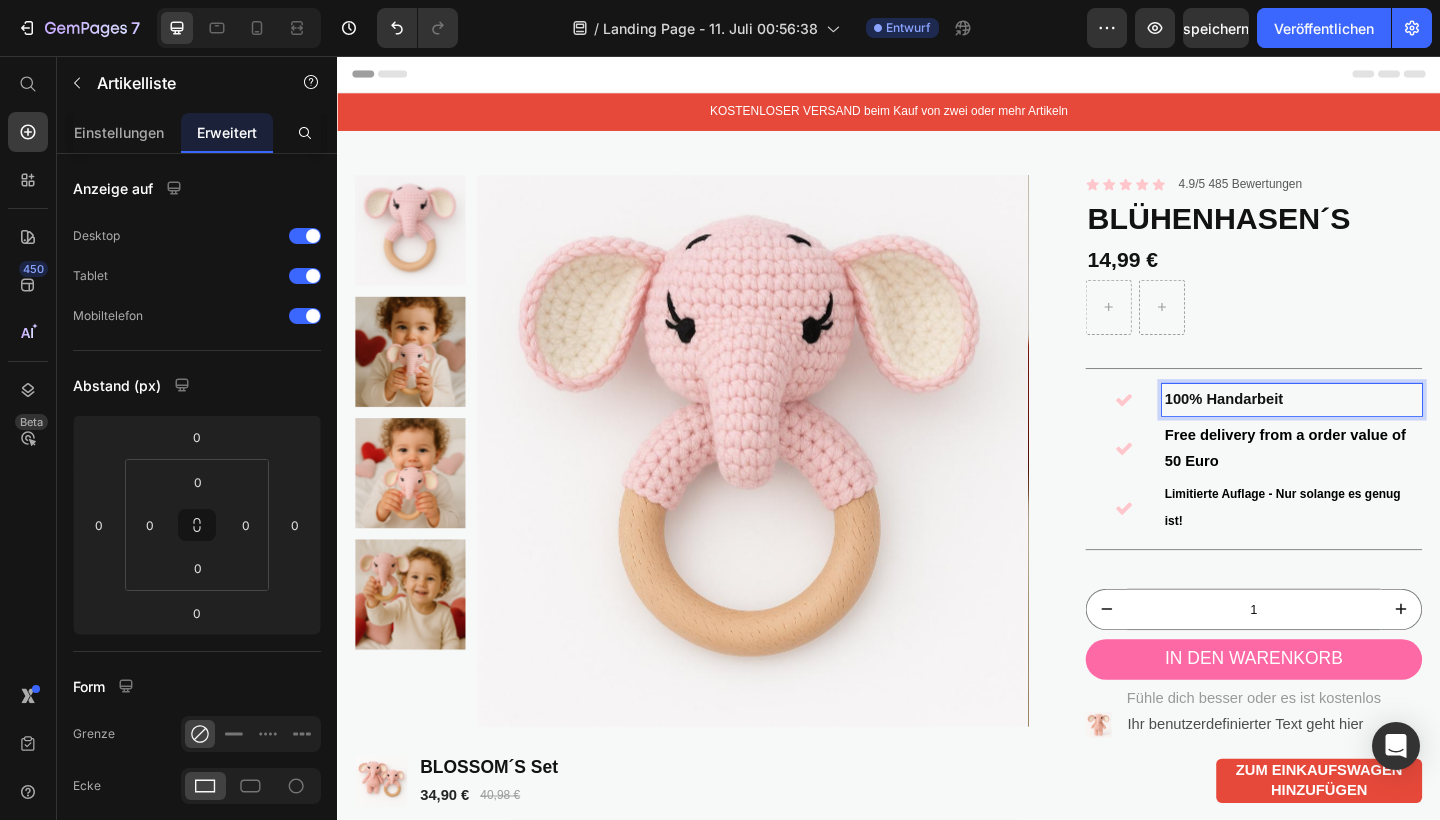 click on "100% Handarbeit" at bounding box center (1301, 429) 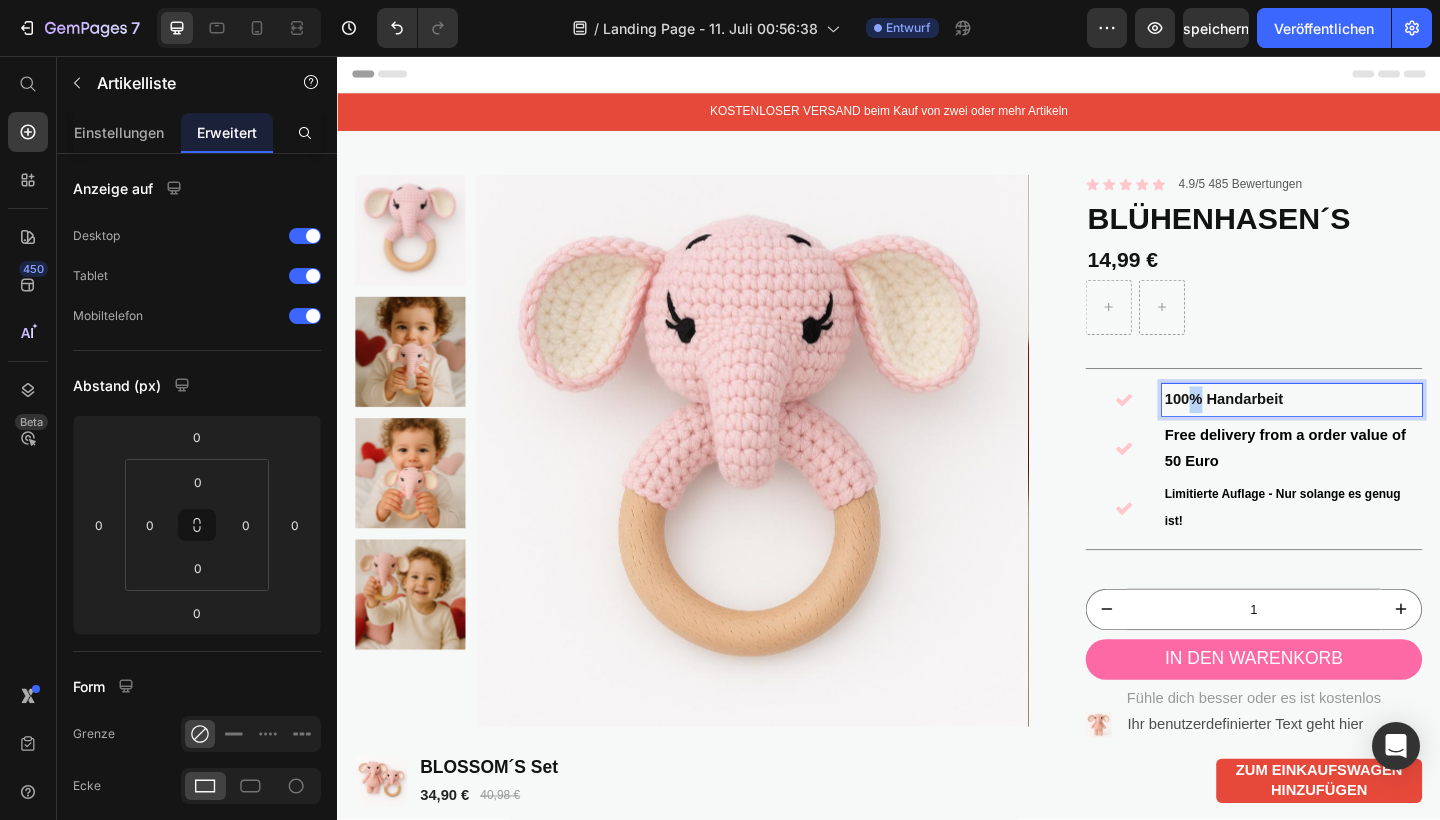 click on "100% Handarbeit" at bounding box center [1301, 429] 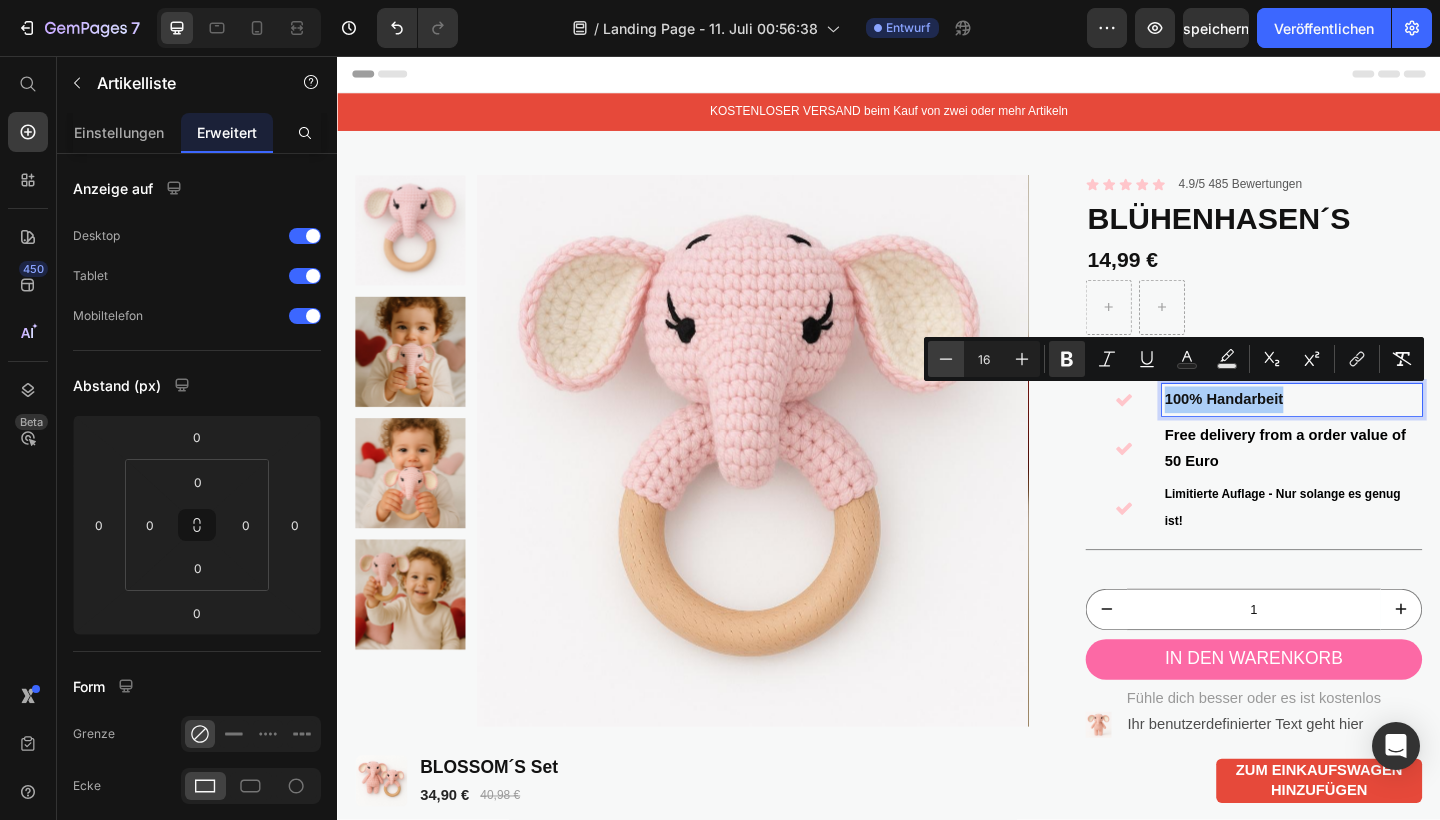 click on "Minus" at bounding box center [946, 359] 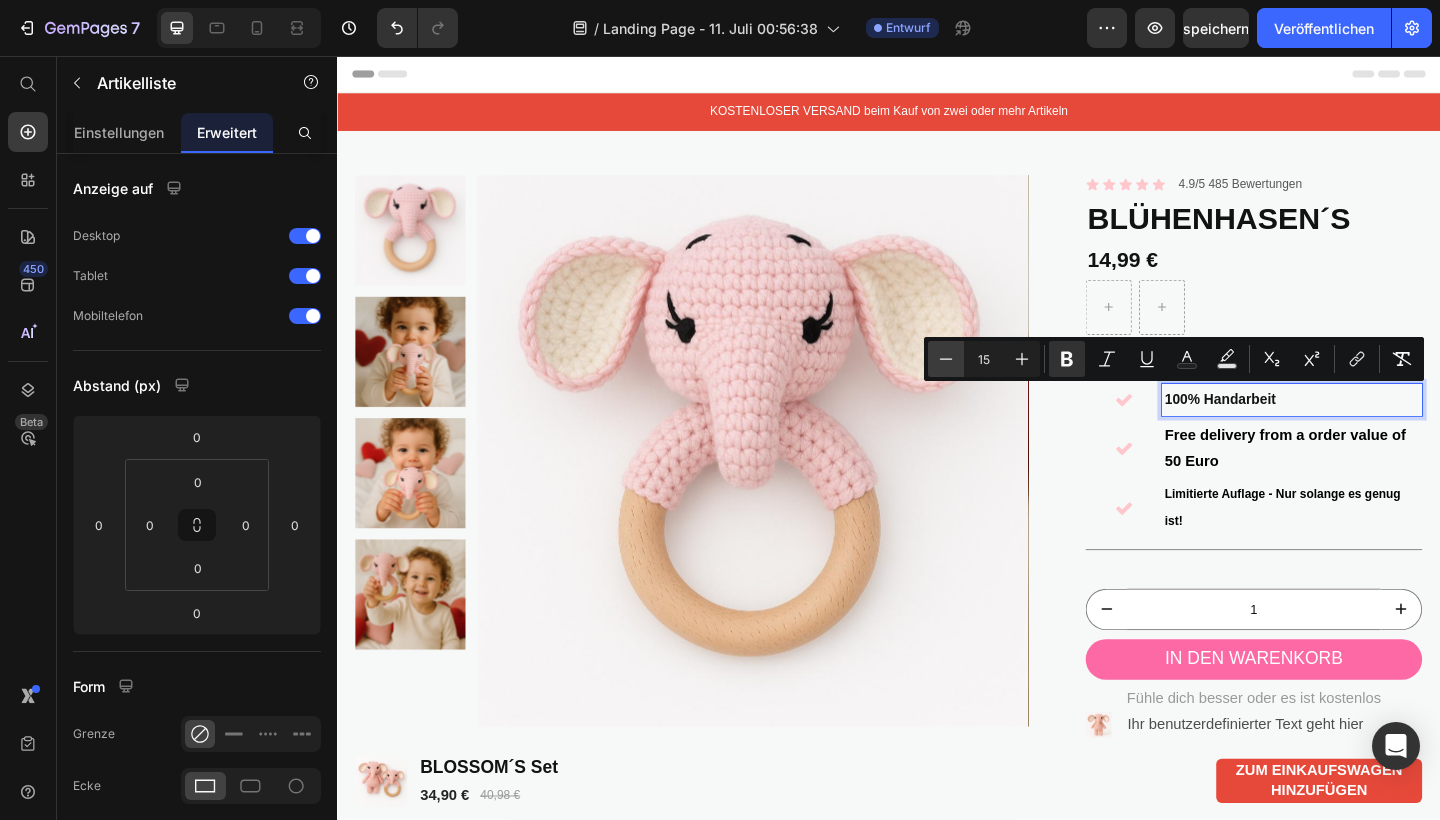 click on "Minus" at bounding box center (946, 359) 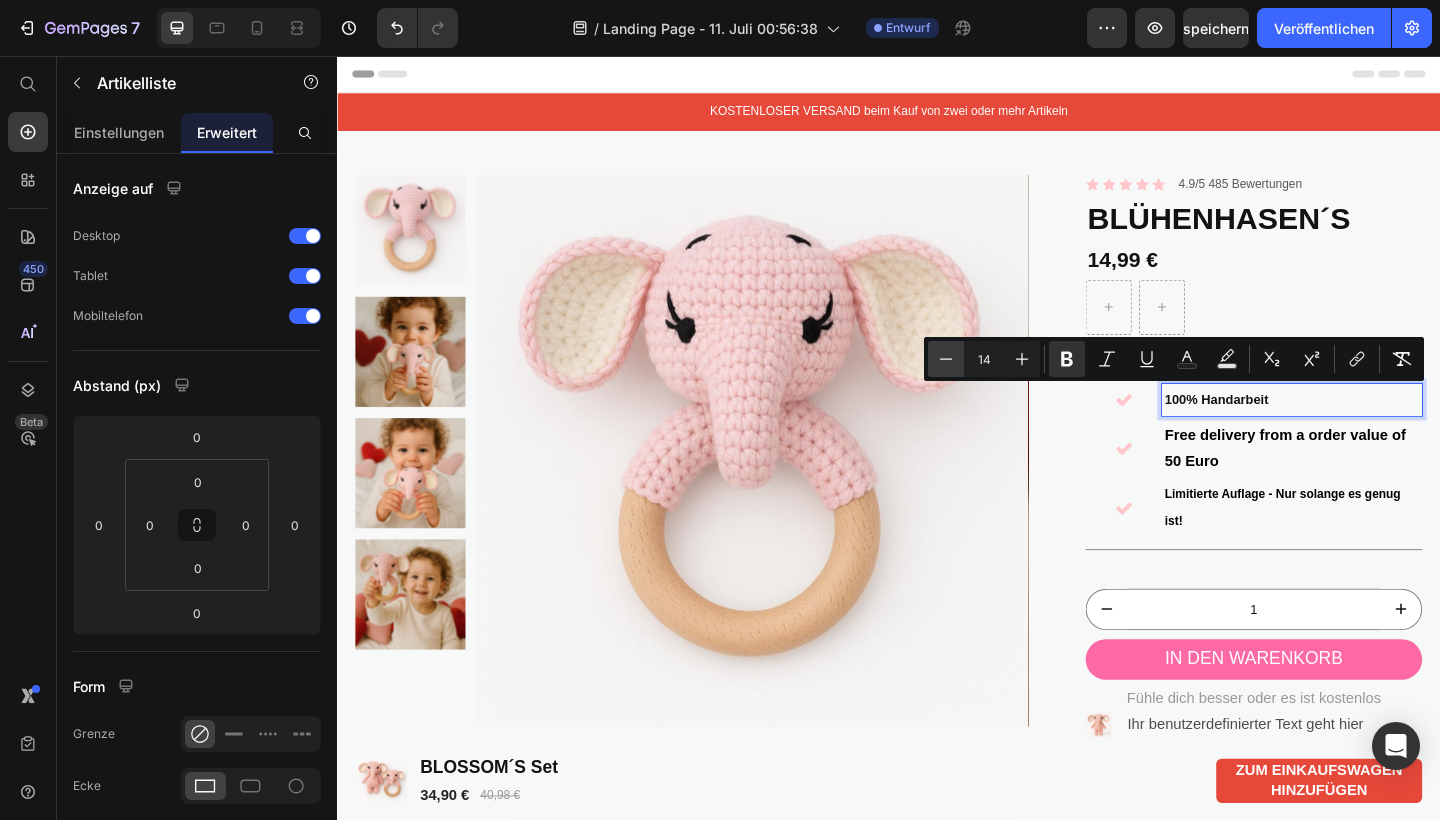 click on "Minus" at bounding box center [946, 359] 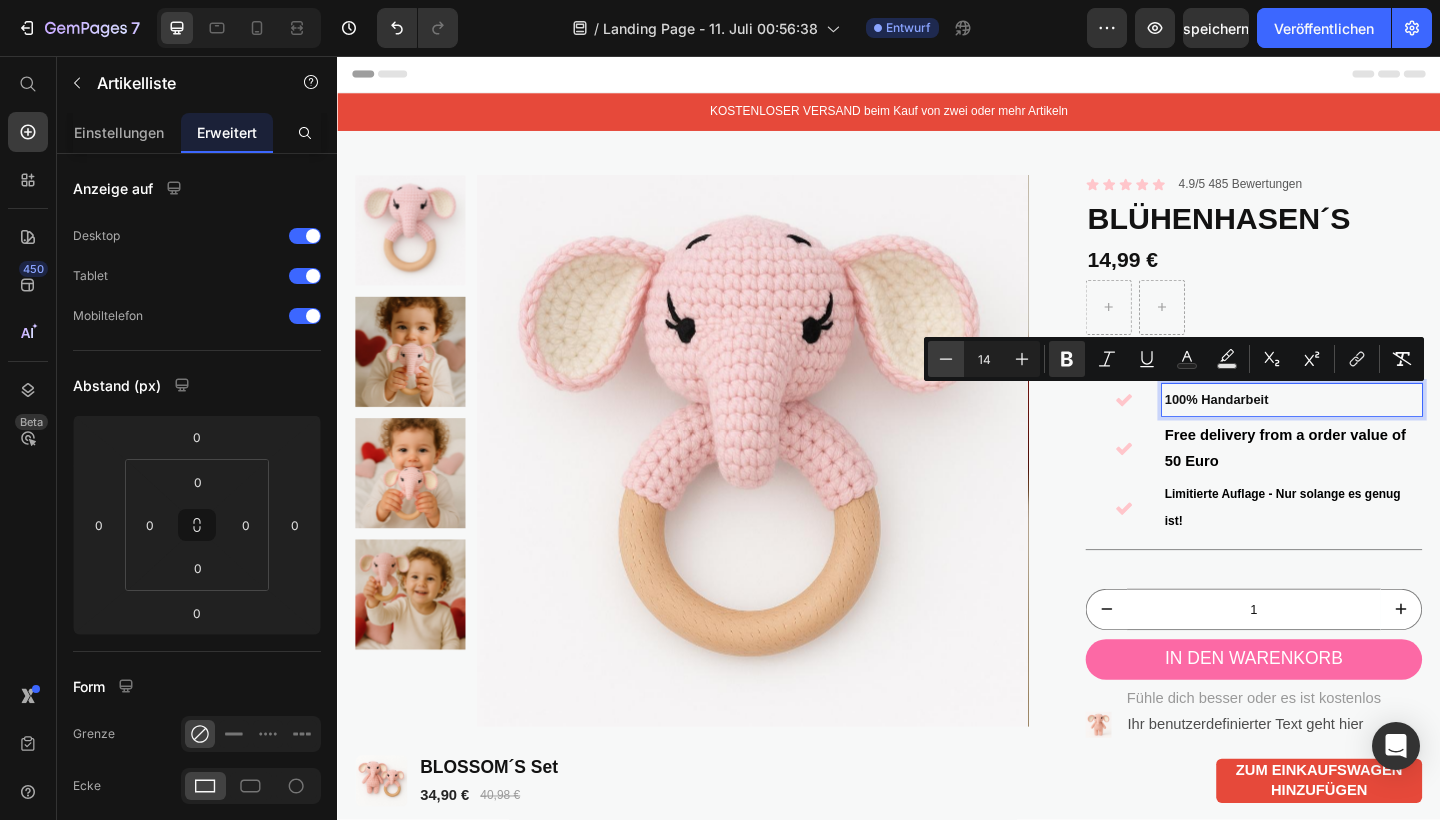 type on "13" 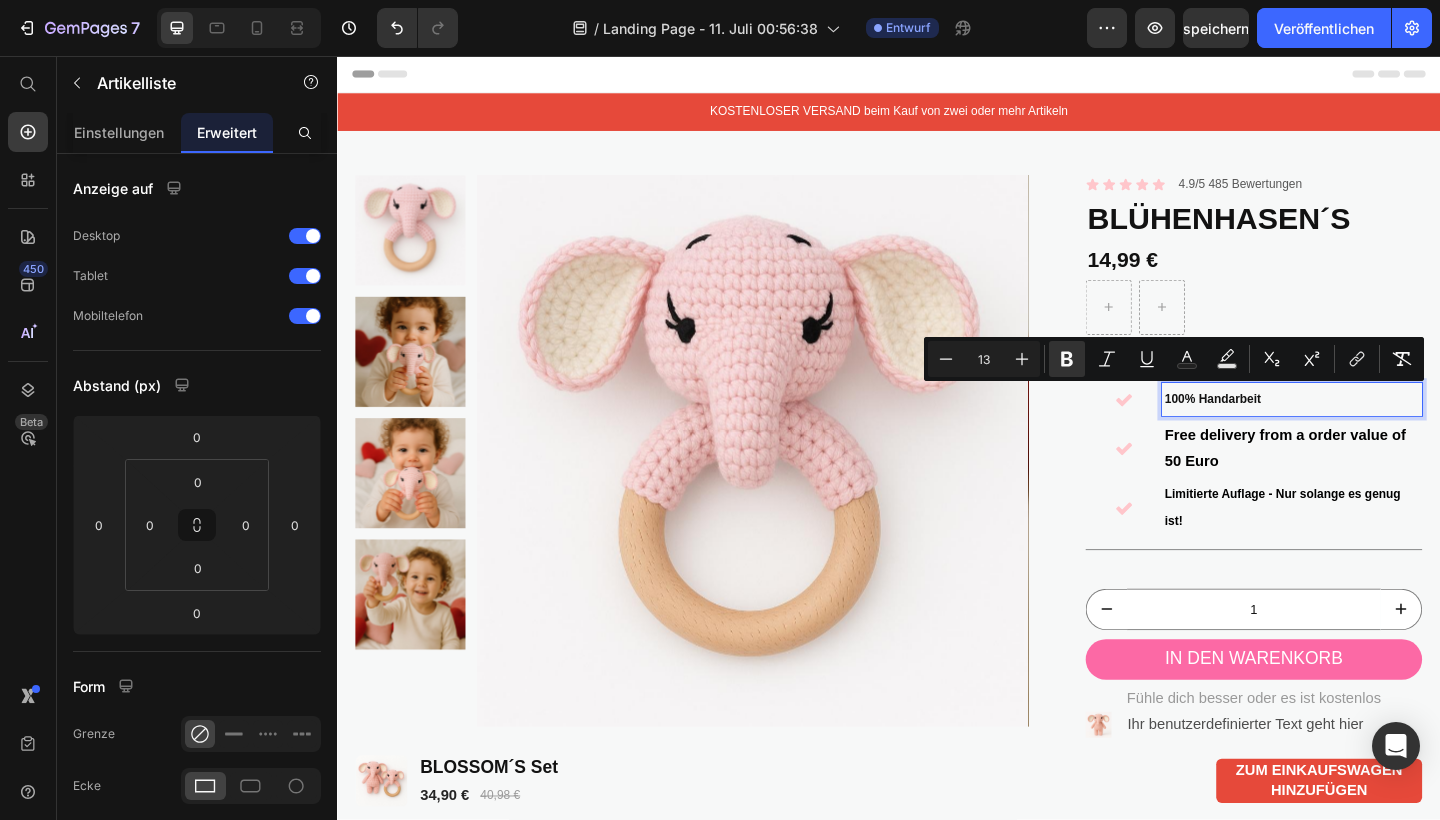 click on "Free delivery from a order value of 50 Euro" at bounding box center (1368, 483) 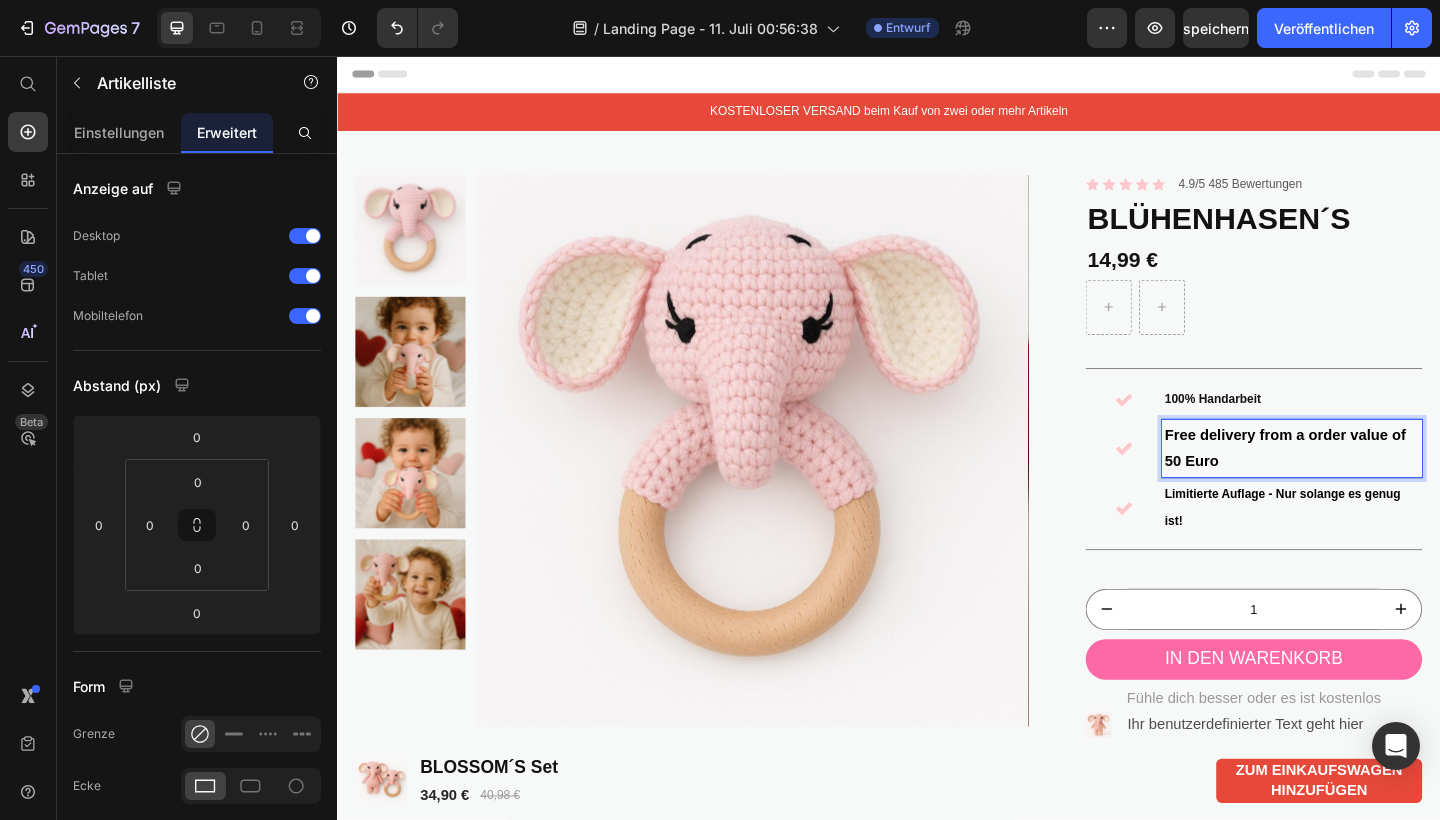click on "Free delivery from a order value of 50 Euro" at bounding box center [1375, 484] 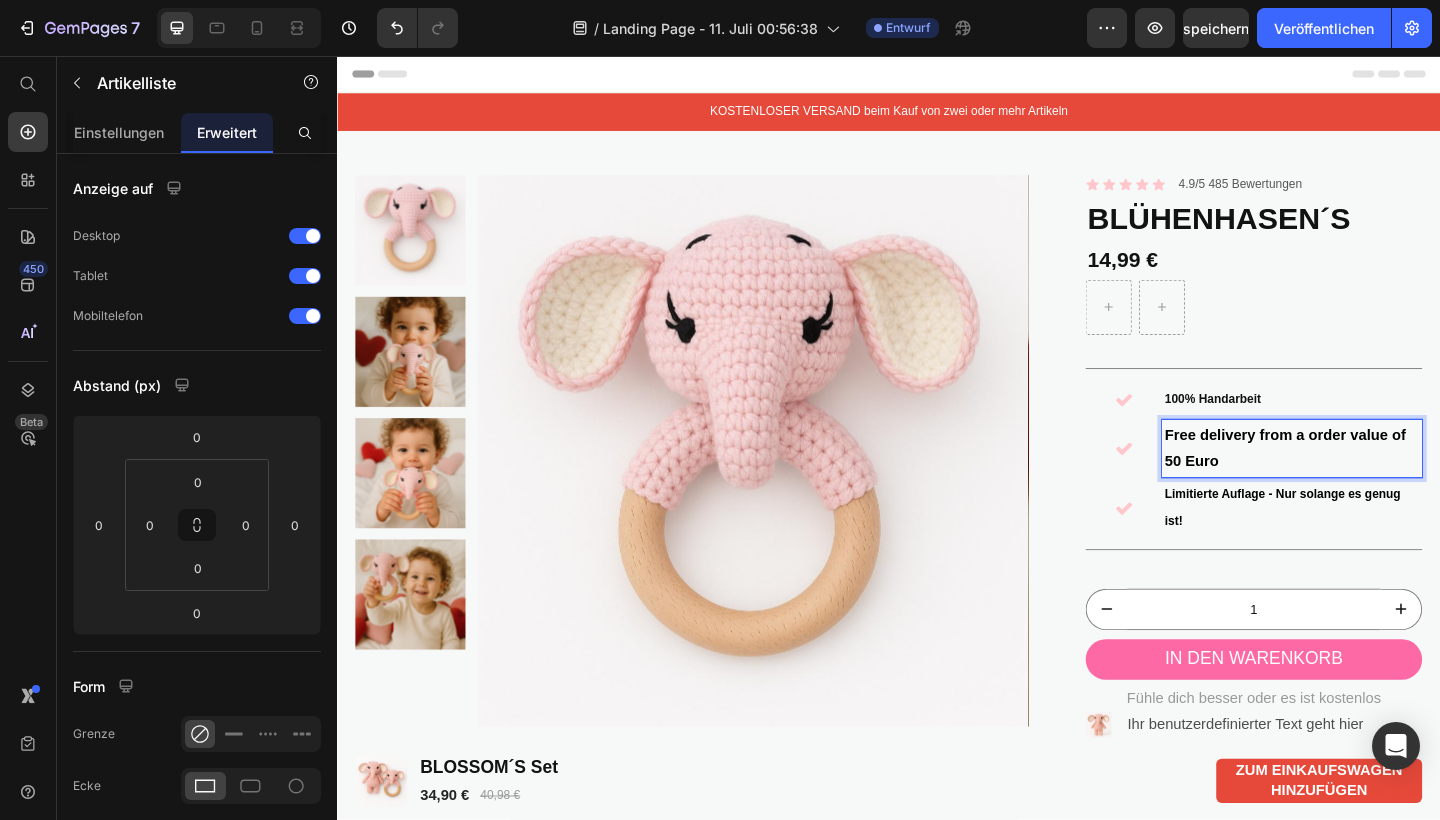 click on "Free delivery from a order value of 50 Euro" at bounding box center [1375, 484] 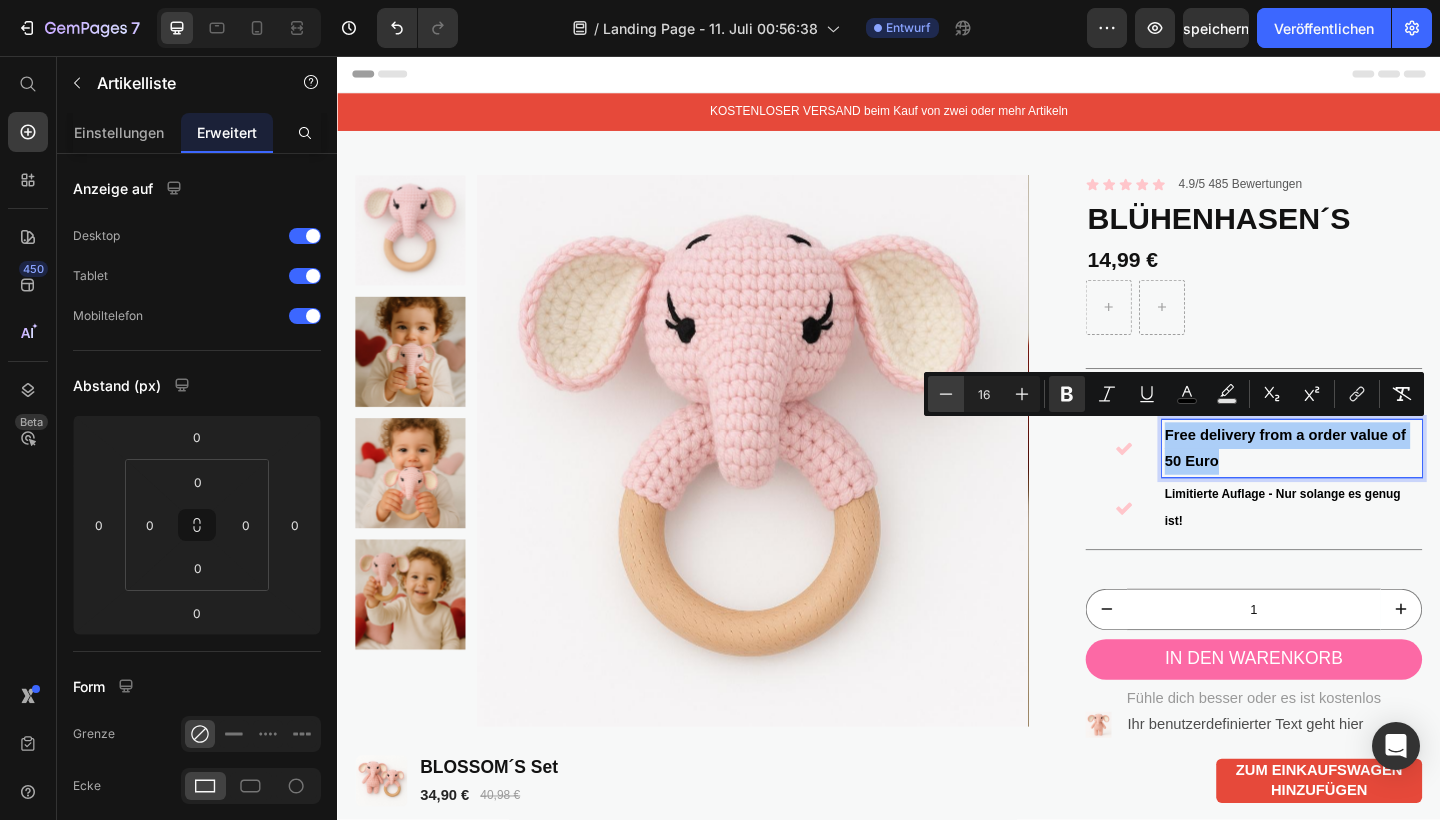 click on "Minus" at bounding box center (946, 394) 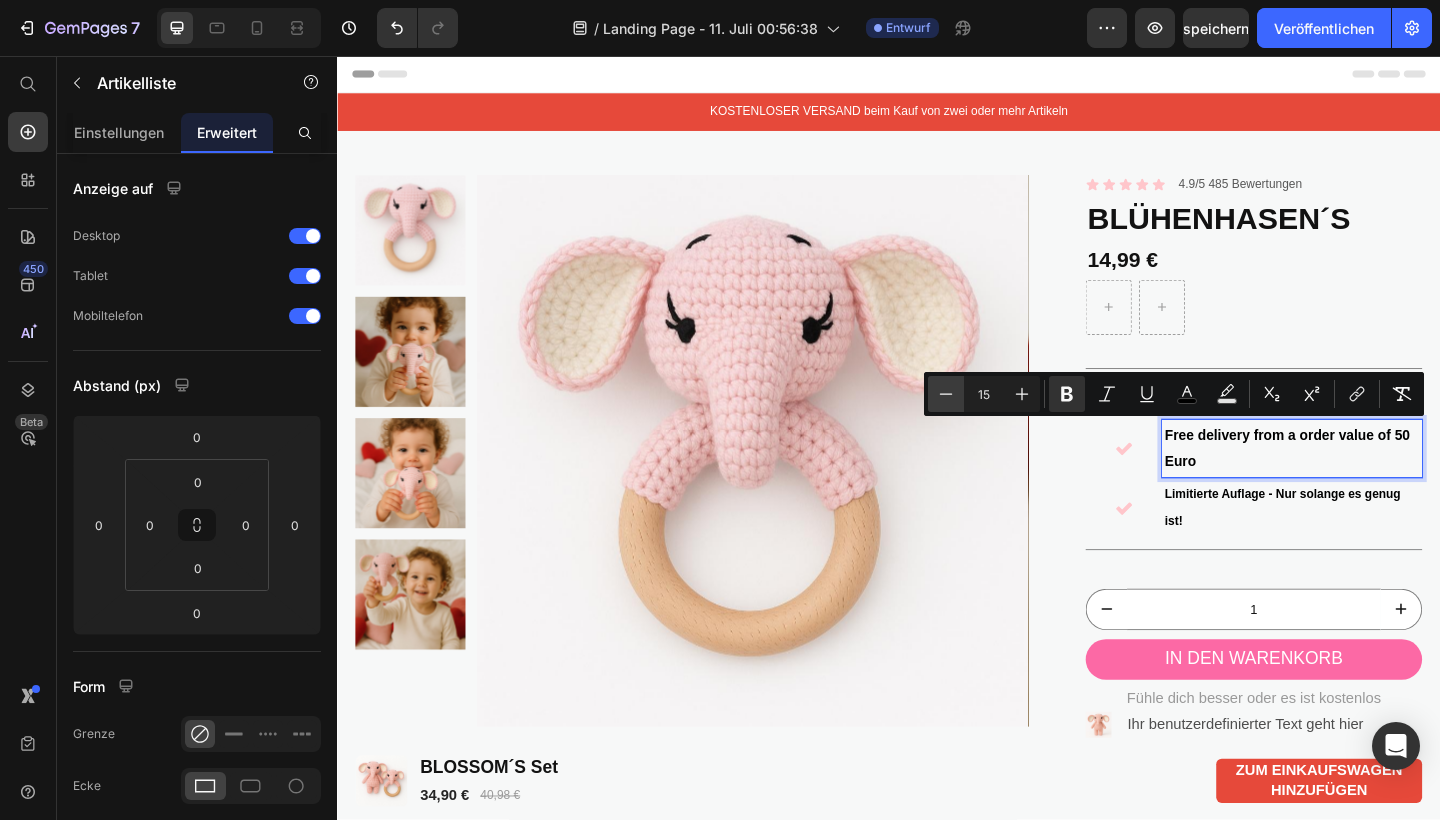 click on "Minus" at bounding box center (946, 394) 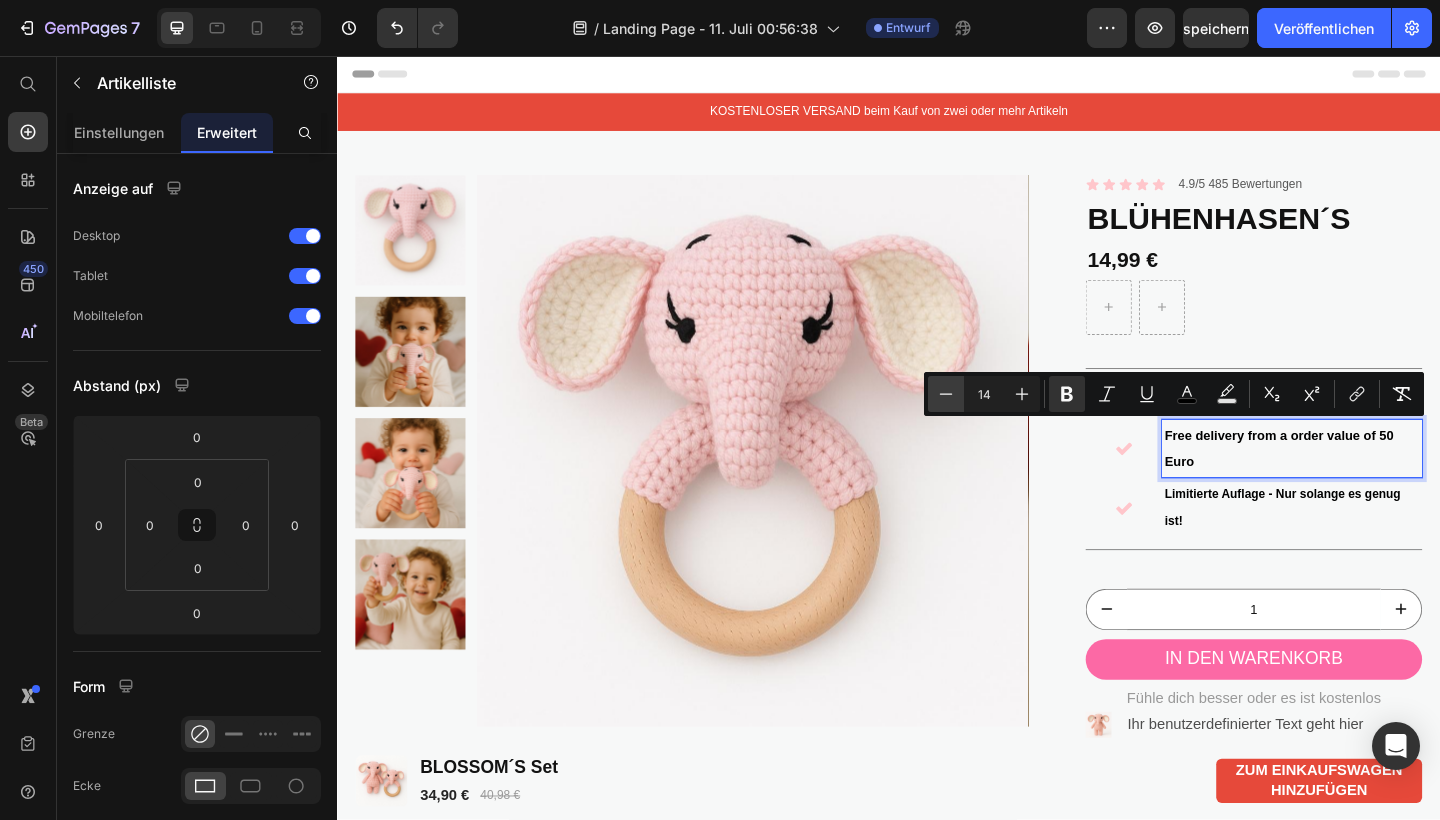 click on "Minus" at bounding box center (946, 394) 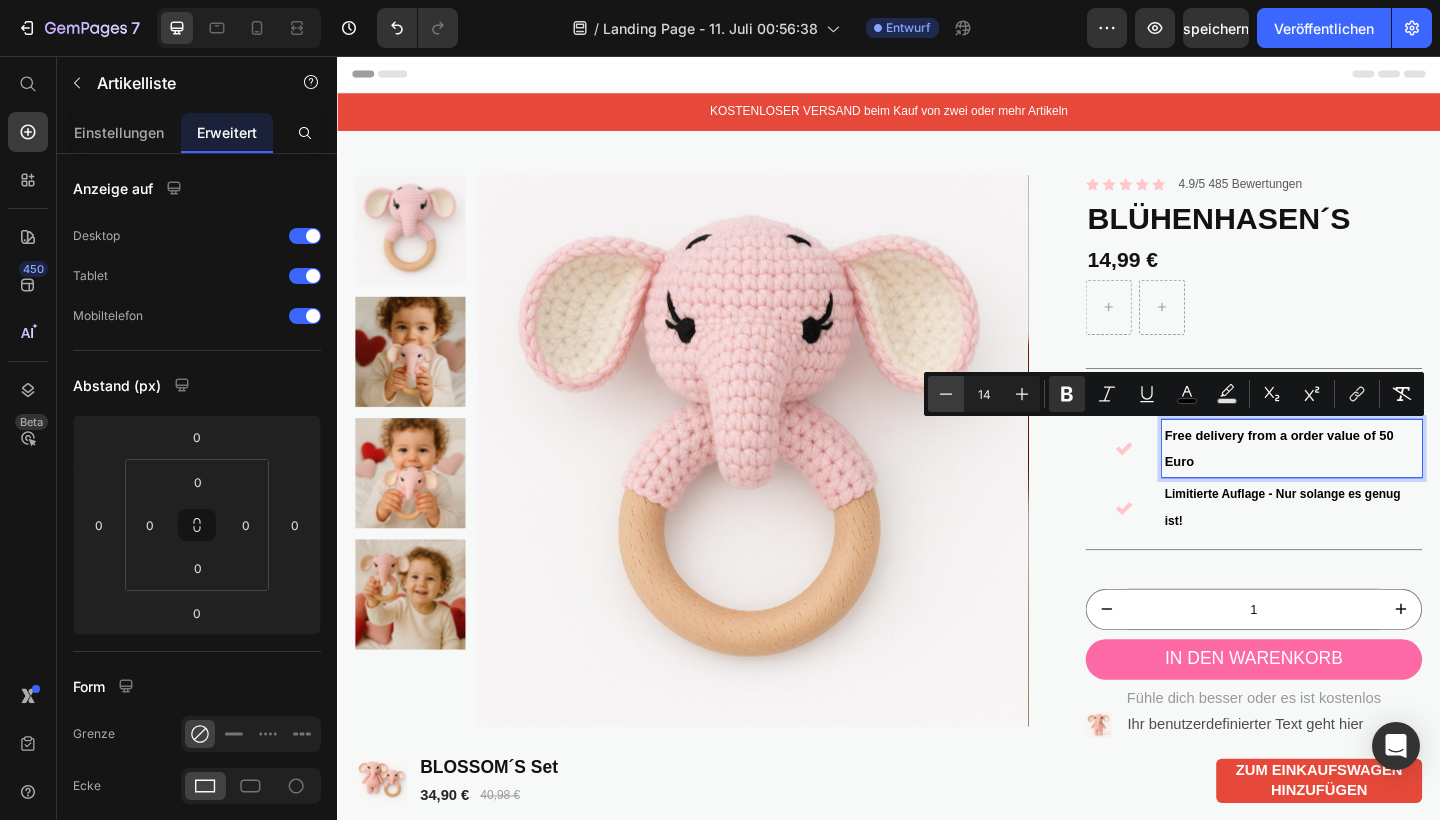 type on "13" 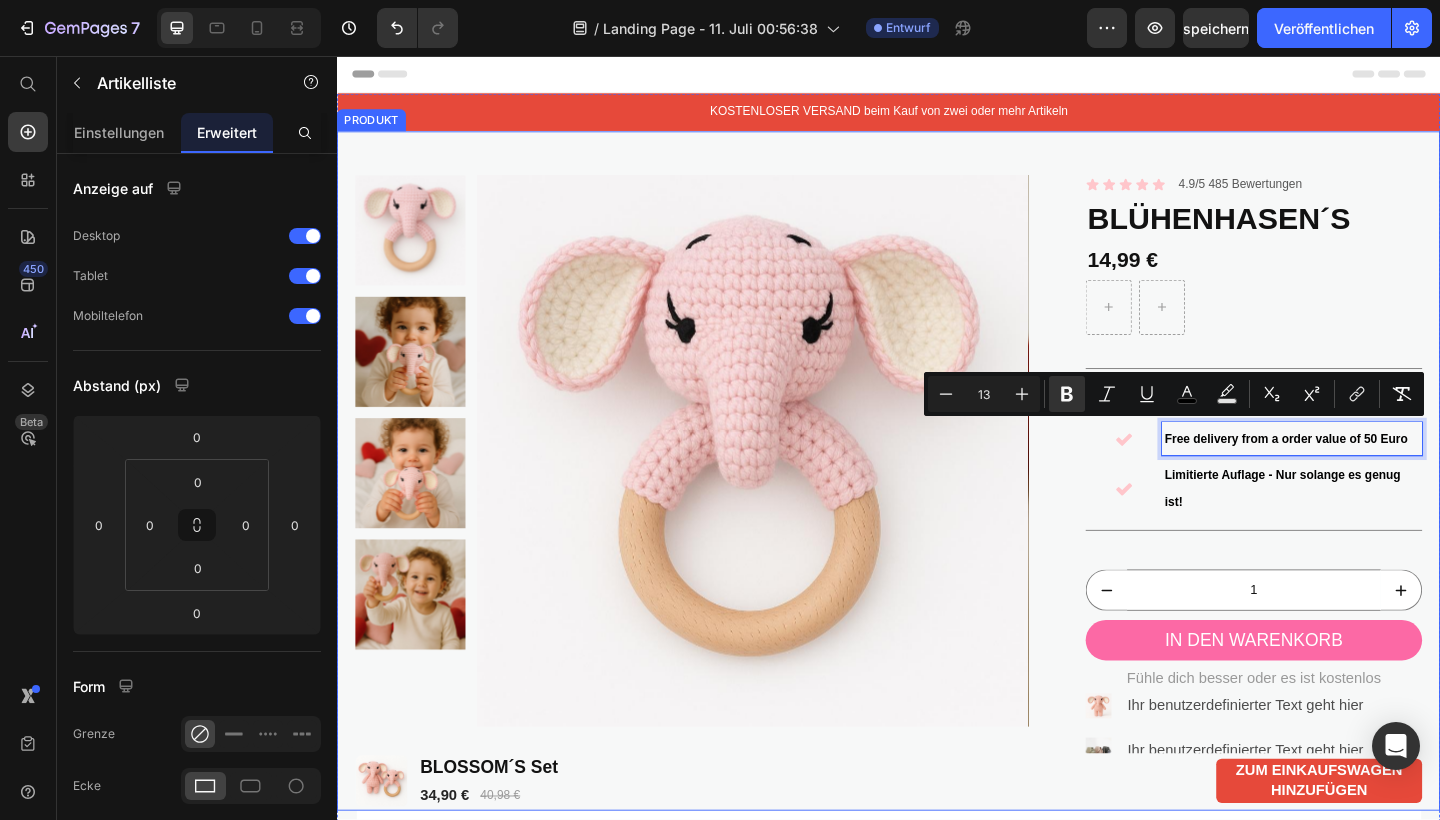 click on "Produktbilder
Symbol
Symbol
Symbol
Symbol
Symbol Symbolliste 4.9/5 485 Bewertungen Textblock Reihe BLÜHENHASEN´S Produkttitel 14,99 € Produktpreis
Reihe                Title Zeile
100% Handarbeit
Free delivery from a order value of 50 Euro
Limited edition - Only solange es genug ist! Artikelliste Reihe 1 col PRODUKT Abschnitt   0                Title Zeile 1 Produktmenge In den Warenkorb zum Einkaufswagen hinzufügen Fühle dich besser oder es ist kostenlos Textblock Reihe Bild Ihr benutzerdefinierter Text geht hier Textblock Bild Ihr benutzerdefinierter Text geht hier Textblock Erweiterte Liste PRODUKT" at bounding box center (937, 507) 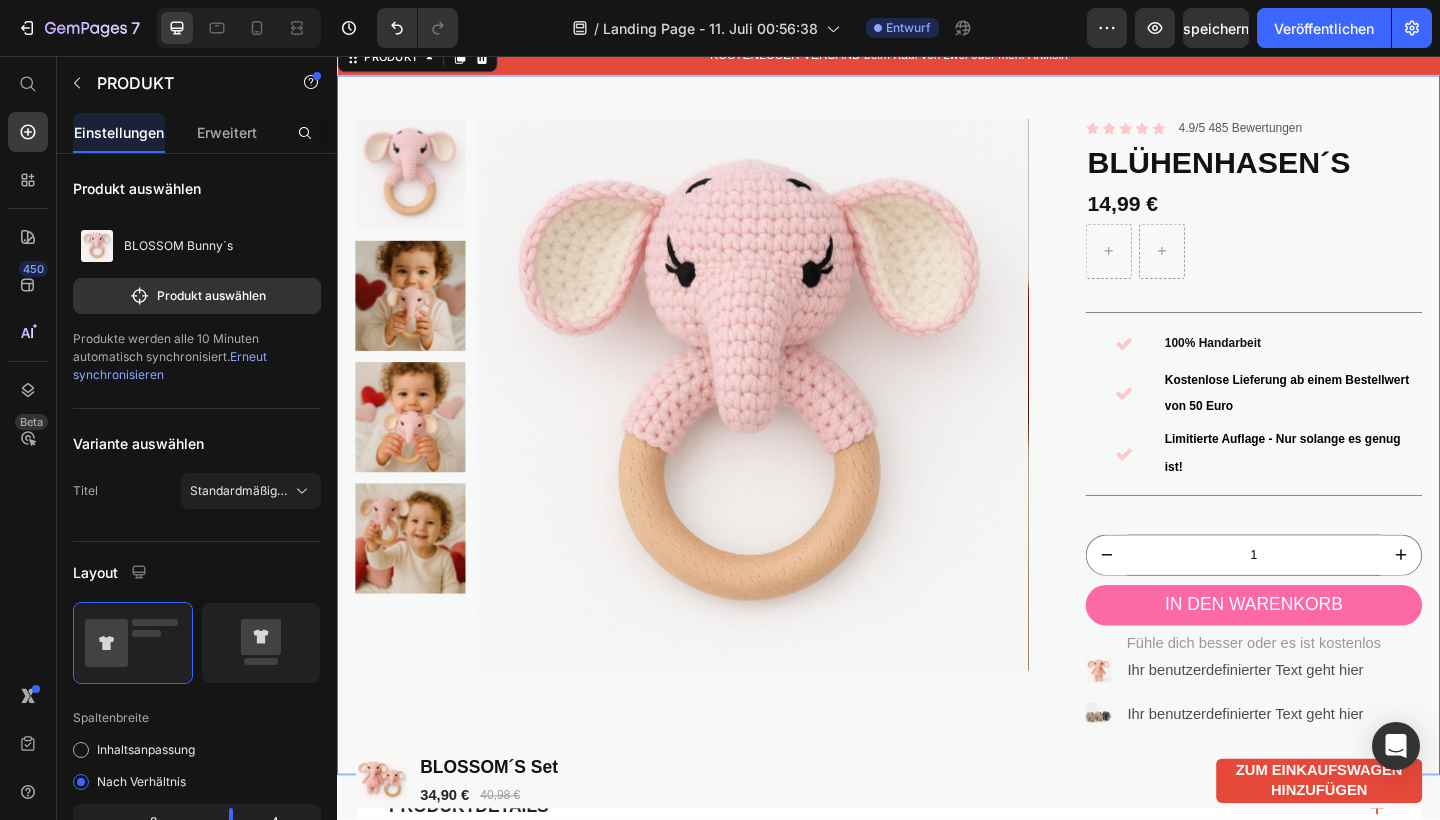 scroll, scrollTop: 59, scrollLeft: 0, axis: vertical 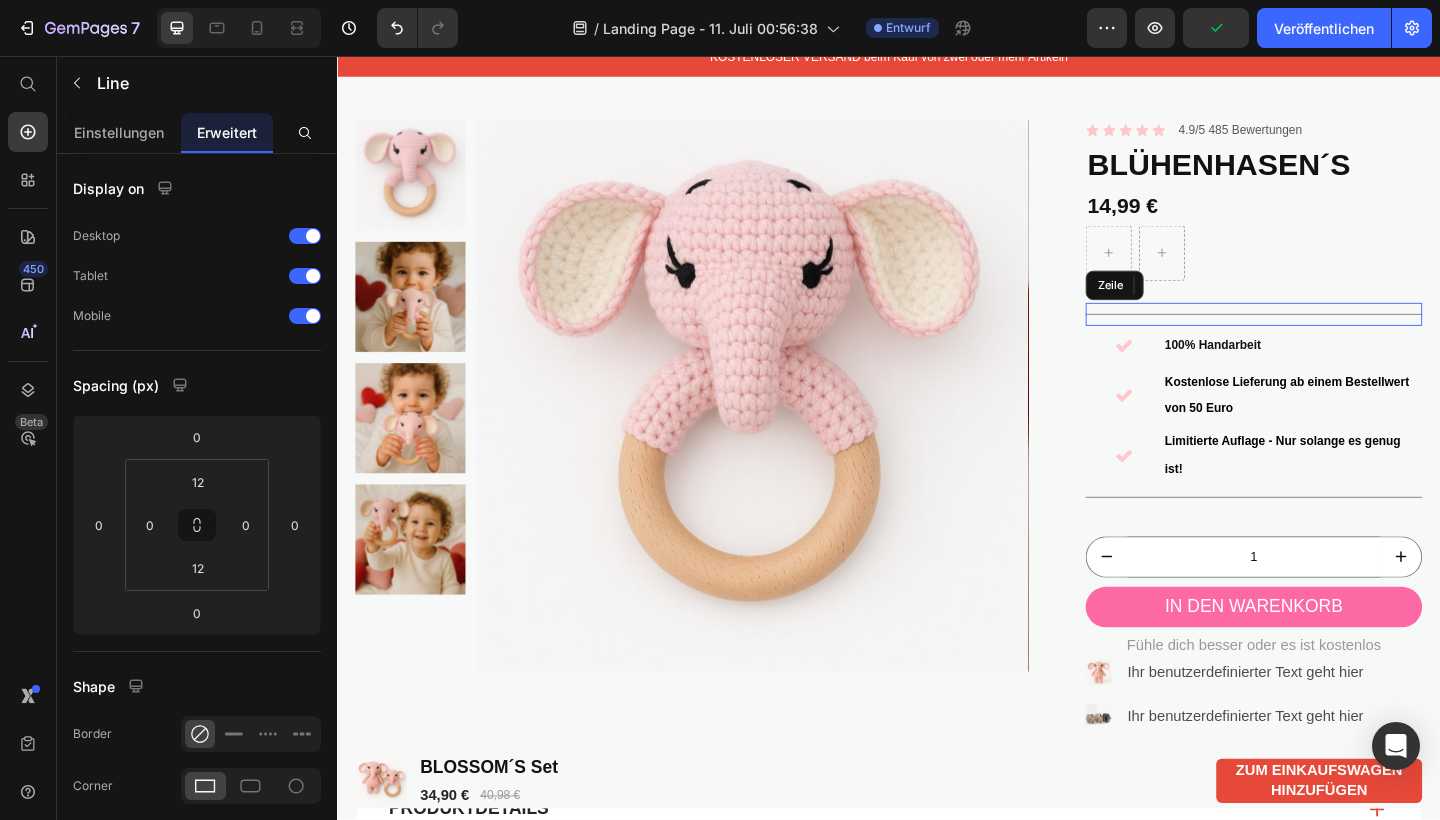 click on "Title Zeile" at bounding box center [1334, 337] 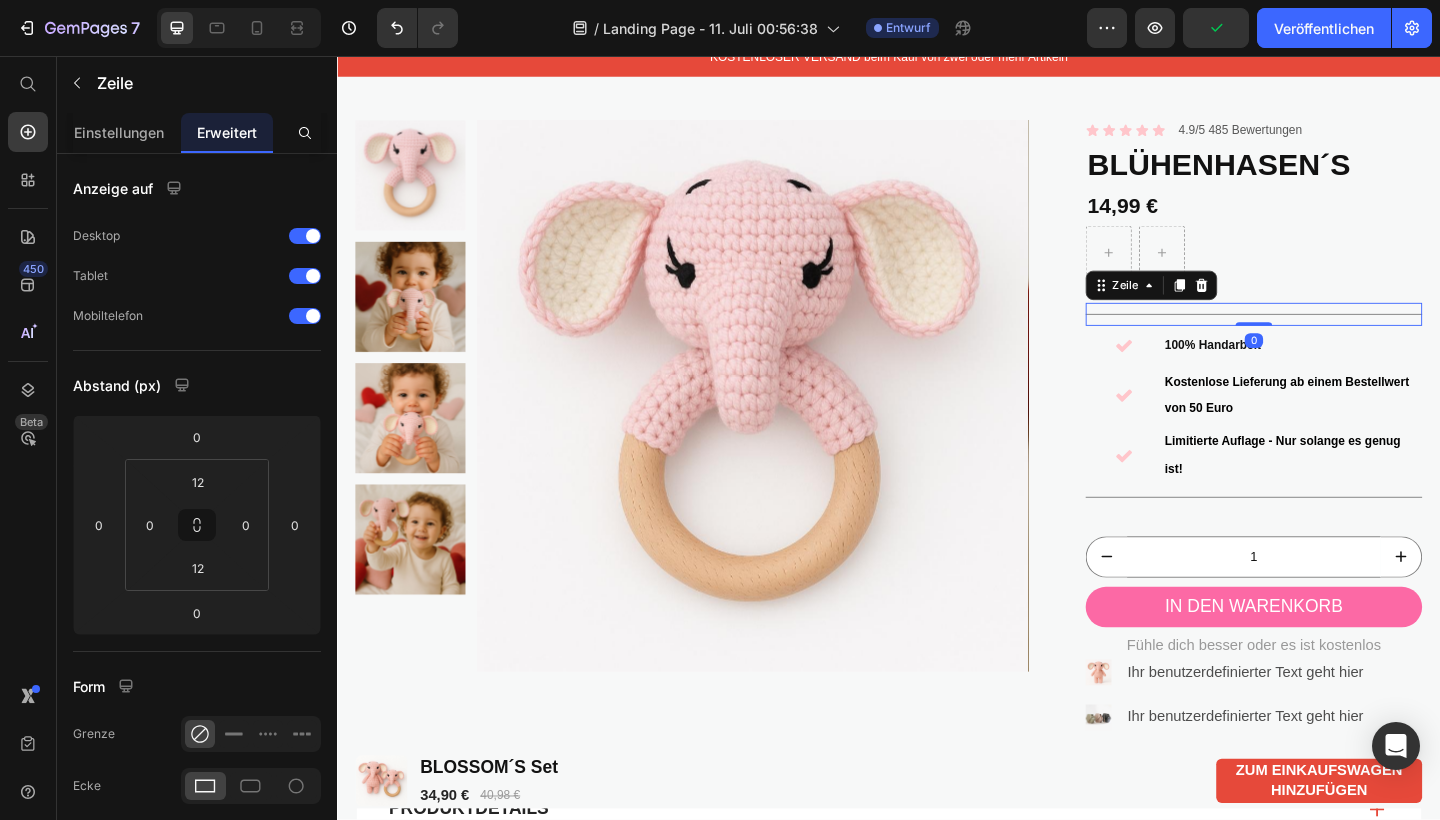 click on "0" at bounding box center [1334, 366] 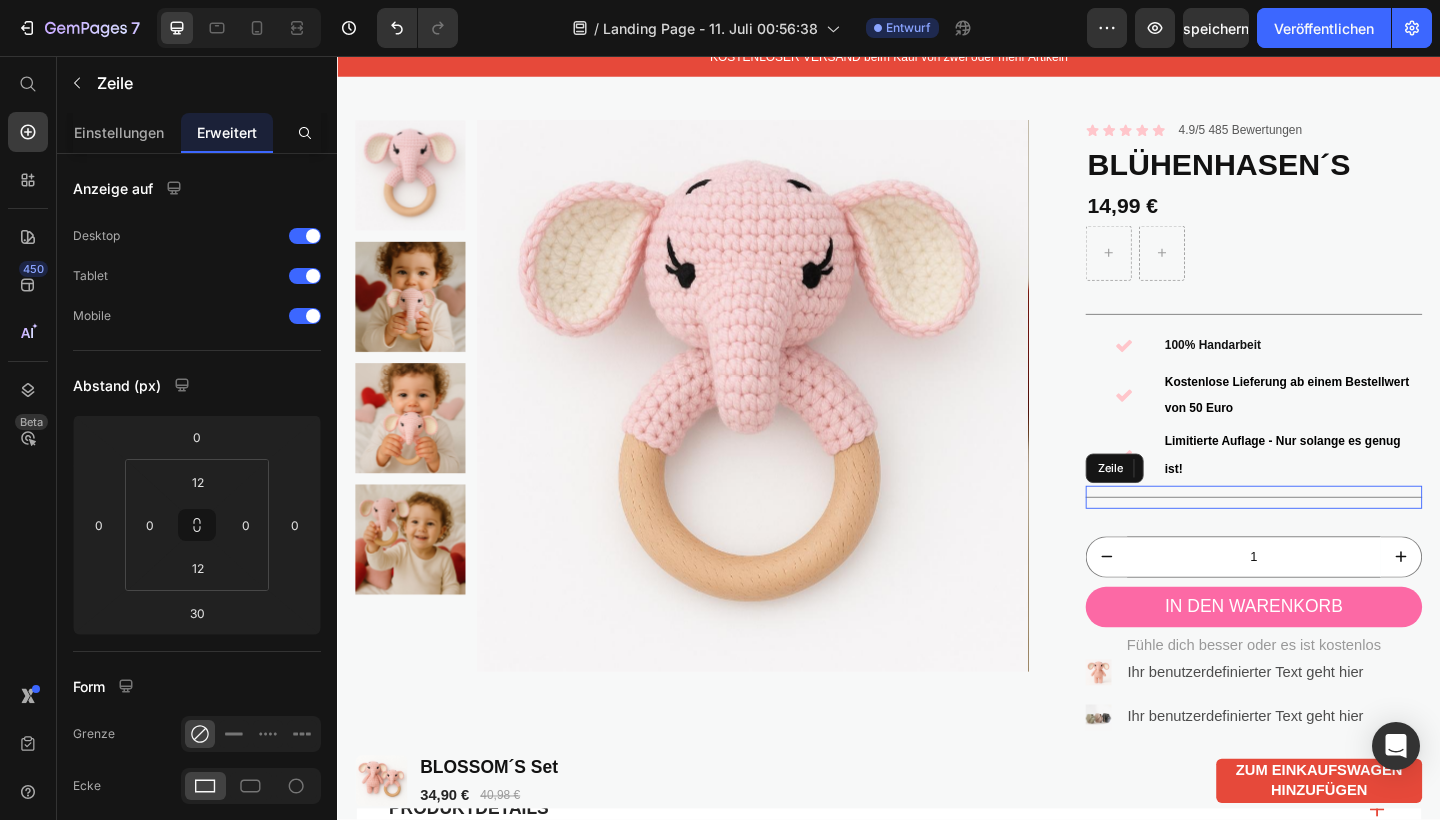 click on "Title Zeile" at bounding box center [1334, 536] 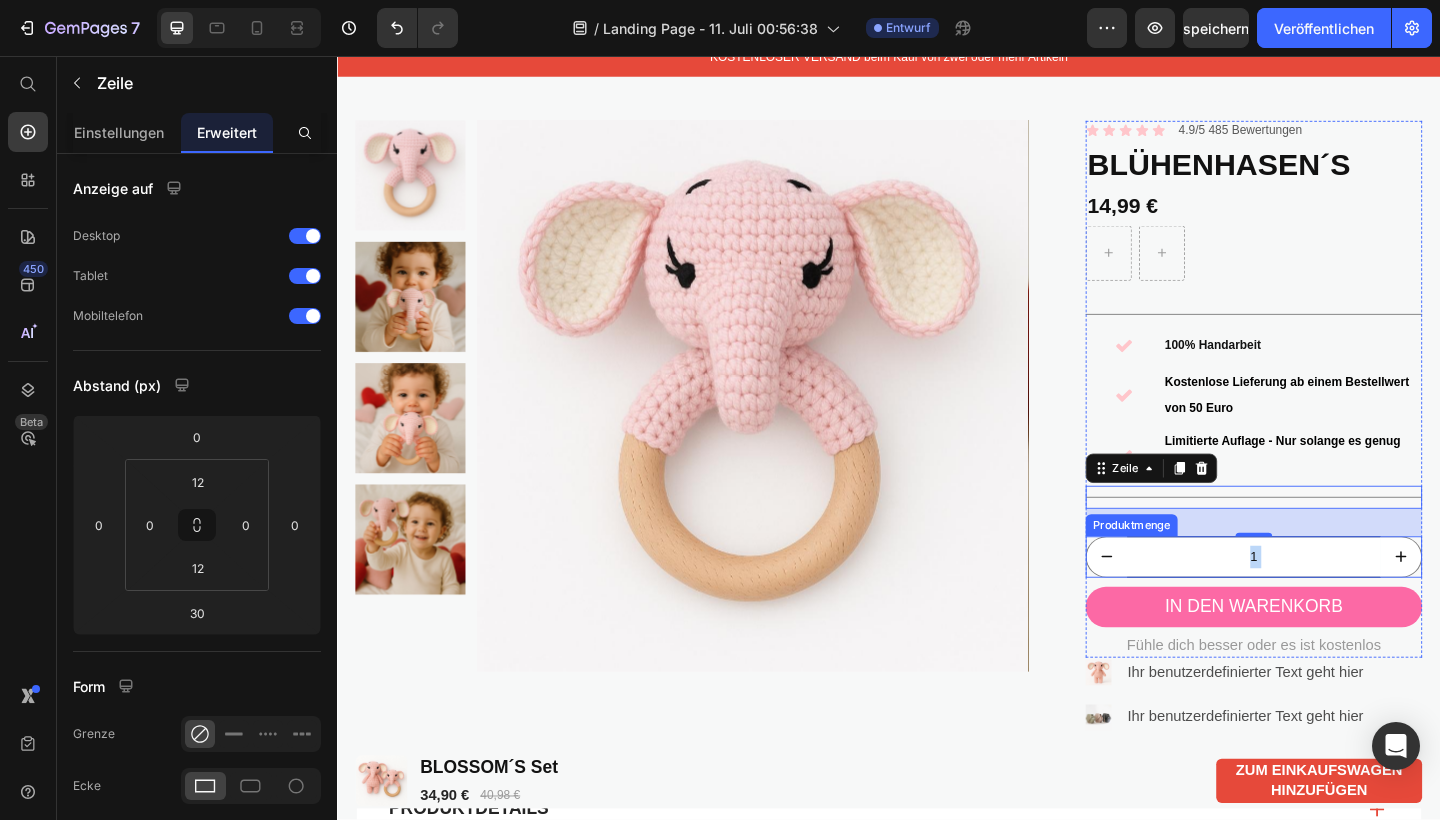 drag, startPoint x: 1332, startPoint y: 536, endPoint x: 1332, endPoint y: 571, distance: 35 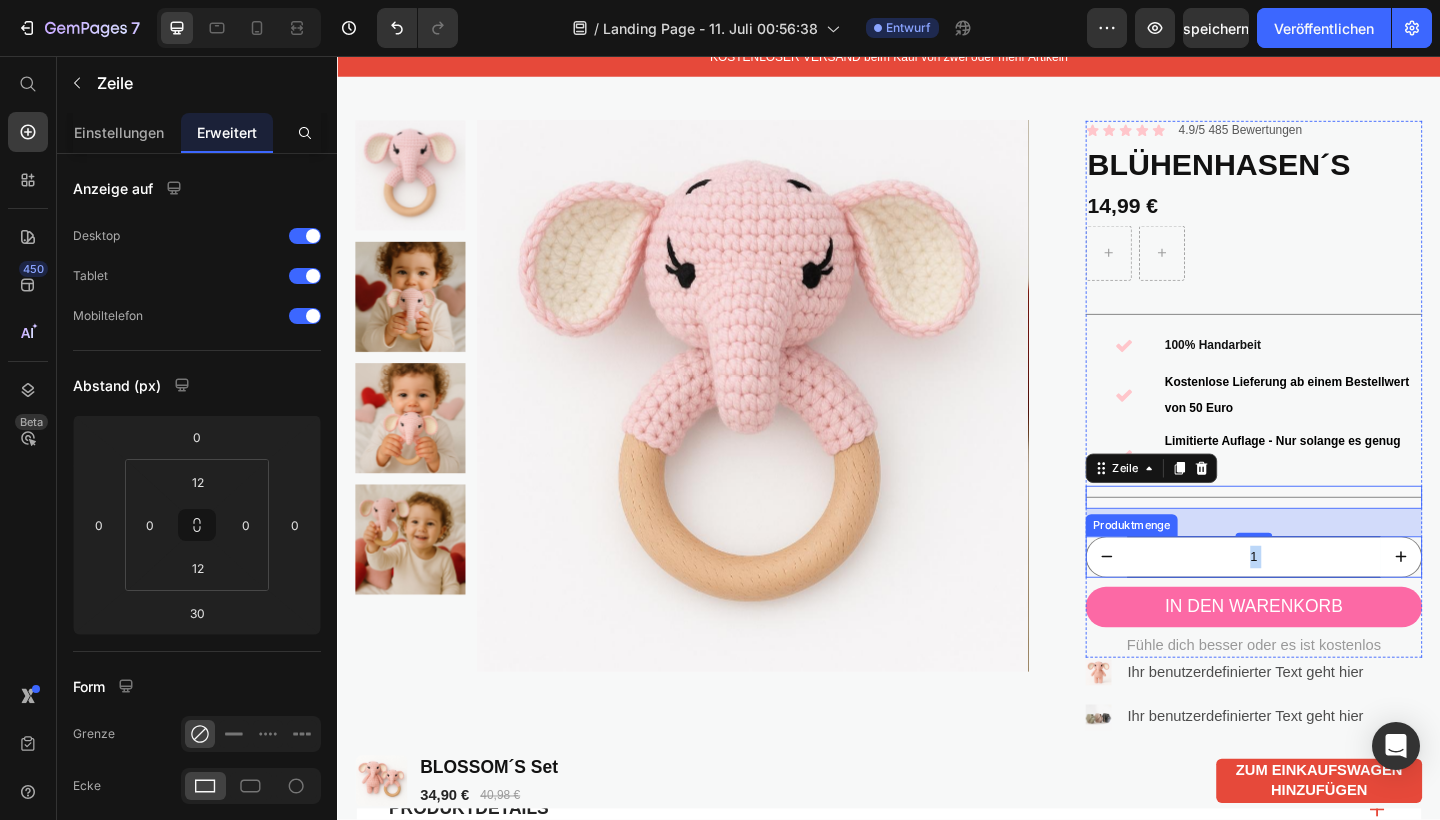 click on "Symbol
Symbol
Symbol
Symbol
Symbol Symbolliste 4.9/5 485 Bewertungen Textblock Reihe BLÜHENHASEN´S Produkttitel 14,99 € Produktpreis
Reihe                Title Zeile
100% Handarbeit
Kostenlose Lieferung ab einem Bestellwert von 50 Euro
Limited edition - Only solange es genug ist! Artikelliste   30 1 Produktmenge In den Warenkorb zum Einkaufswagen hinzufügen Fühle dich besser oder es ist kostenlos Textblock" at bounding box center (1334, 419) 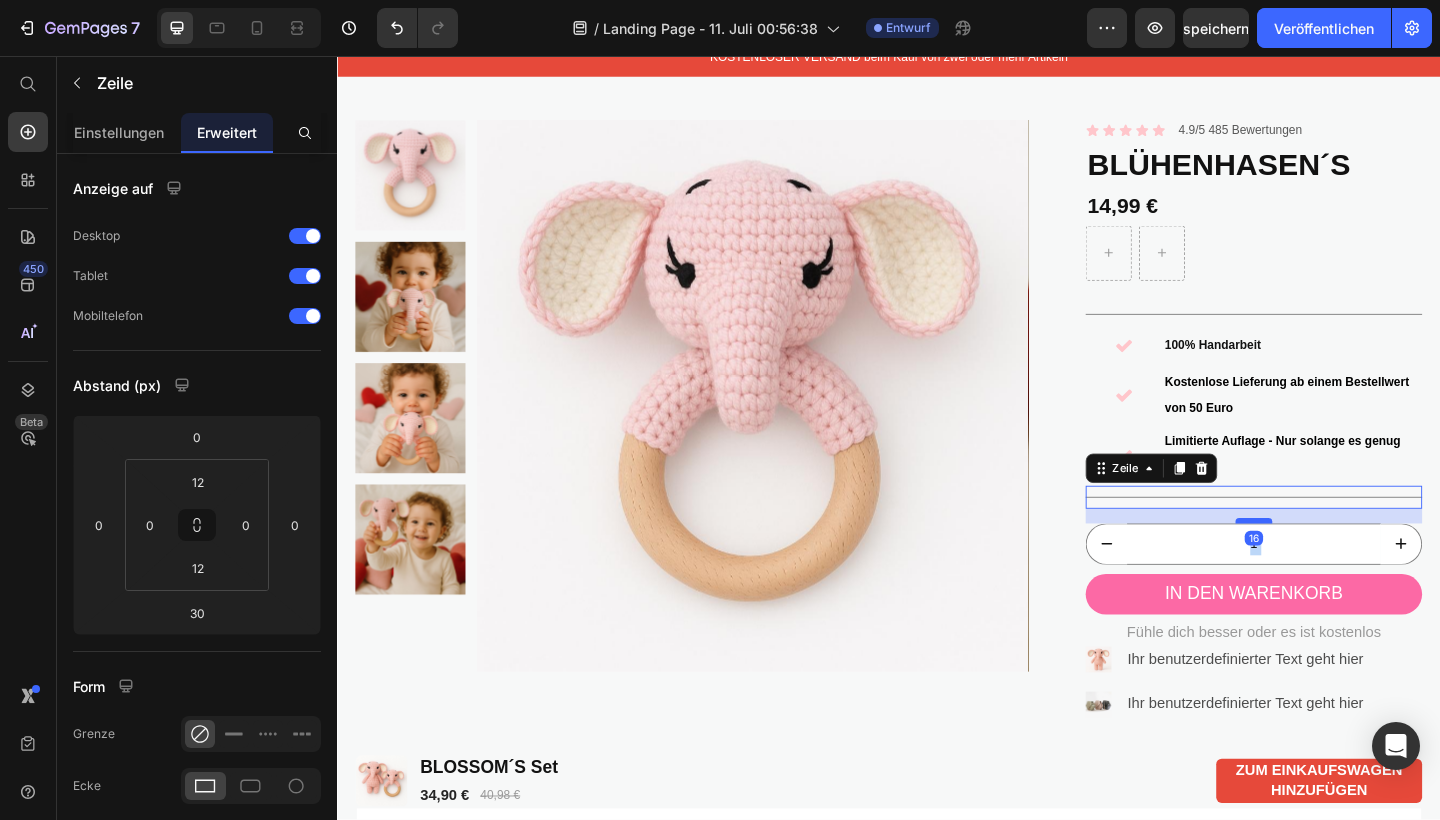 drag, startPoint x: 1336, startPoint y: 549, endPoint x: 1337, endPoint y: 535, distance: 14.035668 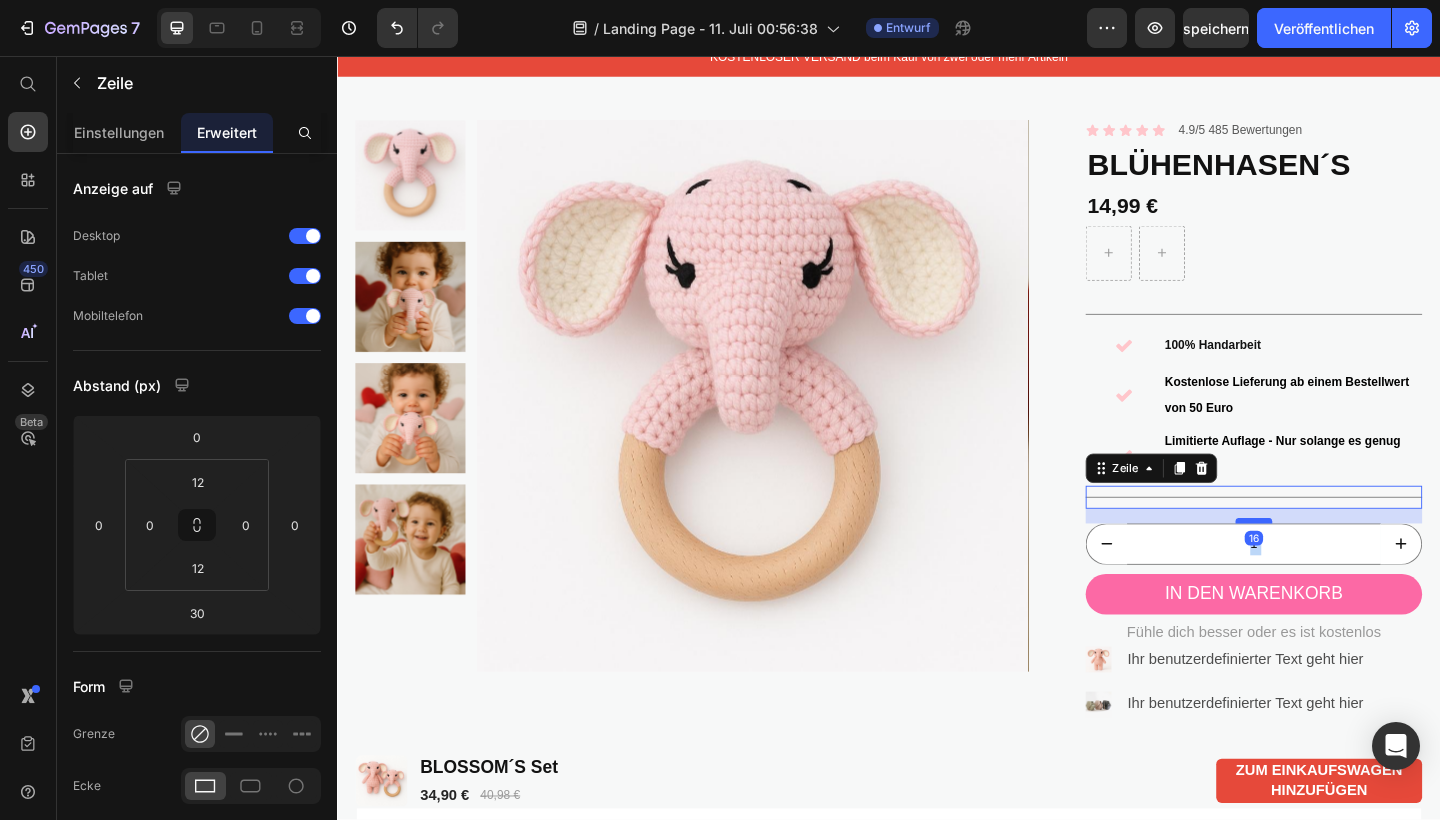 type on "16" 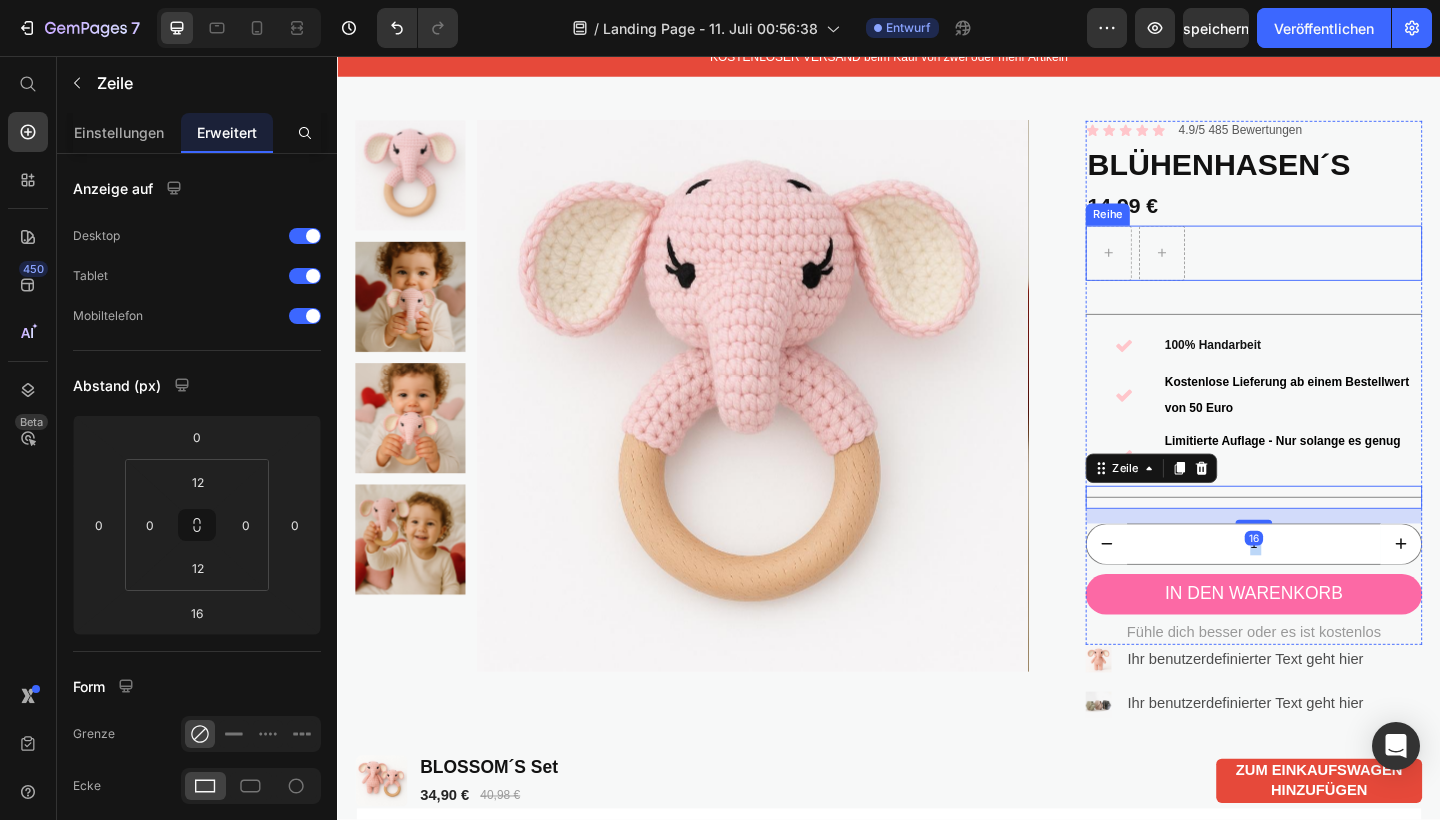 click on "Reihe" at bounding box center [1334, 271] 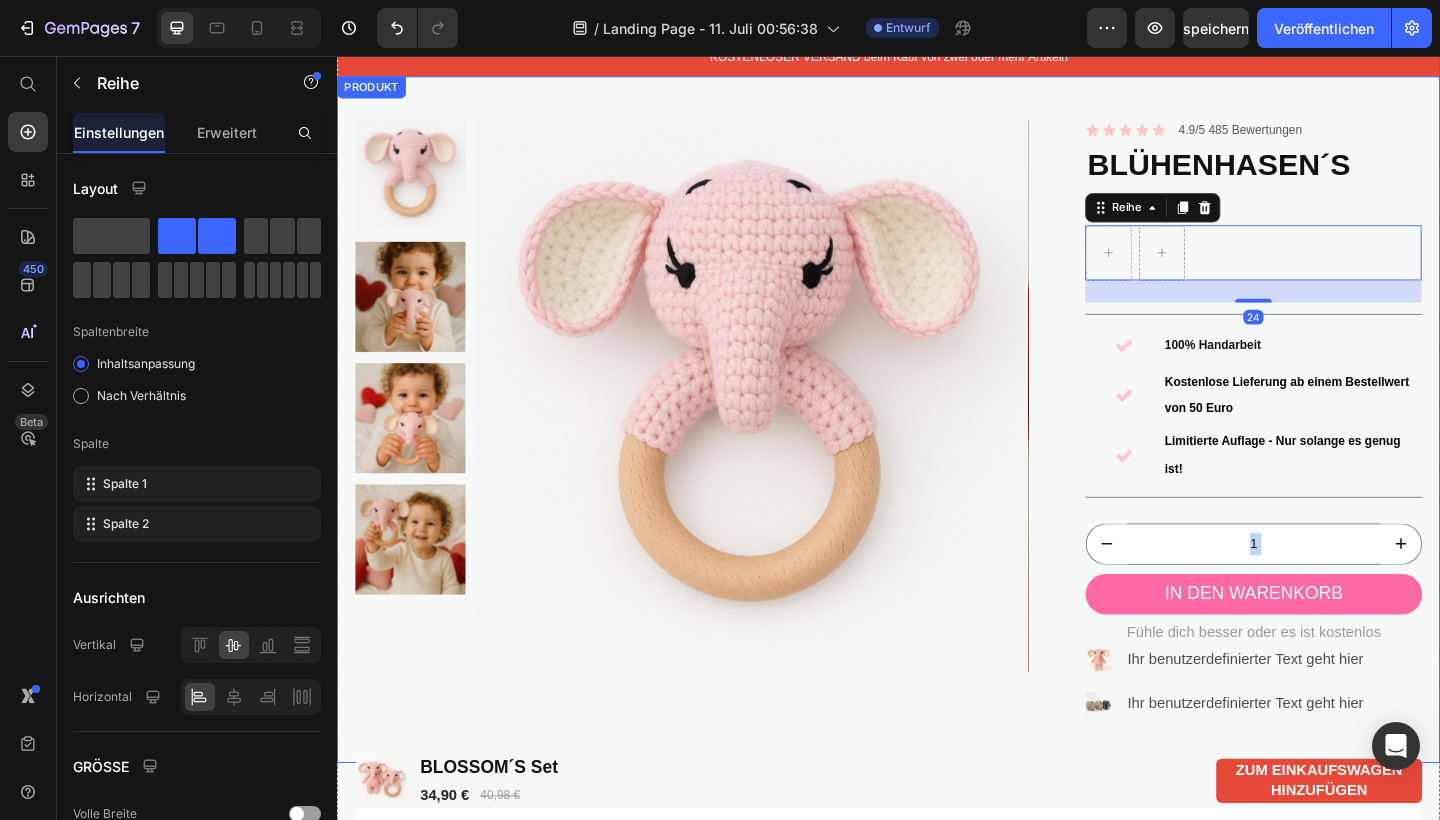 click on "Produktbilder
Symbol
Symbol
Symbol
Symbol
Symbol Symbolliste 4.9/5 485 Bewertungen Textblock Reihe BLÜHENHASEN´S Produkttitel 14,99 € Produktpreis
Reihe                Title Zeile
100% Handarbeit
Kostenlose Lieferung ab einem Bestellwert von 50 Euro
Limited edition - Only solange es genug ist! Artikelliste                Title Zeile   24                Title Zeile
100% Handarbeit
Kostenlose Lieferung ab einem Bestellwert von 50 Euro
Limited edition - Only solange es genug ist! Artikelliste 1 Produktmenge In den Warenkorb zum Einkaufswagen hinzufügen Fühle dich besser oder es ist kostenlos Textblock Reihe Bild Ihr benutzerdefinierter Text geht hier Textblock Bild Ihr benutzerdefinierter Text geht hier Textblock Erweiterte Liste PRODUKT" at bounding box center (937, 452) 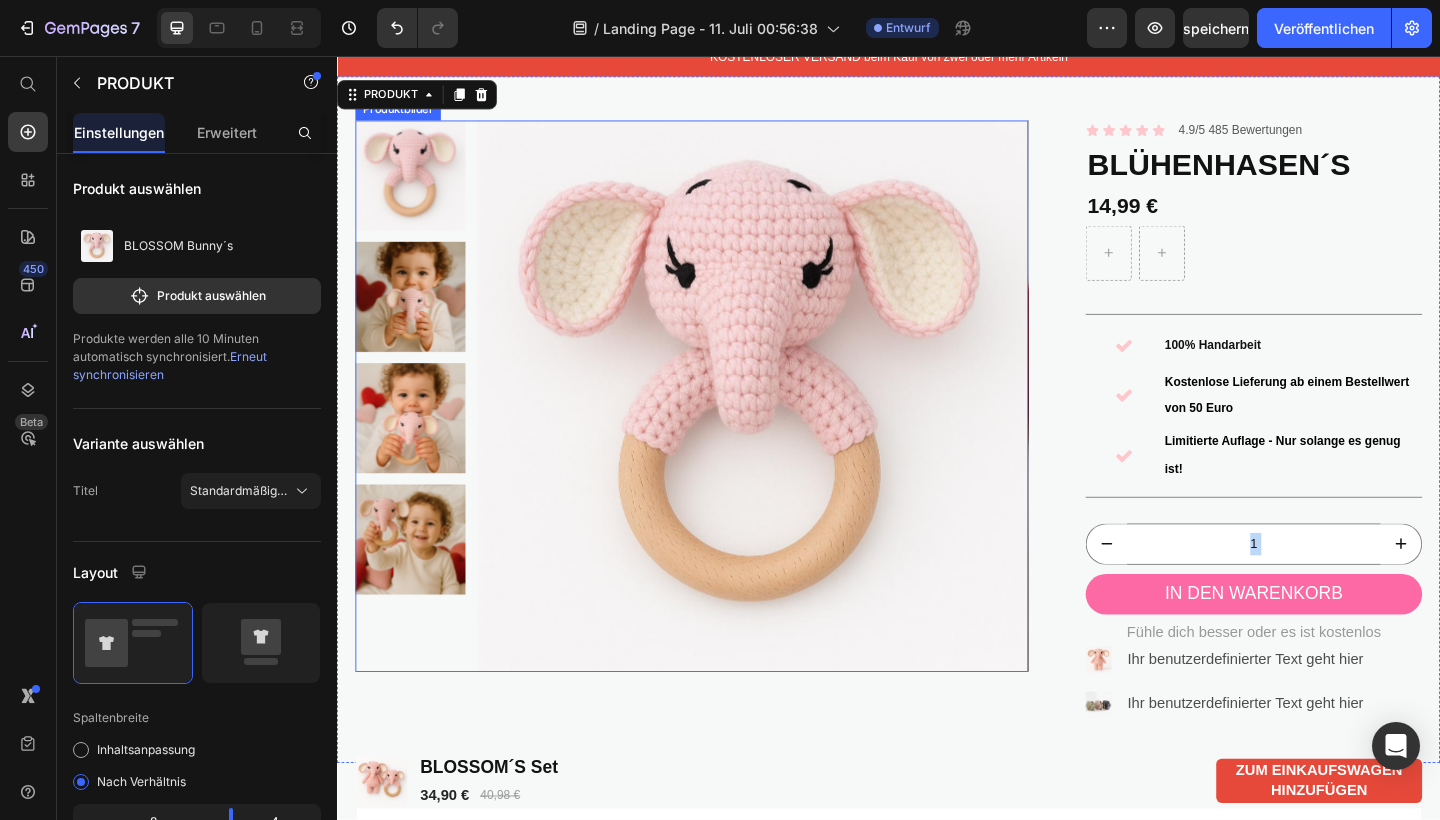 scroll, scrollTop: 50, scrollLeft: 0, axis: vertical 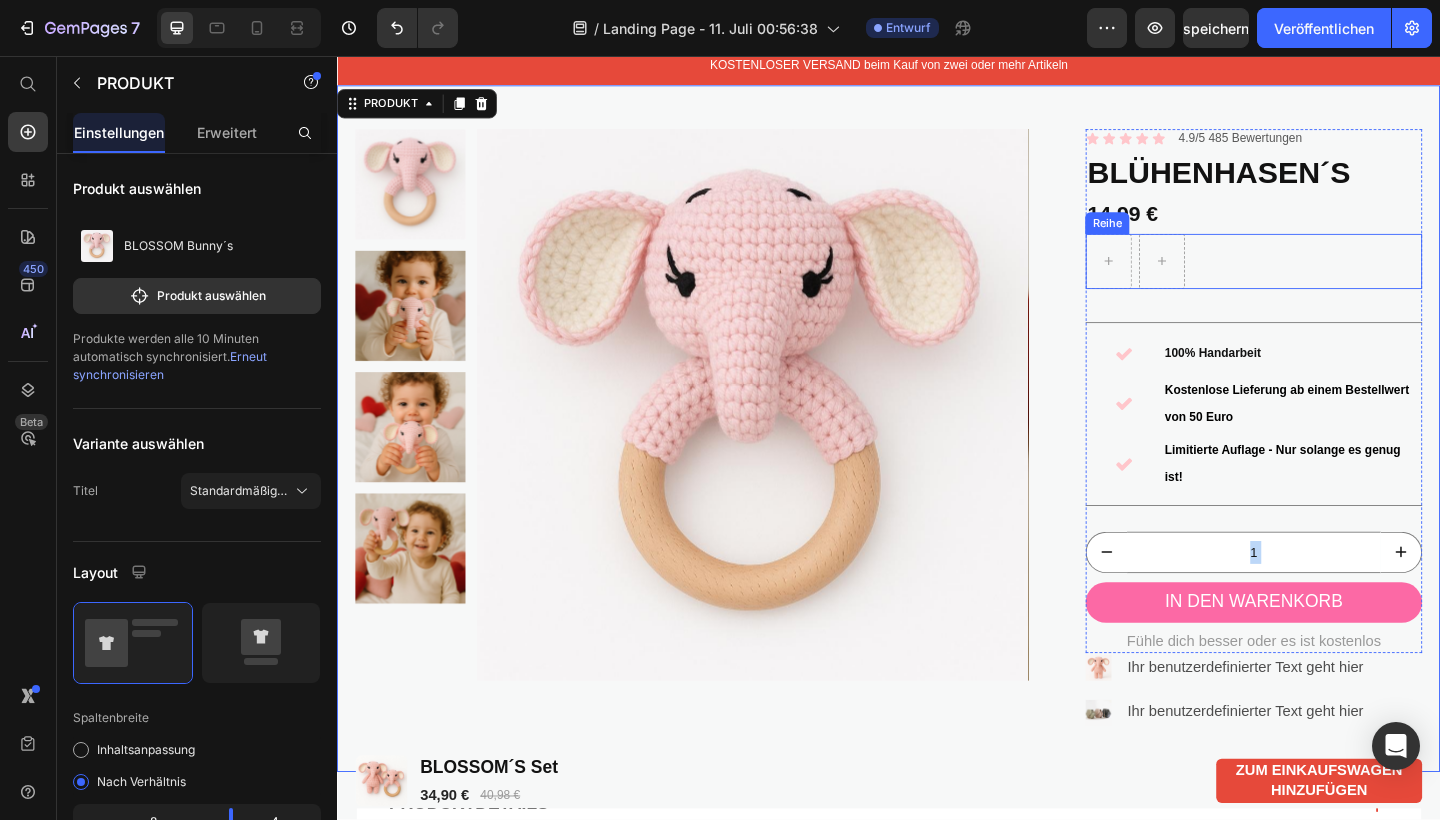 click on "Reihe" at bounding box center [1334, 280] 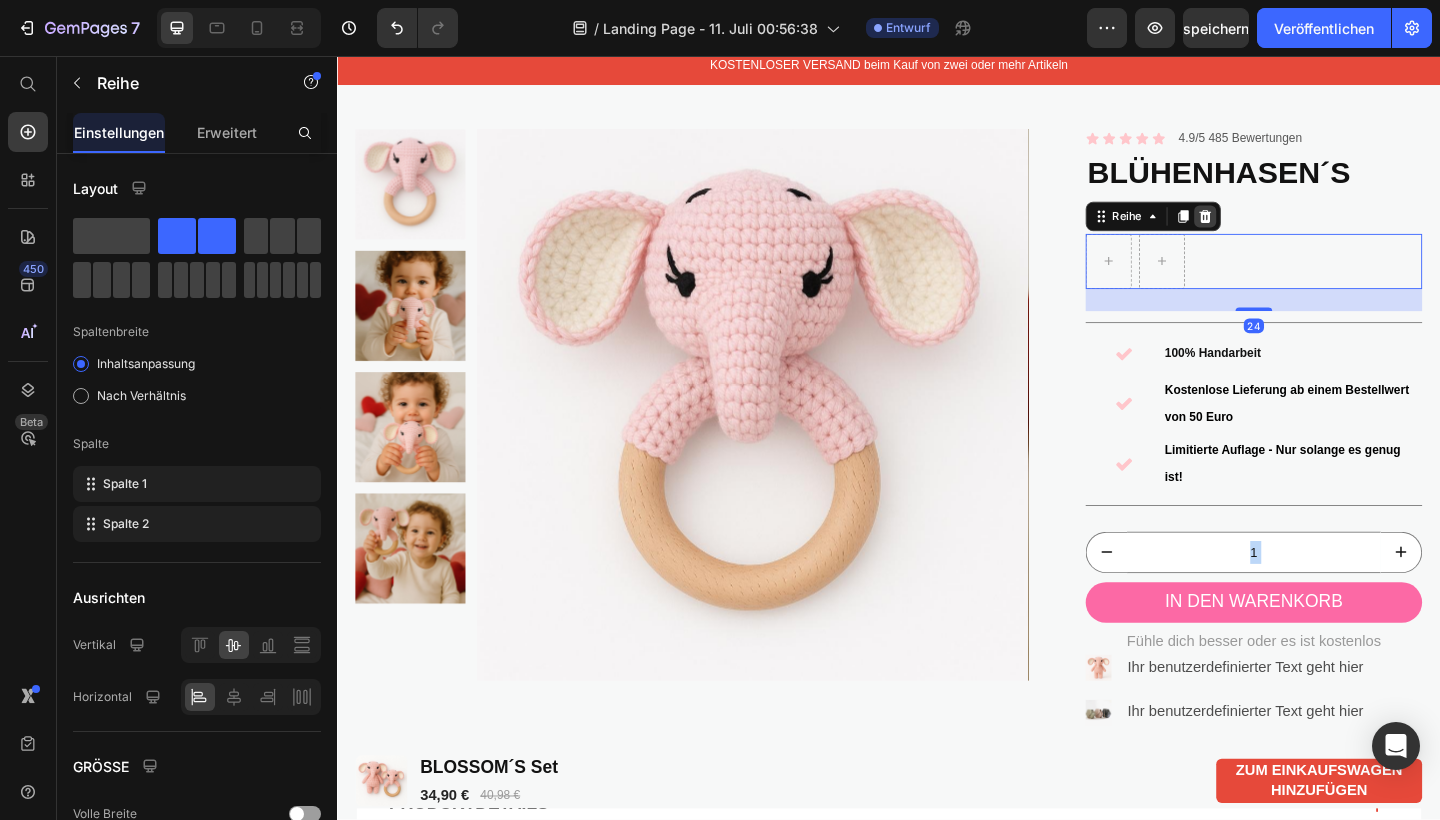 click 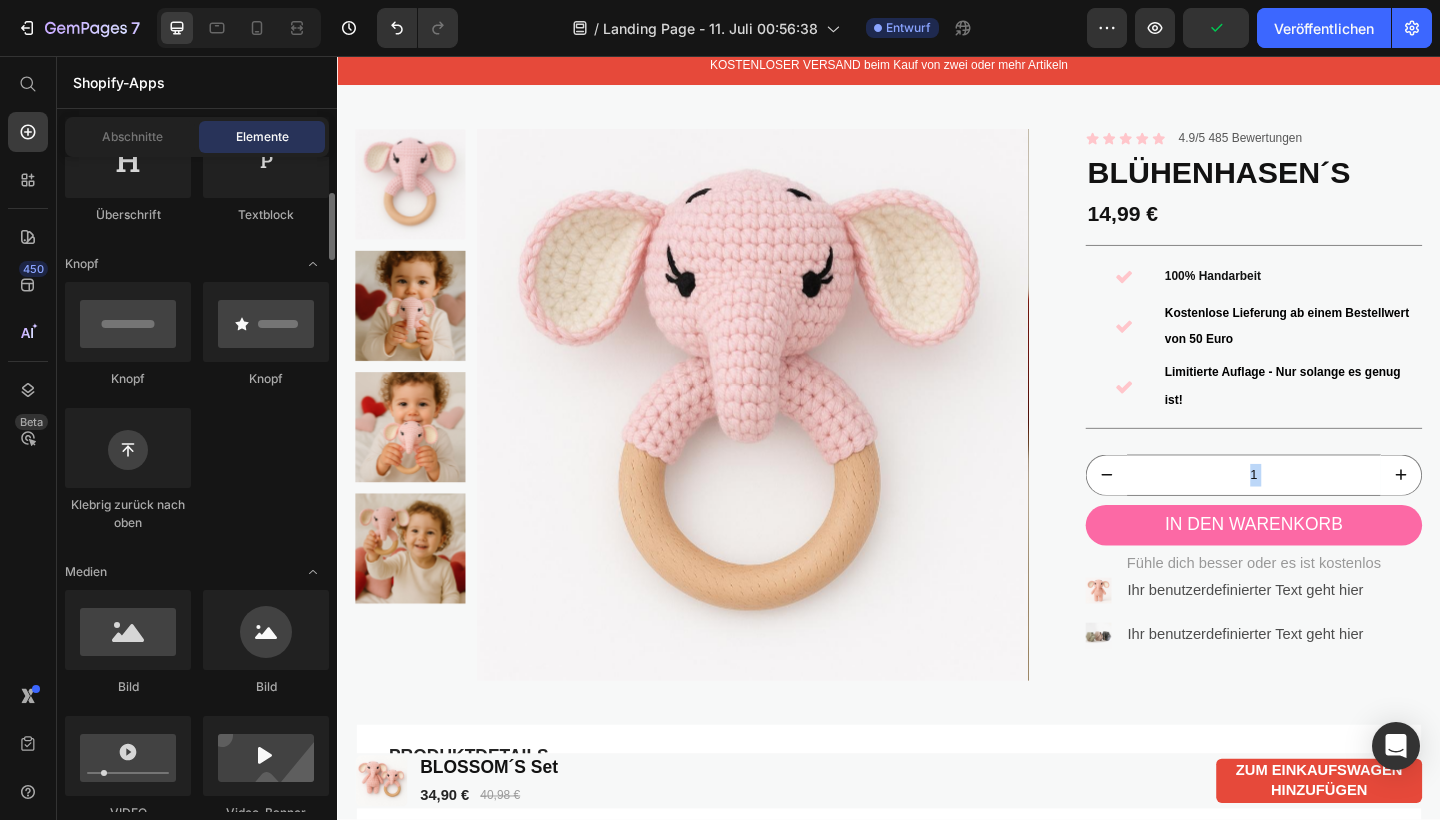 scroll, scrollTop: 376, scrollLeft: 0, axis: vertical 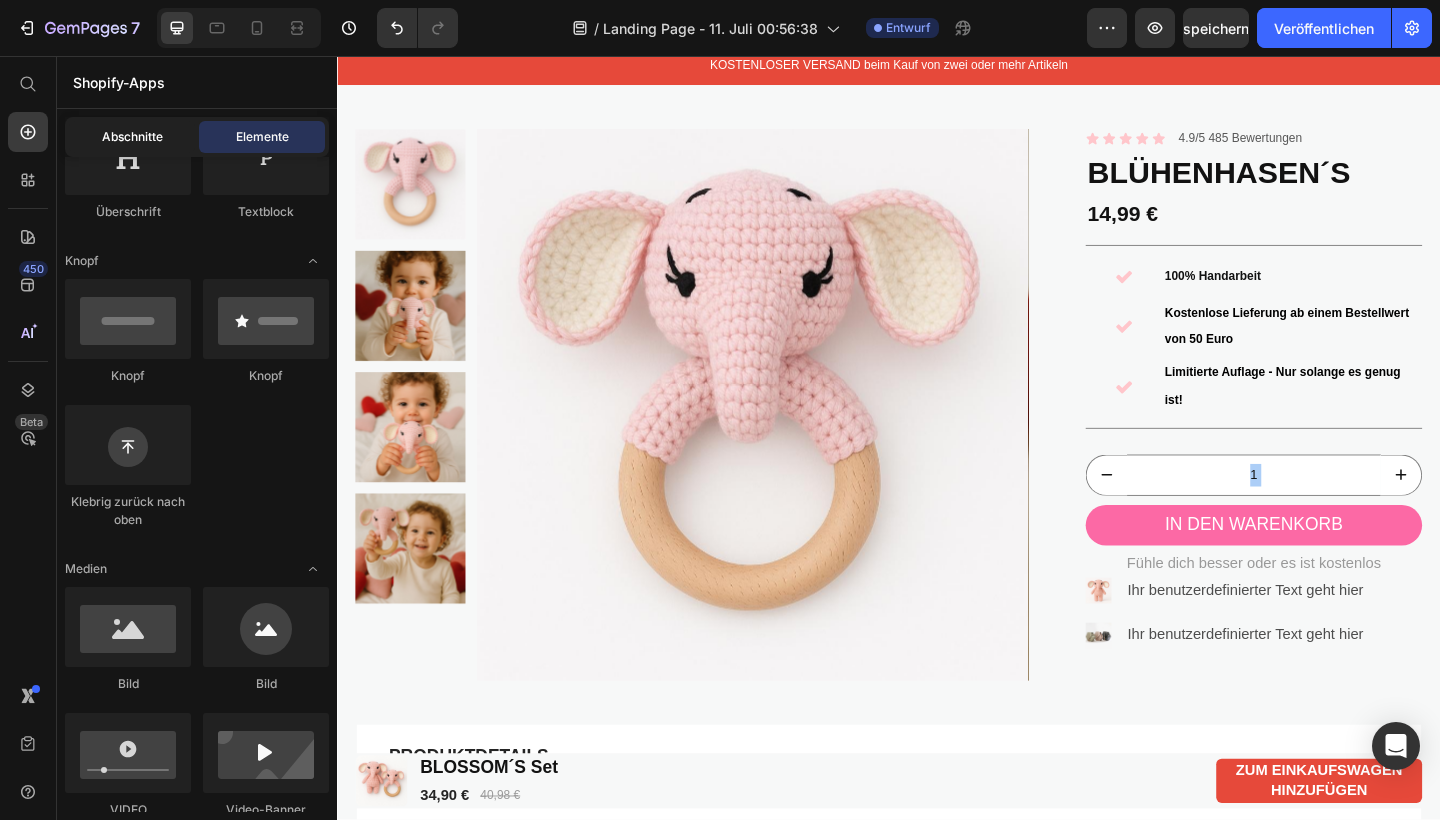 click on "Abschnitte" 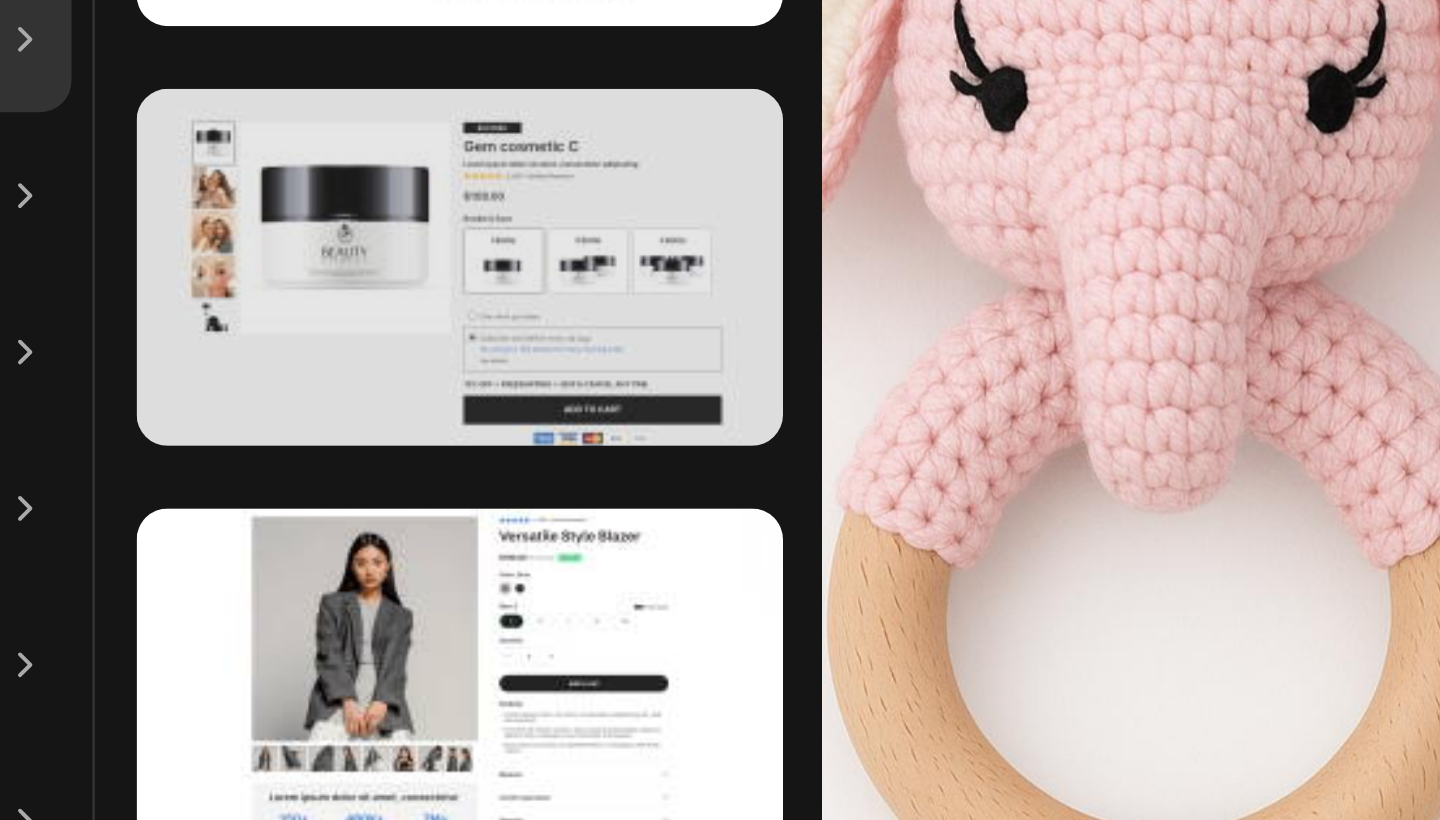 scroll, scrollTop: 2091, scrollLeft: 0, axis: vertical 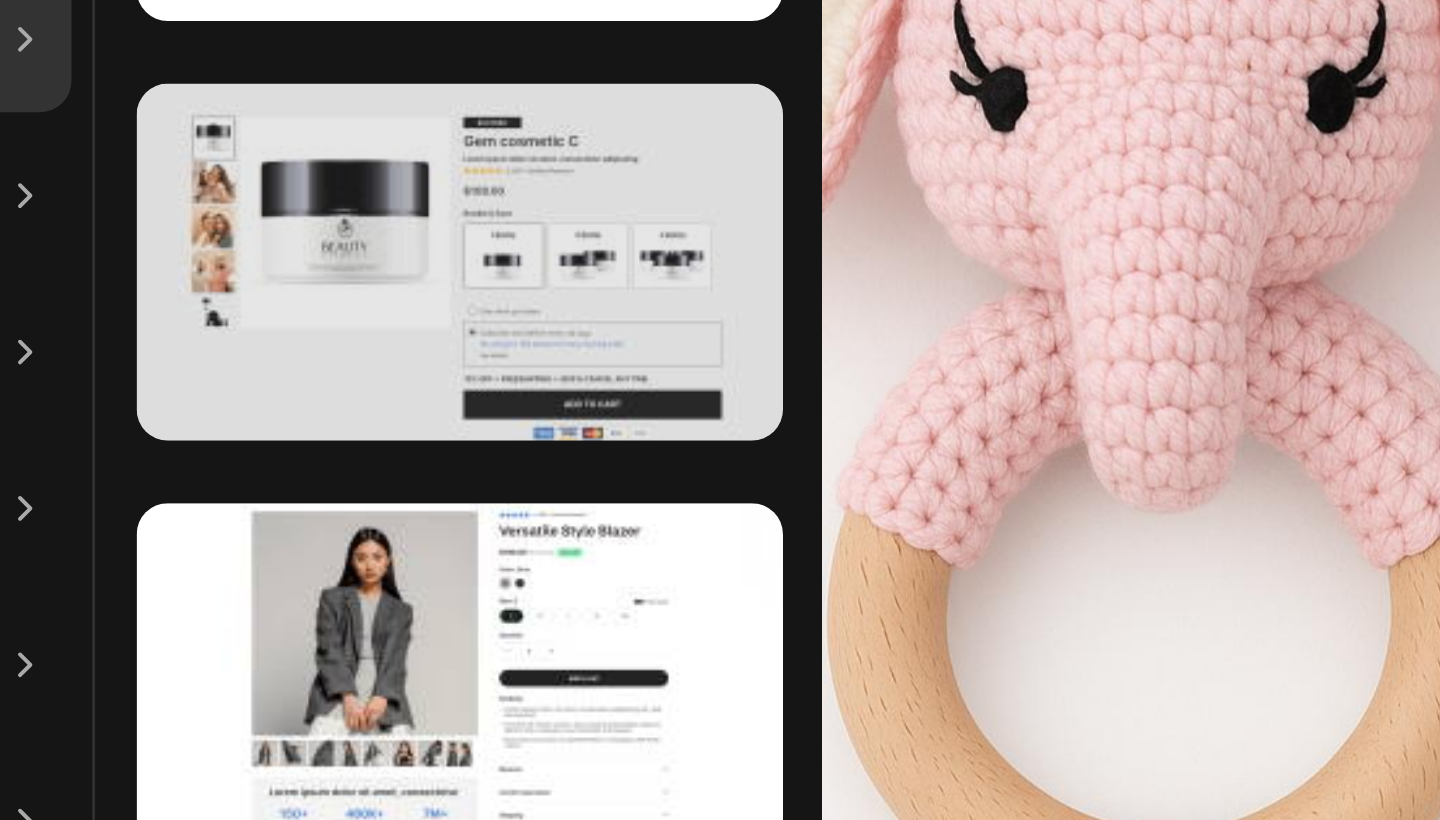 click at bounding box center [478, 346] 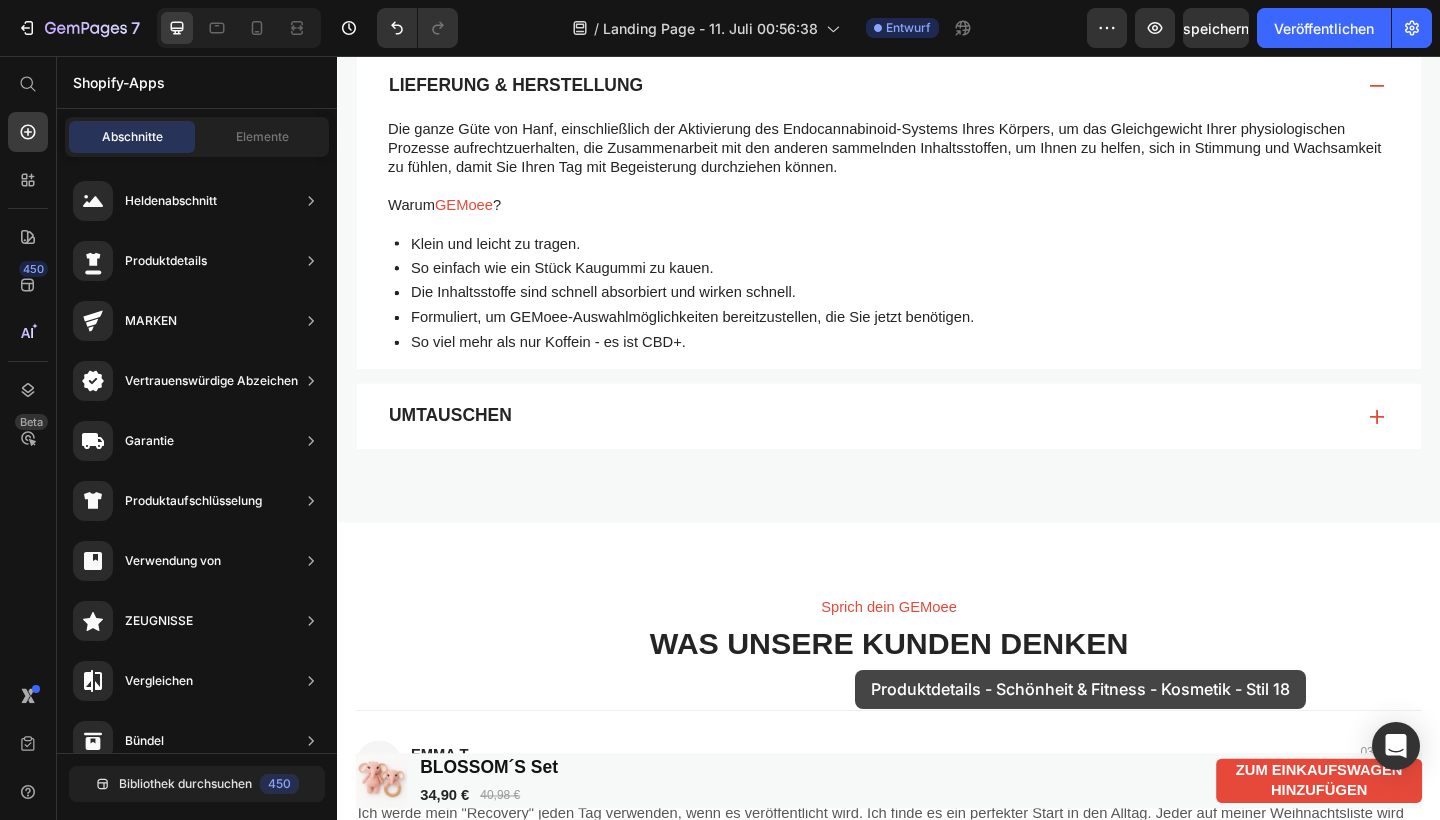 scroll, scrollTop: 907, scrollLeft: 0, axis: vertical 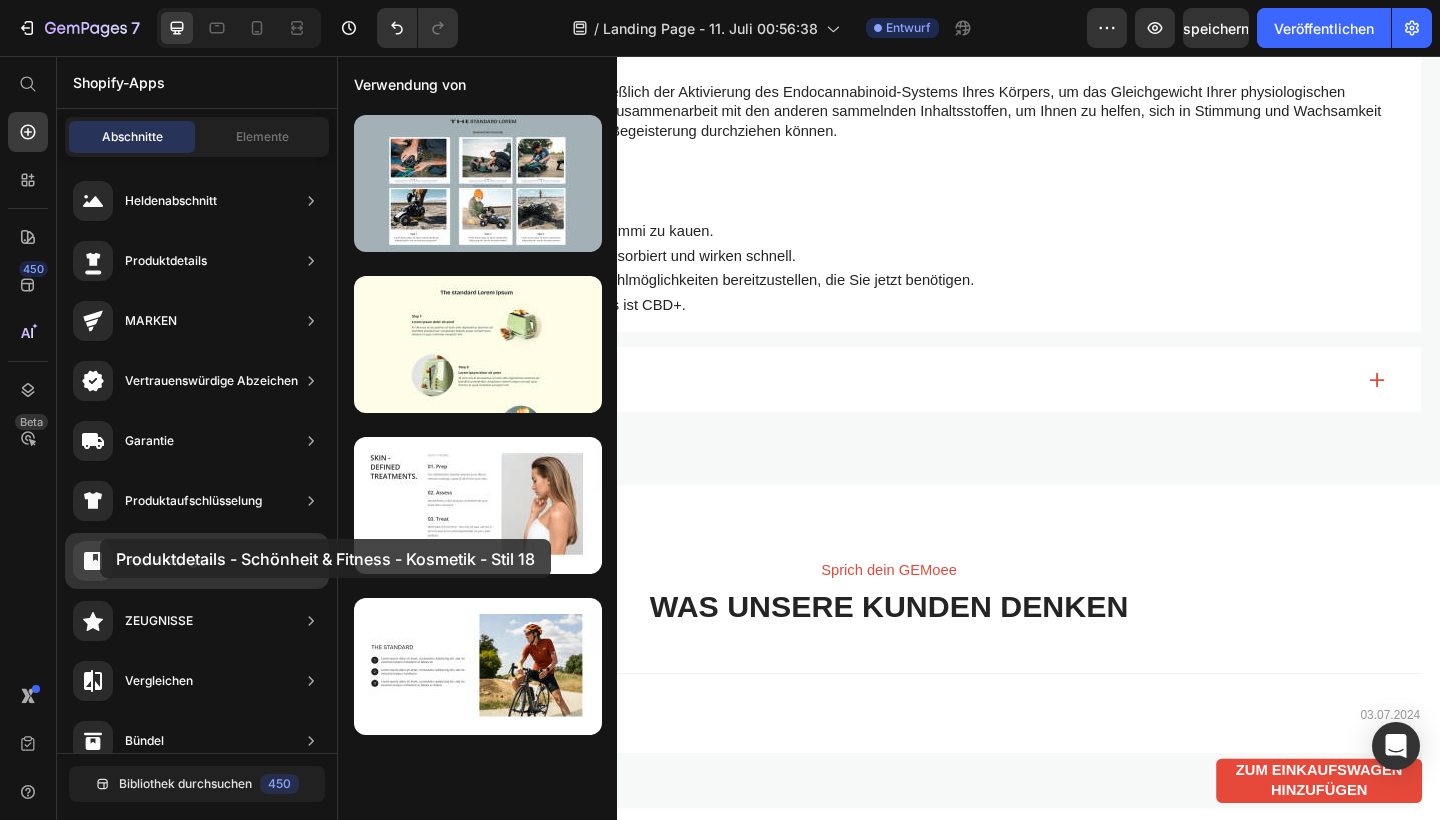 drag, startPoint x: 521, startPoint y: 346, endPoint x: 100, endPoint y: 539, distance: 463.13065 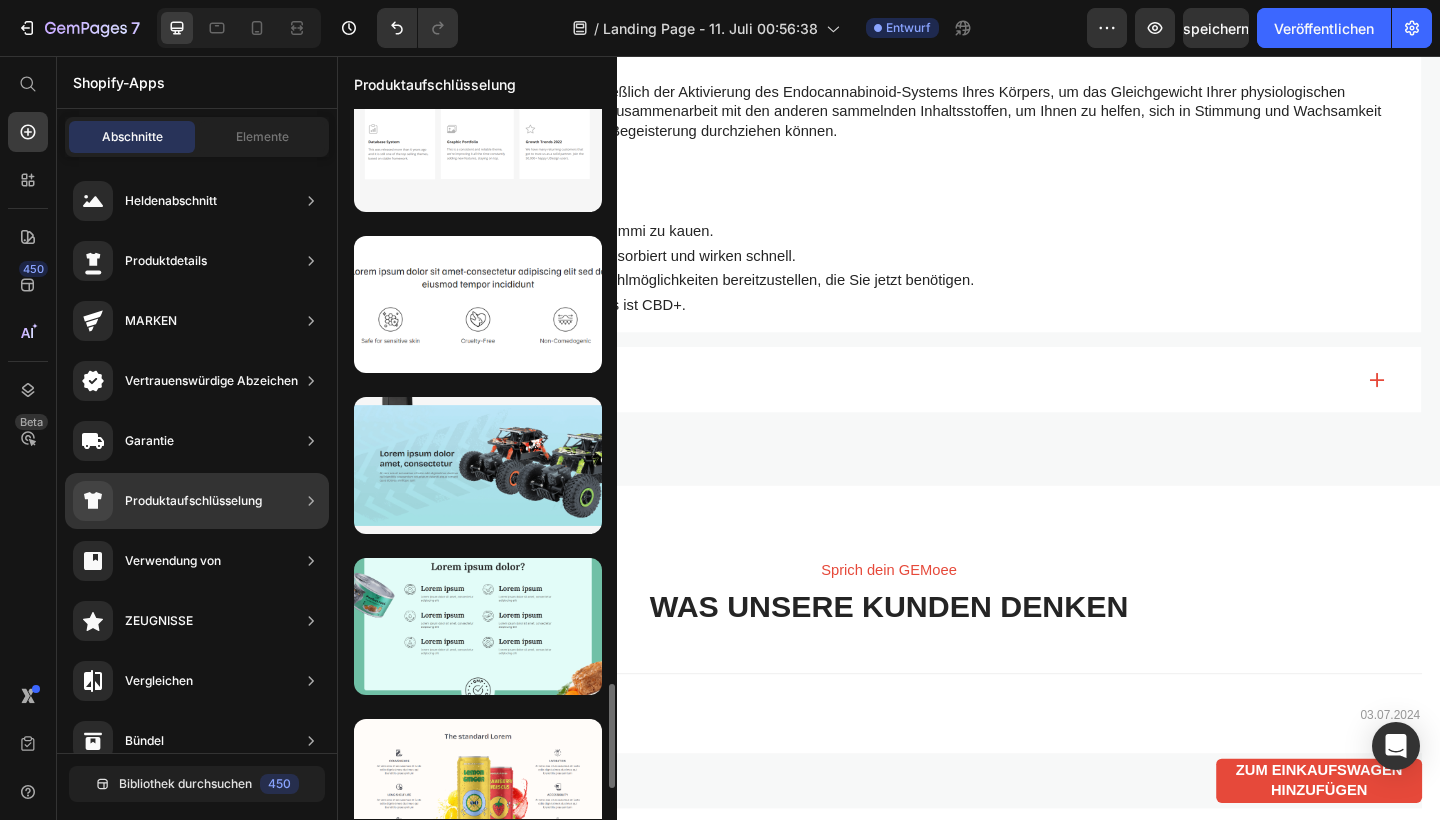 scroll, scrollTop: 0, scrollLeft: 0, axis: both 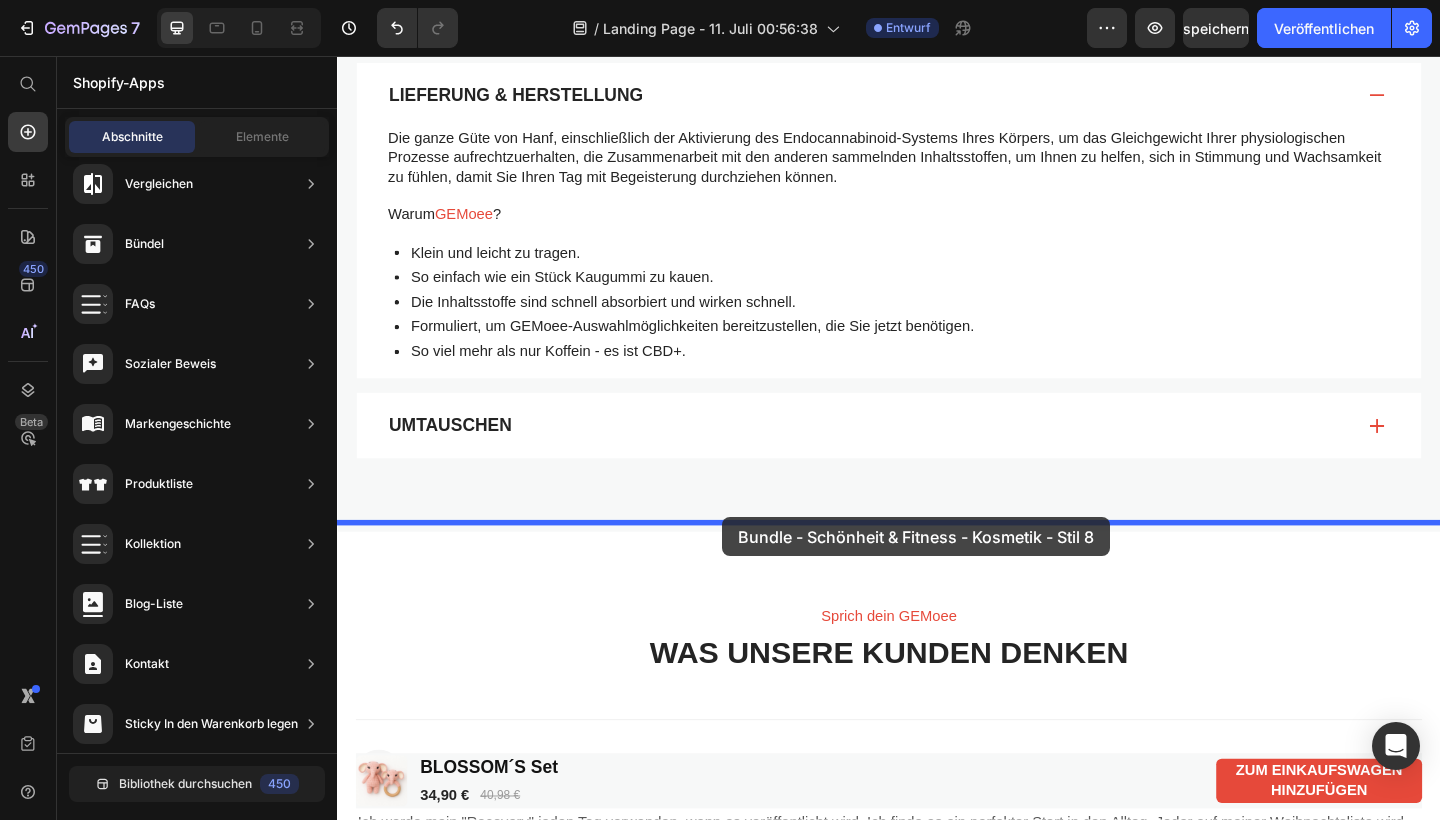 drag, startPoint x: 786, startPoint y: 253, endPoint x: 755, endPoint y: 555, distance: 303.58688 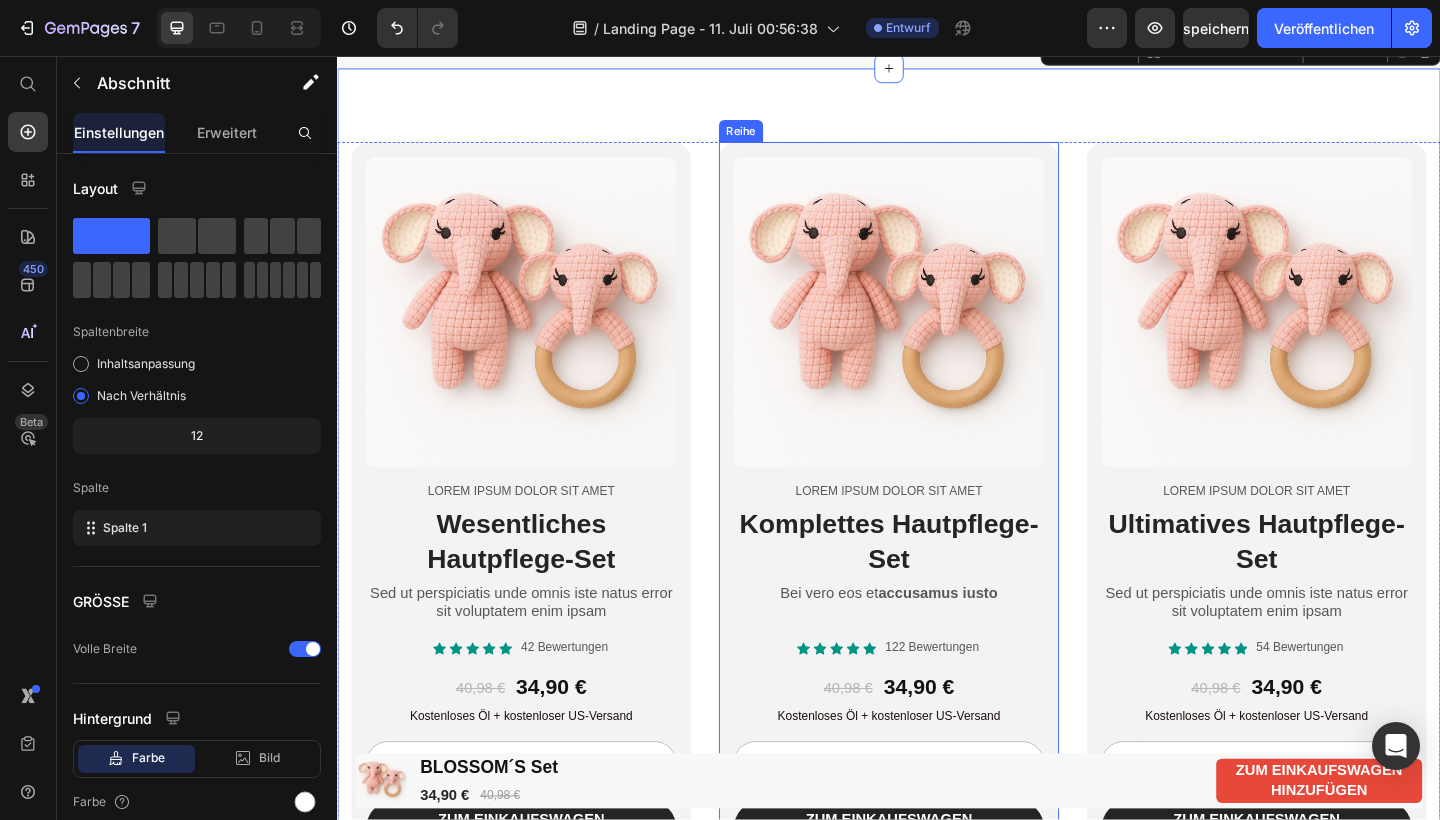 scroll, scrollTop: 1362, scrollLeft: 0, axis: vertical 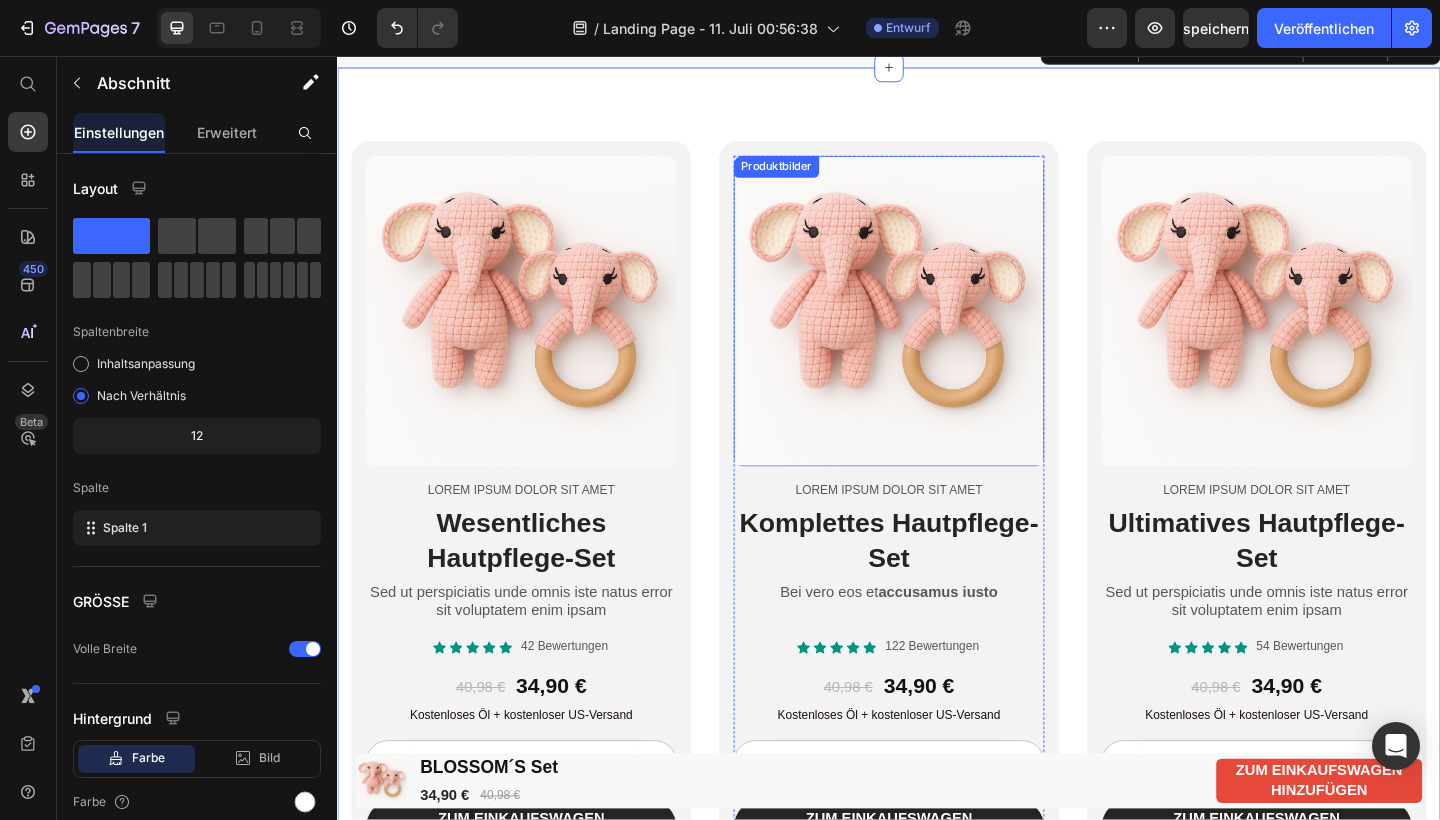 click at bounding box center [937, 334] 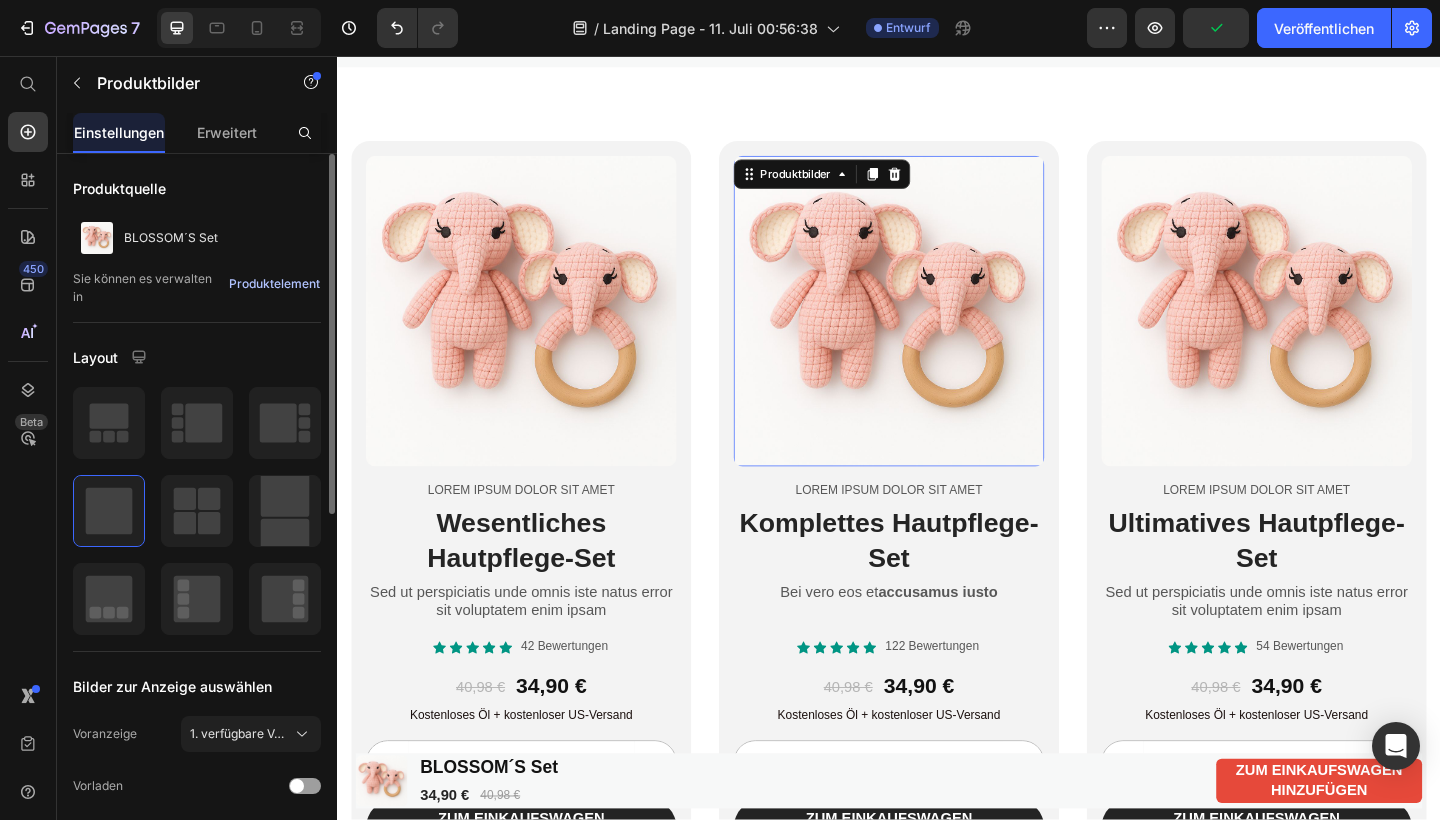 click on "Produktelement" at bounding box center [274, 284] 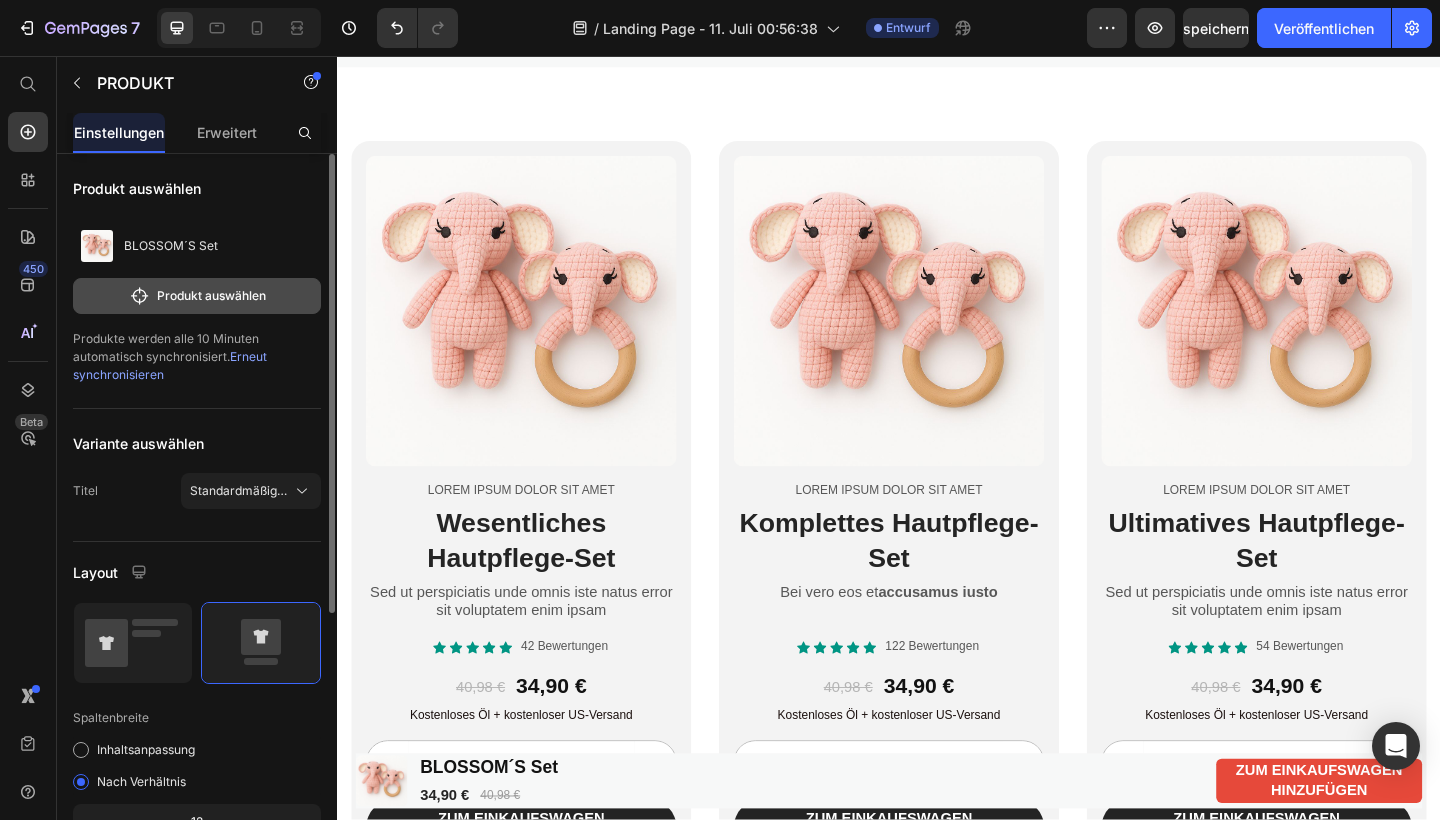 click on "Produkt auswählen" 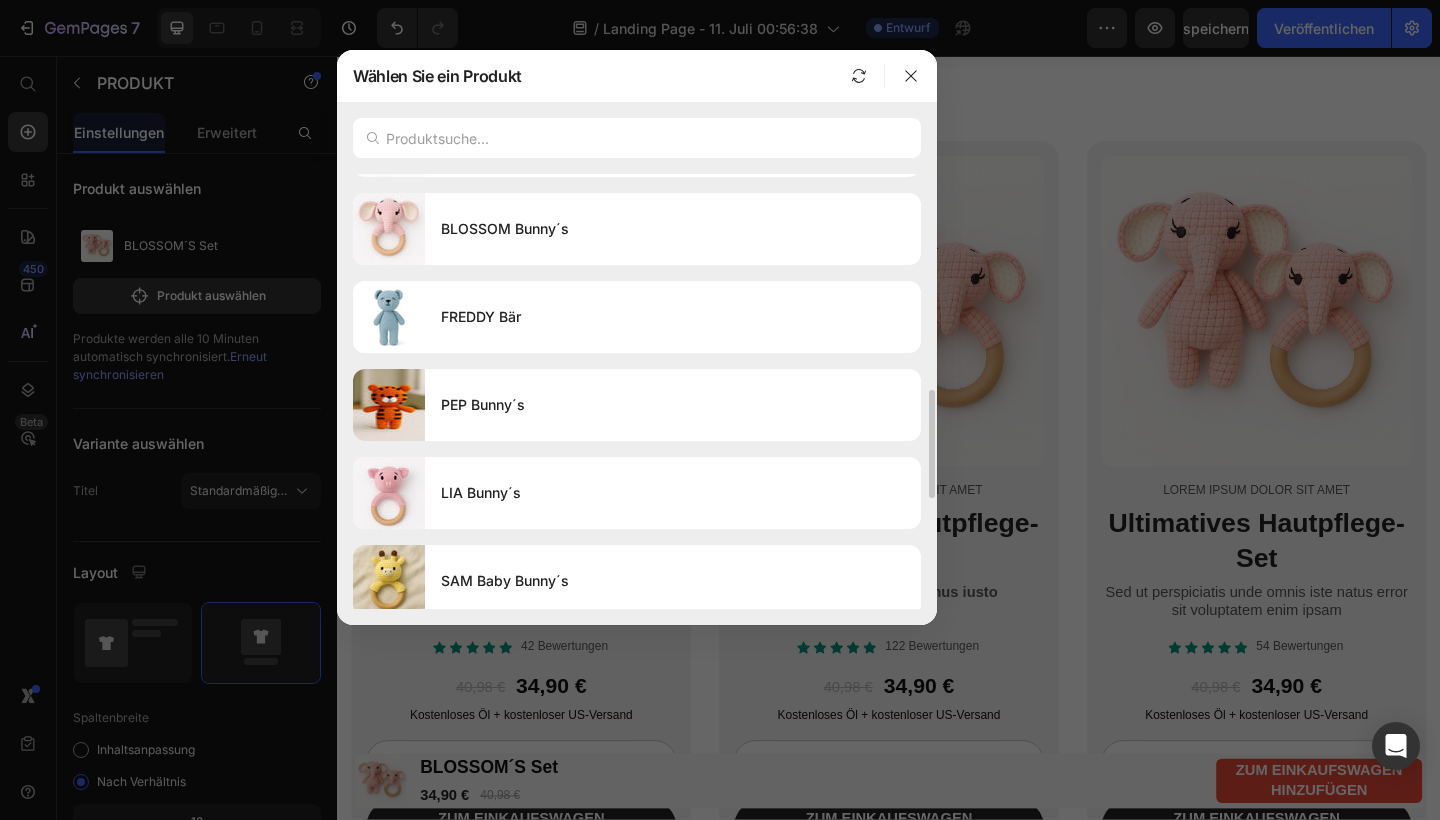 scroll, scrollTop: 867, scrollLeft: 0, axis: vertical 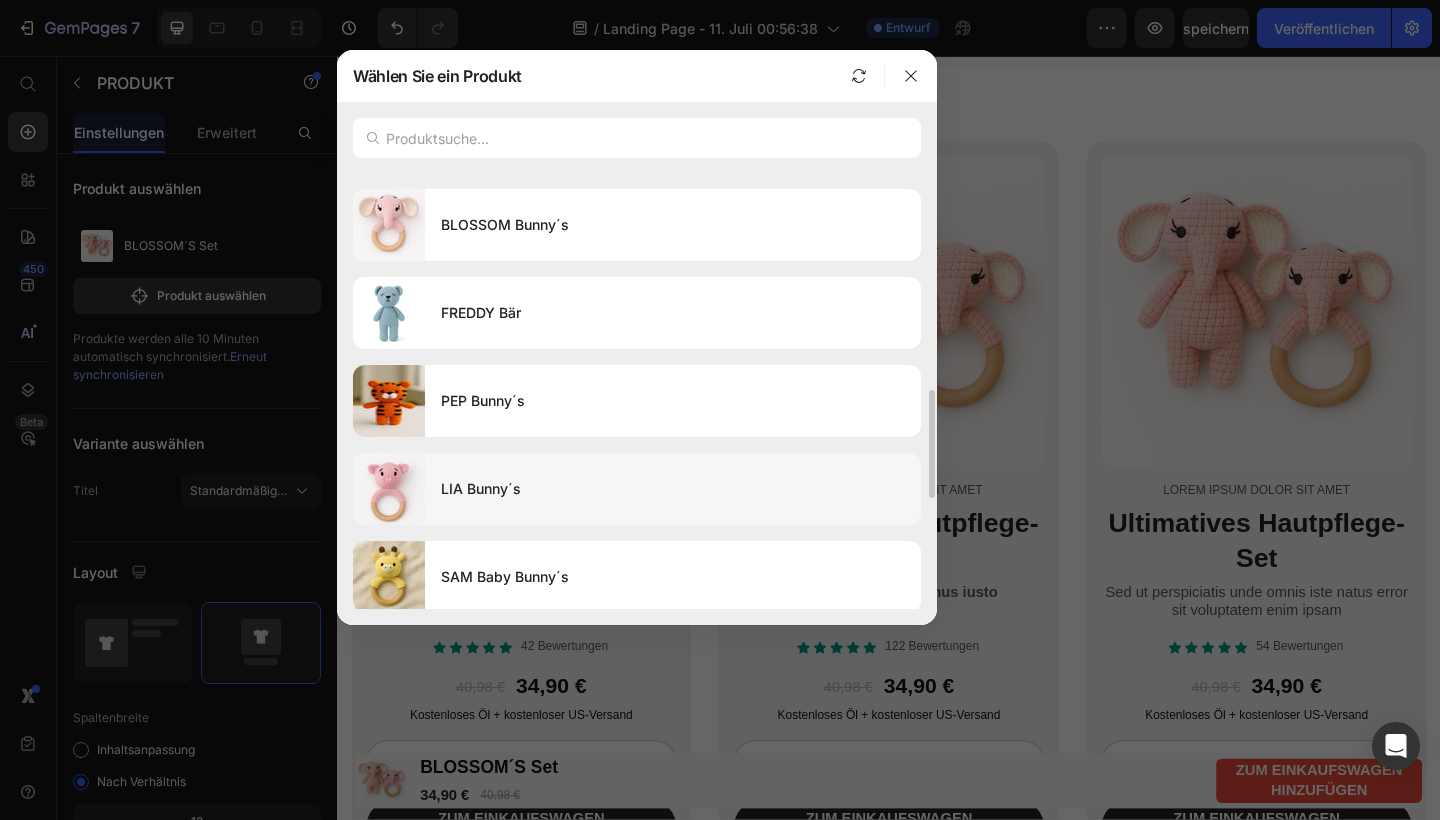 click on "LIA Bunny´s" at bounding box center [673, 489] 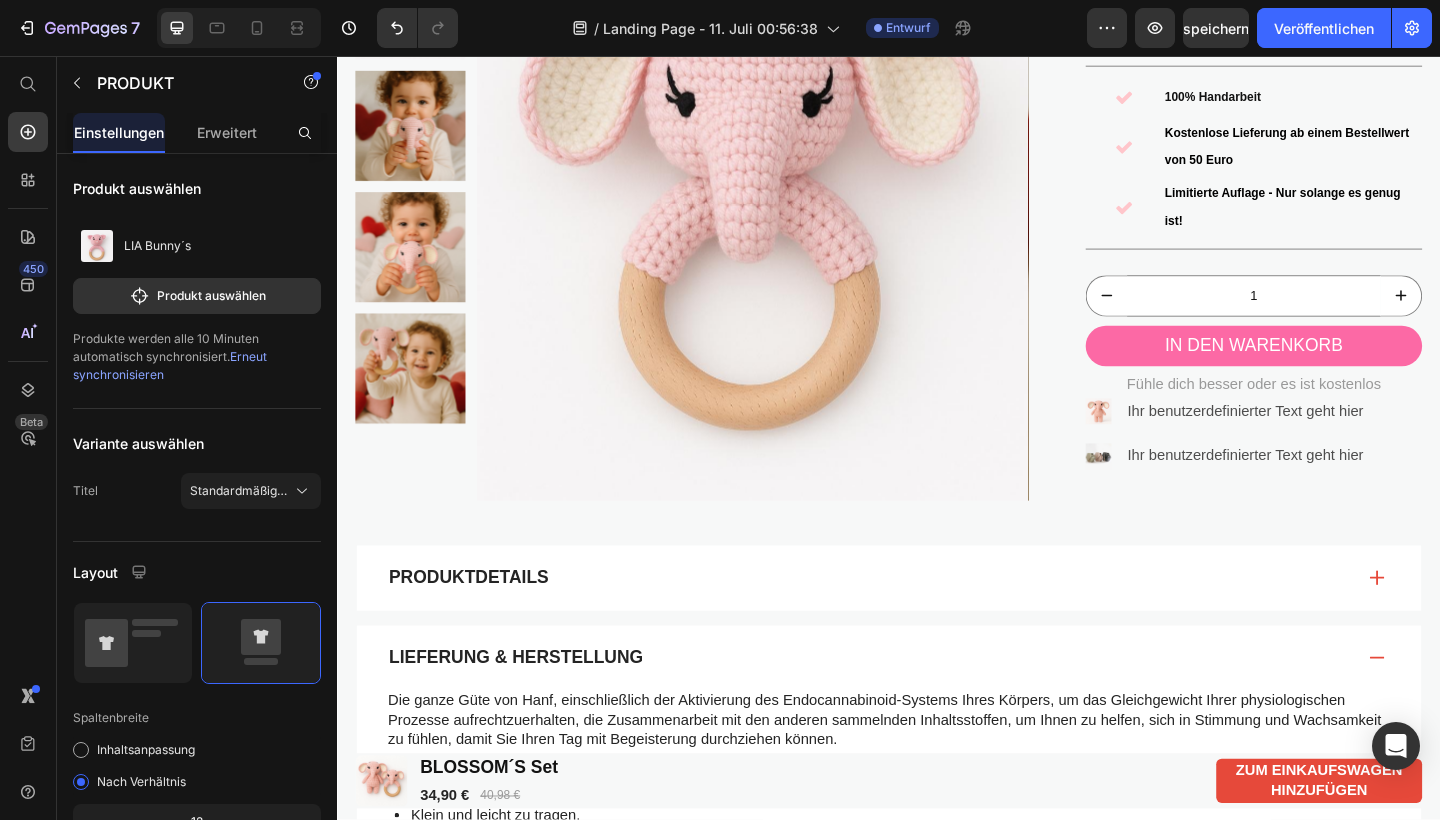 scroll, scrollTop: 384, scrollLeft: 0, axis: vertical 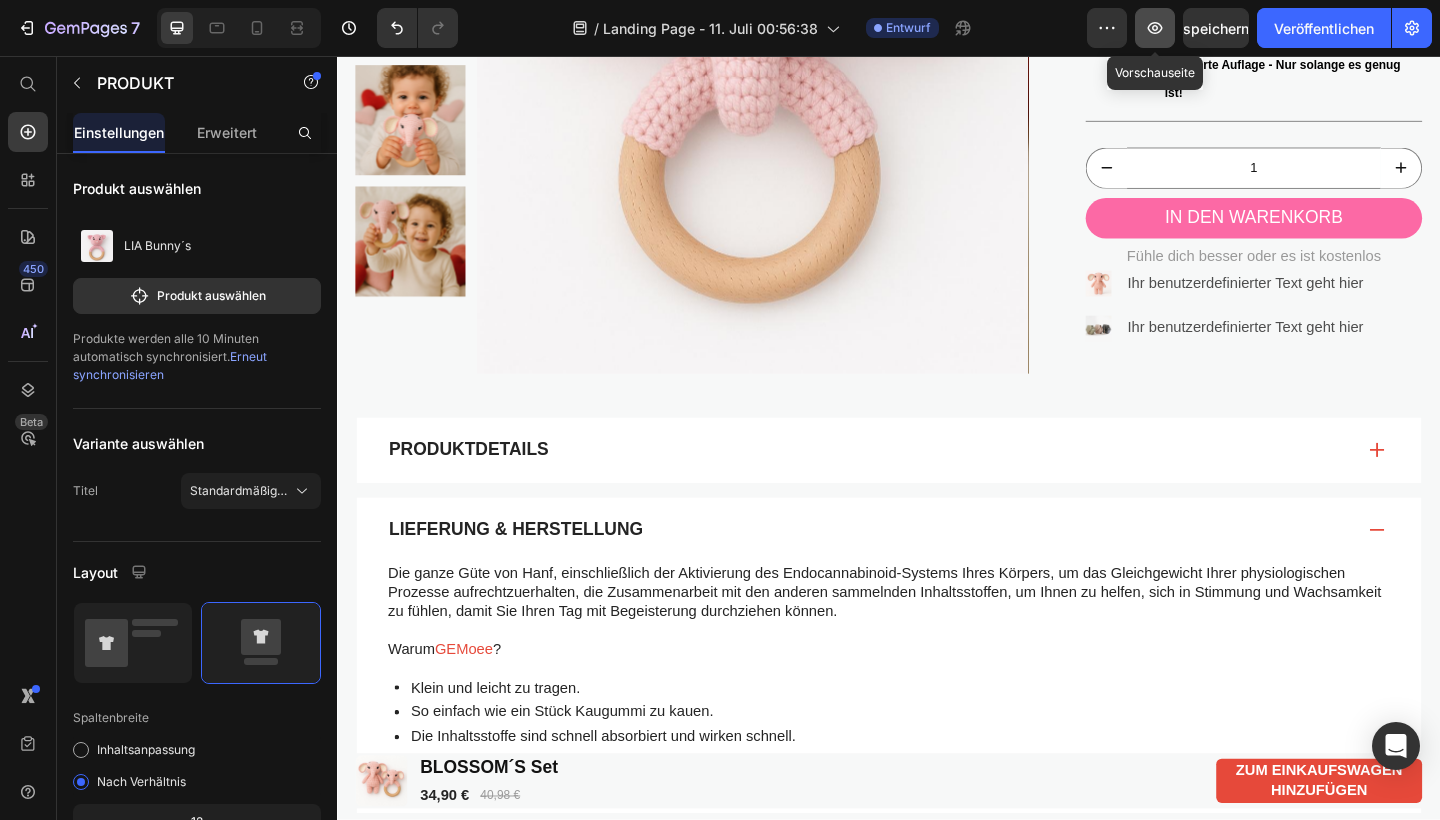 click 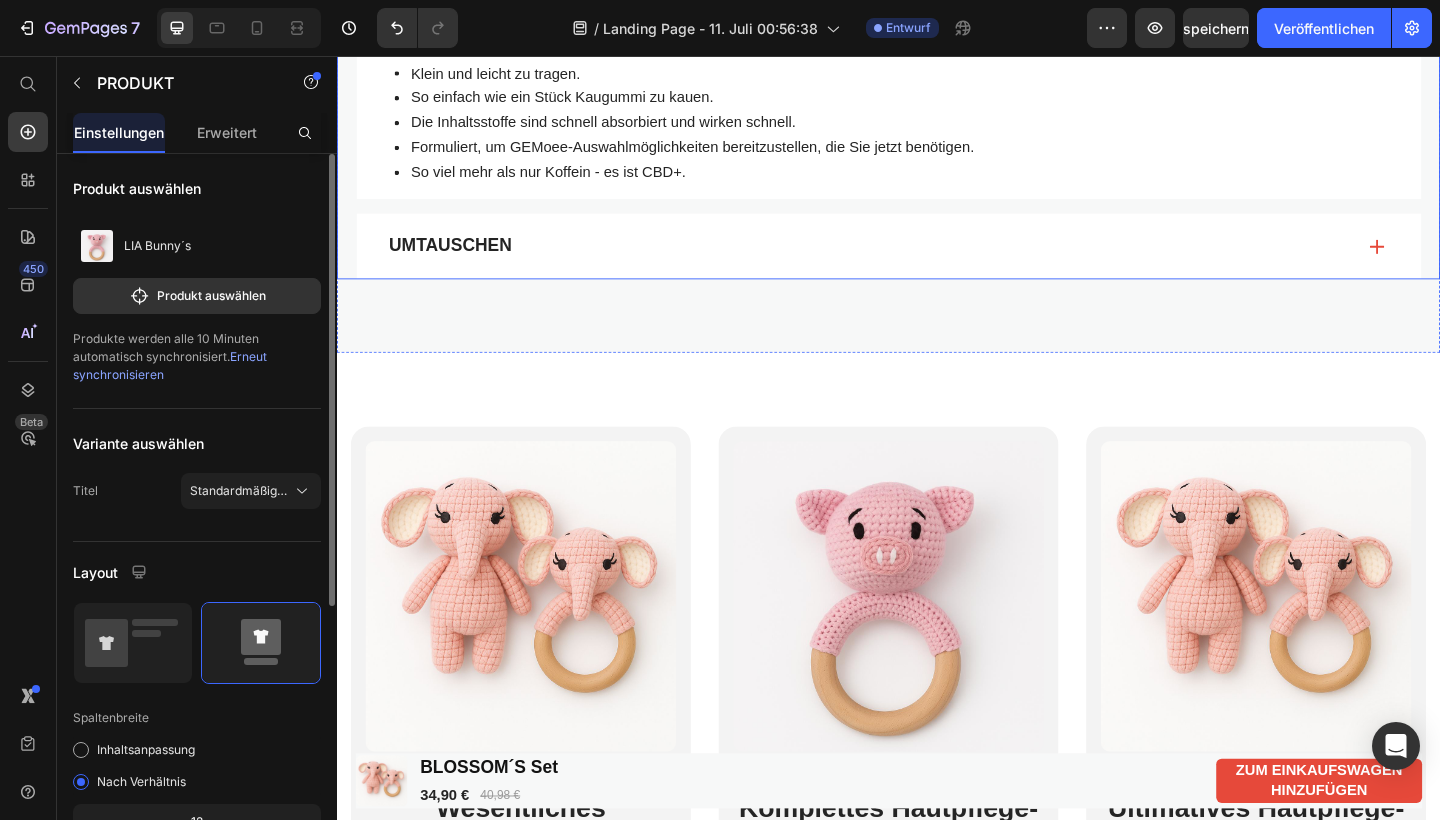 scroll, scrollTop: 1221, scrollLeft: 0, axis: vertical 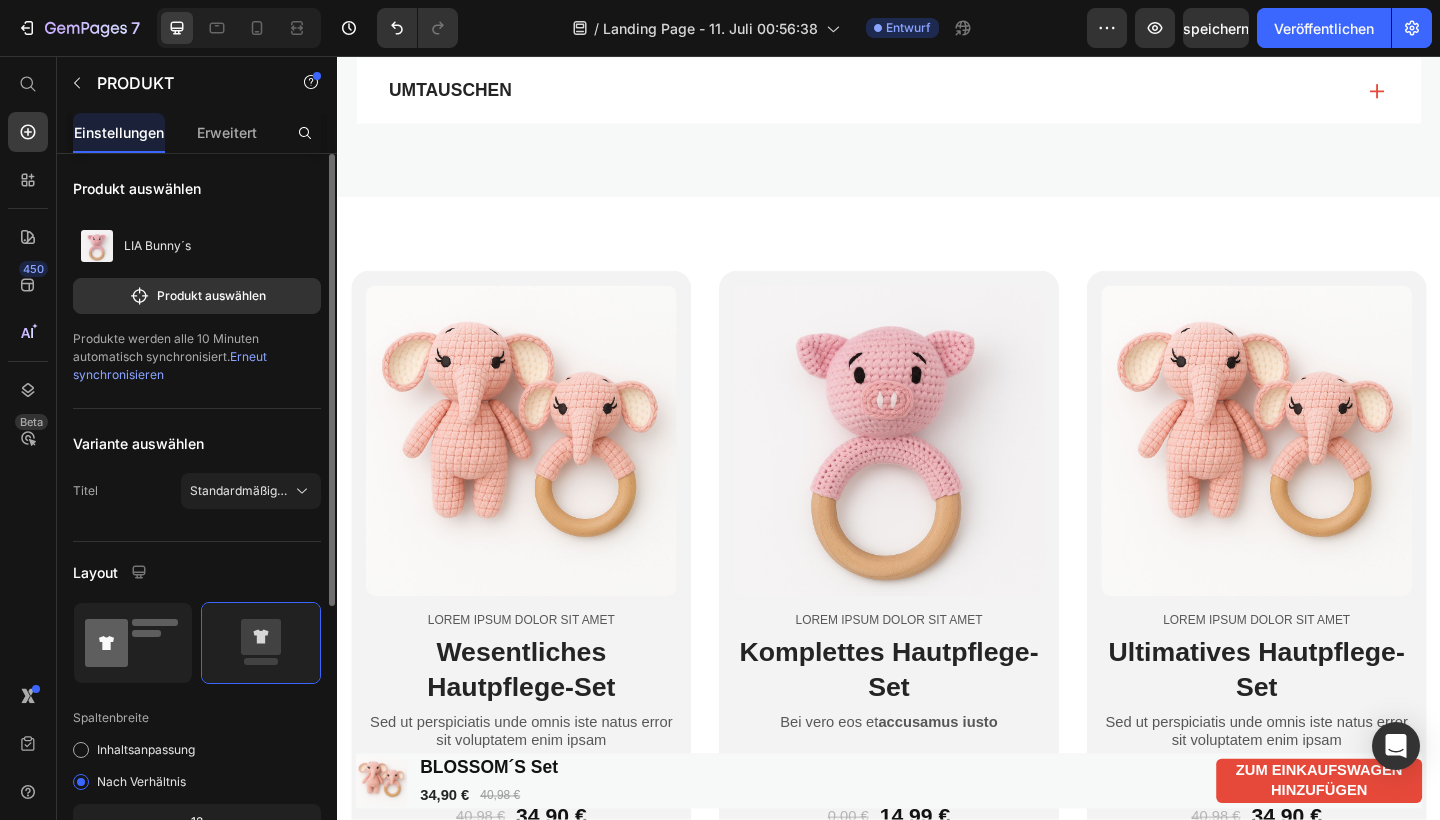 click 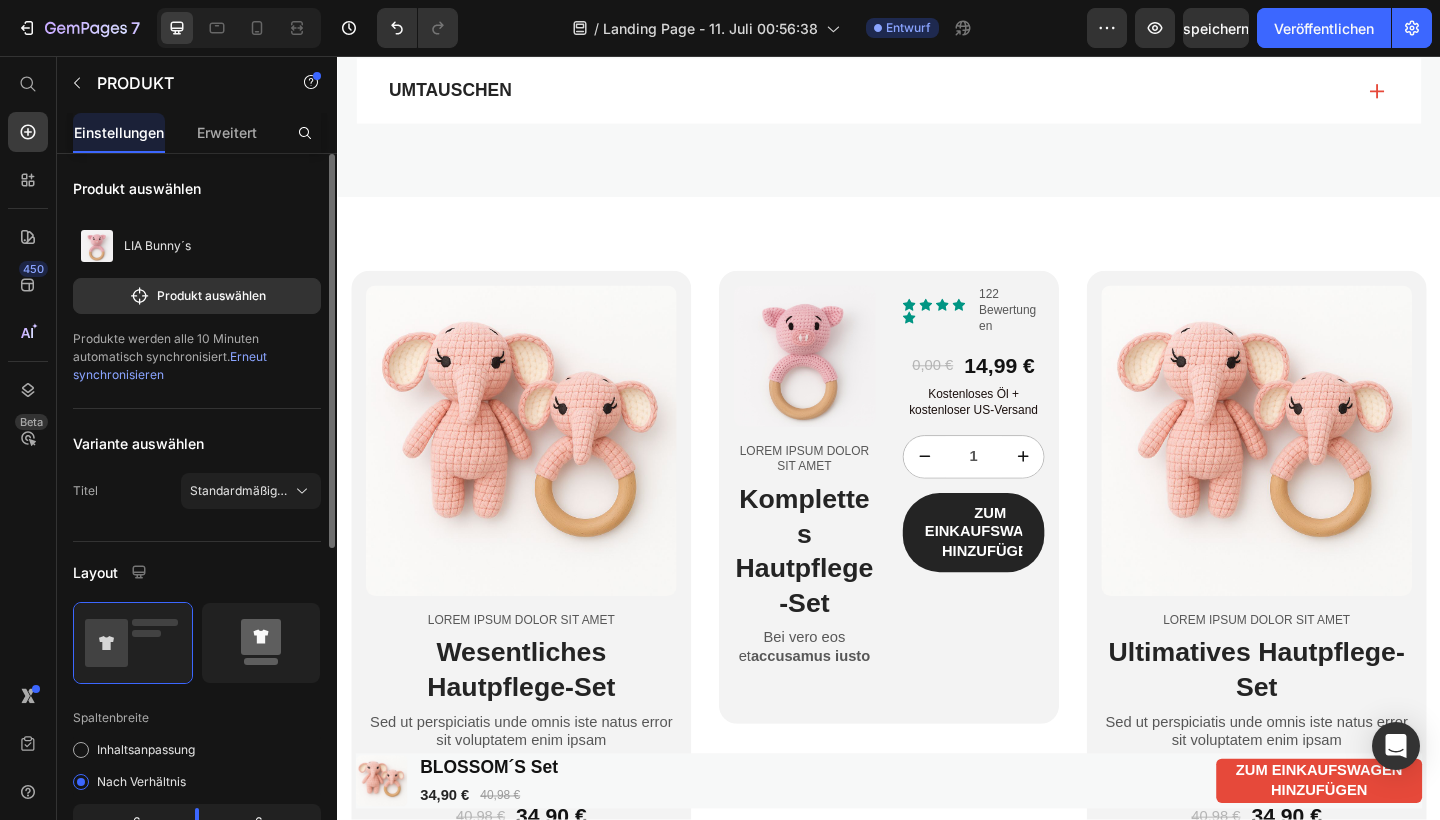 click 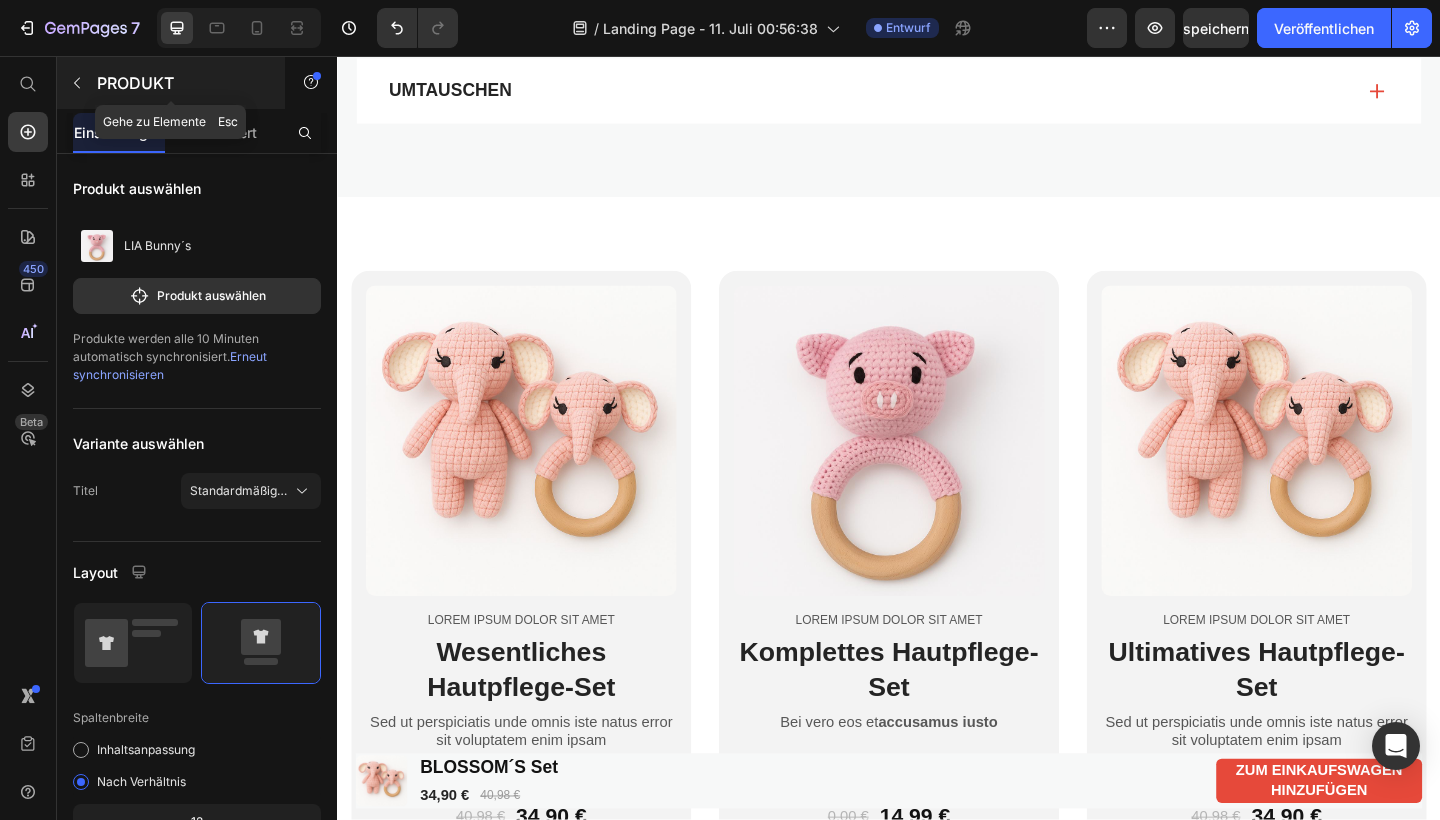 click at bounding box center [77, 83] 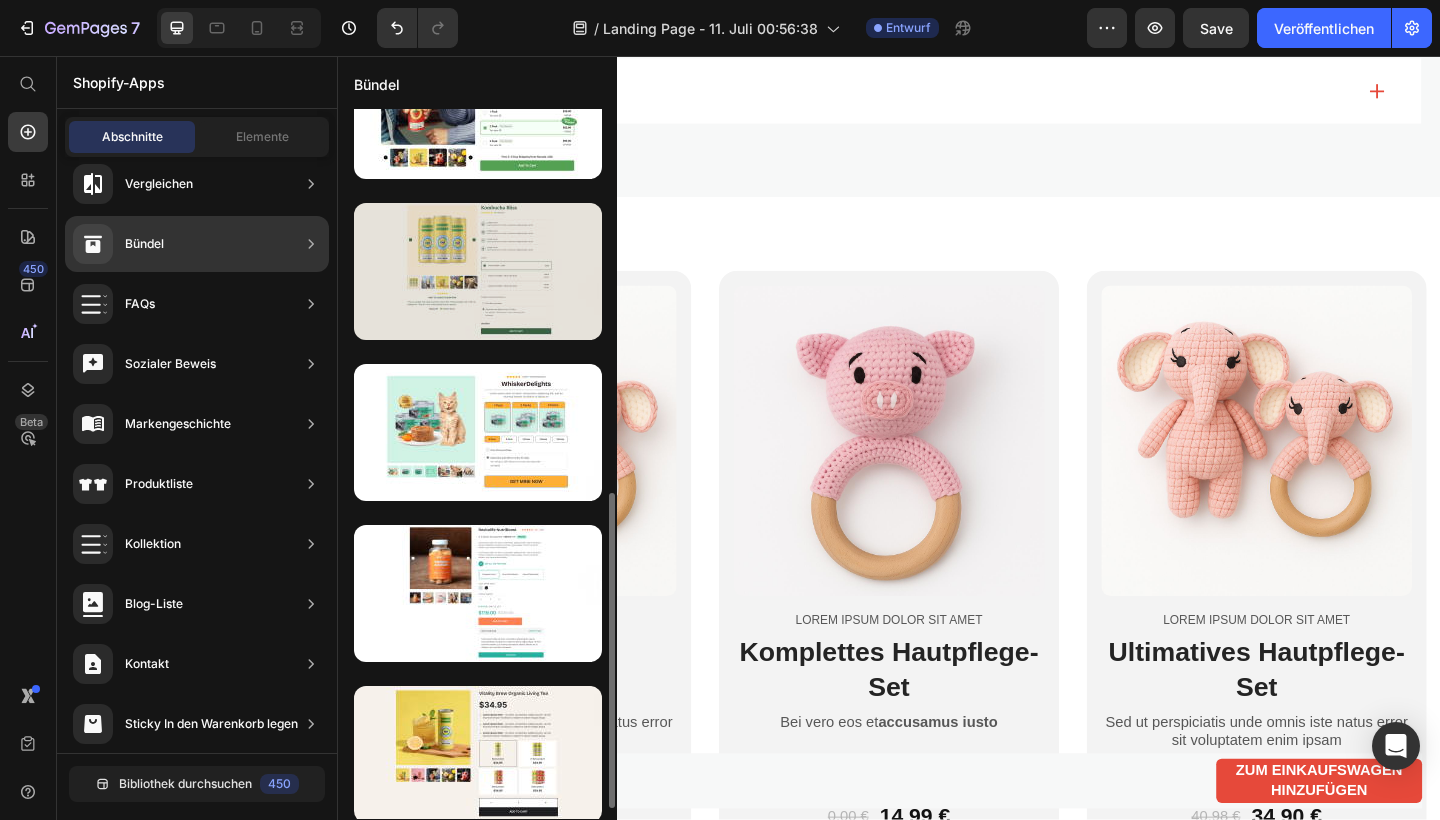 scroll, scrollTop: 879, scrollLeft: 0, axis: vertical 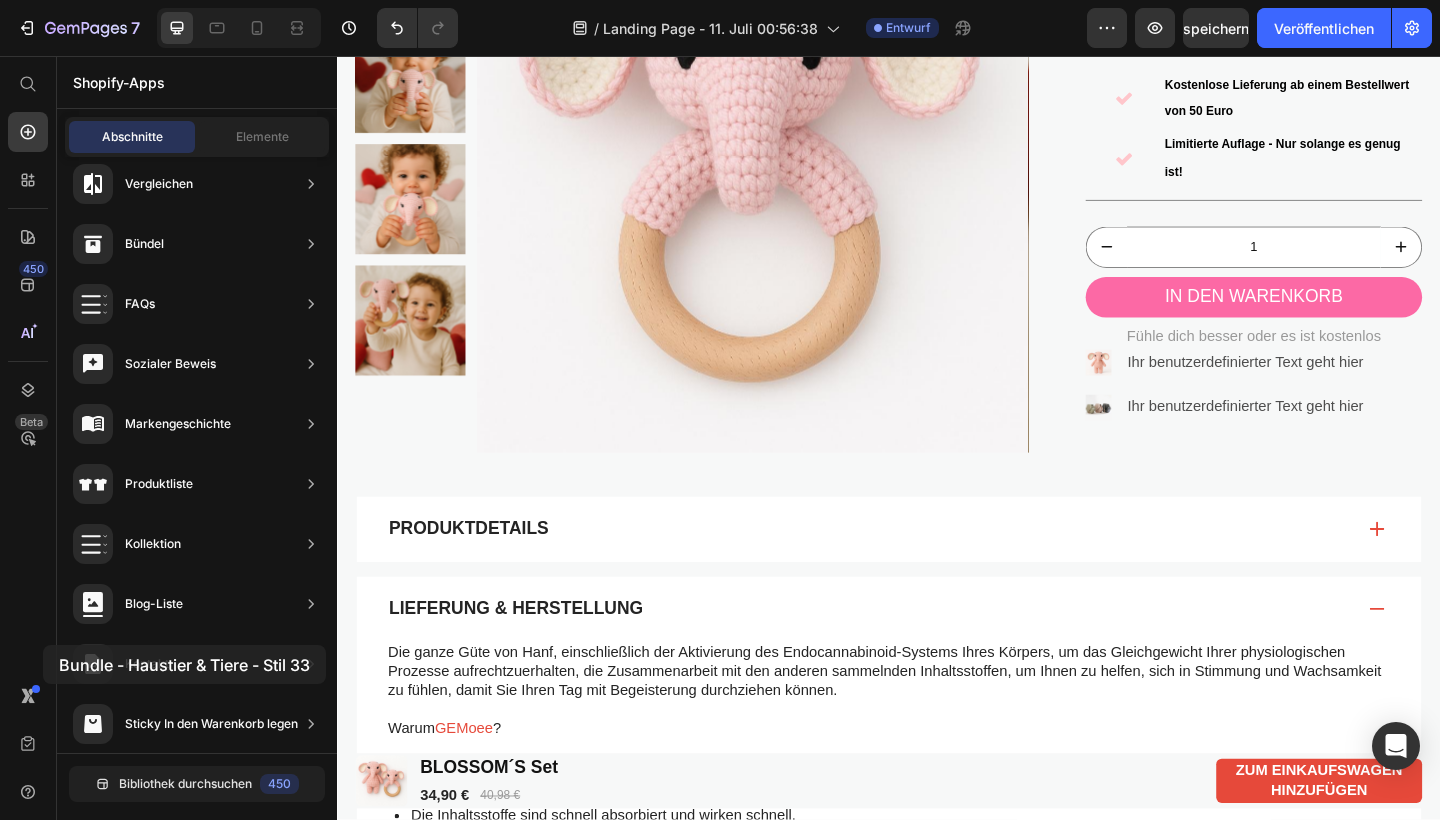 drag, startPoint x: 506, startPoint y: 423, endPoint x: 43, endPoint y: 645, distance: 513.4715 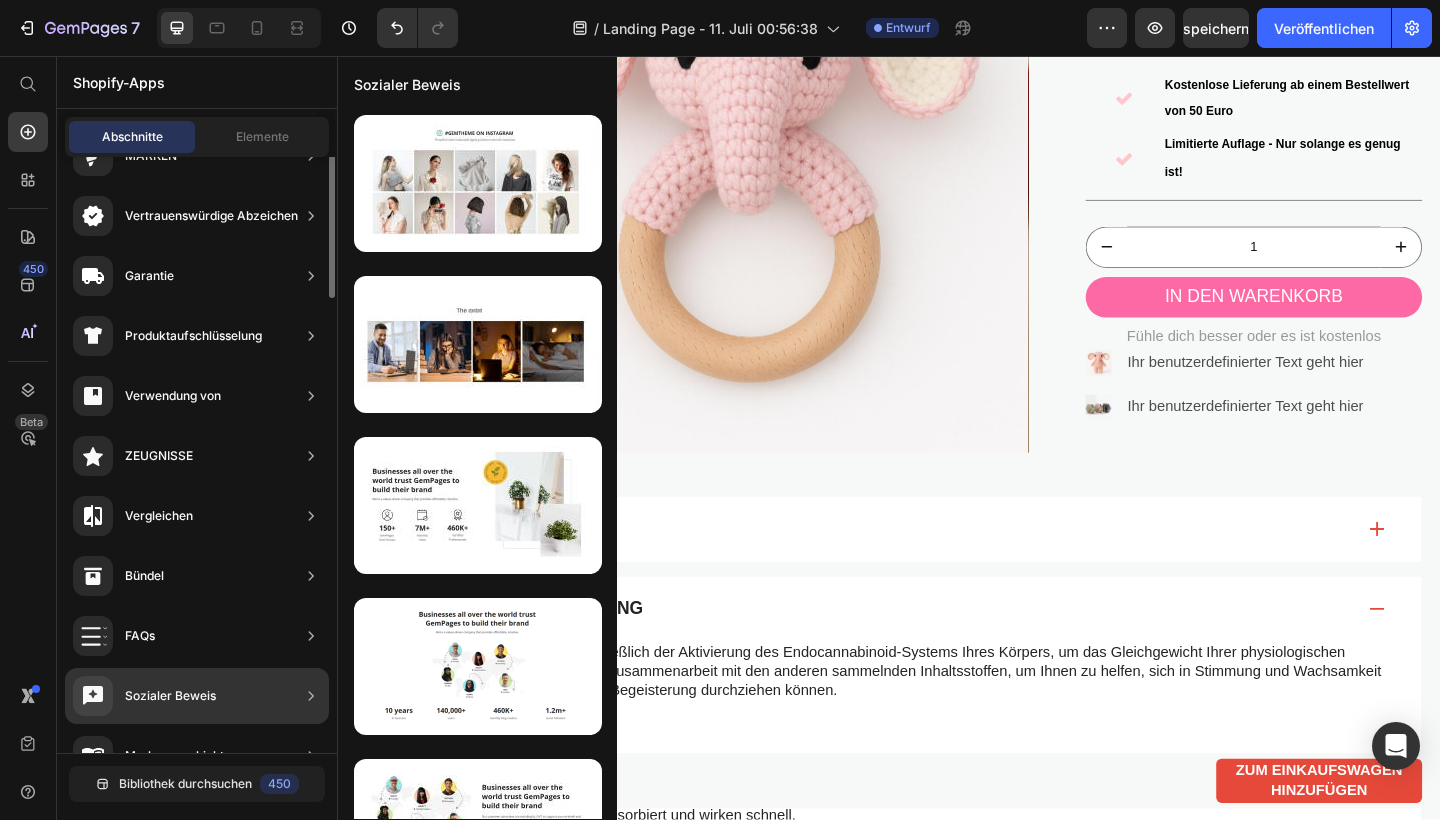 scroll, scrollTop: 0, scrollLeft: 0, axis: both 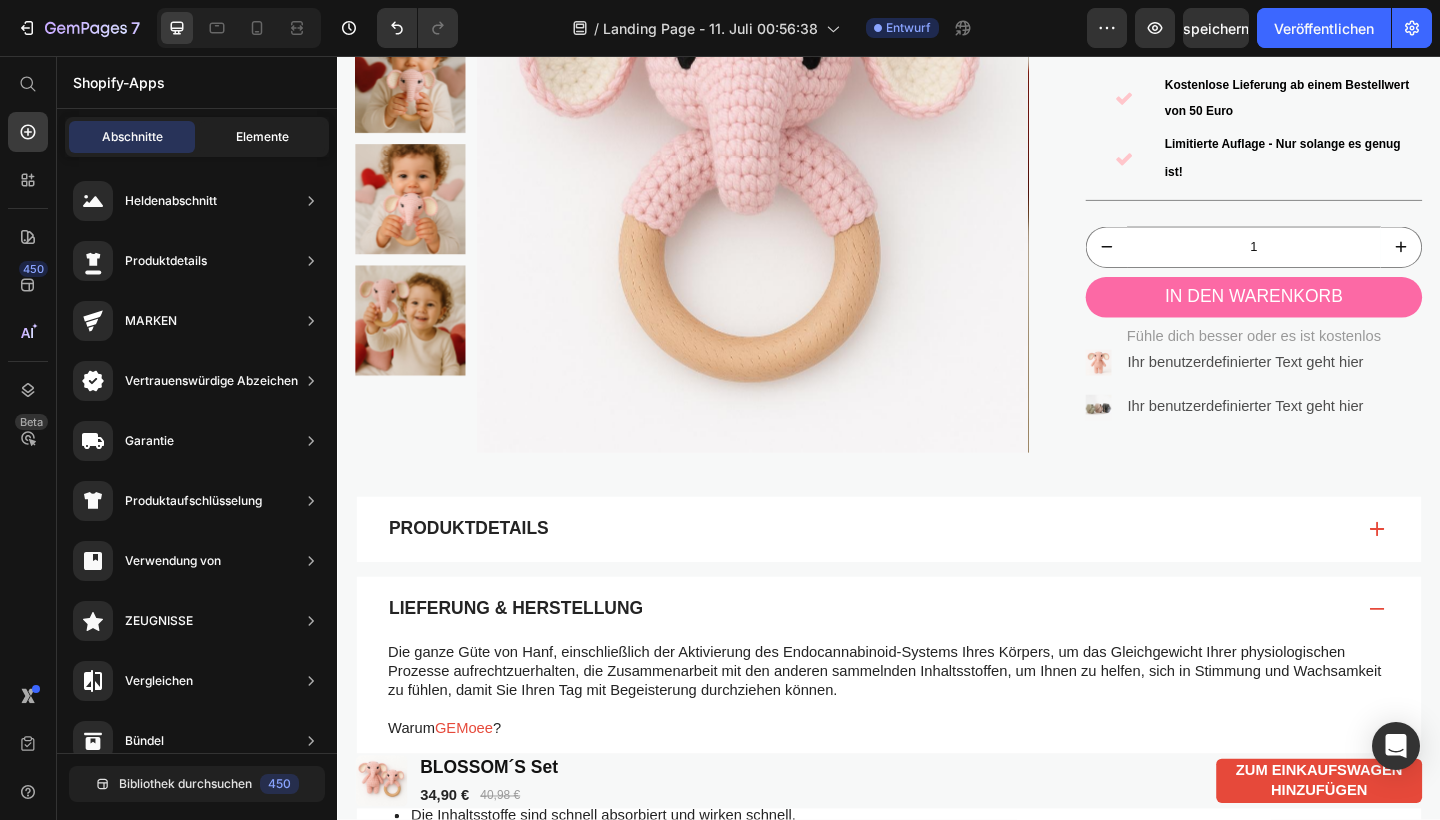 click on "Elemente" at bounding box center [262, 137] 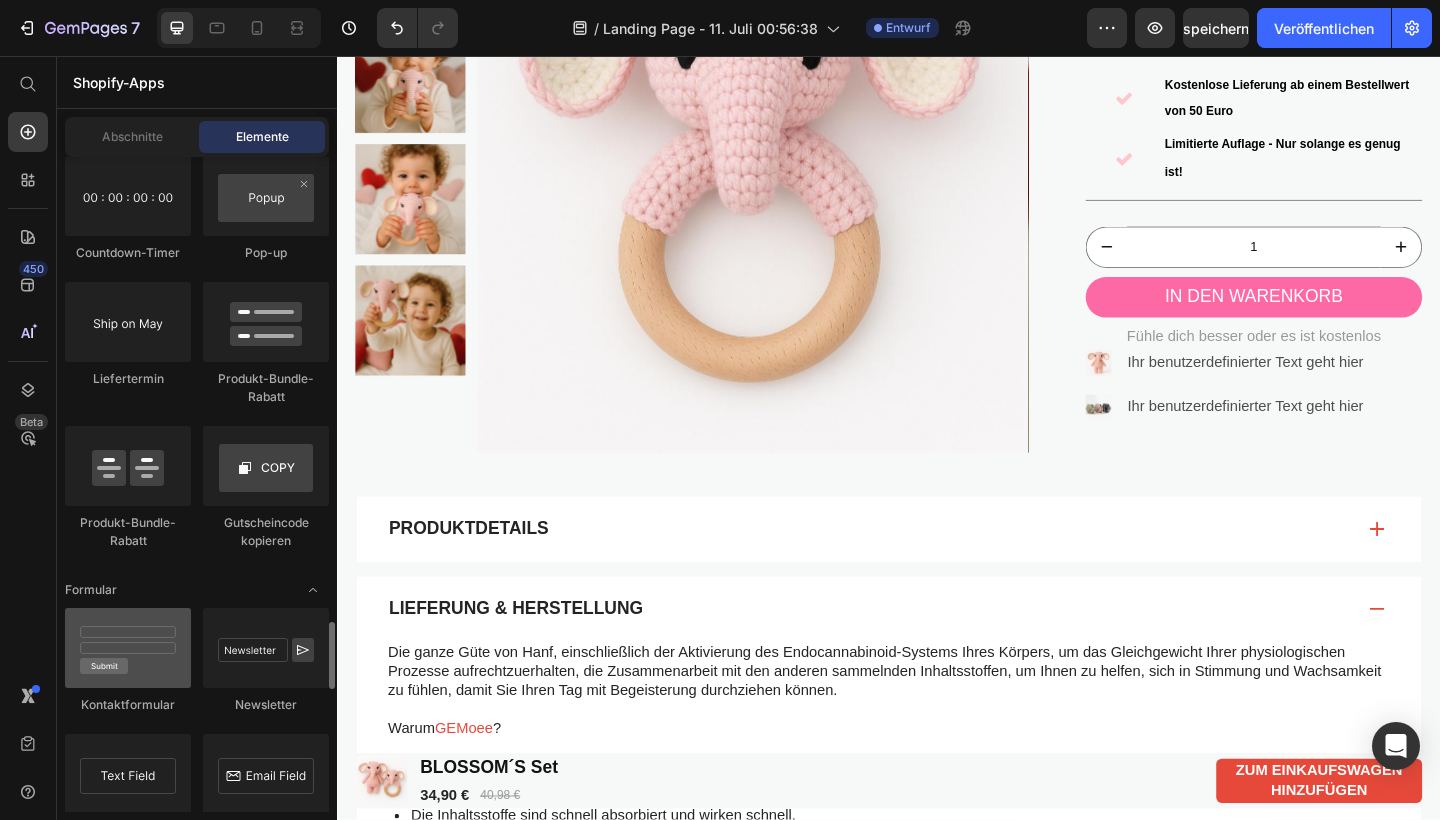 scroll, scrollTop: 4516, scrollLeft: 0, axis: vertical 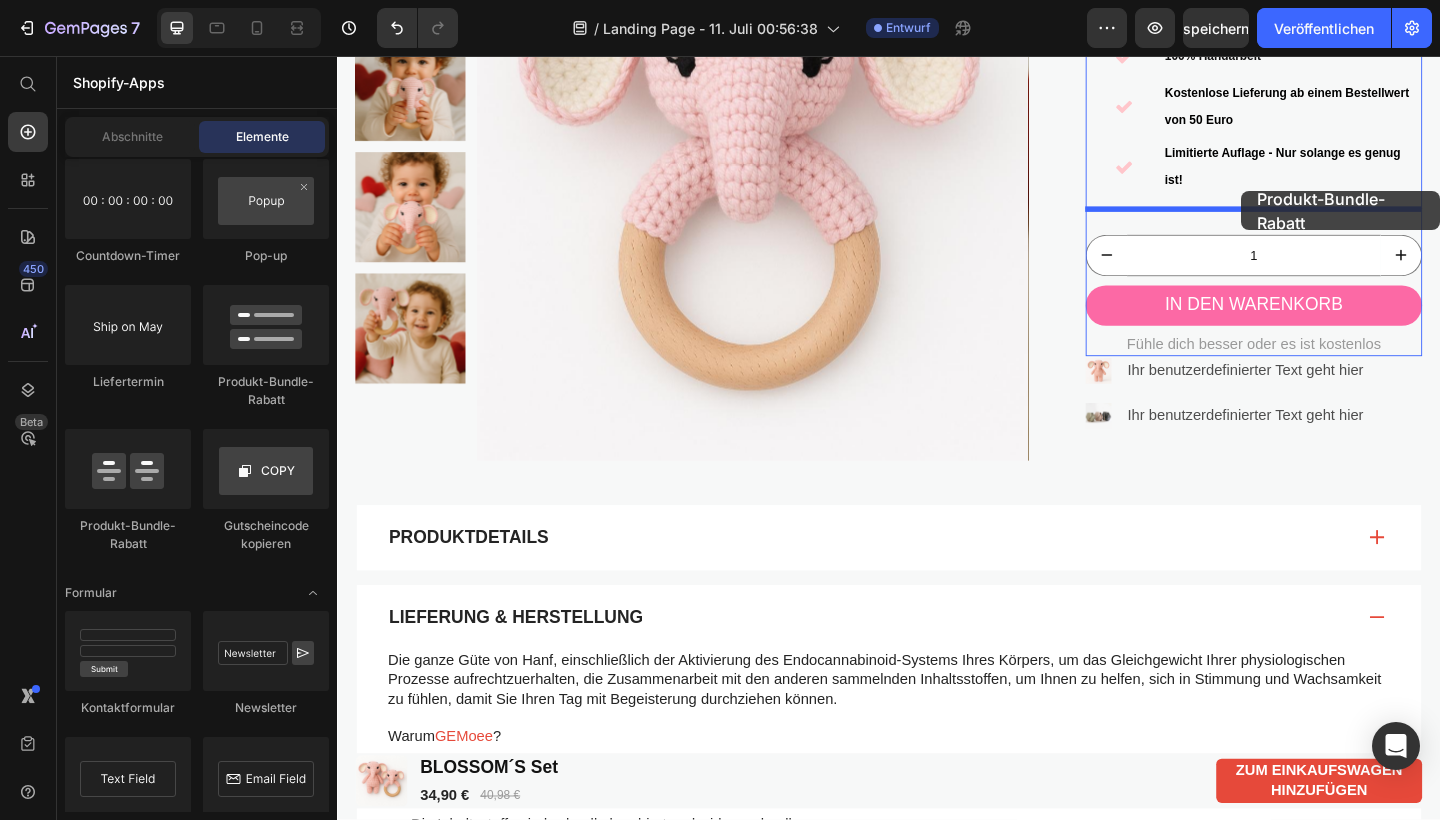 drag, startPoint x: 506, startPoint y: 515, endPoint x: 1320, endPoint y: 203, distance: 871.74536 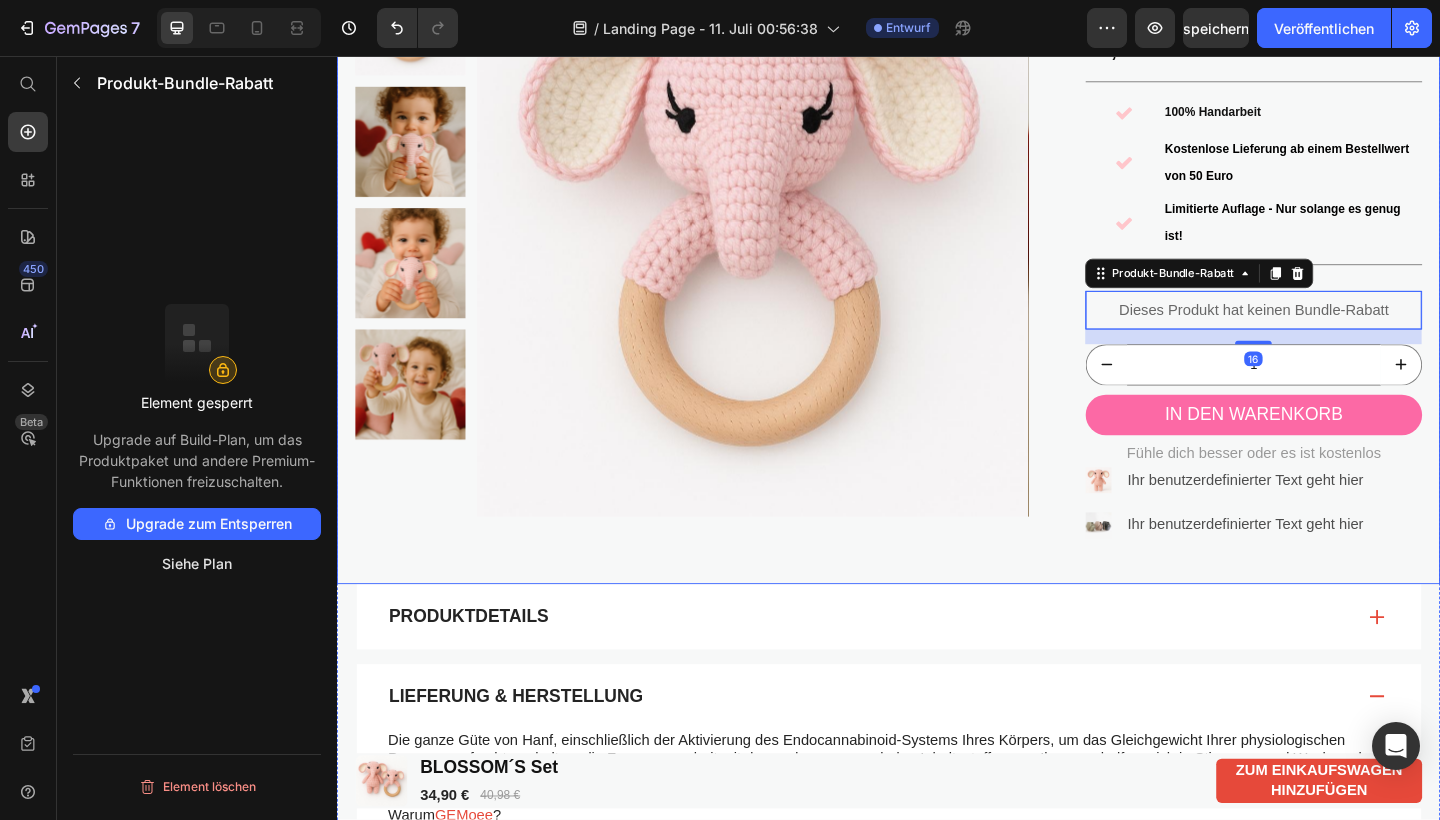 scroll, scrollTop: 206, scrollLeft: 0, axis: vertical 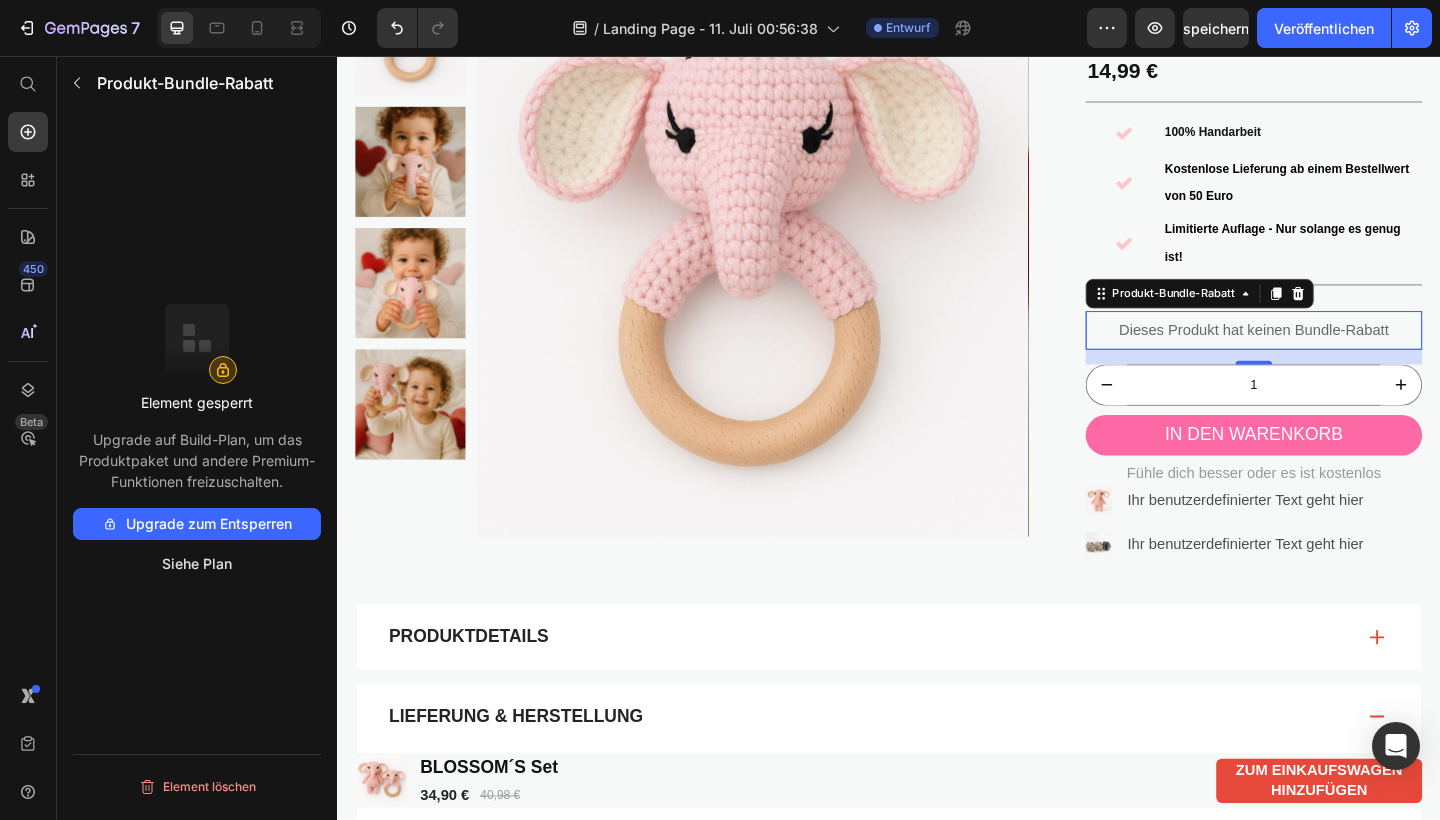 click on "Upgrade zum Entsperren" at bounding box center [197, 524] 